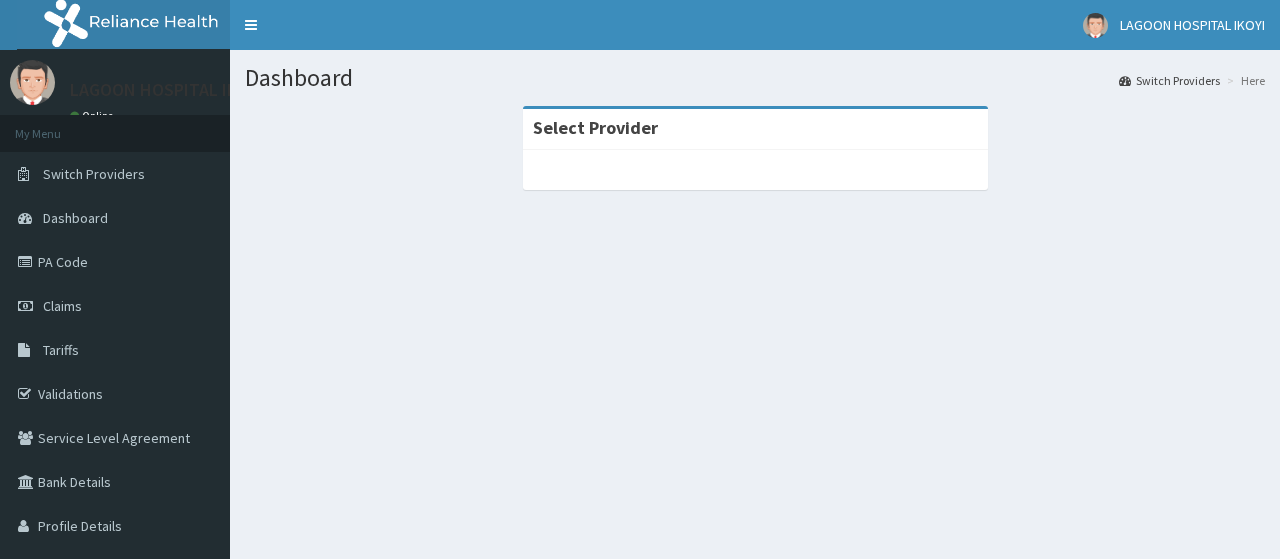 scroll, scrollTop: 0, scrollLeft: 0, axis: both 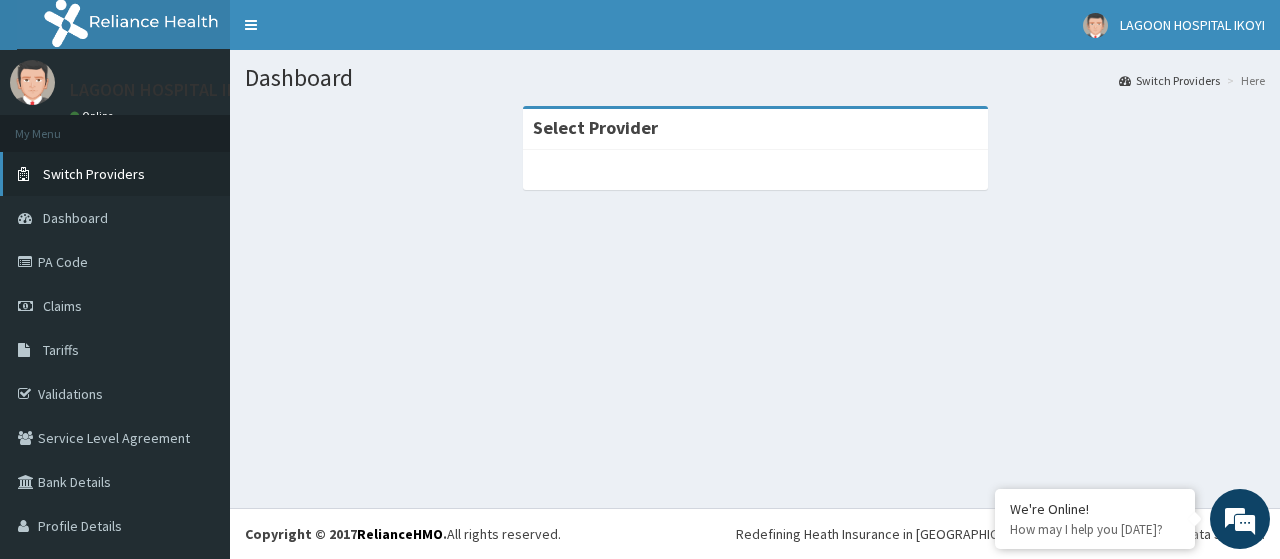 click on "Switch Providers" at bounding box center (94, 174) 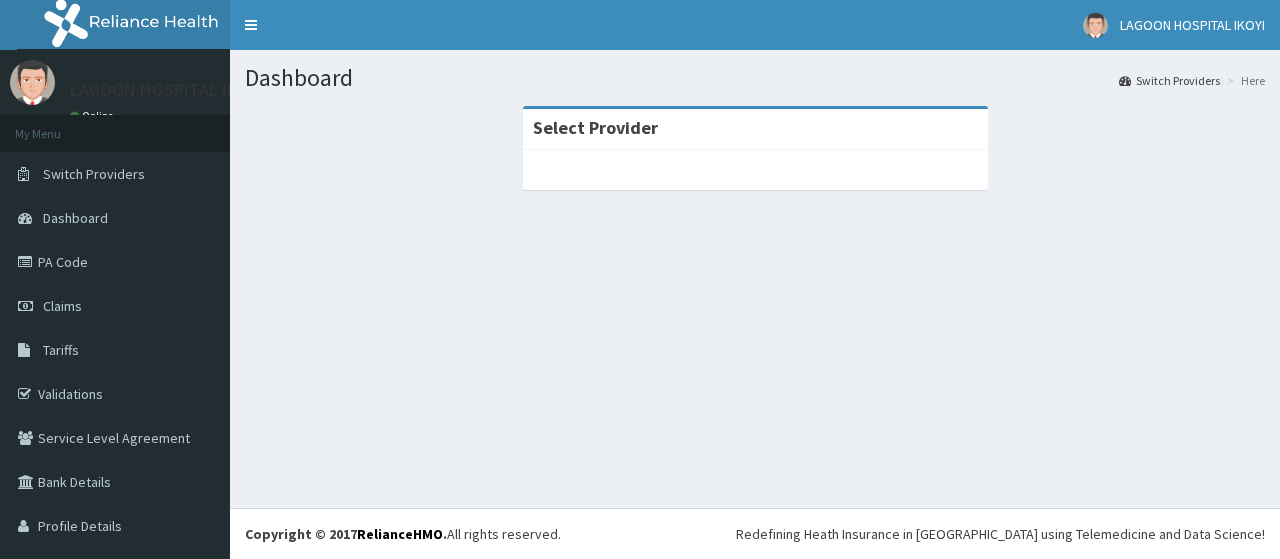scroll, scrollTop: 0, scrollLeft: 0, axis: both 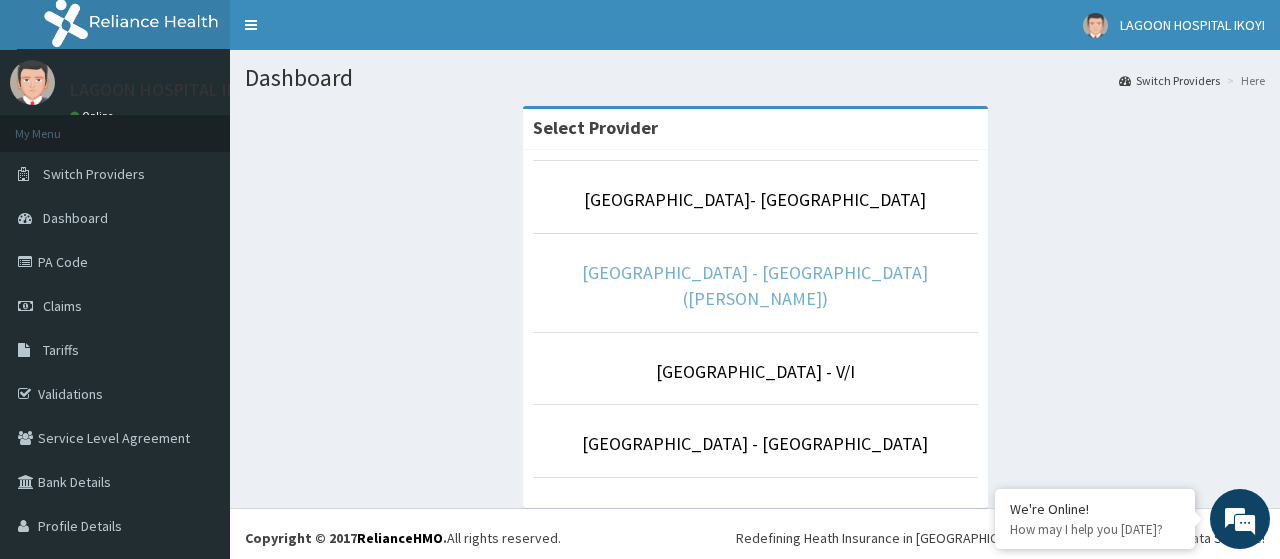click on "Lagoon Hospital - Ikeja(Adeniyi Jones)" at bounding box center [755, 285] 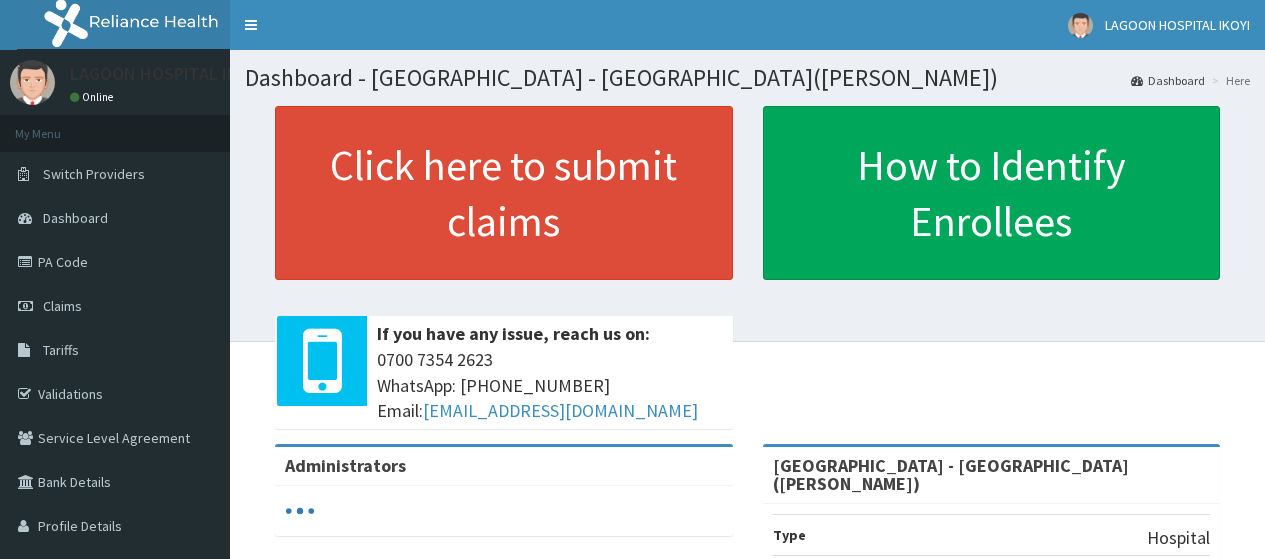 scroll, scrollTop: 0, scrollLeft: 0, axis: both 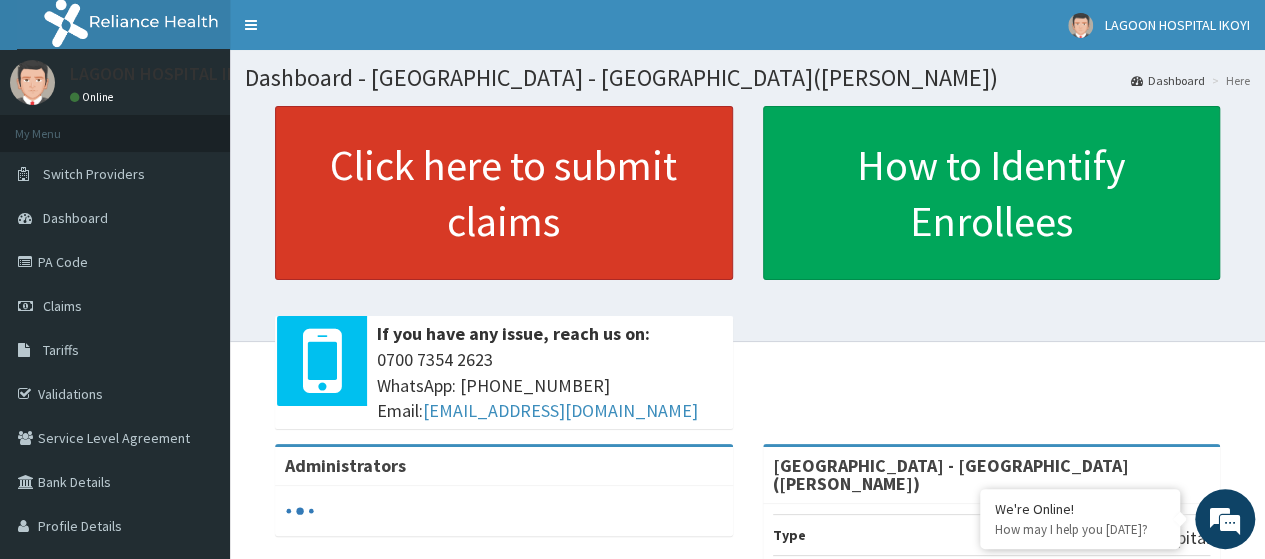 click on "Click here to submit claims" at bounding box center [504, 193] 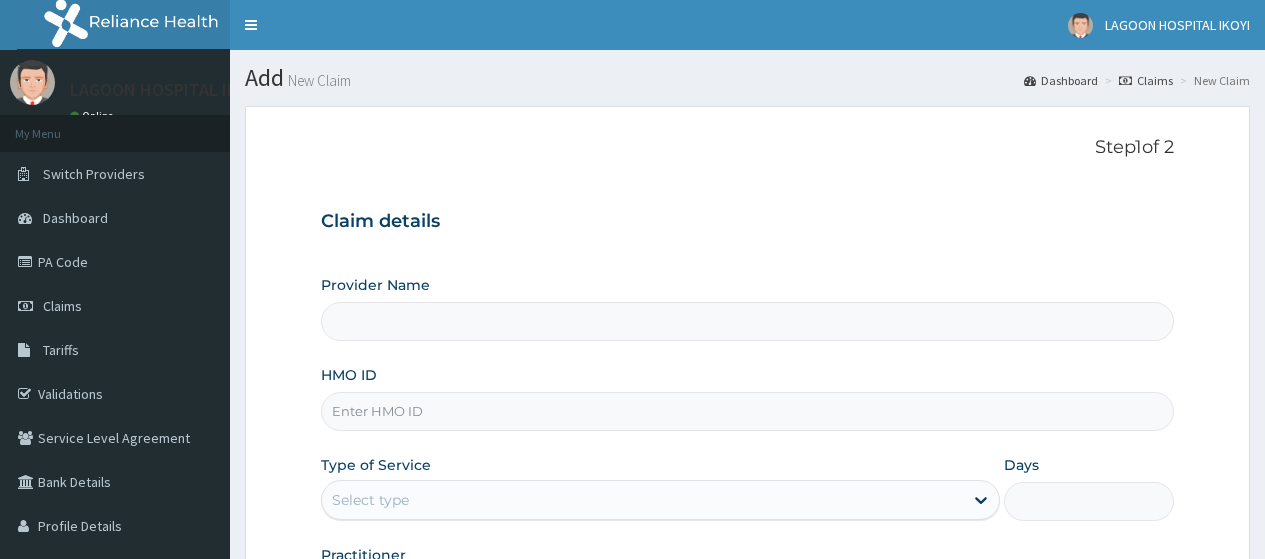 scroll, scrollTop: 0, scrollLeft: 0, axis: both 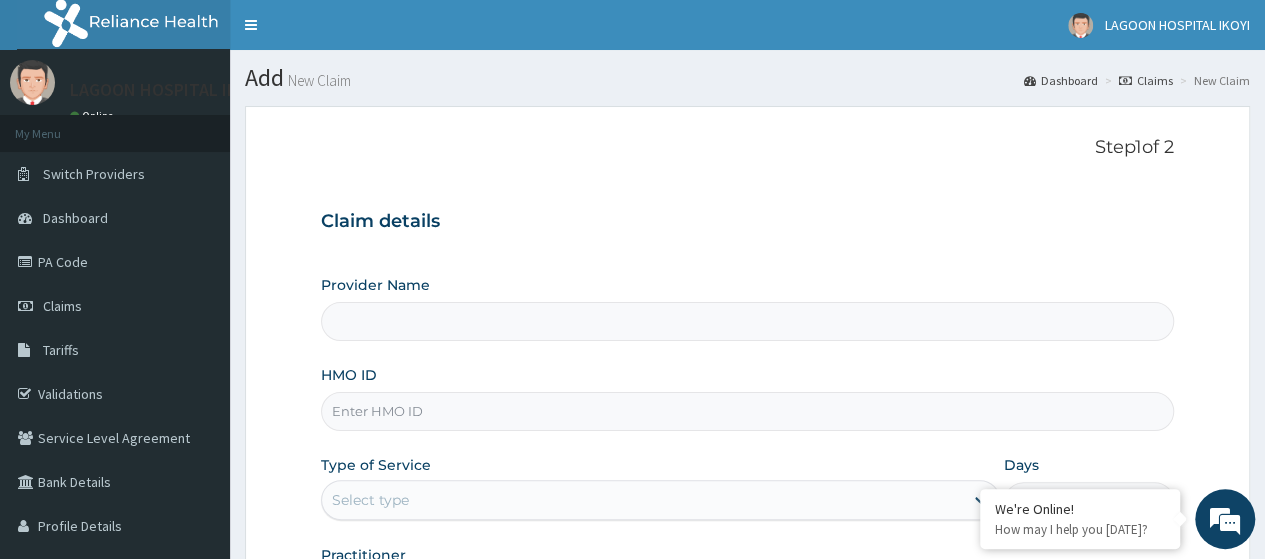 type on "[GEOGRAPHIC_DATA] - [GEOGRAPHIC_DATA]([PERSON_NAME])" 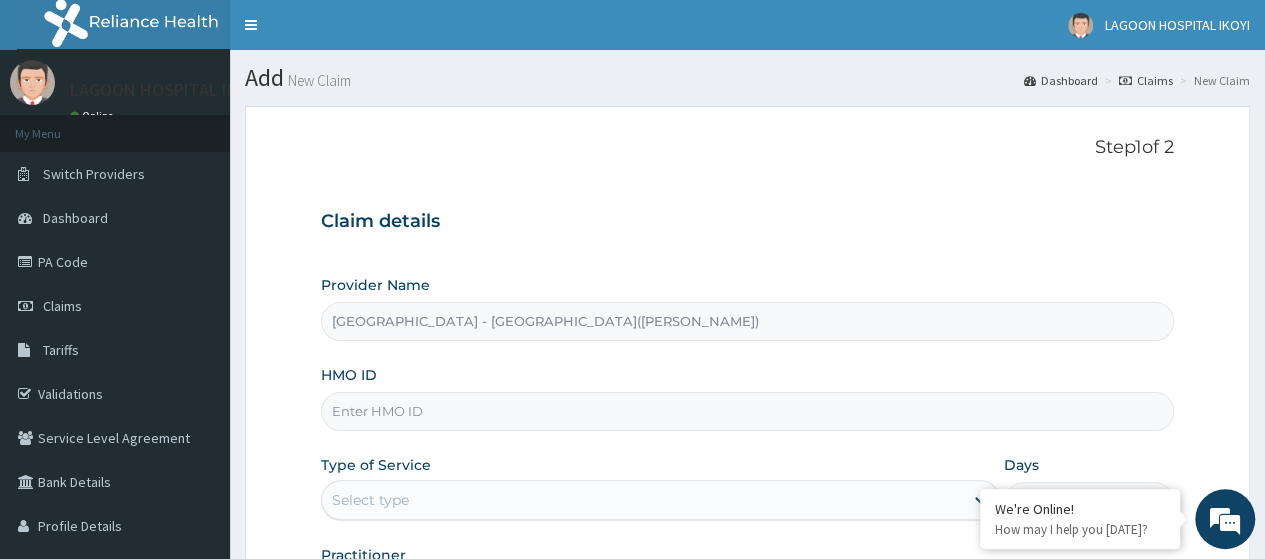 scroll, scrollTop: 0, scrollLeft: 0, axis: both 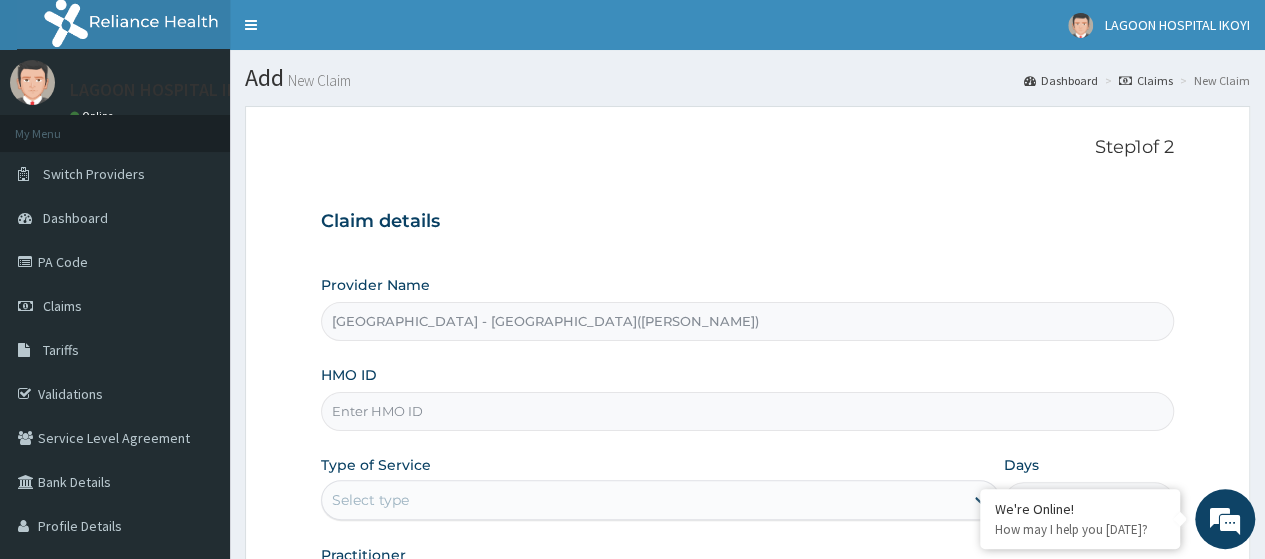 click on "HMO ID" at bounding box center [747, 411] 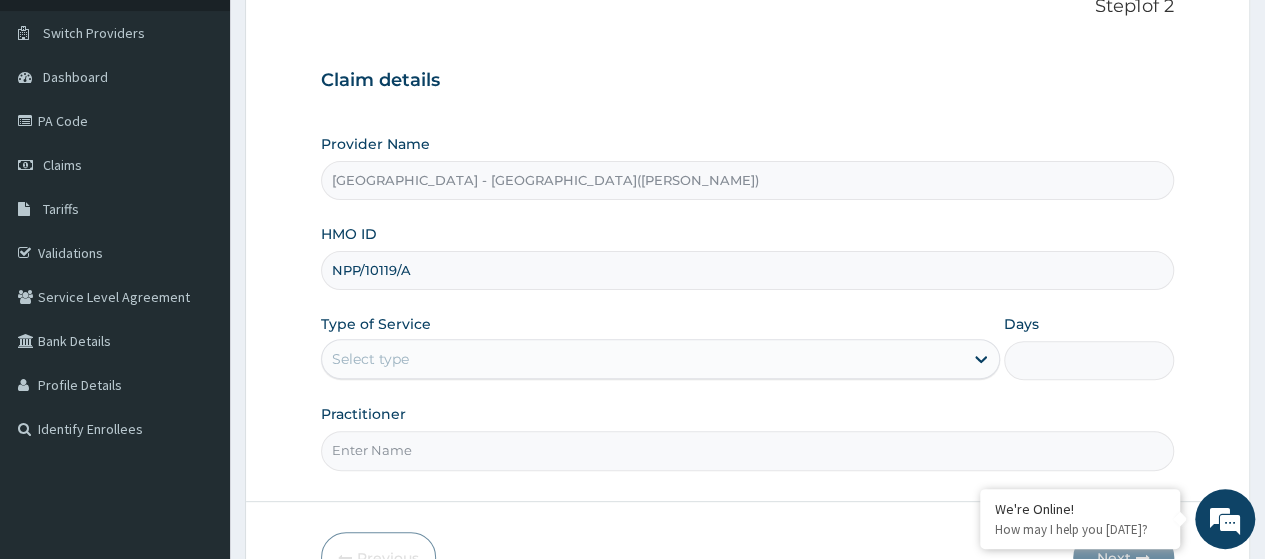 scroll, scrollTop: 196, scrollLeft: 0, axis: vertical 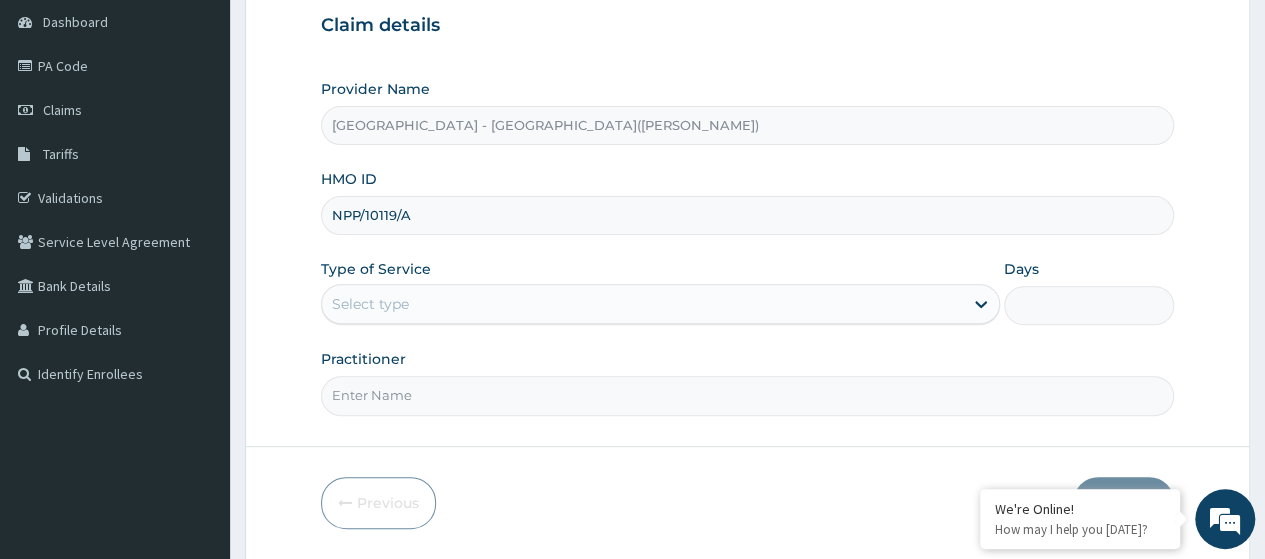 type on "NPP/10119/A" 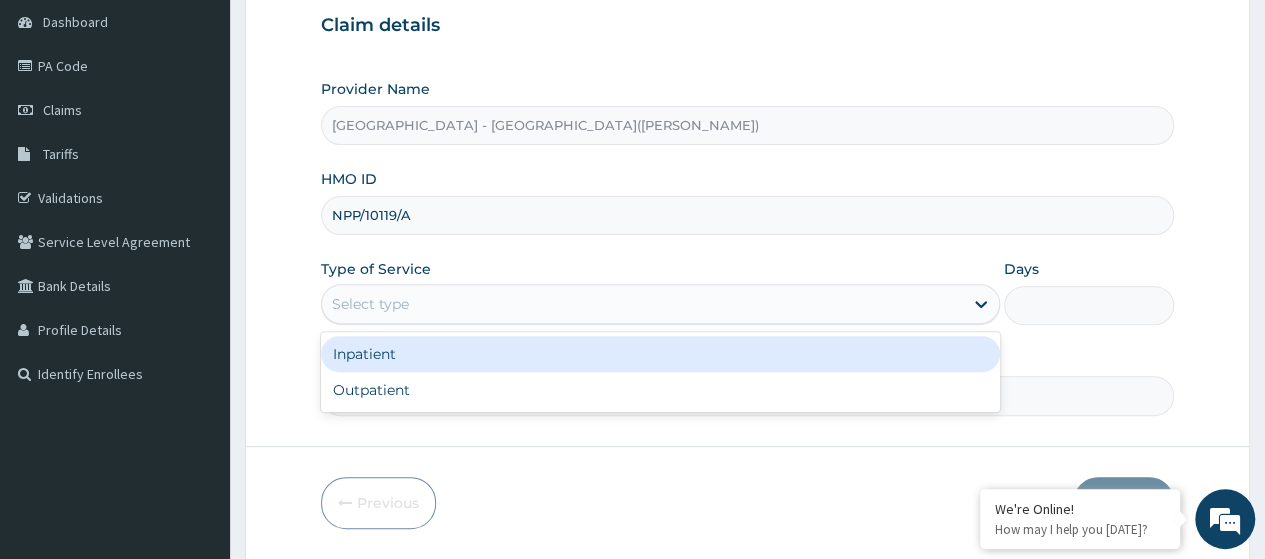 drag, startPoint x: 390, startPoint y: 358, endPoint x: 914, endPoint y: 345, distance: 524.16125 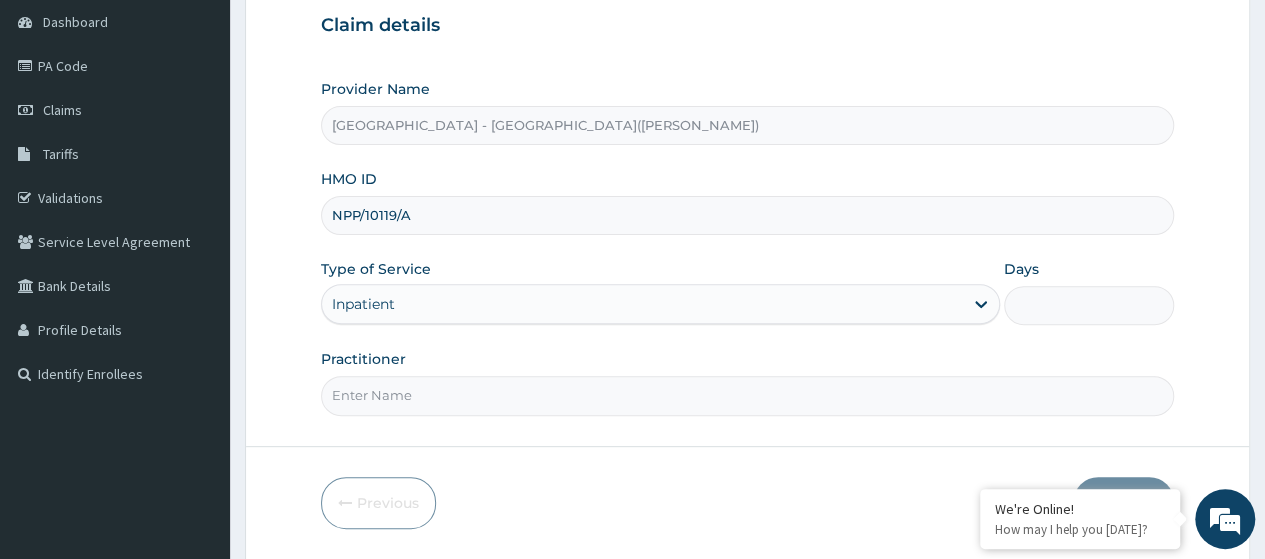 click on "Days" at bounding box center (1089, 305) 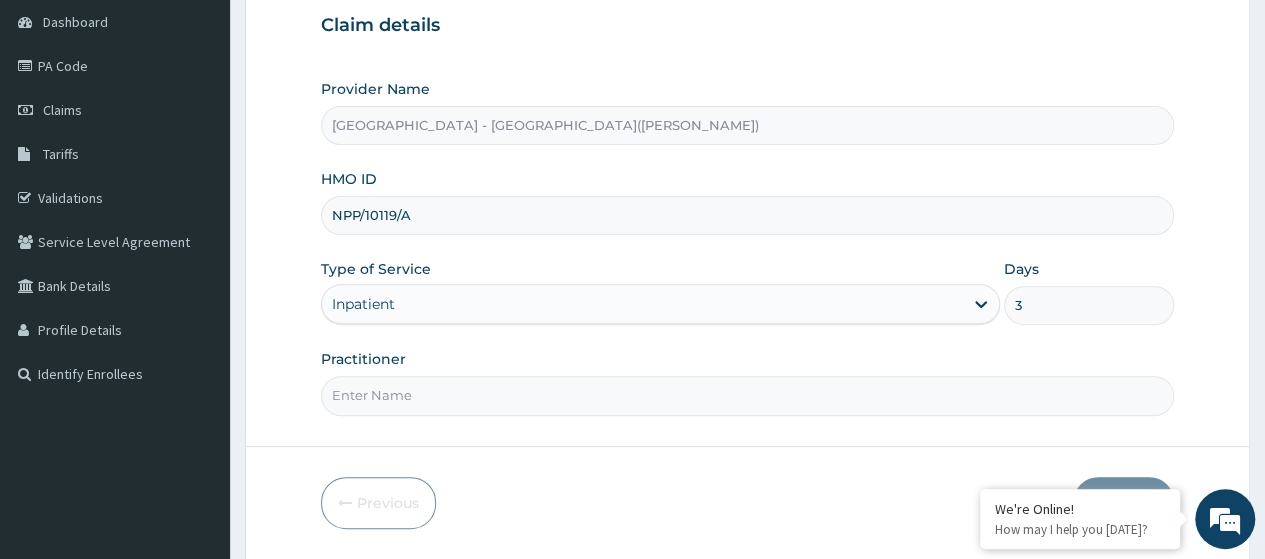 type on "3" 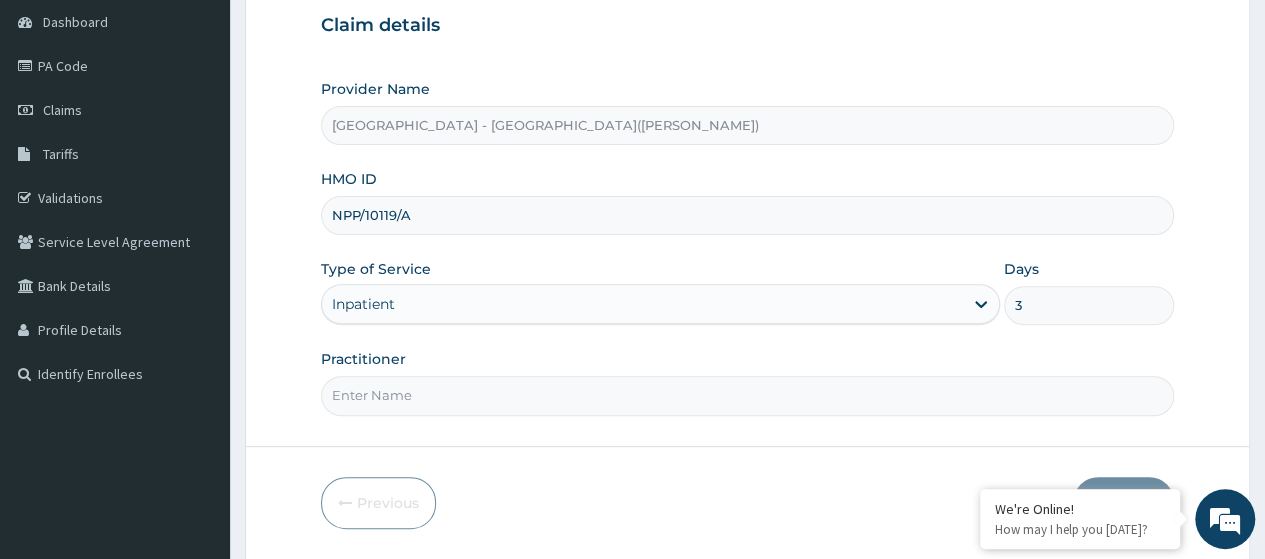 type on "ODUBAYO" 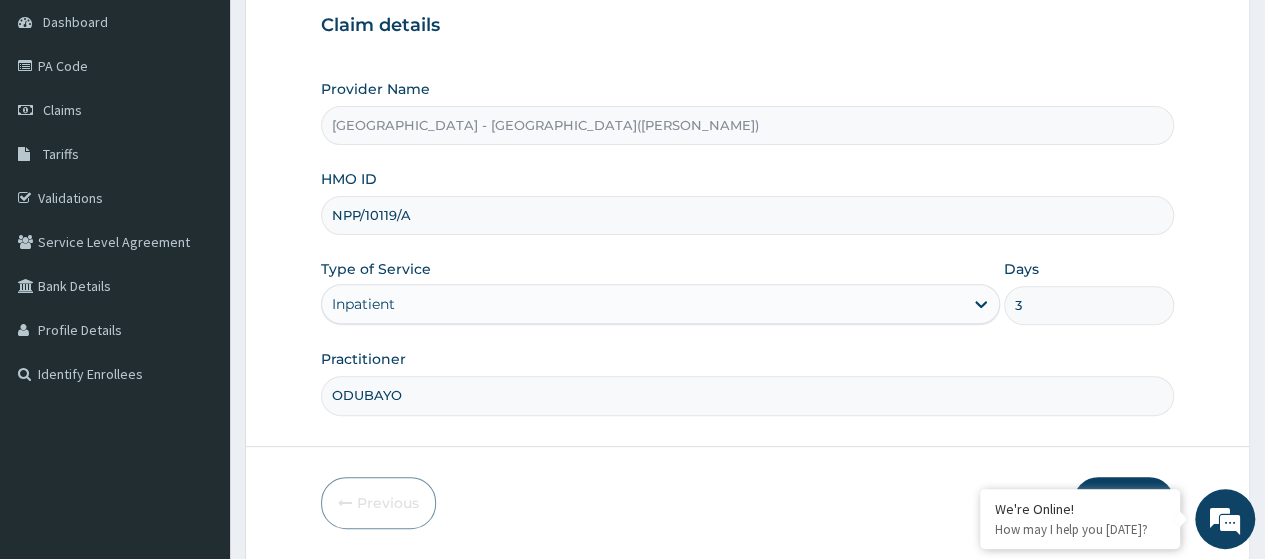 scroll, scrollTop: 258, scrollLeft: 0, axis: vertical 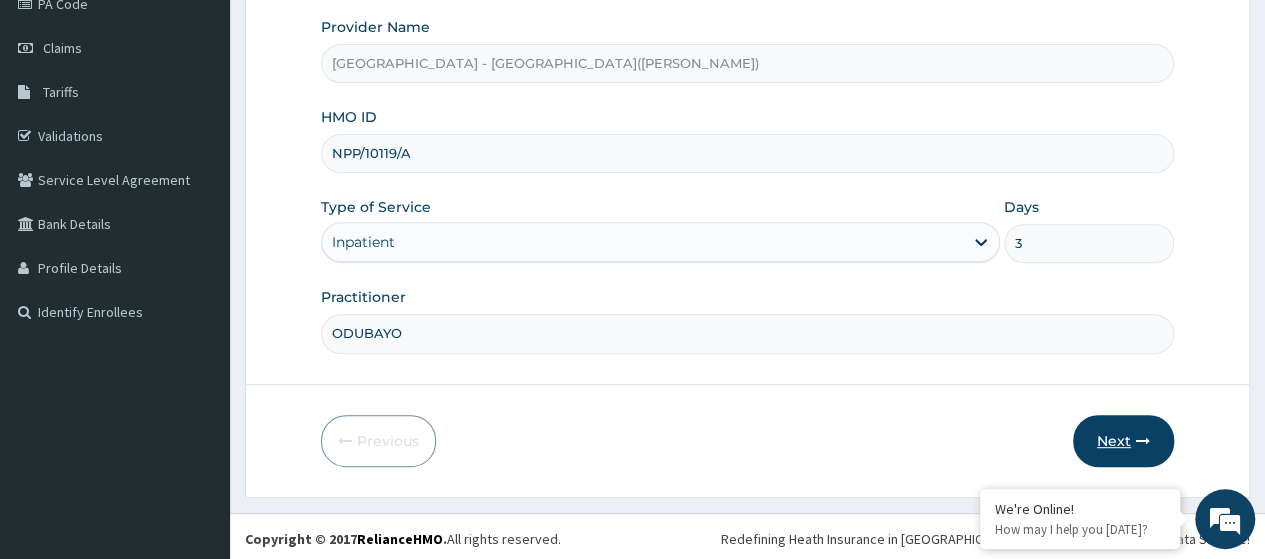 click on "Next" at bounding box center (1123, 441) 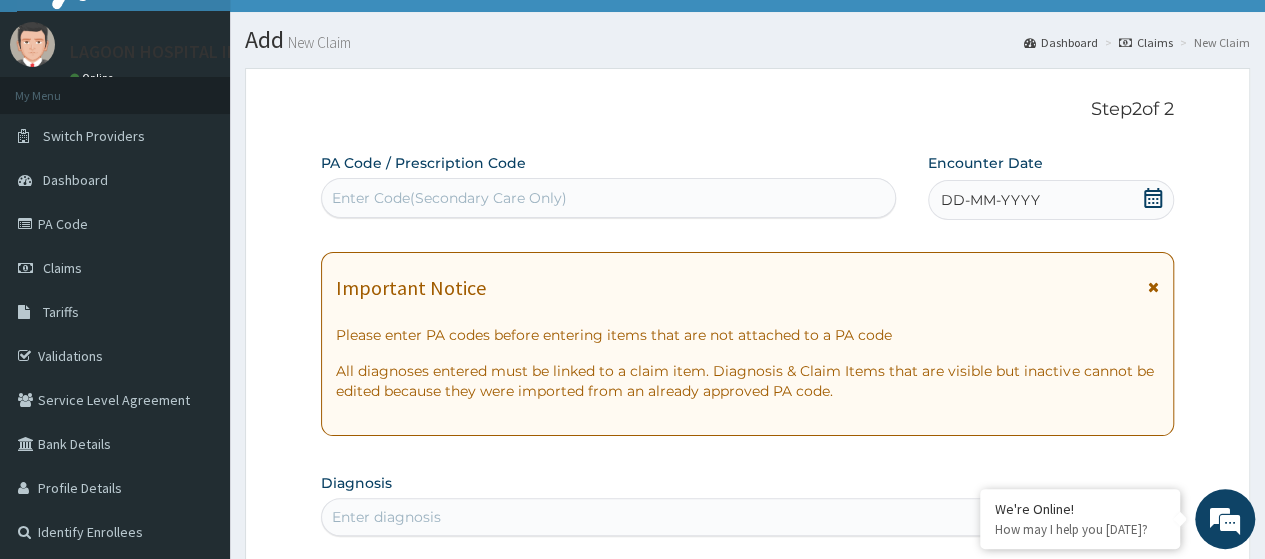 scroll, scrollTop: 2, scrollLeft: 0, axis: vertical 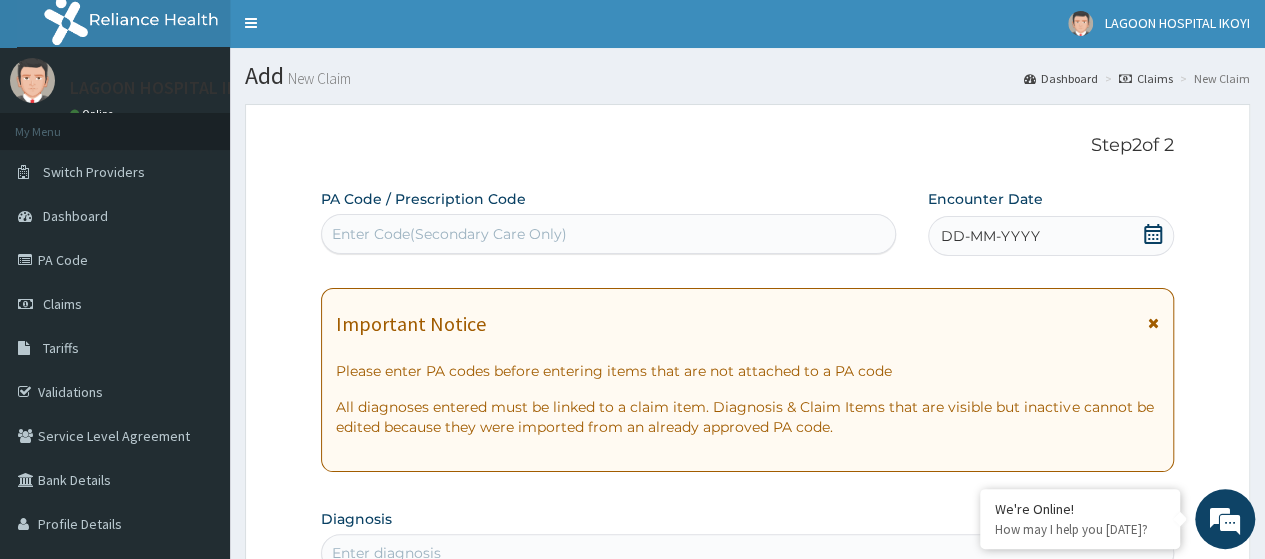 click on "Enter Code(Secondary Care Only)" at bounding box center [449, 234] 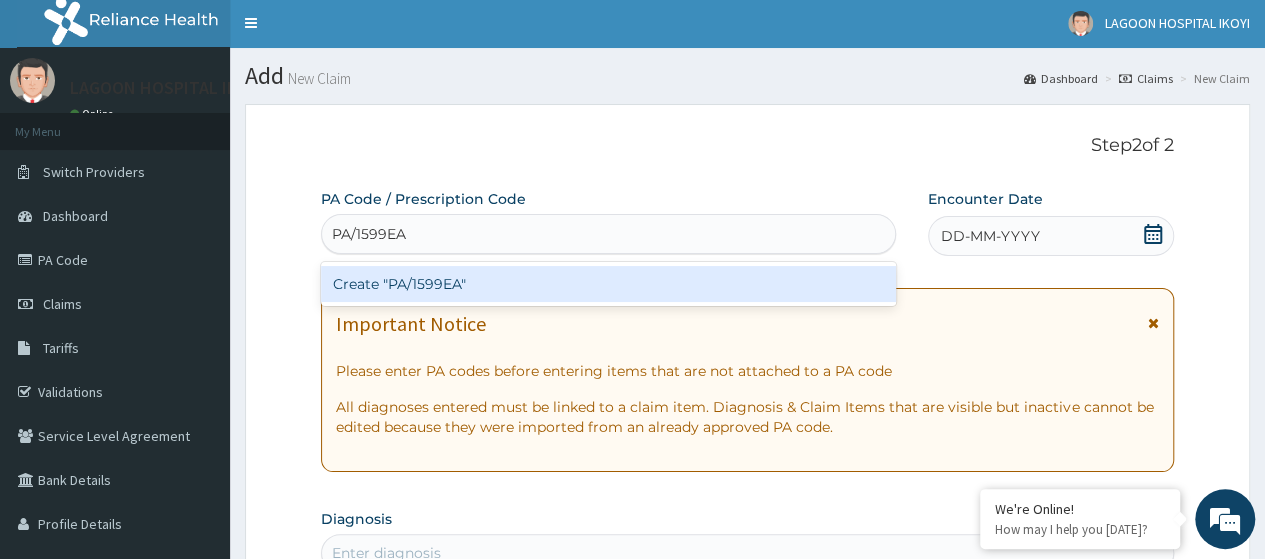 click on "Create "PA/1599EA"" at bounding box center [608, 284] 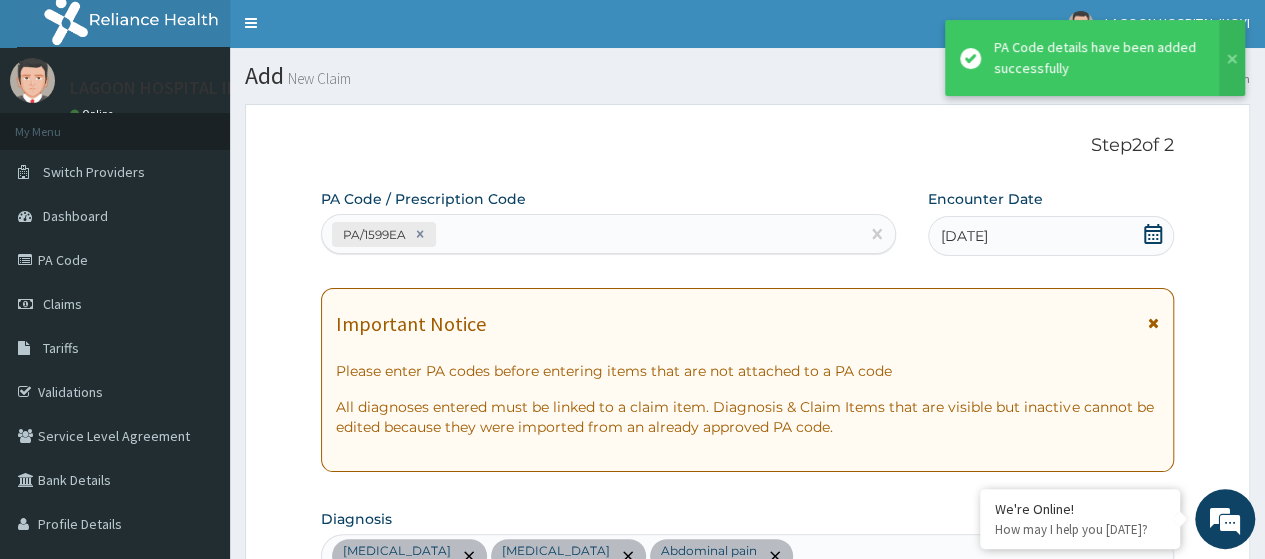 scroll, scrollTop: 690, scrollLeft: 0, axis: vertical 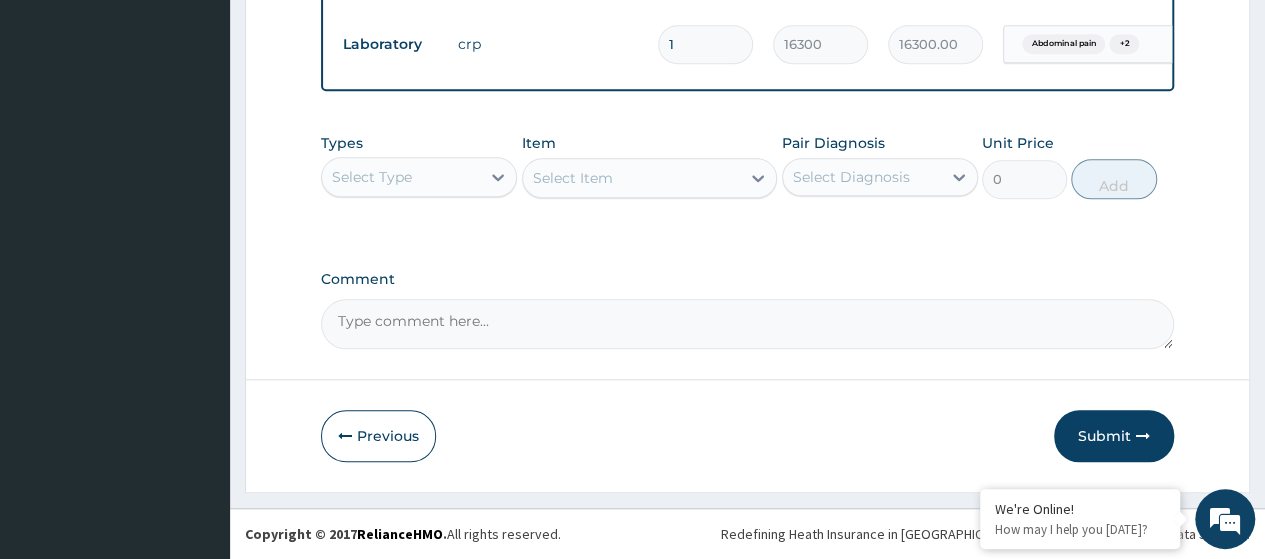 click on "Submit" at bounding box center (1114, 436) 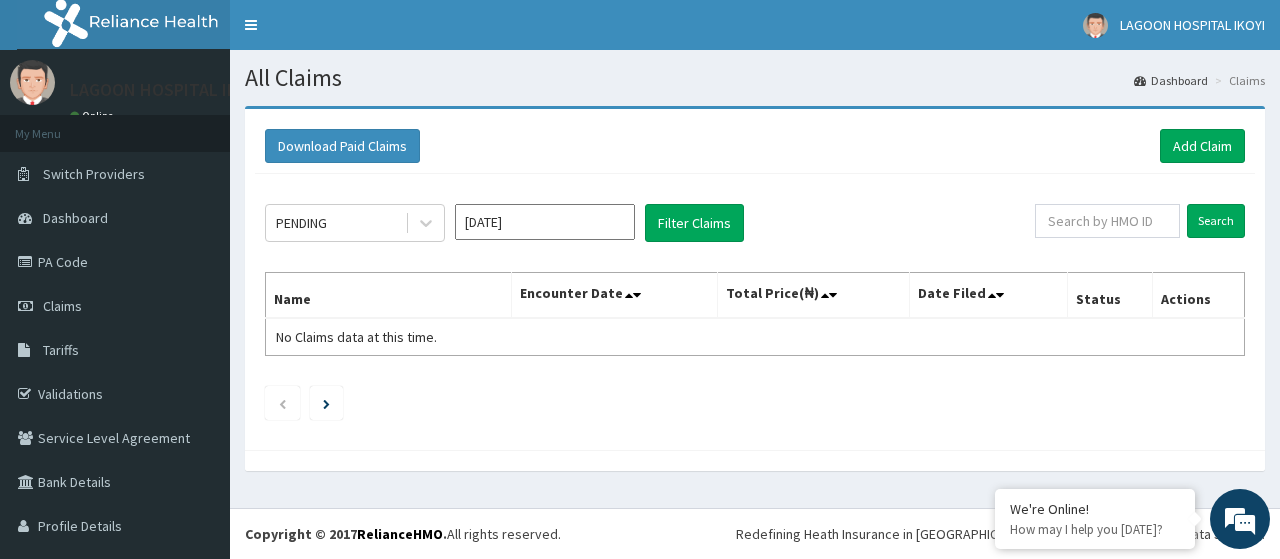 scroll, scrollTop: 0, scrollLeft: 0, axis: both 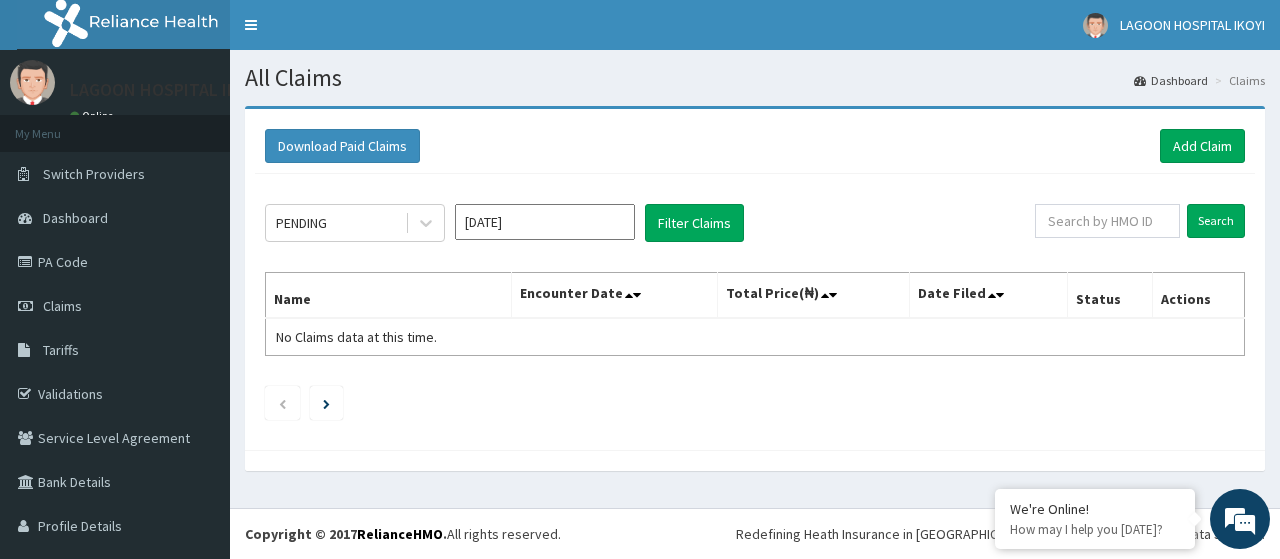 click on "[DATE]" at bounding box center [545, 222] 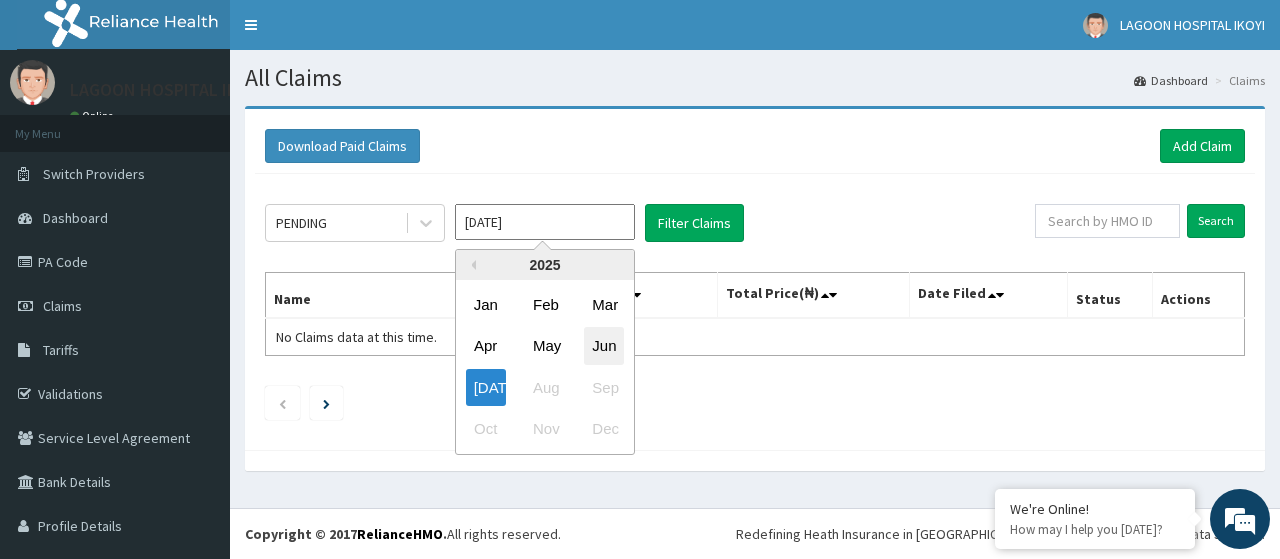 click on "Jun" at bounding box center (604, 346) 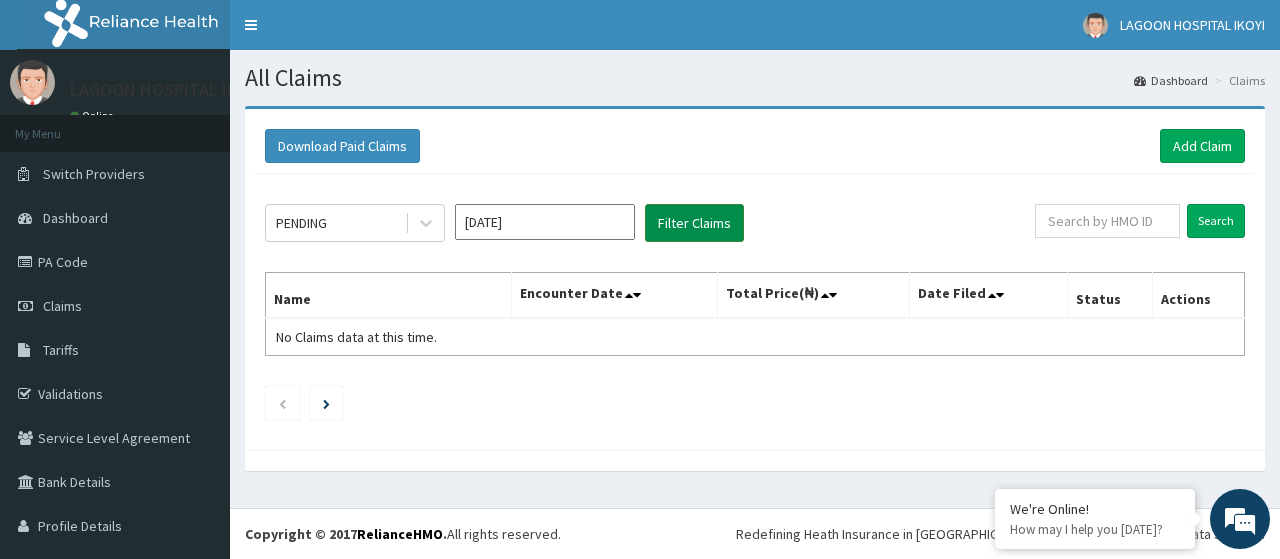 click on "Filter Claims" at bounding box center [694, 223] 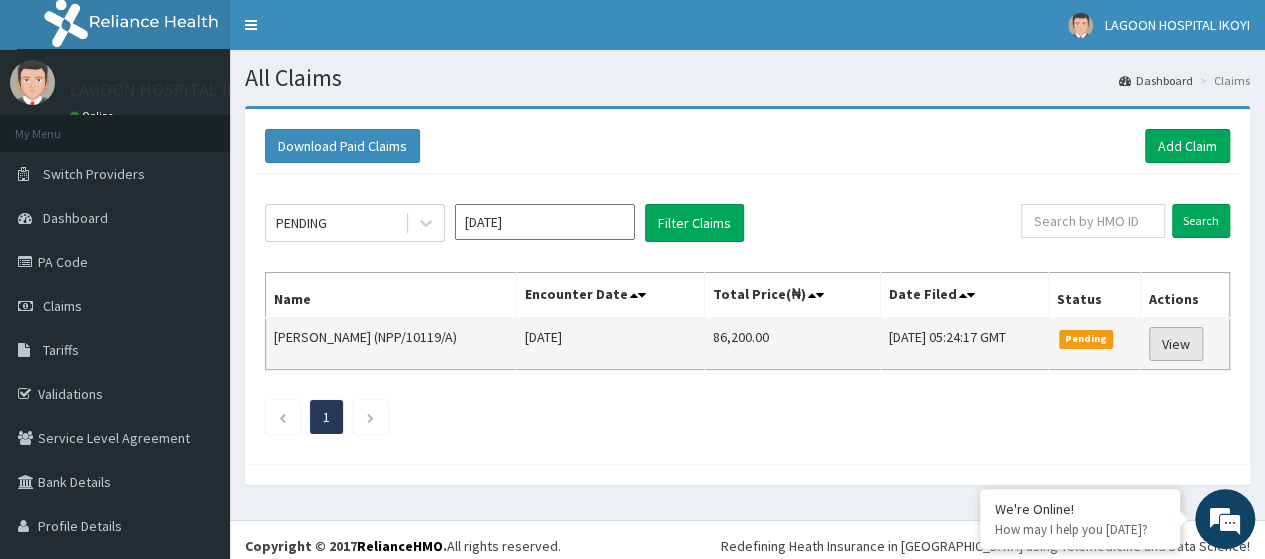 click on "View" at bounding box center [1176, 344] 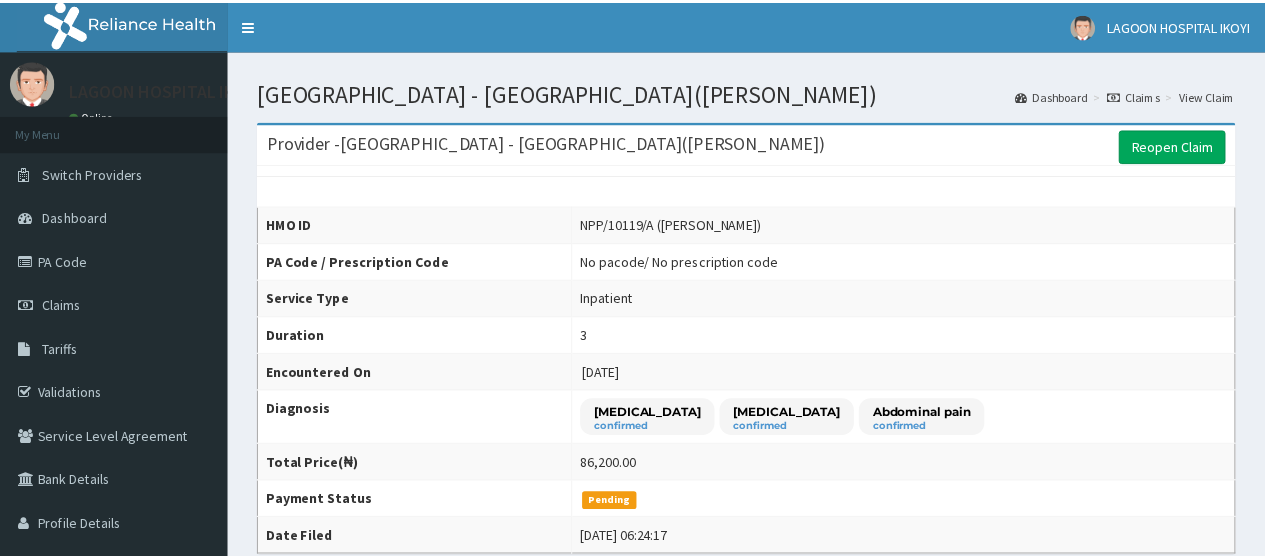 scroll, scrollTop: 0, scrollLeft: 0, axis: both 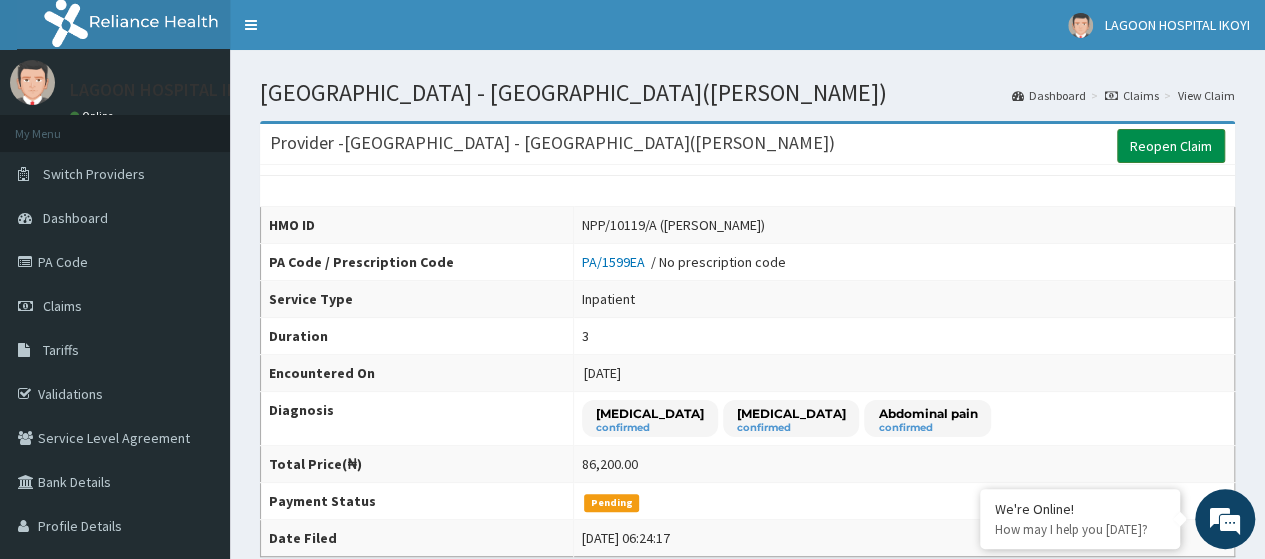 click on "Reopen Claim" at bounding box center [1171, 146] 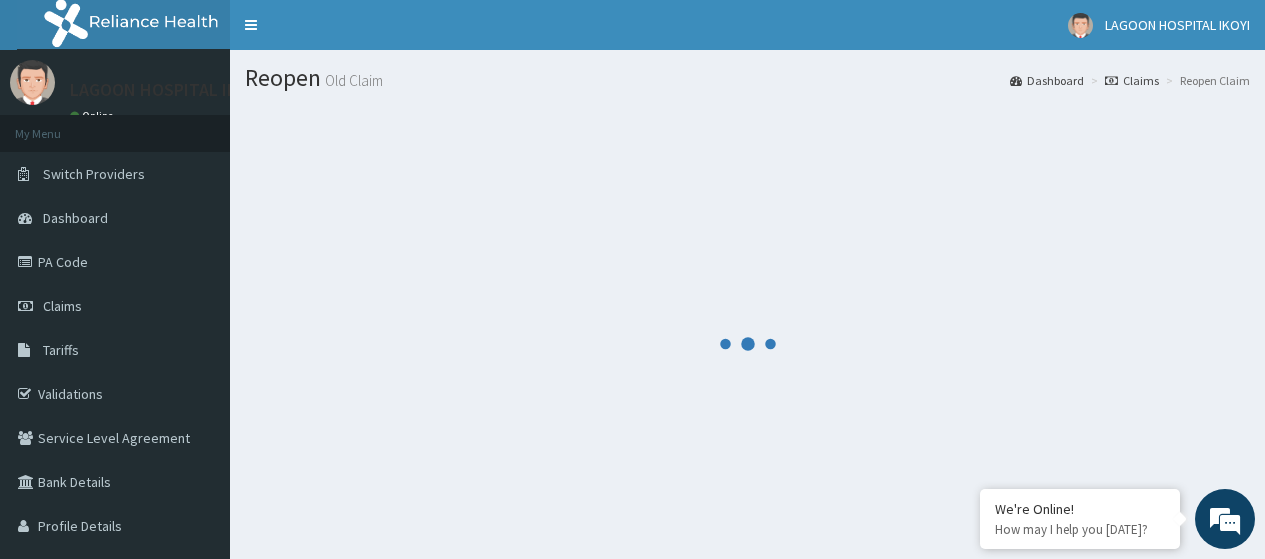 scroll, scrollTop: 0, scrollLeft: 0, axis: both 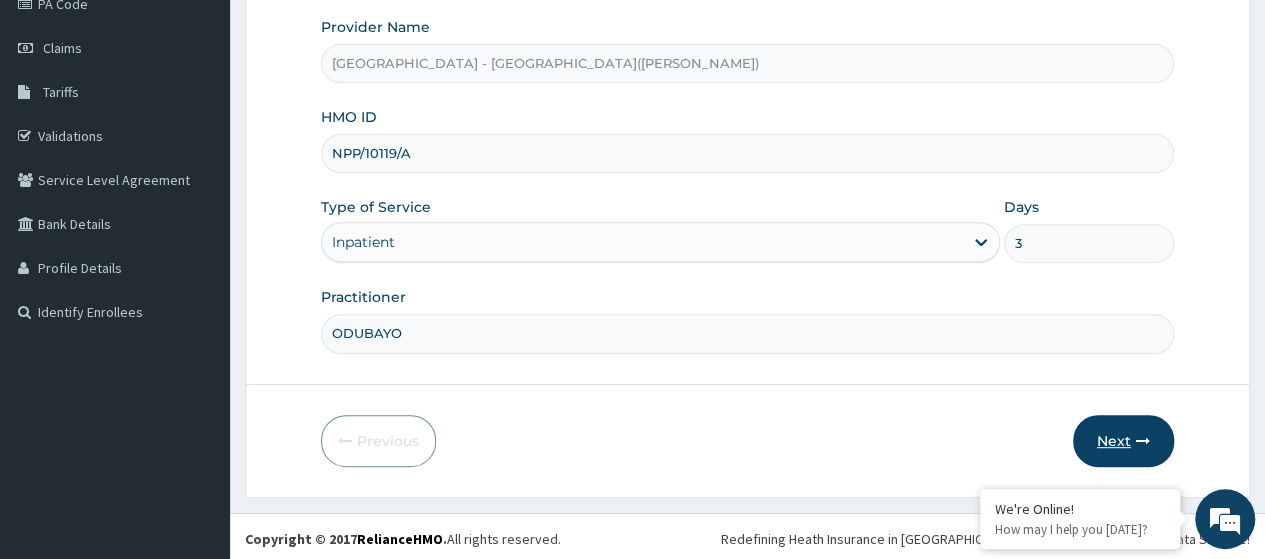click on "Next" at bounding box center [1123, 441] 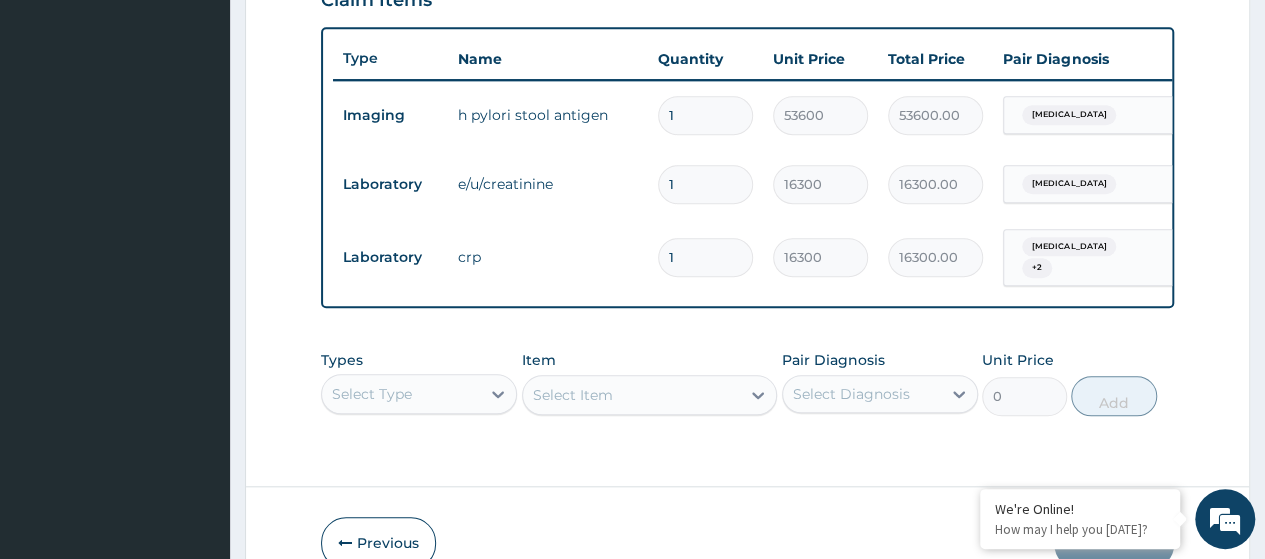 scroll, scrollTop: 738, scrollLeft: 0, axis: vertical 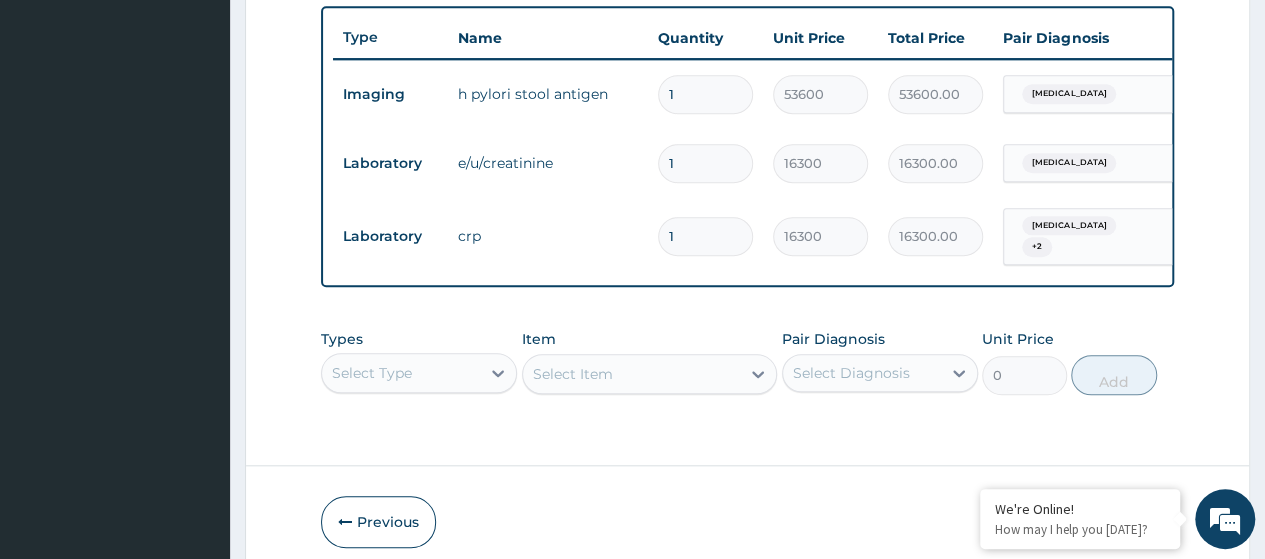 click on "Select Type" at bounding box center (419, 373) 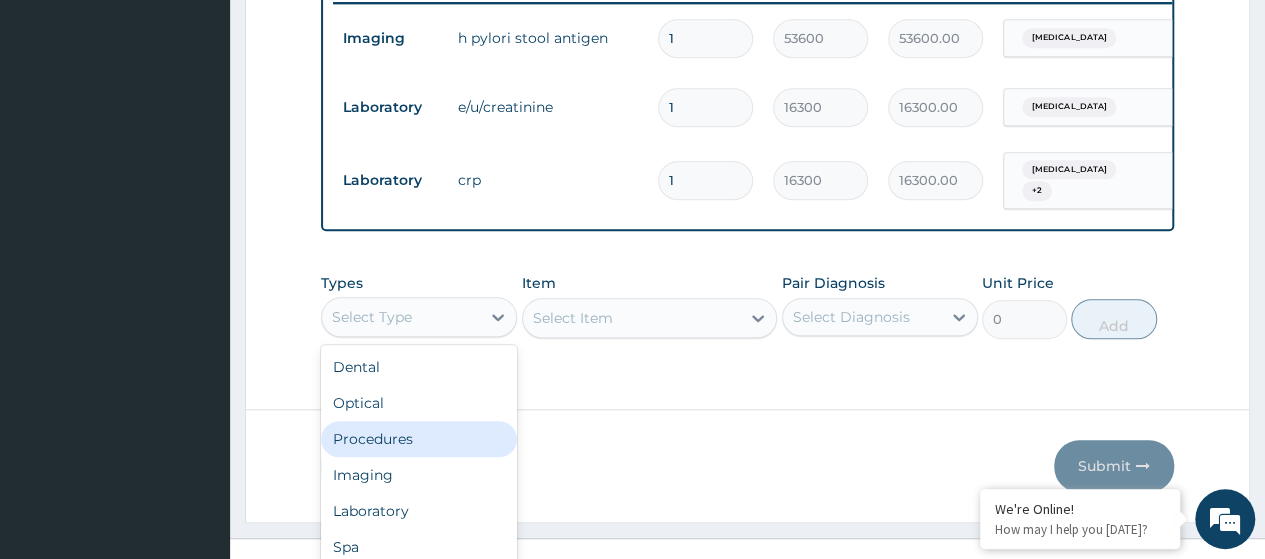 click on "Procedures" at bounding box center [419, 439] 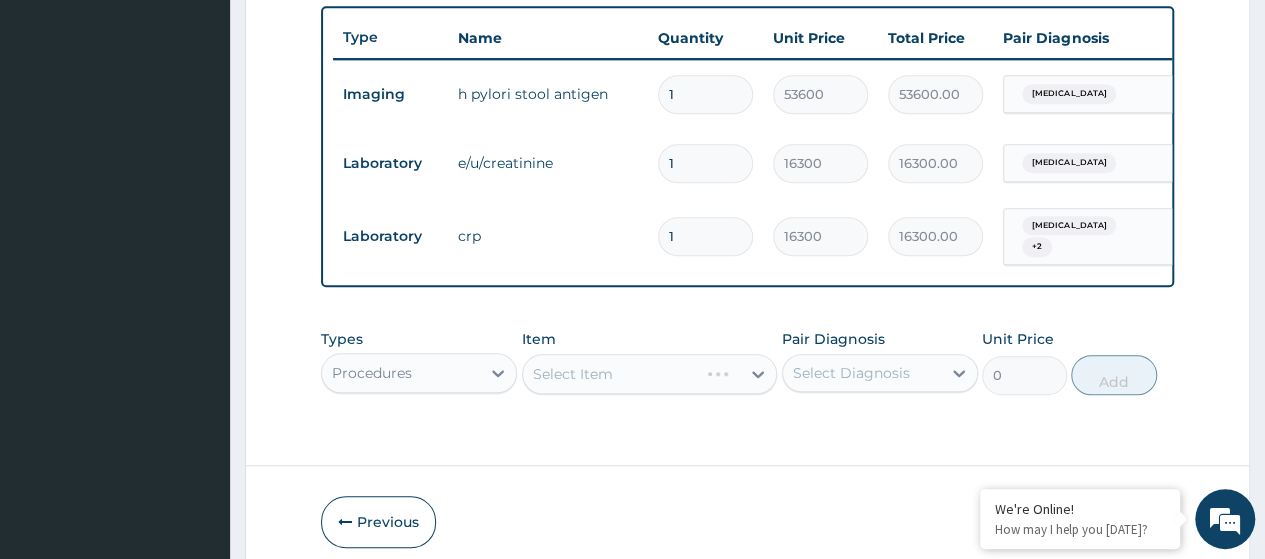 scroll, scrollTop: 0, scrollLeft: 0, axis: both 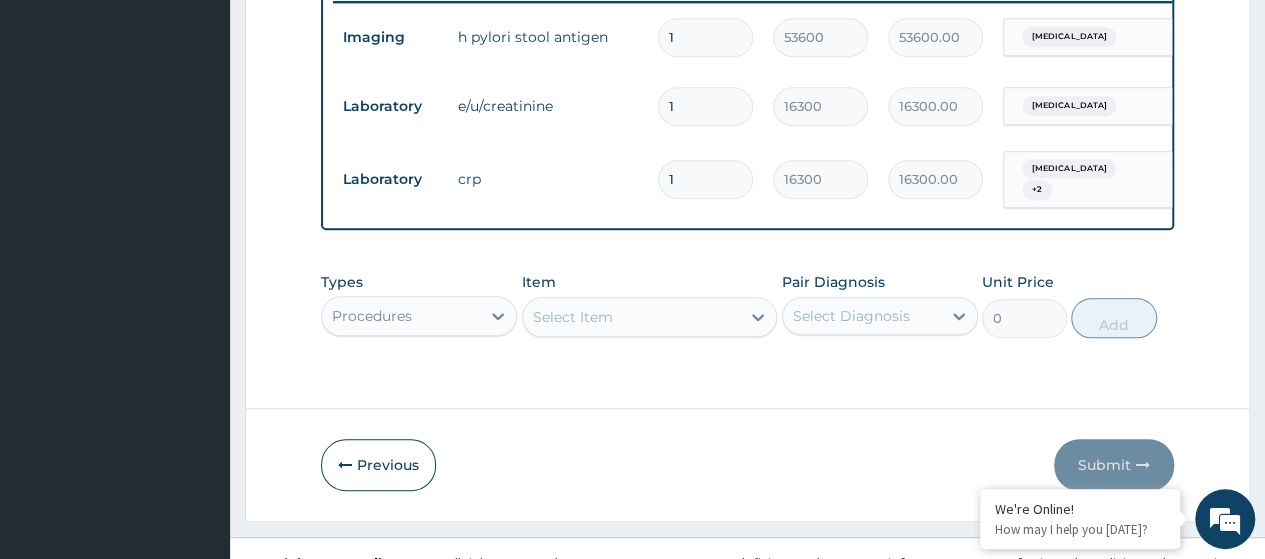 click on "Select Item" at bounding box center [650, 317] 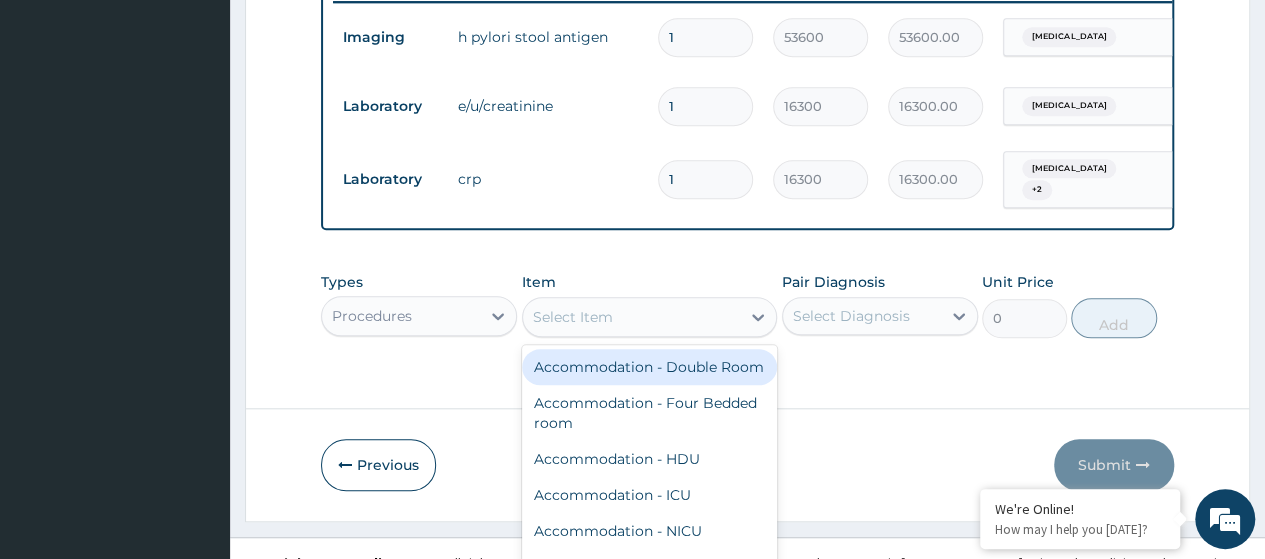 scroll, scrollTop: 58, scrollLeft: 0, axis: vertical 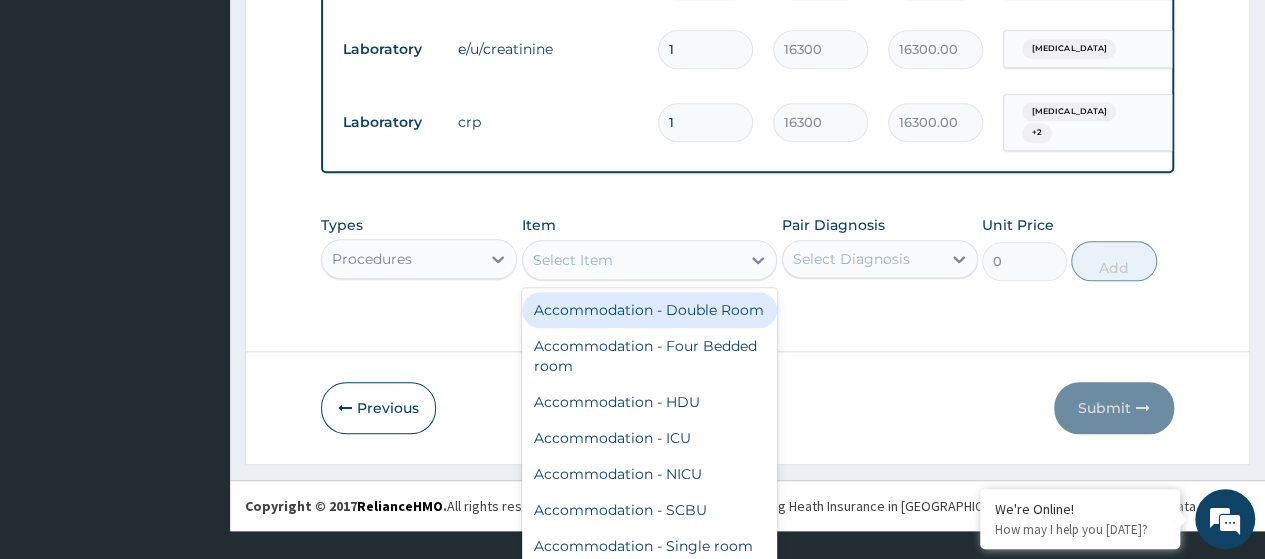 click on "Item option Accommodation - Double Room focused, 1 of 2244. 2244 results available. Use Up and Down to choose options, press Enter to select the currently focused option, press Escape to exit the menu, press Tab to select the option and exit the menu. Select Item Accommodation - Double Room Accommodation - Four Bedded room Accommodation - HDU Accommodation - ICU Accommodation - NICU Accommodation - SCBU Accommodation - Single room Accommodation - Super Deluxe room Accommodation - VIP Room Accommodation - VVIP Room Accommodation & Nursing- Daycase Accommodation- Three Beded Room Accomodation & Nursing- Emergency case FOUR BEDDED HOME VISIT Nursing and Medical Services - Double room Nursing and Medical Services - HDU Nursing and Medical Services - ICU Nursing and Medical Services - NICU Nursing and Medical Services - SCBU Nursing and Medical Services - Single room ORTHO ROOM Ambulance  - Outskirts of Lagos Ambulance  - Within Island Axis Ambulance - Agege, Ajah, VGC, Agbara axis Ambulance - Airport Shuttle ECG" at bounding box center [650, 248] 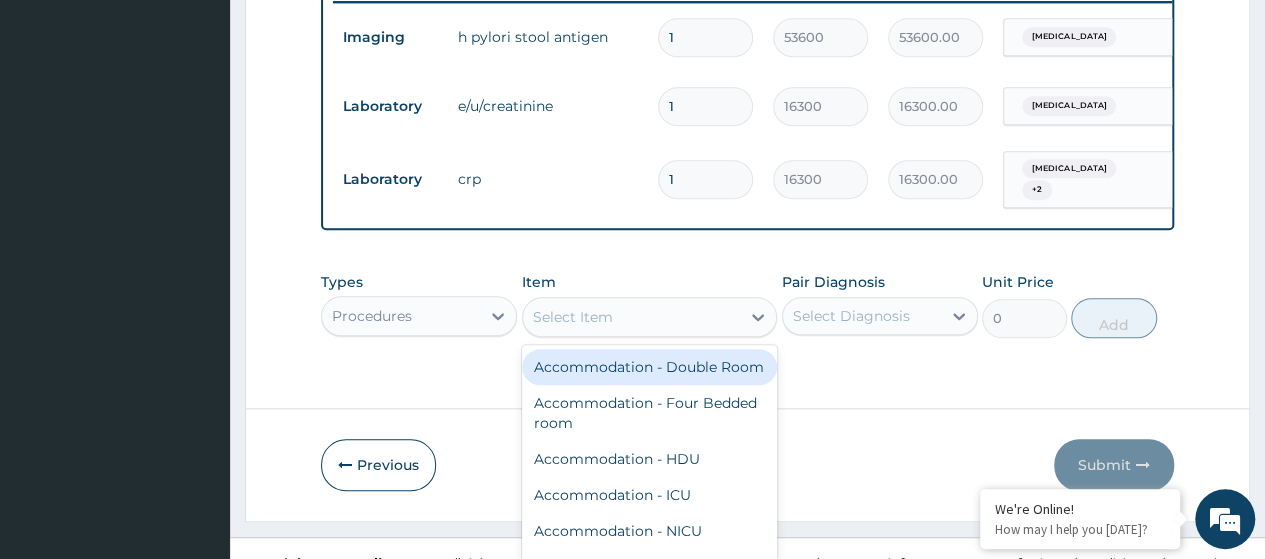 scroll, scrollTop: 828, scrollLeft: 0, axis: vertical 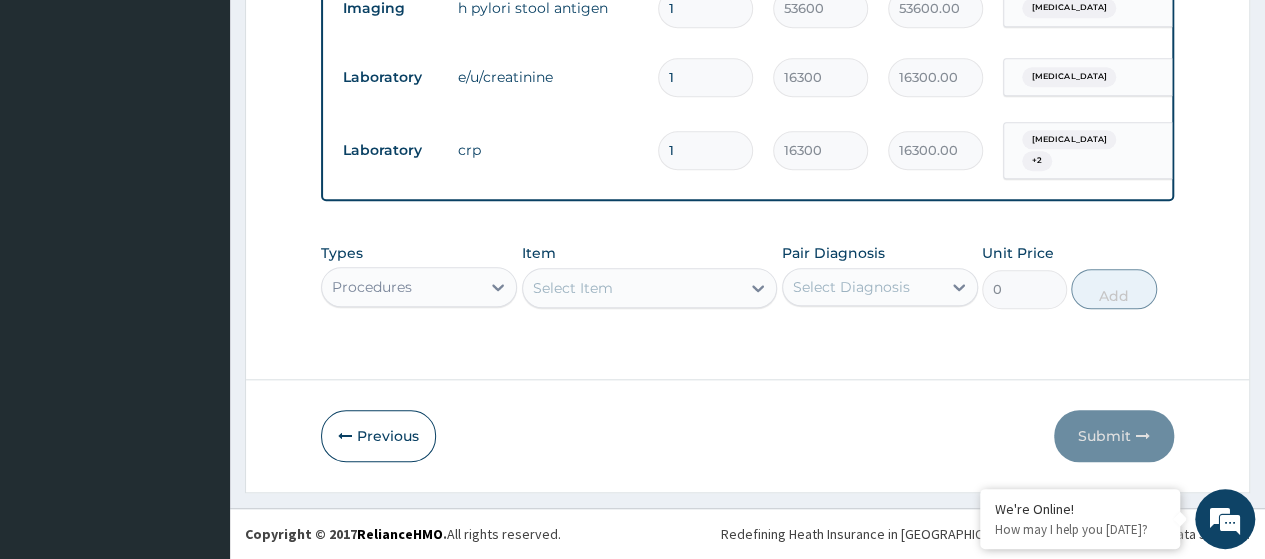 paste on "Consultation GOPD First Visit" 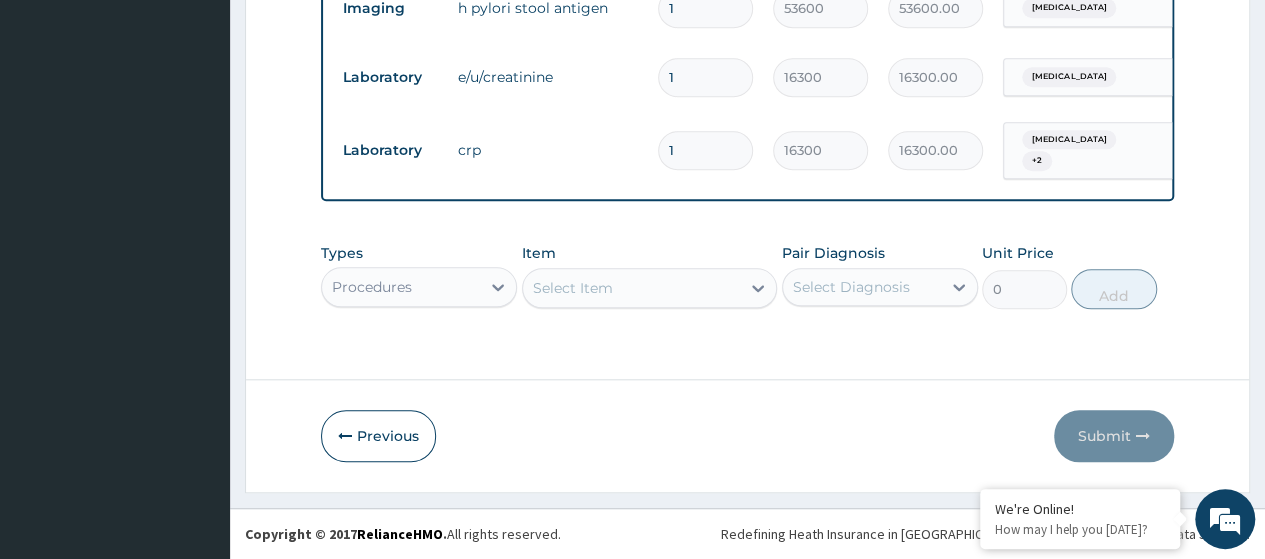 type on "Consultation GOPD First Visit" 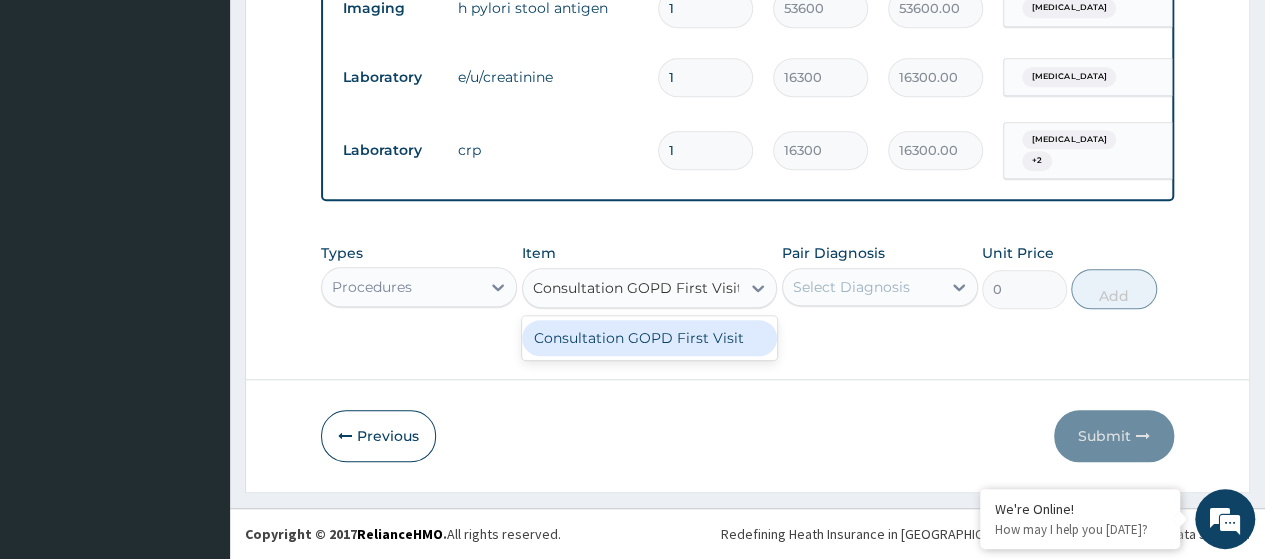 click on "Consultation GOPD First Visit" at bounding box center [650, 338] 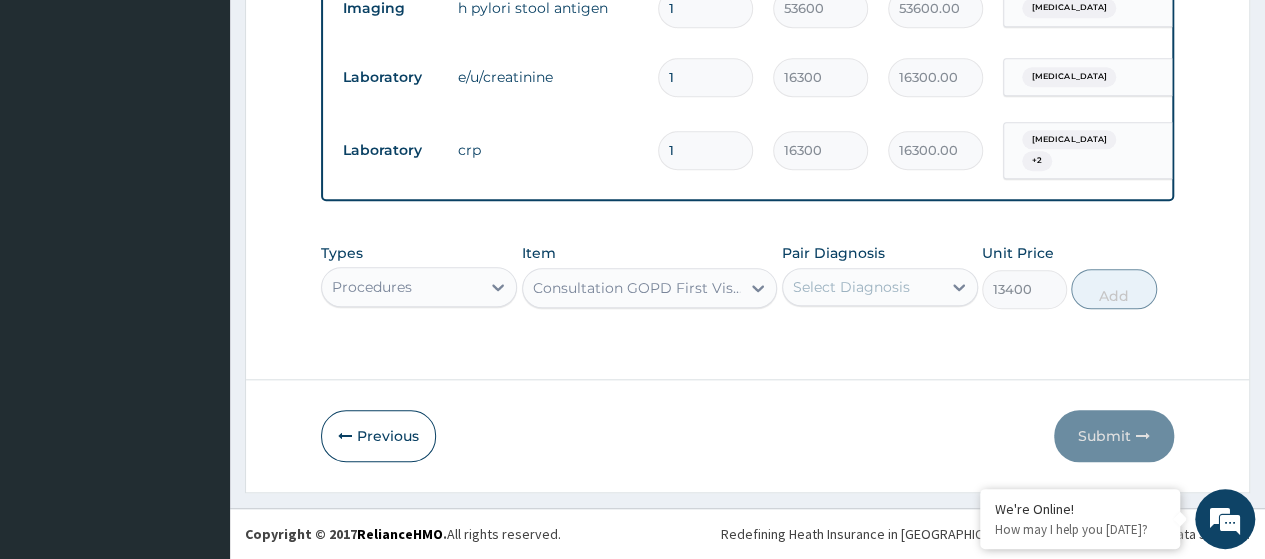click on "Select Diagnosis" at bounding box center [851, 287] 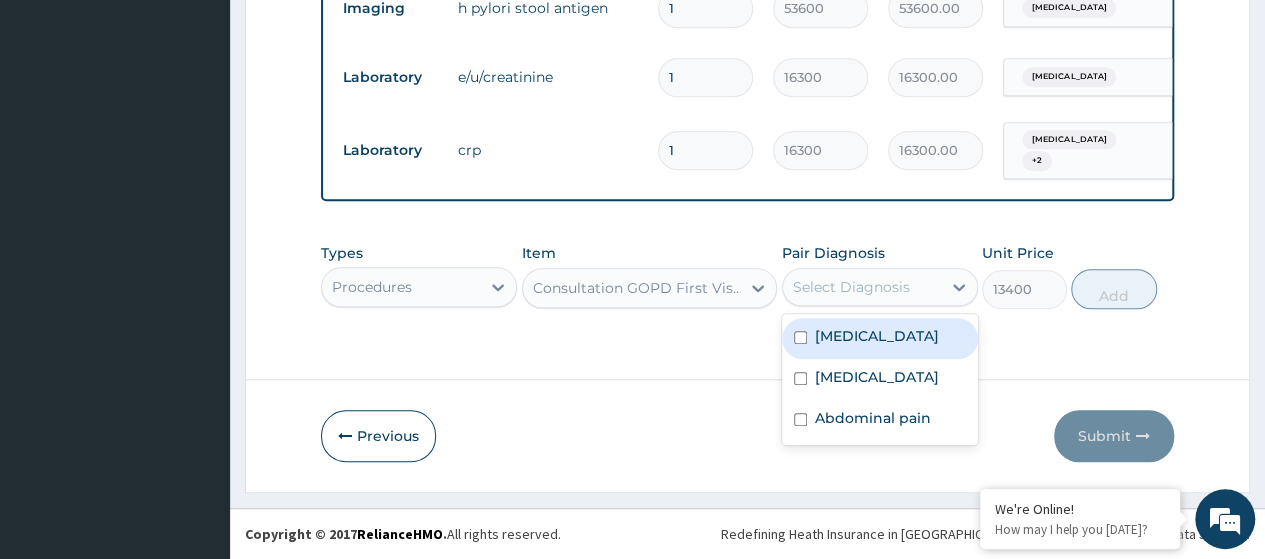 click on "Peptic ulcer" at bounding box center (877, 336) 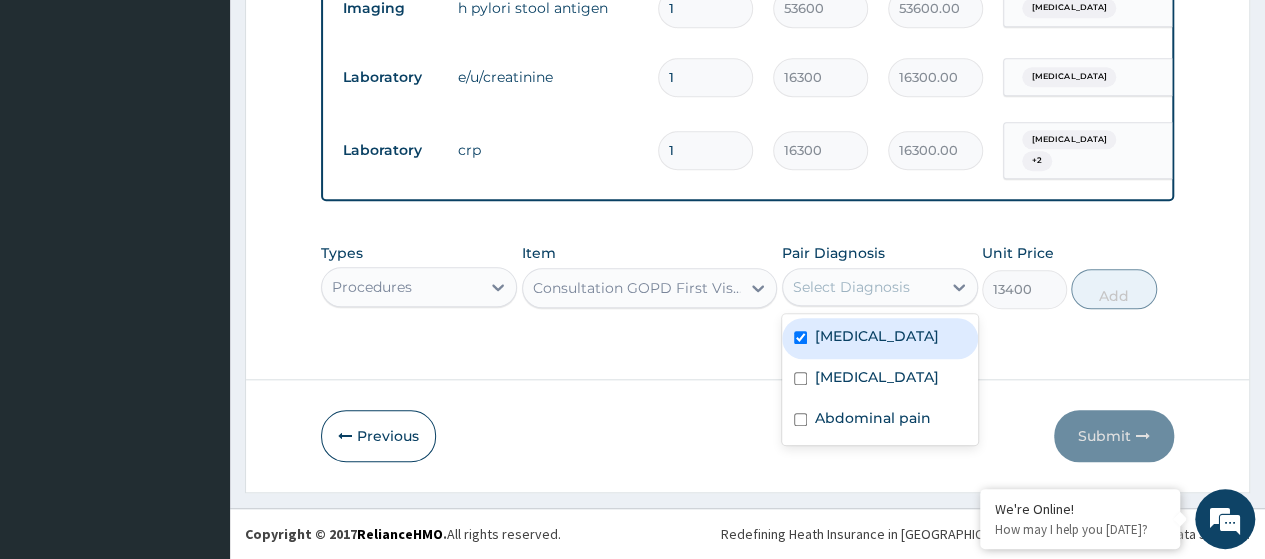checkbox on "true" 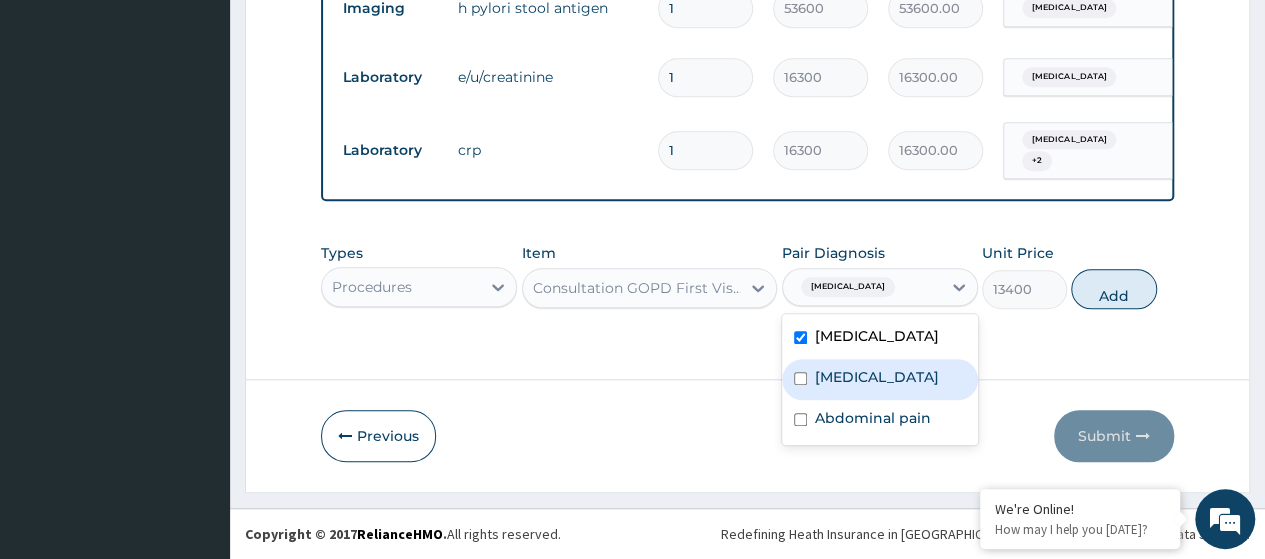 click on "Gastritis" at bounding box center (877, 377) 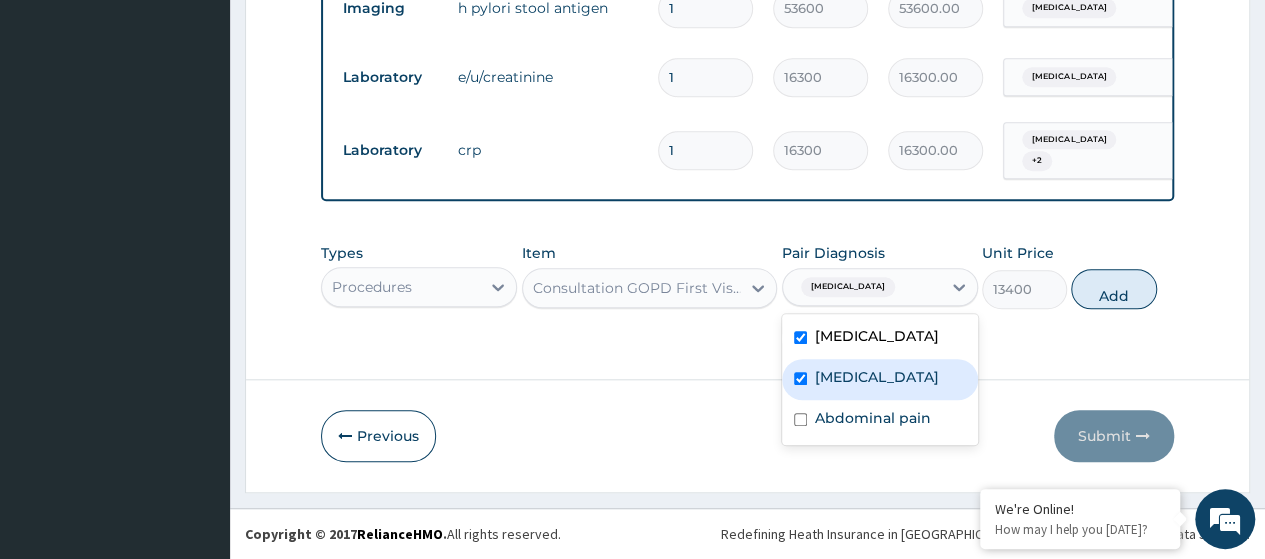 checkbox on "true" 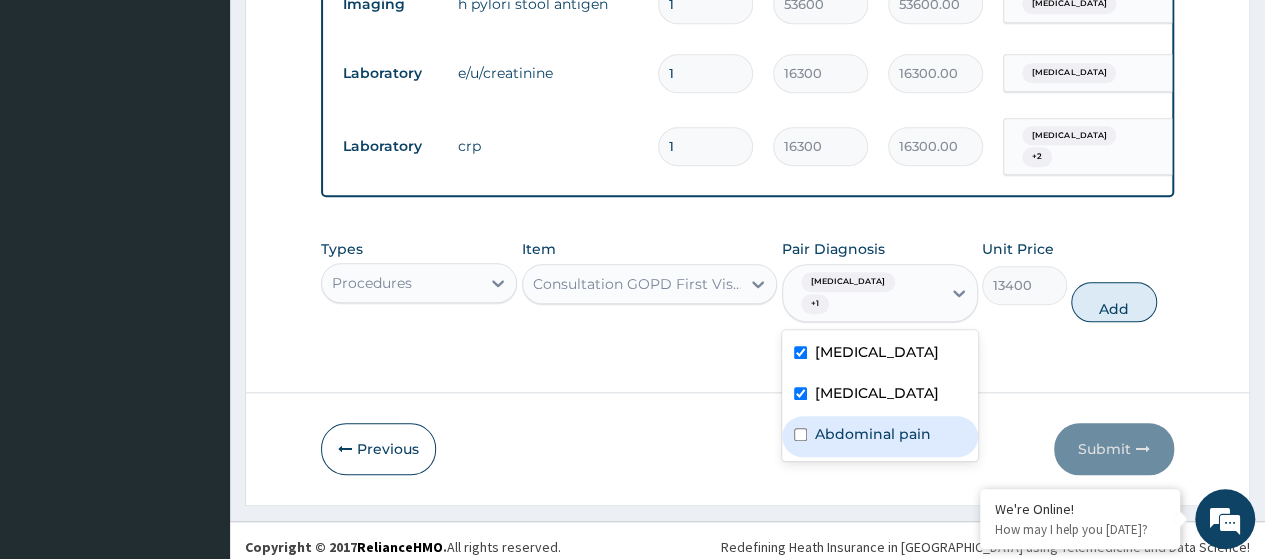 drag, startPoint x: 865, startPoint y: 431, endPoint x: 894, endPoint y: 416, distance: 32.649654 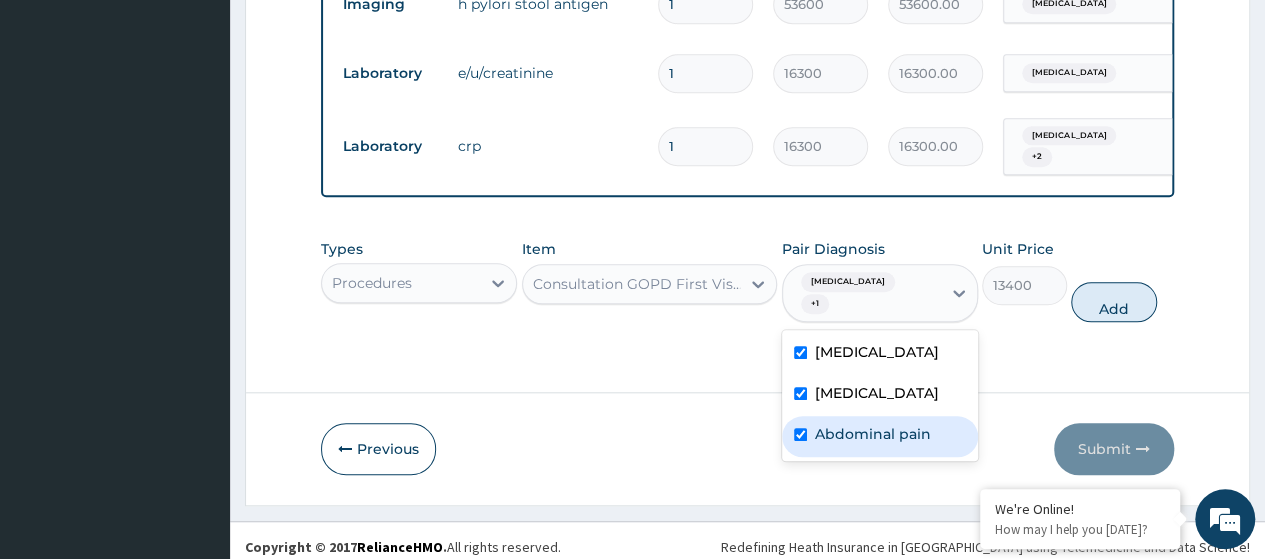 checkbox on "true" 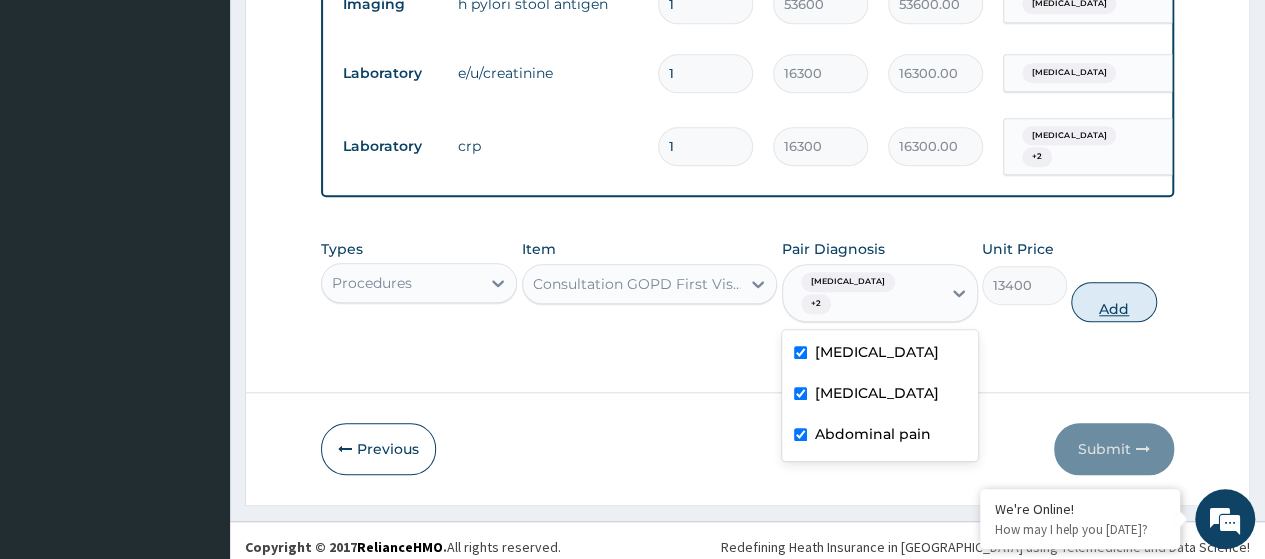 click on "Add" at bounding box center [1113, 302] 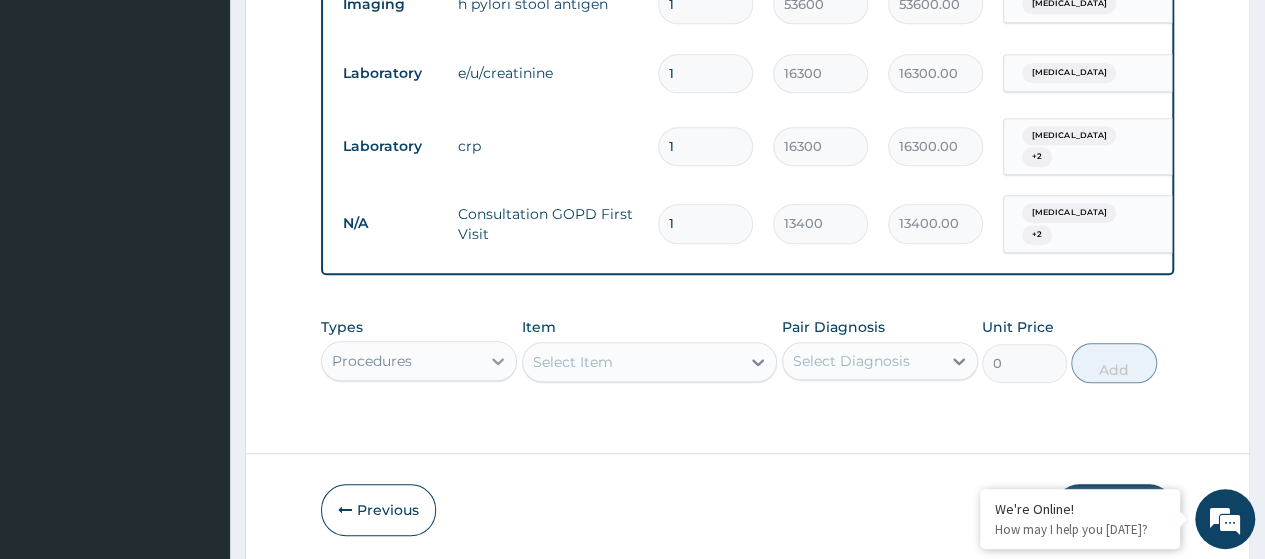click on "Procedures" at bounding box center [419, 361] 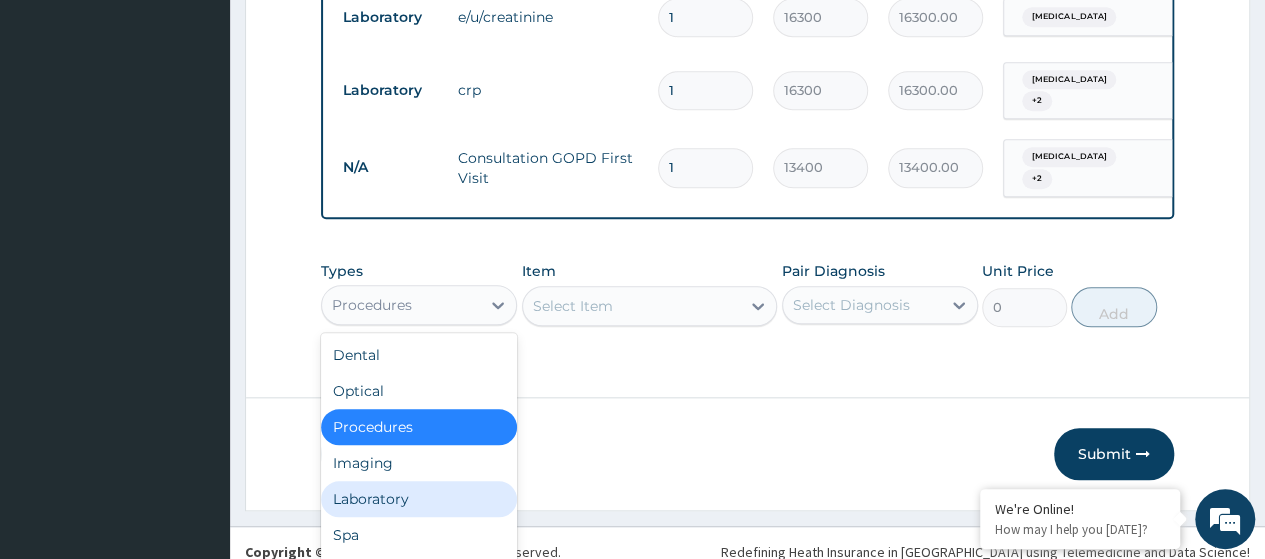 click on "Laboratory" at bounding box center [419, 499] 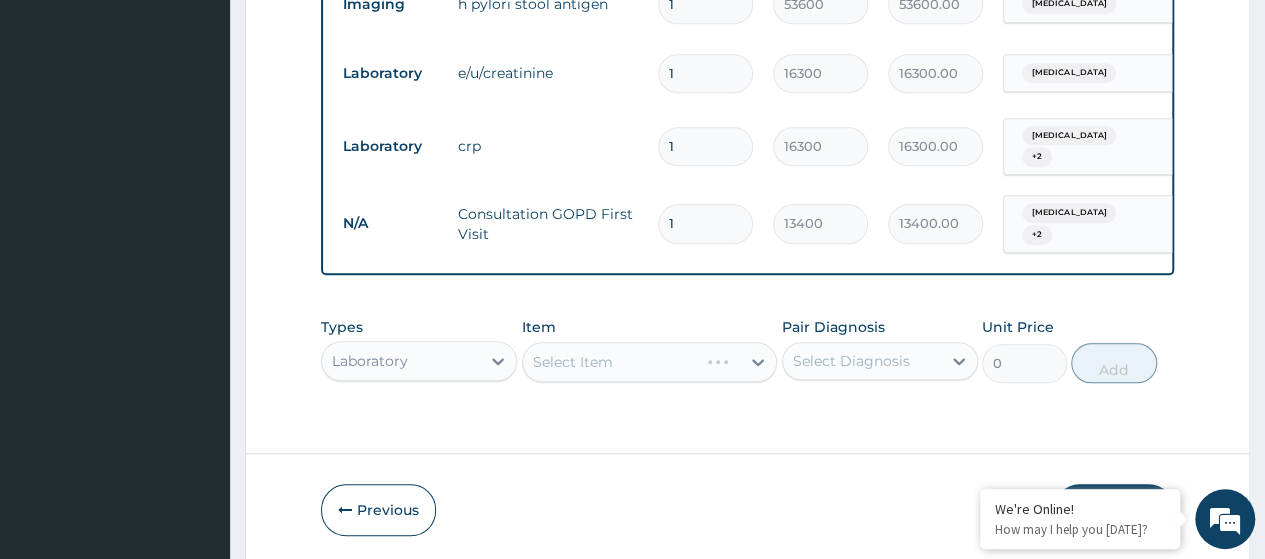 scroll, scrollTop: 0, scrollLeft: 0, axis: both 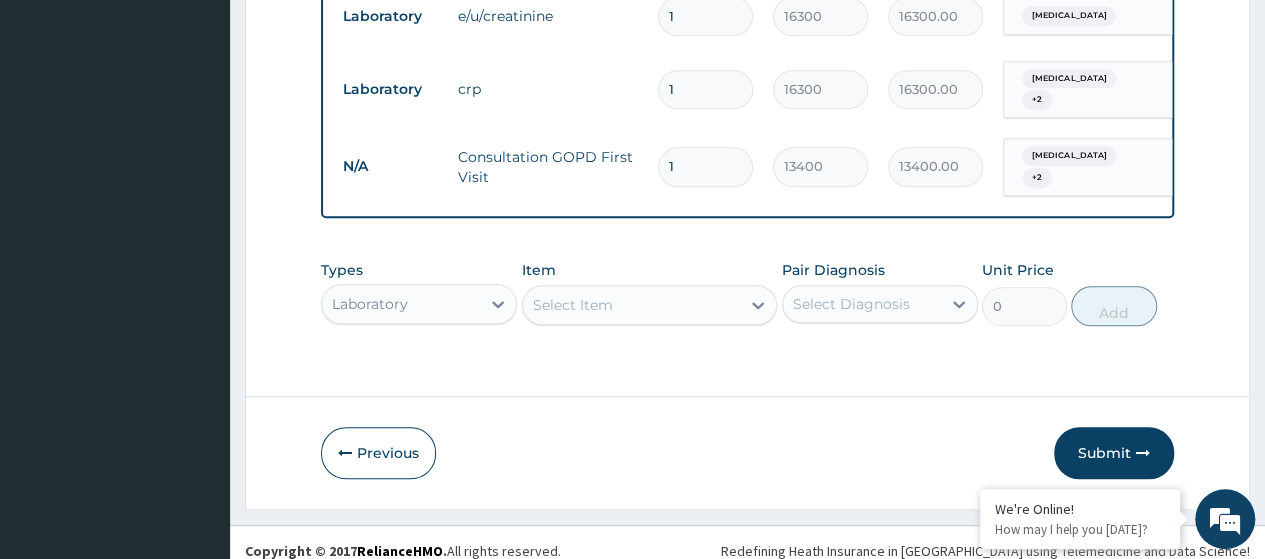 click on "Select Item" at bounding box center [650, 305] 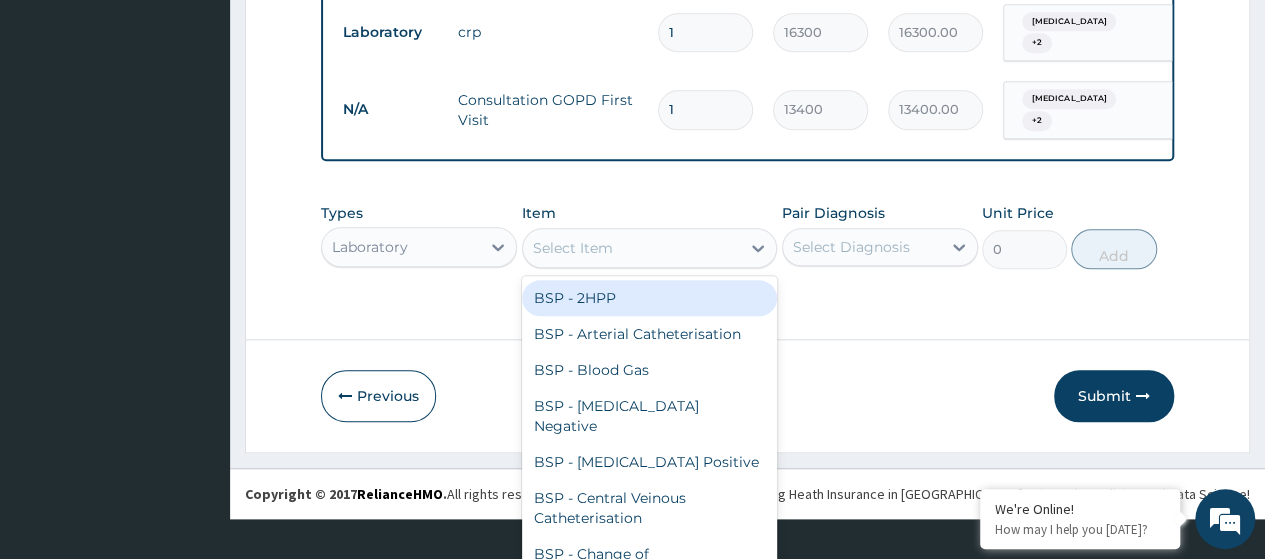 scroll, scrollTop: 0, scrollLeft: 0, axis: both 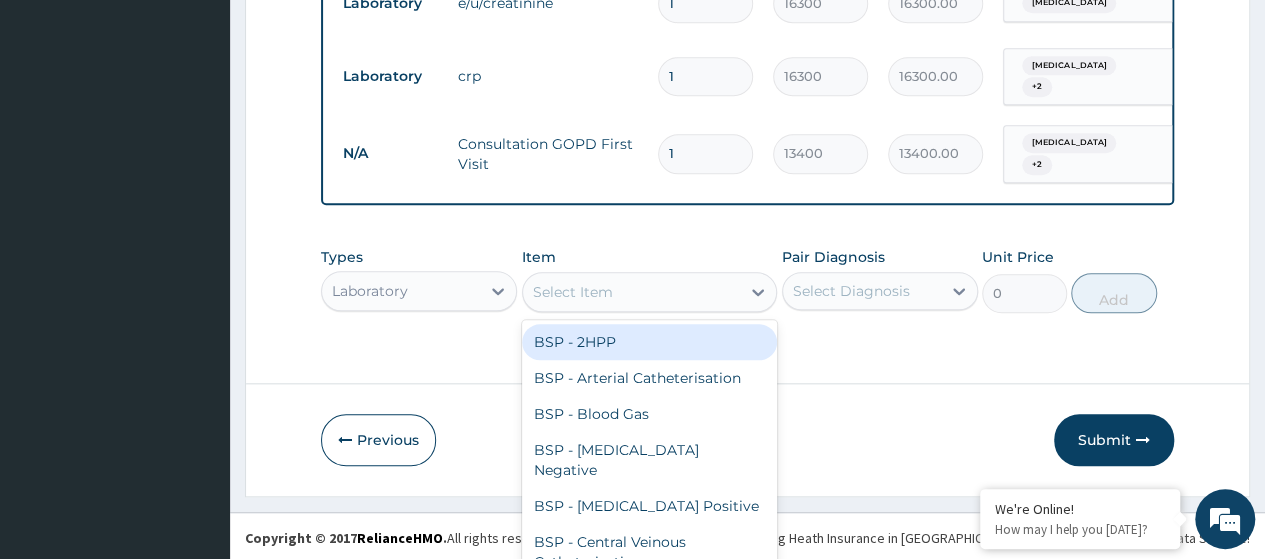 click on "Types Laboratory Item option Consultation GOPD First Visit, selected. option BSP - 2HPP focused, 1 of 314. 314 results available. Use Up and Down to choose options, press Enter to select the currently focused option, press Escape to exit the menu, press Tab to select the option and exit the menu. Select Item BSP - 2HPP BSP - Arterial Catheterisation BSP - Blood Gas BSP - Blood Transfusion Negative BSP - Blood Transfusion Positive BSP - Central Veinous Catheterisation BSP - Change of Central Line BSP - Fasting Blood Sugar BSP - Urinalysis BSP- Random Blood Sugar FRESH FROZEN PLASMA (negative) FRESH FROZEN PLASMA 50 ML PLATELET CONCENTRATE Keloid excision Split skin graft, trunk and limbs- each additional 5% of body surface area Split skin graft, trunk and limbs- over 25cm2 and up to 5% of body surface area Split skin graft, trunk and limbs- up to 25cm2 in area MAJOR WOUND DRESSING Plain Old Balloon Angioplasty Peripheral Angiogram Peripheral angioplasty with one stent Diagnostic angiography Right heart Cath Hb" at bounding box center (747, 280) 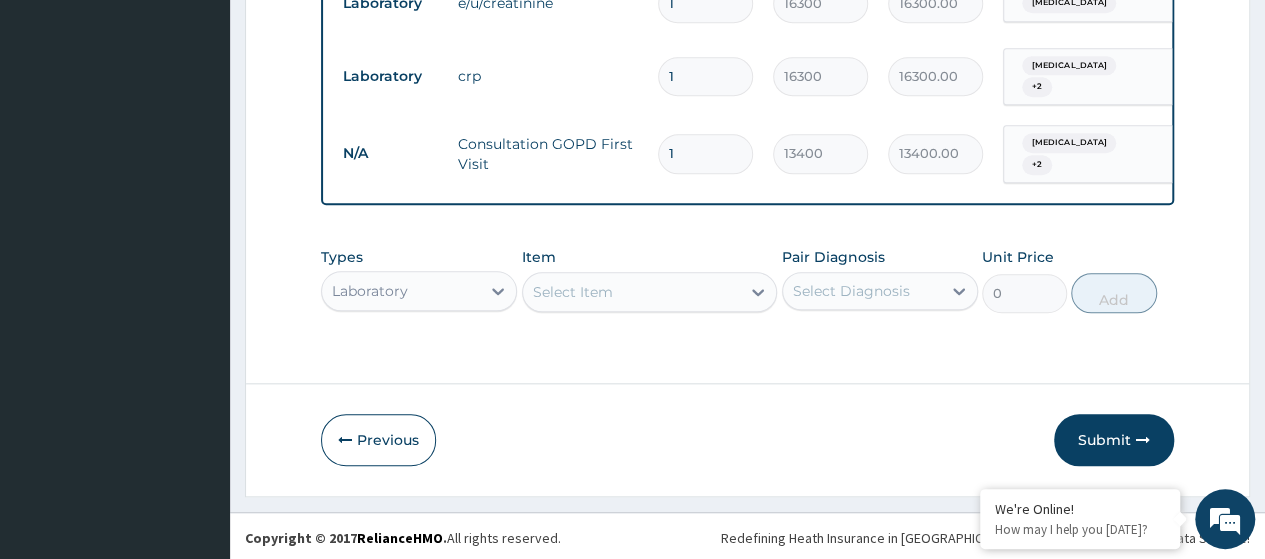 paste on "Full Blood Count (FBC)" 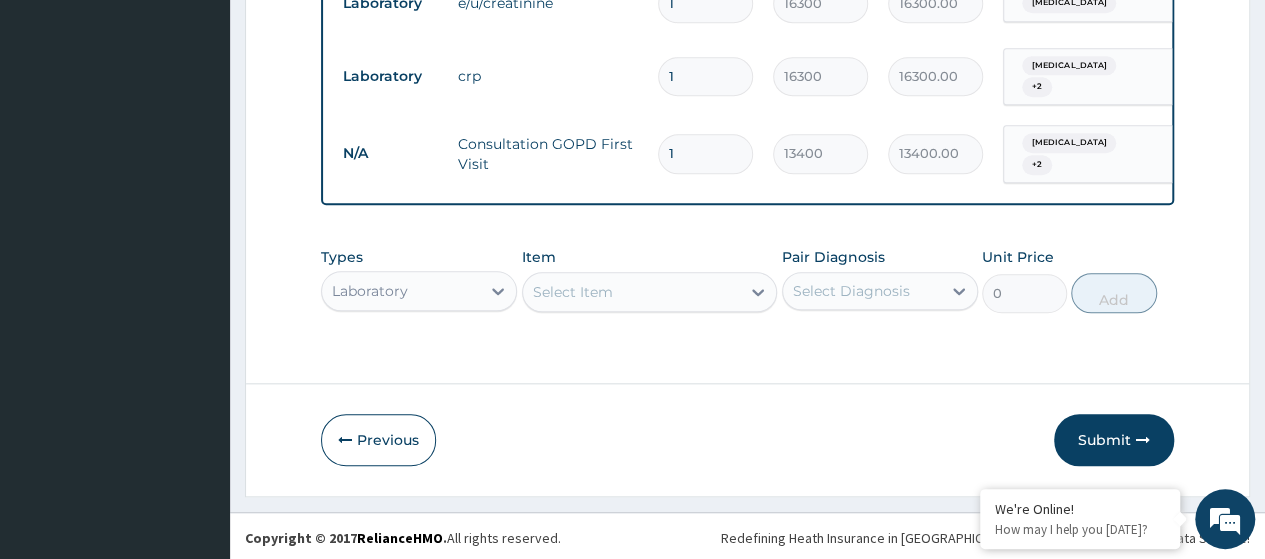 type on "Full Blood Count (FBC)" 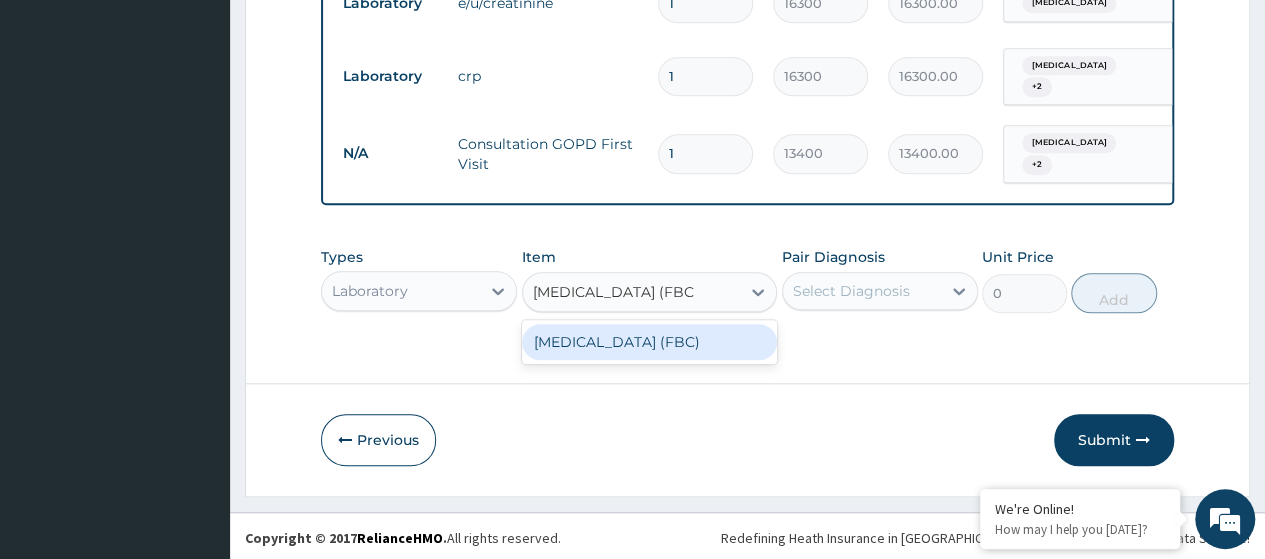 click on "Full Blood Count (FBC)" at bounding box center [650, 342] 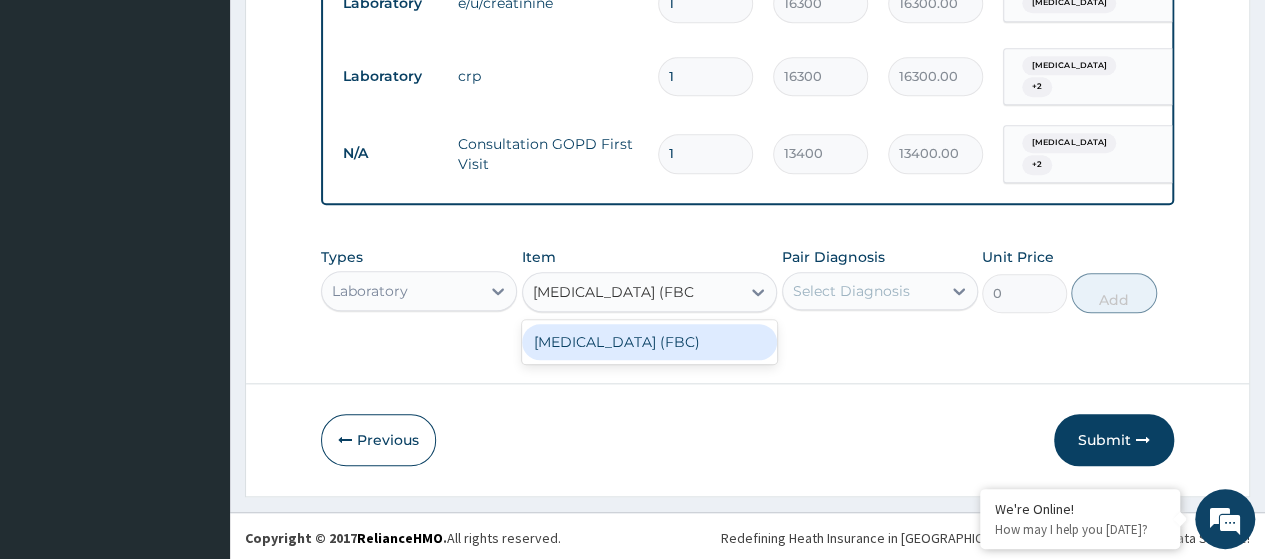 type 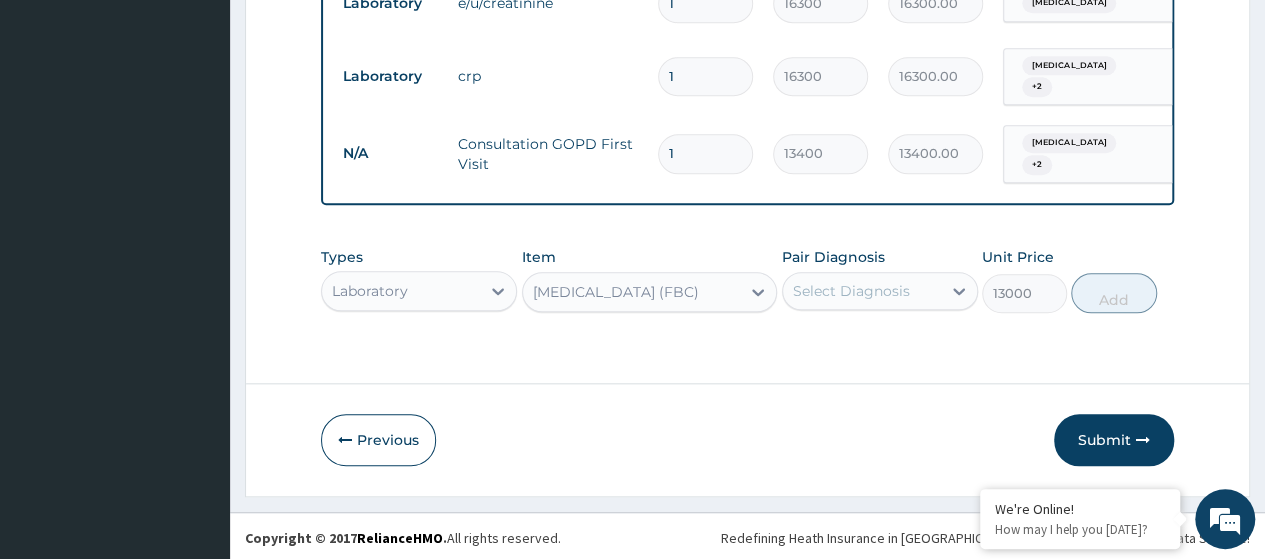 click on "Select Diagnosis" at bounding box center (851, 291) 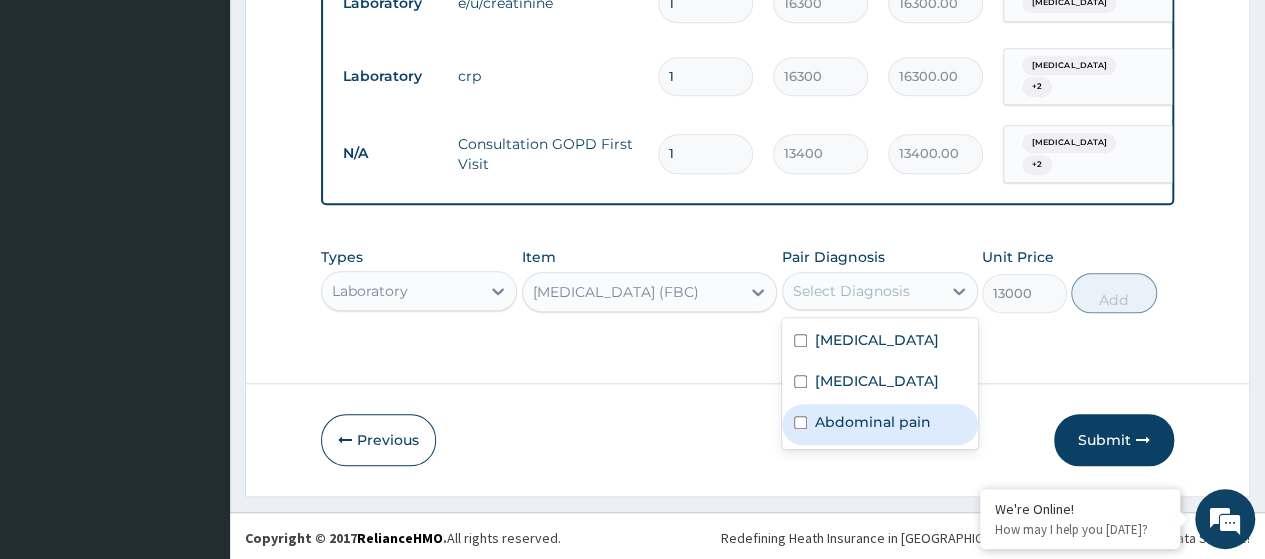 click on "Abdominal pain" at bounding box center [873, 422] 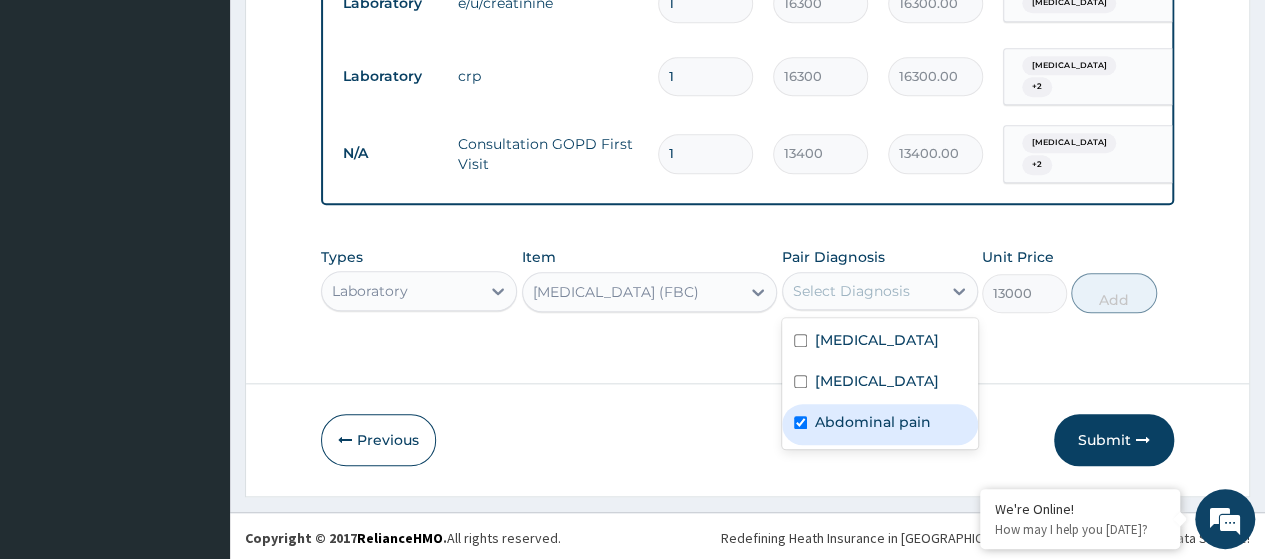 checkbox on "true" 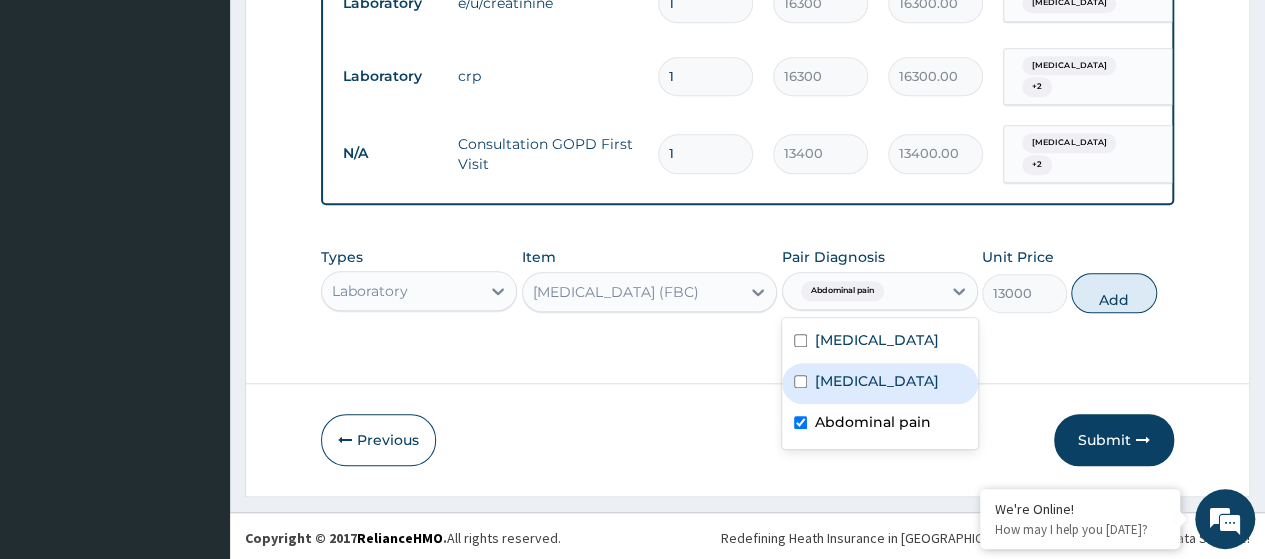 click on "Gastritis" at bounding box center (877, 381) 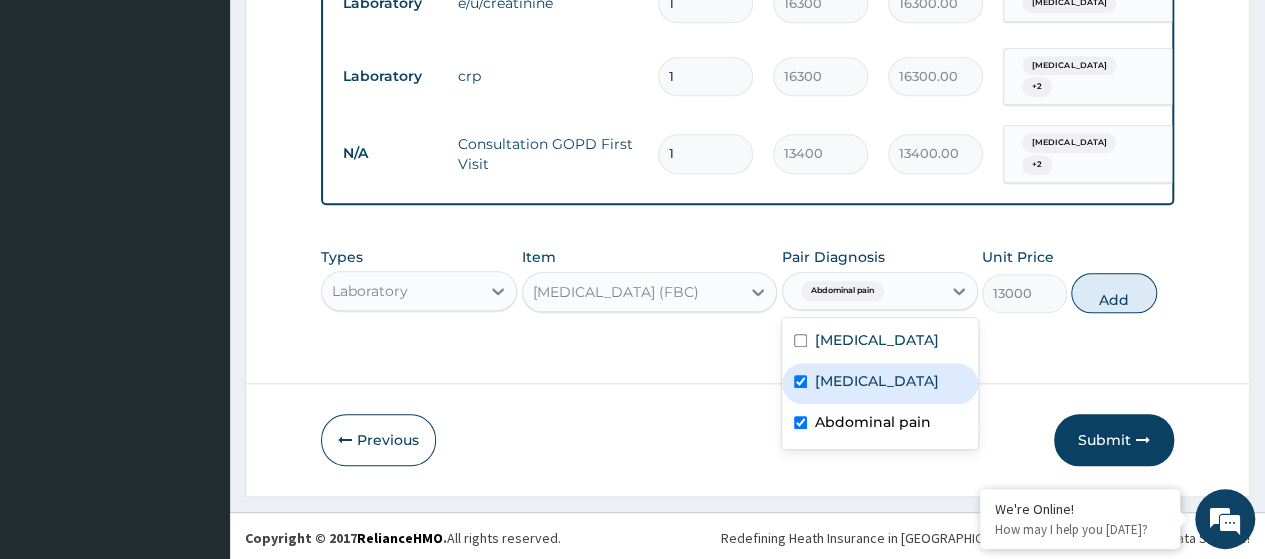 checkbox on "true" 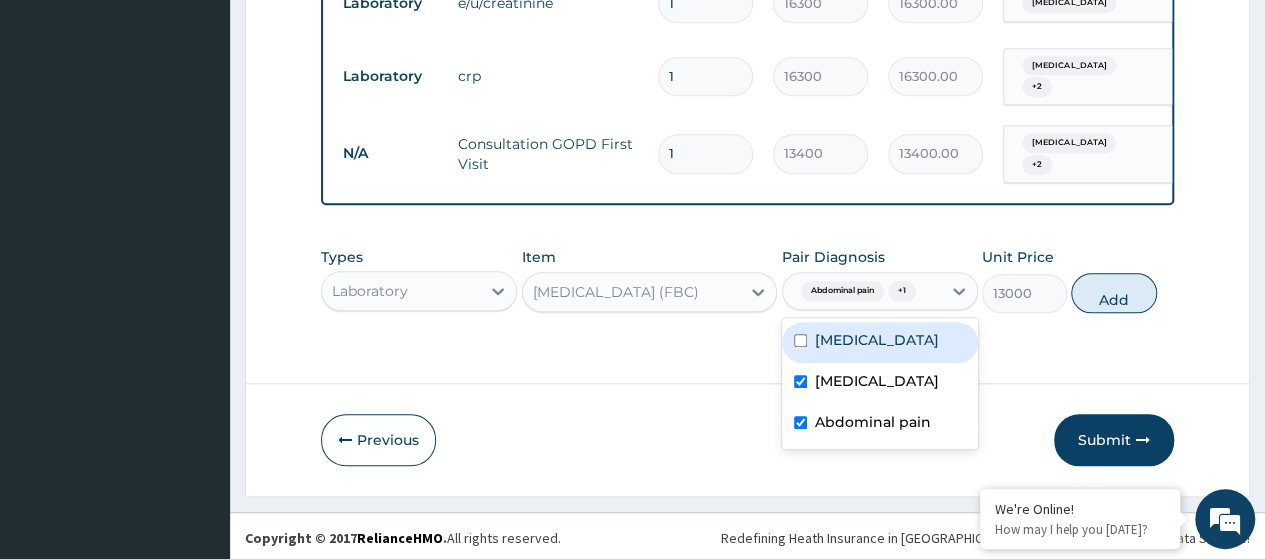 click on "Peptic ulcer" at bounding box center (877, 340) 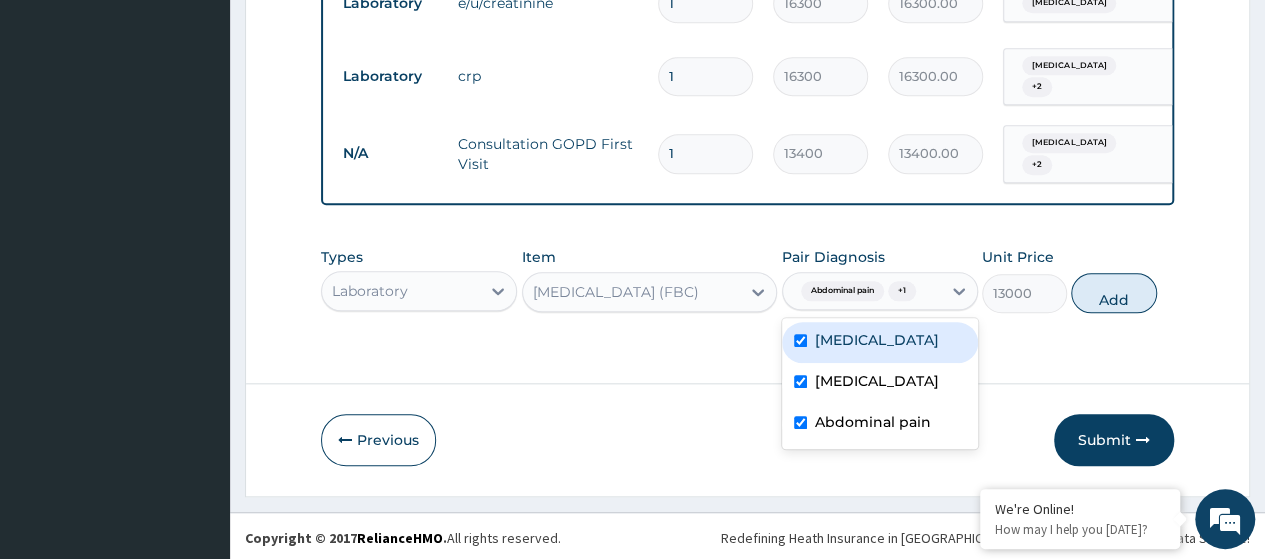 checkbox on "true" 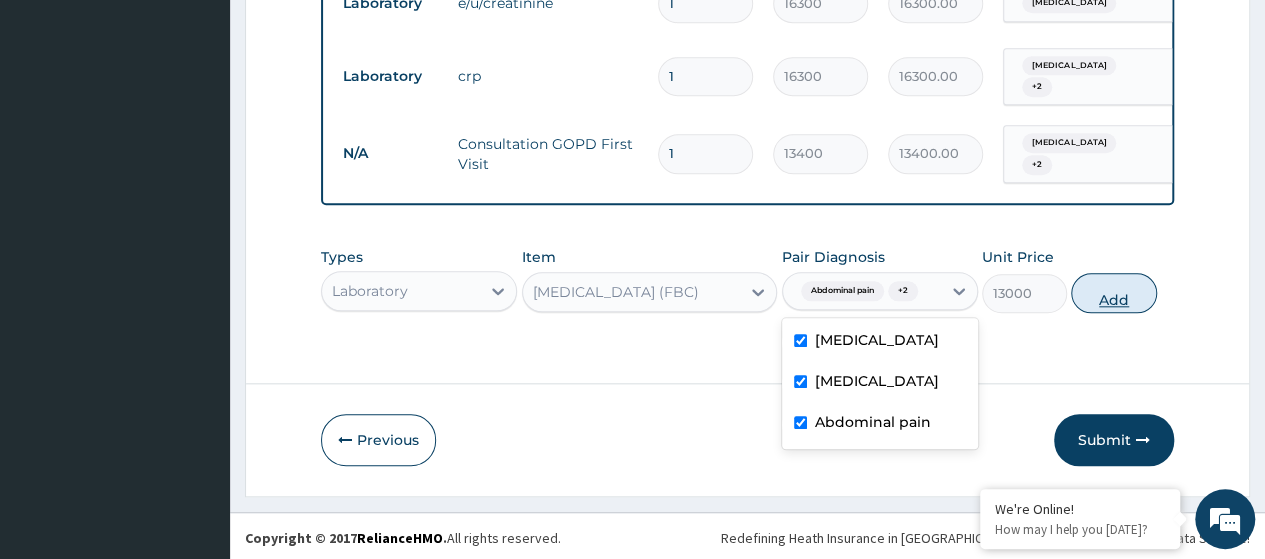 click on "Add" at bounding box center (1113, 293) 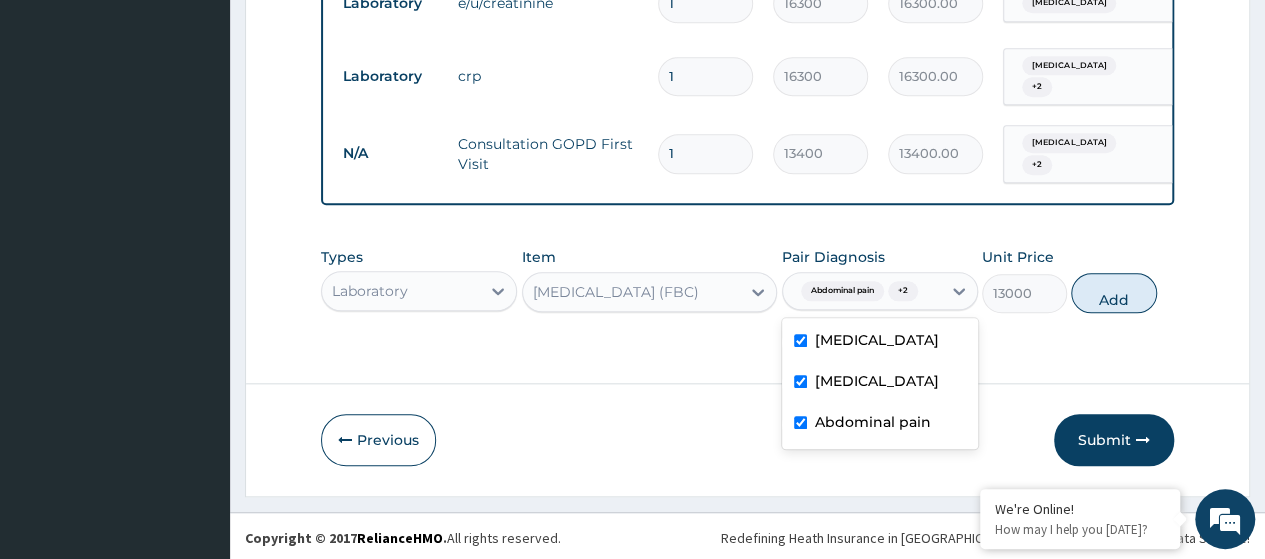 type on "0" 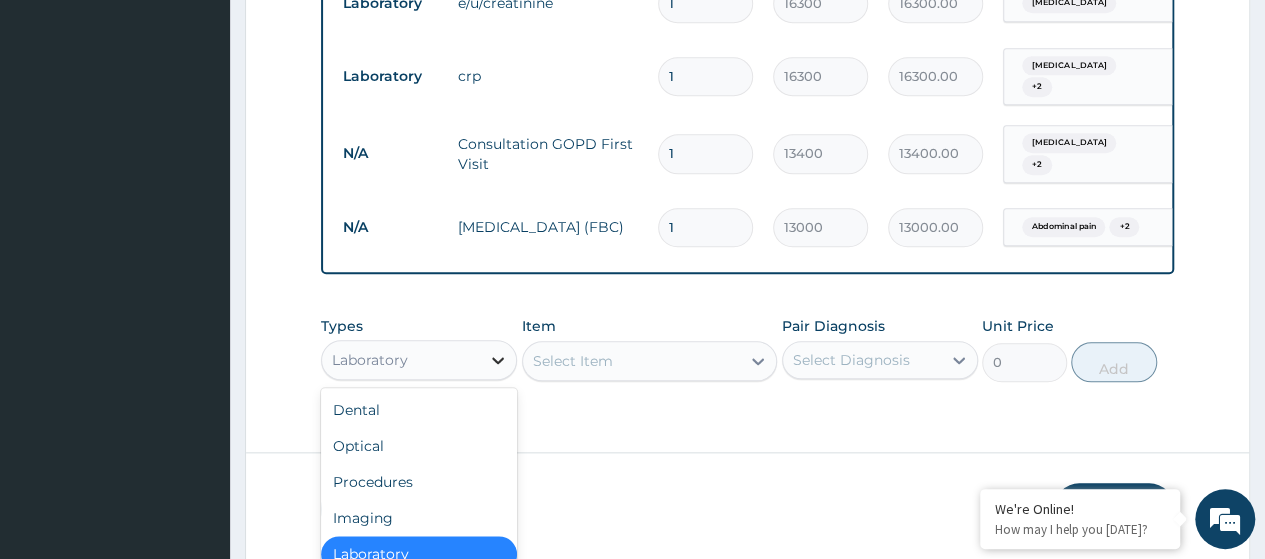 click on "option Laboratory, selected. option Laboratory selected, 5 of 10. 10 results available. Use Up and Down to choose options, press Enter to select the currently focused option, press Escape to exit the menu, press Tab to select the option and exit the menu. Laboratory Dental Optical Procedures Imaging Laboratory Spa Drugs Immunizations Others Gym" at bounding box center (419, 360) 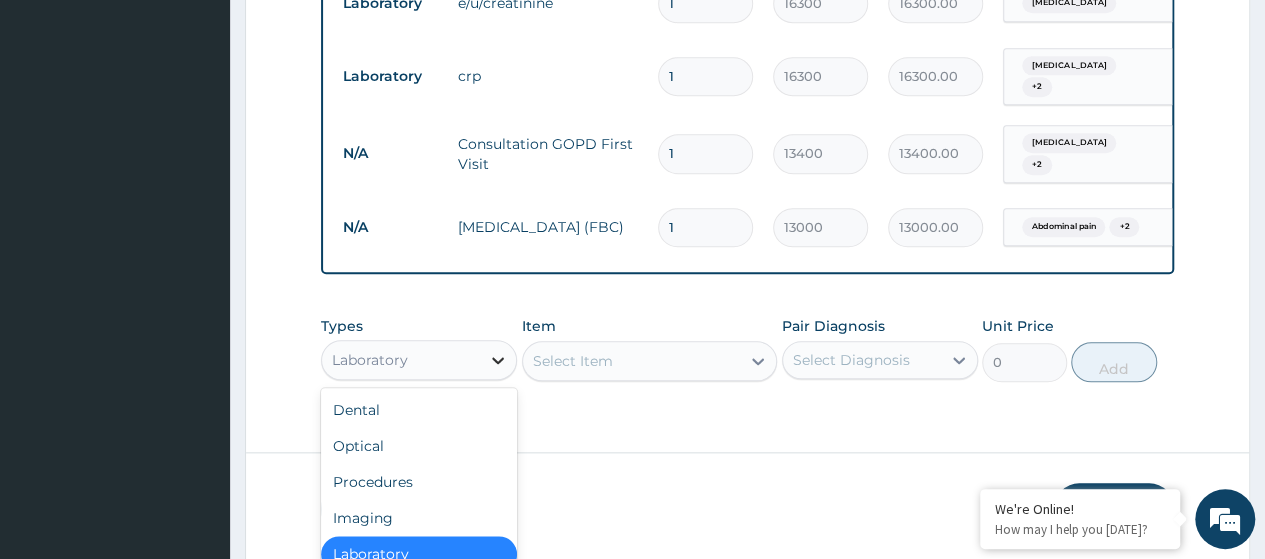 scroll, scrollTop: 56, scrollLeft: 0, axis: vertical 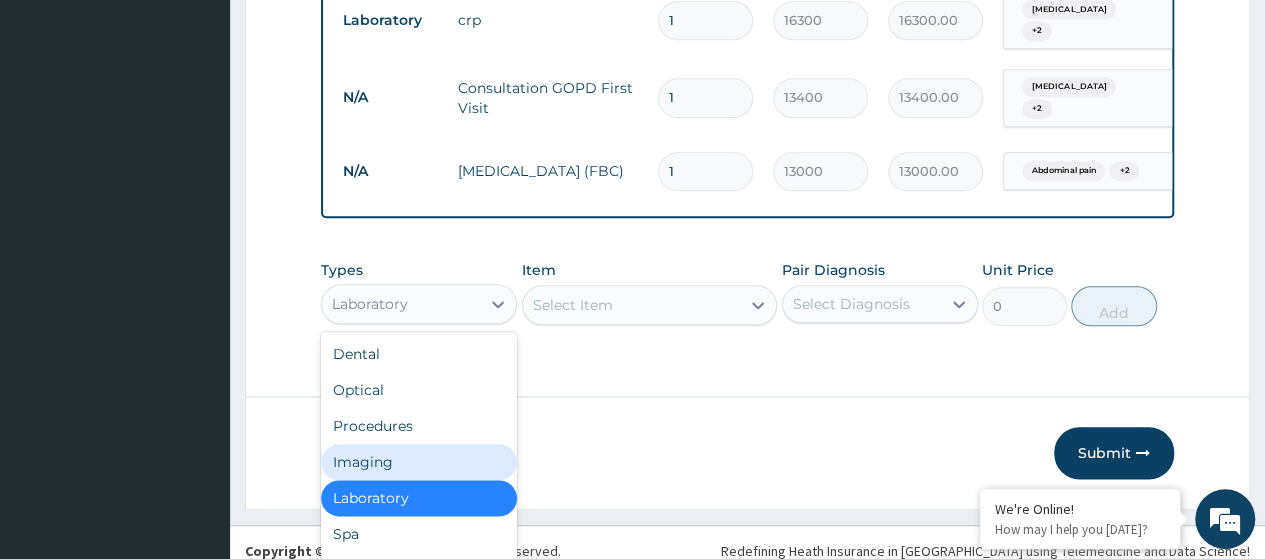 click on "Imaging" at bounding box center (419, 462) 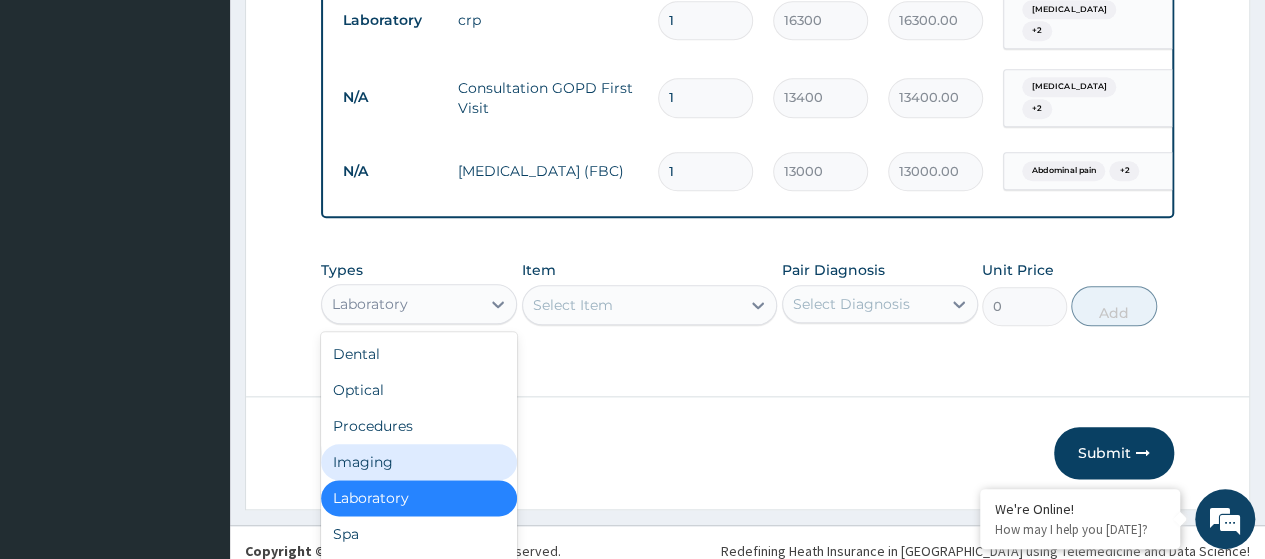 scroll, scrollTop: 0, scrollLeft: 0, axis: both 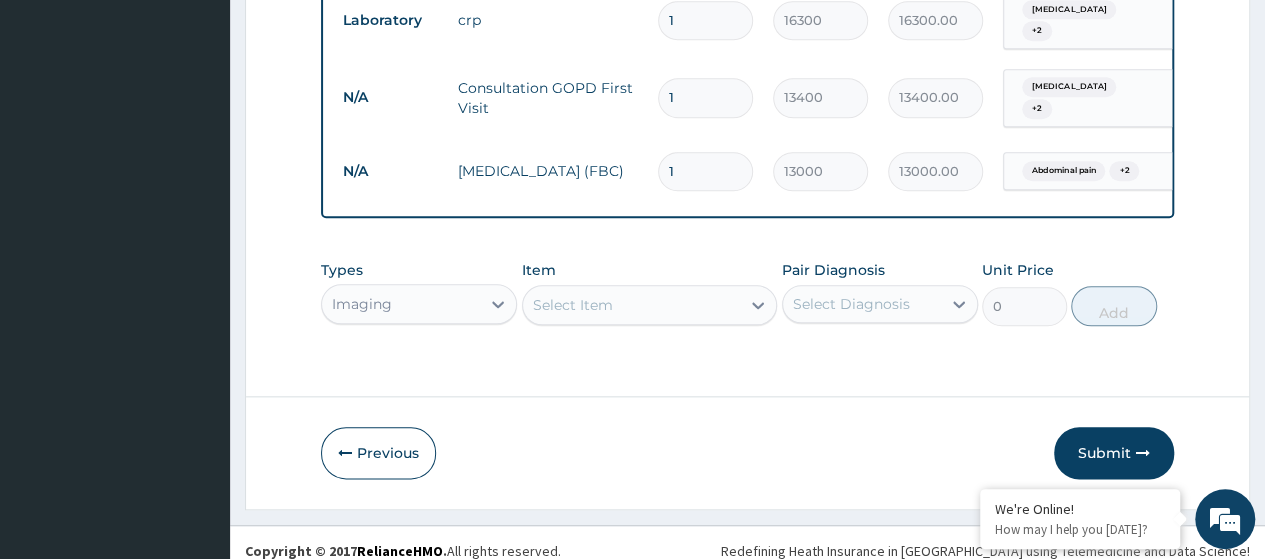 click on "Select Item" at bounding box center (650, 305) 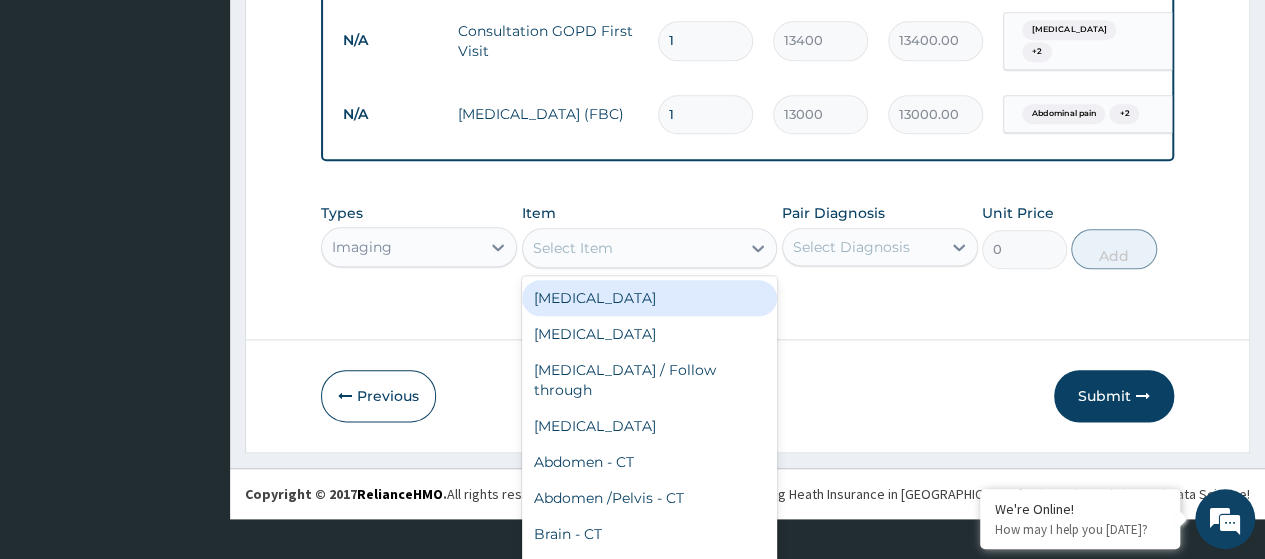 paste on "Routine Urinalysis  Multistix" 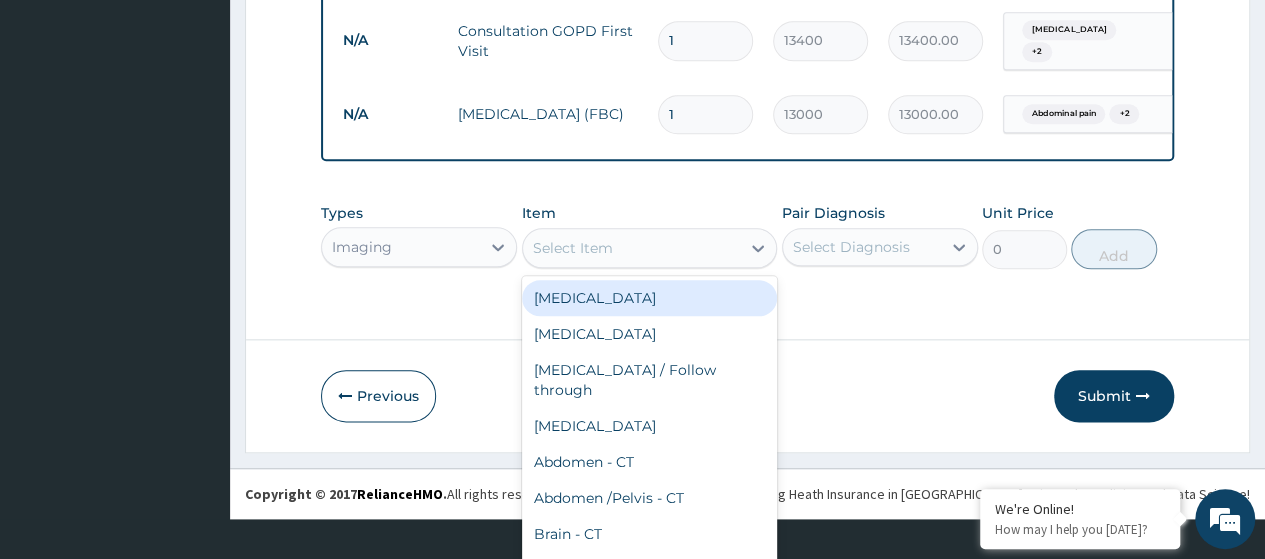 type on "Routine Urinalysis  Multistix" 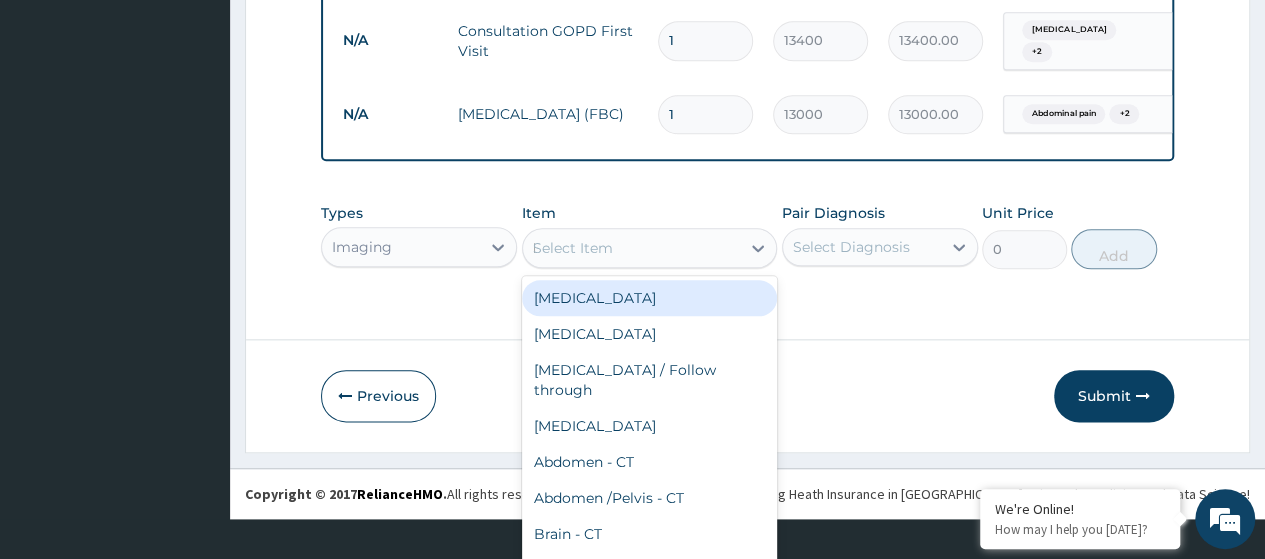 scroll, scrollTop: 0, scrollLeft: 0, axis: both 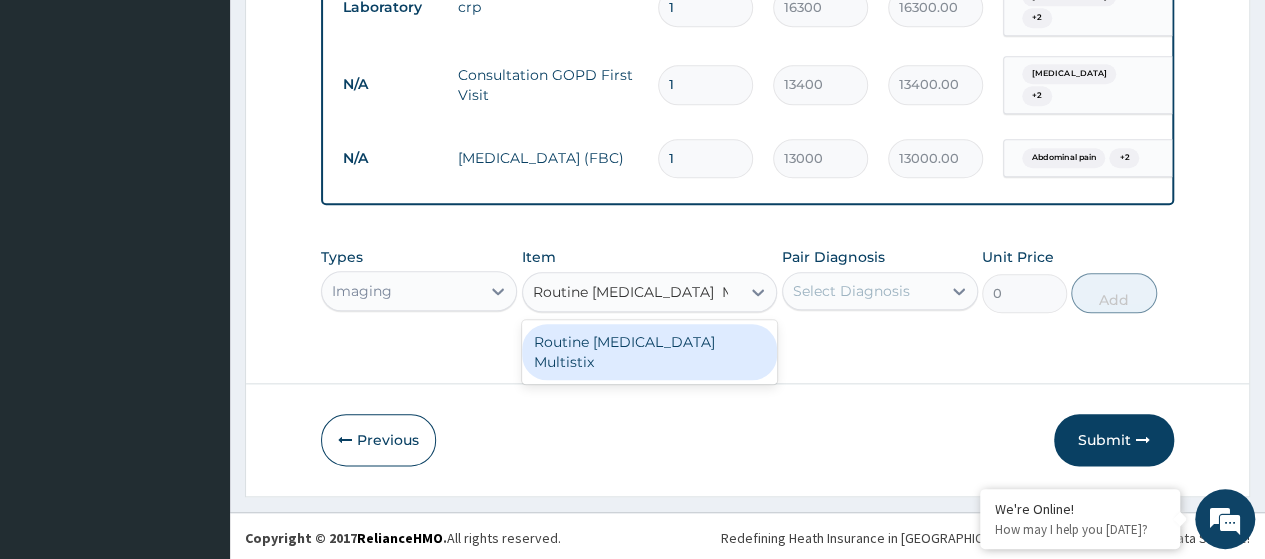 click on "Routine Urinalysis  Multistix" at bounding box center [650, 352] 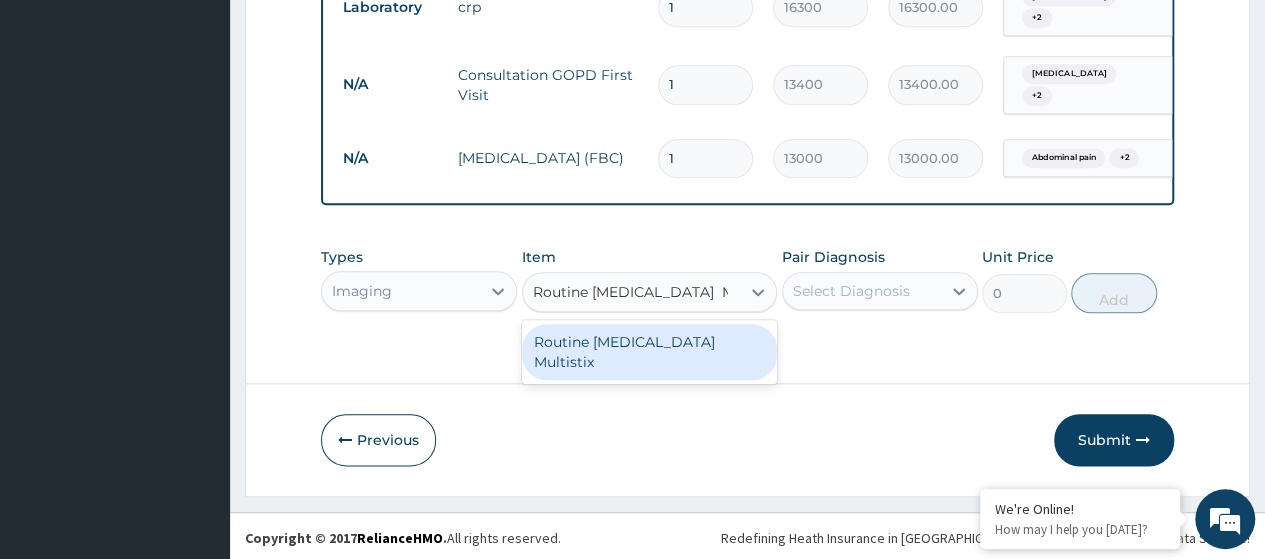 type 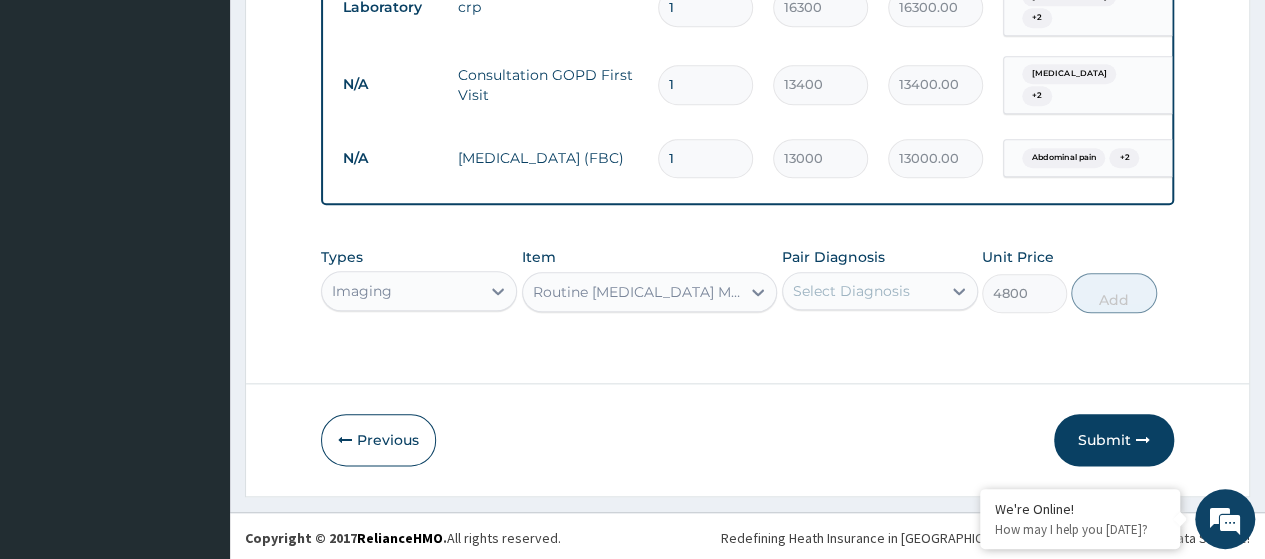 click on "Select Diagnosis" at bounding box center [851, 291] 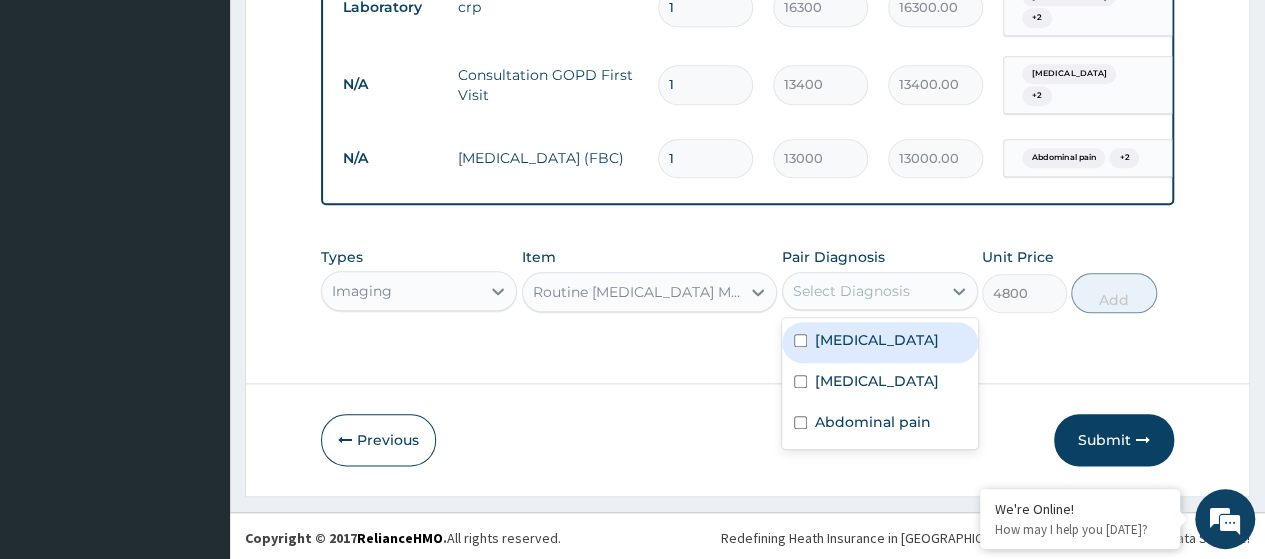 click on "Peptic ulcer" at bounding box center (877, 340) 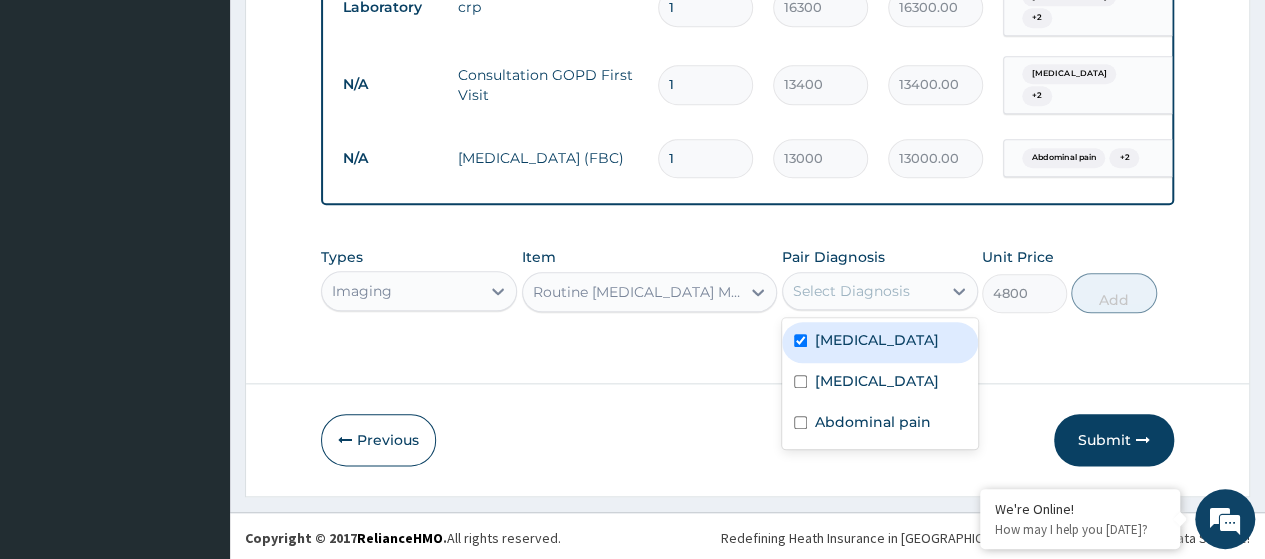 checkbox on "true" 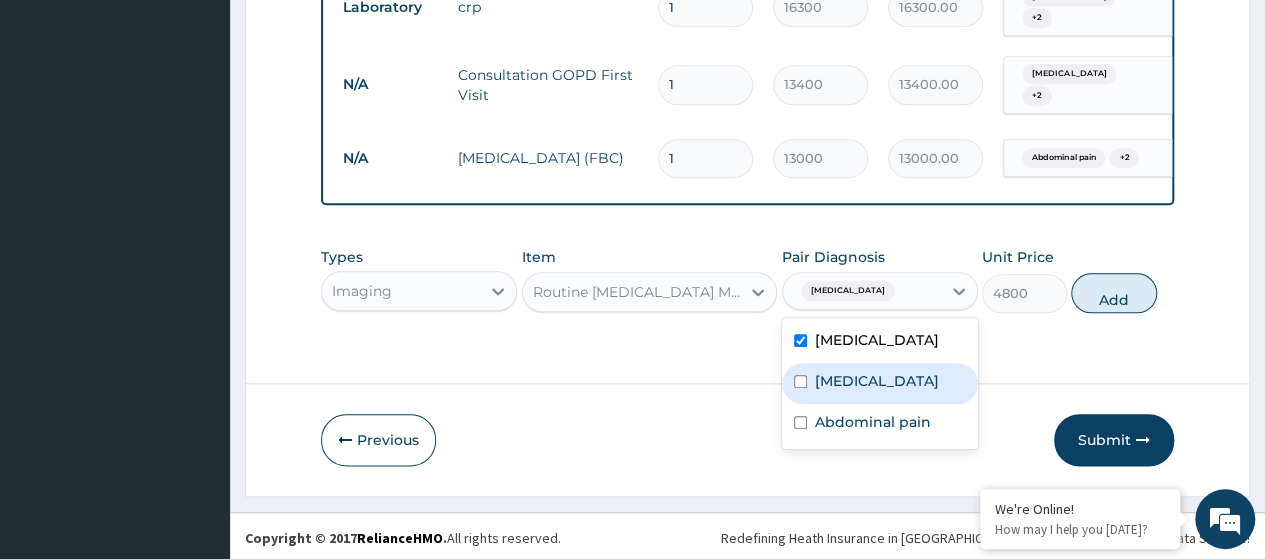 click on "Gastritis" at bounding box center [877, 381] 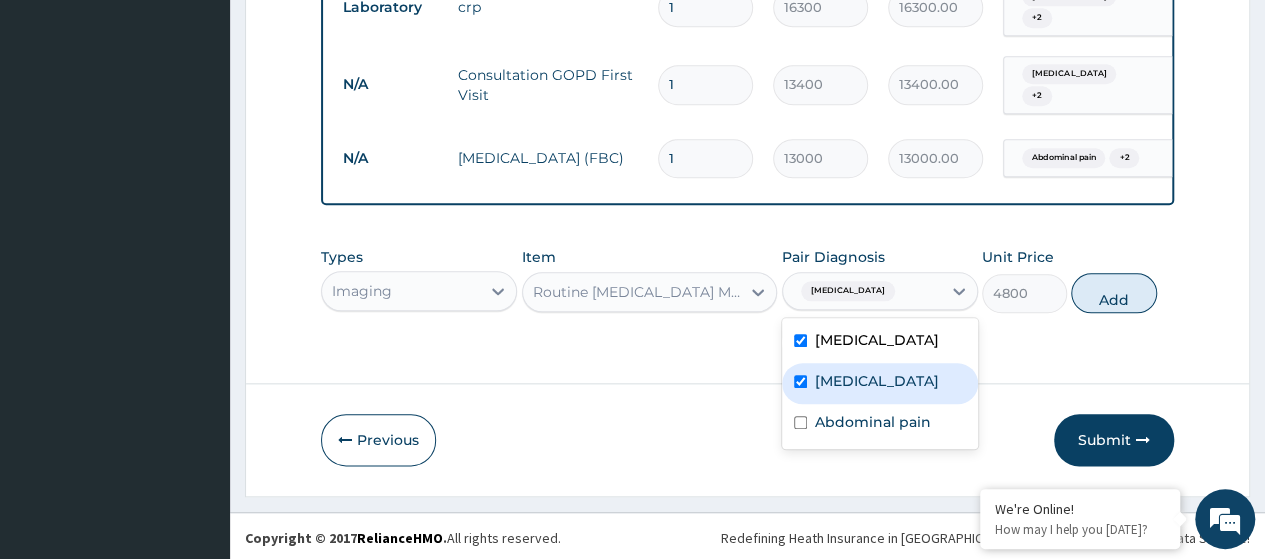 checkbox on "true" 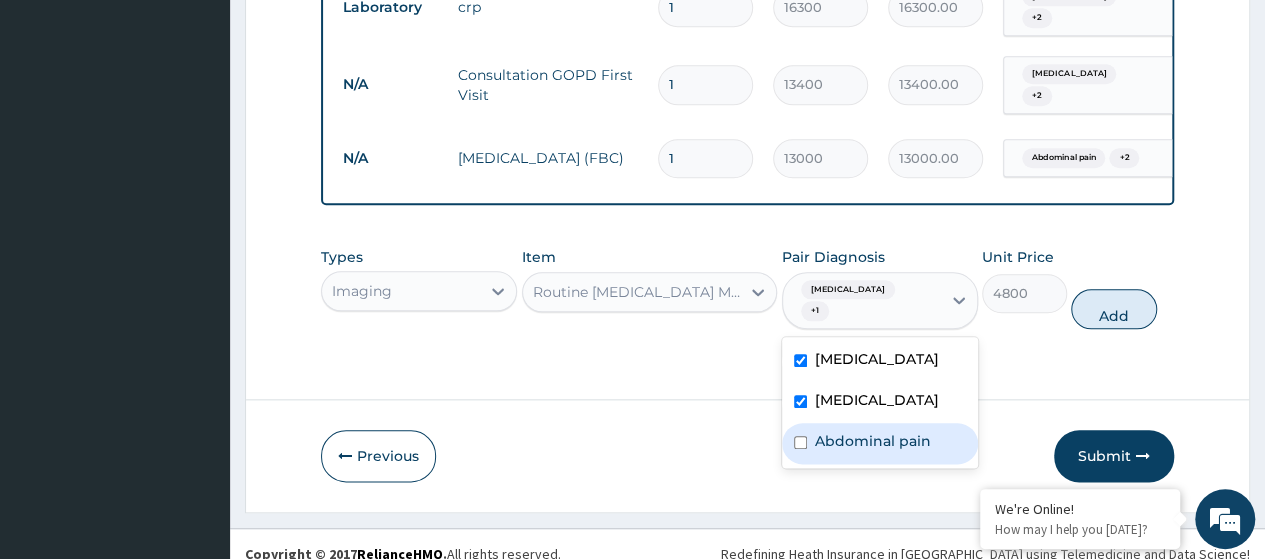 click on "Abdominal pain" at bounding box center (873, 441) 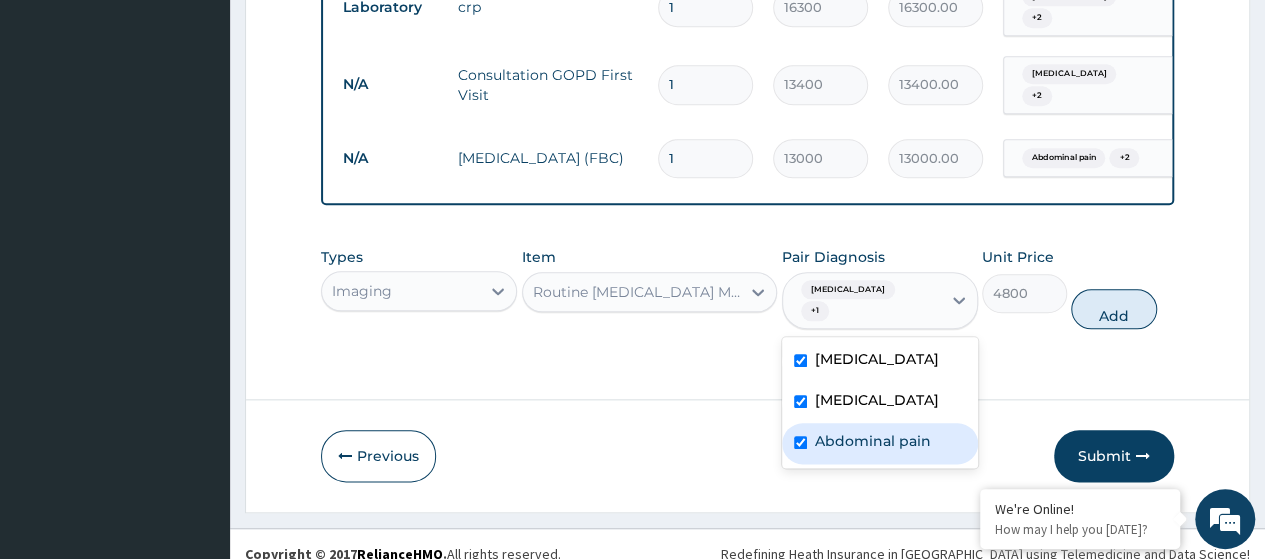 checkbox on "true" 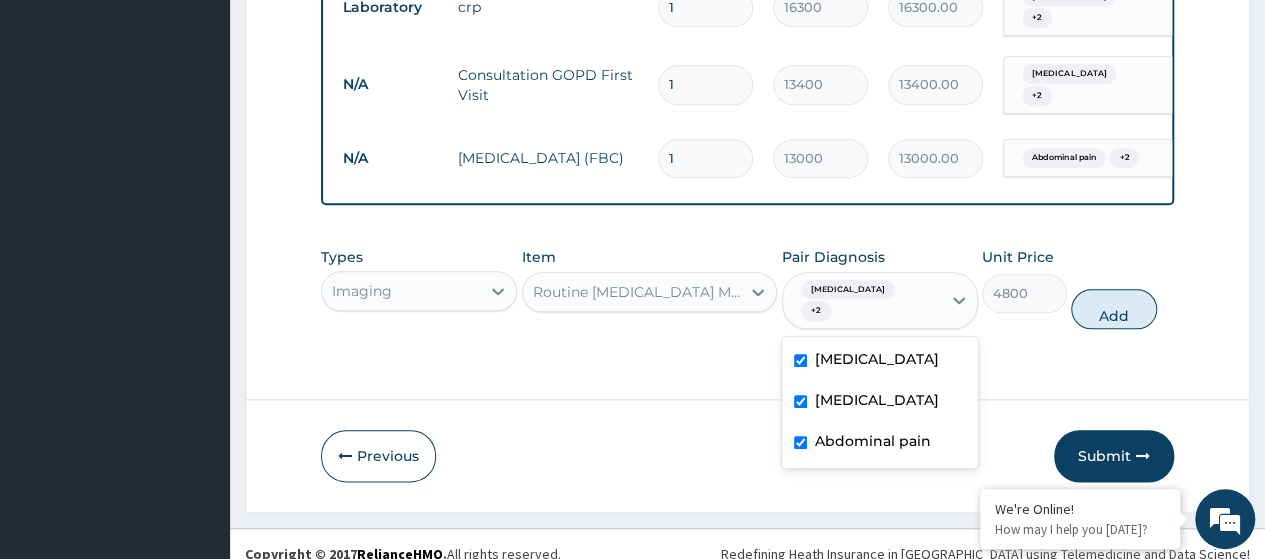 click on "Add" at bounding box center [1113, 309] 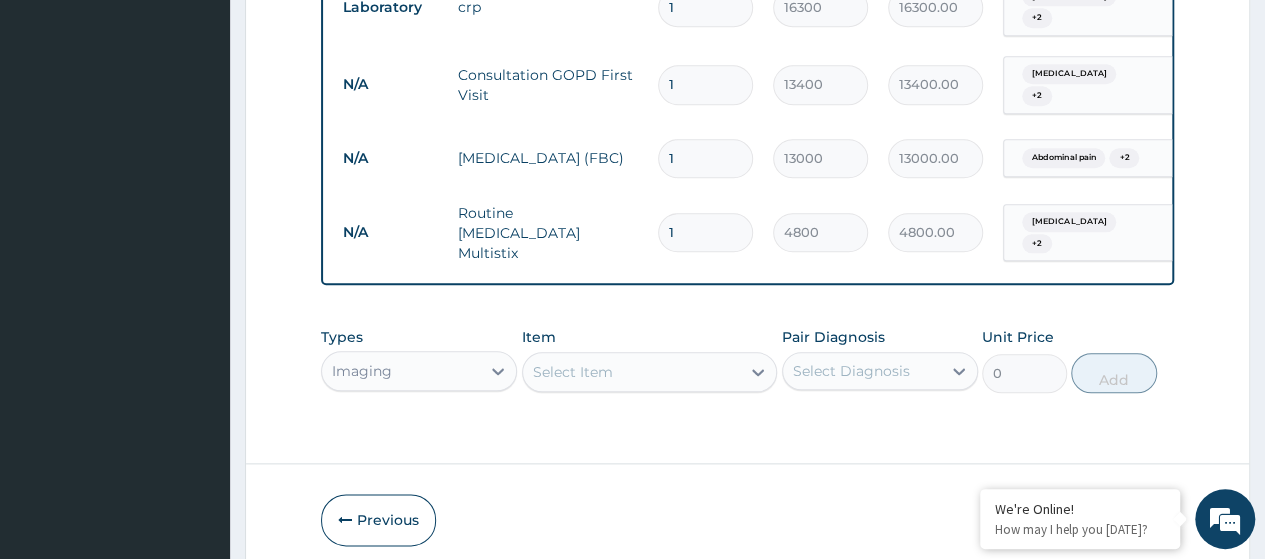 scroll, scrollTop: 58, scrollLeft: 0, axis: vertical 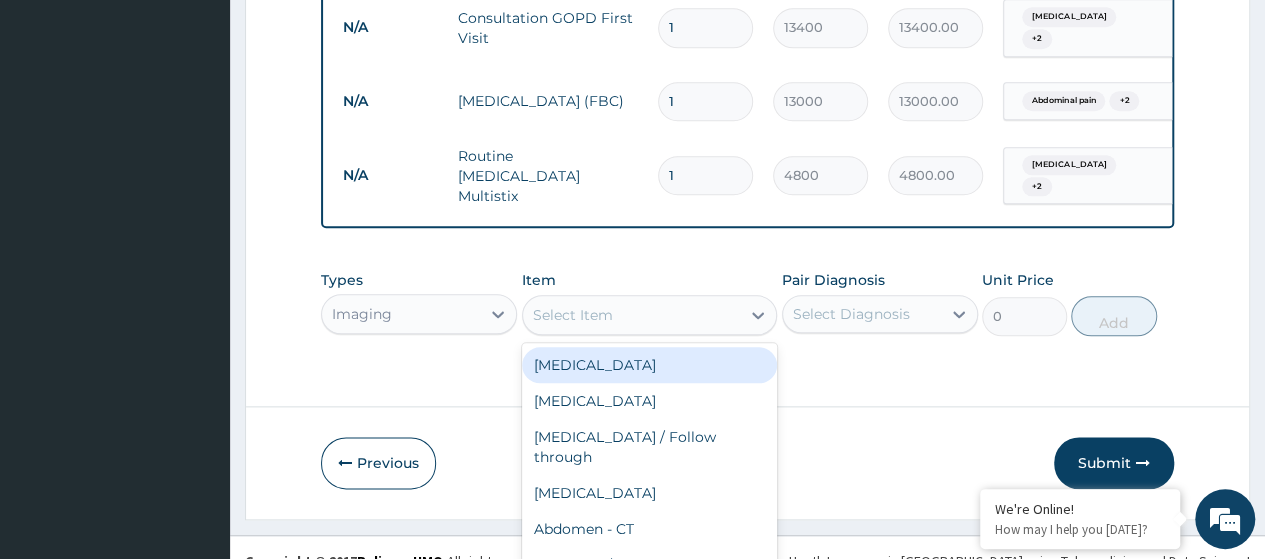 paste on "Urine Microscopy, Culture and Sensitivity" 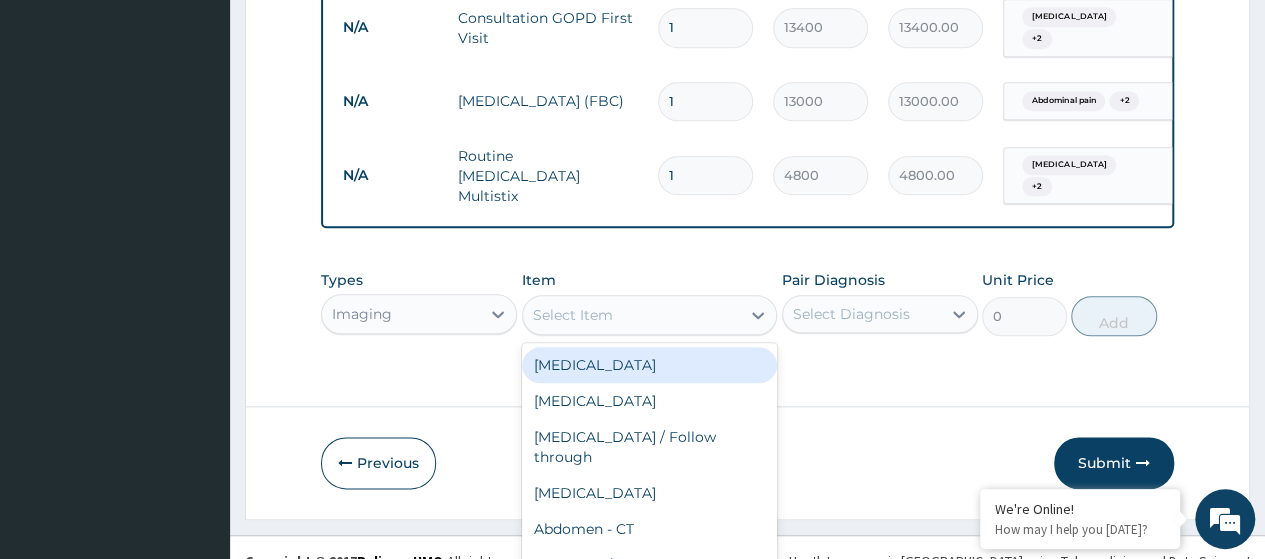 type on "Urine Microscopy, Culture and Sensitivity" 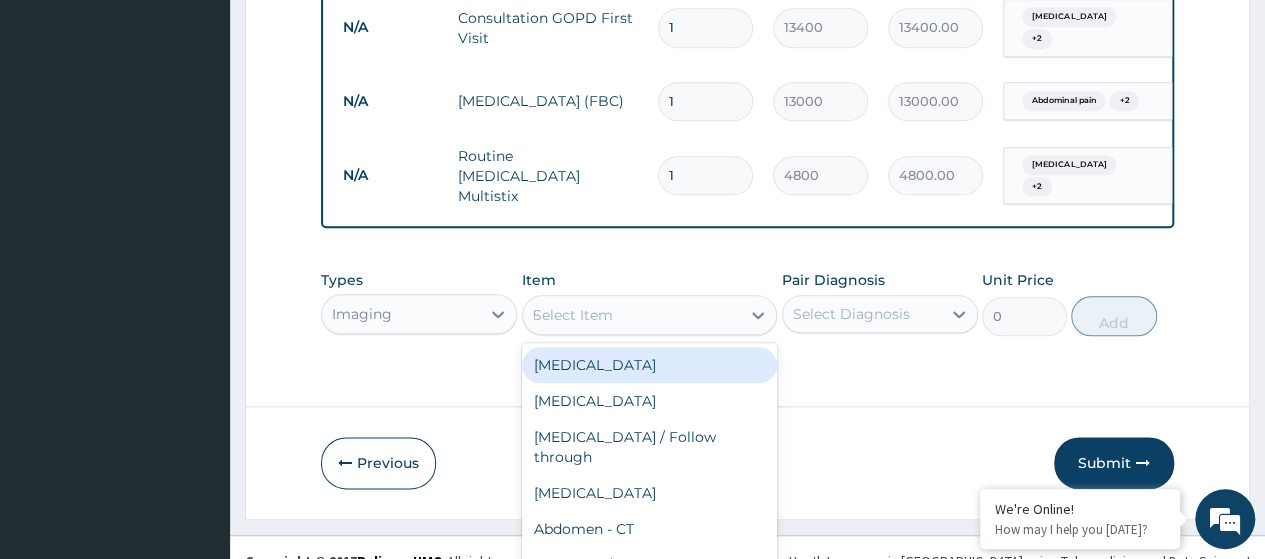 scroll, scrollTop: 0, scrollLeft: 25, axis: horizontal 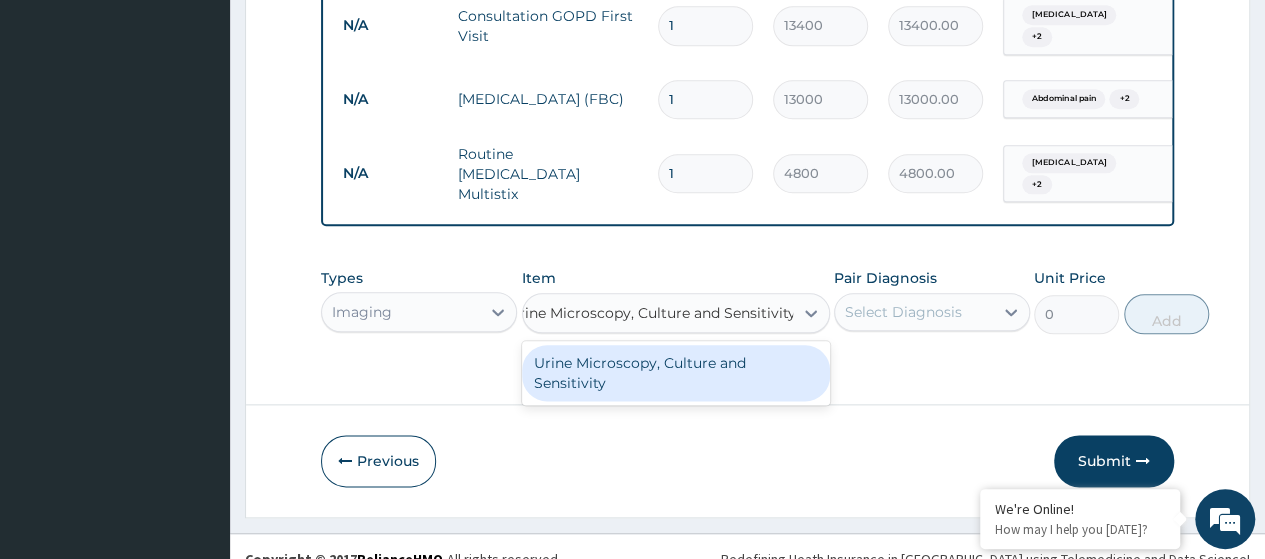 click on "Urine Microscopy, Culture and Sensitivity" at bounding box center (676, 373) 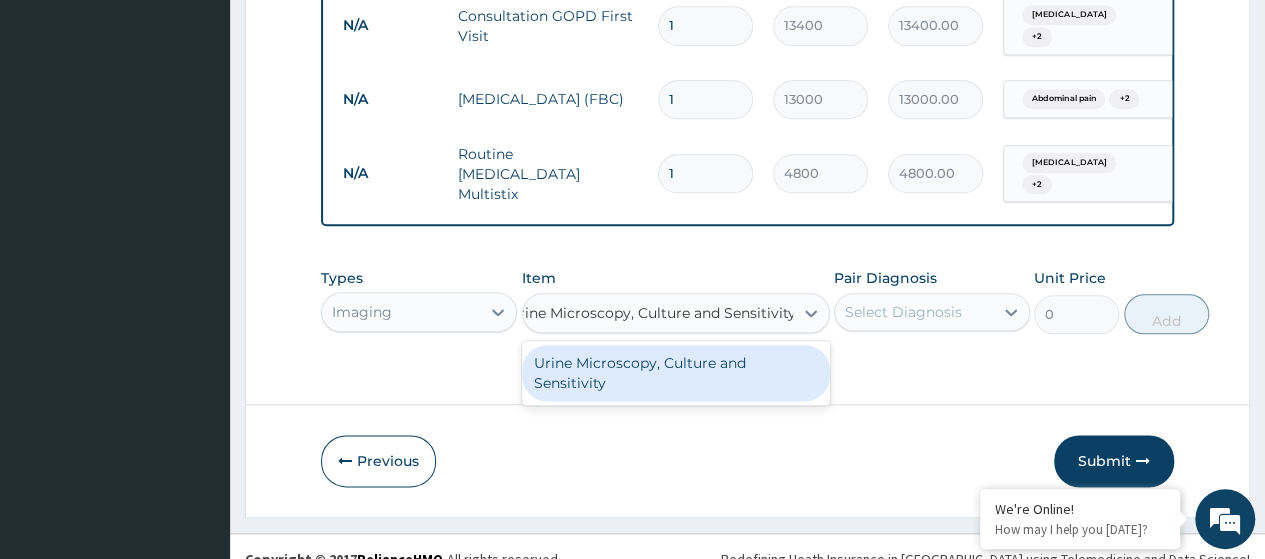 type 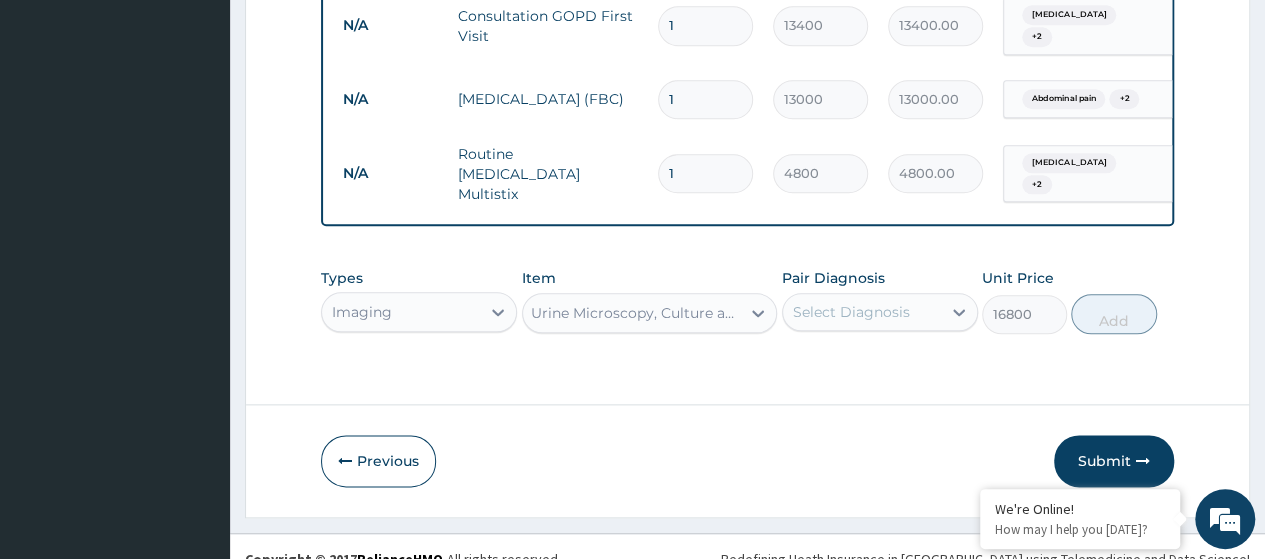 scroll, scrollTop: 0, scrollLeft: 2, axis: horizontal 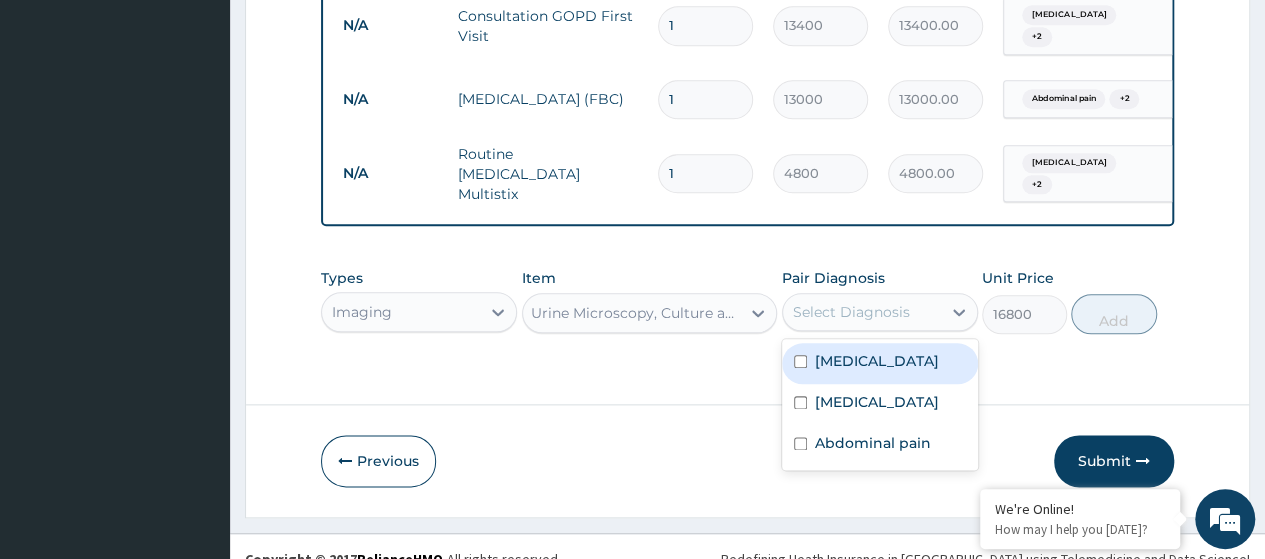 click on "Select Diagnosis" at bounding box center (851, 312) 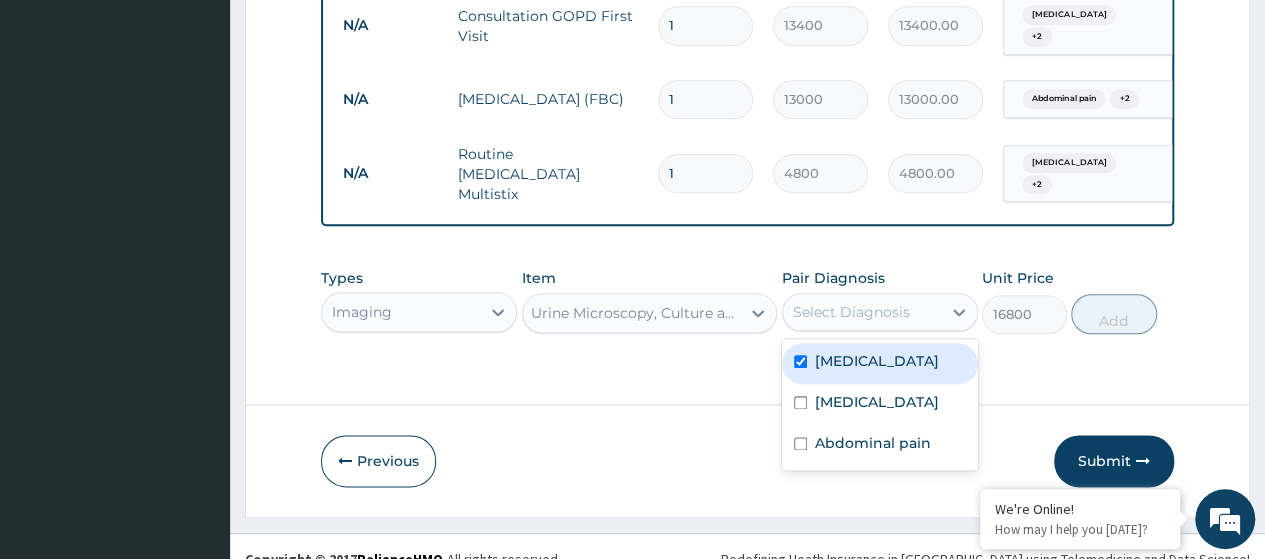 checkbox on "true" 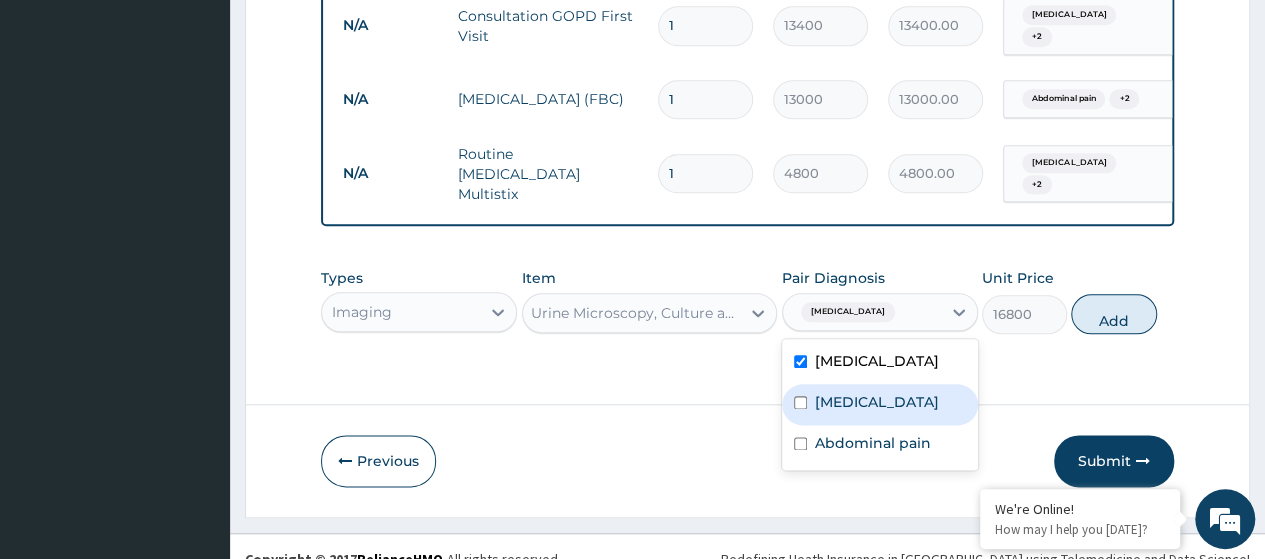 click on "Gastritis" at bounding box center [877, 402] 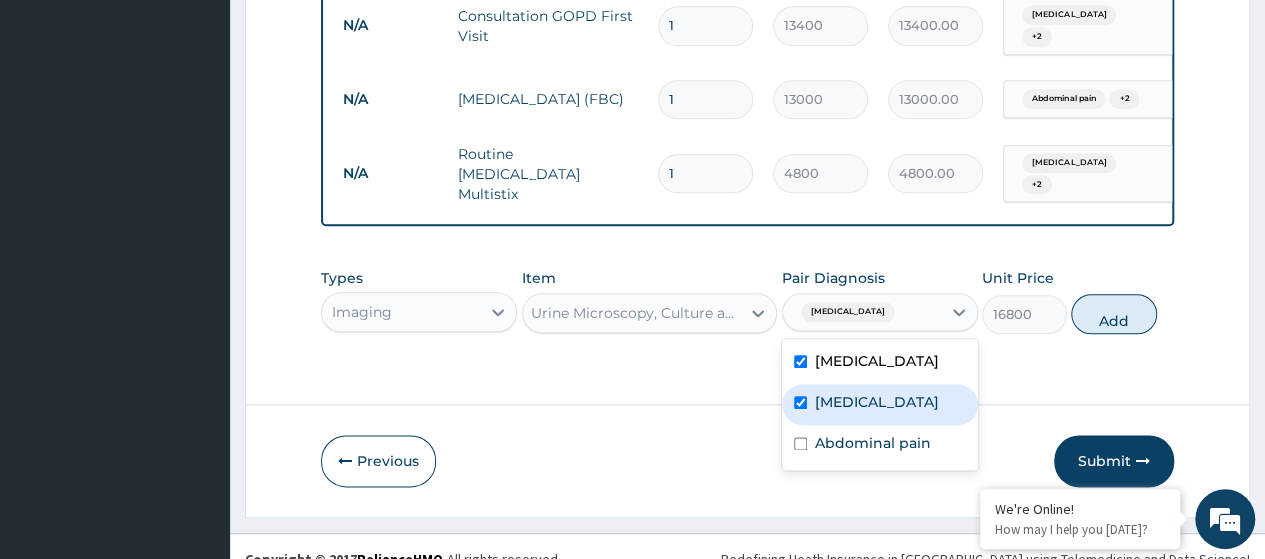 checkbox on "true" 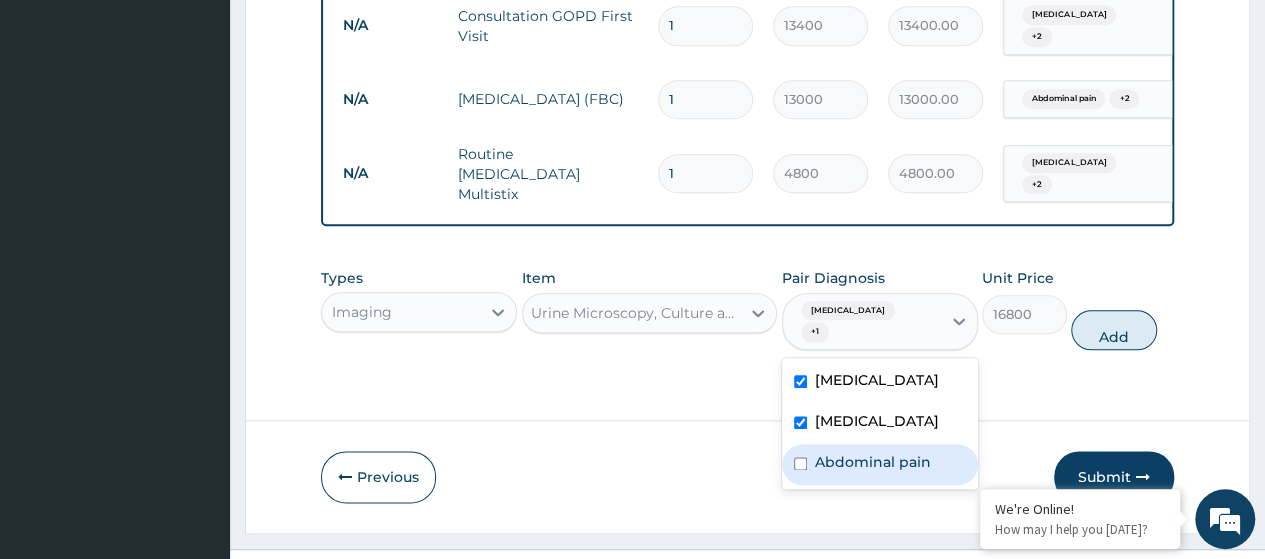 click on "Abdominal pain" at bounding box center (873, 462) 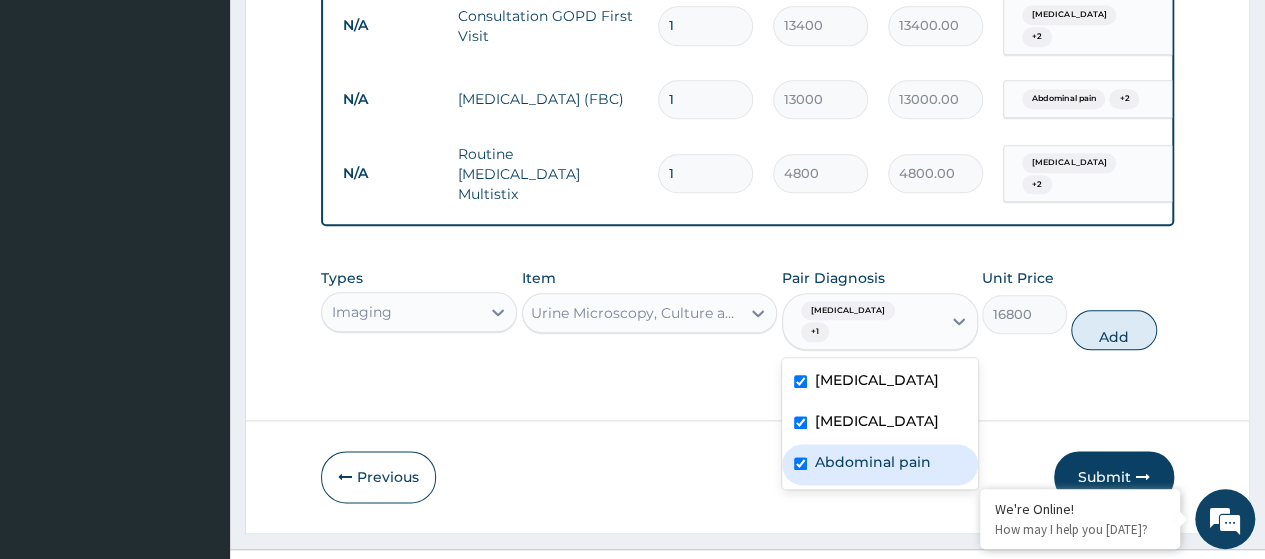 checkbox on "true" 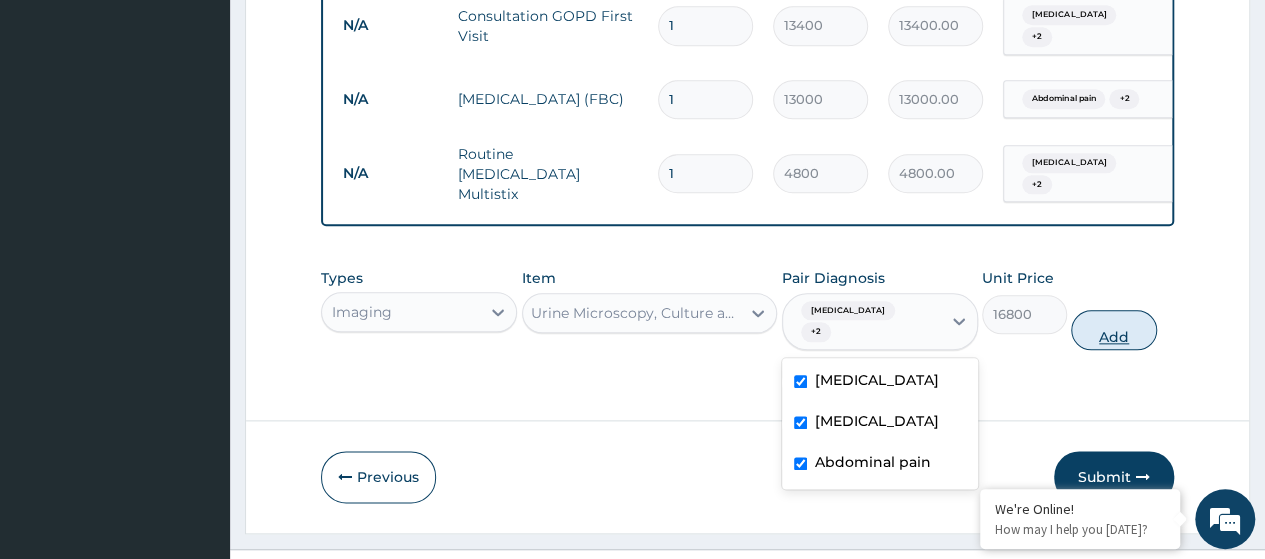 click on "Add" at bounding box center [1113, 330] 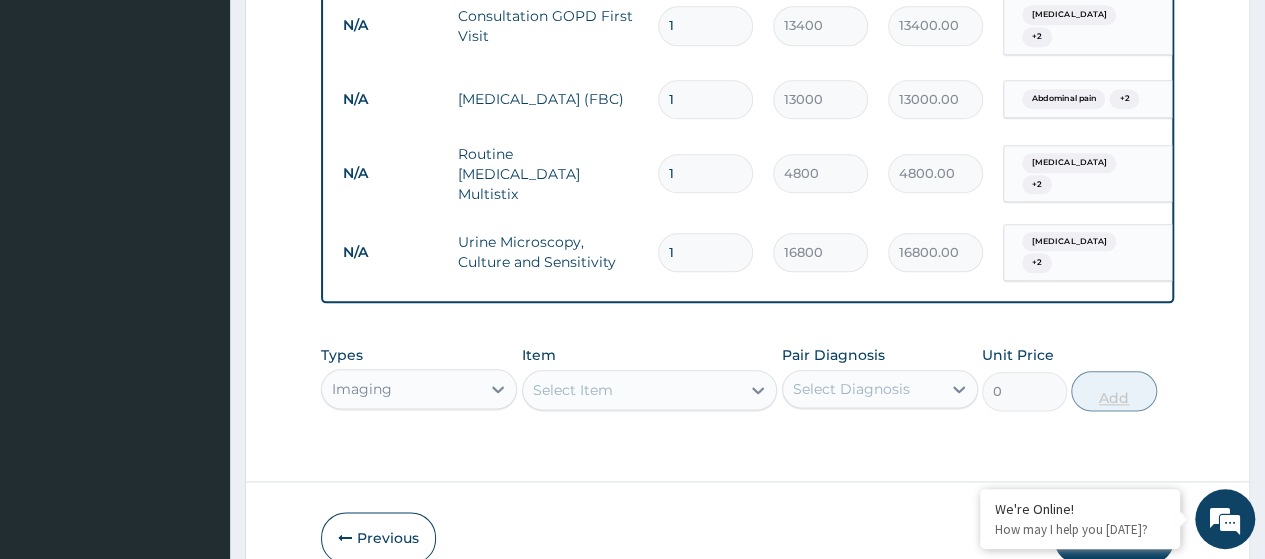 scroll, scrollTop: 0, scrollLeft: 0, axis: both 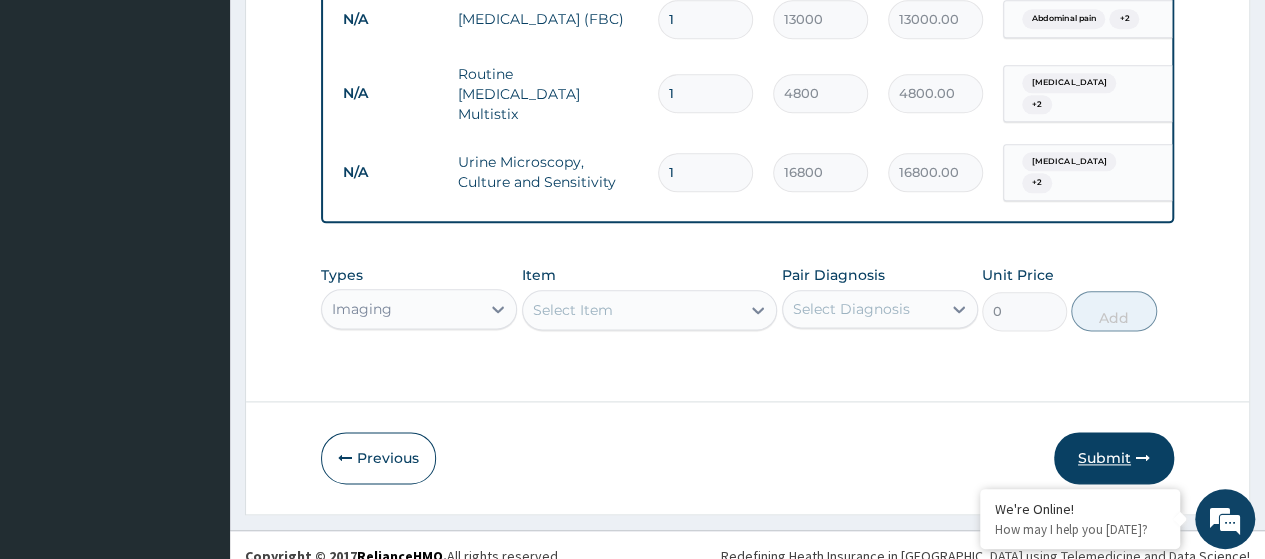 click on "Submit" at bounding box center (1114, 458) 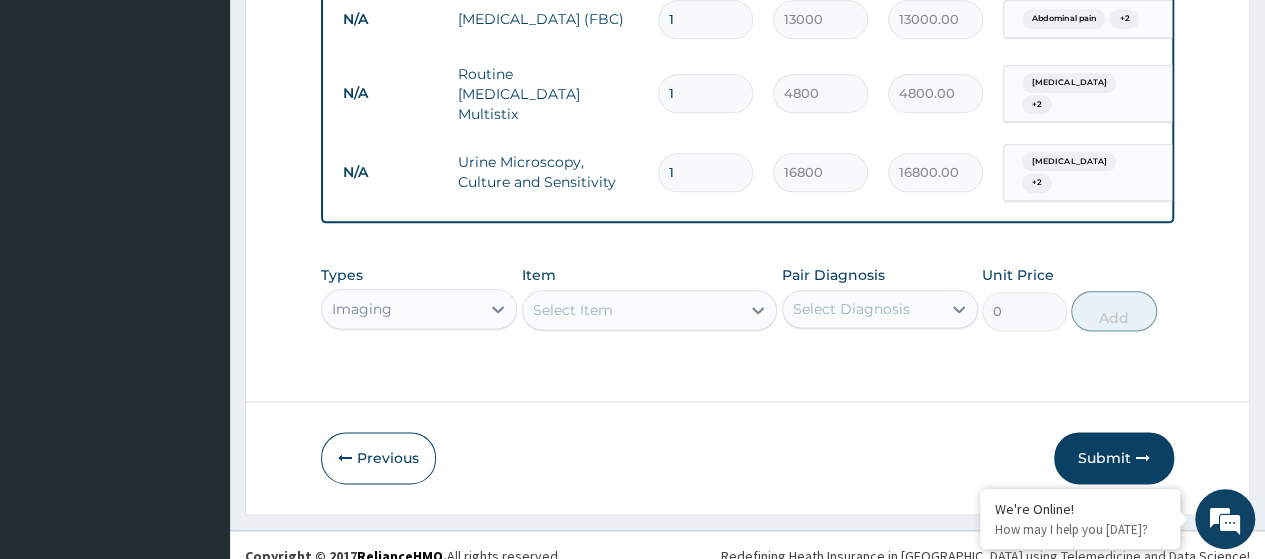 scroll, scrollTop: 88, scrollLeft: 0, axis: vertical 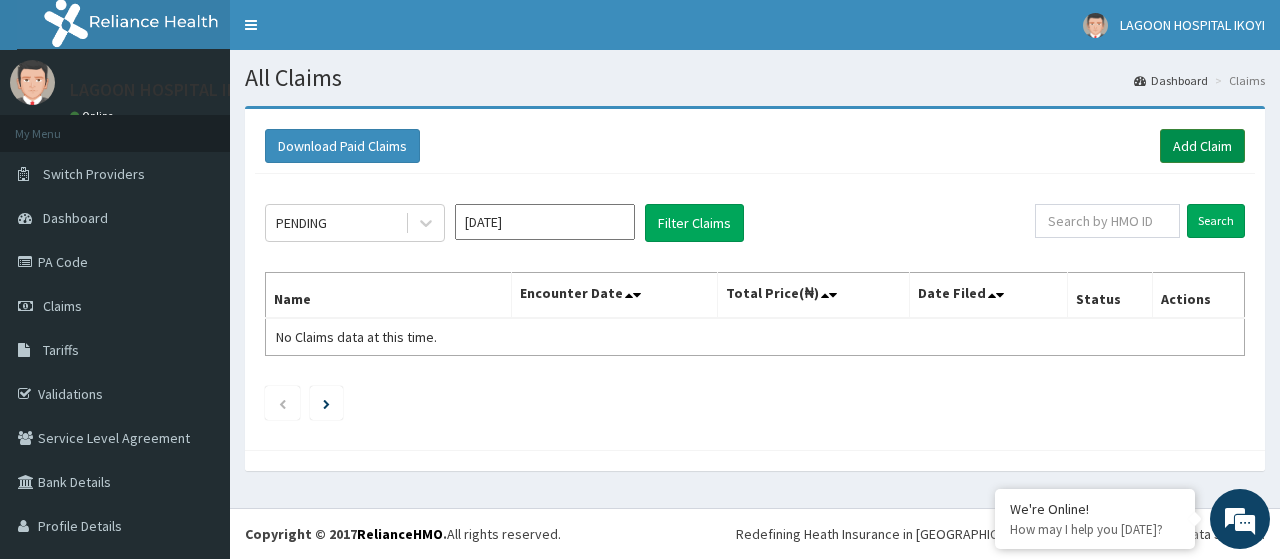 click on "Add Claim" at bounding box center (1202, 146) 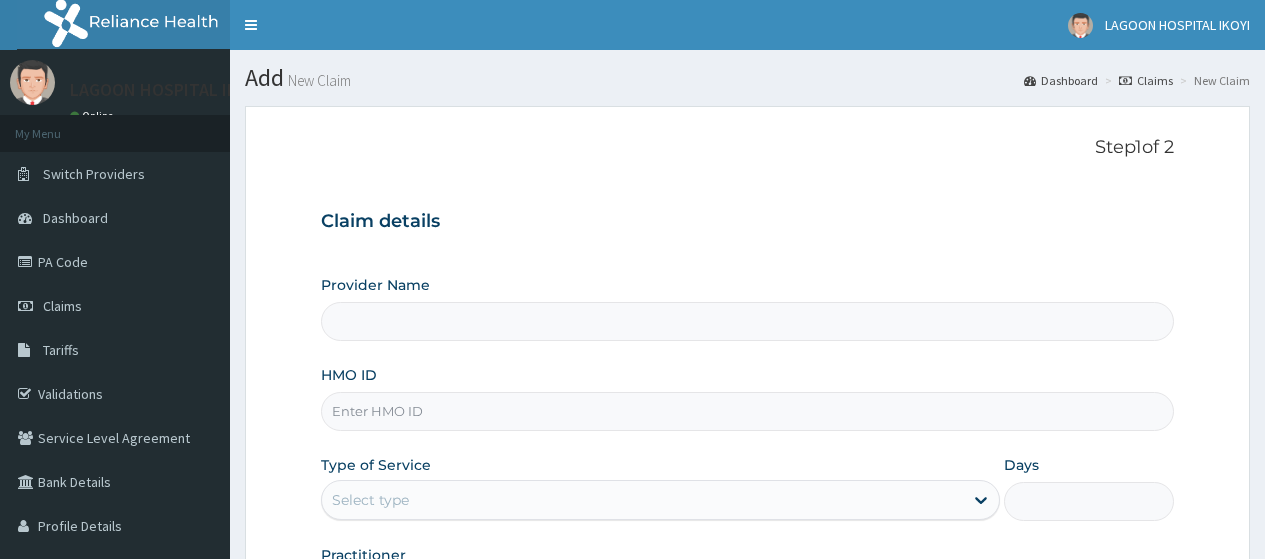 scroll, scrollTop: 0, scrollLeft: 0, axis: both 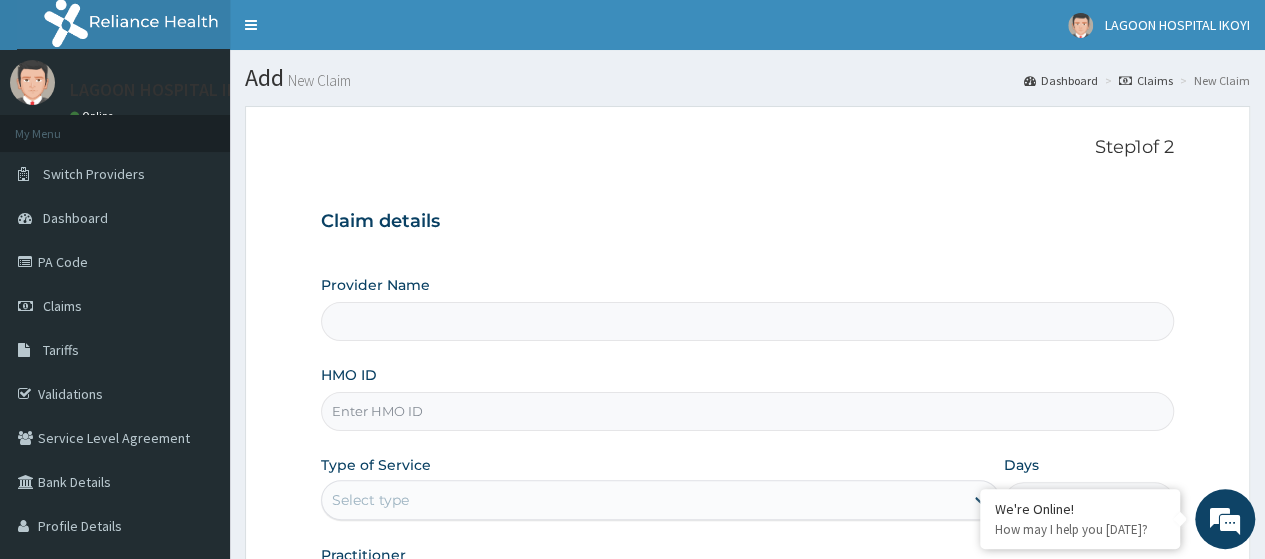 click on "HMO ID" at bounding box center (747, 411) 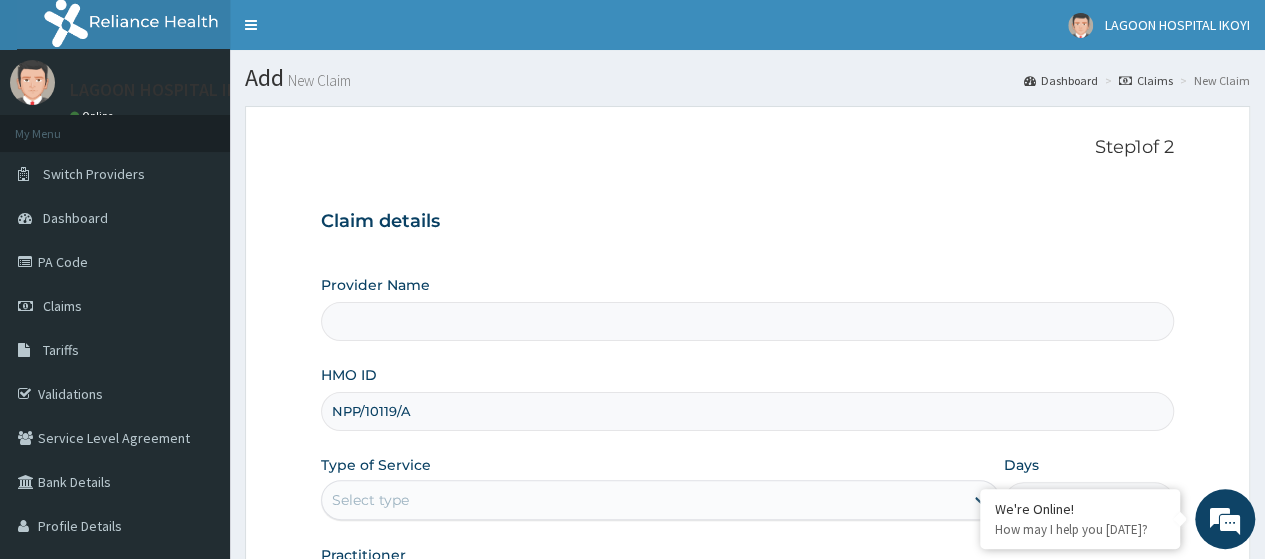 type on "[GEOGRAPHIC_DATA] - [GEOGRAPHIC_DATA]([PERSON_NAME])" 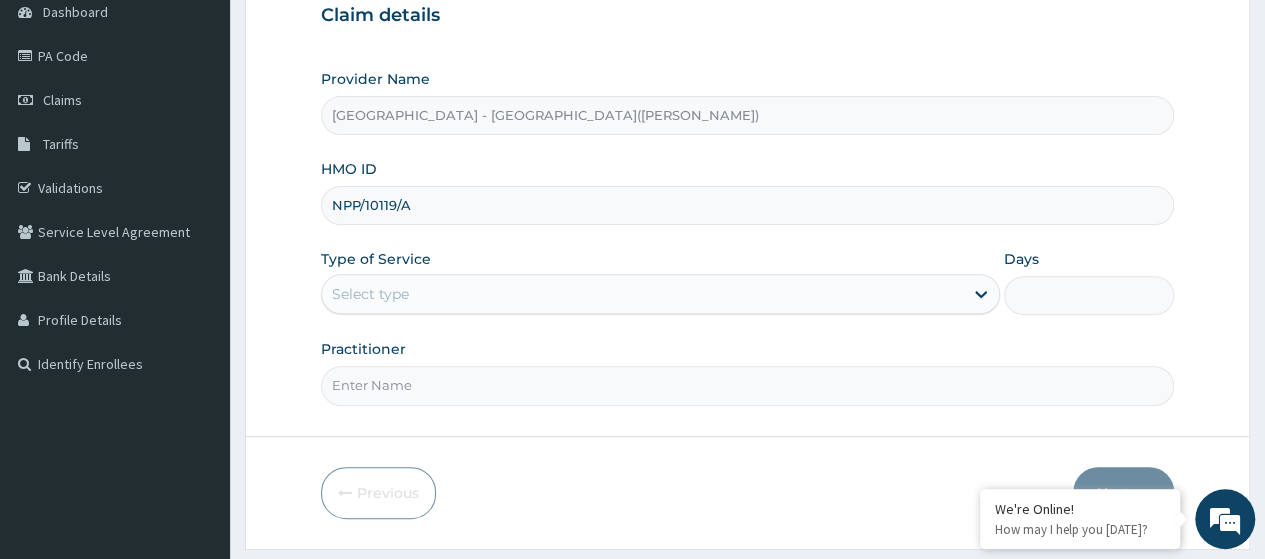 scroll, scrollTop: 228, scrollLeft: 0, axis: vertical 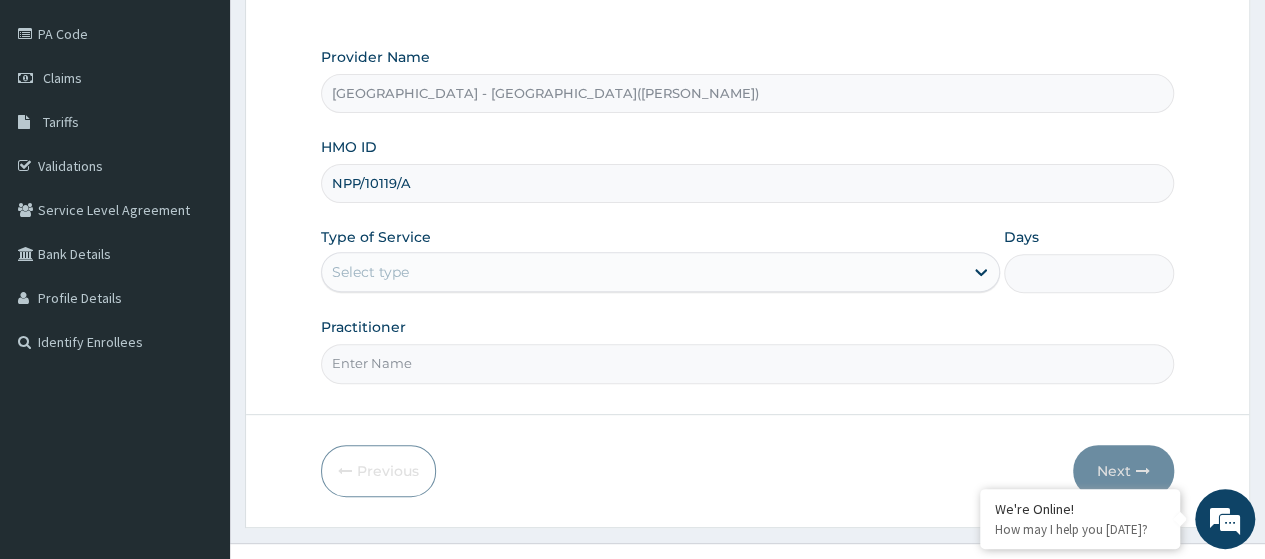 type on "NPP/10119/A" 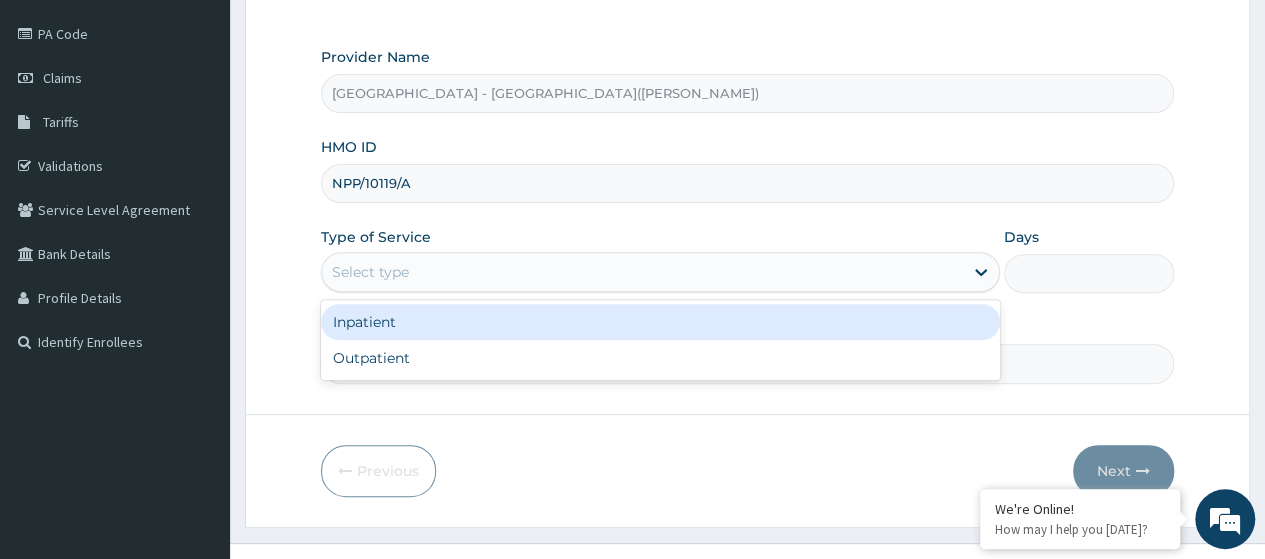 click on "Select type" at bounding box center (642, 272) 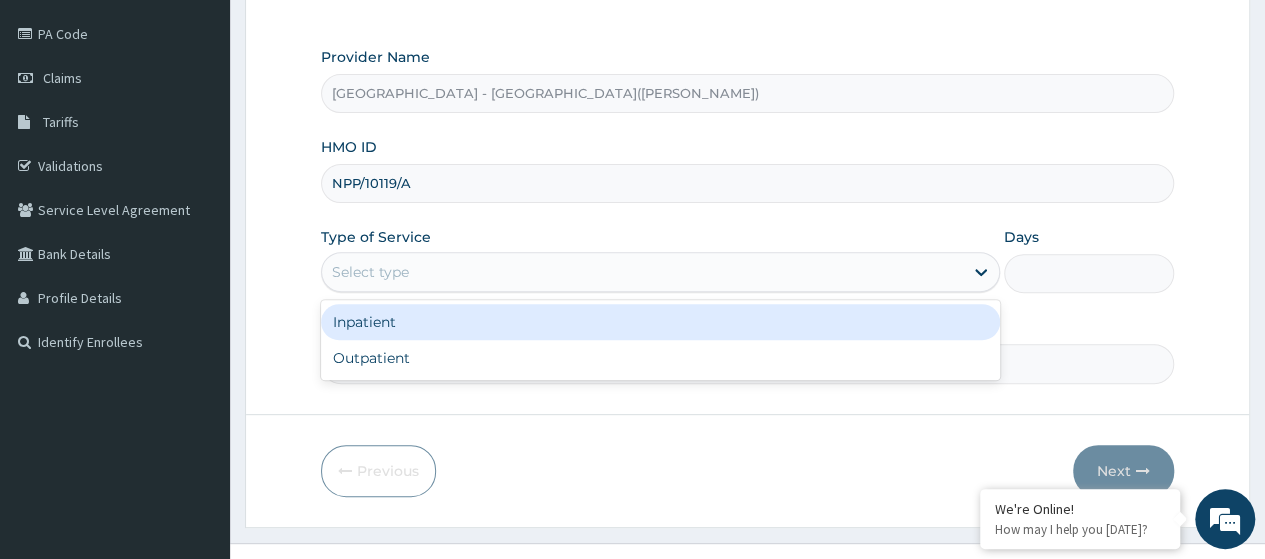 click on "Inpatient" at bounding box center (660, 322) 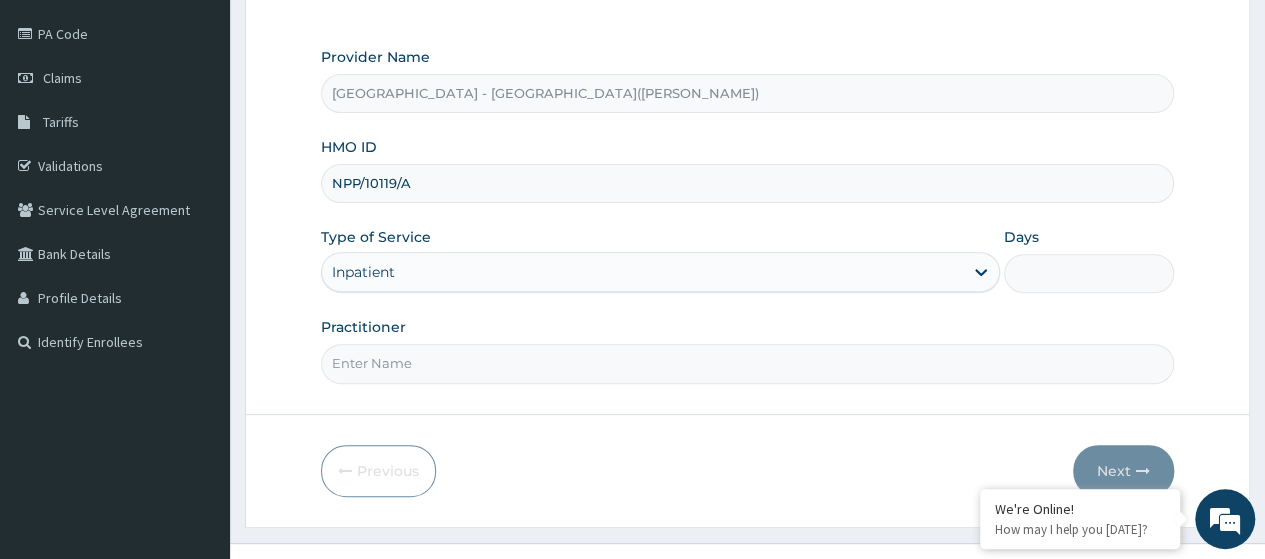 click on "Days" at bounding box center [1089, 273] 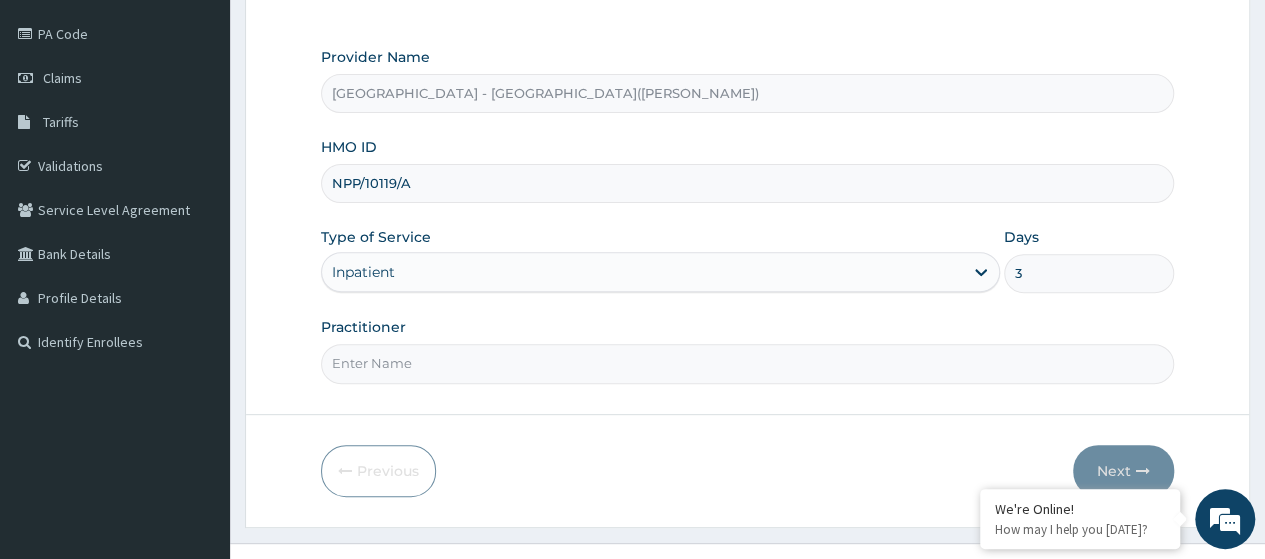 type on "3" 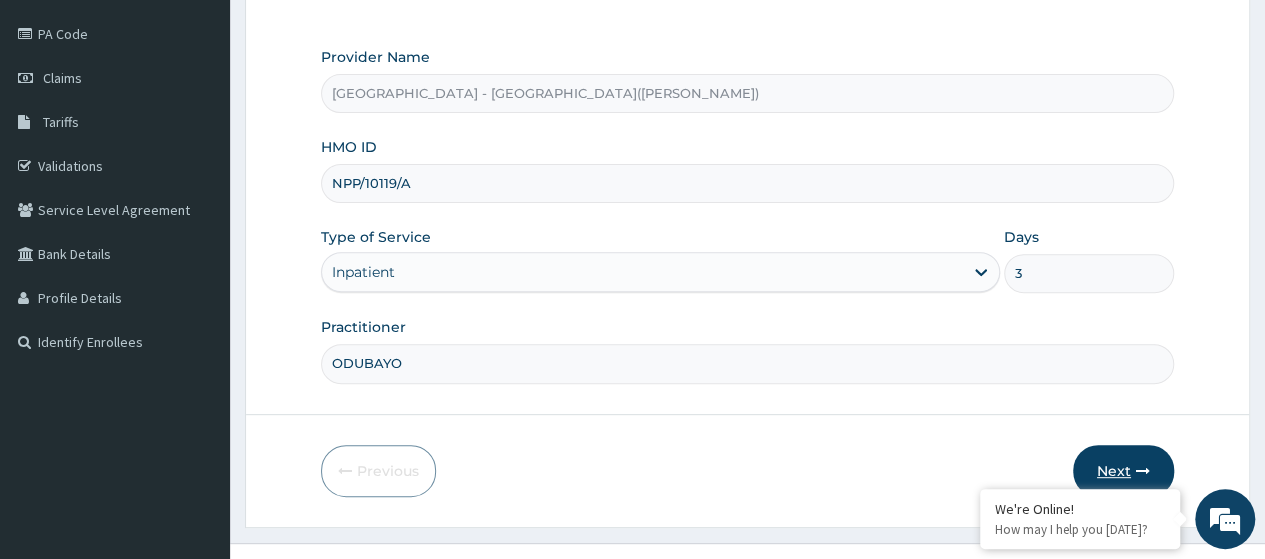 click on "Next" at bounding box center (1123, 471) 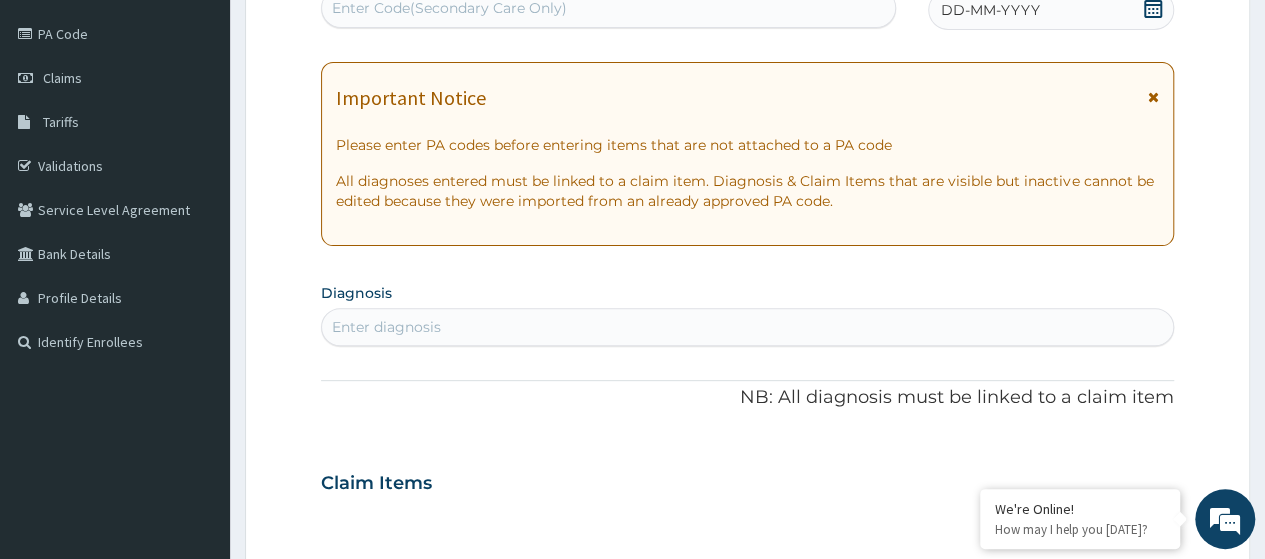 scroll, scrollTop: 0, scrollLeft: 0, axis: both 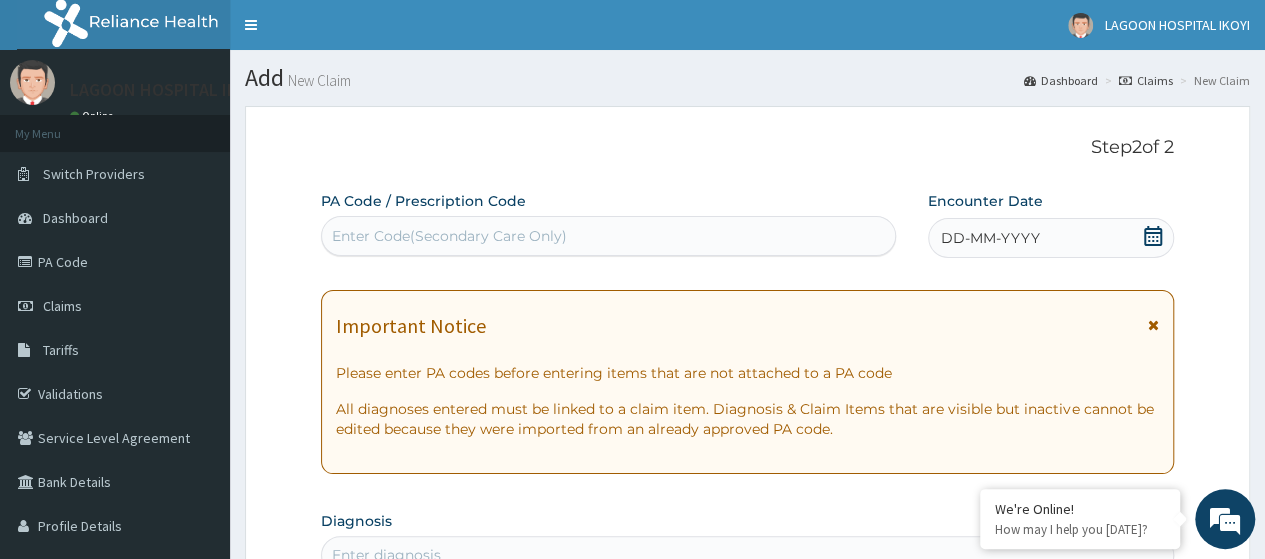 click on "Enter Code(Secondary Care Only)" at bounding box center (449, 236) 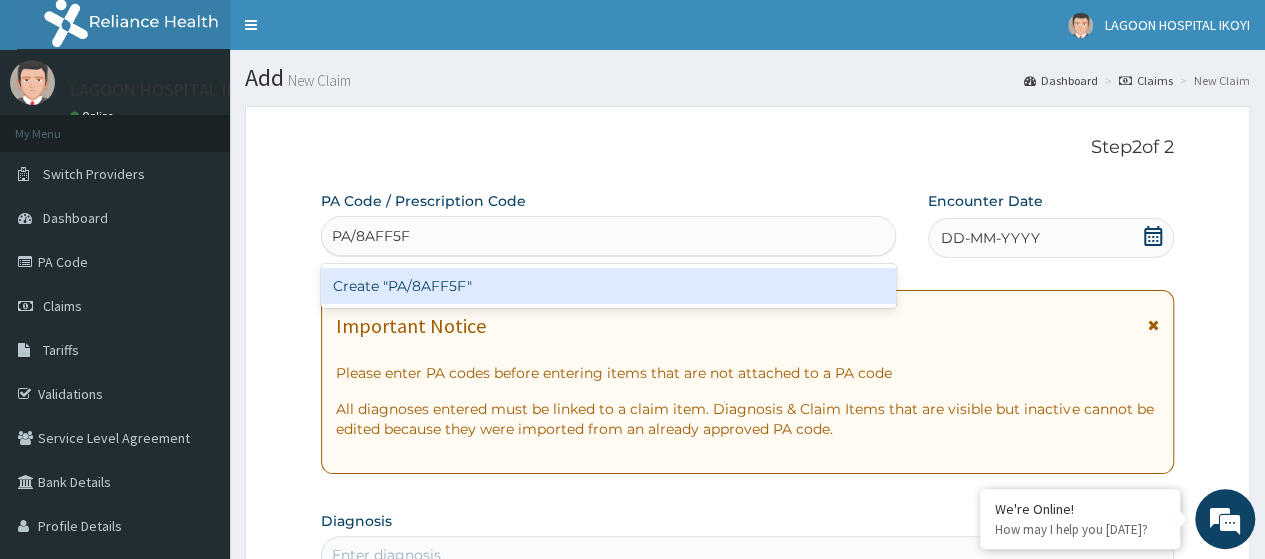 click on "Create "PA/8AFF5F"" at bounding box center (608, 286) 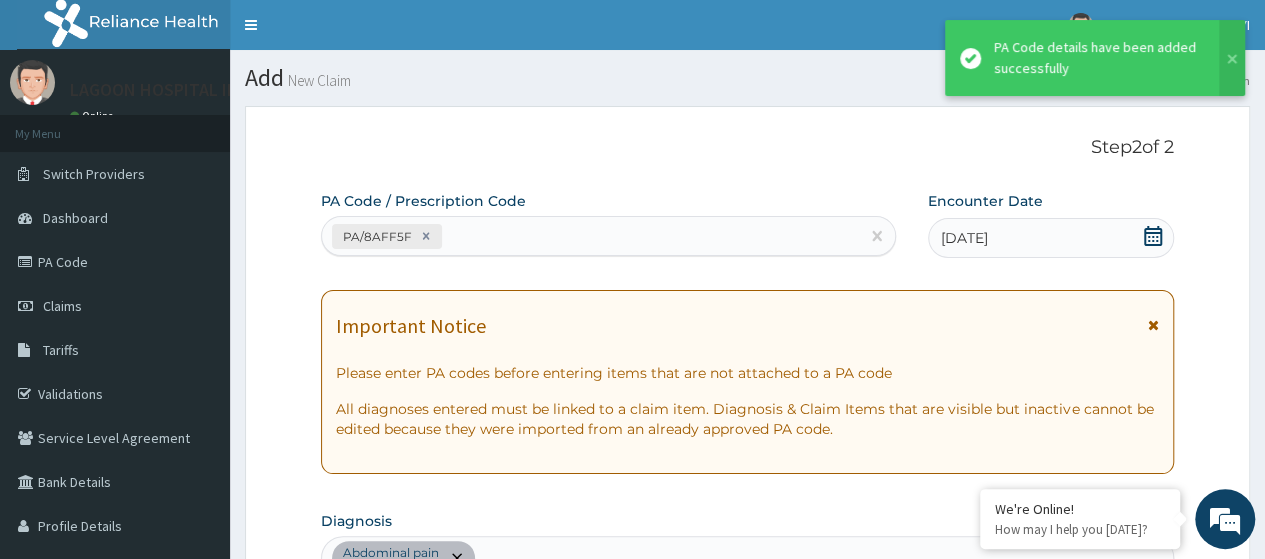 scroll, scrollTop: 620, scrollLeft: 0, axis: vertical 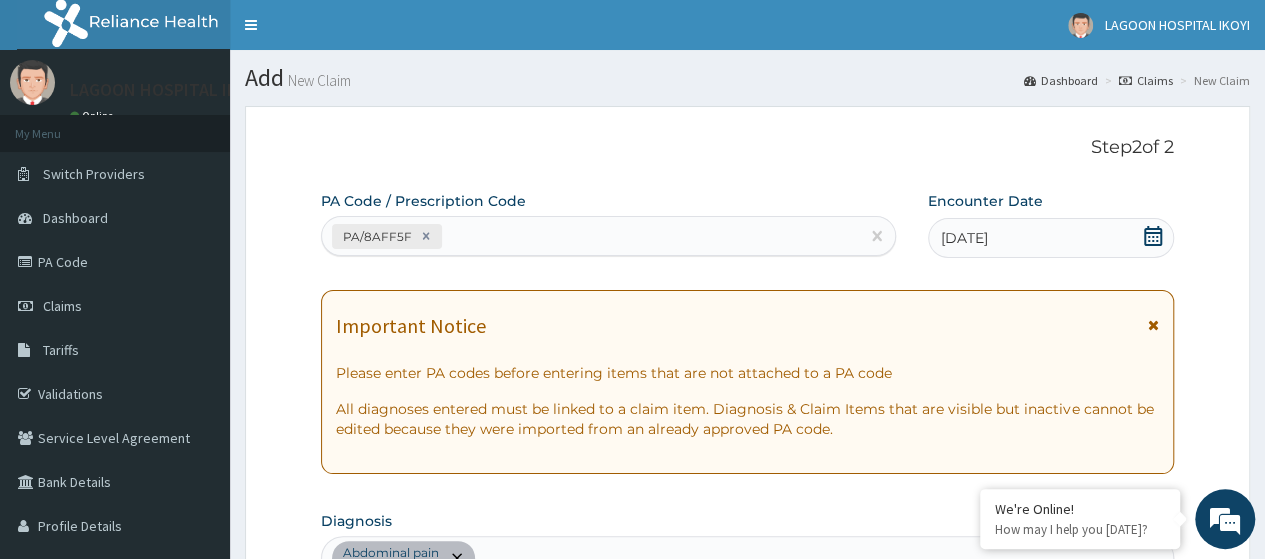click on "PA/8AFF5F" at bounding box center [590, 236] 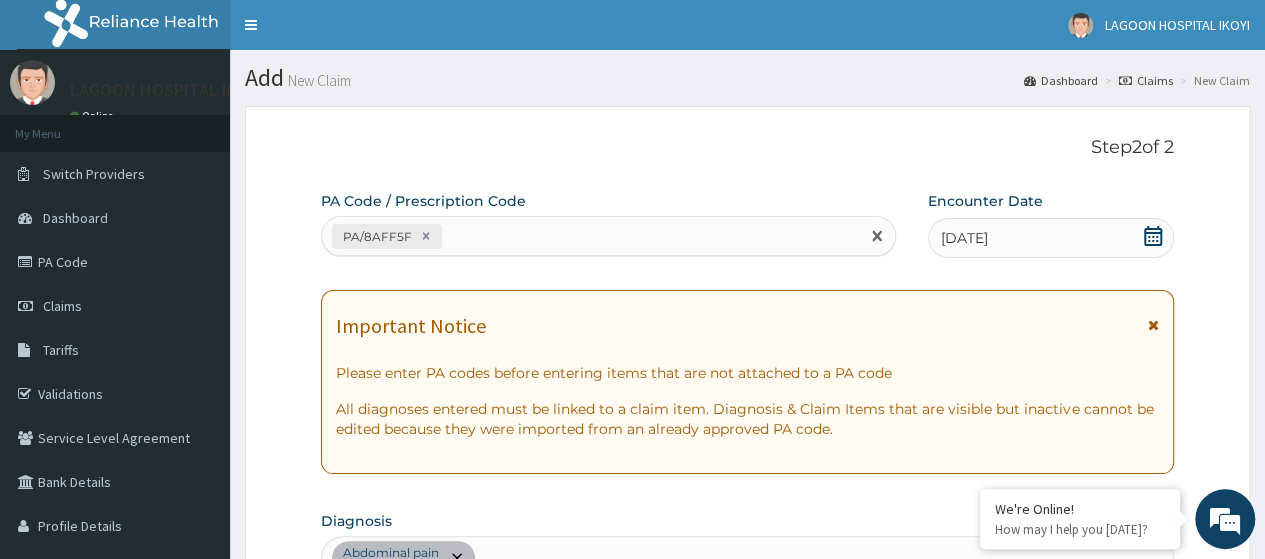 paste on "PA/AA1870" 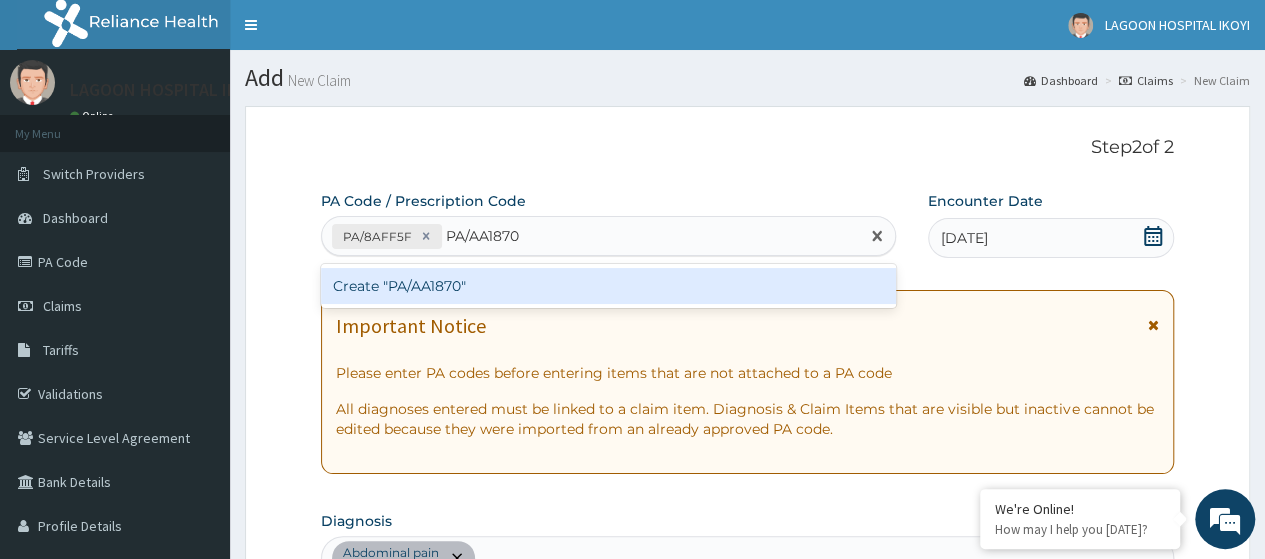 click on "Create "PA/AA1870"" at bounding box center (608, 286) 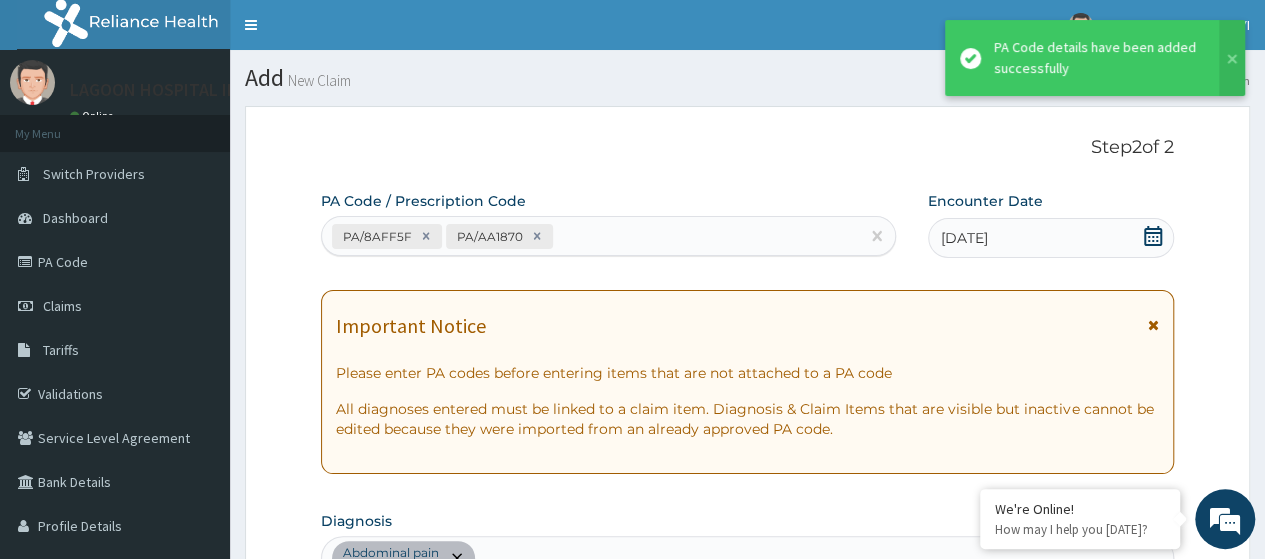 scroll, scrollTop: 620, scrollLeft: 0, axis: vertical 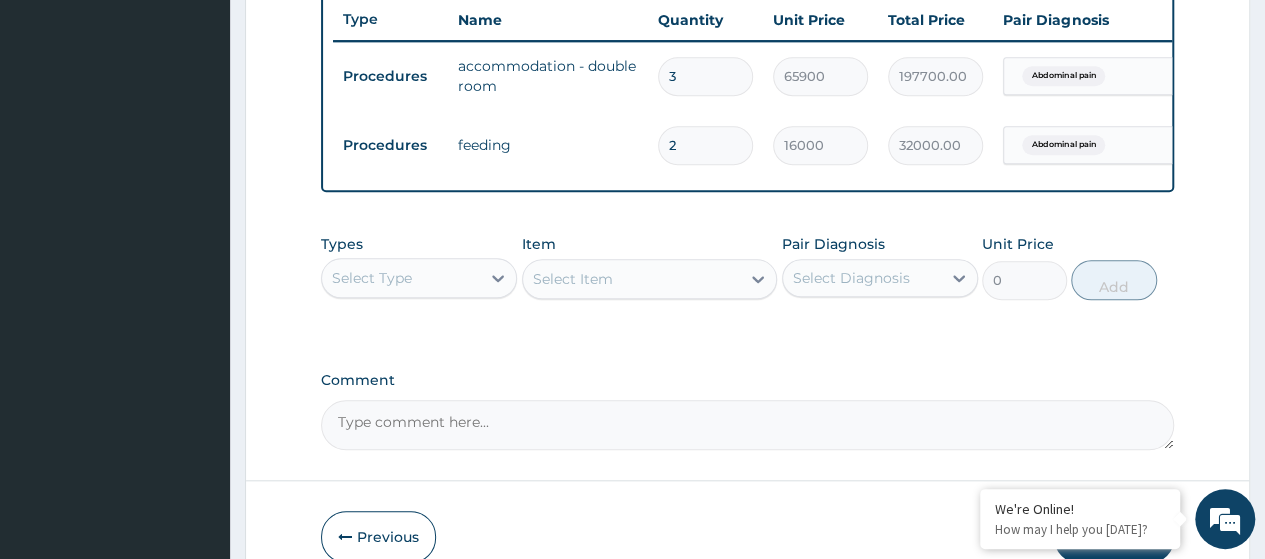 click on "Select Type" at bounding box center [401, 278] 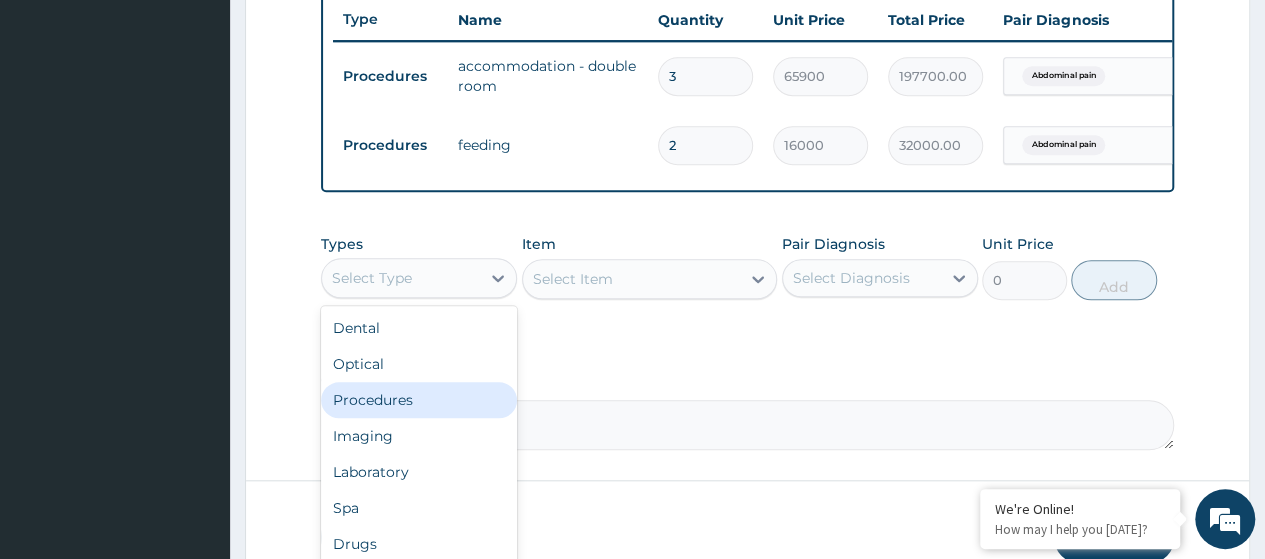 click on "Procedures" at bounding box center [419, 400] 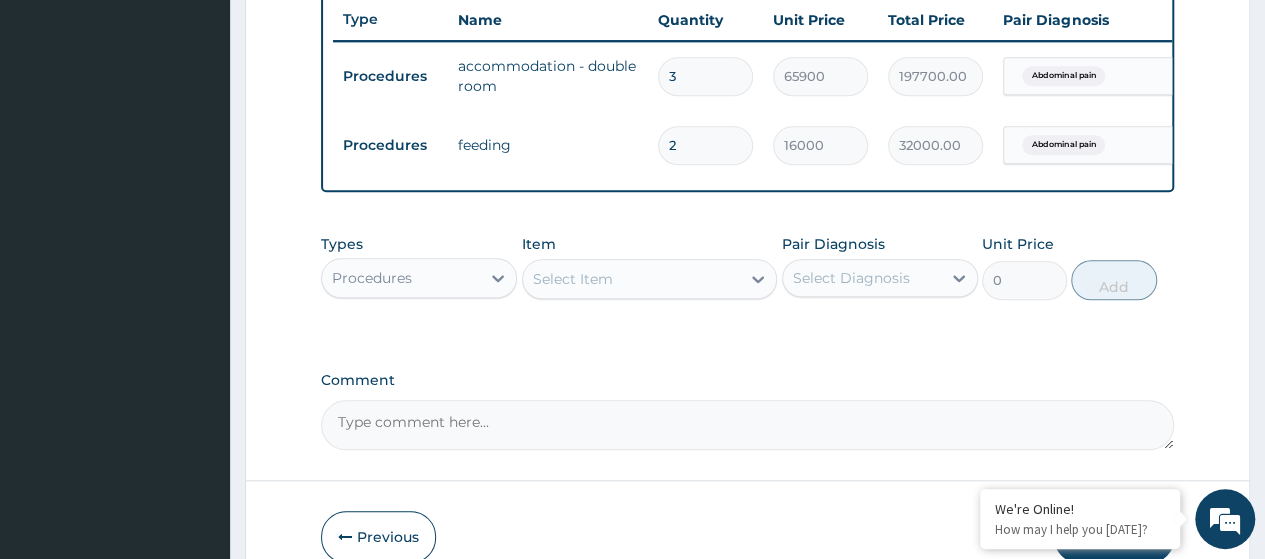 click on "Select Item" at bounding box center (632, 279) 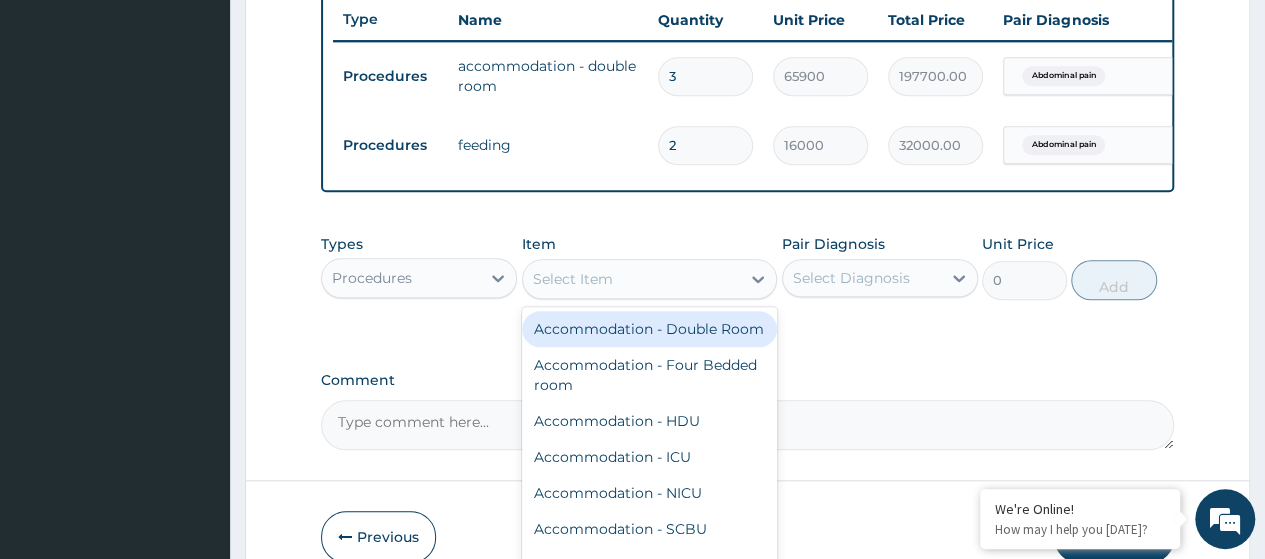 paste on "Professional fee - level 1 (inpatient) WARD" 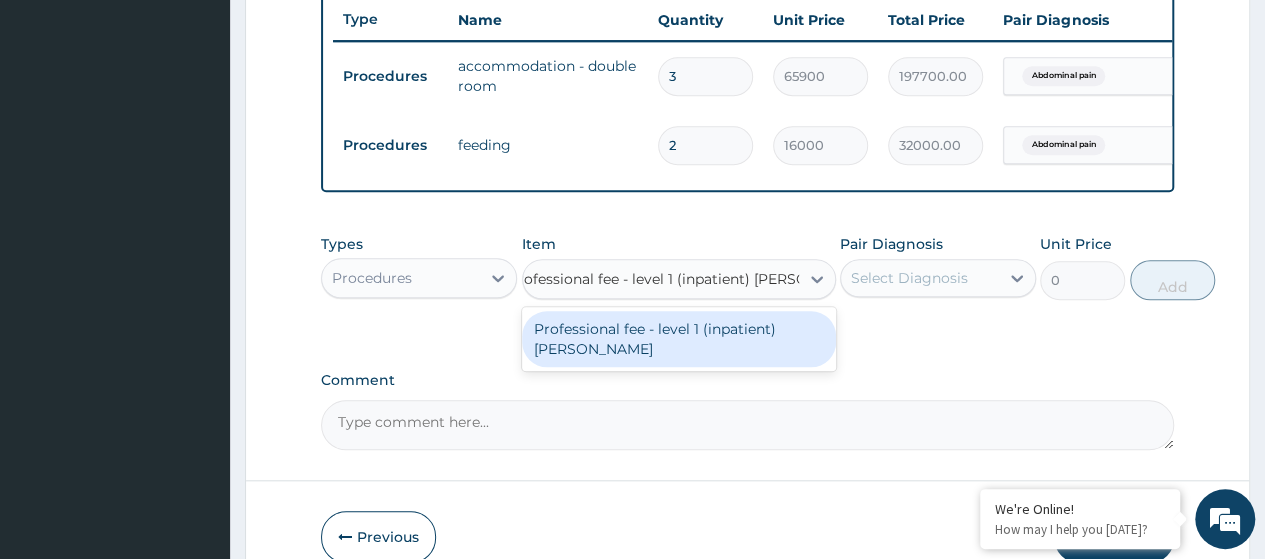 click on "Professional fee - level 1 (inpatient) WARD" at bounding box center (679, 339) 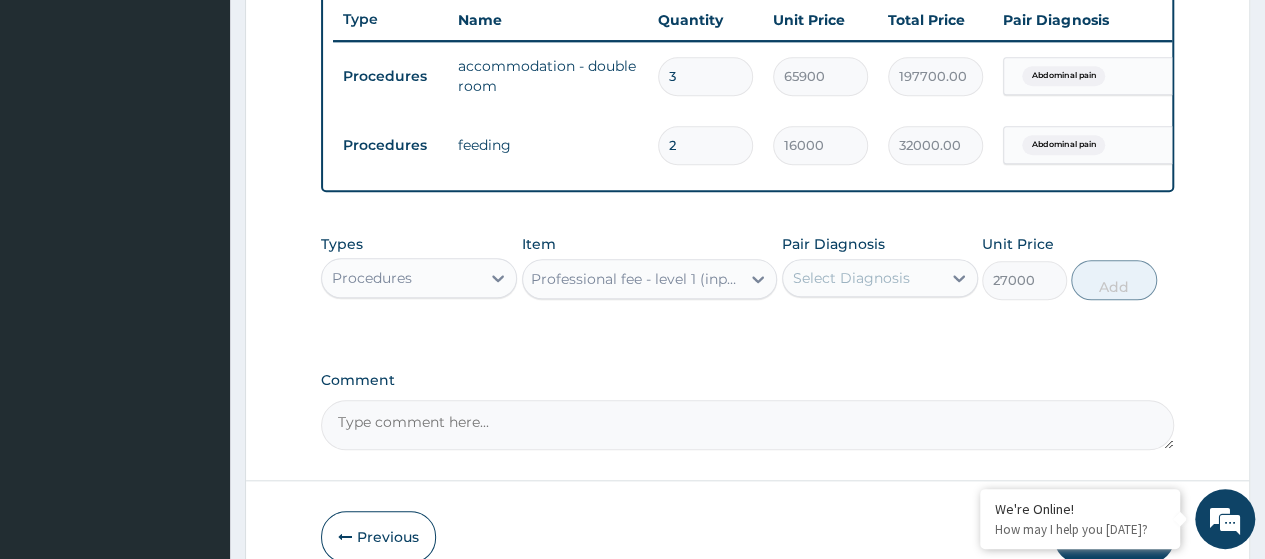 scroll, scrollTop: 0, scrollLeft: 2, axis: horizontal 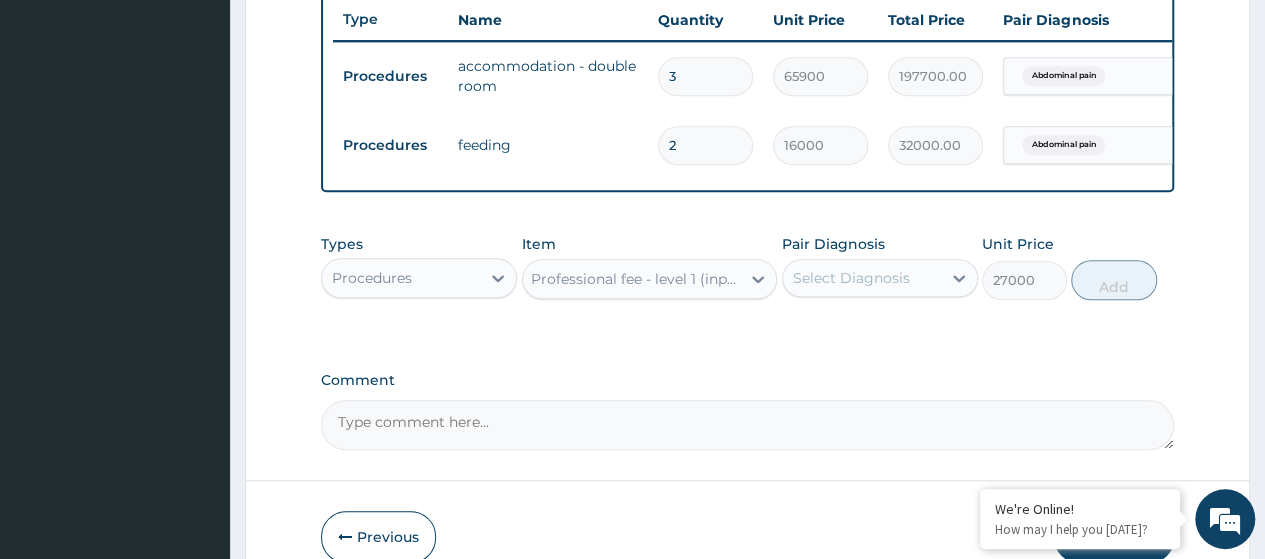click on "Select Diagnosis" at bounding box center [862, 278] 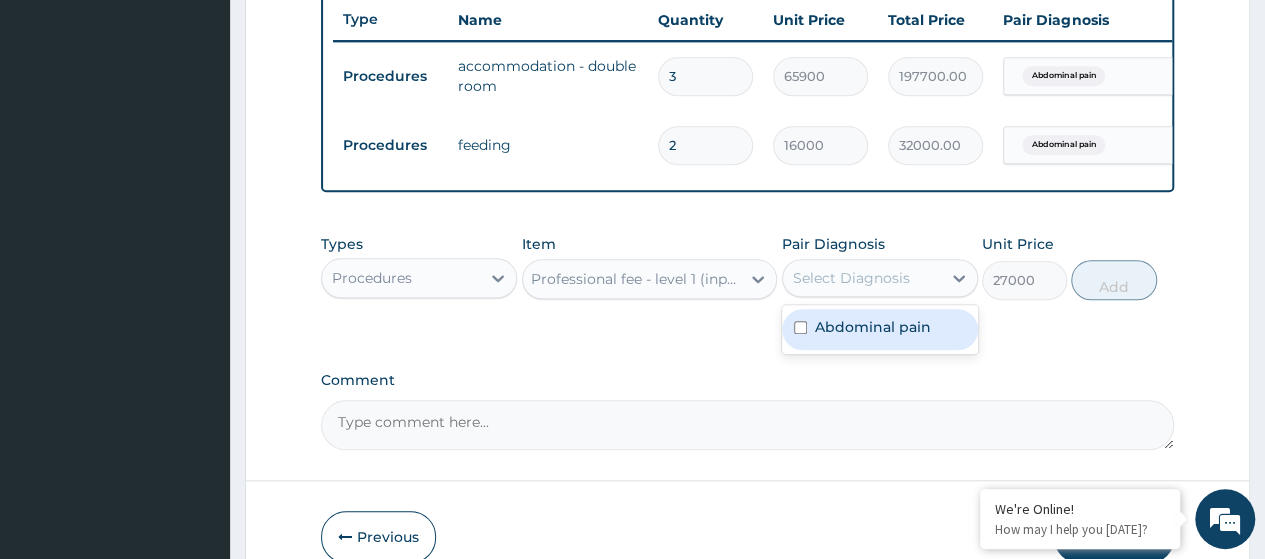 click on "Abdominal pain" at bounding box center [873, 327] 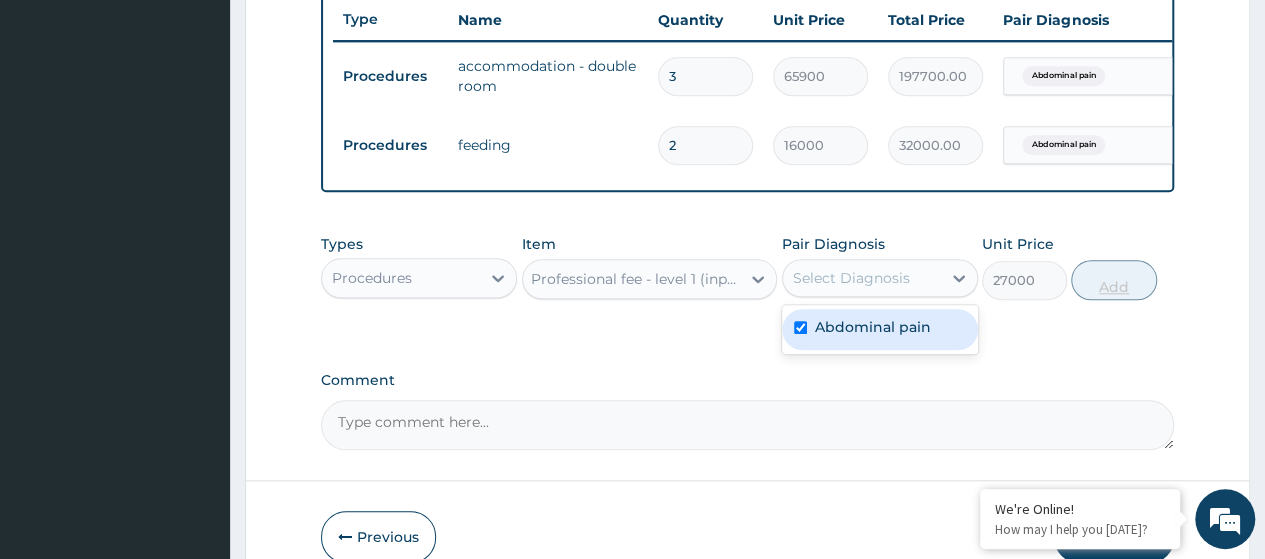 checkbox on "true" 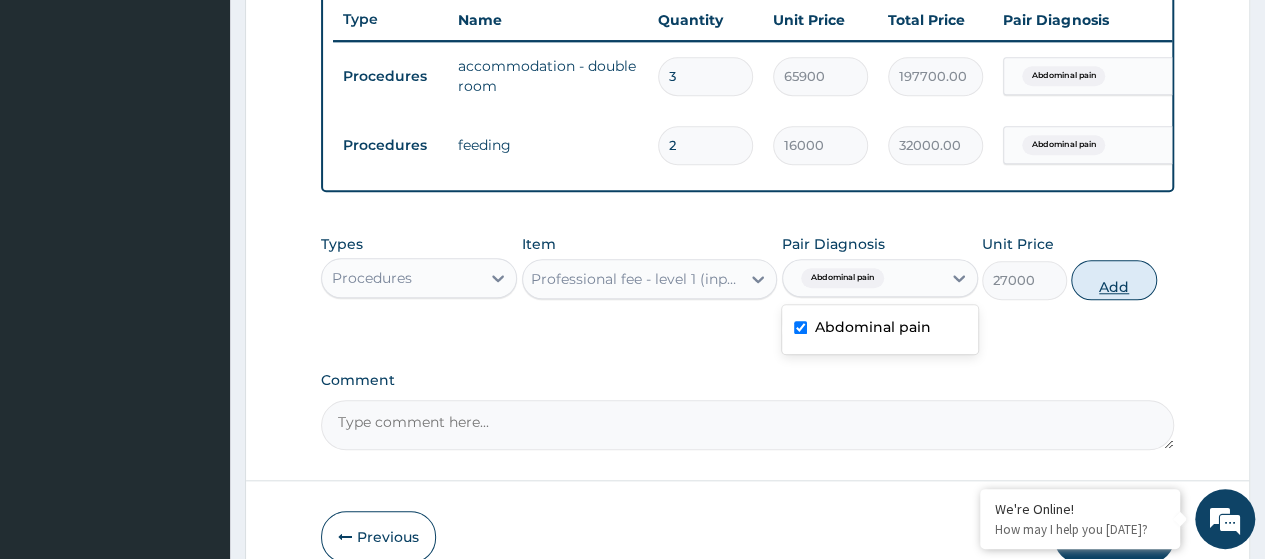 click on "Add" at bounding box center [1113, 280] 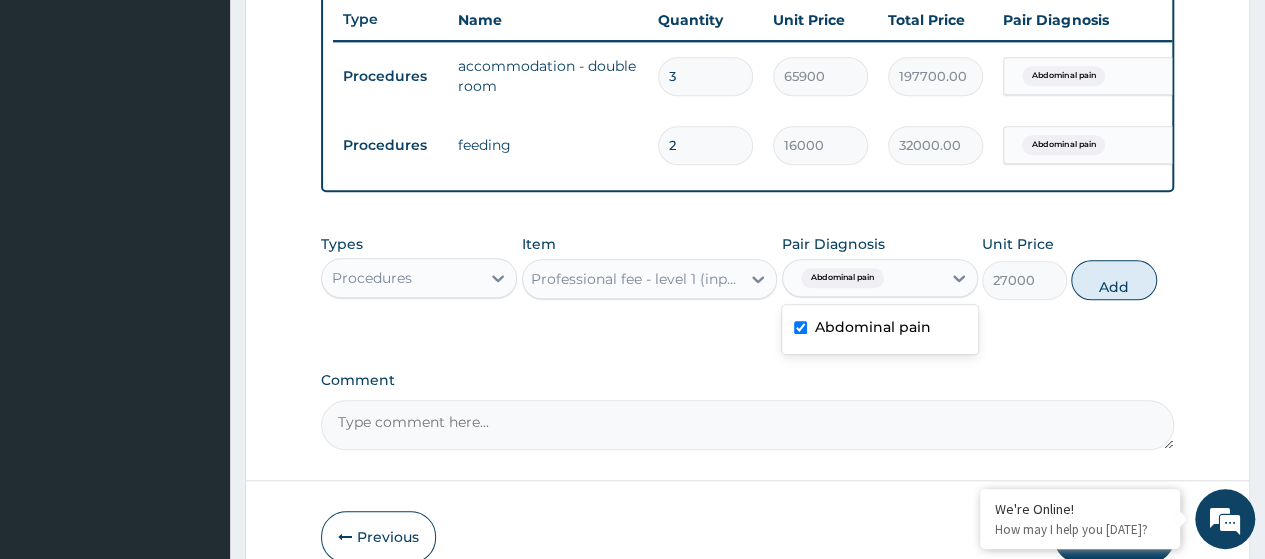 type on "0" 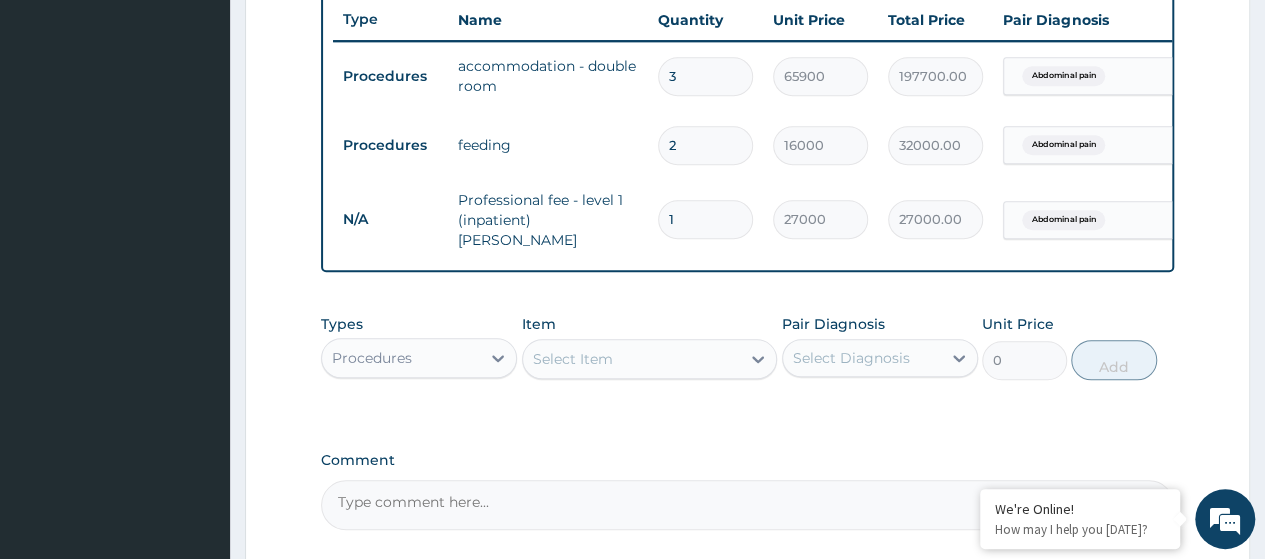 scroll, scrollTop: 0, scrollLeft: 0, axis: both 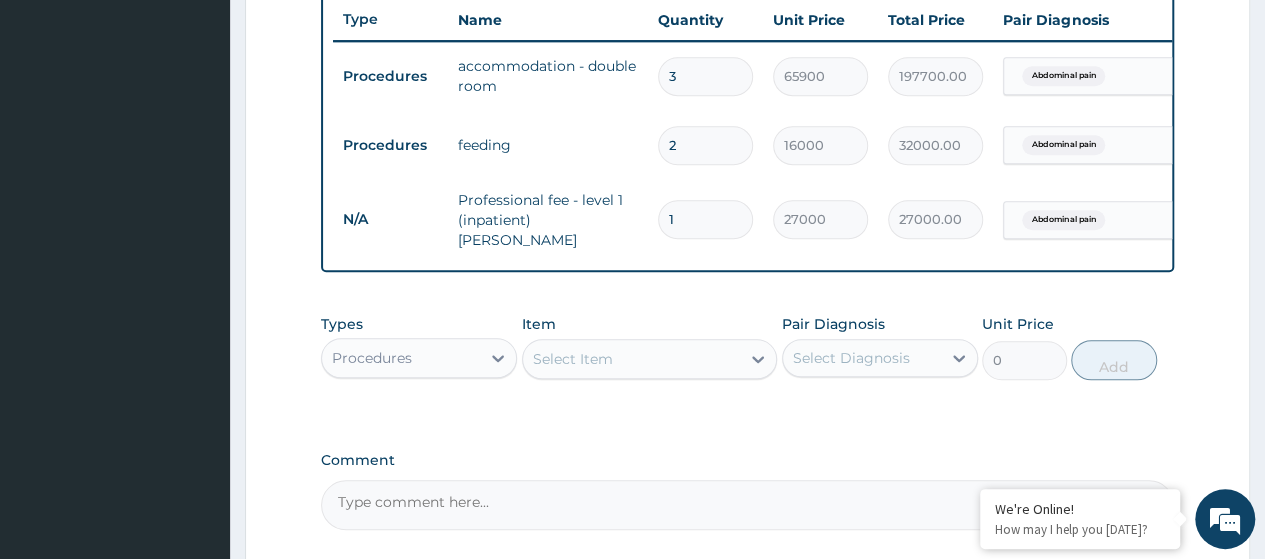 type 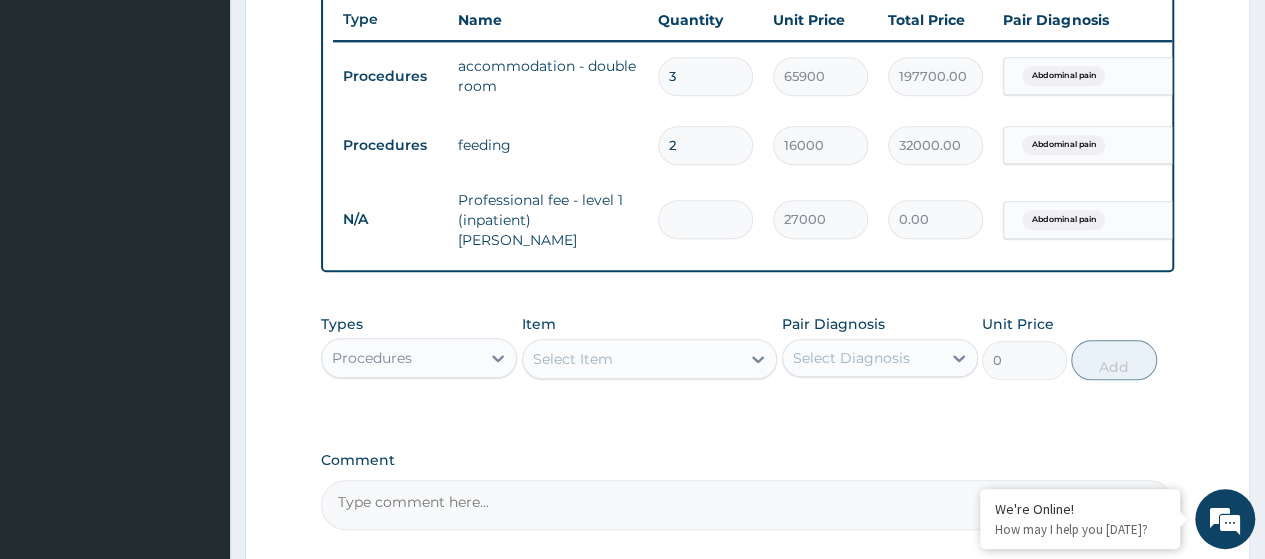 type on "2" 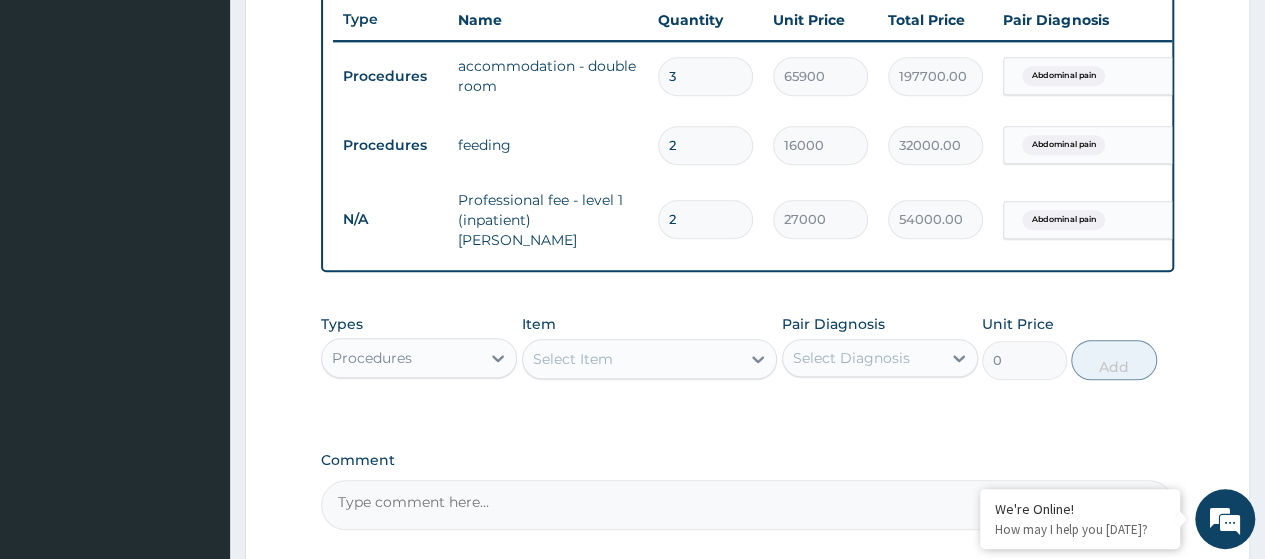 type on "2" 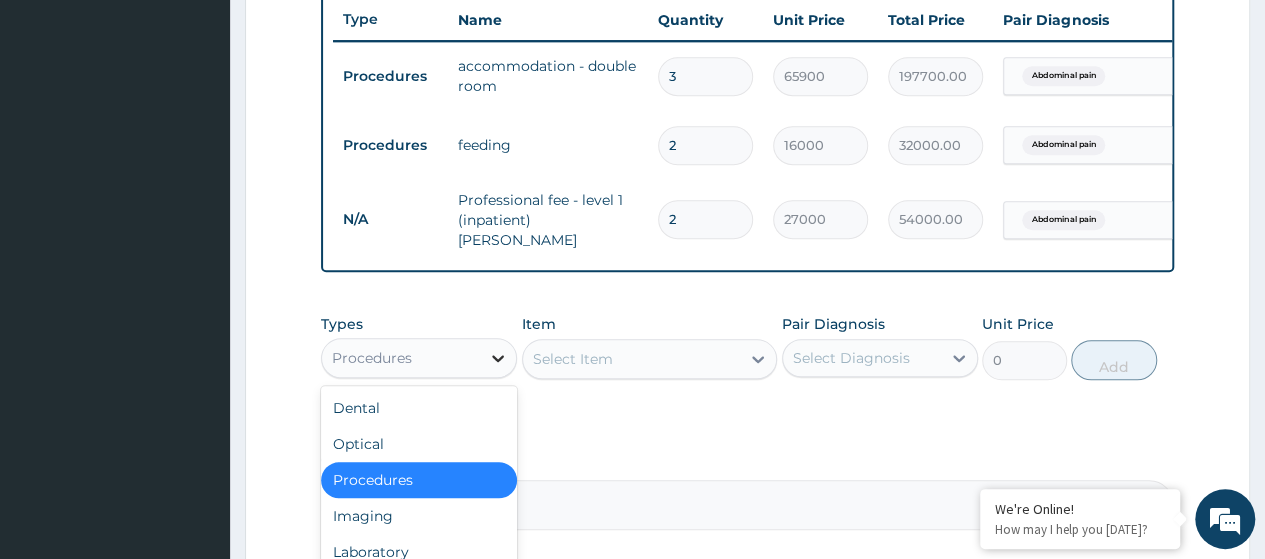 click 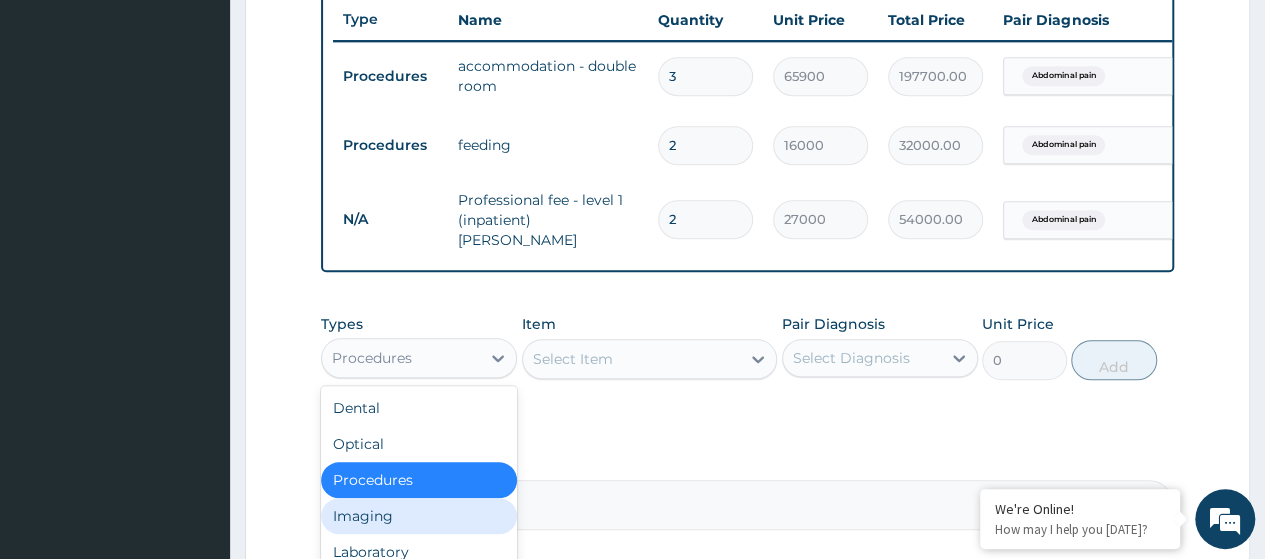click on "Imaging" at bounding box center (419, 516) 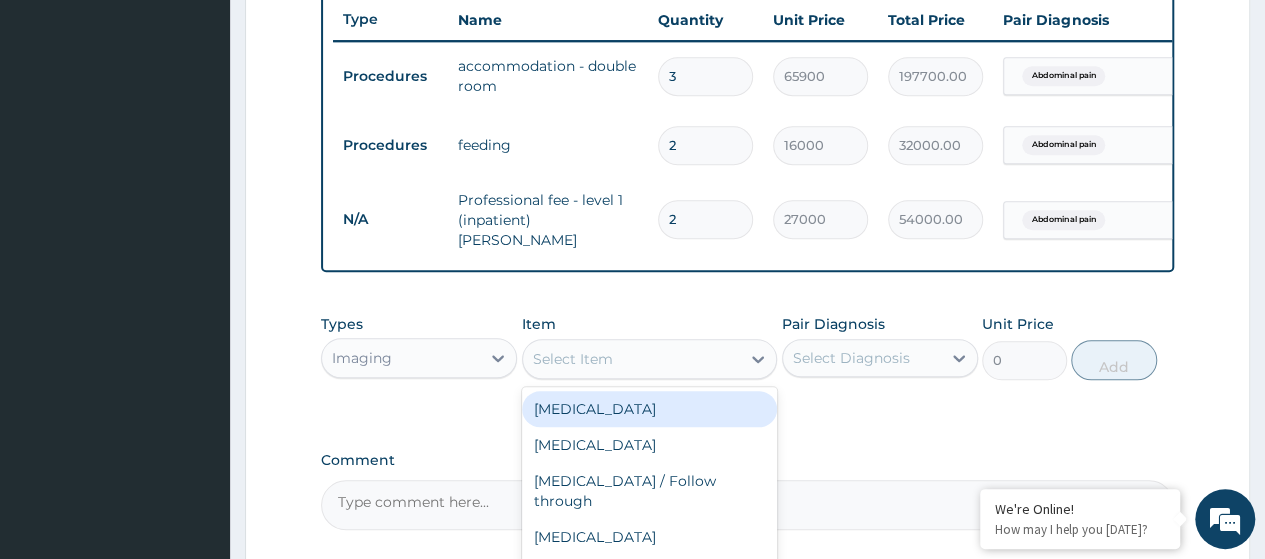 click on "Select Item" at bounding box center [573, 359] 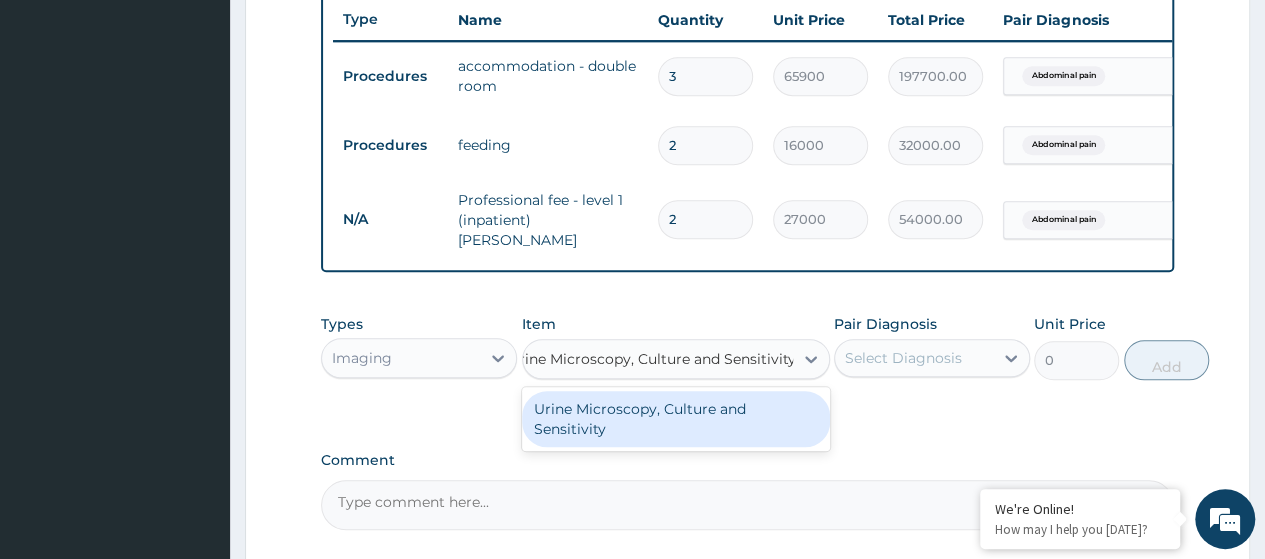 click on "Urine Microscopy, Culture and Sensitivity" at bounding box center [676, 419] 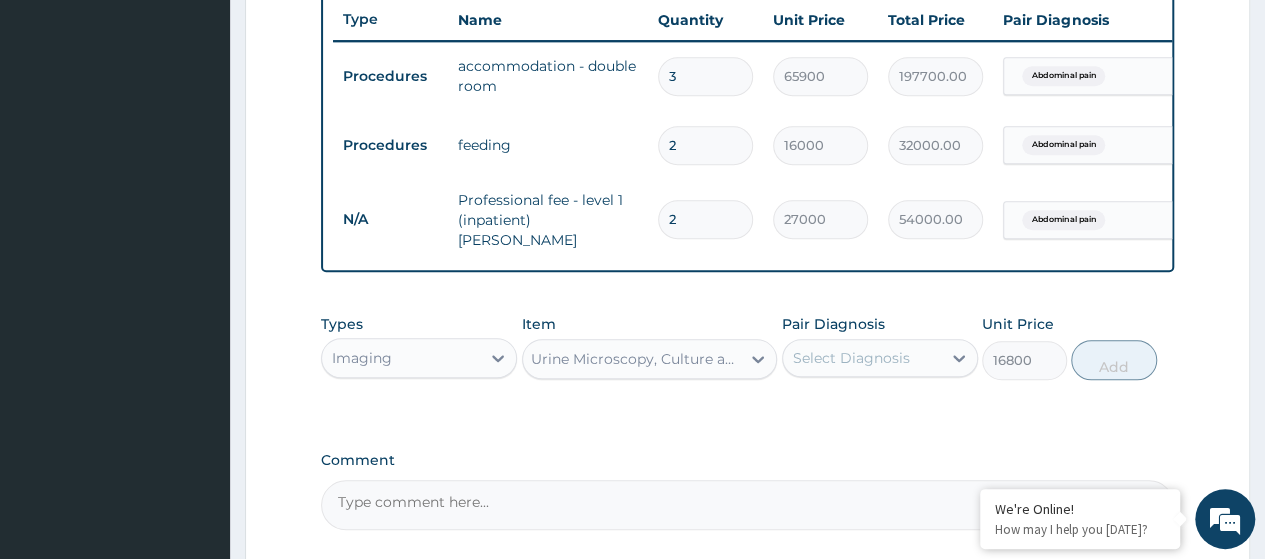 scroll, scrollTop: 0, scrollLeft: 2, axis: horizontal 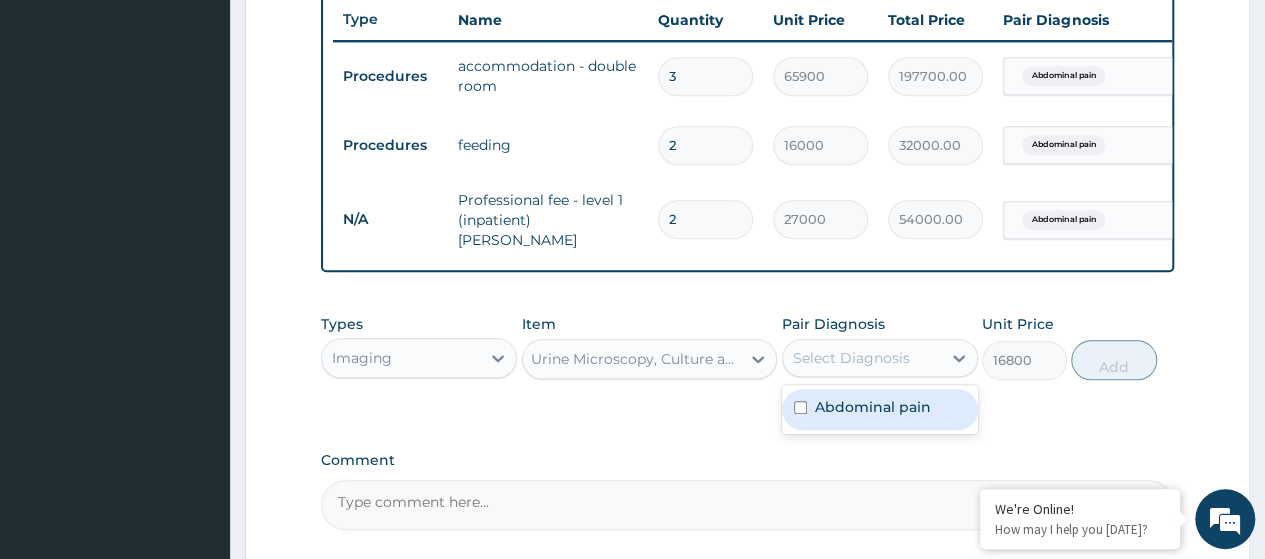 click on "Select Diagnosis" at bounding box center (880, 358) 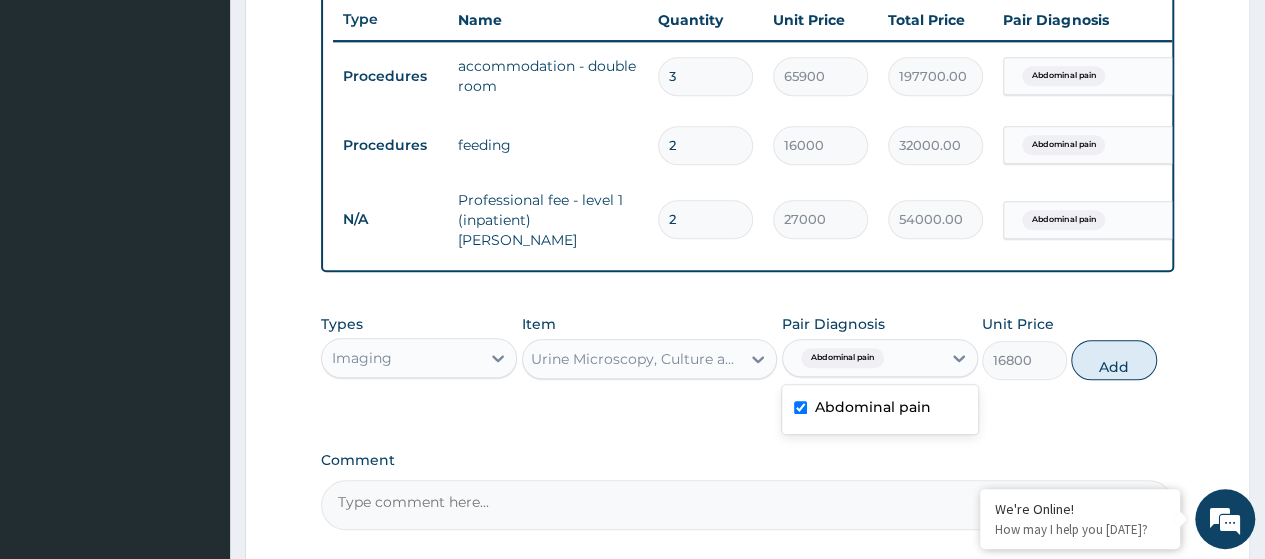 checkbox on "true" 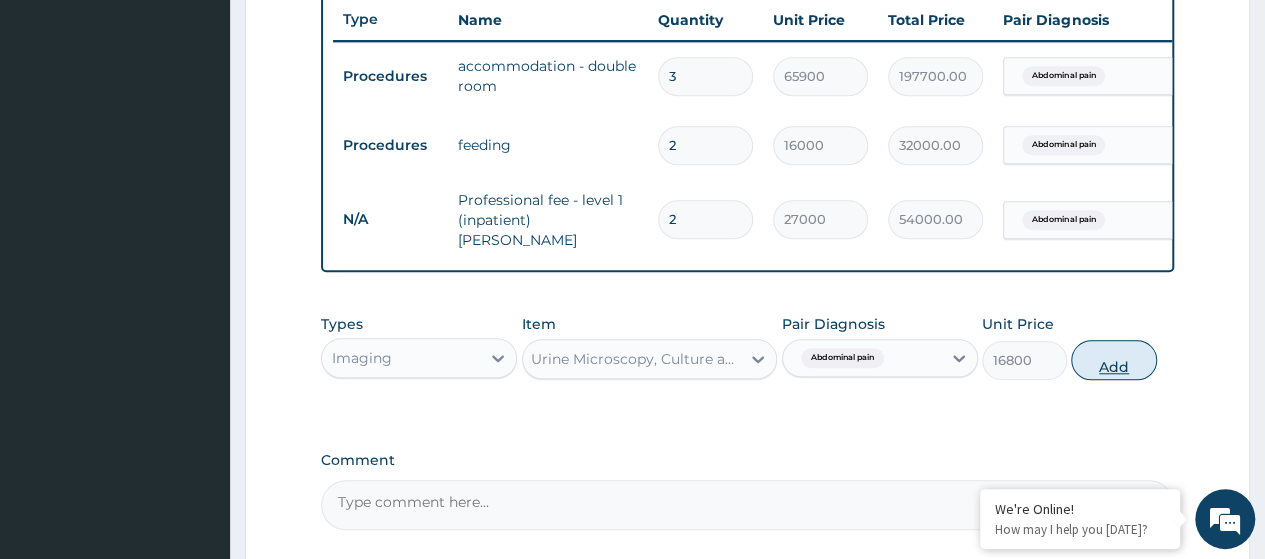 click on "Add" at bounding box center [1113, 360] 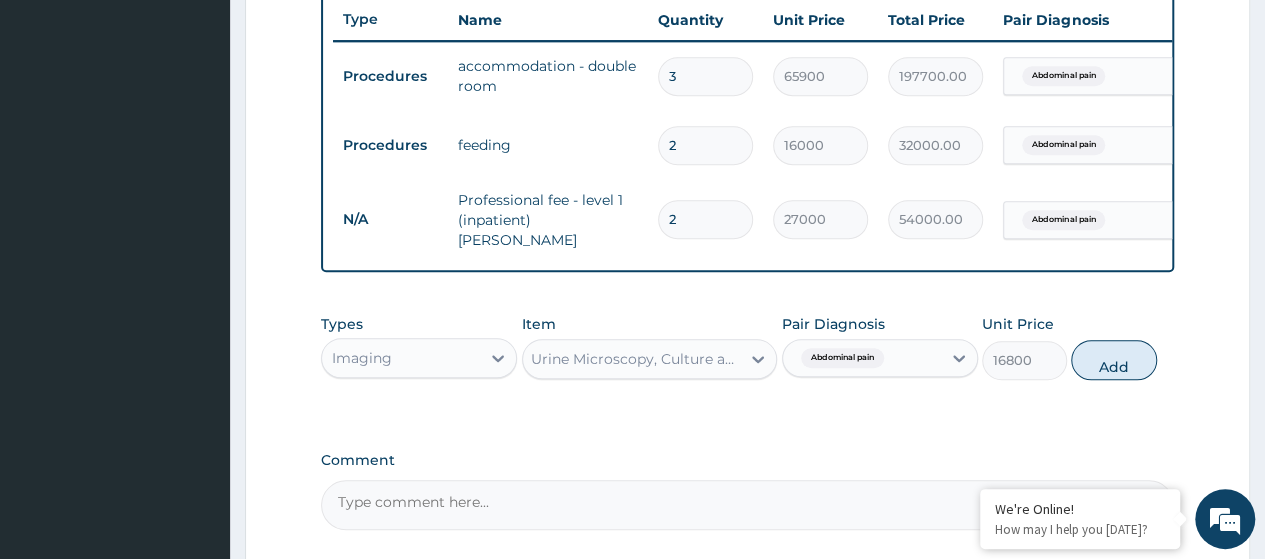 type on "0" 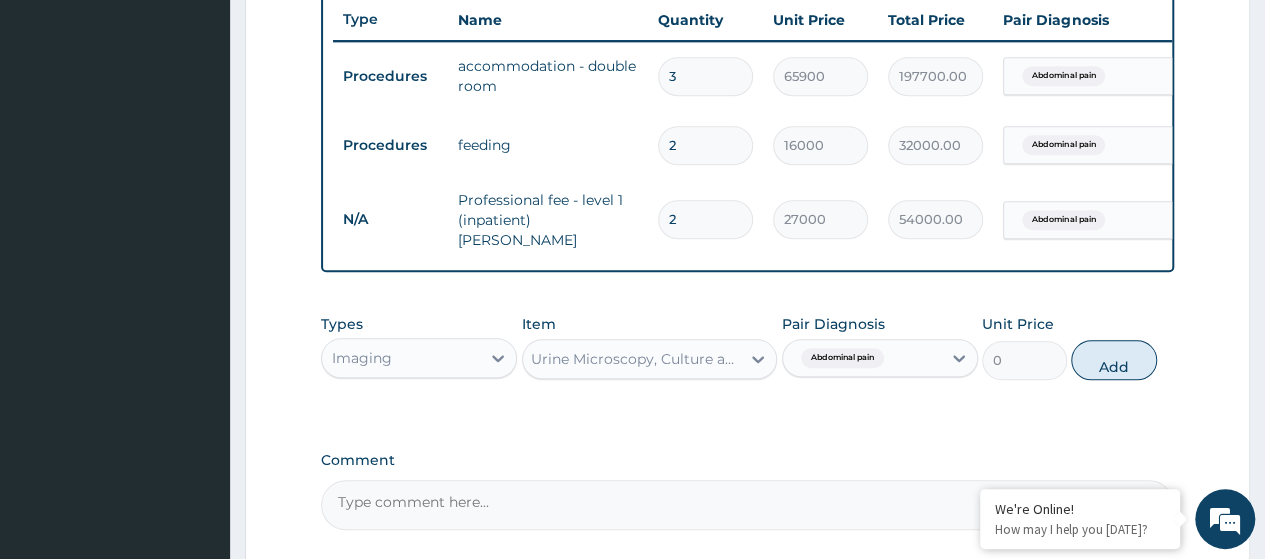 scroll, scrollTop: 0, scrollLeft: 0, axis: both 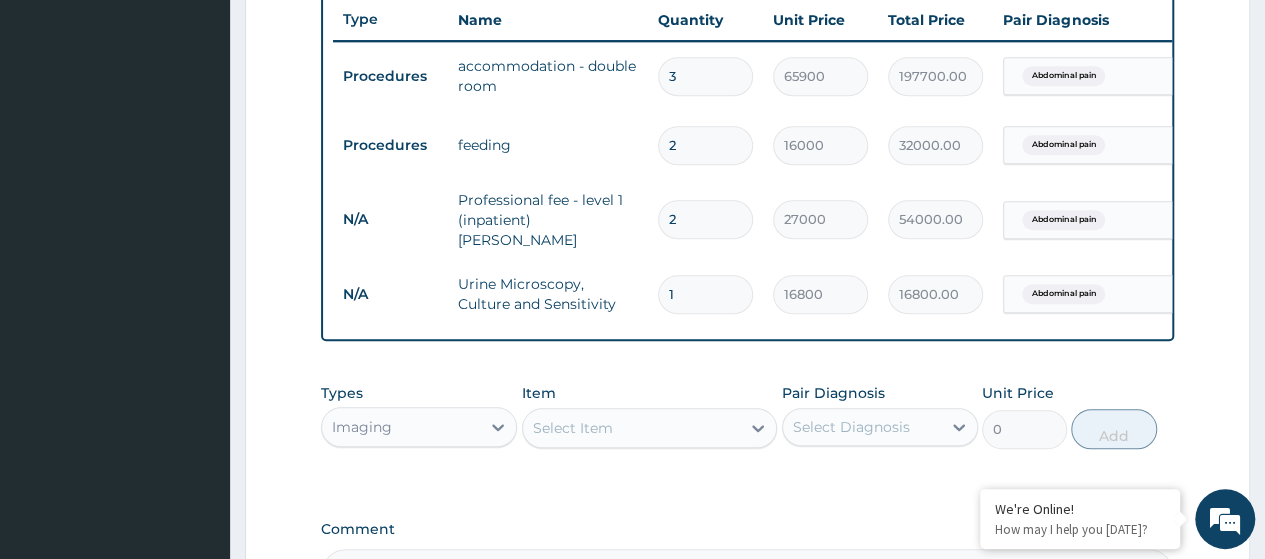 click on "Select Item" at bounding box center (573, 428) 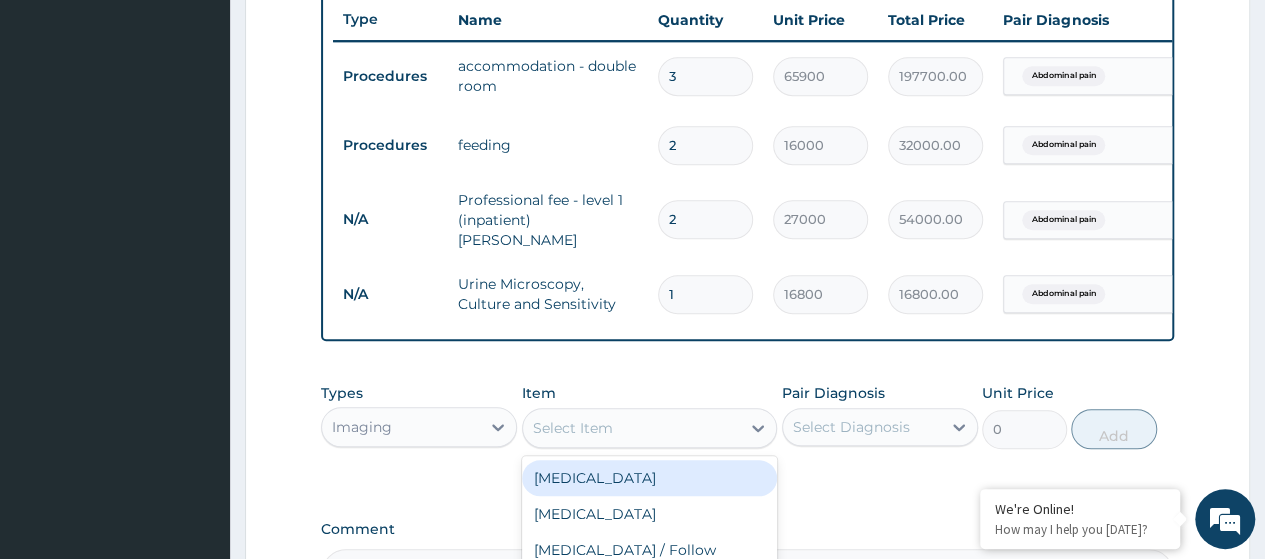 paste on "Abdominopelvic Ultrasound" 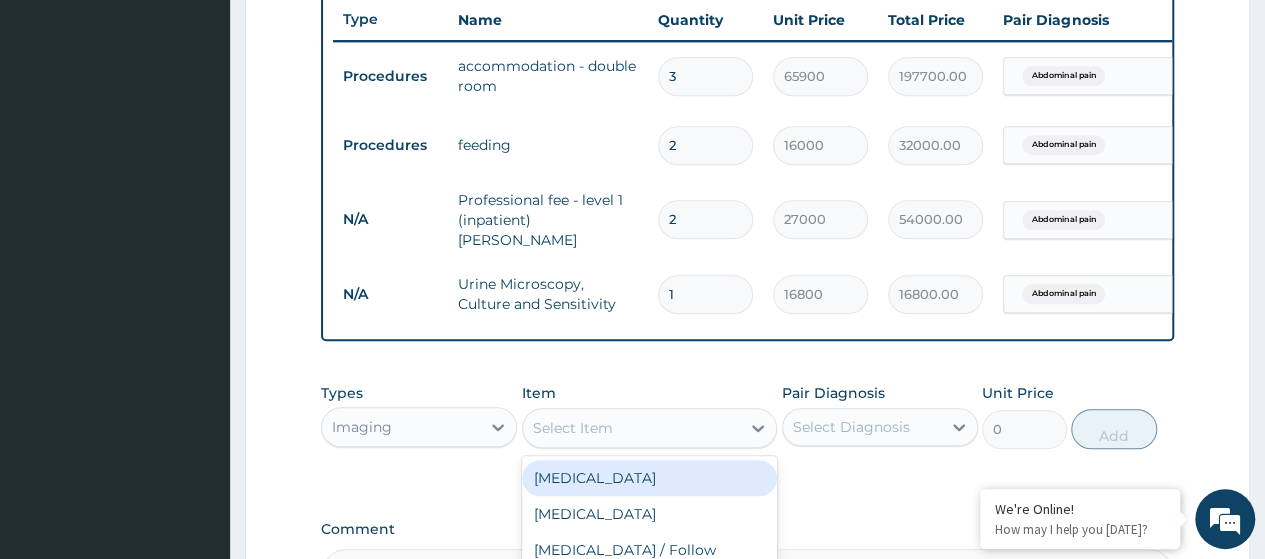 type on "Abdominopelvic Ultrasound" 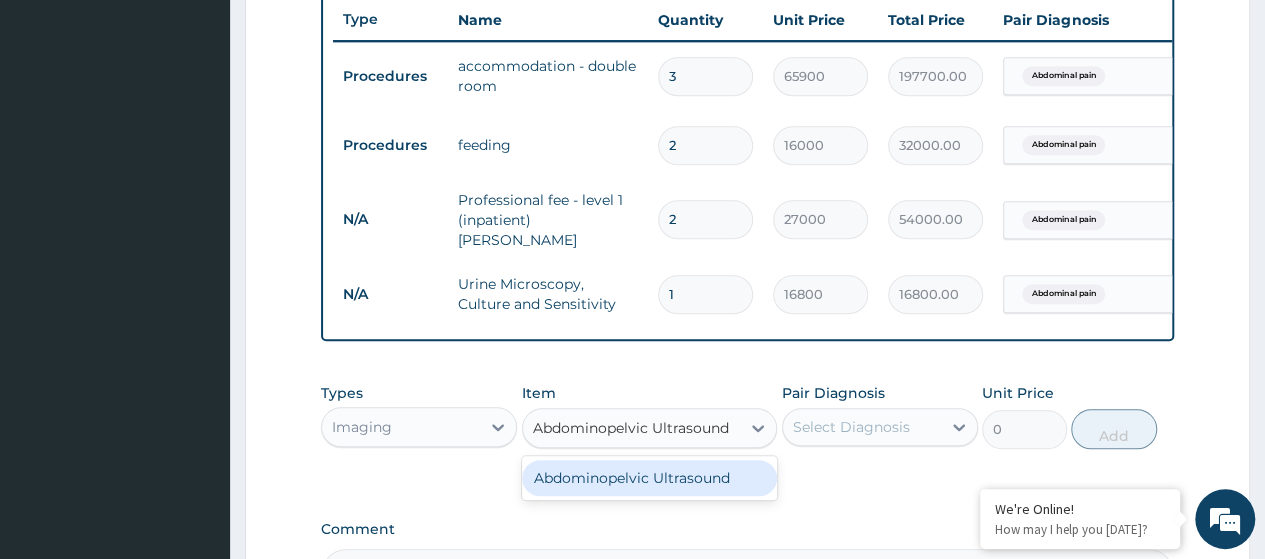 click on "Abdominopelvic Ultrasound" at bounding box center (650, 478) 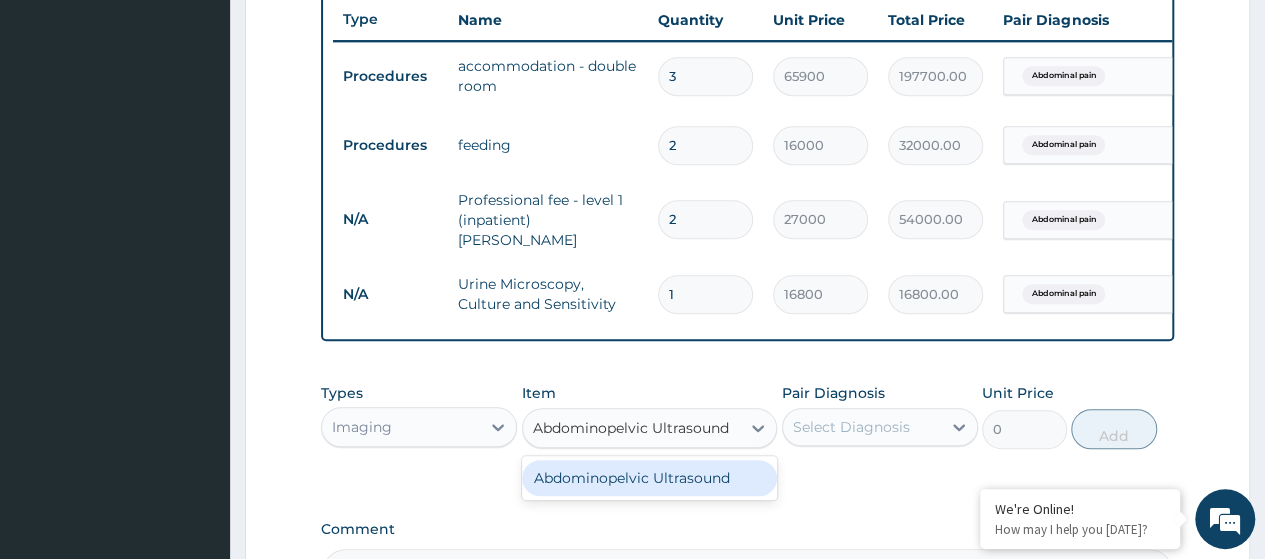 type 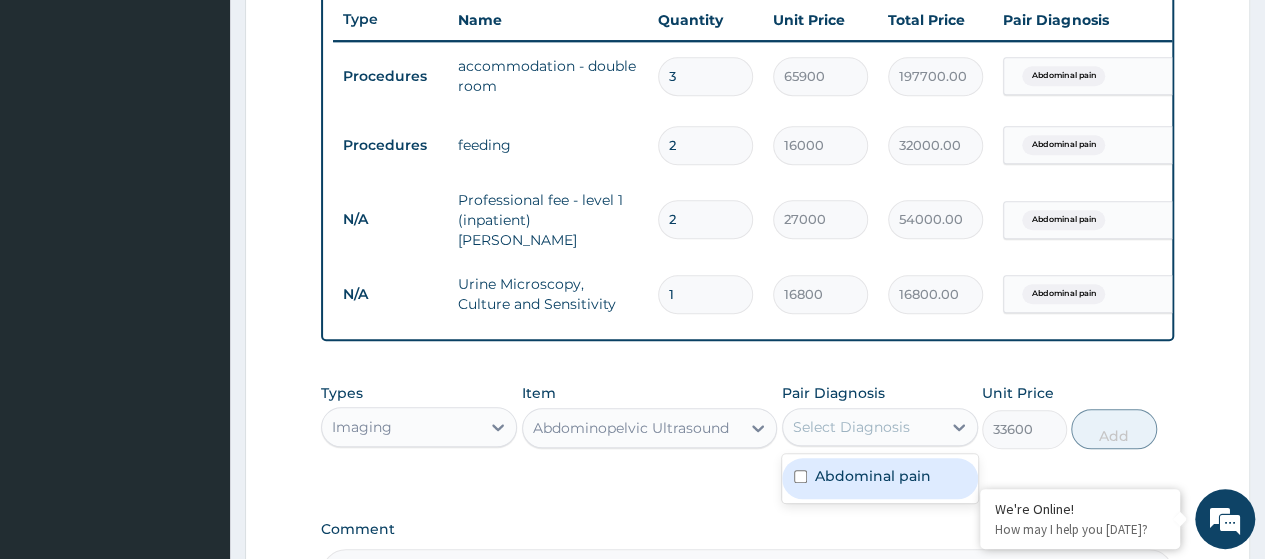 click on "Select Diagnosis" at bounding box center [851, 427] 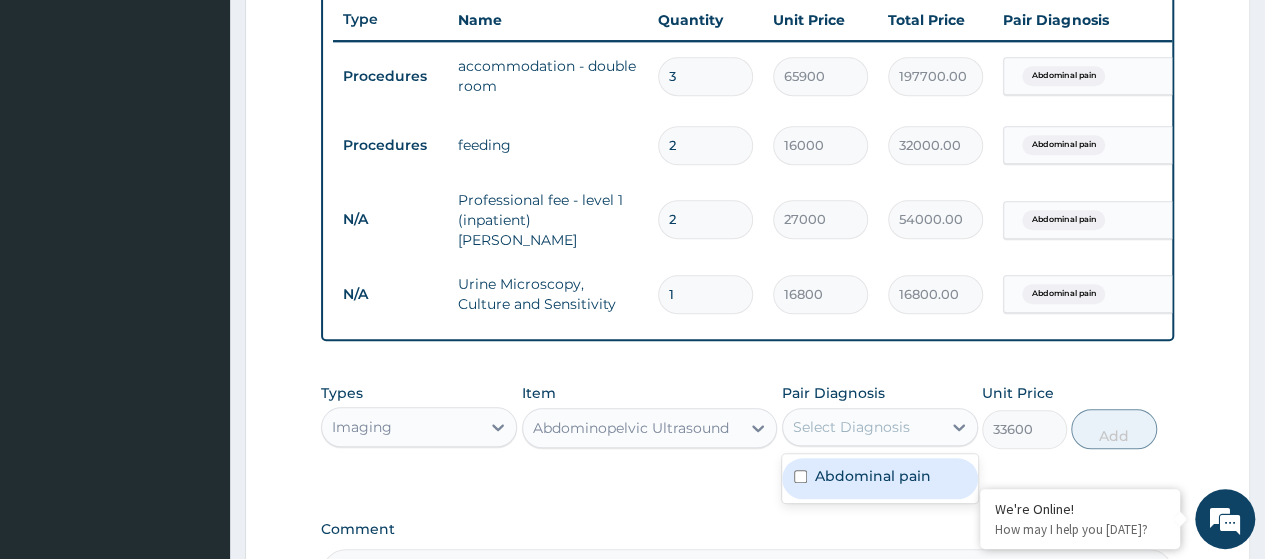 click on "Abdominal pain" at bounding box center [873, 476] 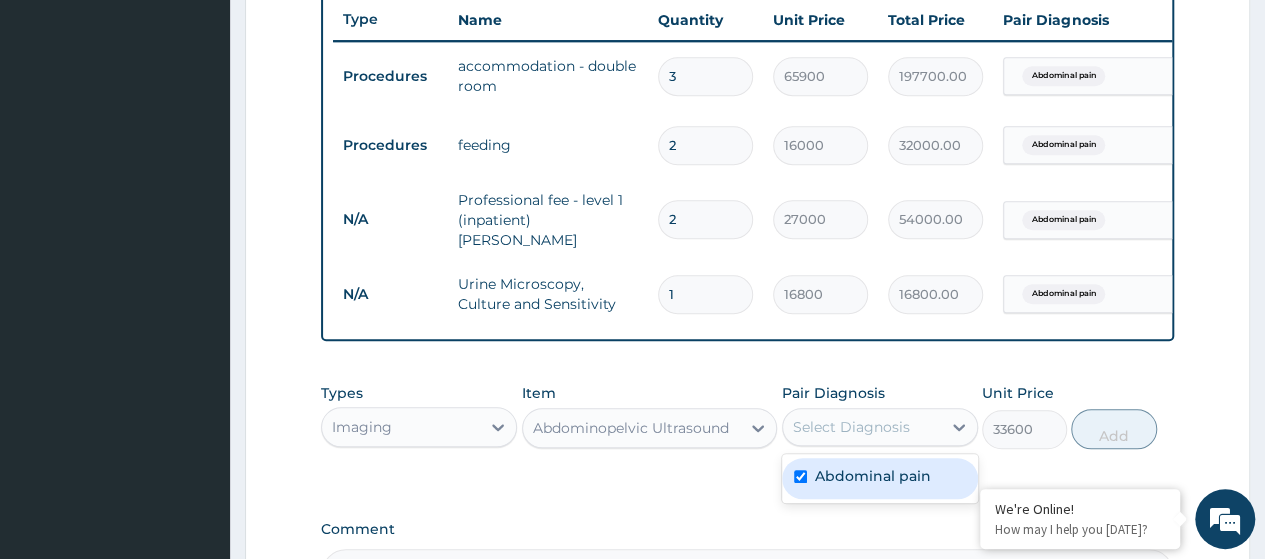 checkbox on "true" 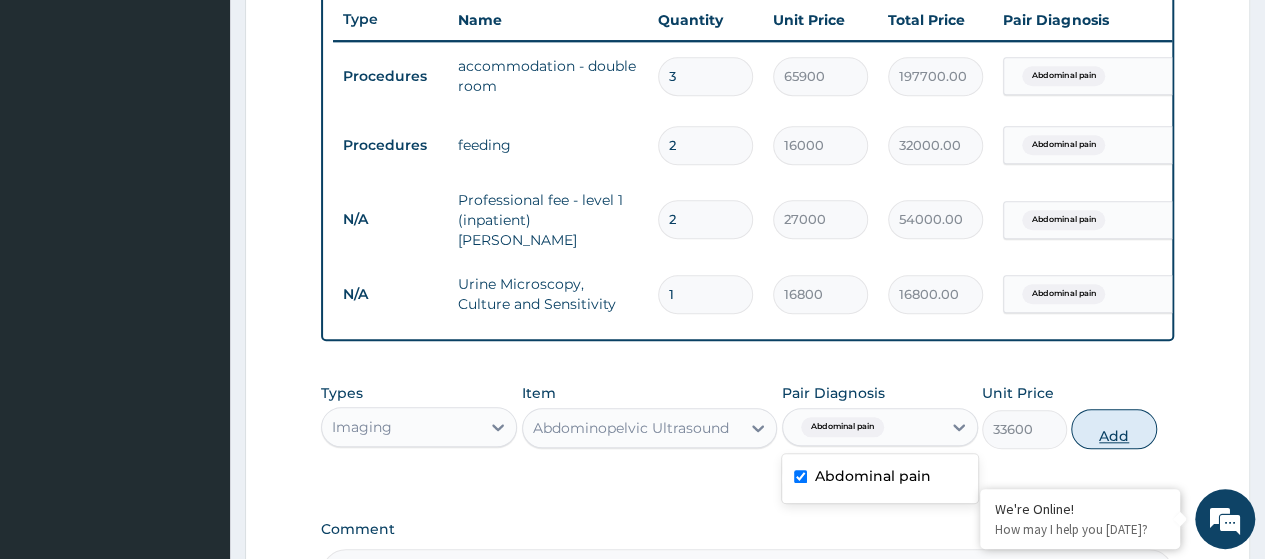click on "Add" at bounding box center [1113, 429] 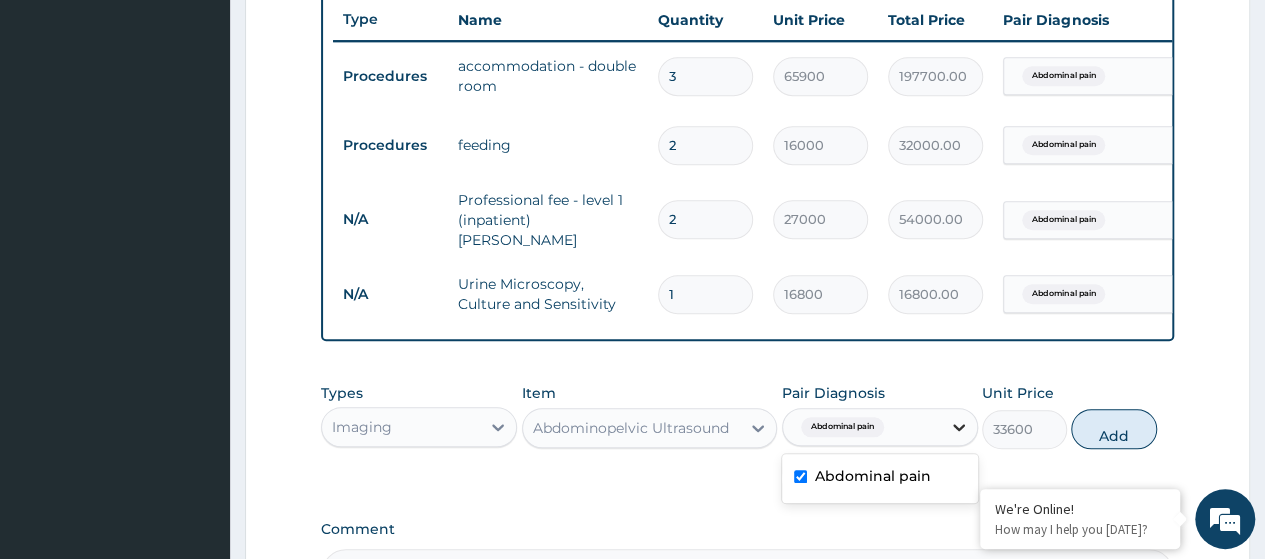 type on "0" 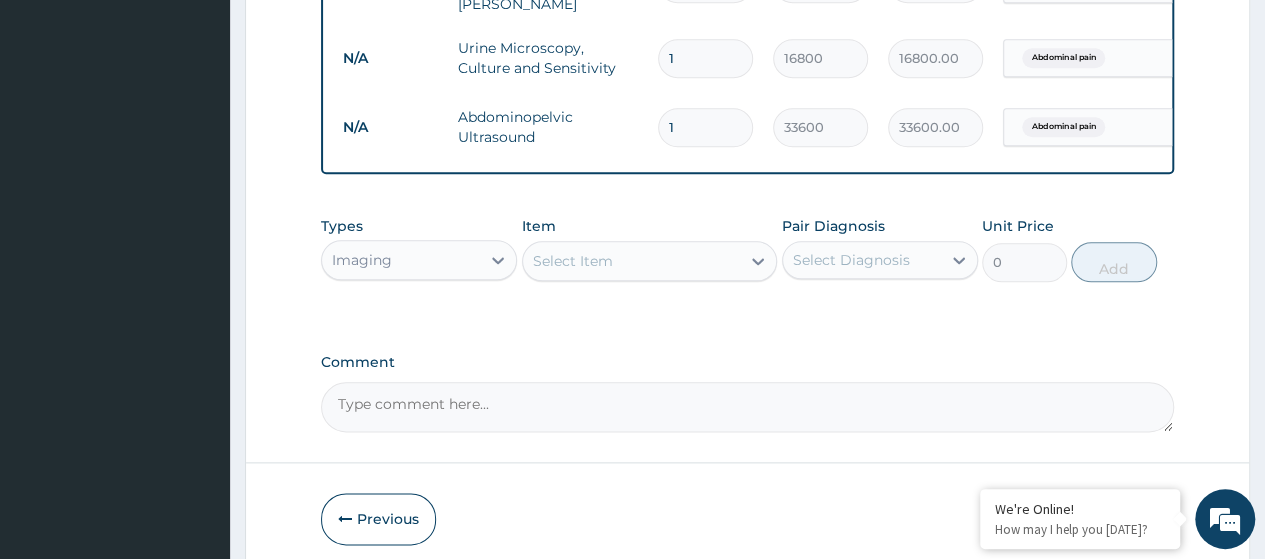 scroll, scrollTop: 1077, scrollLeft: 0, axis: vertical 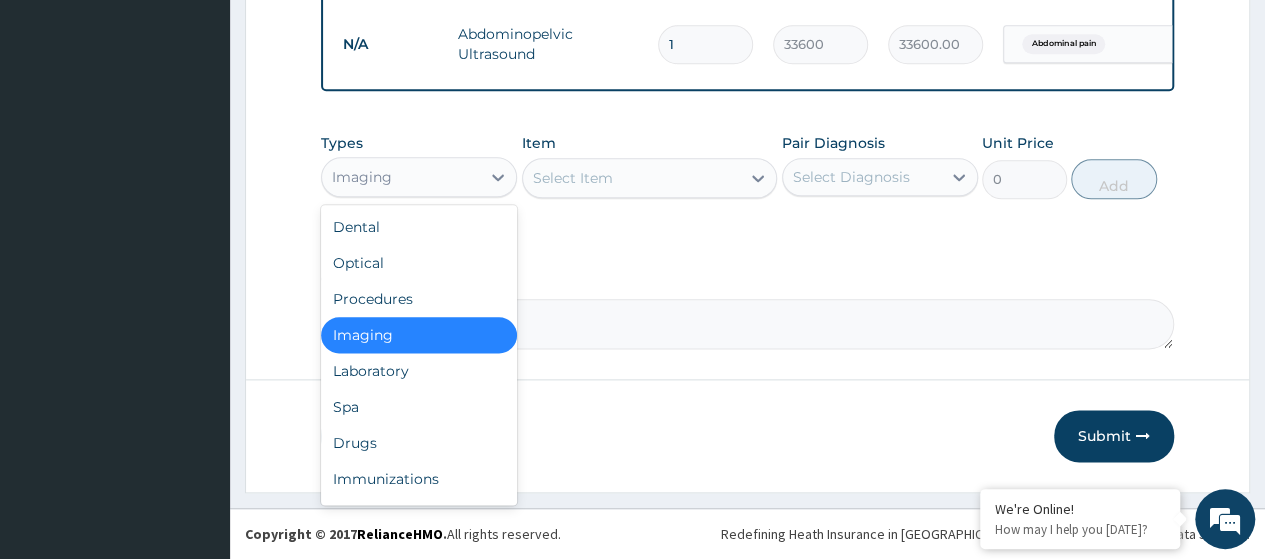 click on "Imaging" at bounding box center (401, 177) 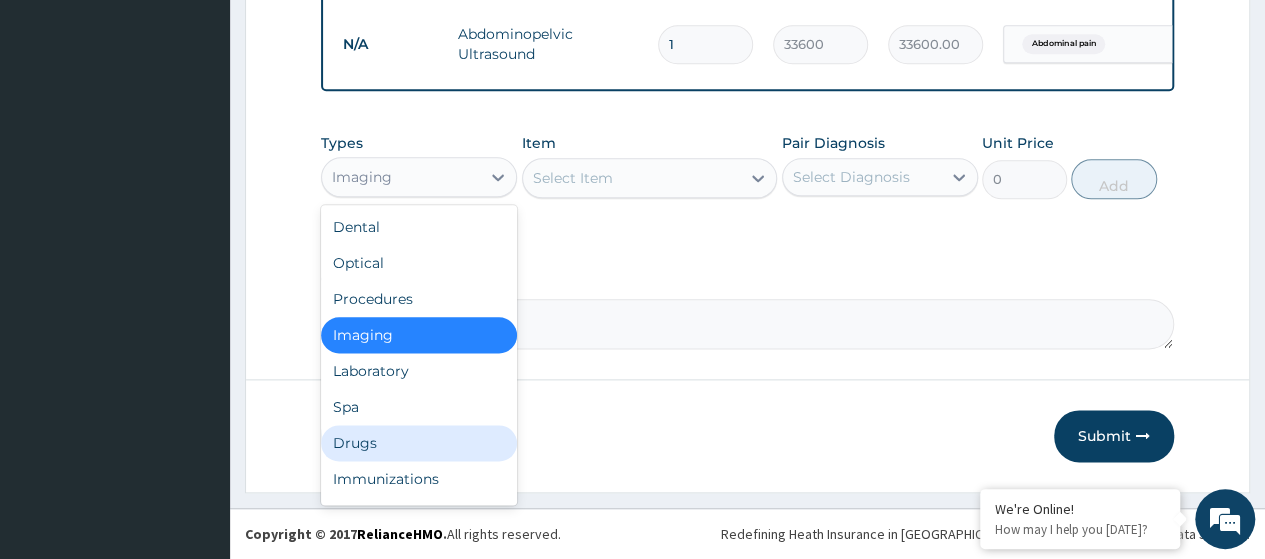 click on "Drugs" at bounding box center [419, 443] 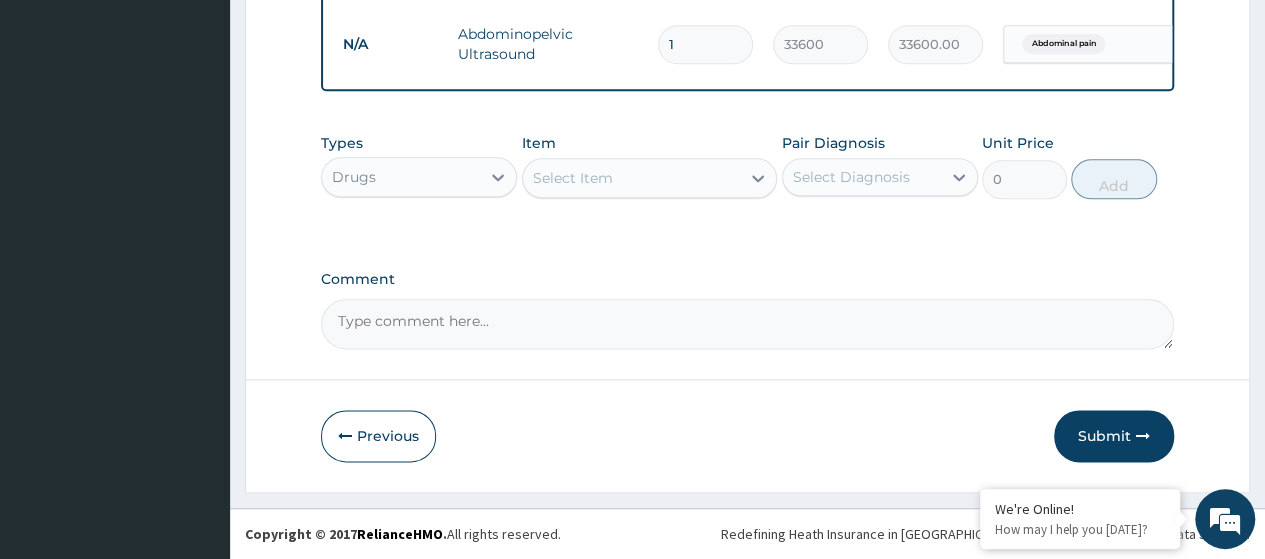 click on "Select Item" at bounding box center [573, 178] 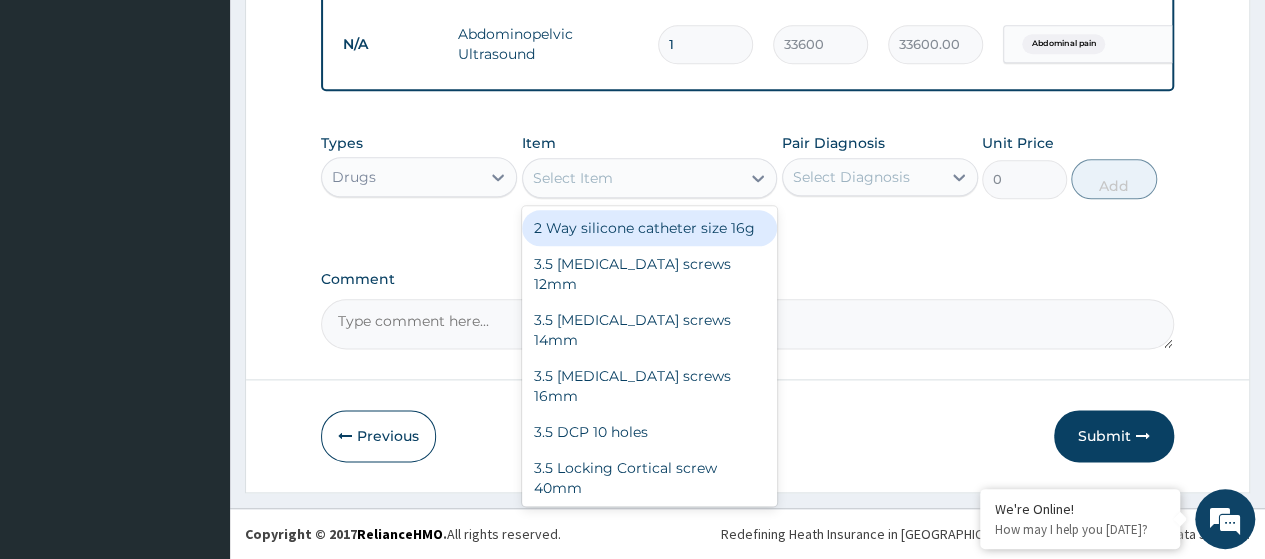 paste on "200018379" 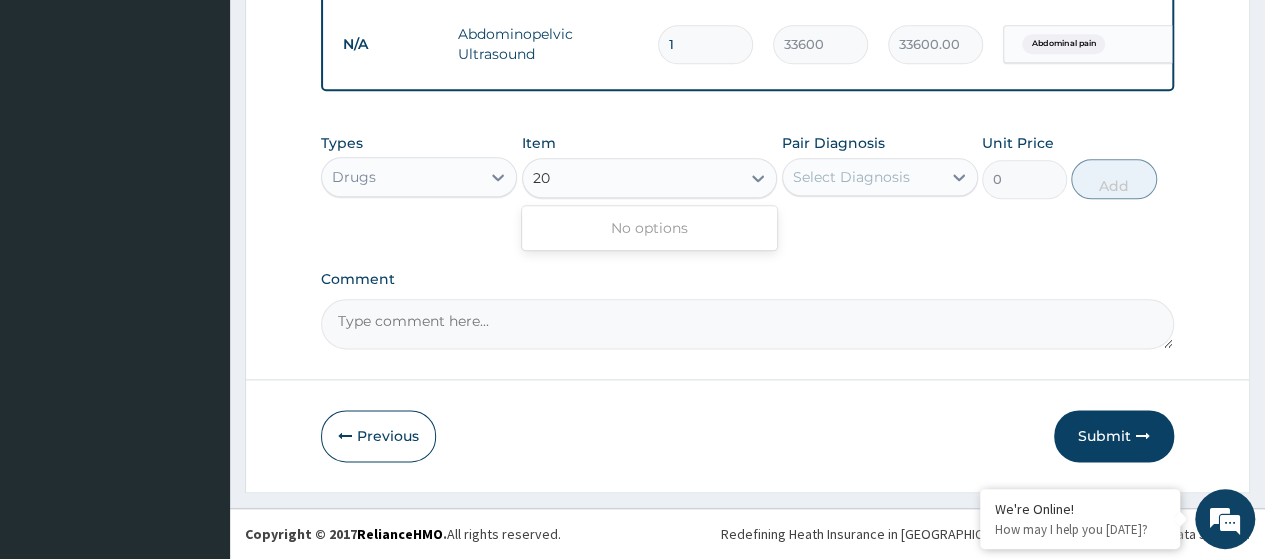 type on "2" 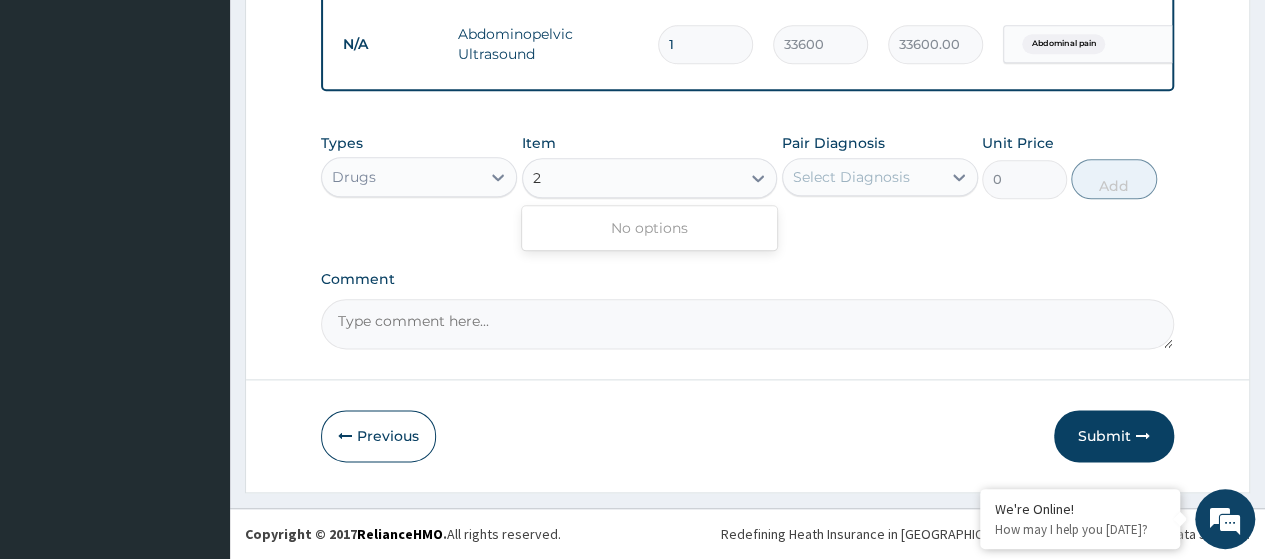 type 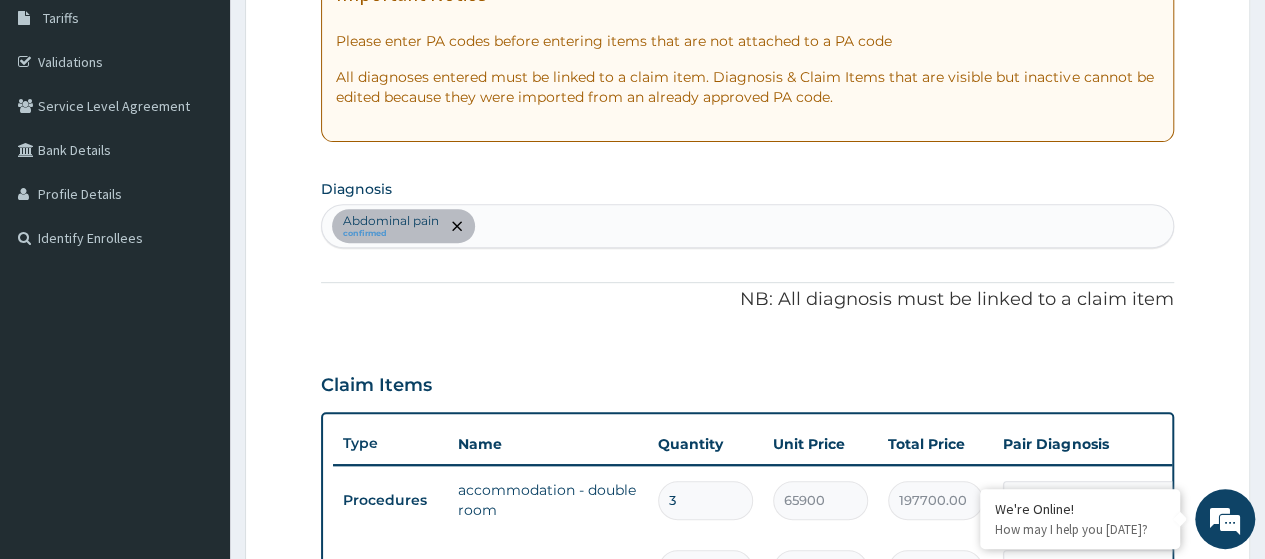 scroll, scrollTop: 330, scrollLeft: 0, axis: vertical 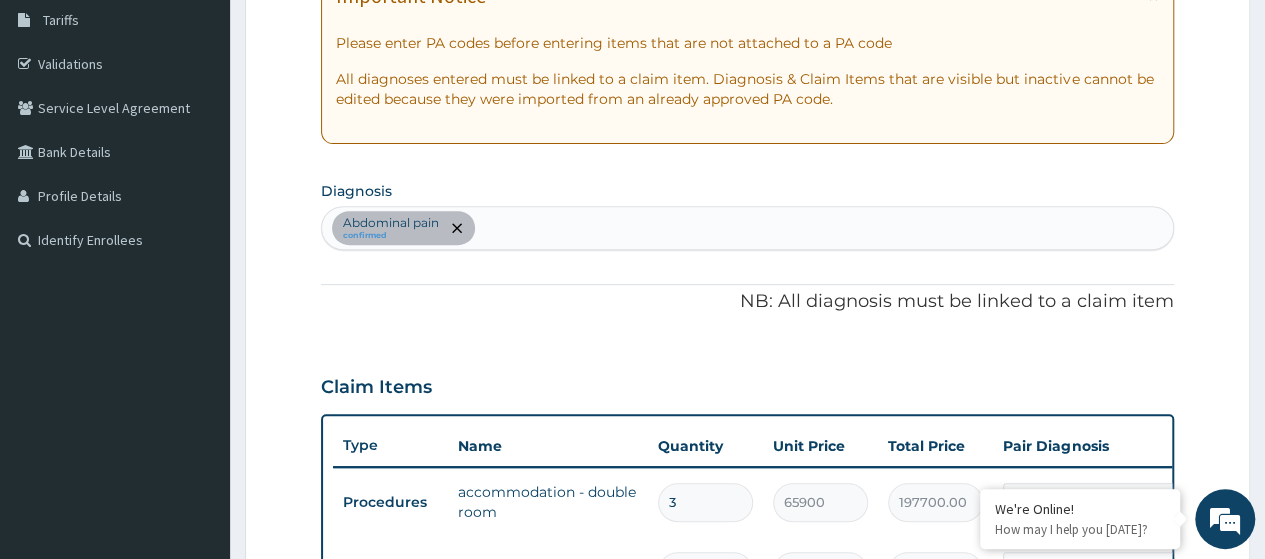 click on "Abdominal pain confirmed" at bounding box center [747, 228] 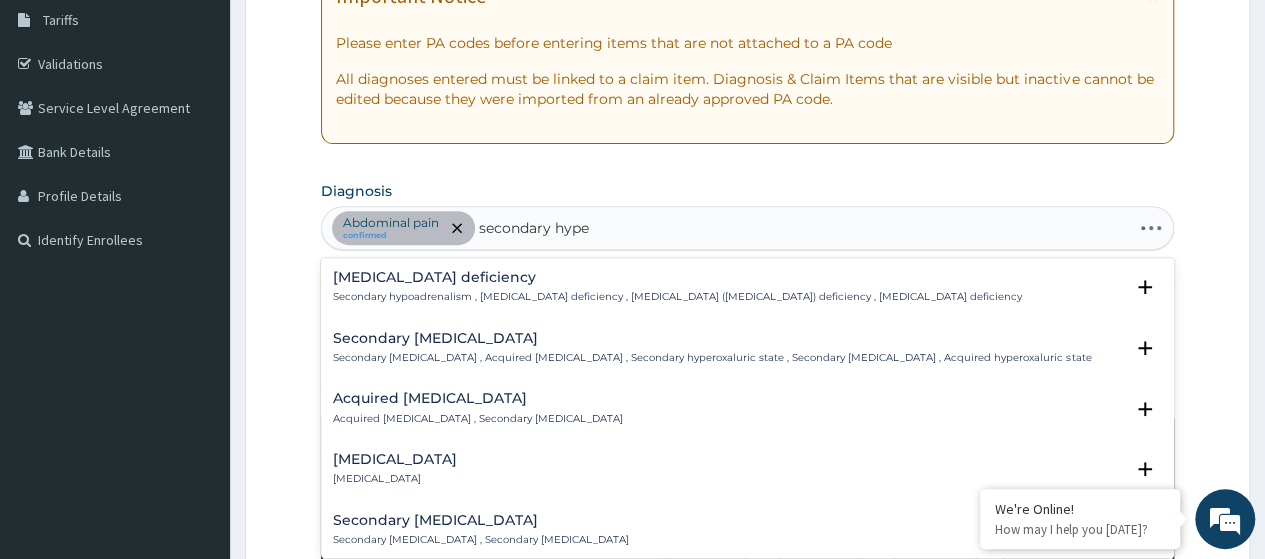 type on "secondary hyper" 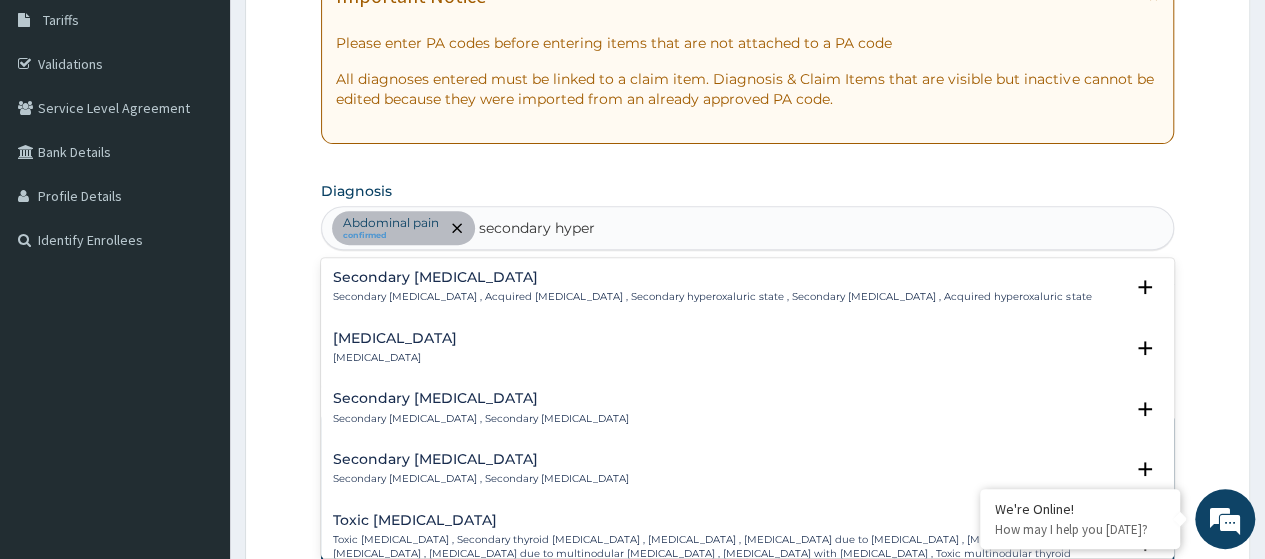 click on "Secondary hypertension Secondary hypertension" at bounding box center (395, 348) 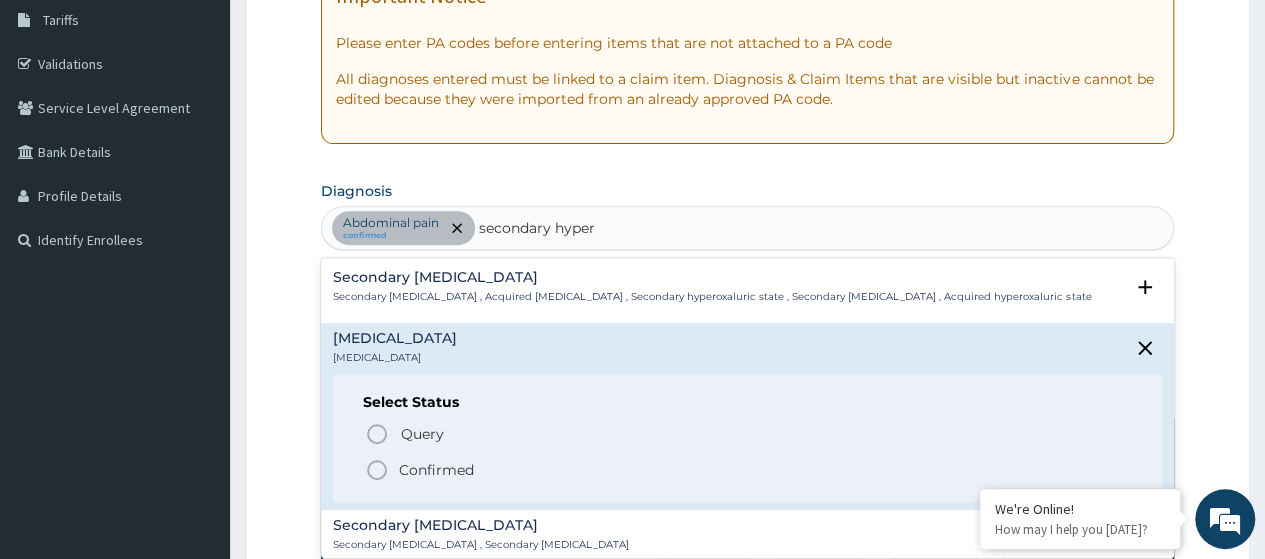 click on "Confirmed" at bounding box center [436, 470] 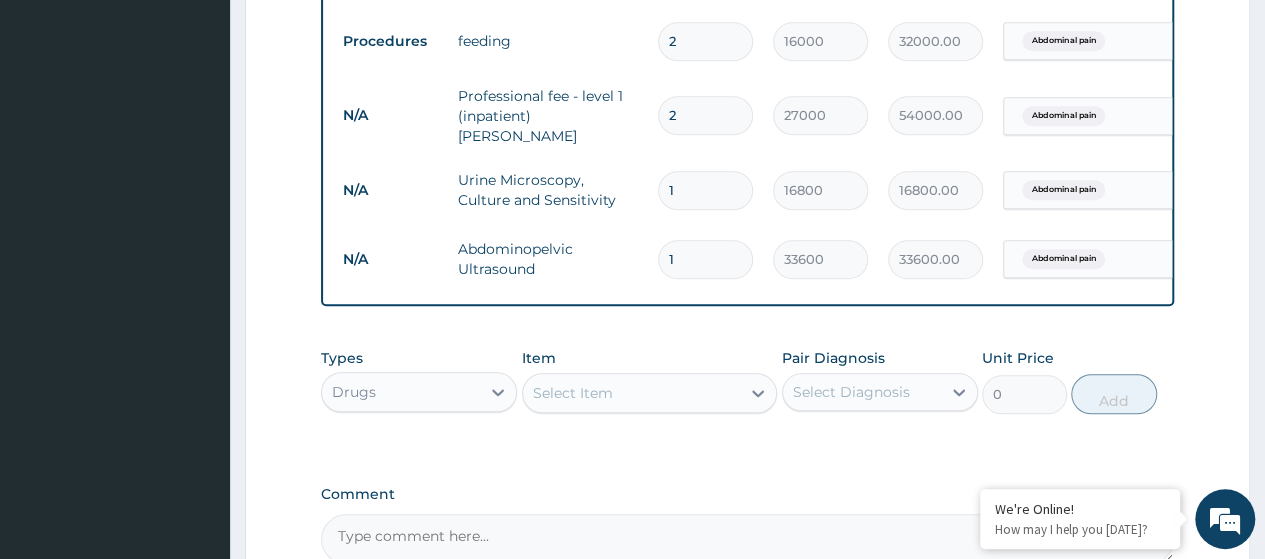 scroll, scrollTop: 862, scrollLeft: 0, axis: vertical 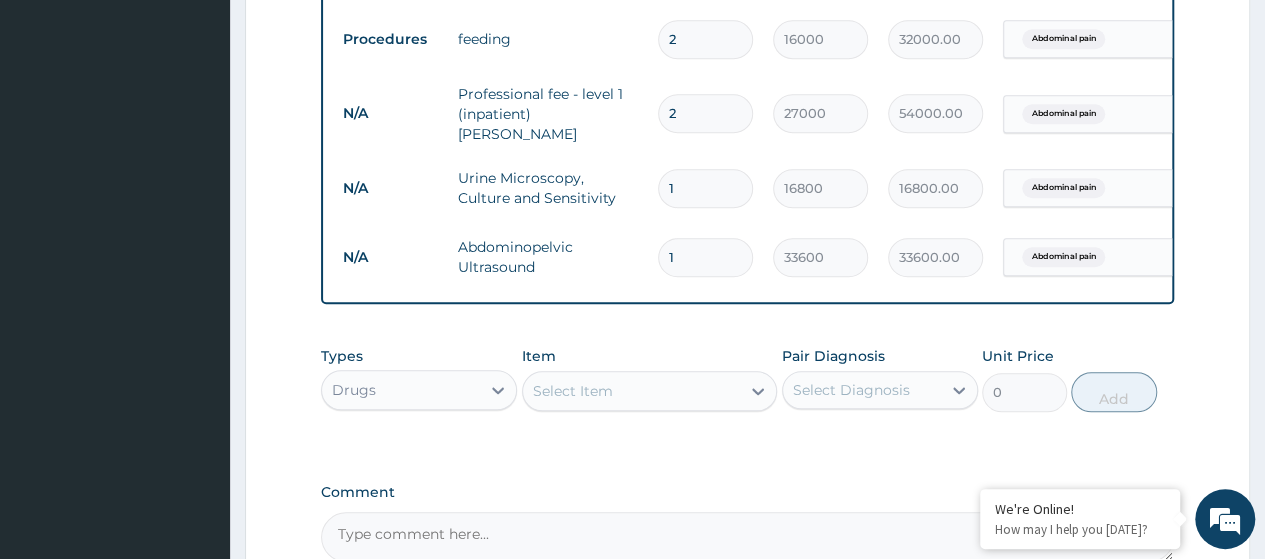 click on "Select Item" at bounding box center (573, 391) 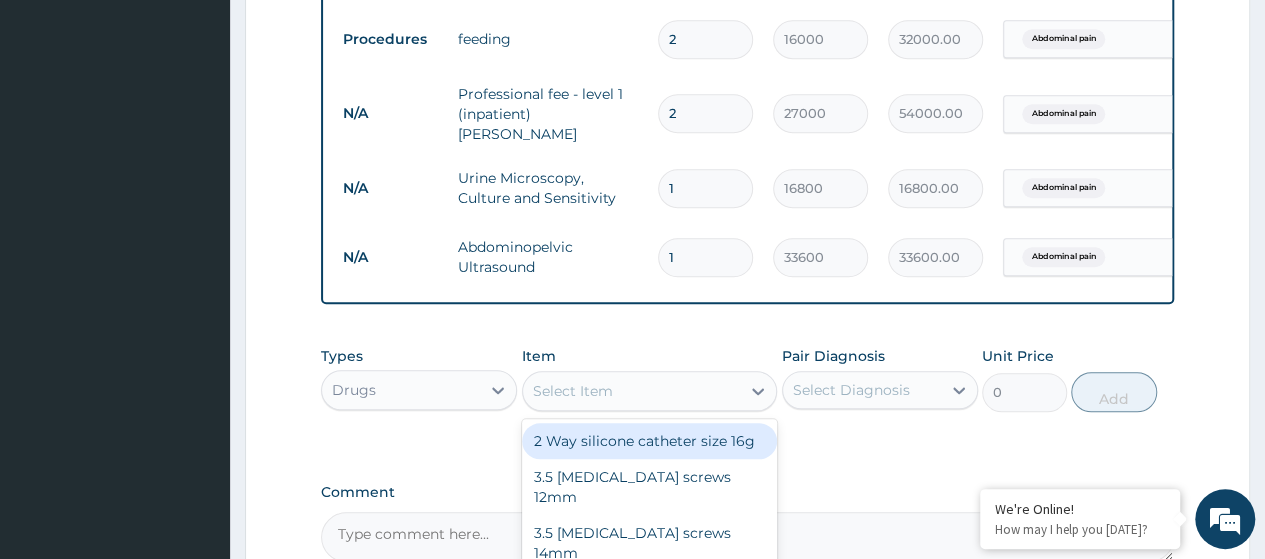 paste on "Amlodipine 10Mg Tab (Dr00050)" 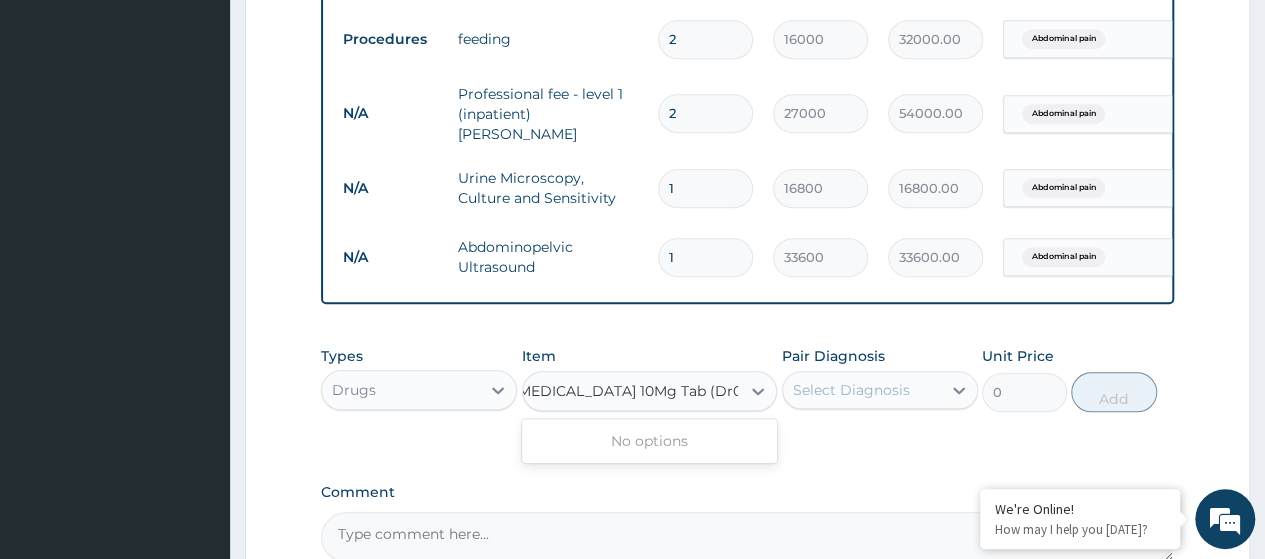 scroll, scrollTop: 0, scrollLeft: 0, axis: both 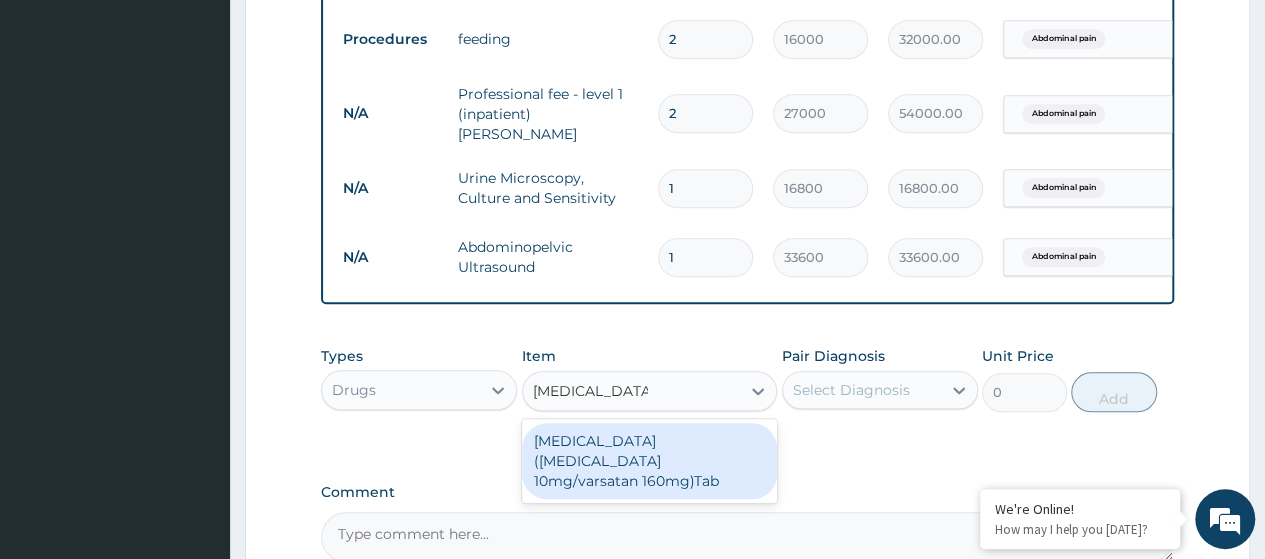 type on "Amlodipine 10" 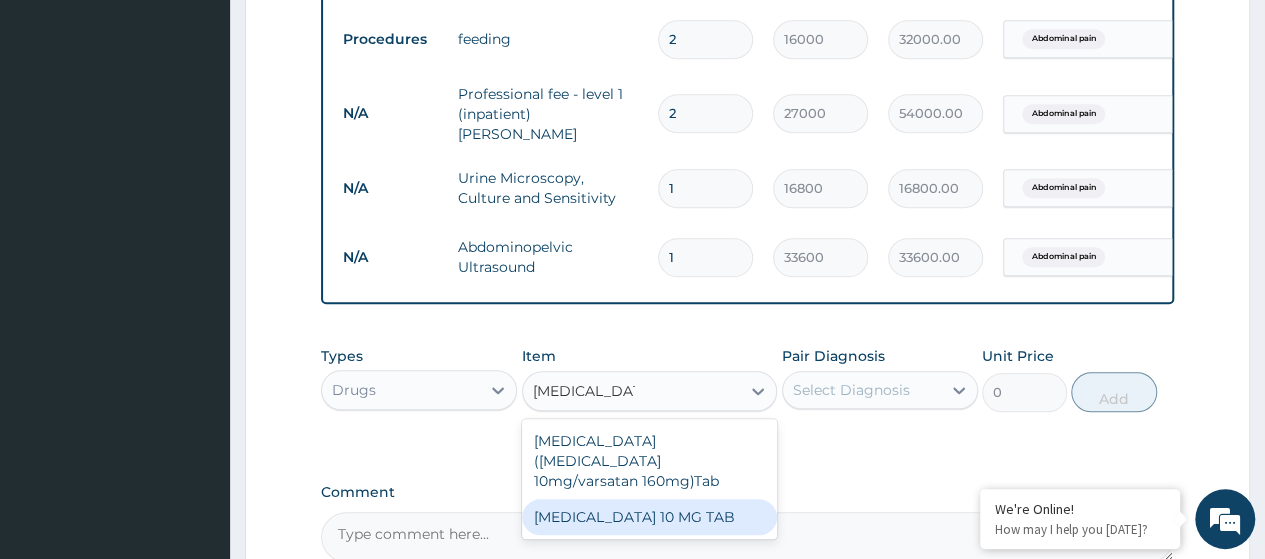 click on "AMLODIPINE 10 MG TAB" at bounding box center (650, 517) 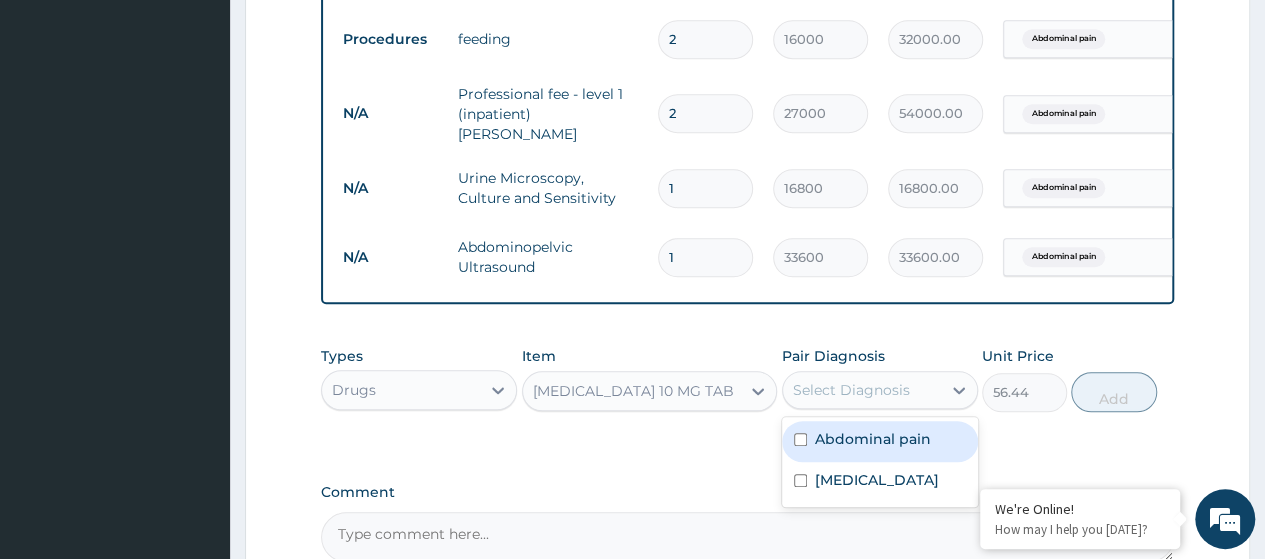 drag, startPoint x: 920, startPoint y: 389, endPoint x: 890, endPoint y: 419, distance: 42.426407 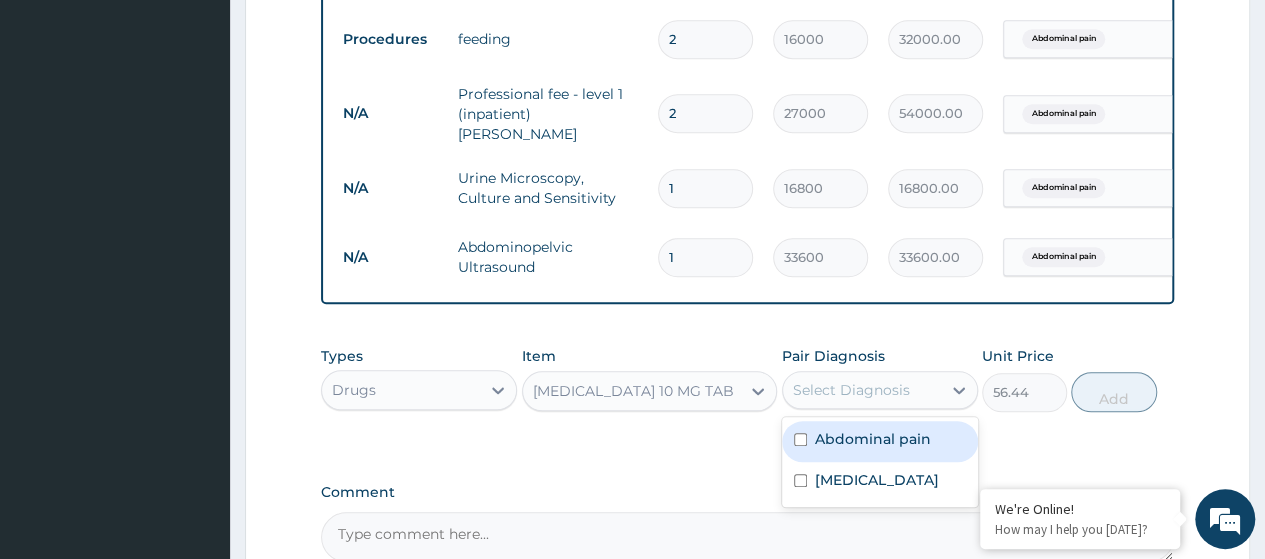 click on "Select Diagnosis" at bounding box center [862, 390] 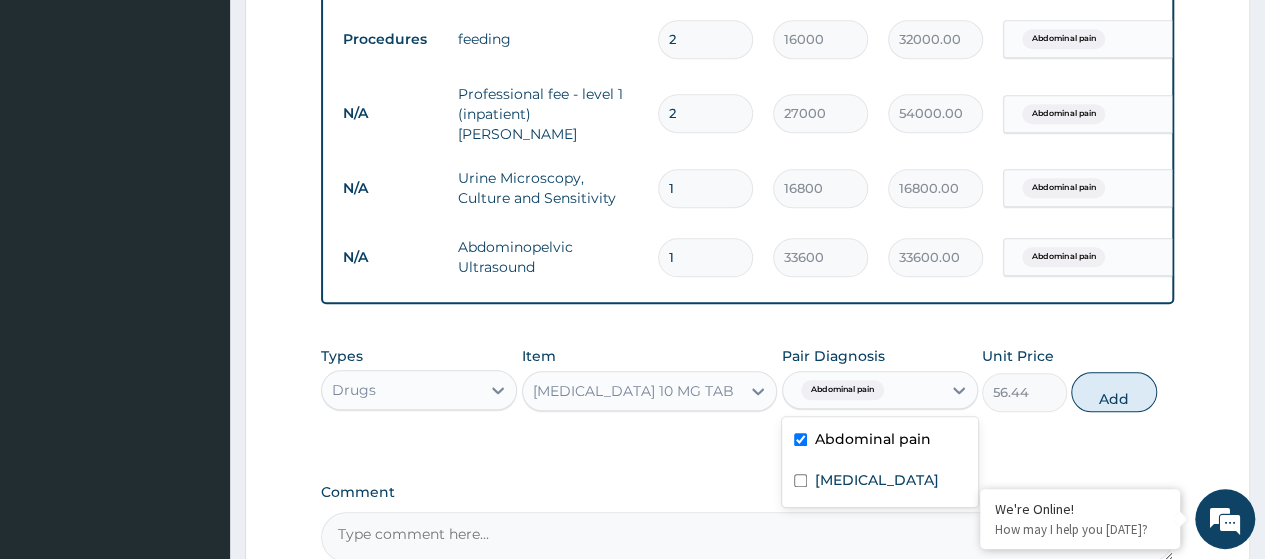 click on "Abdominal pain" at bounding box center (873, 439) 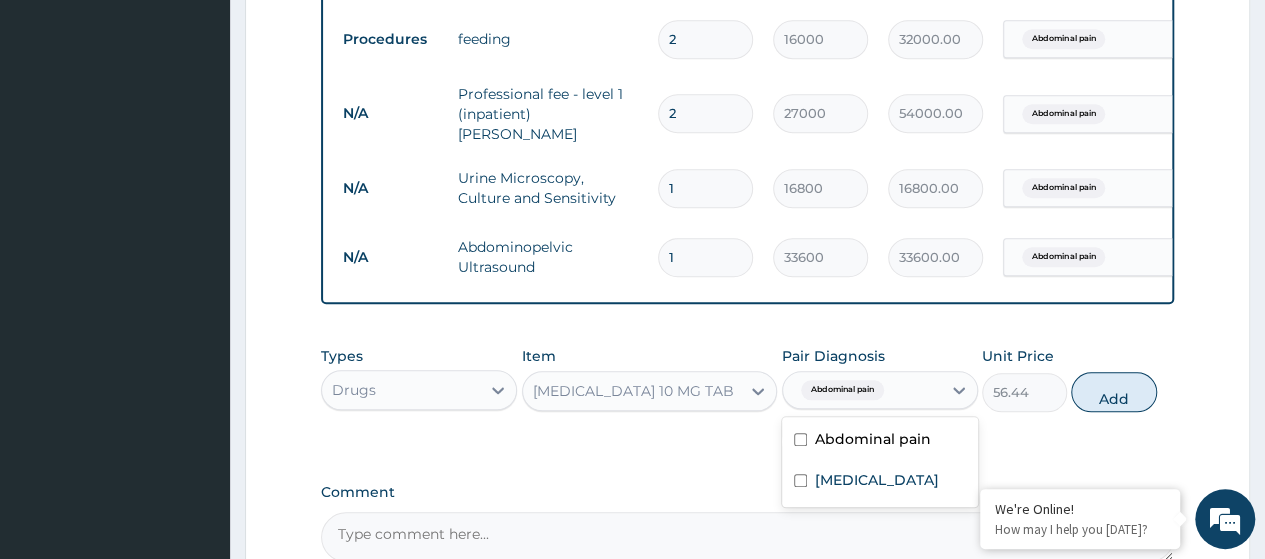 checkbox on "false" 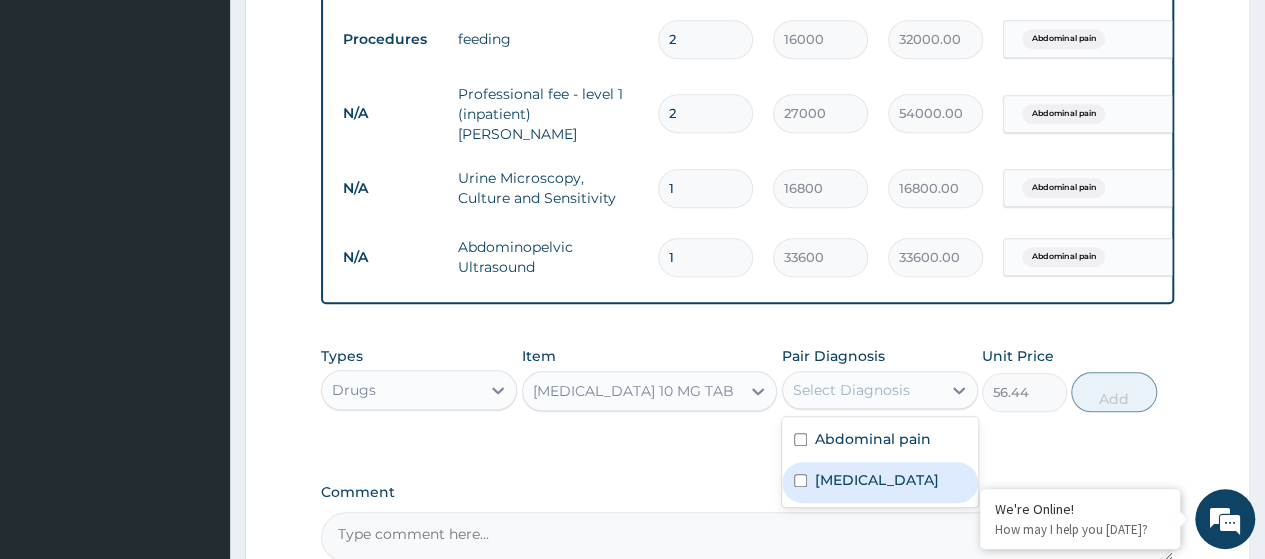 click on "Secondary hypertension" at bounding box center (877, 480) 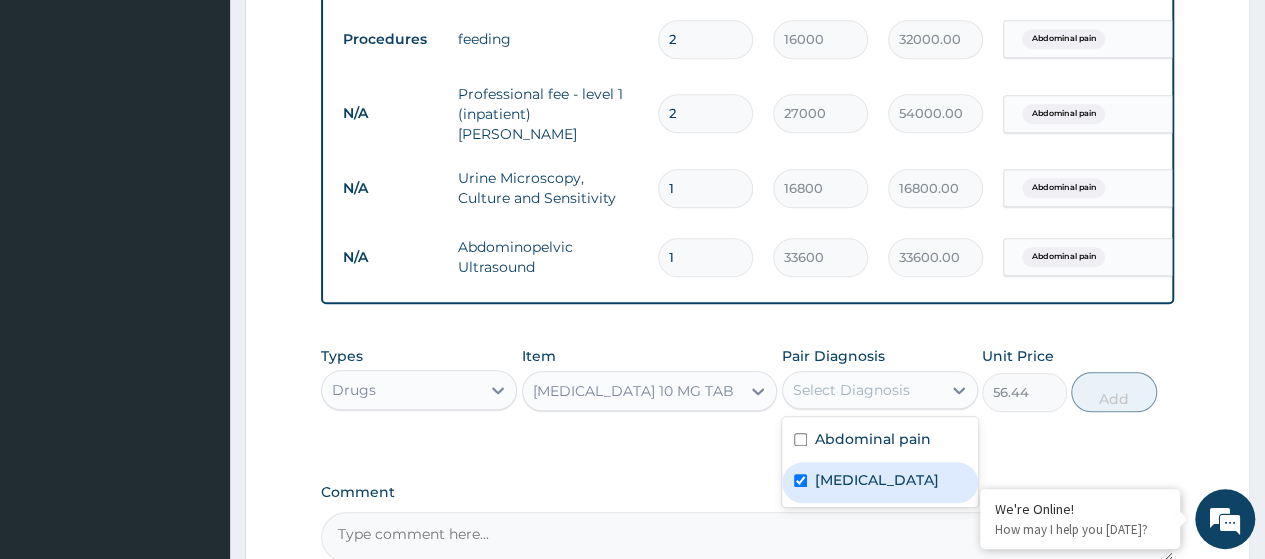 checkbox on "true" 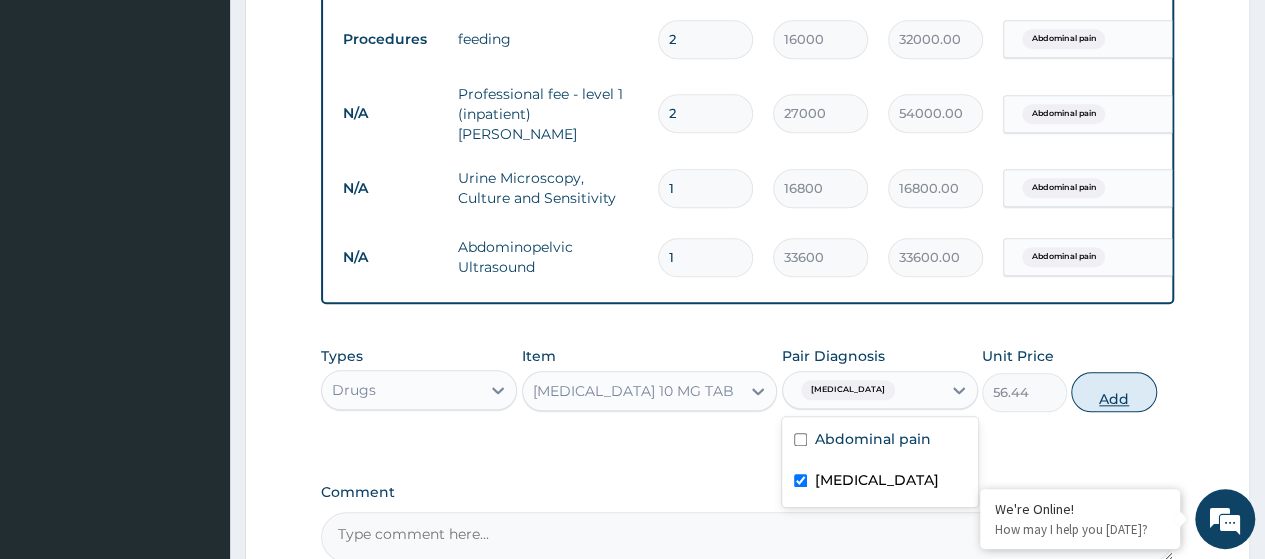 click on "Add" at bounding box center [1113, 392] 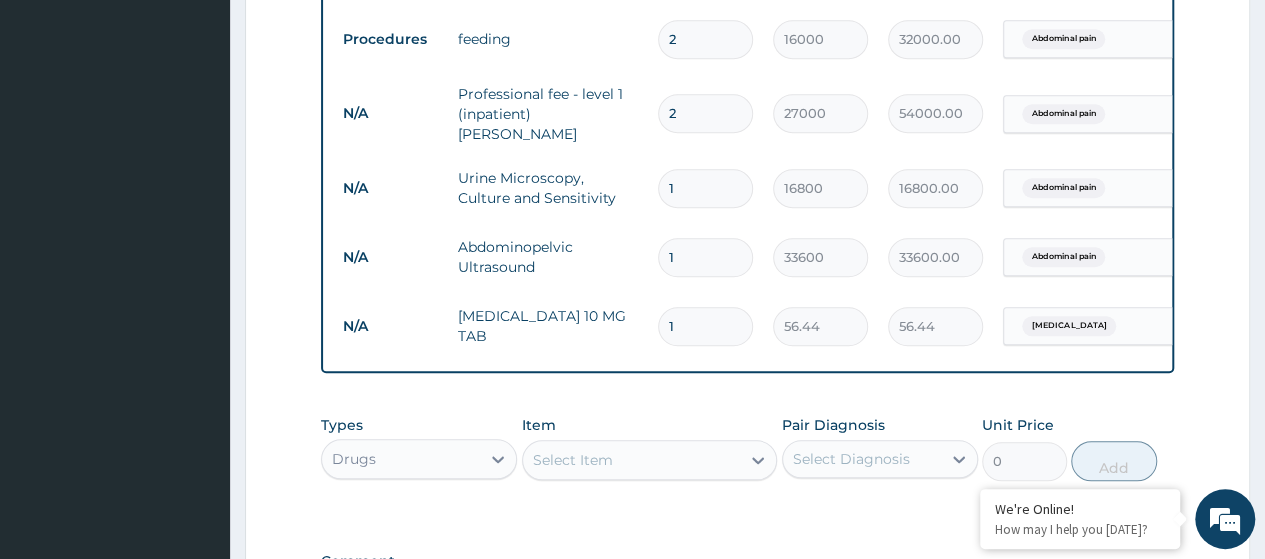 type 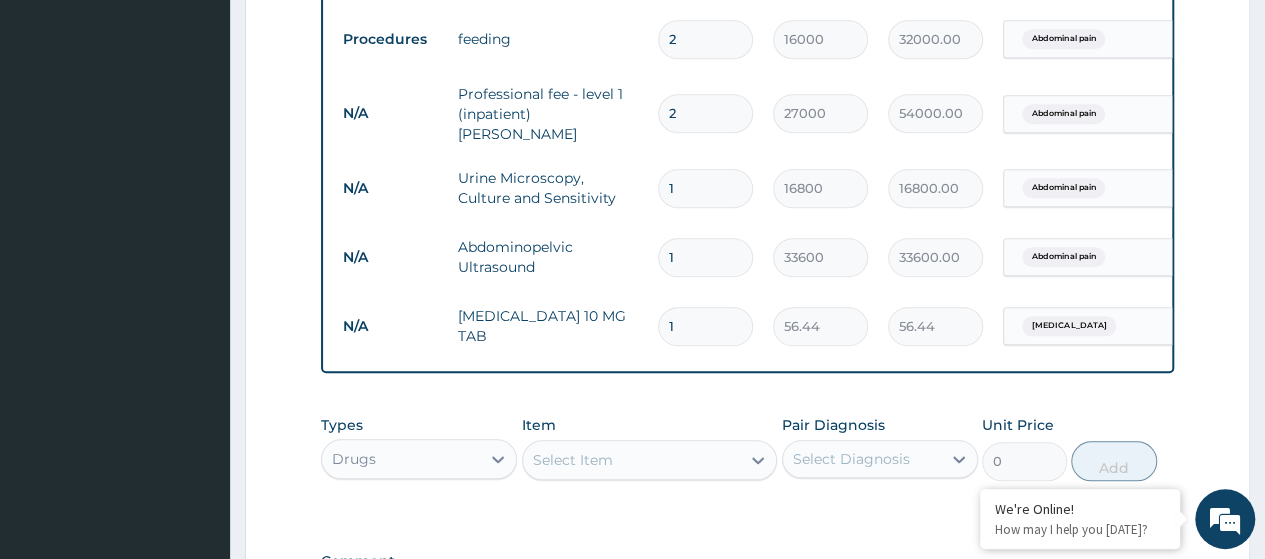 type on "0.00" 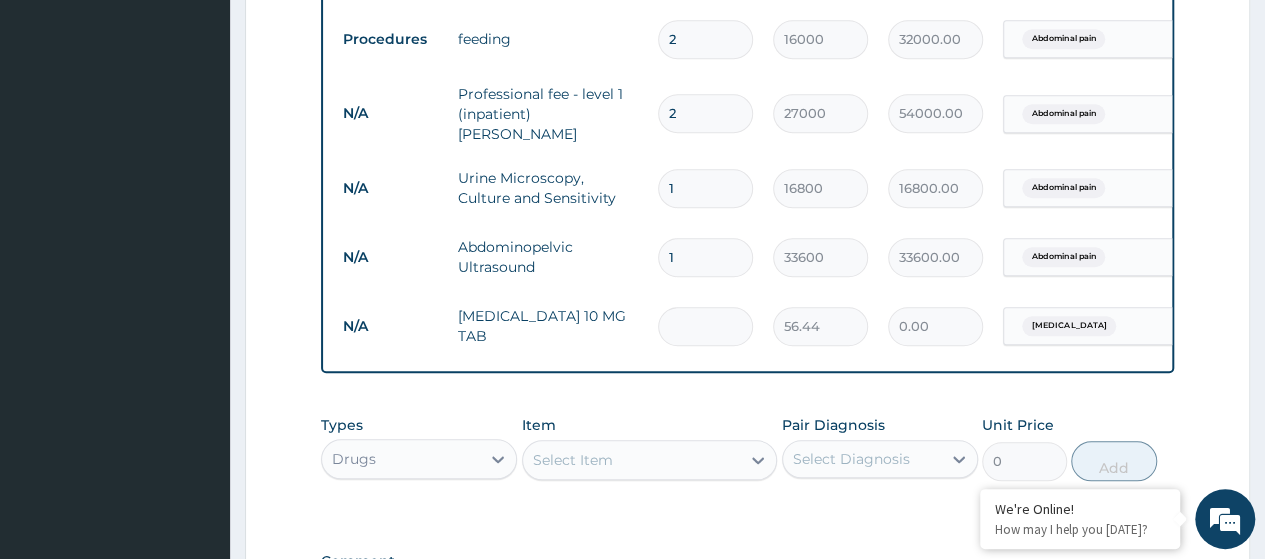 type on "3" 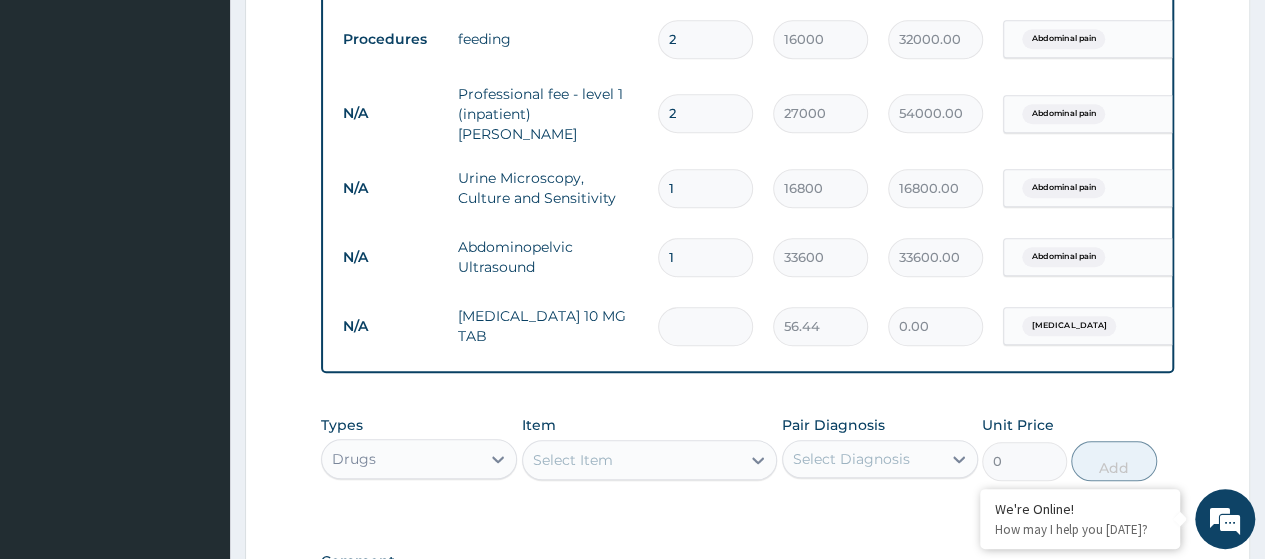 type on "169.32" 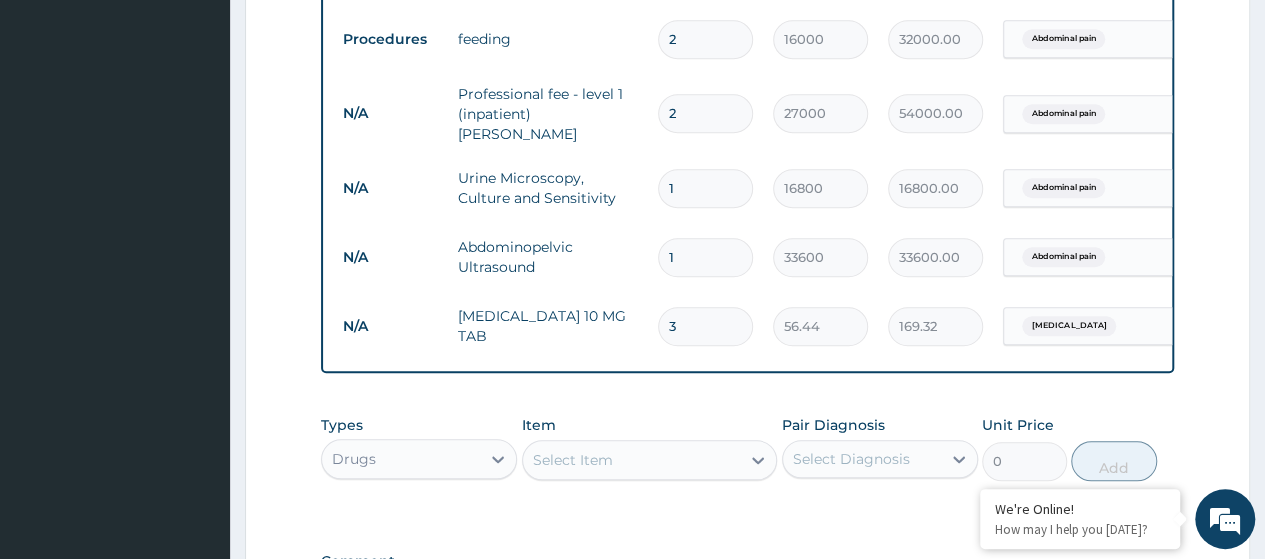 type on "3" 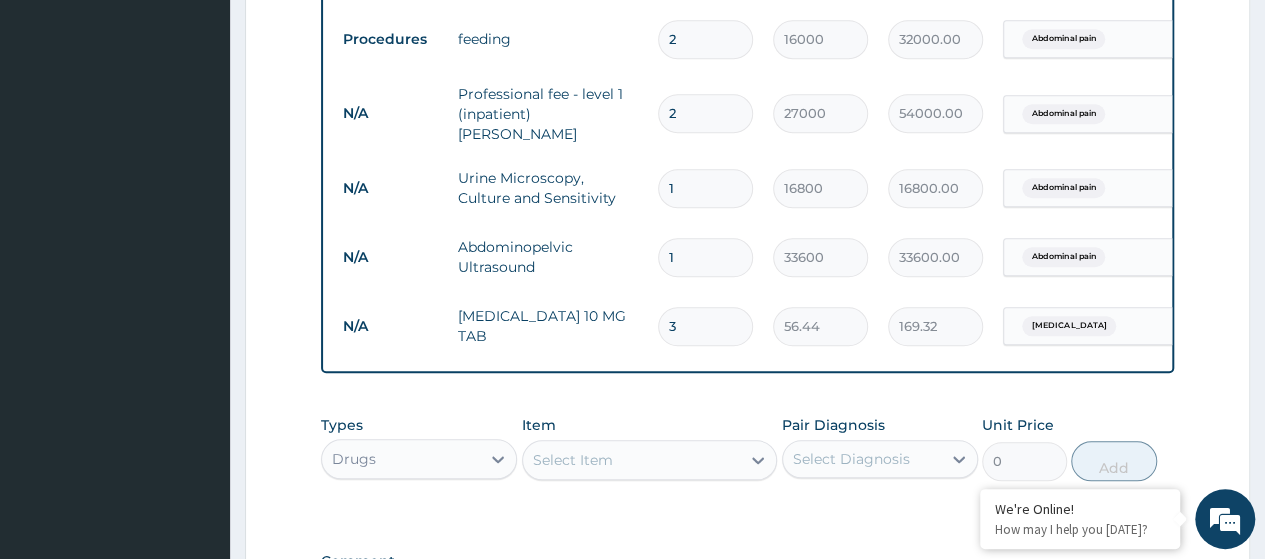click on "Select Item" at bounding box center [573, 460] 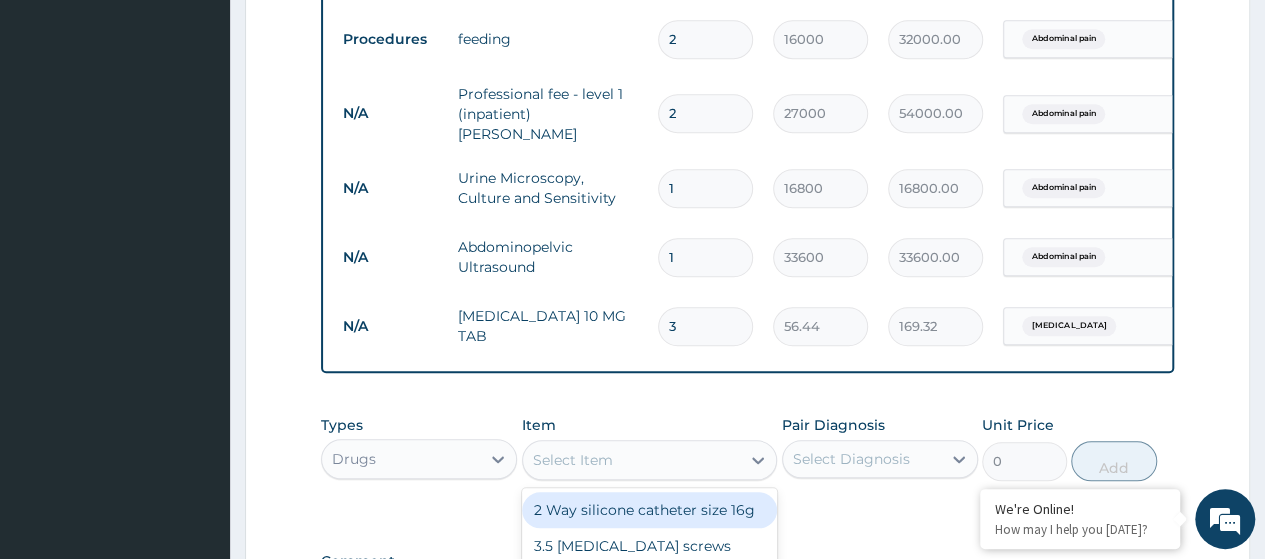 paste on "Amlodipine 5Mg Tab (Dr00051)" 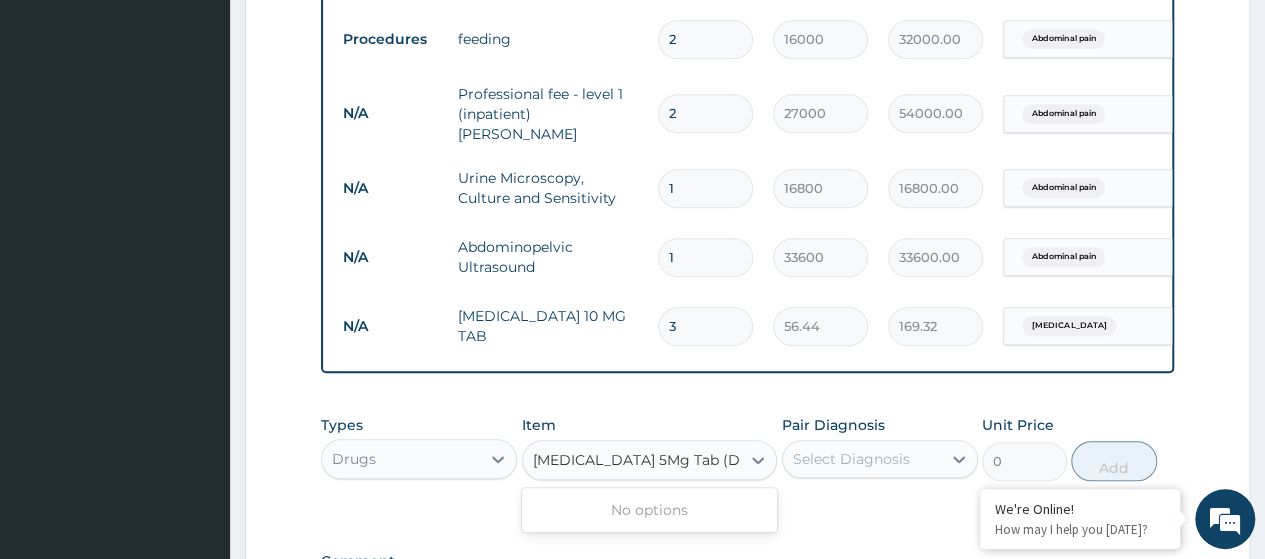 scroll, scrollTop: 0, scrollLeft: 8, axis: horizontal 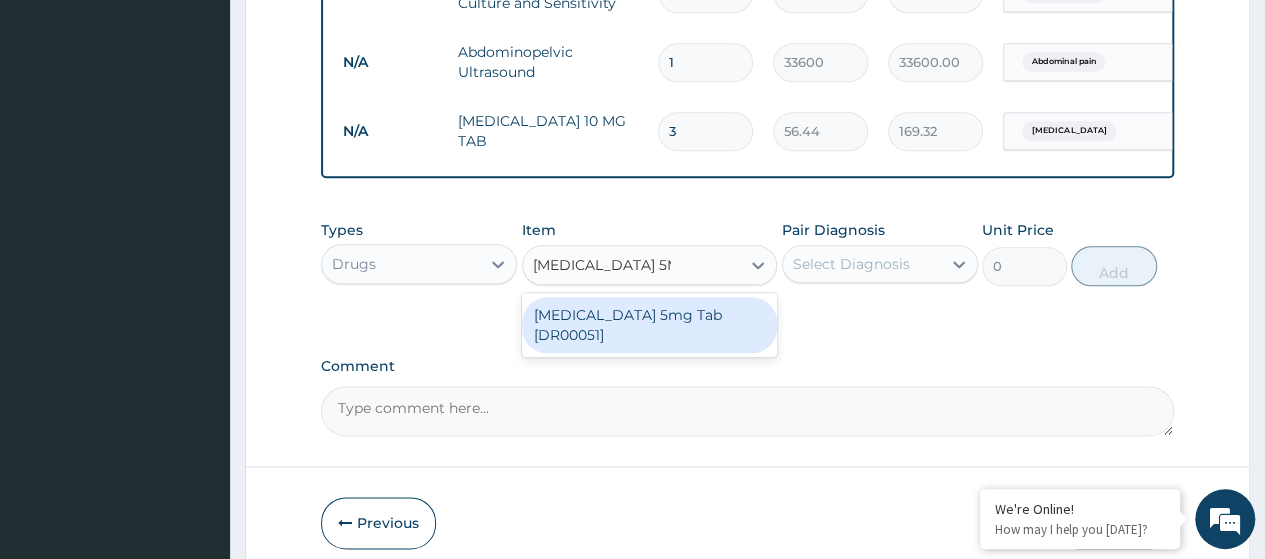 type on "Amlodipine 5Mg" 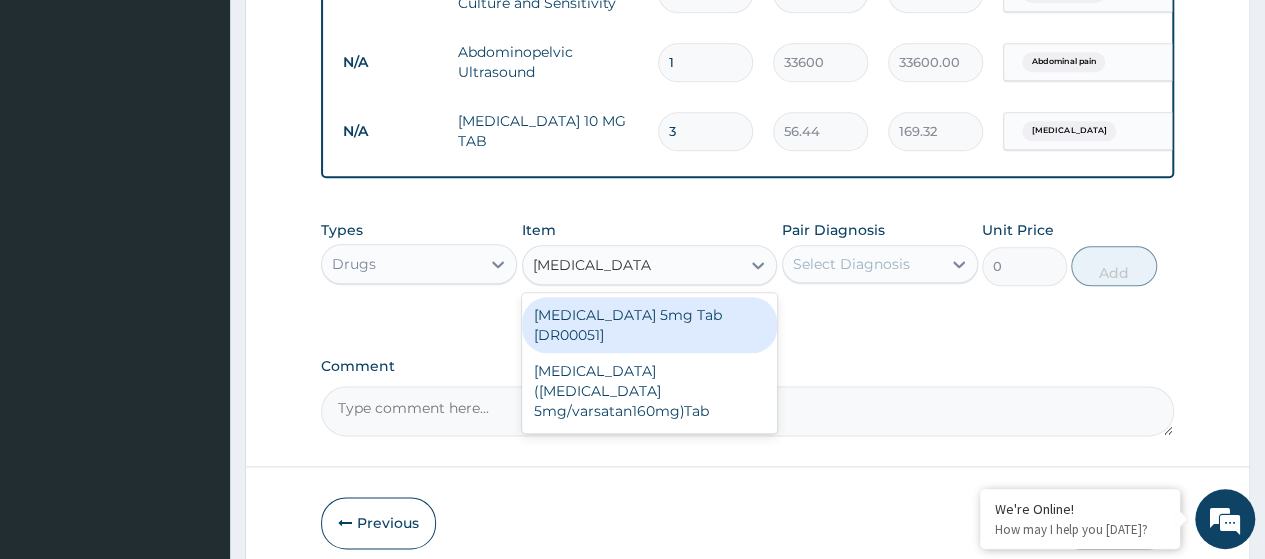 click on "Amlodipine 5mg Tab [DR00051]" at bounding box center (650, 325) 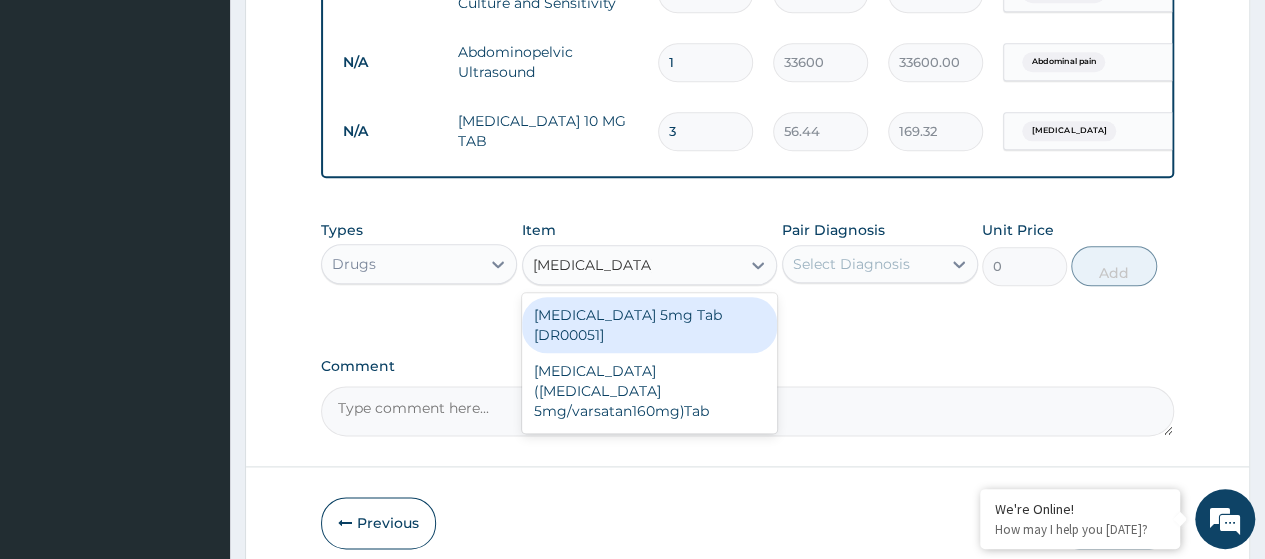 type 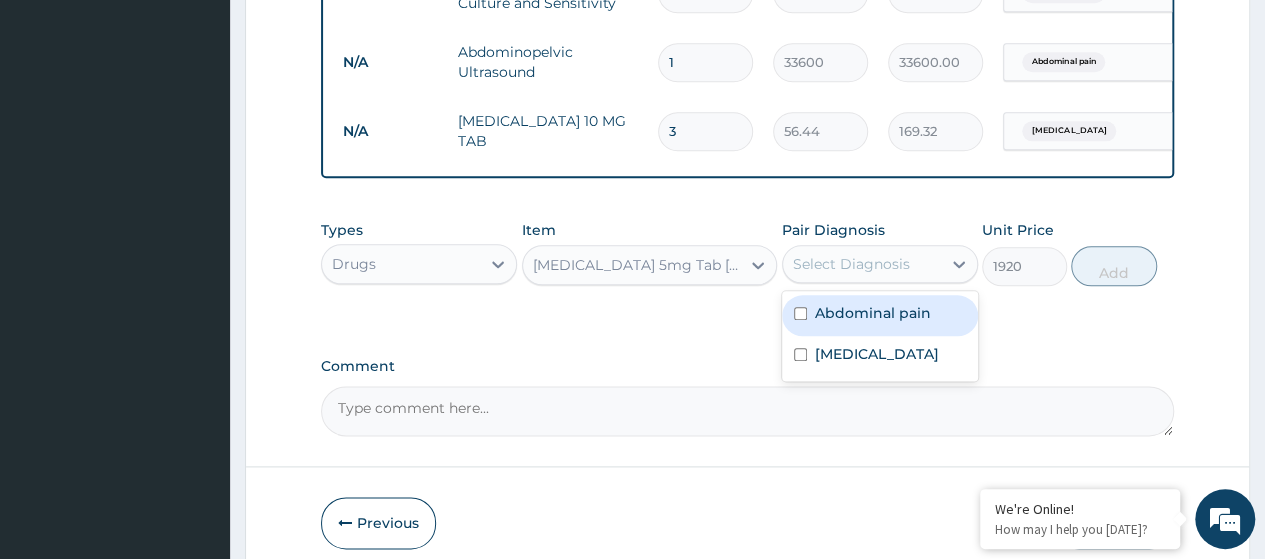 click on "Select Diagnosis" at bounding box center (862, 264) 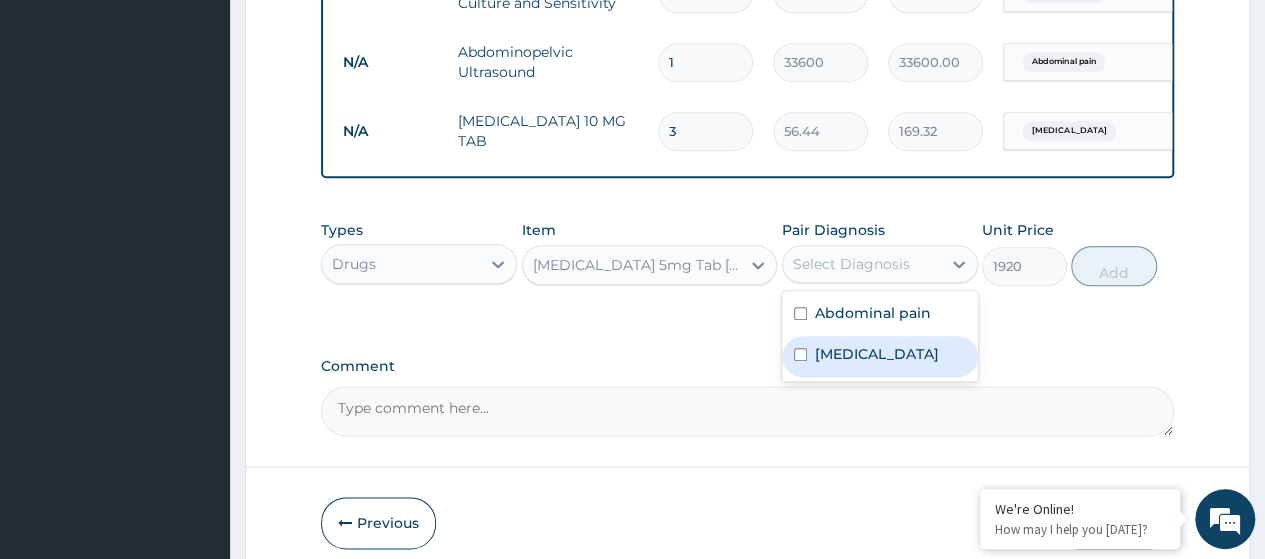 click on "Secondary hypertension" at bounding box center [877, 354] 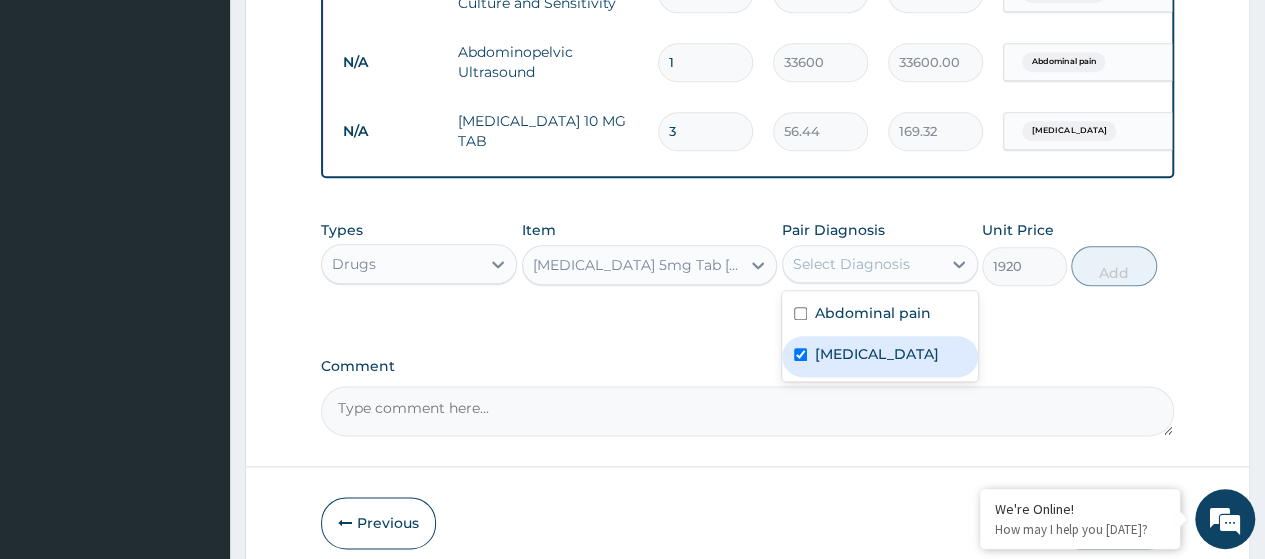 checkbox on "true" 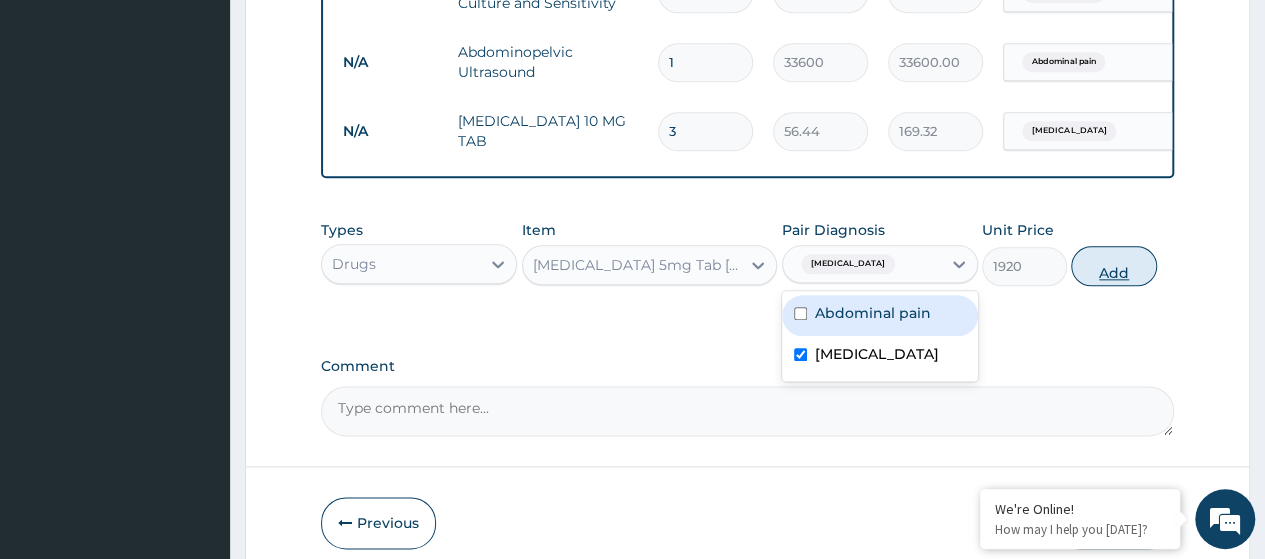 click on "Add" at bounding box center (1113, 266) 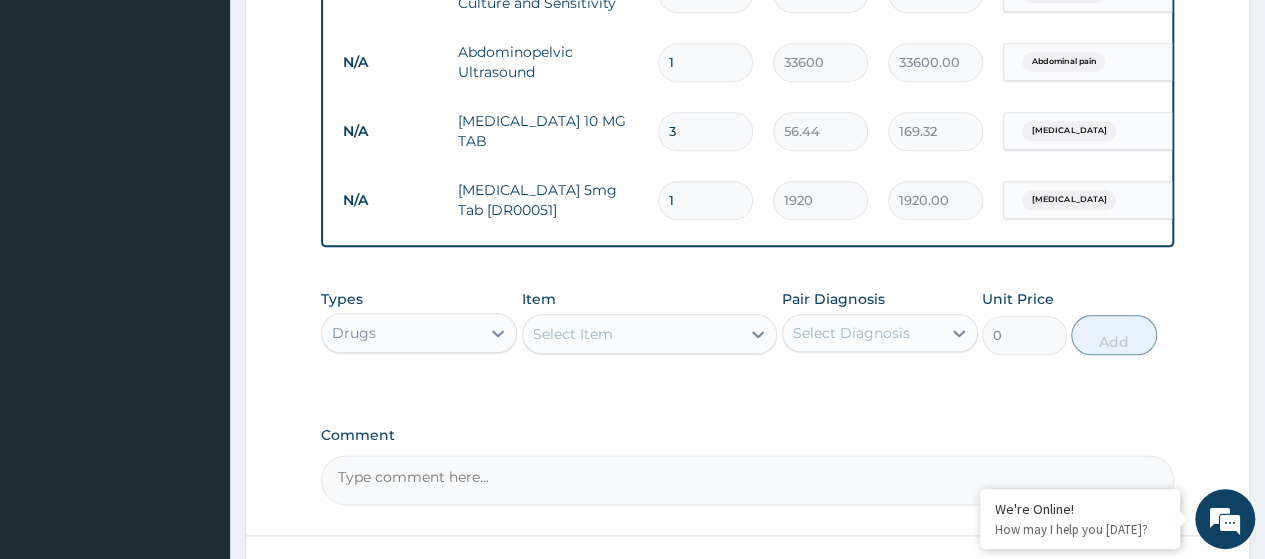 type 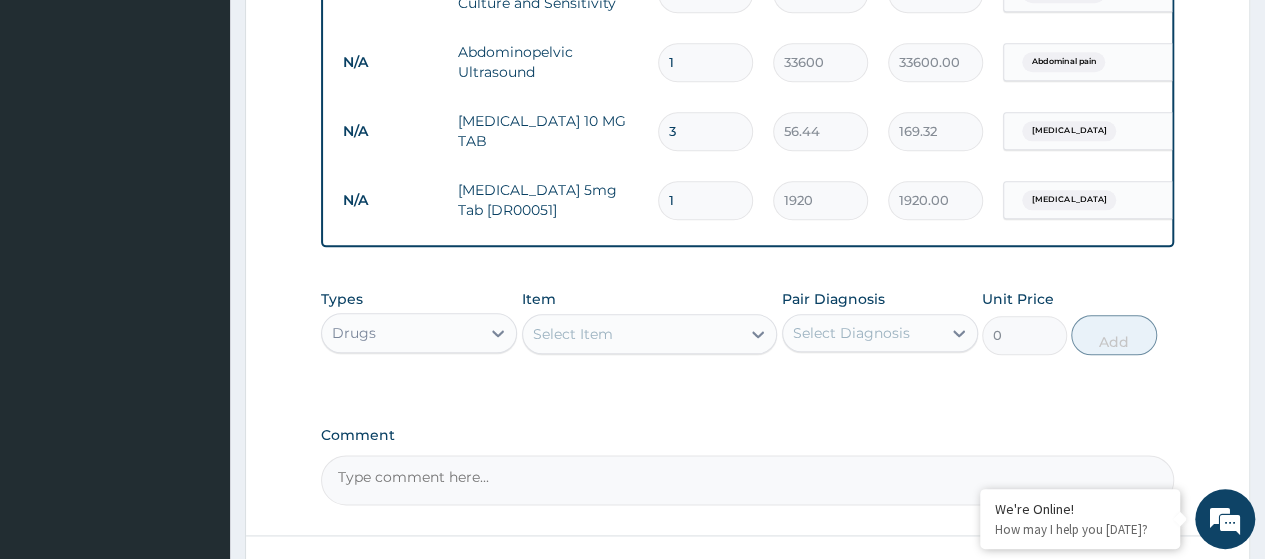 type on "0.00" 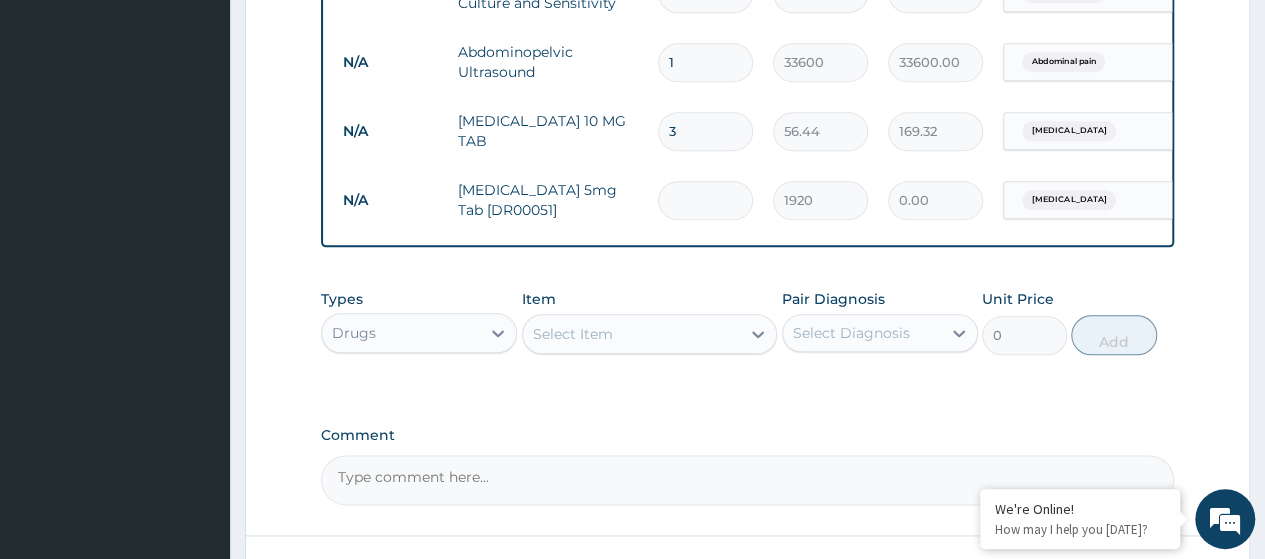 type on "3" 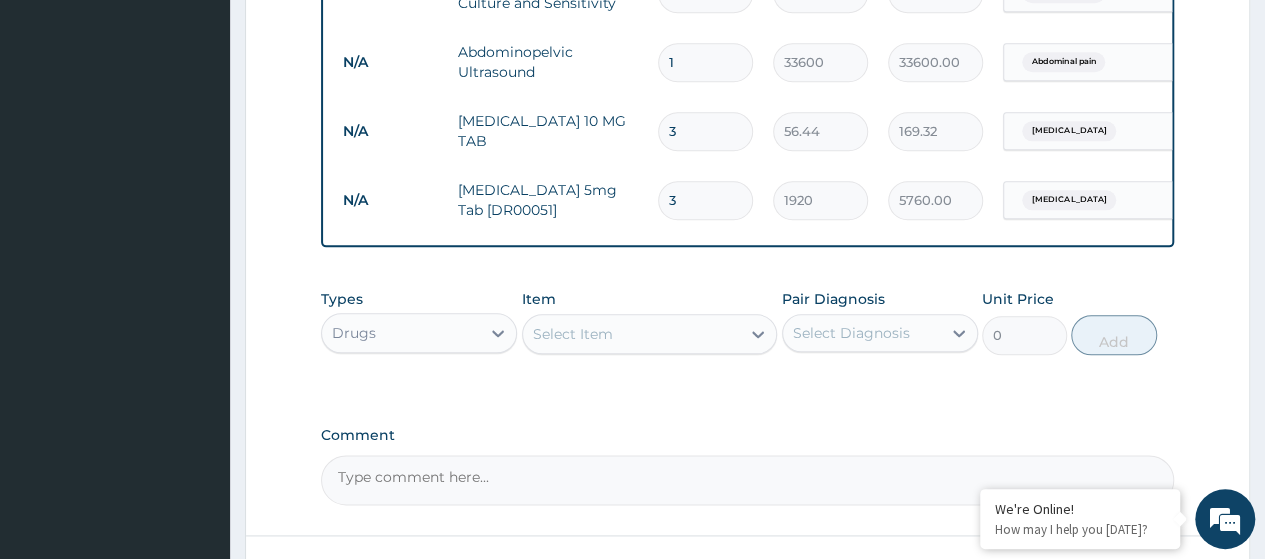 type on "30" 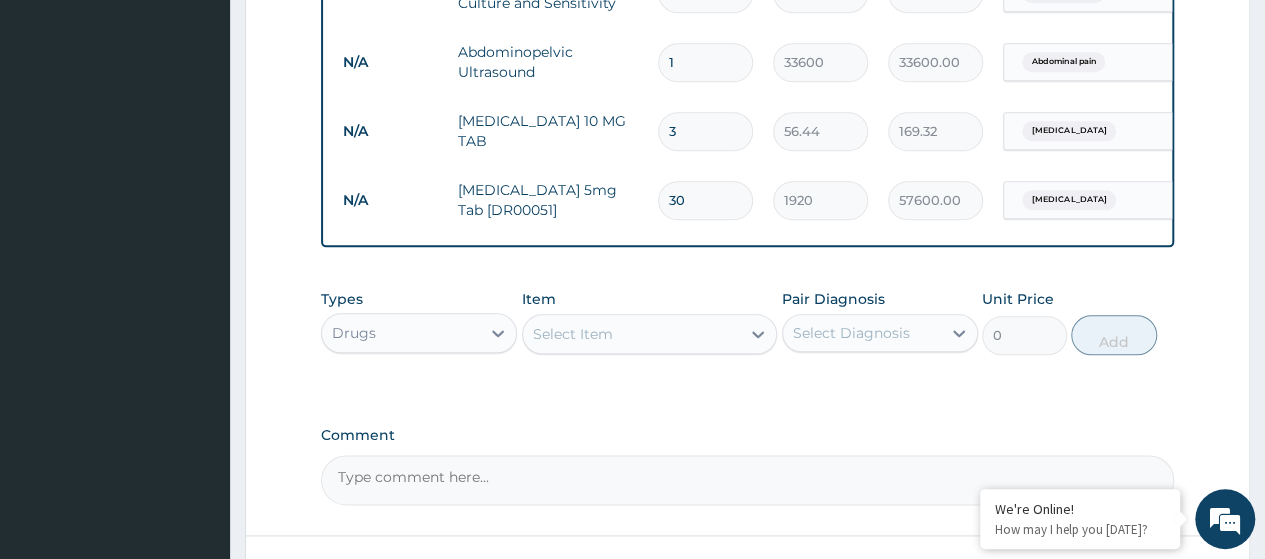type on "30" 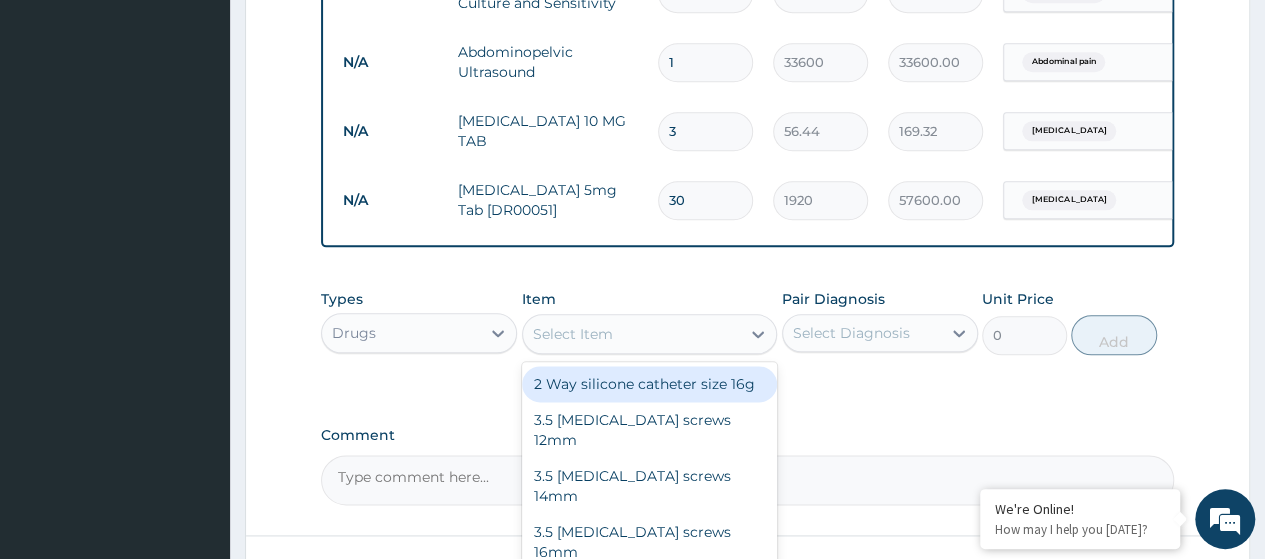 click on "Select Item" at bounding box center [573, 334] 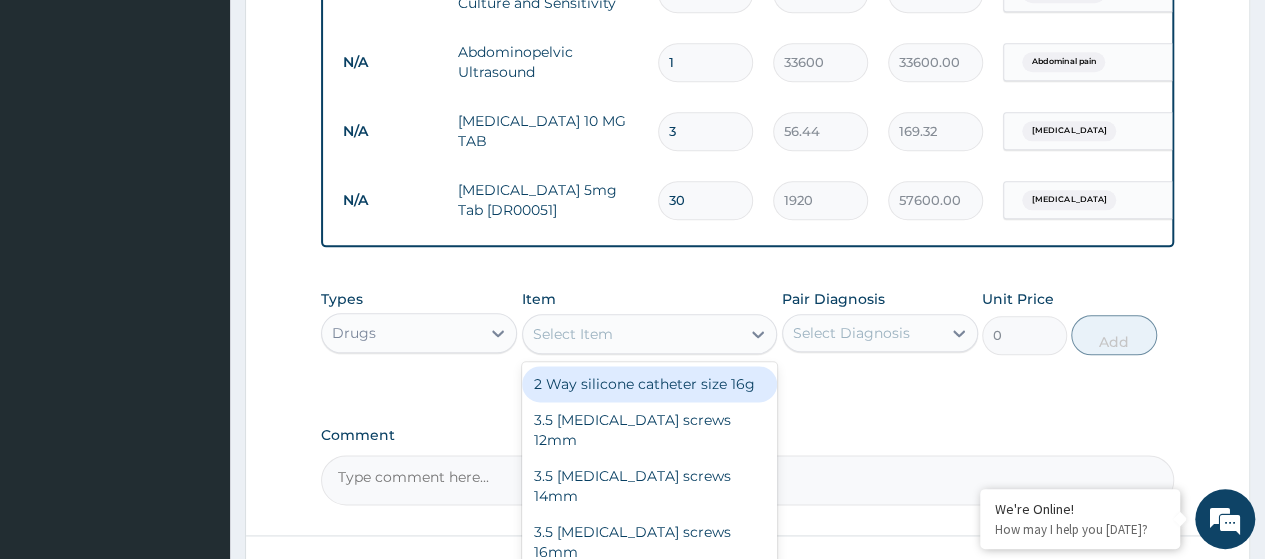 paste on "Amlodipine 5Mg Tab (Dr00051)" 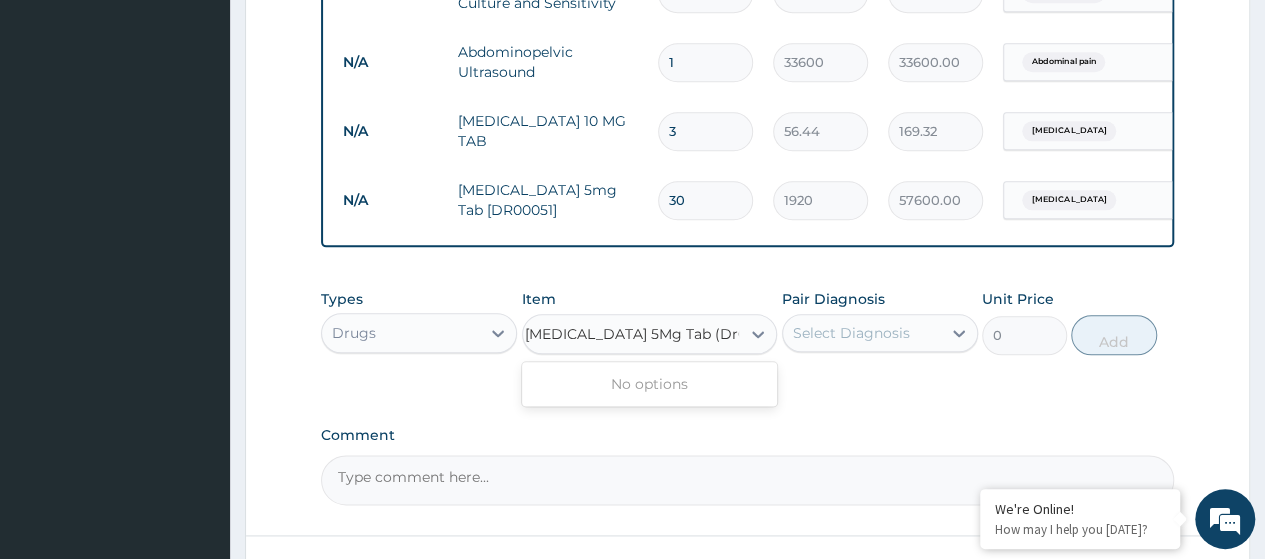 scroll, scrollTop: 0, scrollLeft: 0, axis: both 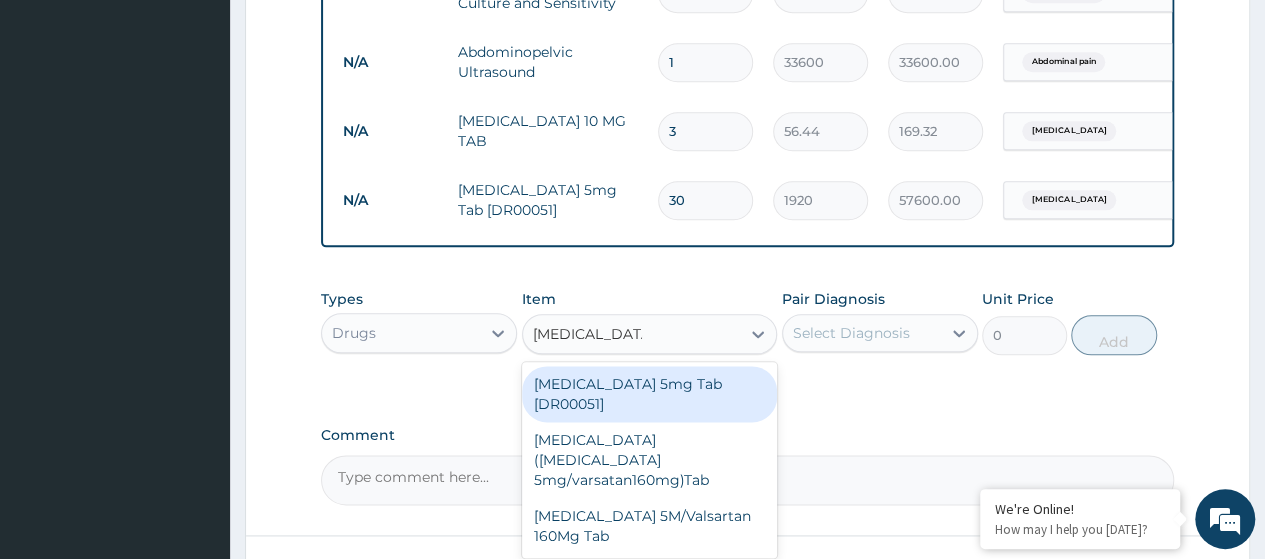type on "Amlodipine 5" 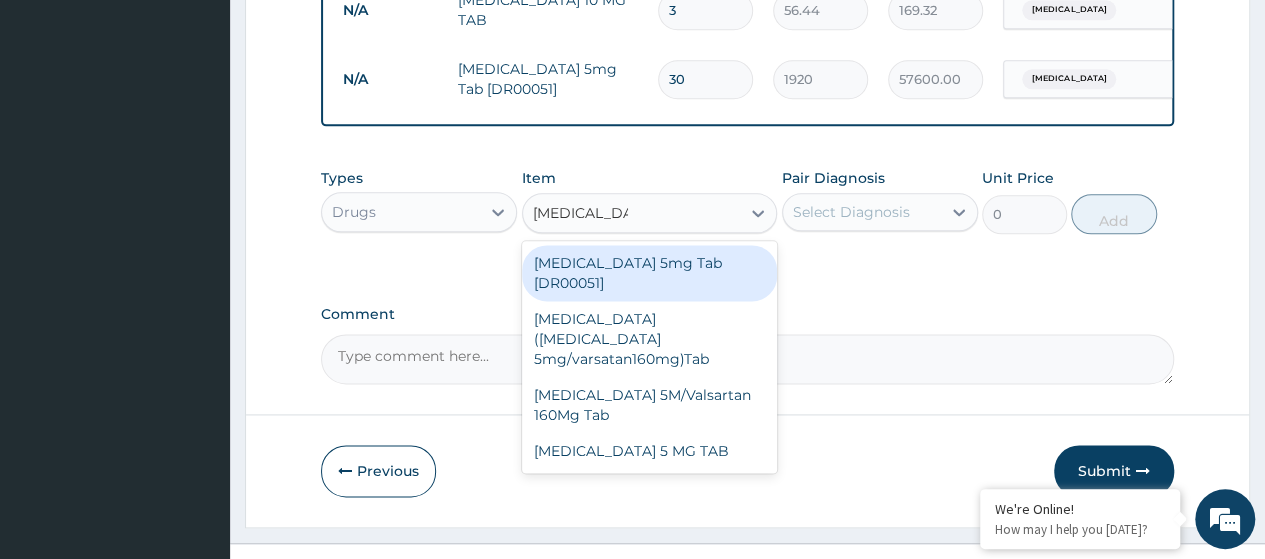 scroll, scrollTop: 1202, scrollLeft: 0, axis: vertical 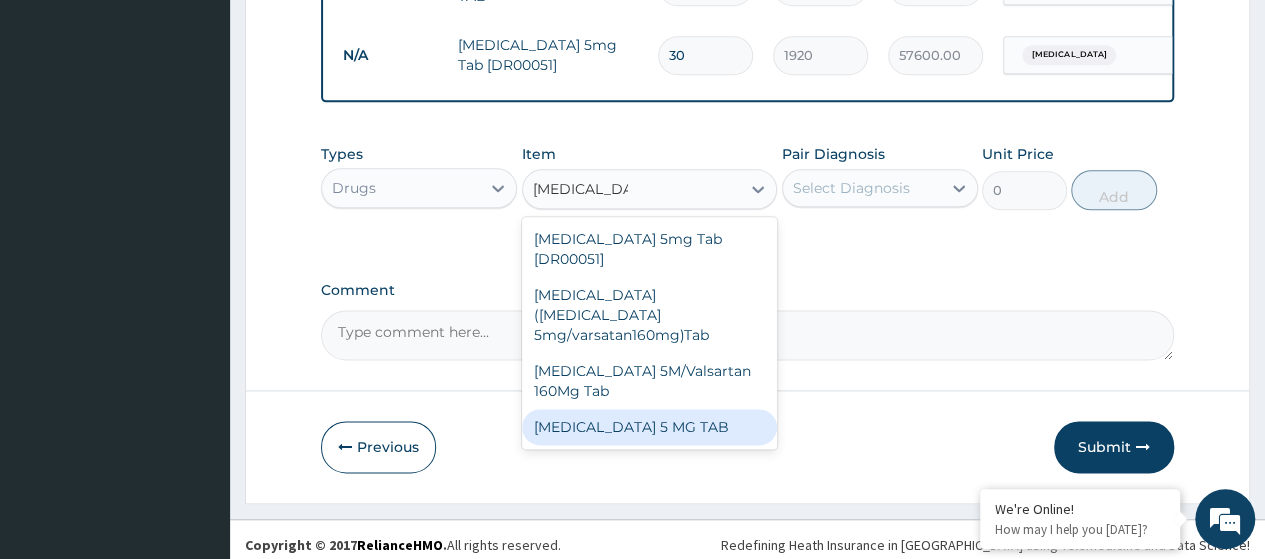 click on "[MEDICAL_DATA] 5 MG TAB" at bounding box center (650, 427) 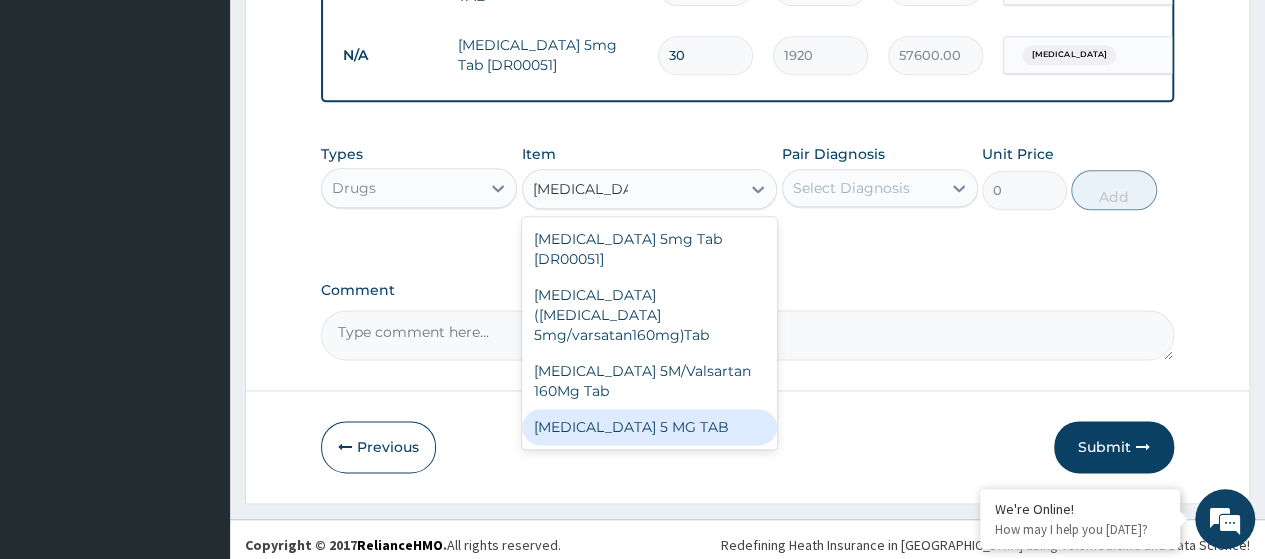 type 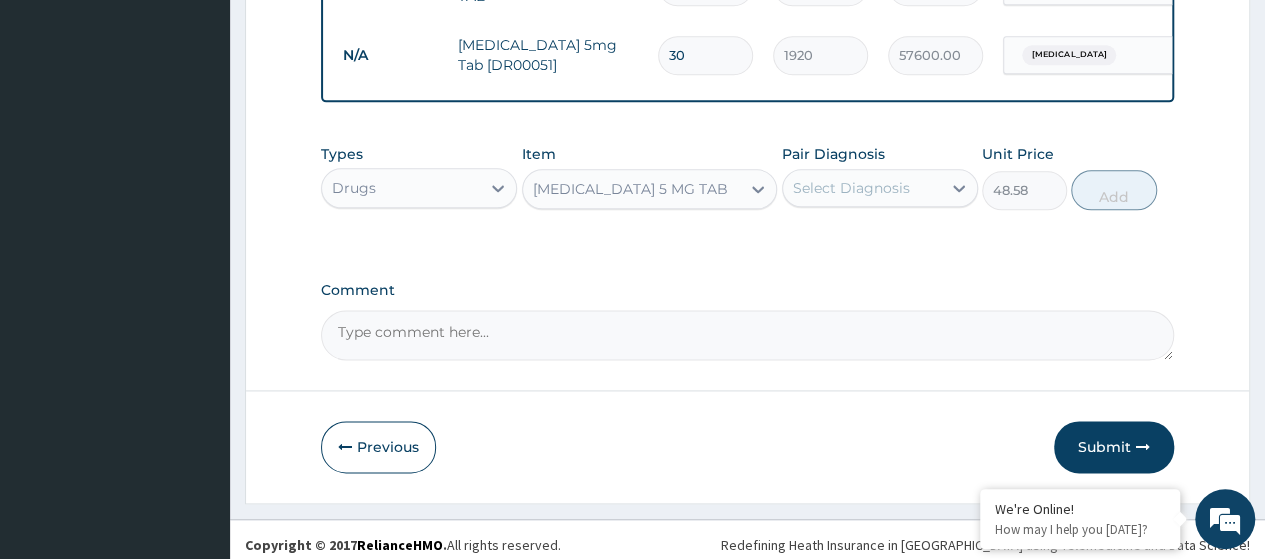 click on "Select Diagnosis" at bounding box center (862, 188) 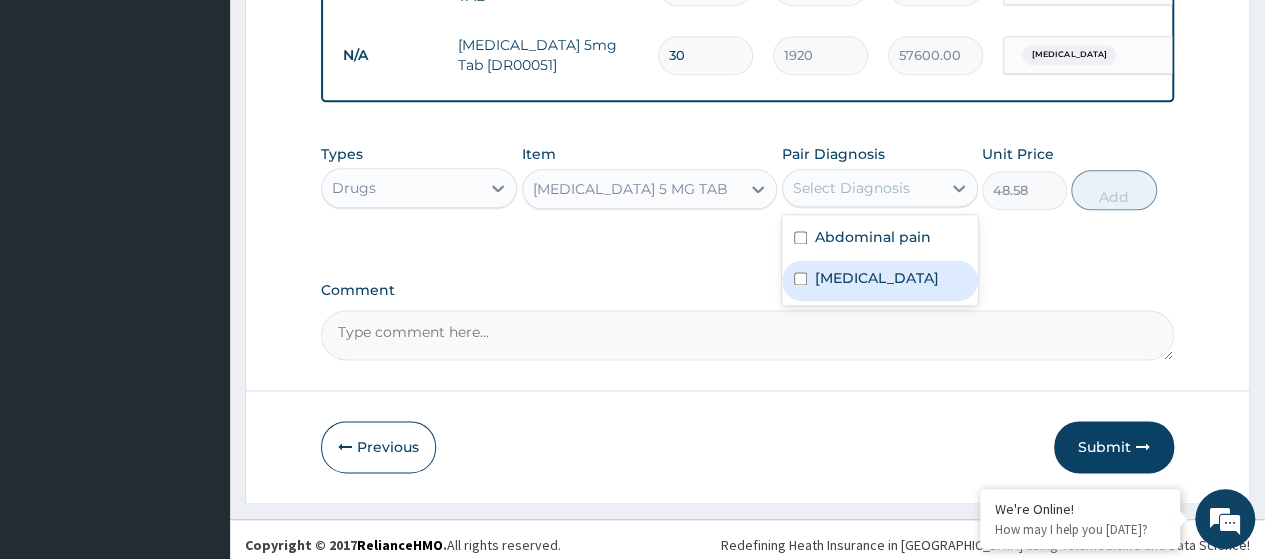 drag, startPoint x: 850, startPoint y: 291, endPoint x: 1164, endPoint y: 245, distance: 317.35153 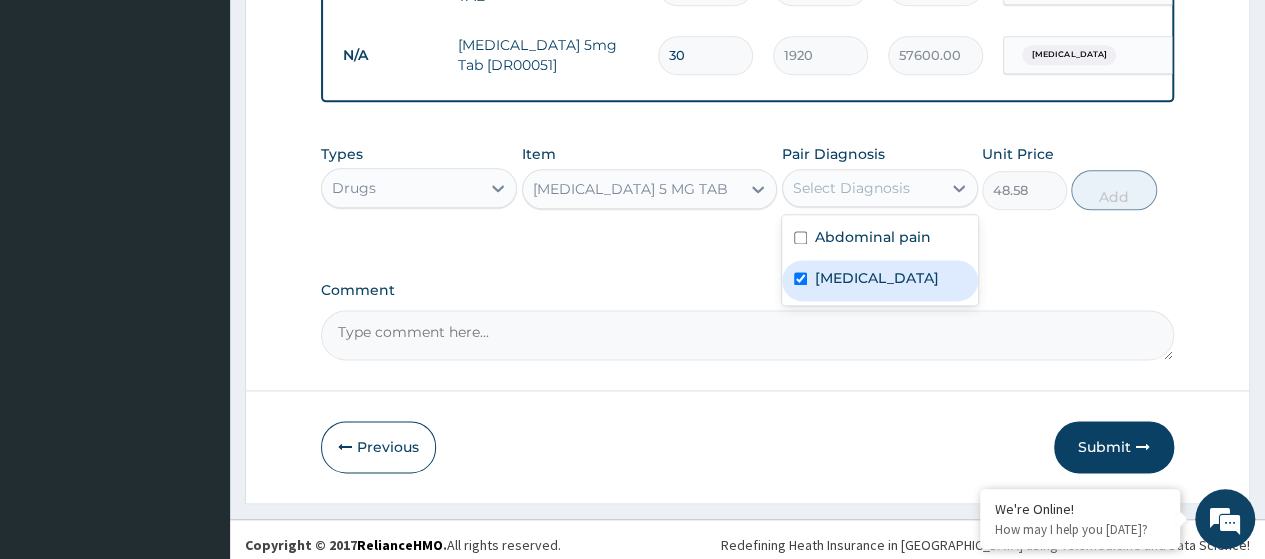 checkbox on "true" 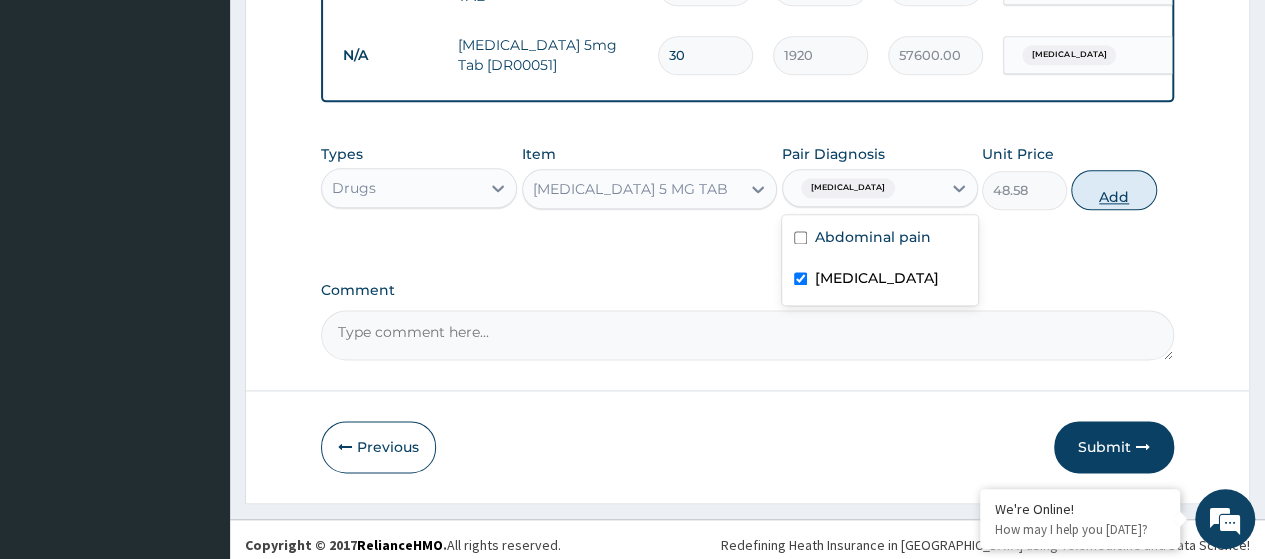 click on "Add" at bounding box center (1113, 190) 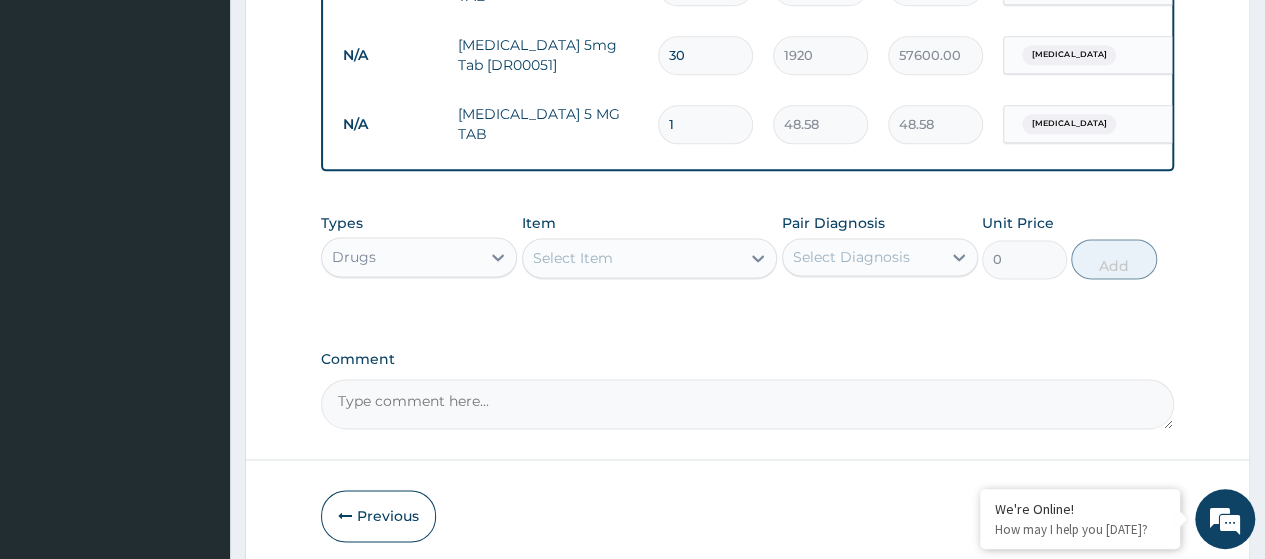 type 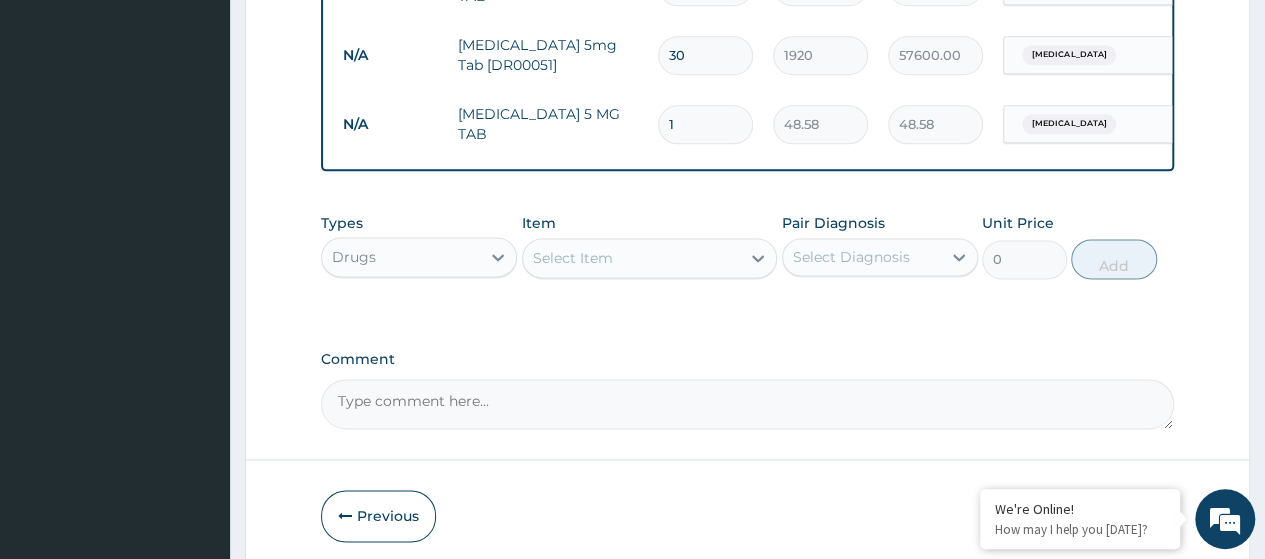 type on "0.00" 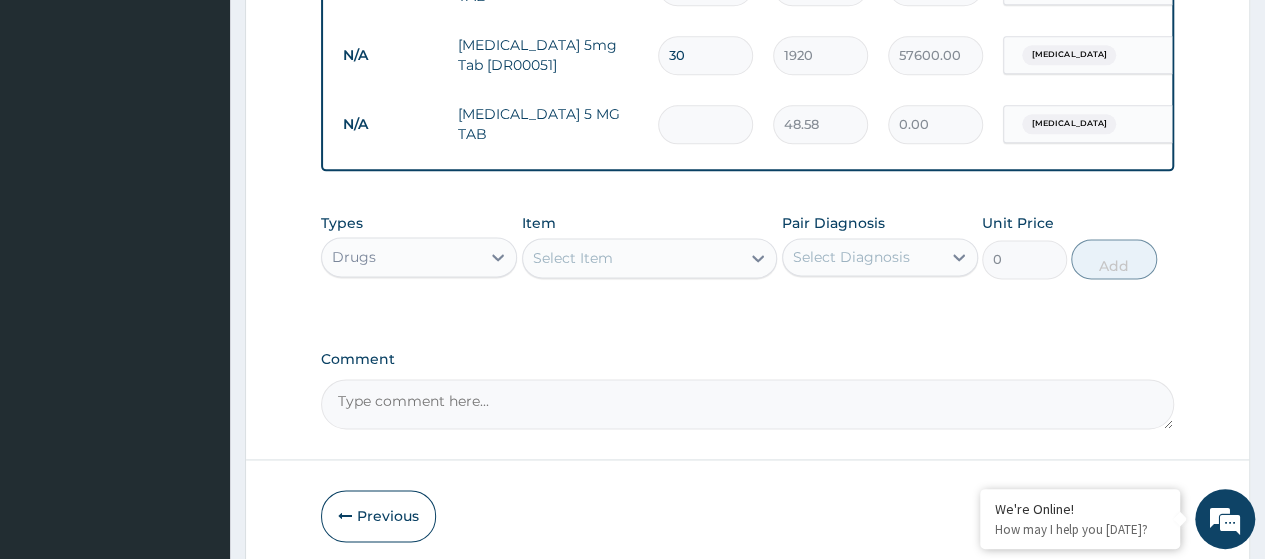 type on "3" 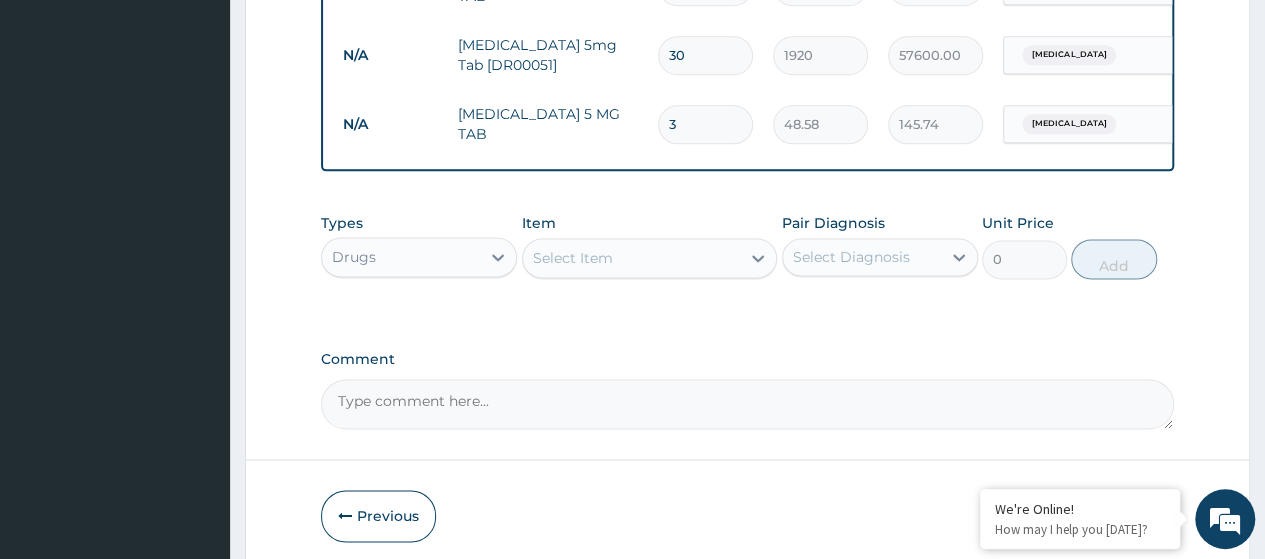 type on "30" 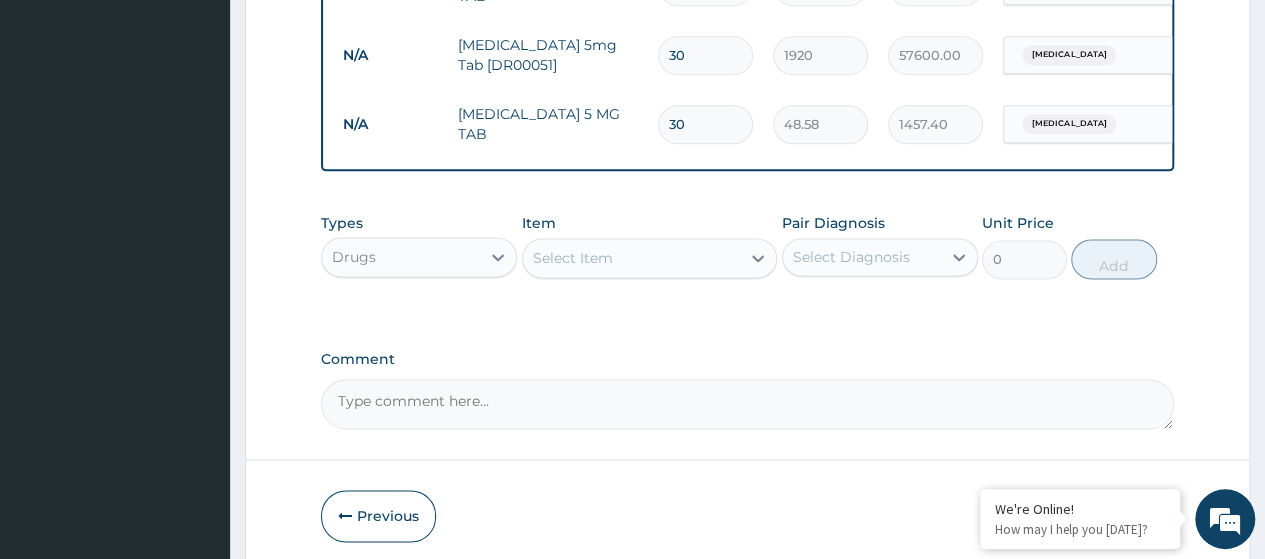 scroll, scrollTop: 0, scrollLeft: 150, axis: horizontal 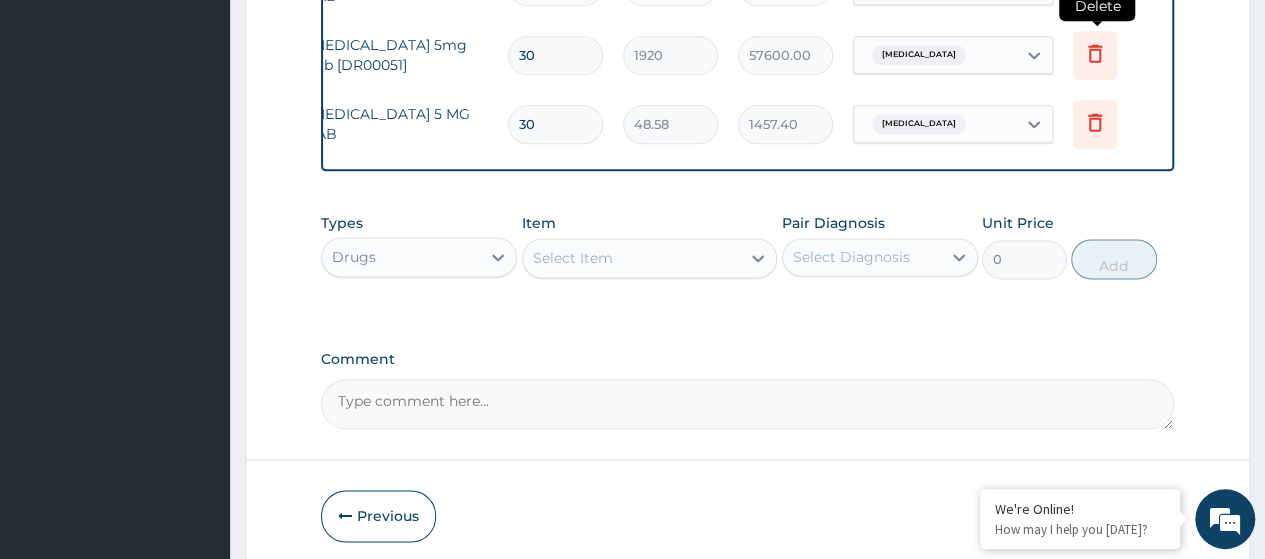 type on "30" 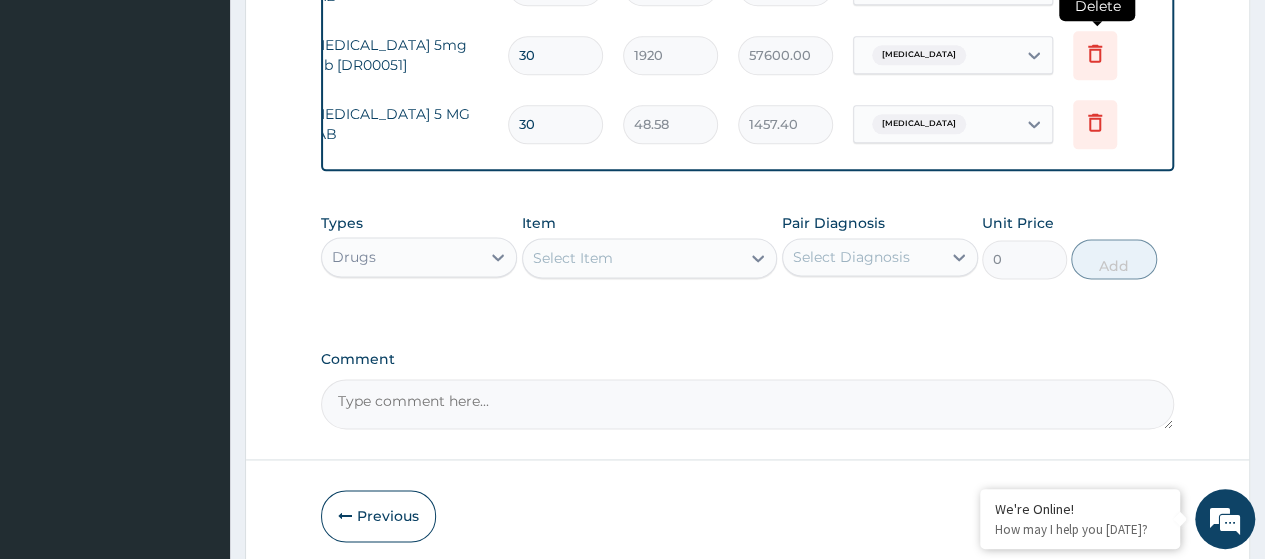 click 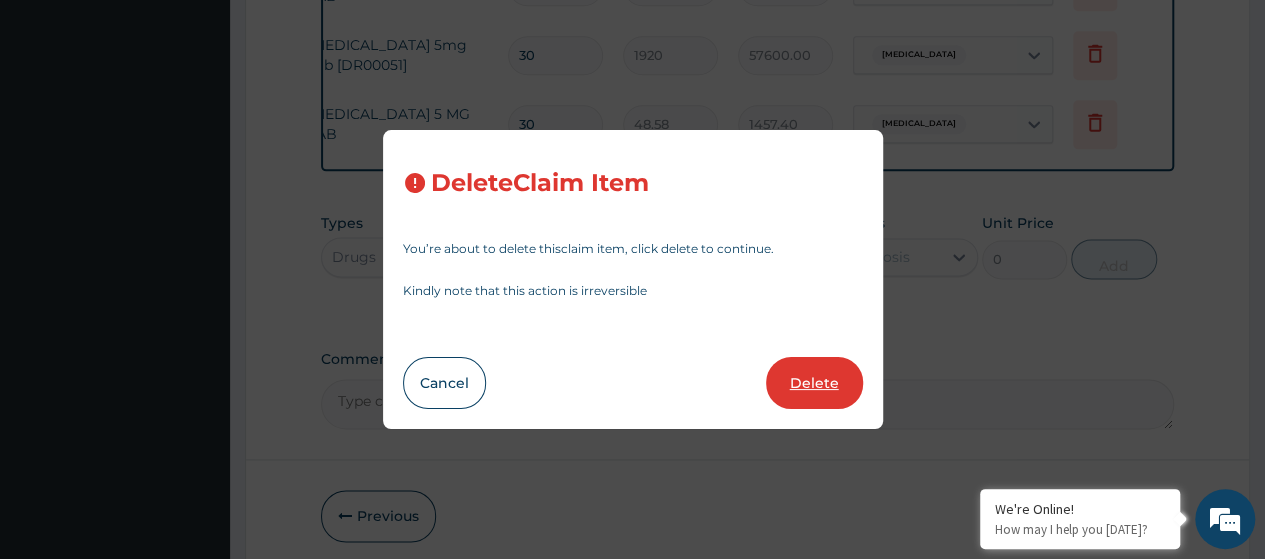 click on "Delete" at bounding box center [814, 383] 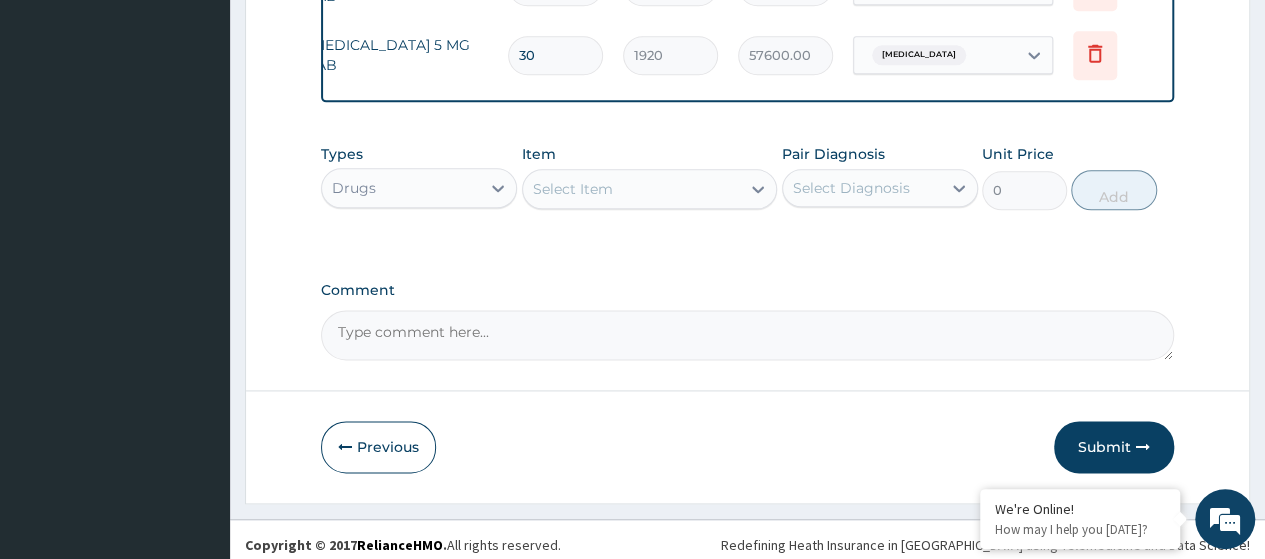type on "48.58" 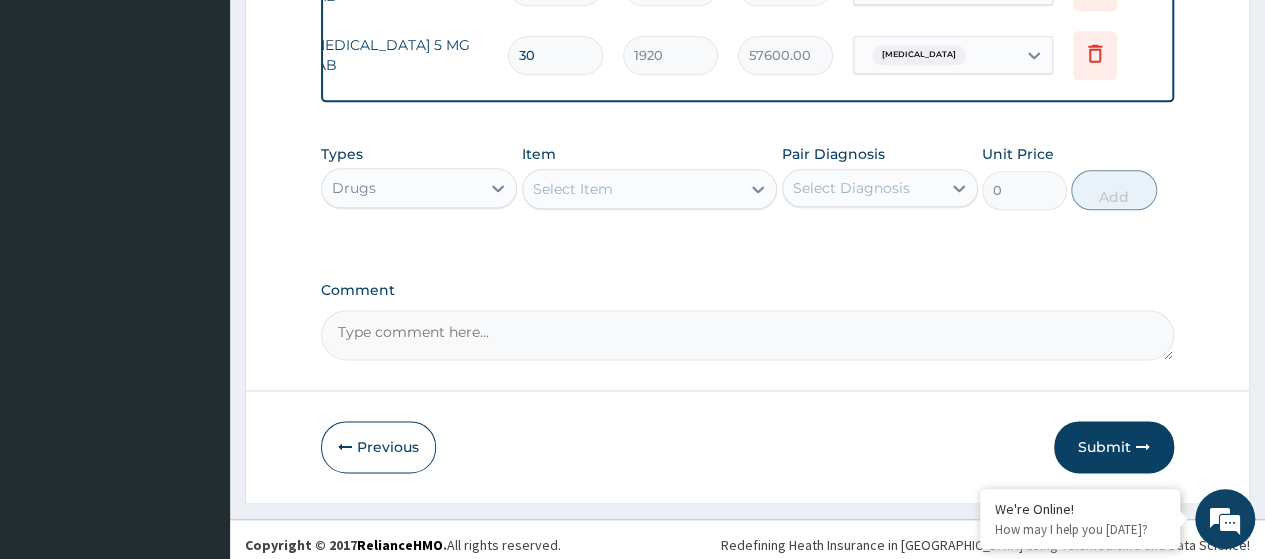 type on "1457.40" 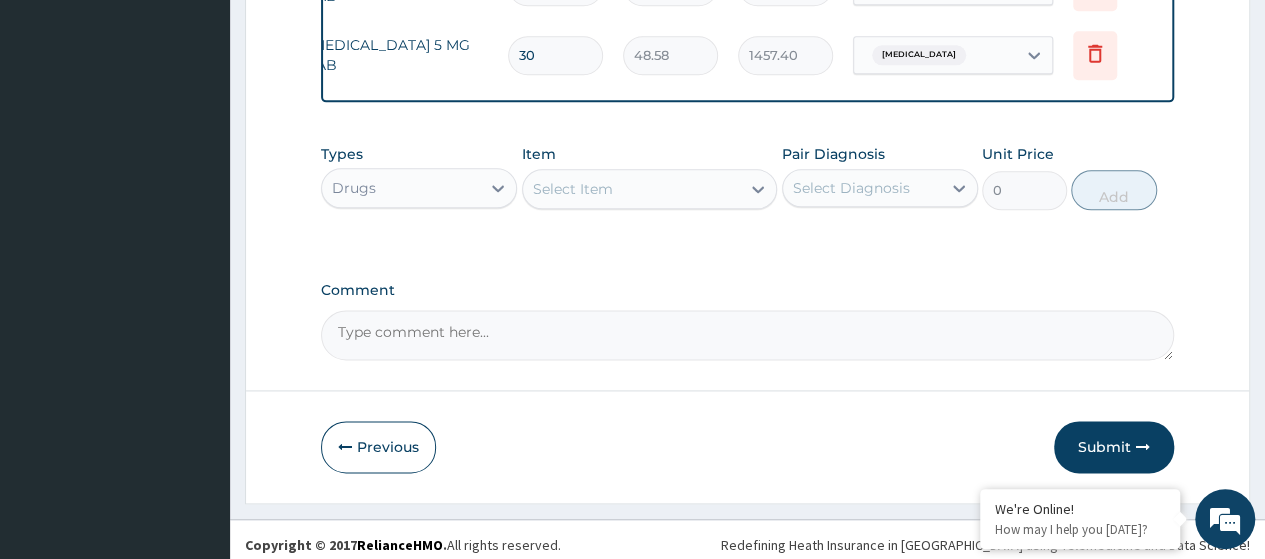 click on "Select Item" at bounding box center [573, 189] 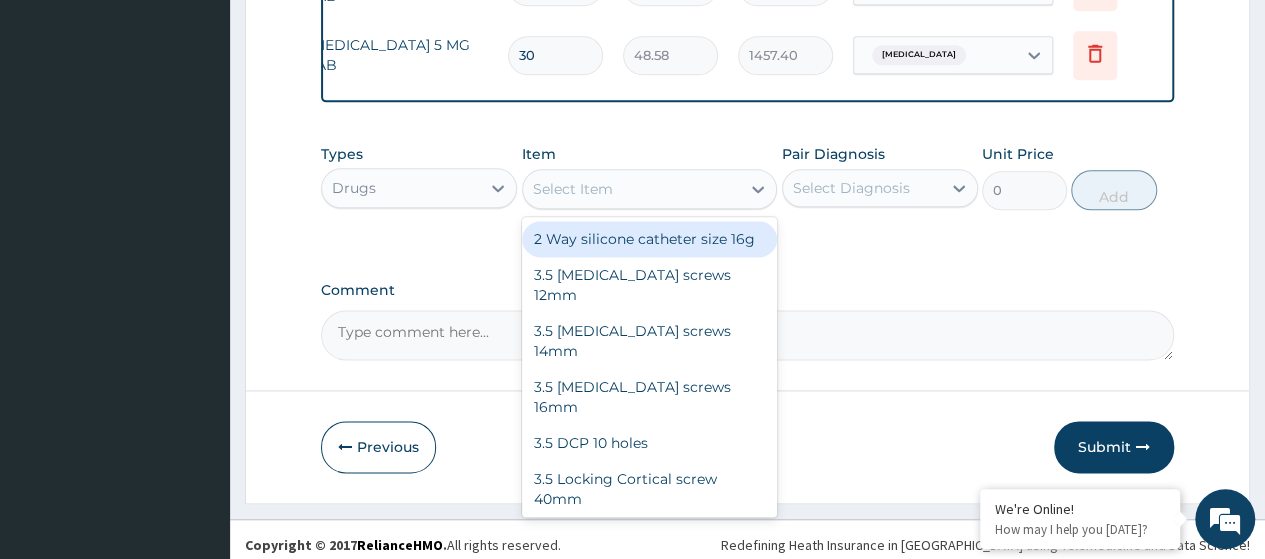 paste on "Omeprazole 20Mg Cap (Dr00871)" 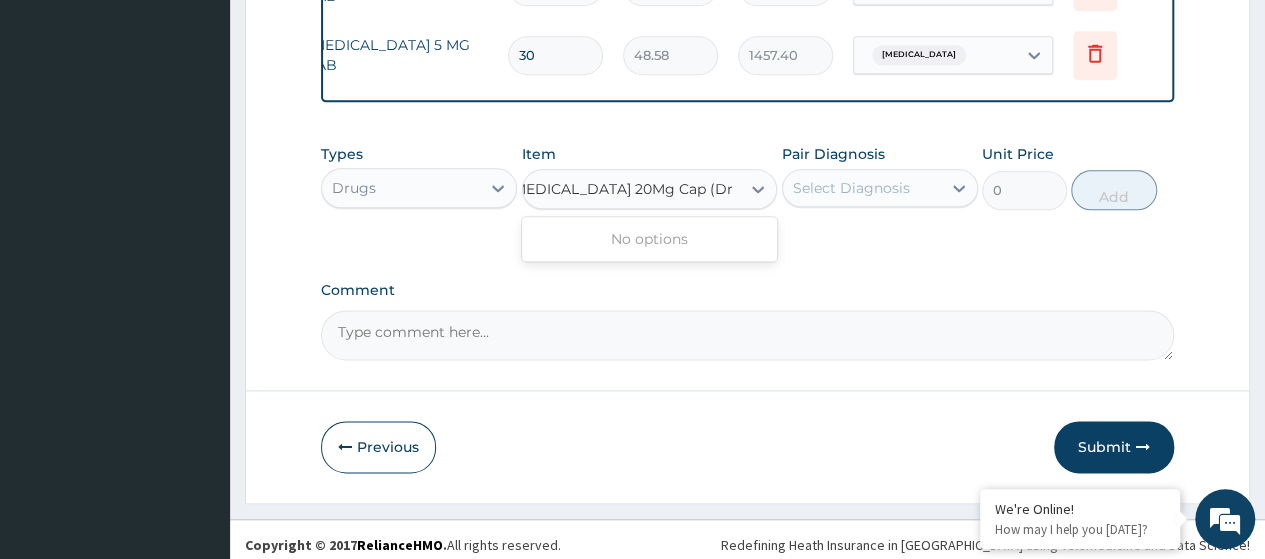 scroll, scrollTop: 0, scrollLeft: 0, axis: both 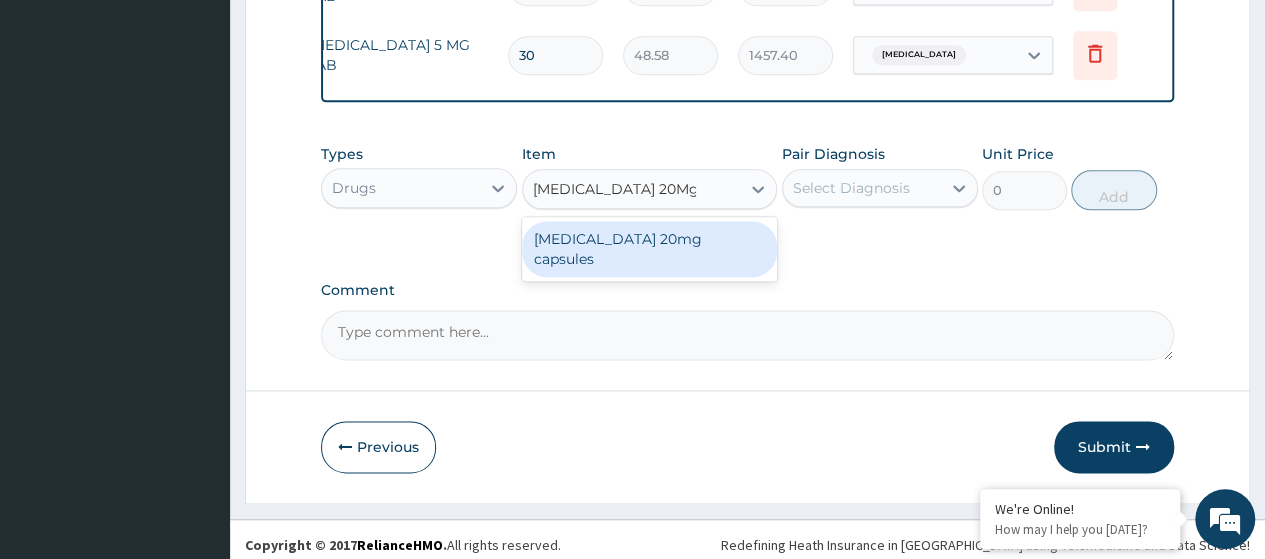 type on "Omeprazole 20Mg Ca" 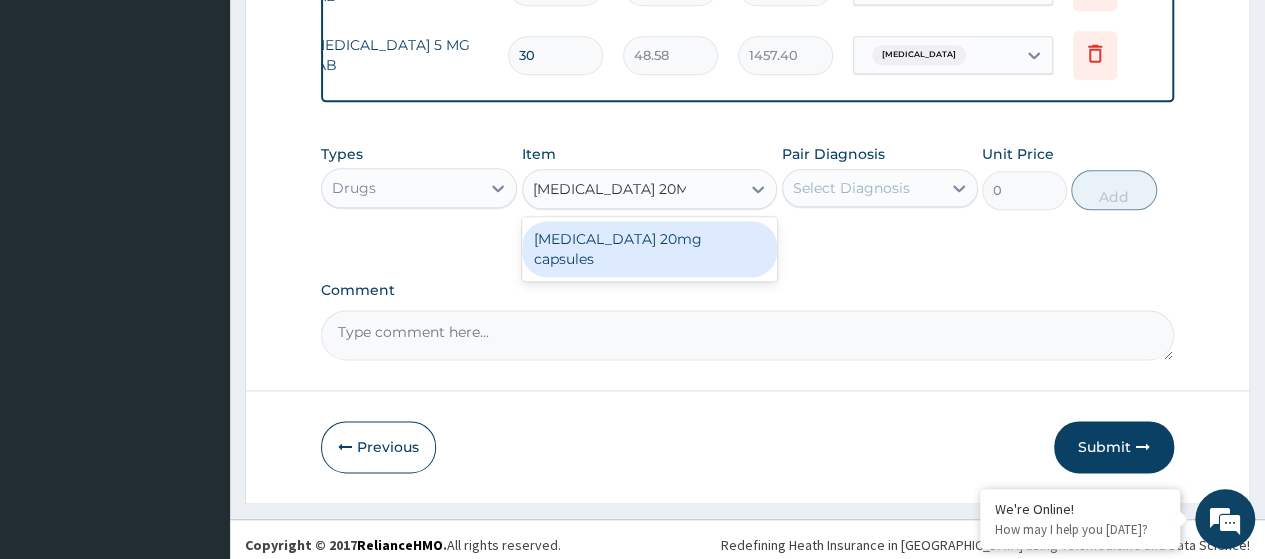 click on "Omeprazole 20mg capsules" at bounding box center (650, 249) 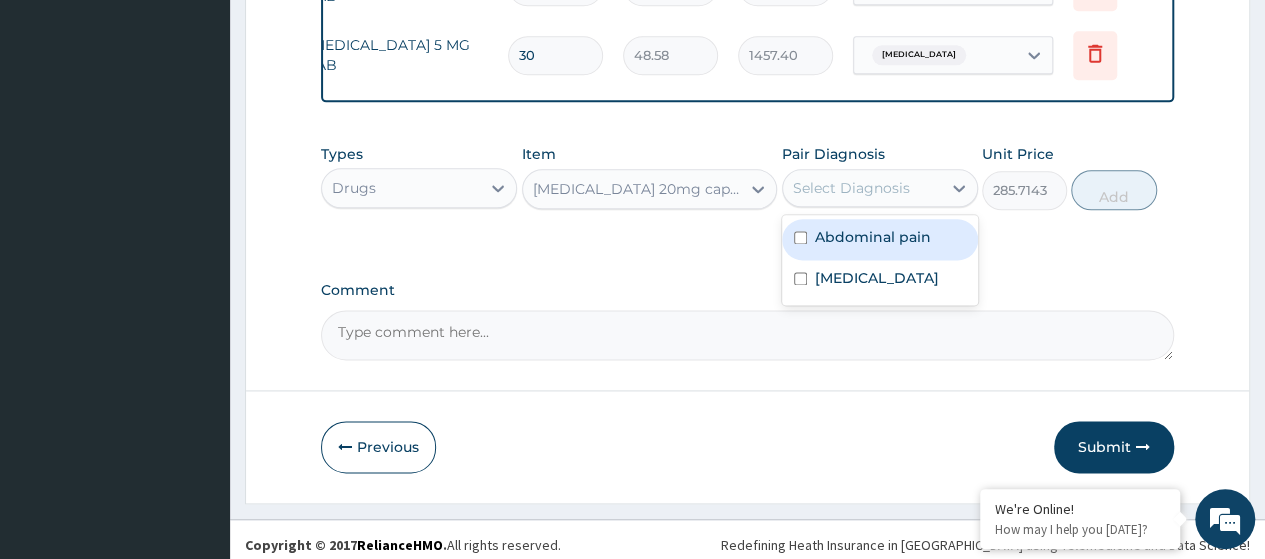 click on "Select Diagnosis" at bounding box center [851, 188] 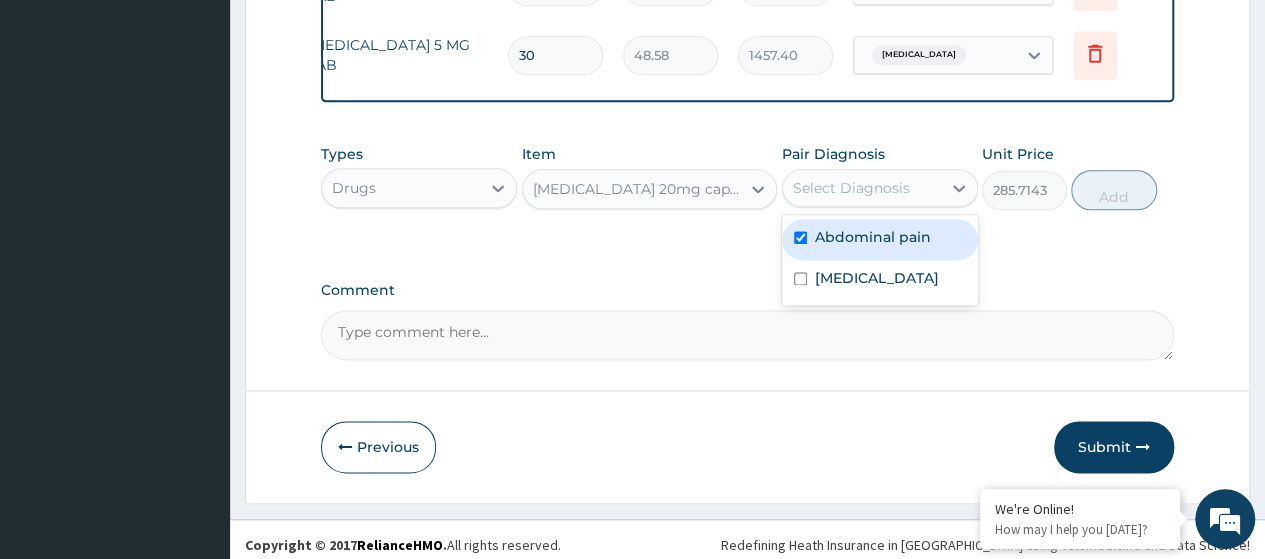 checkbox on "true" 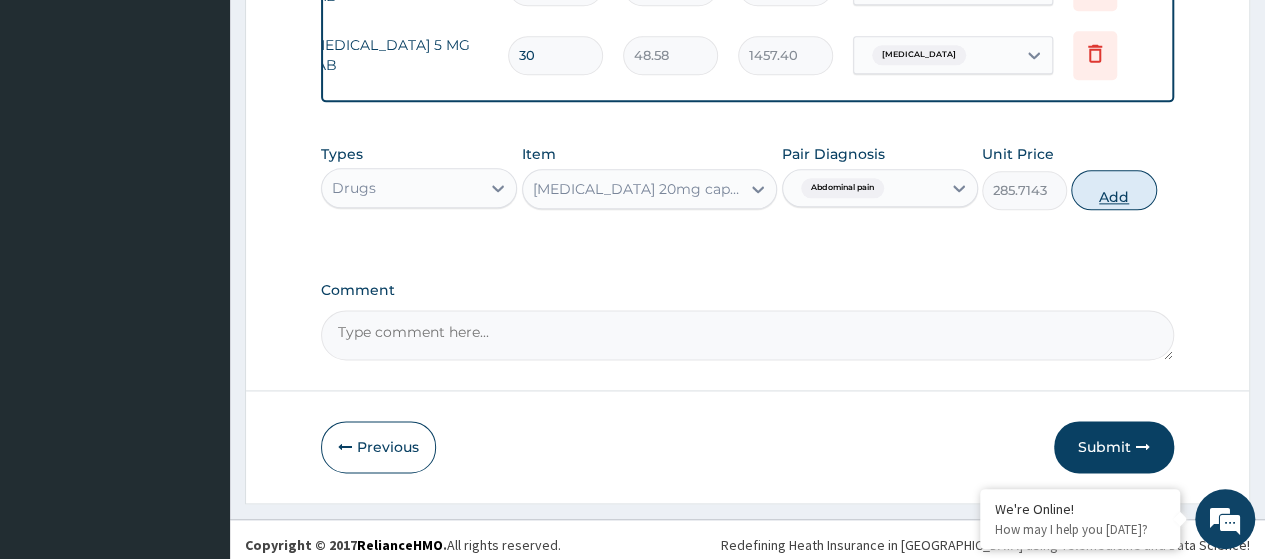 click on "Add" at bounding box center (1113, 190) 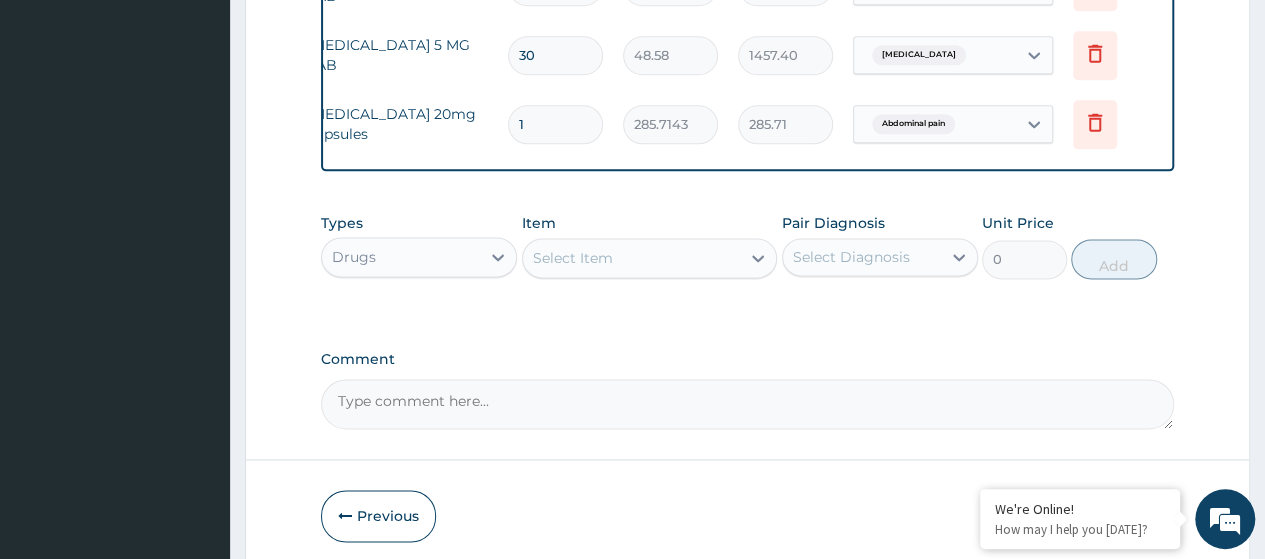 type 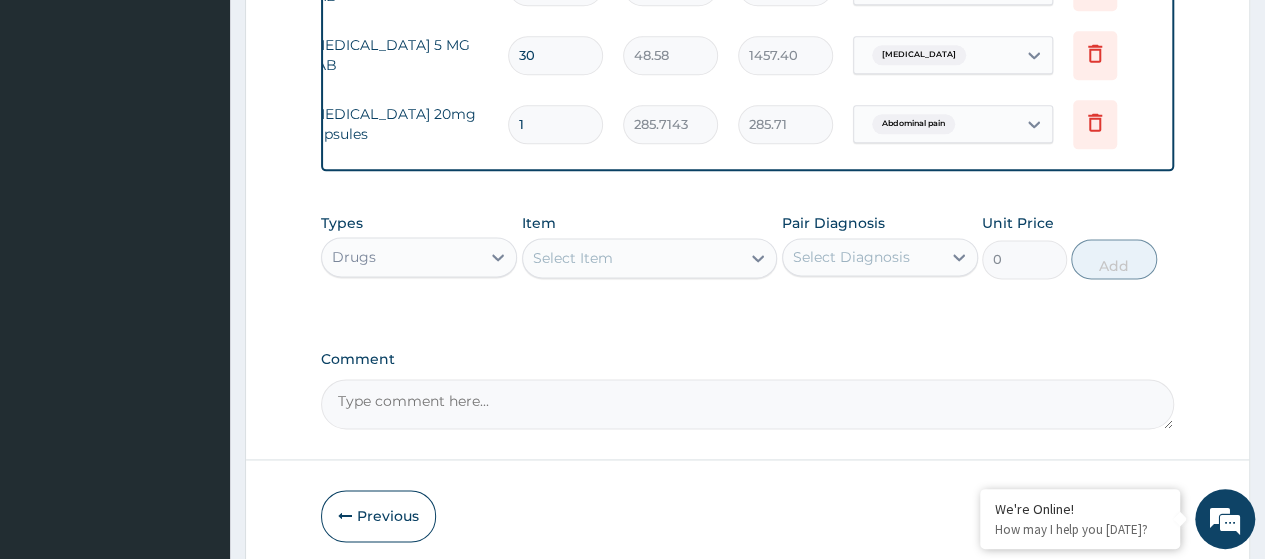 type on "0.00" 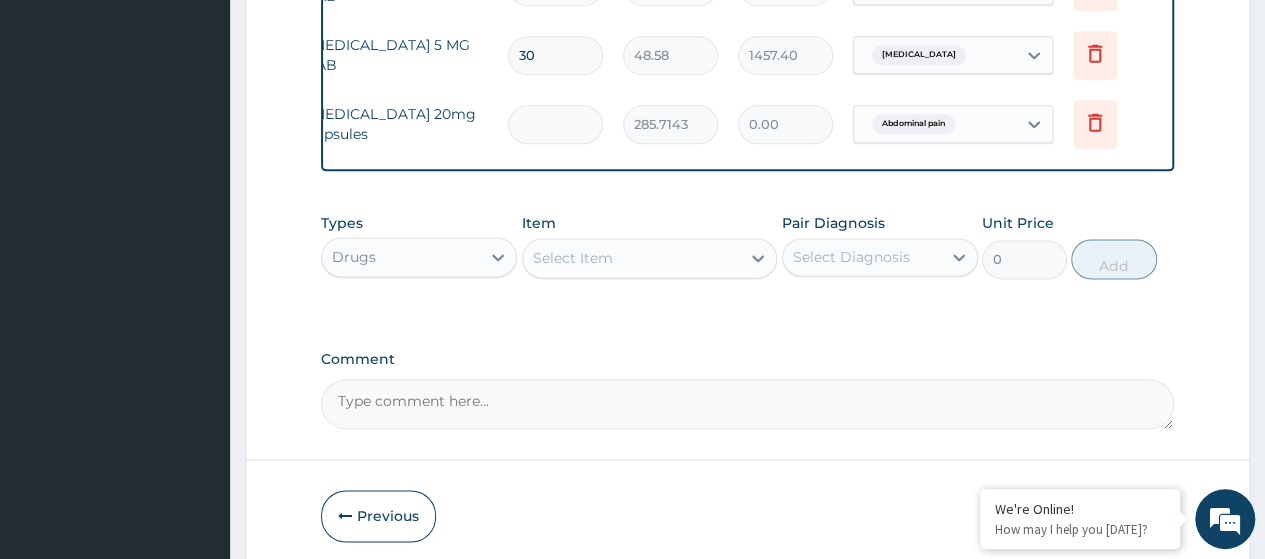 type on "2" 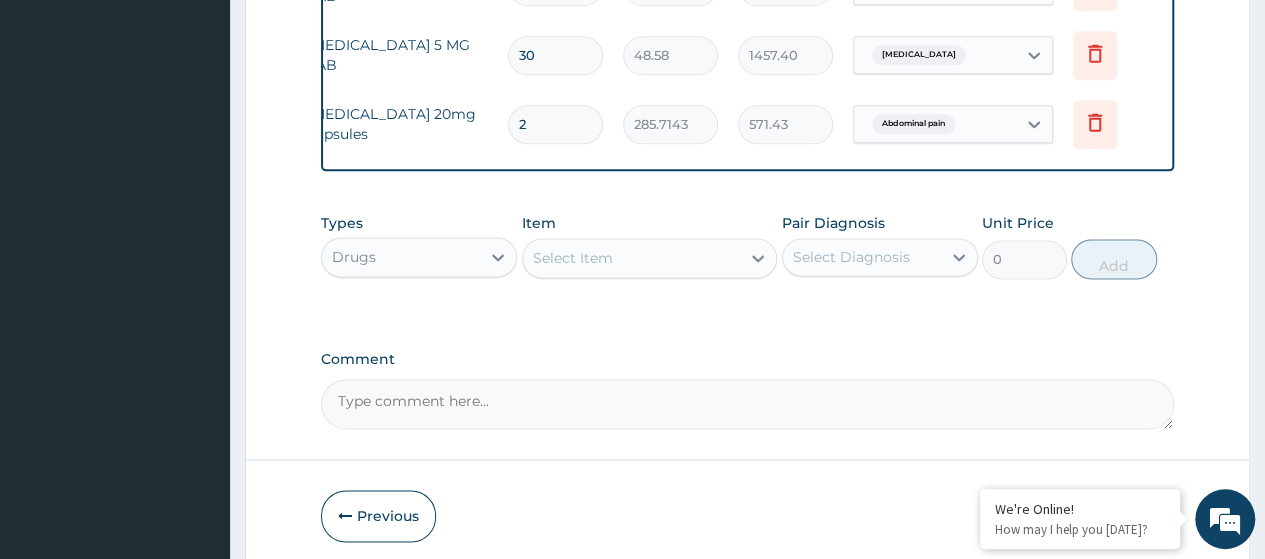 type on "26" 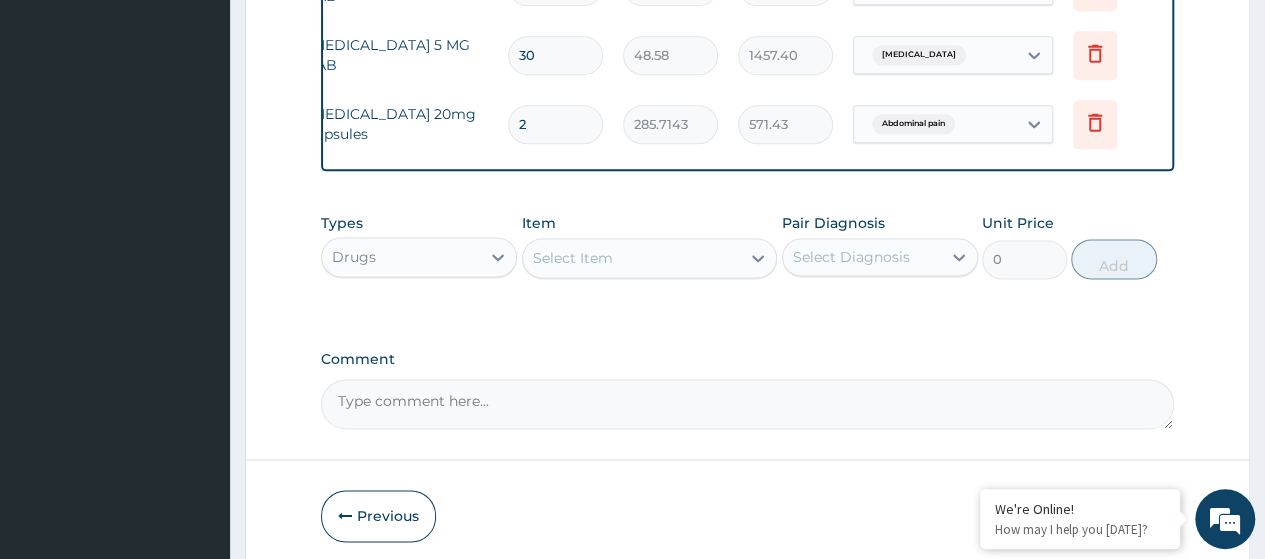 type on "7428.57" 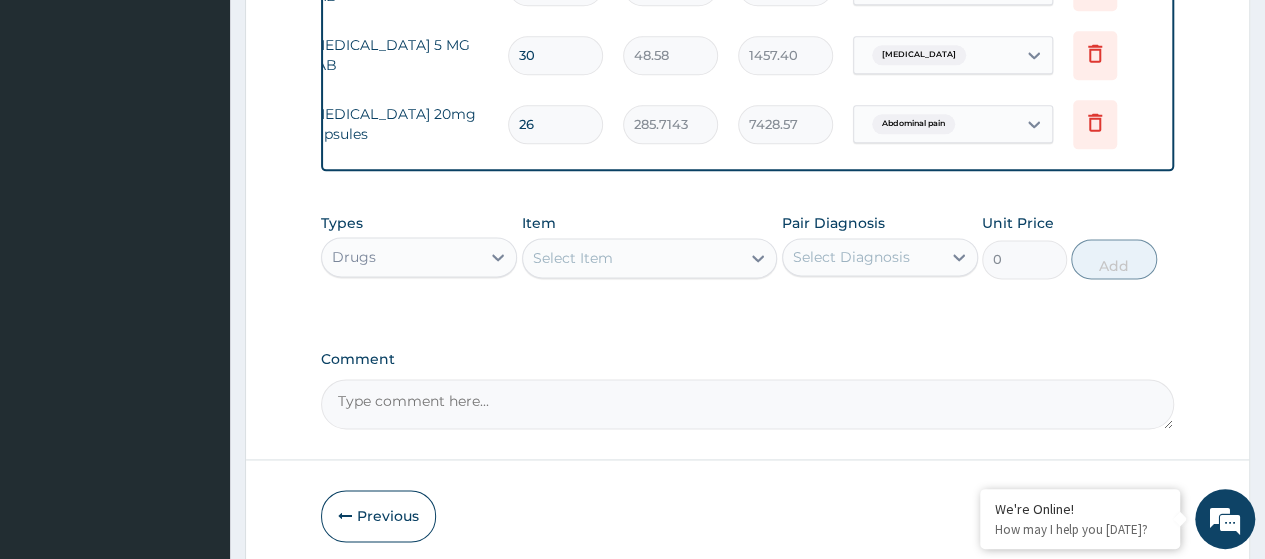 type on "26" 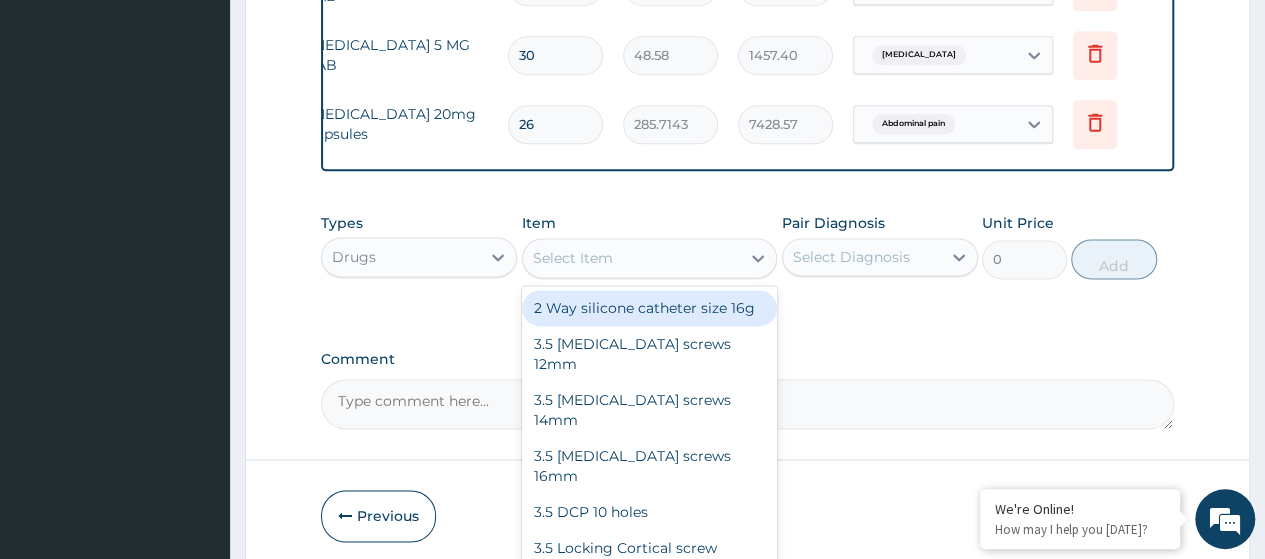 click on "Select Item" at bounding box center (573, 258) 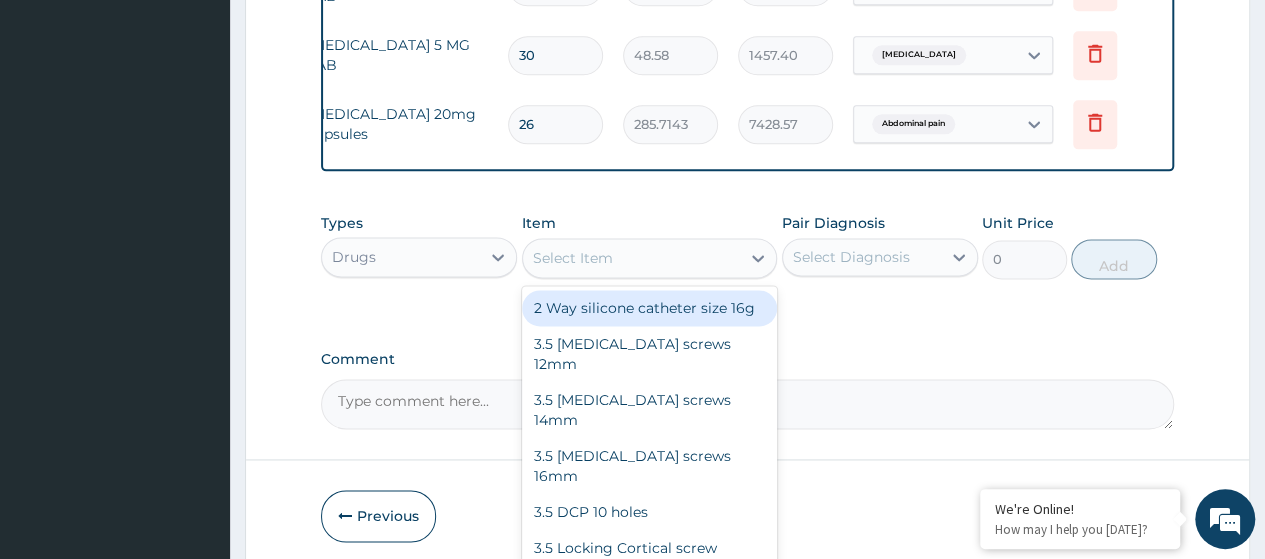 paste on "Omeprazole 40Mg Inj (Dr00870)" 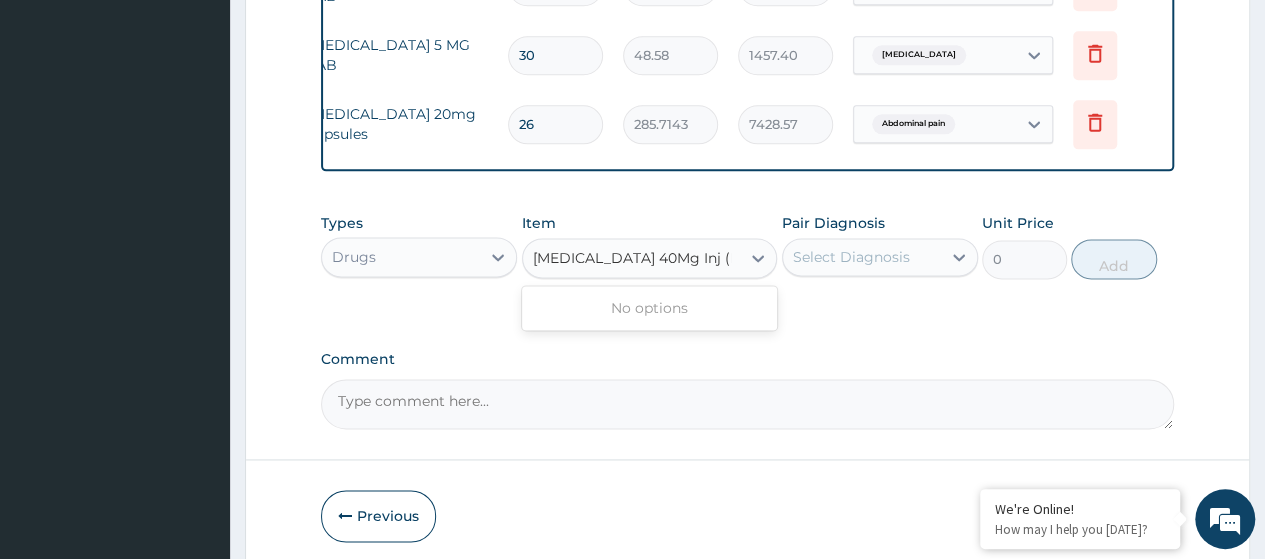 scroll, scrollTop: 0, scrollLeft: 0, axis: both 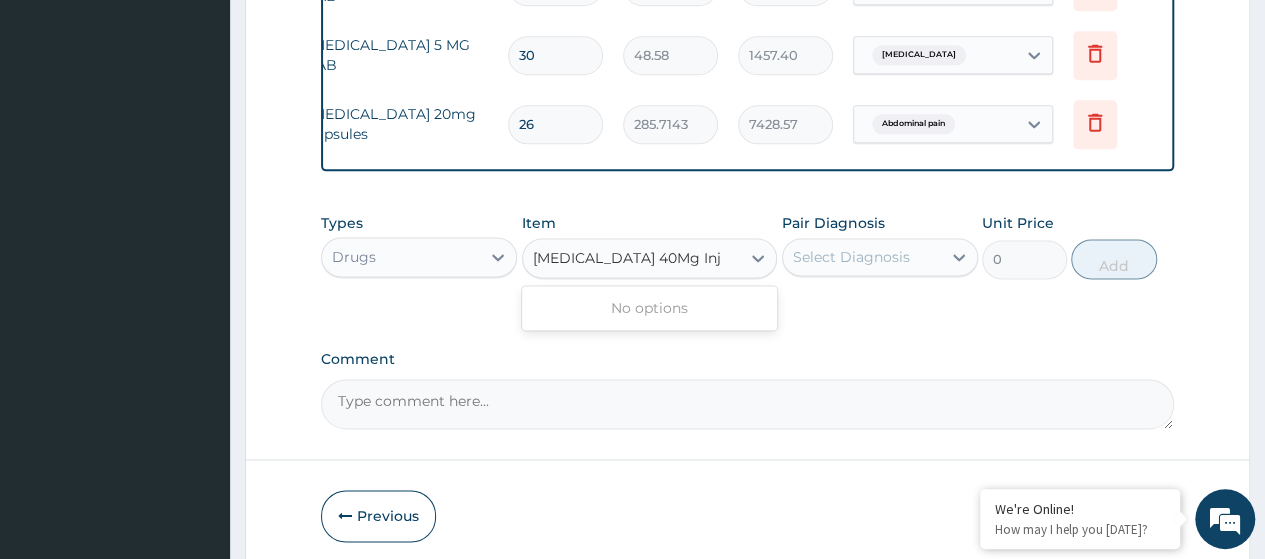 type on "Omeprazole 40Mg Inj" 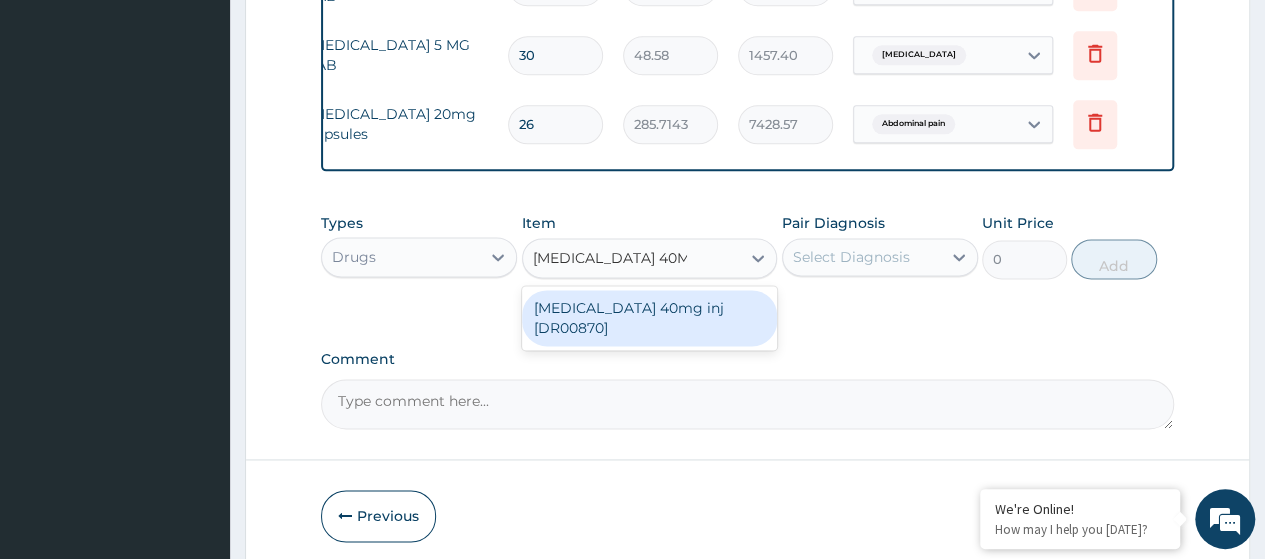 drag, startPoint x: 600, startPoint y: 315, endPoint x: 748, endPoint y: 296, distance: 149.21461 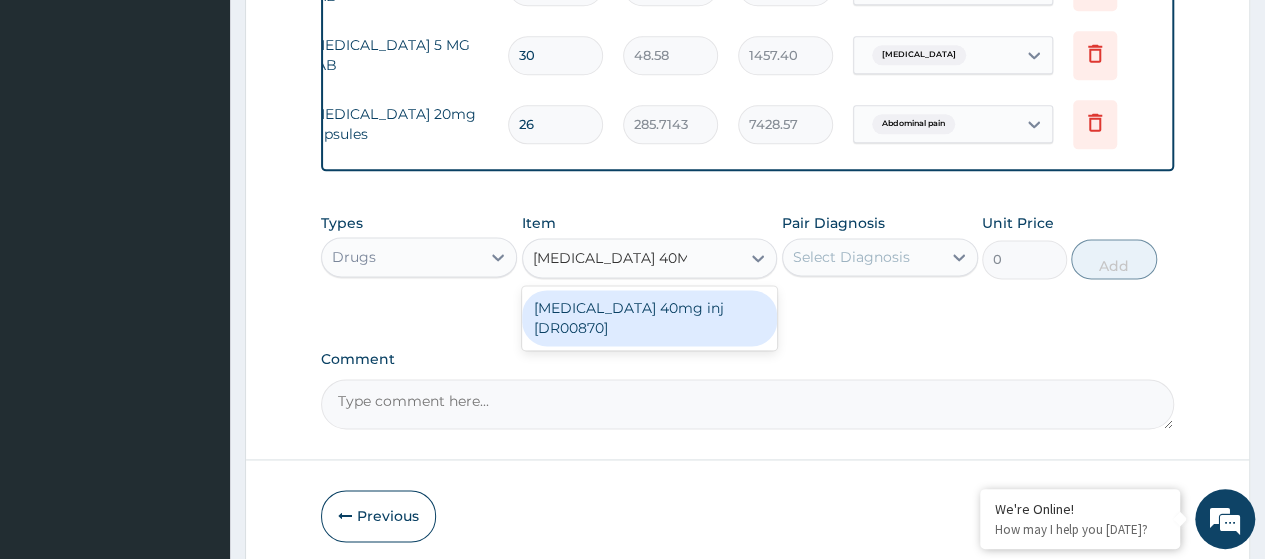 click on "Omeprazole 40mg inj [DR00870]" at bounding box center [650, 318] 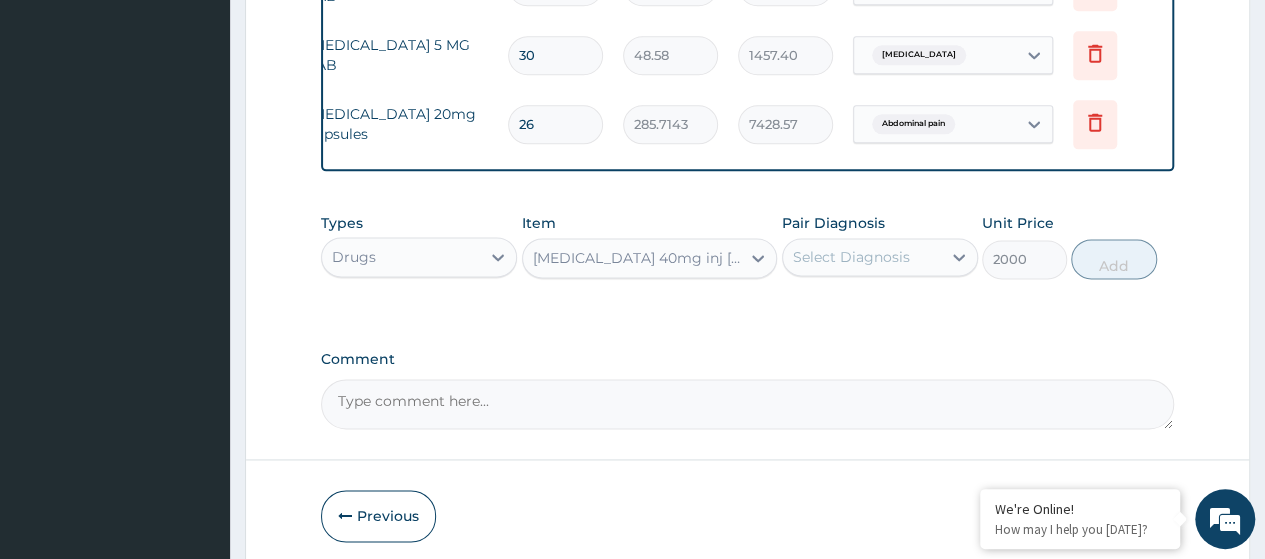 click on "Select Diagnosis" at bounding box center (851, 257) 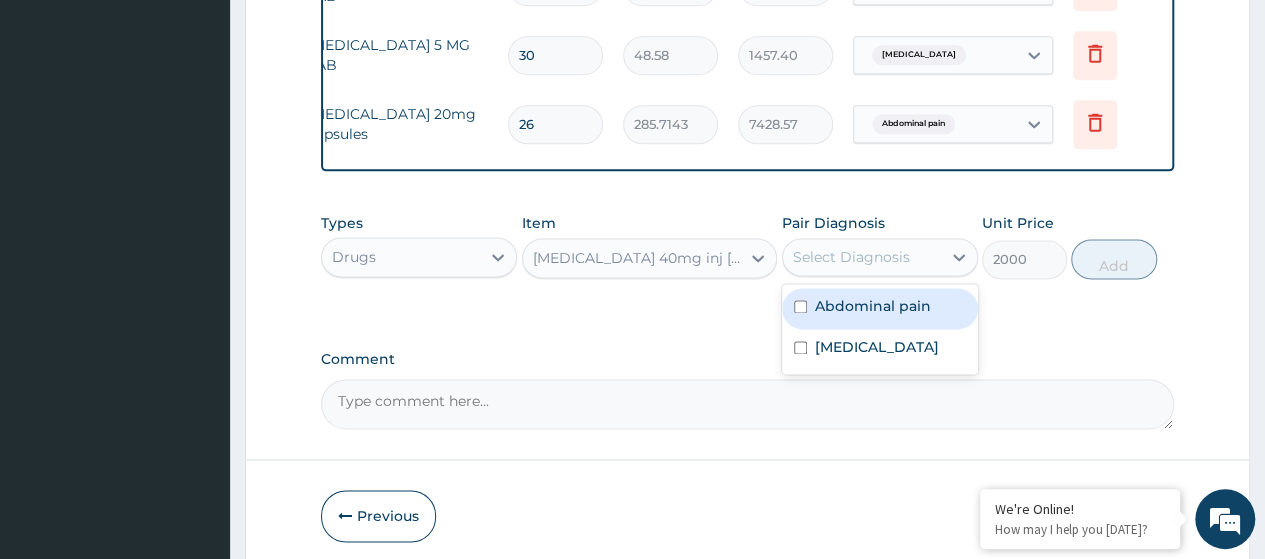 click on "Abdominal pain" at bounding box center (880, 308) 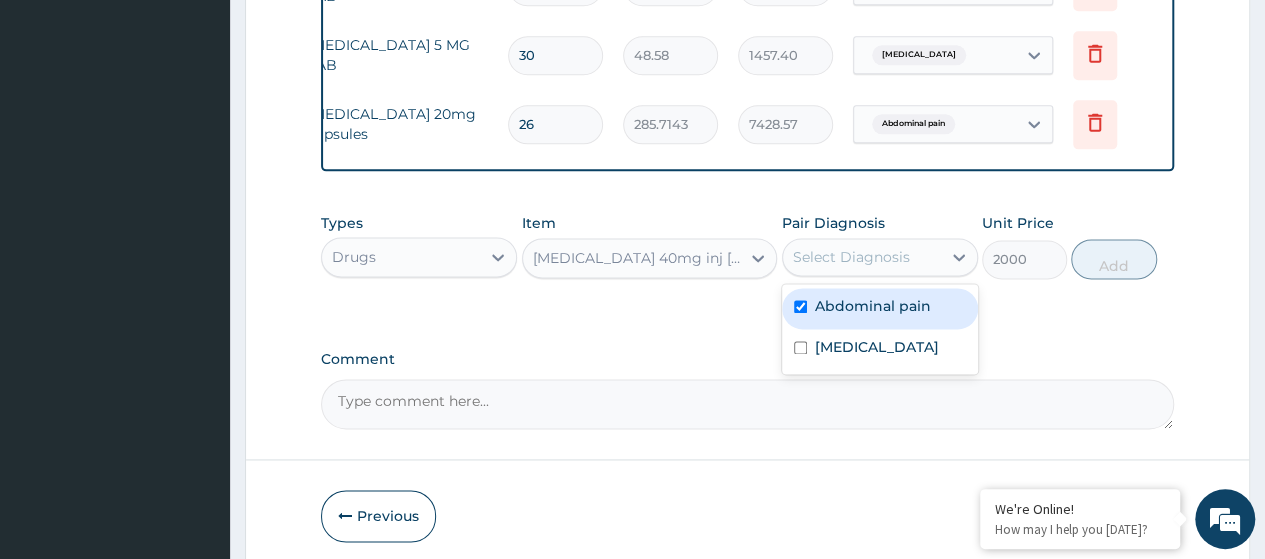 checkbox on "true" 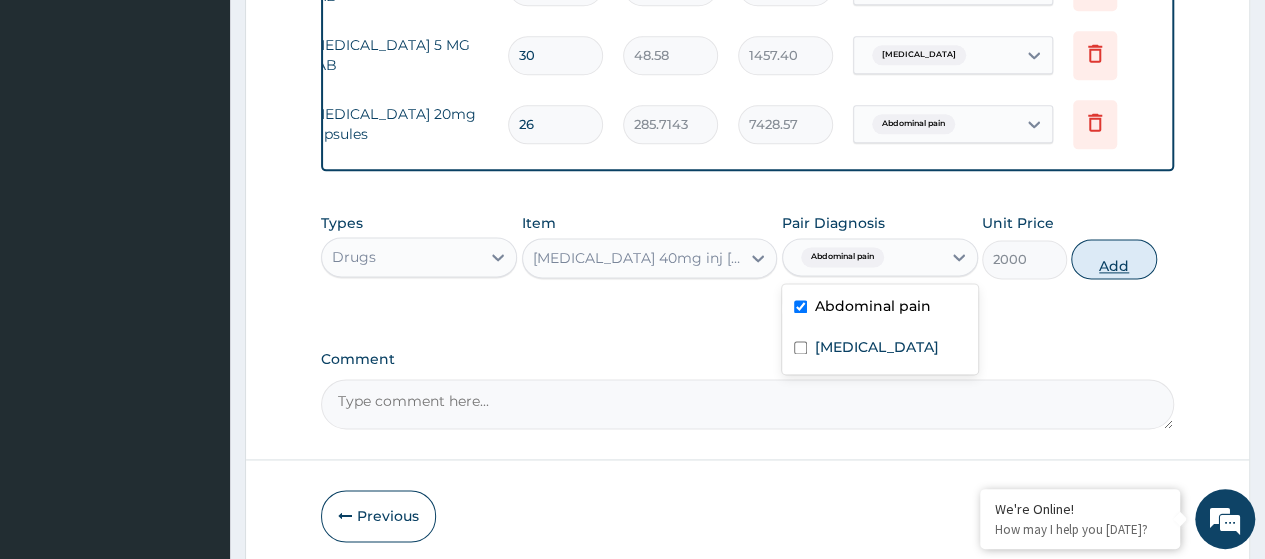 click on "Add" at bounding box center [1113, 259] 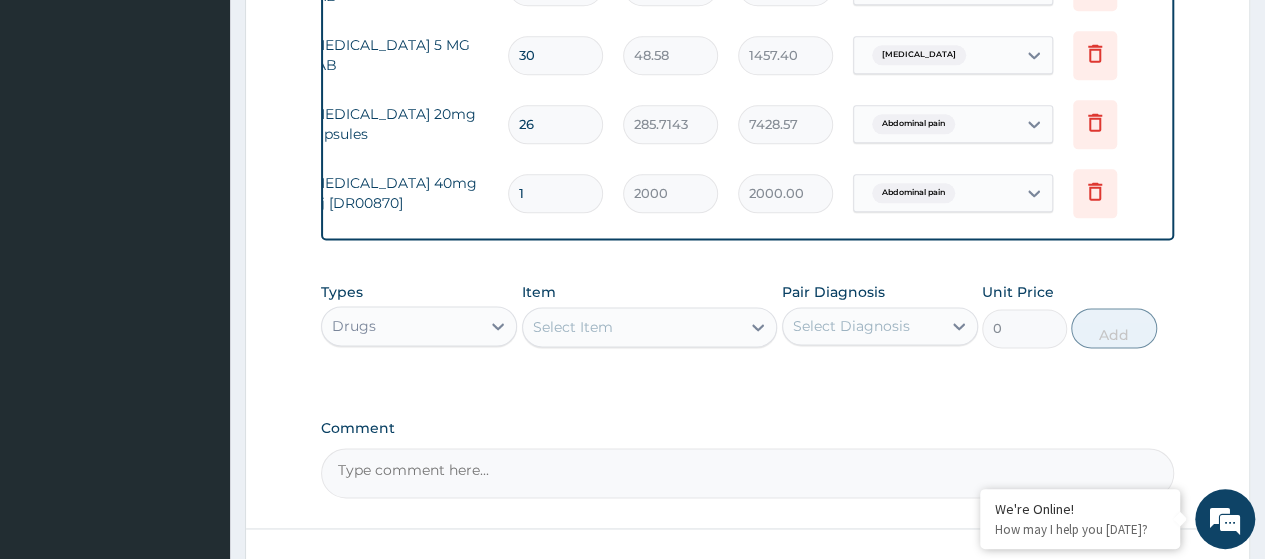 type 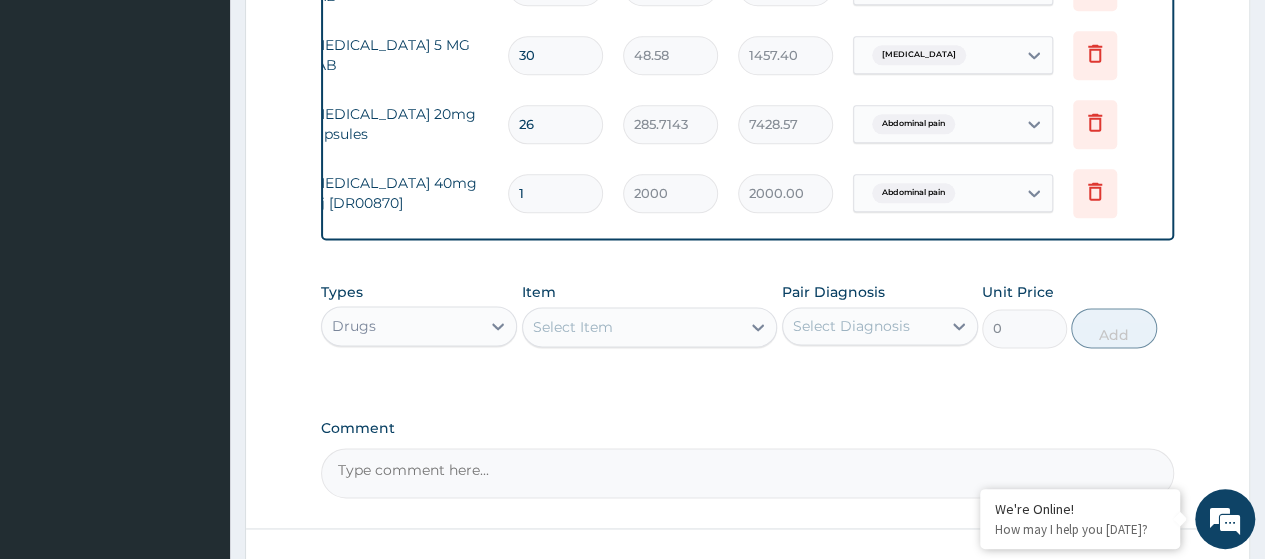type on "0.00" 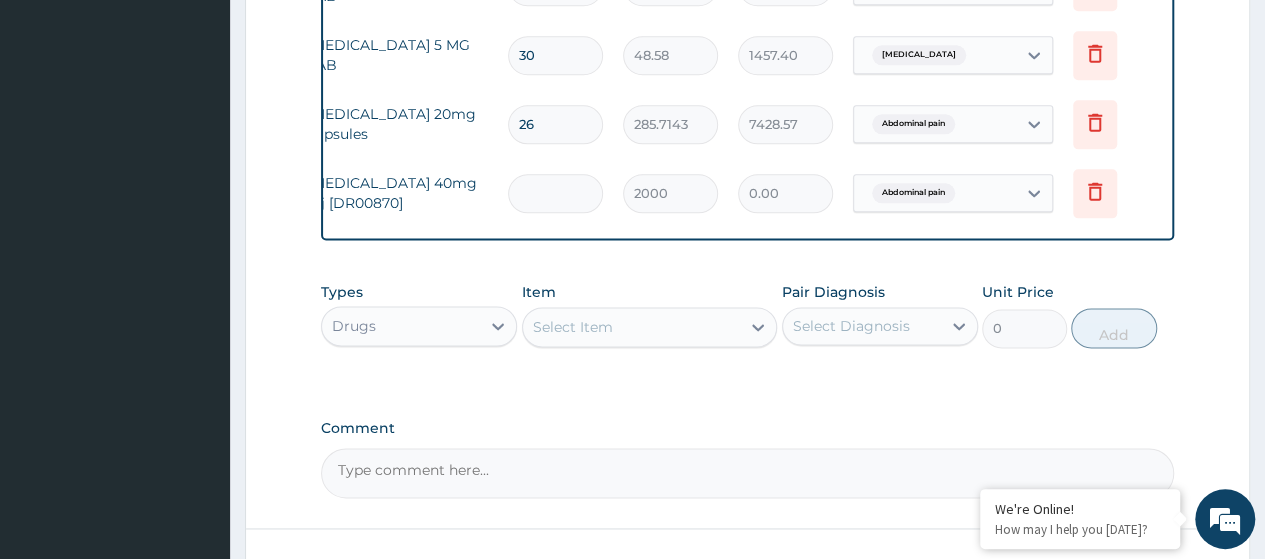 type on "3" 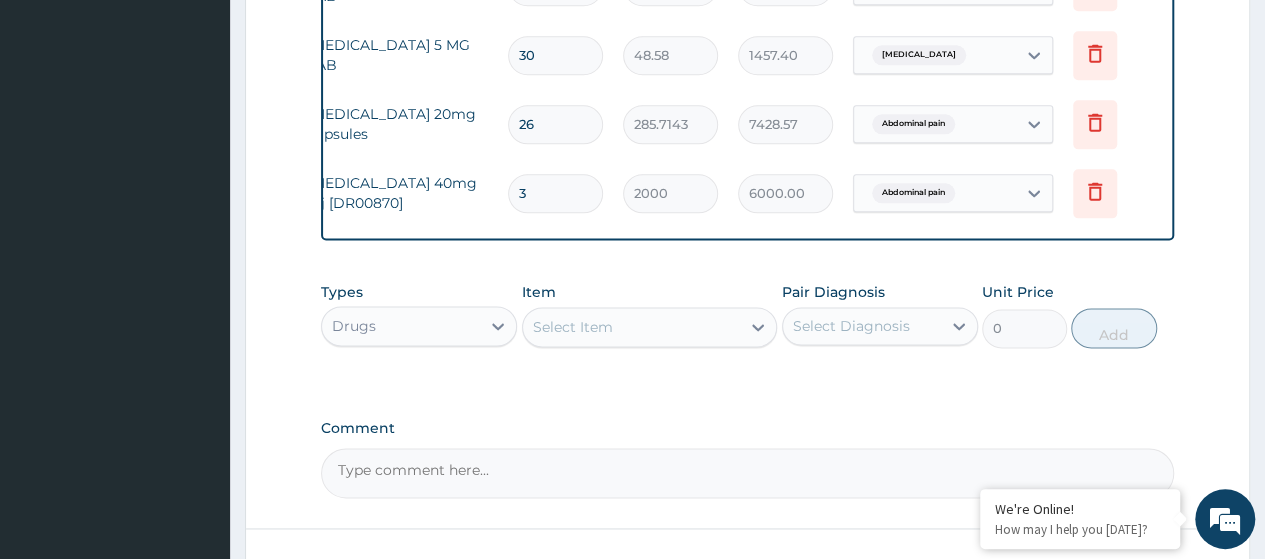 type on "3" 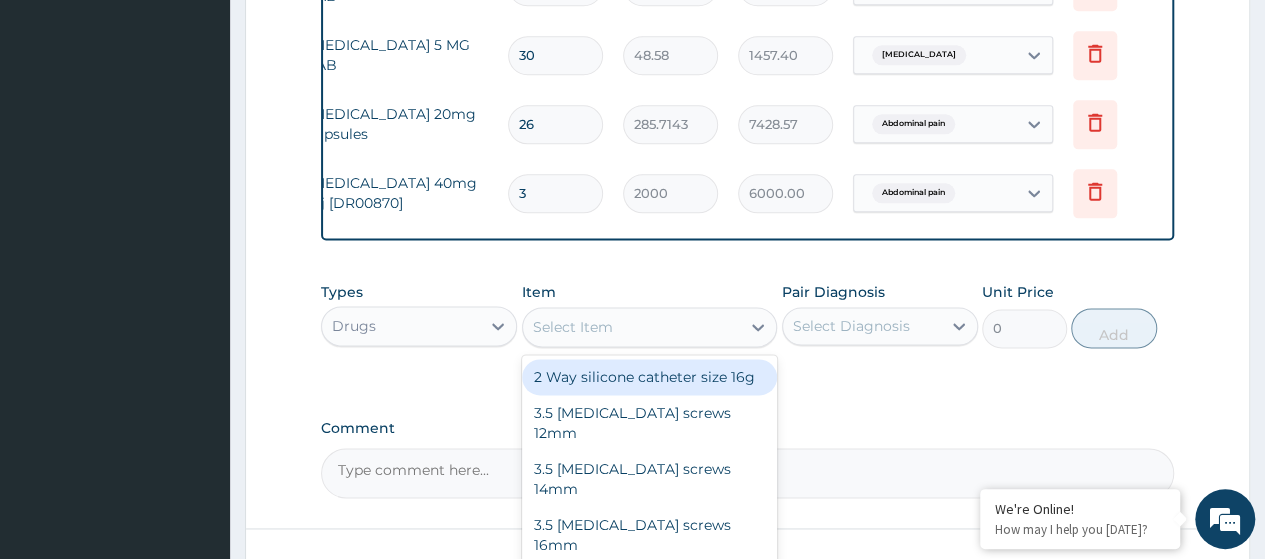 click on "Select Item" at bounding box center (573, 327) 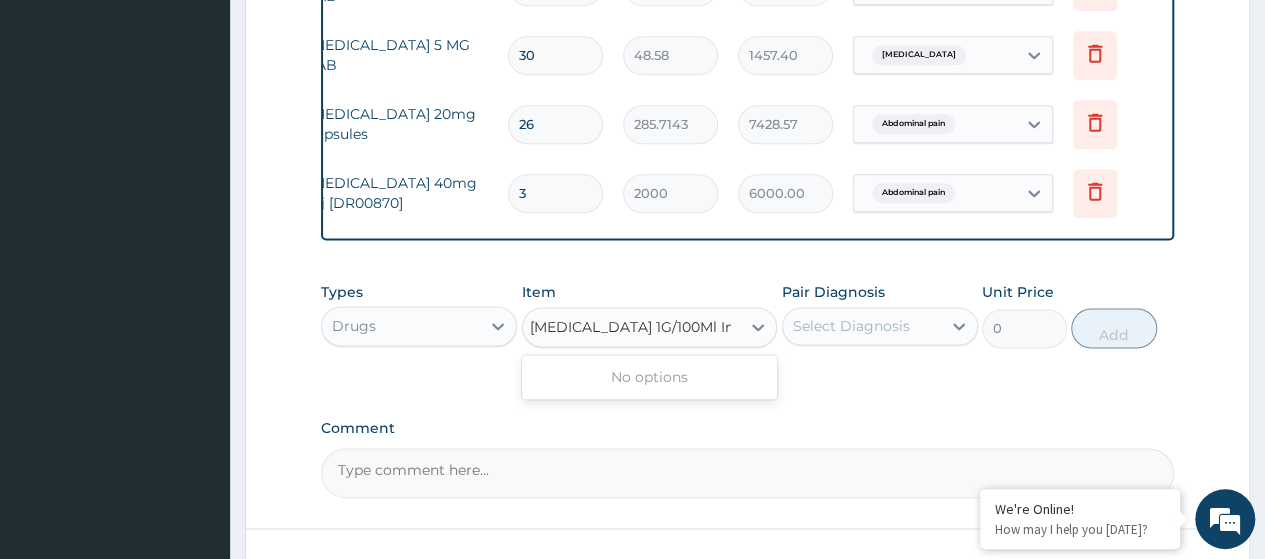 scroll, scrollTop: 0, scrollLeft: 0, axis: both 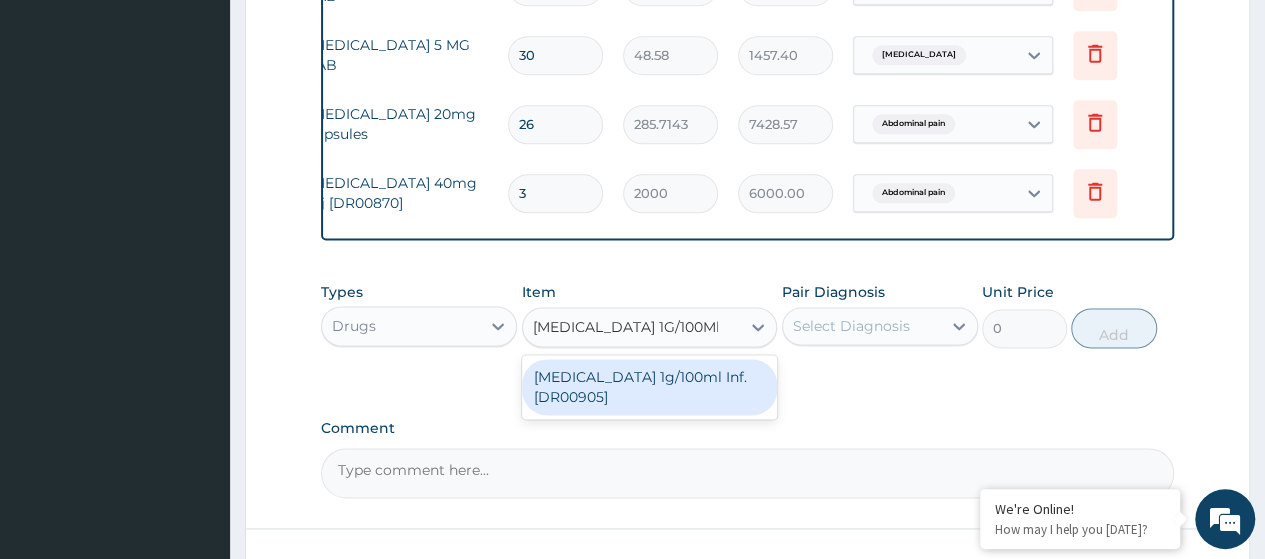 type on "Paracetamol 1G/100Ml Inf" 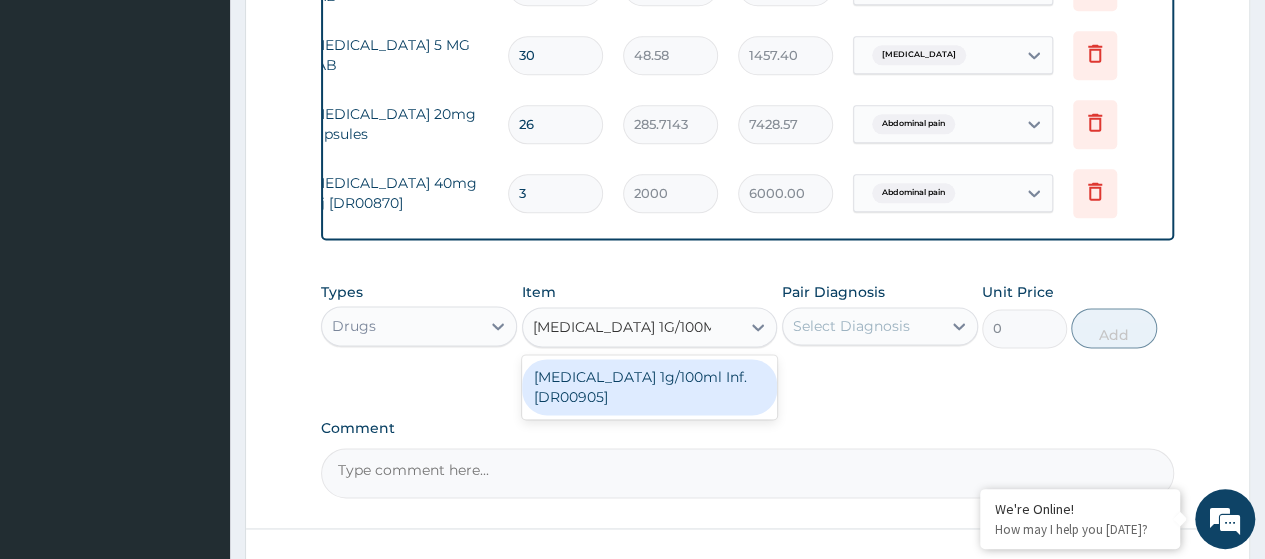 drag, startPoint x: 608, startPoint y: 405, endPoint x: 683, endPoint y: 395, distance: 75.66373 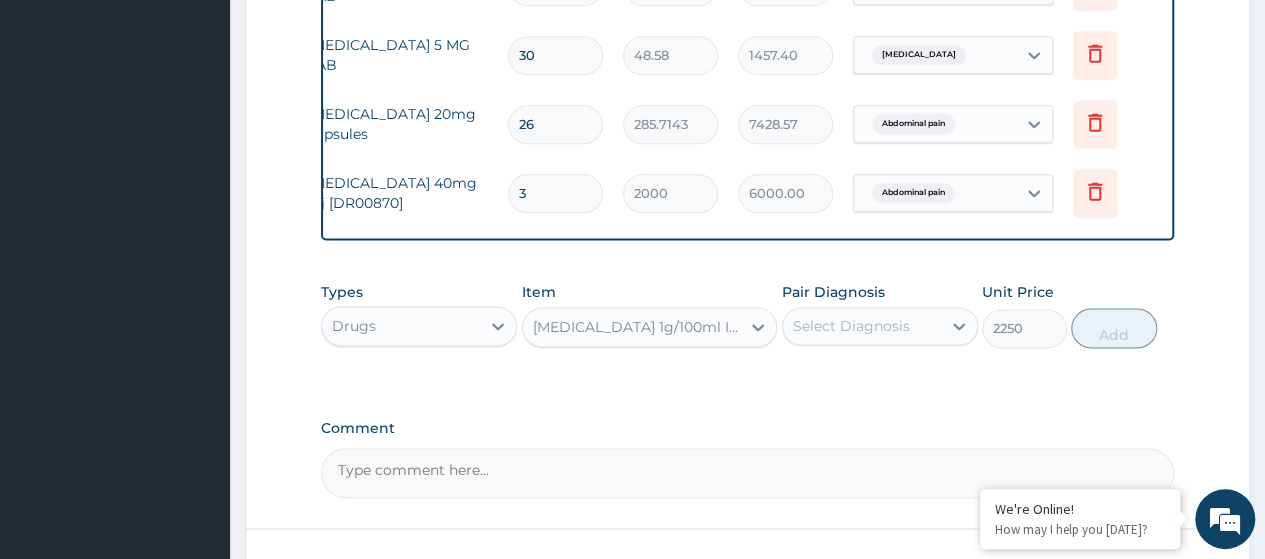 click on "Select Diagnosis" at bounding box center (862, 326) 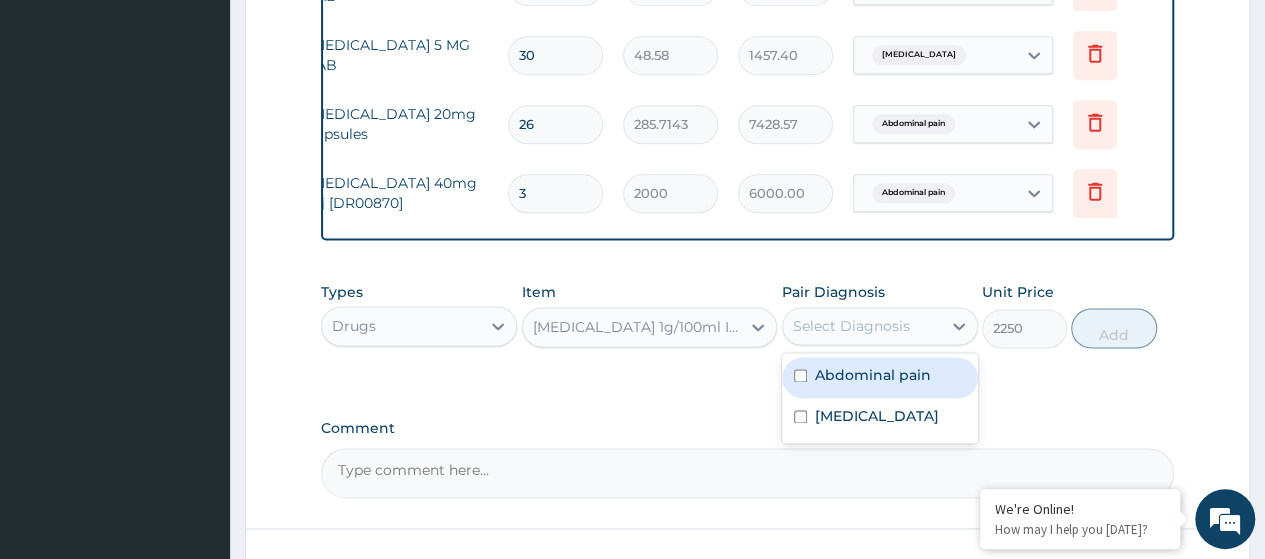 click on "Abdominal pain" at bounding box center (873, 375) 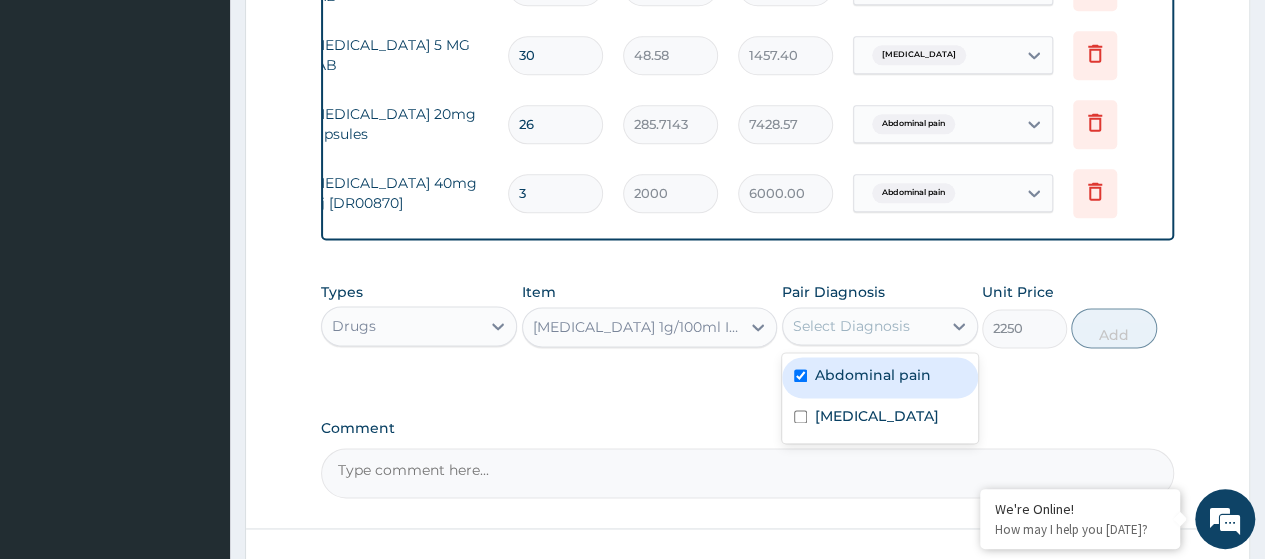 checkbox on "true" 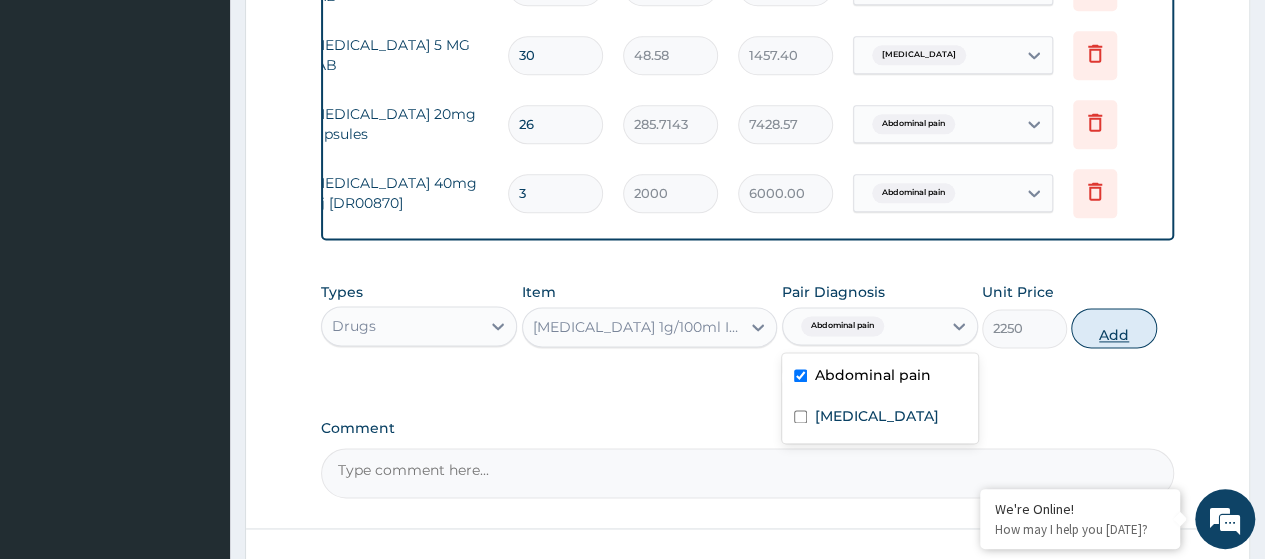 click on "Add" at bounding box center [1113, 328] 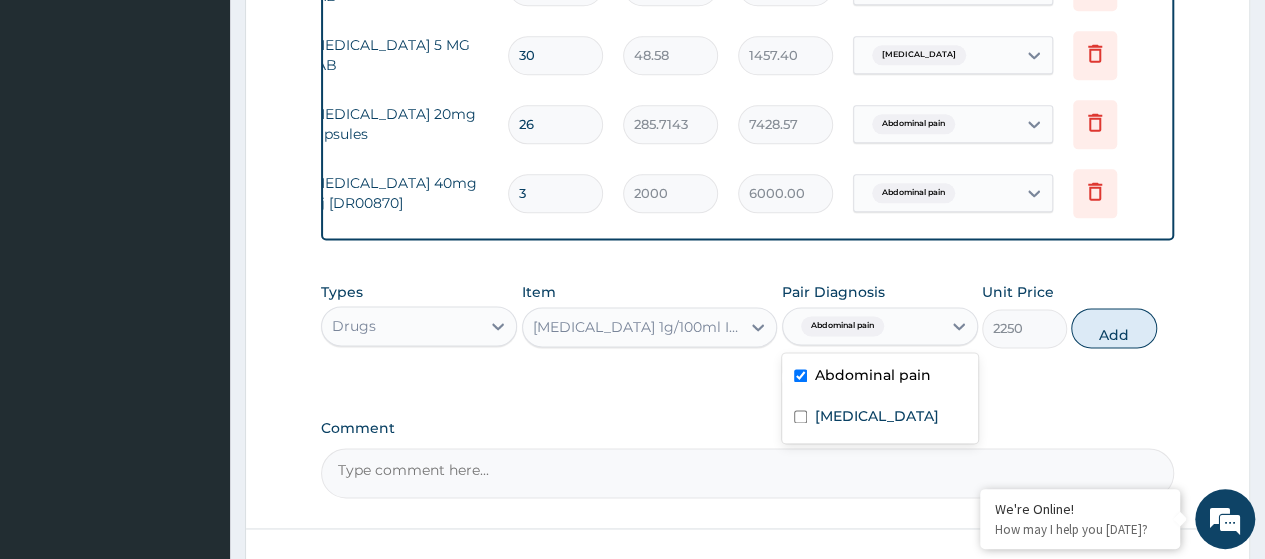 type on "0" 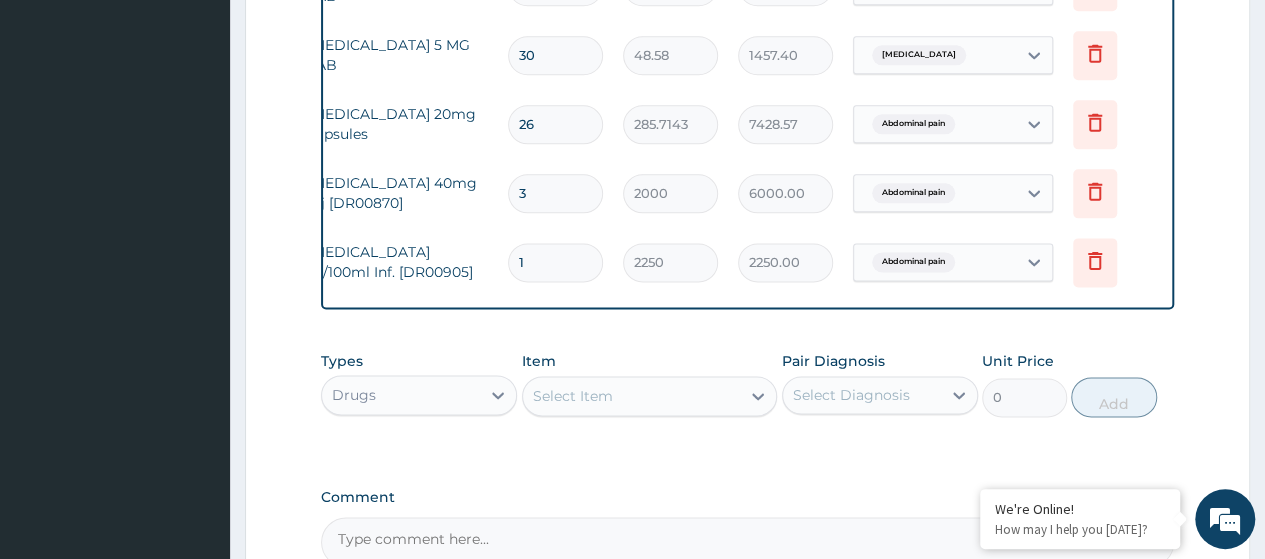 type 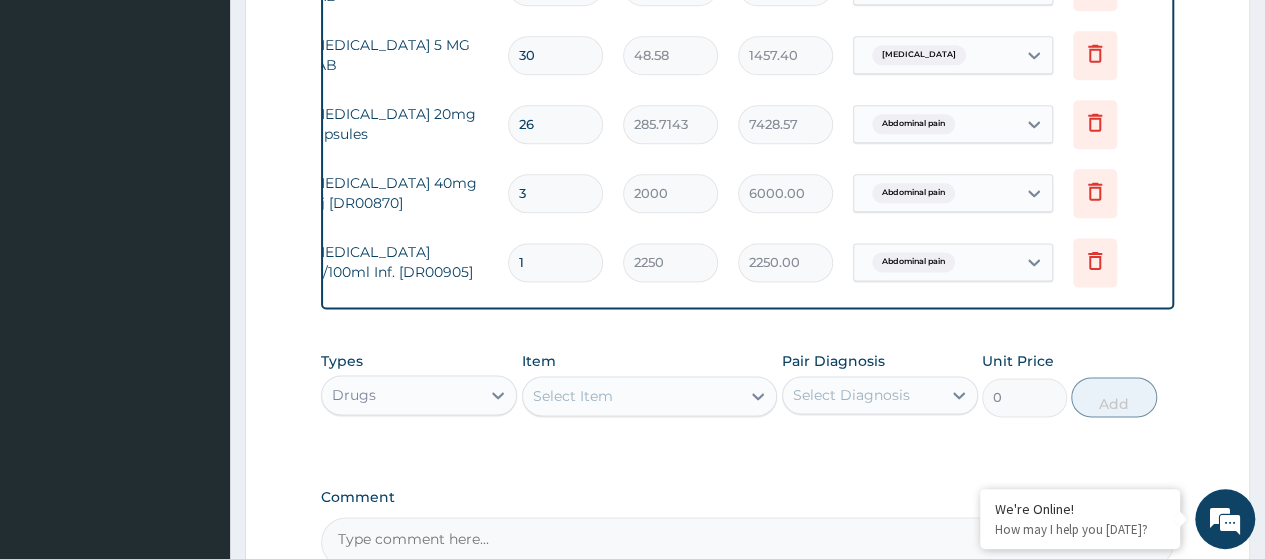 type on "0.00" 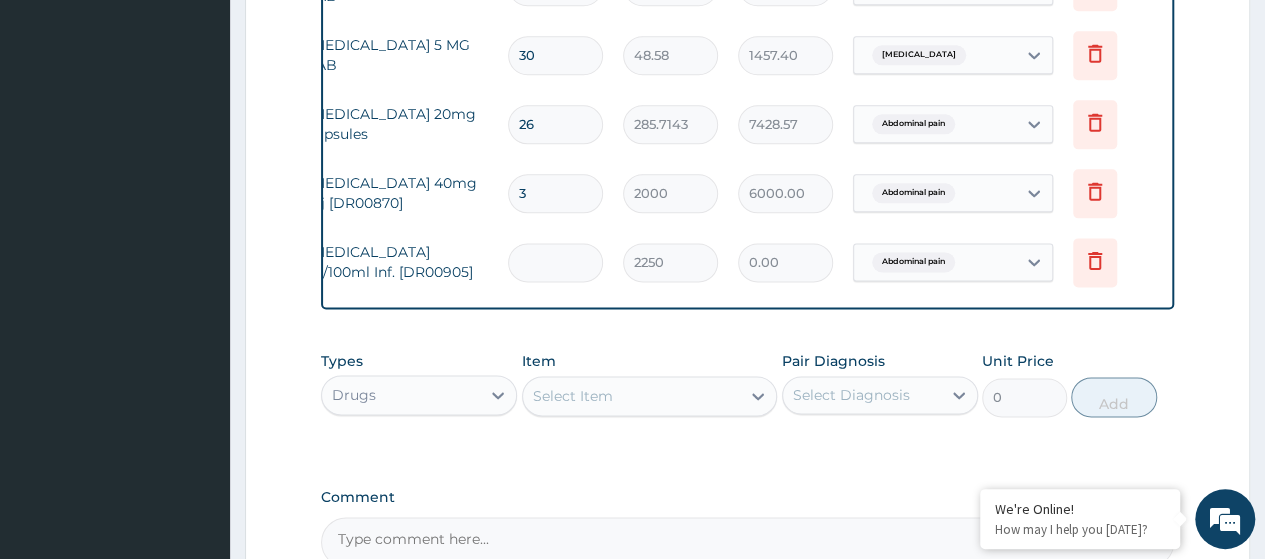 type on "2" 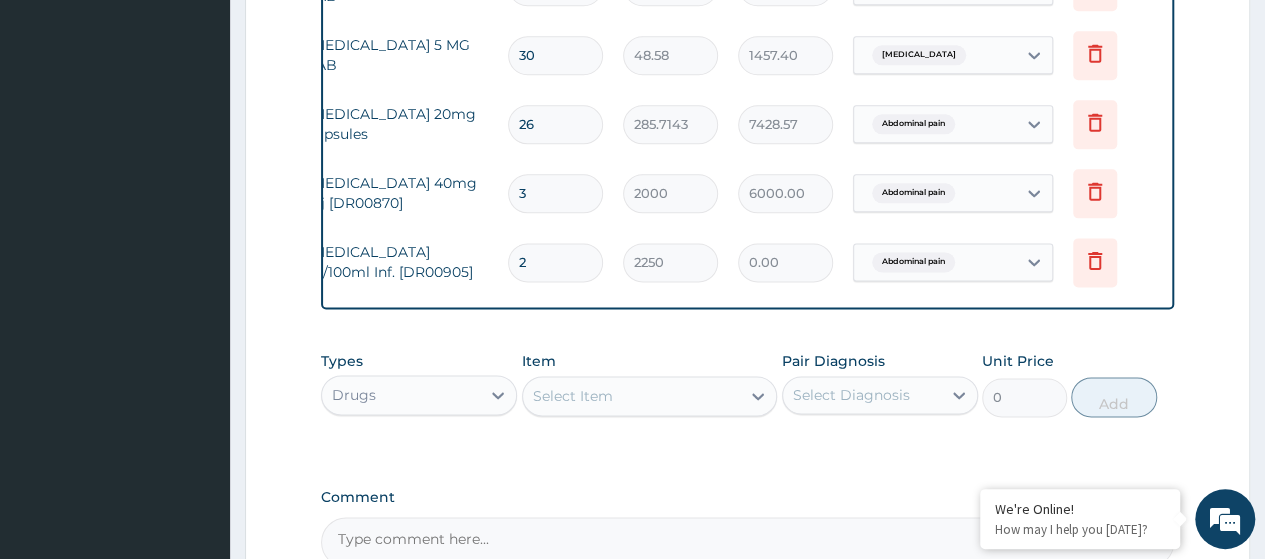 type on "4500.00" 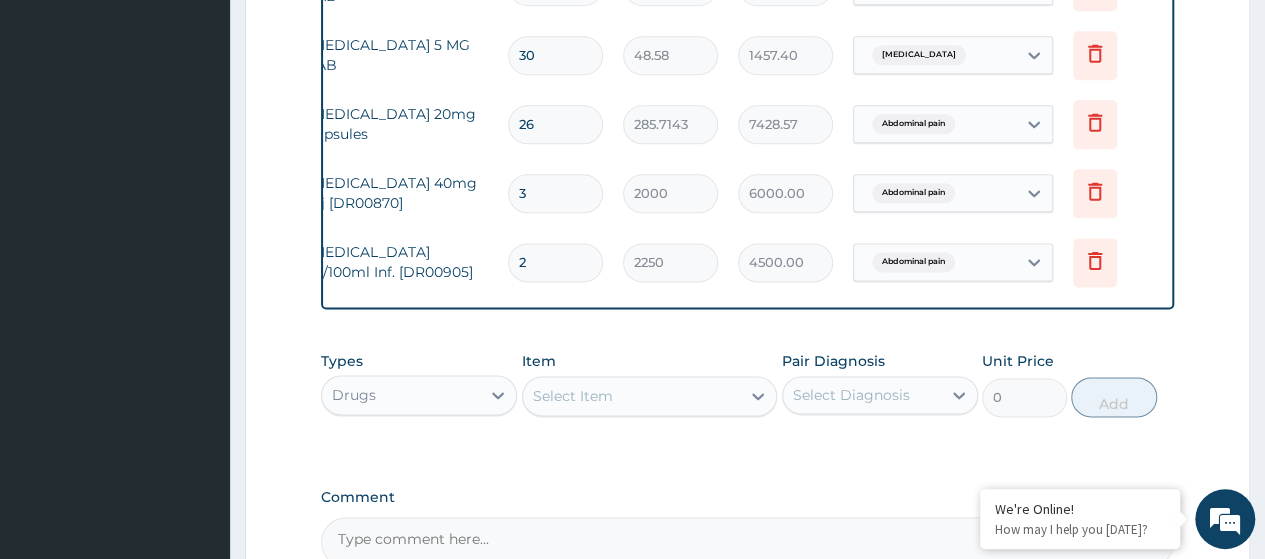type on "2" 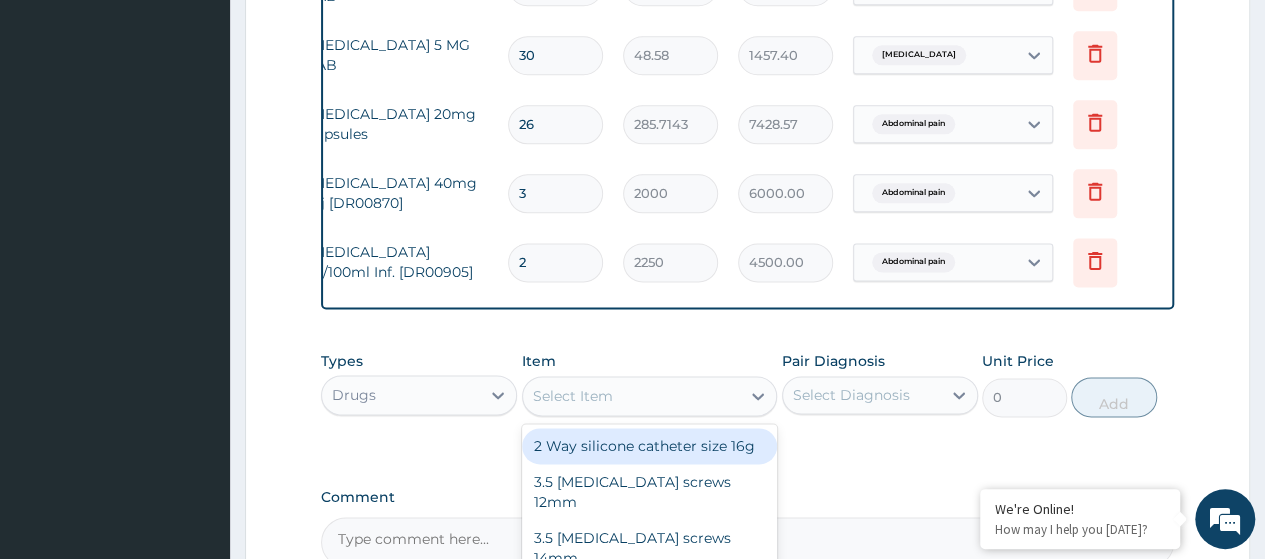 click on "Select Item" at bounding box center [573, 396] 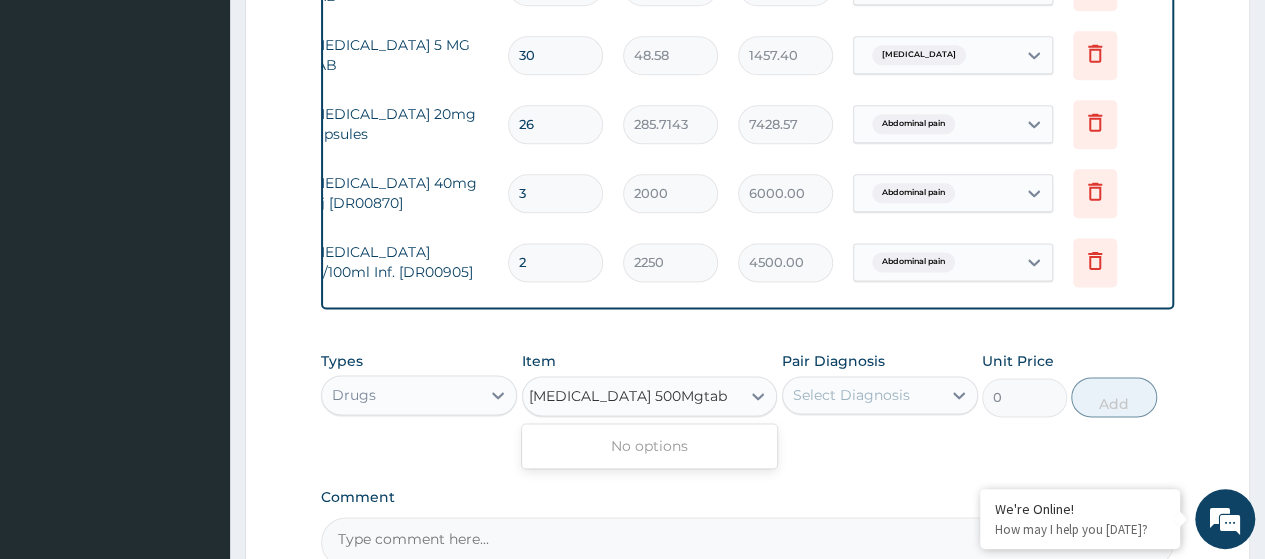 scroll, scrollTop: 0, scrollLeft: 0, axis: both 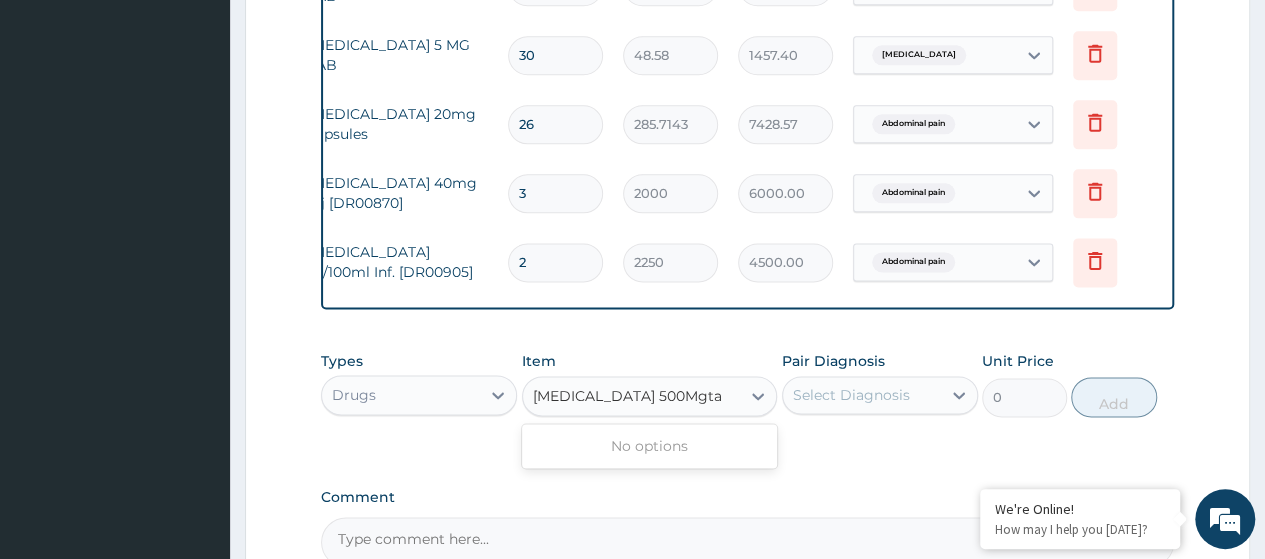 type on "Paracetamol 500Mgt" 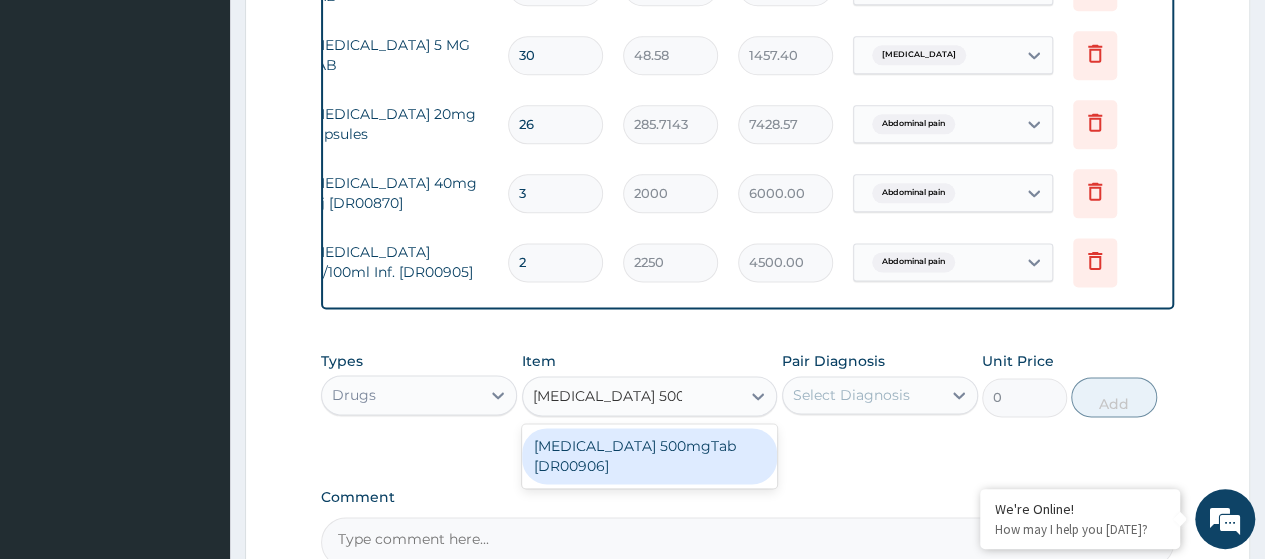 click on "Paracetamol 500mgTab [DR00906]" at bounding box center [650, 456] 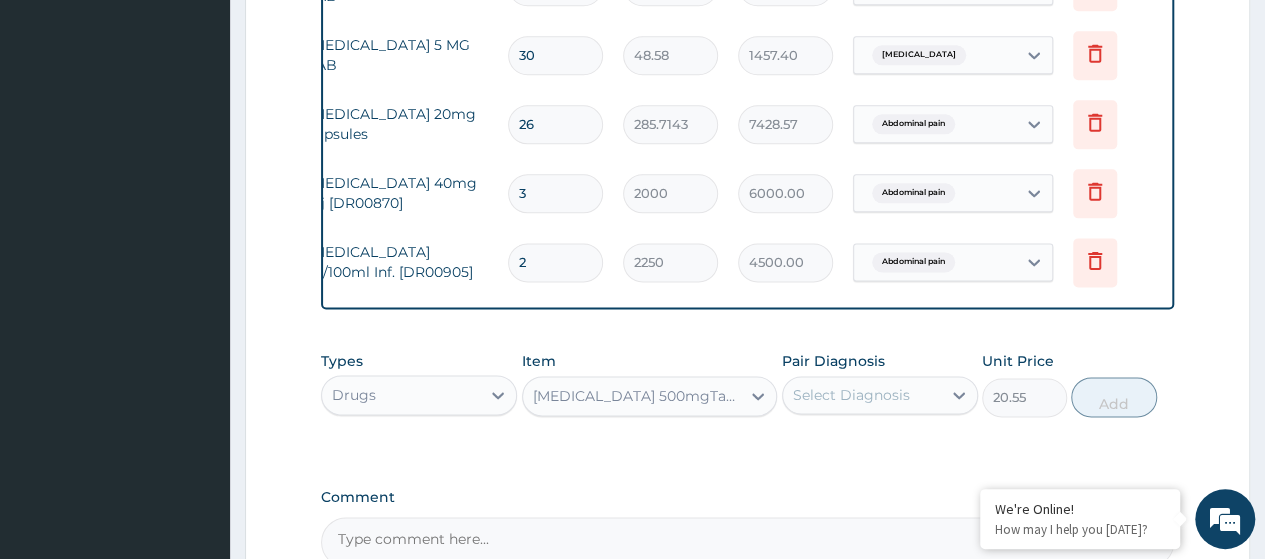 click on "Pair Diagnosis Select Diagnosis" at bounding box center (880, 384) 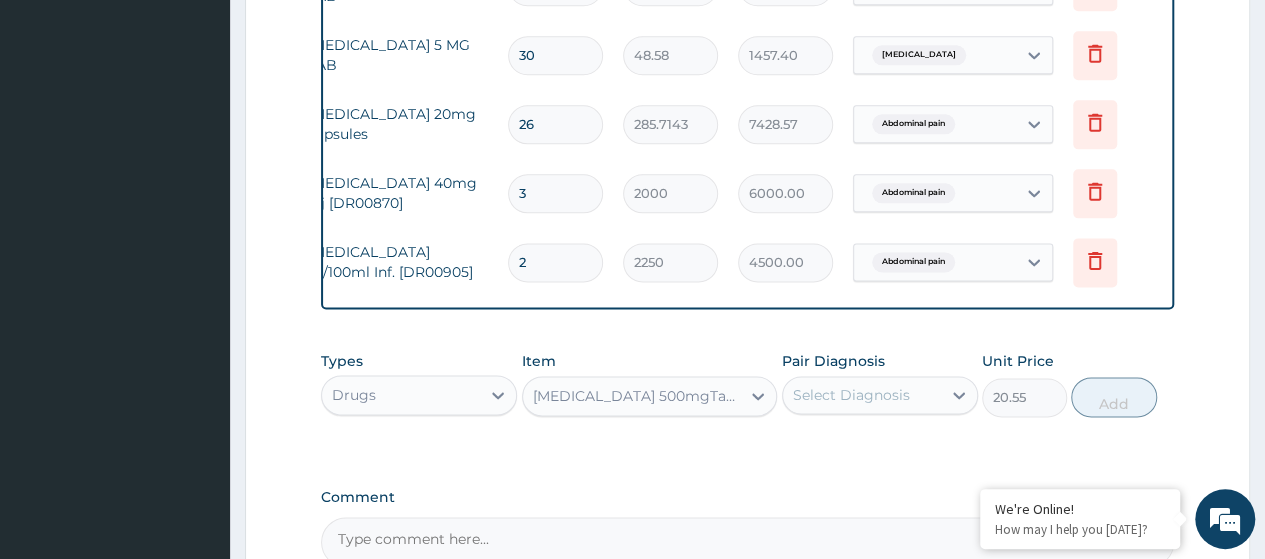 click on "Select Diagnosis" at bounding box center [862, 395] 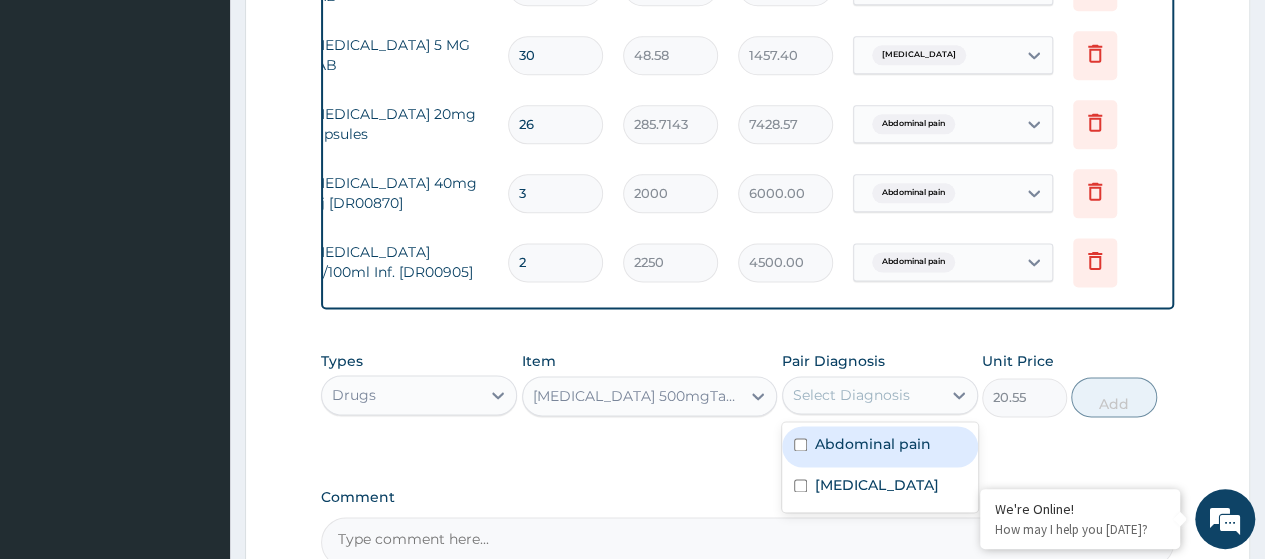click on "Abdominal pain" at bounding box center [873, 444] 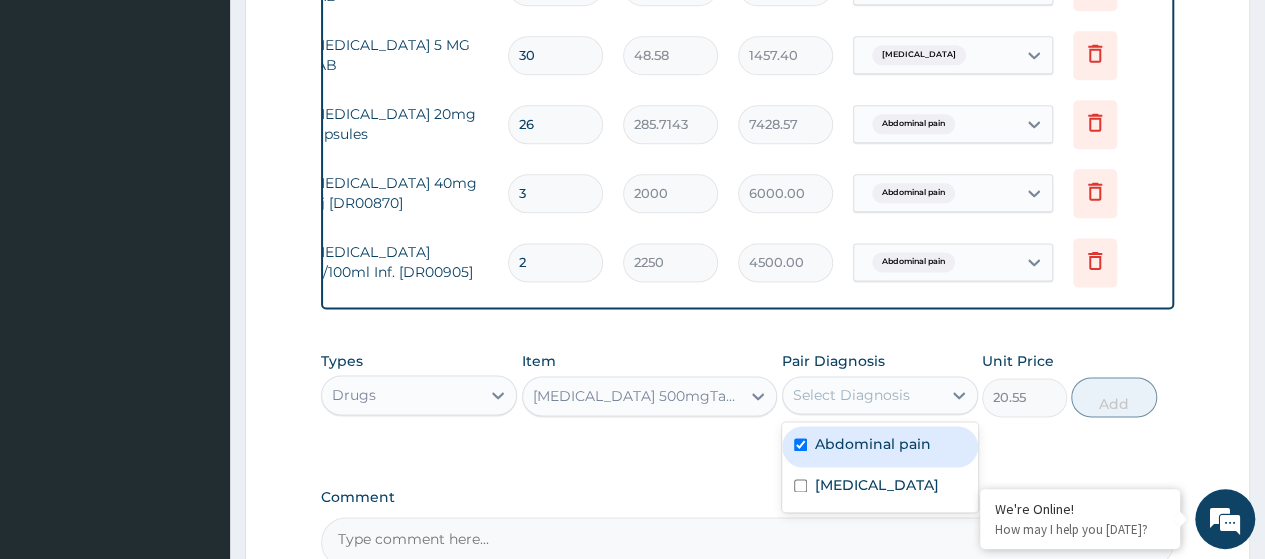 checkbox on "true" 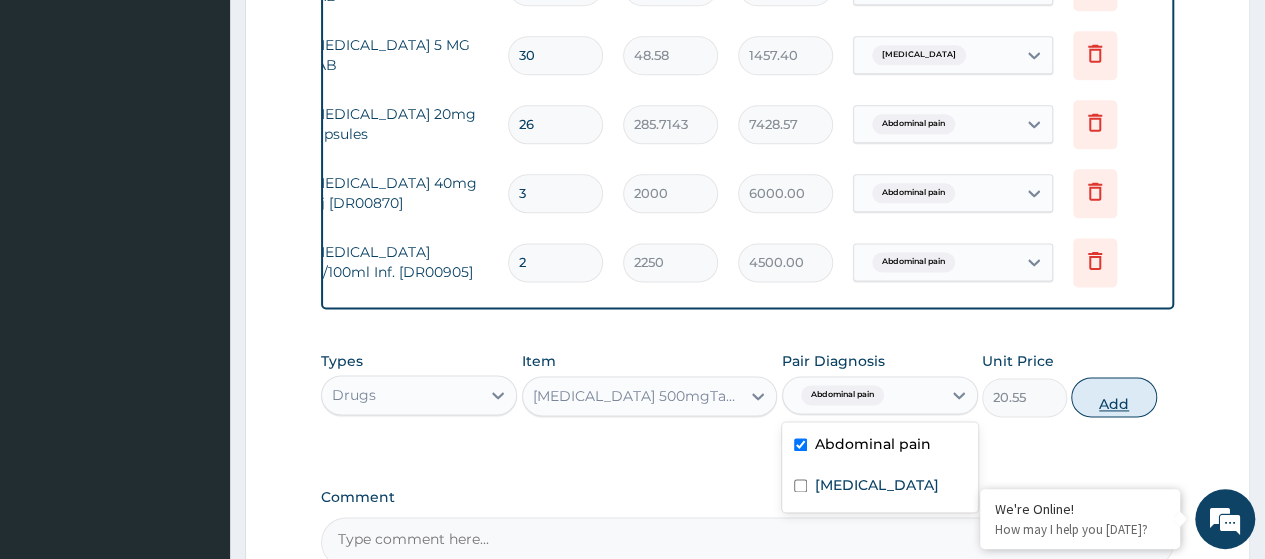 click on "Add" at bounding box center (1113, 397) 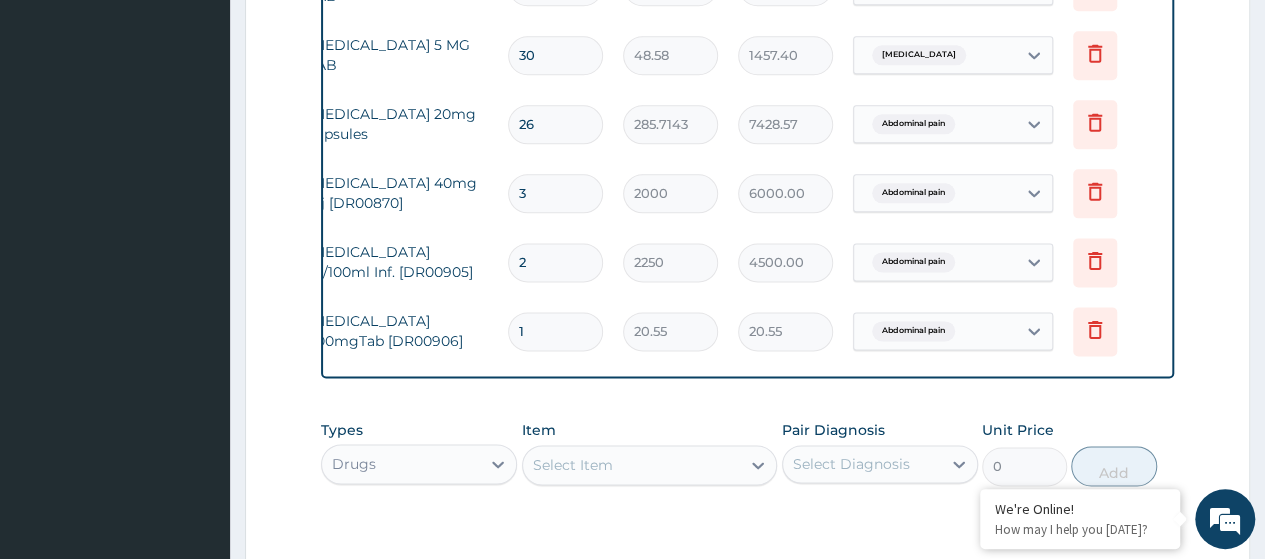 type 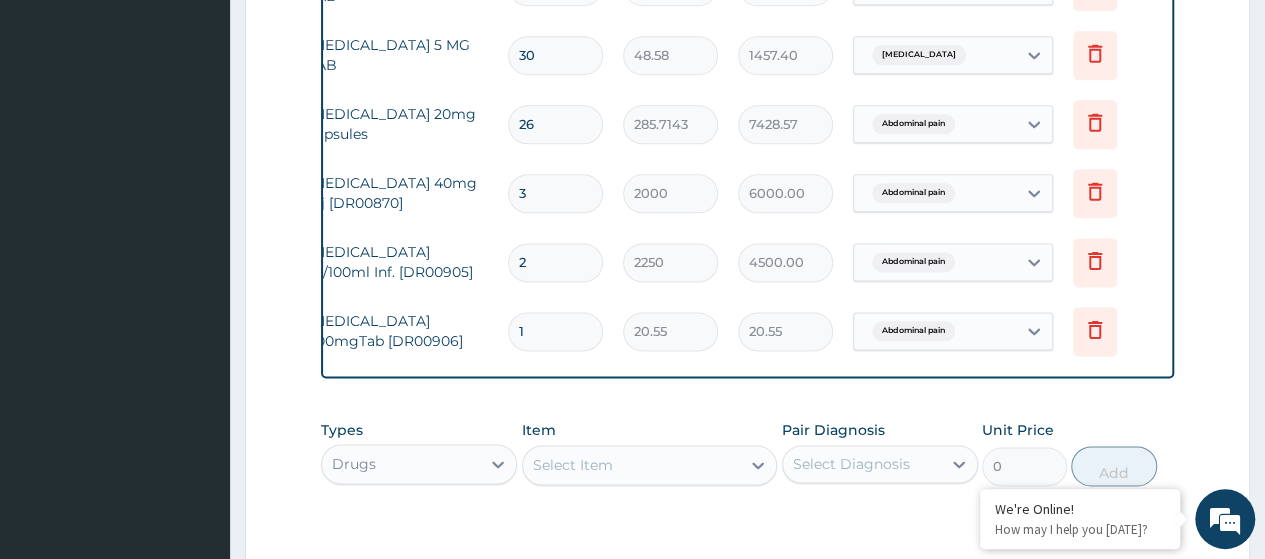 type on "0.00" 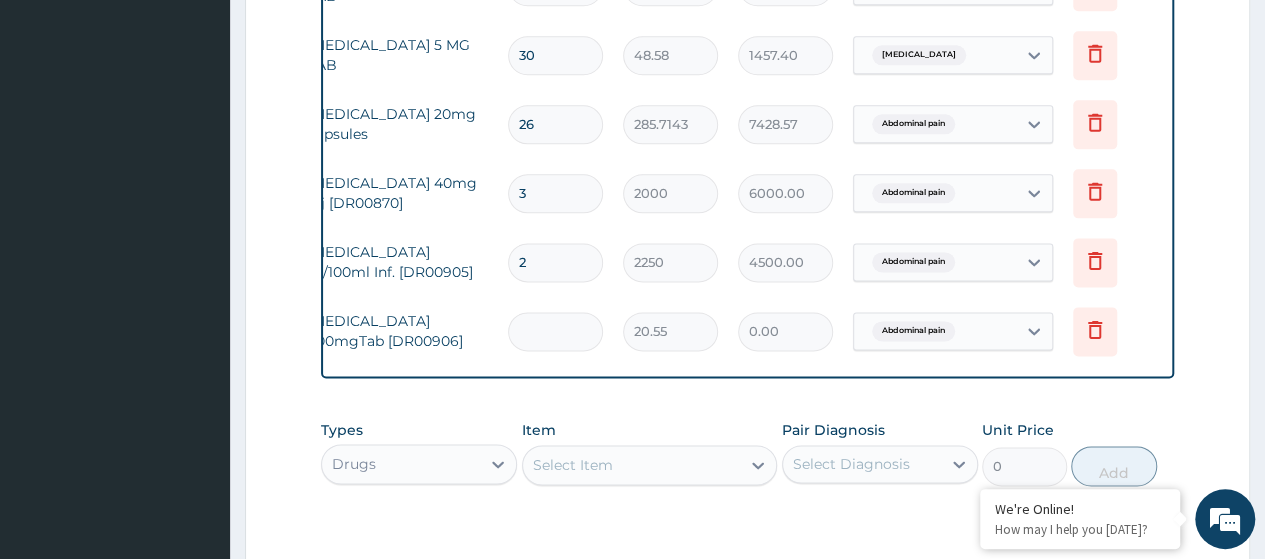 type on "3" 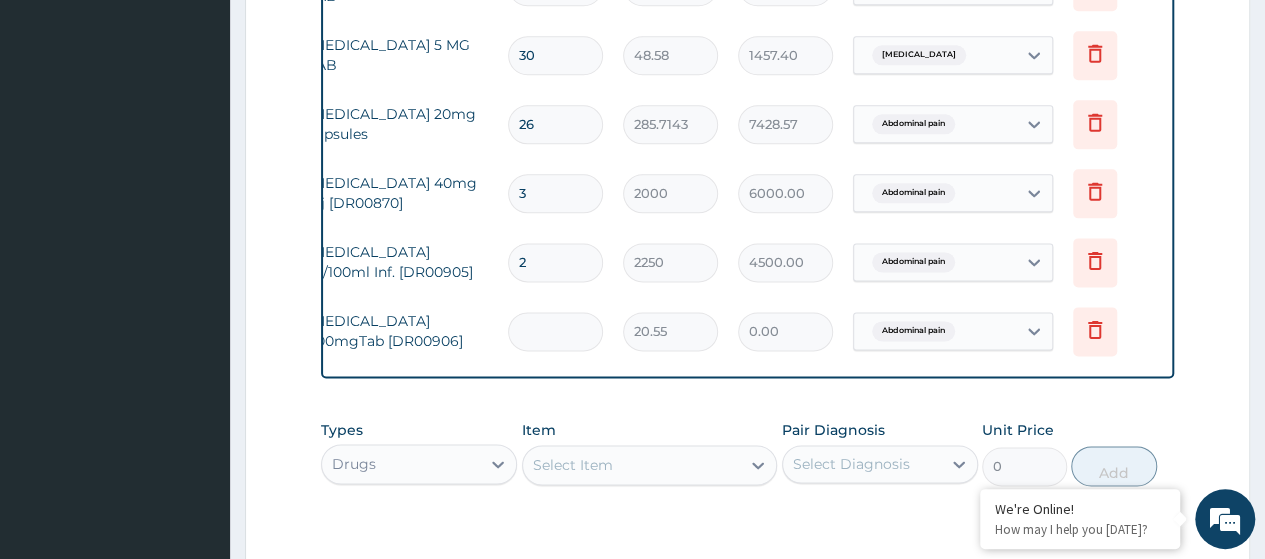 type on "61.65" 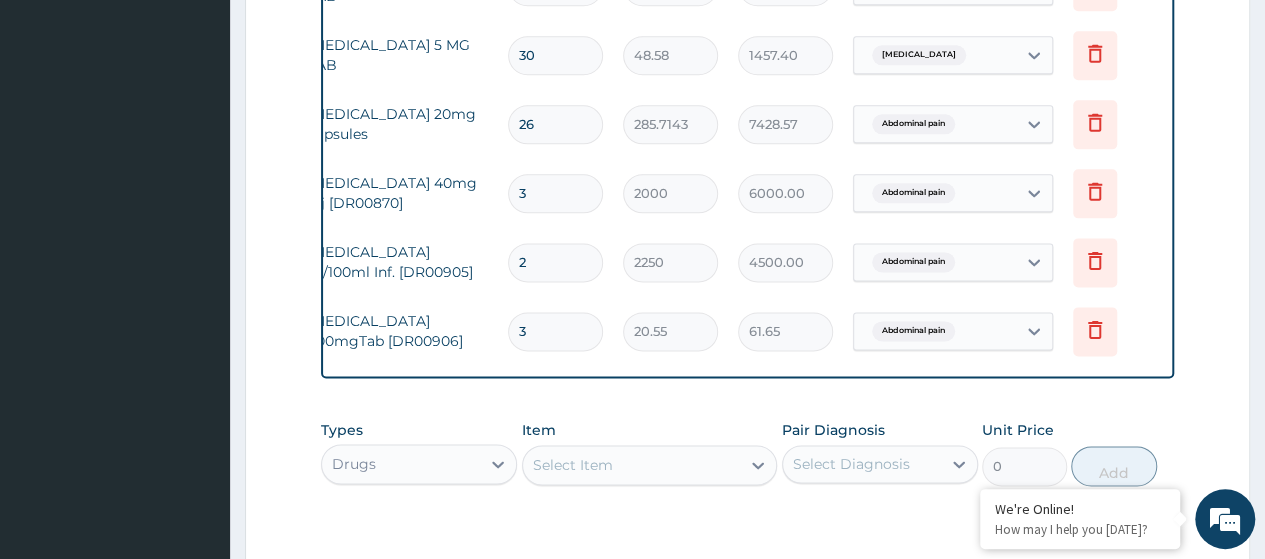 type on "36" 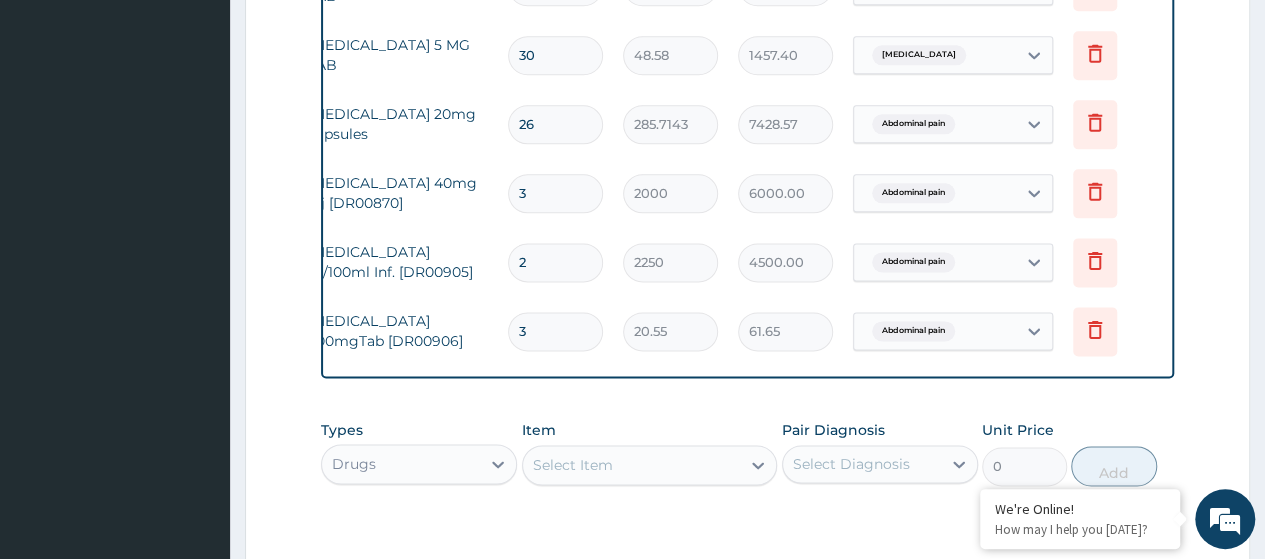 type on "739.80" 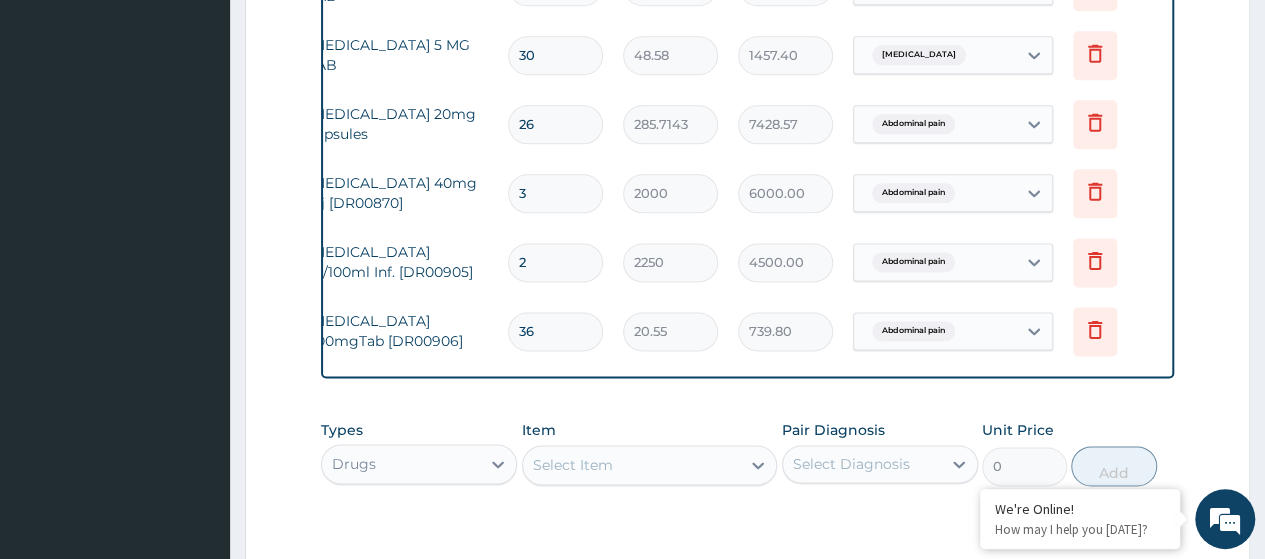 type on "36" 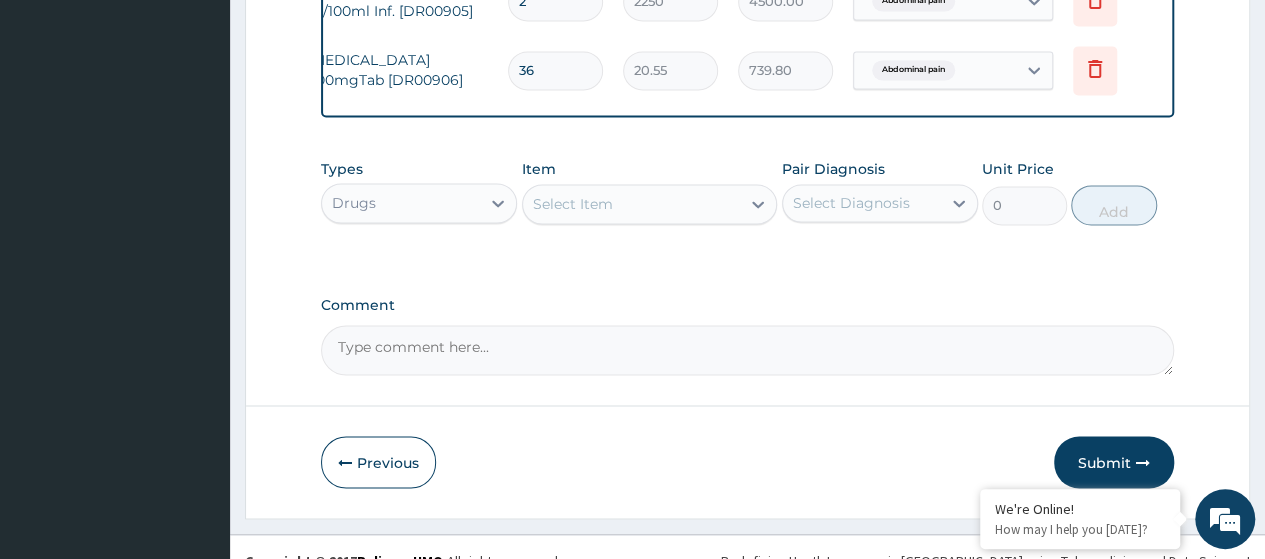 scroll, scrollTop: 1493, scrollLeft: 0, axis: vertical 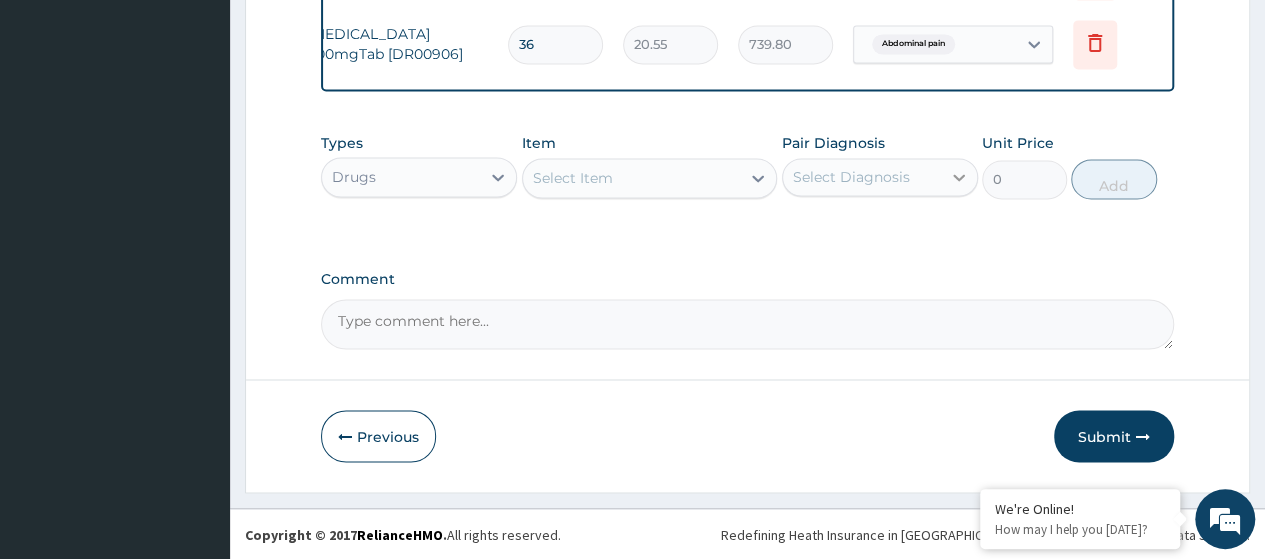 click at bounding box center [959, 177] 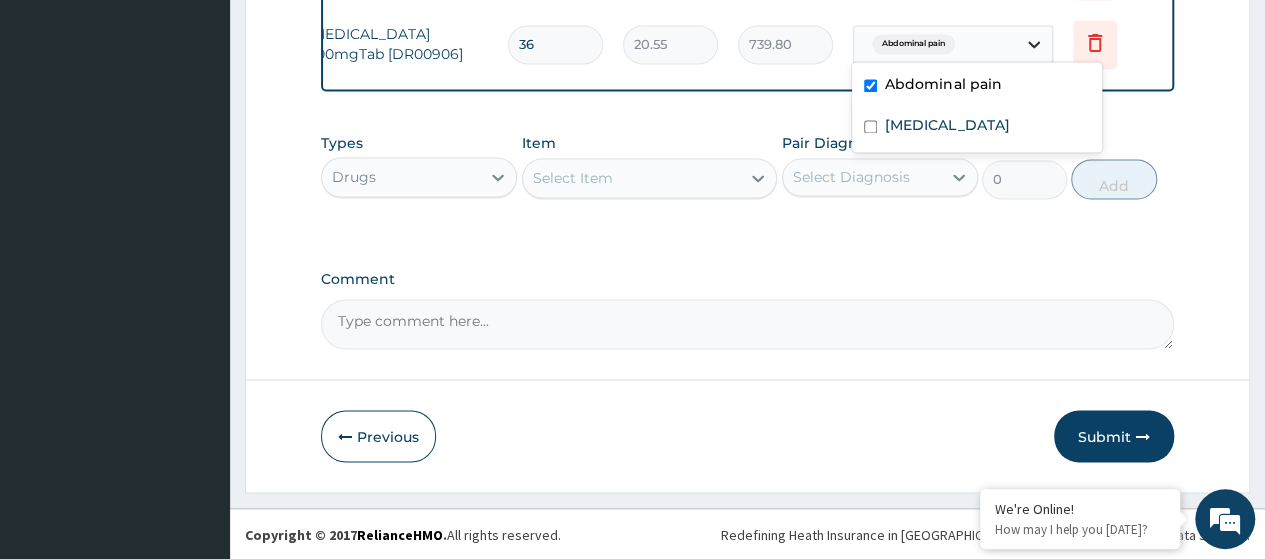 click 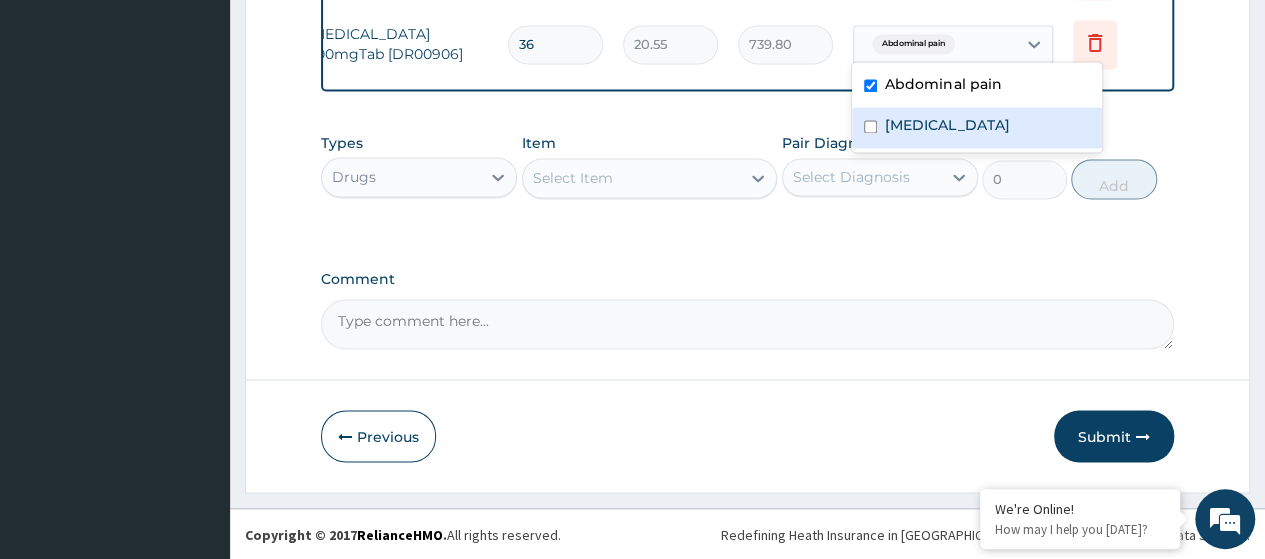 click on "Secondary hypertension" at bounding box center [947, 125] 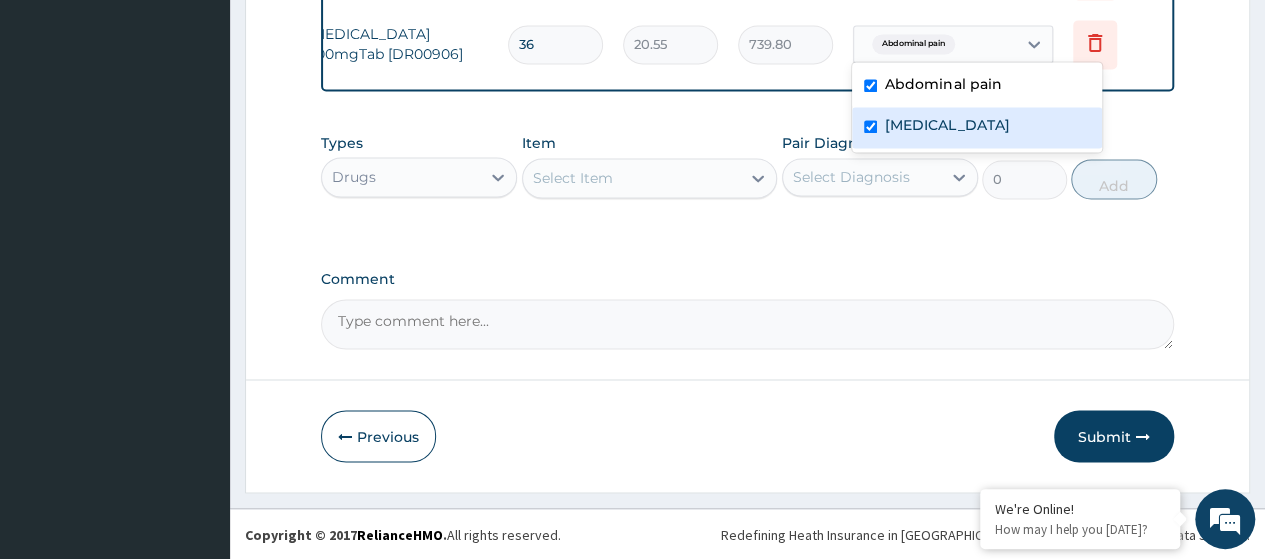 checkbox on "true" 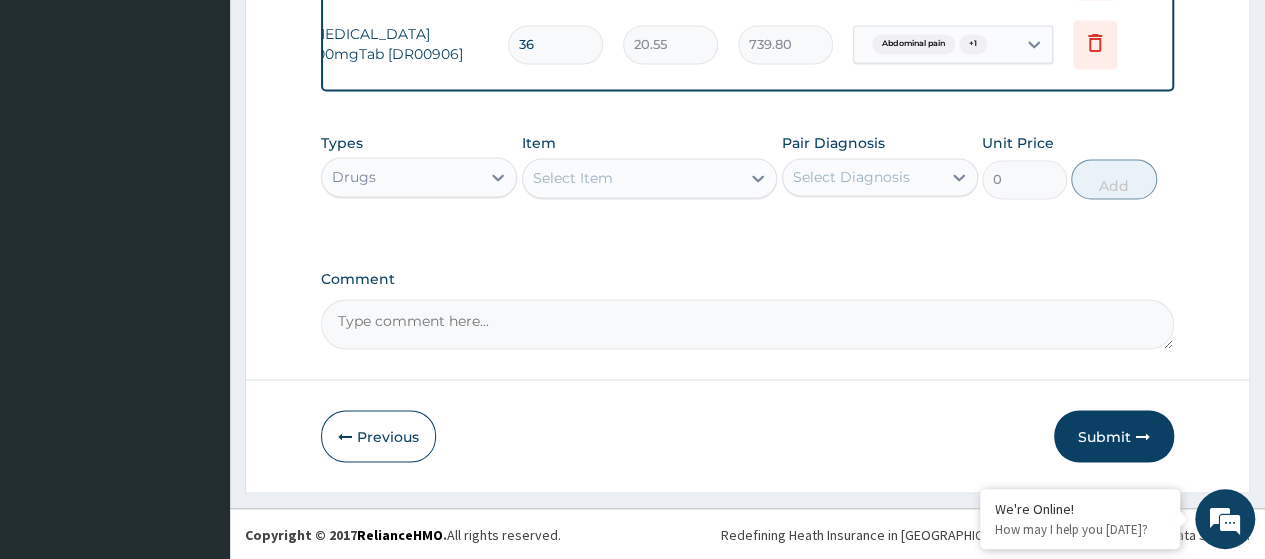 click on "Select Item" at bounding box center (573, 178) 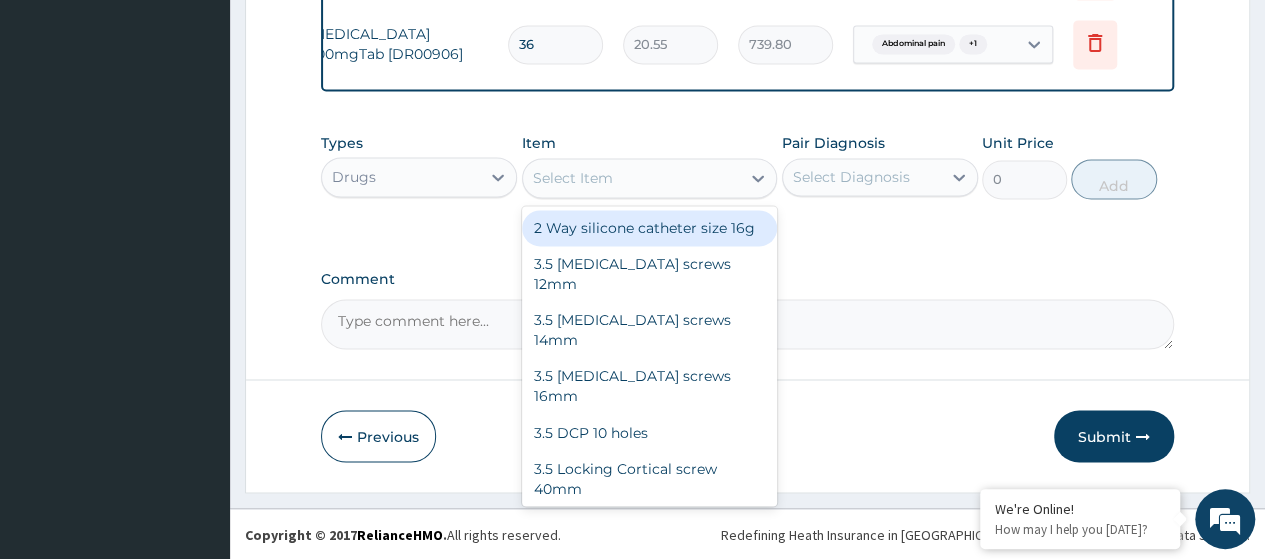 paste on "Syringe 10Ml" 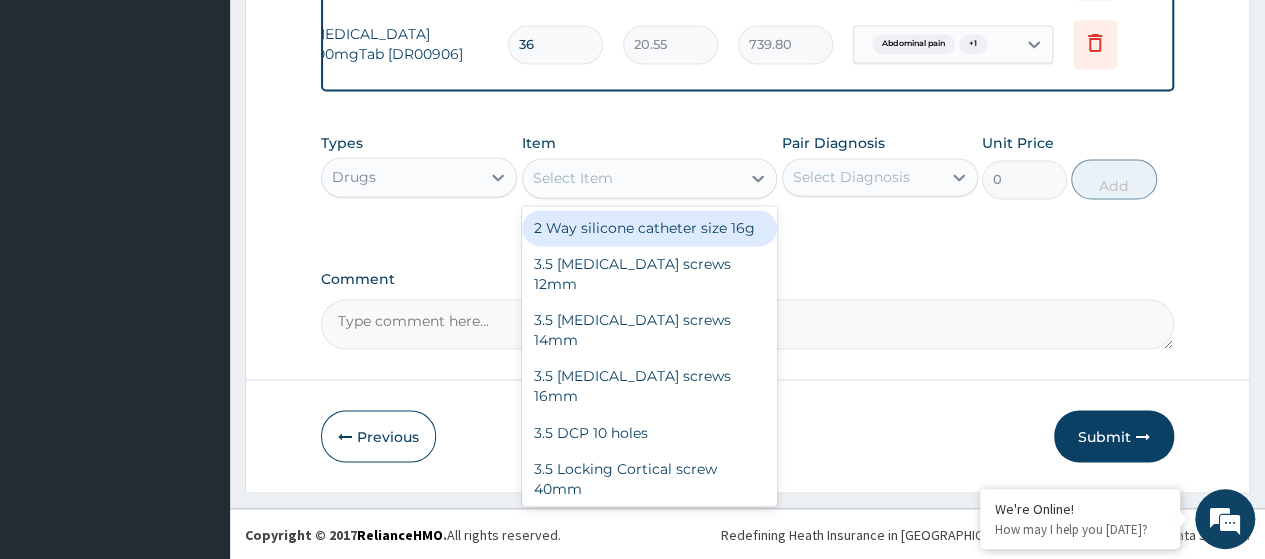 type on "Syringe 10Ml" 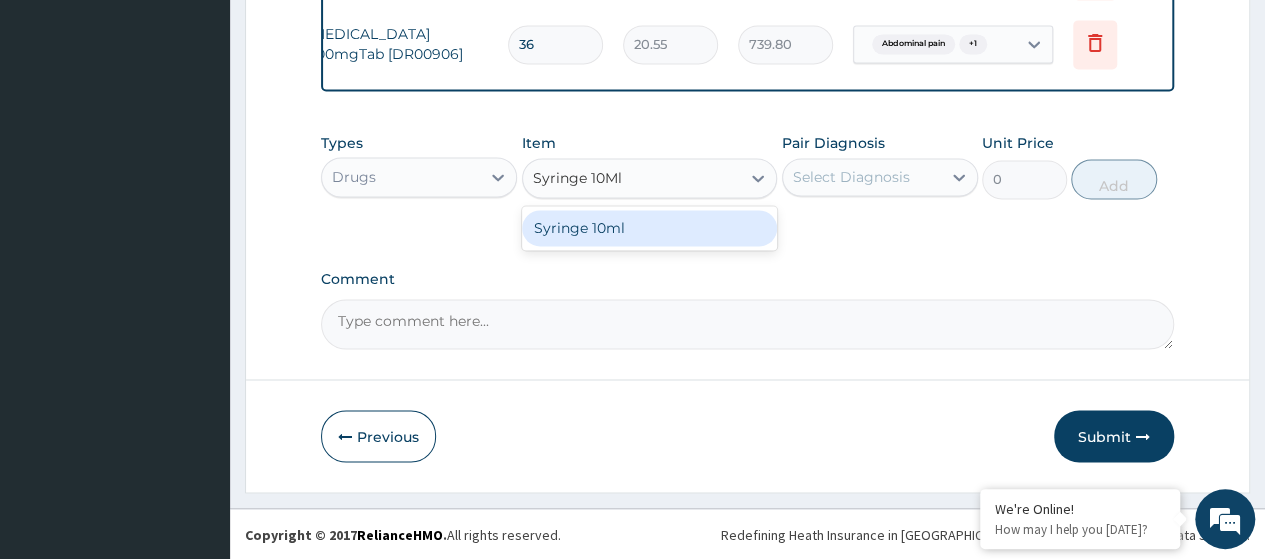 click on "Syringe 10ml" at bounding box center [650, 228] 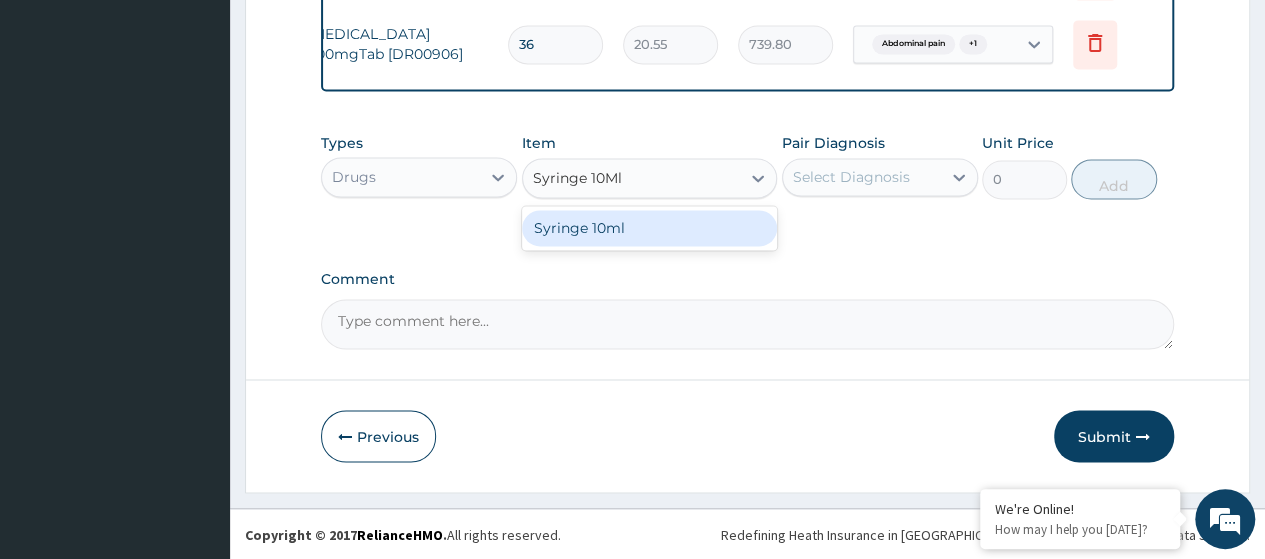 type 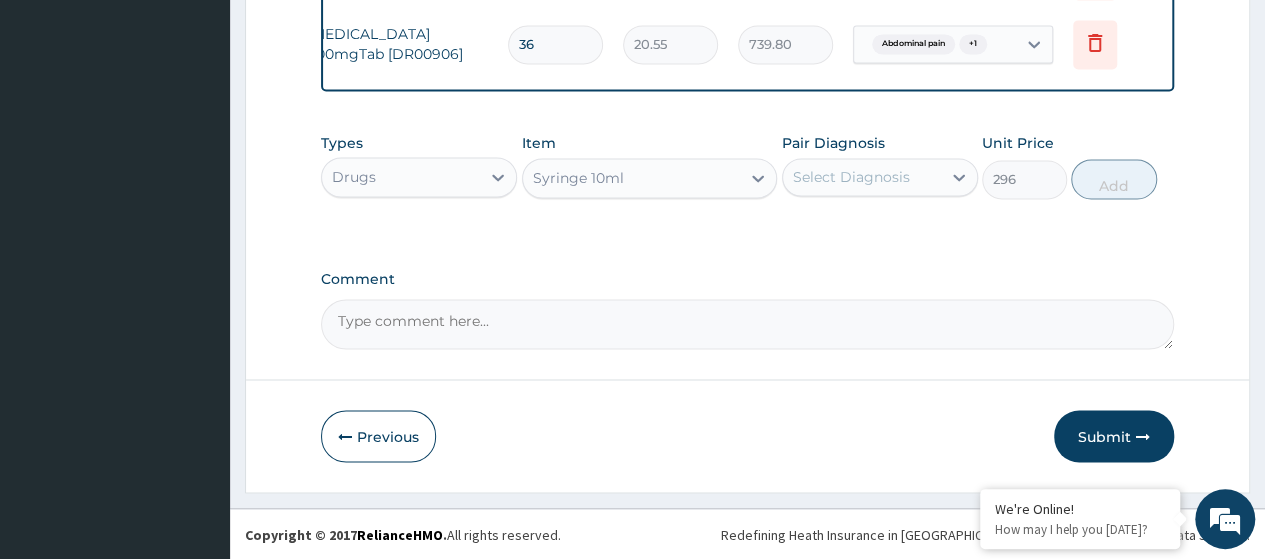 click on "Select Diagnosis" at bounding box center (851, 177) 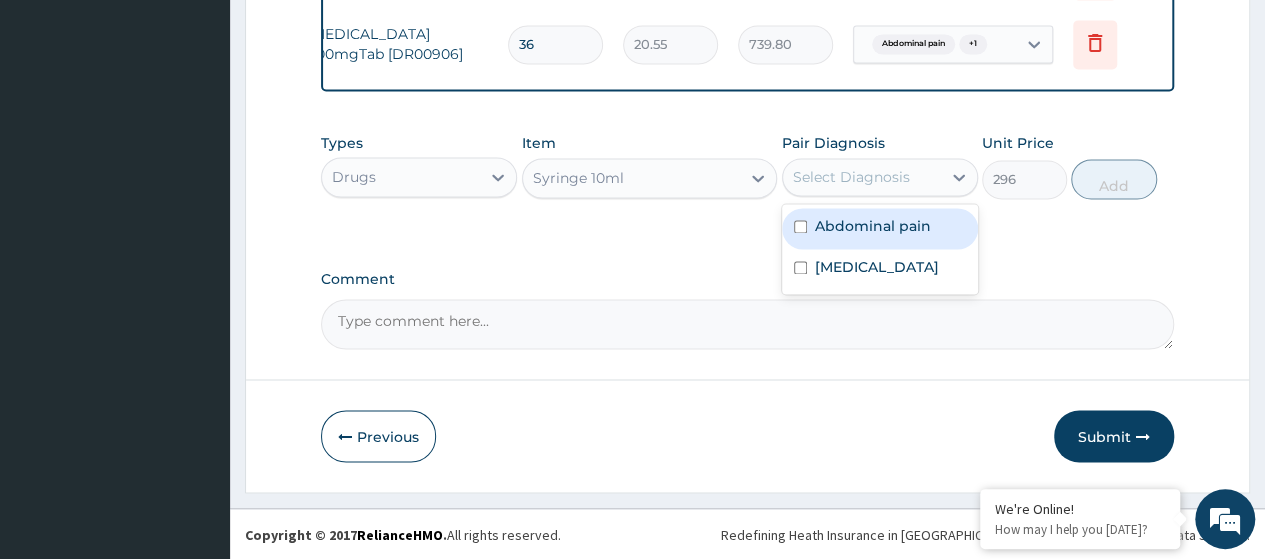 click on "Abdominal pain" at bounding box center [880, 228] 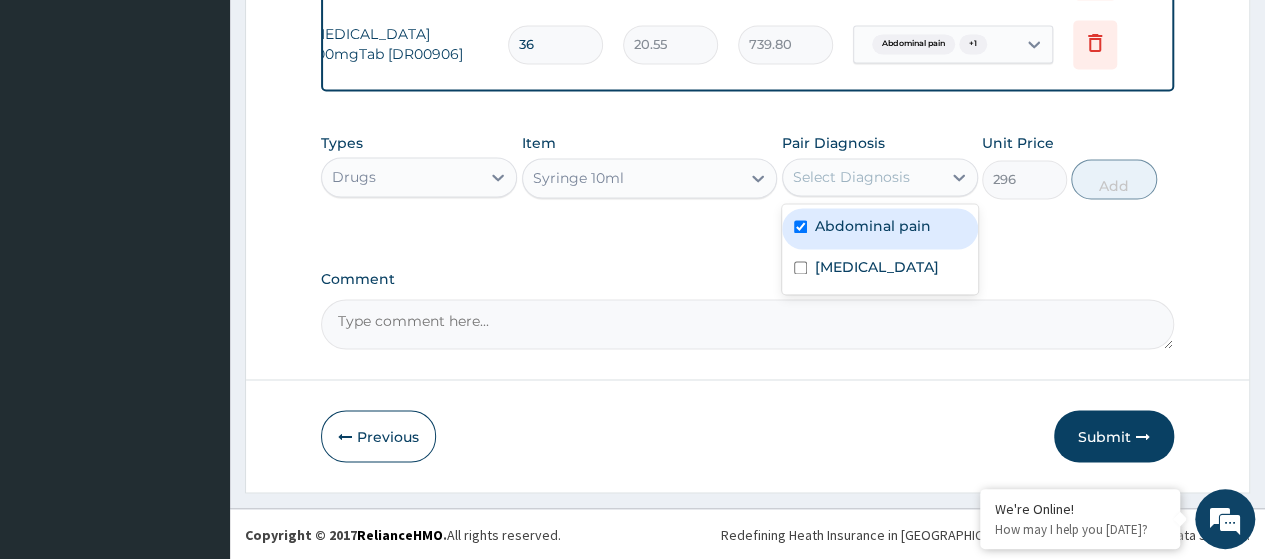 checkbox on "true" 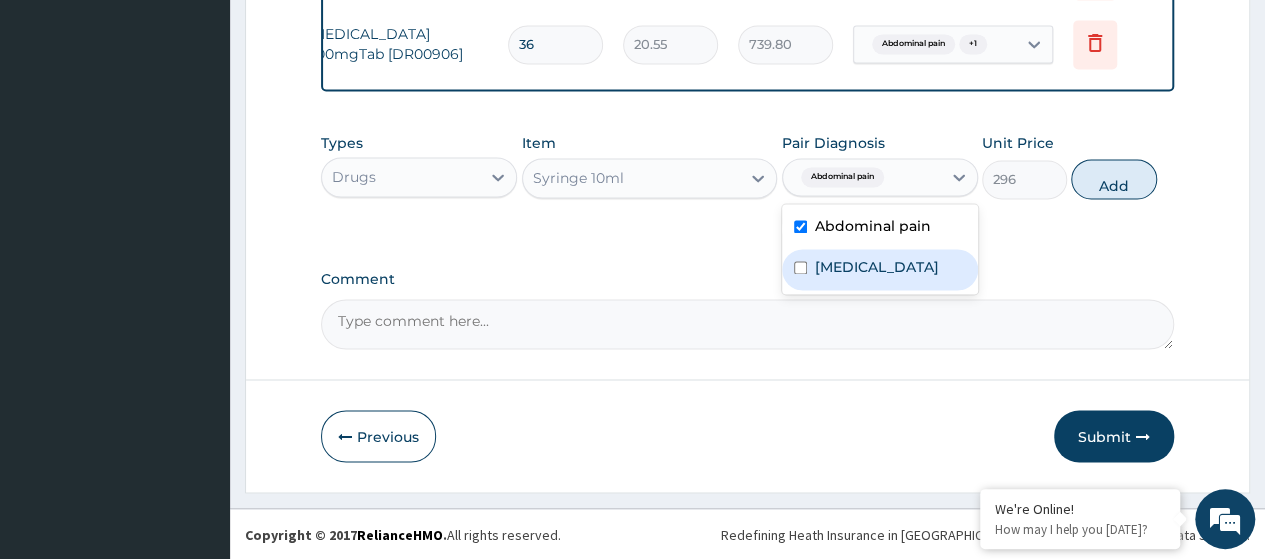 click on "Secondary hypertension" at bounding box center (877, 267) 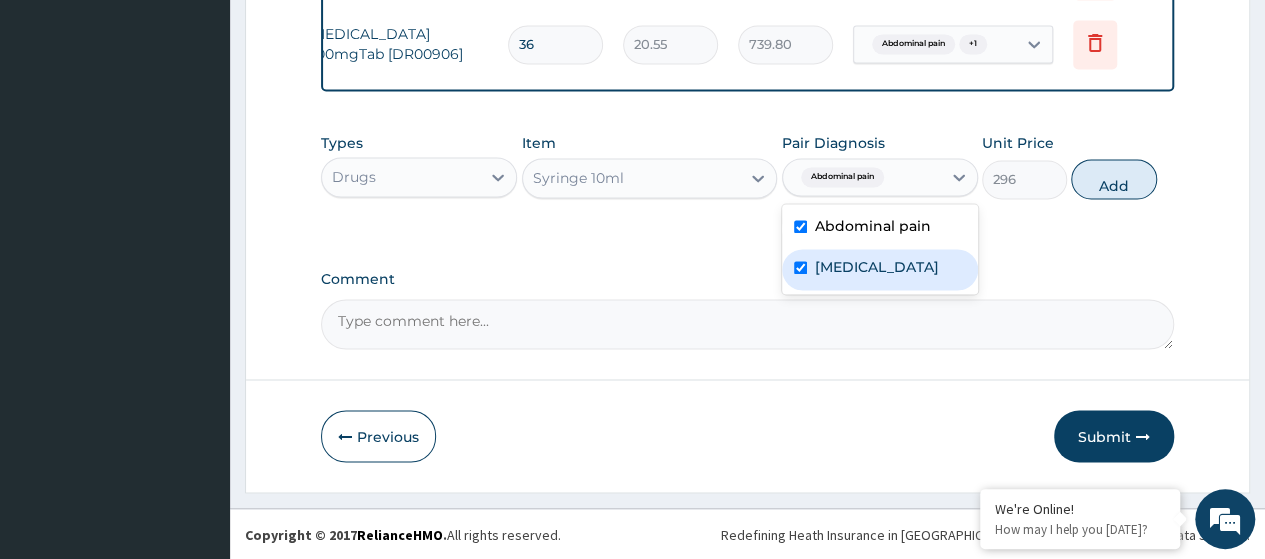 checkbox on "true" 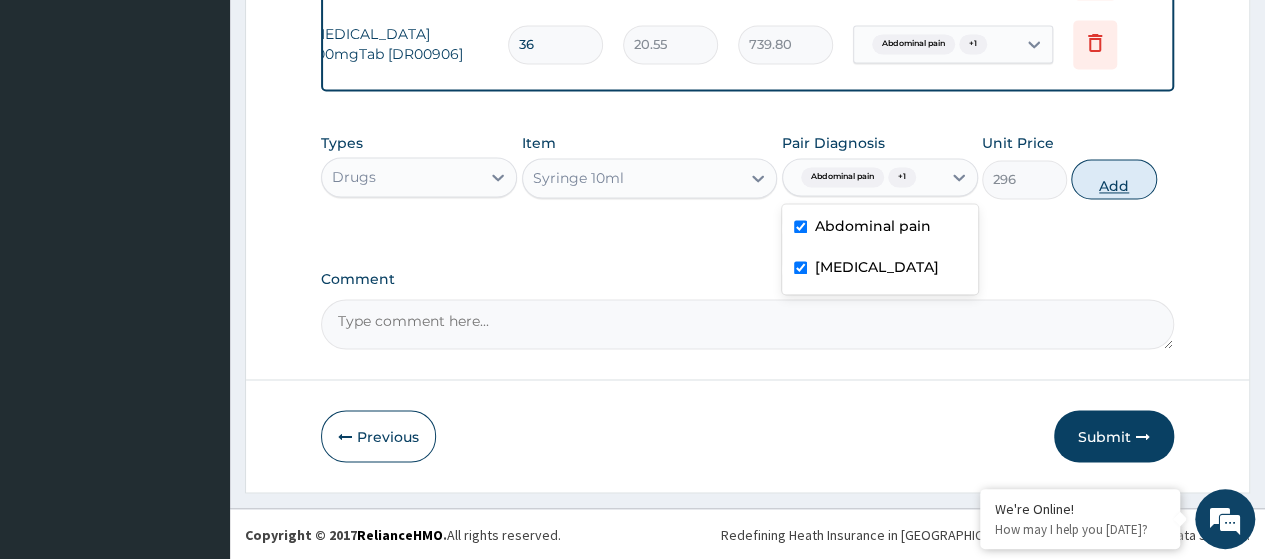 click on "Add" at bounding box center [1113, 179] 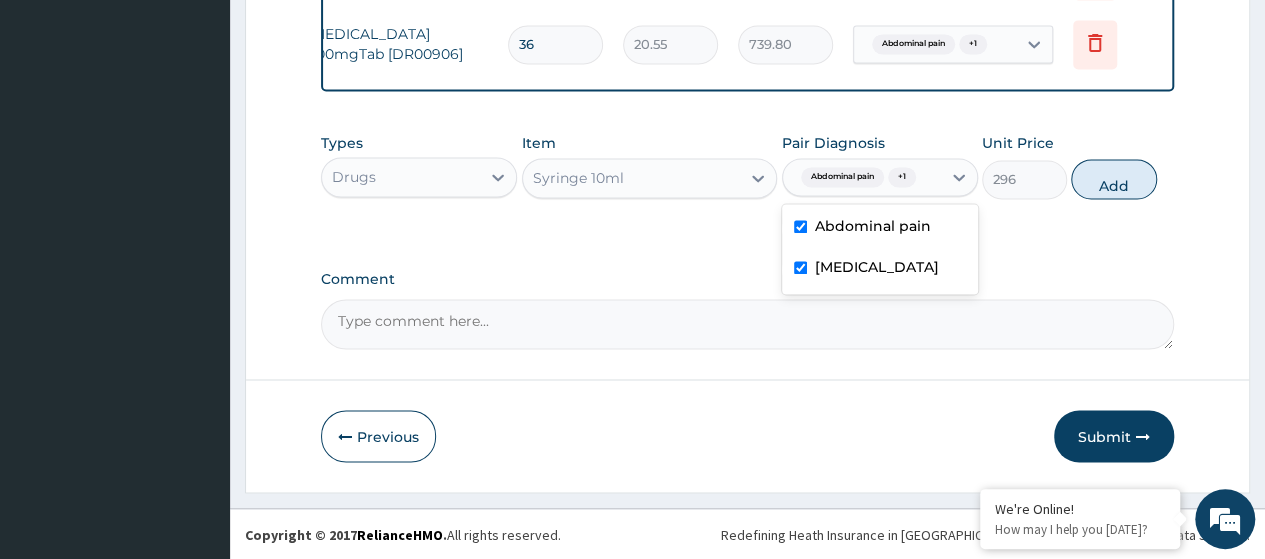 type on "0" 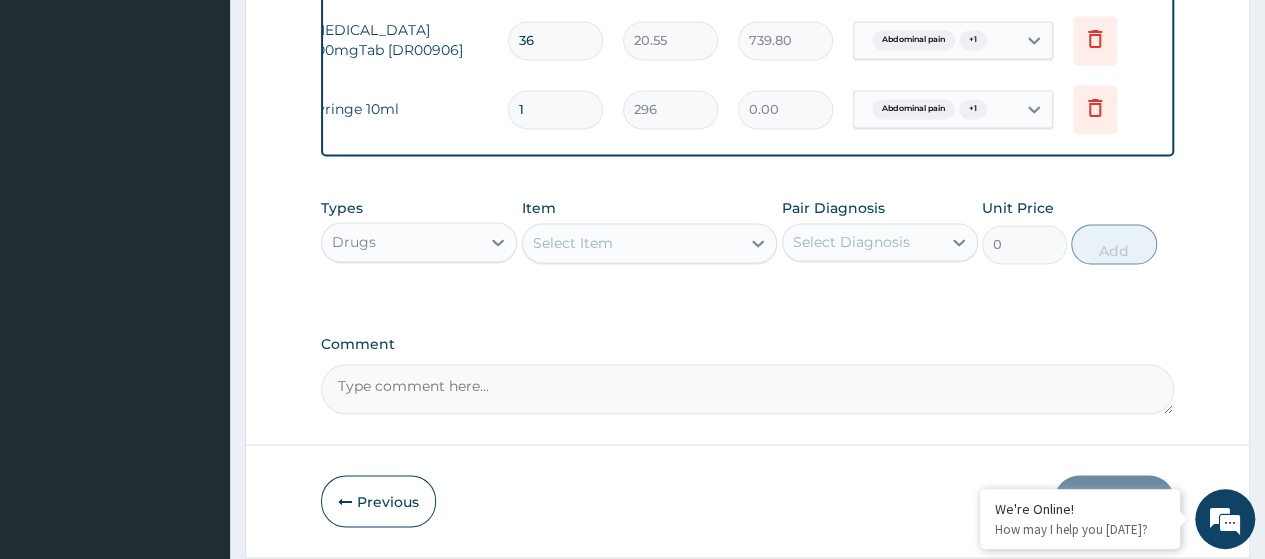 type 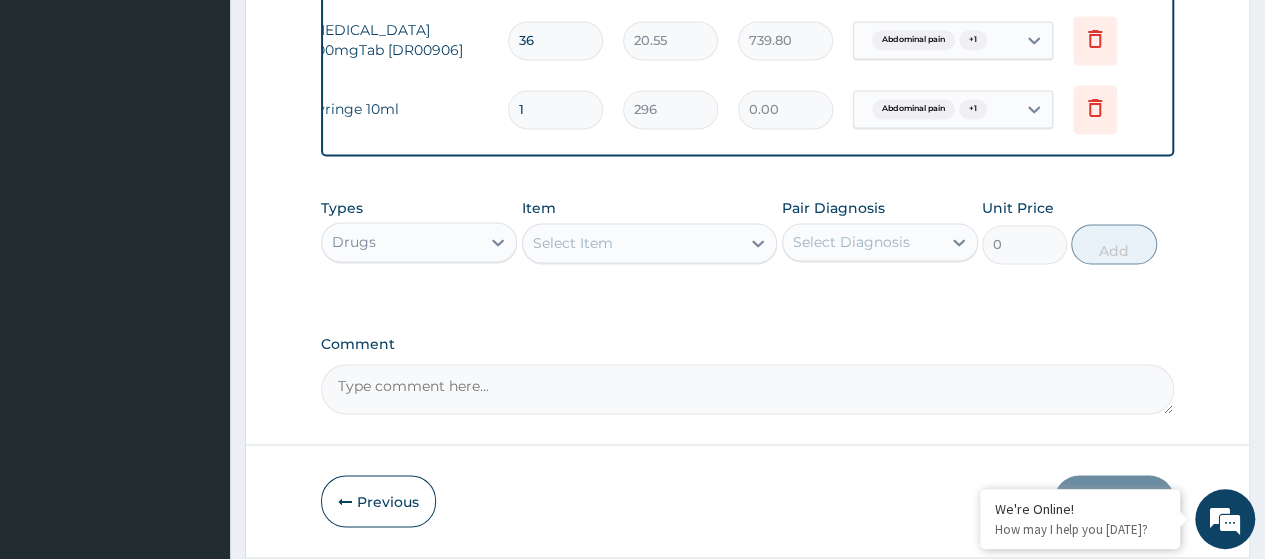 type on "0.00" 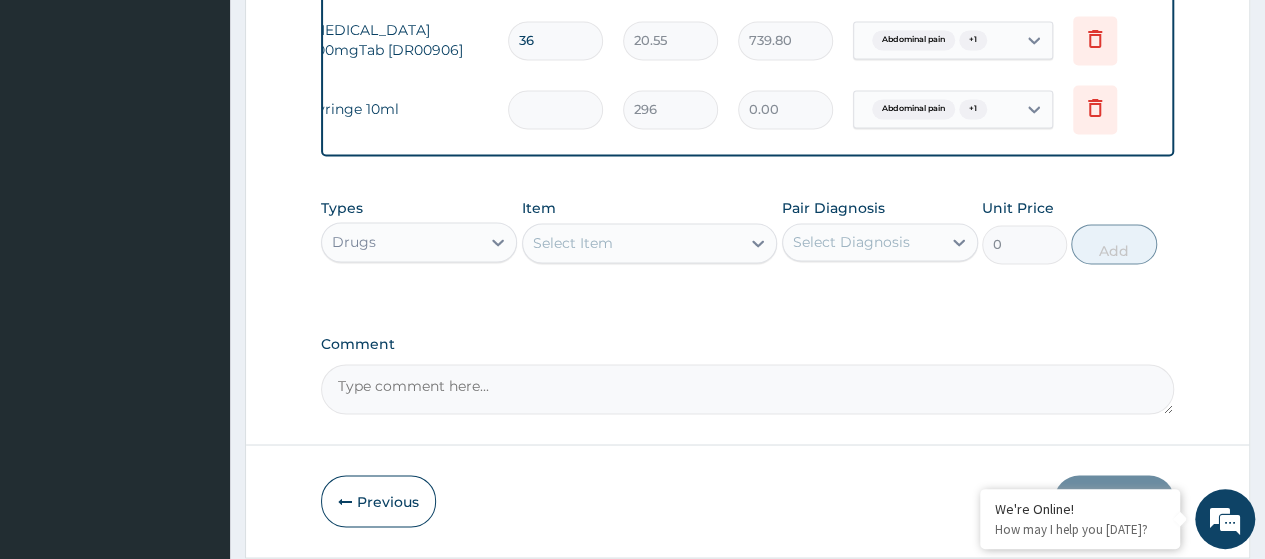 type on "3" 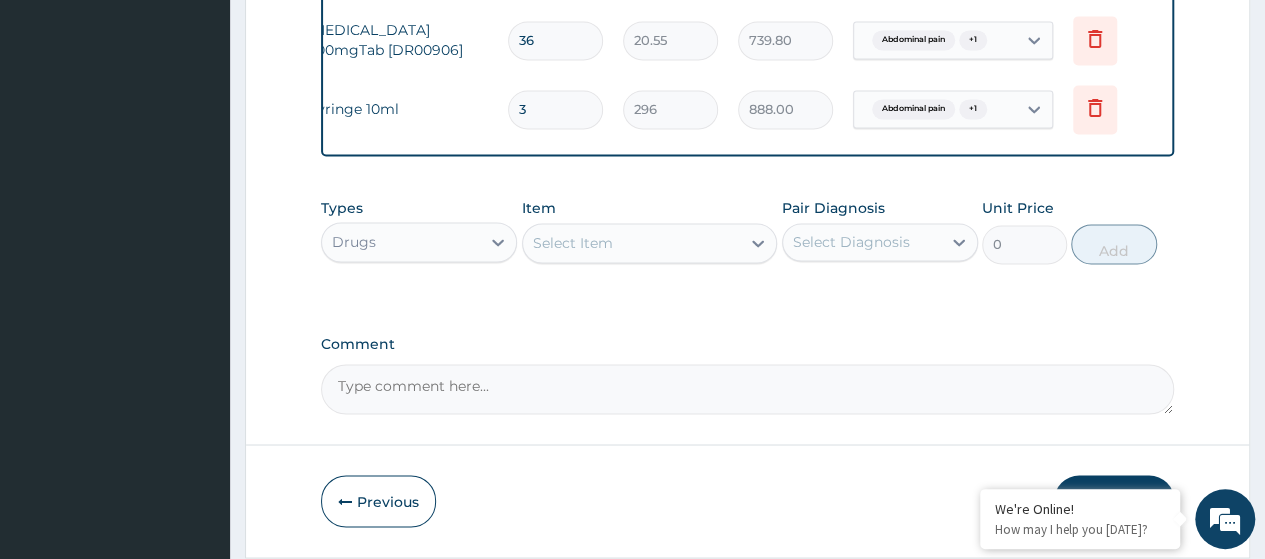 type on "3" 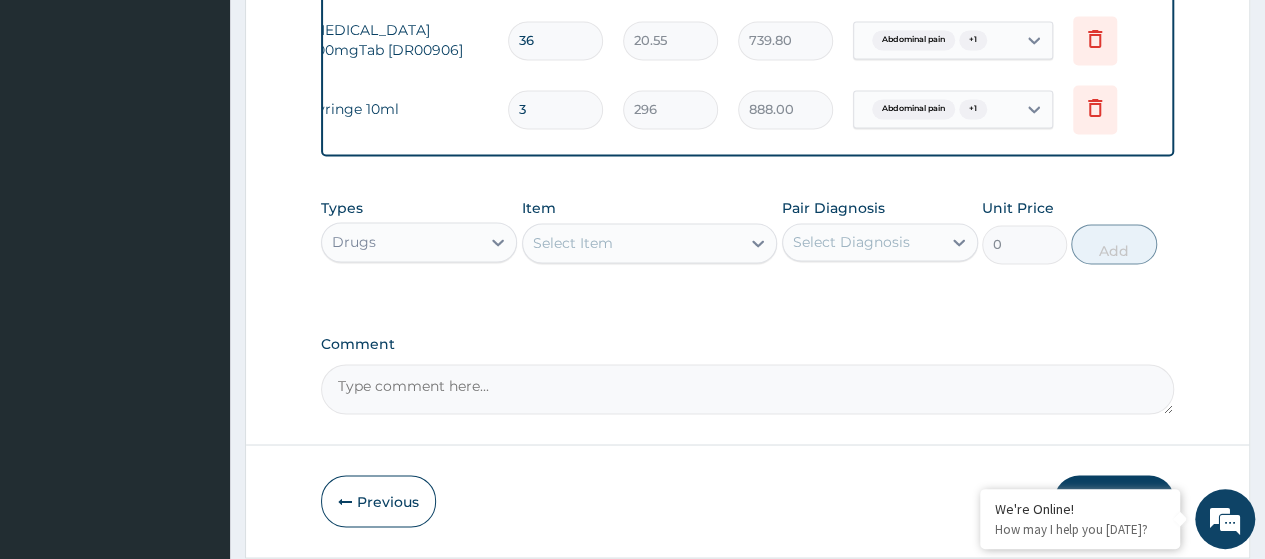 click on "Select Item" at bounding box center [573, 243] 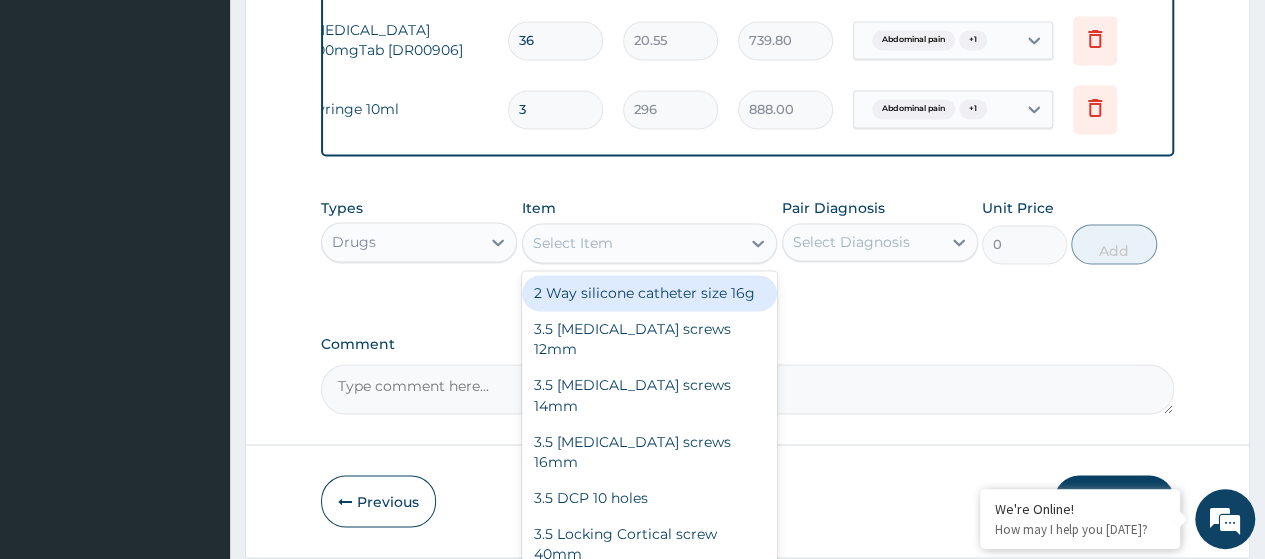 paste on "Syringe 2Ml" 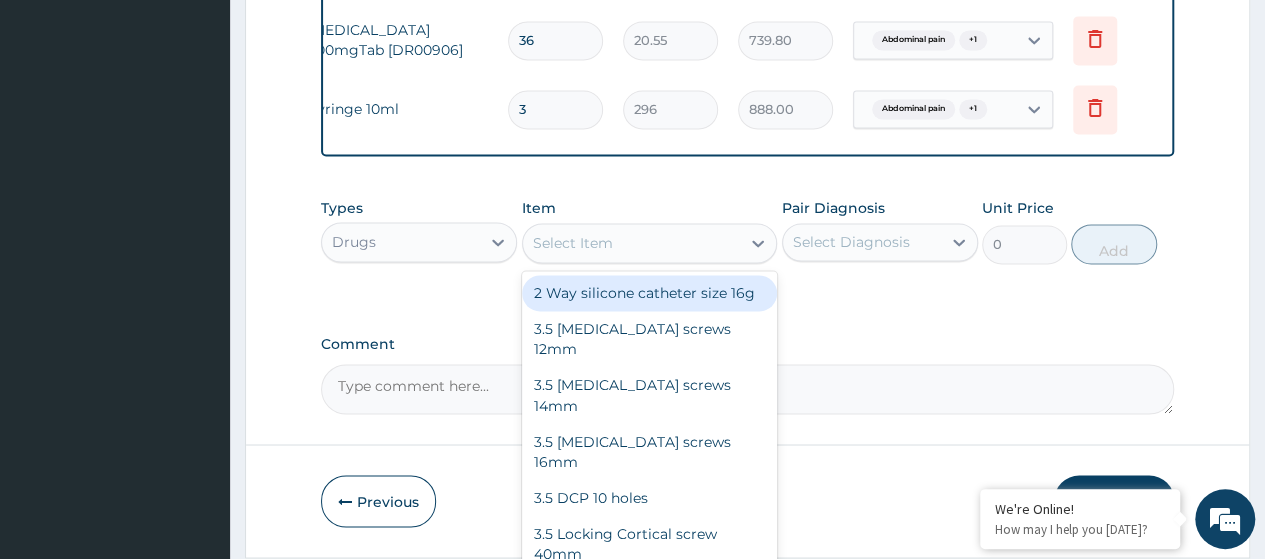 type on "Syringe 2Ml" 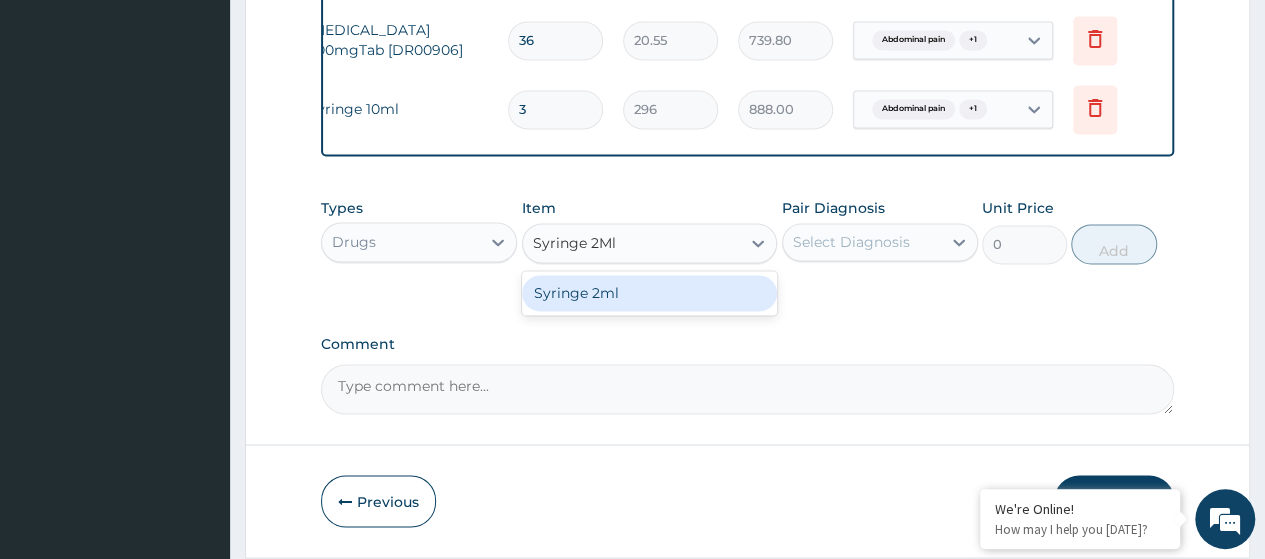 click on "Syringe 2ml" at bounding box center [650, 293] 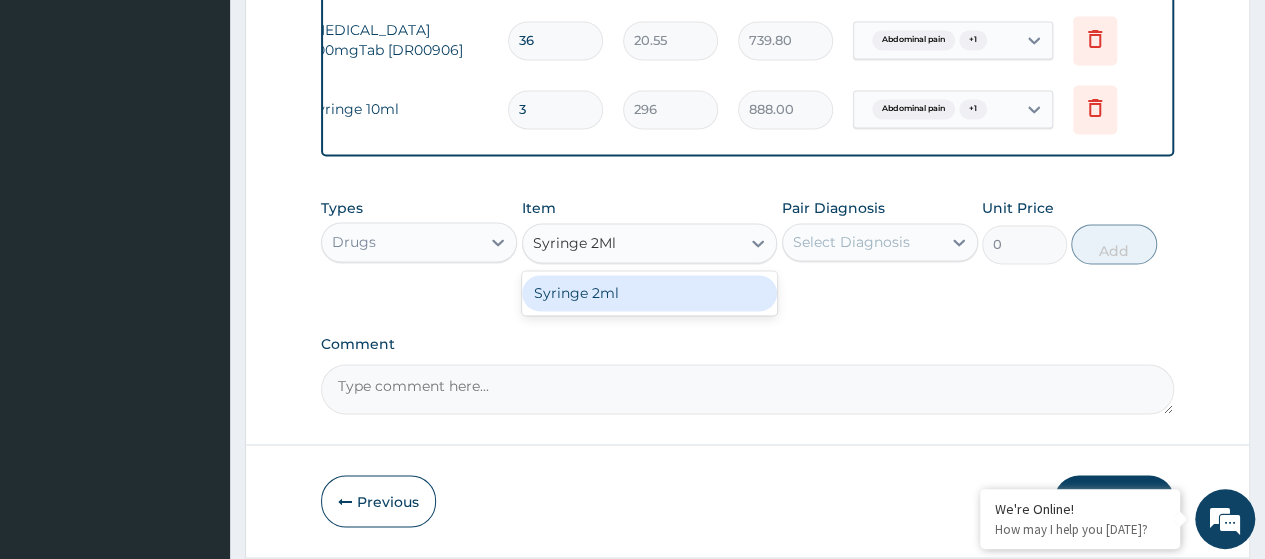 type 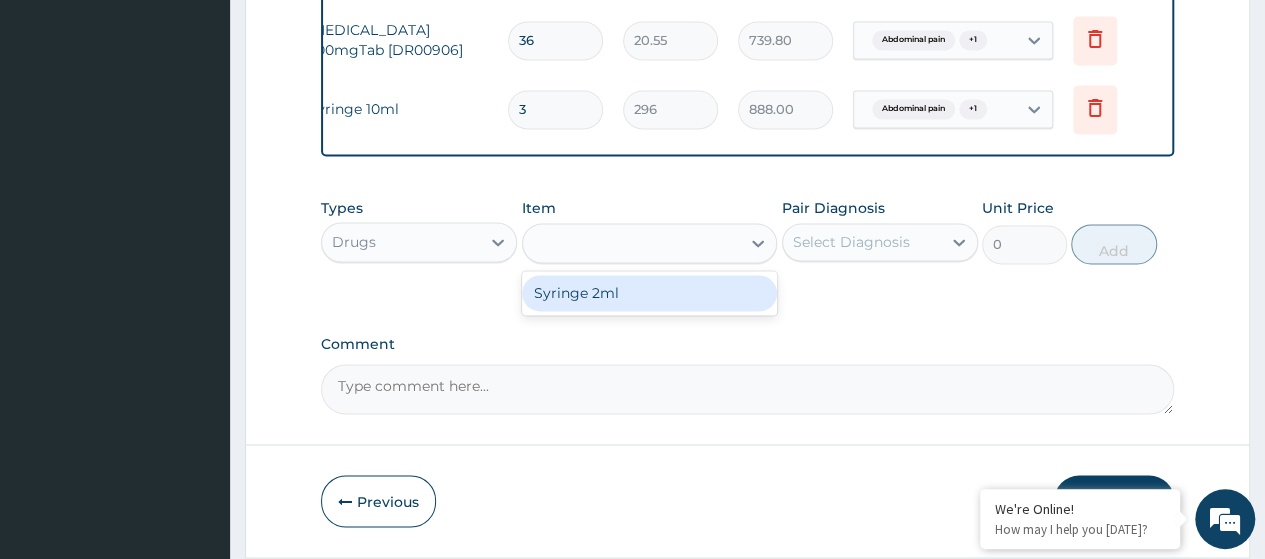 type on "200" 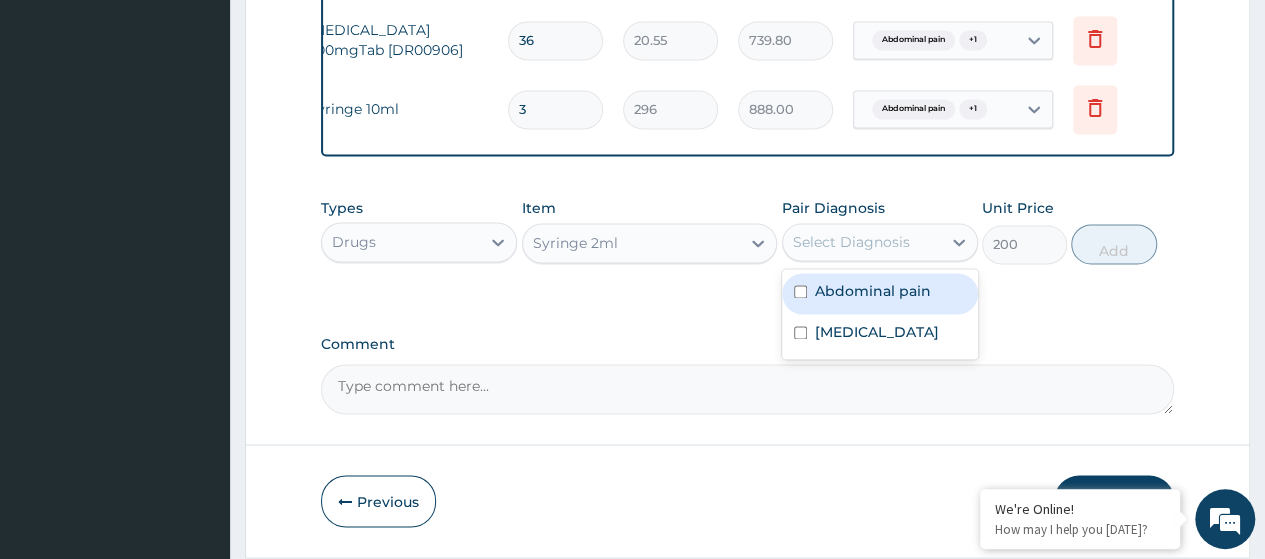 click on "Select Diagnosis" at bounding box center (862, 242) 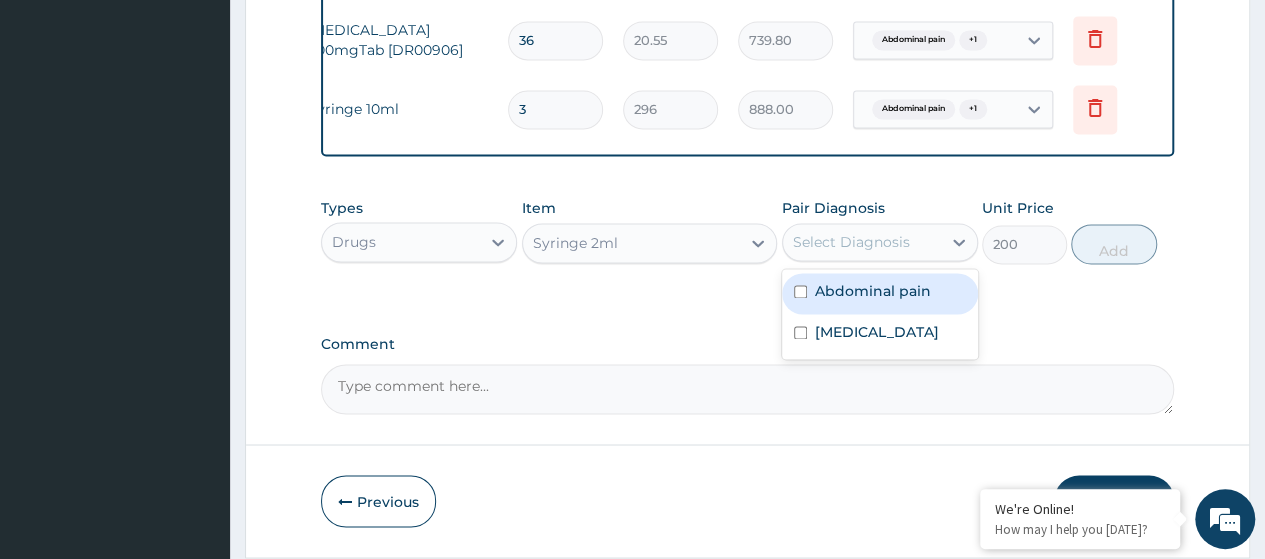 click on "Abdominal pain" at bounding box center (873, 291) 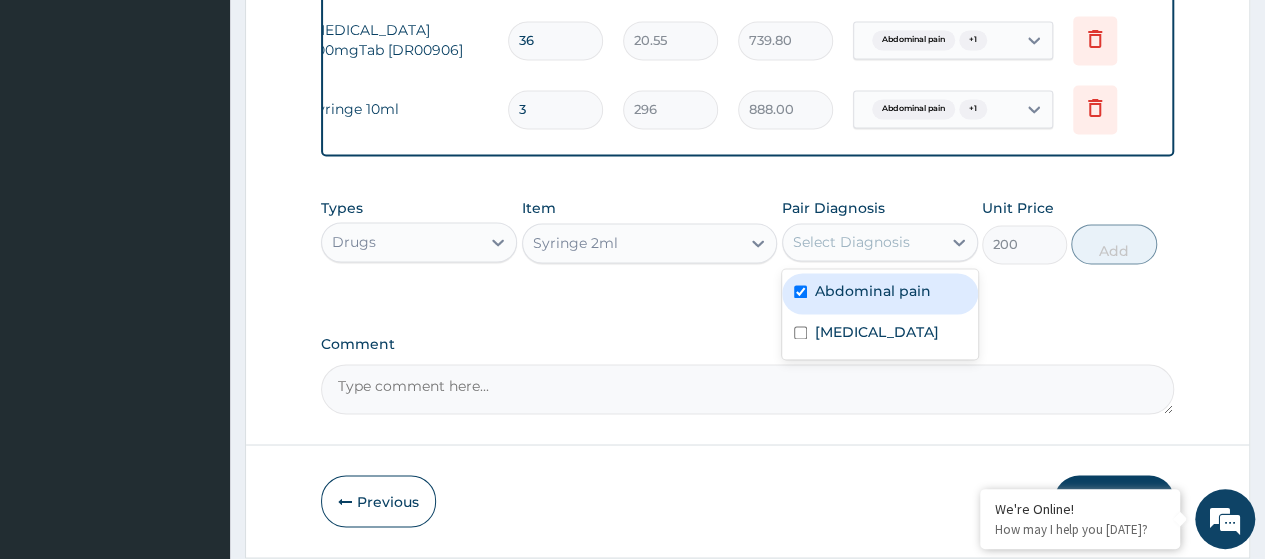 checkbox on "true" 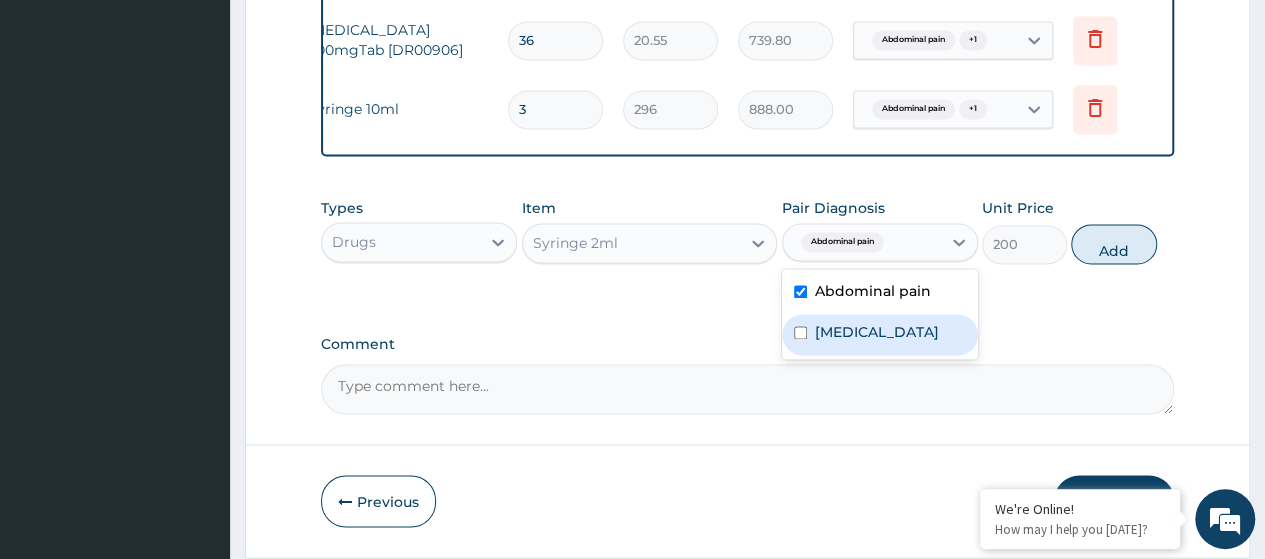 drag, startPoint x: 899, startPoint y: 357, endPoint x: 973, endPoint y: 337, distance: 76.655075 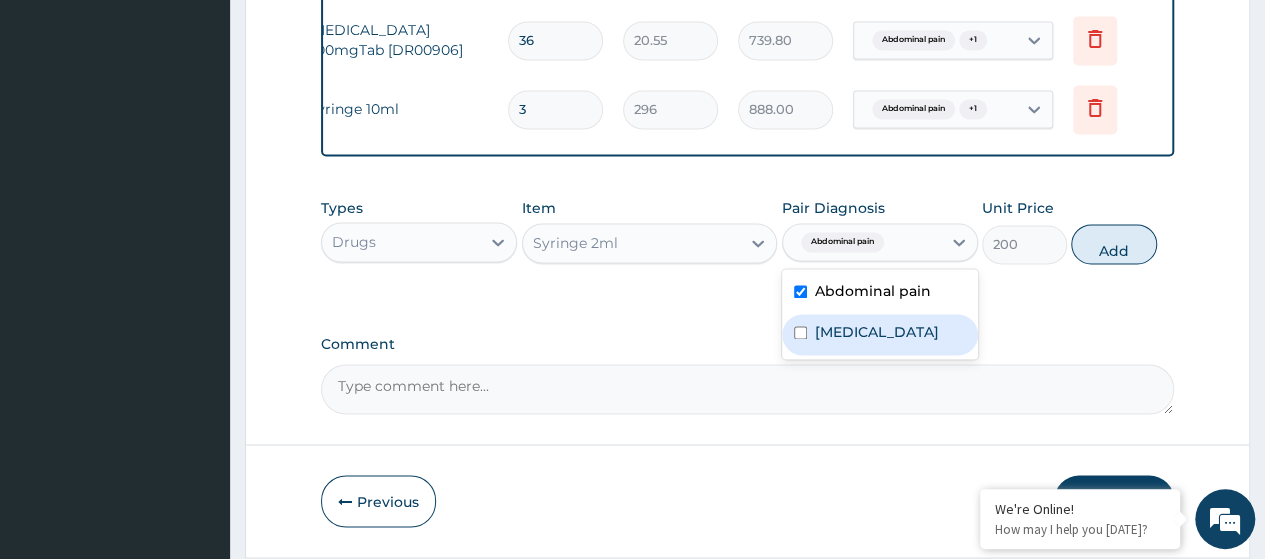 click on "Secondary hypertension" at bounding box center [877, 332] 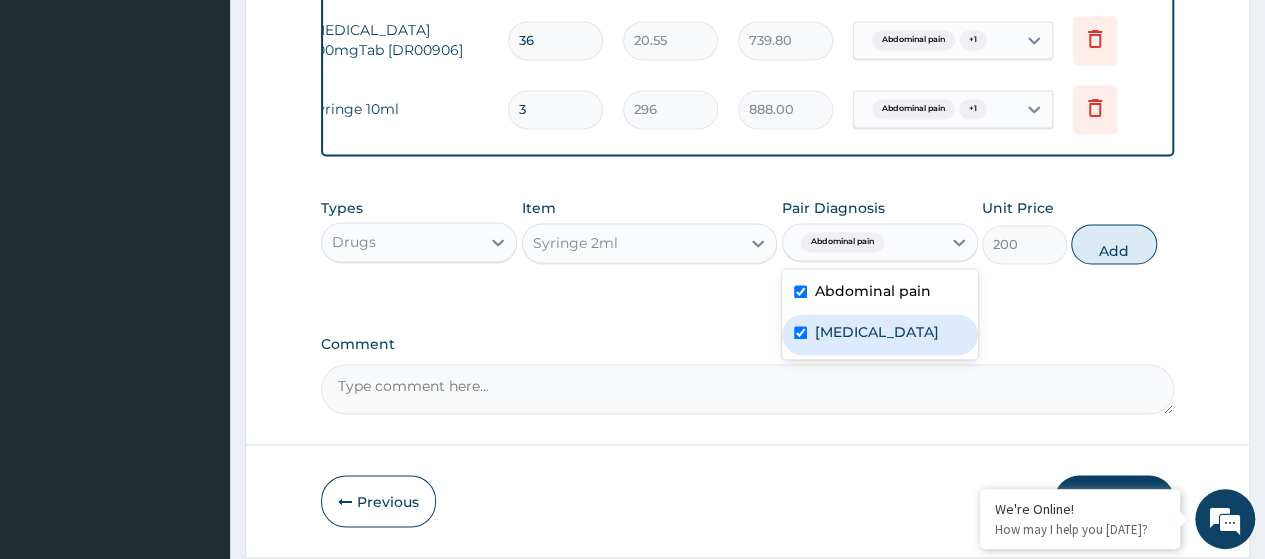 checkbox on "true" 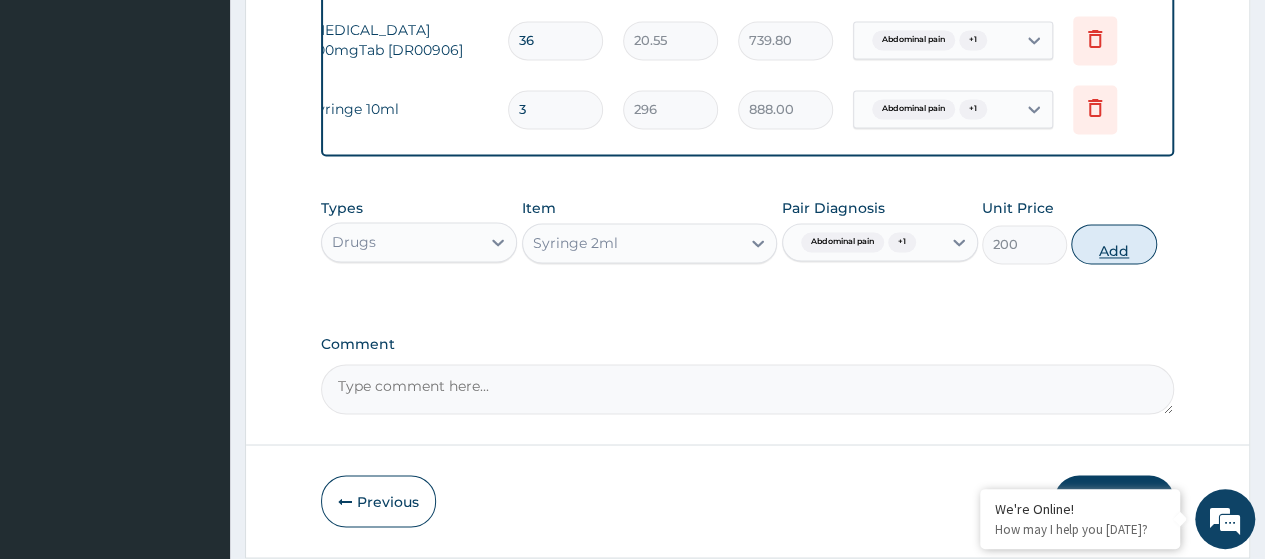 click on "Add" at bounding box center [1113, 244] 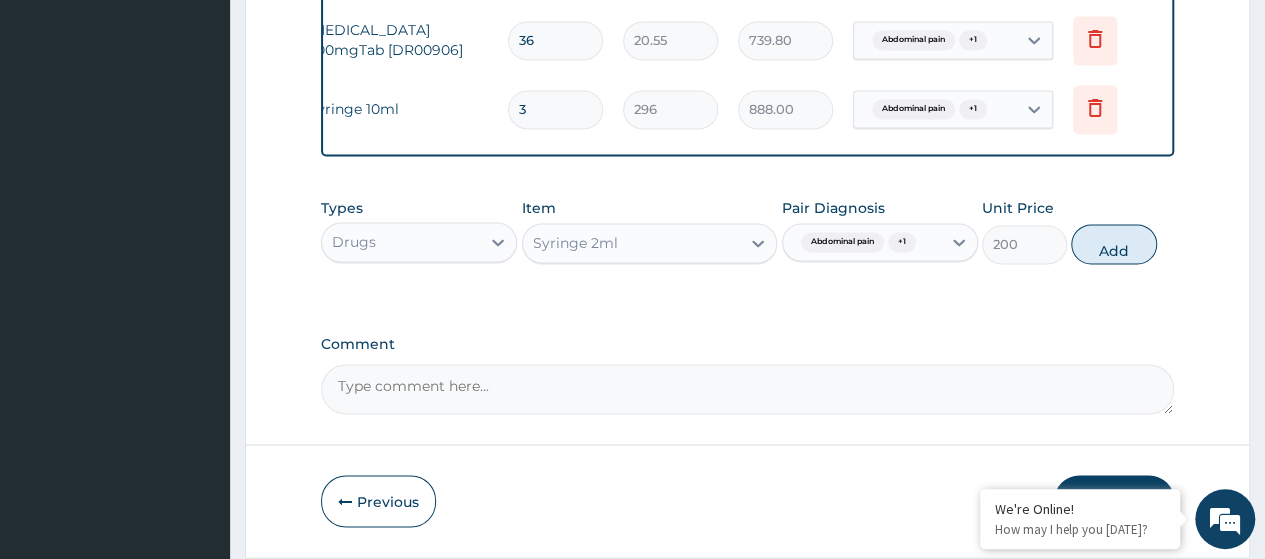 type on "0" 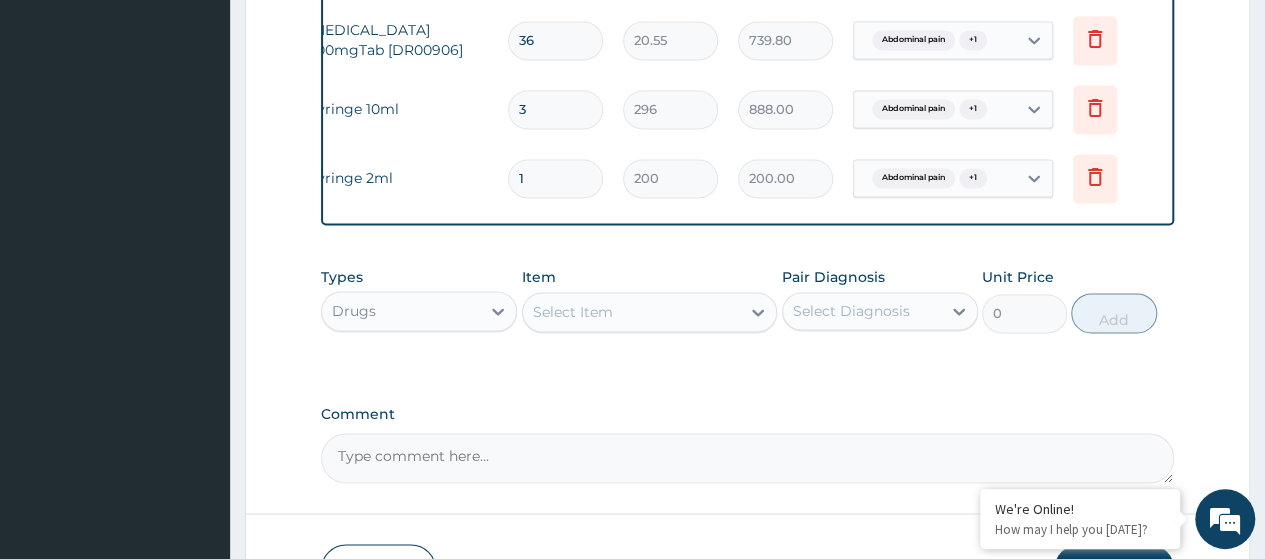 type 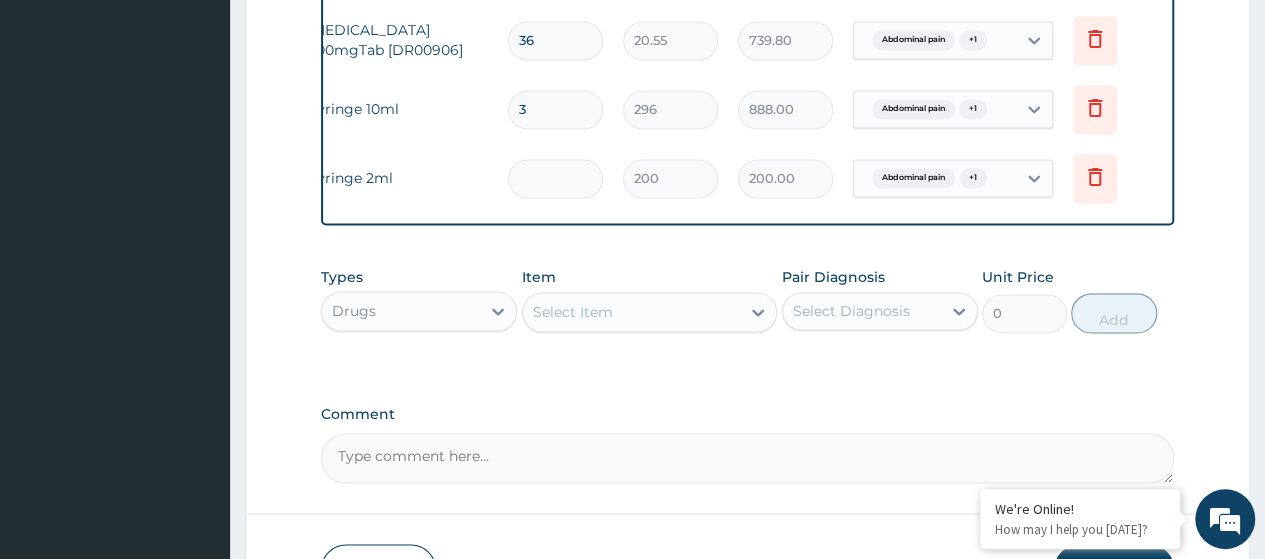 type on "0.00" 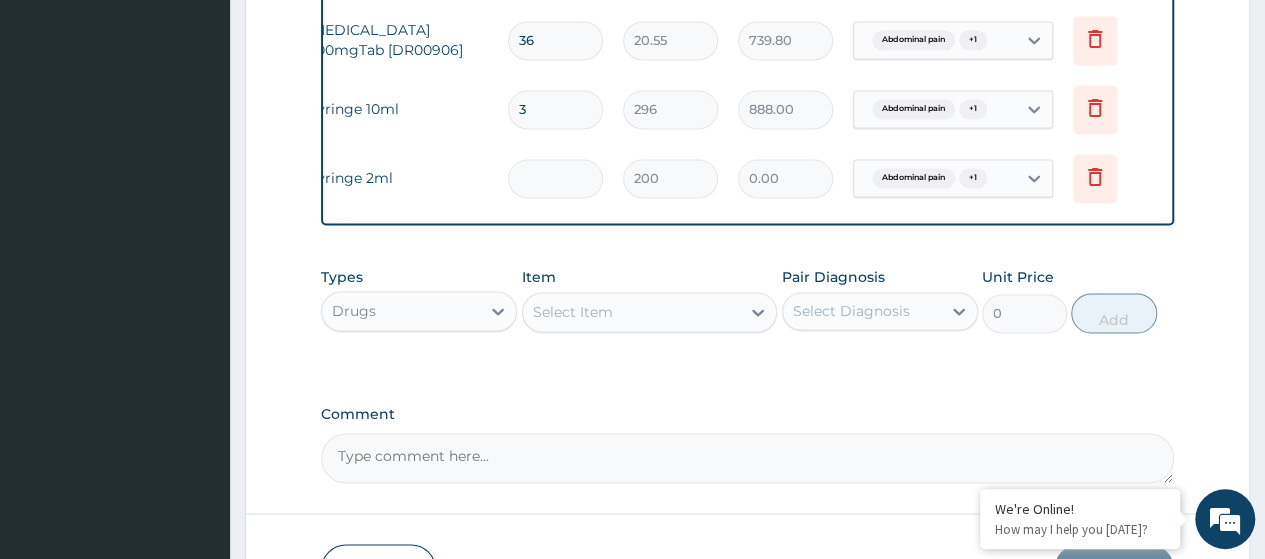 type on "9" 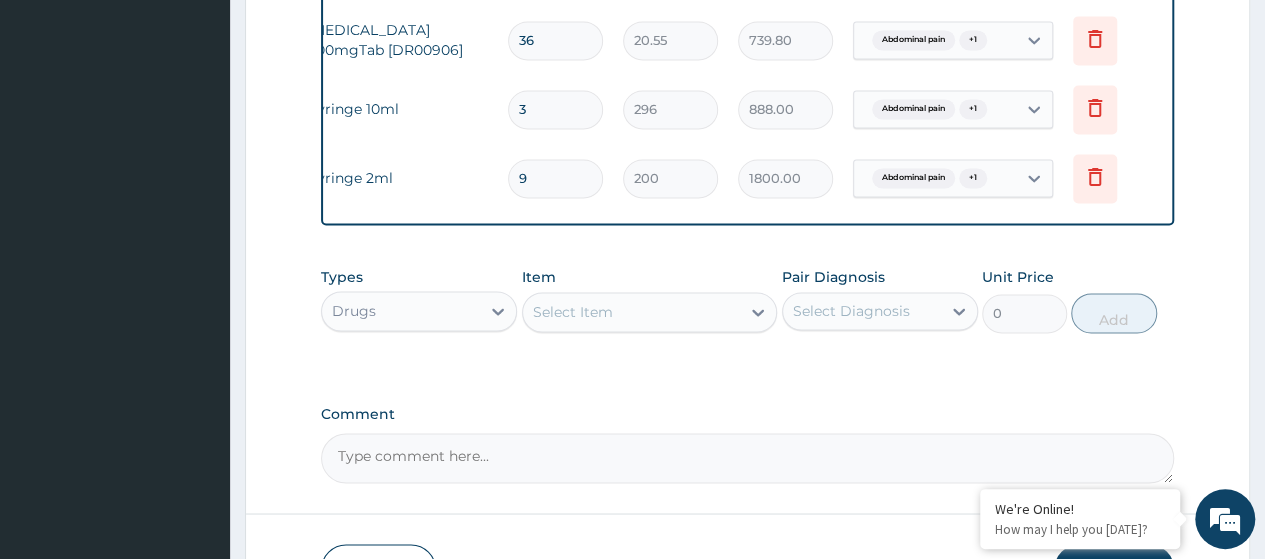type on "9" 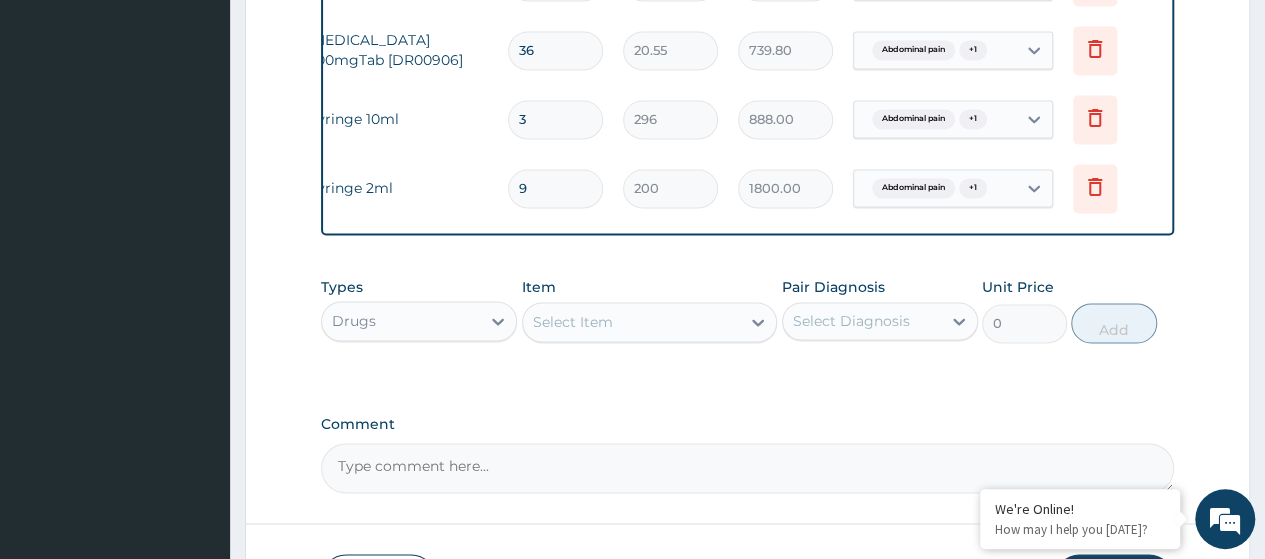 scroll, scrollTop: 1503, scrollLeft: 0, axis: vertical 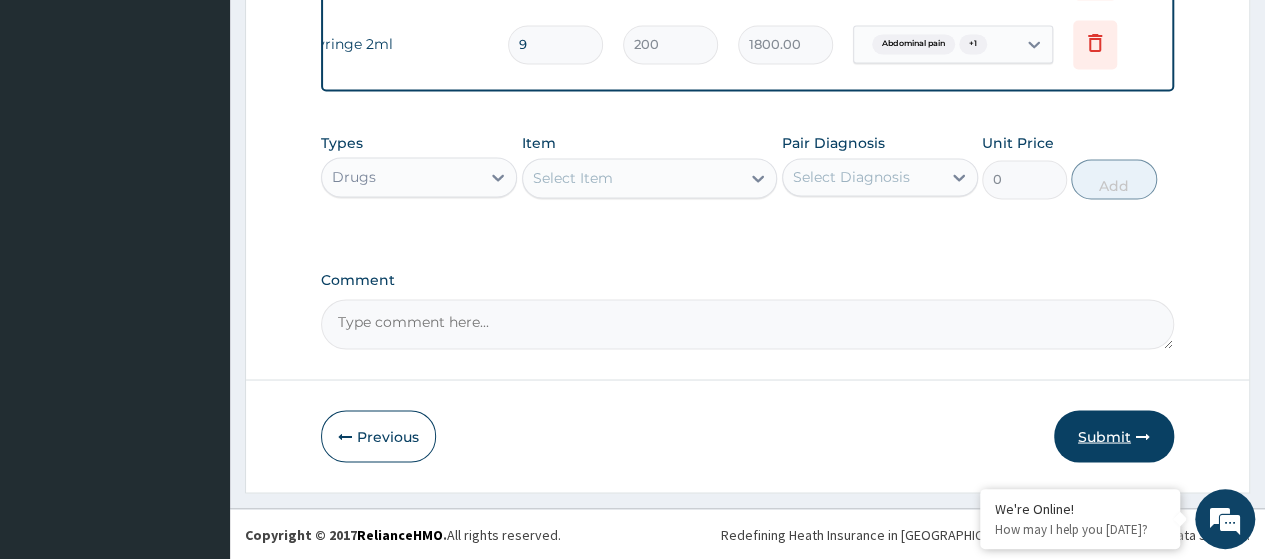 click on "Submit" at bounding box center (1114, 436) 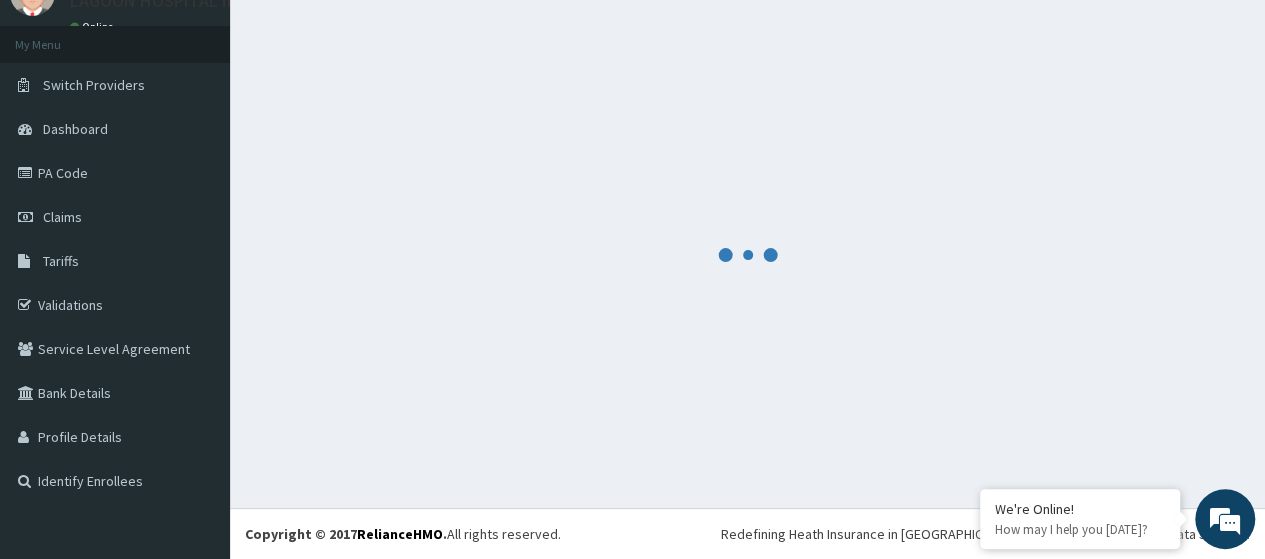 scroll, scrollTop: 88, scrollLeft: 0, axis: vertical 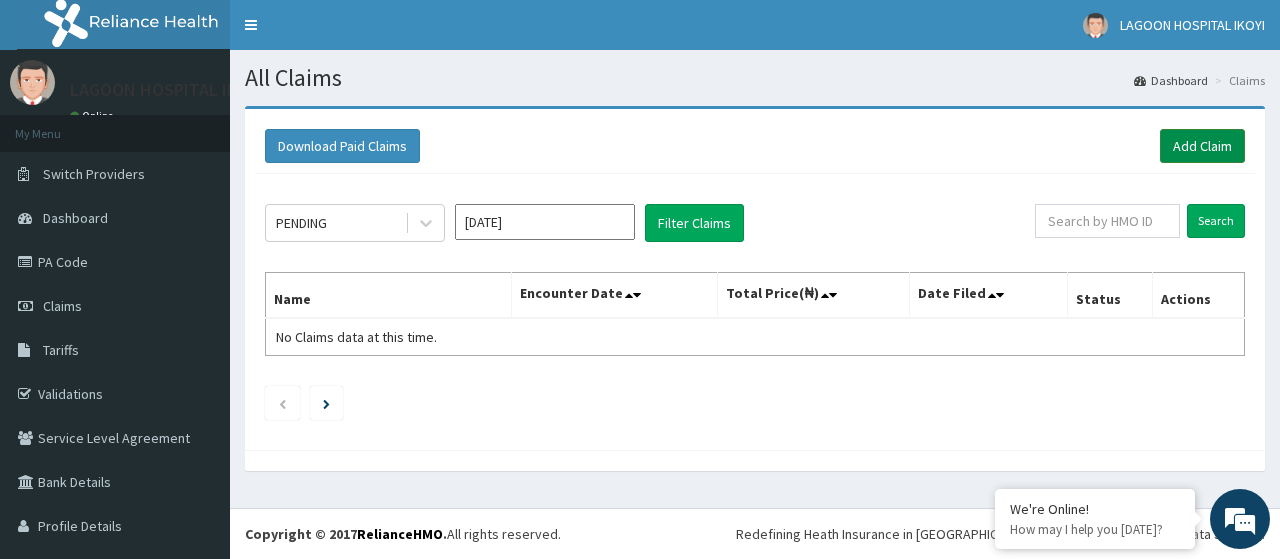click on "Add Claim" at bounding box center (1202, 146) 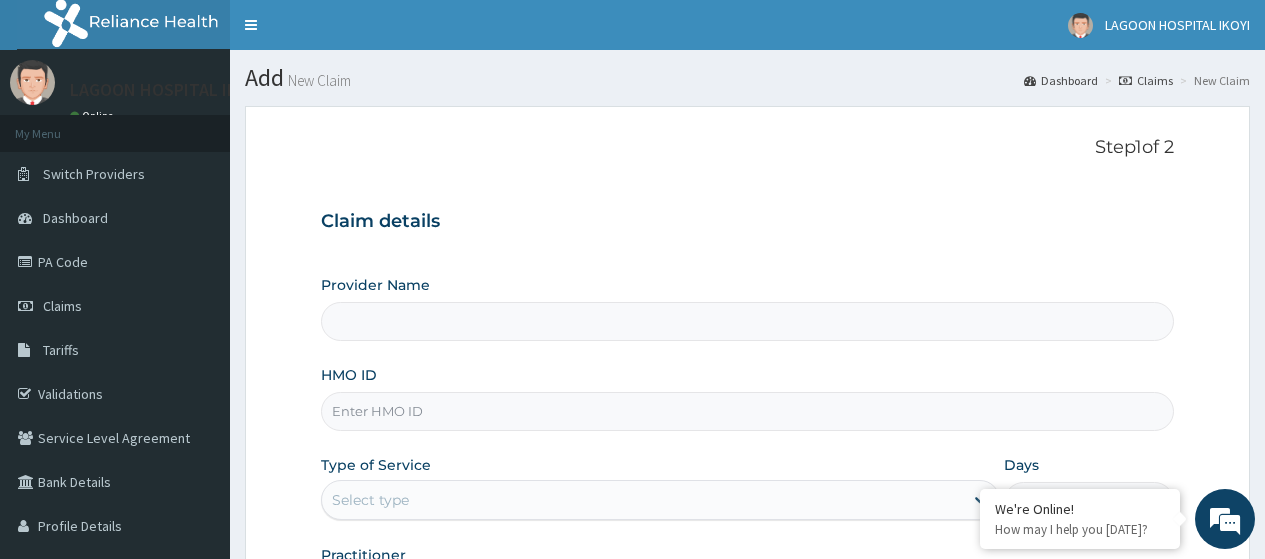 type on "[GEOGRAPHIC_DATA] - [GEOGRAPHIC_DATA]([PERSON_NAME])" 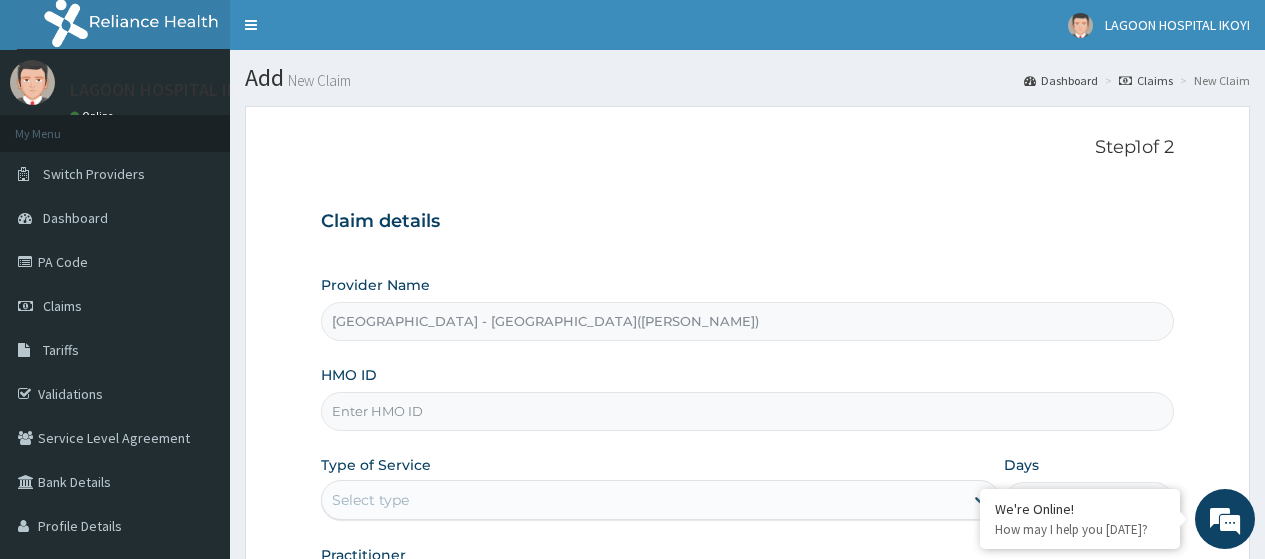 scroll, scrollTop: 0, scrollLeft: 0, axis: both 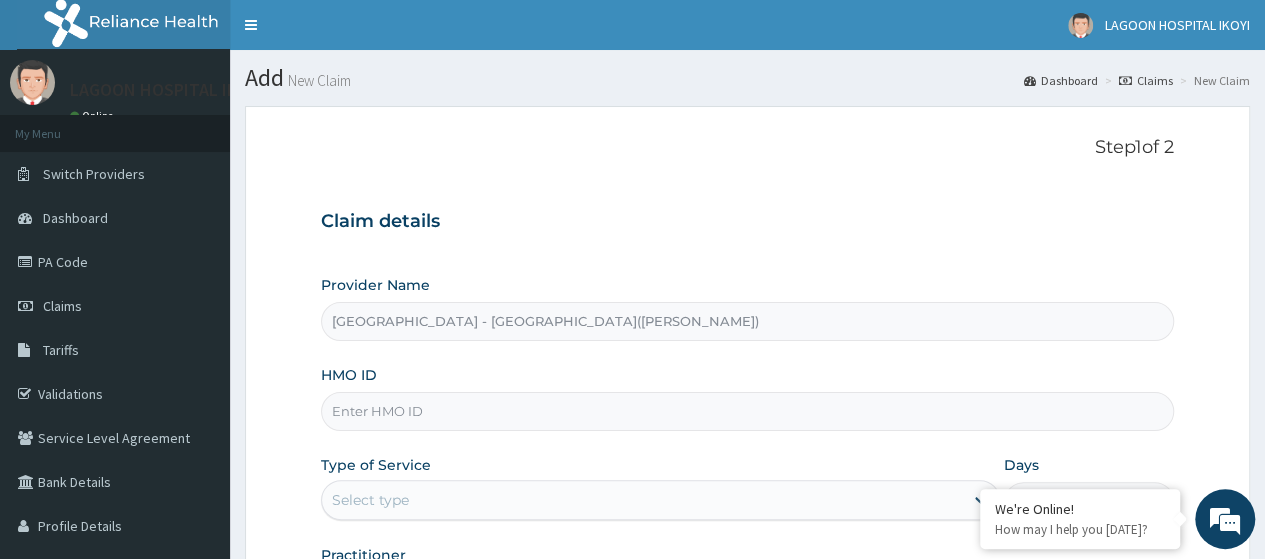 click on "HMO ID" at bounding box center [747, 411] 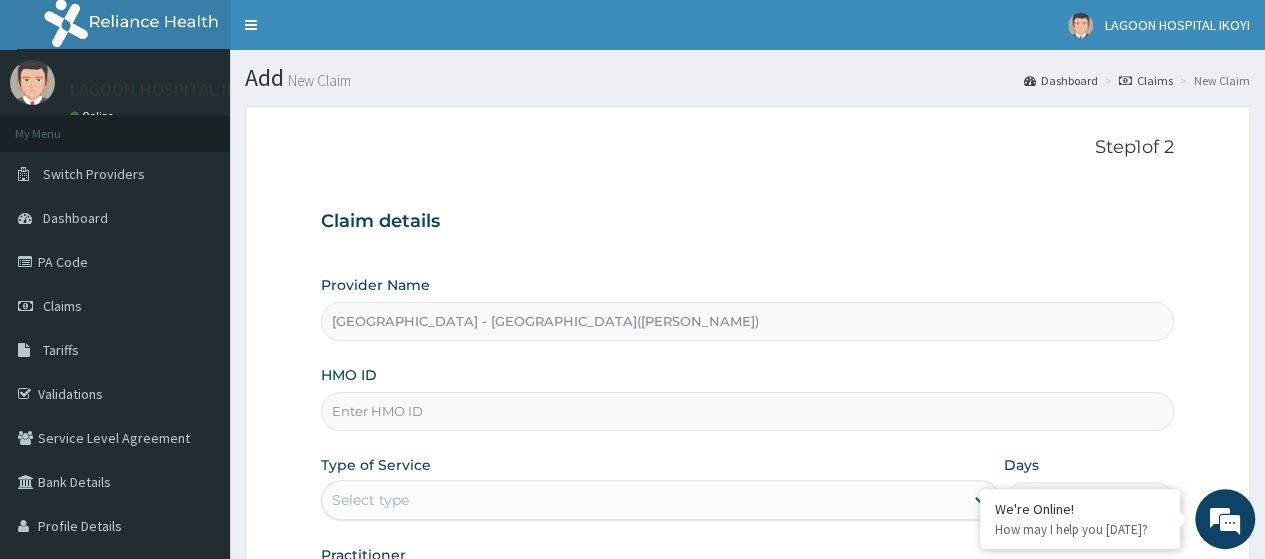 paste on "NPP/10119/A" 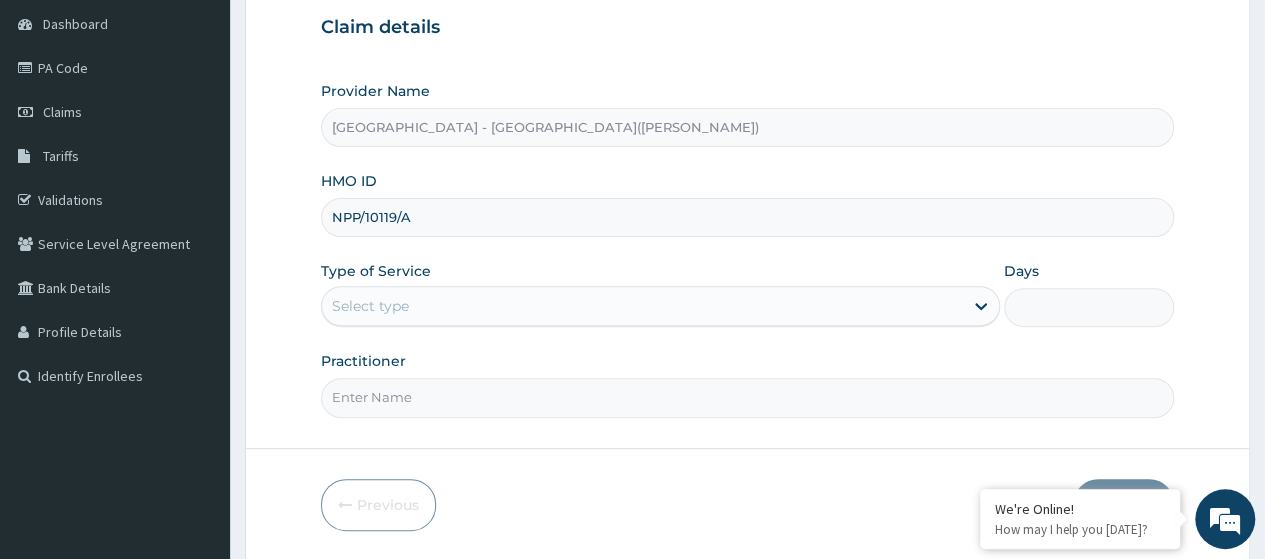 scroll, scrollTop: 207, scrollLeft: 0, axis: vertical 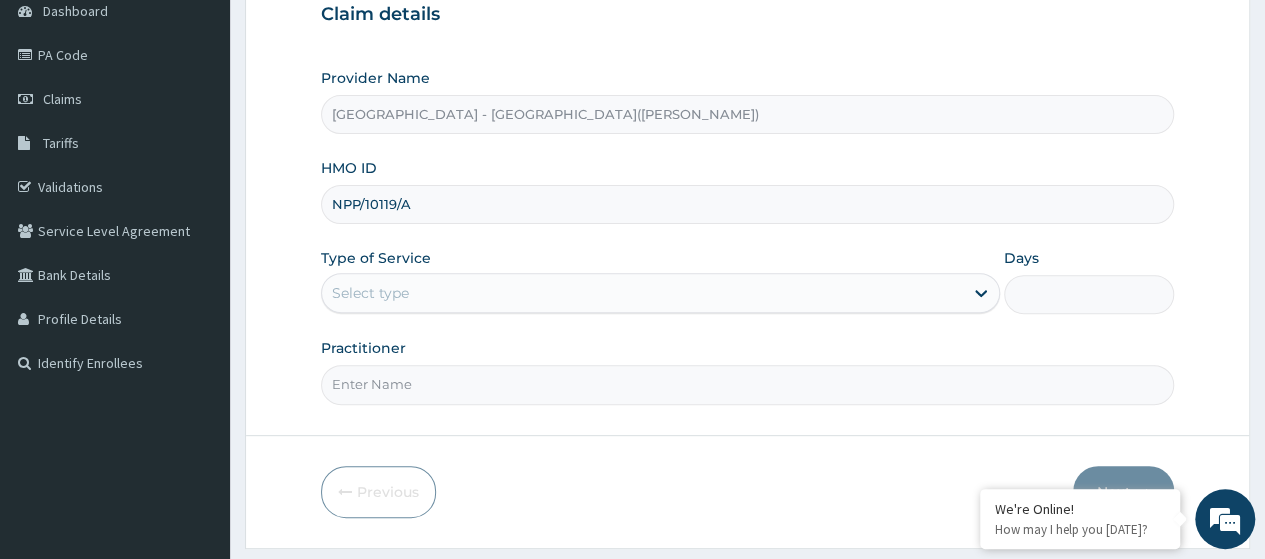 type on "NPP/10119/A" 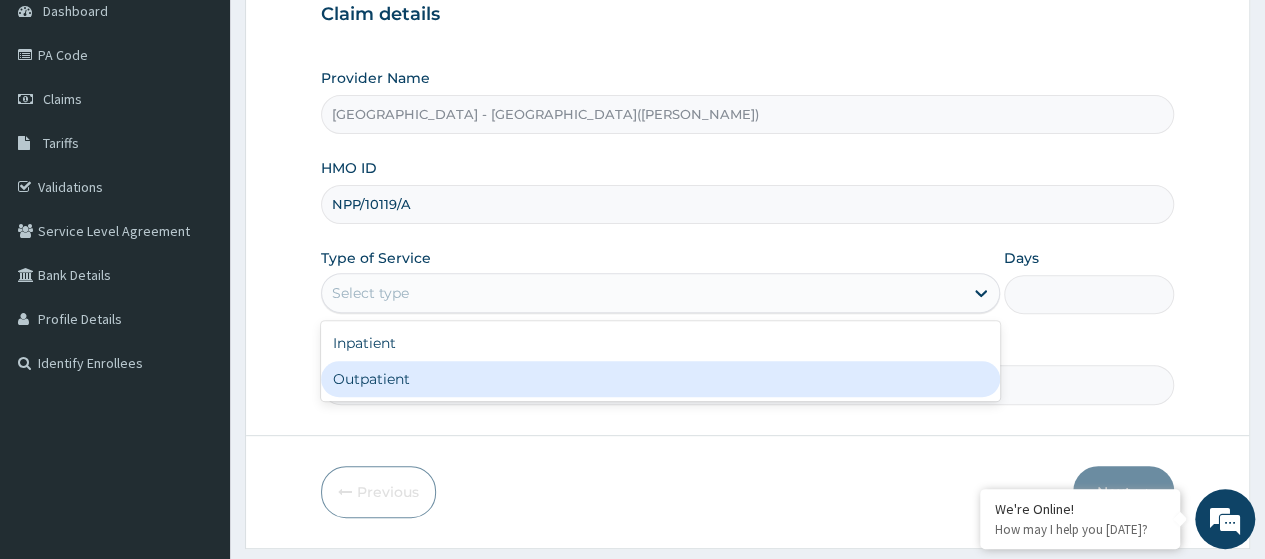 click on "Outpatient" at bounding box center (660, 379) 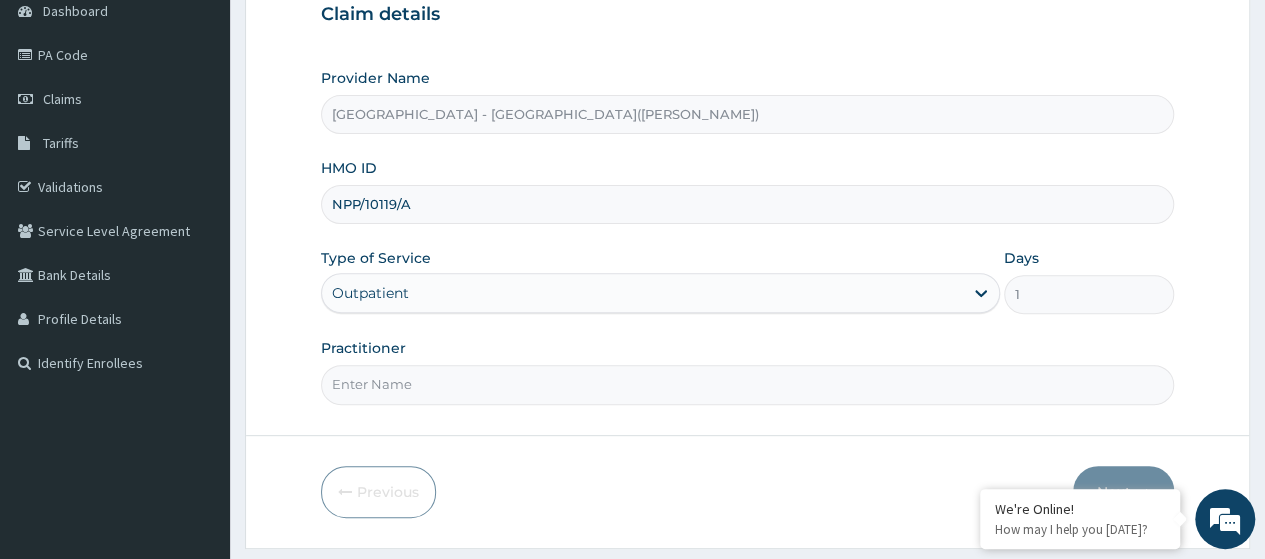 click on "Practitioner" at bounding box center (747, 384) 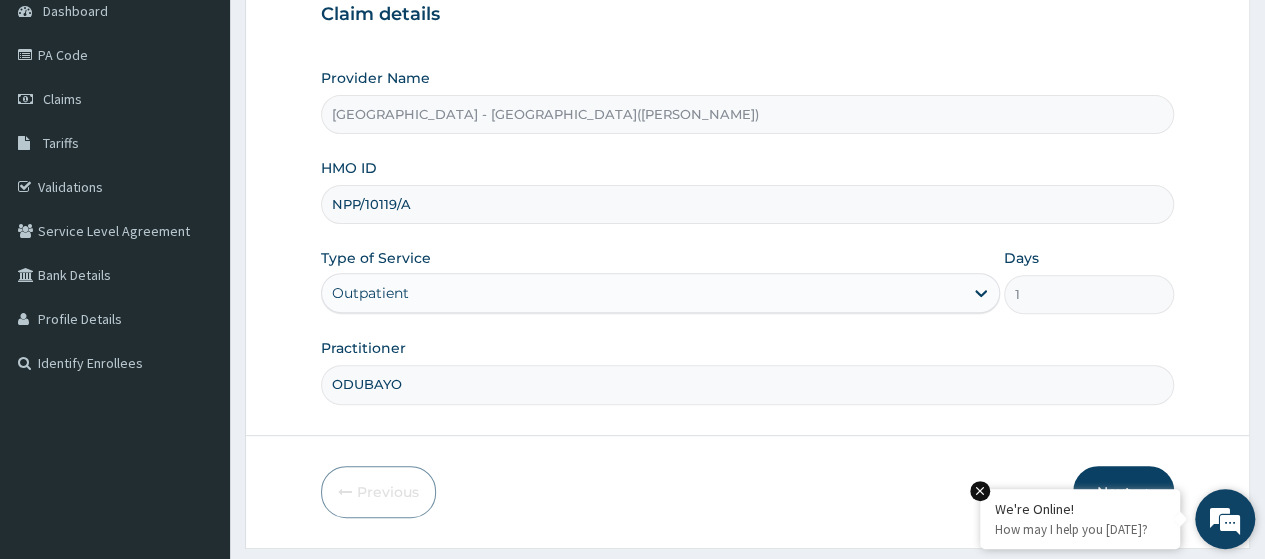 click on "Next" at bounding box center (1123, 492) 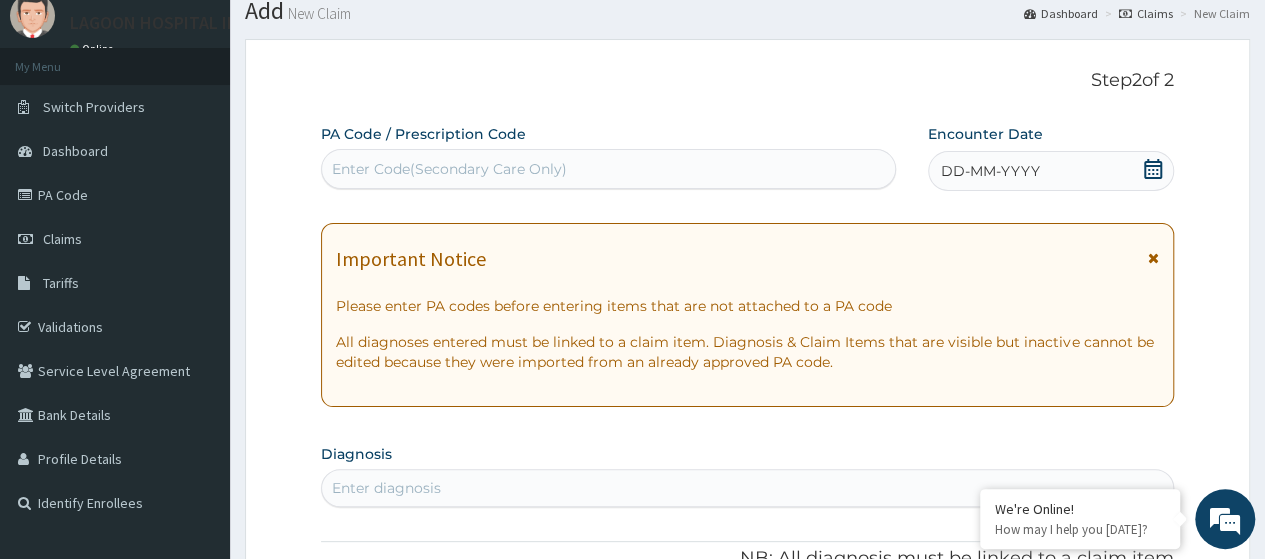 scroll, scrollTop: 60, scrollLeft: 0, axis: vertical 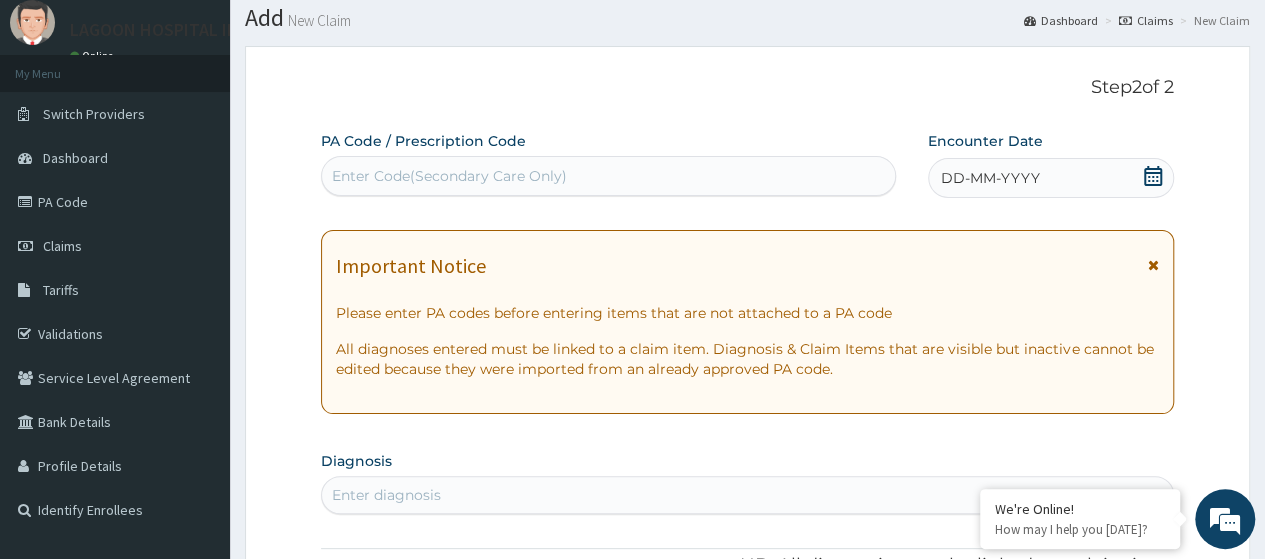 click on "Enter Code(Secondary Care Only)" at bounding box center [449, 176] 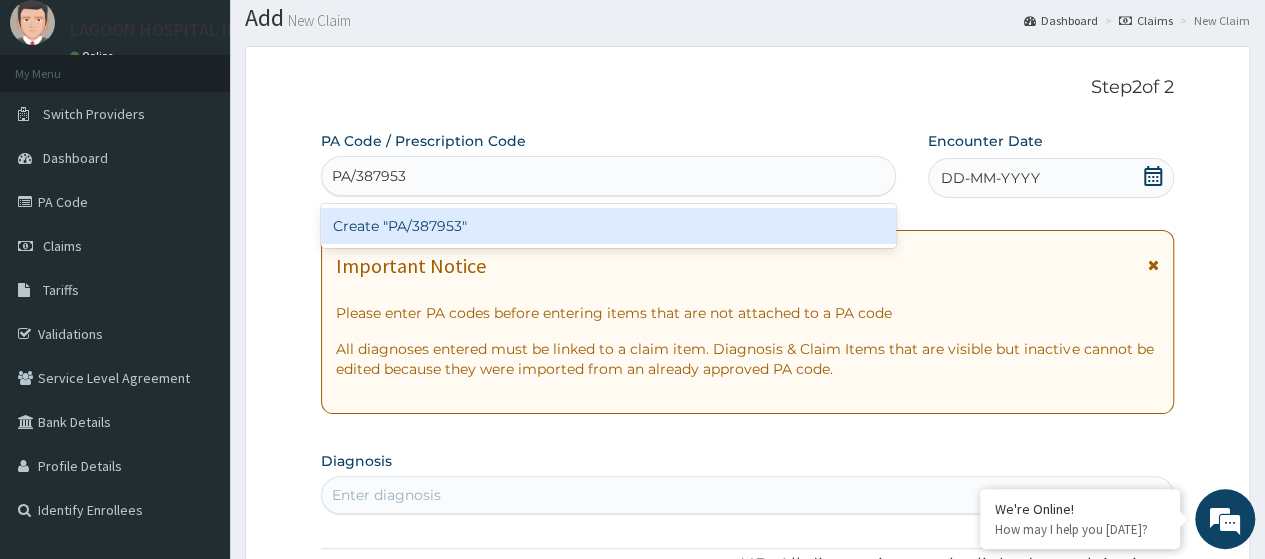 click on "Create "PA/387953"" at bounding box center (608, 226) 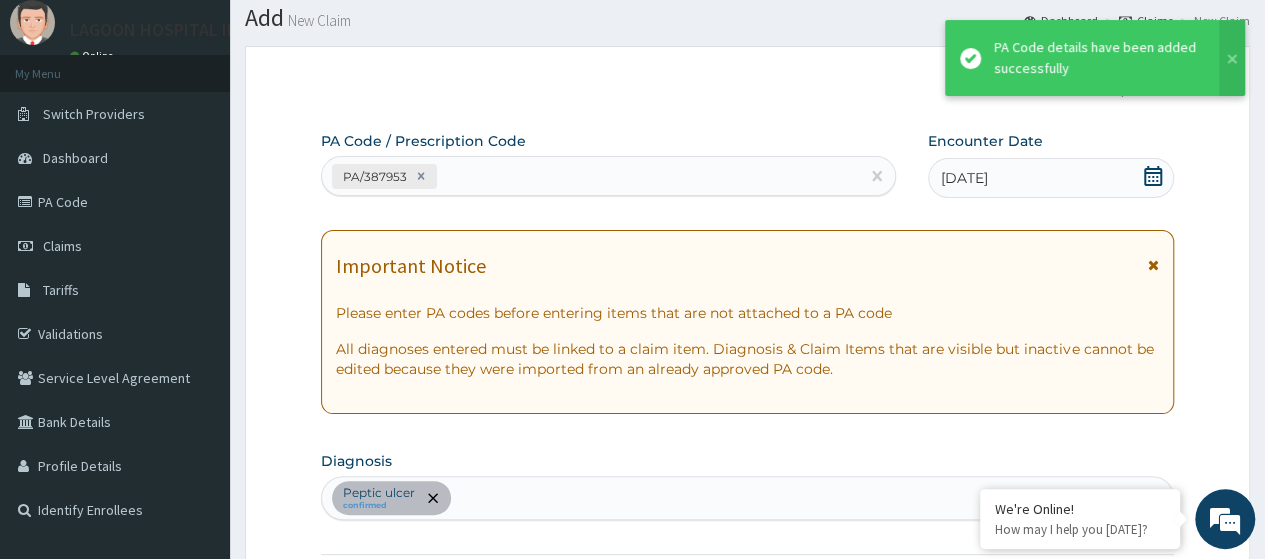 scroll, scrollTop: 690, scrollLeft: 0, axis: vertical 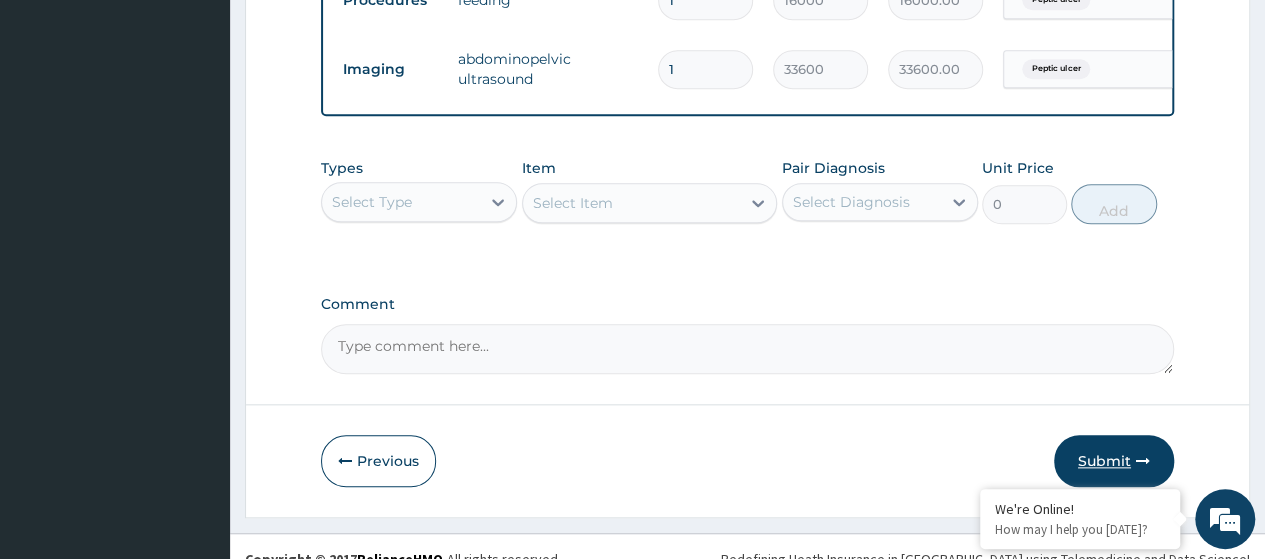 click on "Submit" at bounding box center [1114, 461] 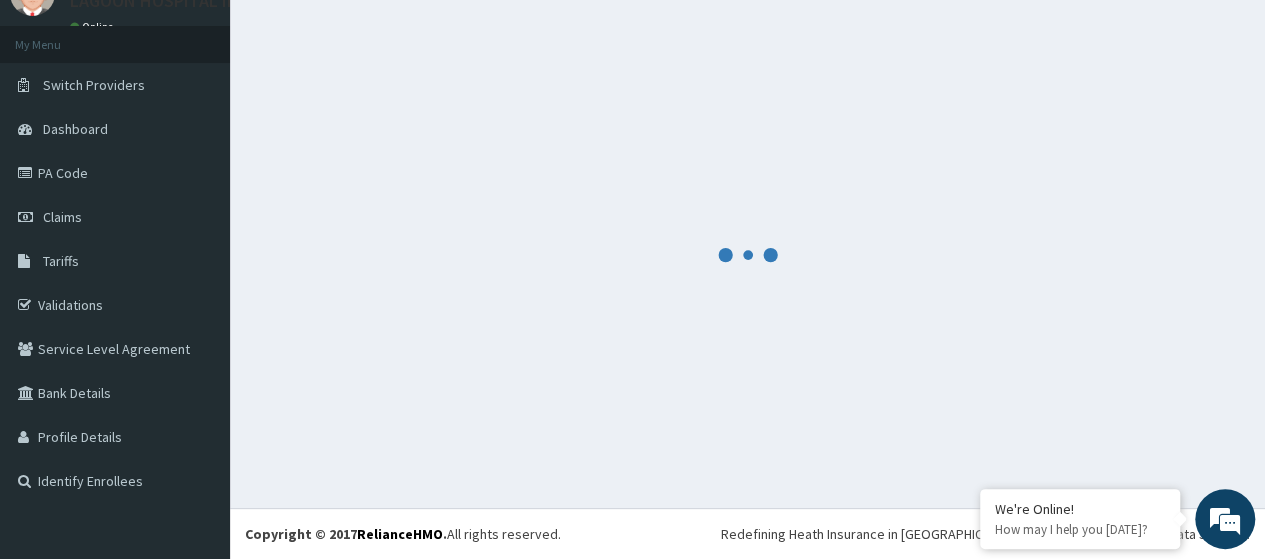 scroll, scrollTop: 88, scrollLeft: 0, axis: vertical 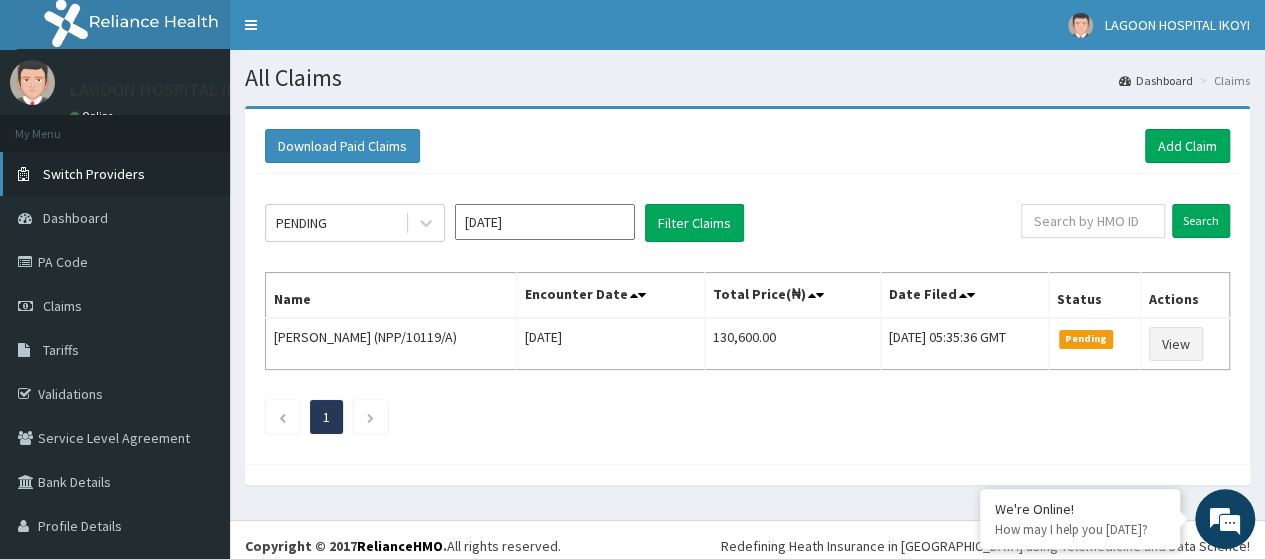 click on "Switch Providers" at bounding box center [94, 174] 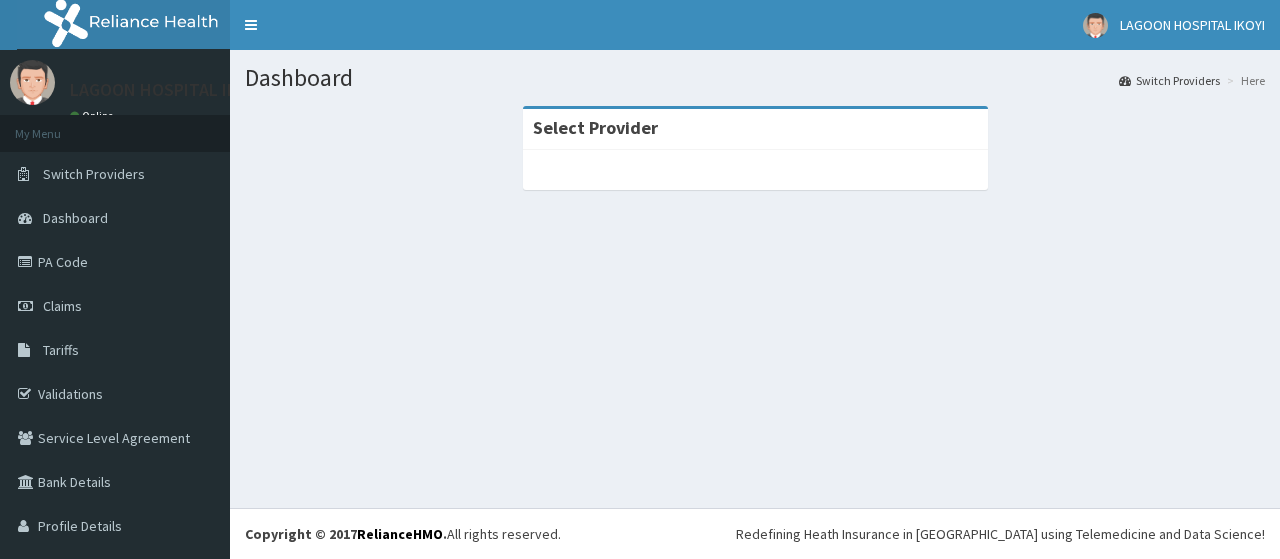 scroll, scrollTop: 0, scrollLeft: 0, axis: both 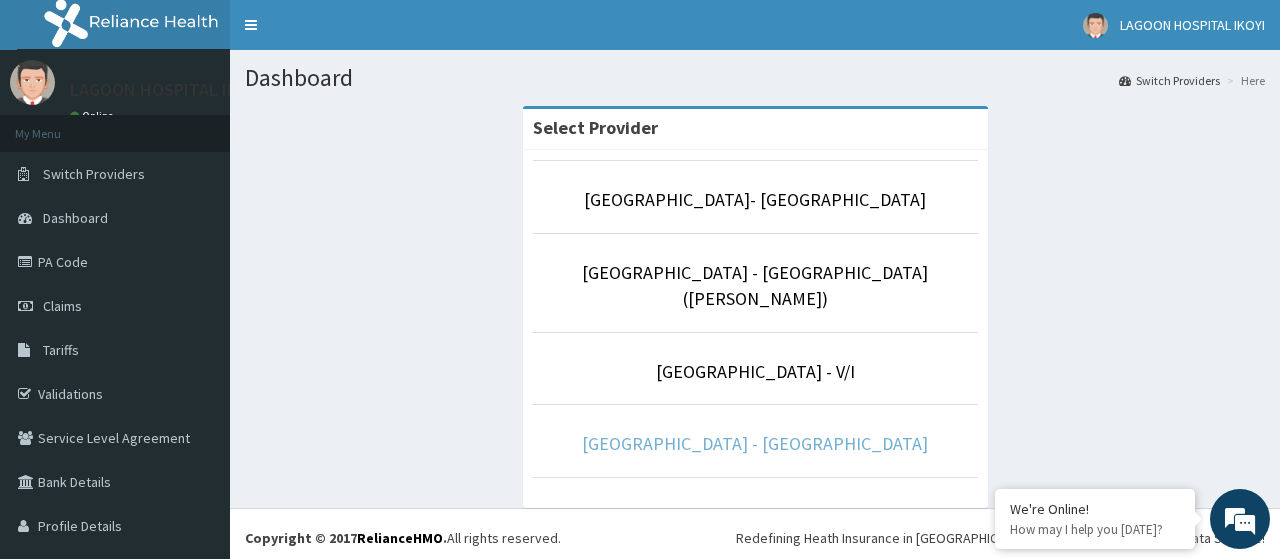 click on "Lagoon Hospital - Obafemi Awolowo way" at bounding box center [755, 443] 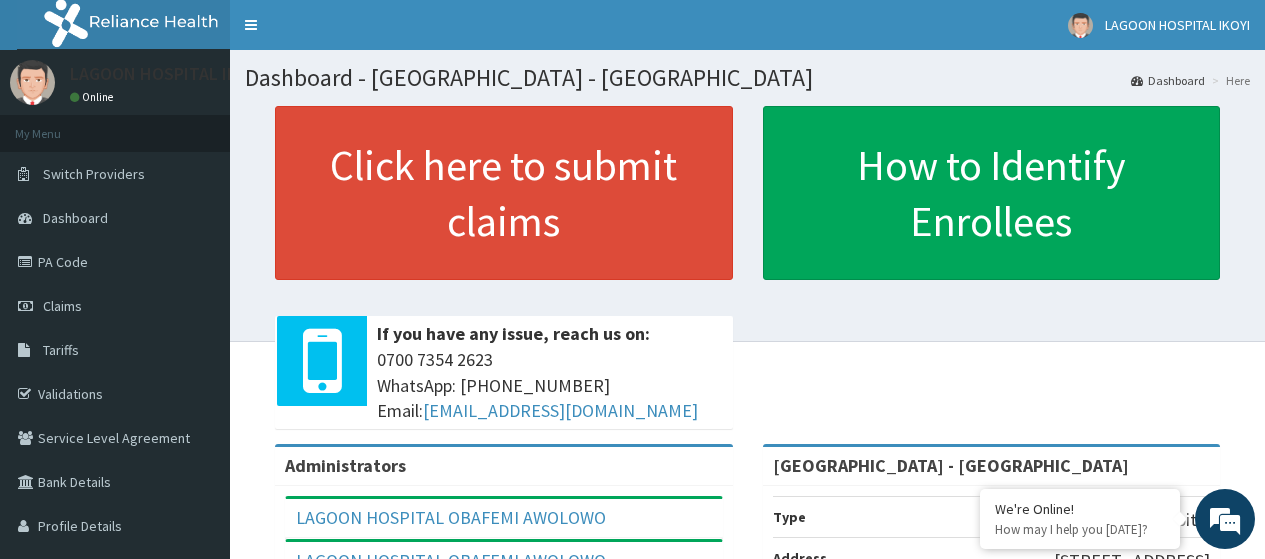 scroll, scrollTop: 0, scrollLeft: 0, axis: both 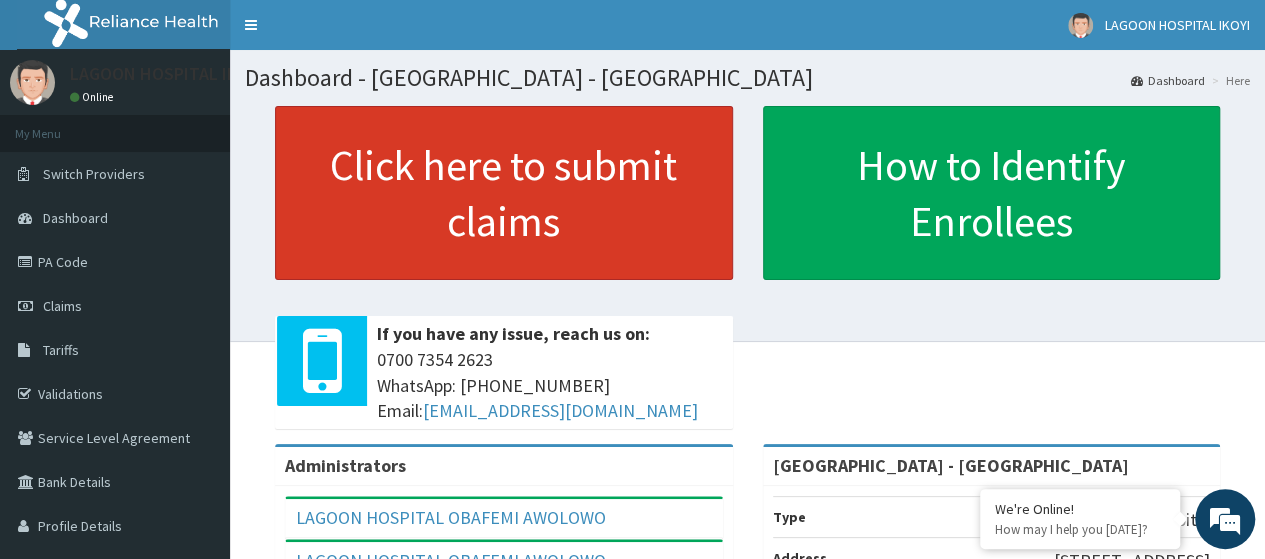 click on "Click here to submit claims" at bounding box center (504, 193) 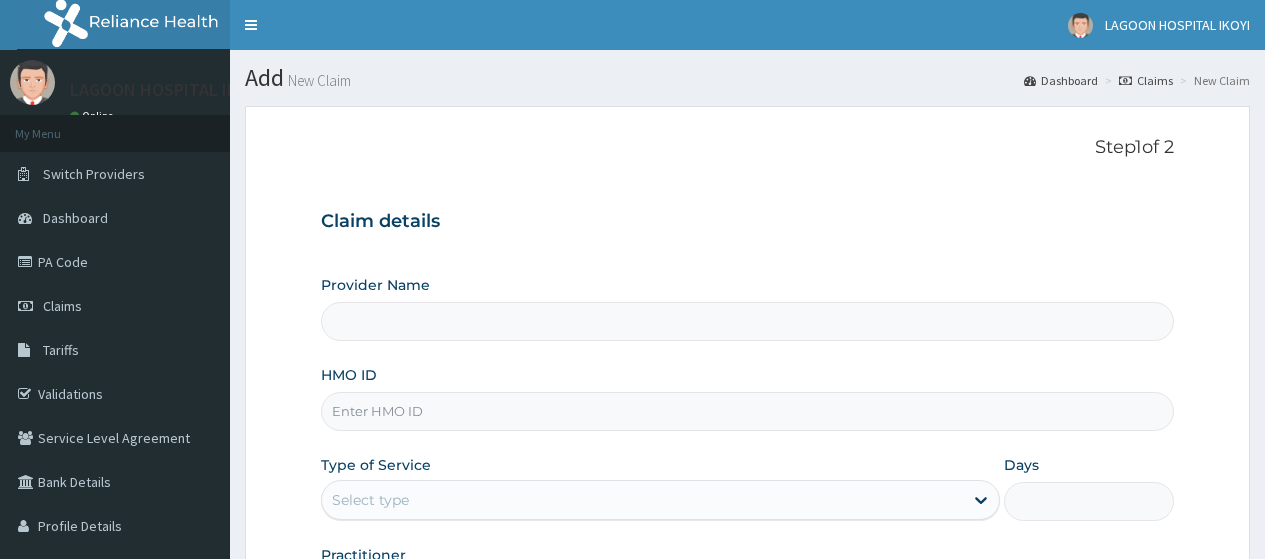 scroll, scrollTop: 0, scrollLeft: 0, axis: both 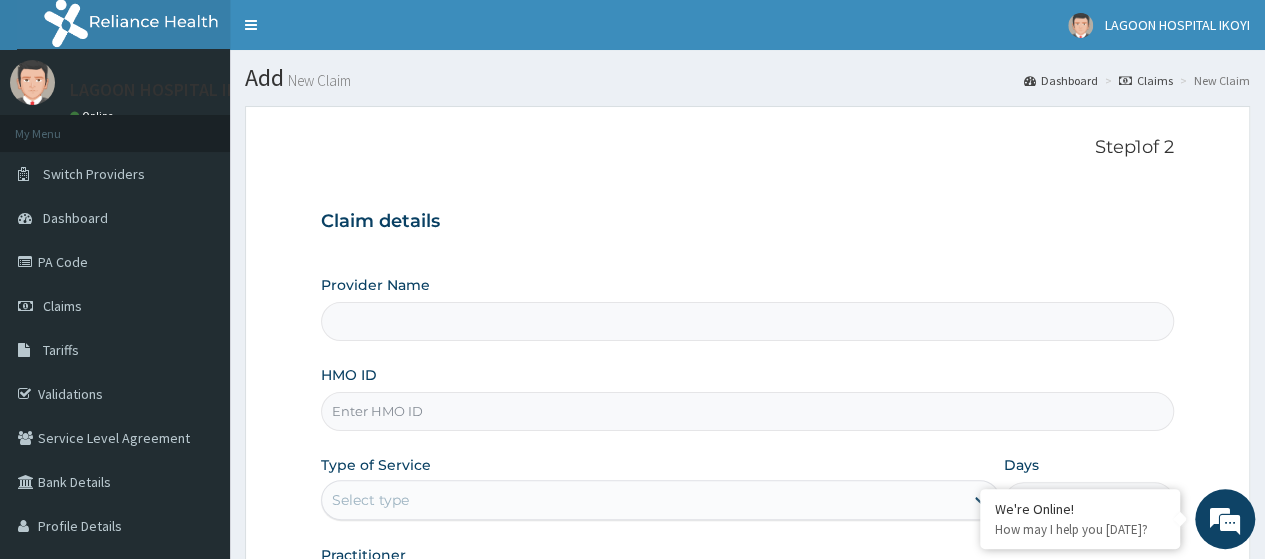 click on "HMO ID" at bounding box center [747, 411] 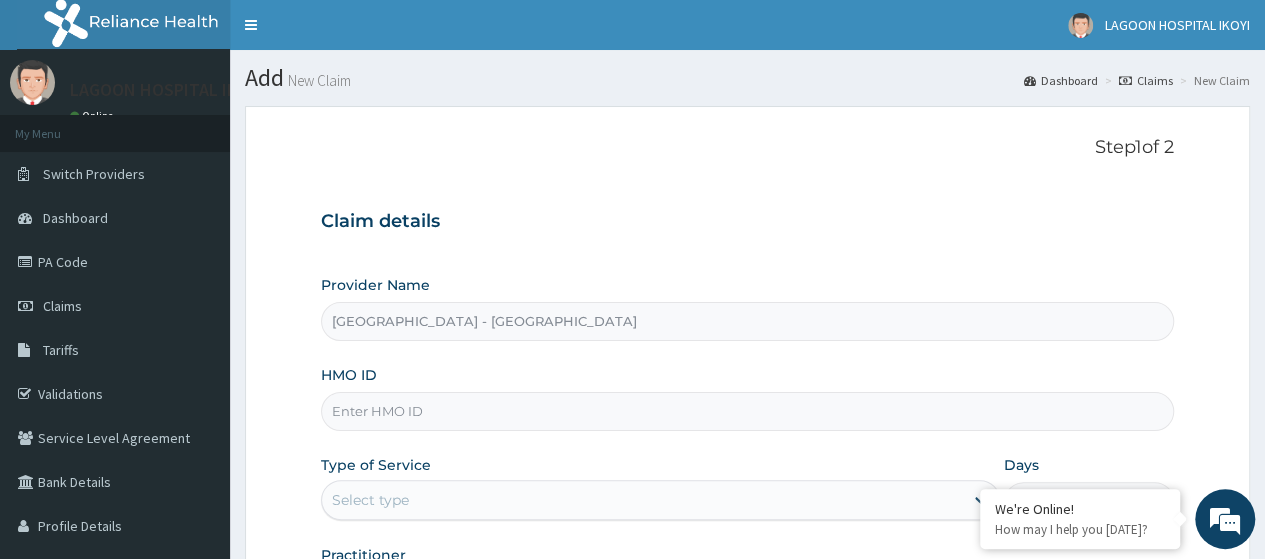 paste on "IHL/10007/A(mother enrolle no)" 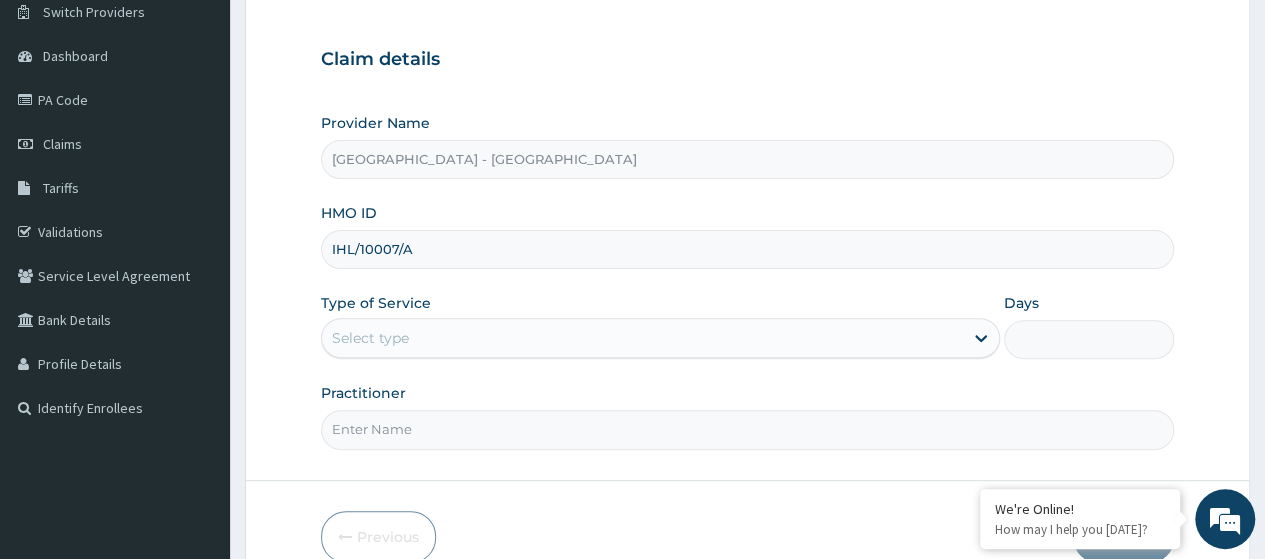 scroll, scrollTop: 166, scrollLeft: 0, axis: vertical 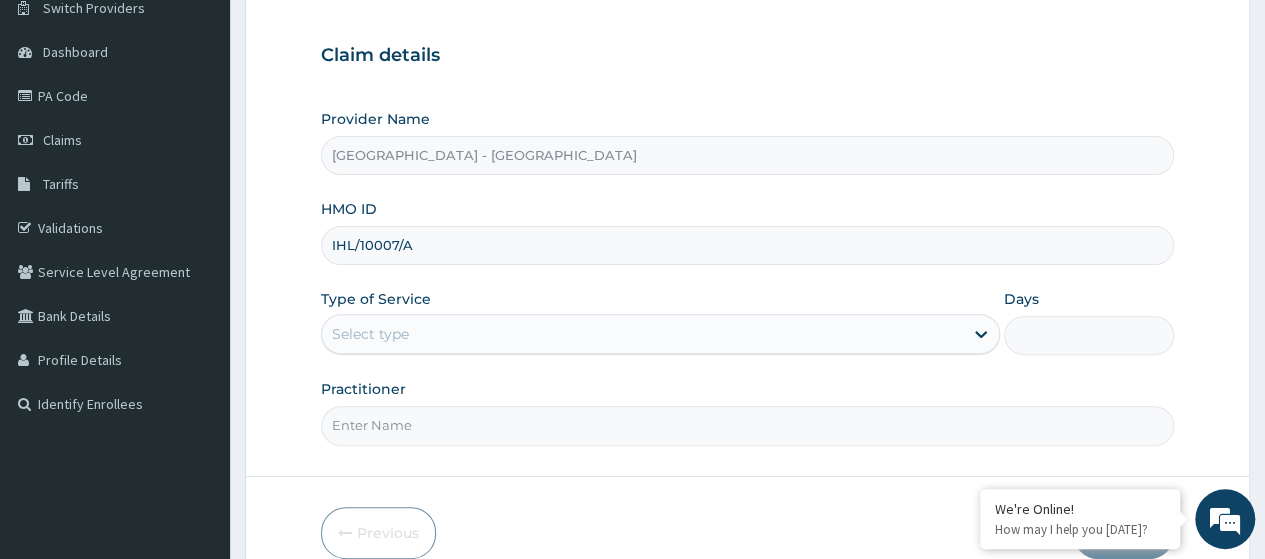 type on "IHL/10007/A" 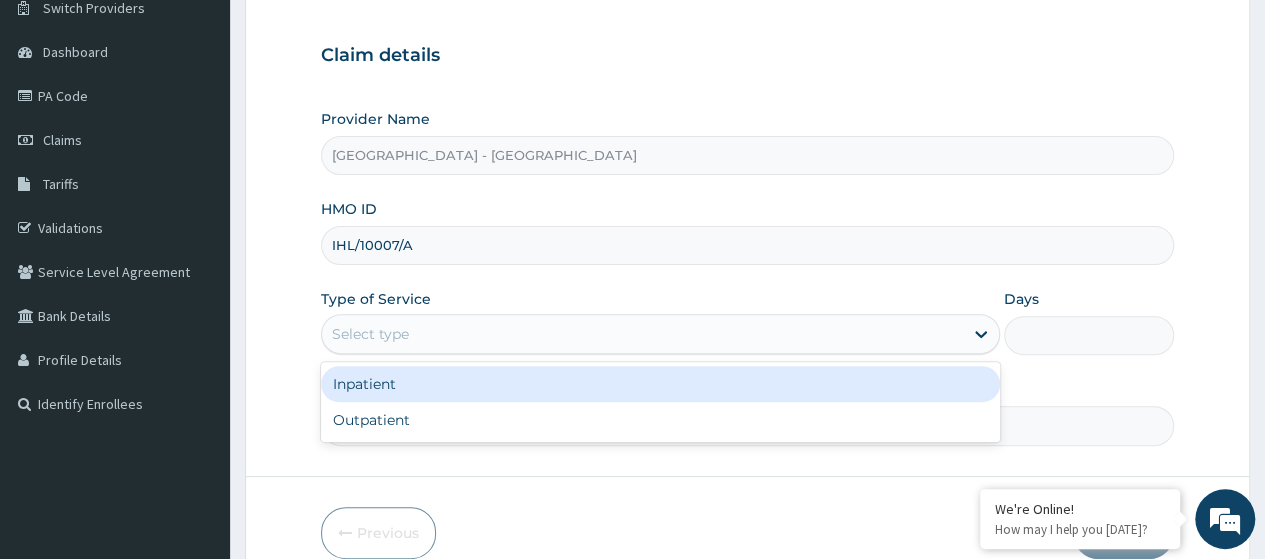 click on "Inpatient" at bounding box center (660, 384) 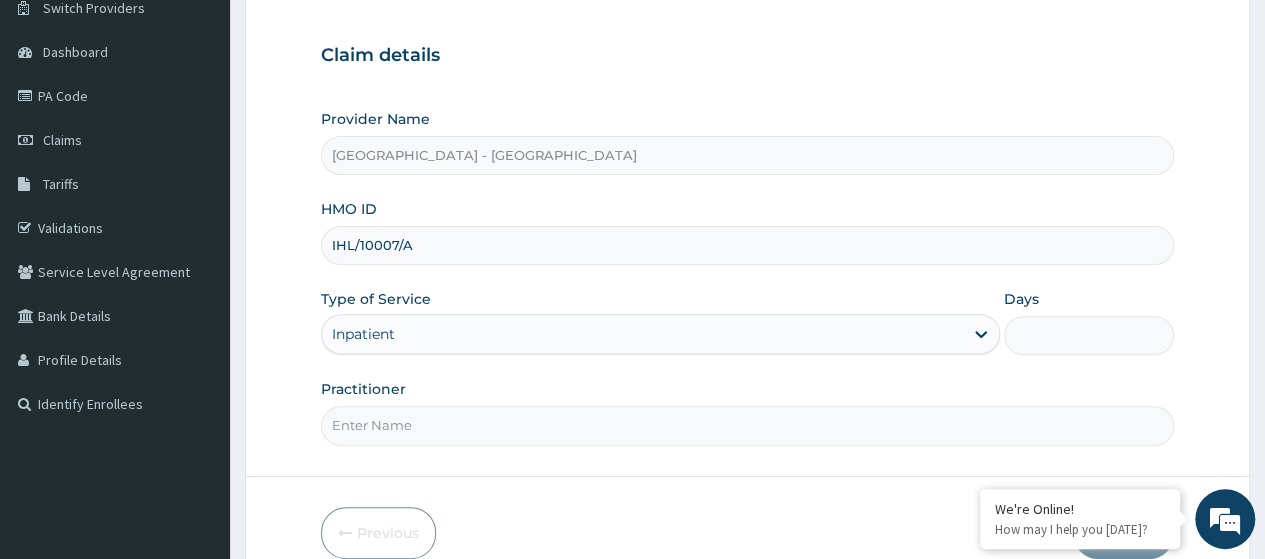 click on "Days" at bounding box center (1089, 335) 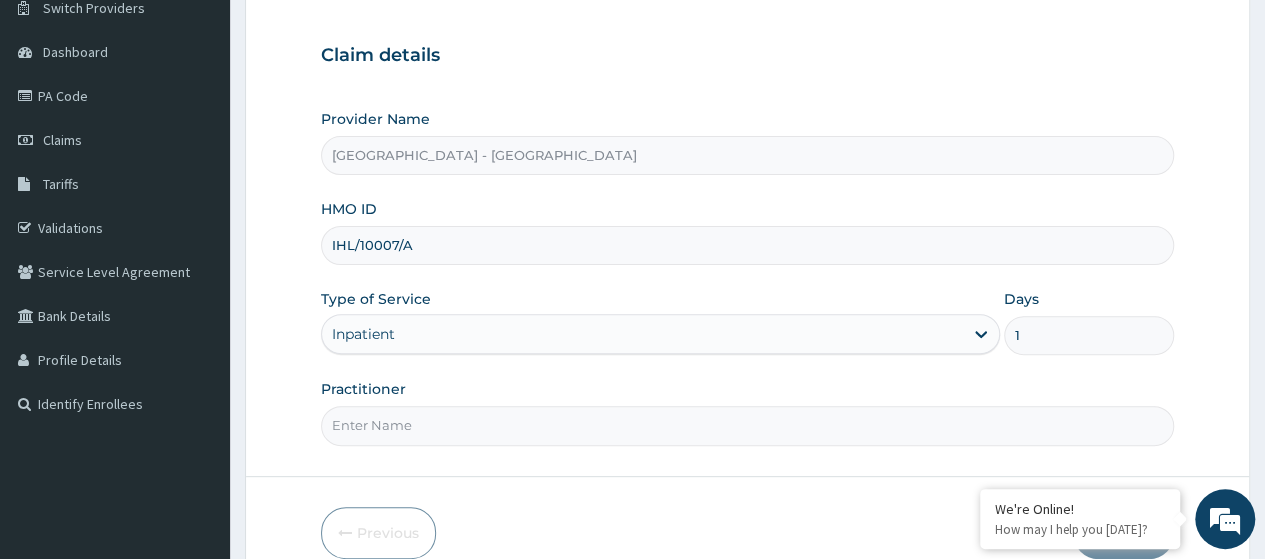 type on "1" 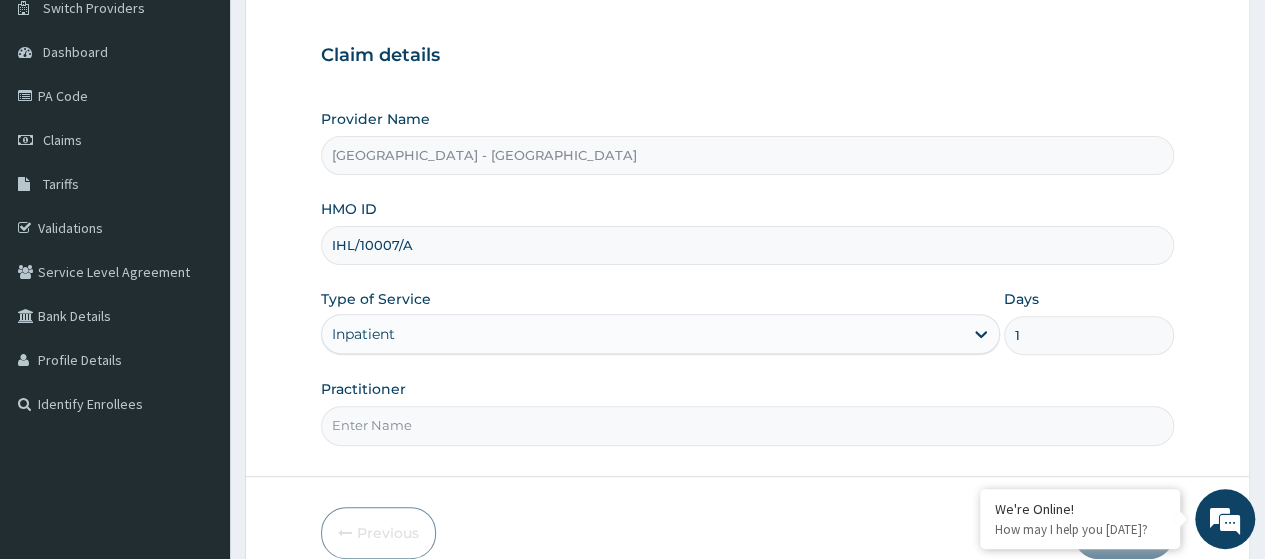 scroll, scrollTop: 0, scrollLeft: 0, axis: both 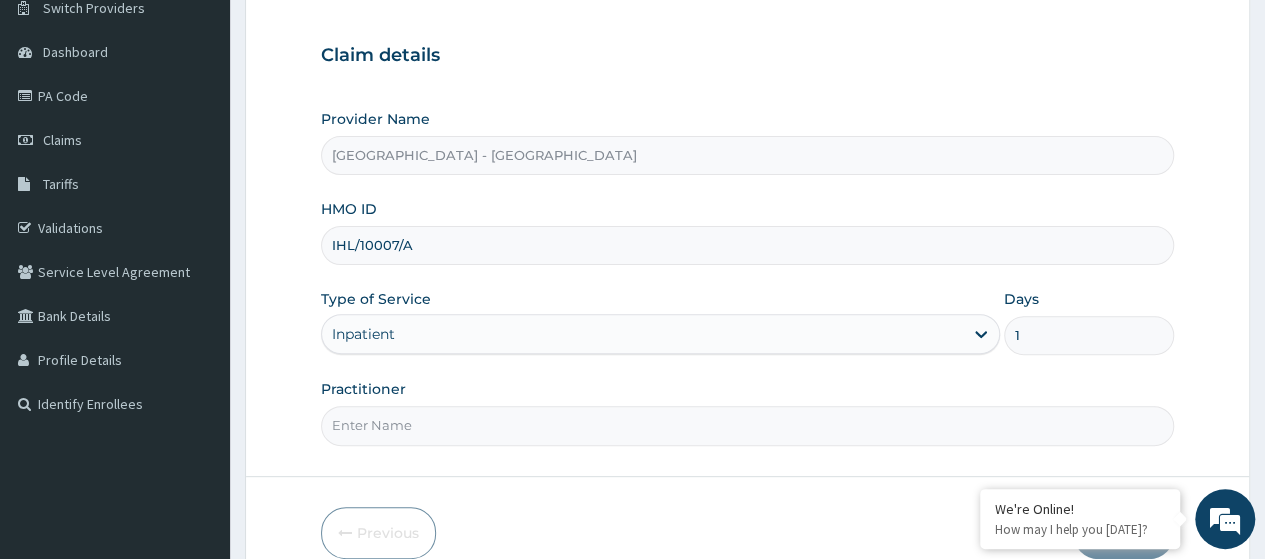 type on "ODUBAYO" 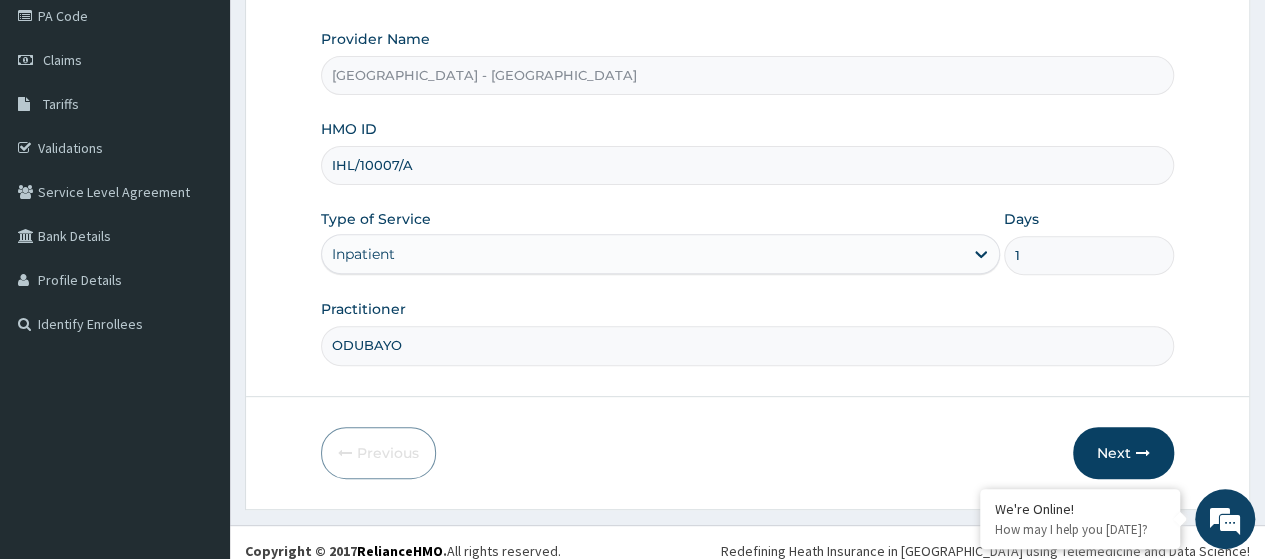 scroll, scrollTop: 258, scrollLeft: 0, axis: vertical 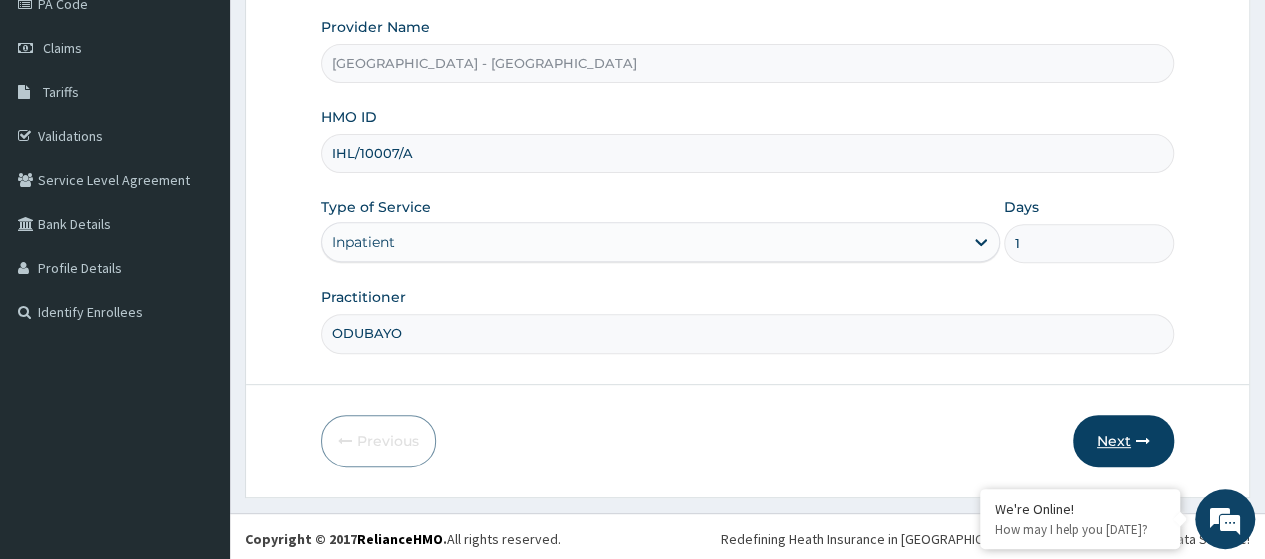 click on "Next" at bounding box center (1123, 441) 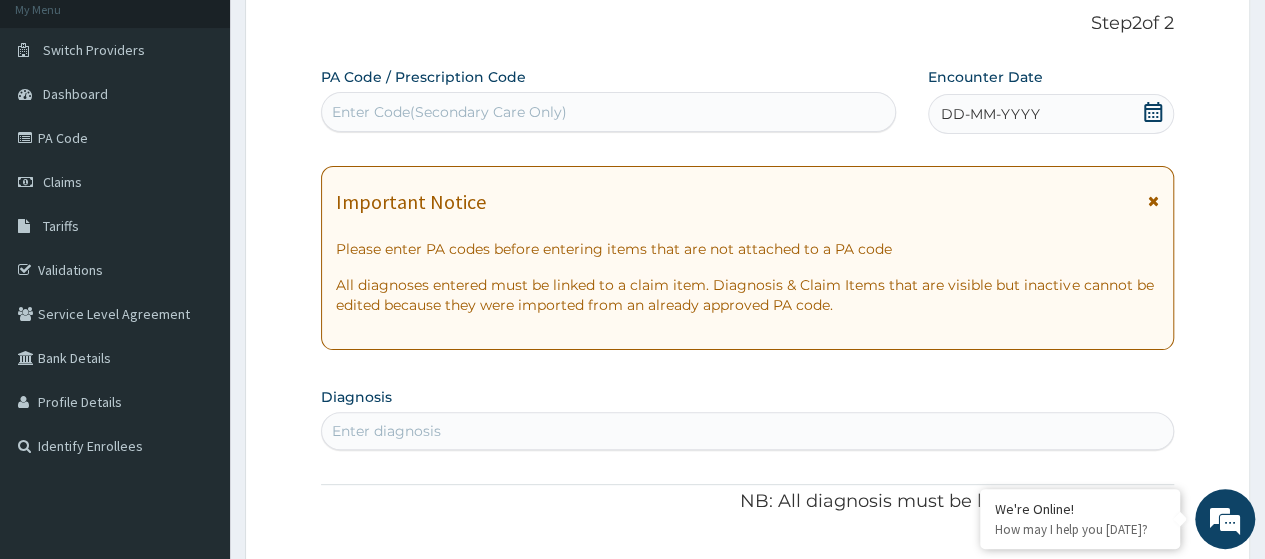 scroll, scrollTop: 0, scrollLeft: 0, axis: both 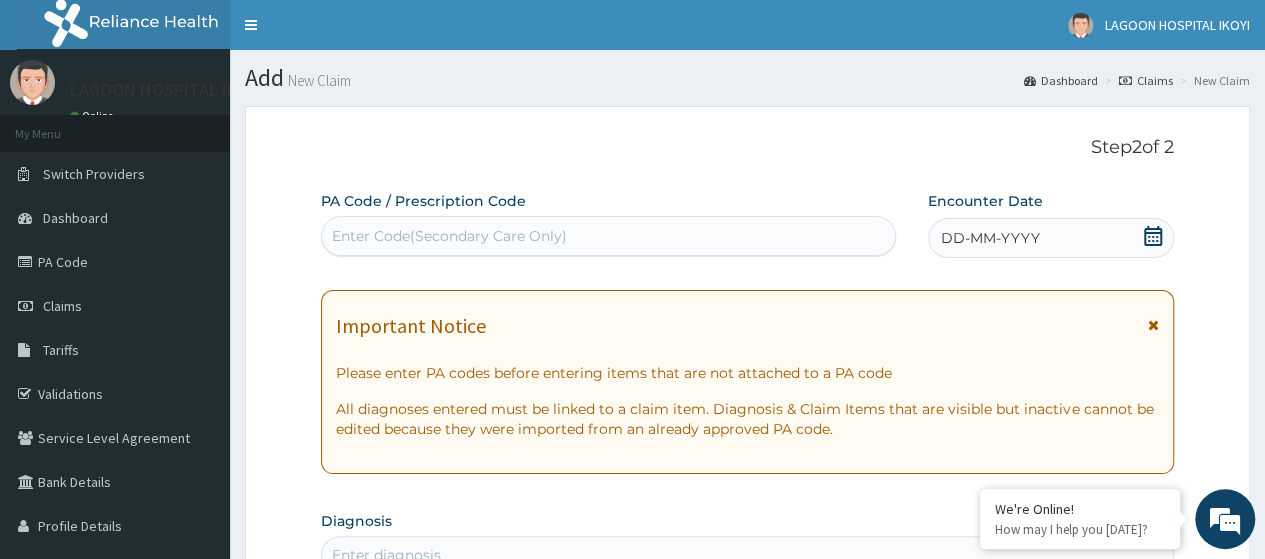 click on "Enter Code(Secondary Care Only)" at bounding box center [449, 236] 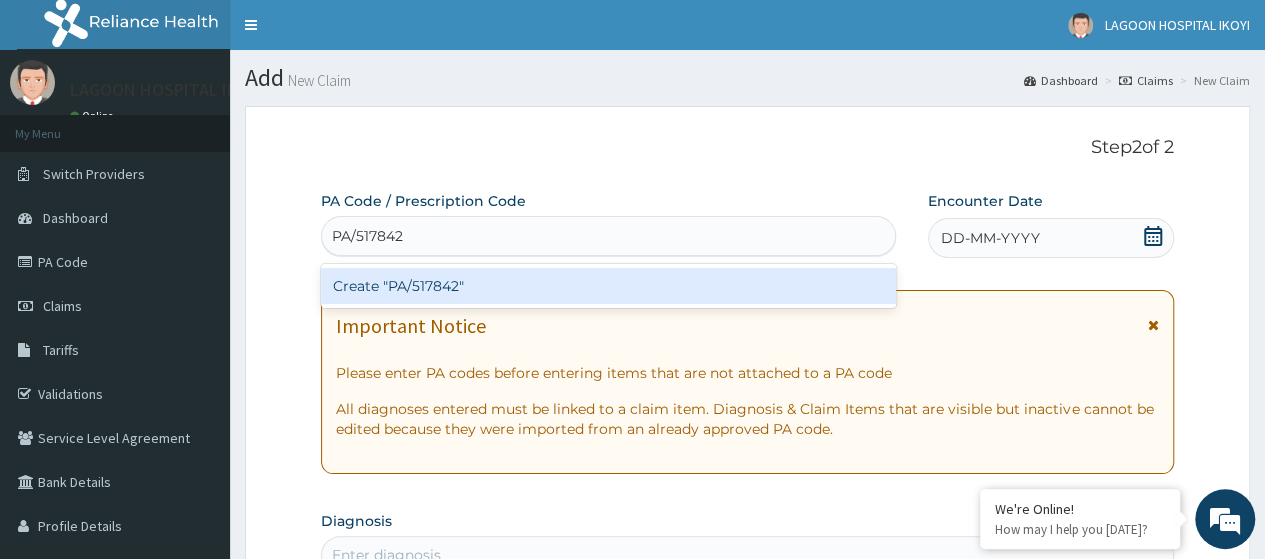 click on "Create "PA/517842"" at bounding box center [608, 286] 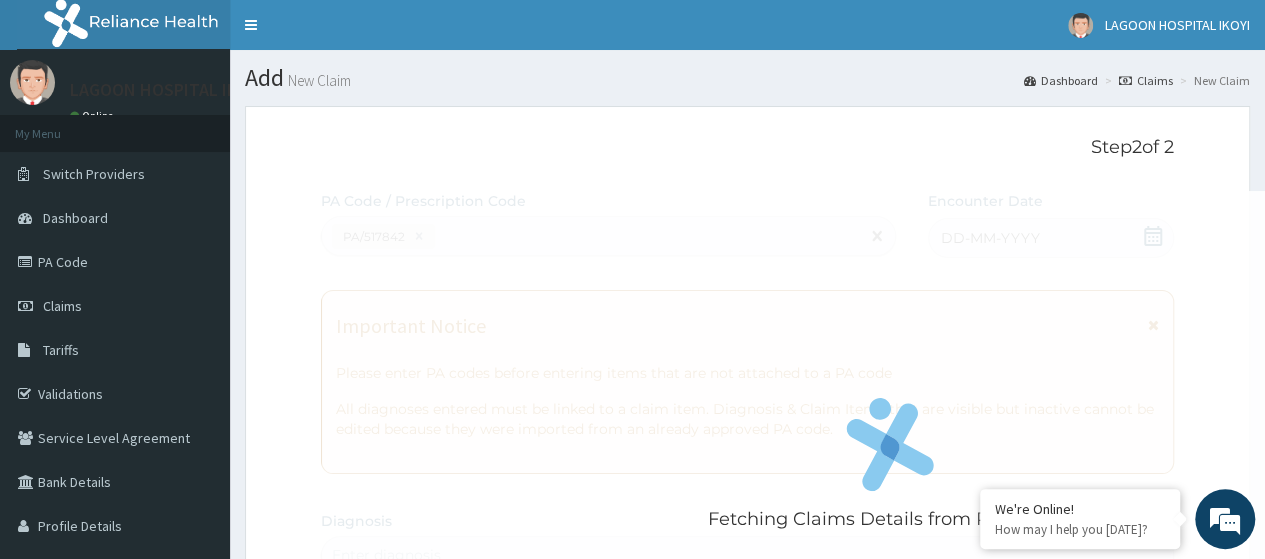 scroll, scrollTop: 551, scrollLeft: 0, axis: vertical 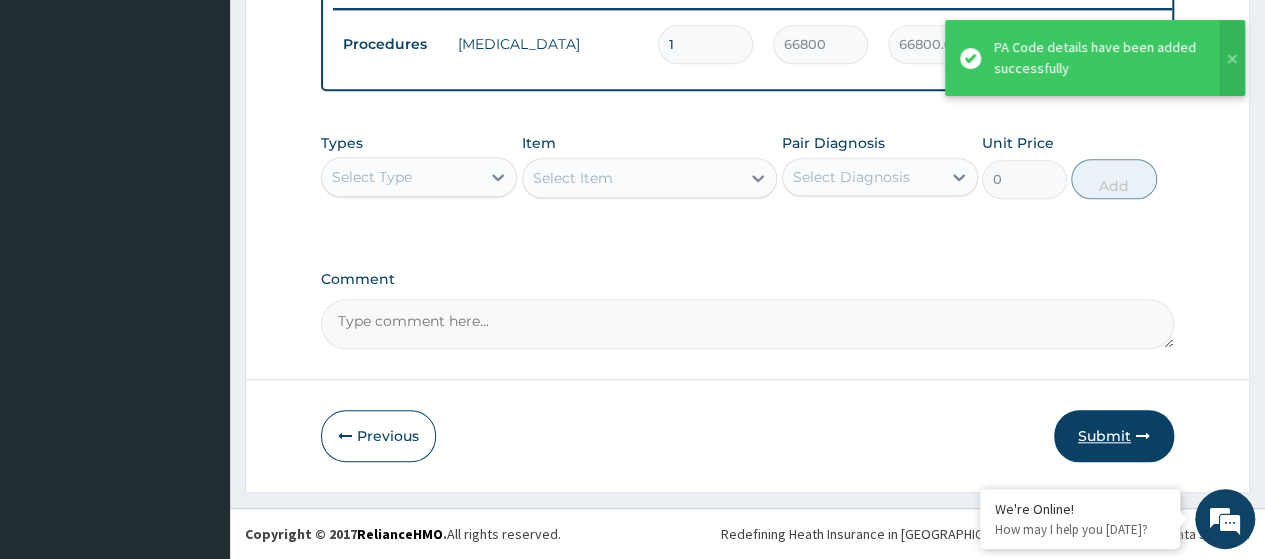 click on "Submit" at bounding box center [1114, 436] 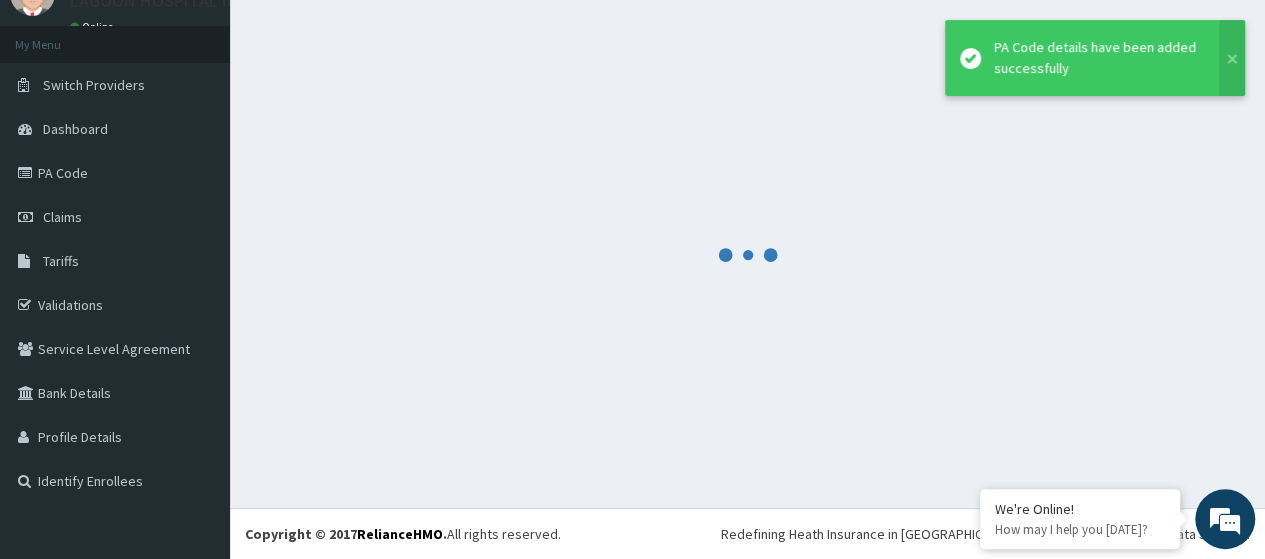 scroll, scrollTop: 88, scrollLeft: 0, axis: vertical 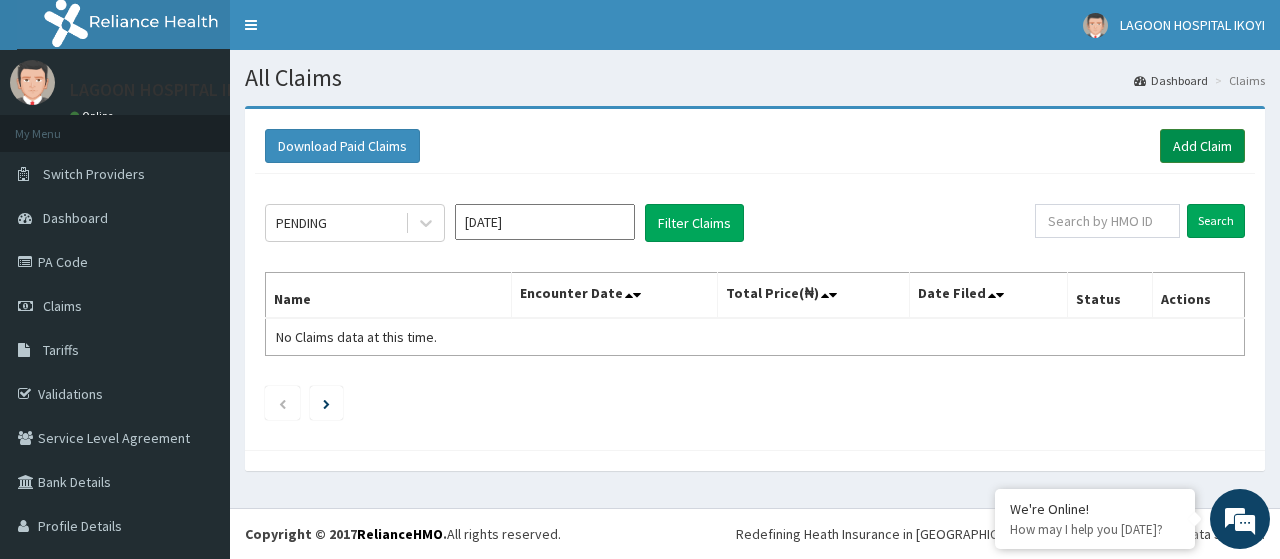 click on "Add Claim" at bounding box center [1202, 146] 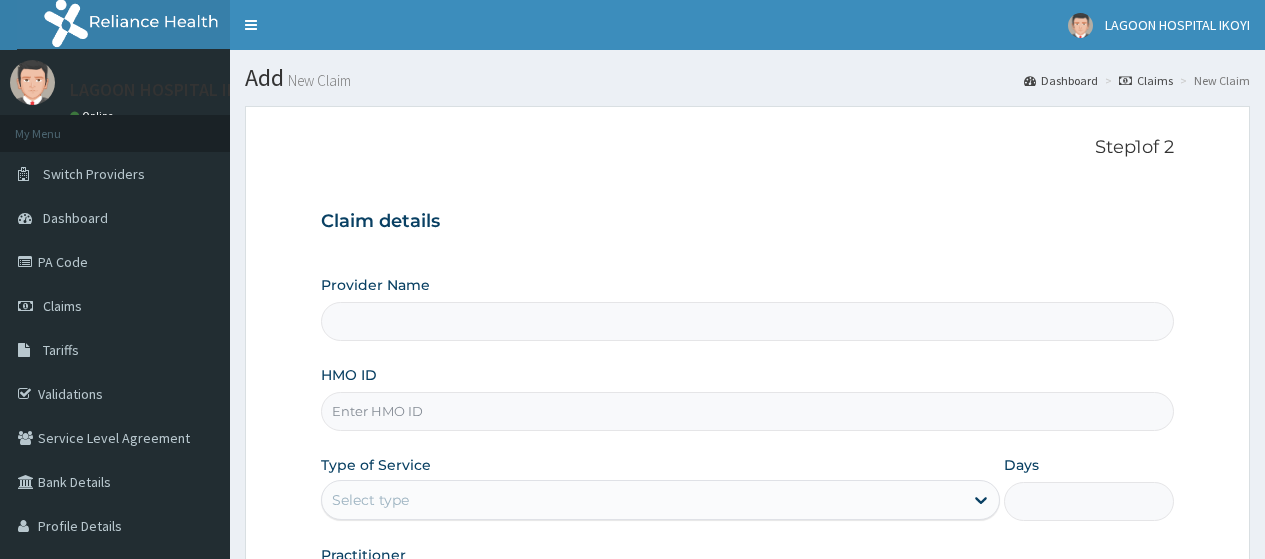 scroll, scrollTop: 0, scrollLeft: 0, axis: both 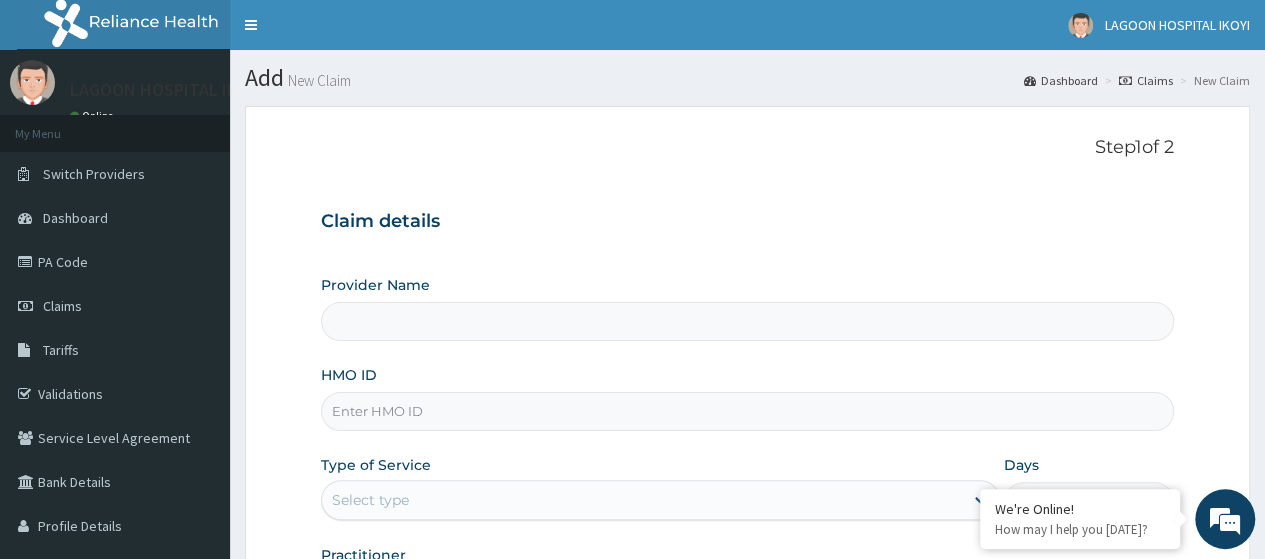 click on "HMO ID" at bounding box center (747, 411) 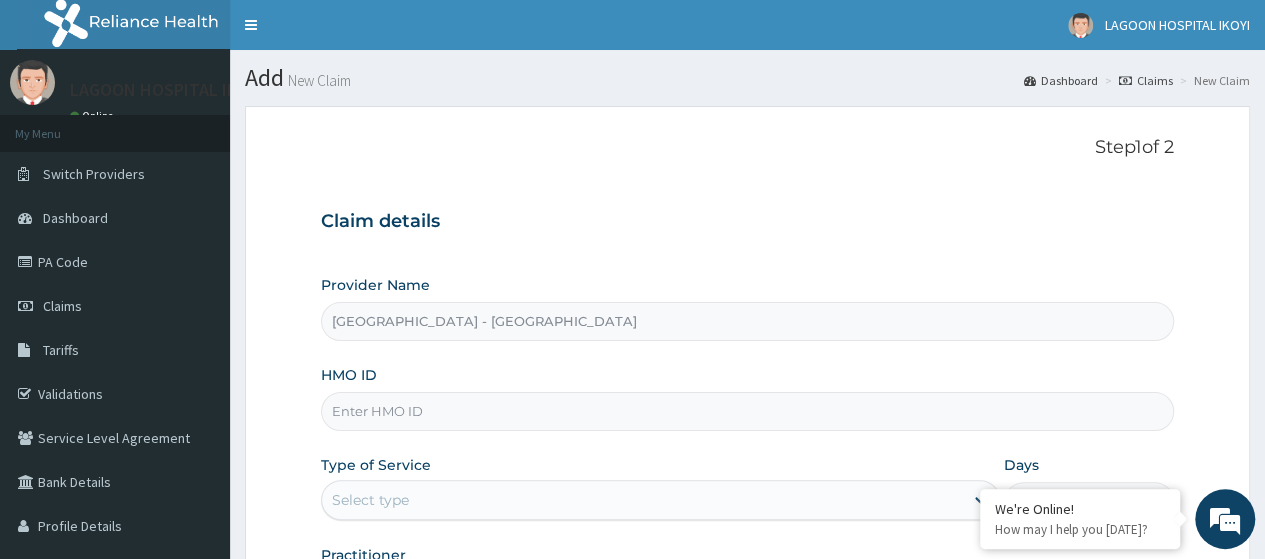 paste on "PMH/10021/A(mother)" 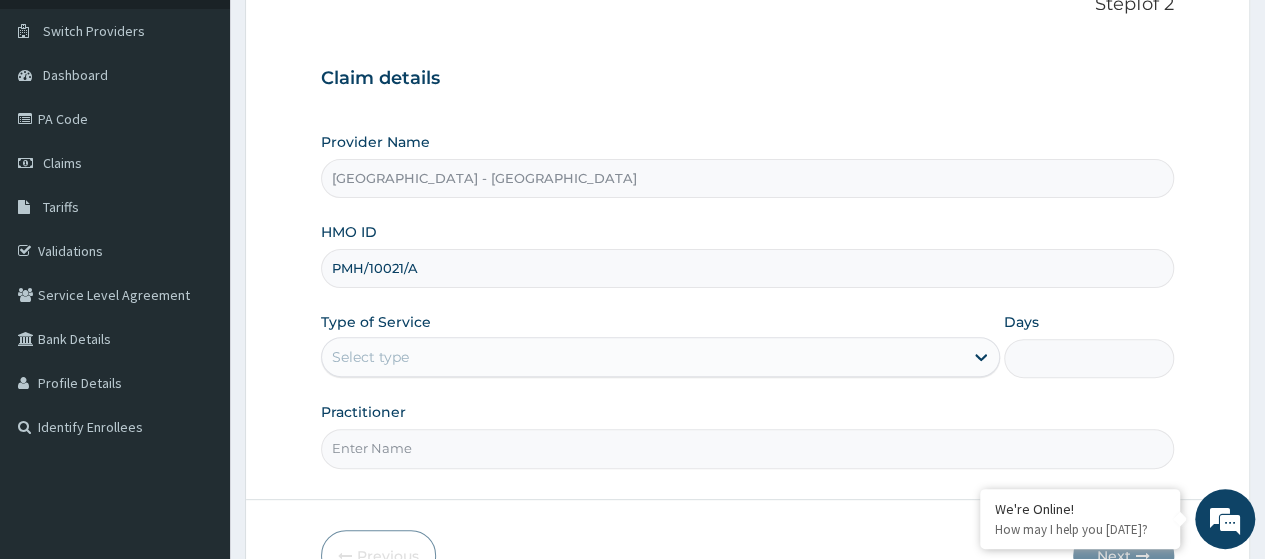 scroll, scrollTop: 171, scrollLeft: 0, axis: vertical 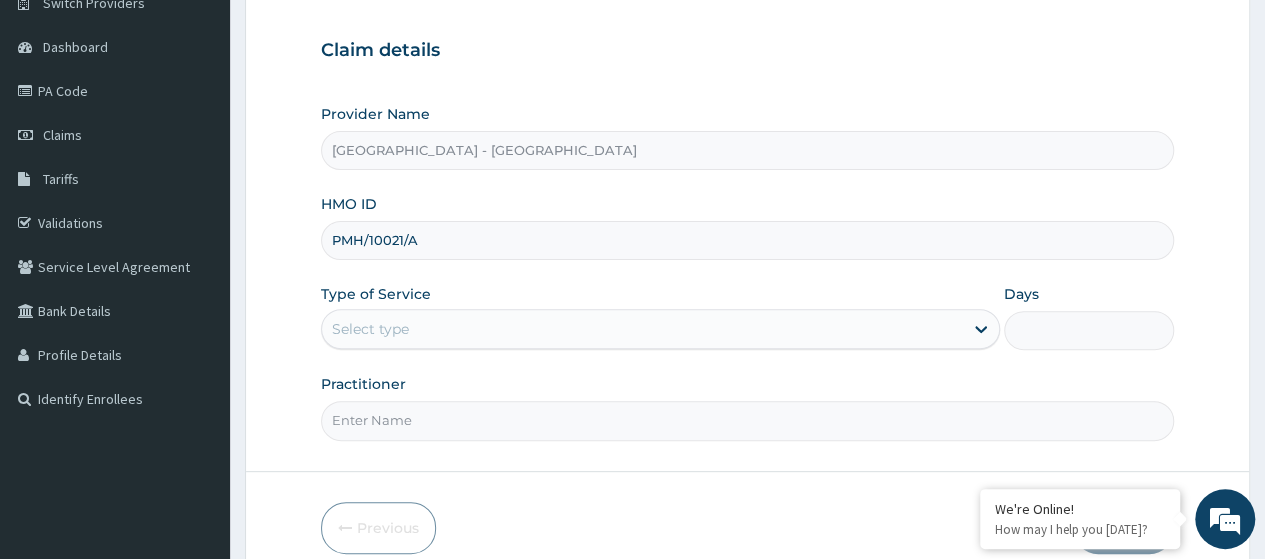 type on "PMH/10021/A" 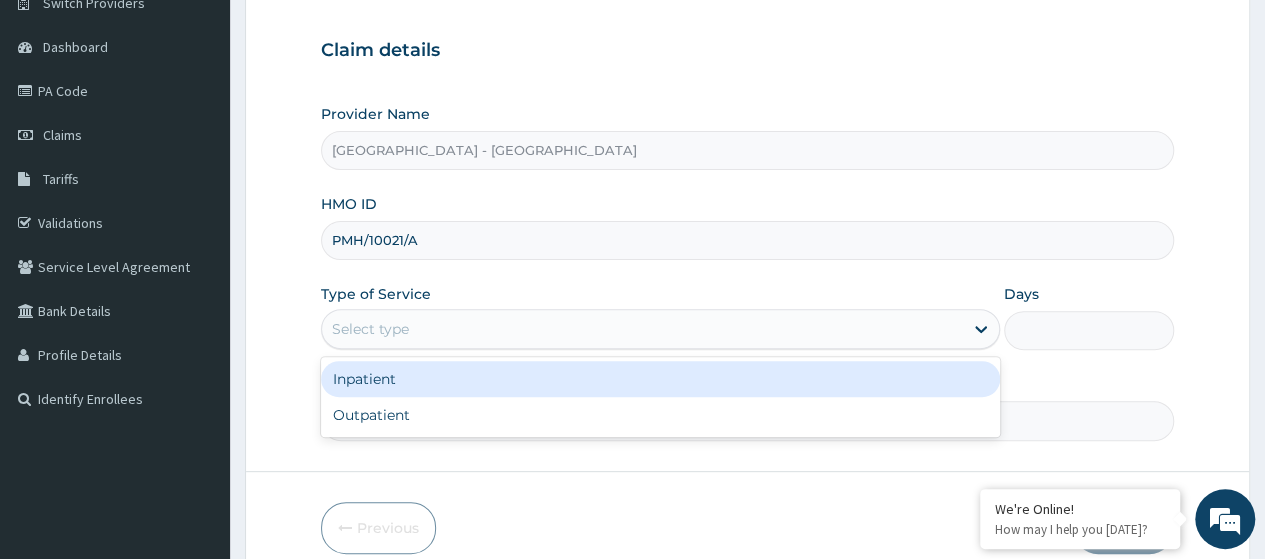 click on "Inpatient" at bounding box center (660, 379) 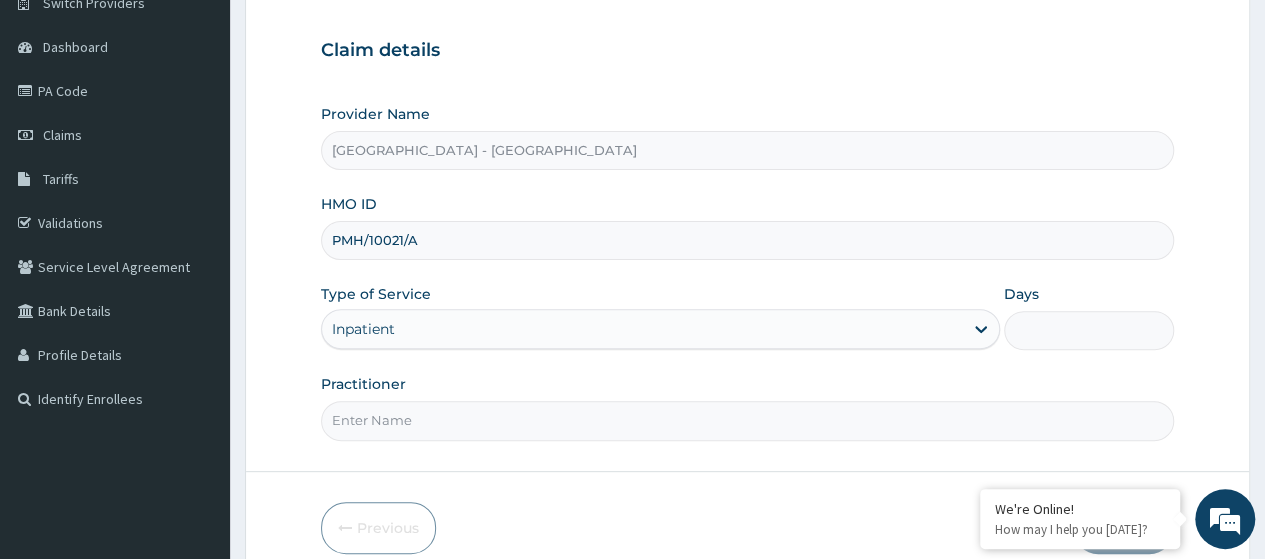 click on "Days" at bounding box center (1089, 330) 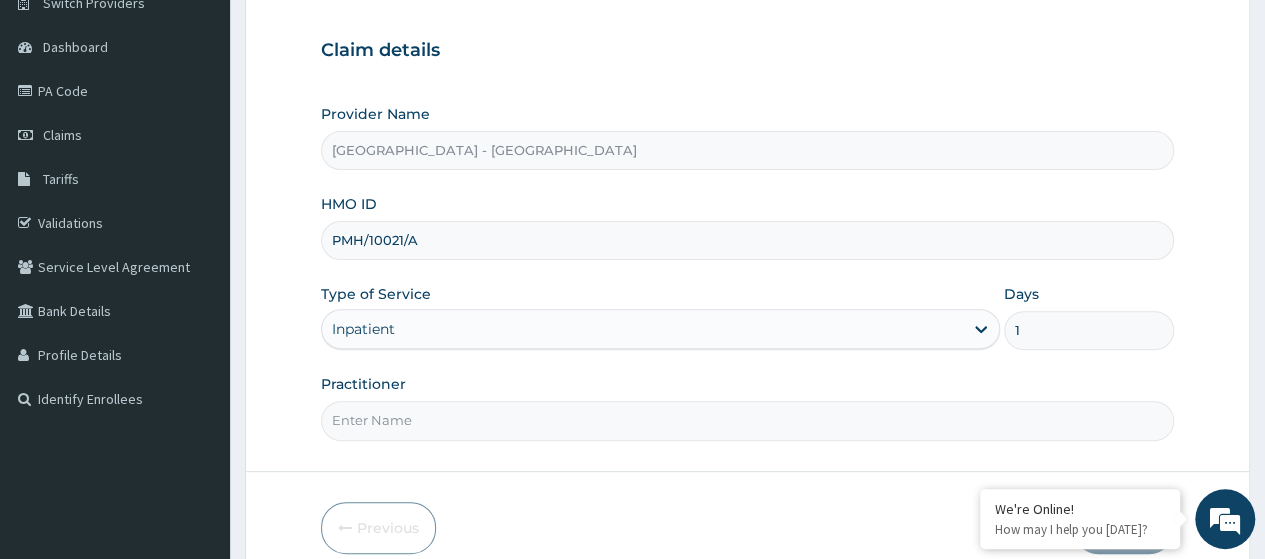 type on "1" 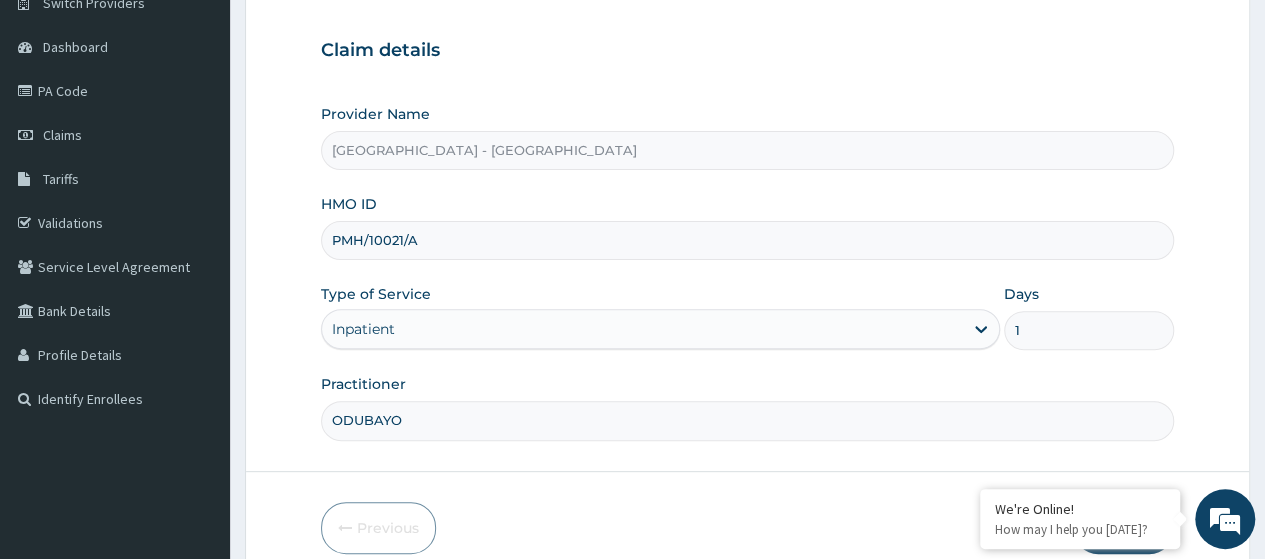 scroll, scrollTop: 0, scrollLeft: 0, axis: both 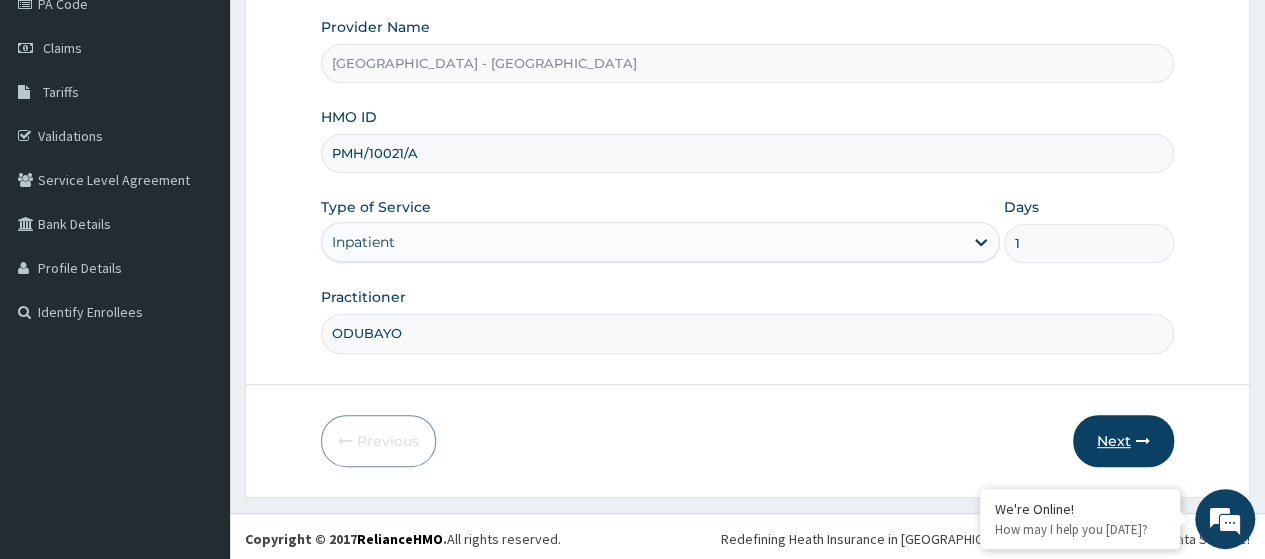 click on "Next" at bounding box center [1123, 441] 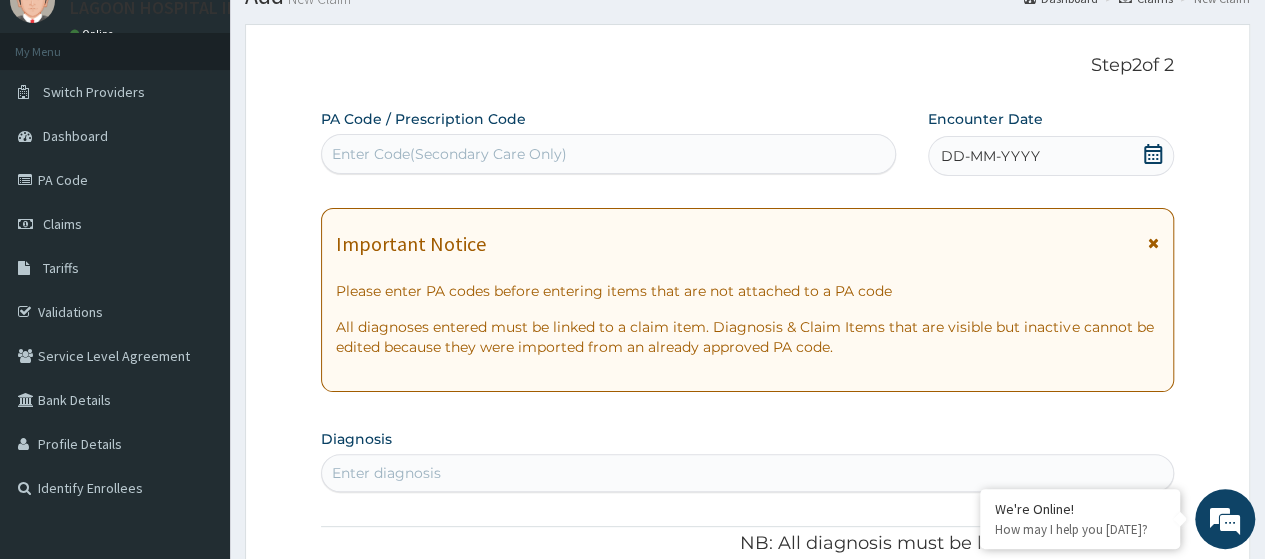 scroll, scrollTop: 34, scrollLeft: 0, axis: vertical 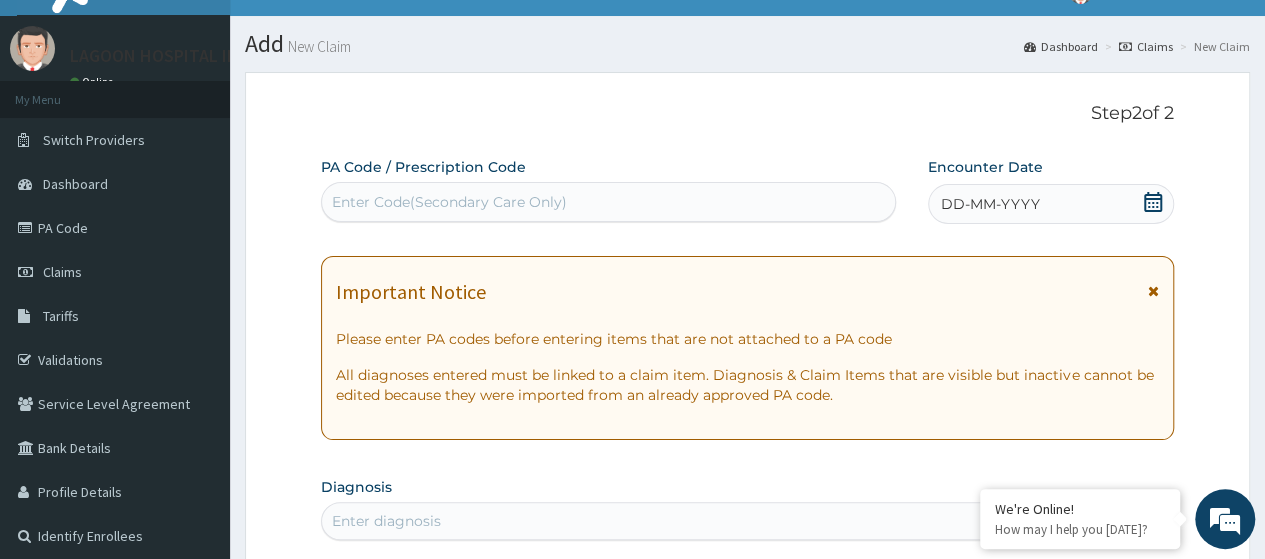 click on "Enter Code(Secondary Care Only)" at bounding box center [449, 202] 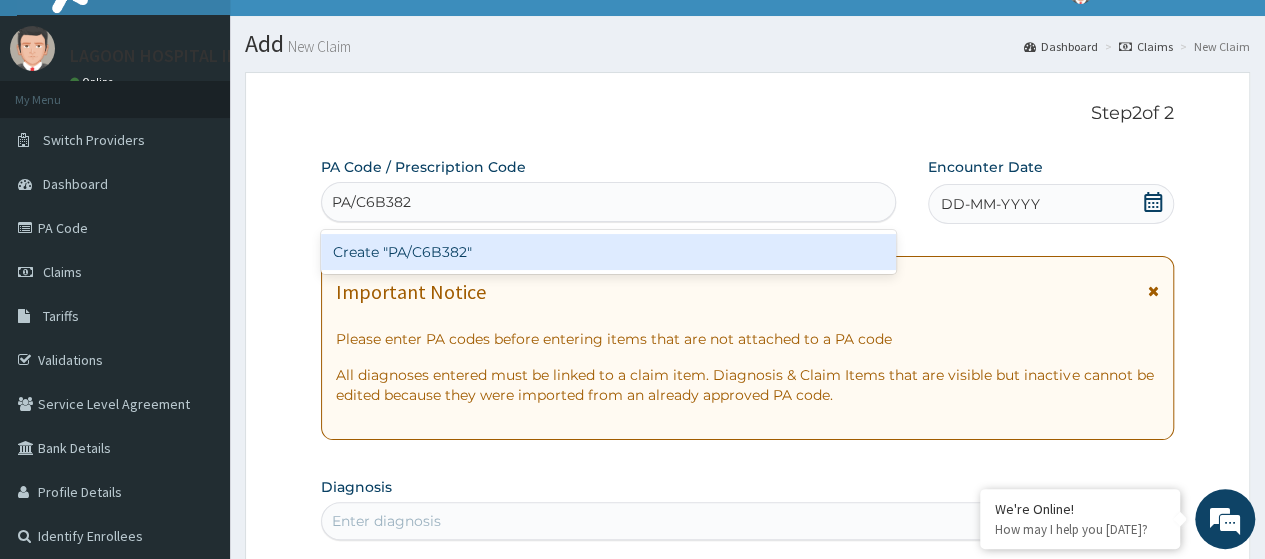 click on "Create "PA/C6B382"" at bounding box center [608, 252] 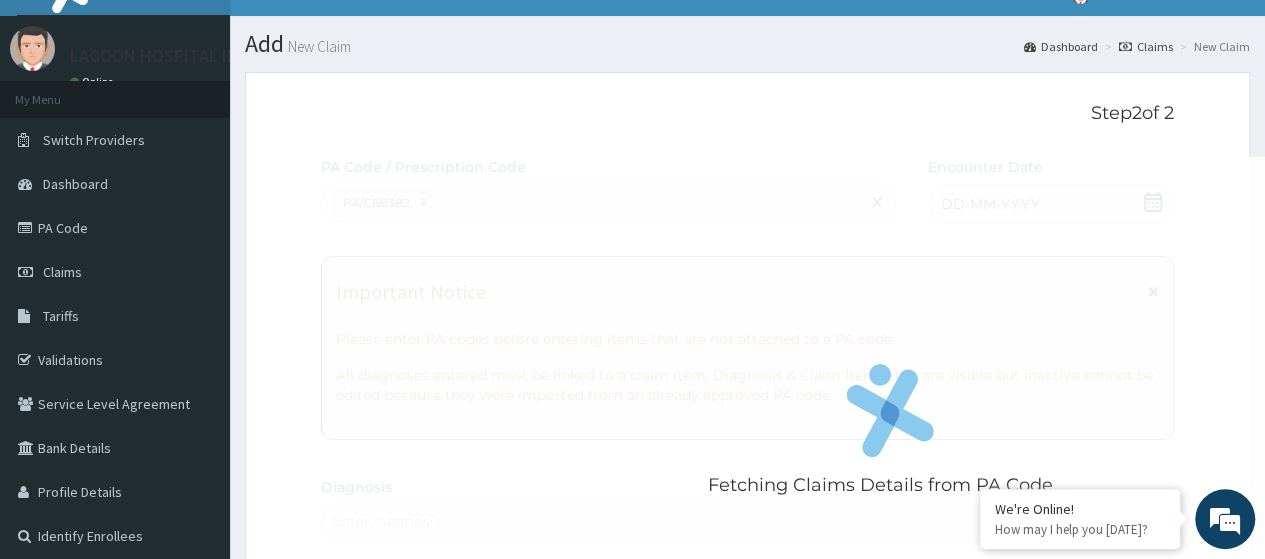 scroll, scrollTop: 551, scrollLeft: 0, axis: vertical 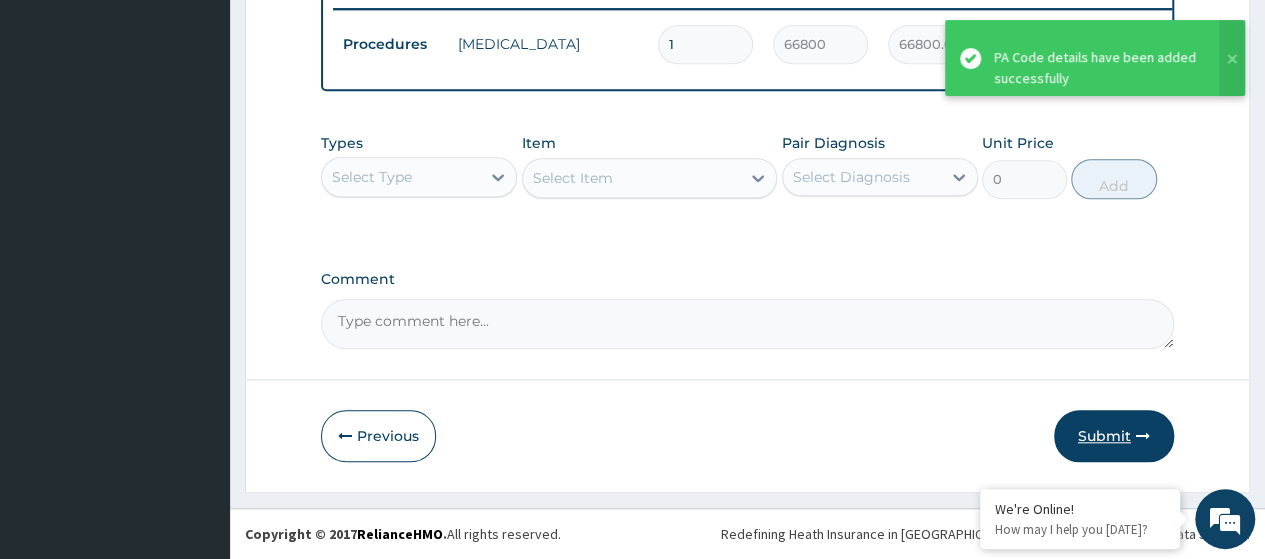 click on "Submit" at bounding box center (1114, 436) 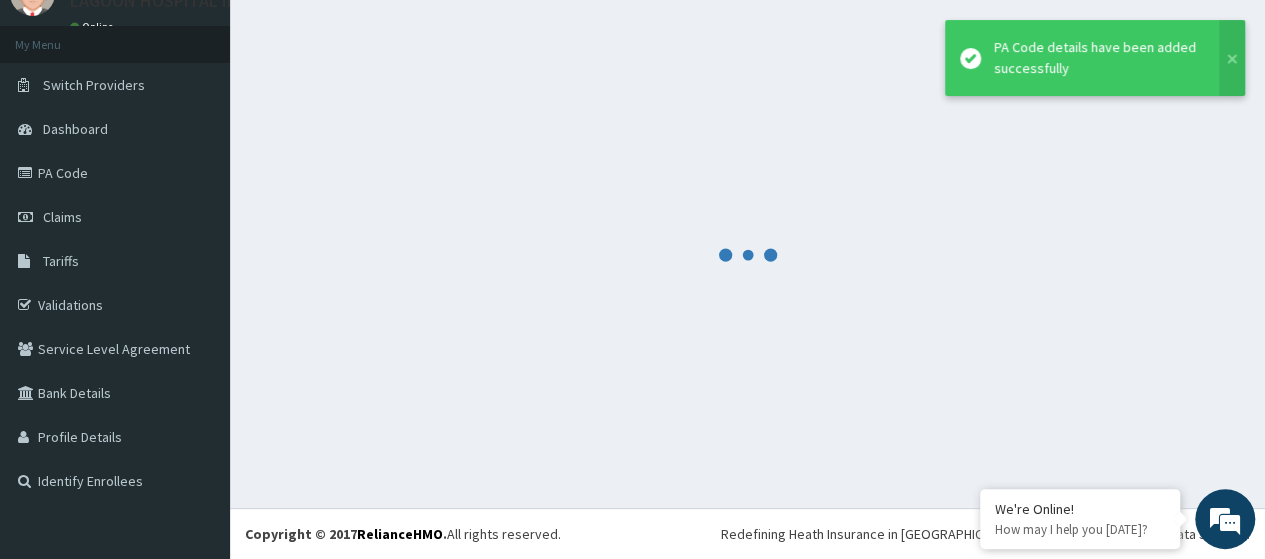 scroll, scrollTop: 88, scrollLeft: 0, axis: vertical 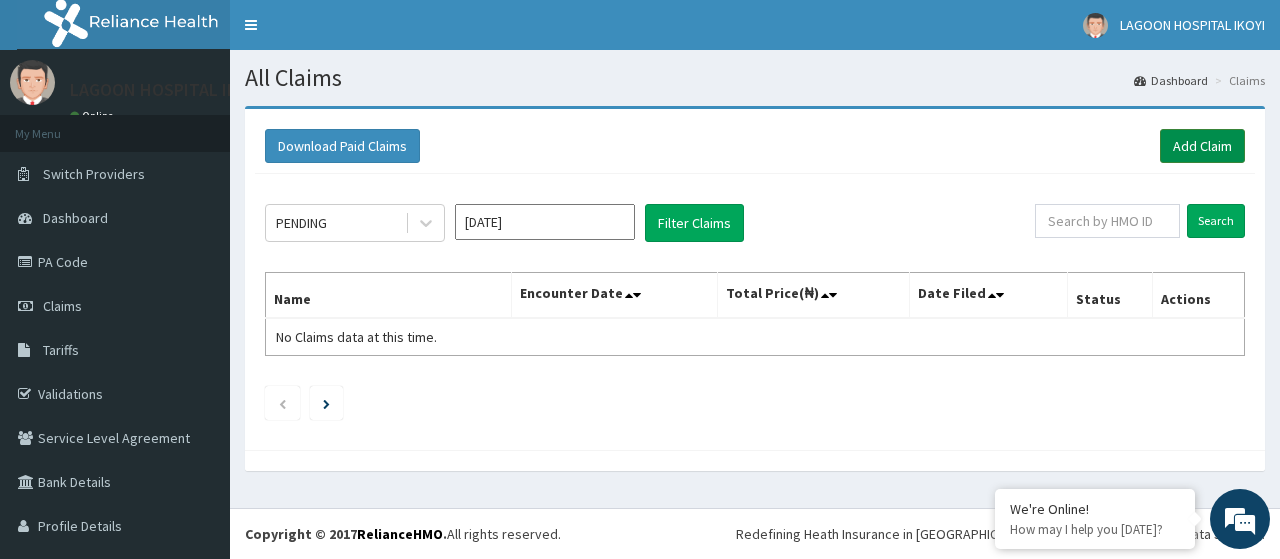 click on "Add Claim" at bounding box center [1202, 146] 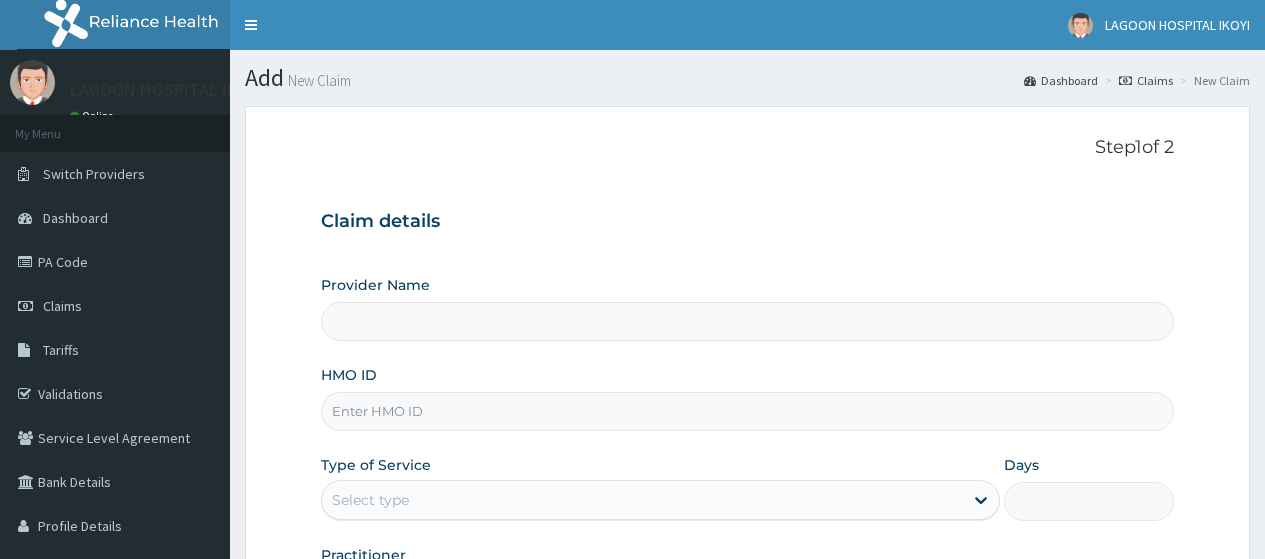 scroll, scrollTop: 0, scrollLeft: 0, axis: both 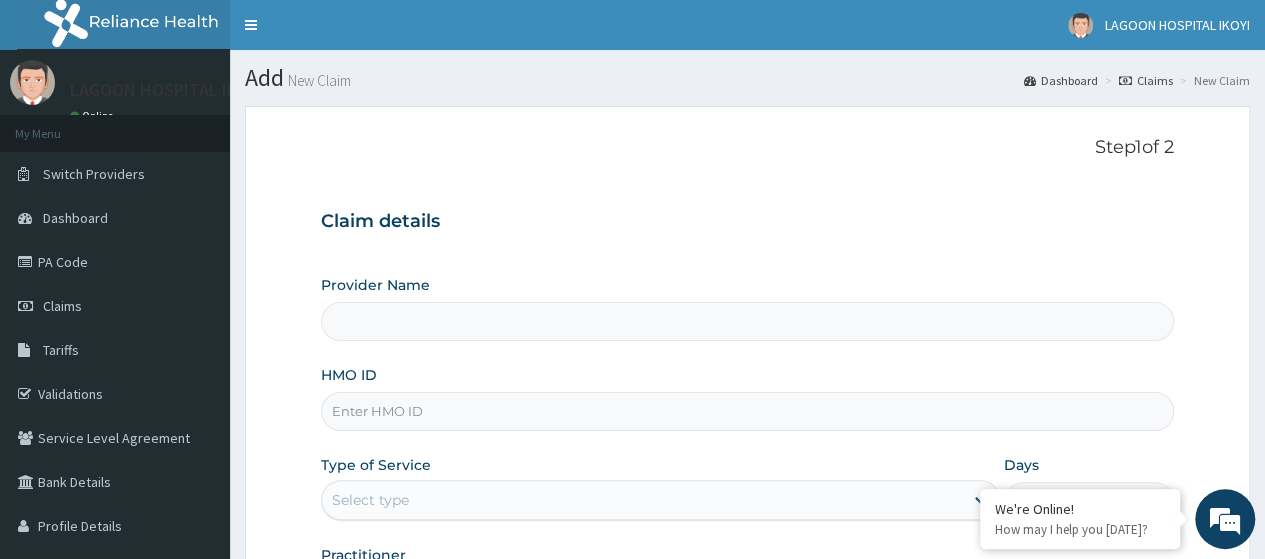 click on "HMO ID" at bounding box center [747, 411] 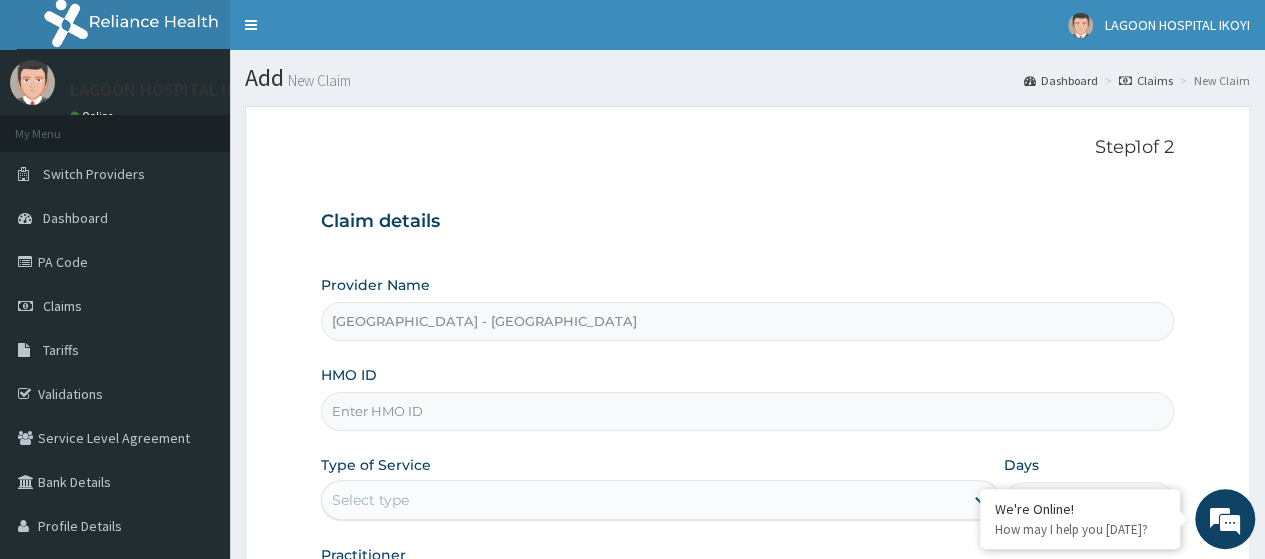 paste on "SNK/10037/B" 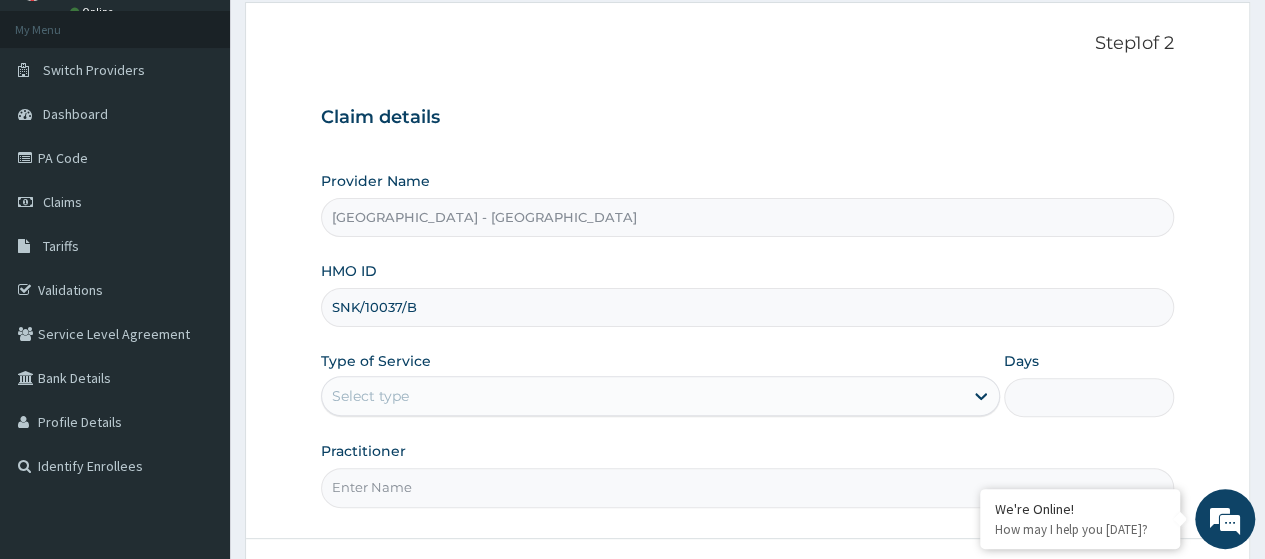 scroll, scrollTop: 217, scrollLeft: 0, axis: vertical 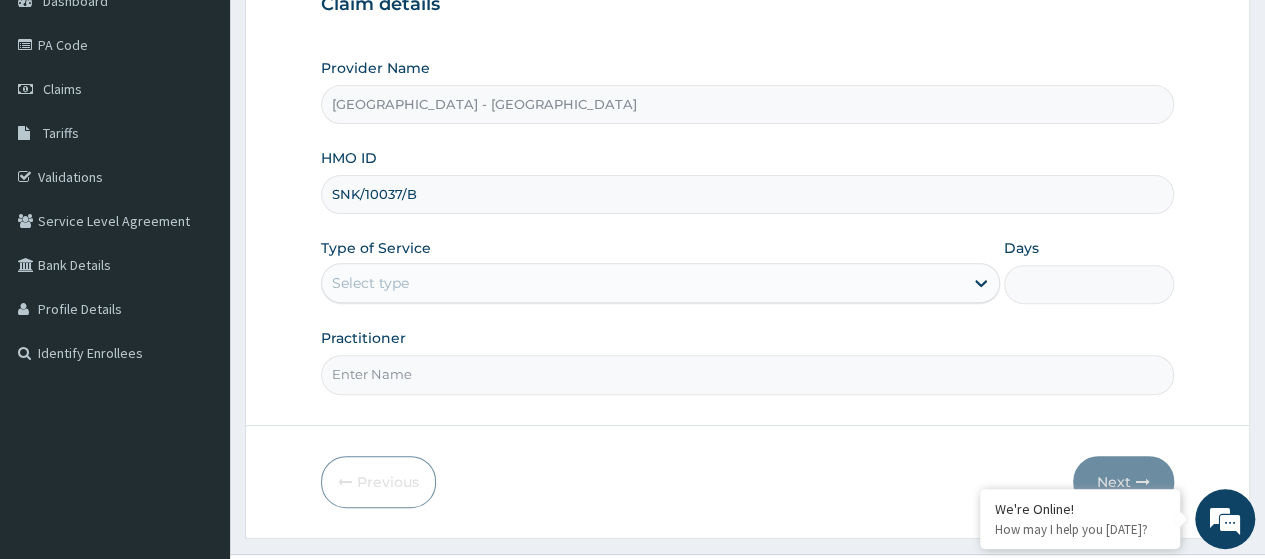 type on "SNK/10037/B" 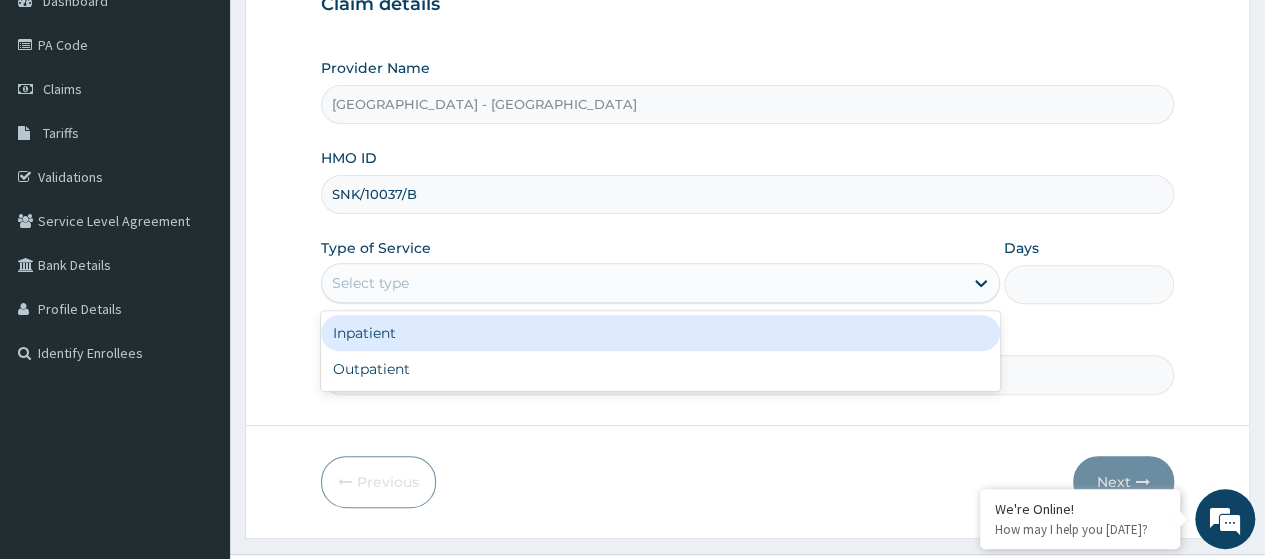 click on "Select type" at bounding box center (370, 283) 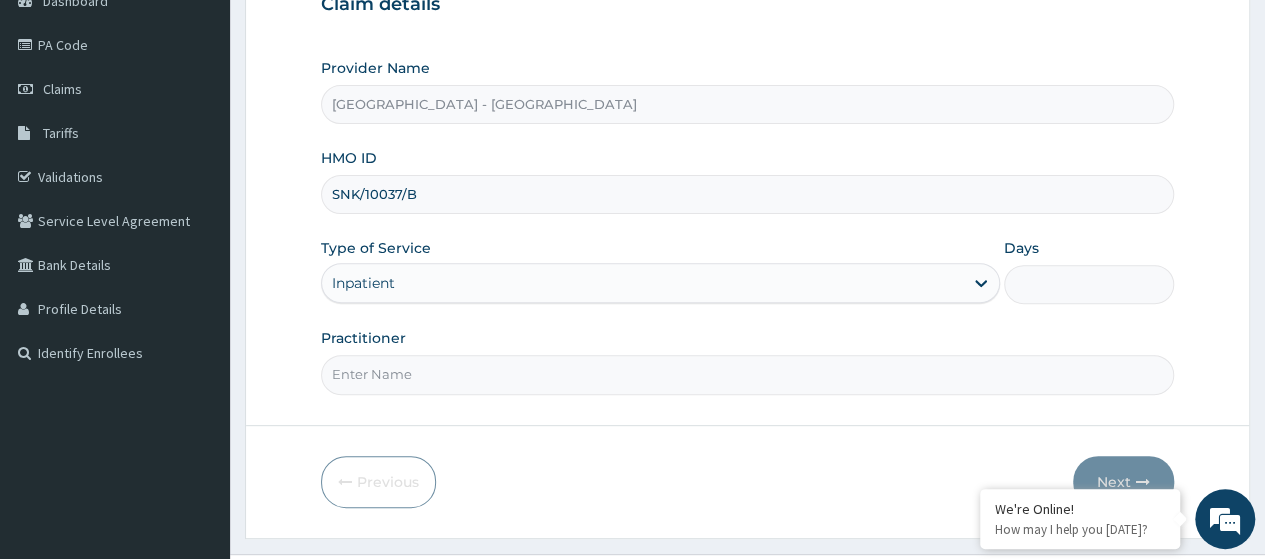 click on "Days" at bounding box center [1089, 284] 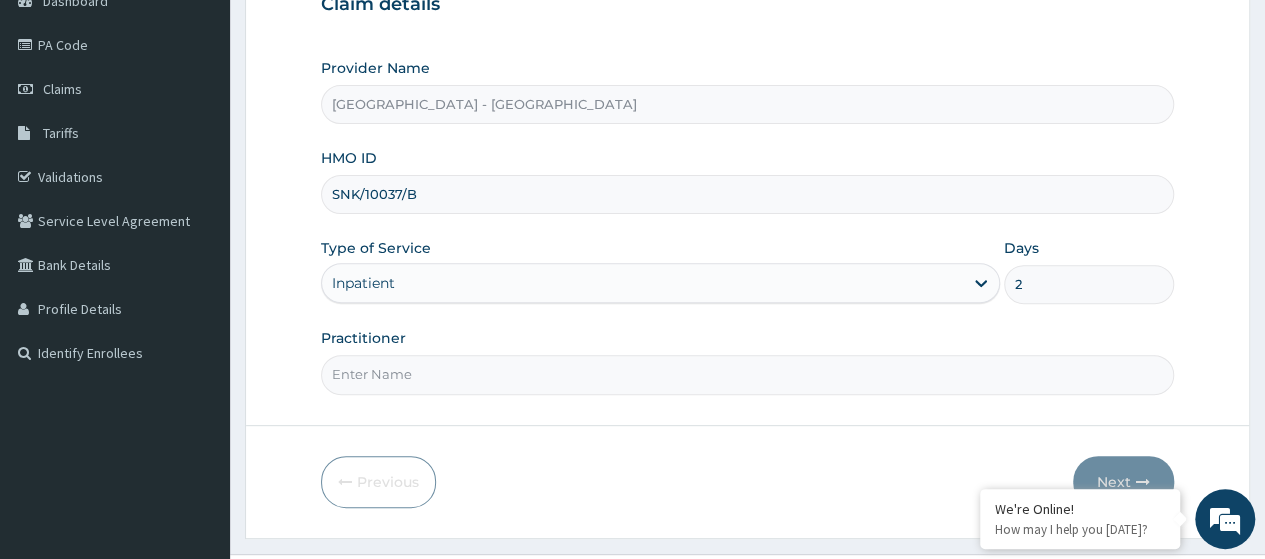 type on "2" 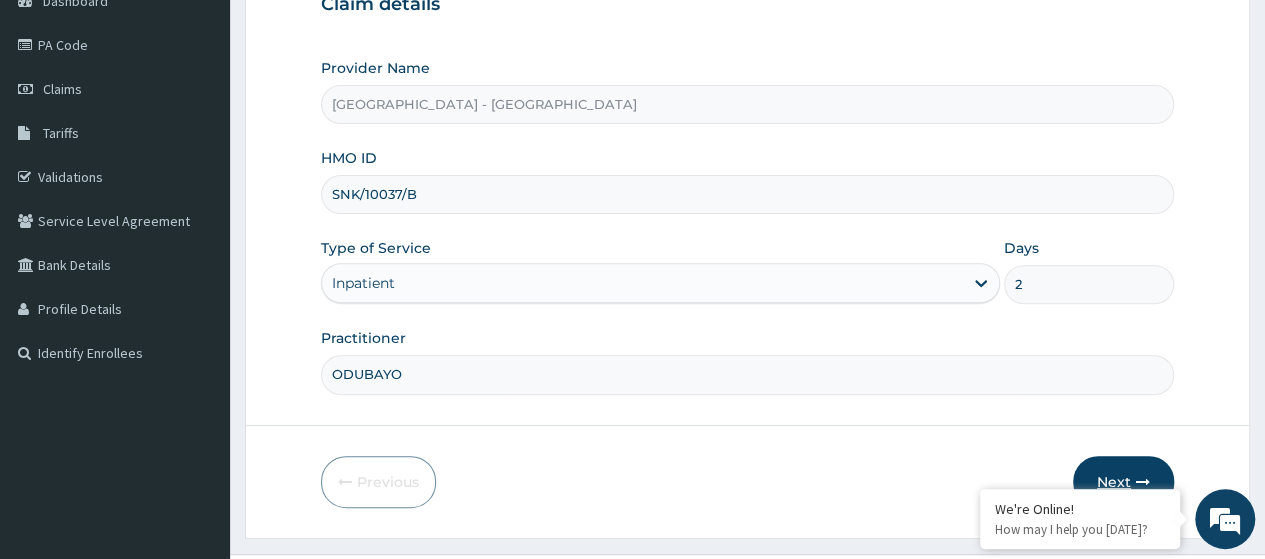 click on "Next" at bounding box center [1123, 482] 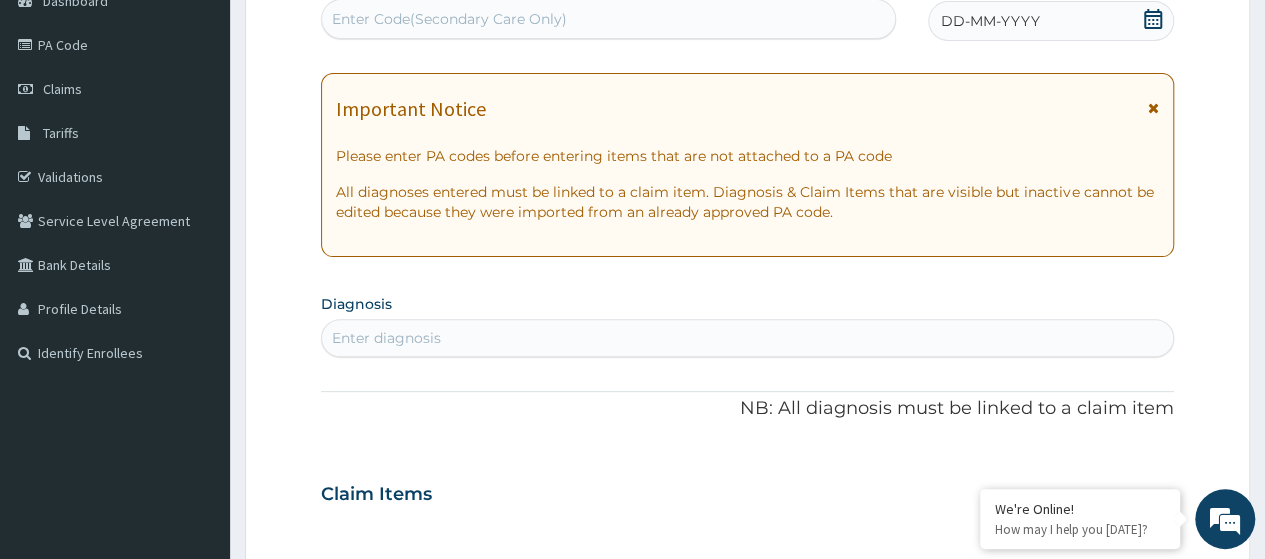 scroll, scrollTop: 0, scrollLeft: 0, axis: both 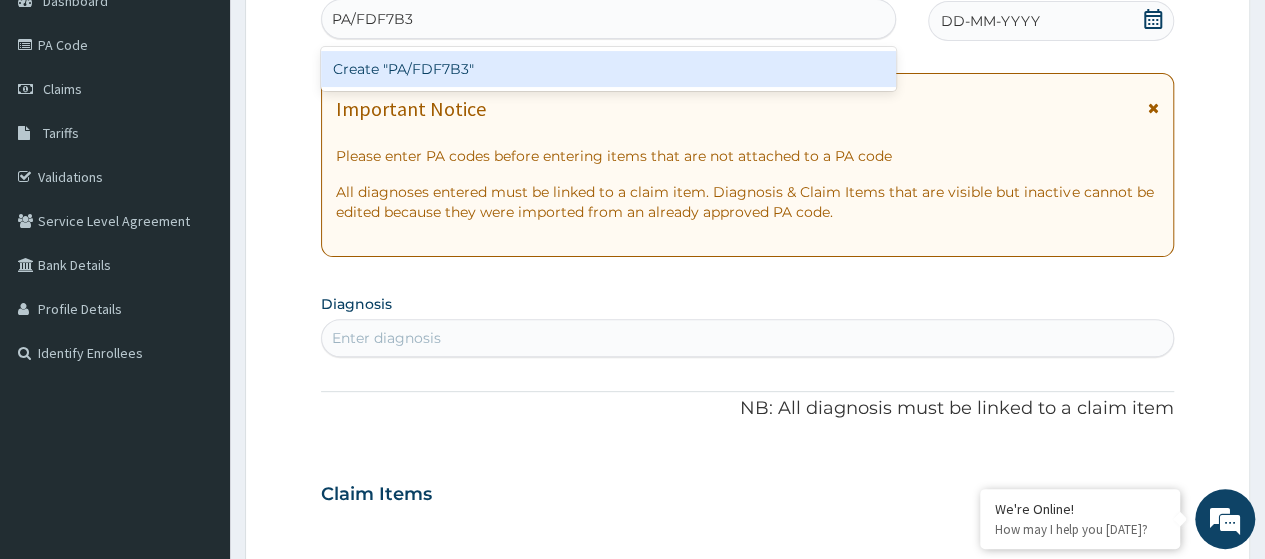 click on "Create "PA/FDF7B3"" at bounding box center (608, 69) 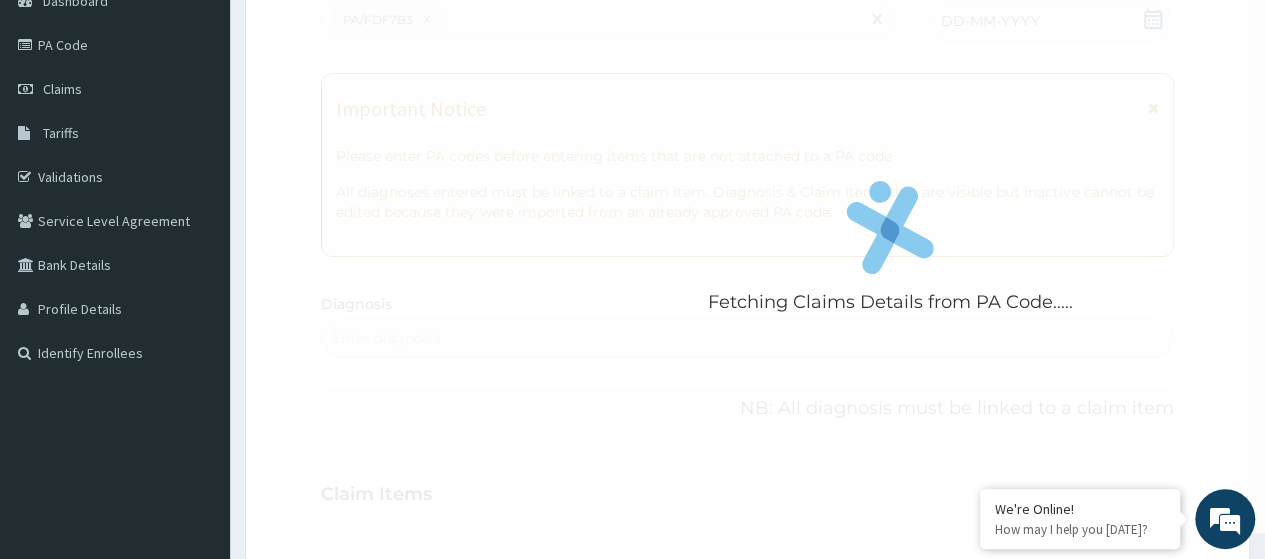 scroll, scrollTop: 690, scrollLeft: 0, axis: vertical 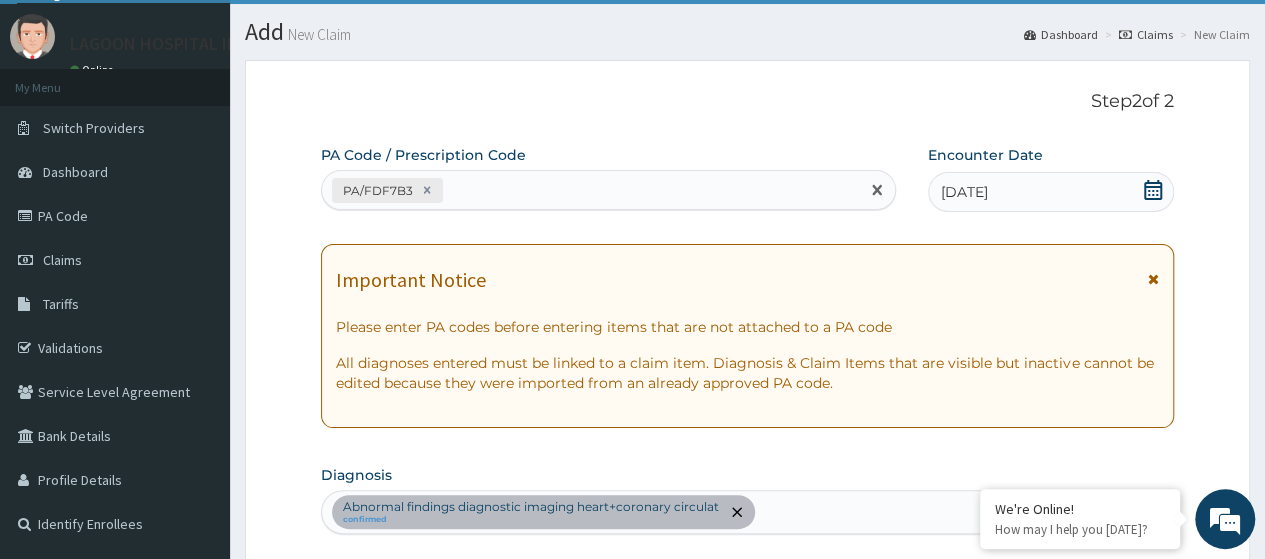click on "PA/FDF7B3" at bounding box center [590, 190] 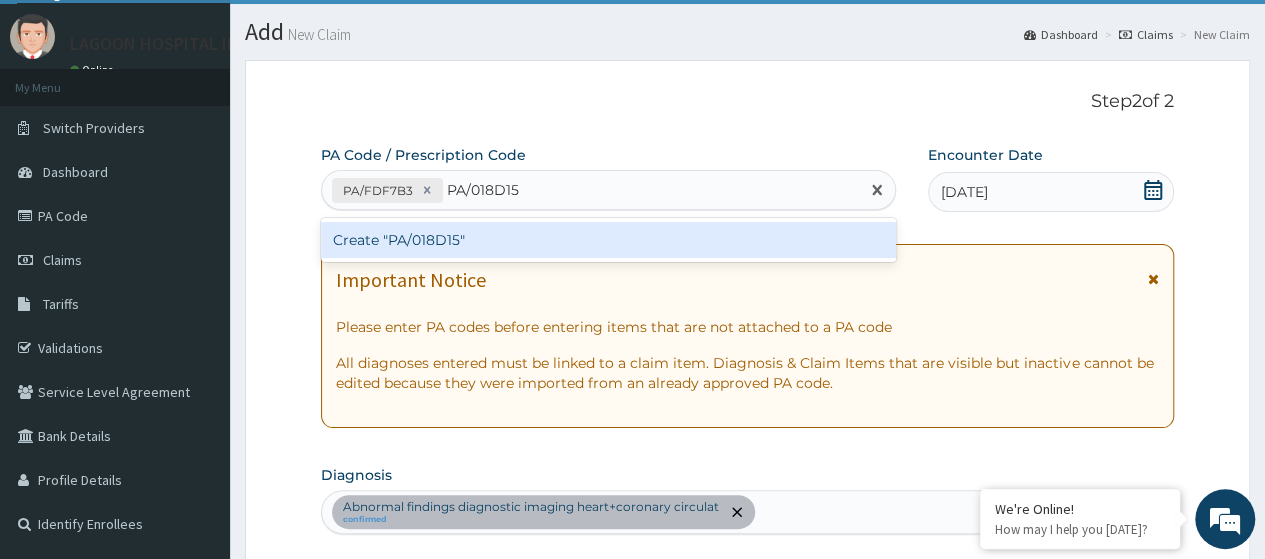 click on "Create "PA/018D15"" at bounding box center [608, 240] 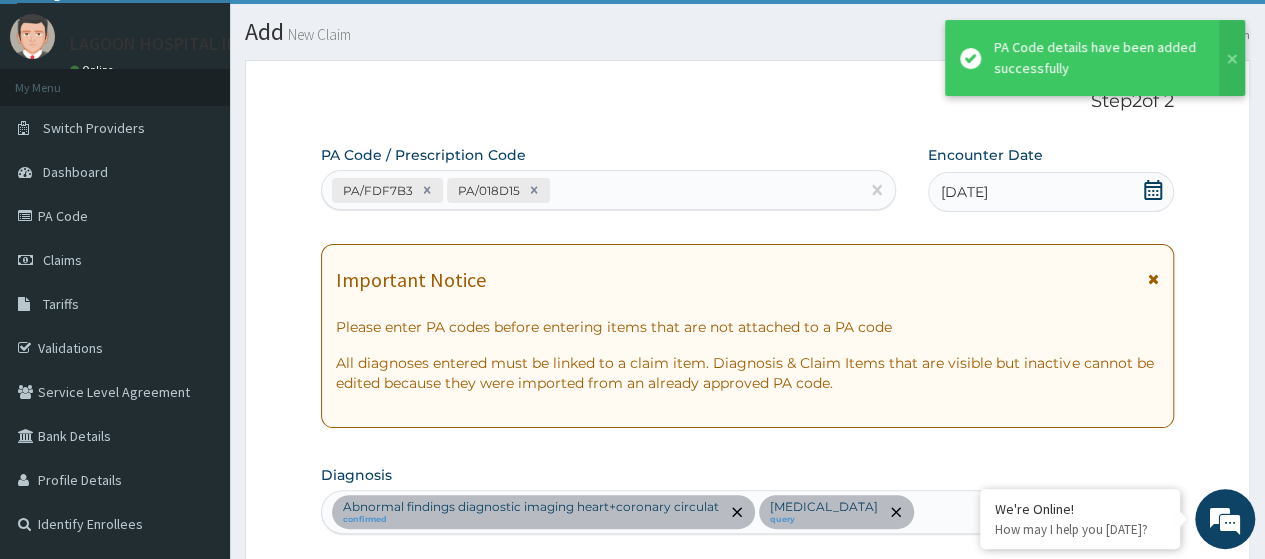 scroll, scrollTop: 759, scrollLeft: 0, axis: vertical 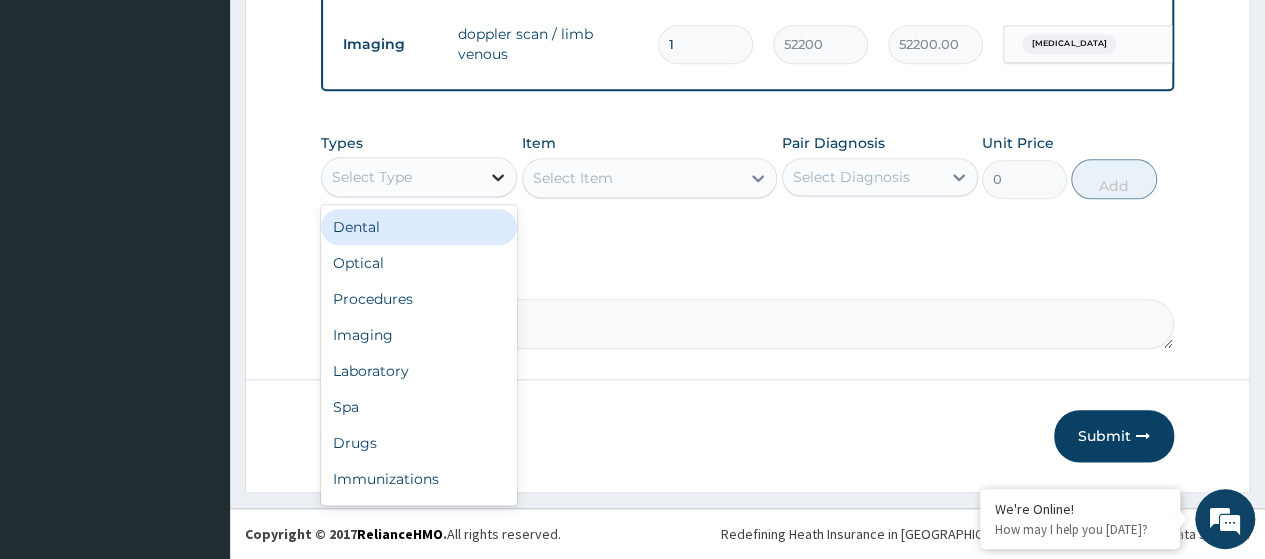 click at bounding box center (498, 177) 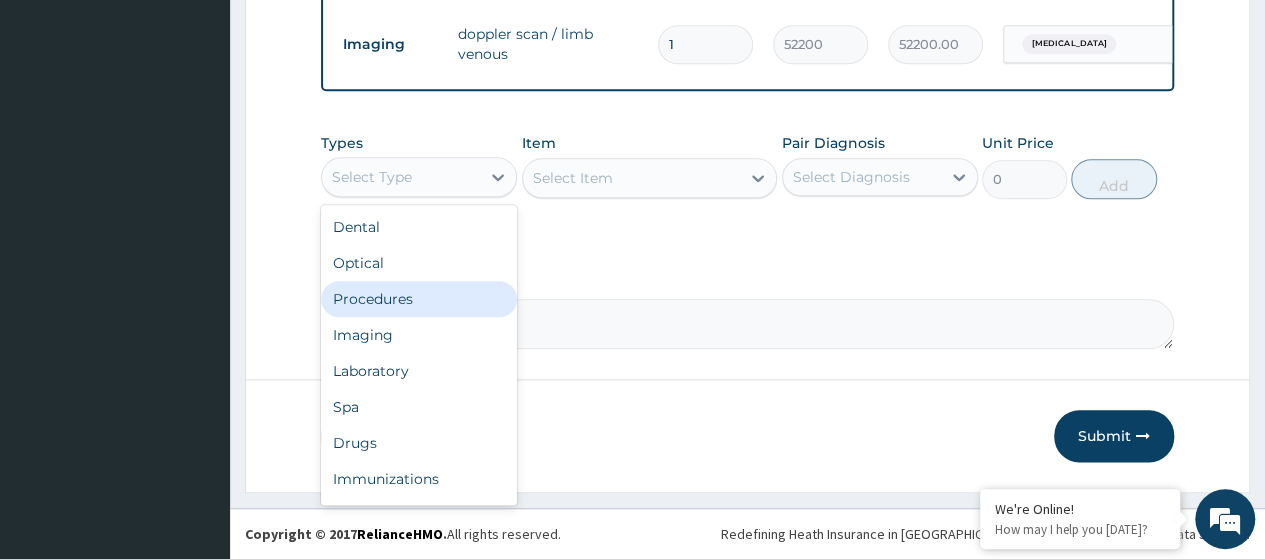 click on "Procedures" at bounding box center (419, 299) 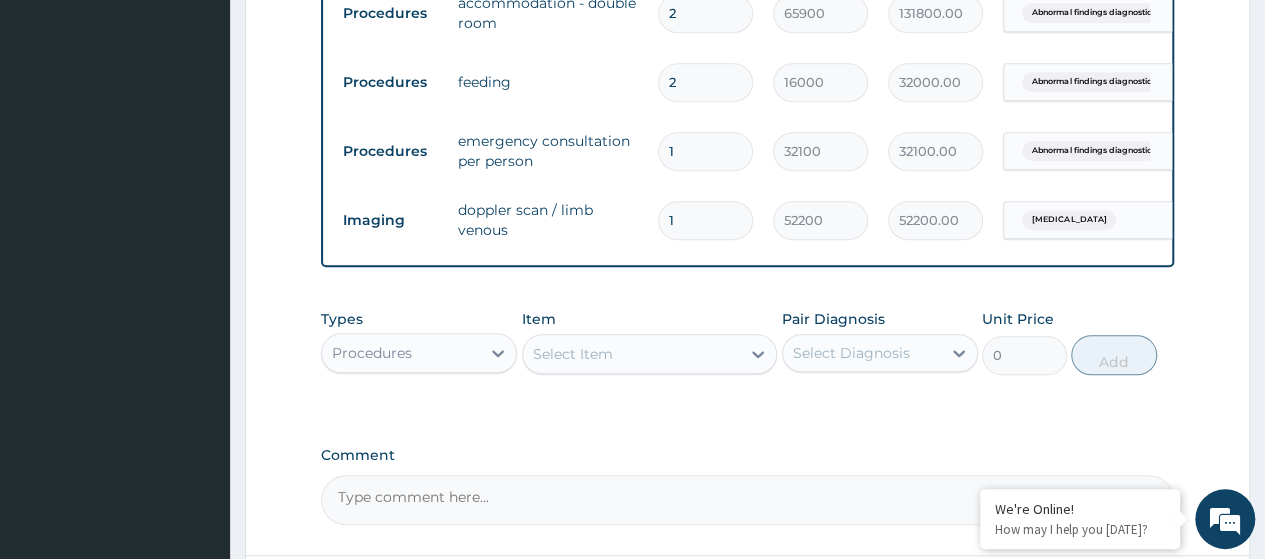 scroll, scrollTop: 821, scrollLeft: 0, axis: vertical 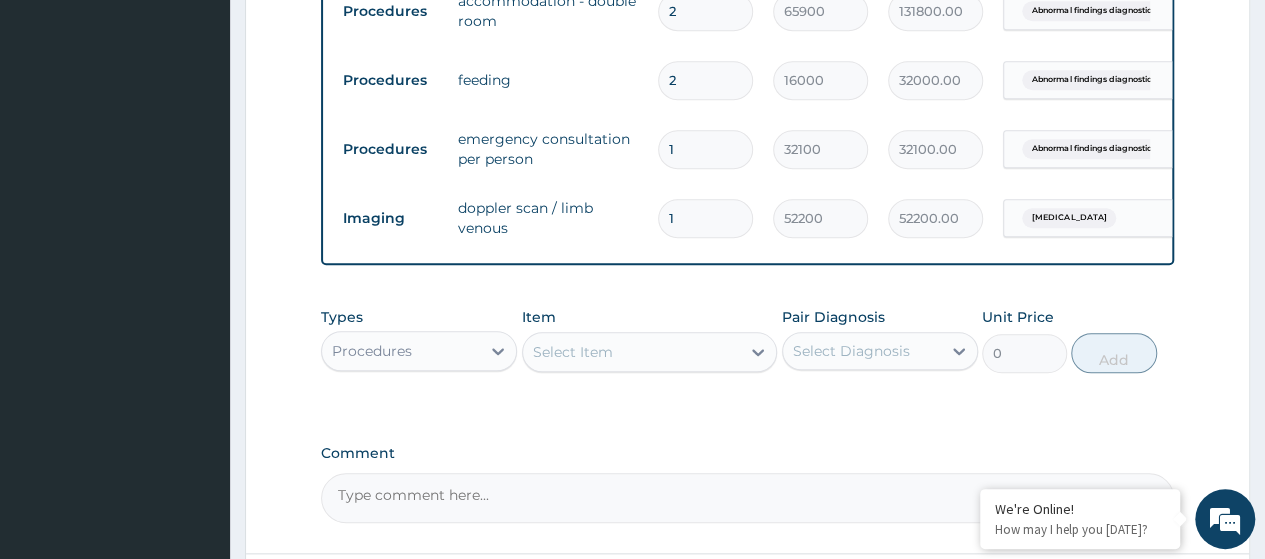 click on "Select Item" at bounding box center (573, 352) 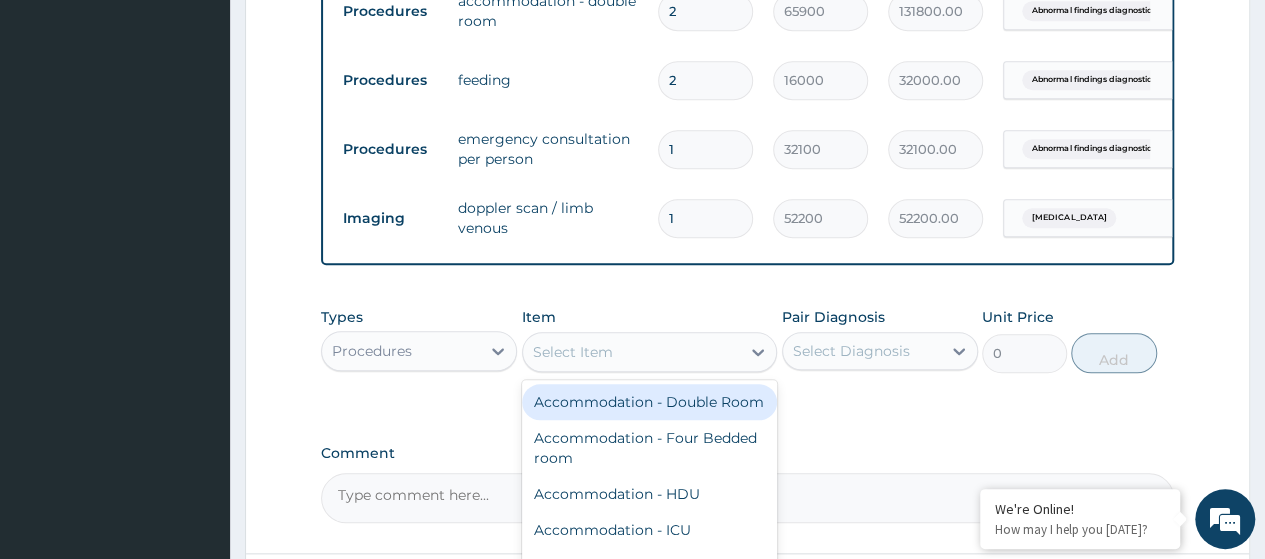 paste on "Professional fee - level 1 (inpatient) WARD" 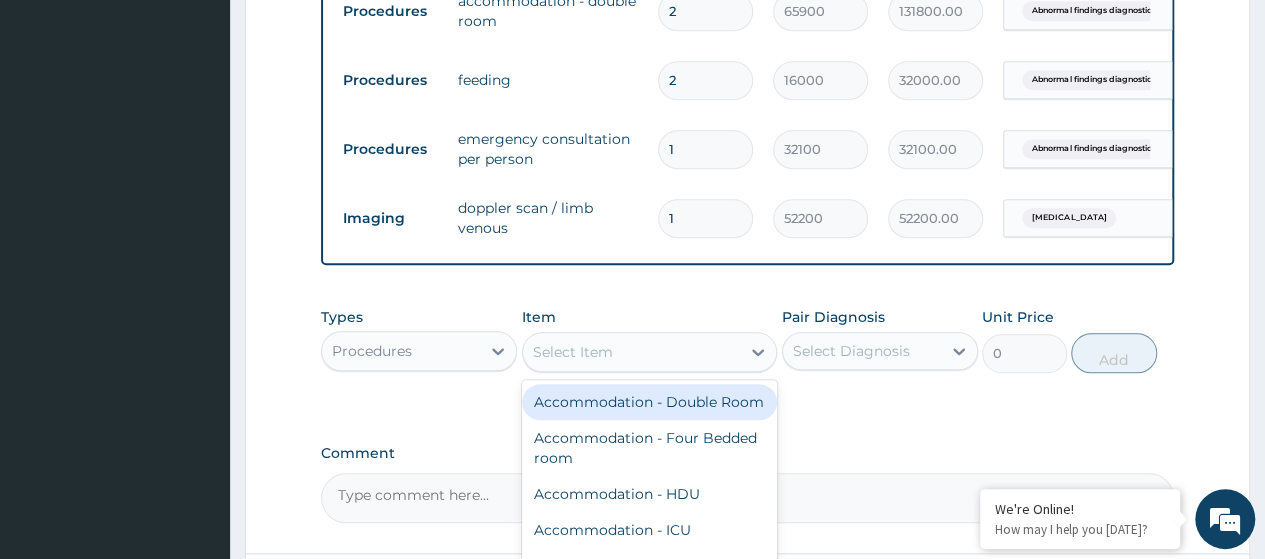type on "Professional fee - level 1 (inpatient) WARD" 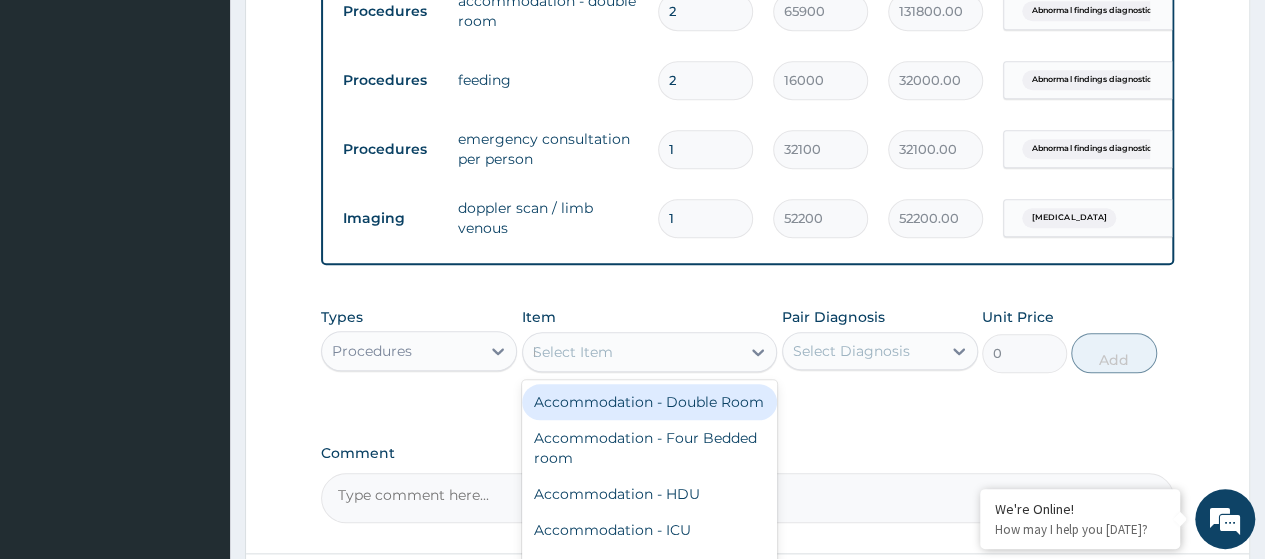 scroll, scrollTop: 0, scrollLeft: 25, axis: horizontal 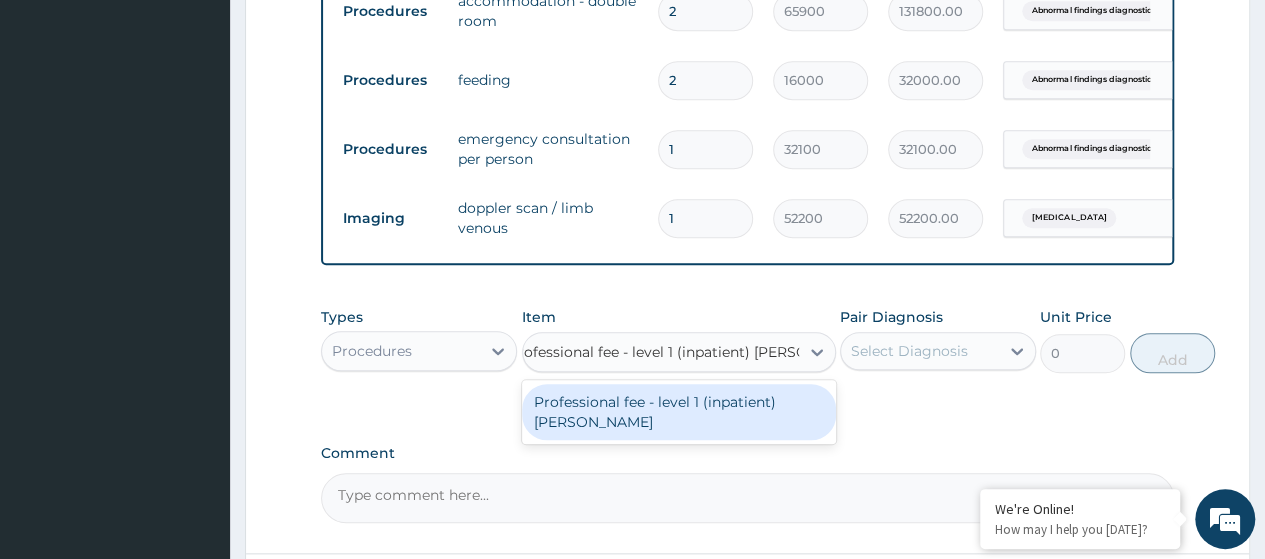 click on "Professional fee - level 1 (inpatient) WARD" at bounding box center [679, 412] 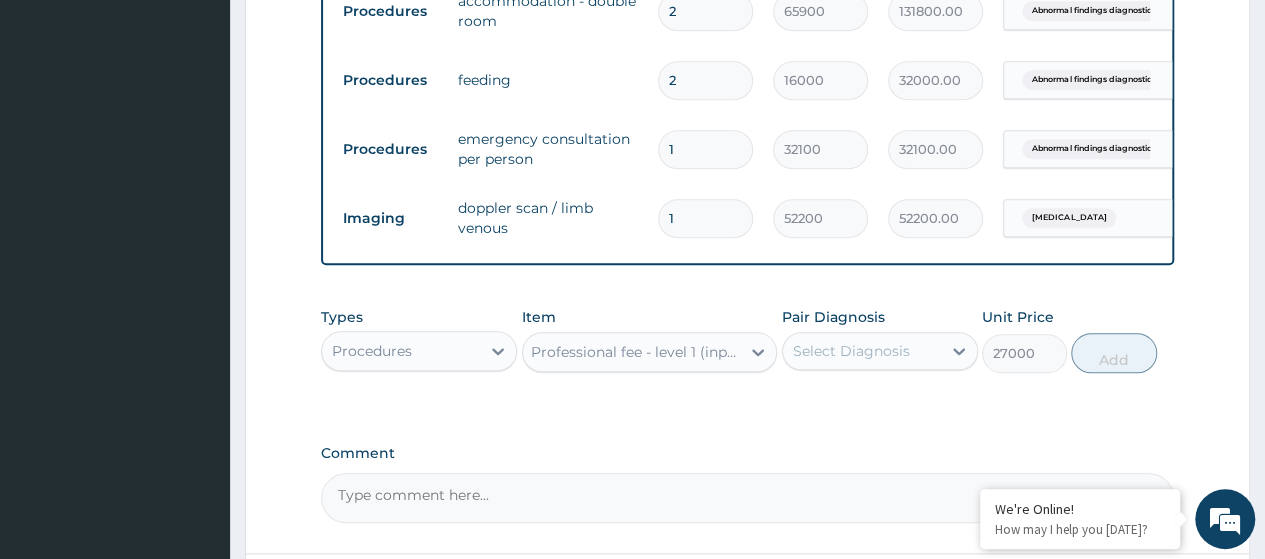 scroll, scrollTop: 0, scrollLeft: 2, axis: horizontal 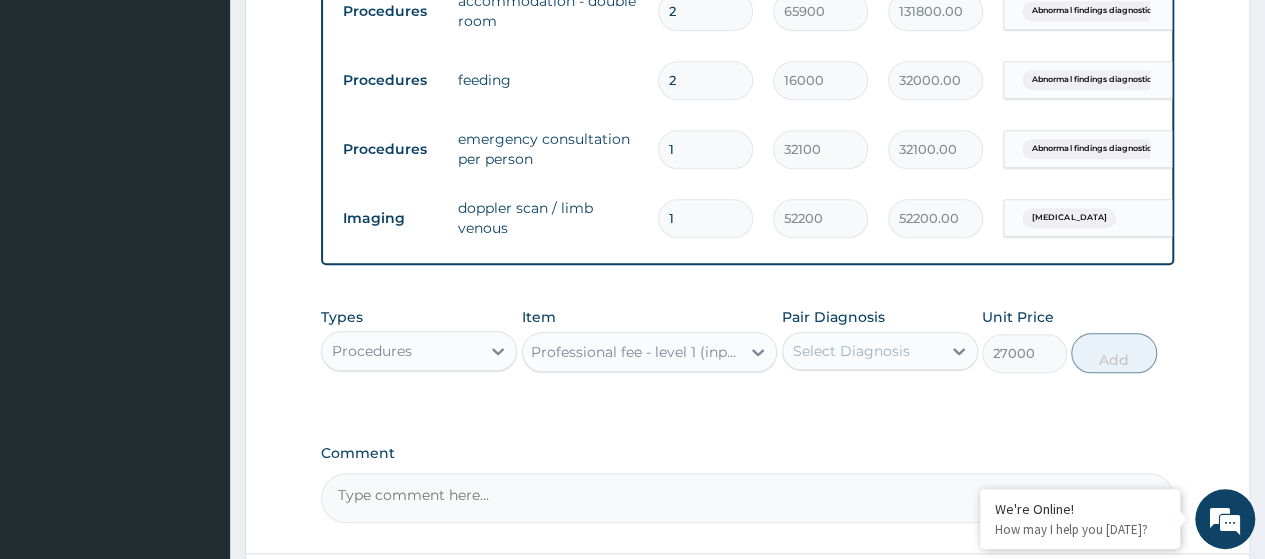 click on "Select Diagnosis" at bounding box center [851, 351] 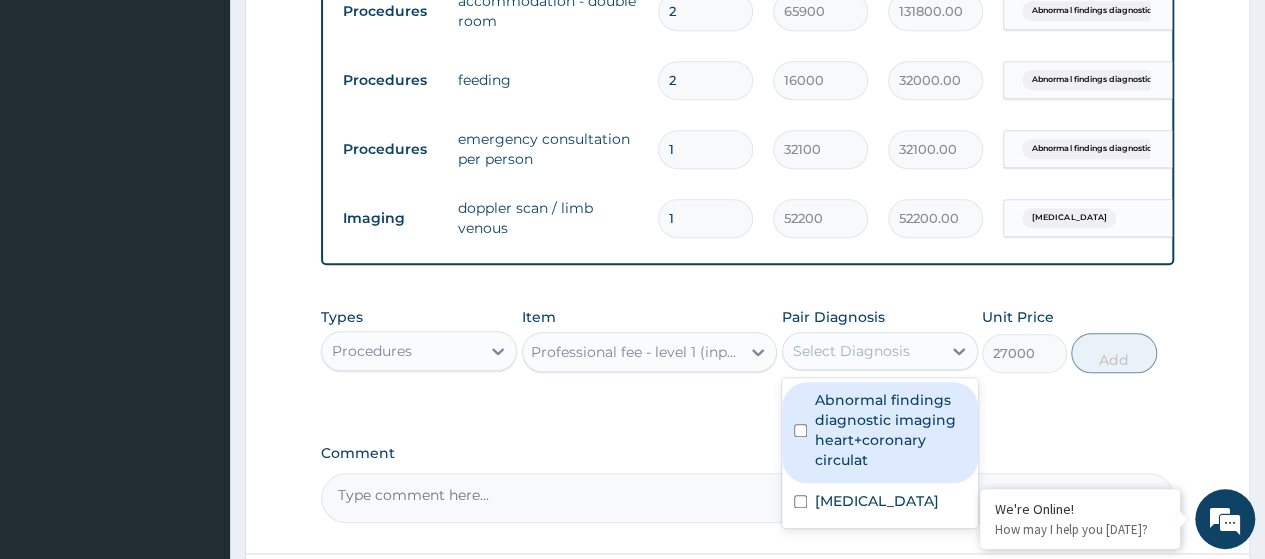 click on "Abnormal findings diagnostic imaging heart+coronary circulat" at bounding box center [890, 430] 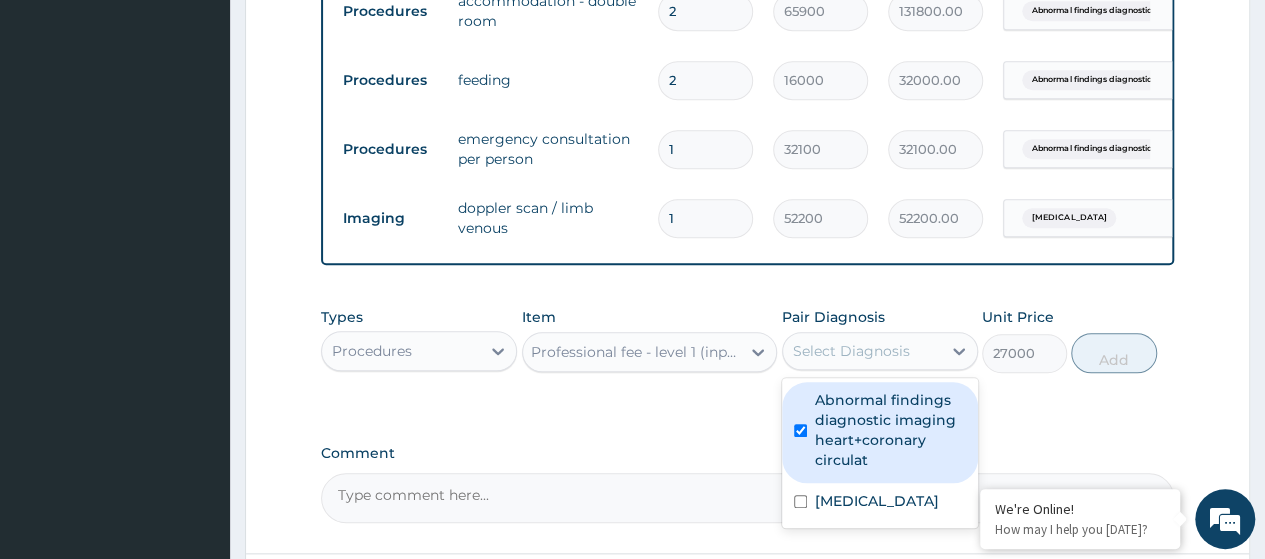 checkbox on "true" 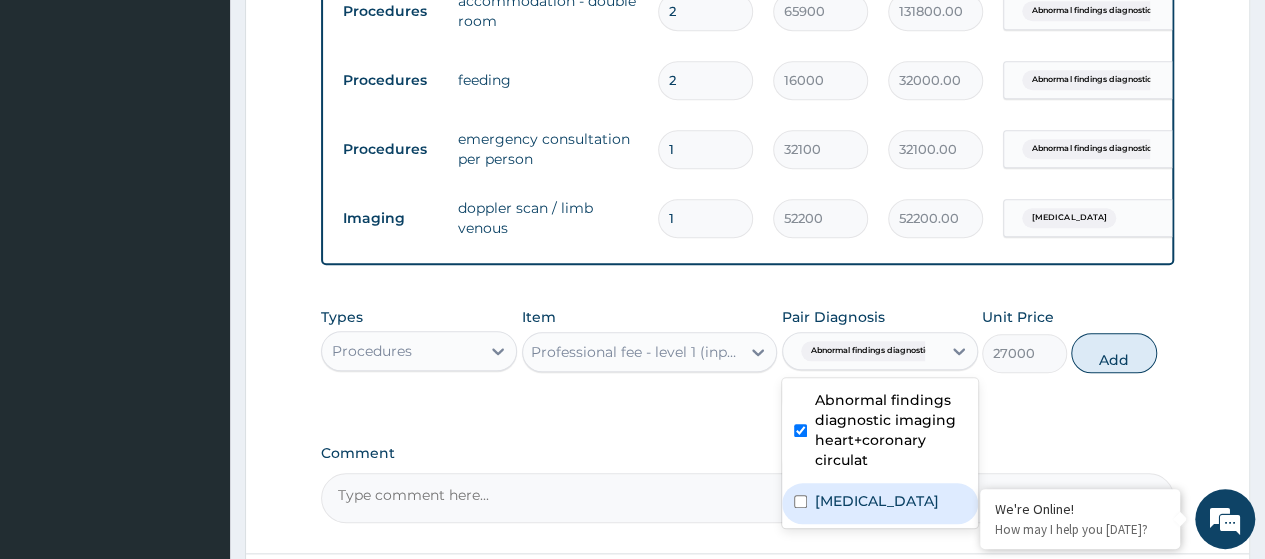 click on "Thrombophlebitis" at bounding box center [877, 501] 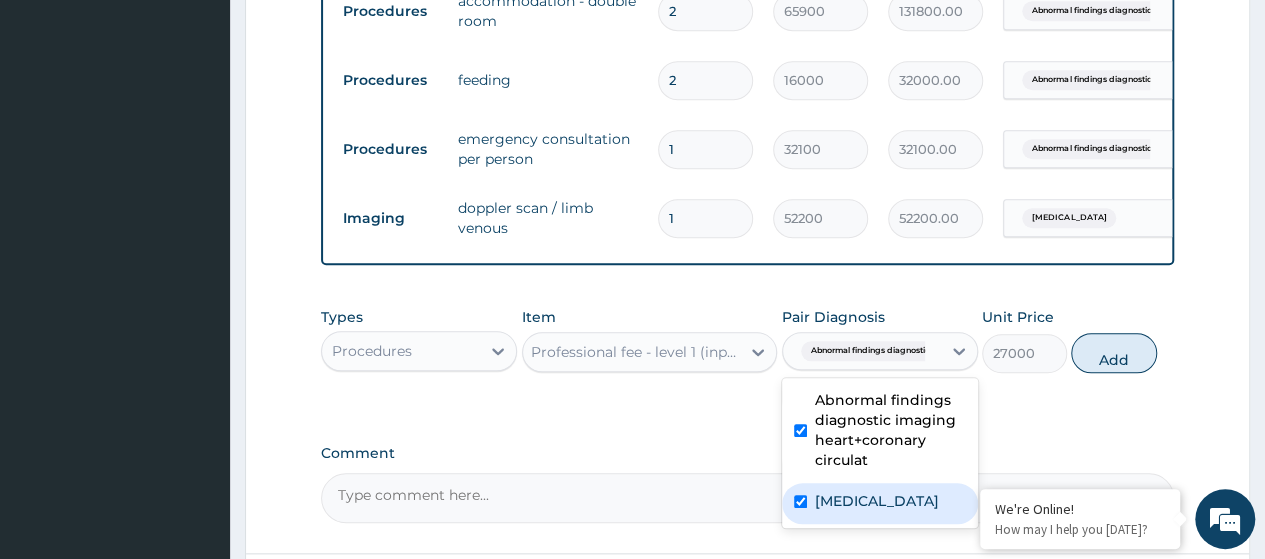 checkbox on "true" 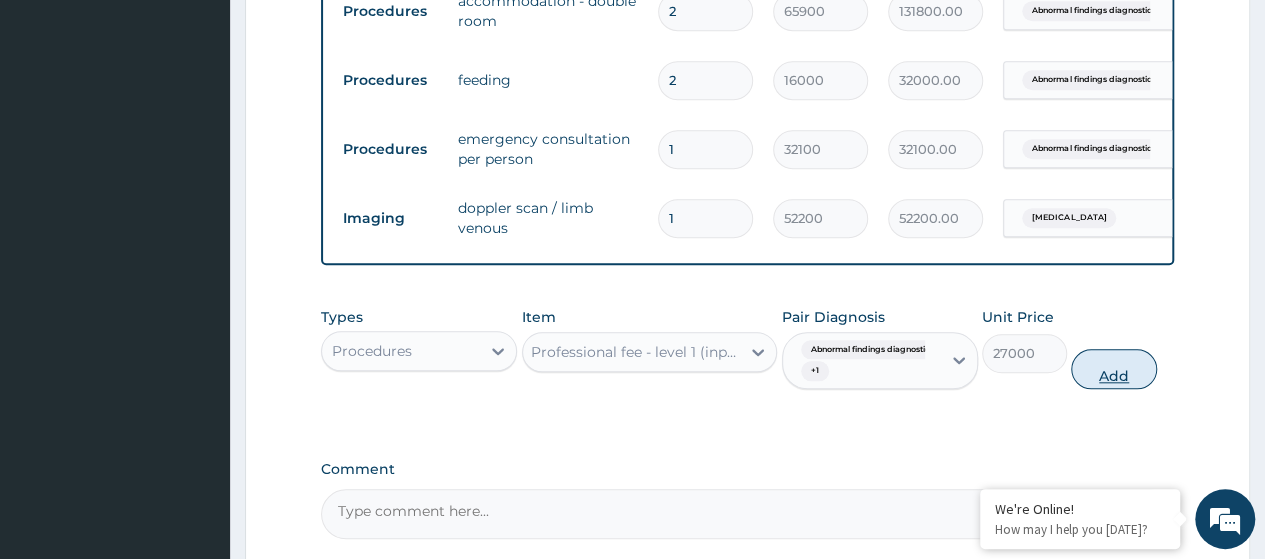 click on "Add" at bounding box center (1113, 369) 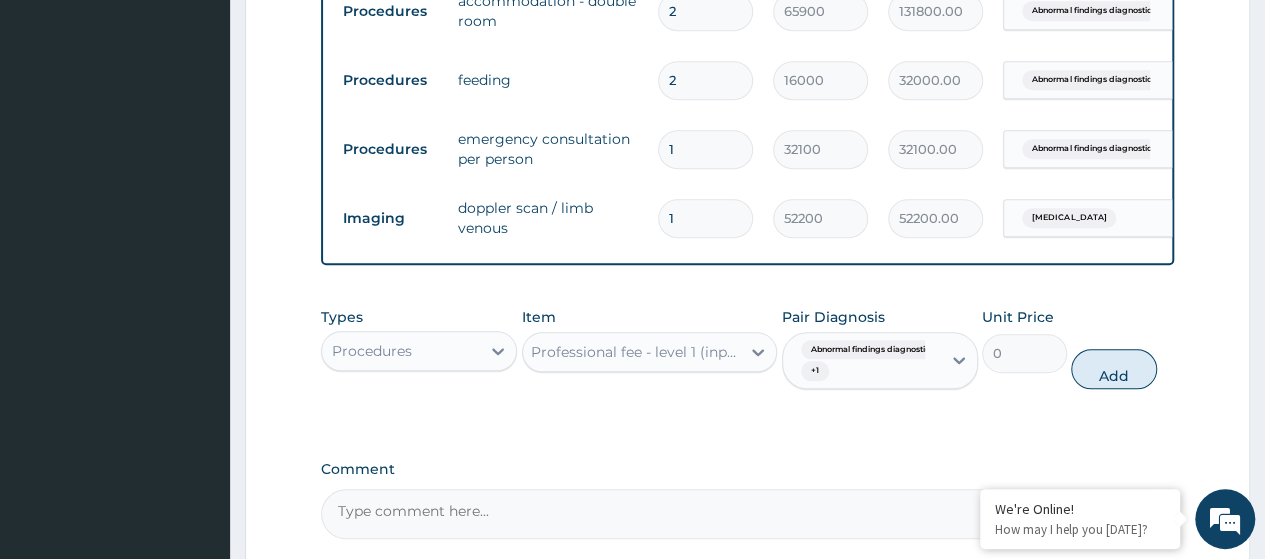 scroll, scrollTop: 0, scrollLeft: 0, axis: both 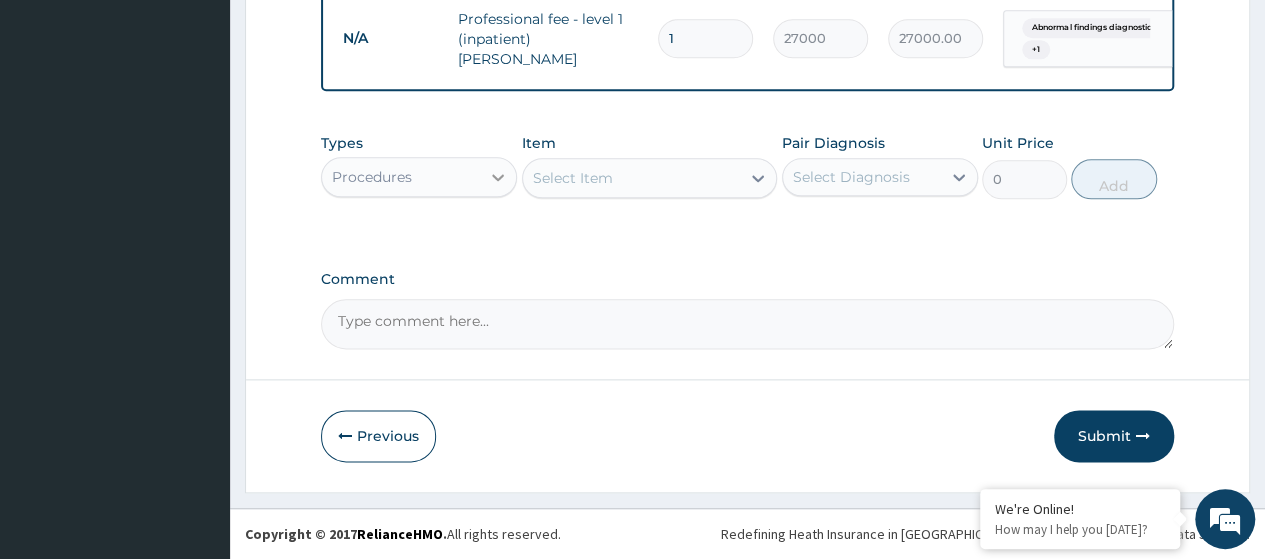 click at bounding box center (498, 177) 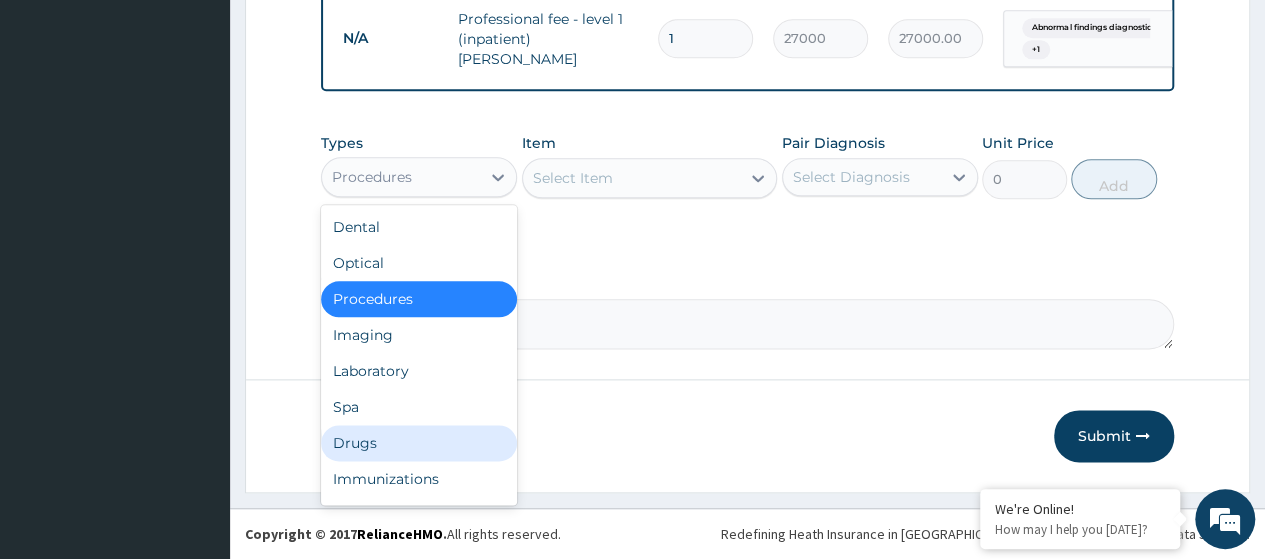 click on "Drugs" at bounding box center [419, 443] 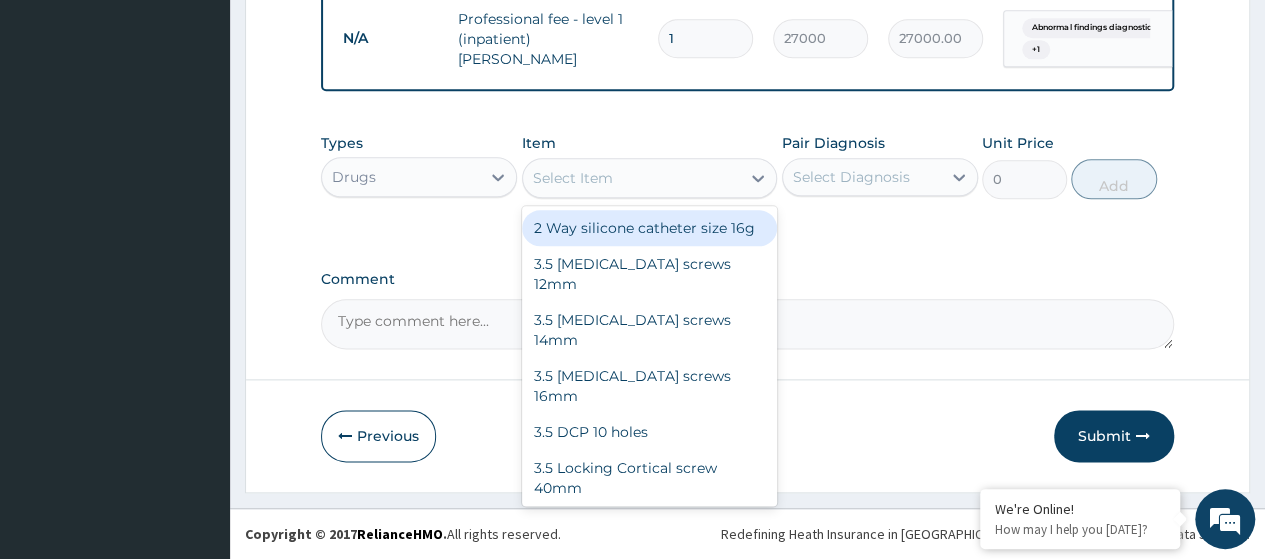 click on "Select Item" at bounding box center (573, 178) 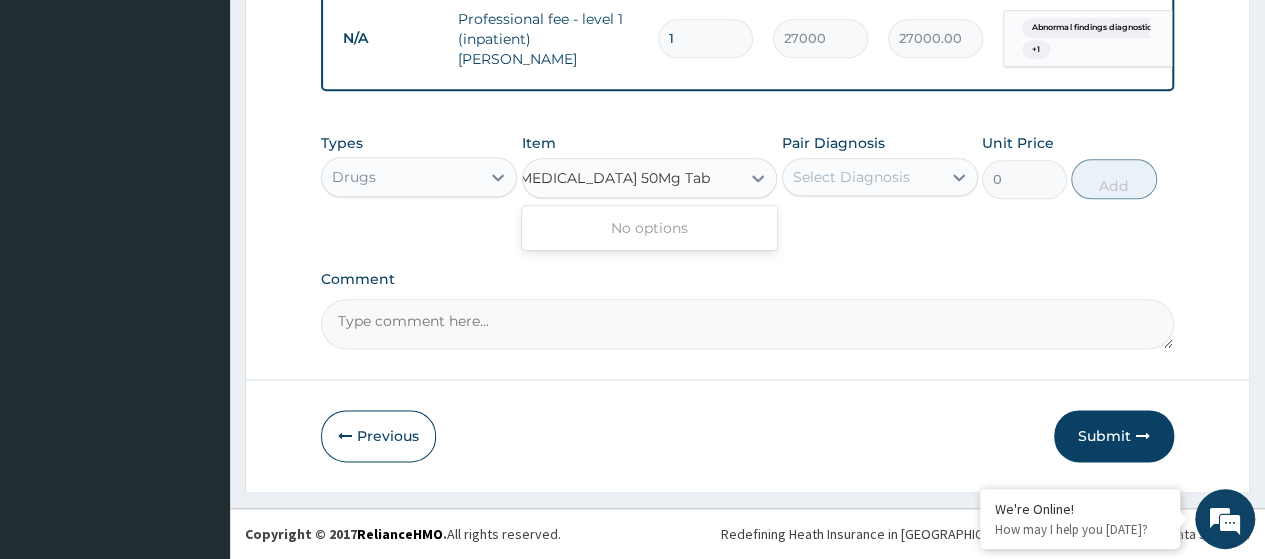 scroll, scrollTop: 0, scrollLeft: 0, axis: both 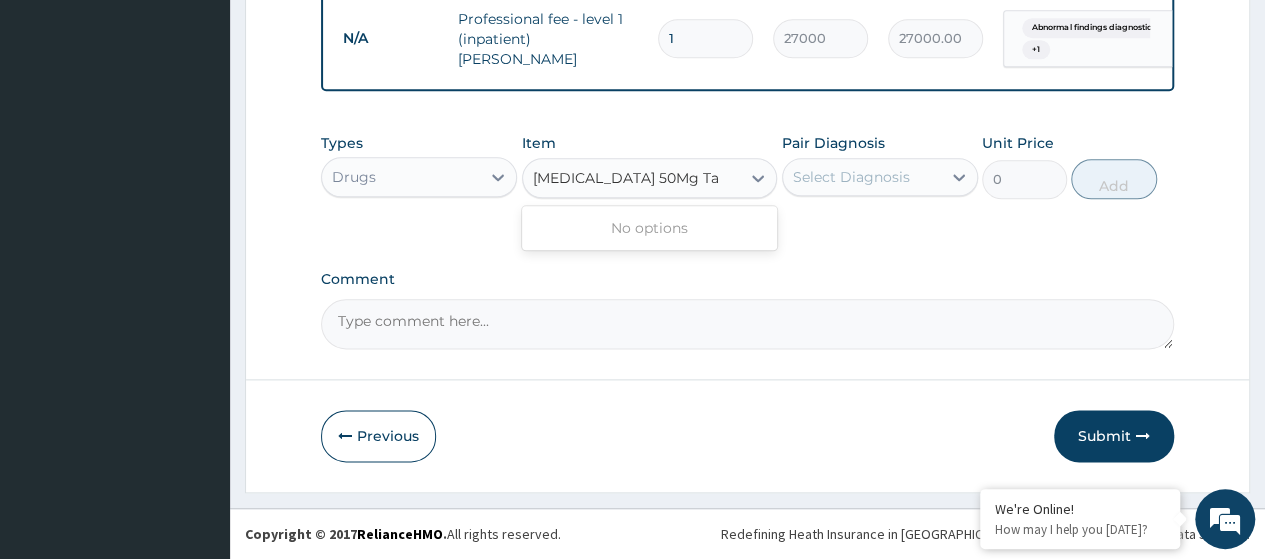 type on "Diclofenac Sodium 50Mg T" 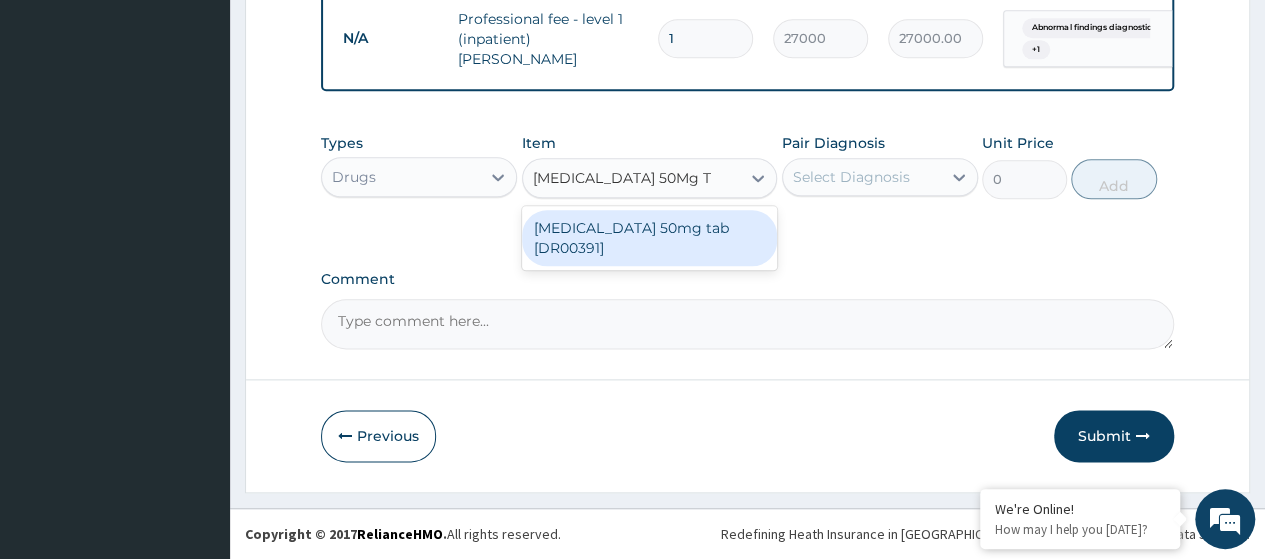 click on "[MEDICAL_DATA] 50mg tab [DR00391]" at bounding box center [650, 238] 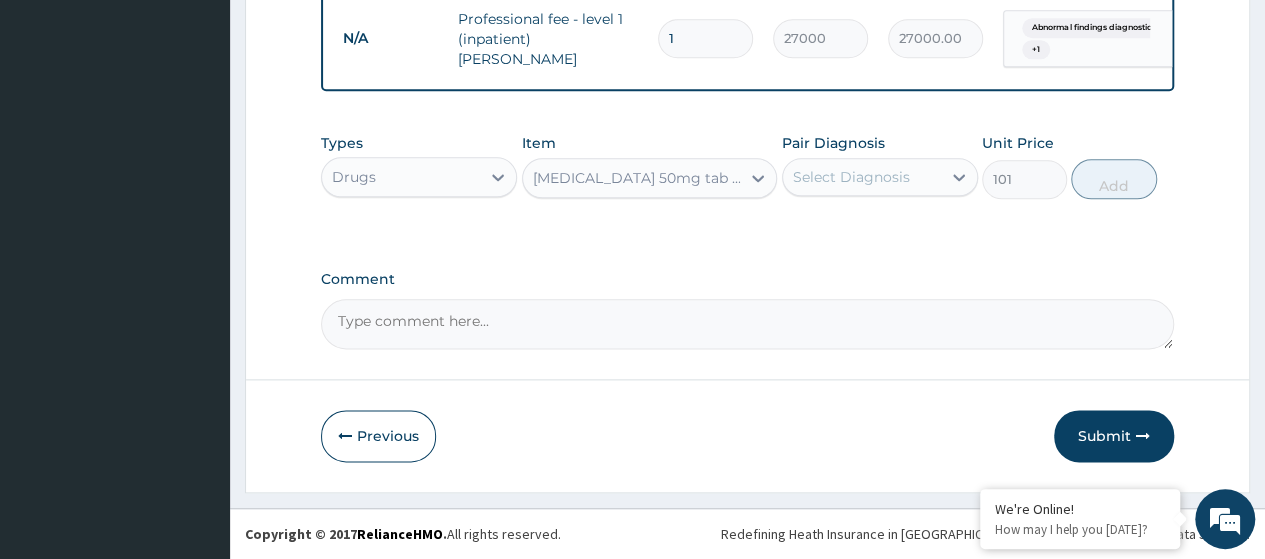 click on "Select Diagnosis" at bounding box center [851, 177] 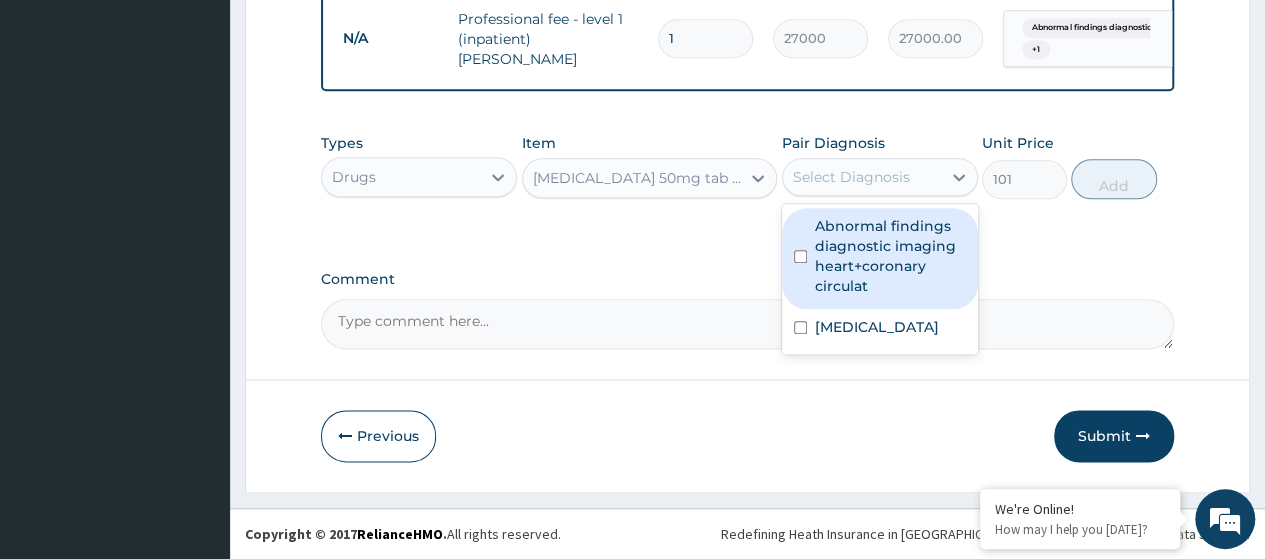 click on "Abnormal findings diagnostic imaging heart+coronary circulat" at bounding box center (890, 256) 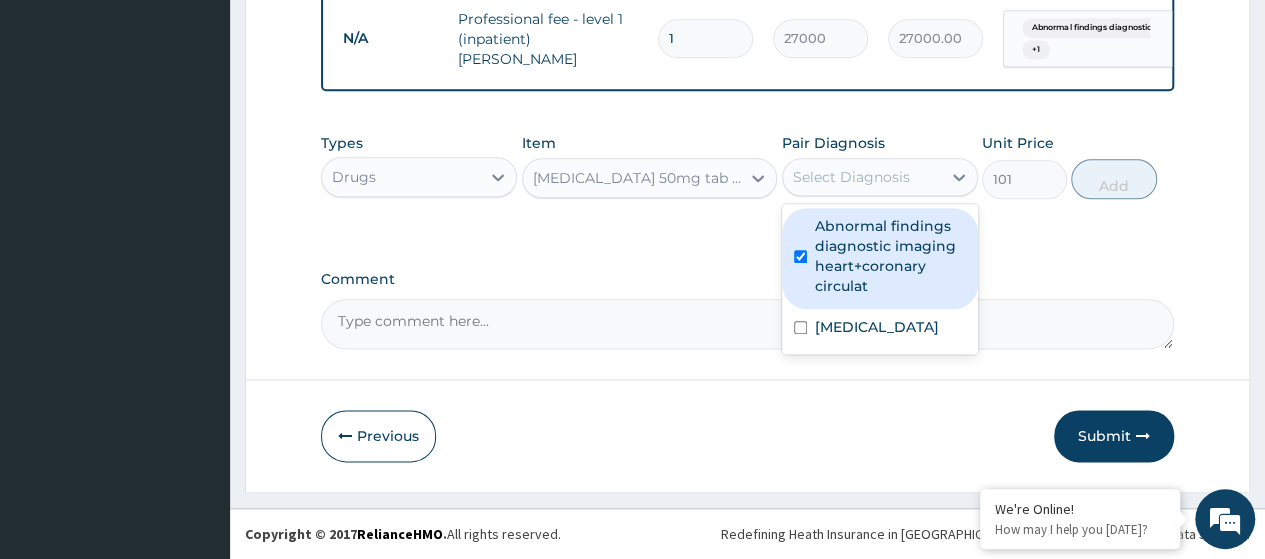 checkbox on "true" 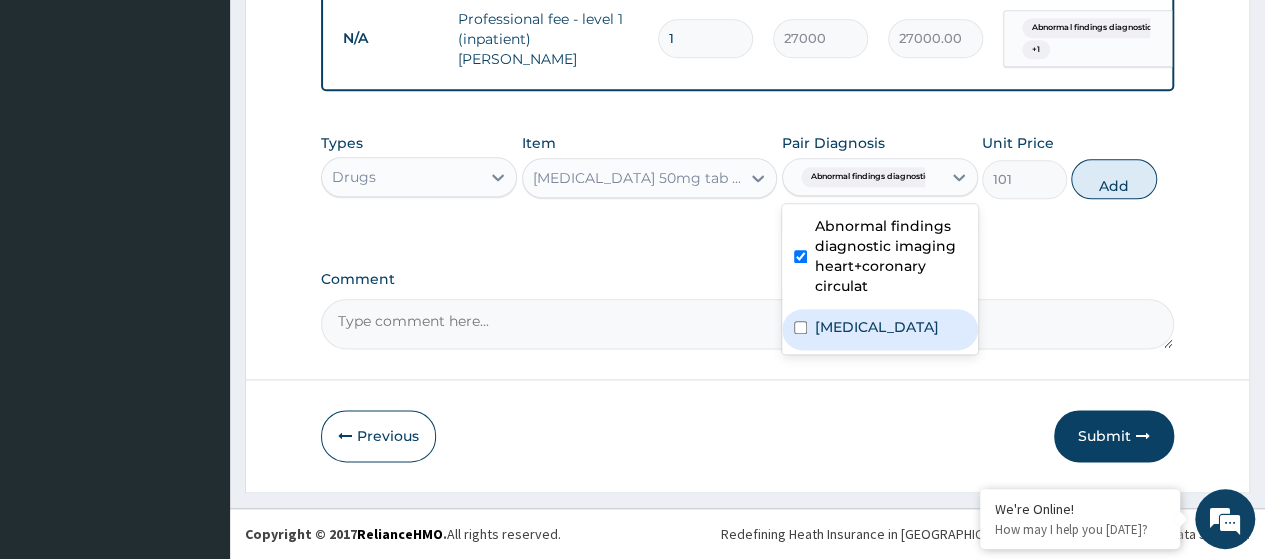 click on "Thrombophlebitis" at bounding box center (877, 327) 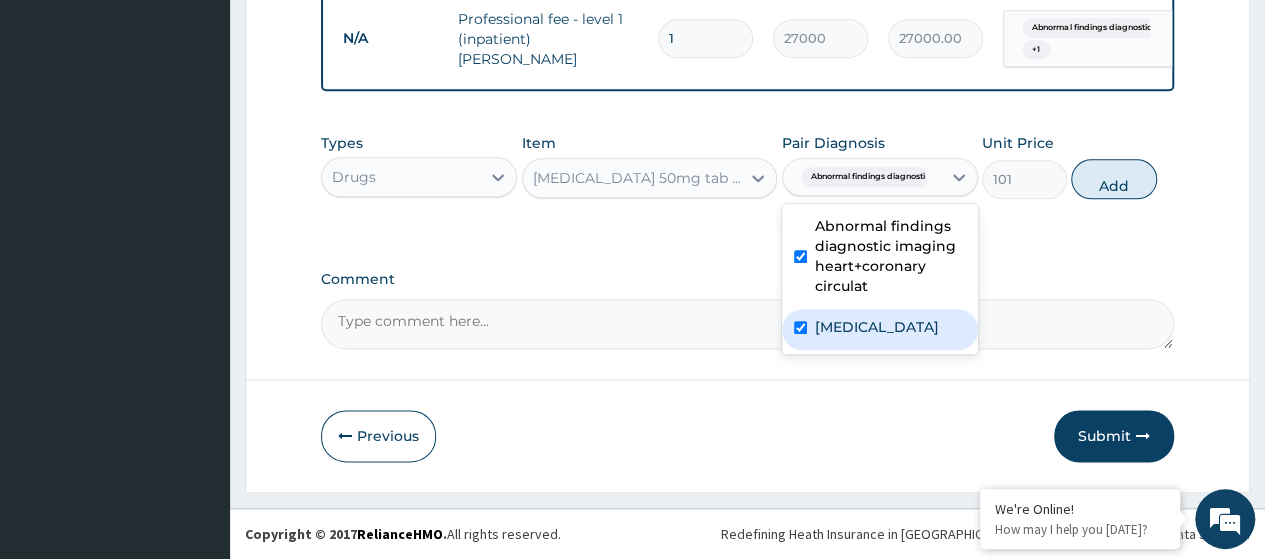 checkbox on "true" 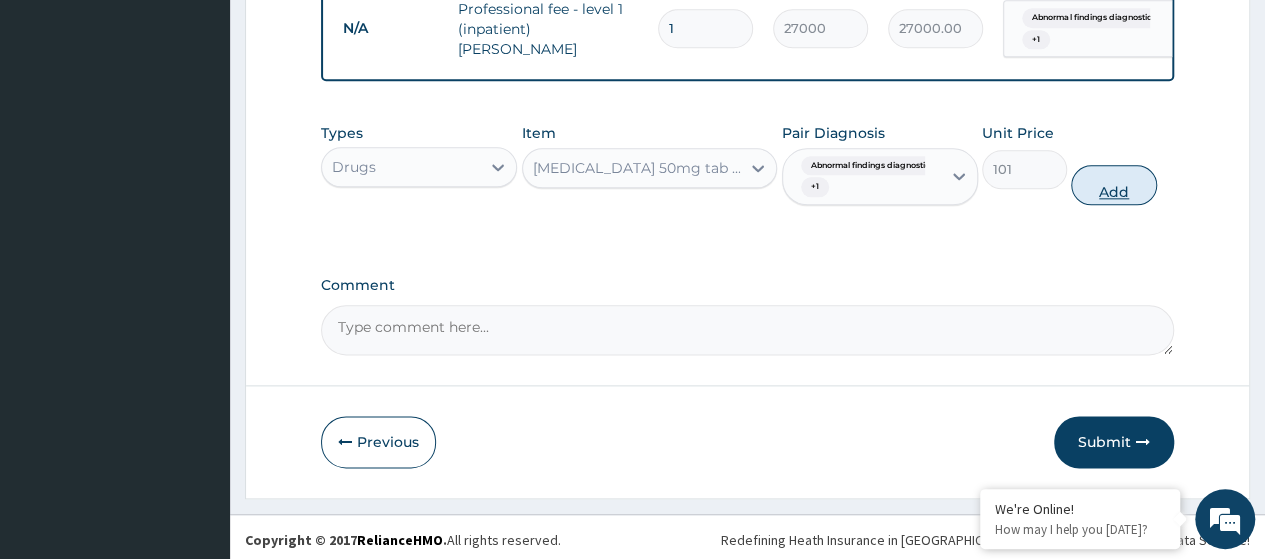click on "Add" at bounding box center [1113, 185] 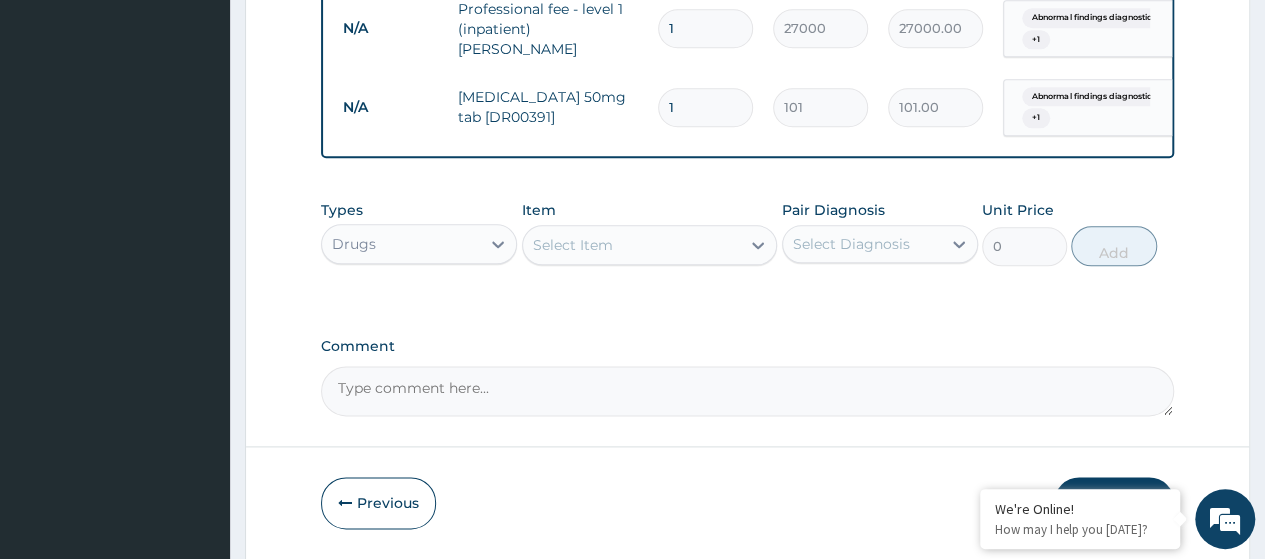type on "14" 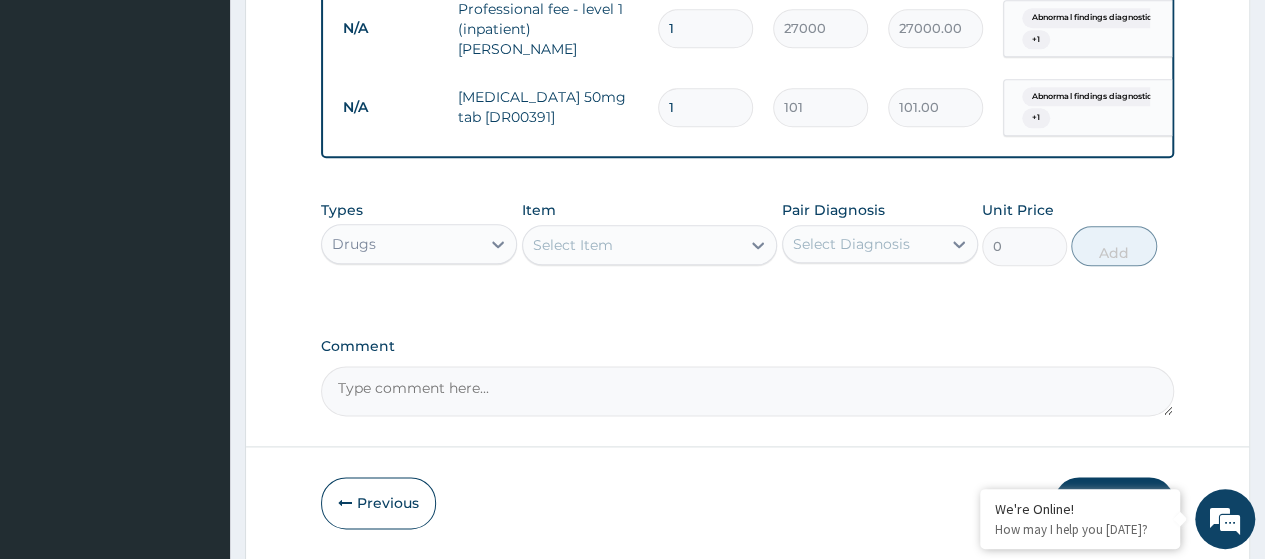type on "1414.00" 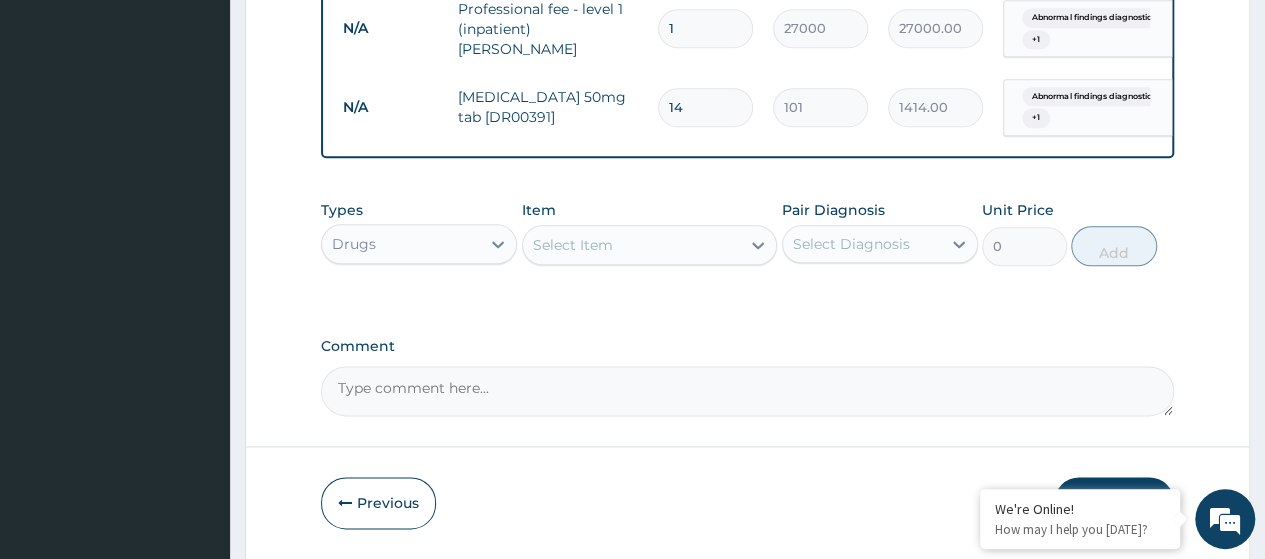 type on "14" 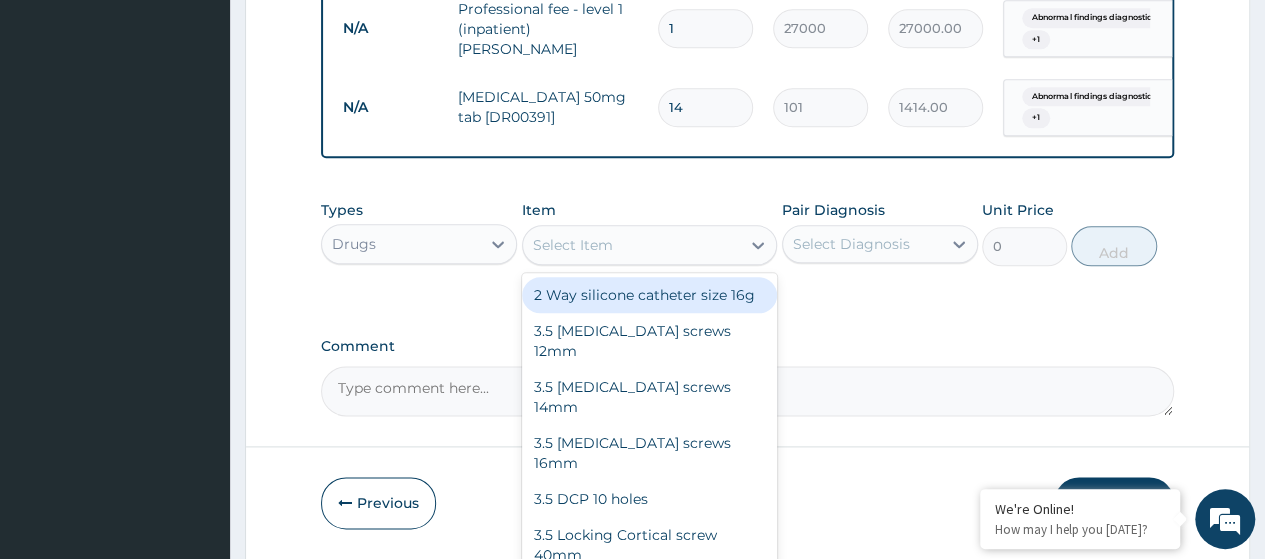 paste on "Enoxaparin (Clexane) 40Mg Inj (Dr00286)" 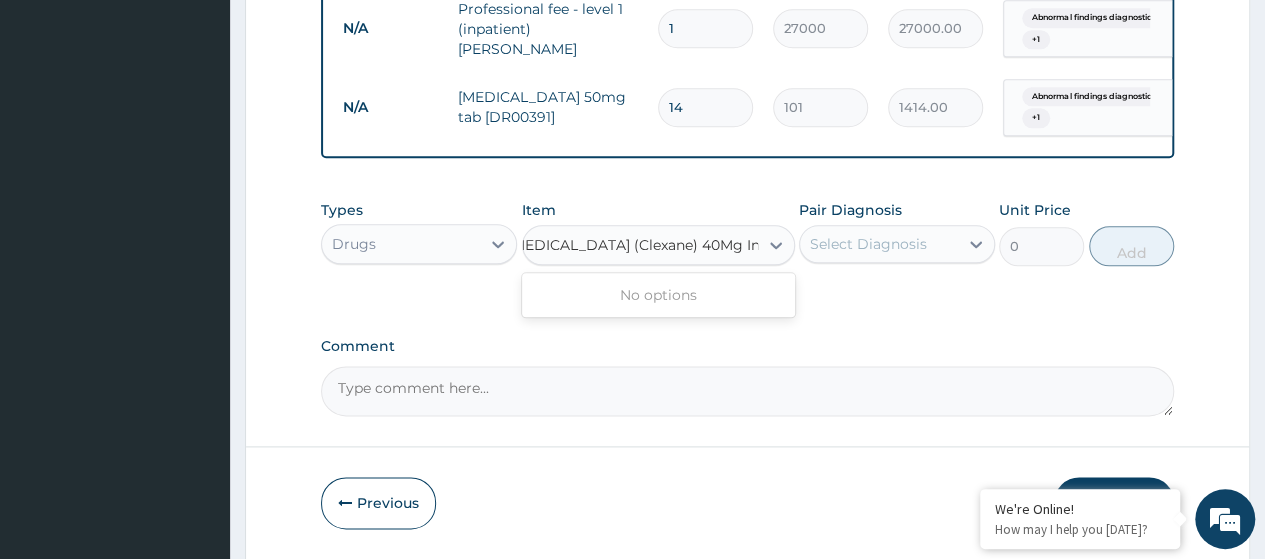 scroll, scrollTop: 0, scrollLeft: 13, axis: horizontal 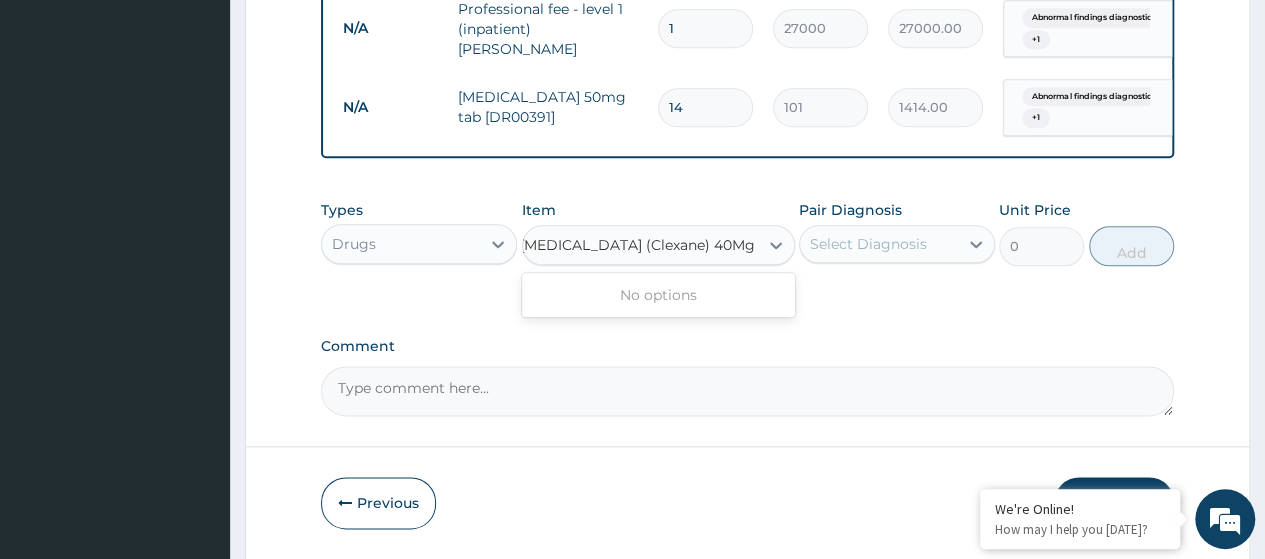type on "Enoxaparin (Clexane) 40Mg" 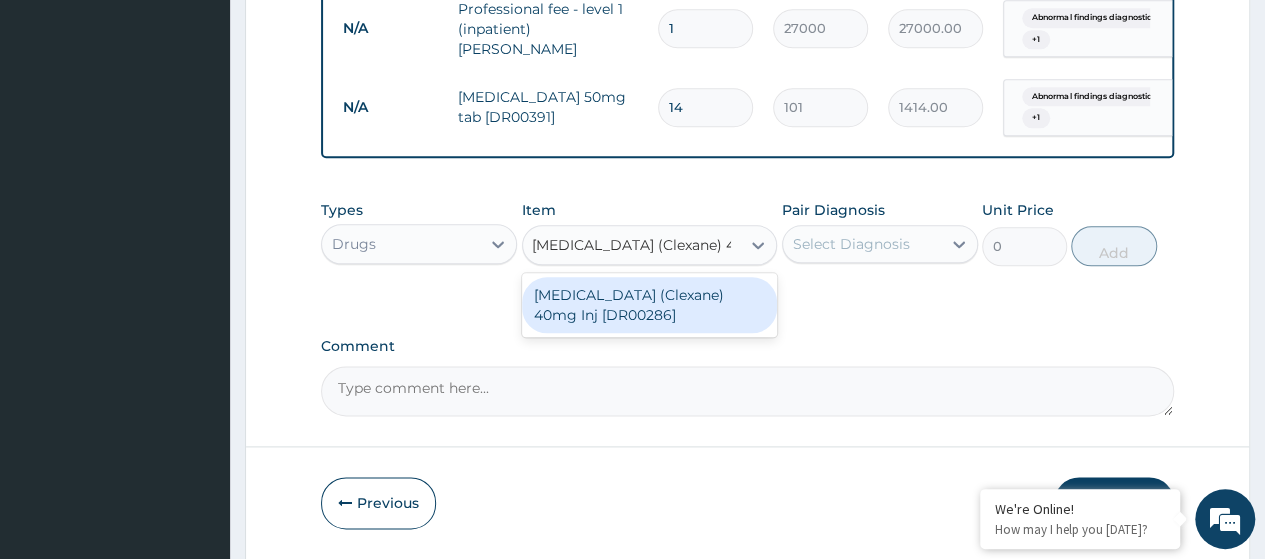 scroll, scrollTop: 0, scrollLeft: 0, axis: both 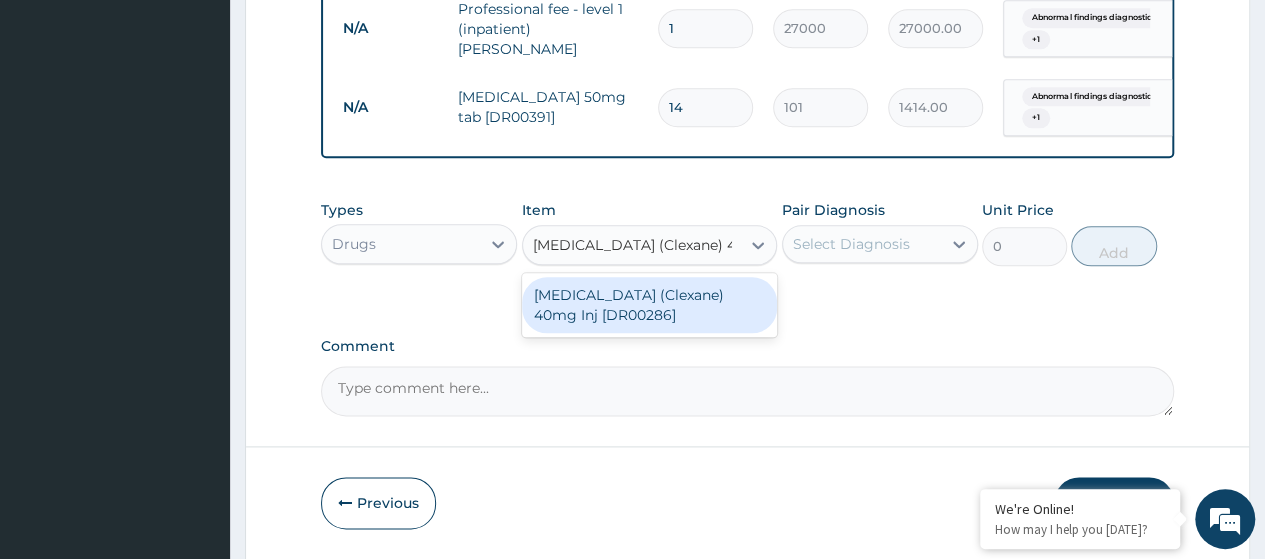 click on "[MEDICAL_DATA] (Clexane) 40mg Inj [DR00286]" at bounding box center (650, 305) 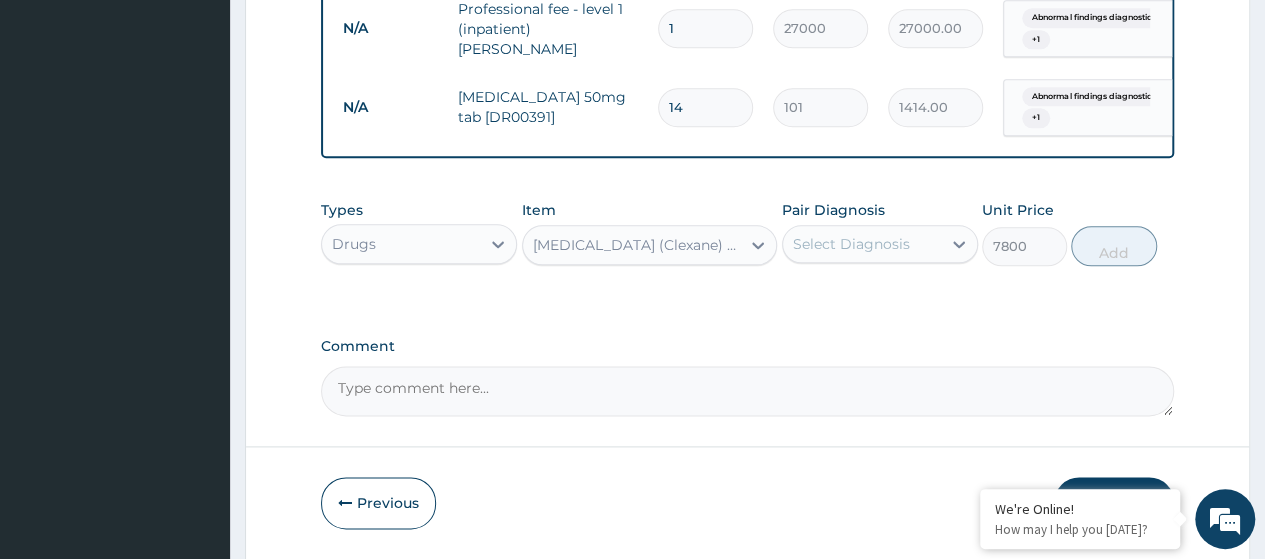 click on "Select Diagnosis" at bounding box center (851, 244) 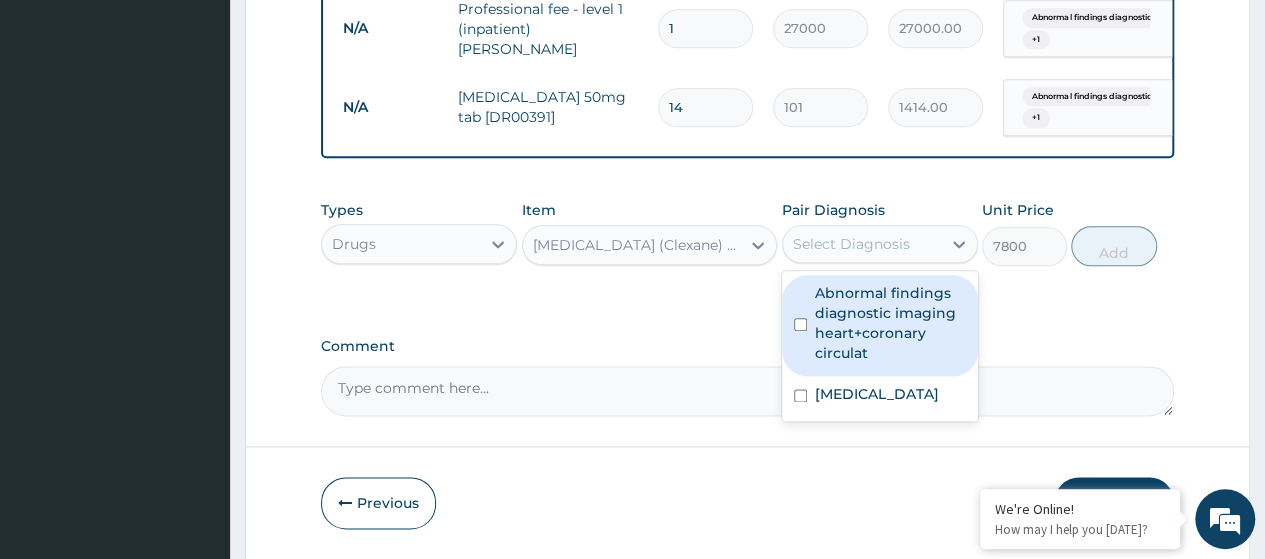 click on "Abnormal findings diagnostic imaging heart+coronary circulat" at bounding box center (890, 323) 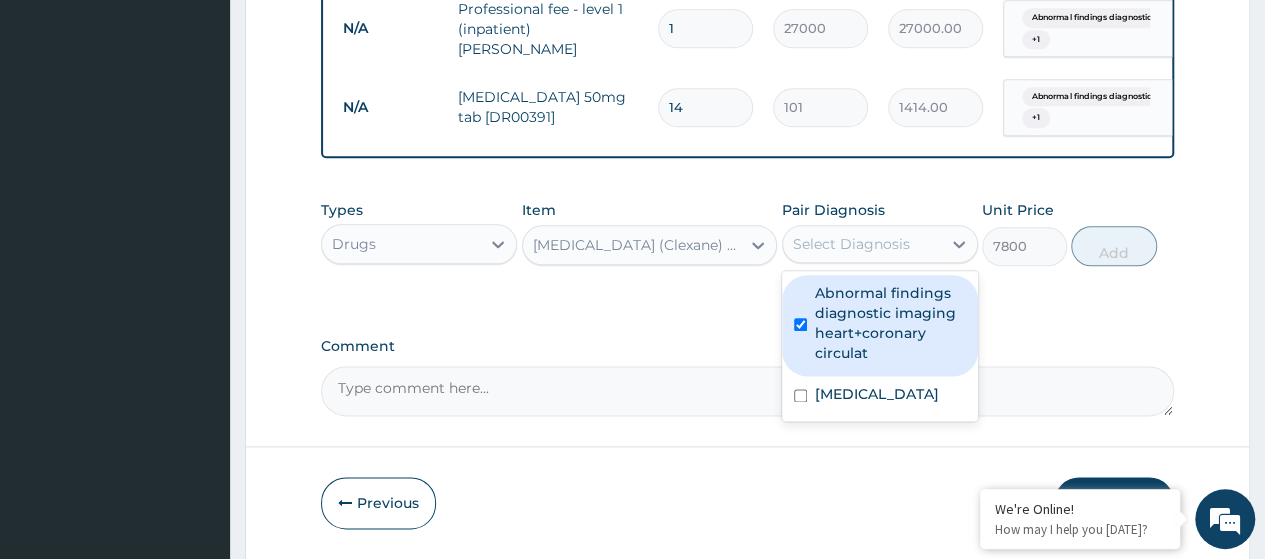 checkbox on "true" 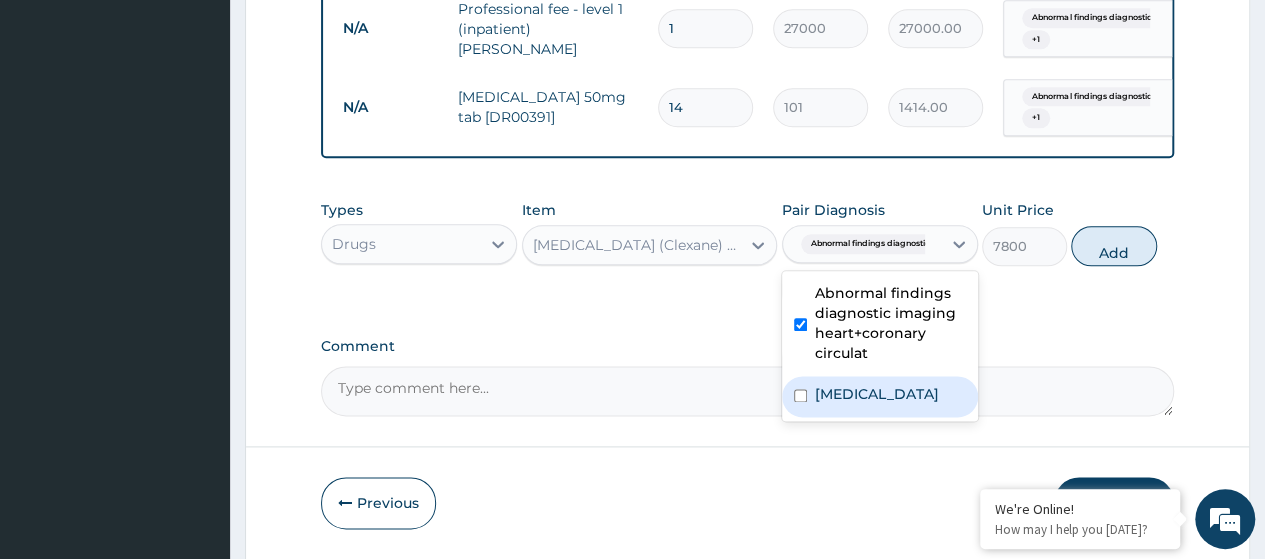 click on "Thrombophlebitis" at bounding box center (877, 394) 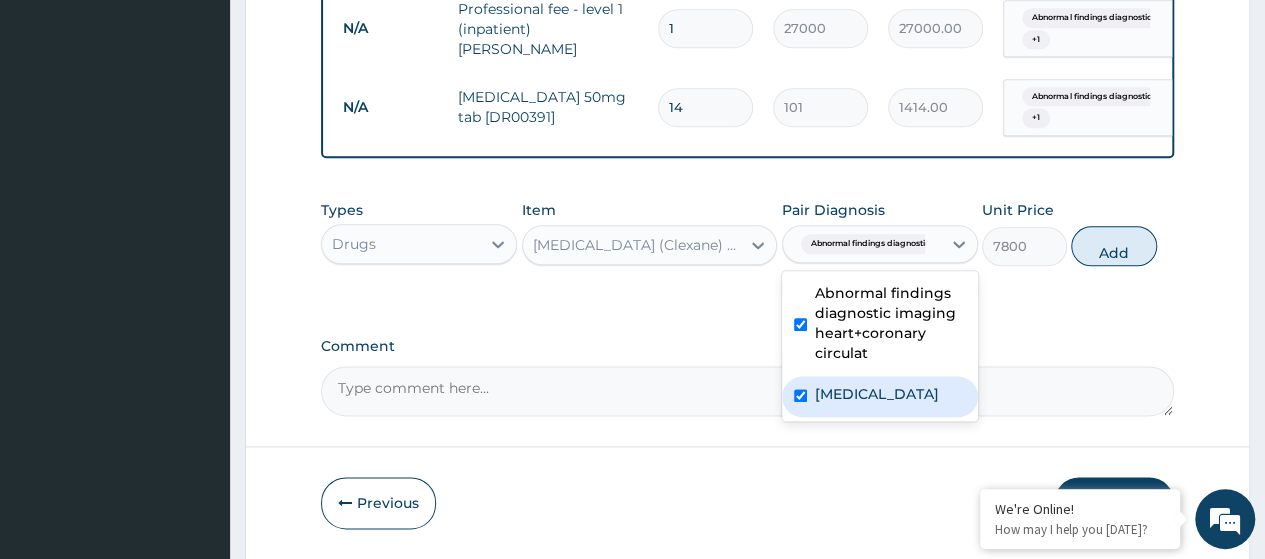 checkbox on "true" 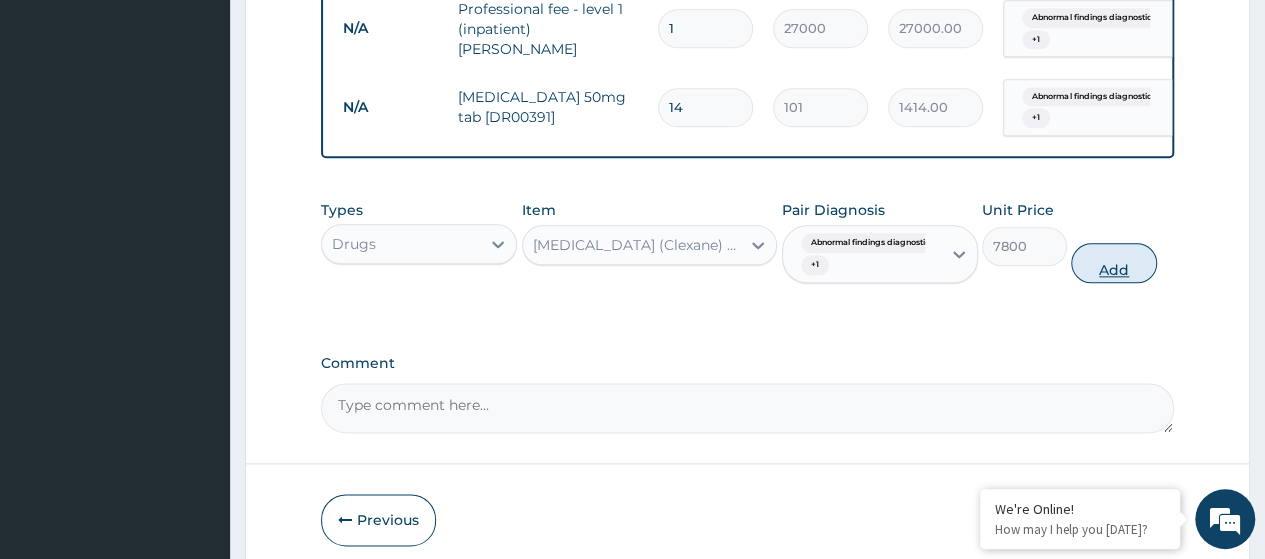 click on "Add" at bounding box center [1113, 263] 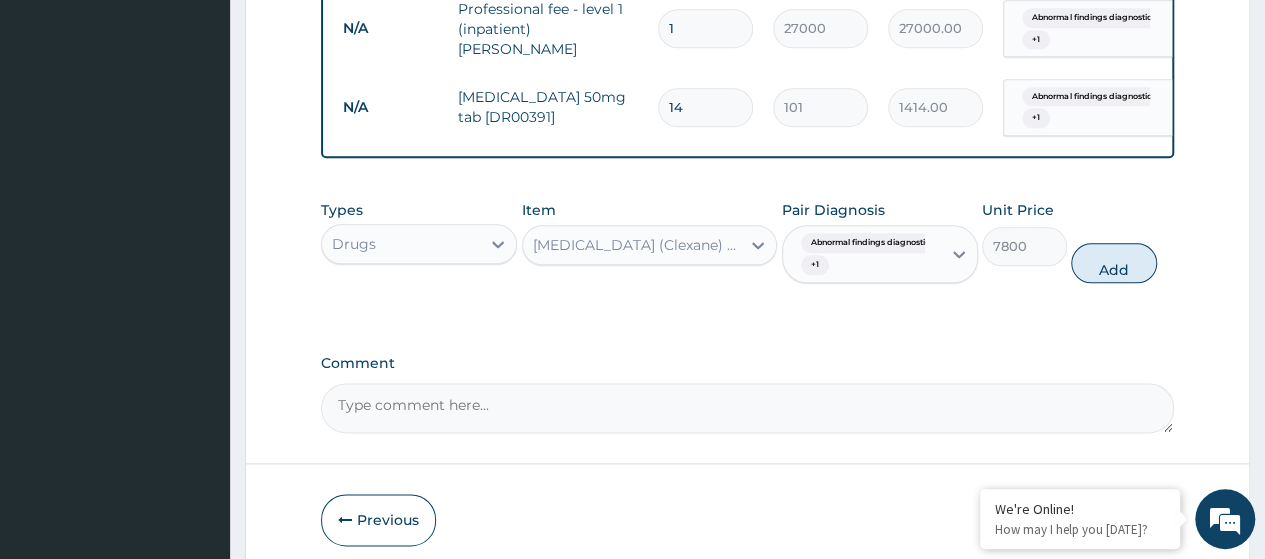 type on "0" 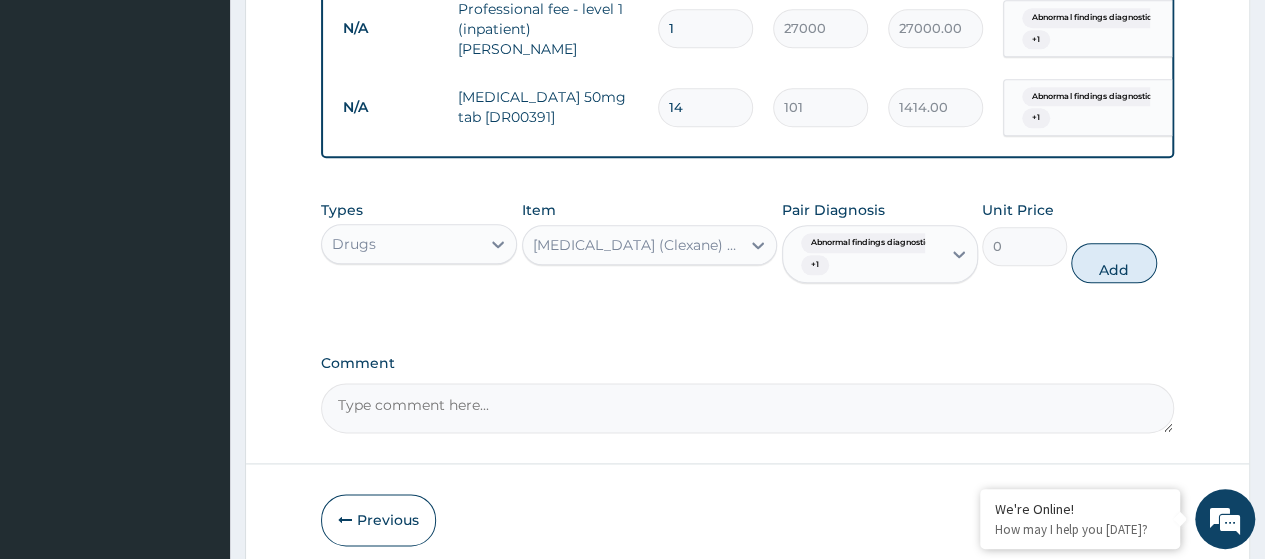 scroll, scrollTop: 0, scrollLeft: 0, axis: both 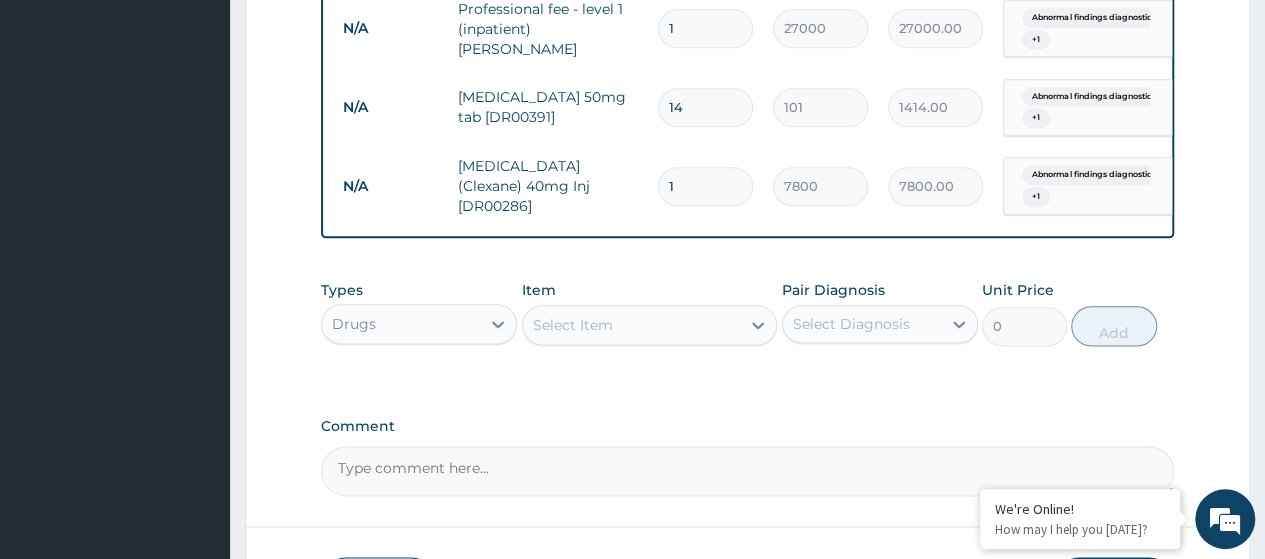 type 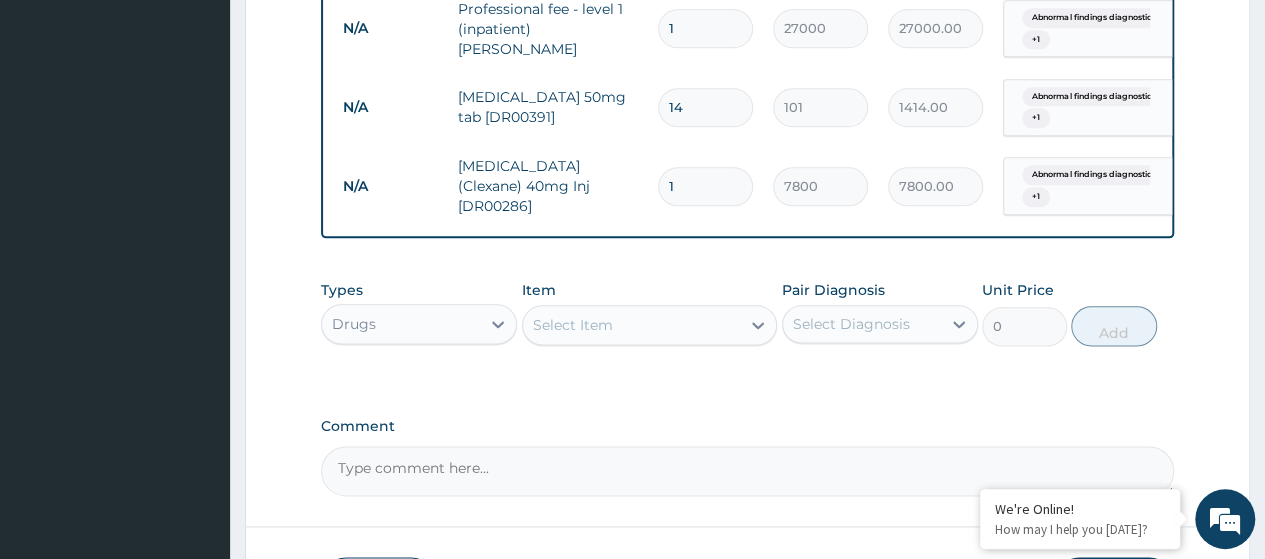 type on "0.00" 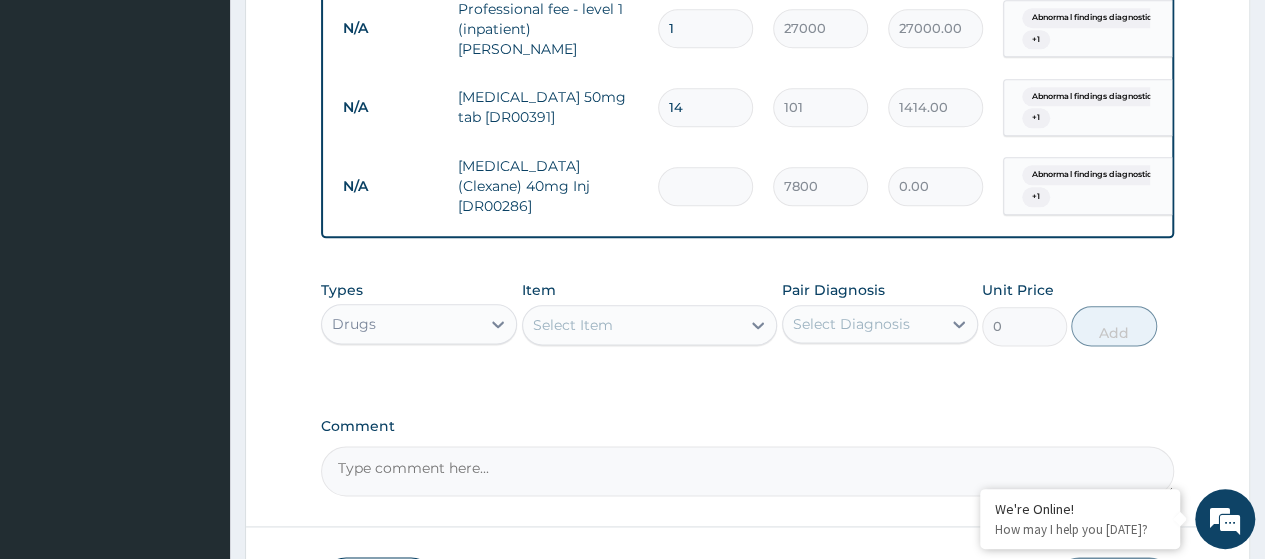 type on "3" 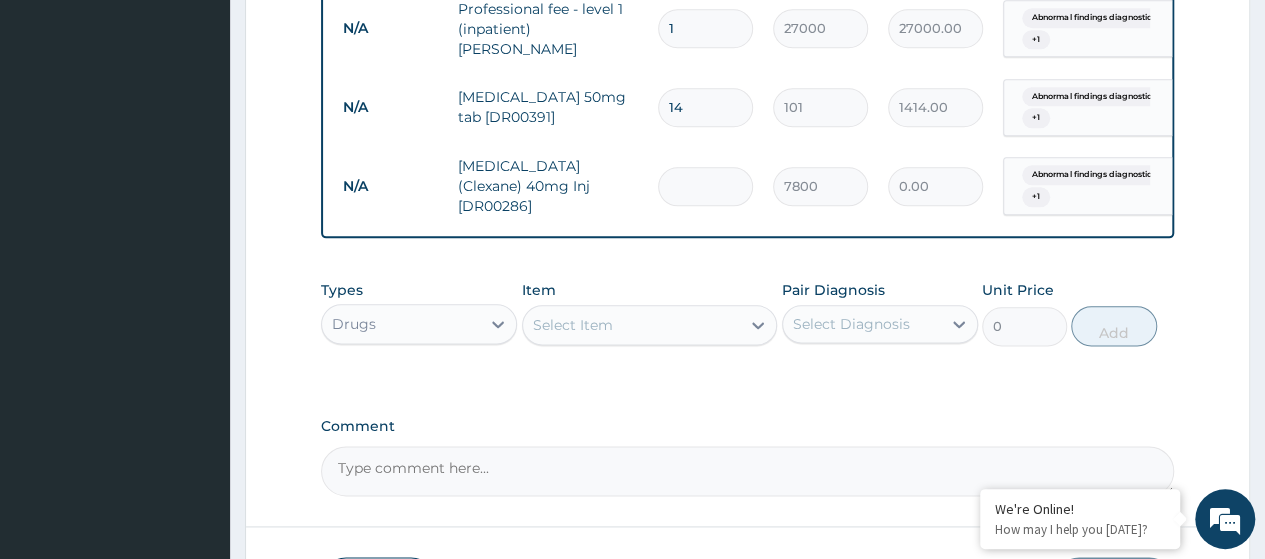 type on "23400.00" 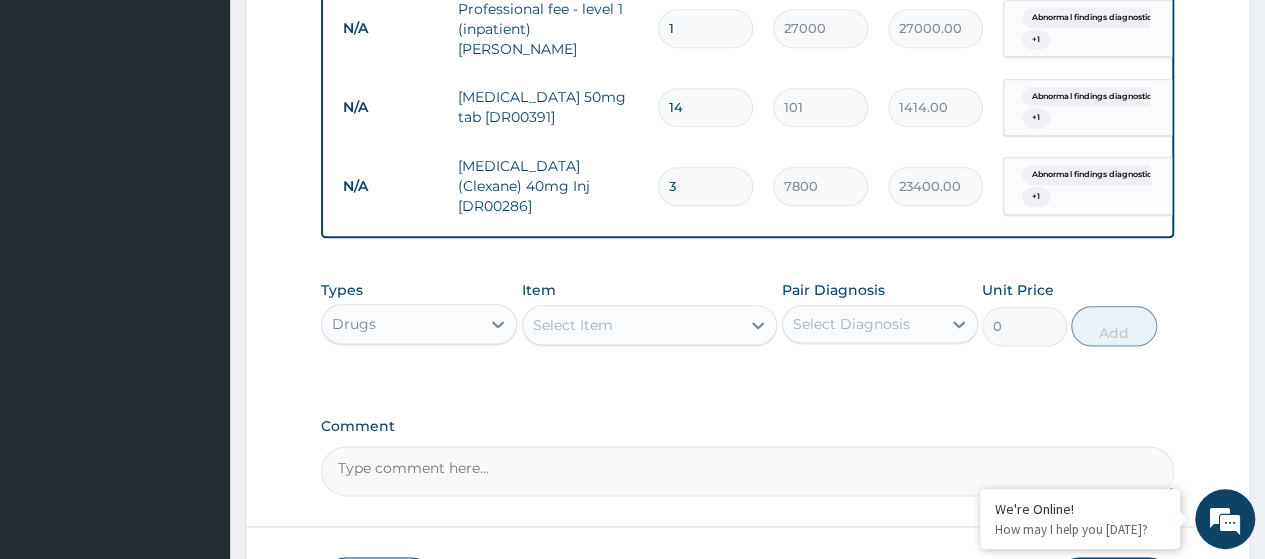 type on "3" 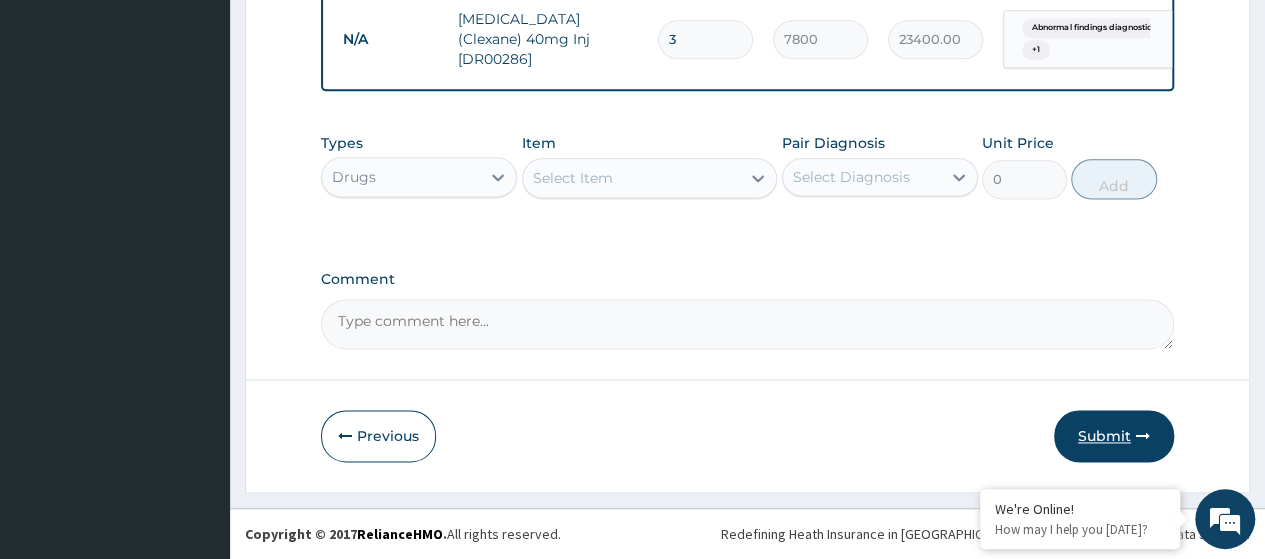 click on "Submit" at bounding box center [1114, 436] 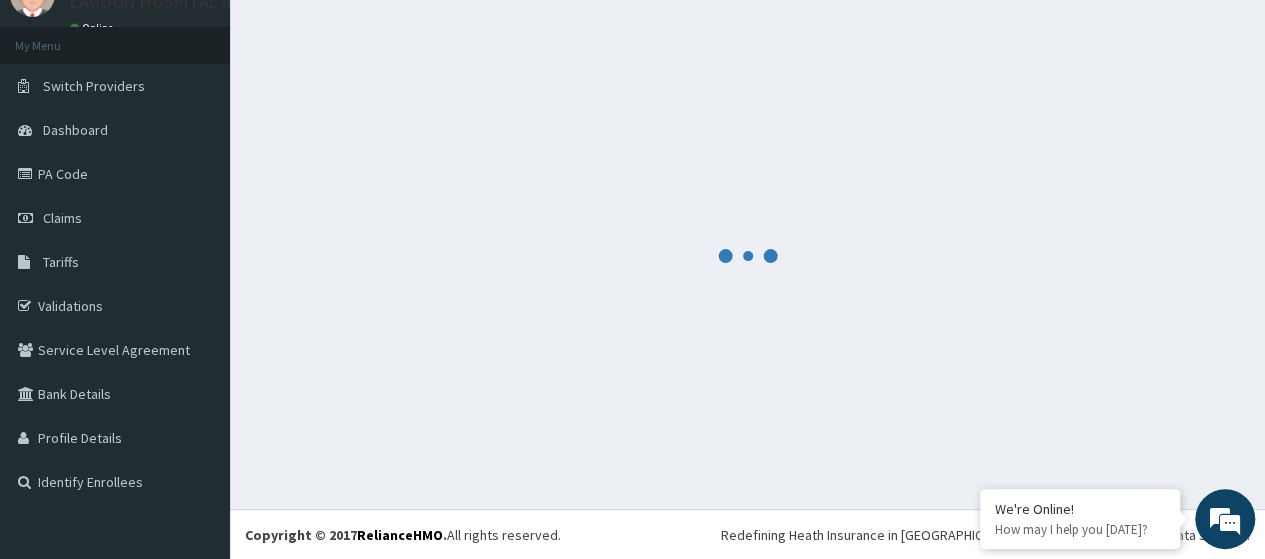 scroll, scrollTop: 1238, scrollLeft: 0, axis: vertical 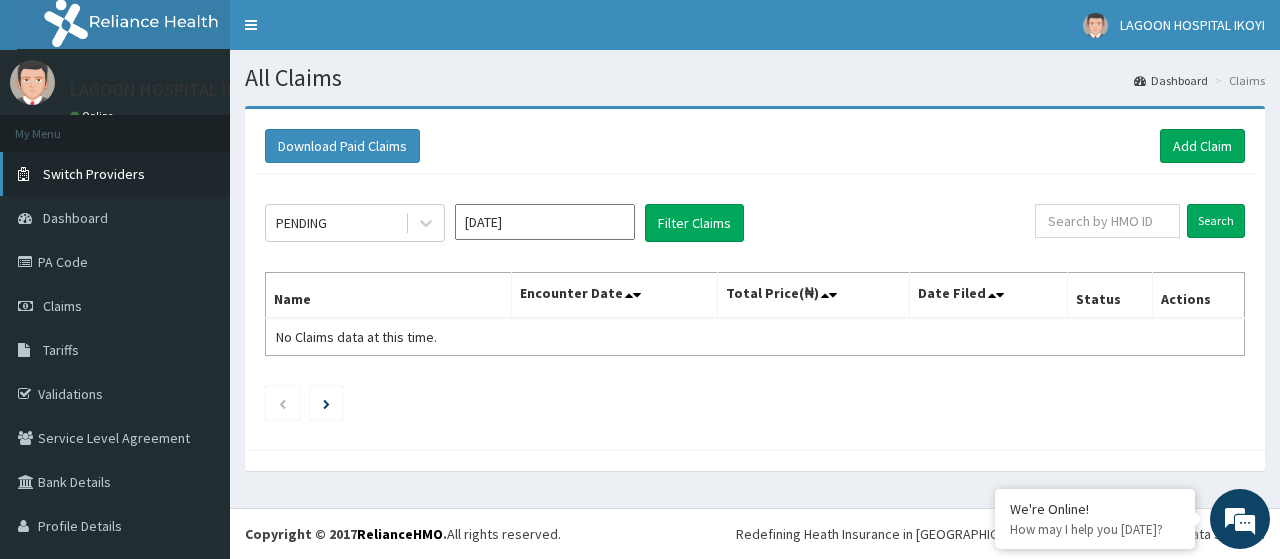 click on "Switch Providers" at bounding box center (94, 174) 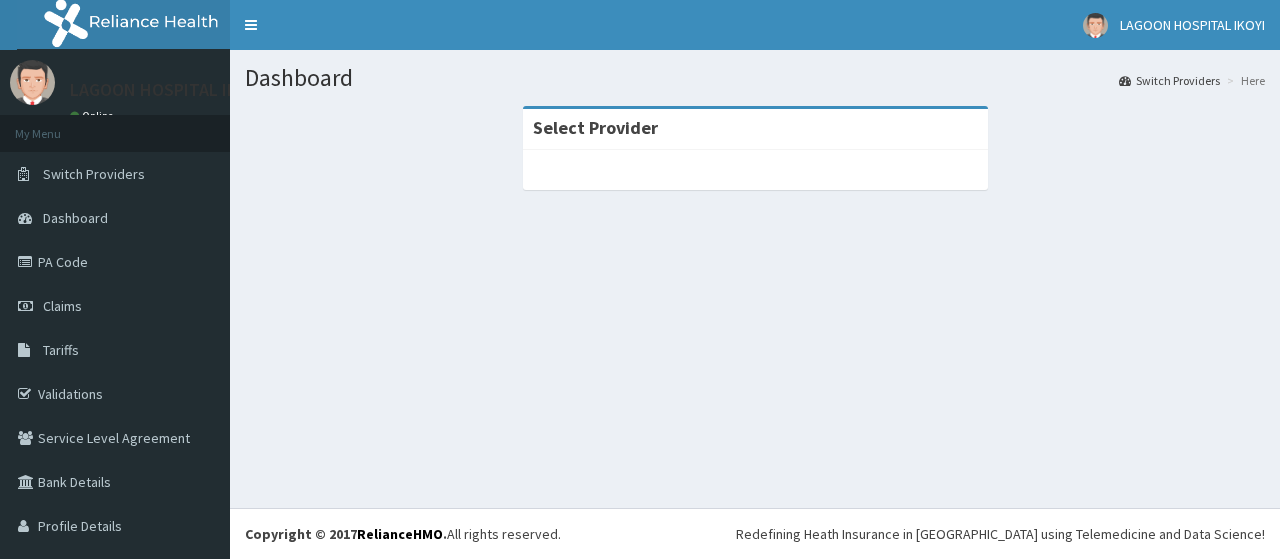 scroll, scrollTop: 0, scrollLeft: 0, axis: both 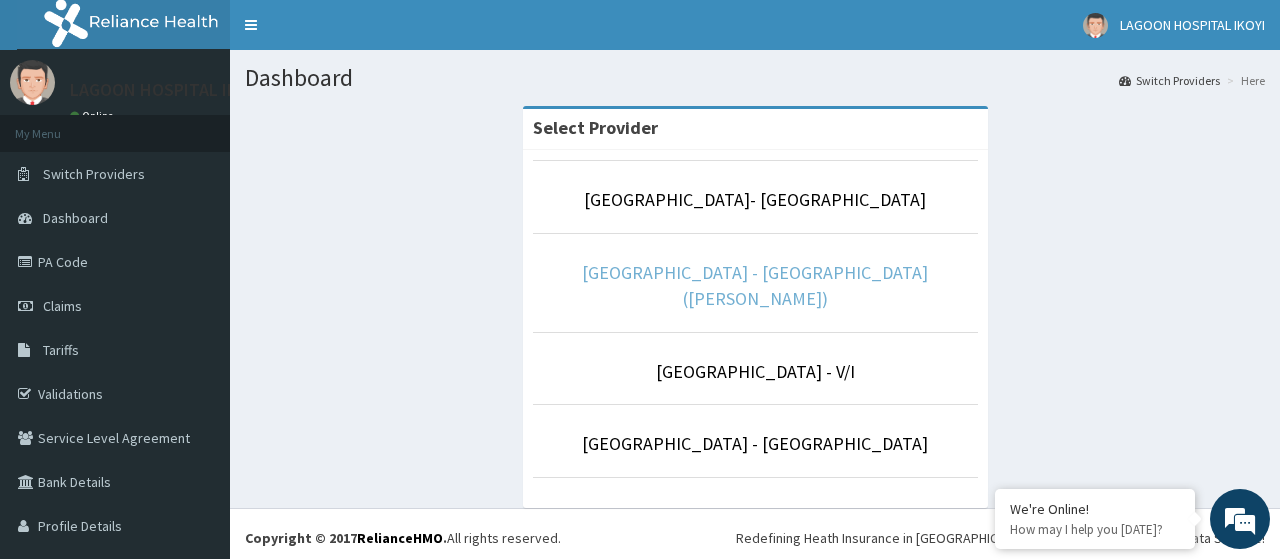 click on "[GEOGRAPHIC_DATA] - [GEOGRAPHIC_DATA]([PERSON_NAME])" at bounding box center [755, 285] 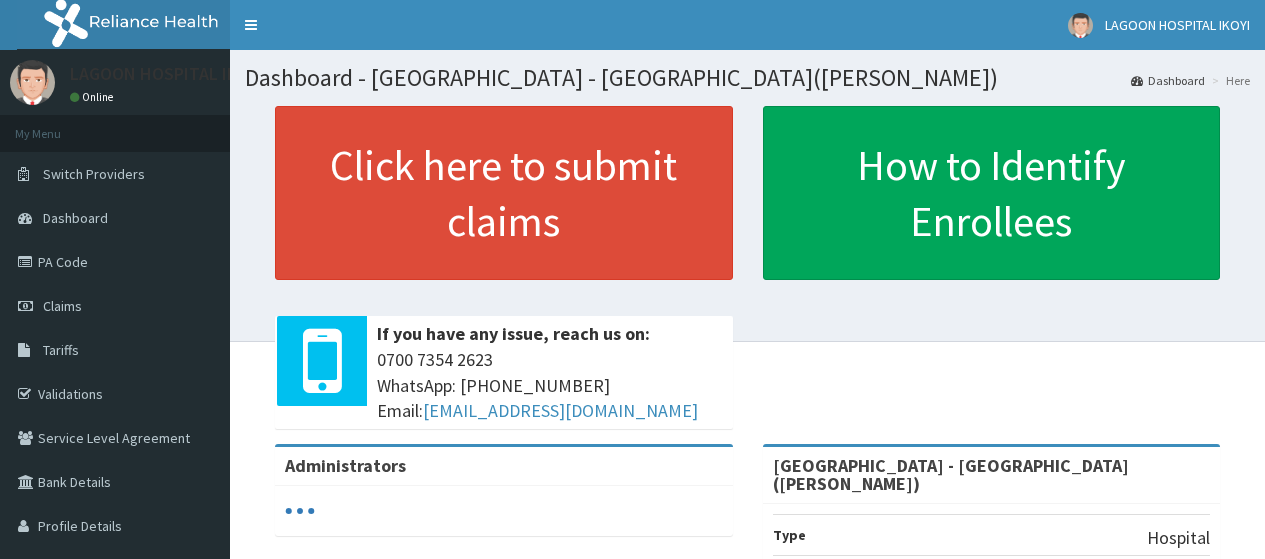 scroll, scrollTop: 0, scrollLeft: 0, axis: both 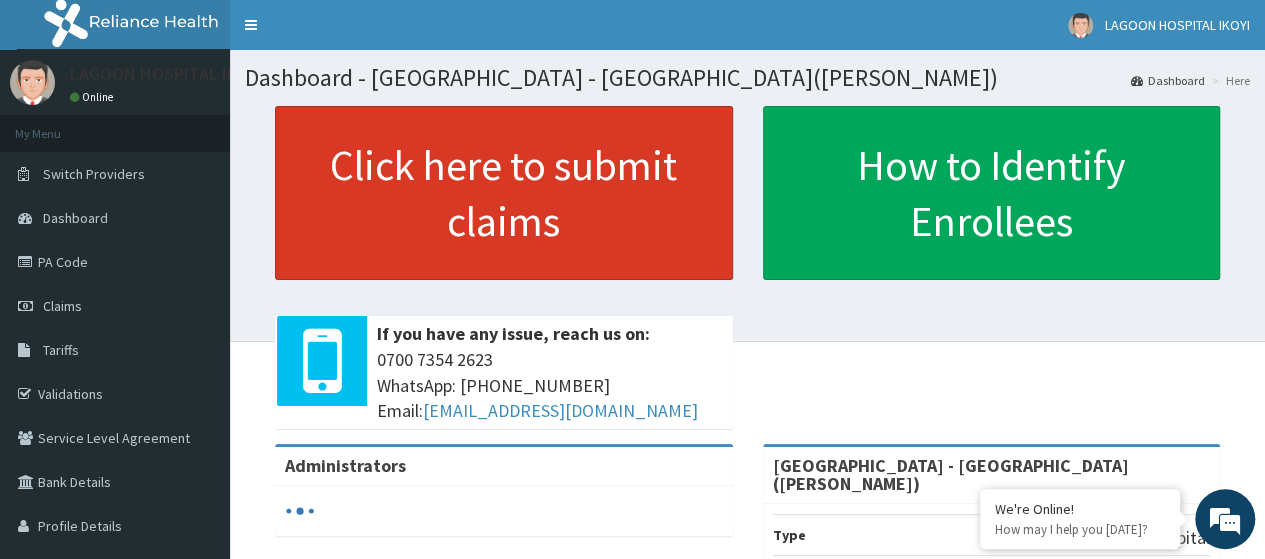 click on "Click here to submit claims" at bounding box center (504, 193) 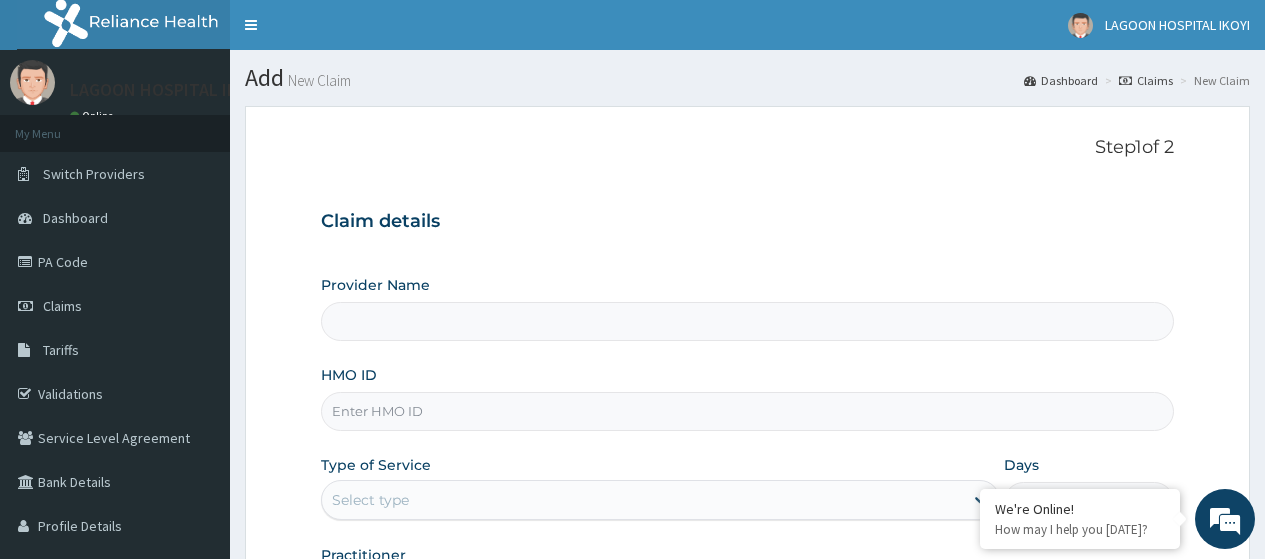 type on "[GEOGRAPHIC_DATA] - [GEOGRAPHIC_DATA]([PERSON_NAME])" 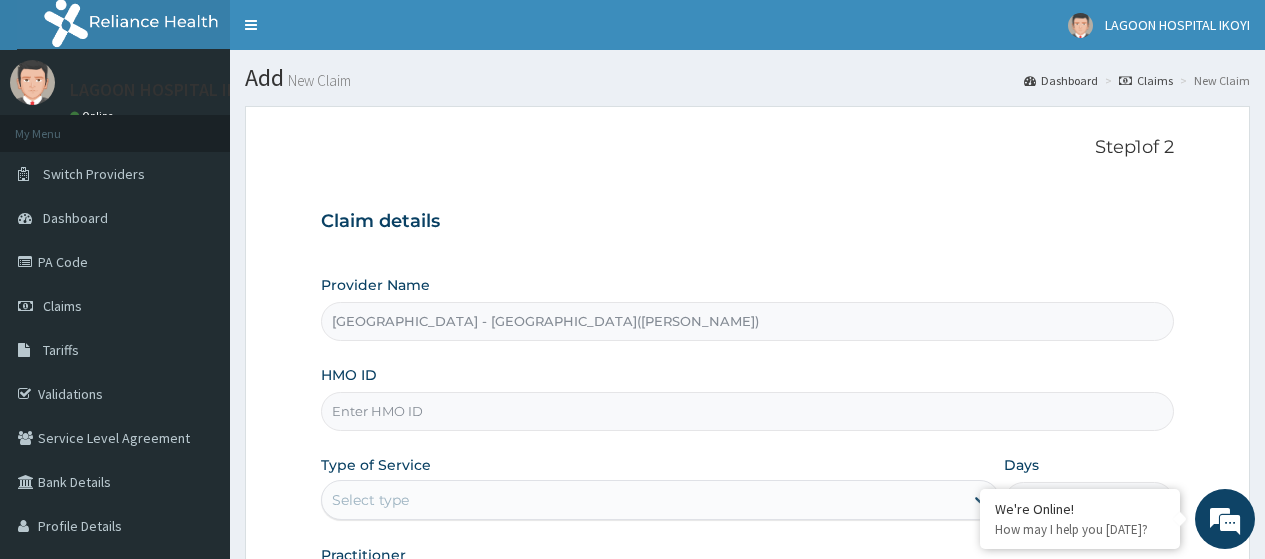 scroll, scrollTop: 0, scrollLeft: 0, axis: both 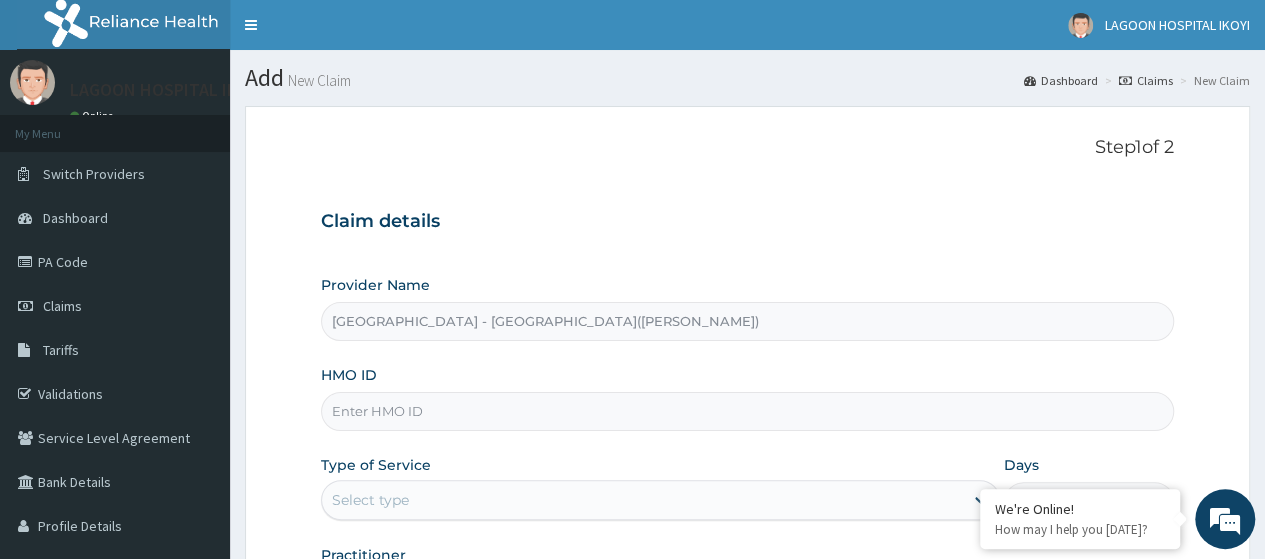 click on "HMO ID" at bounding box center (747, 411) 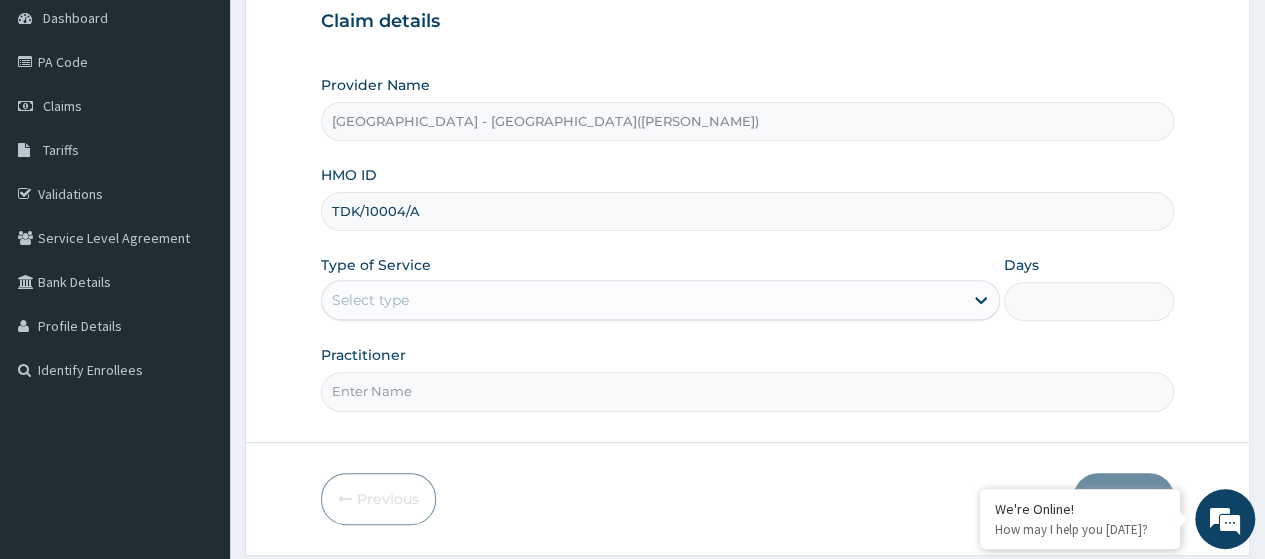 scroll, scrollTop: 202, scrollLeft: 0, axis: vertical 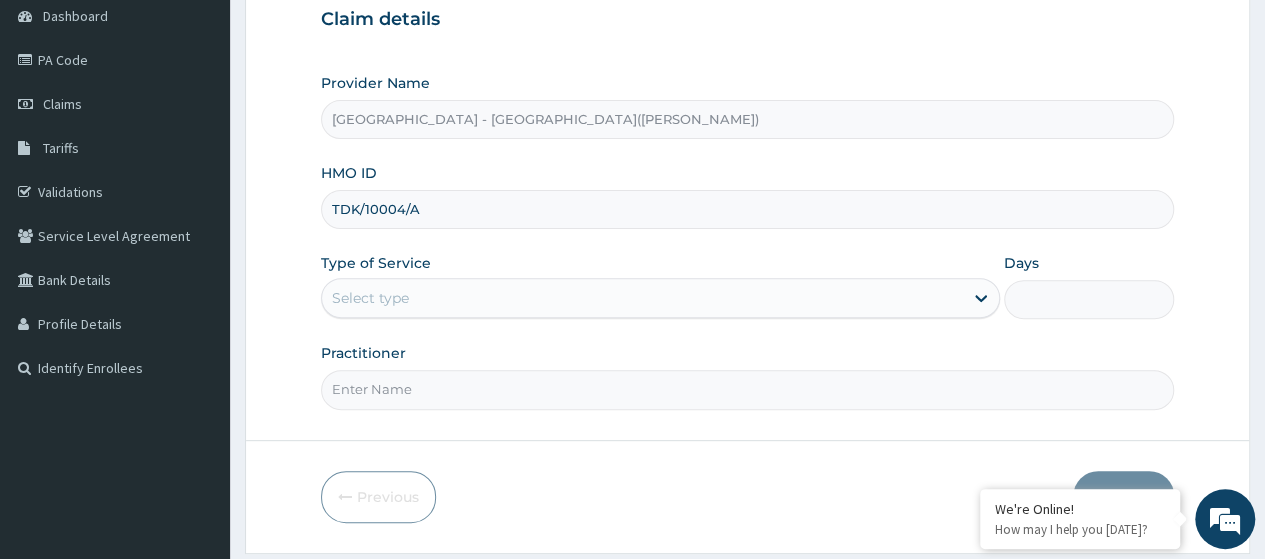 type on "TDK/10004/A" 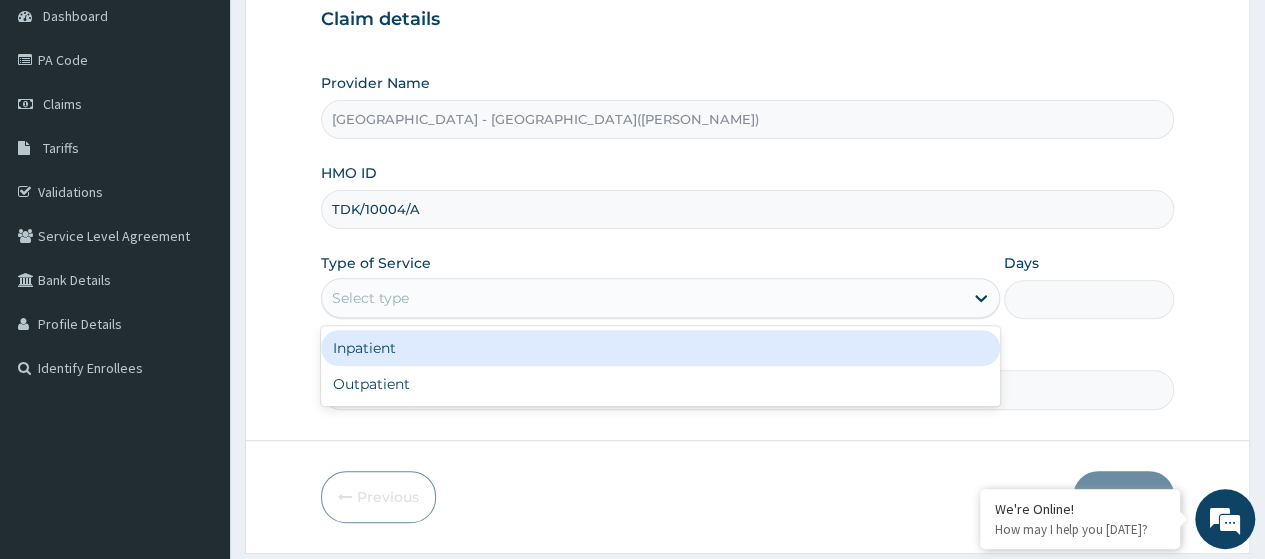 scroll, scrollTop: 0, scrollLeft: 0, axis: both 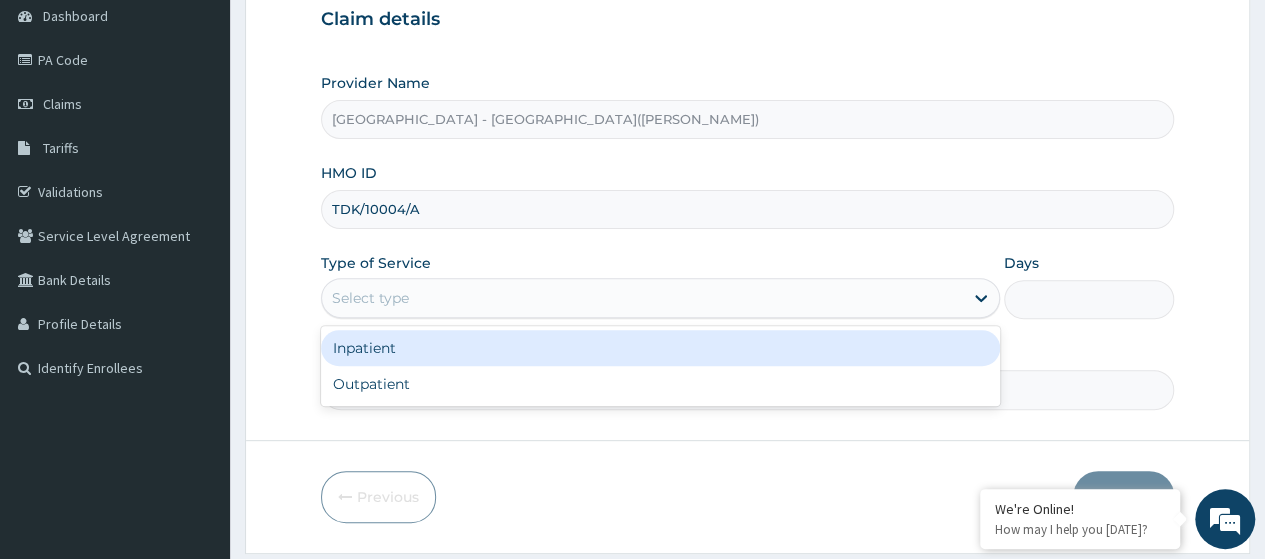 click on "Inpatient" at bounding box center (660, 348) 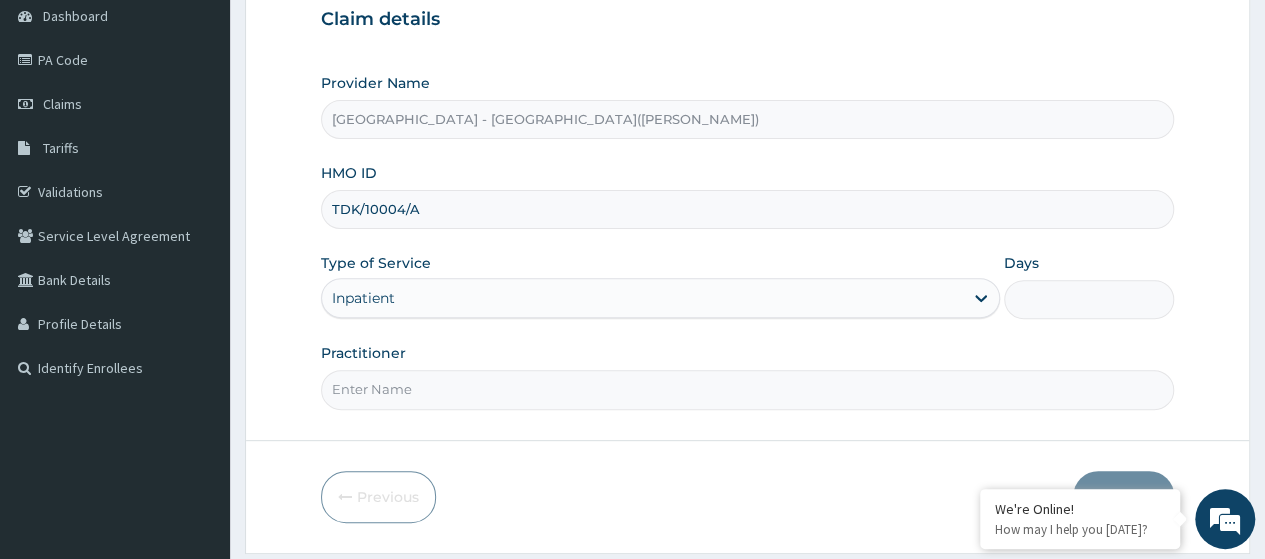 click on "Practitioner" at bounding box center [747, 389] 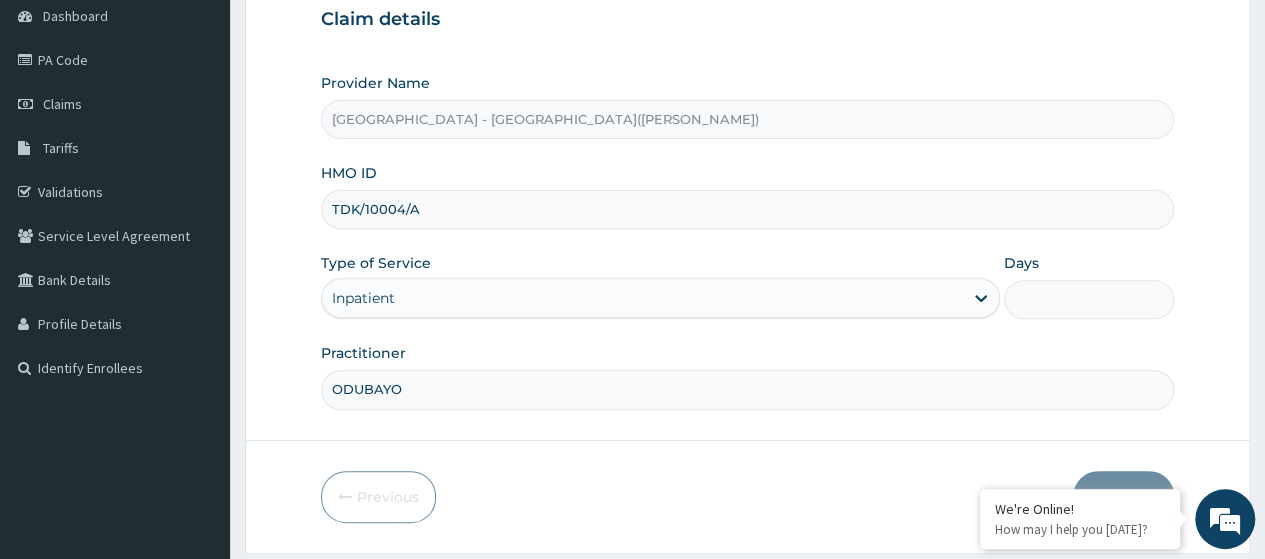 click on "Days" at bounding box center (1089, 299) 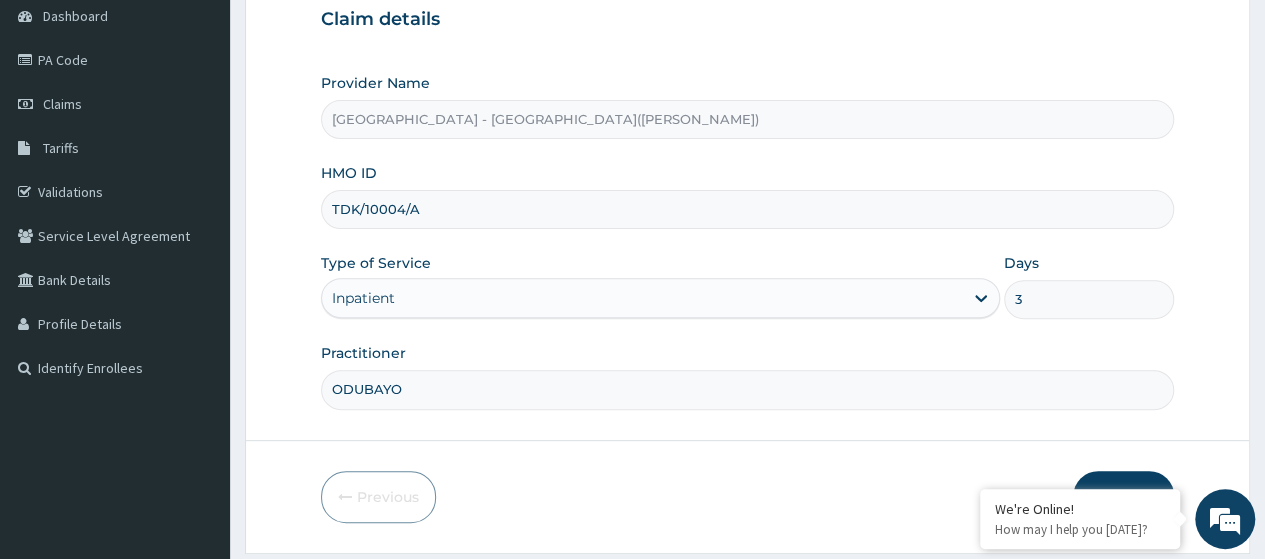 scroll, scrollTop: 258, scrollLeft: 0, axis: vertical 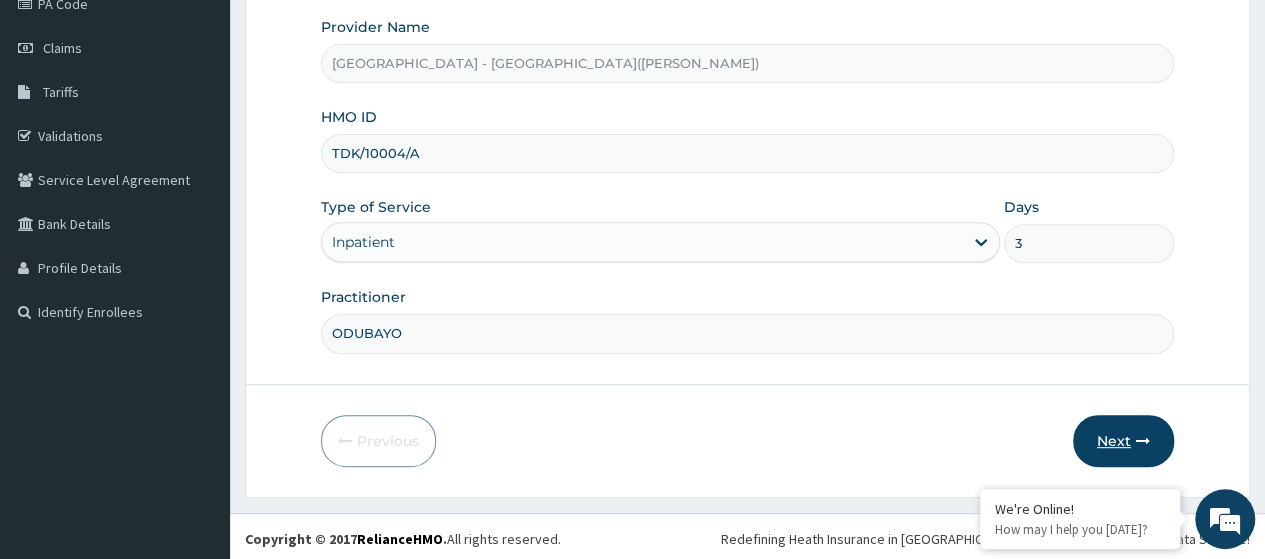 type on "3" 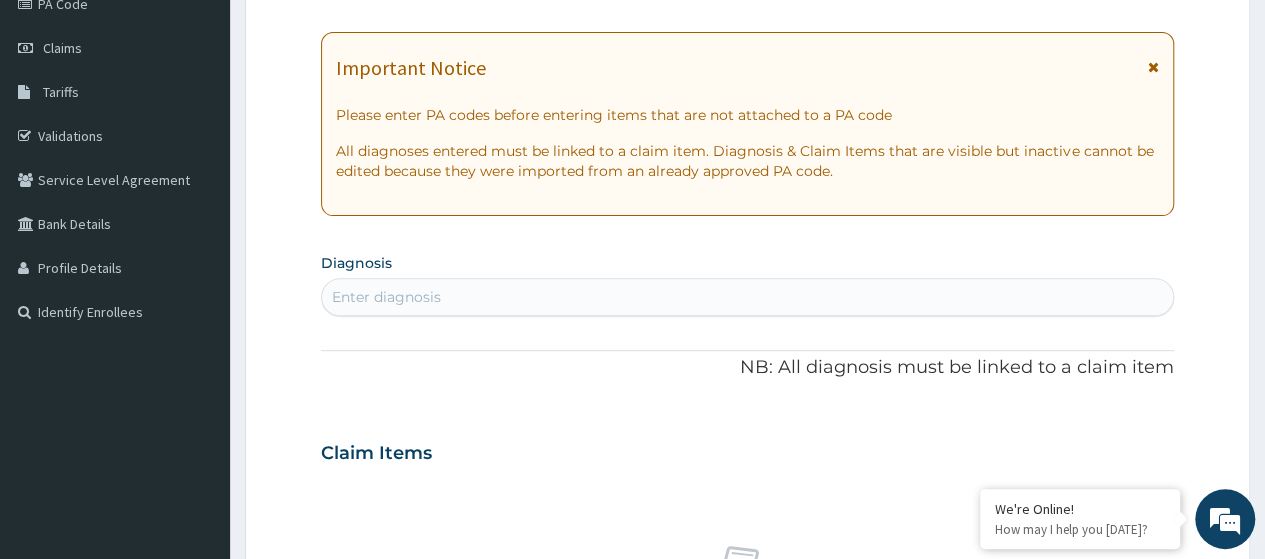 click on "Step  2  of 2 PA Code / Prescription Code Enter Code(Secondary Care Only) Encounter Date DD-MM-YYYY Important Notice Please enter PA codes before entering items that are not attached to a PA code   All diagnoses entered must be linked to a claim item. Diagnosis & Claim Items that are visible but inactive cannot be edited because they were imported from an already approved PA code. Diagnosis Enter diagnosis NB: All diagnosis must be linked to a claim item Claim Items No claim item Types Select Type Item Select Item Pair Diagnosis Select Diagnosis Unit Price 0 Add Comment     Previous   Submit" at bounding box center [747, 480] 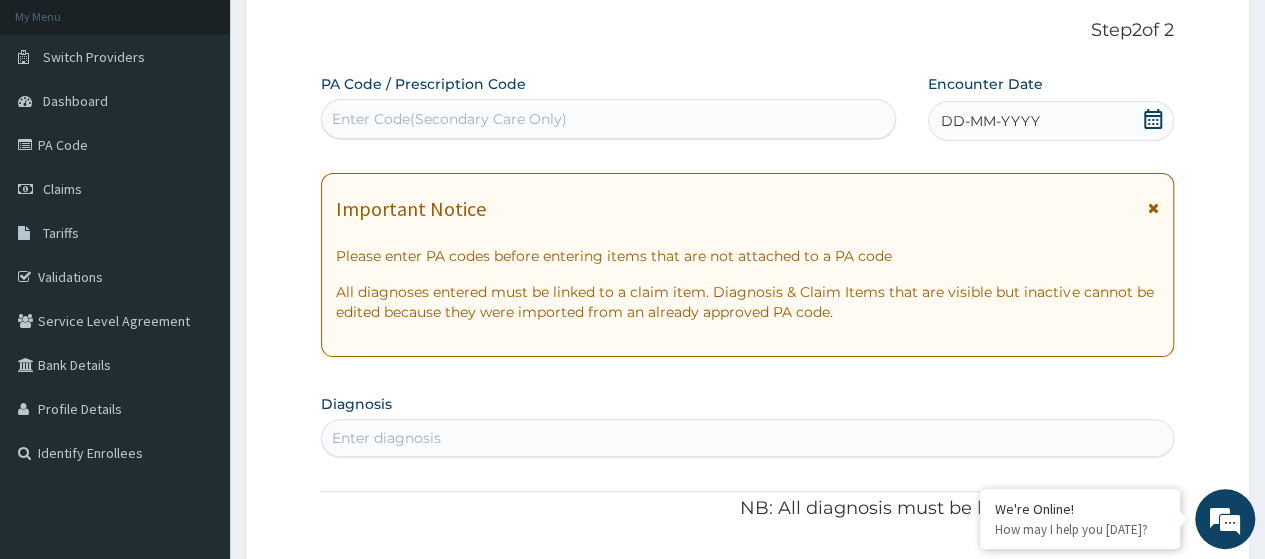 scroll, scrollTop: 82, scrollLeft: 0, axis: vertical 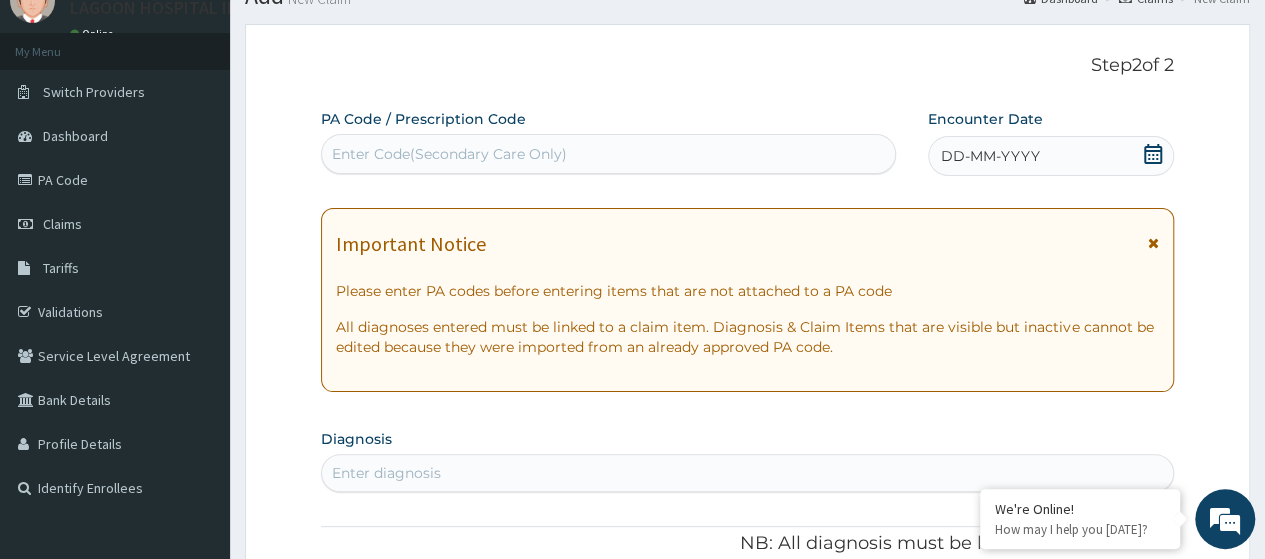 click on "Enter Code(Secondary Care Only)" at bounding box center (449, 154) 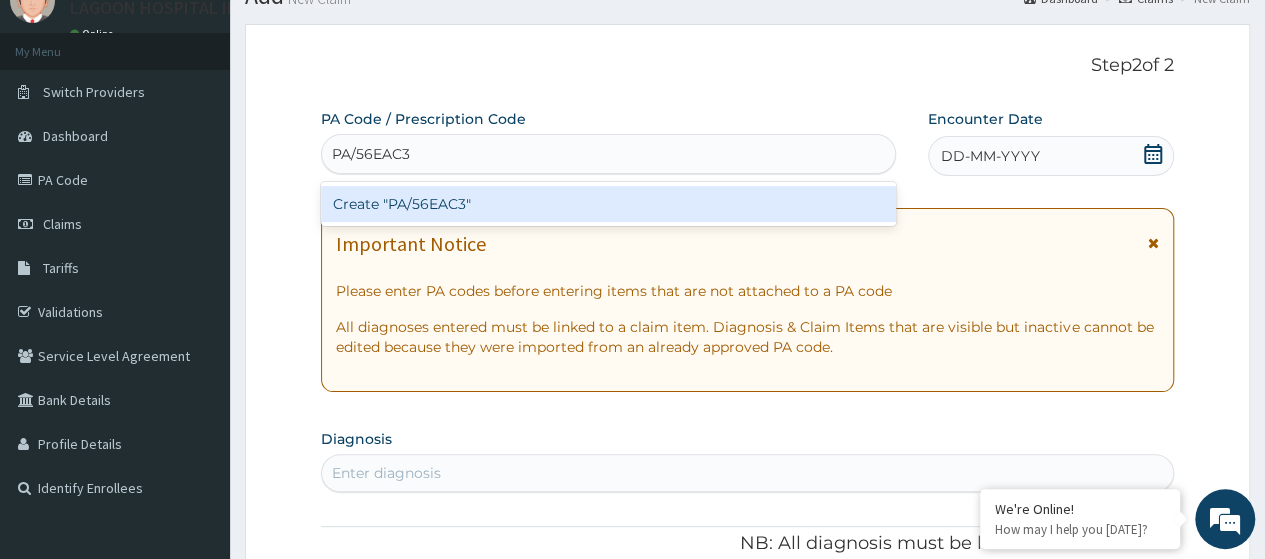 click on "Create "PA/56EAC3"" at bounding box center [608, 204] 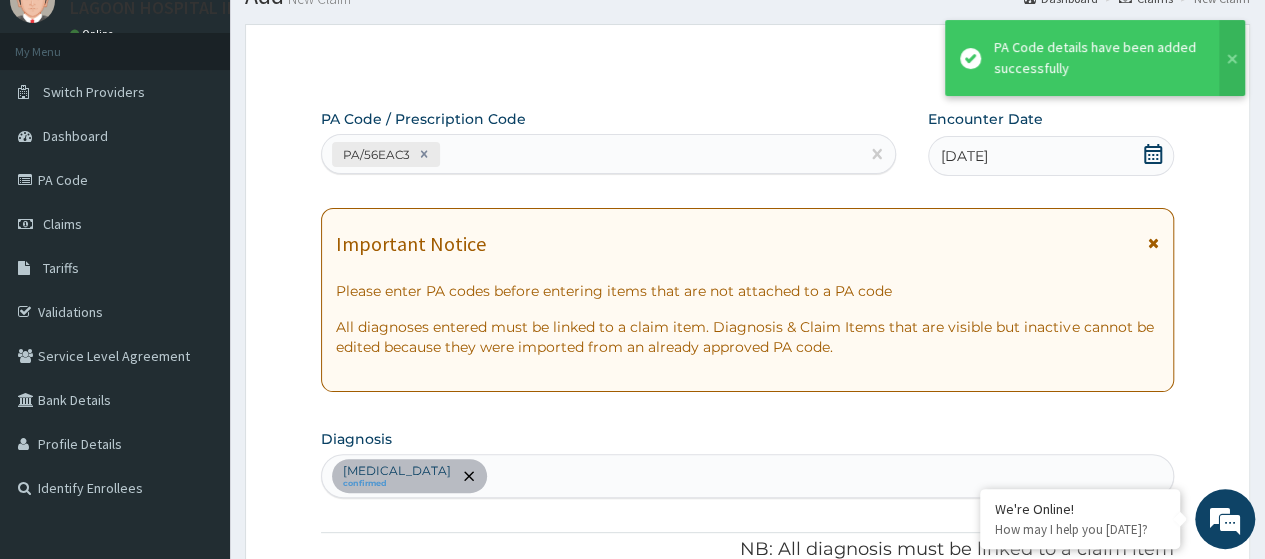 scroll, scrollTop: 620, scrollLeft: 0, axis: vertical 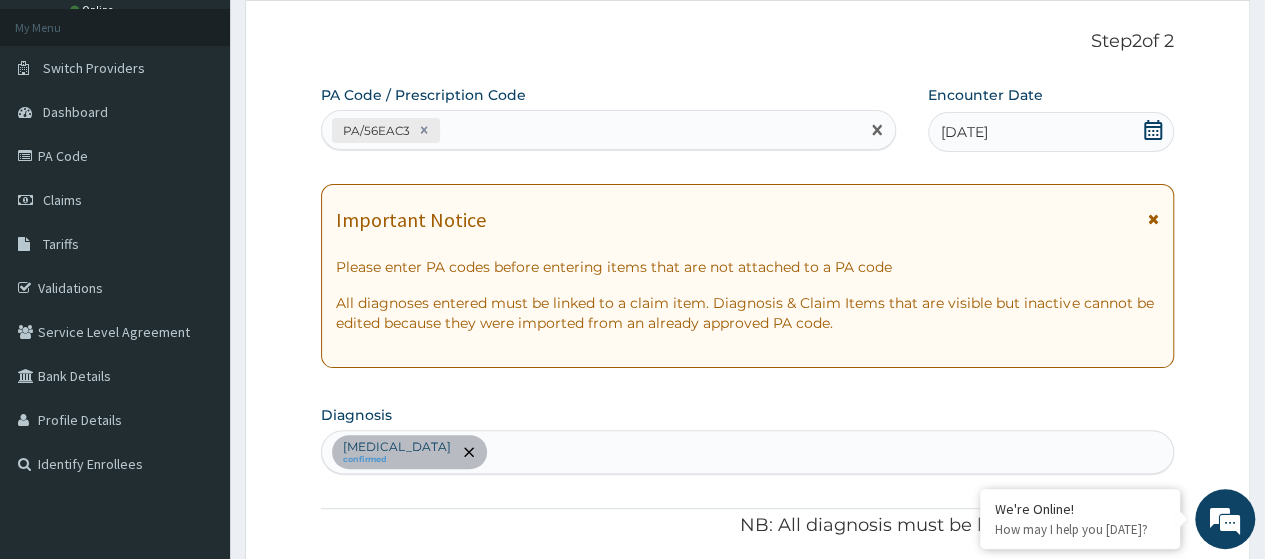 click on "PA/56EAC3" at bounding box center (590, 130) 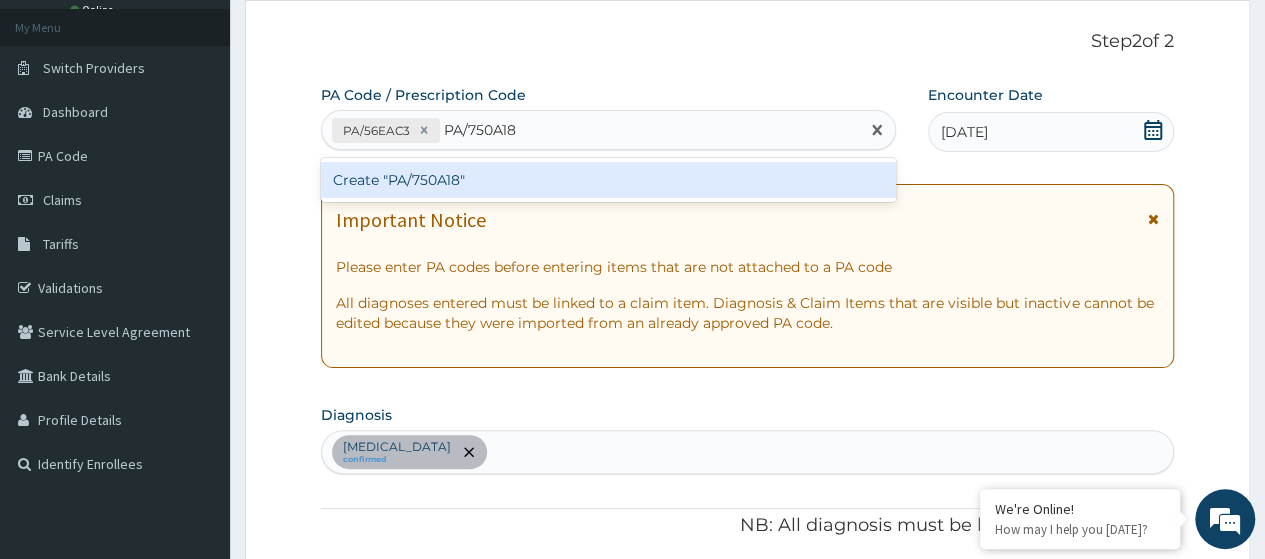 click on "Create "PA/750A18"" at bounding box center [608, 180] 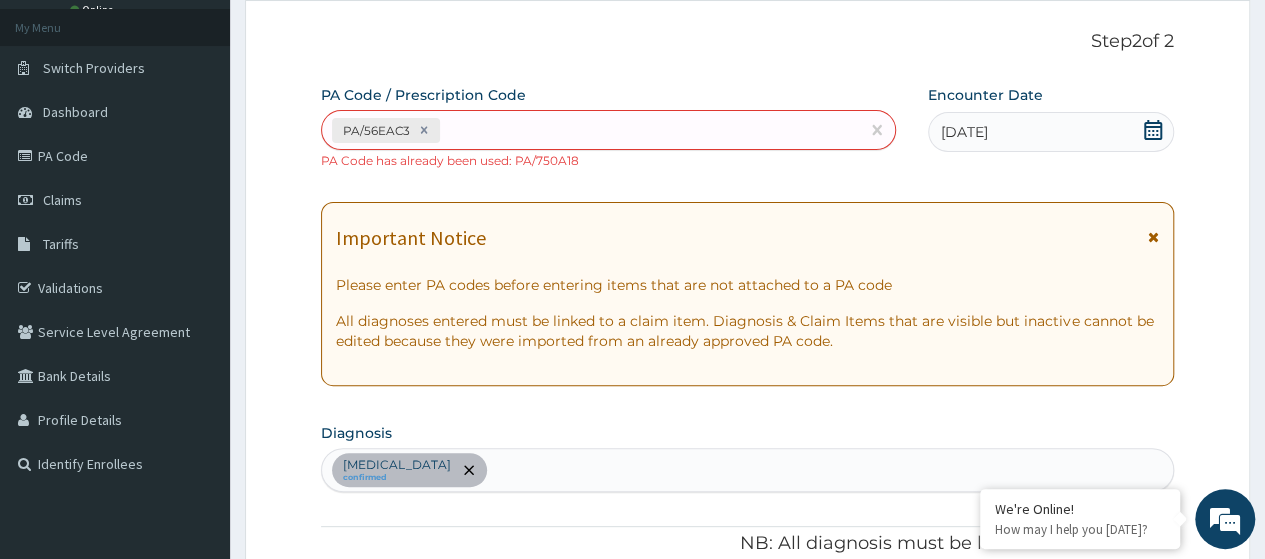 scroll, scrollTop: 638, scrollLeft: 0, axis: vertical 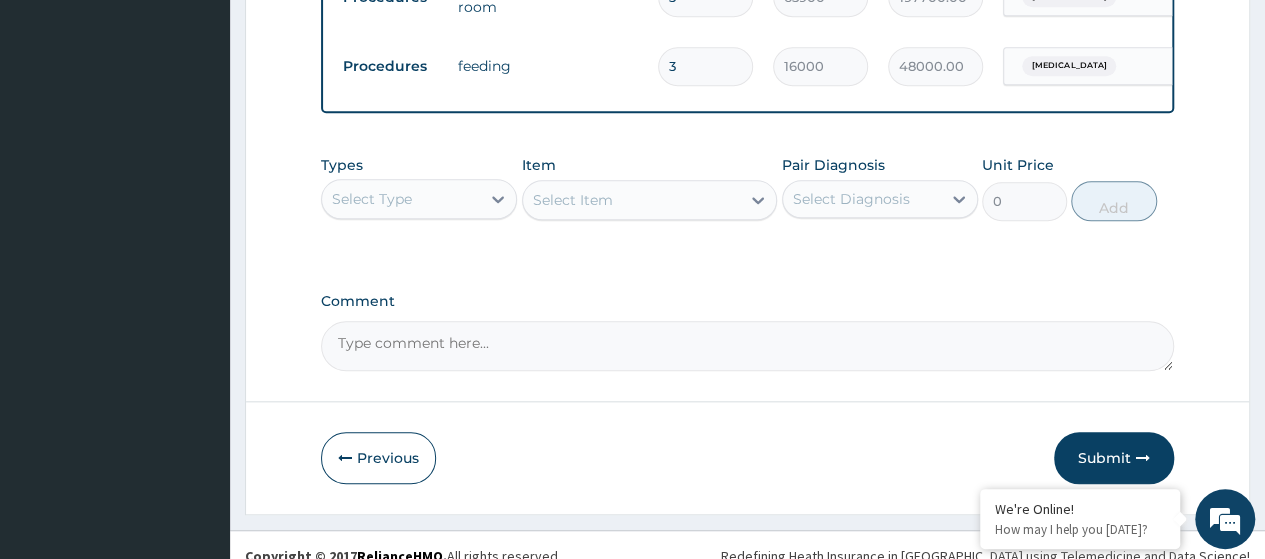 click on "Select Type" at bounding box center [401, 199] 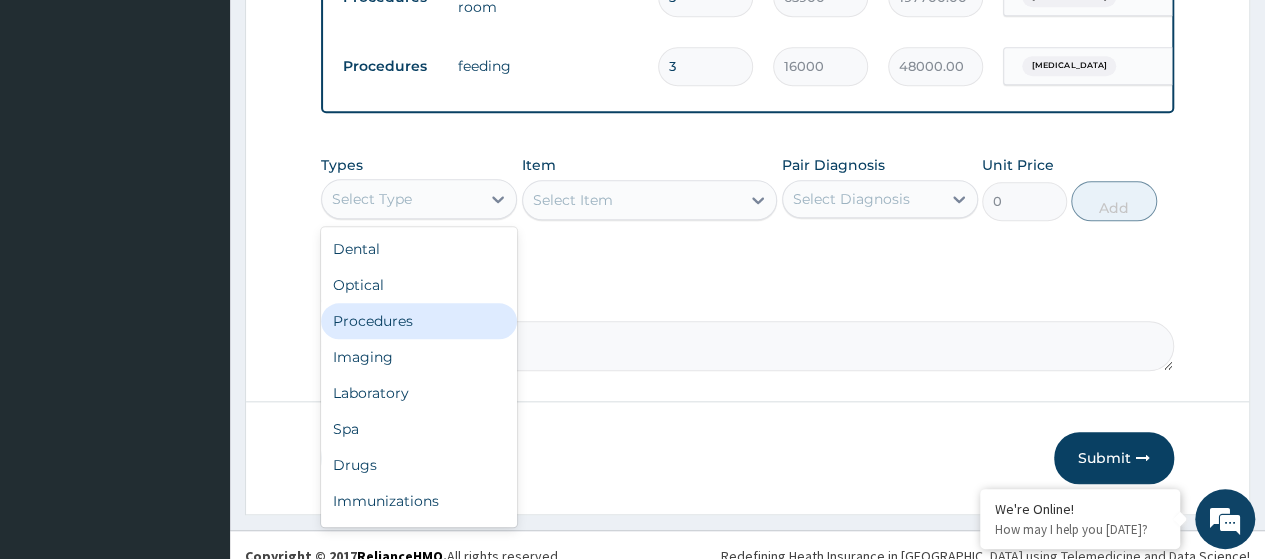 click on "Procedures" at bounding box center (419, 321) 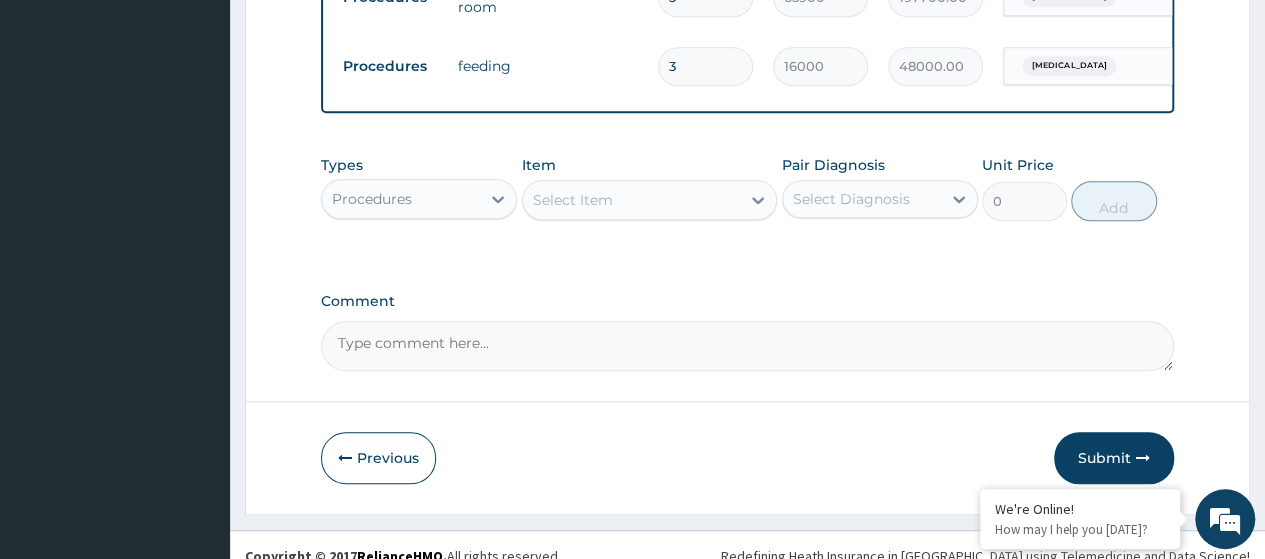 click on "Select Item" at bounding box center (632, 200) 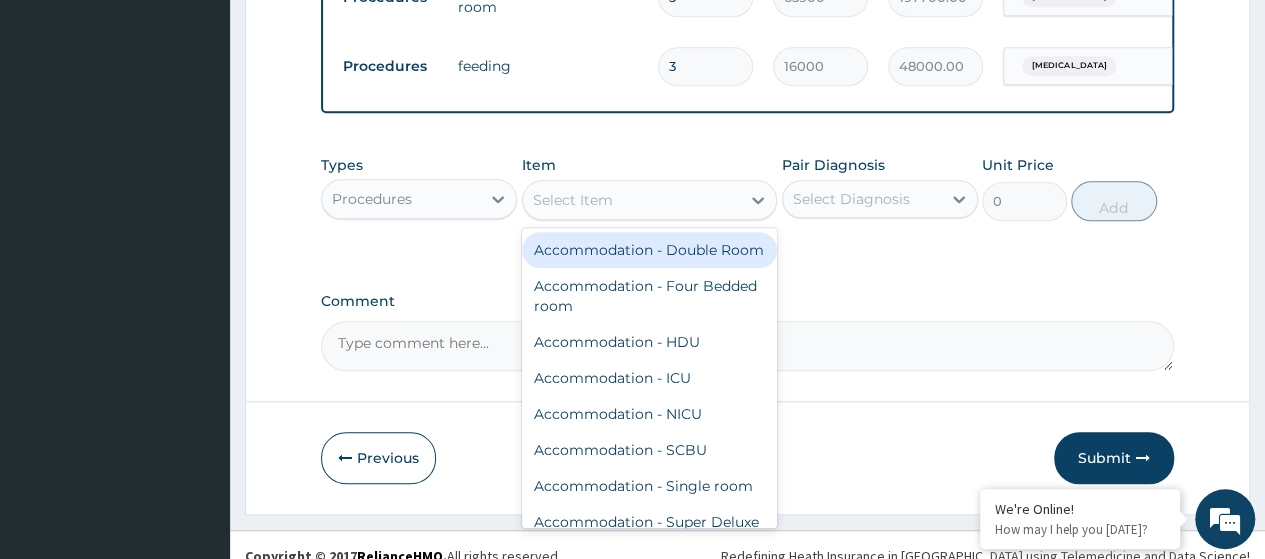 paste on "Professional fee - level 1 (inpatient) WARD" 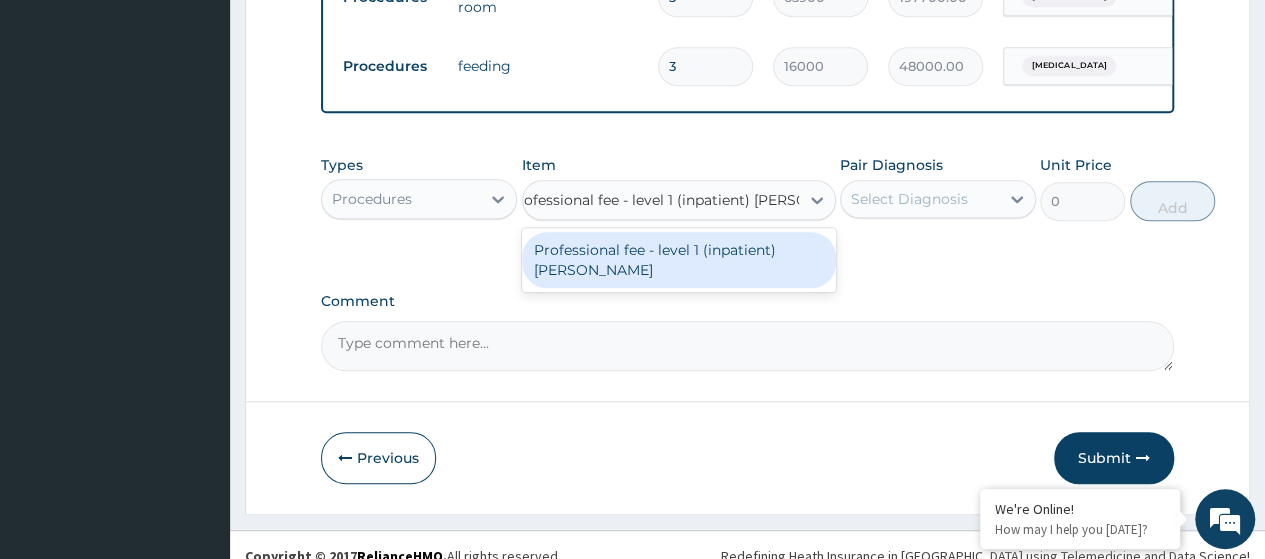 click on "Professional fee - level 1 (inpatient) WARD" at bounding box center (679, 260) 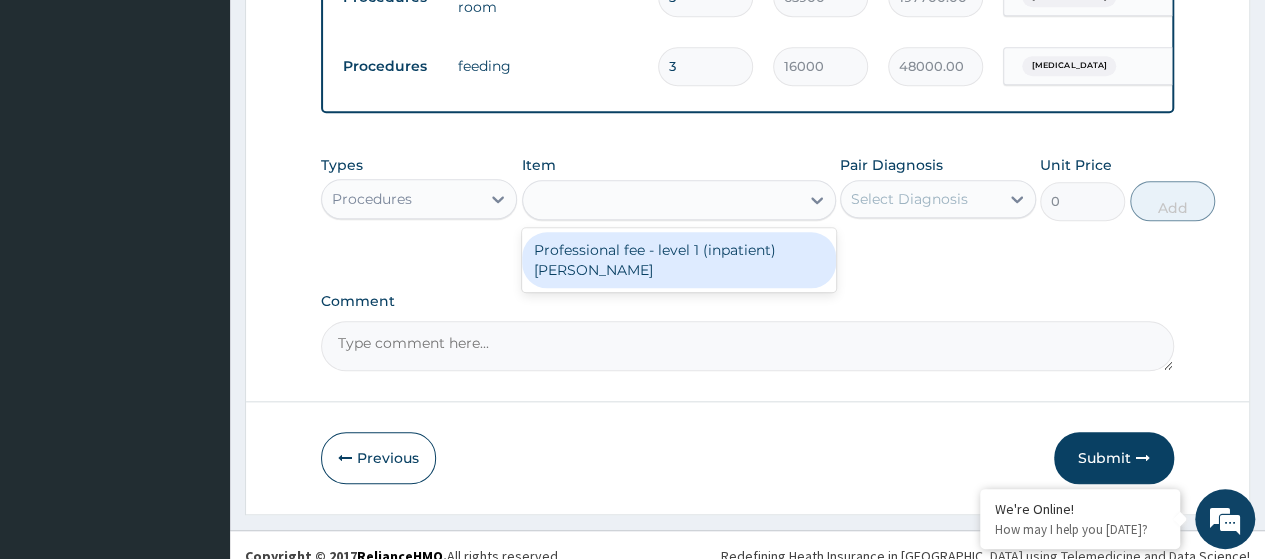 type on "27000" 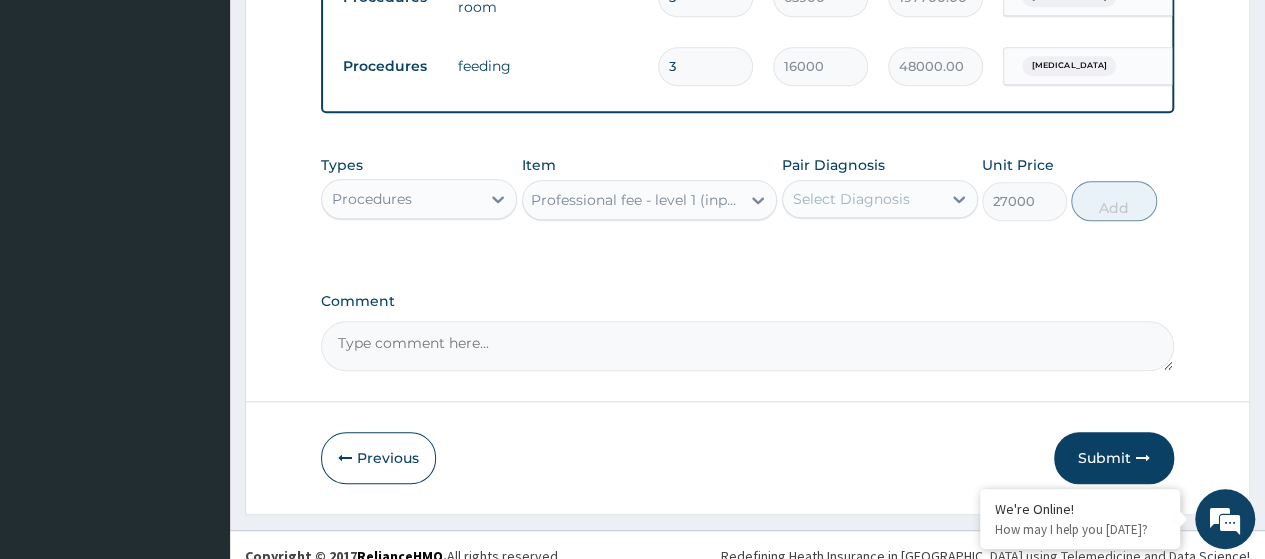 scroll, scrollTop: 0, scrollLeft: 2, axis: horizontal 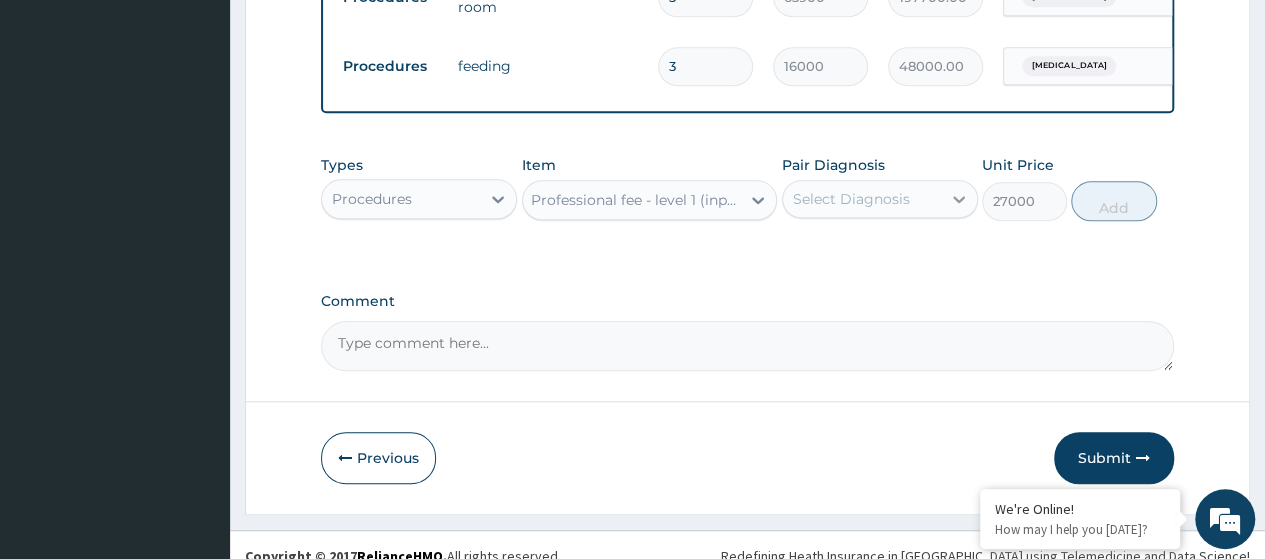 click at bounding box center (959, 199) 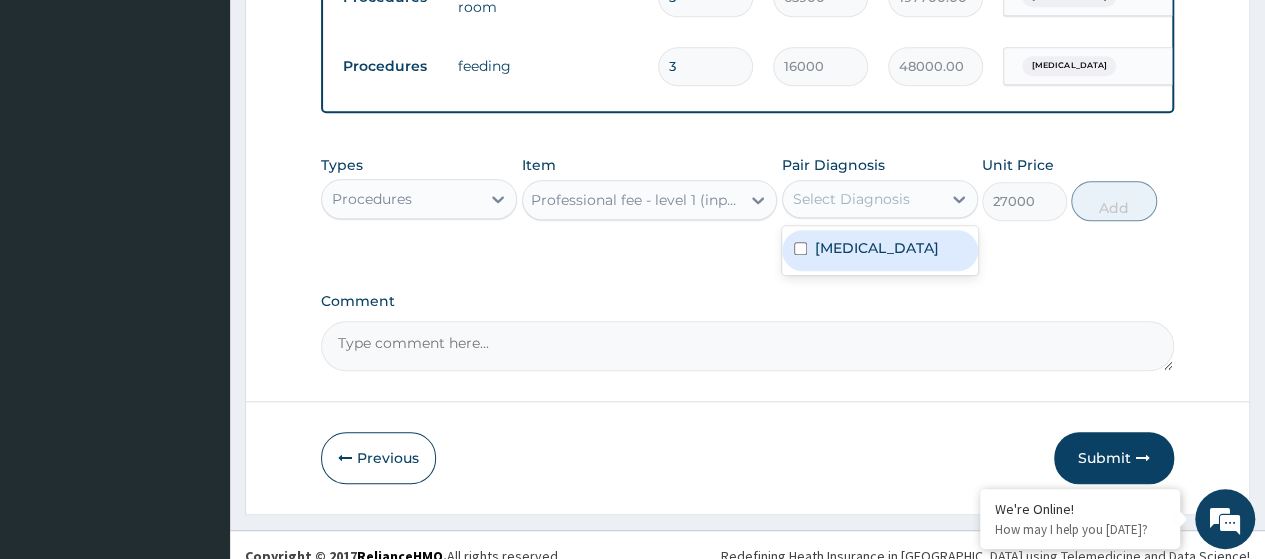 click on "Hyperglycemia" at bounding box center (877, 248) 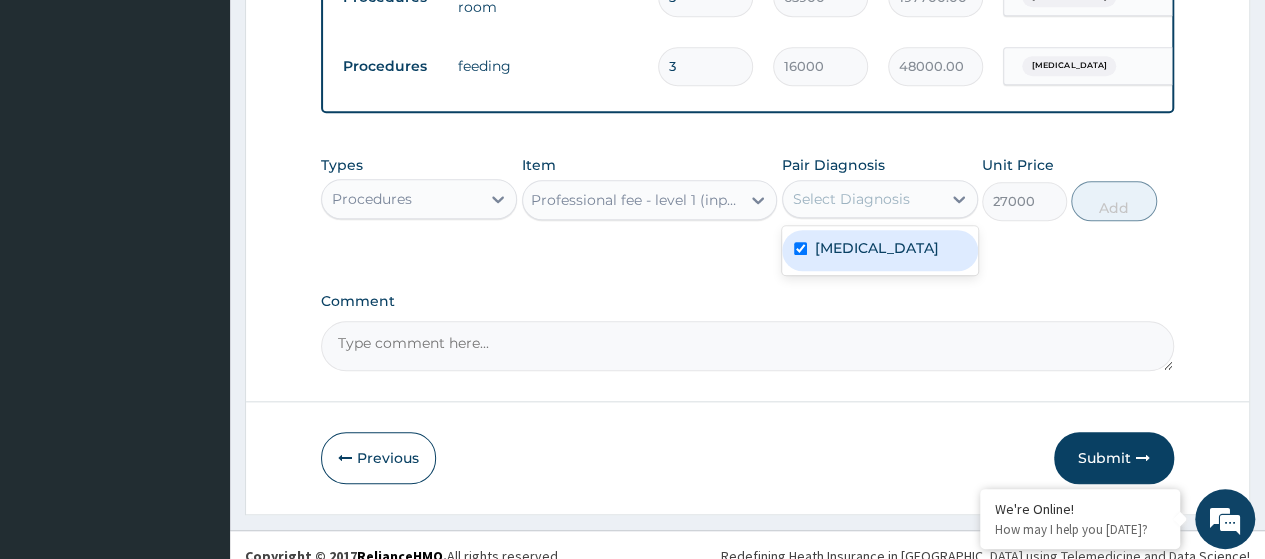 checkbox on "true" 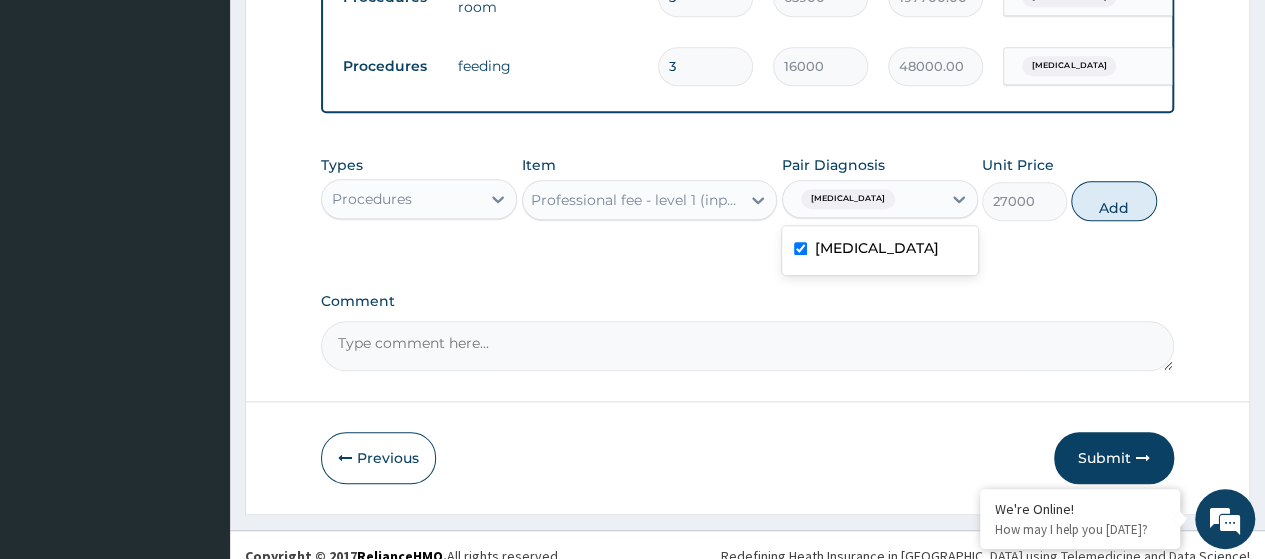 click on "Add" at bounding box center (1113, 201) 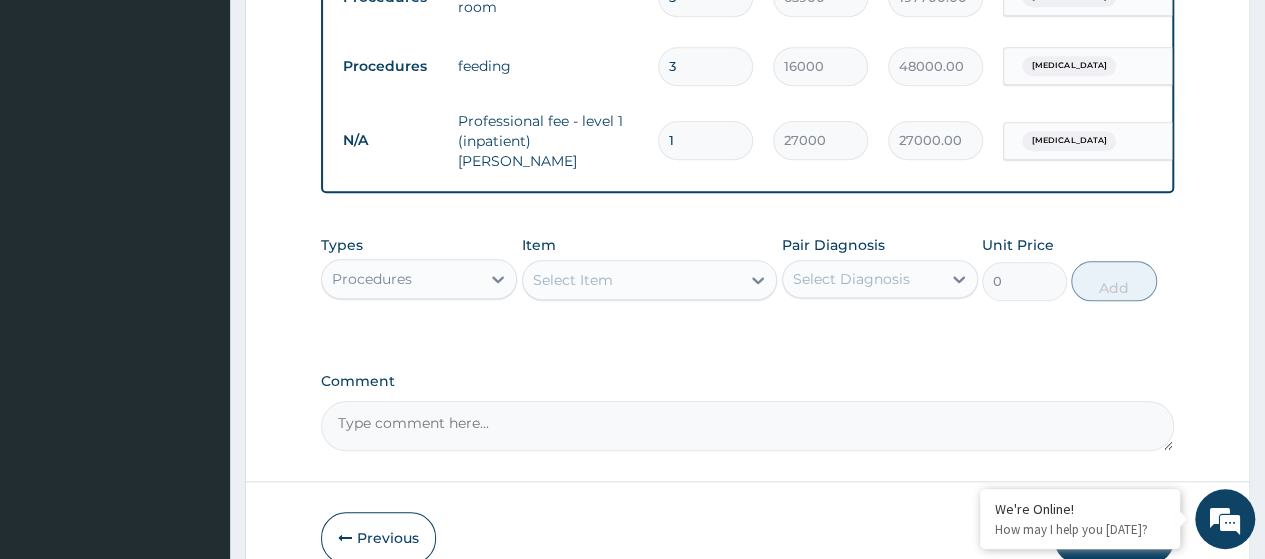scroll, scrollTop: 0, scrollLeft: 0, axis: both 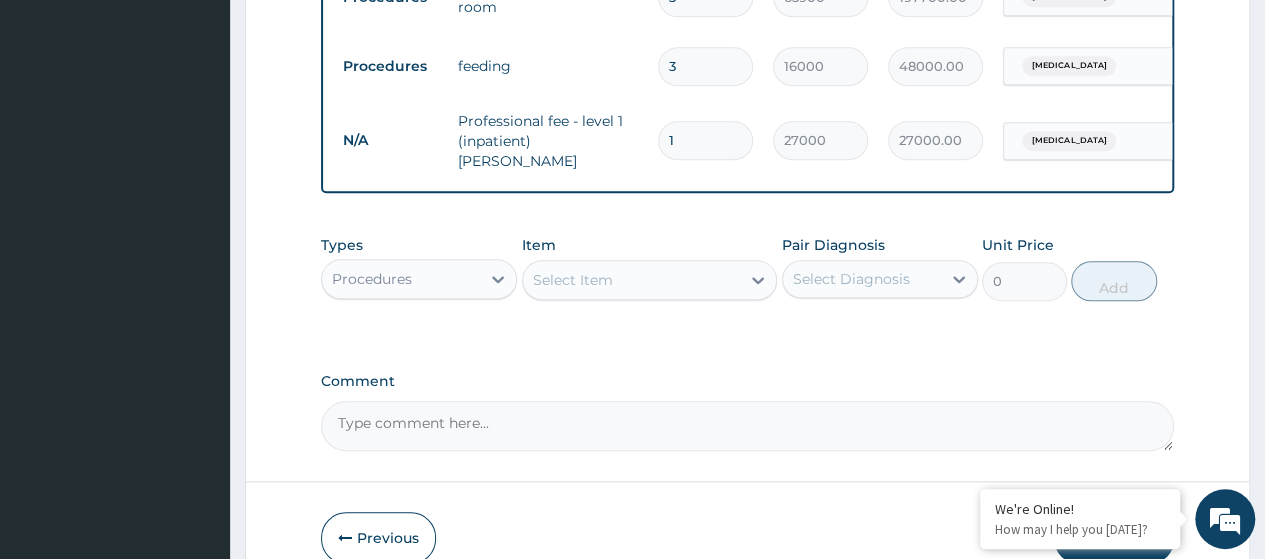 type on "0.00" 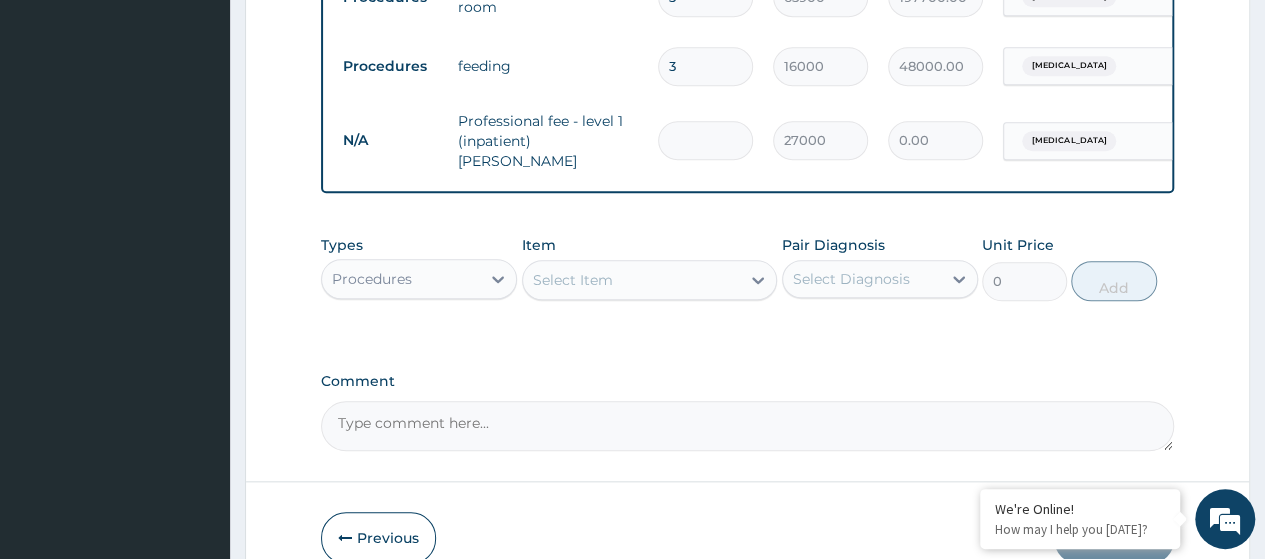 type on "3" 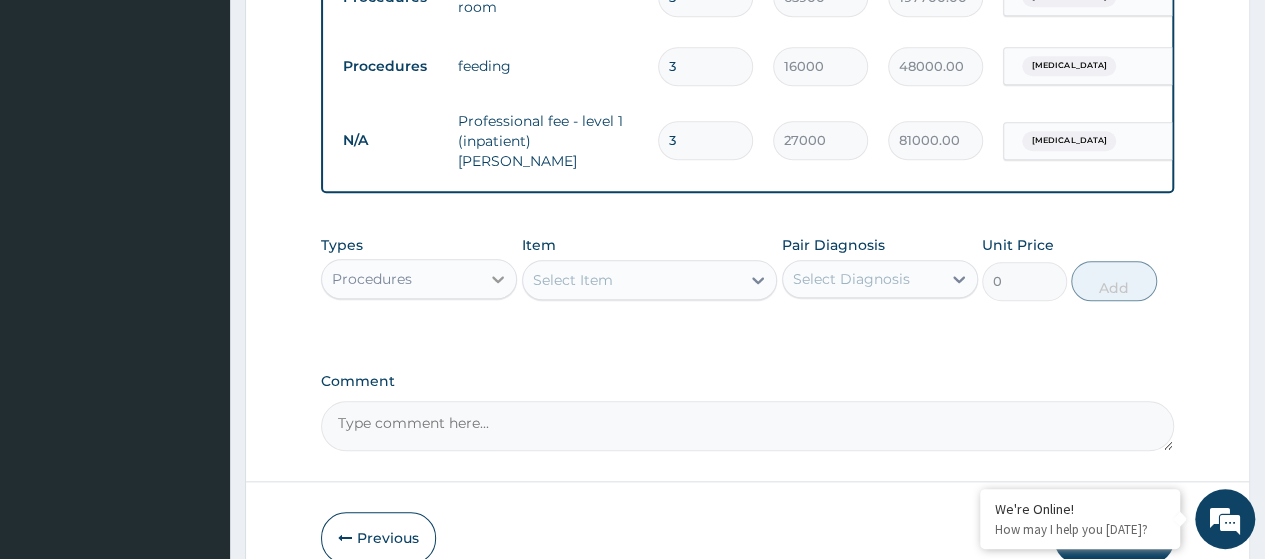 type on "3" 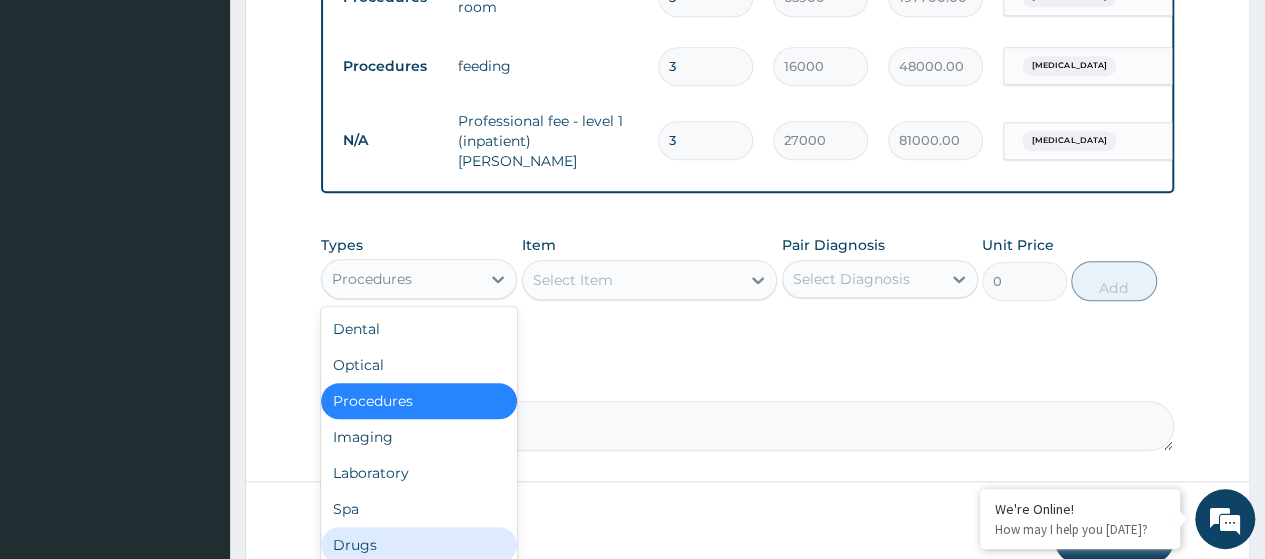 click on "Drugs" at bounding box center (419, 545) 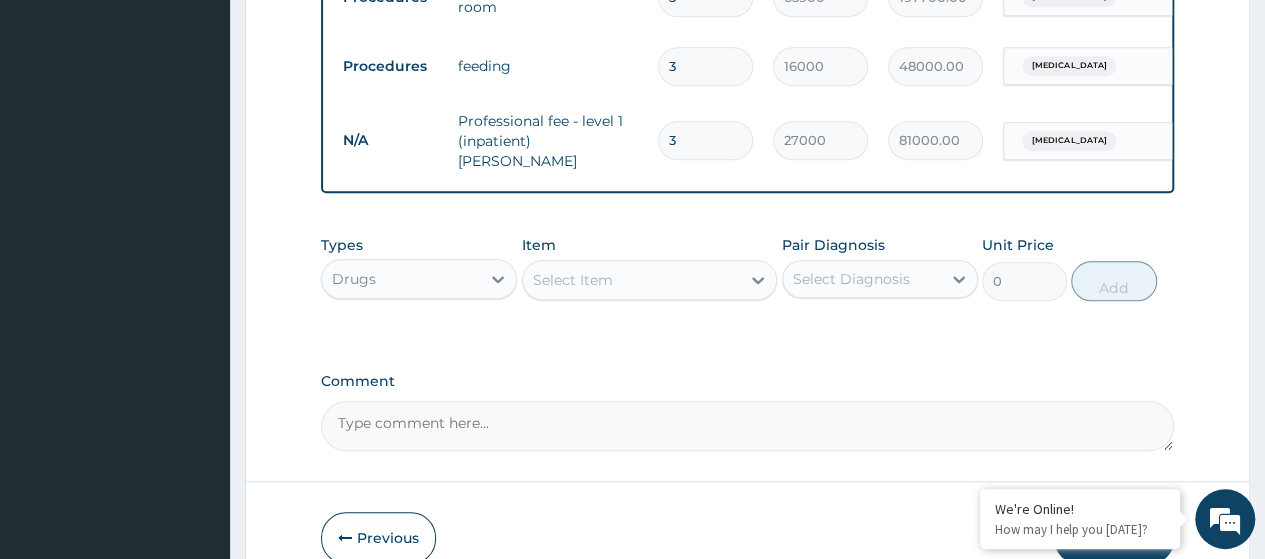 click on "Types option Drugs, selected.   Select is focused ,type to refine list, press Down to open the menu,  Drugs Item Select Item Pair Diagnosis Select Diagnosis Unit Price 0 Add" at bounding box center (747, 268) 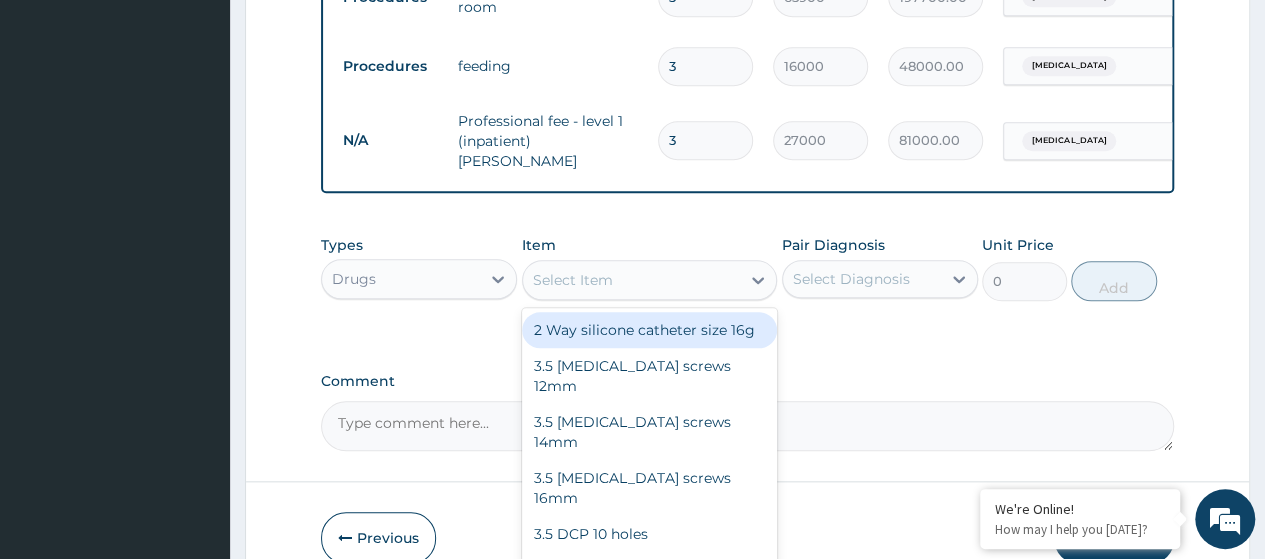 paste on "Accu-Chek T-Pro Uno Lancet" 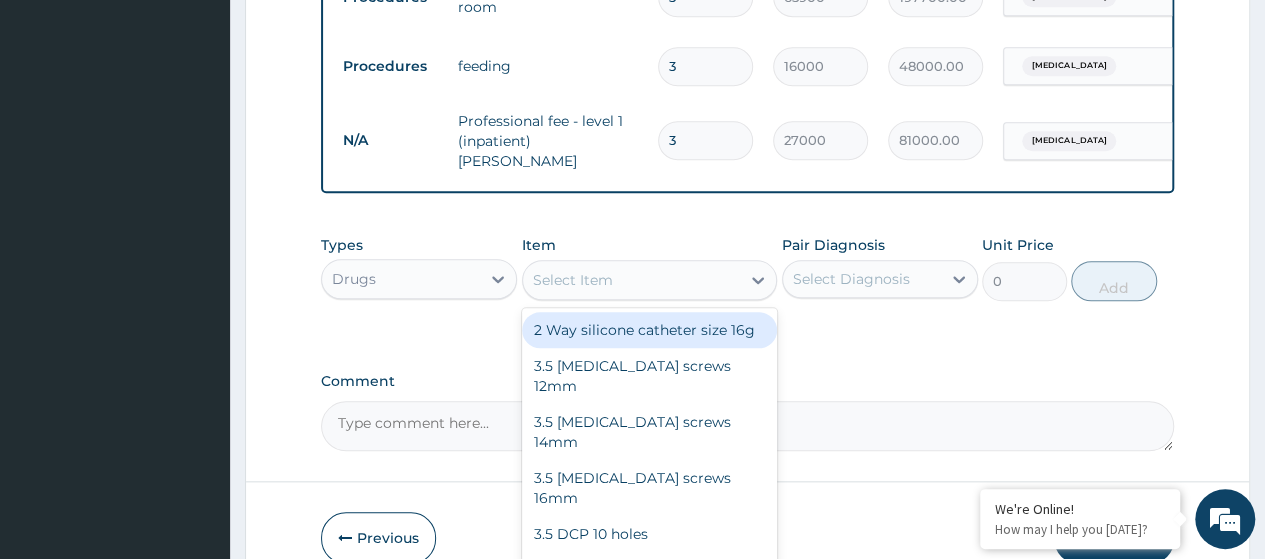 type on "Accu-Chek T-Pro Uno Lancet" 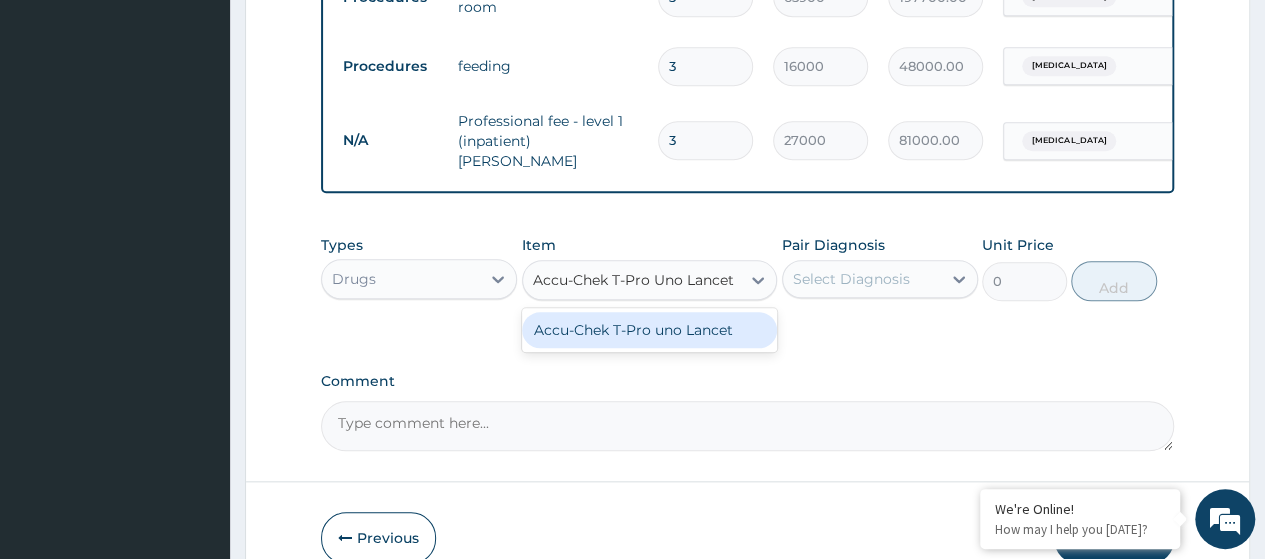 click on "Accu-Chek T-Pro uno Lancet" at bounding box center (650, 330) 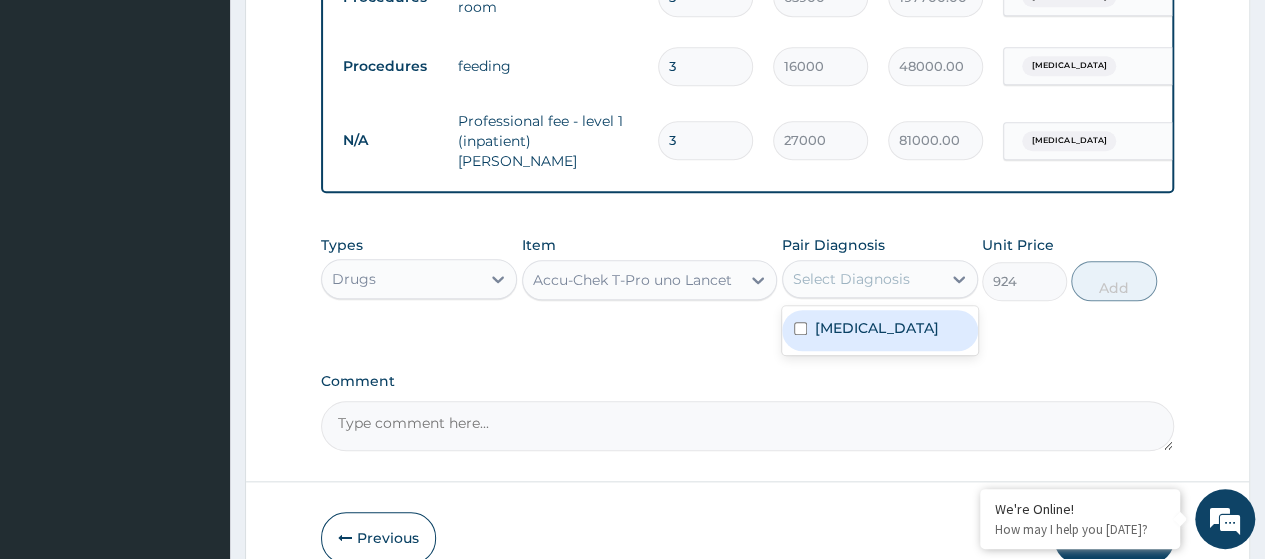 drag, startPoint x: 867, startPoint y: 280, endPoint x: 867, endPoint y: 309, distance: 29 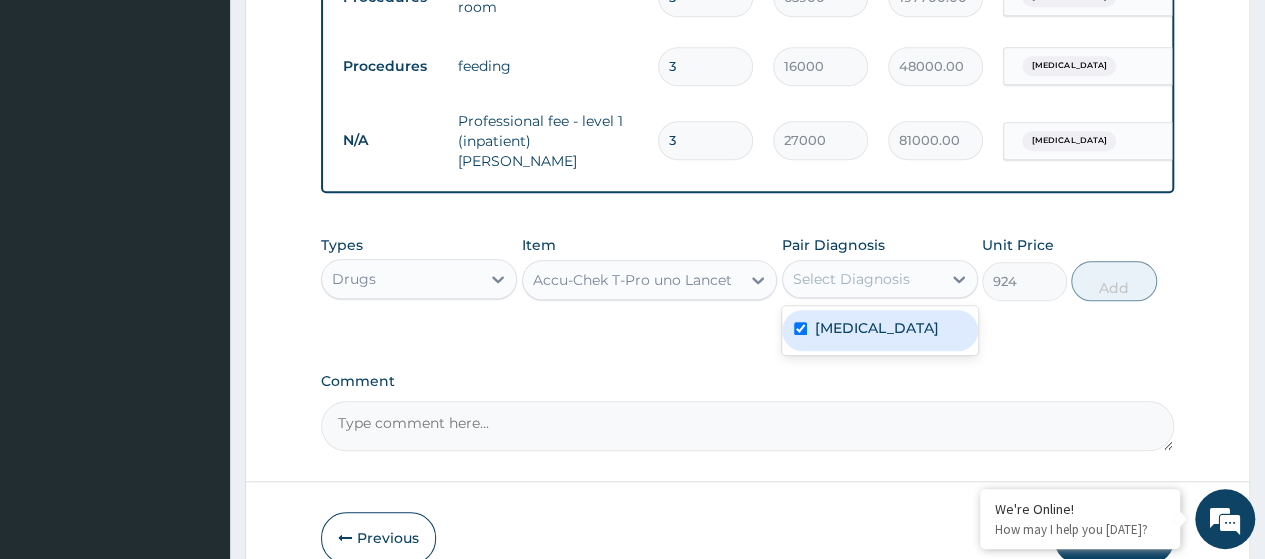 checkbox on "true" 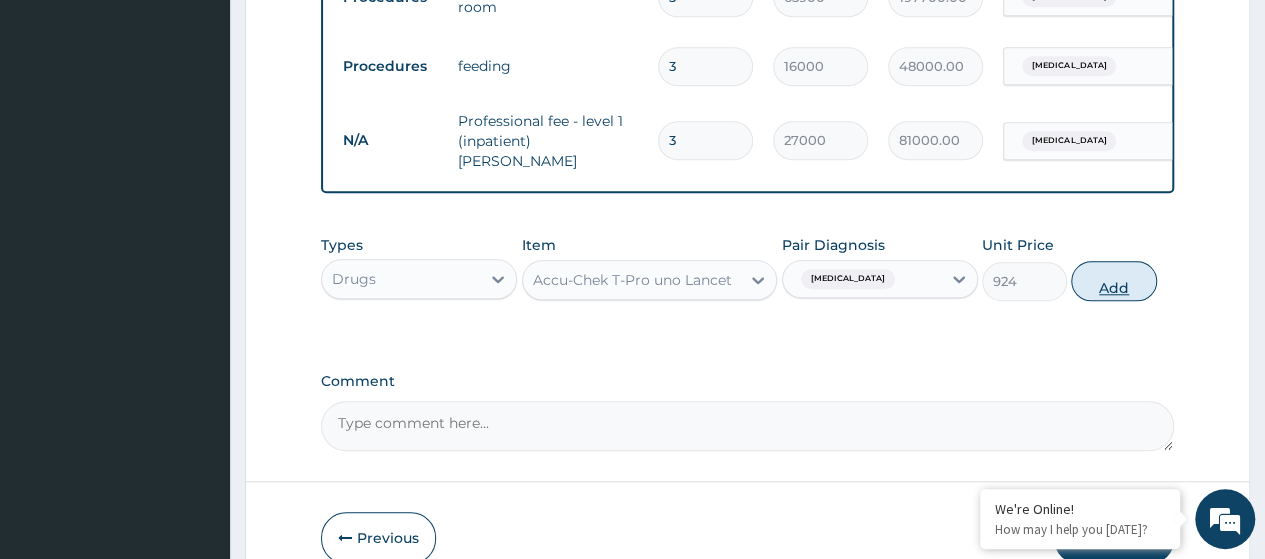 click on "Add" at bounding box center [1113, 281] 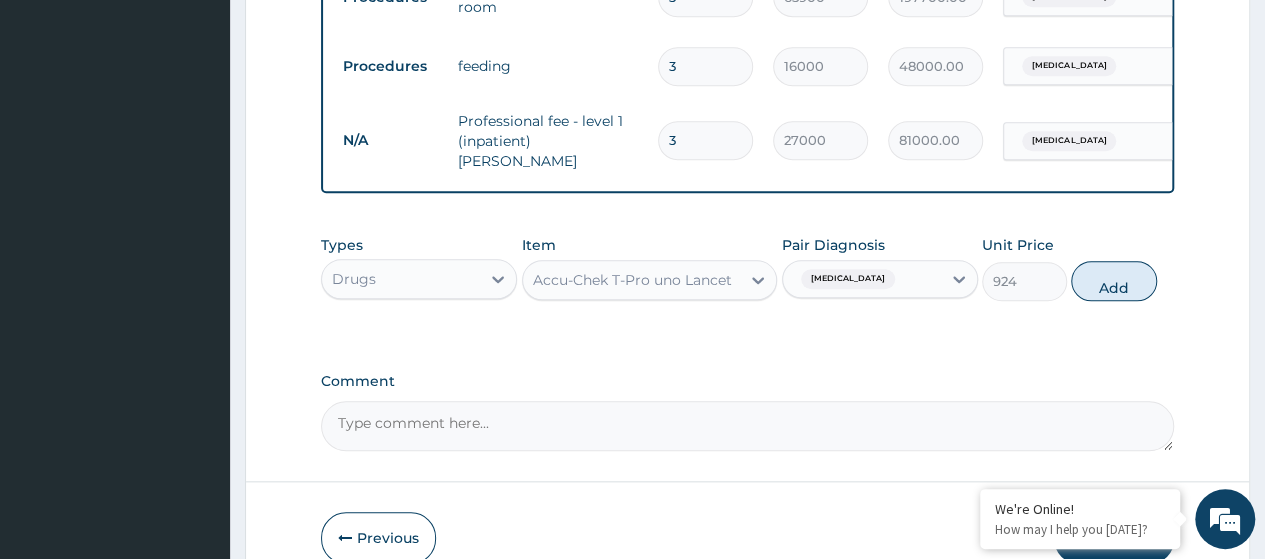 type on "0" 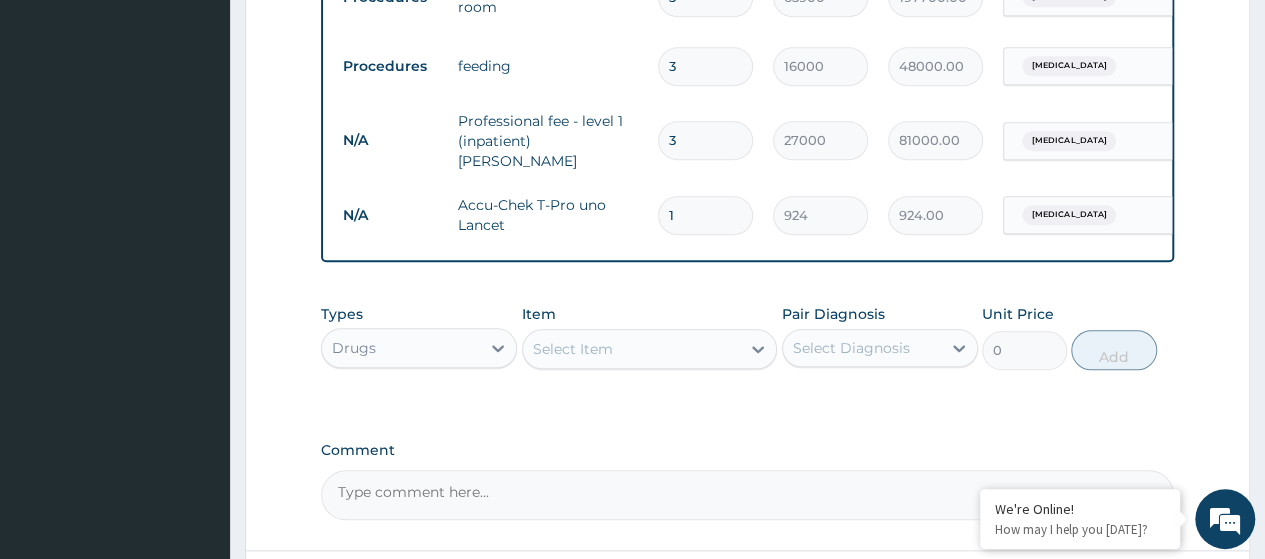 type 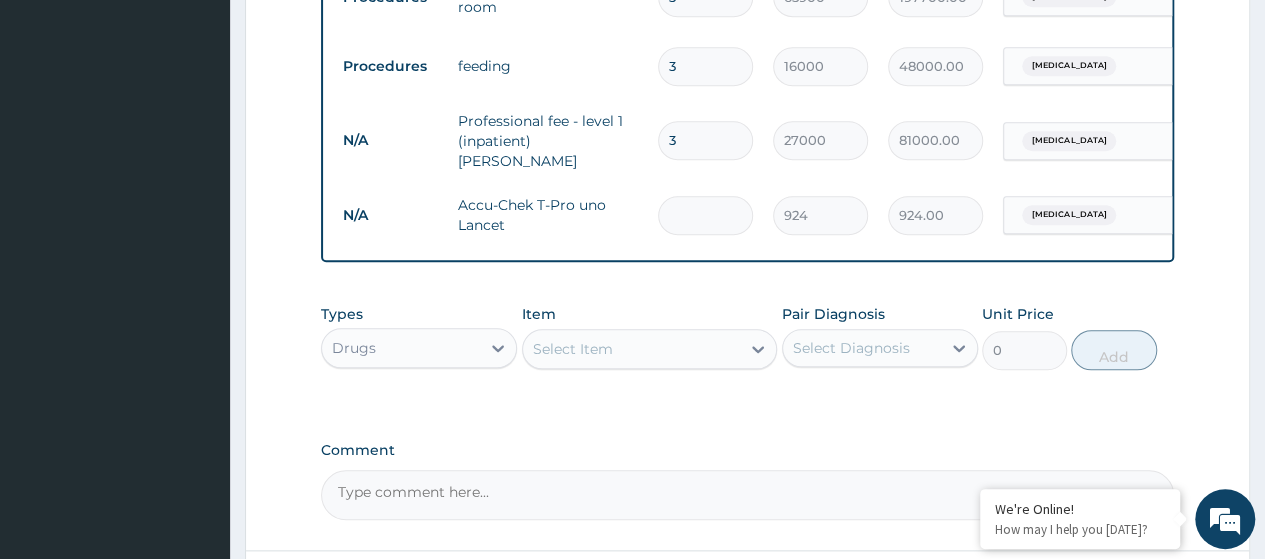type on "0.00" 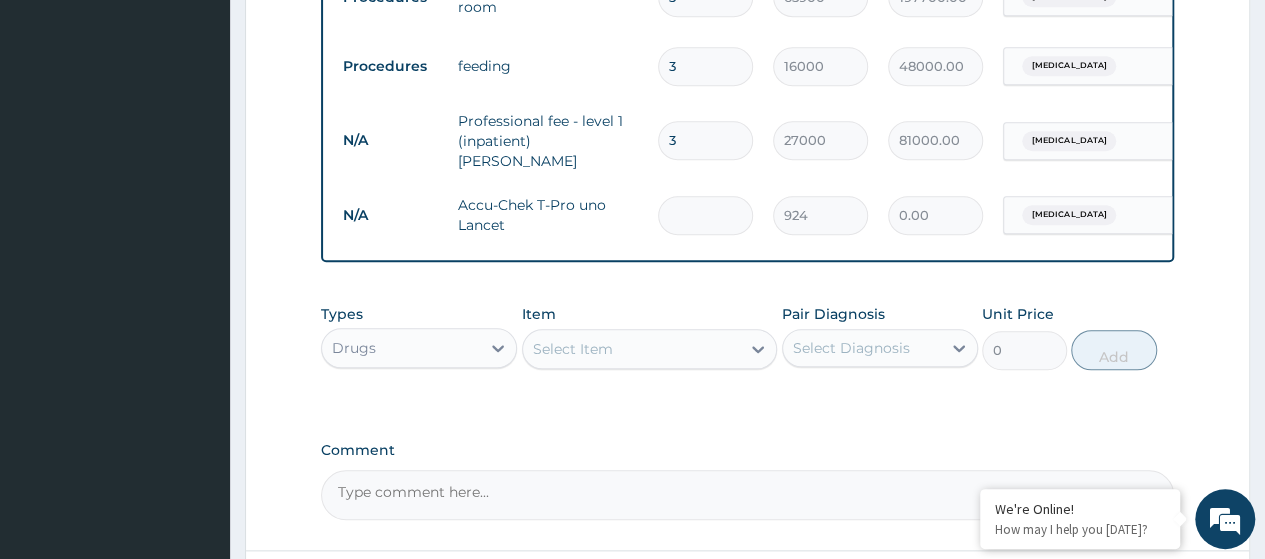 type on "3" 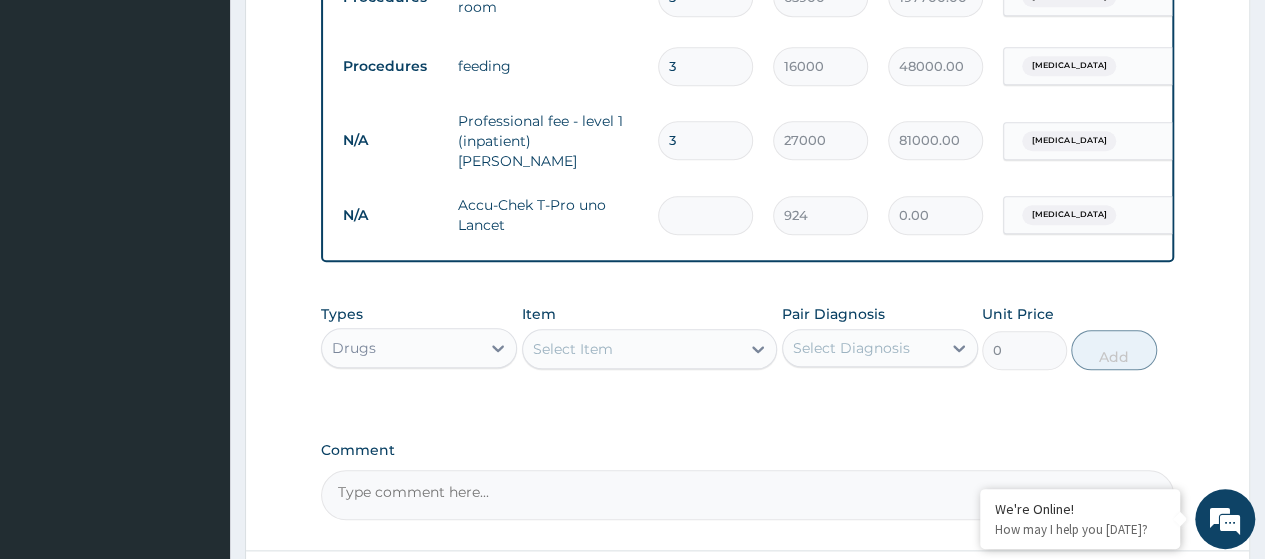 type on "2772.00" 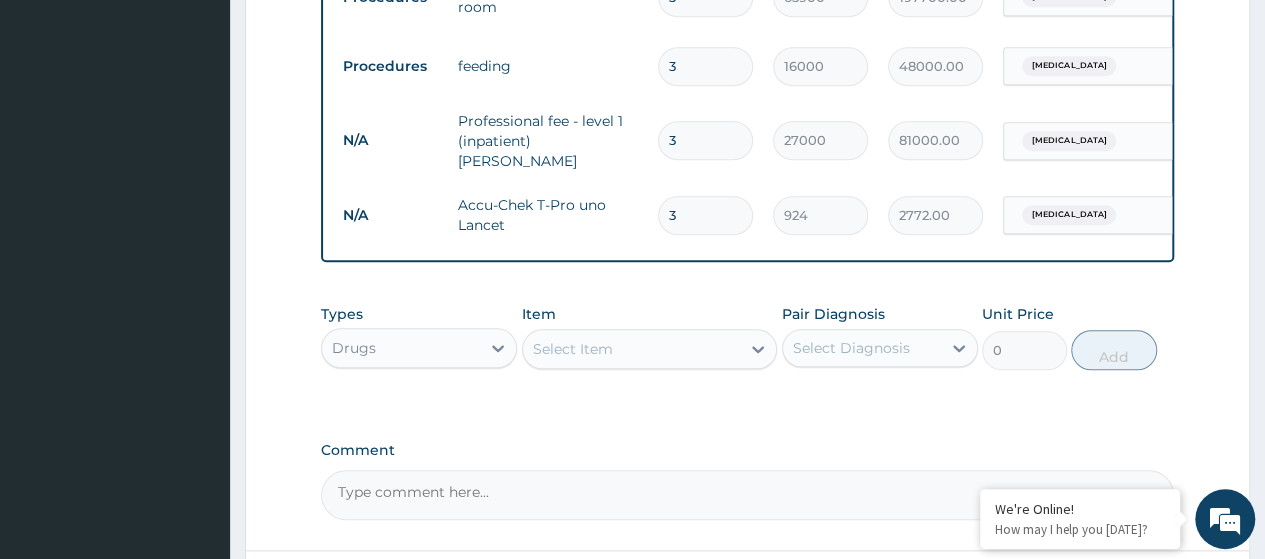 type on "3" 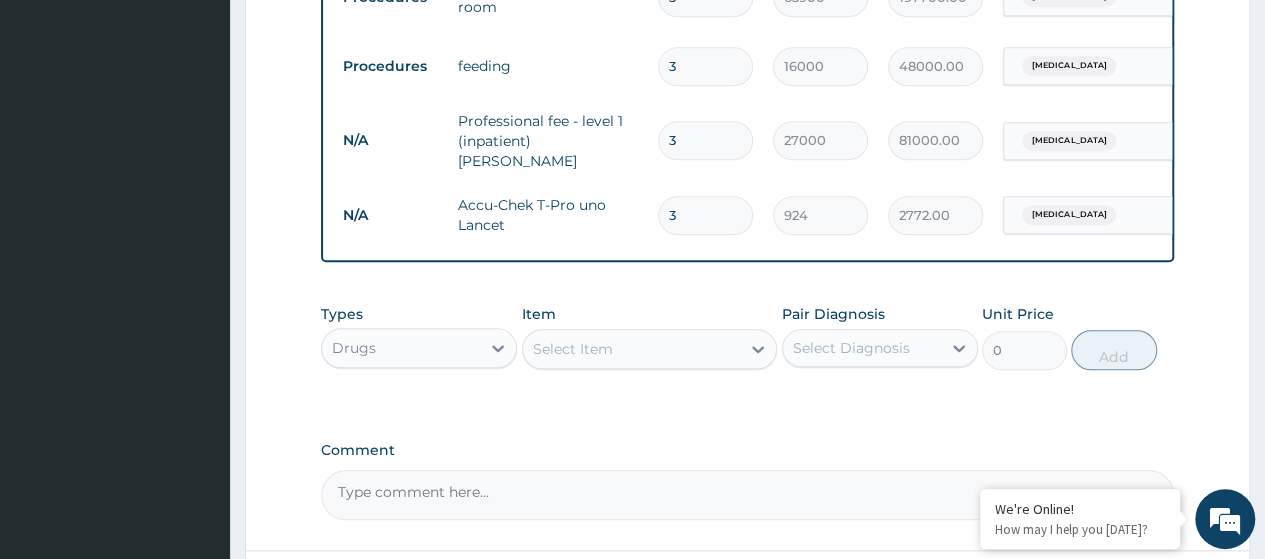 click on "Select Item" at bounding box center (632, 349) 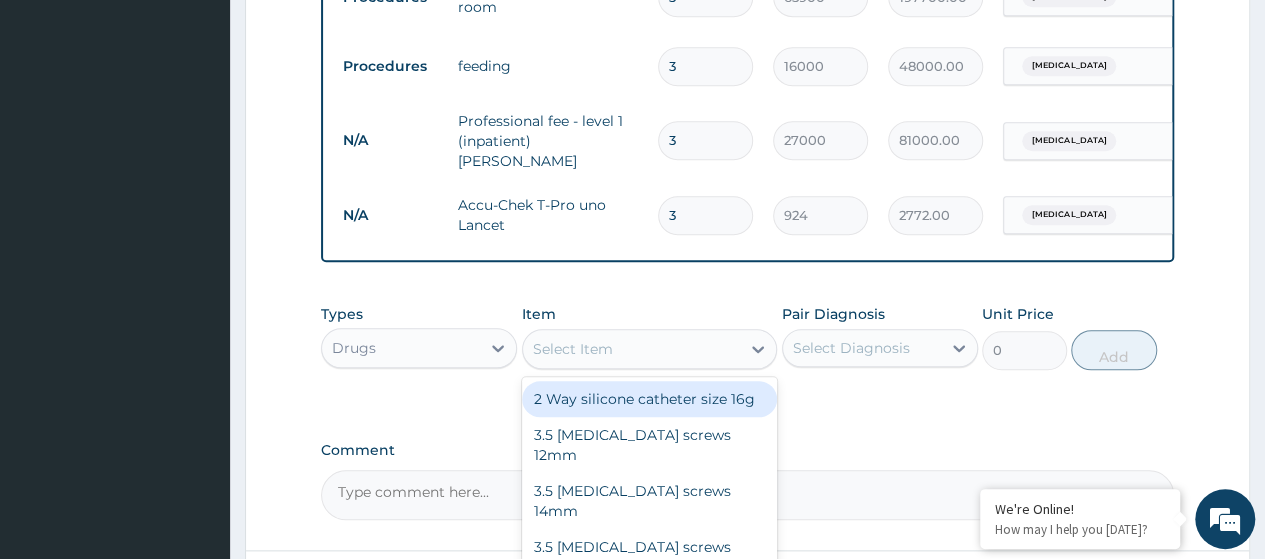 paste on "Artemether/Lumefantrine 80/480Mg" 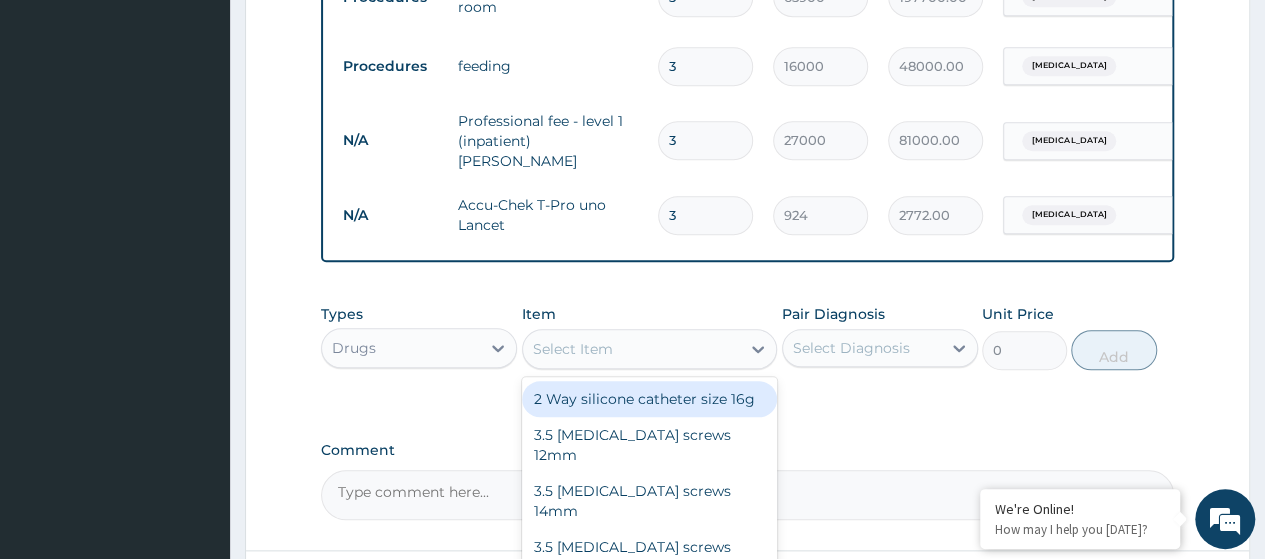 type on "Artemether/Lumefantrine 80/480Mg" 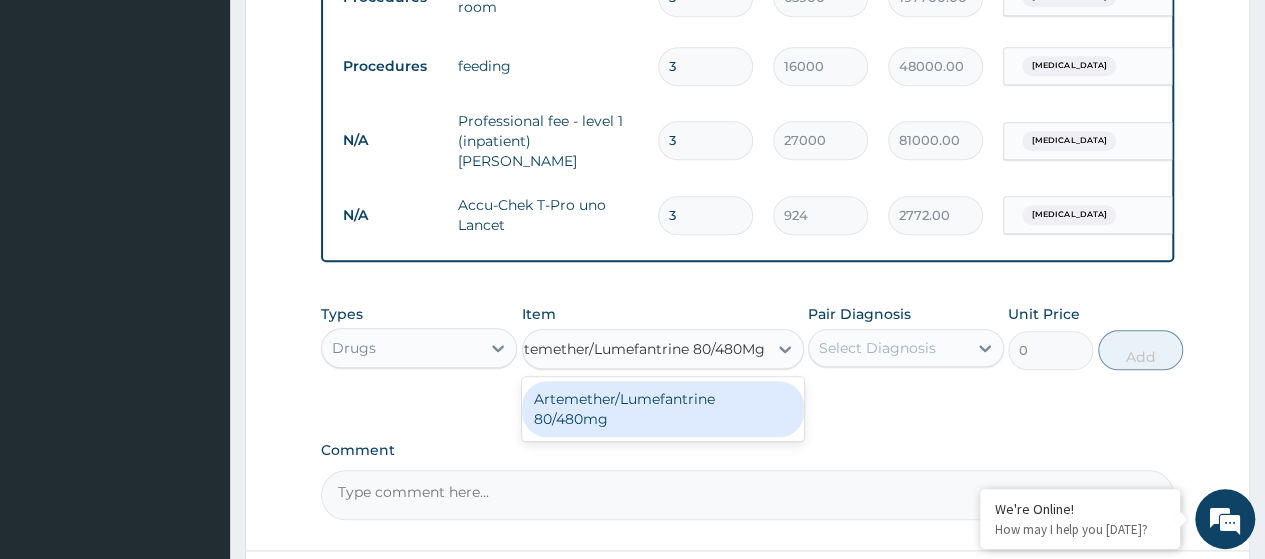 click on "Artemether/Lumefantrine 80/480mg" at bounding box center [663, 409] 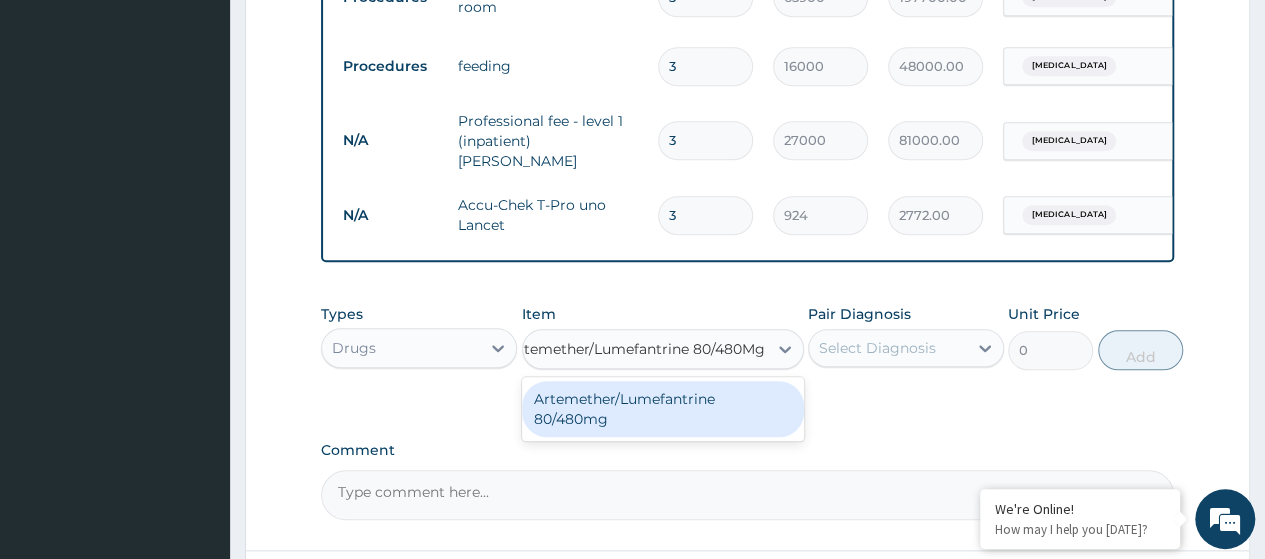 type 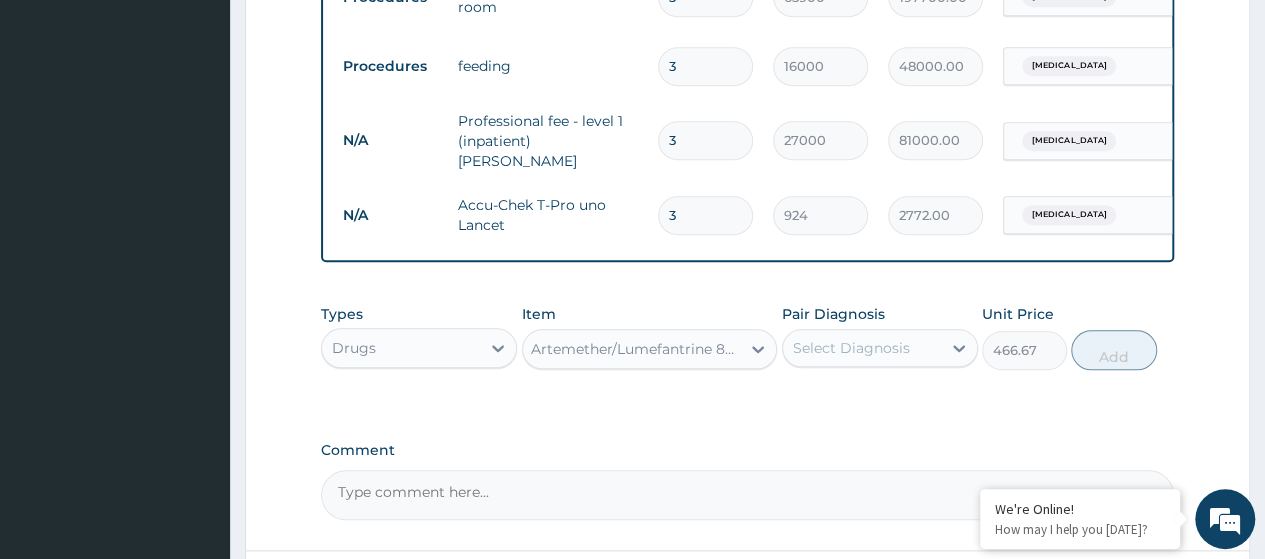 scroll, scrollTop: 0, scrollLeft: 2, axis: horizontal 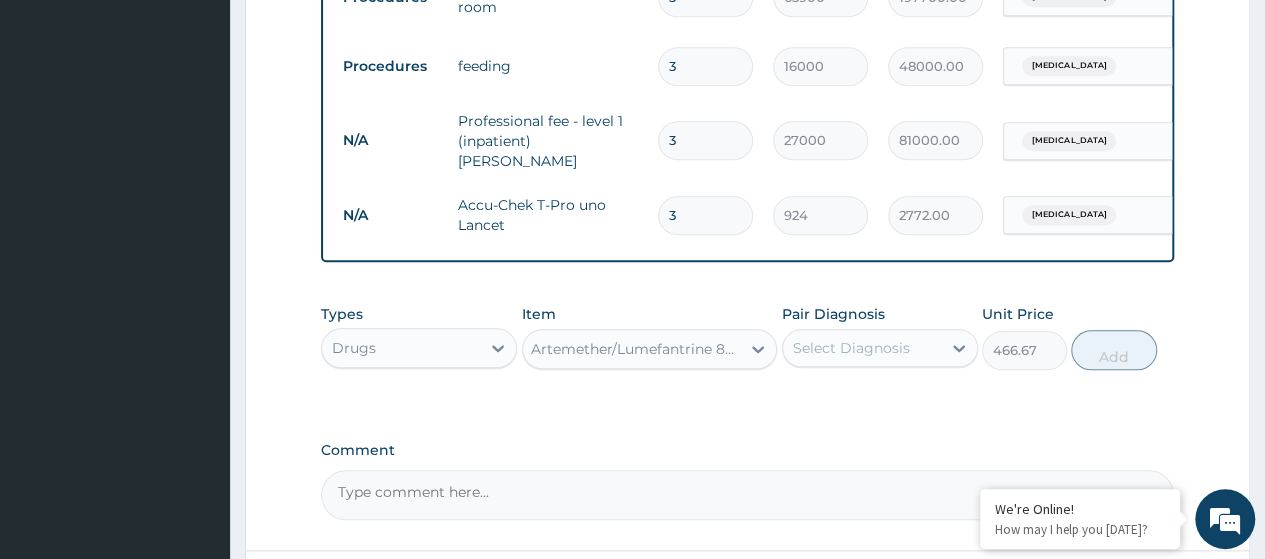 click on "Select Diagnosis" at bounding box center (862, 348) 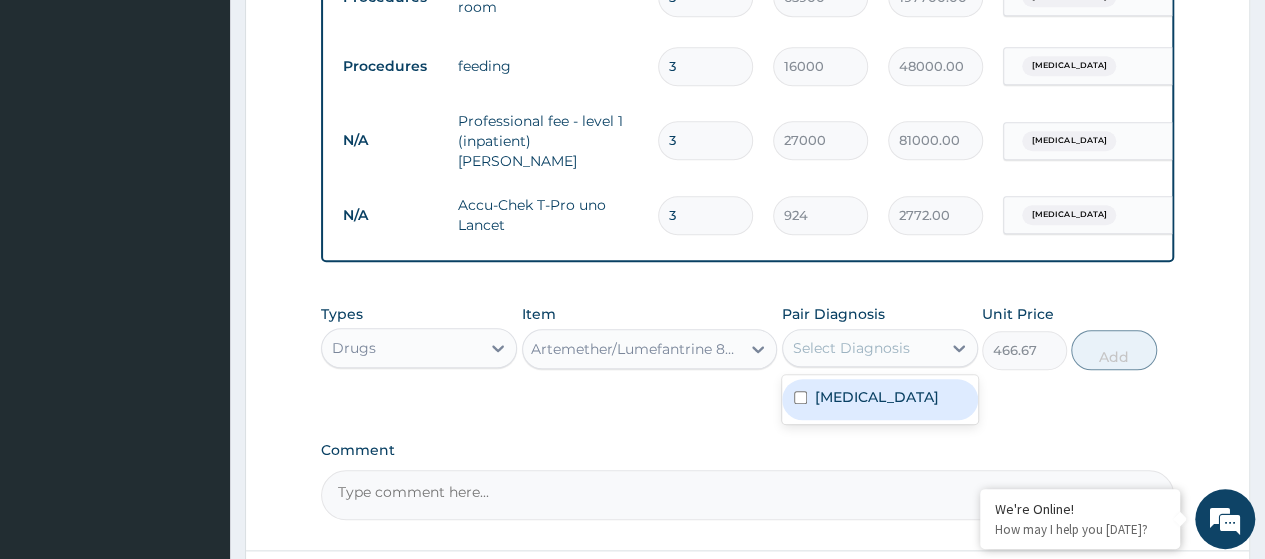 click on "Hyperglycemia" at bounding box center [880, 399] 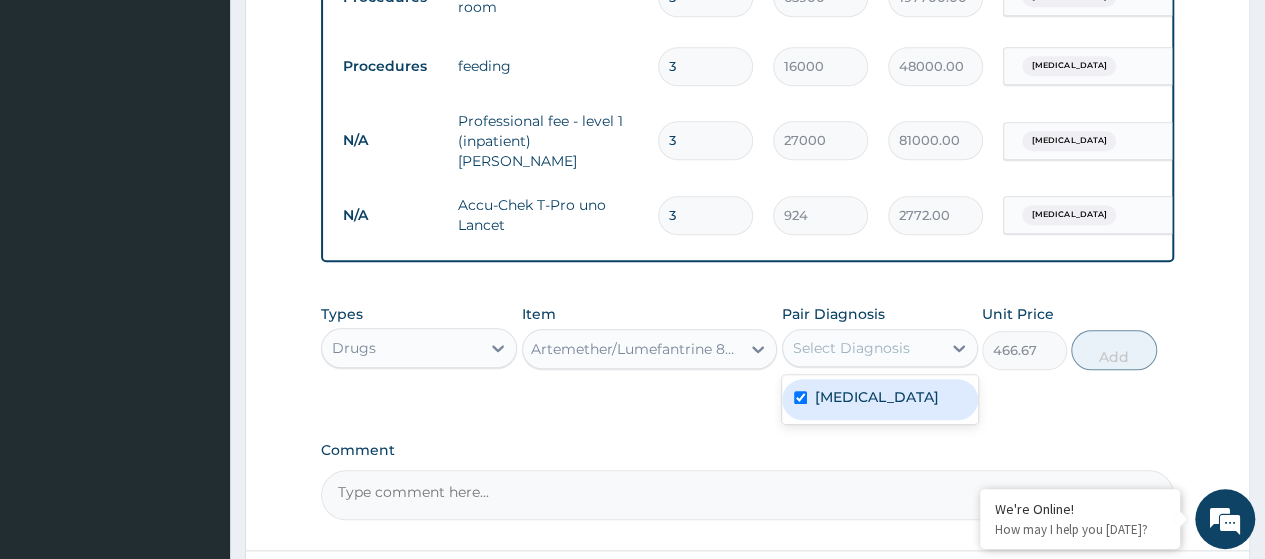 checkbox on "true" 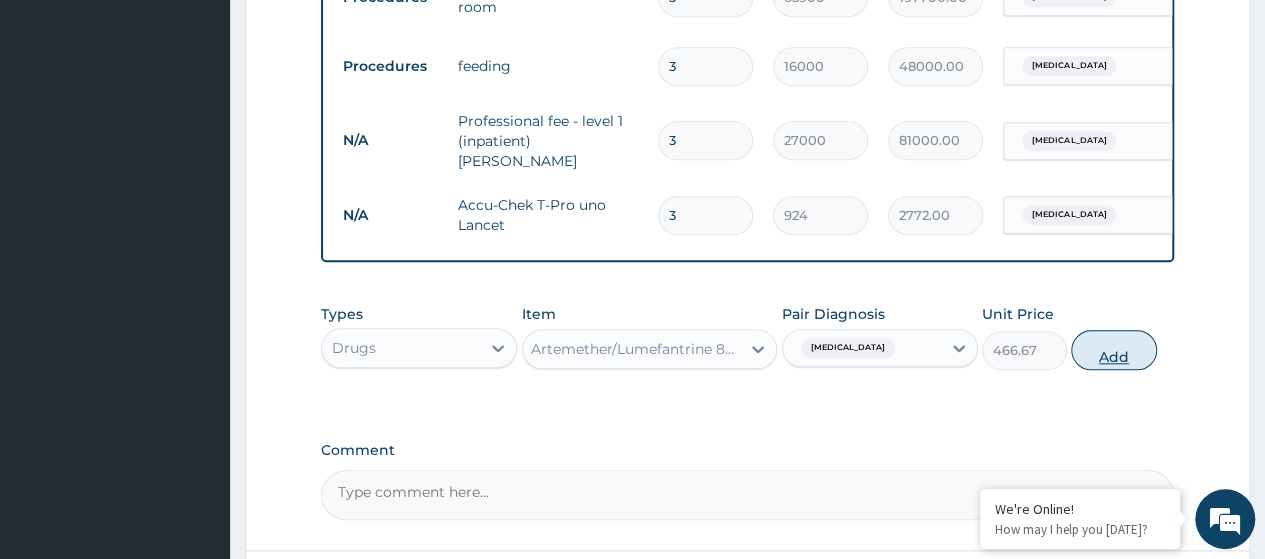 click on "Add" at bounding box center [1113, 350] 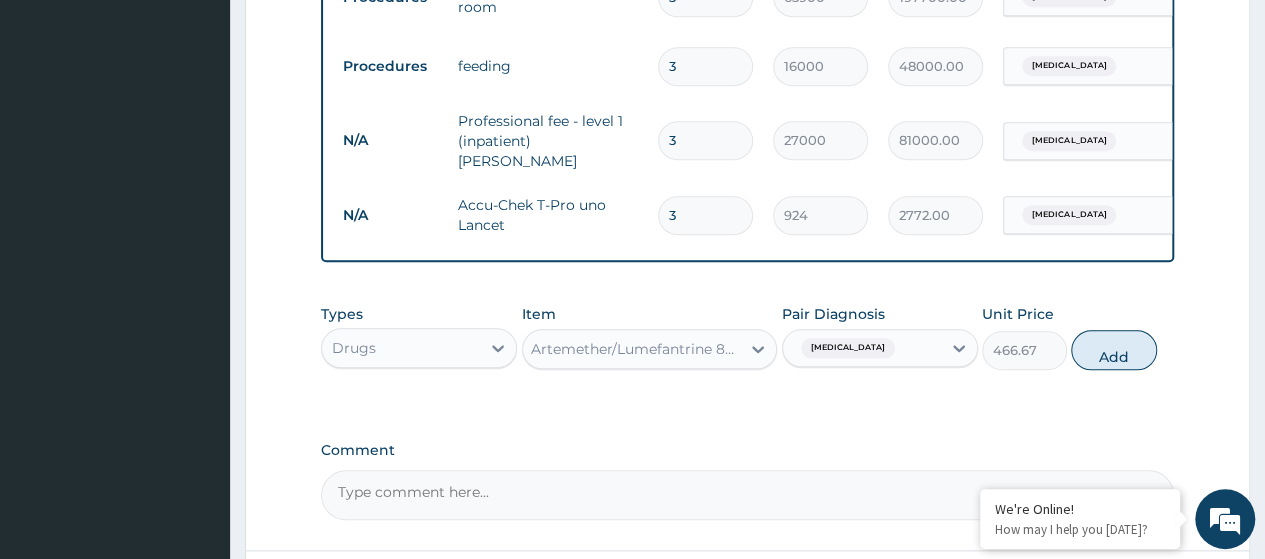 type on "0" 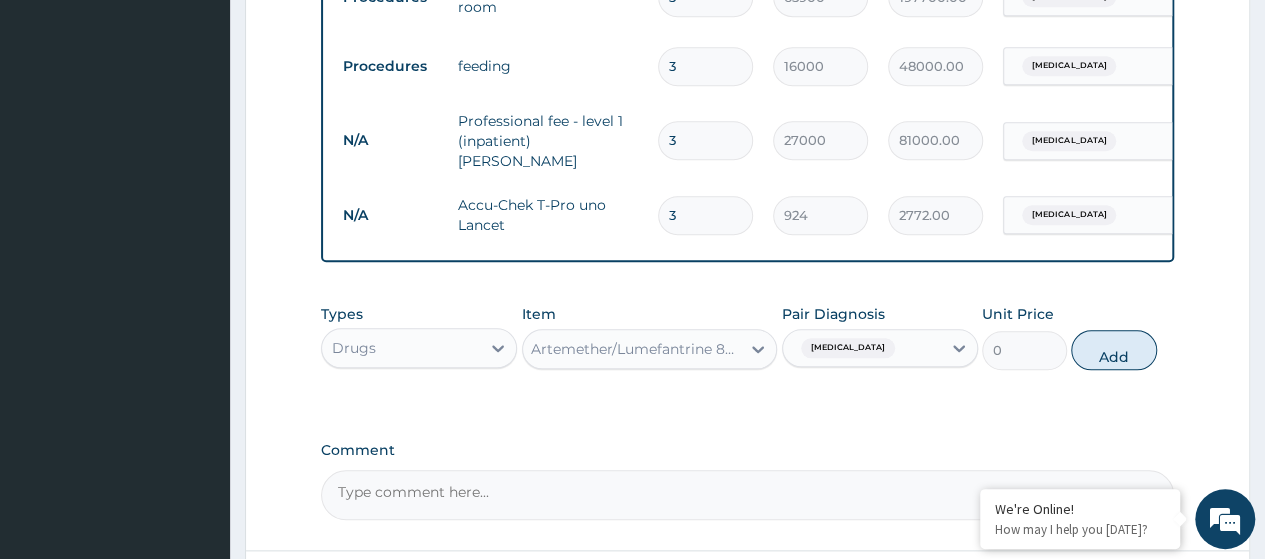 scroll, scrollTop: 0, scrollLeft: 0, axis: both 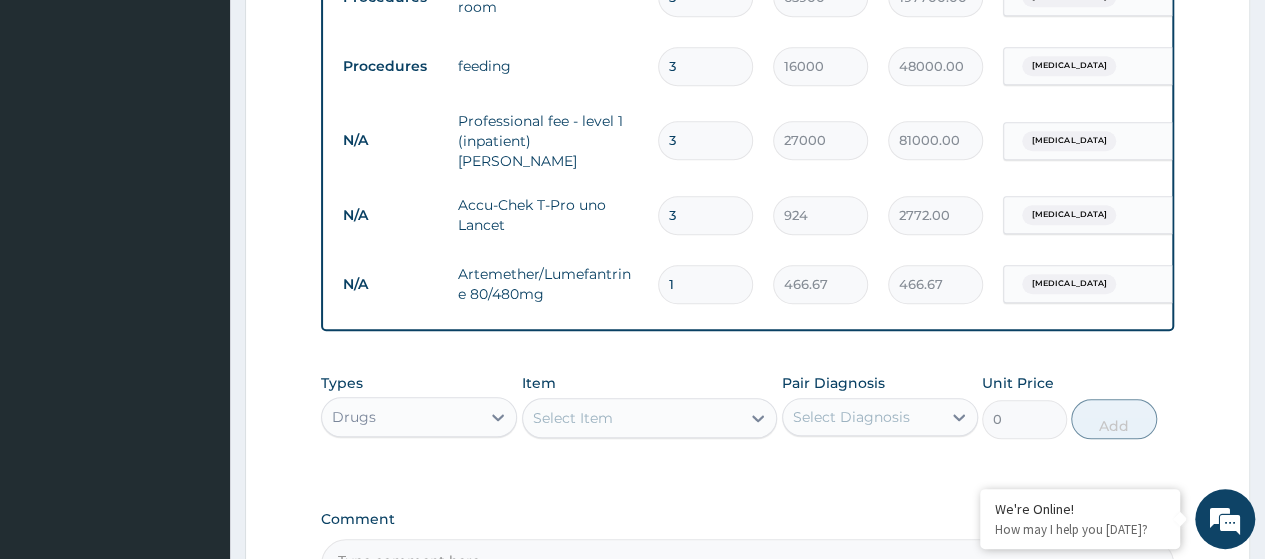 type 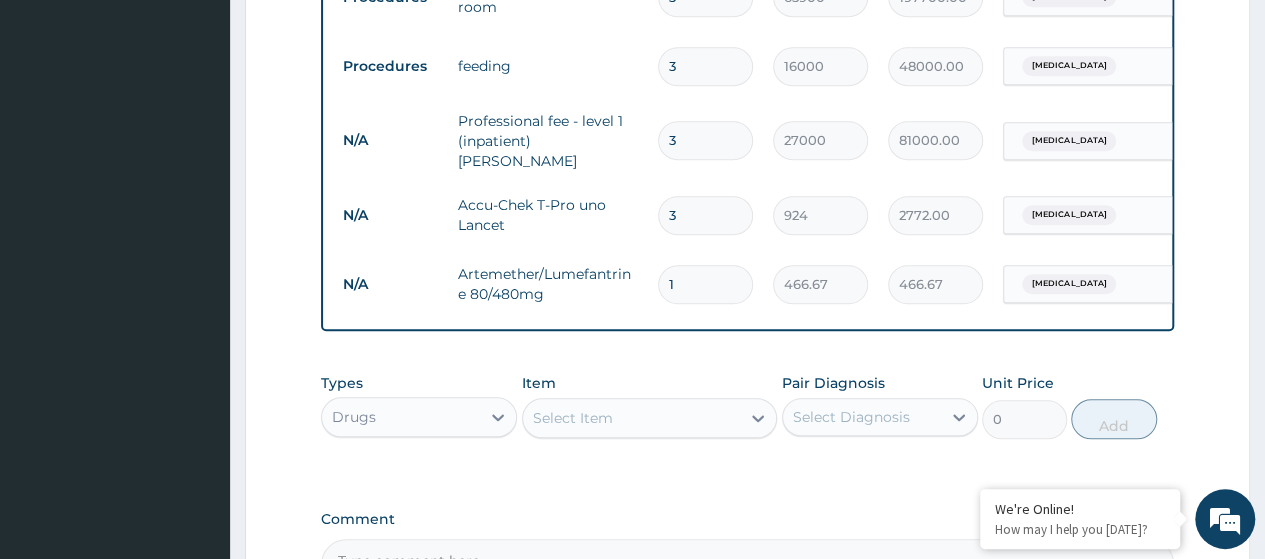 type on "0.00" 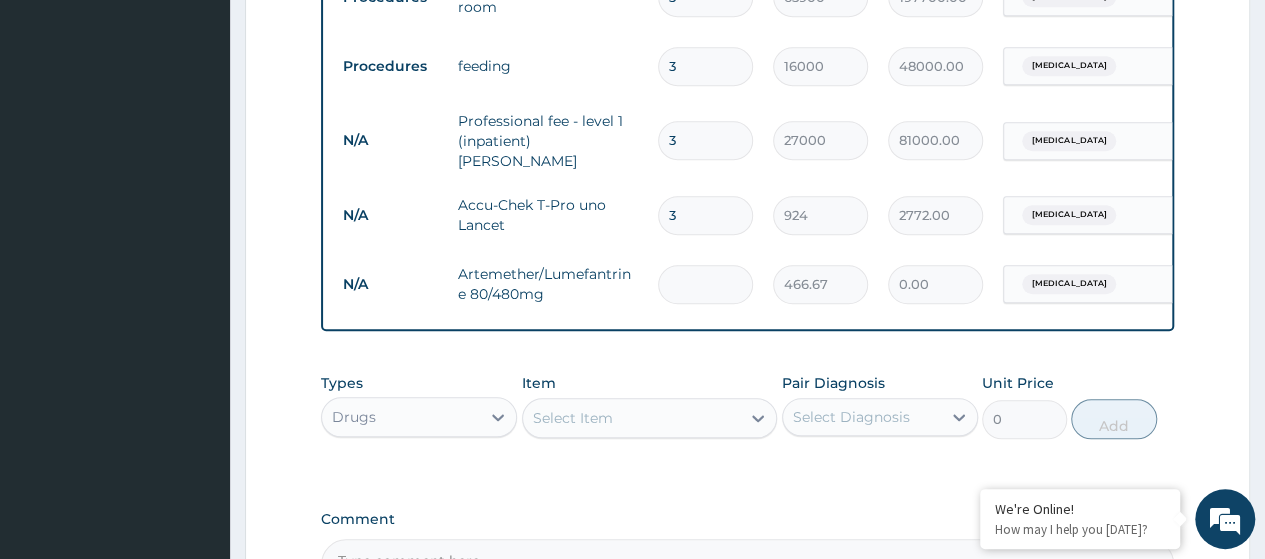 type on "6" 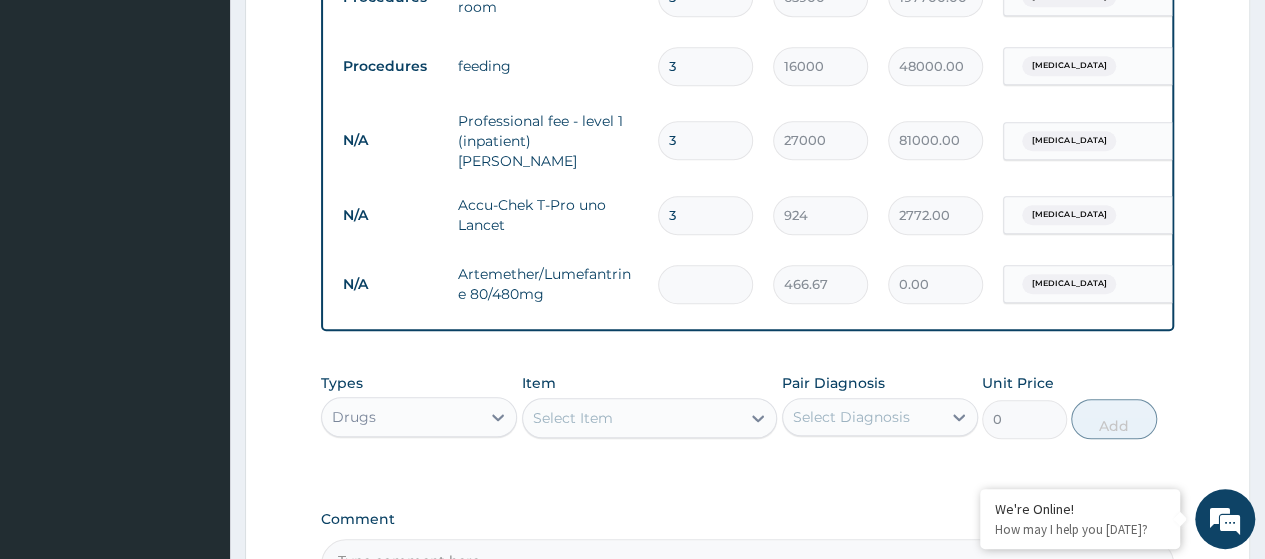 type on "2800.02" 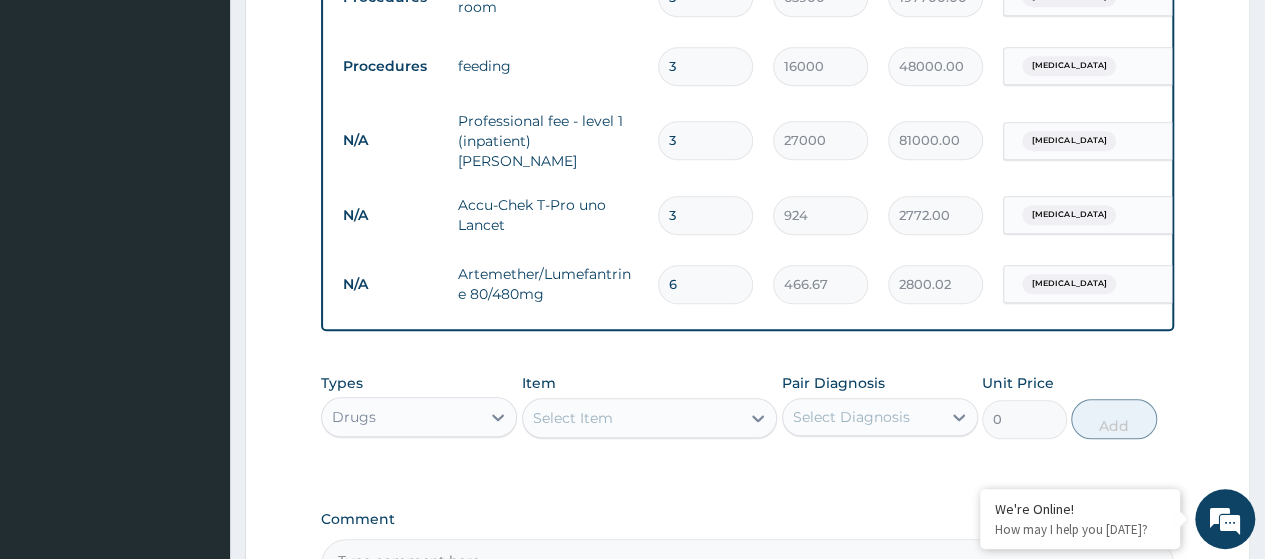 type on "6" 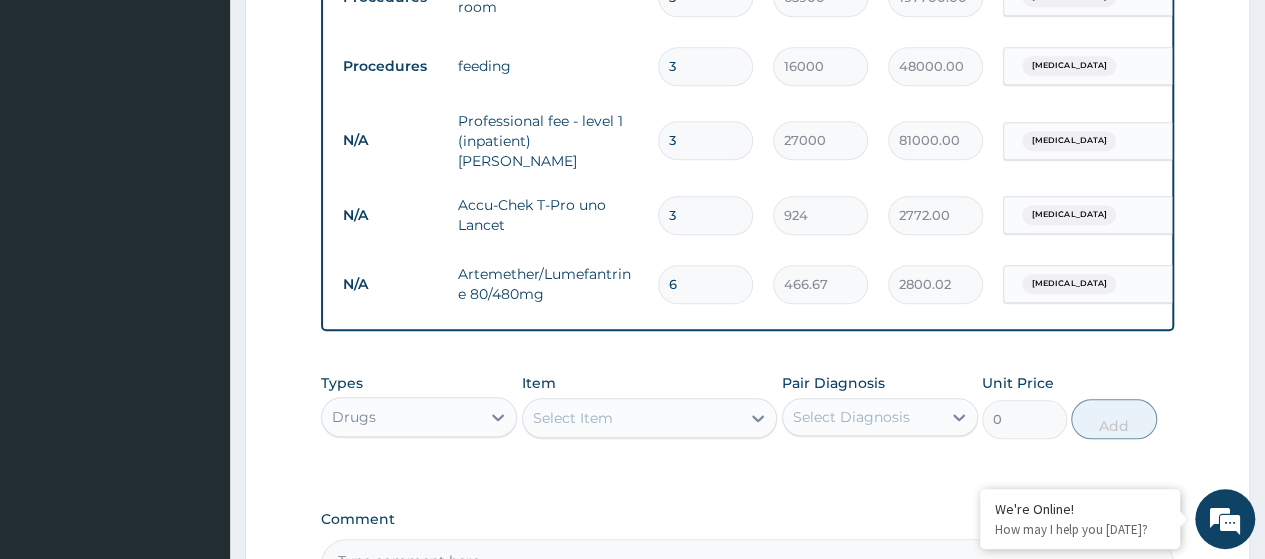 click on "Select Item" at bounding box center (632, 418) 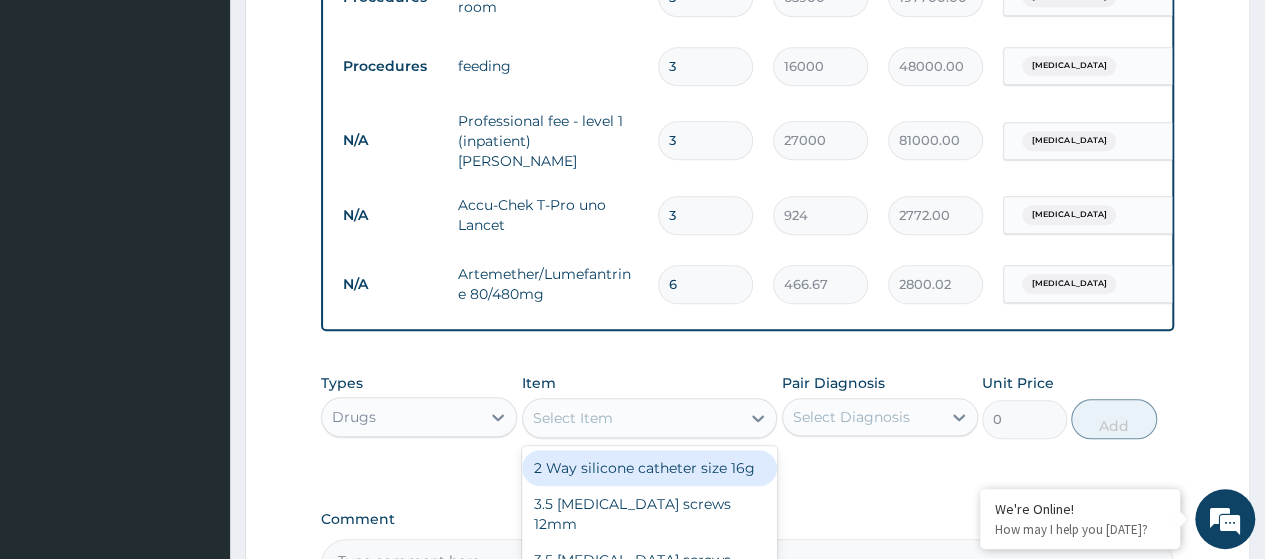 paste on "Artesunate 120Mg Inj" 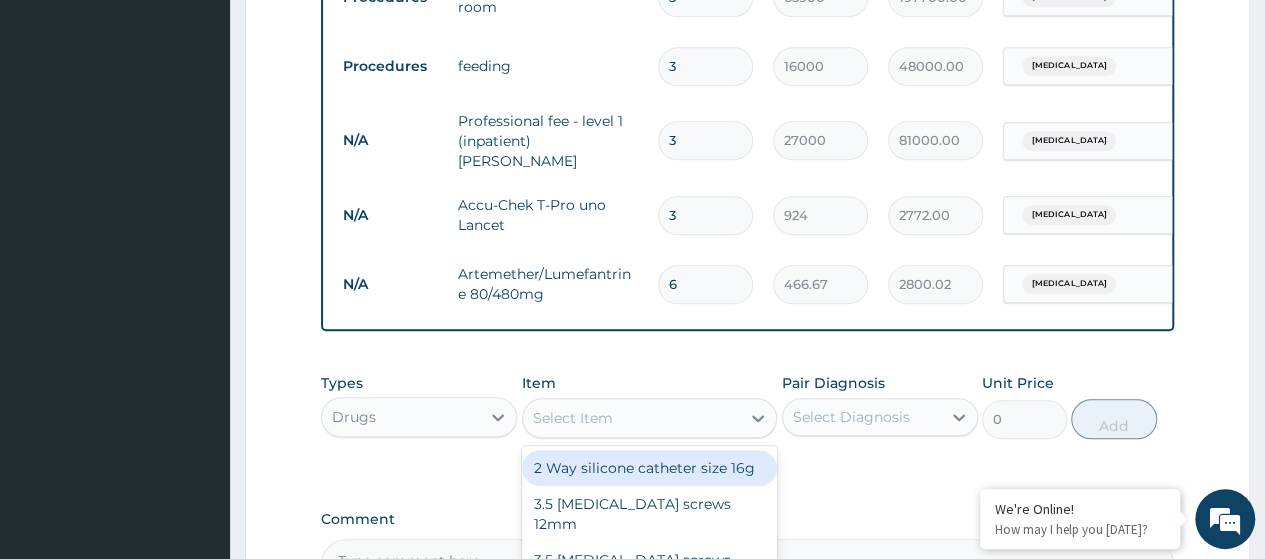 type on "Artesunate 120Mg Inj" 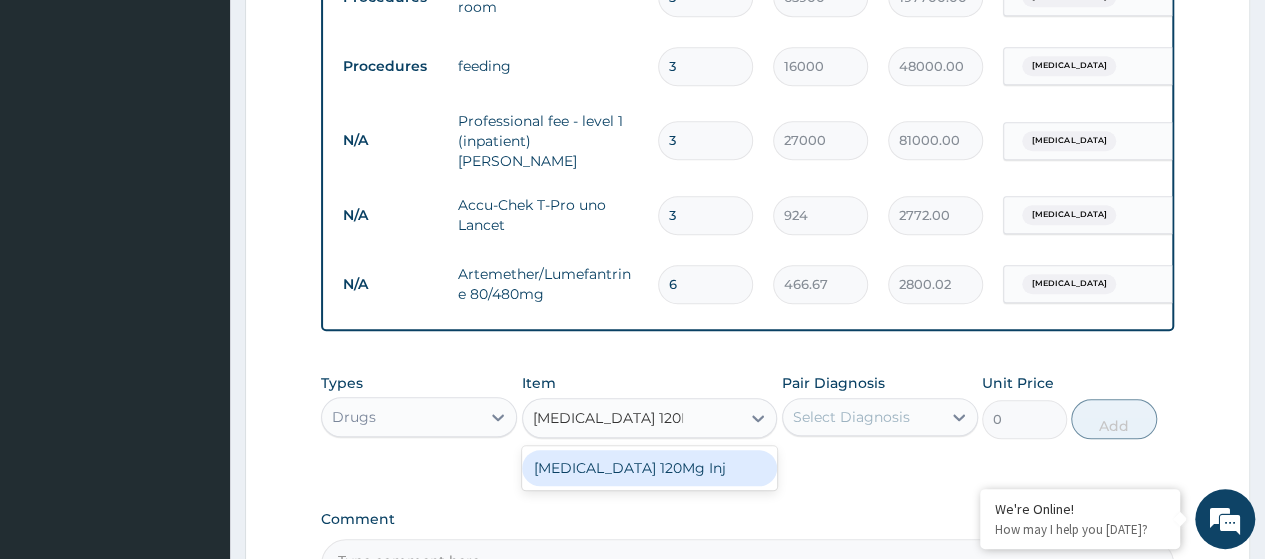 click on "Artesunate 120Mg Inj" at bounding box center (650, 468) 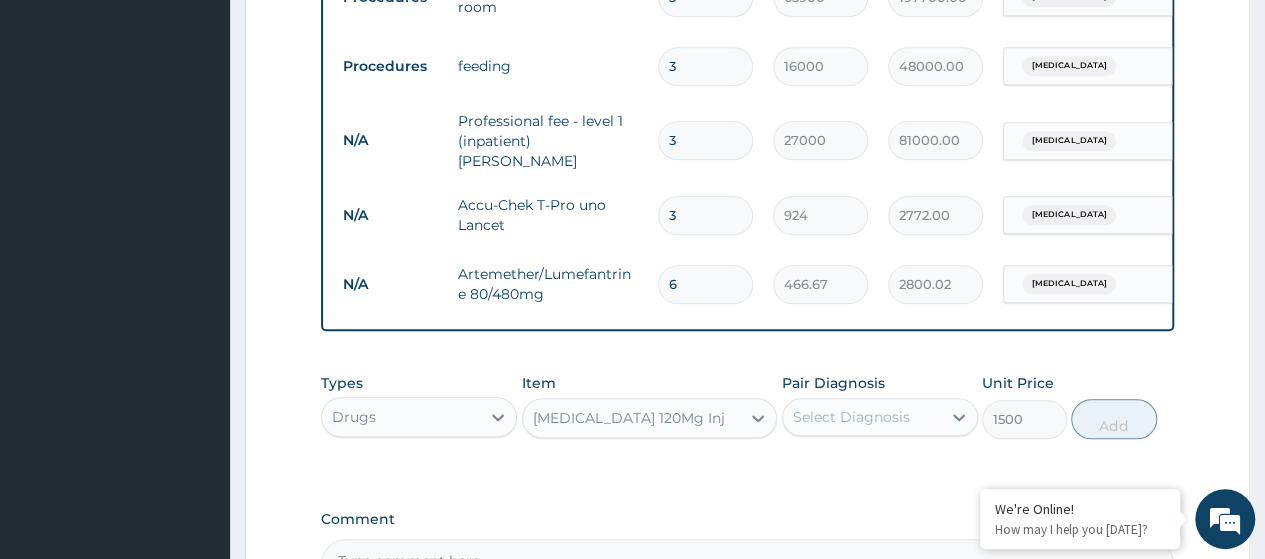 click on "Select Diagnosis" at bounding box center (851, 417) 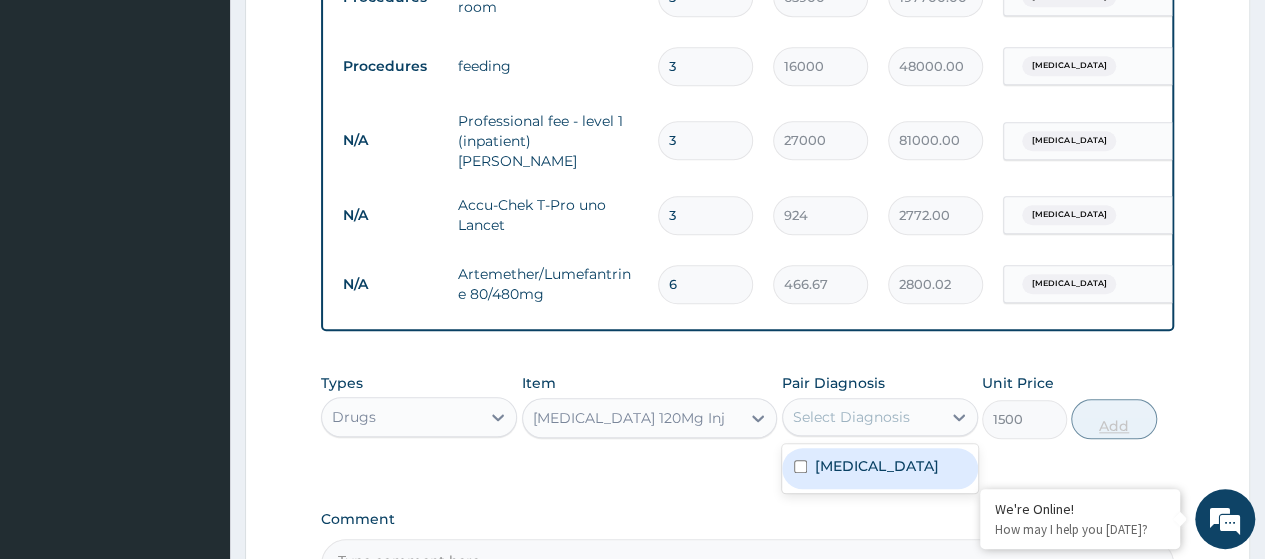 drag, startPoint x: 846, startPoint y: 477, endPoint x: 1109, endPoint y: 441, distance: 265.45245 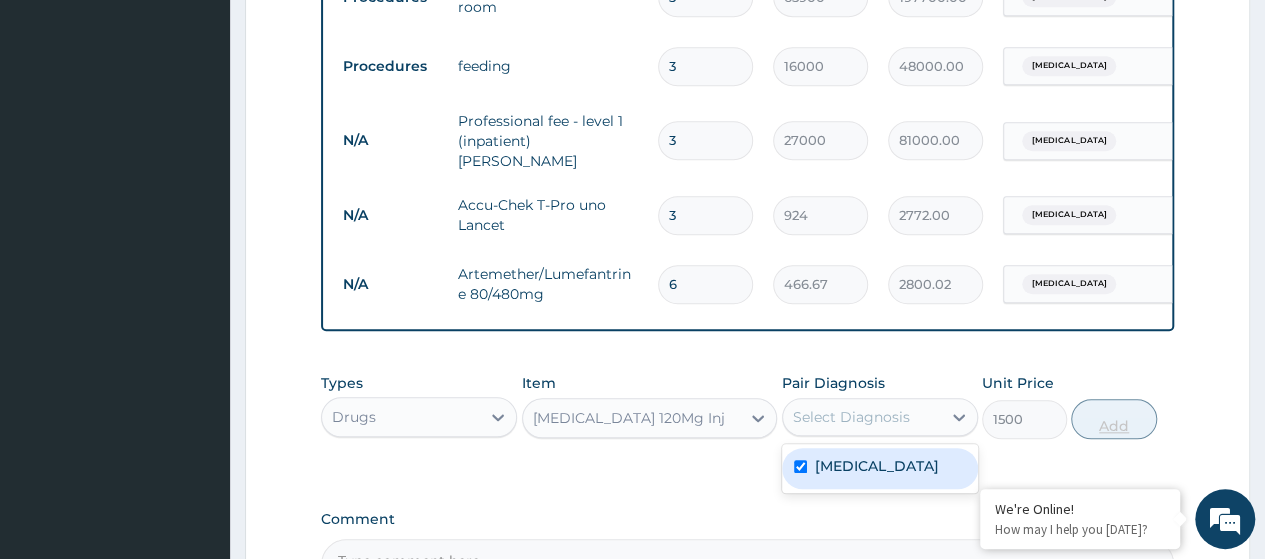 checkbox on "true" 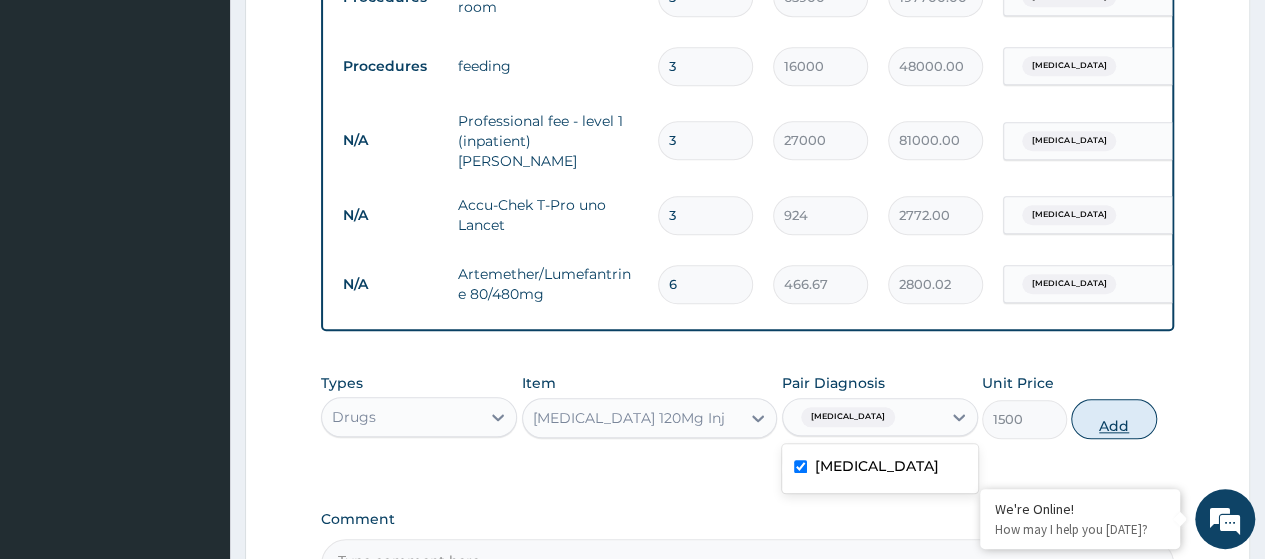 click on "Add" at bounding box center (1113, 419) 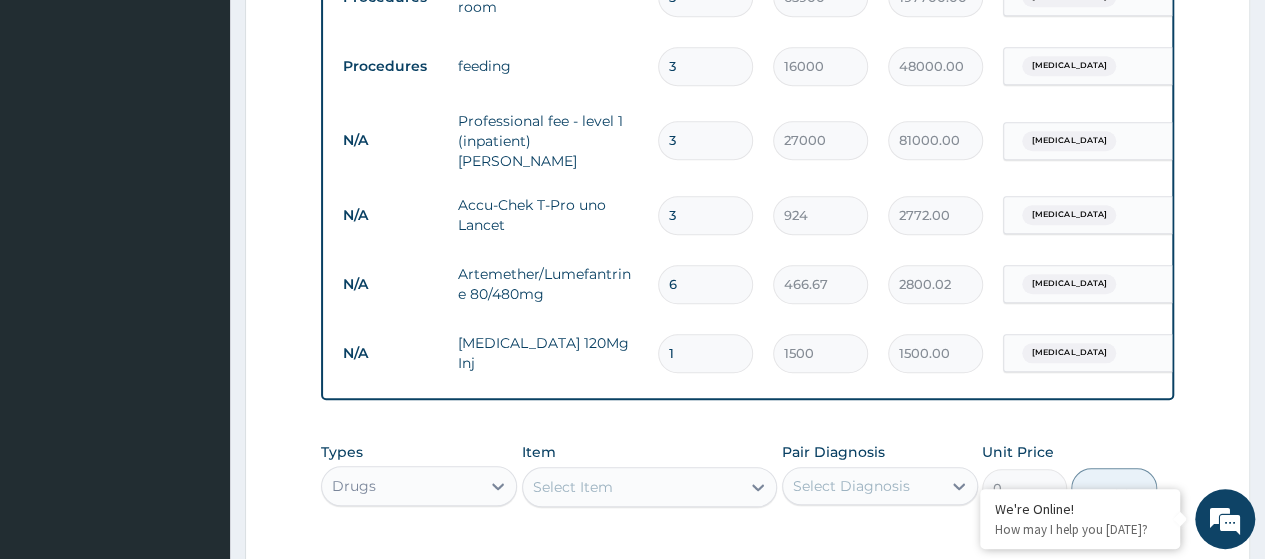 type 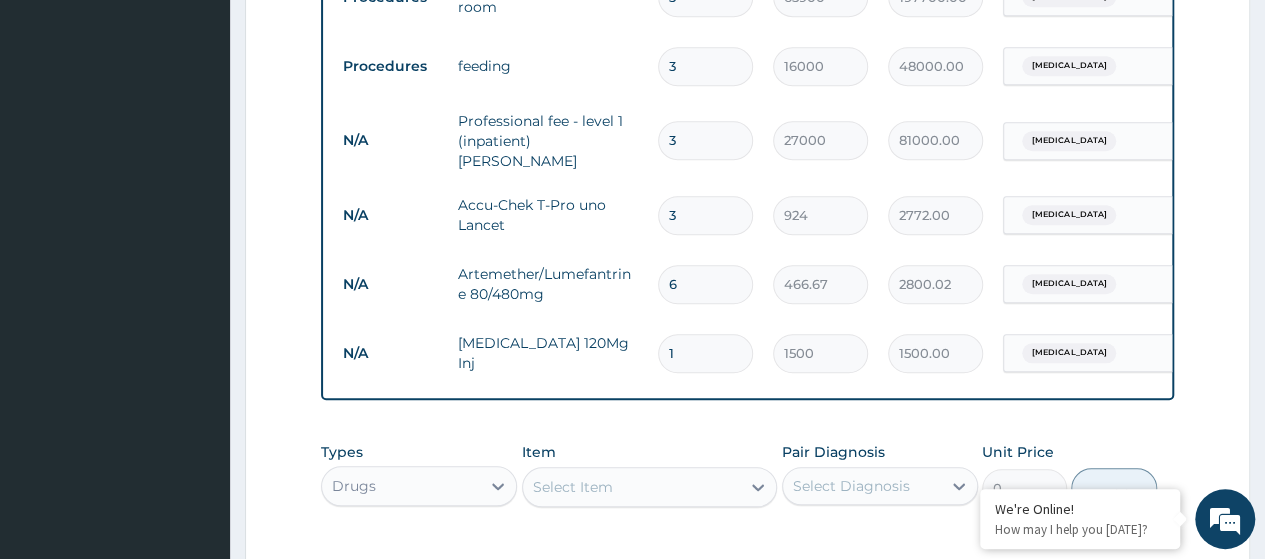 type on "0.00" 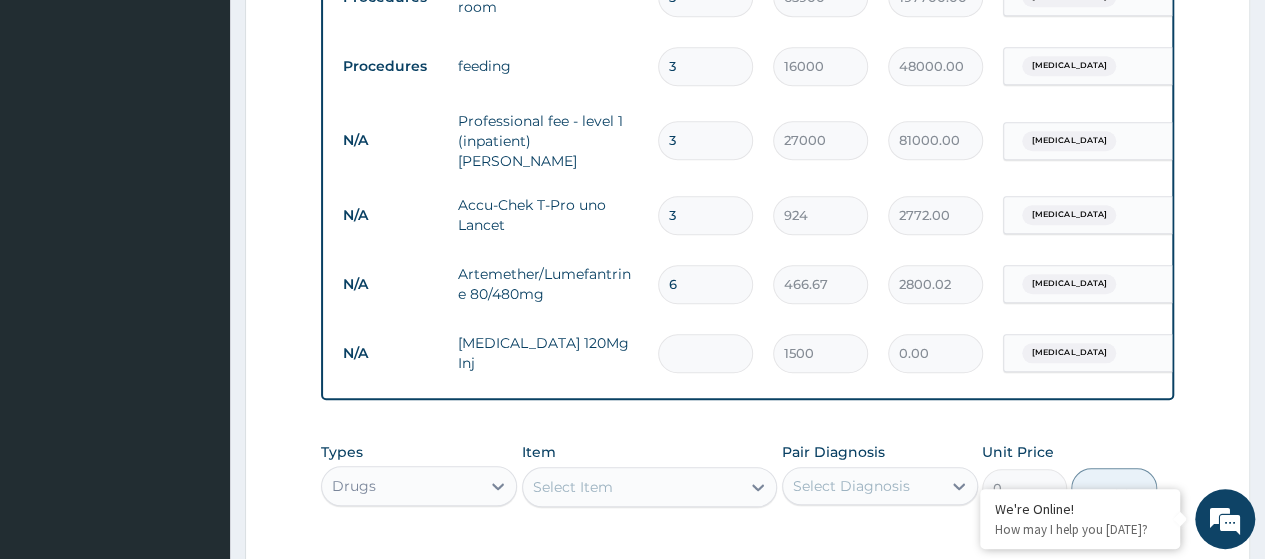 type on "6" 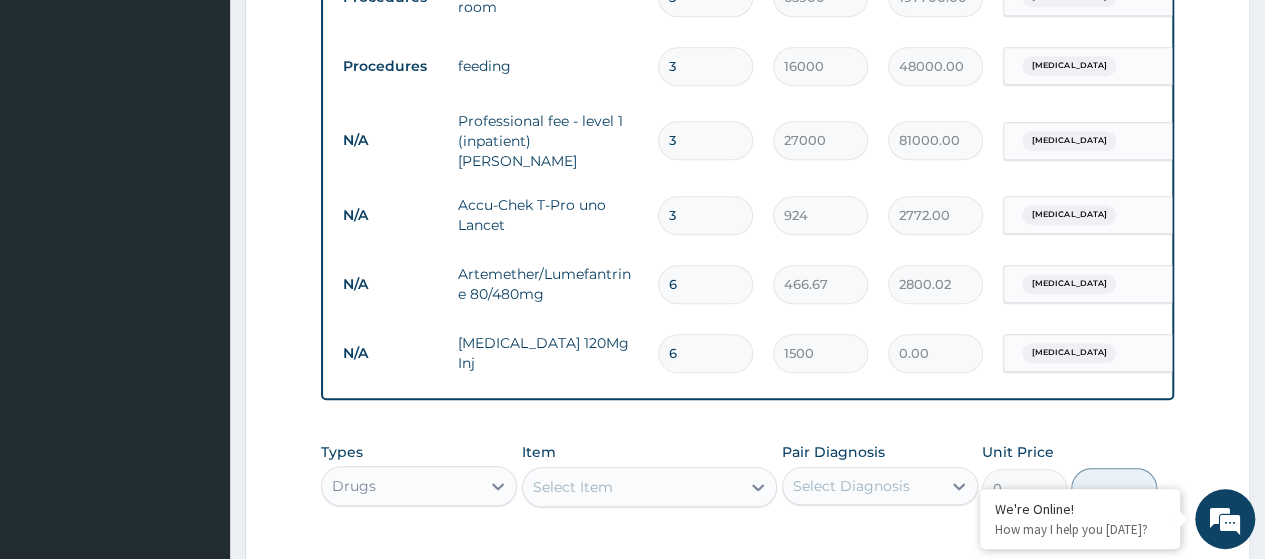 type on "9000.00" 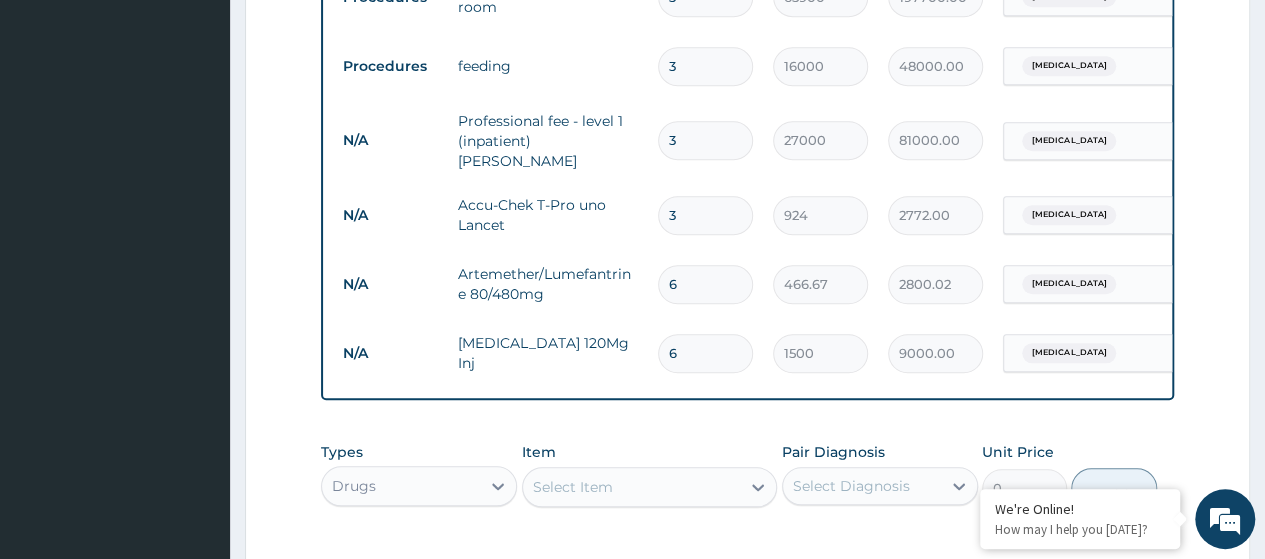 type on "6" 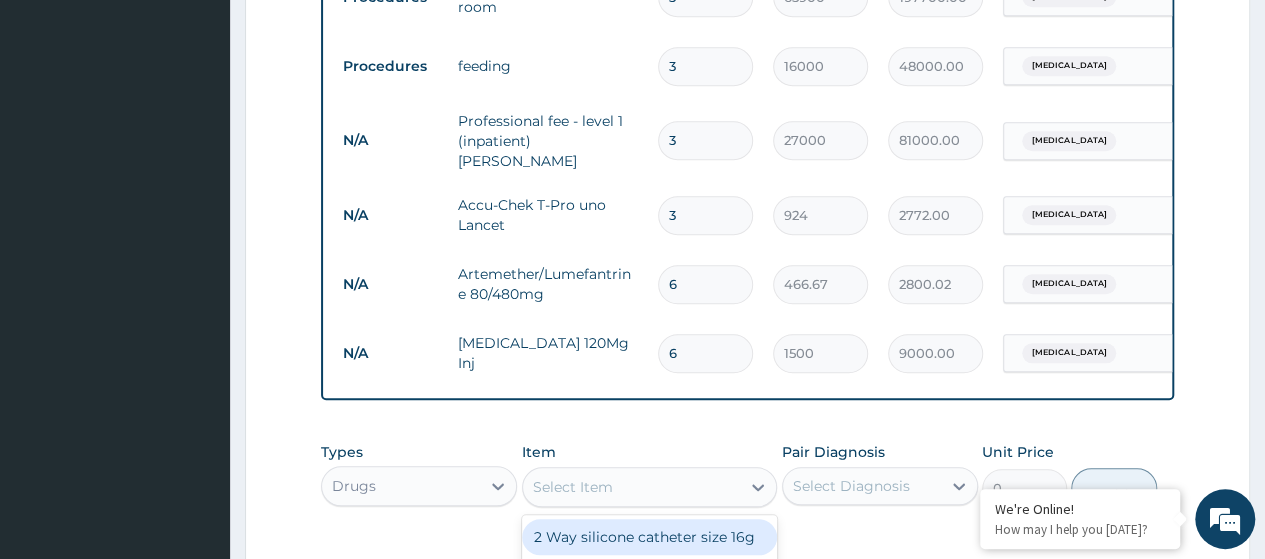 paste on "Loratidine 10Mg Tab (Dr00716)" 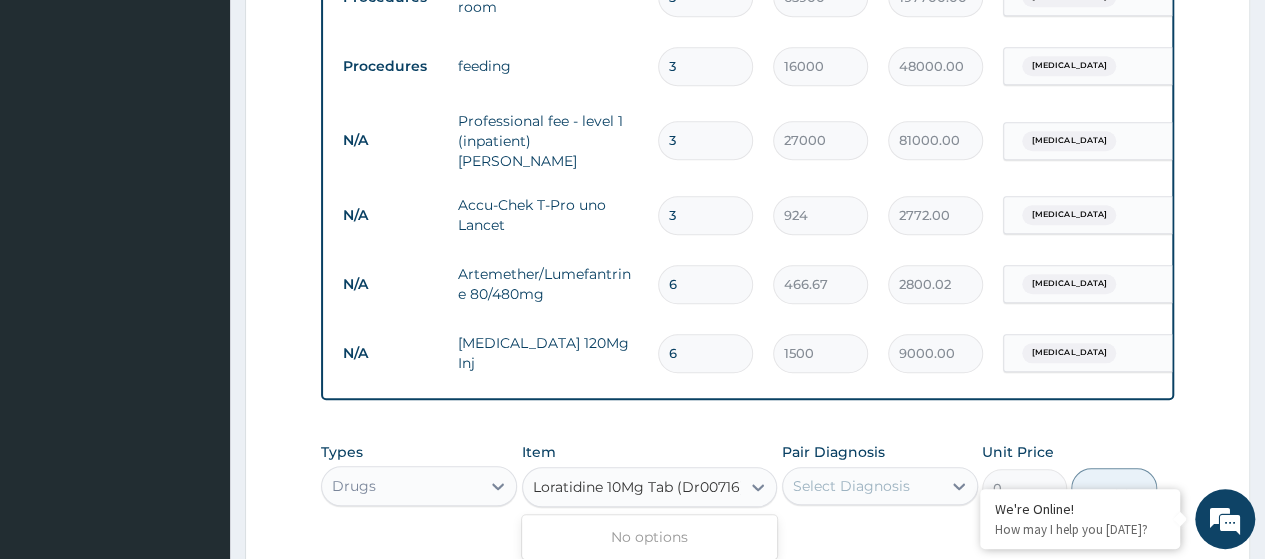 scroll, scrollTop: 0, scrollLeft: 3, axis: horizontal 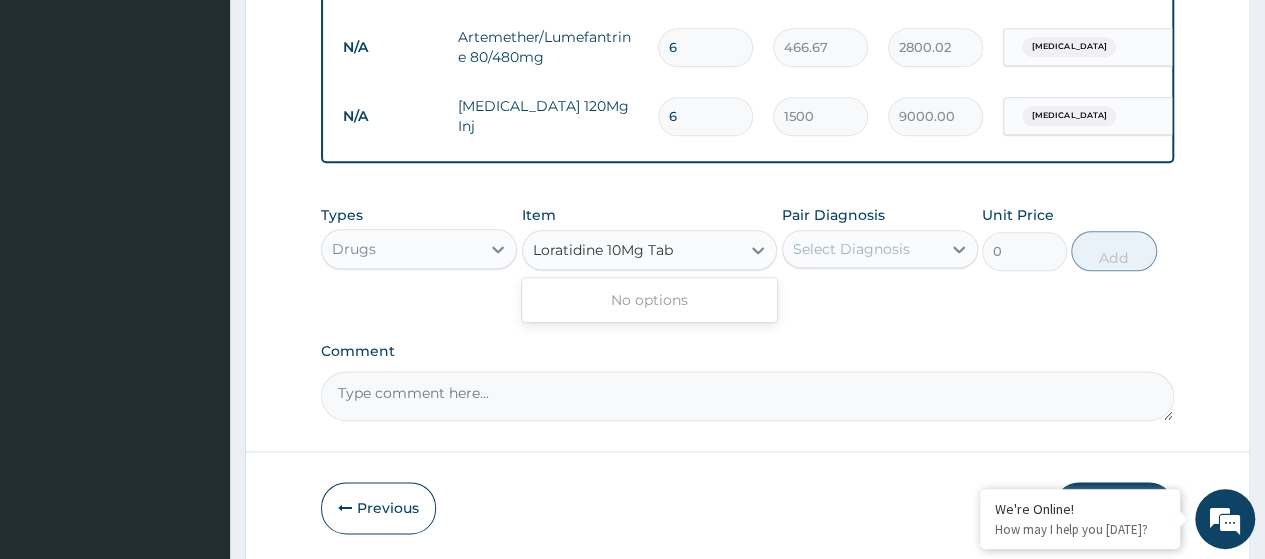 type on "Loratidine 10Mg Tab" 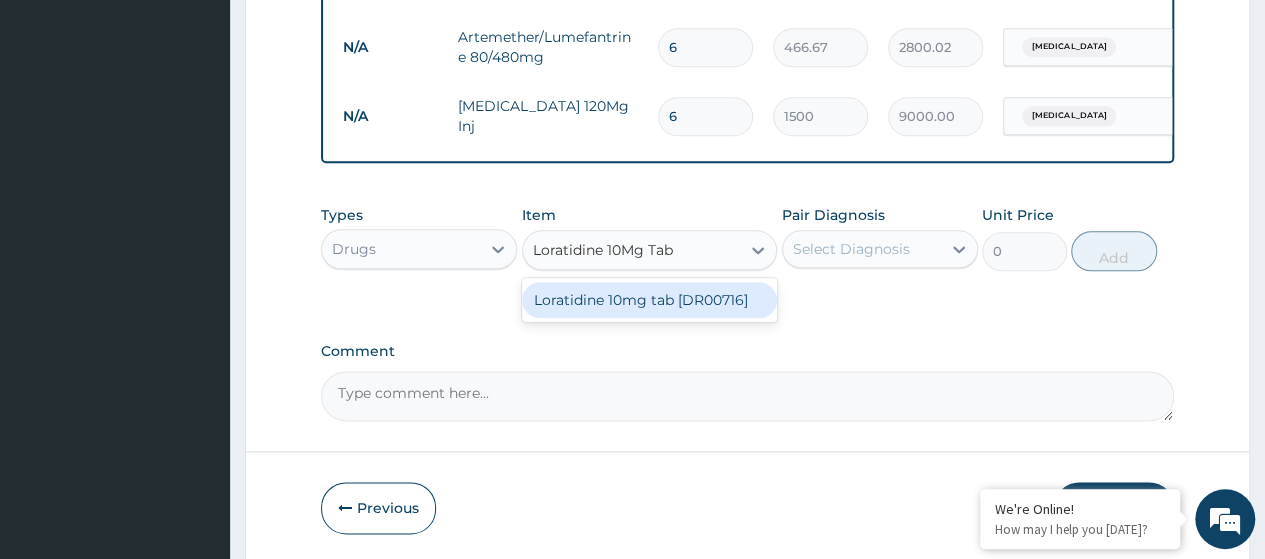 click on "Loratidine 10mg tab [DR00716]" at bounding box center (650, 300) 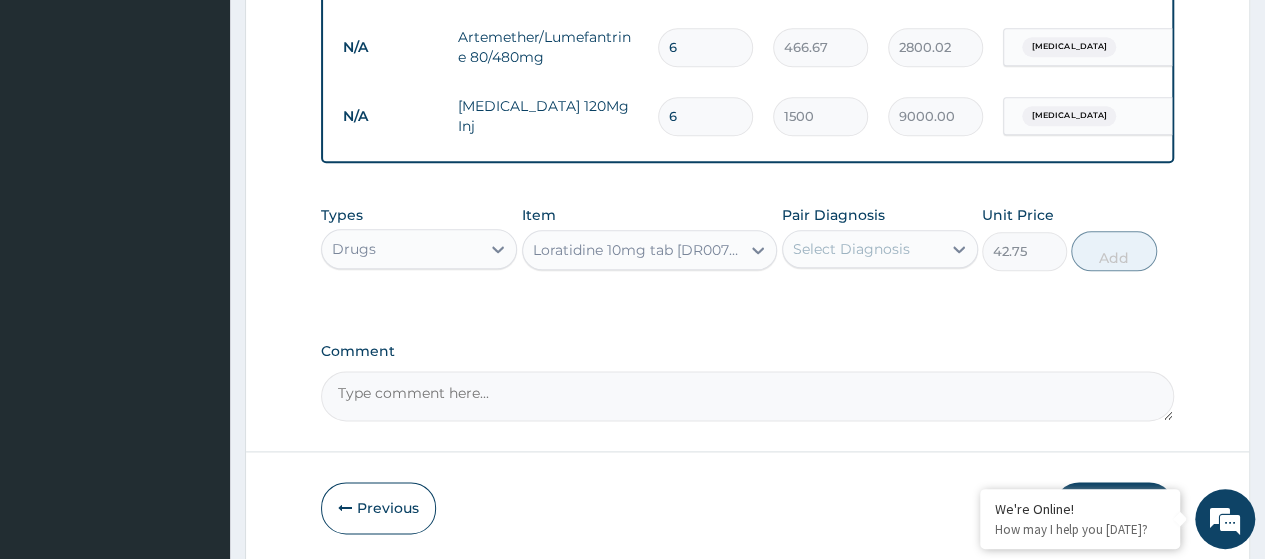 click on "Select Diagnosis" at bounding box center [851, 249] 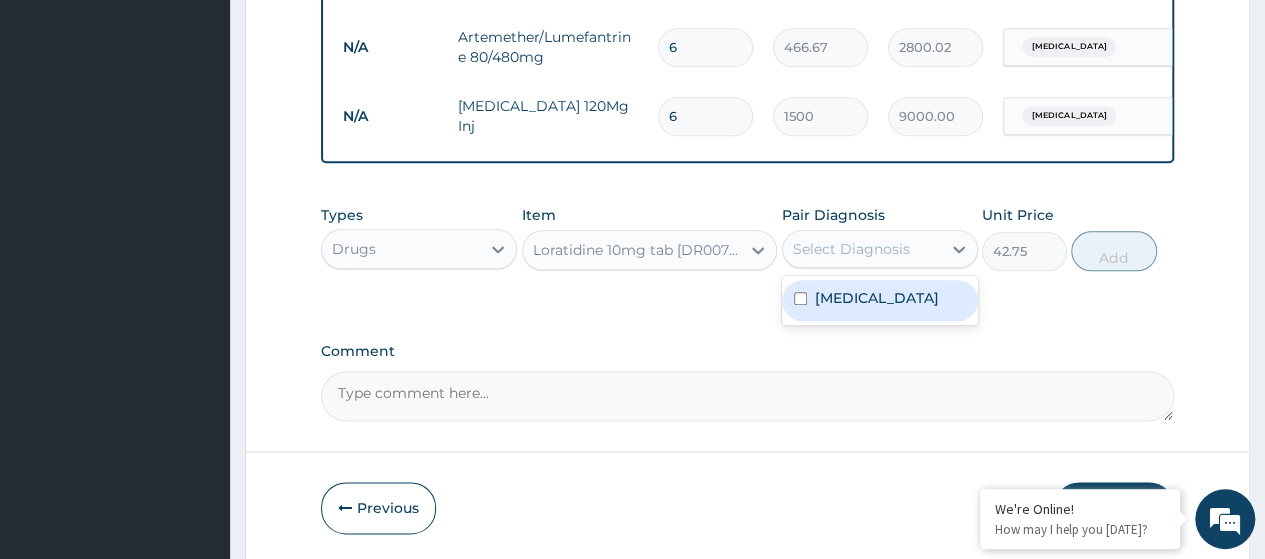 drag, startPoint x: 885, startPoint y: 305, endPoint x: 992, endPoint y: 291, distance: 107.912 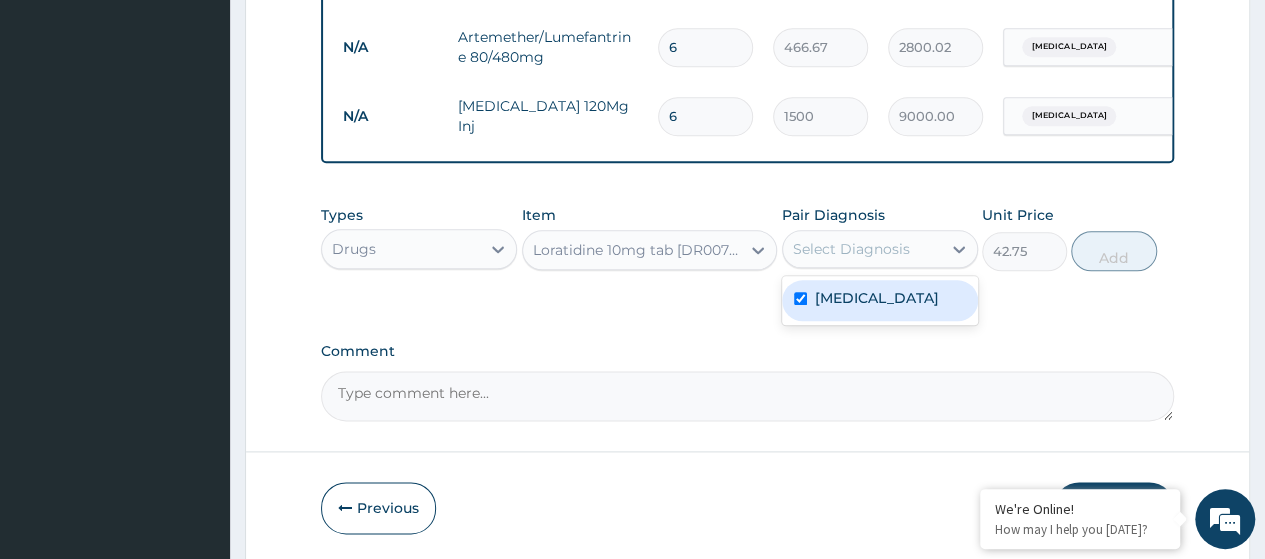 checkbox on "true" 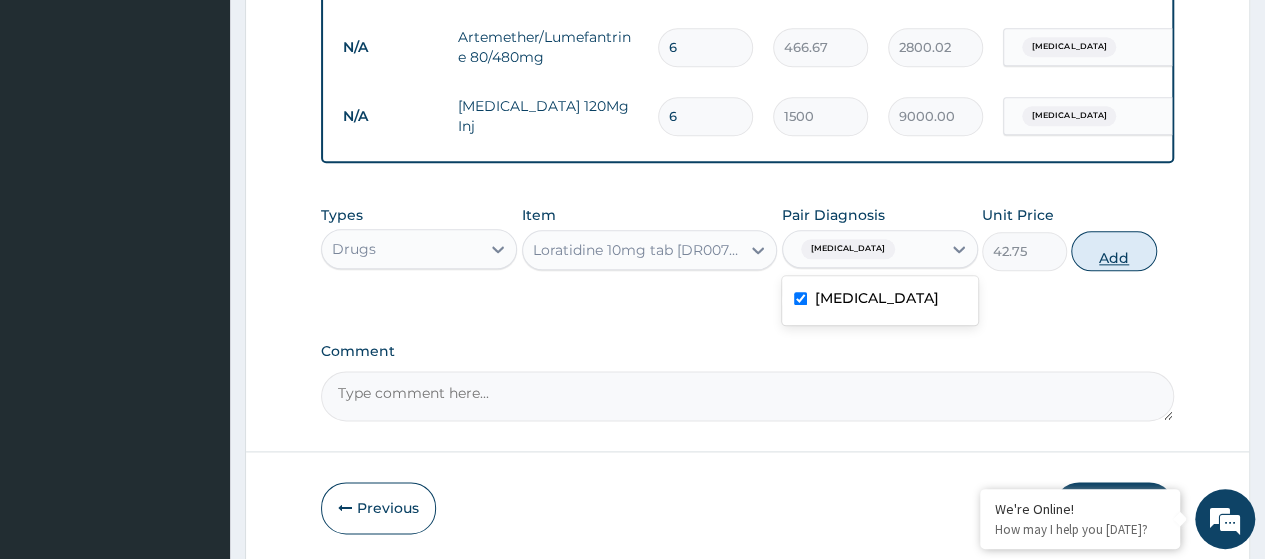 click on "Add" at bounding box center (1113, 251) 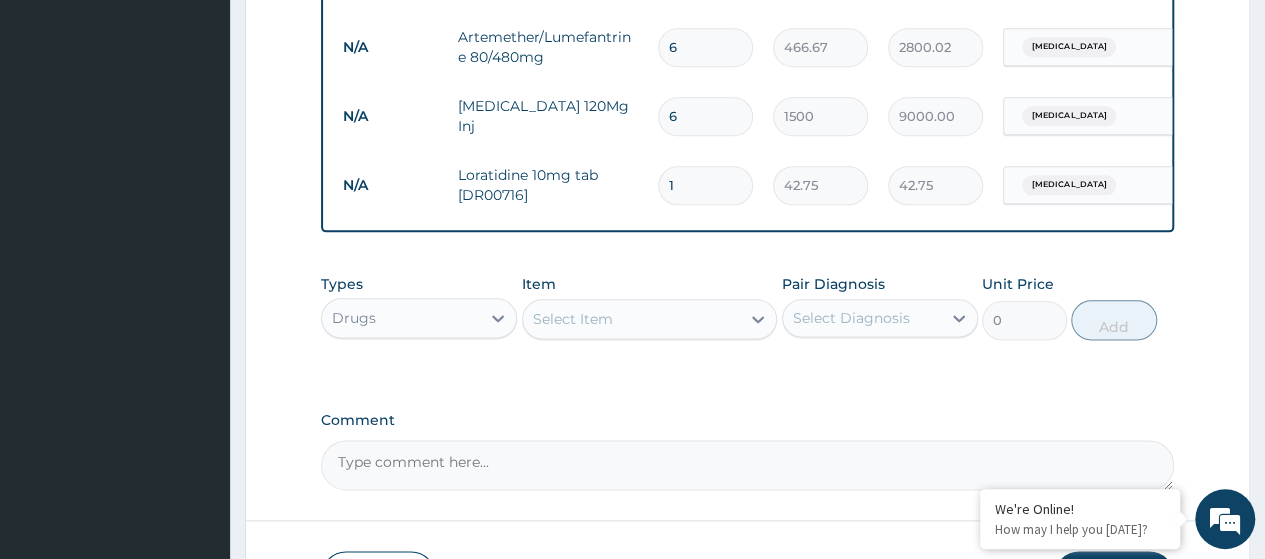 type 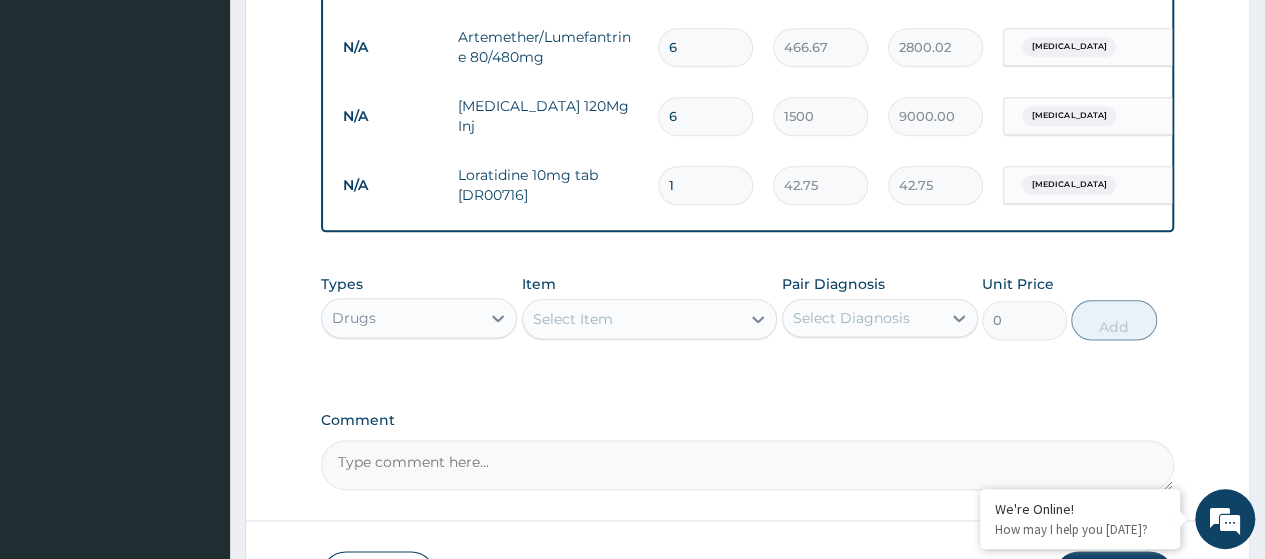 type on "0.00" 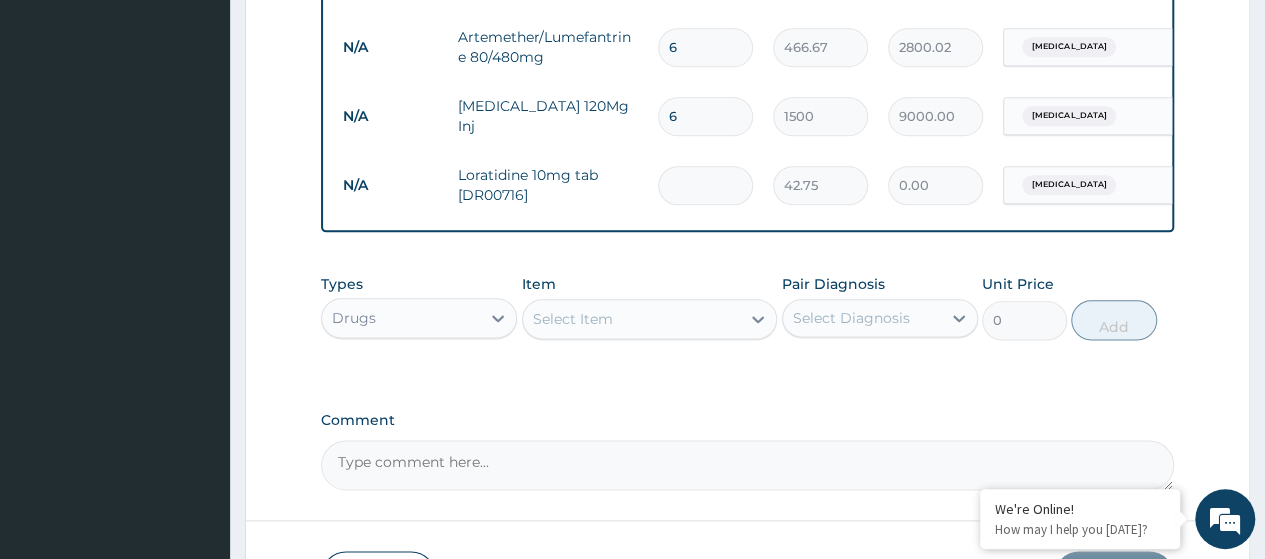type on "6" 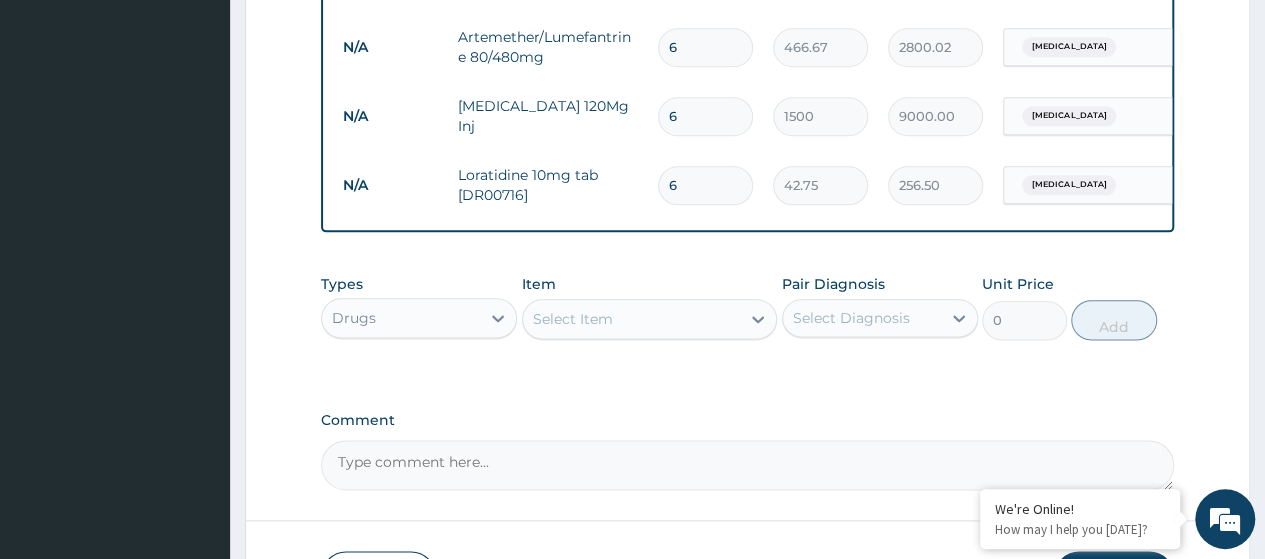 type on "6" 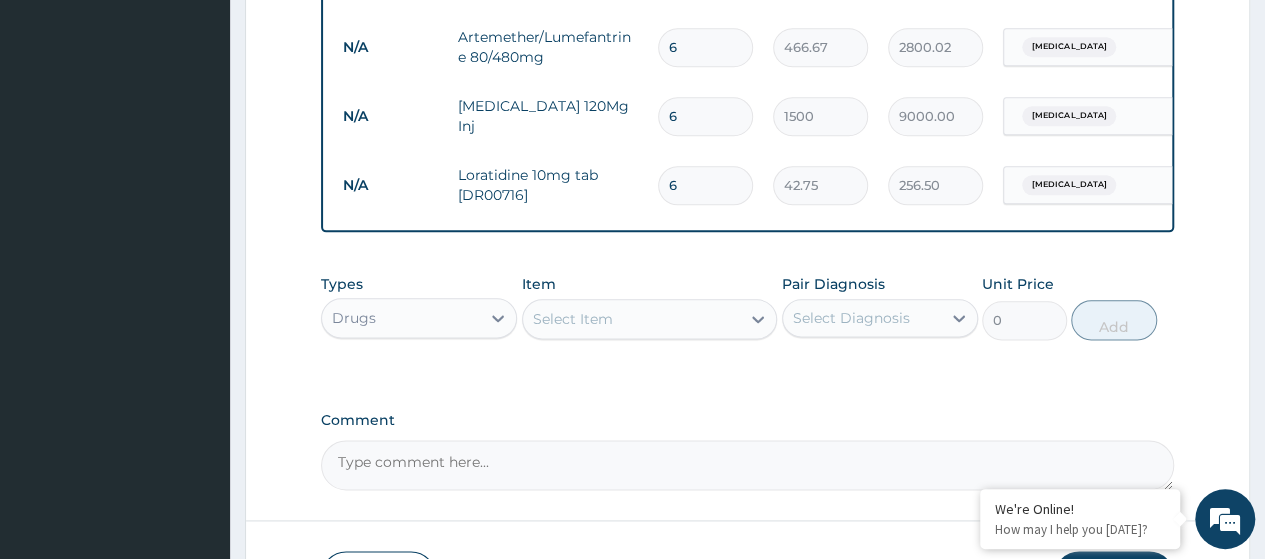 click on "Select Item" at bounding box center [573, 319] 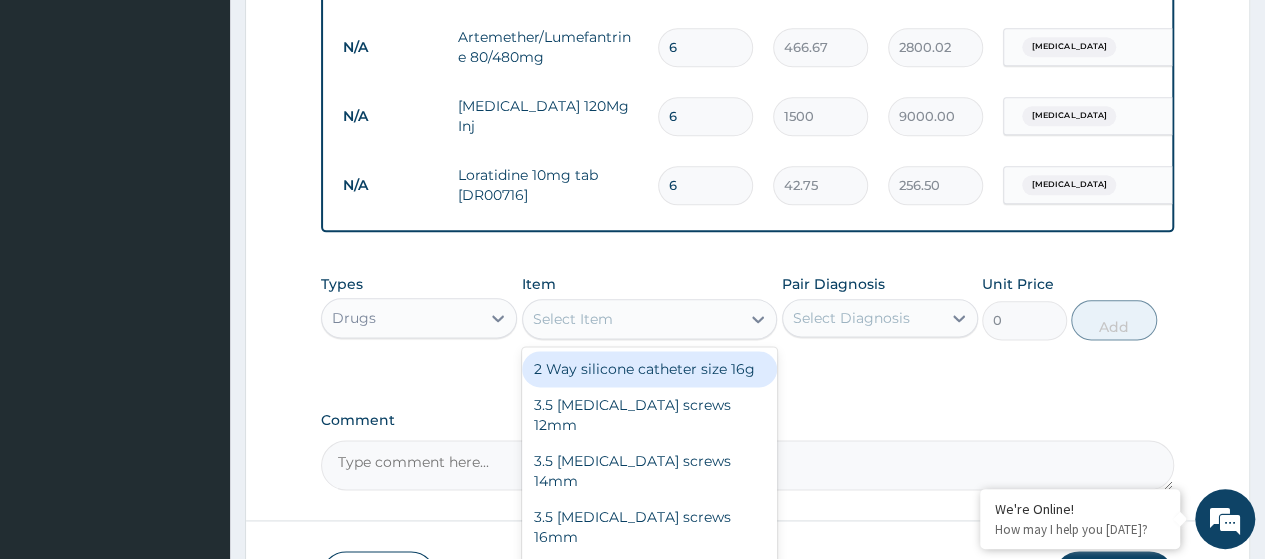 paste on "Syringe 2Ml" 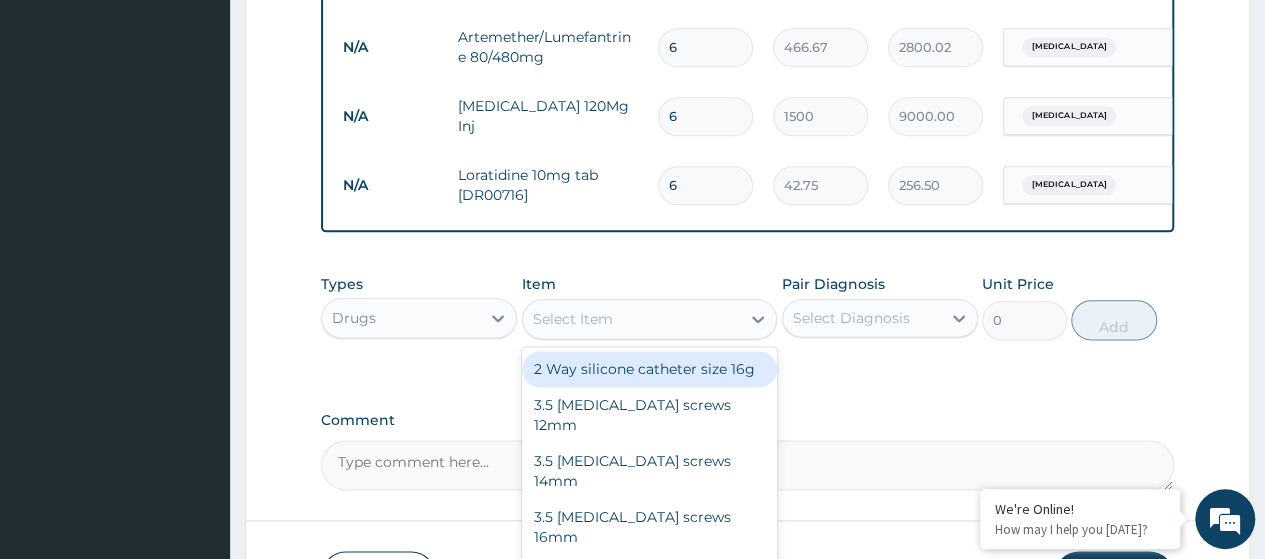 type on "Syringe 2Ml" 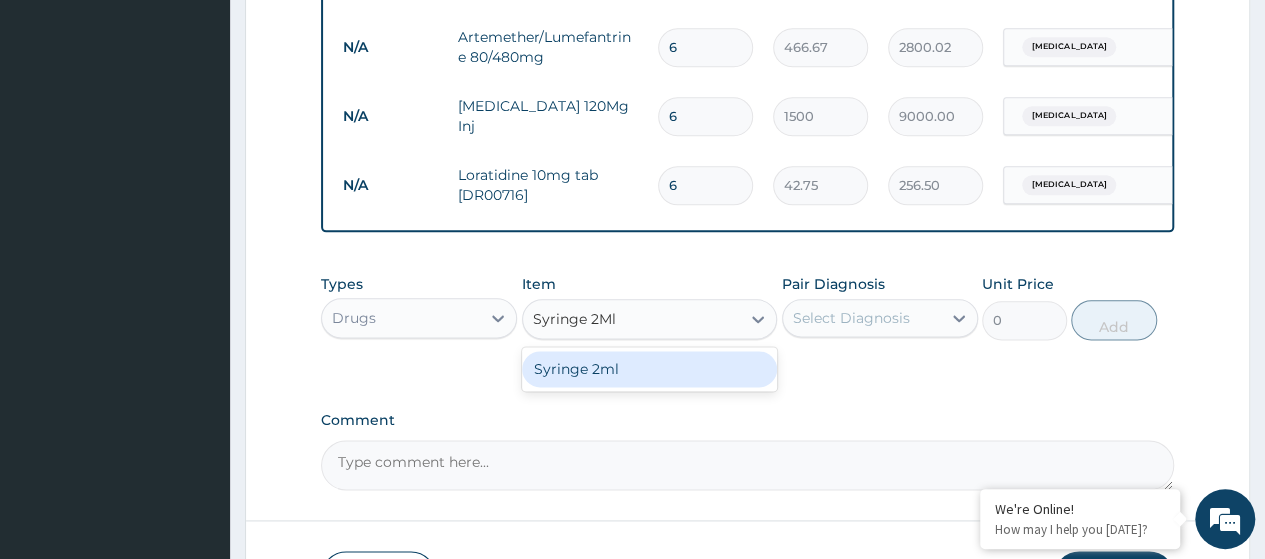 drag, startPoint x: 604, startPoint y: 375, endPoint x: 785, endPoint y: 325, distance: 187.77913 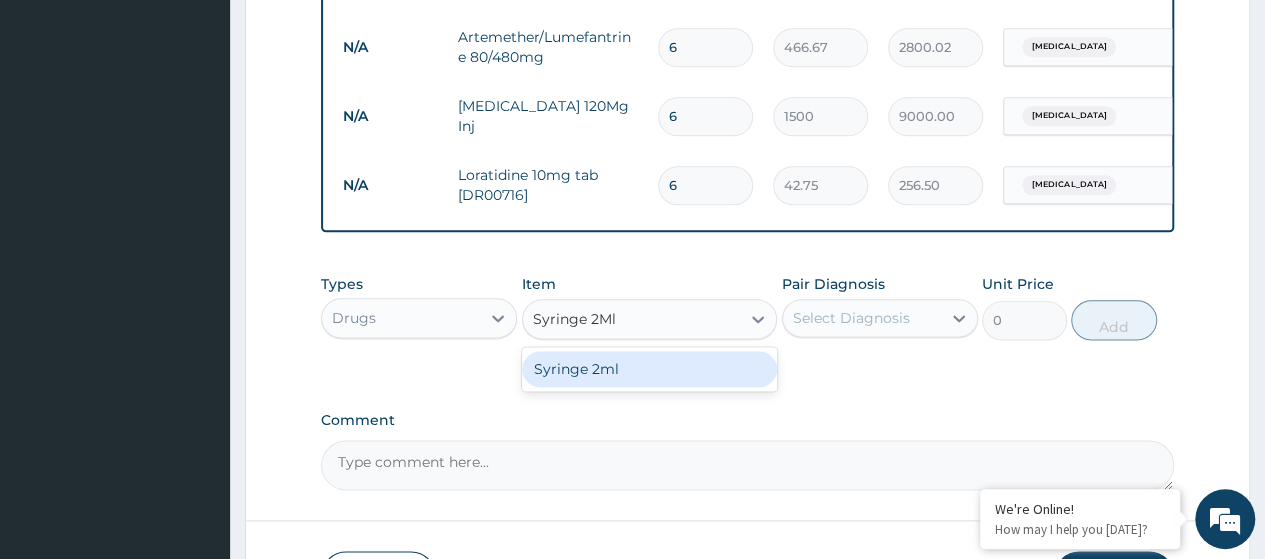 click on "Syringe 2ml" at bounding box center (650, 369) 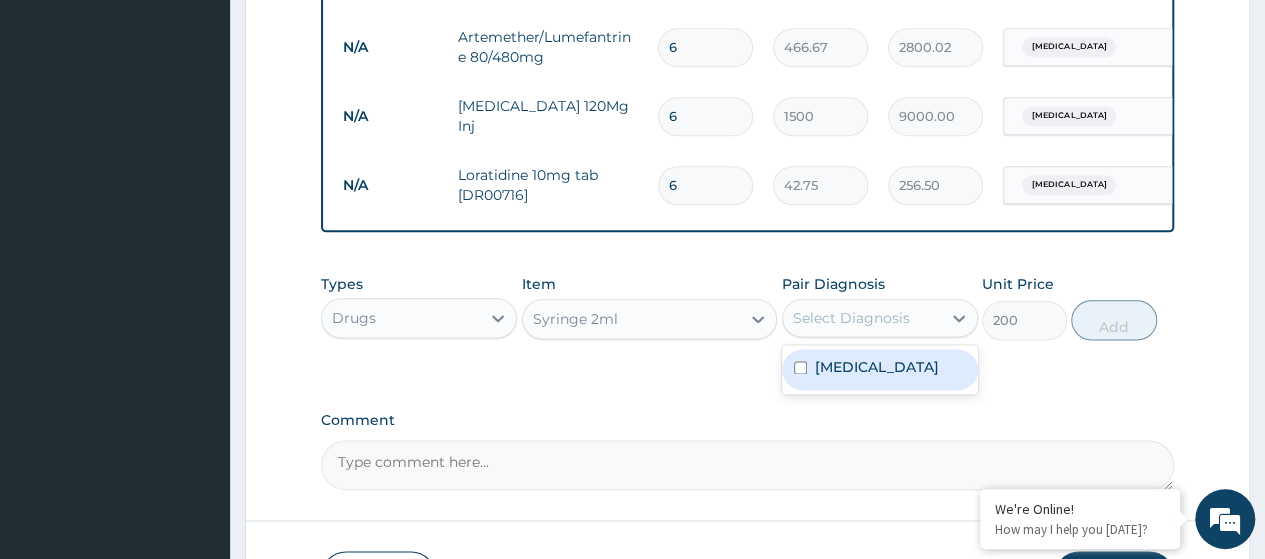 drag, startPoint x: 902, startPoint y: 316, endPoint x: 882, endPoint y: 370, distance: 57.58472 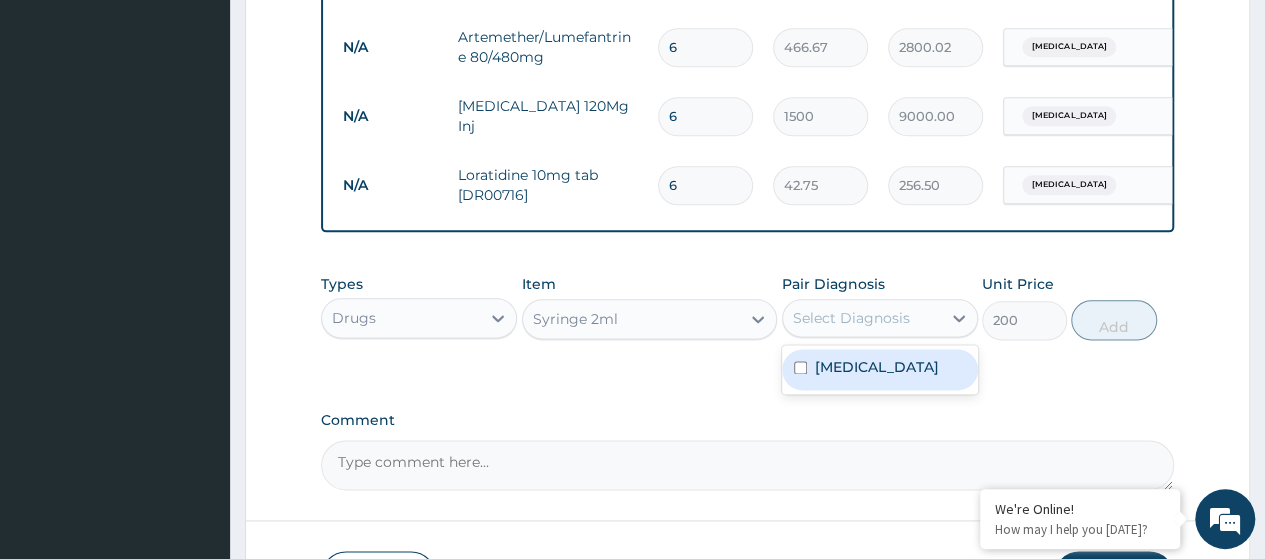 click on "Select Diagnosis" at bounding box center (851, 318) 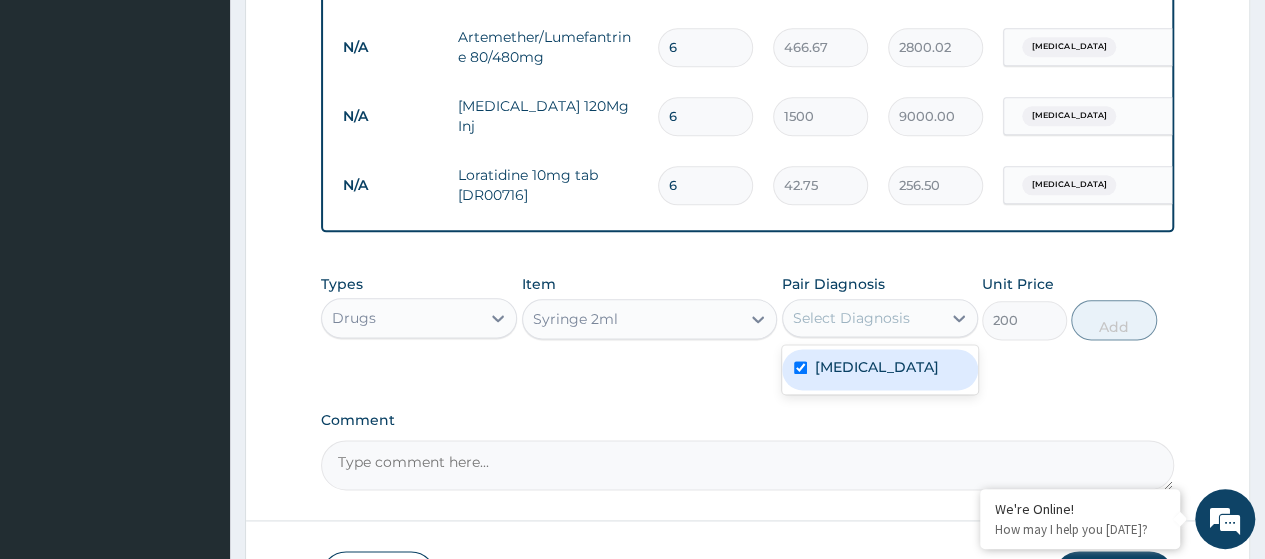 checkbox on "true" 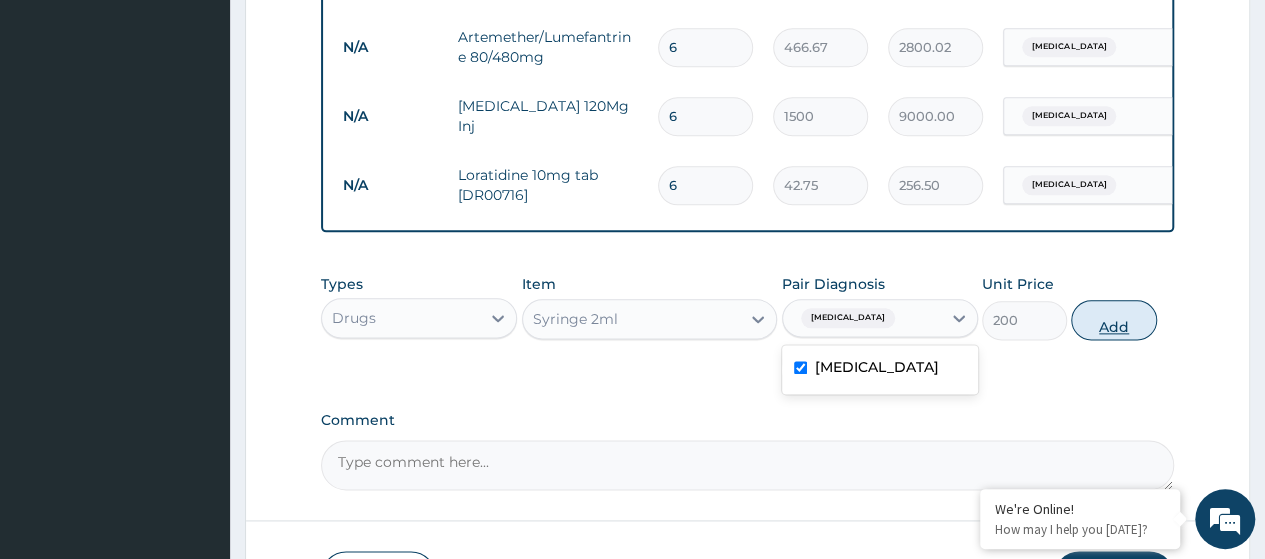 click on "Add" at bounding box center (1113, 320) 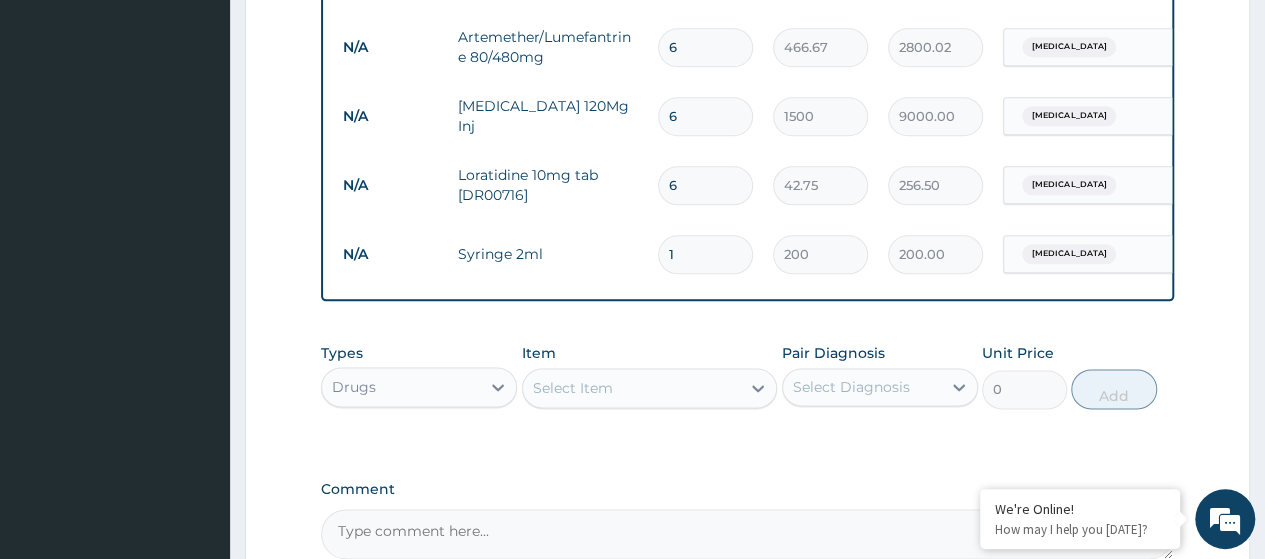 type 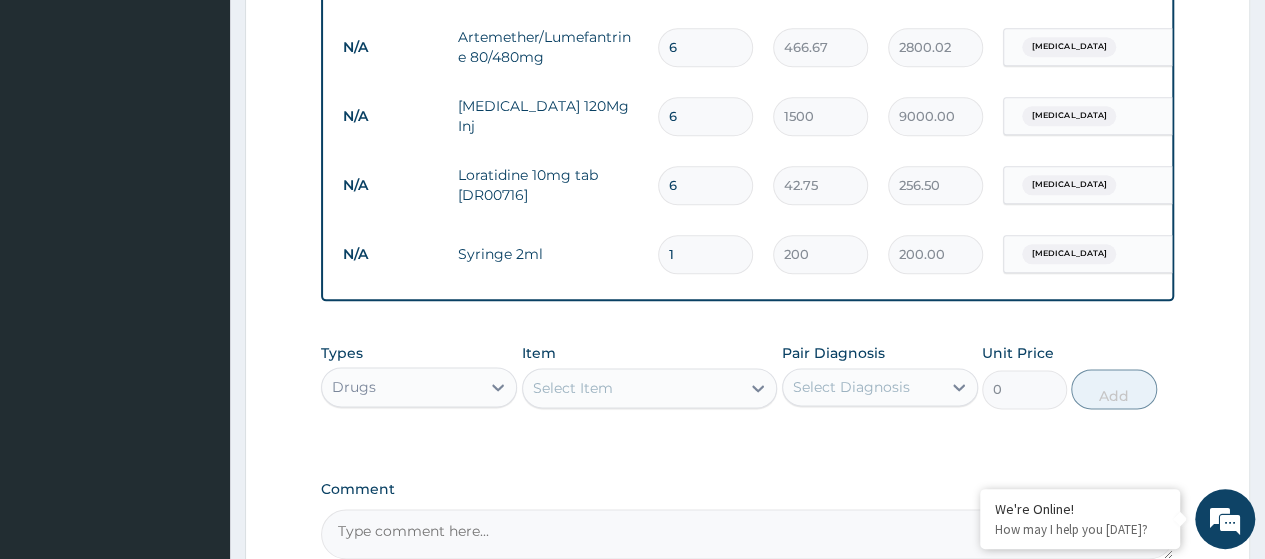 type on "0.00" 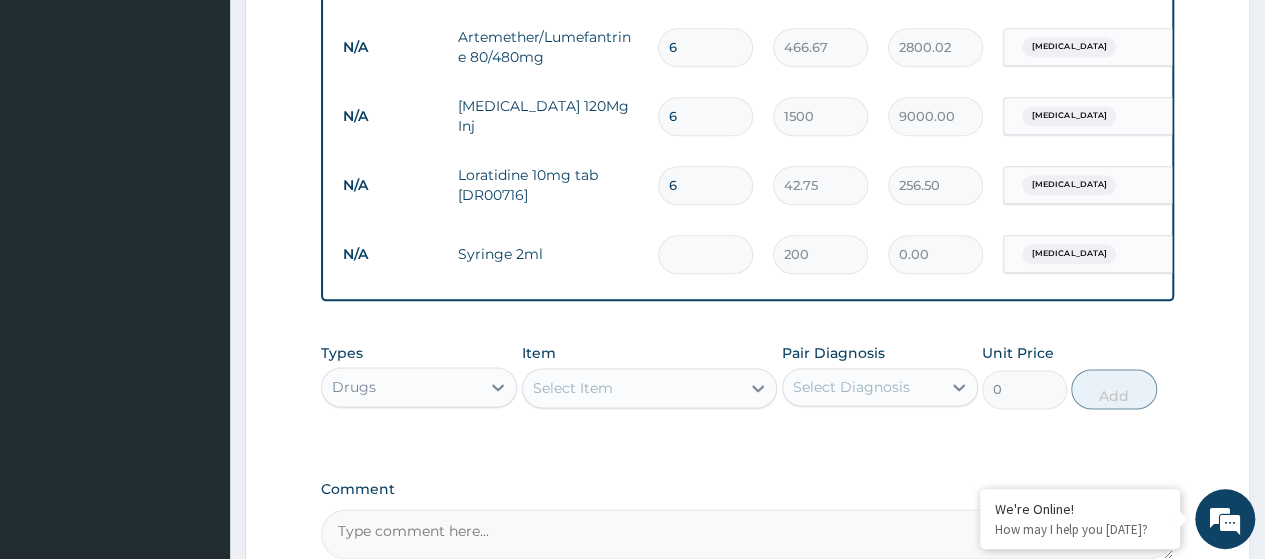 type on "5" 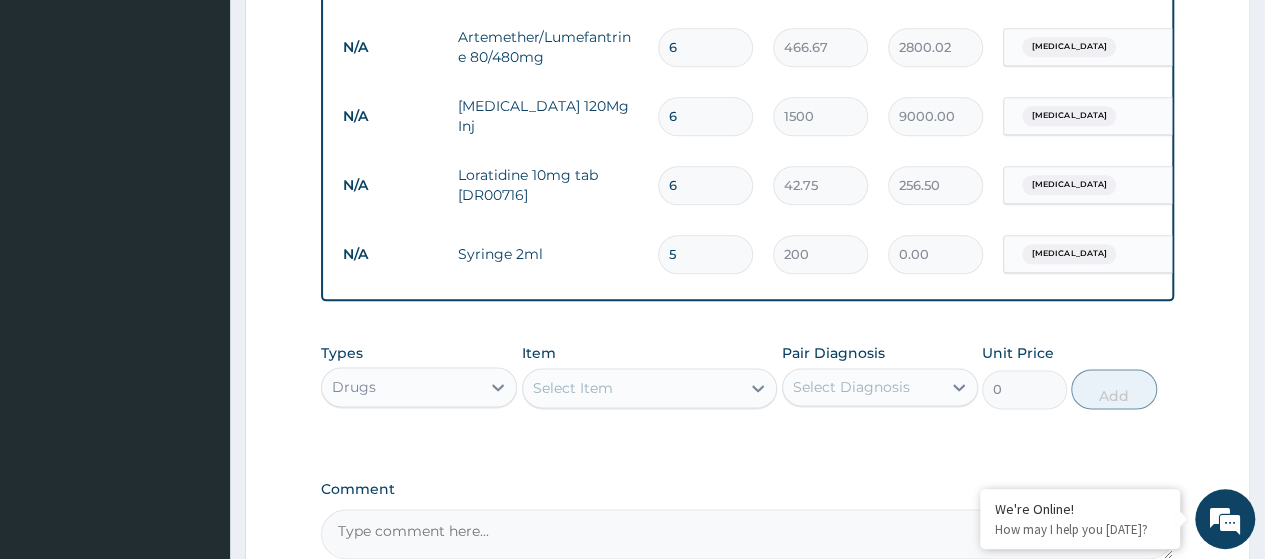 type on "1000.00" 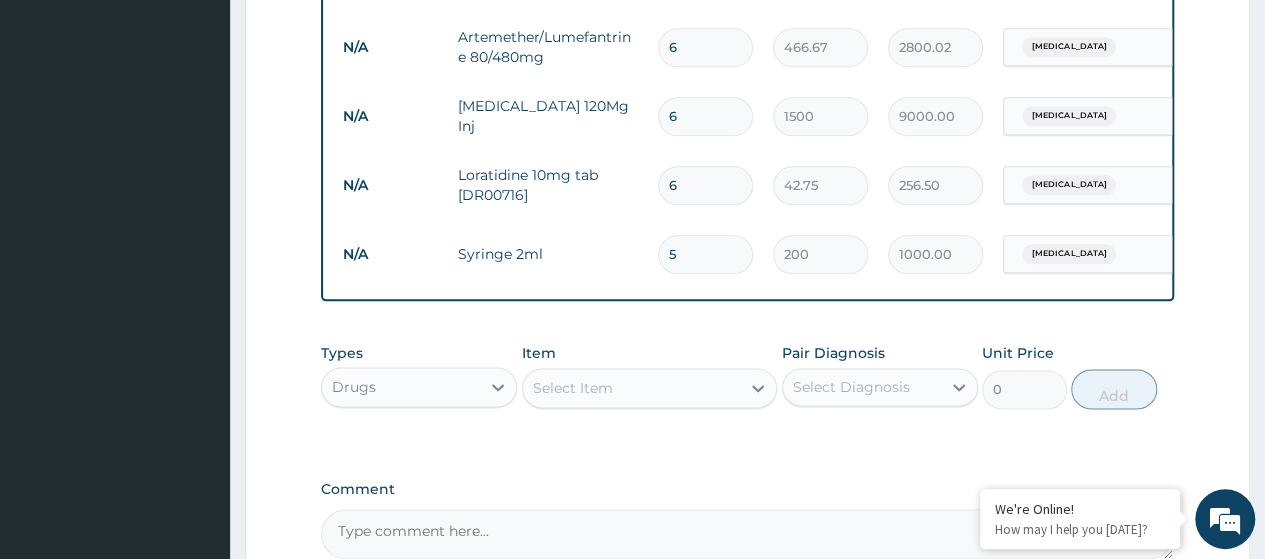 type on "5" 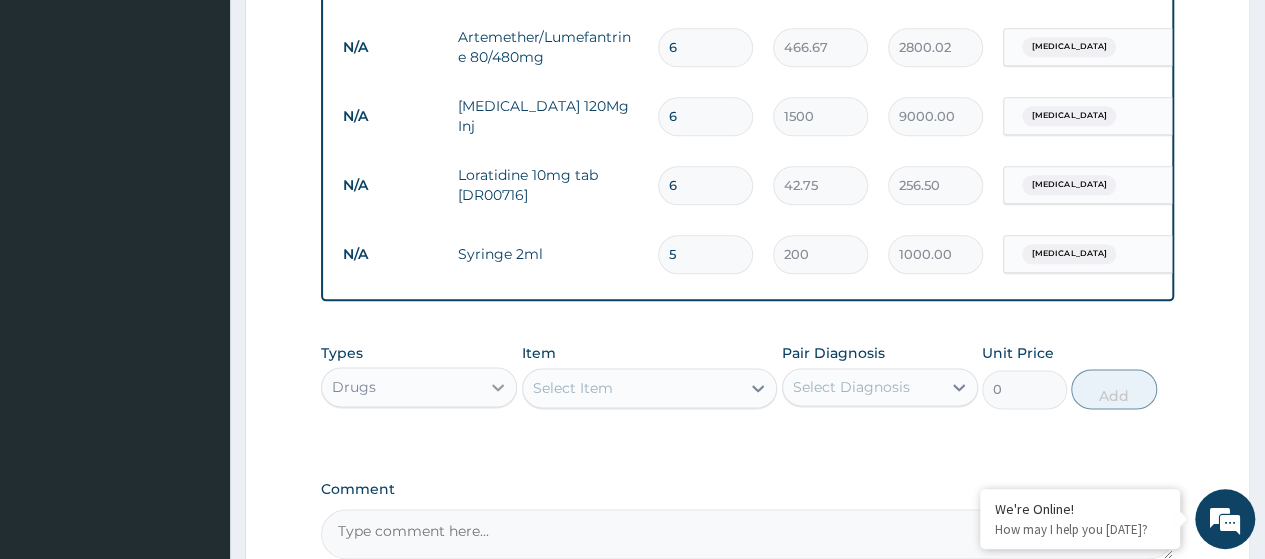 click 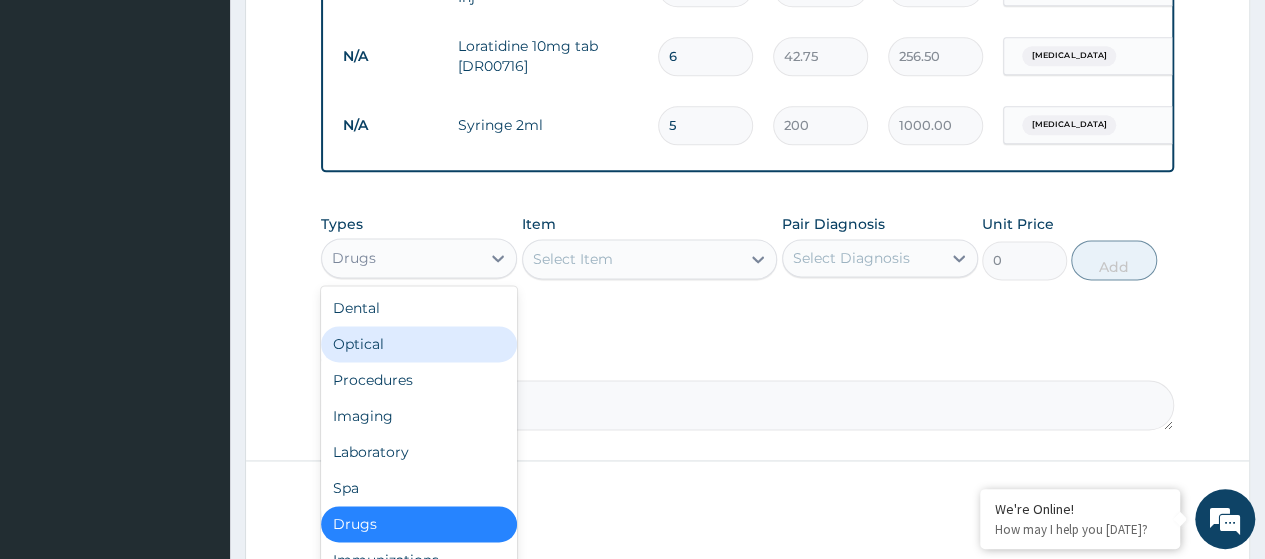 scroll, scrollTop: 1221, scrollLeft: 0, axis: vertical 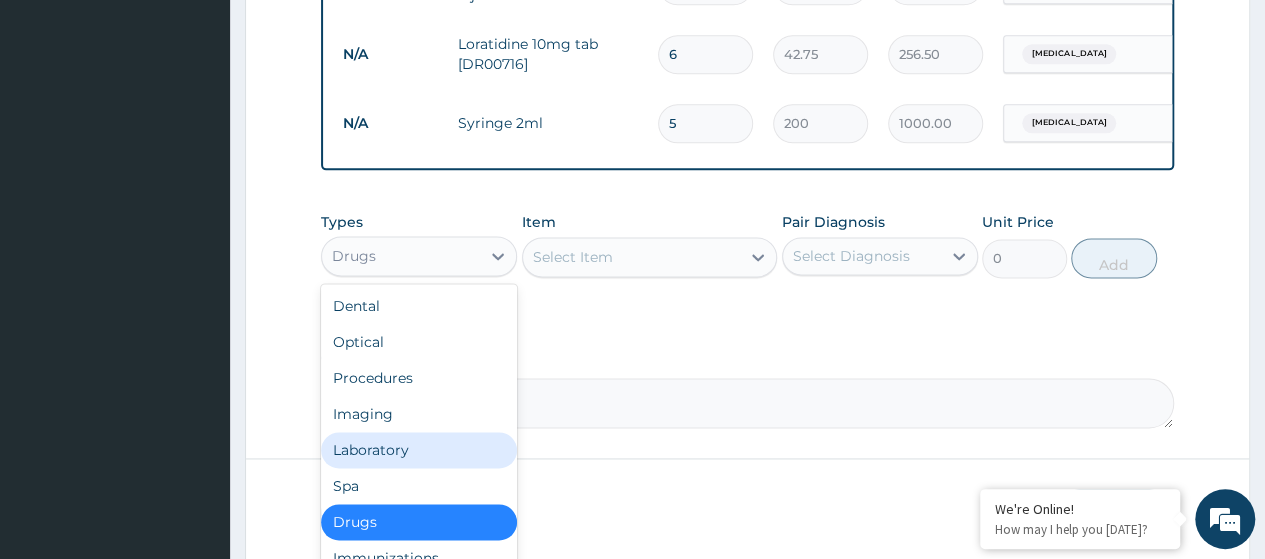 click on "Laboratory" at bounding box center [419, 450] 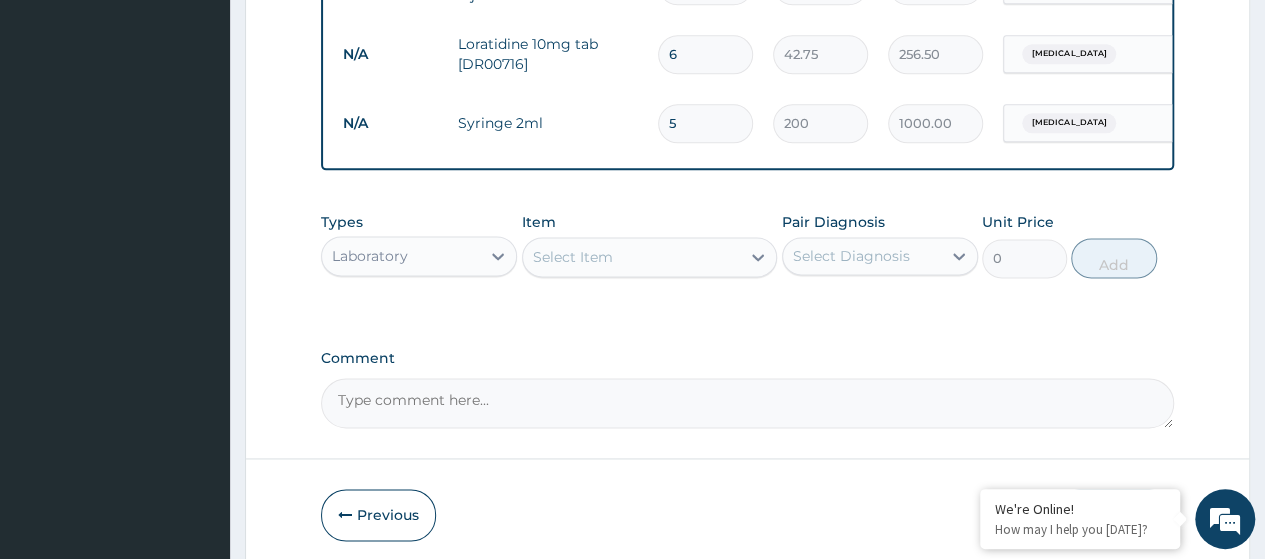 click on "Select Item" at bounding box center (573, 257) 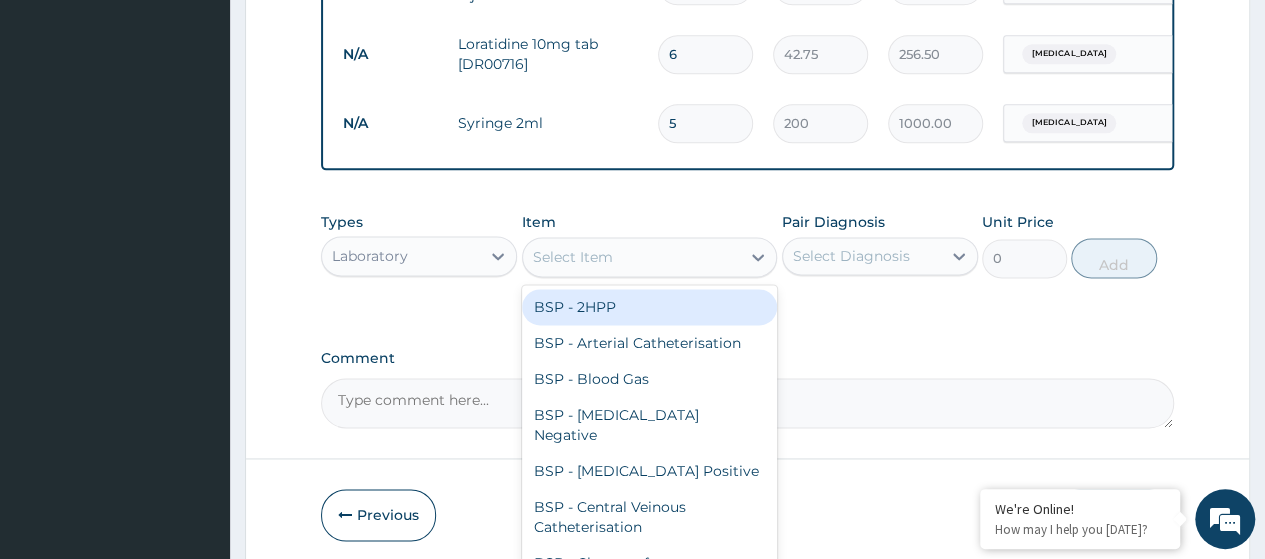 paste on "E/U/Creatinine" 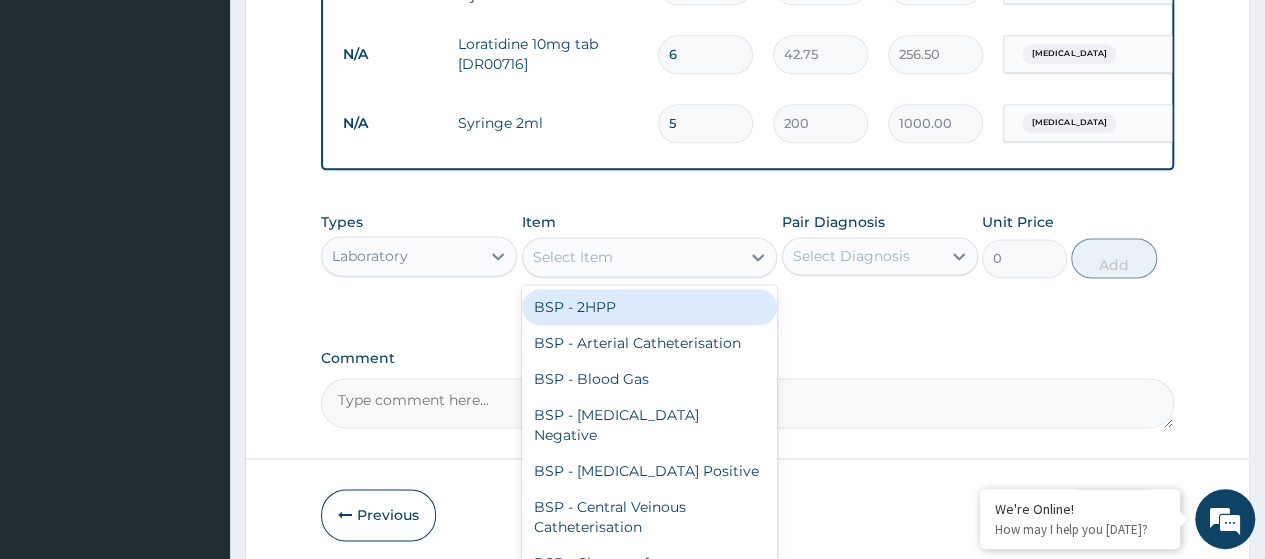 type on "E/U/Creatinine" 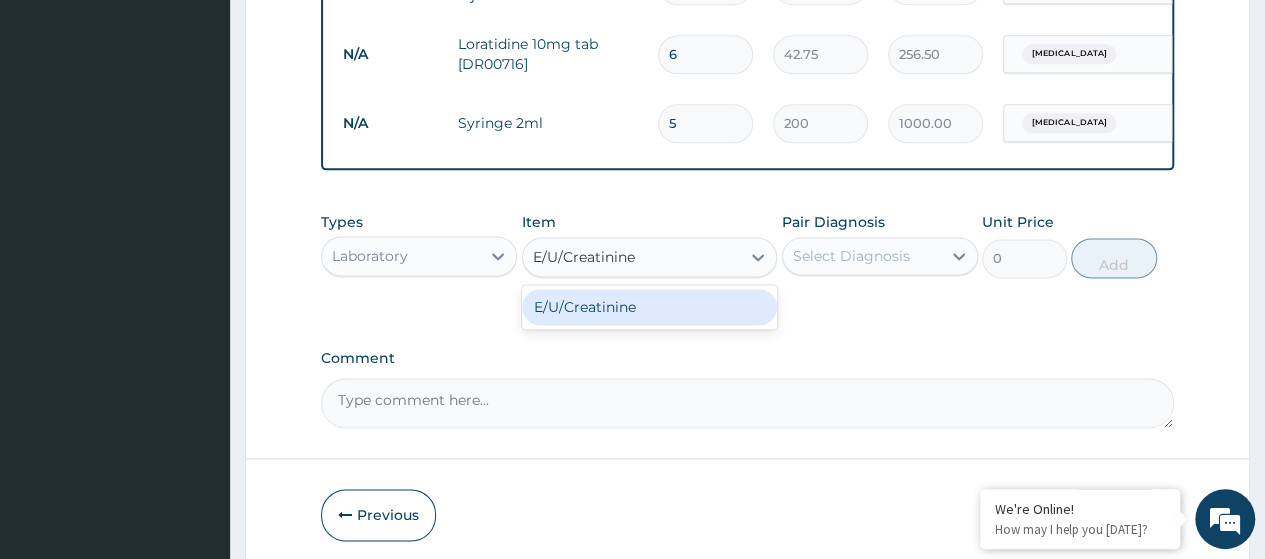click on "E/U/Creatinine" at bounding box center (650, 307) 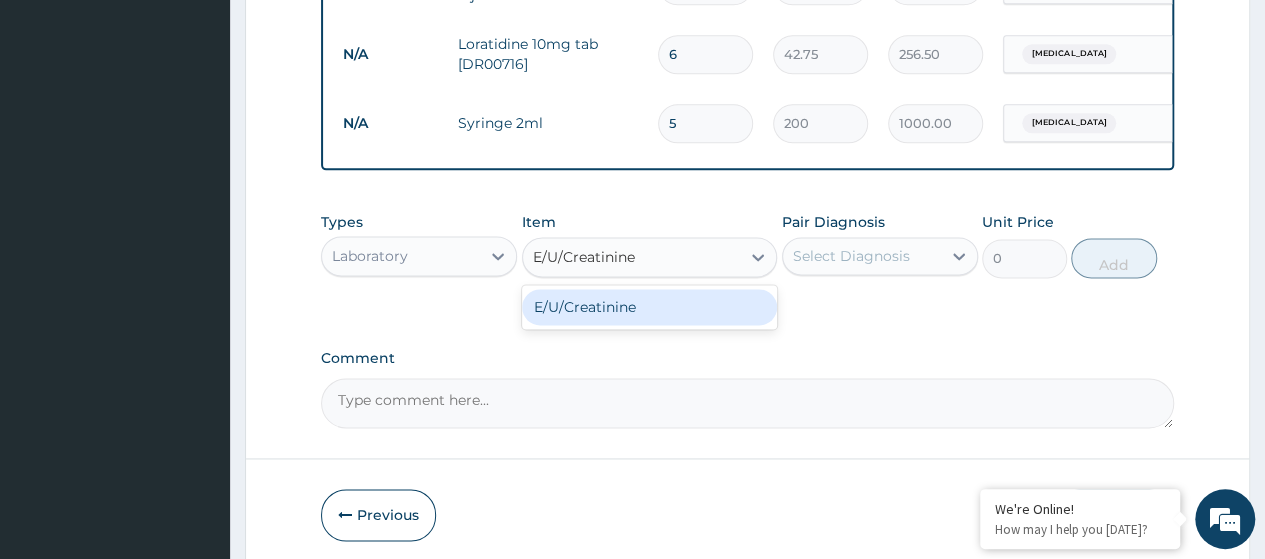 type 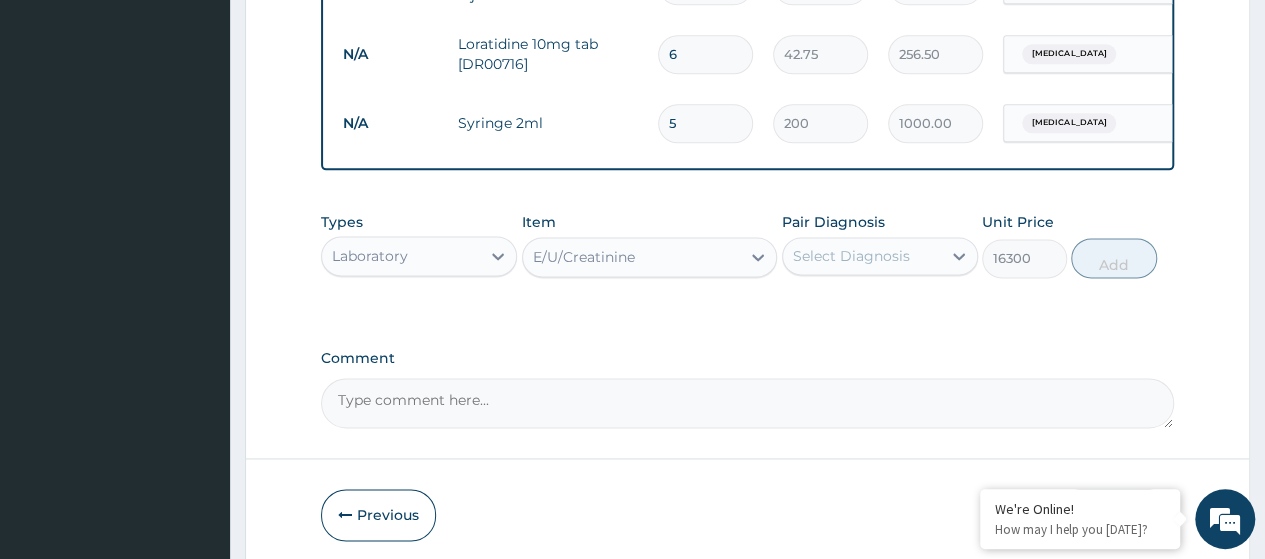 click on "Select Diagnosis" at bounding box center (851, 256) 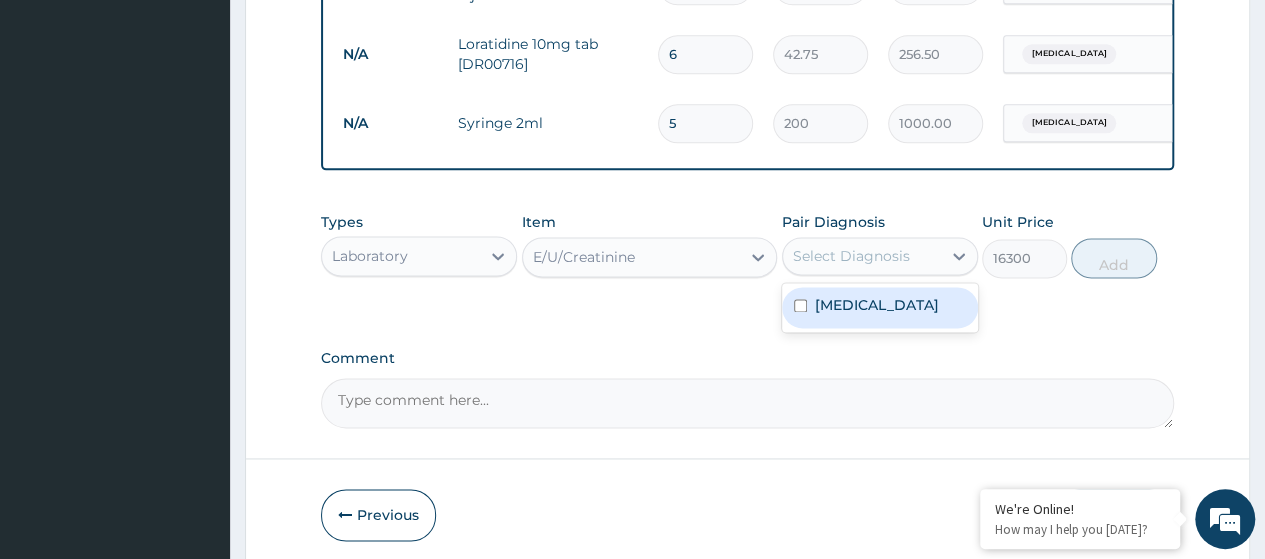 drag, startPoint x: 856, startPoint y: 313, endPoint x: 1104, endPoint y: 305, distance: 248.129 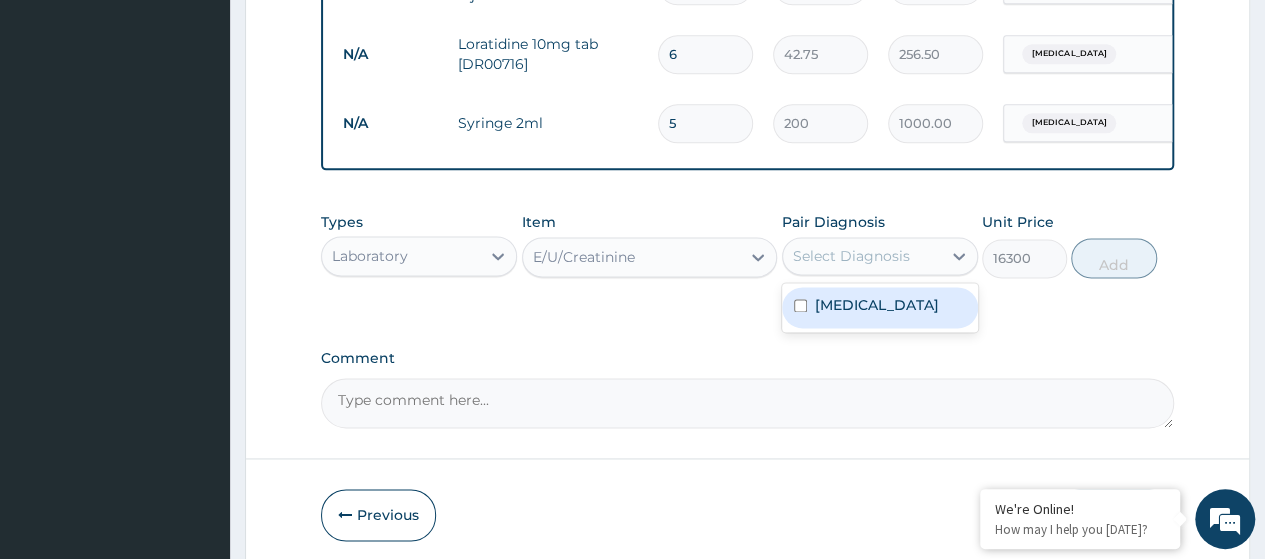 click on "Hyperglycemia" at bounding box center [877, 305] 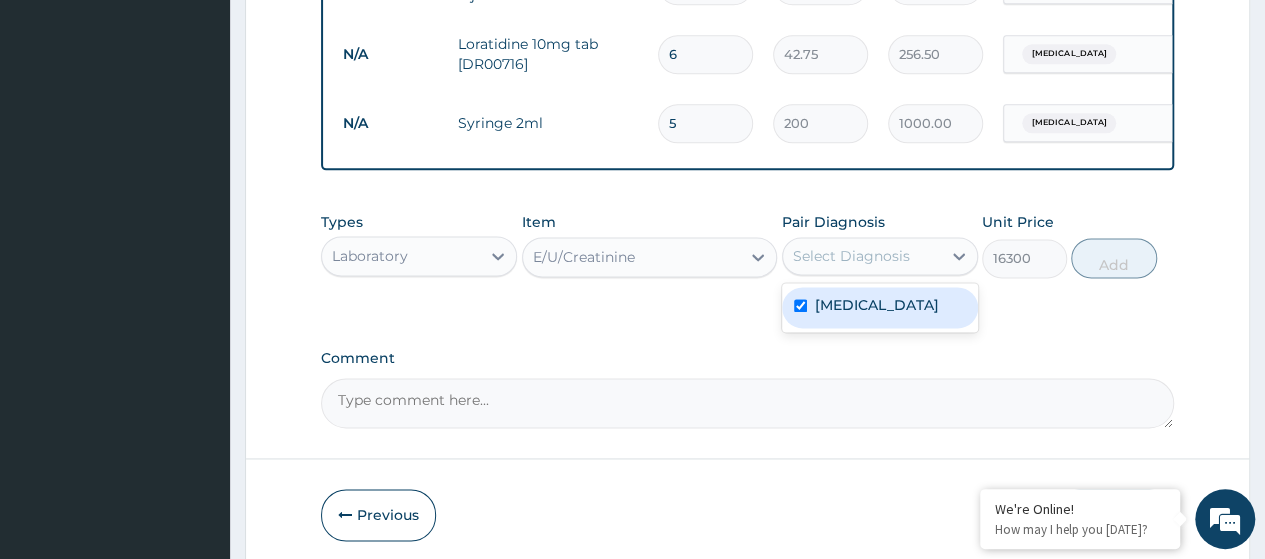 checkbox on "true" 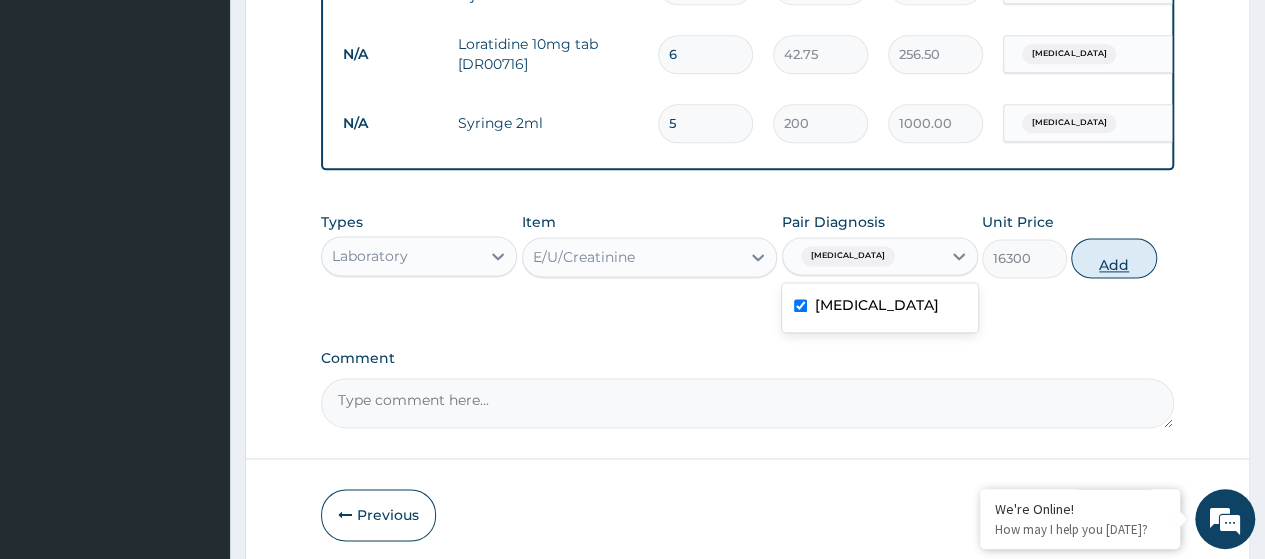 click on "Add" at bounding box center [1113, 258] 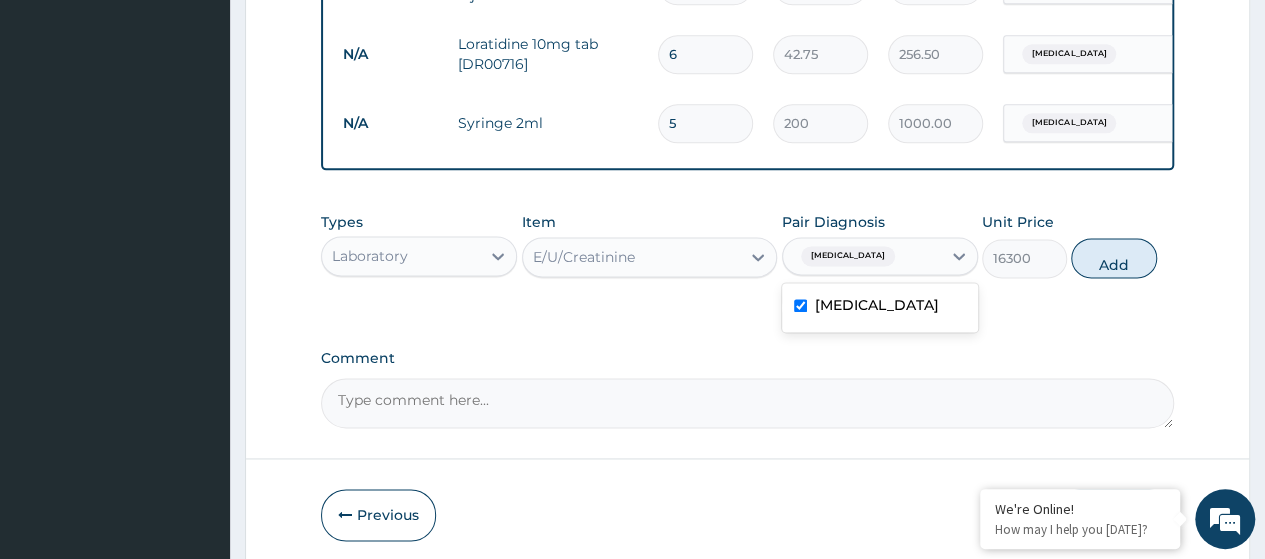 type on "0" 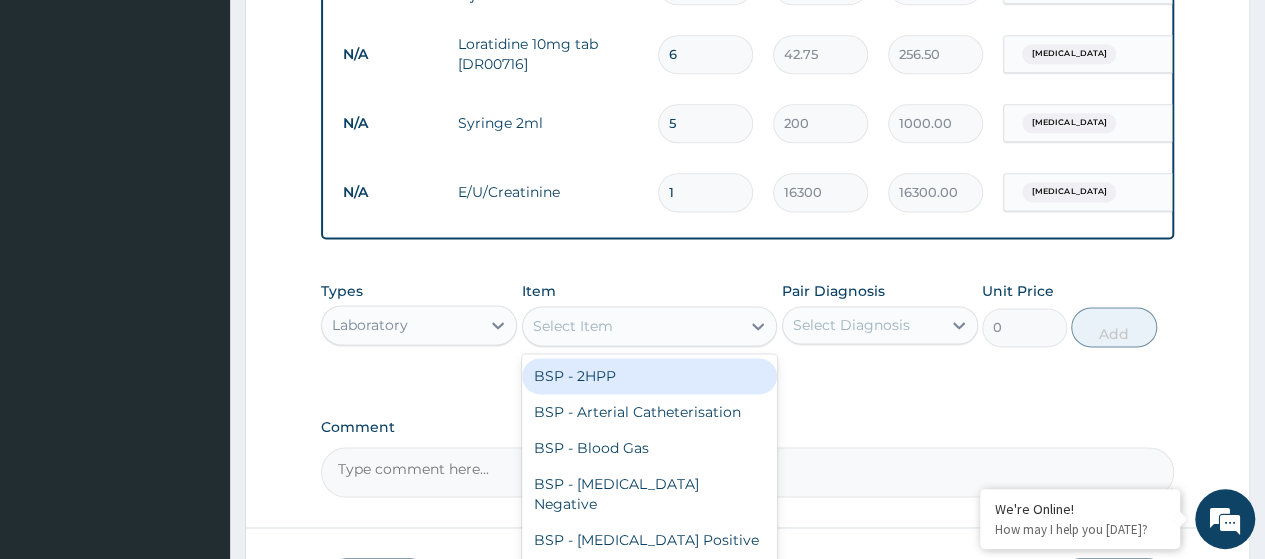 click on "Select Item" at bounding box center (632, 326) 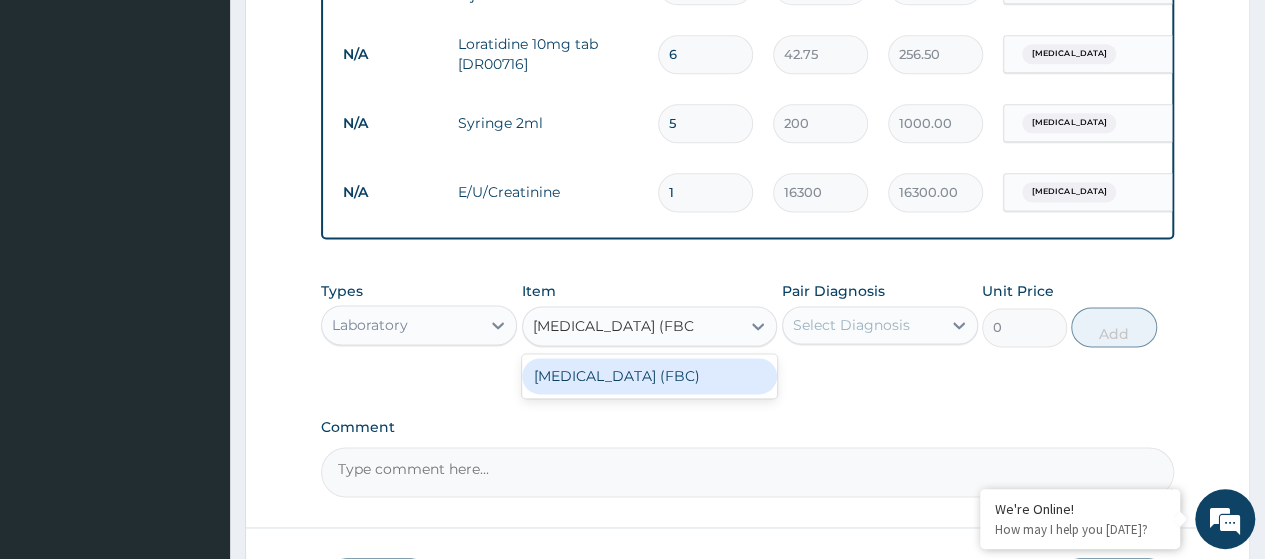 click on "Full Blood Count (FBC)" at bounding box center [650, 376] 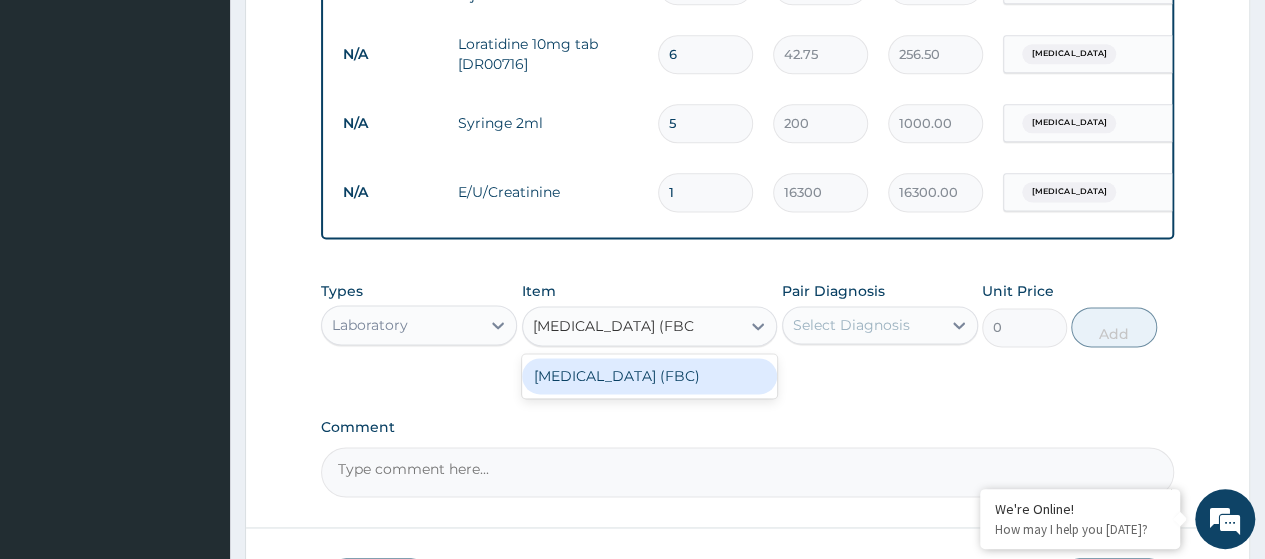 type 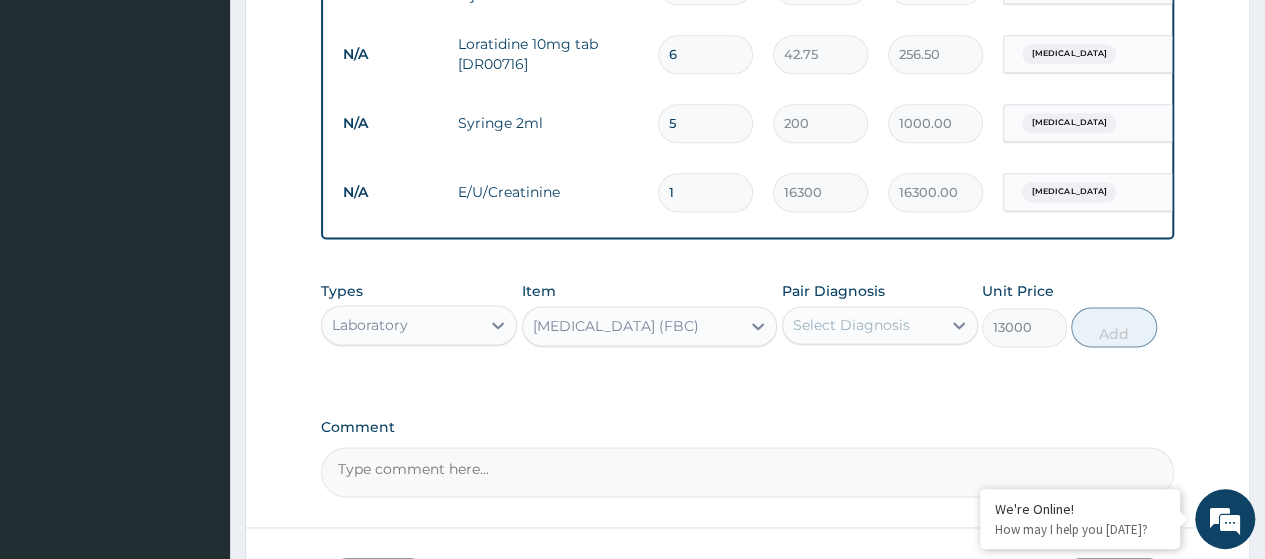click on "Select Diagnosis" at bounding box center [862, 325] 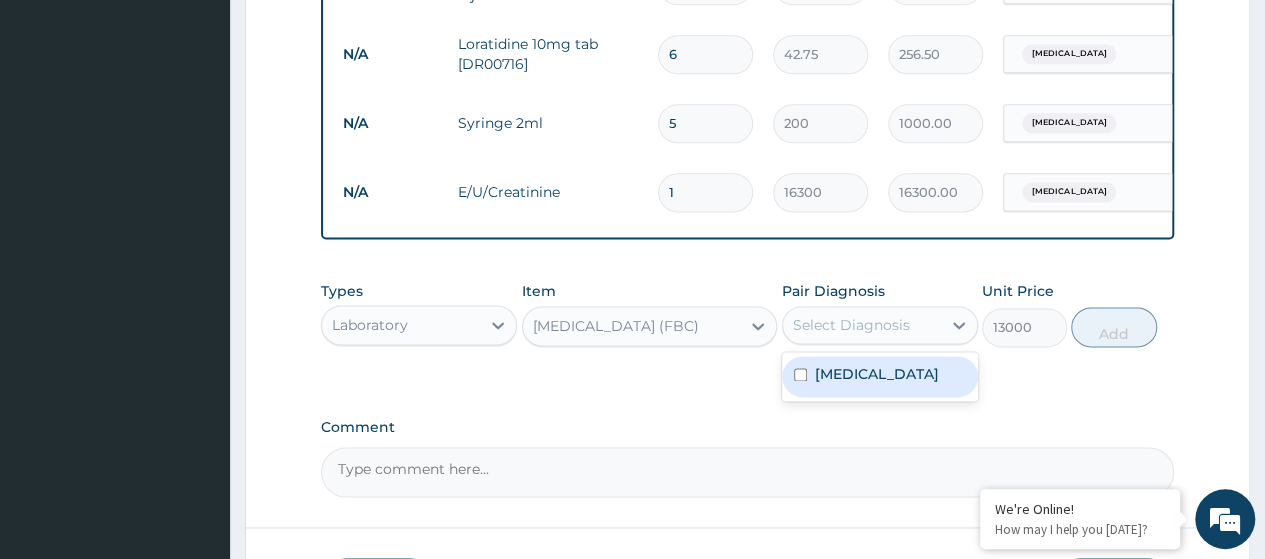 click on "Hyperglycemia" at bounding box center (877, 374) 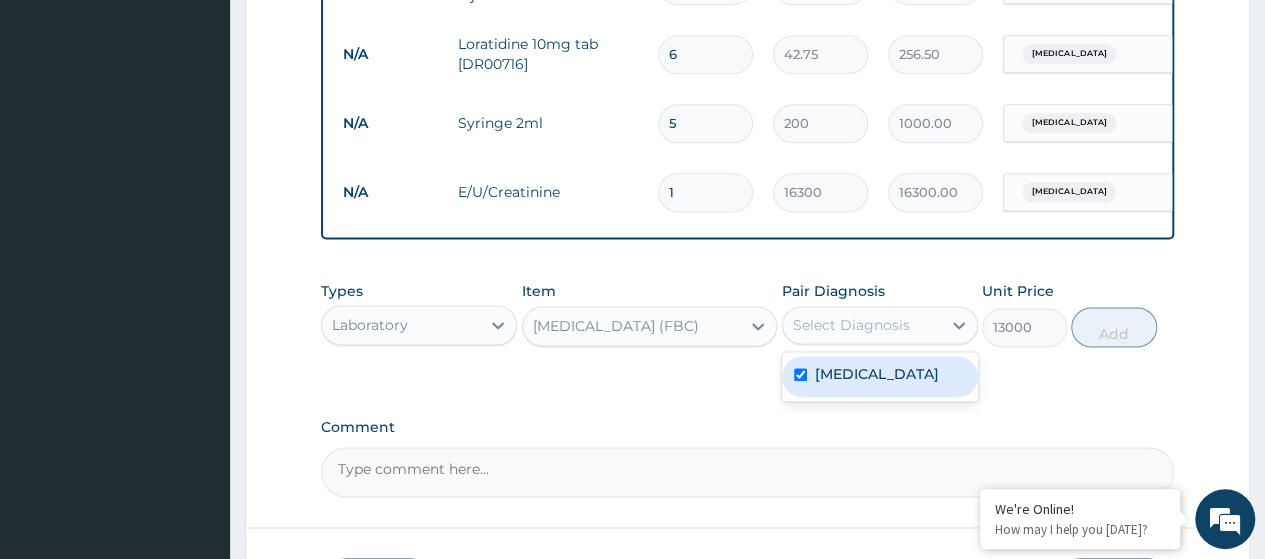 checkbox on "true" 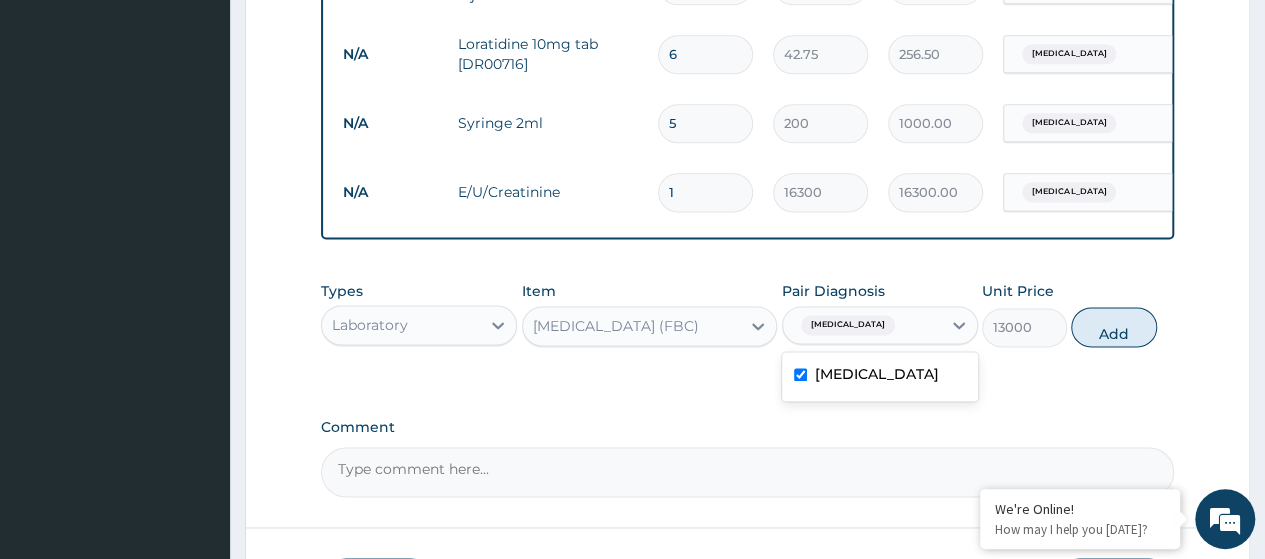 drag, startPoint x: 1105, startPoint y: 333, endPoint x: 929, endPoint y: 464, distance: 219.40146 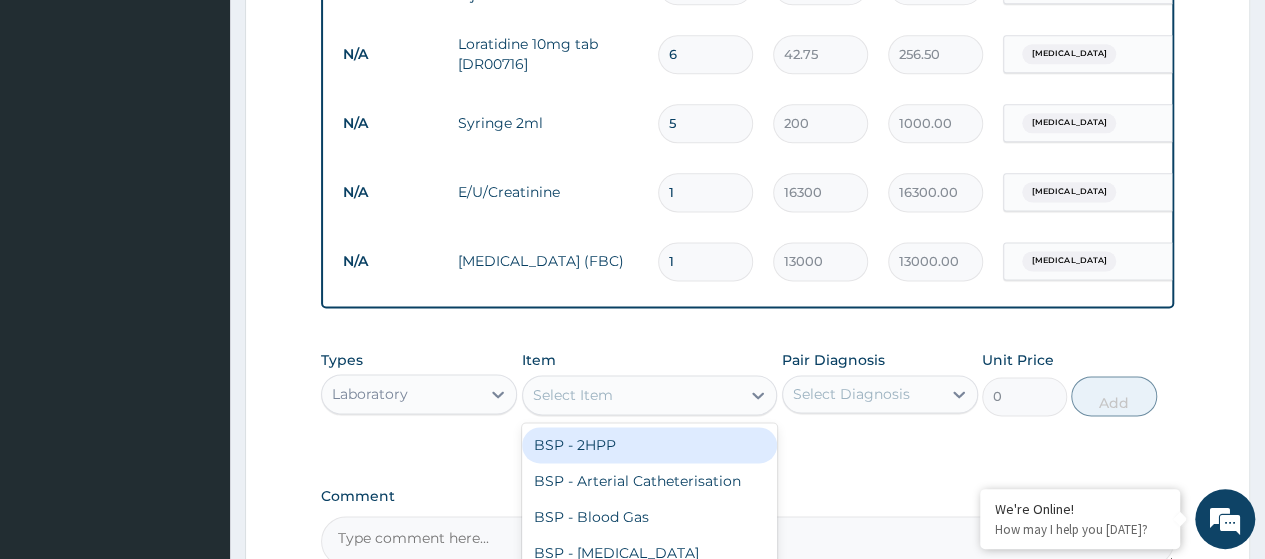 click on "Select Item" at bounding box center (573, 395) 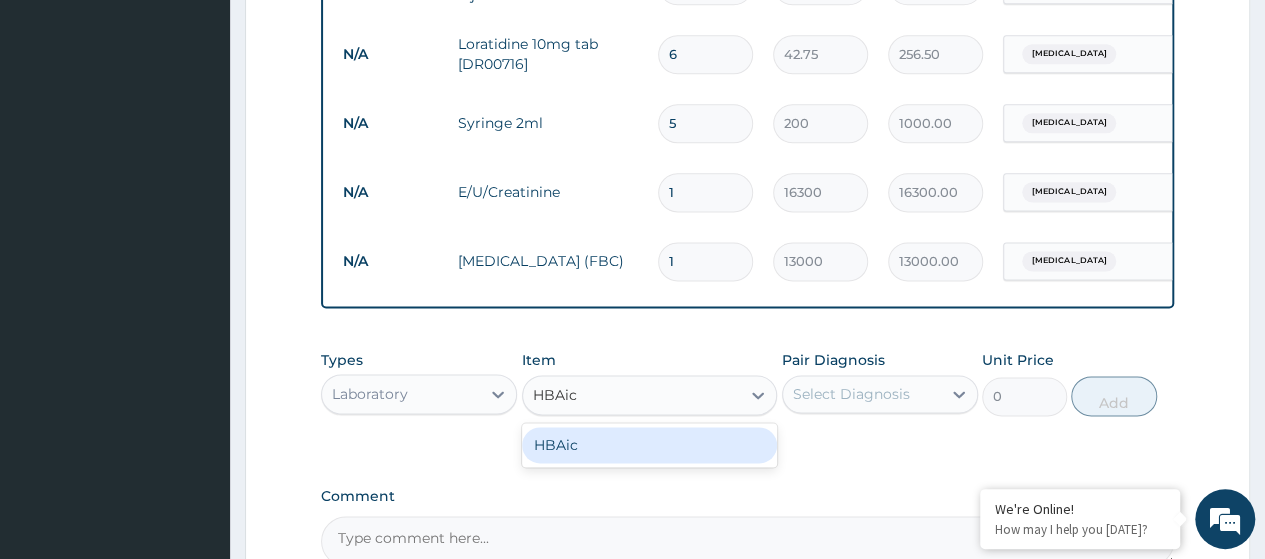 click on "HBAic" at bounding box center [650, 445] 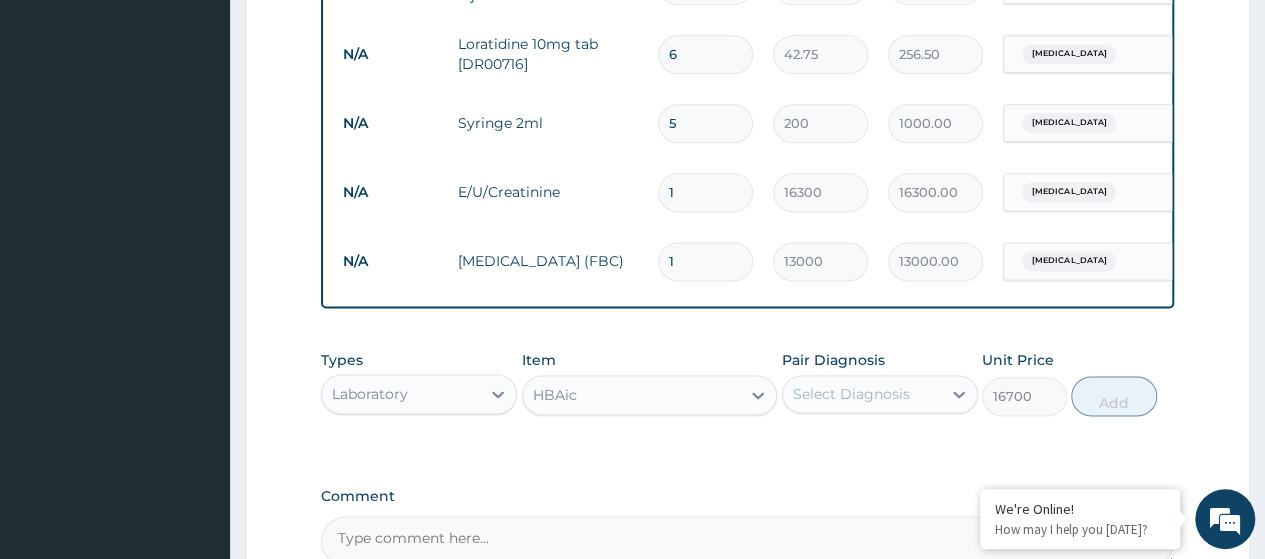 click on "Select Diagnosis" at bounding box center (851, 394) 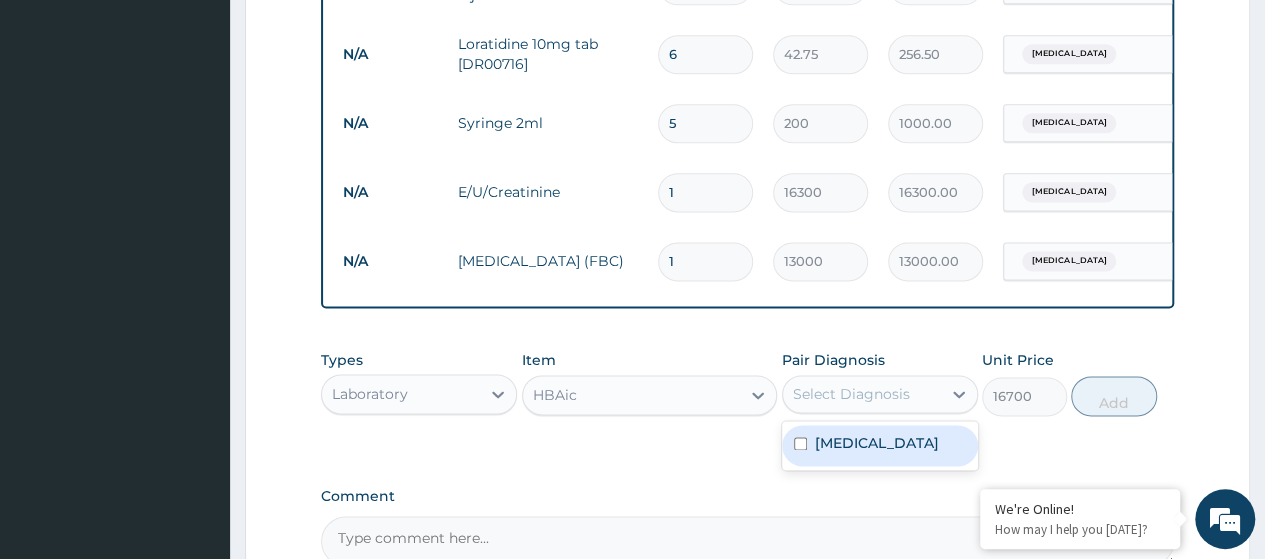 click on "Hyperglycemia" at bounding box center [877, 443] 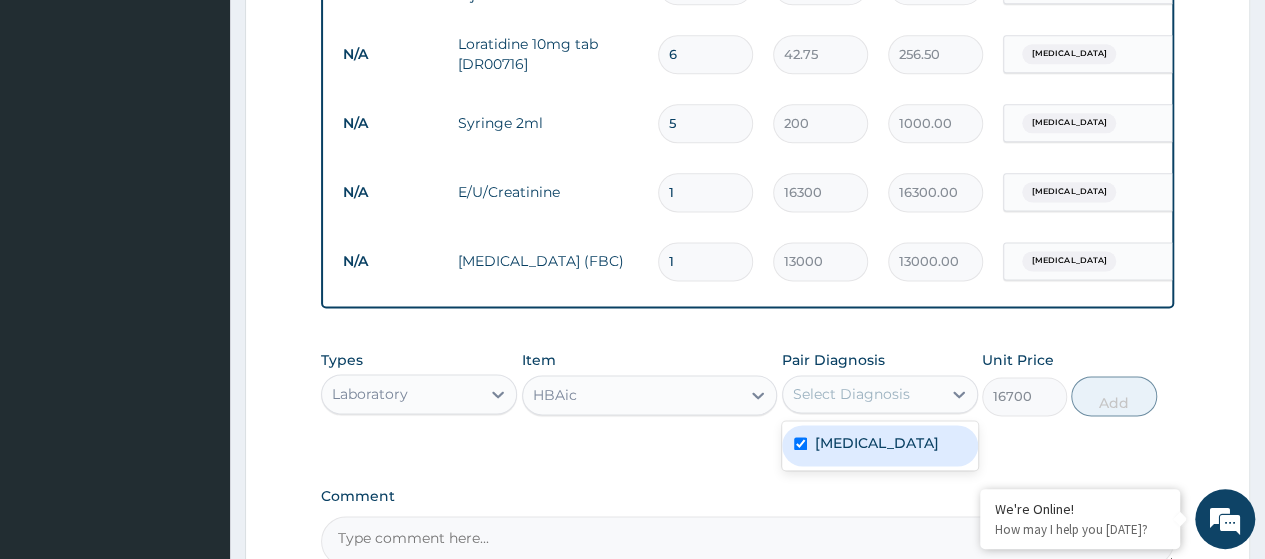 checkbox on "true" 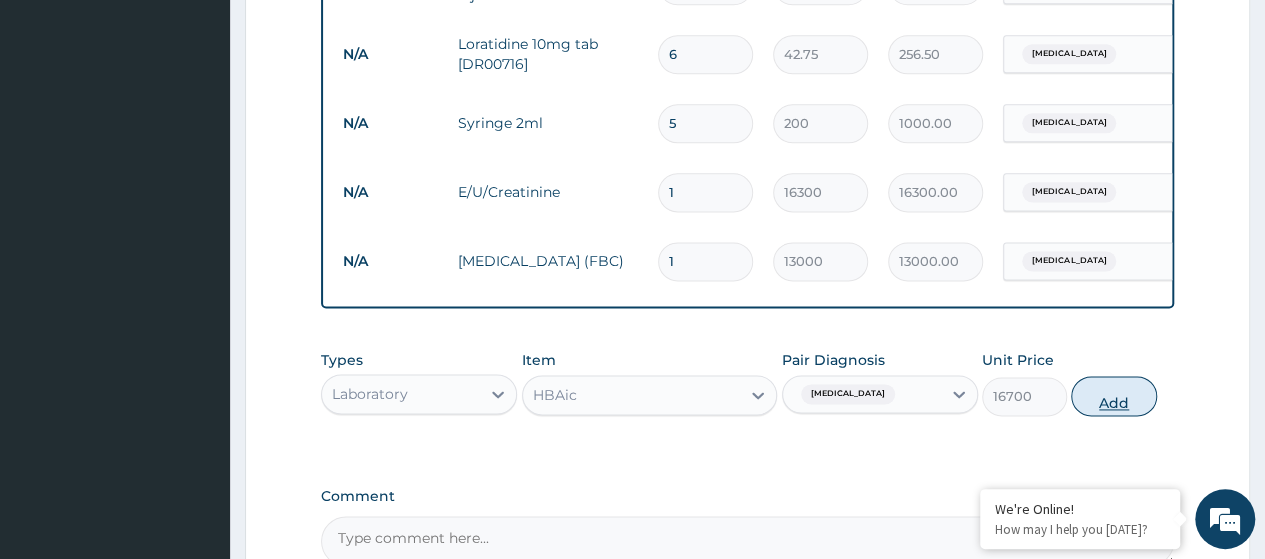 click on "Add" at bounding box center (1113, 396) 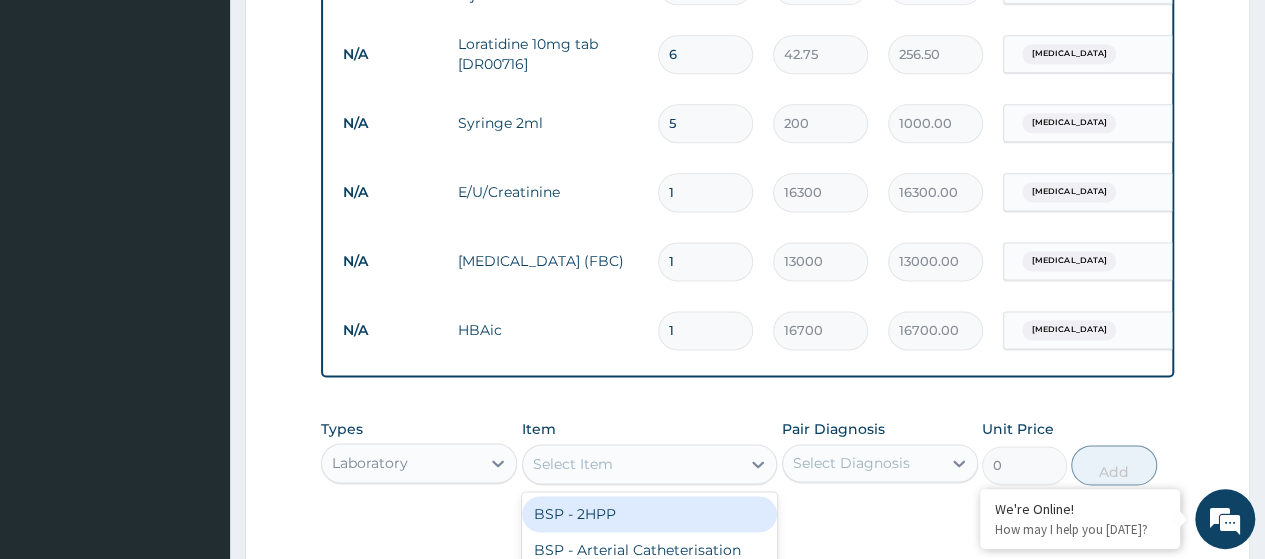click on "Select Item" at bounding box center (573, 464) 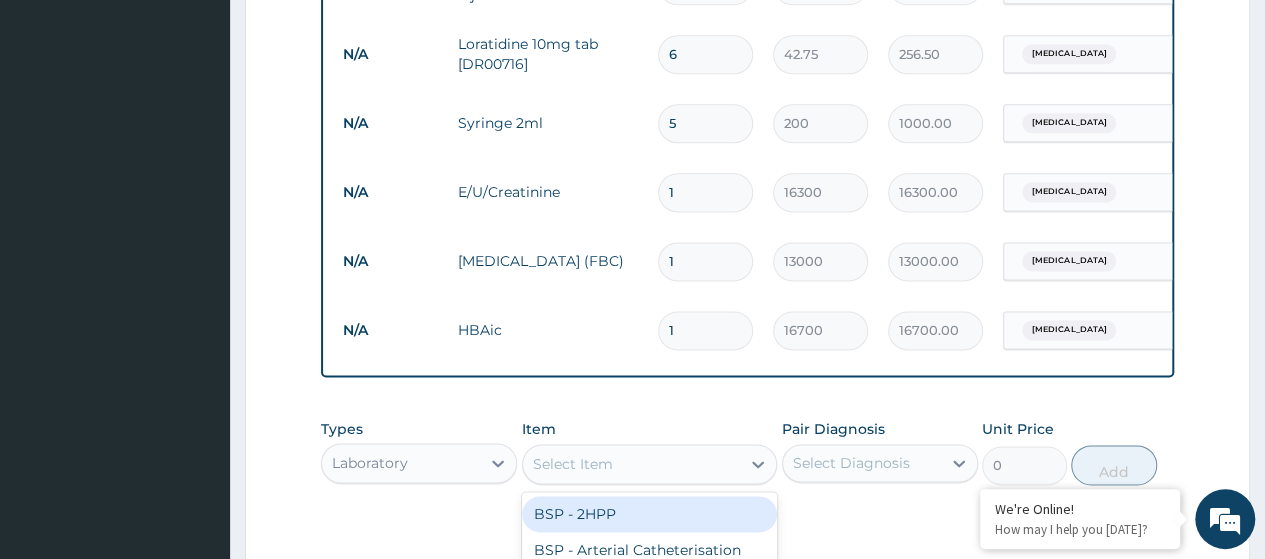 paste on "Random Blood Sugar" 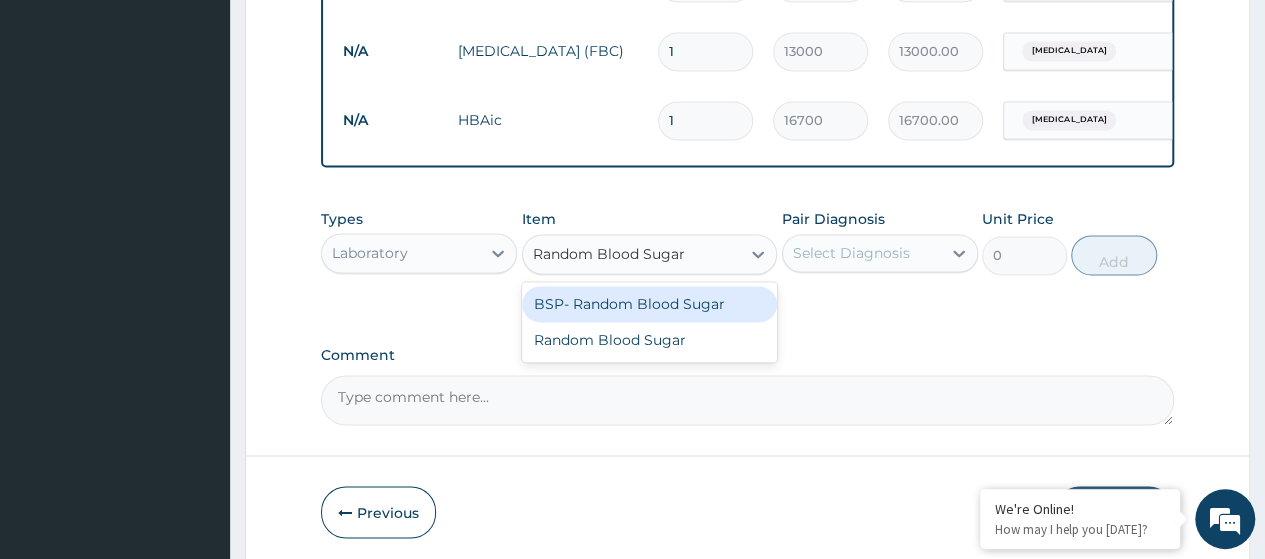 scroll, scrollTop: 1511, scrollLeft: 0, axis: vertical 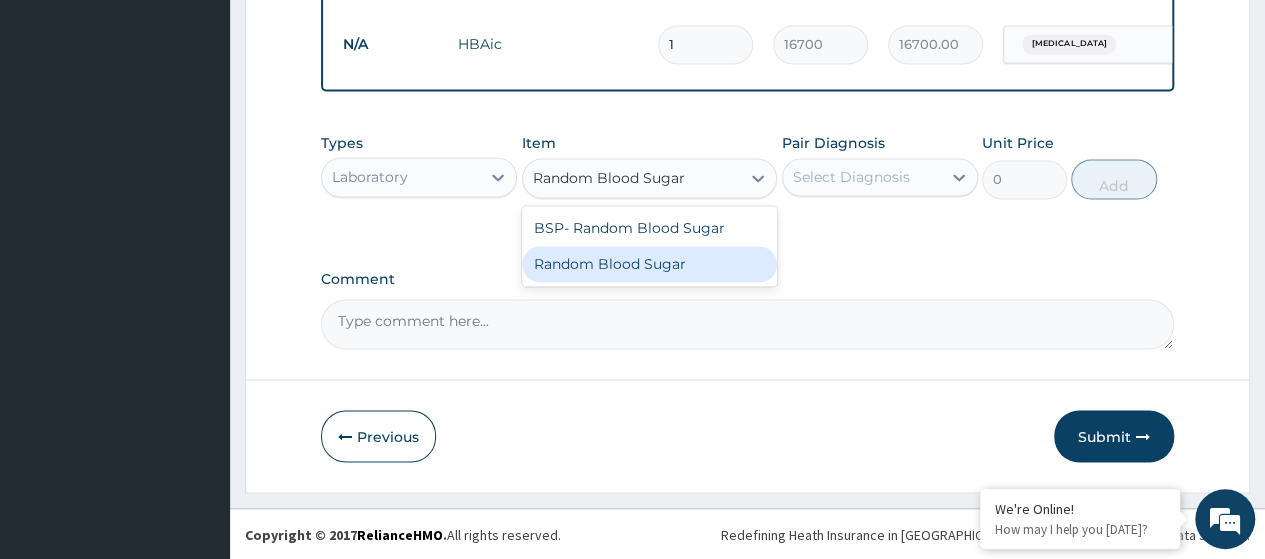 click on "Random Blood Sugar" at bounding box center [650, 264] 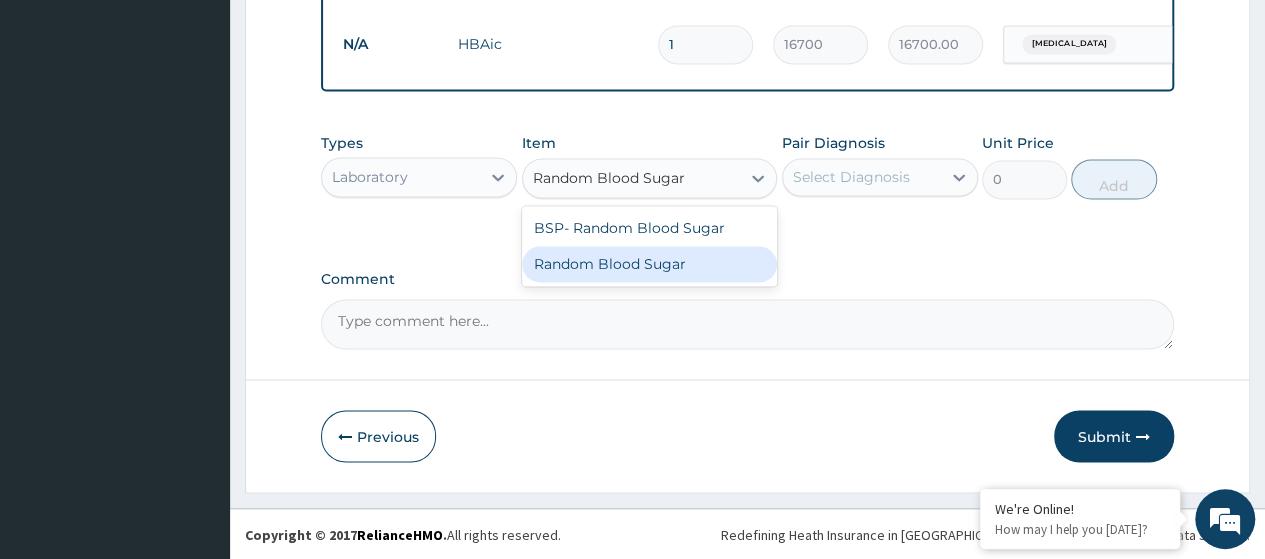 type 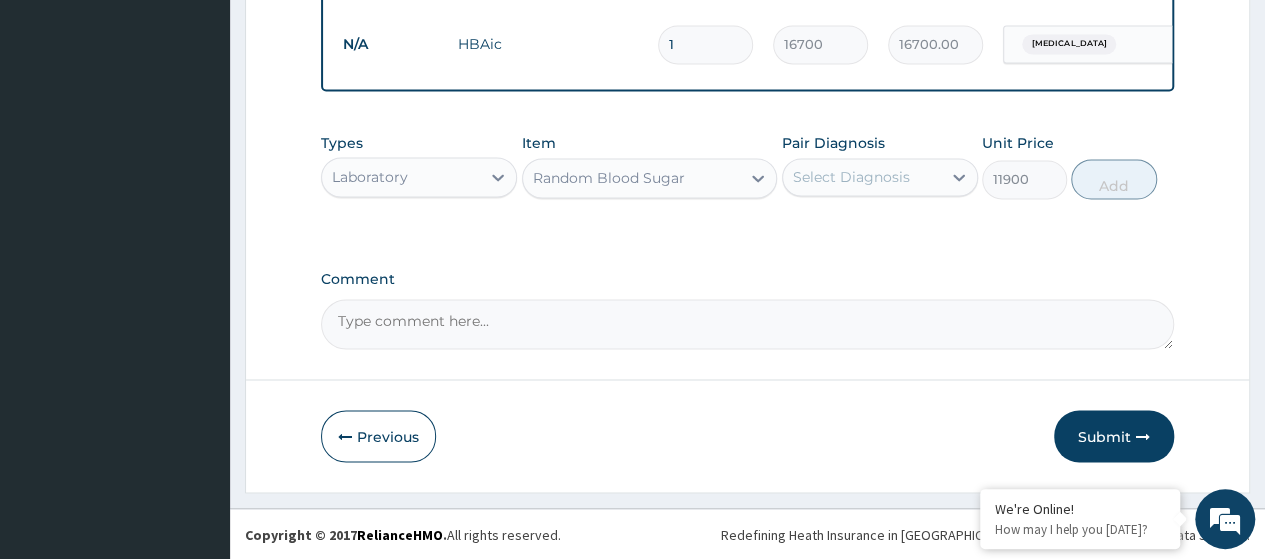 click on "Select Diagnosis" at bounding box center (851, 177) 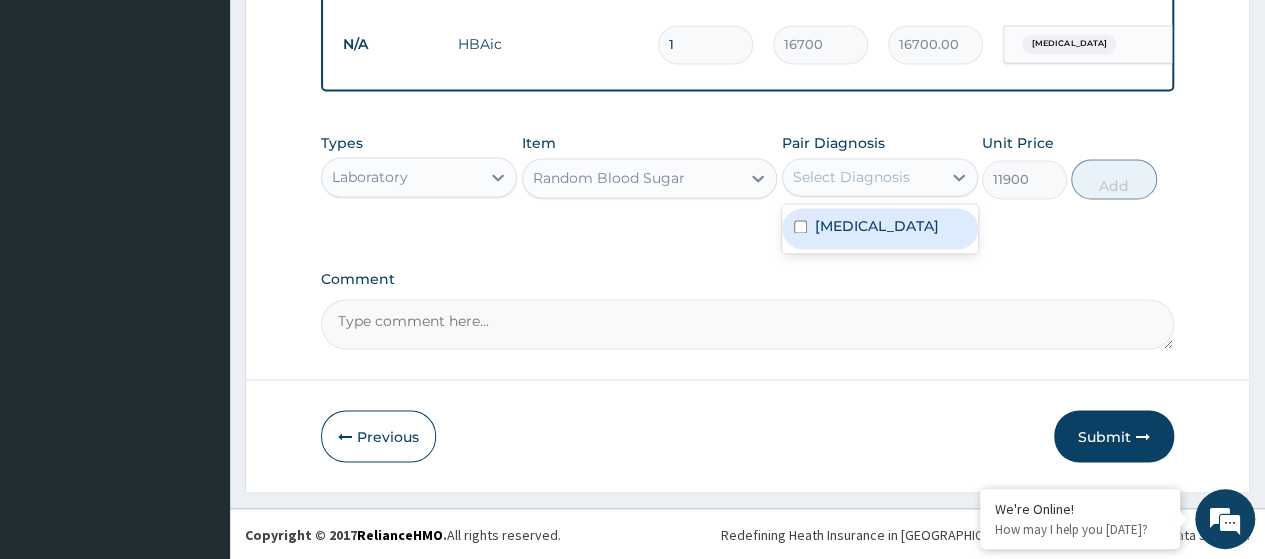 click on "Hyperglycemia" at bounding box center (877, 226) 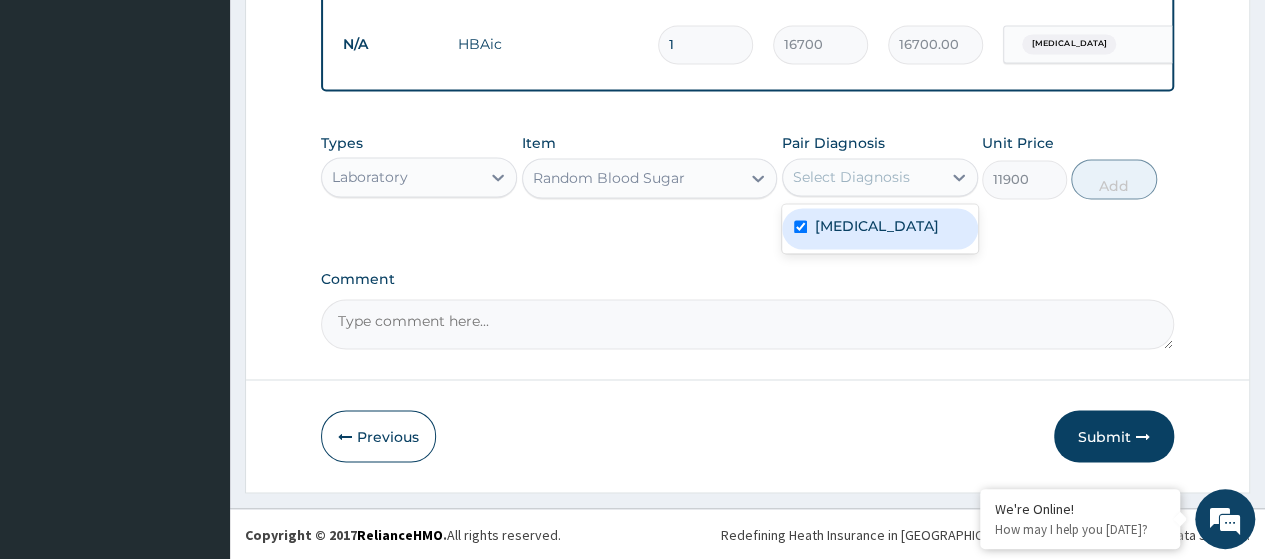 checkbox on "true" 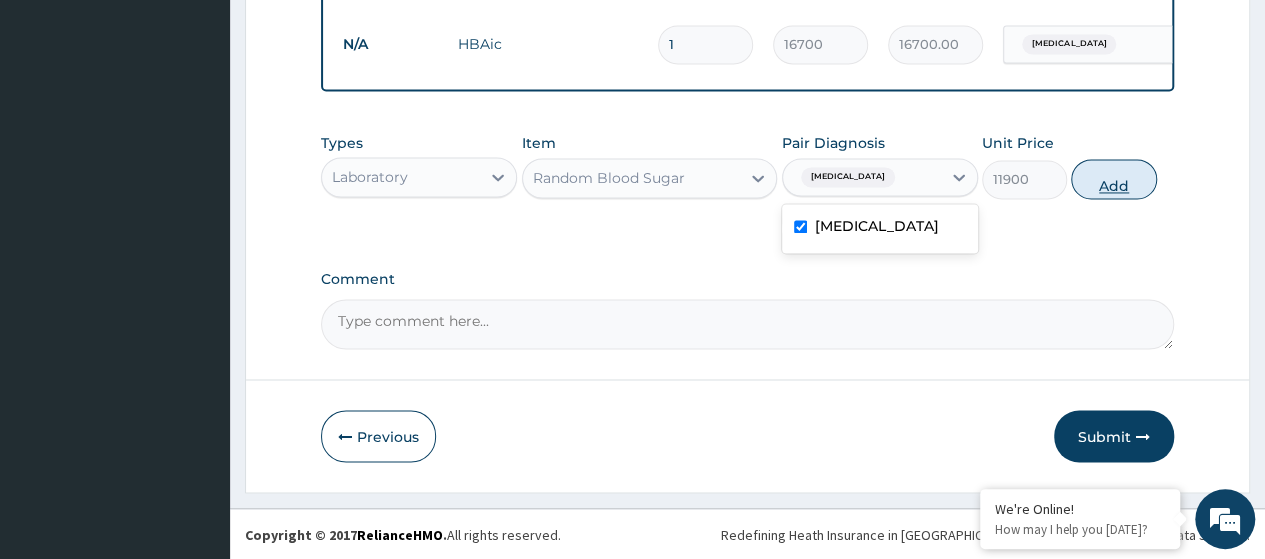 click on "Add" at bounding box center [1113, 179] 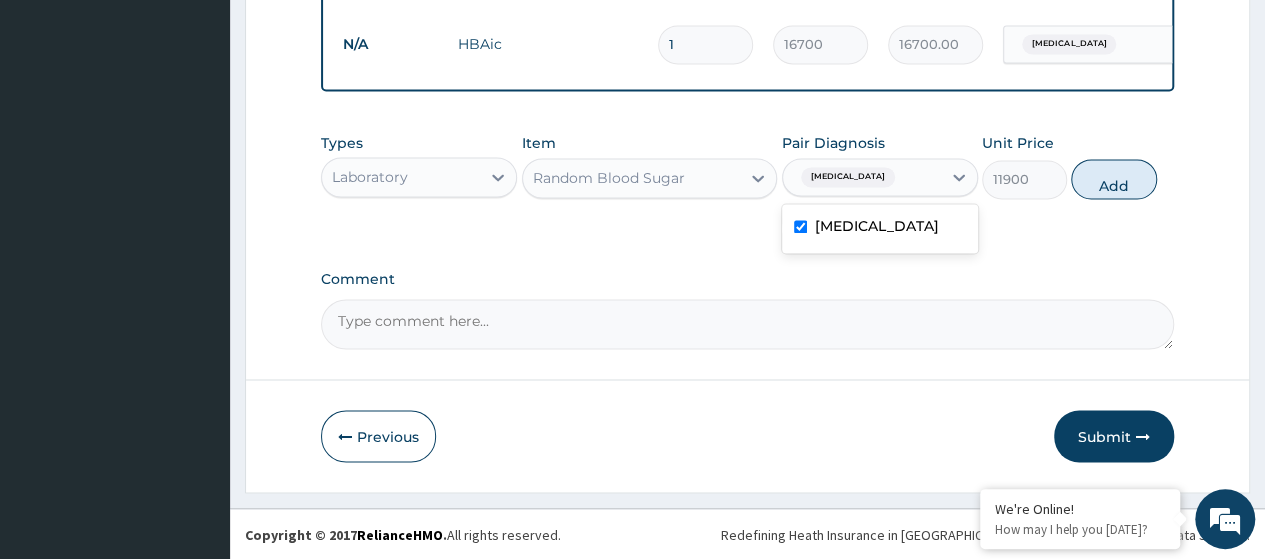 type on "0" 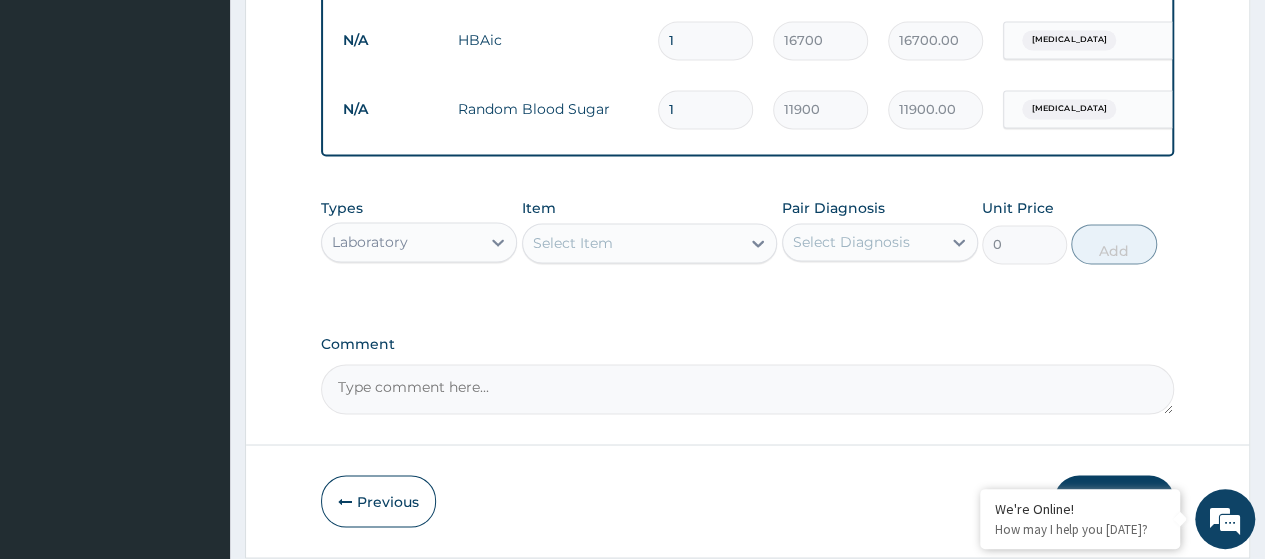 click on "Laboratory" at bounding box center (370, 242) 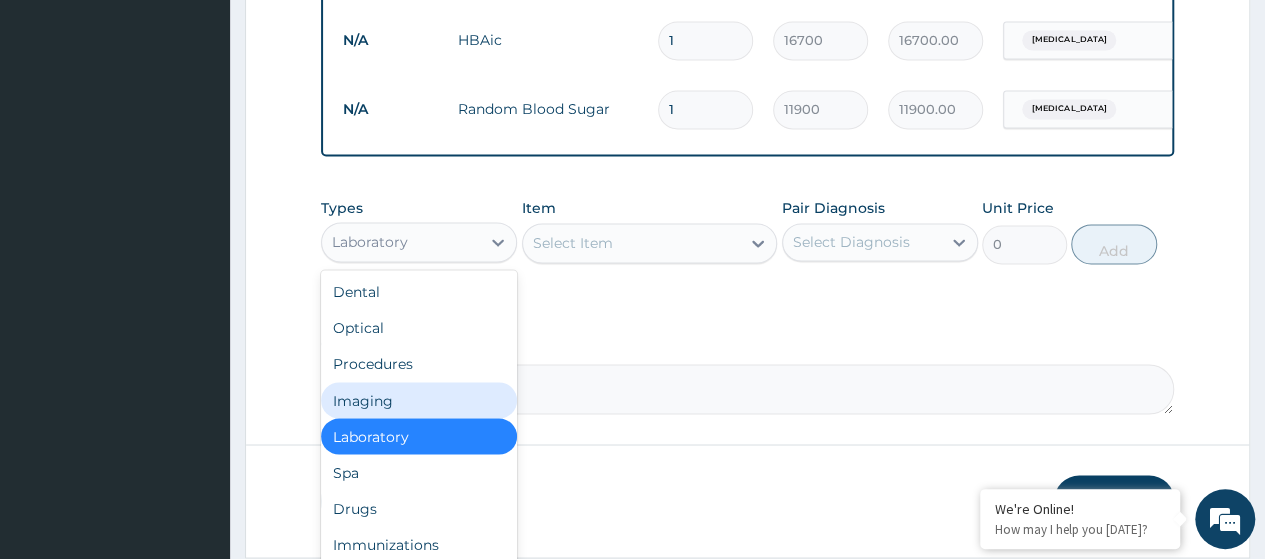click on "Imaging" at bounding box center [419, 400] 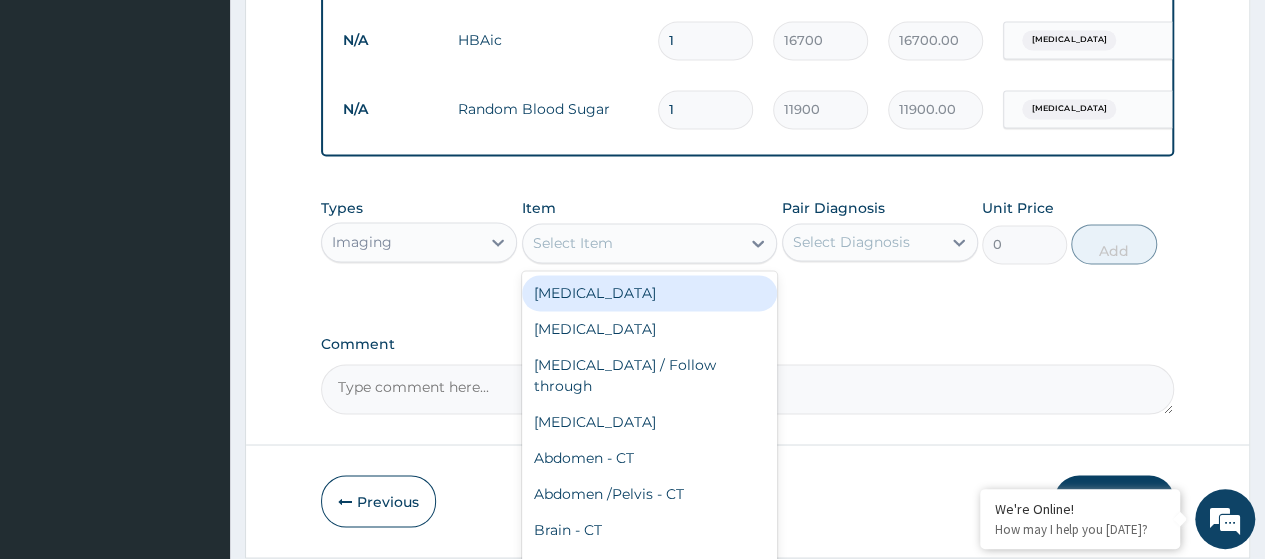 click on "Select Item" at bounding box center [573, 243] 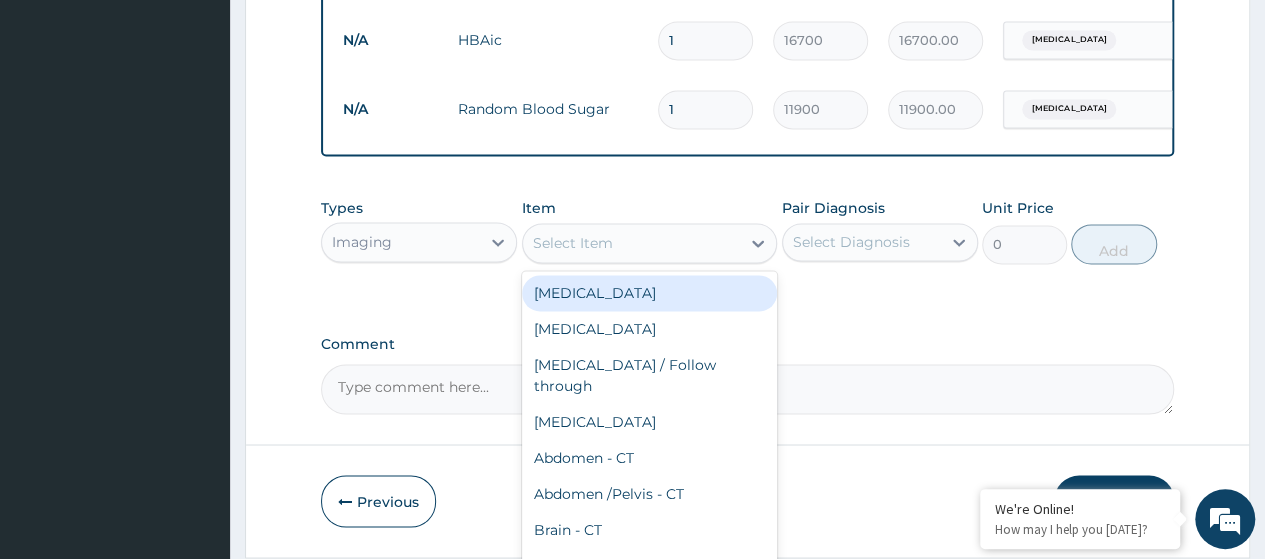 paste on "Routine [MEDICAL_DATA]  Multistix" 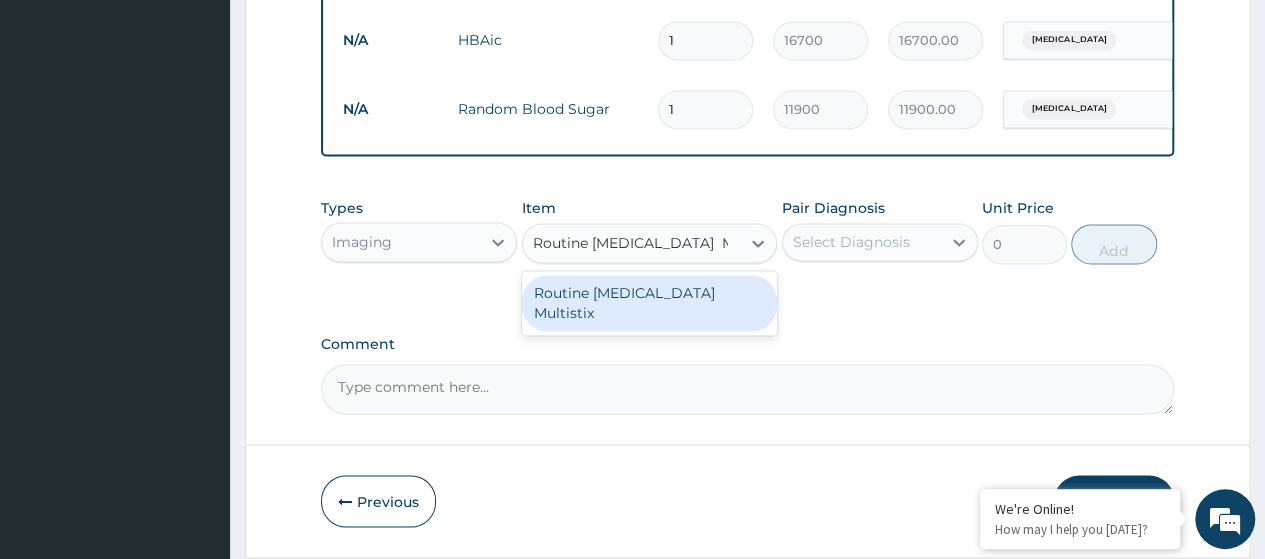 click on "Routine [MEDICAL_DATA]  Multistix" at bounding box center (650, 303) 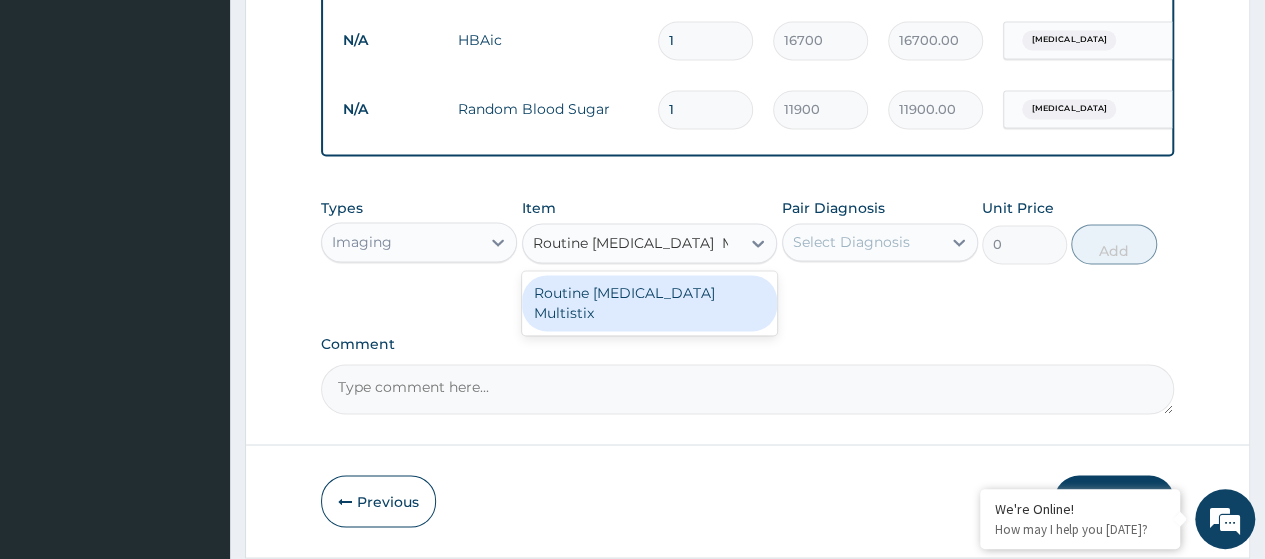 type 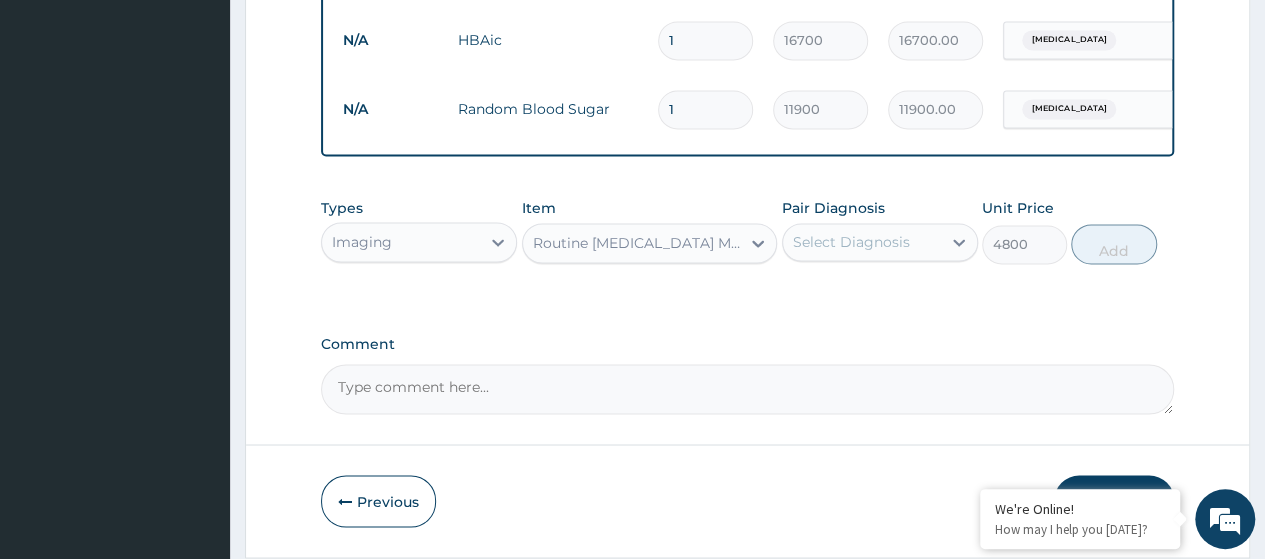 click on "Select Diagnosis" at bounding box center (862, 242) 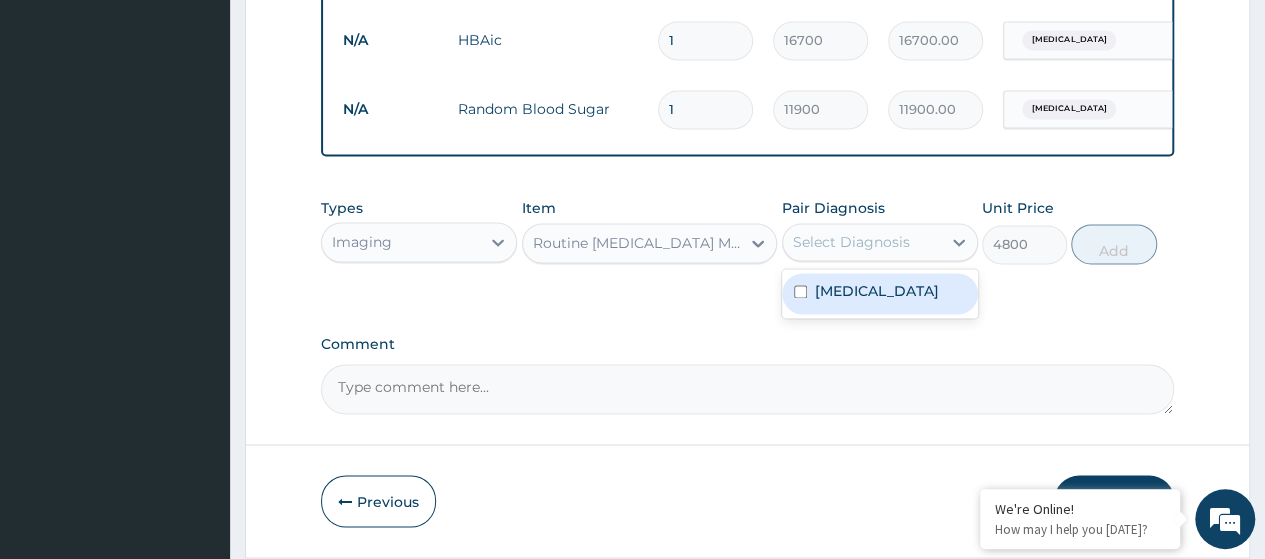 click on "Hyperglycemia" at bounding box center (880, 293) 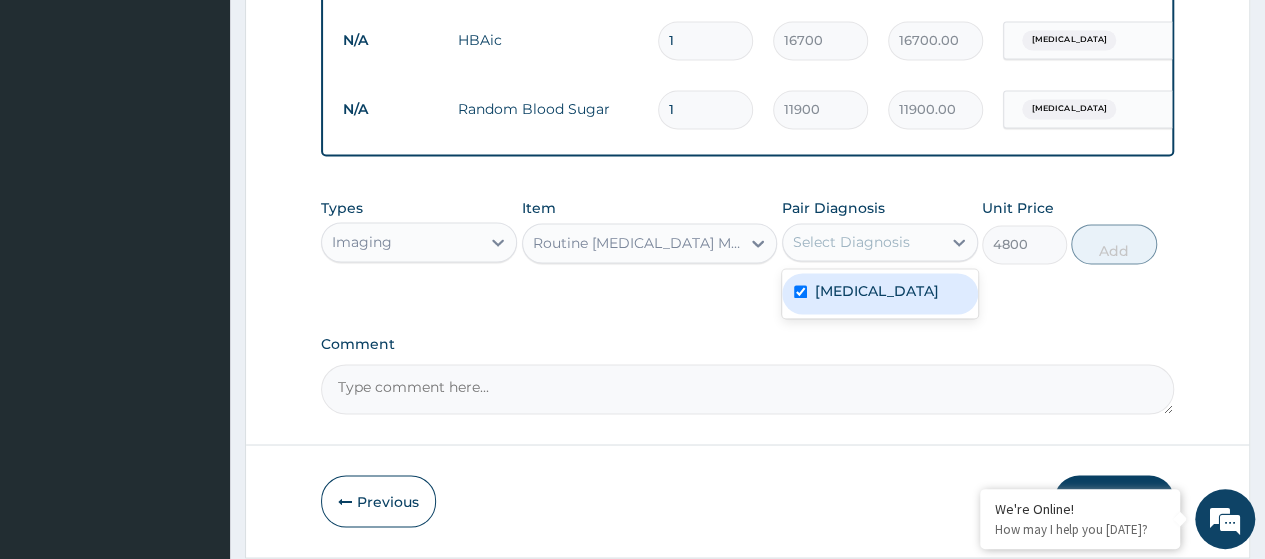 checkbox on "true" 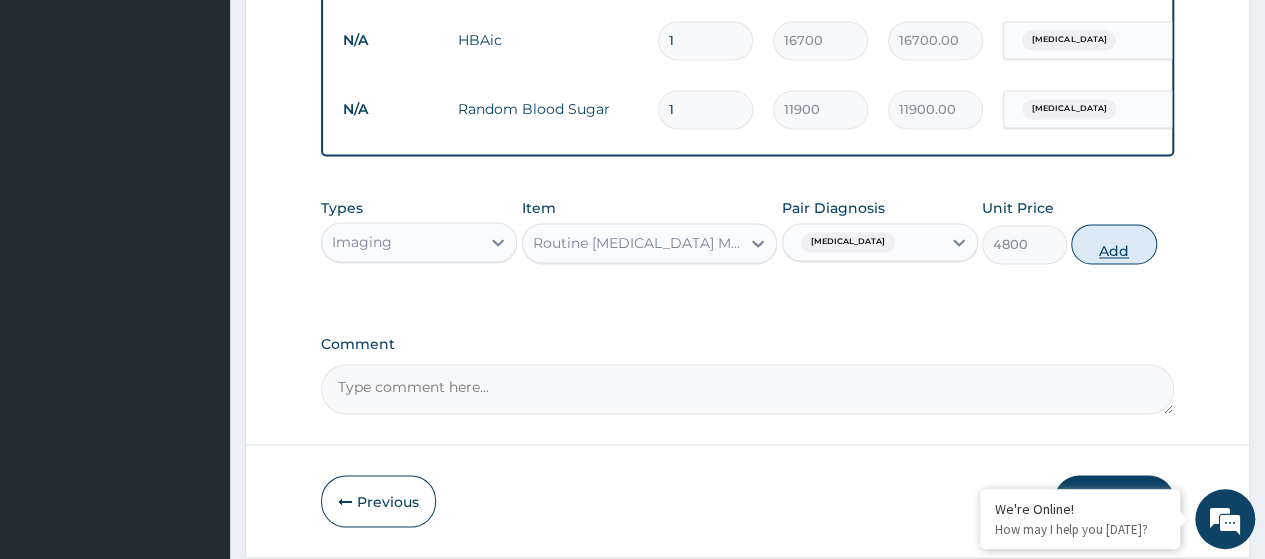 click on "Add" at bounding box center (1113, 244) 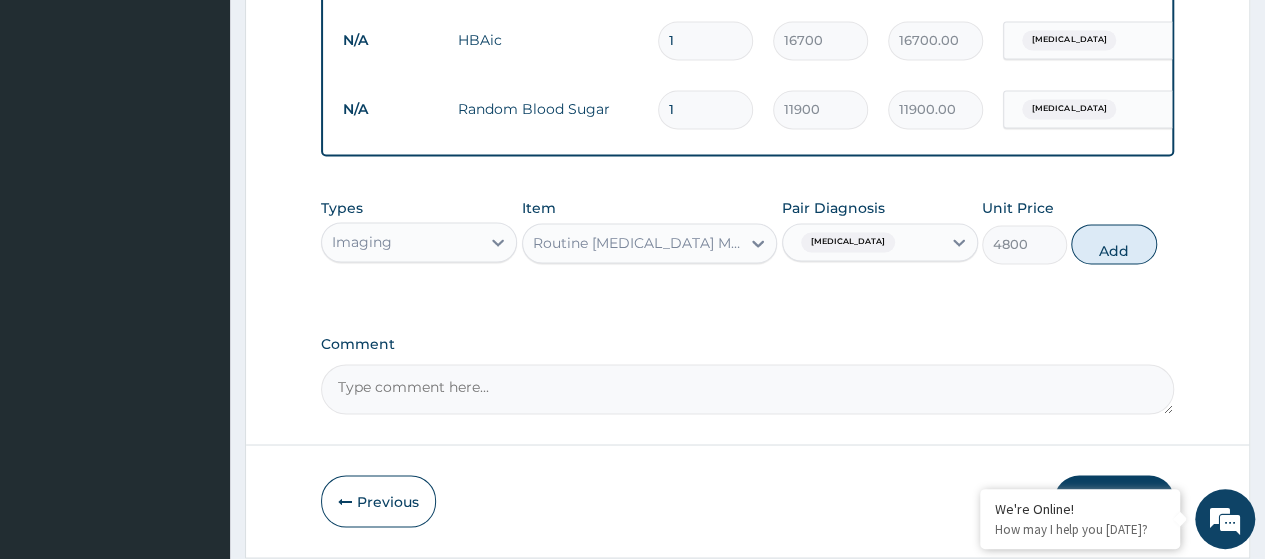 type on "0" 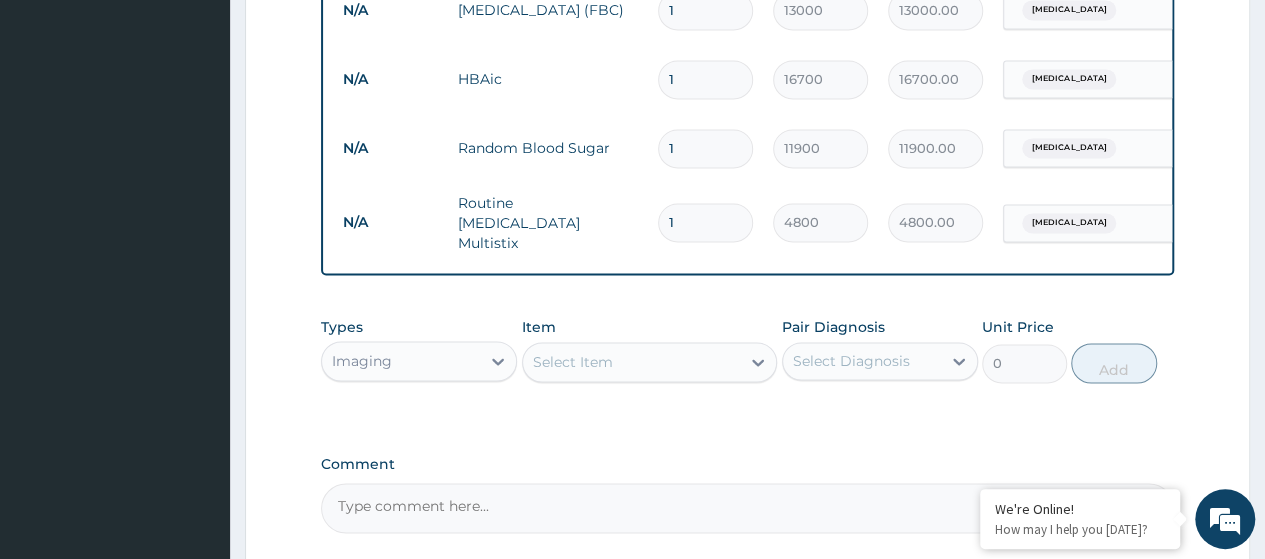 scroll, scrollTop: 1475, scrollLeft: 0, axis: vertical 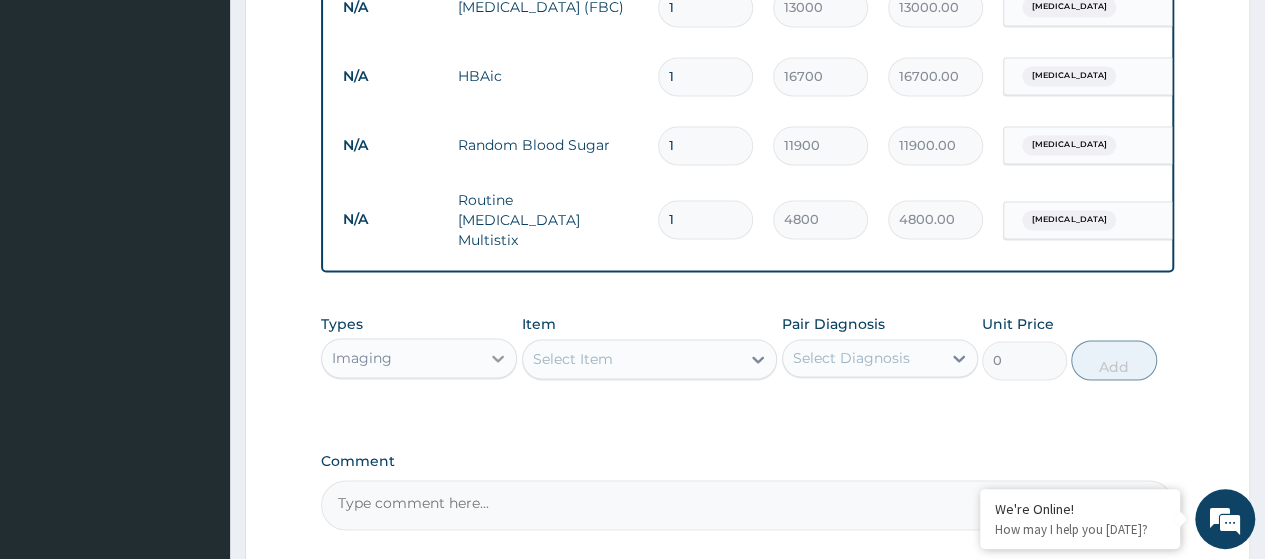 click 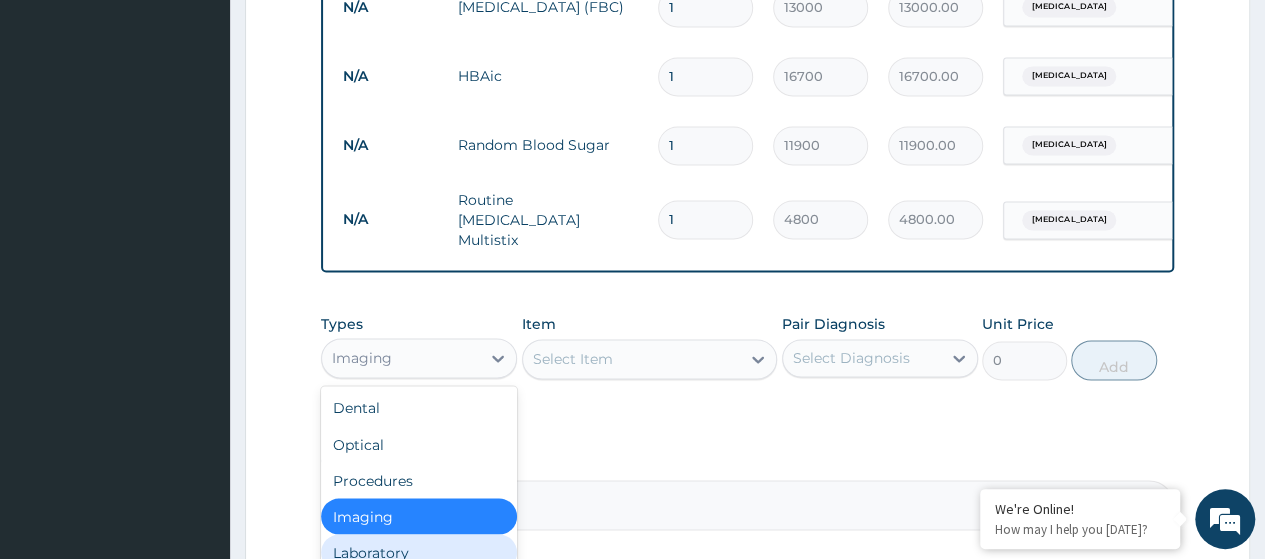 click on "Laboratory" at bounding box center (419, 552) 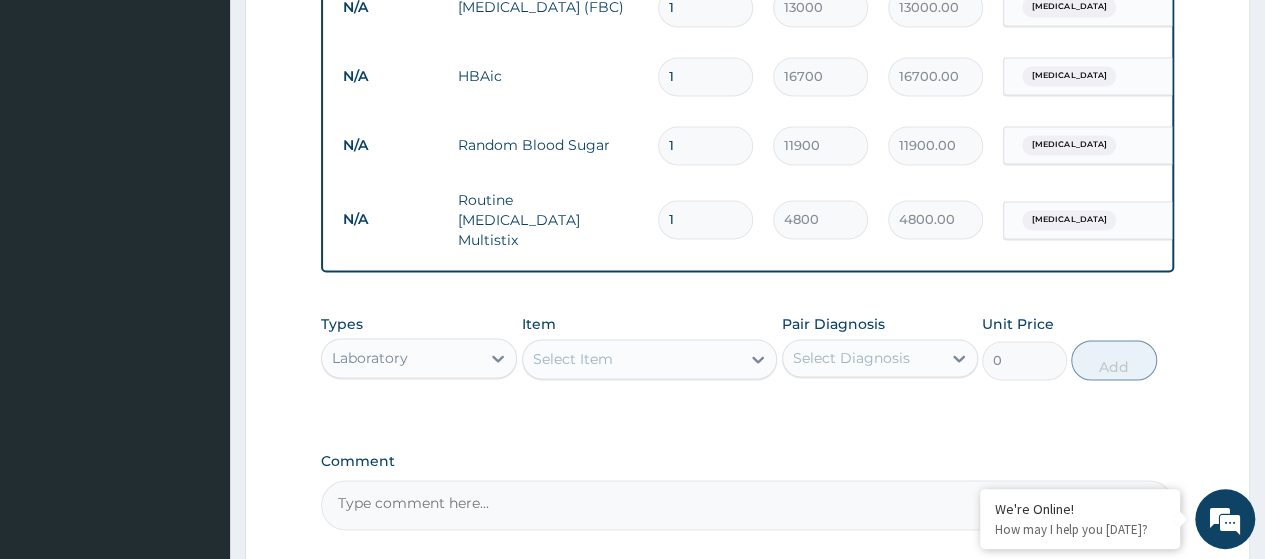 click on "Select Item" at bounding box center [632, 359] 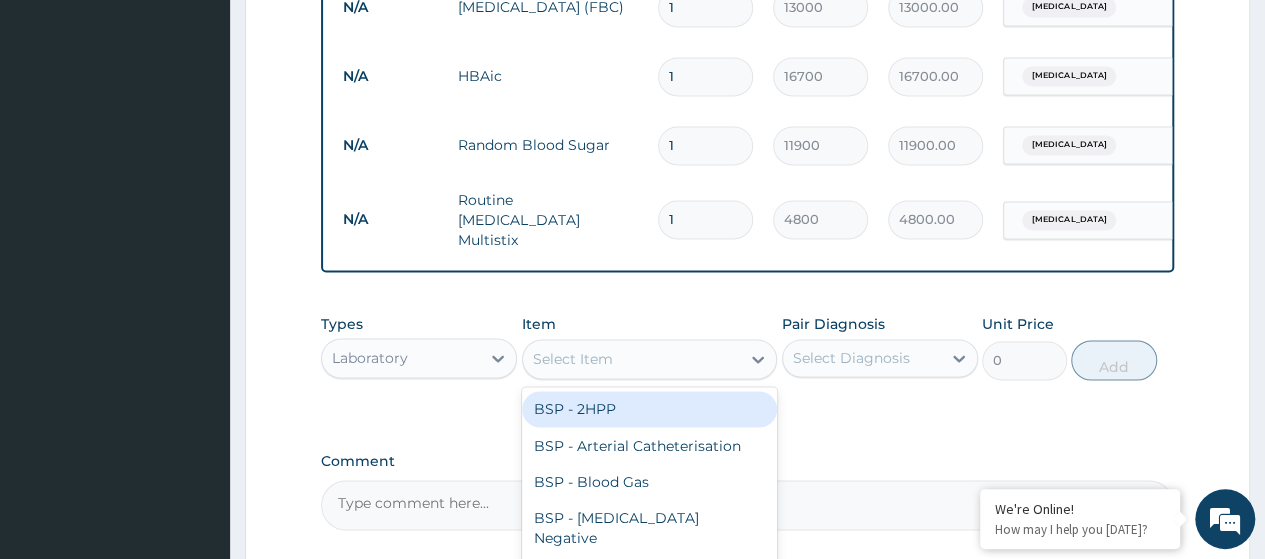 paste on "Blood film for Malaria Parasite (MP)" 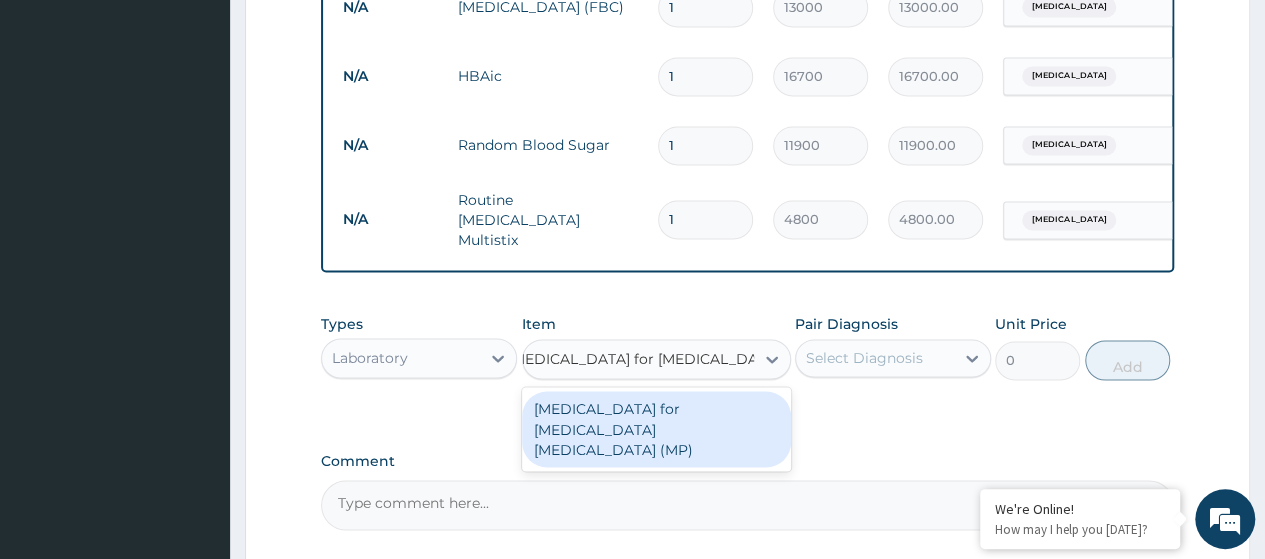 drag, startPoint x: 628, startPoint y: 405, endPoint x: 830, endPoint y: 372, distance: 204.6778 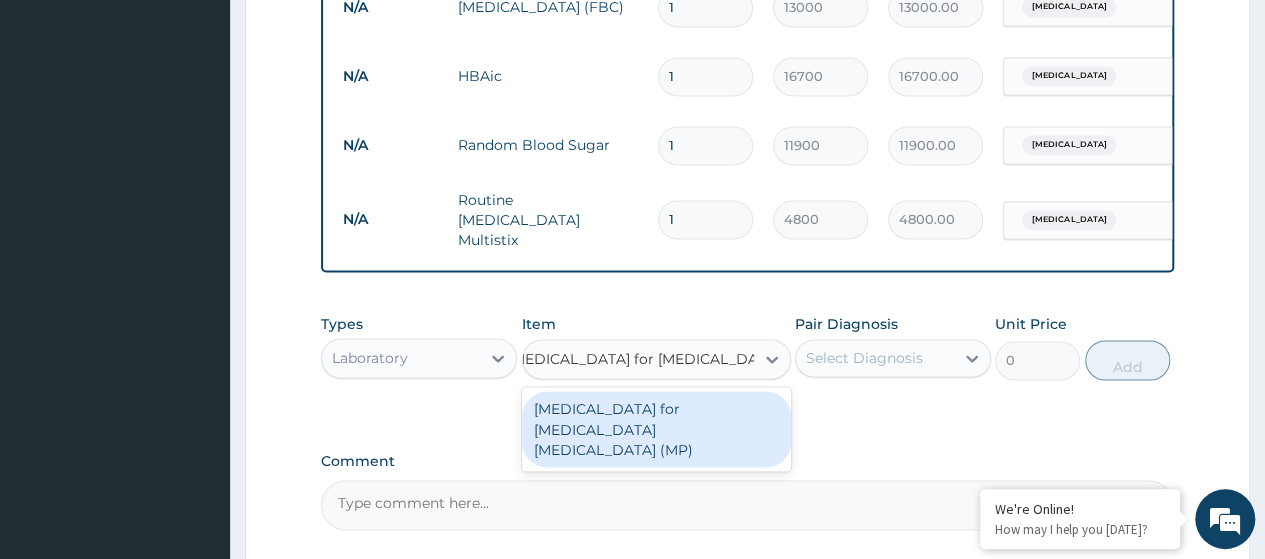 click on "Blood film for Malaria Parasite (MP)" at bounding box center [656, 429] 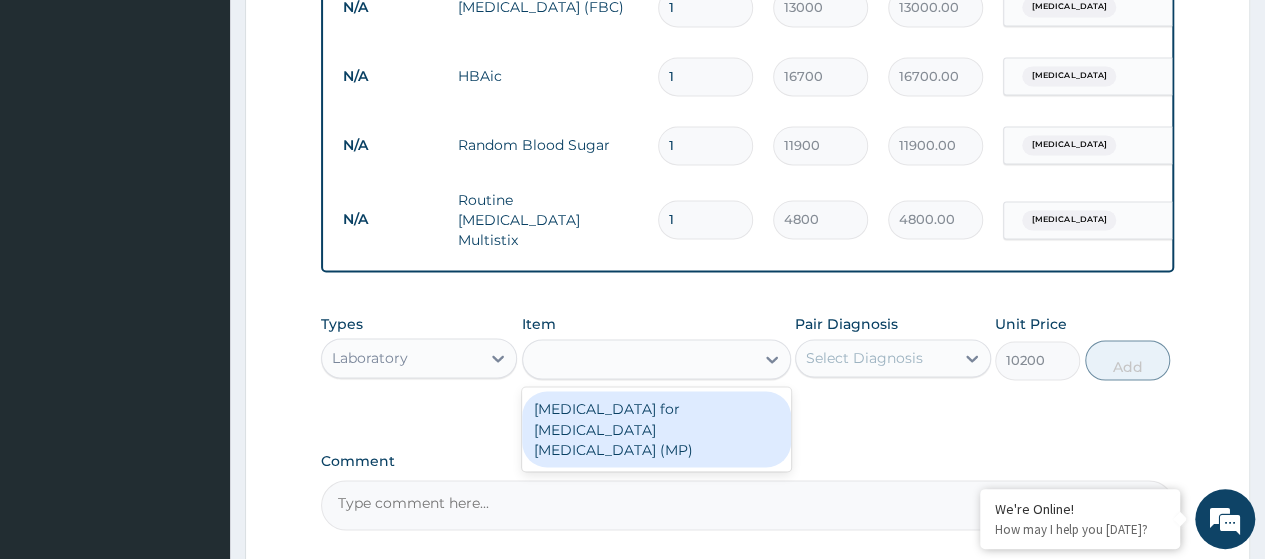 scroll, scrollTop: 0, scrollLeft: 2, axis: horizontal 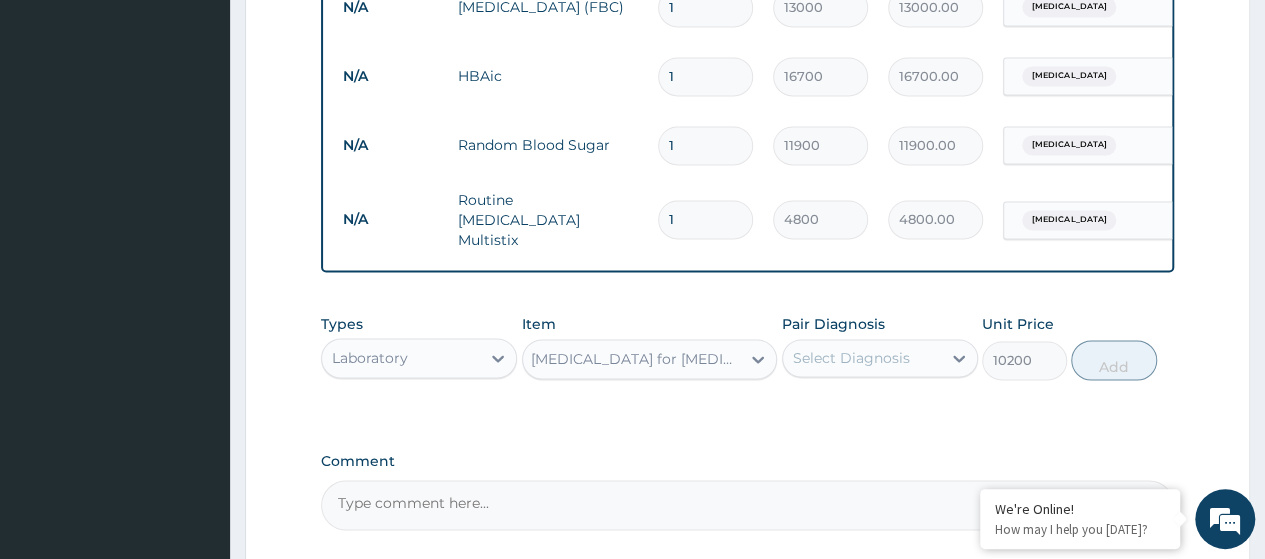 click on "Select Diagnosis" at bounding box center (851, 358) 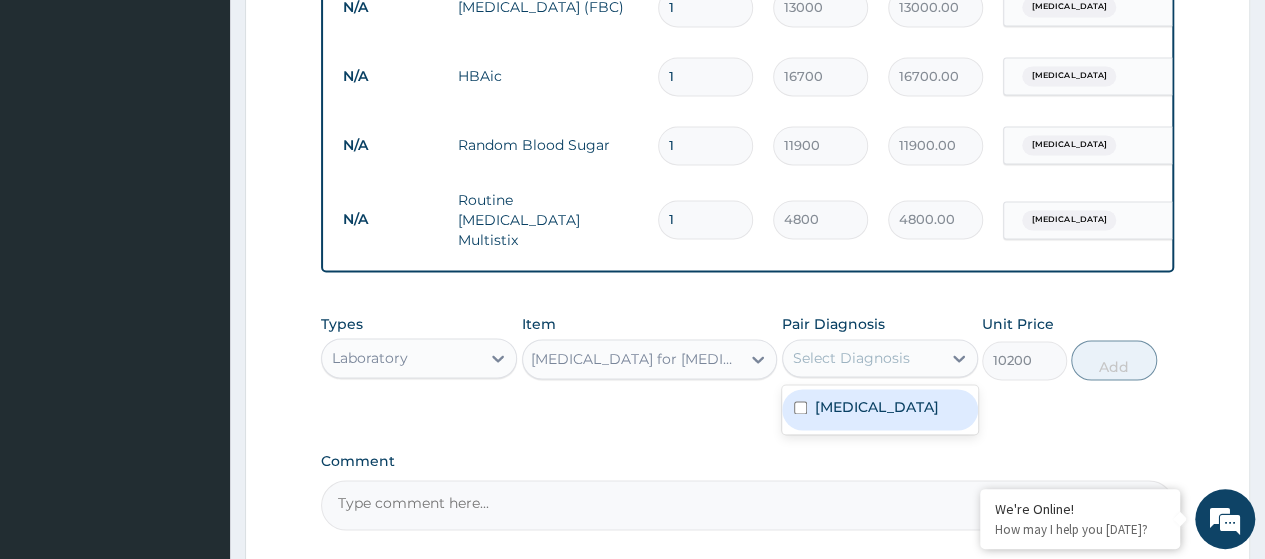 click on "Hyperglycemia" at bounding box center [877, 407] 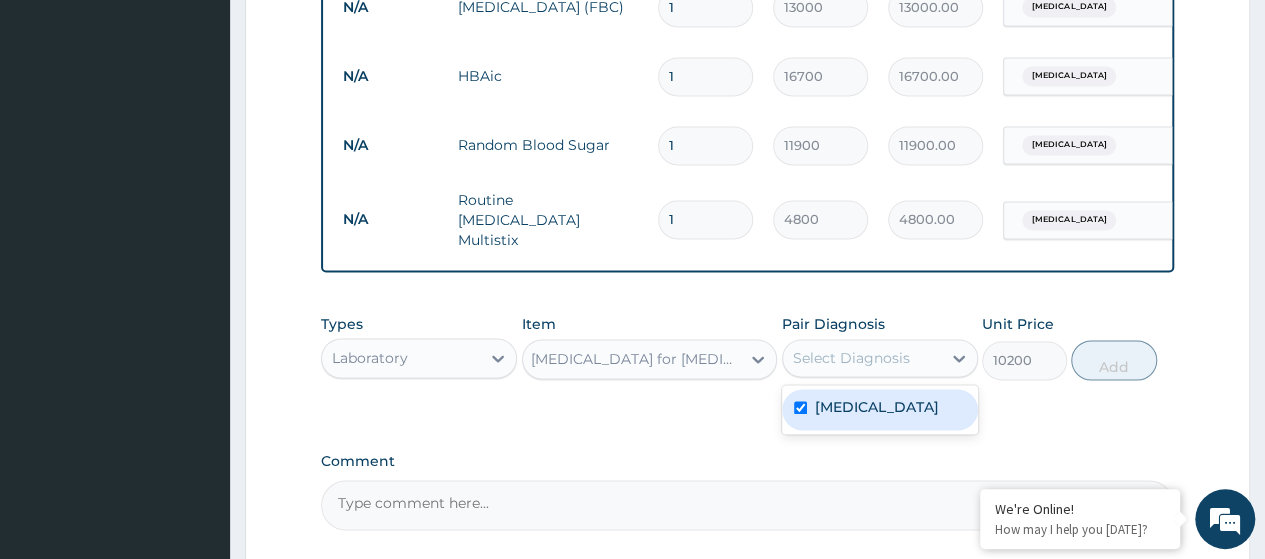 checkbox on "true" 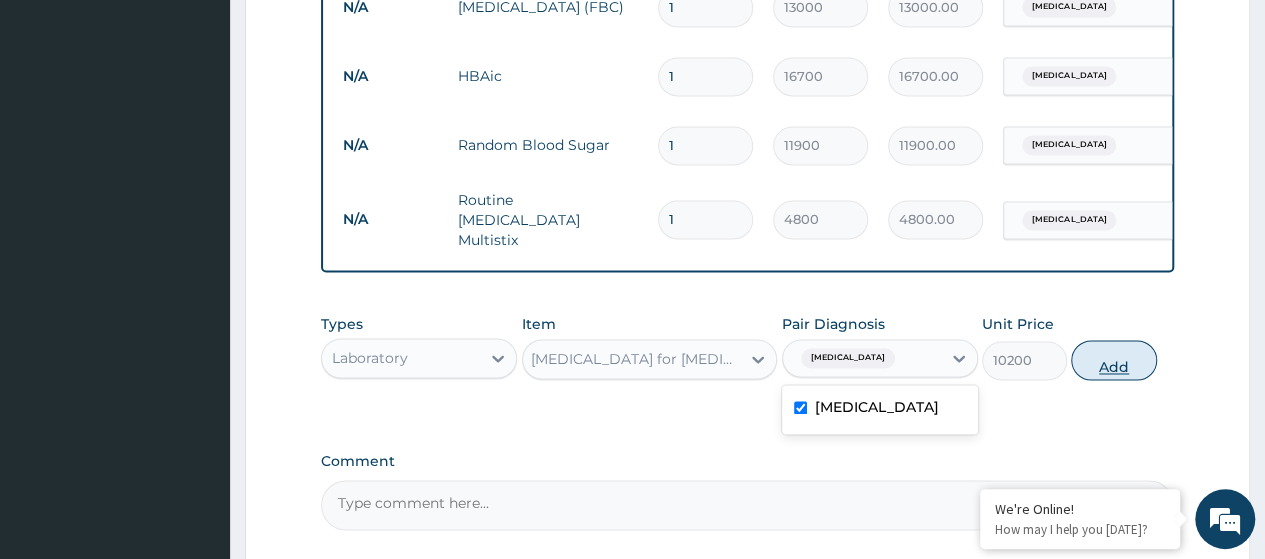 click on "Add" at bounding box center (1113, 360) 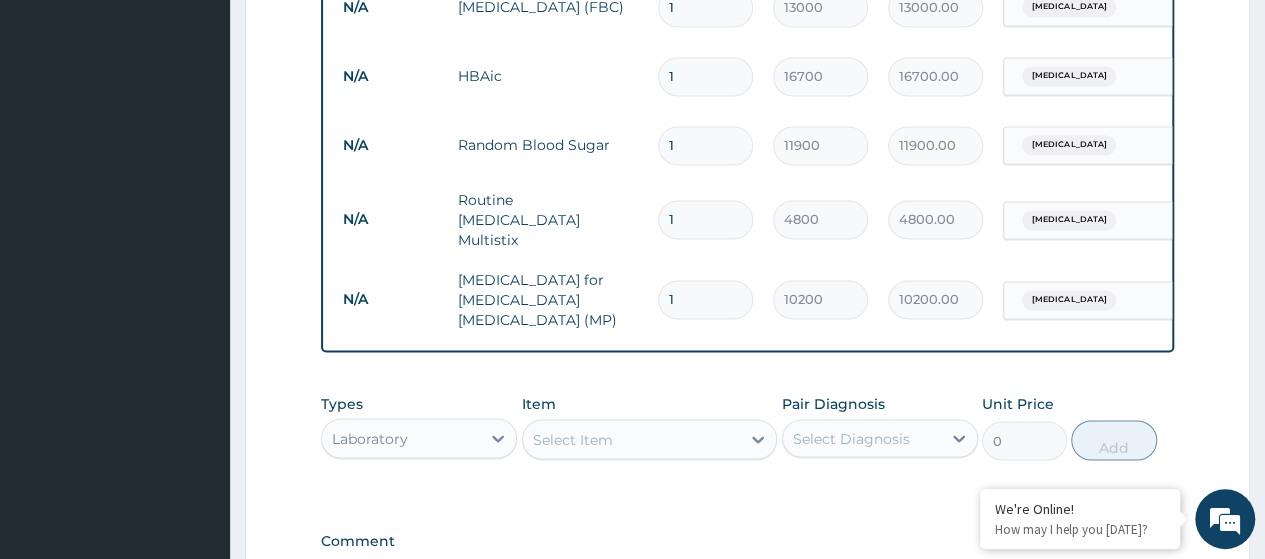 scroll, scrollTop: 0, scrollLeft: 0, axis: both 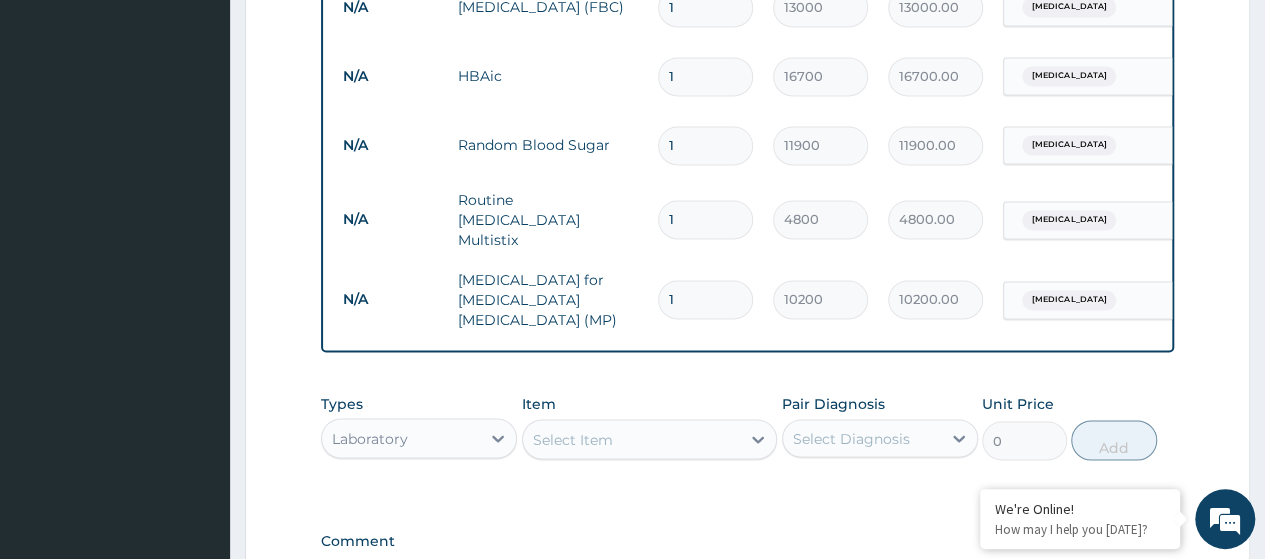 type on "0.00" 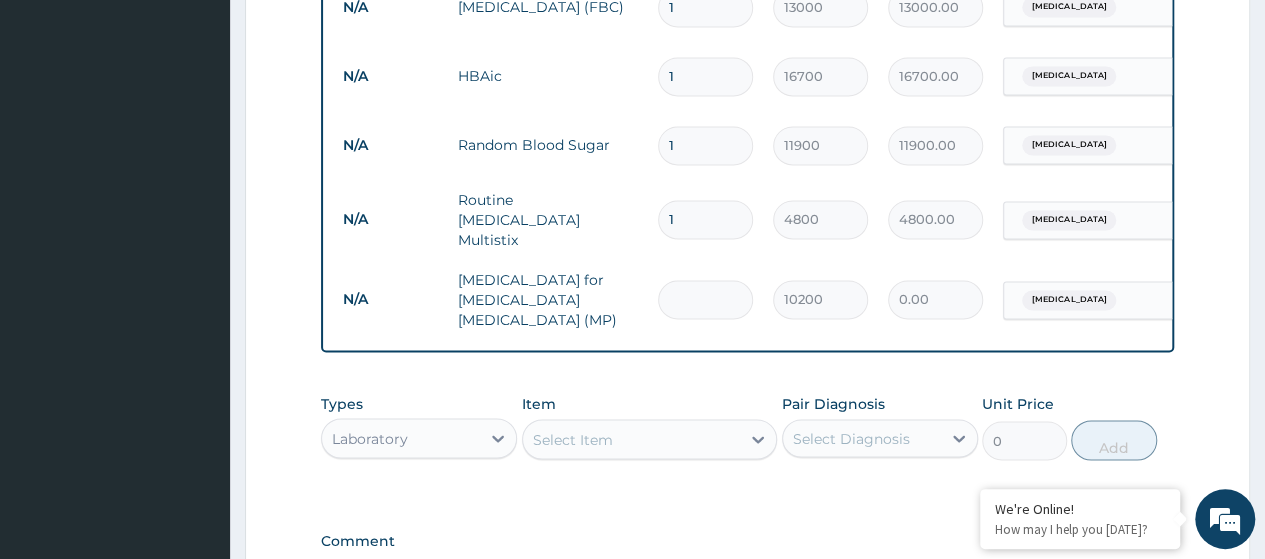 type on "2" 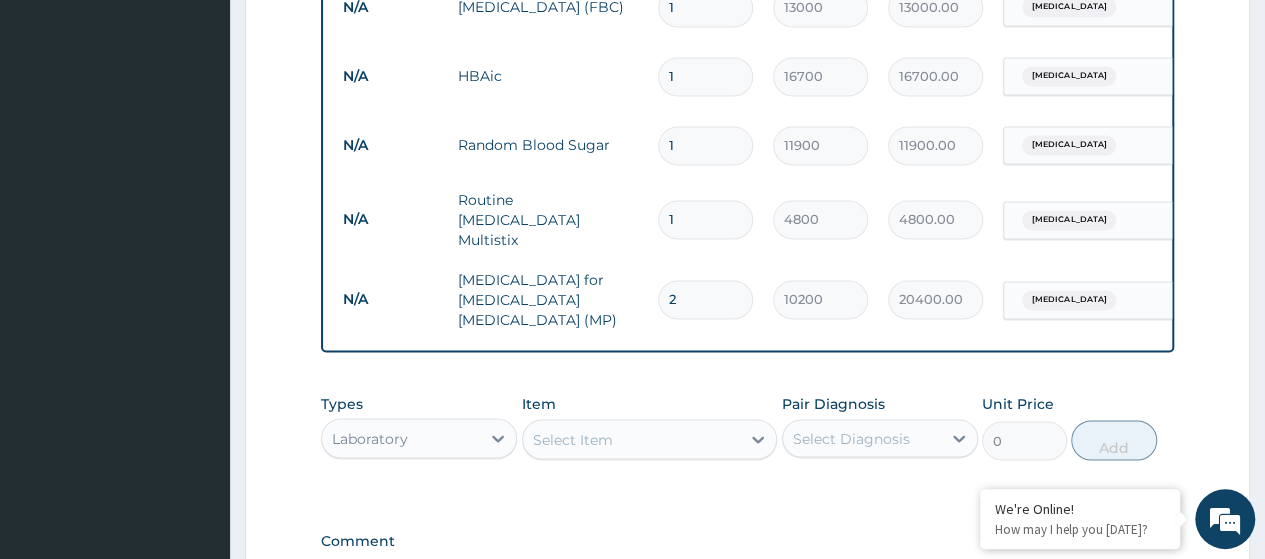 type on "2" 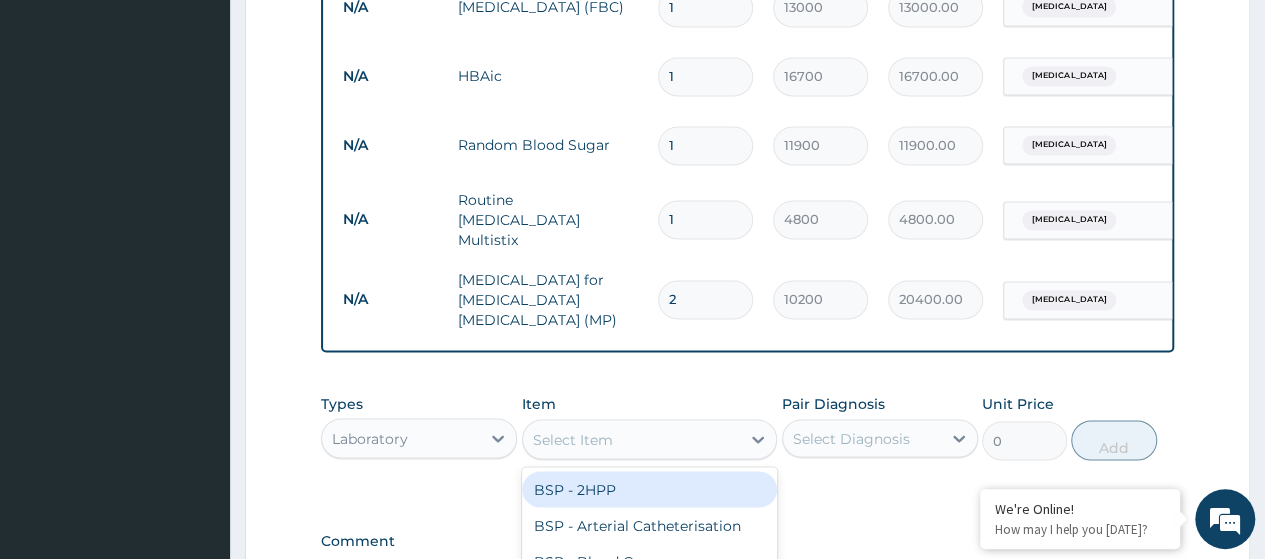 click on "Select Item" at bounding box center [573, 439] 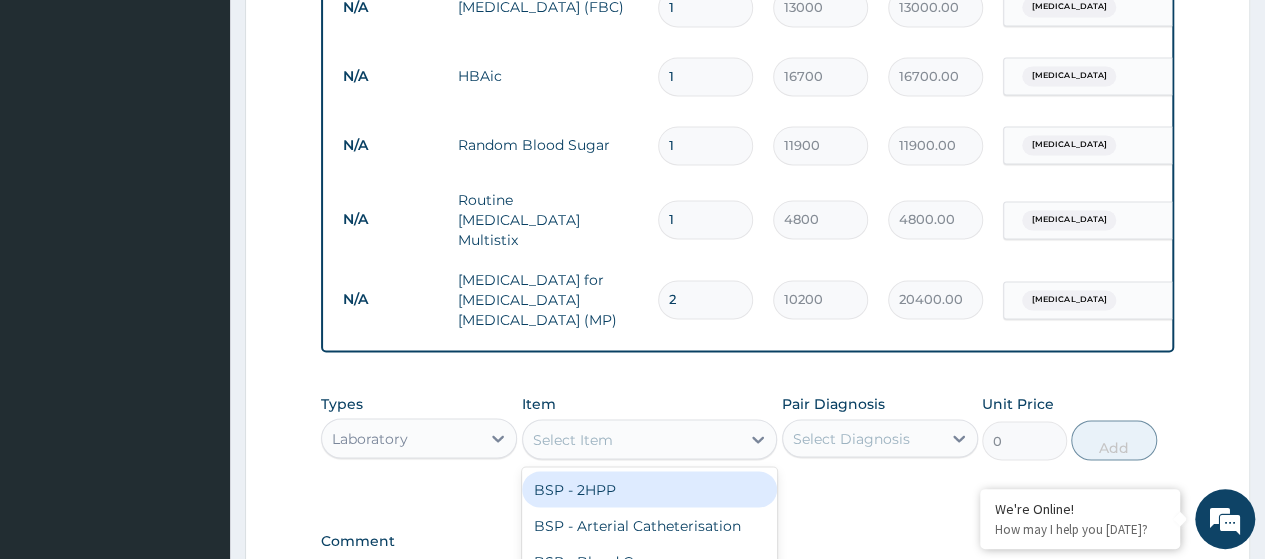 paste on "Liver Function Test" 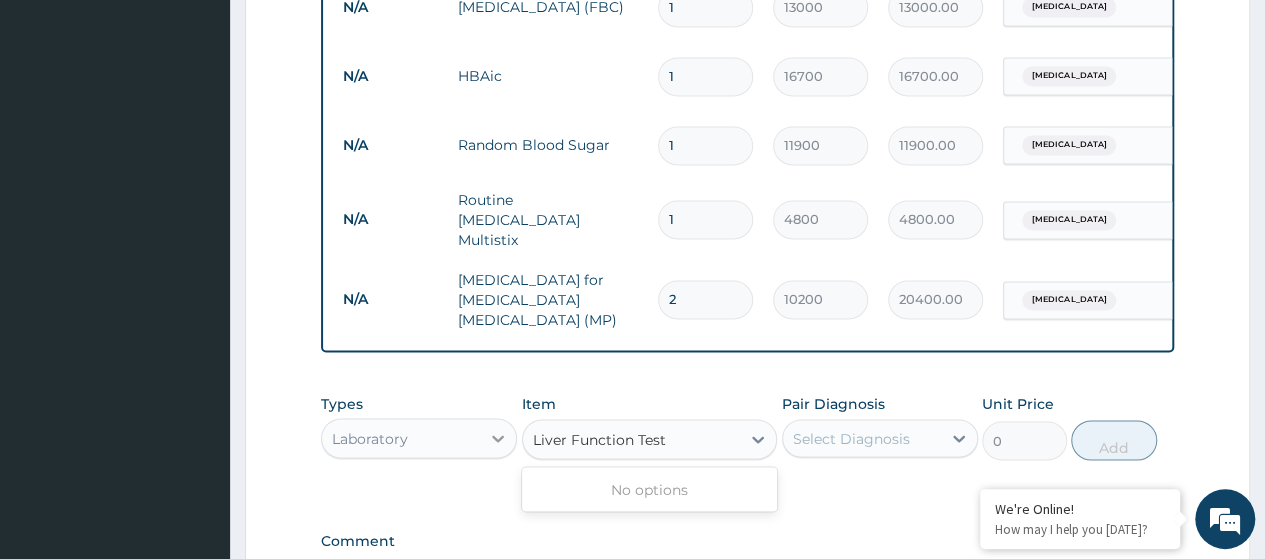 type on "Liver Function Test" 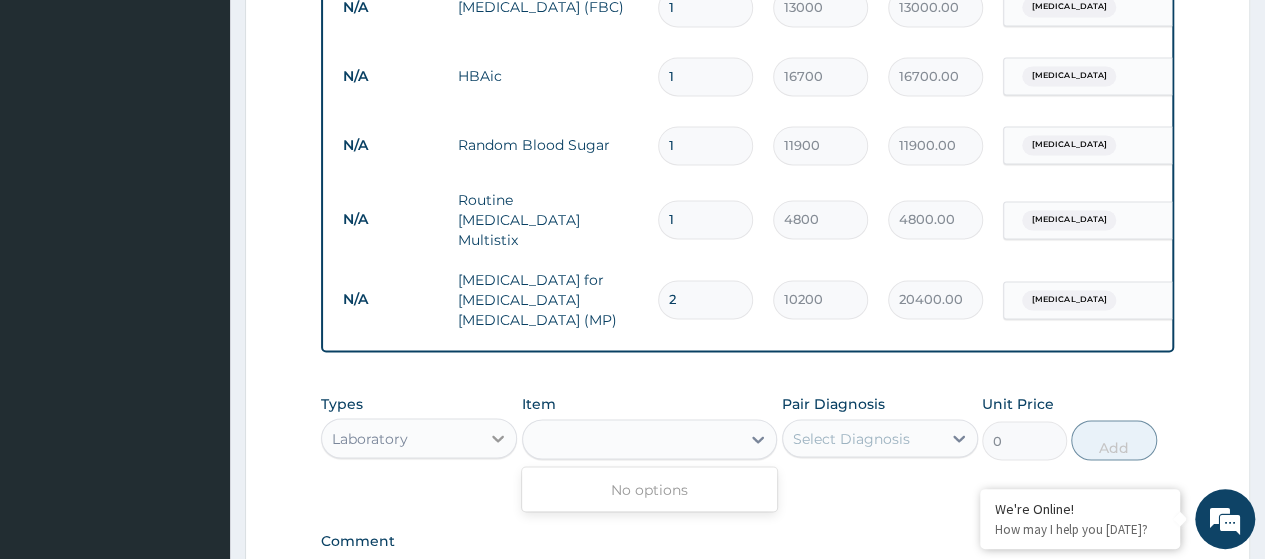 click at bounding box center [498, 438] 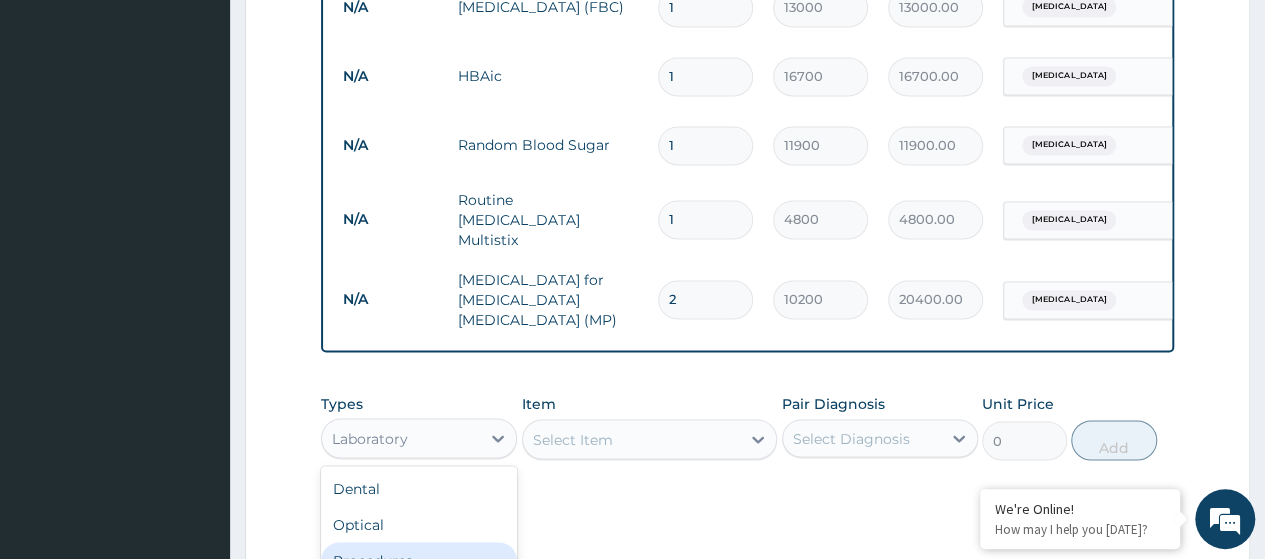 click on "Procedures" at bounding box center (419, 560) 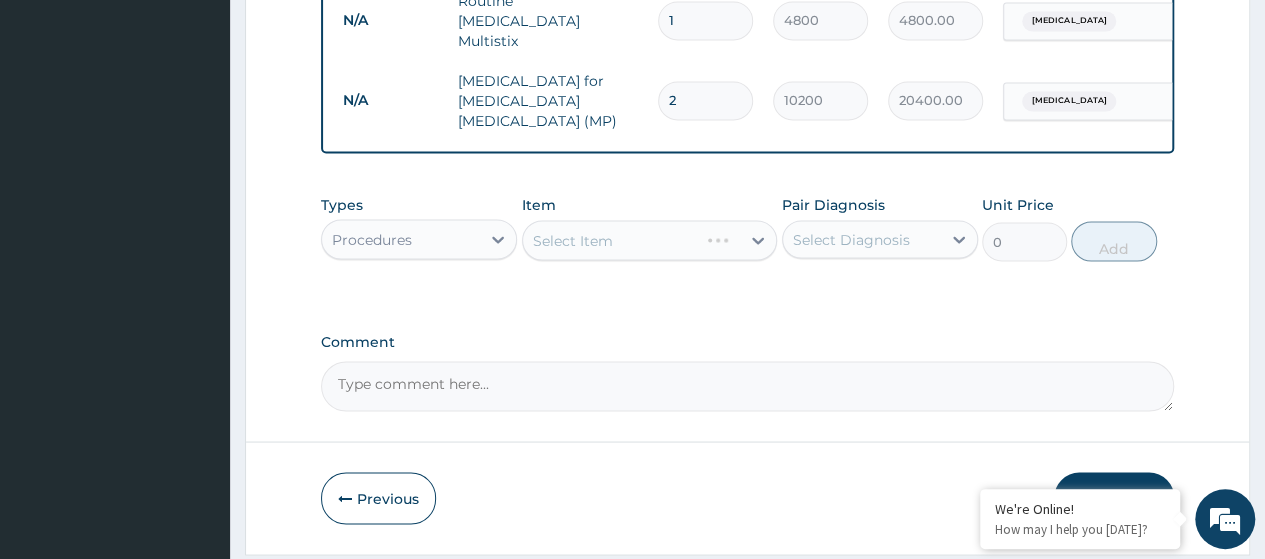 scroll, scrollTop: 1694, scrollLeft: 0, axis: vertical 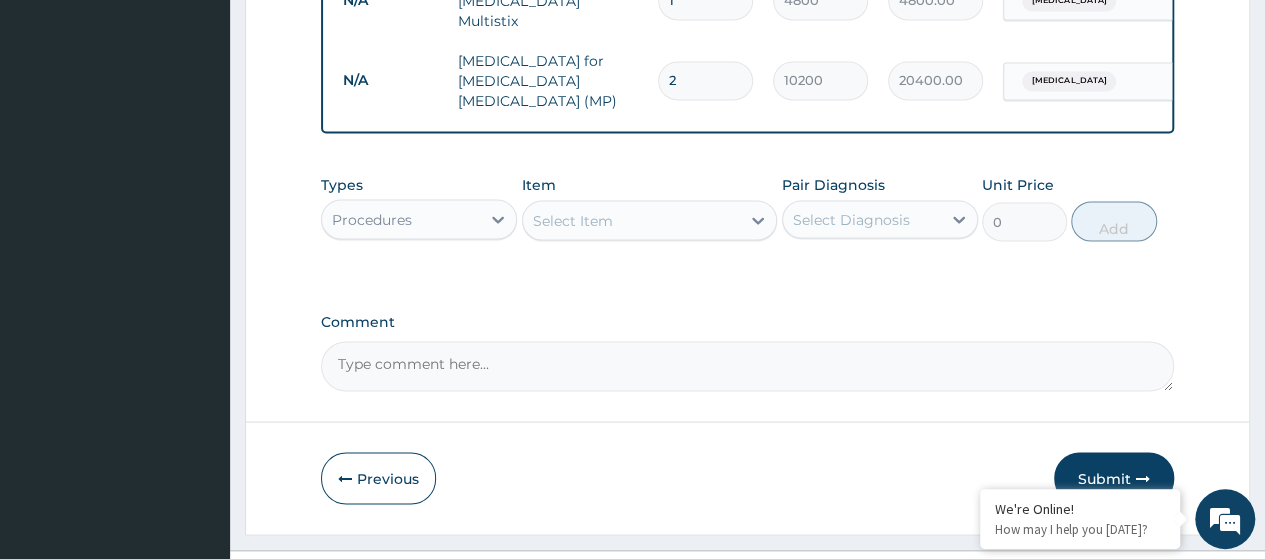 click on "Select Item" at bounding box center (632, 220) 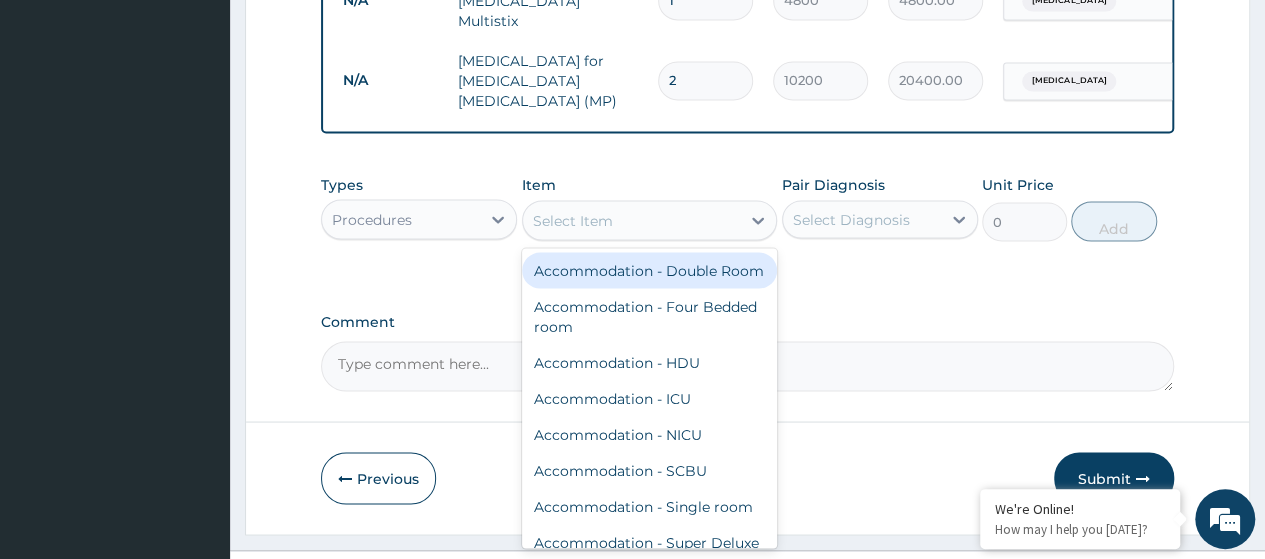 paste on "Liver Function Test" 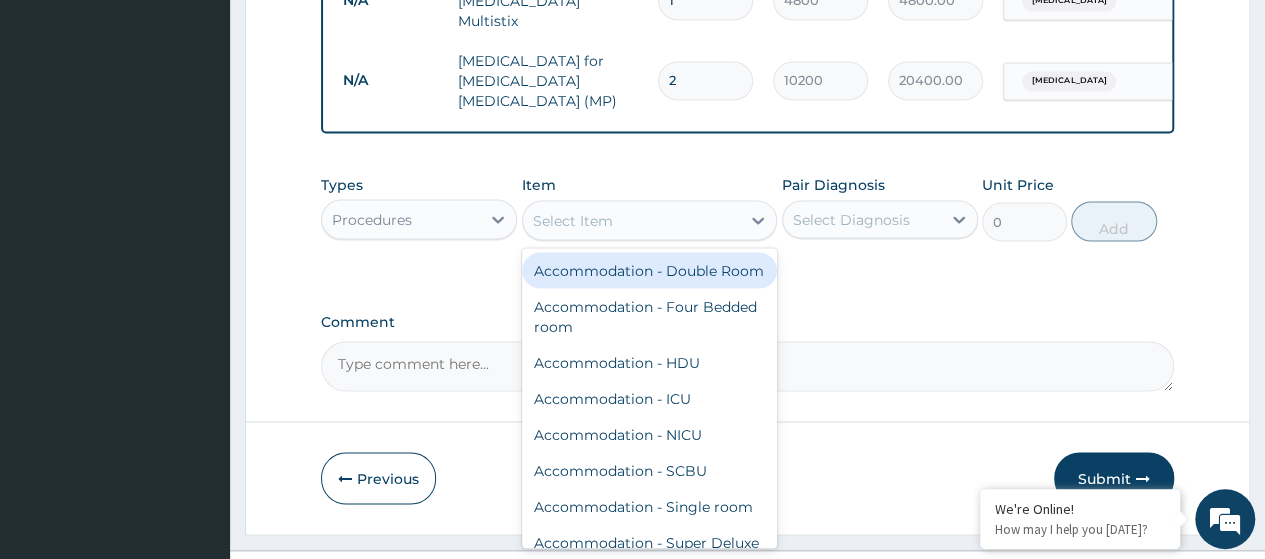 type on "Liver Function Test" 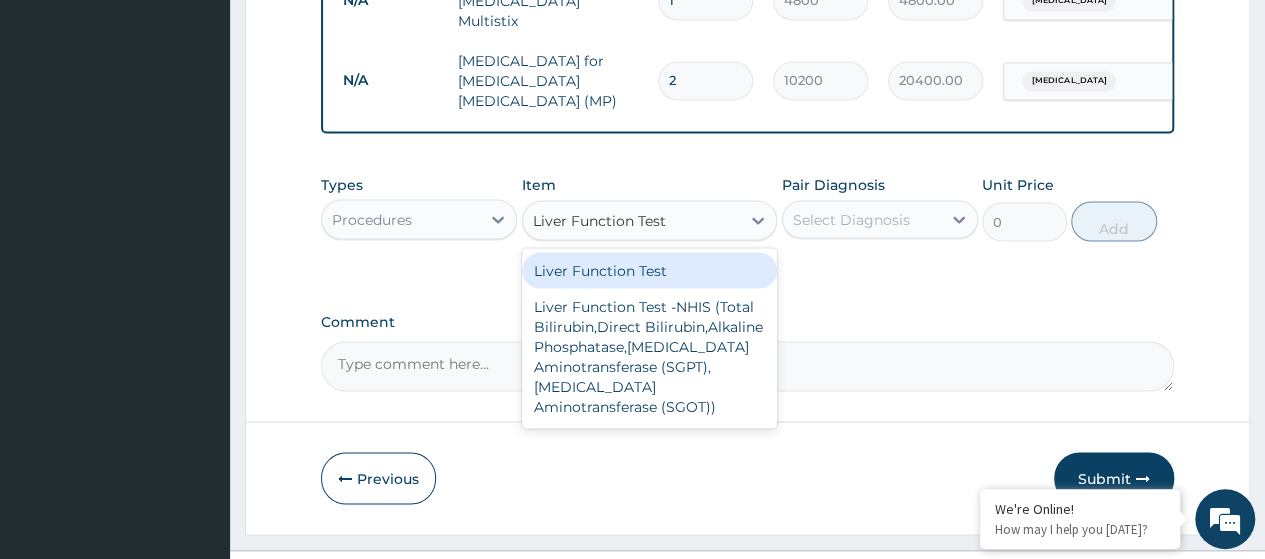 click on "Liver Function Test" at bounding box center [650, 270] 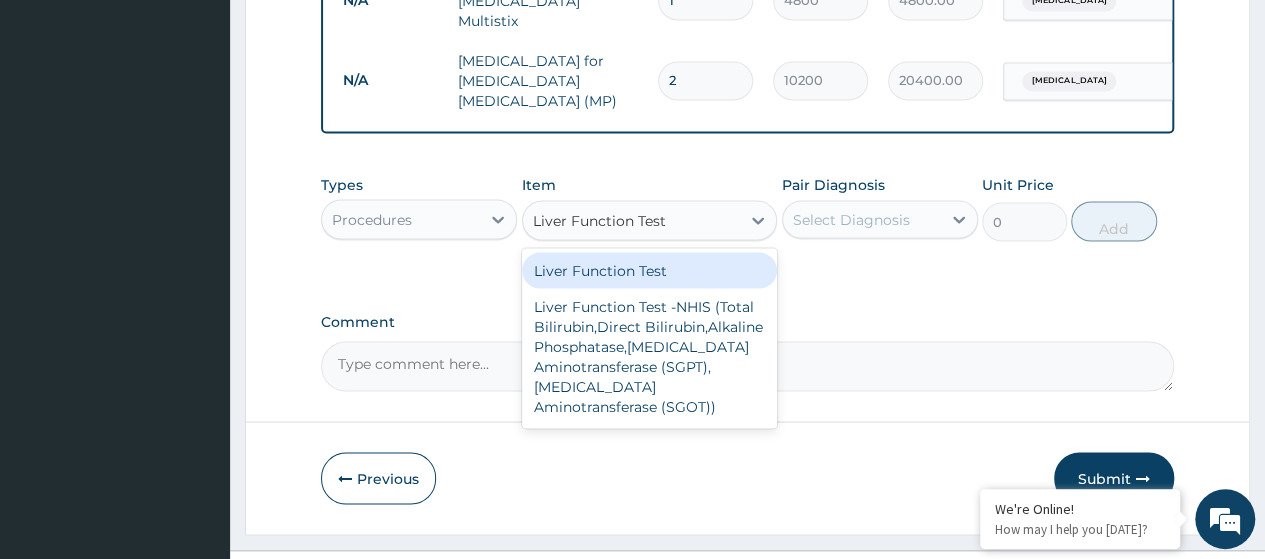 type 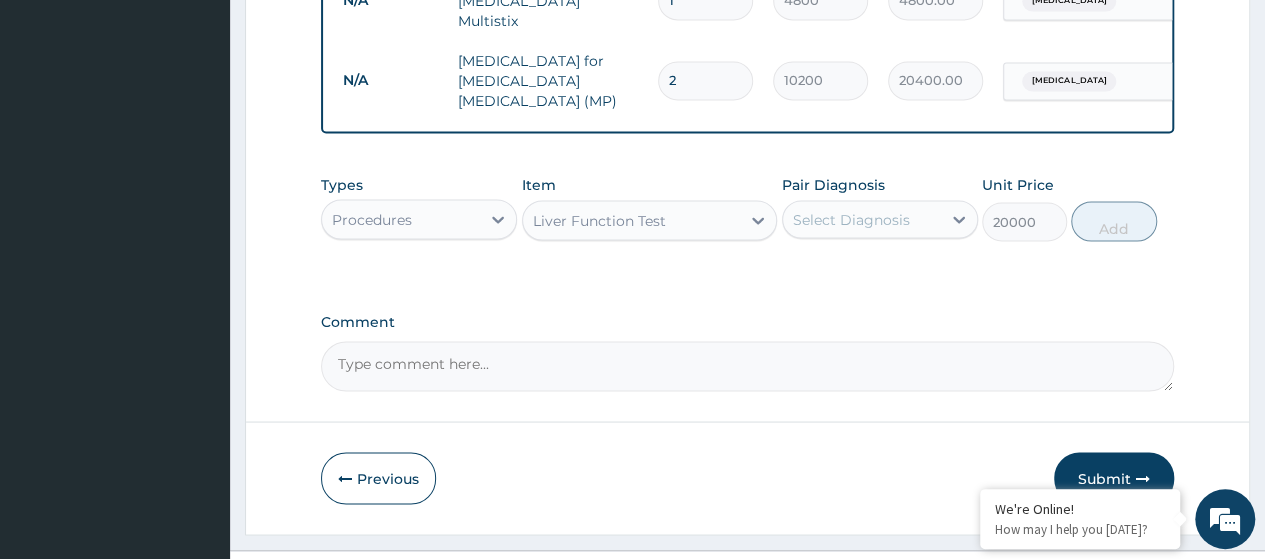 click on "Select Diagnosis" at bounding box center [851, 219] 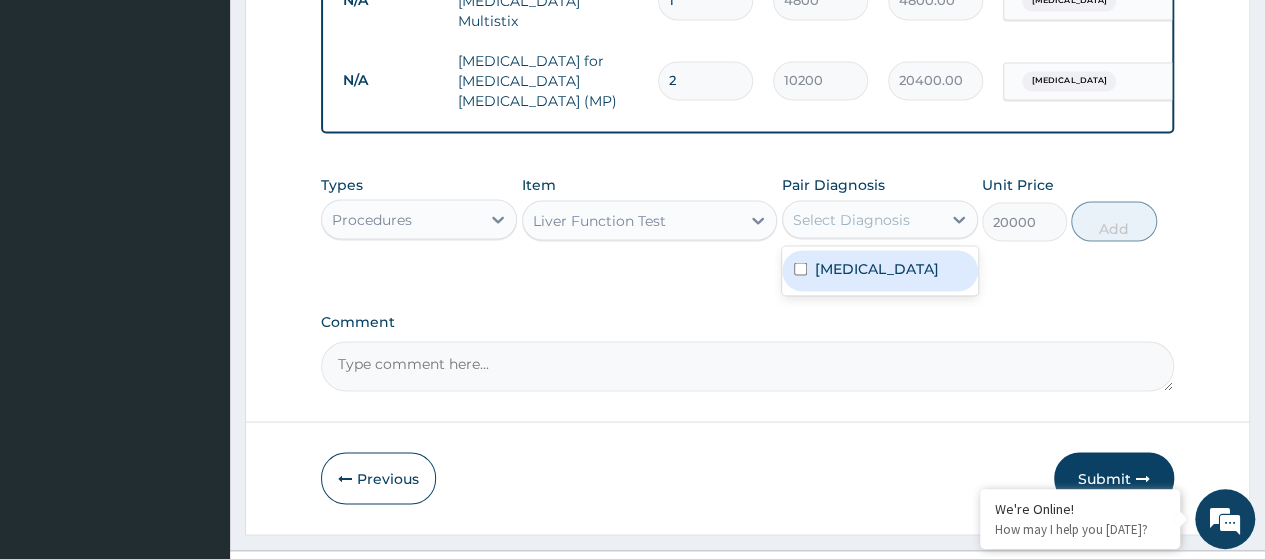 click on "Hyperglycemia" at bounding box center (877, 268) 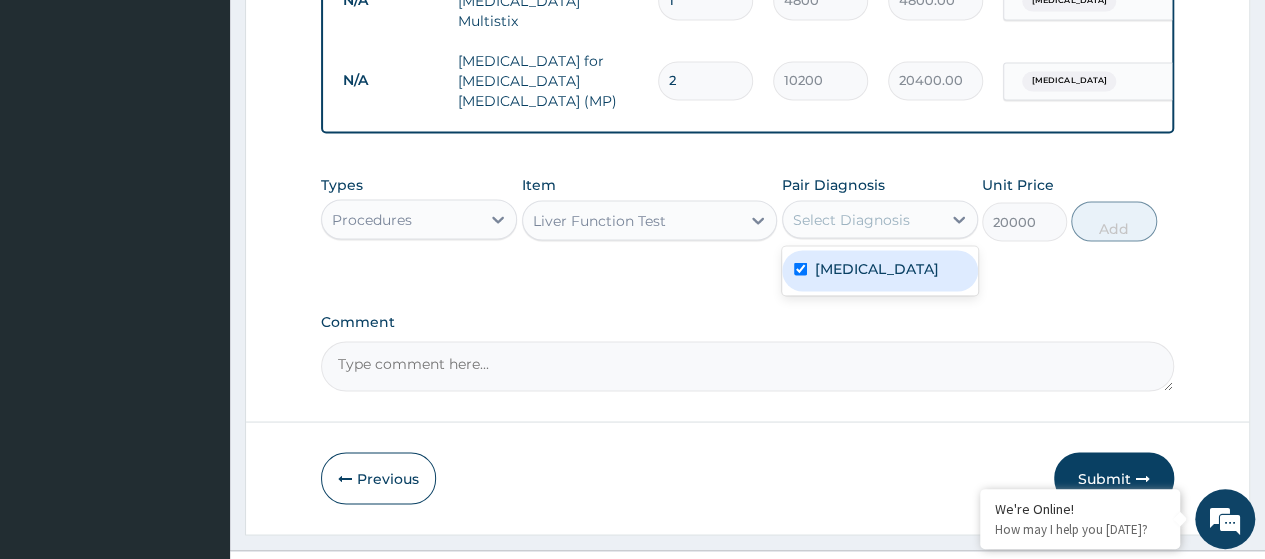 checkbox on "true" 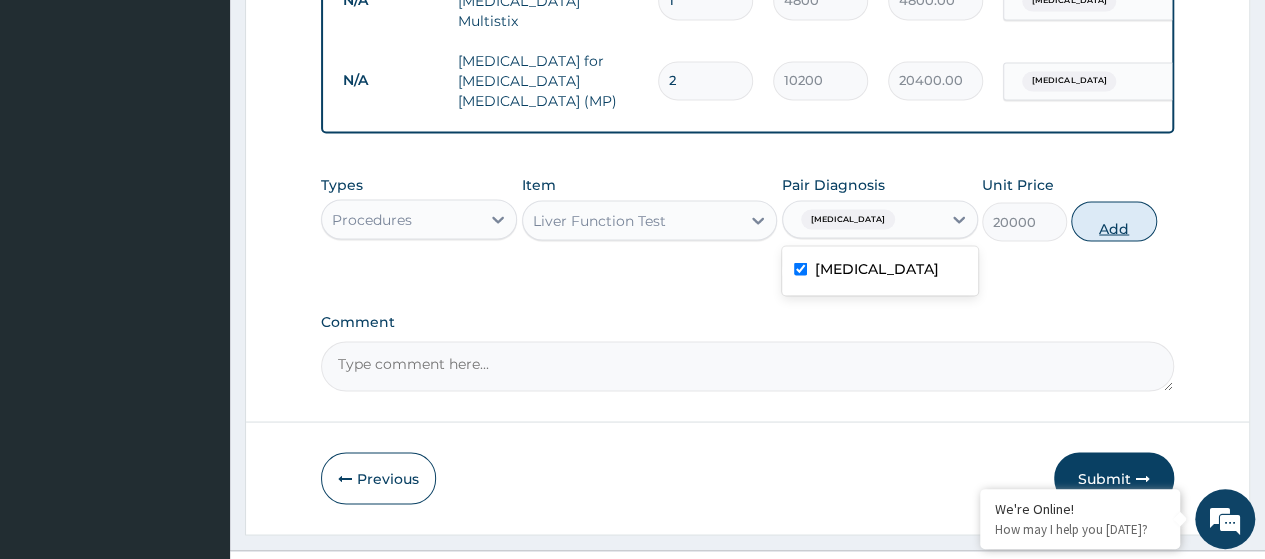 click on "Add" at bounding box center [1113, 221] 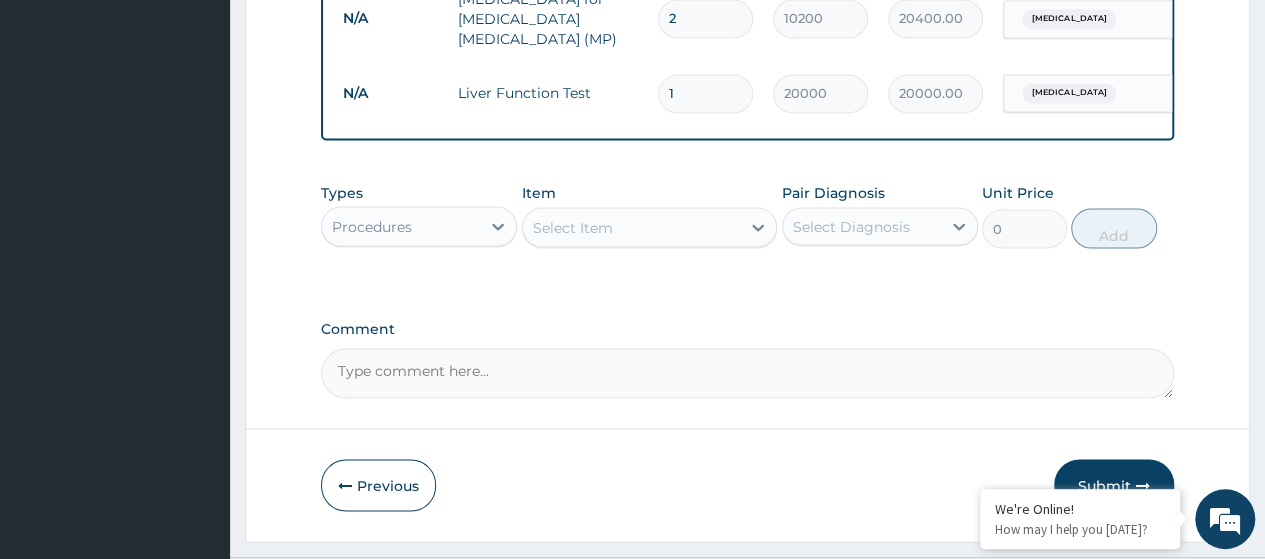 scroll, scrollTop: 1788, scrollLeft: 0, axis: vertical 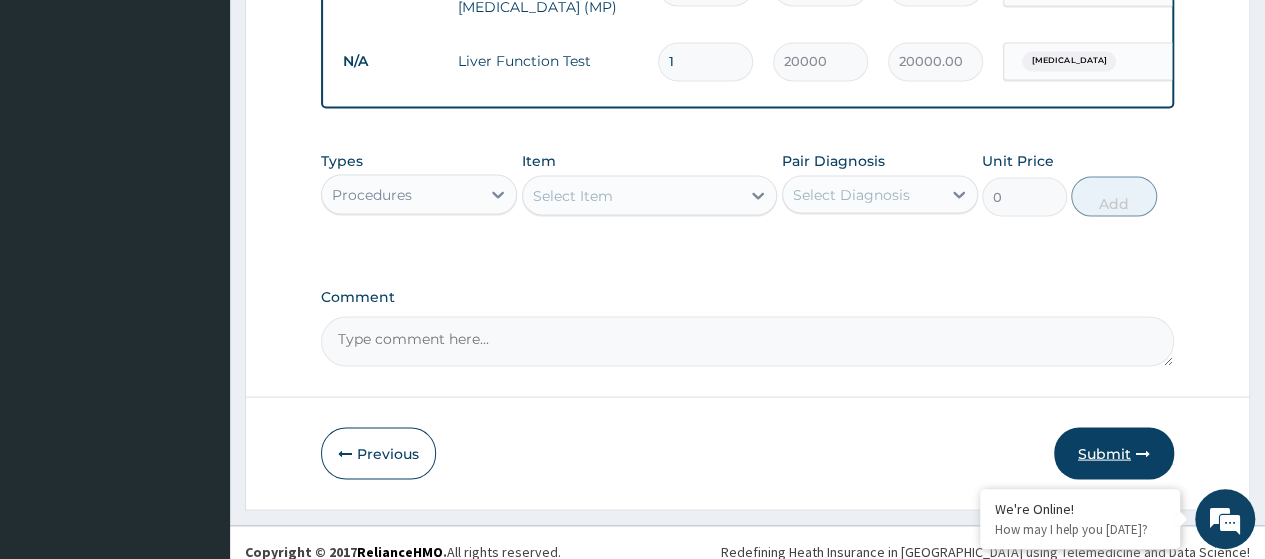 click on "Submit" at bounding box center (1114, 453) 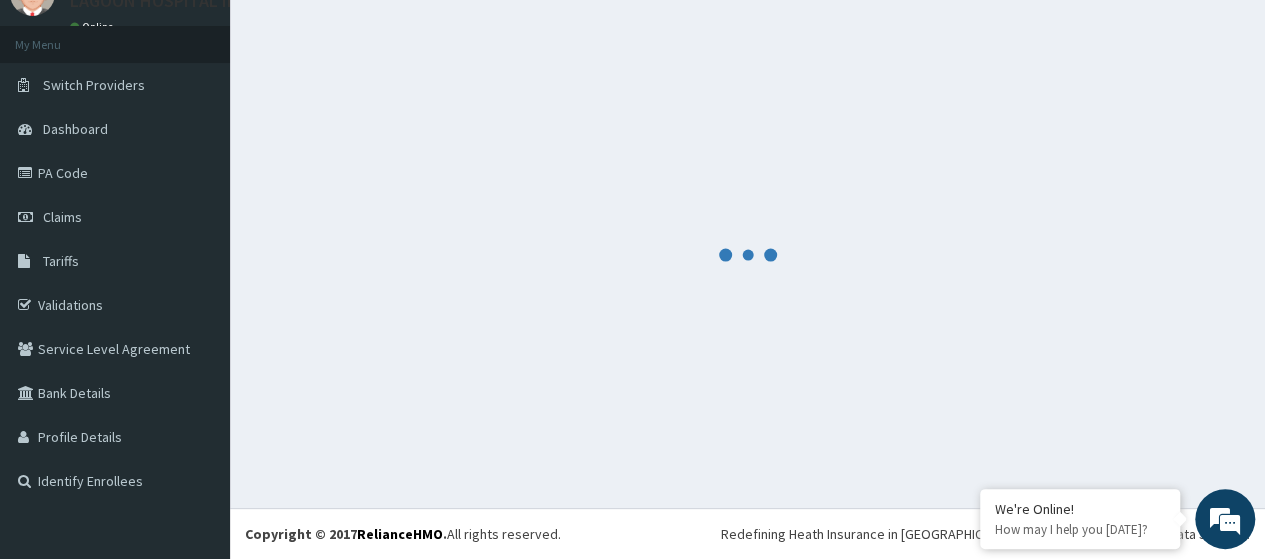 scroll, scrollTop: 88, scrollLeft: 0, axis: vertical 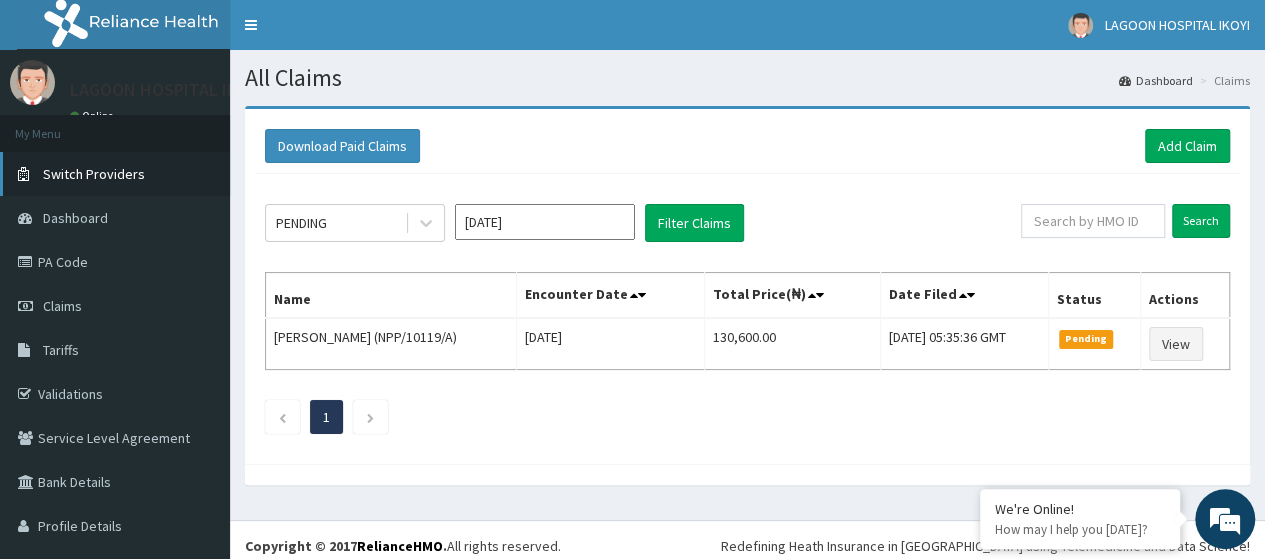 click on "Switch Providers" at bounding box center [94, 174] 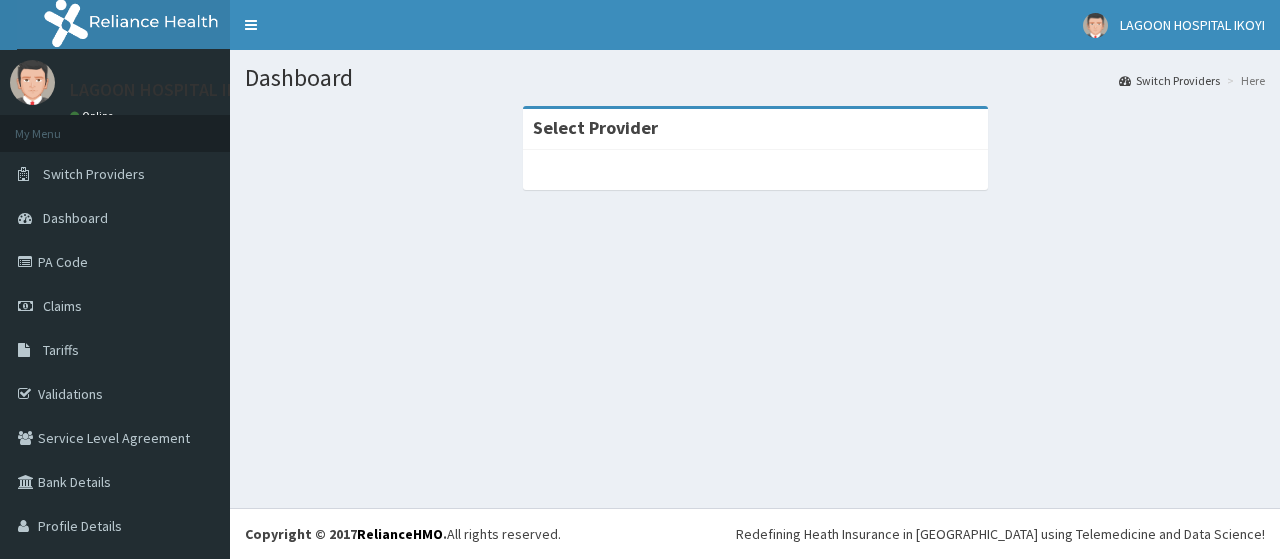 scroll, scrollTop: 0, scrollLeft: 0, axis: both 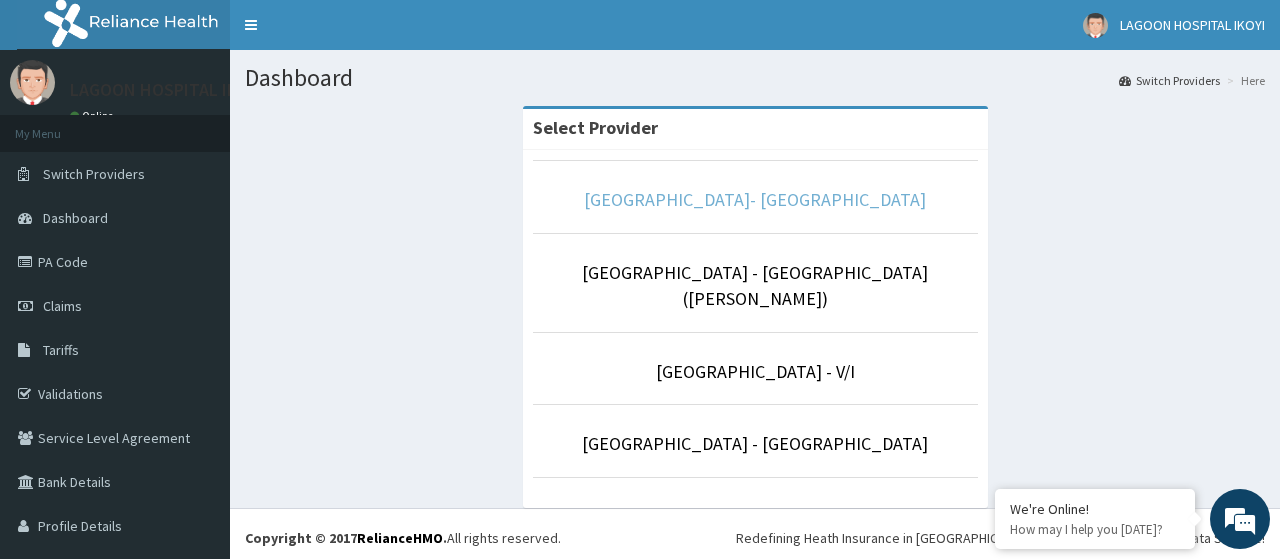 click on "[GEOGRAPHIC_DATA]- [GEOGRAPHIC_DATA]" at bounding box center [755, 199] 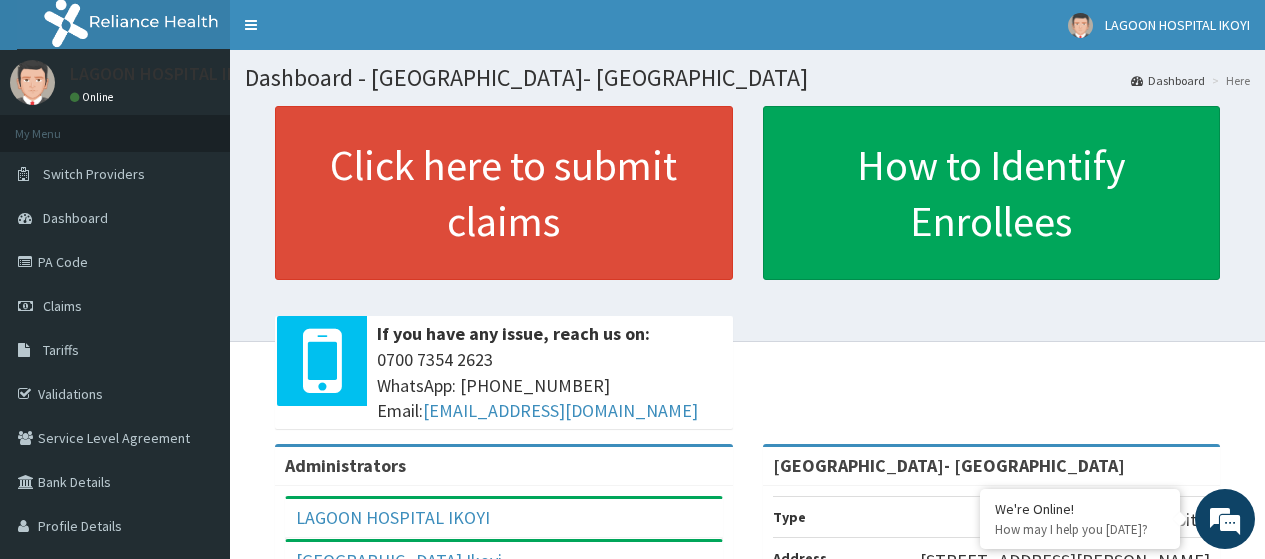 scroll, scrollTop: 0, scrollLeft: 0, axis: both 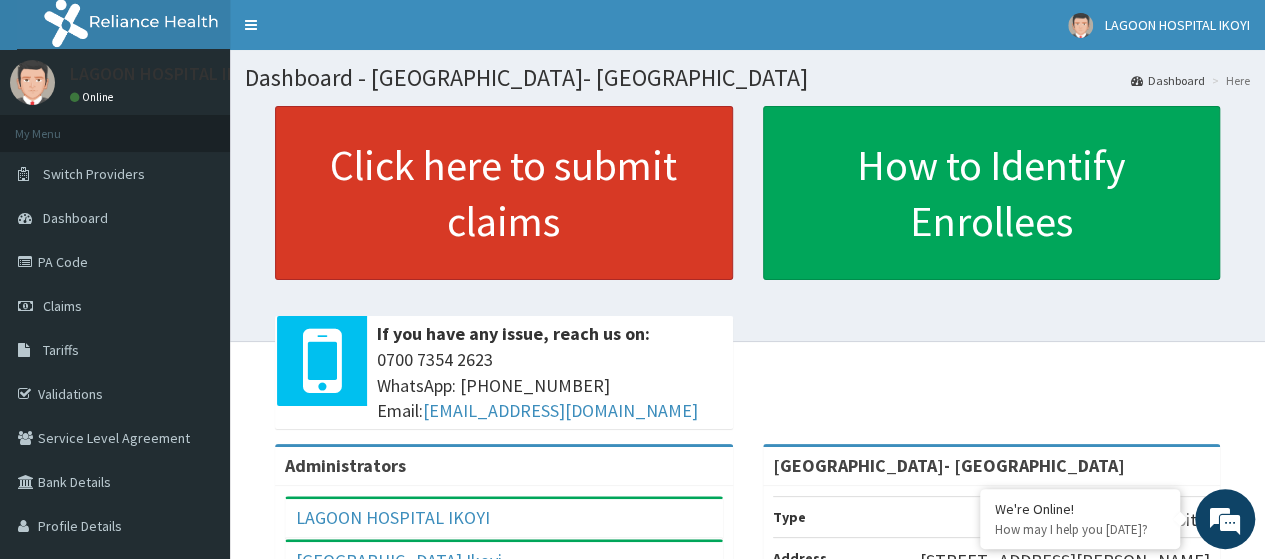 click on "Click here to submit claims" at bounding box center (504, 193) 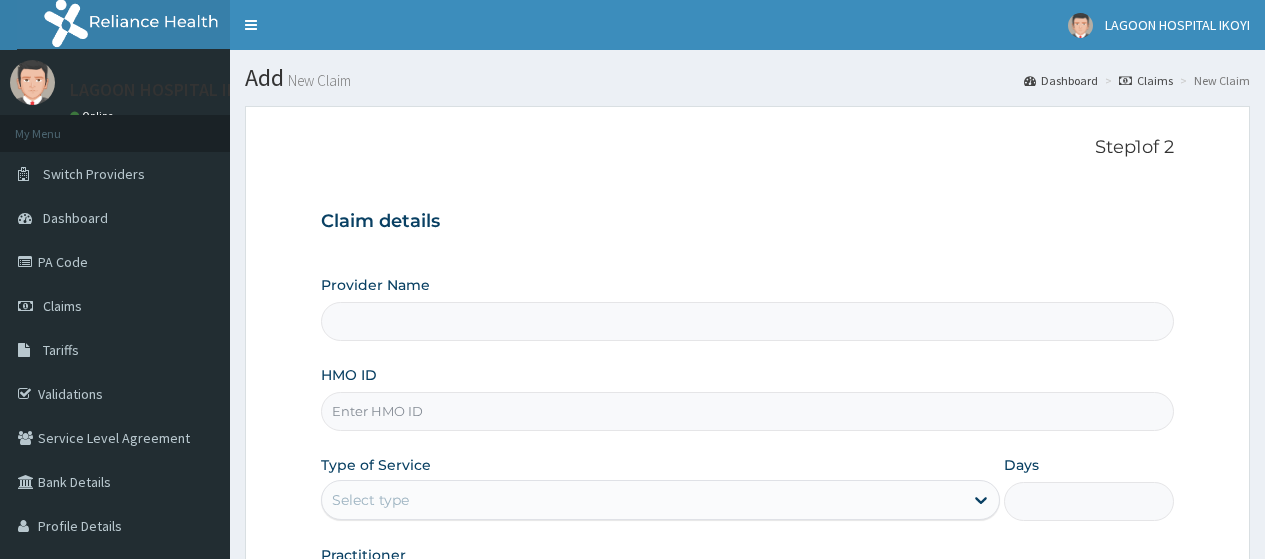 scroll, scrollTop: 0, scrollLeft: 0, axis: both 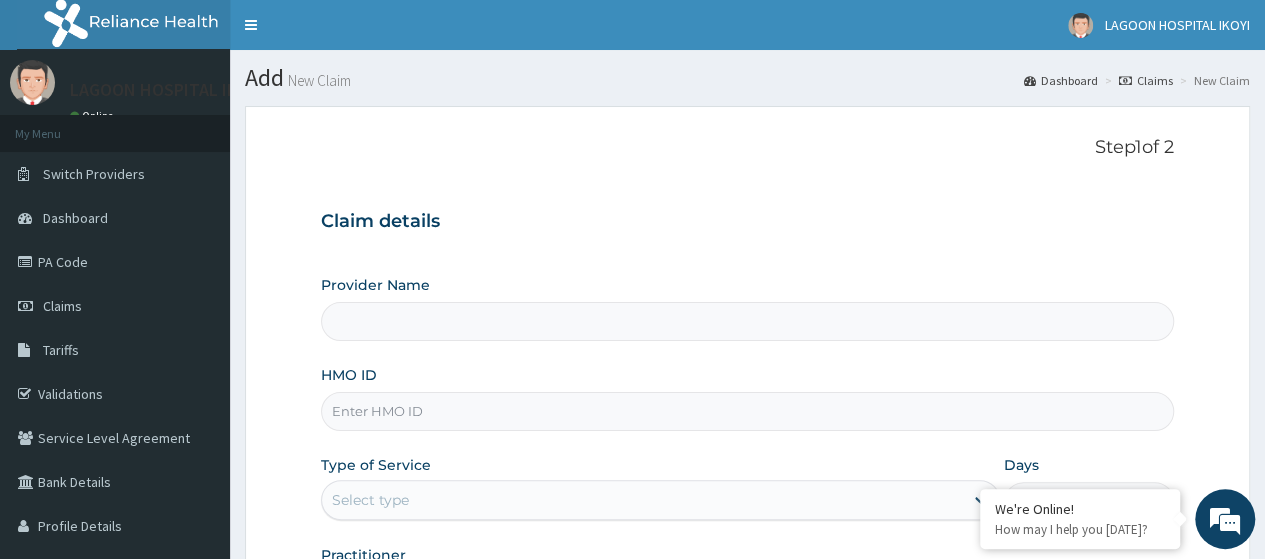type on "[GEOGRAPHIC_DATA]- [GEOGRAPHIC_DATA]" 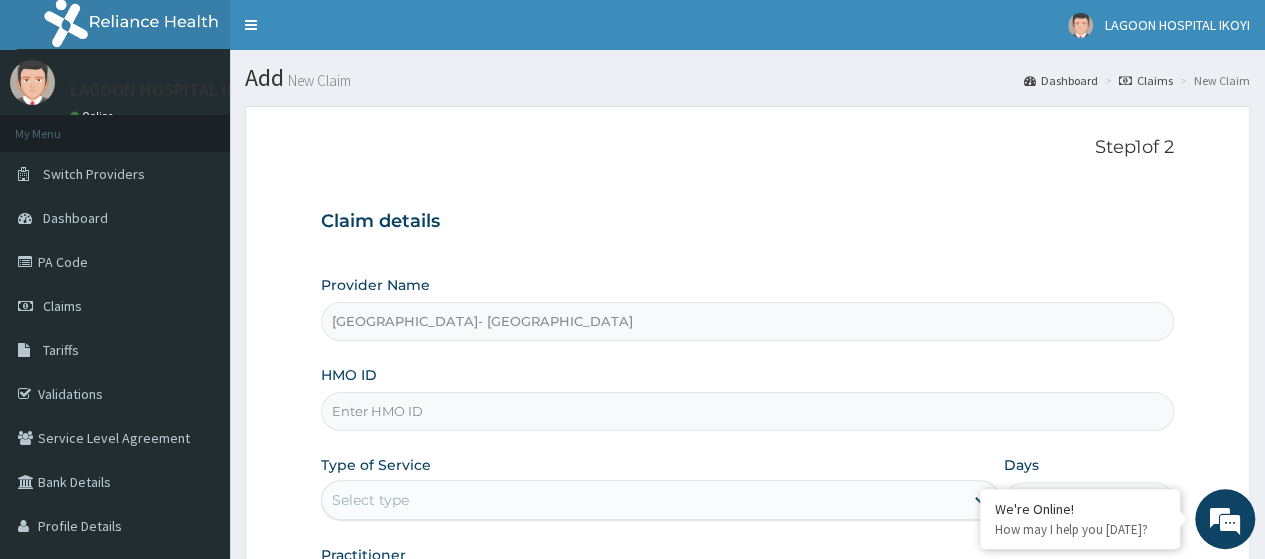 click on "HMO ID" at bounding box center [747, 411] 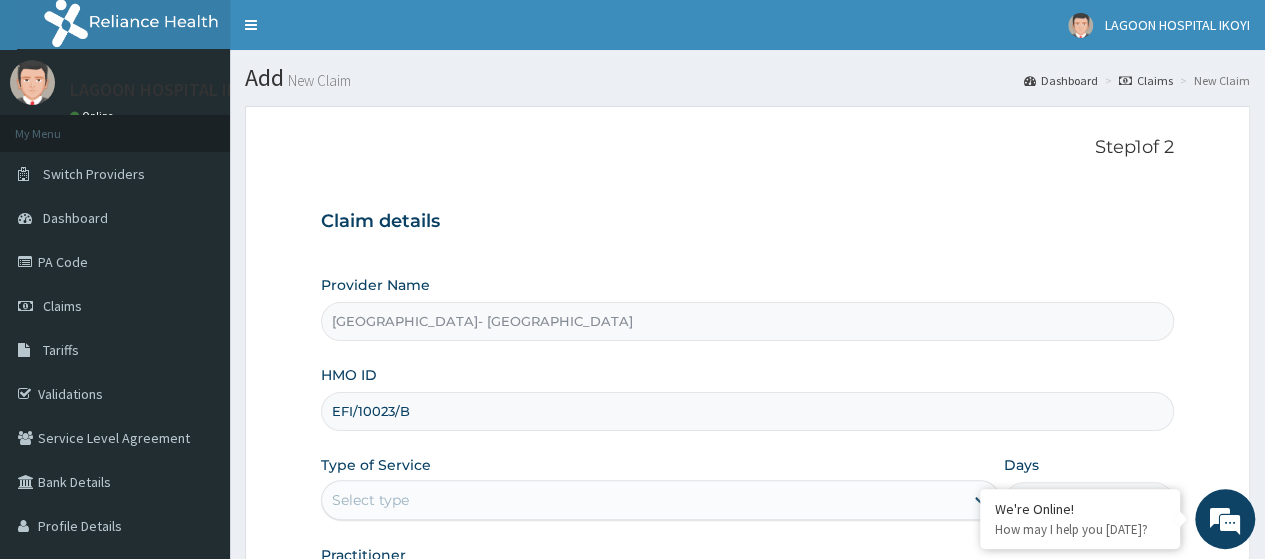 type on "EFI/10023/B" 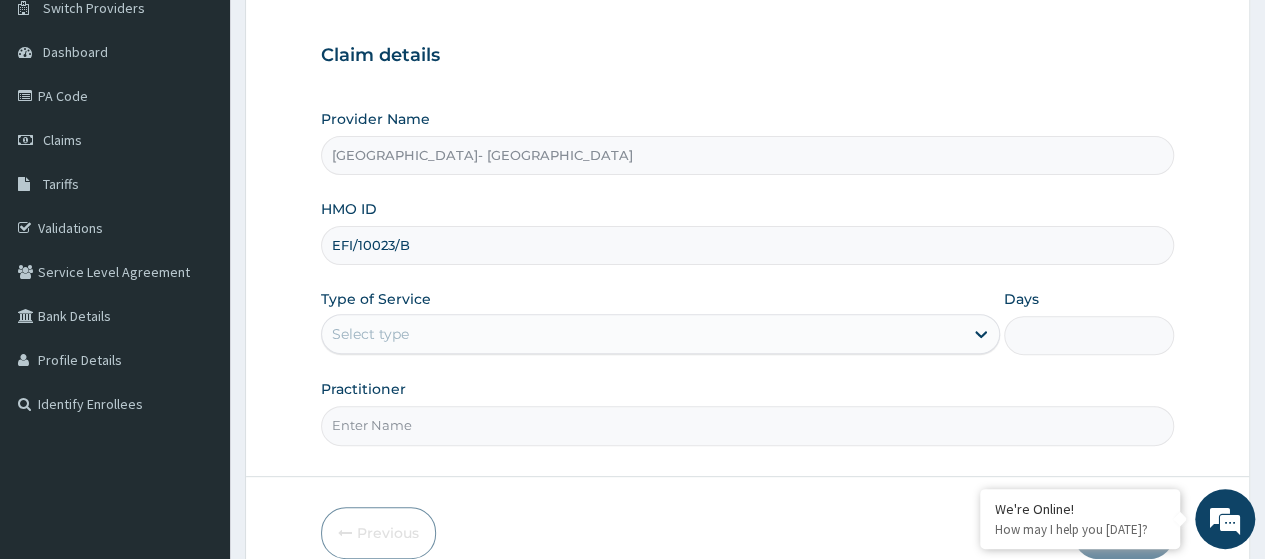 scroll, scrollTop: 178, scrollLeft: 0, axis: vertical 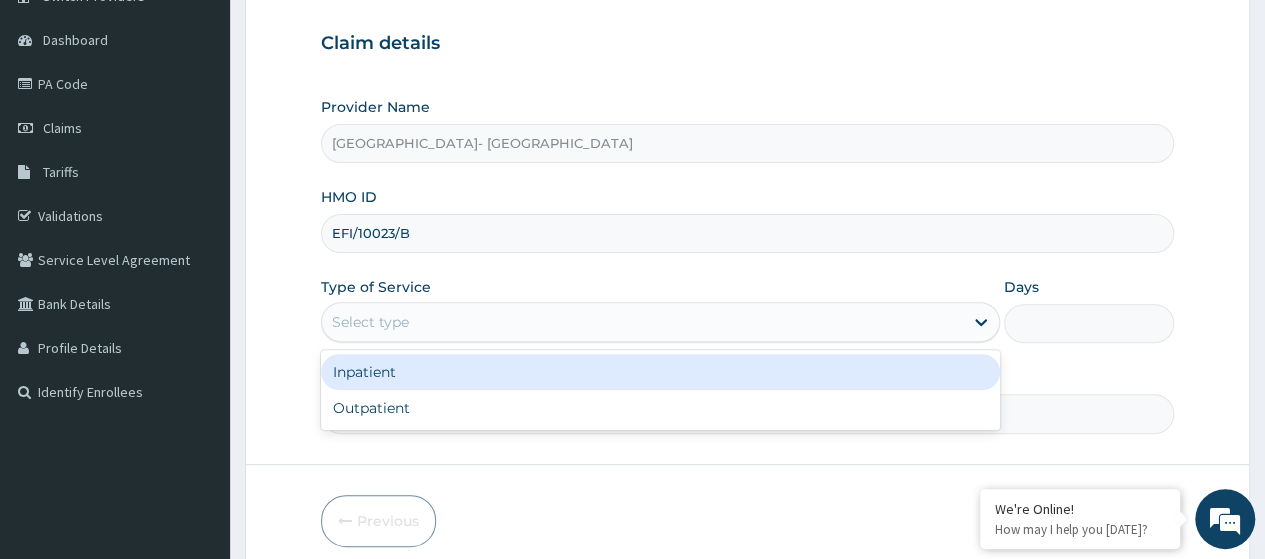 click on "Select type" at bounding box center [642, 322] 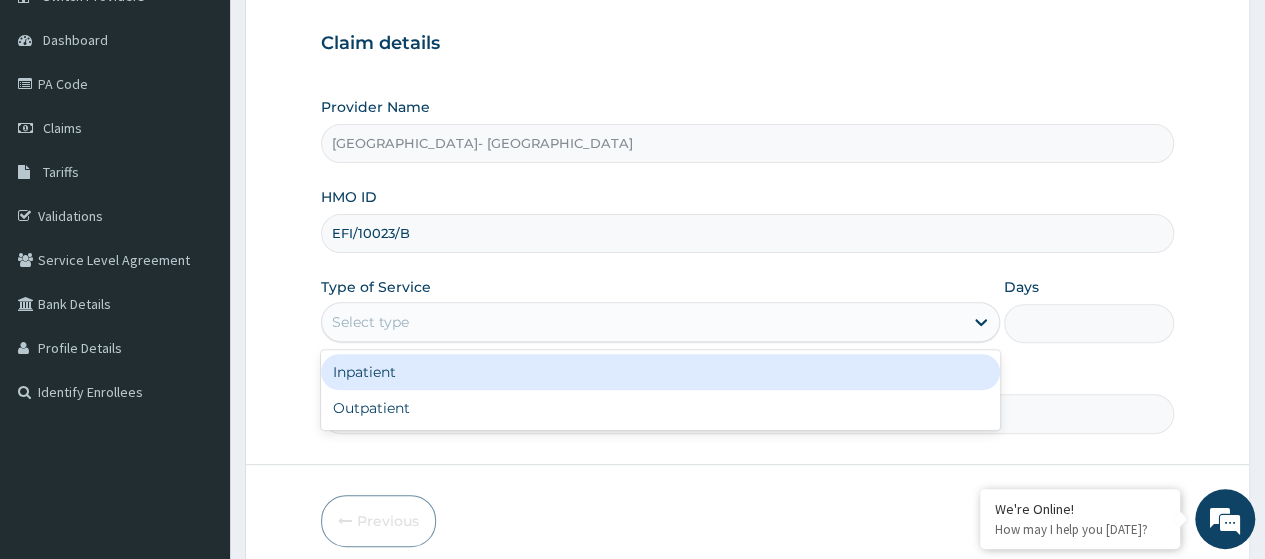 scroll, scrollTop: 0, scrollLeft: 0, axis: both 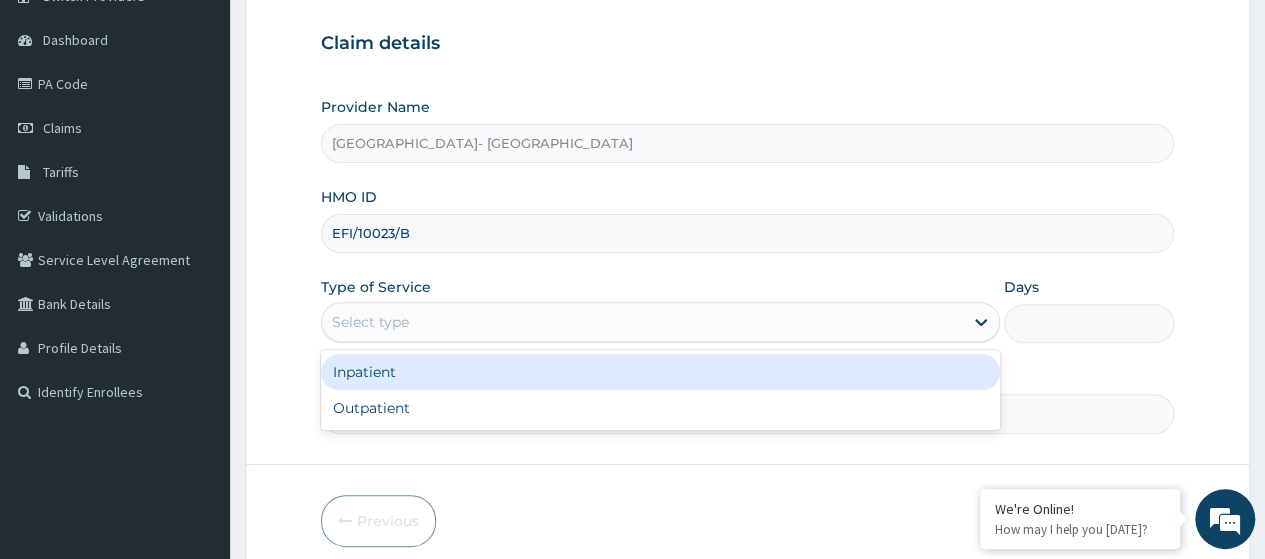 click on "Inpatient" at bounding box center (660, 372) 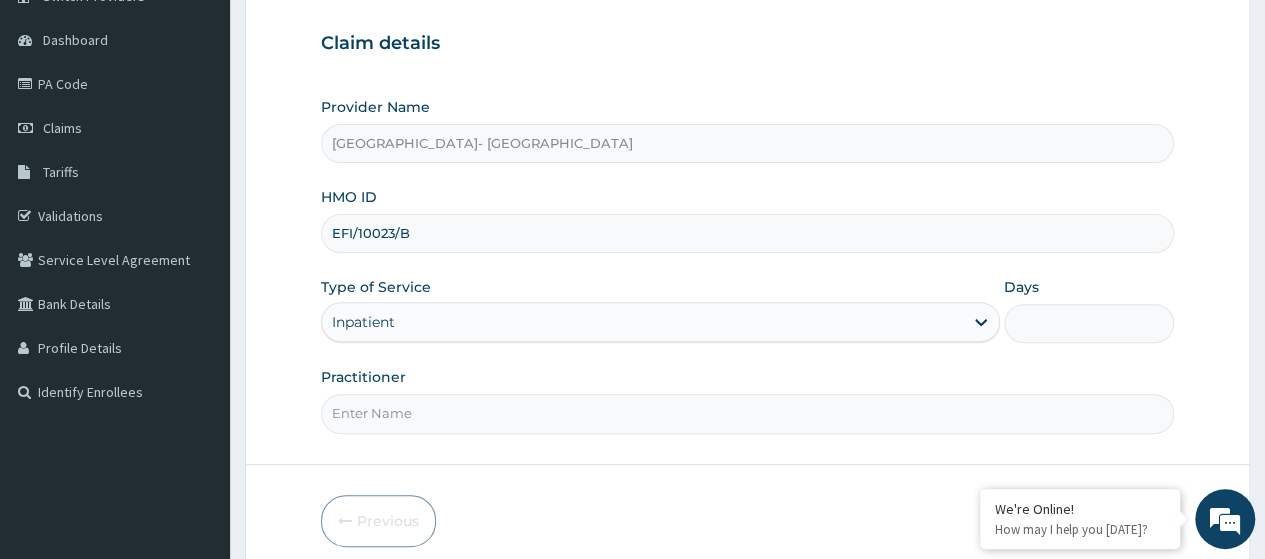 click on "Practitioner" at bounding box center (747, 413) 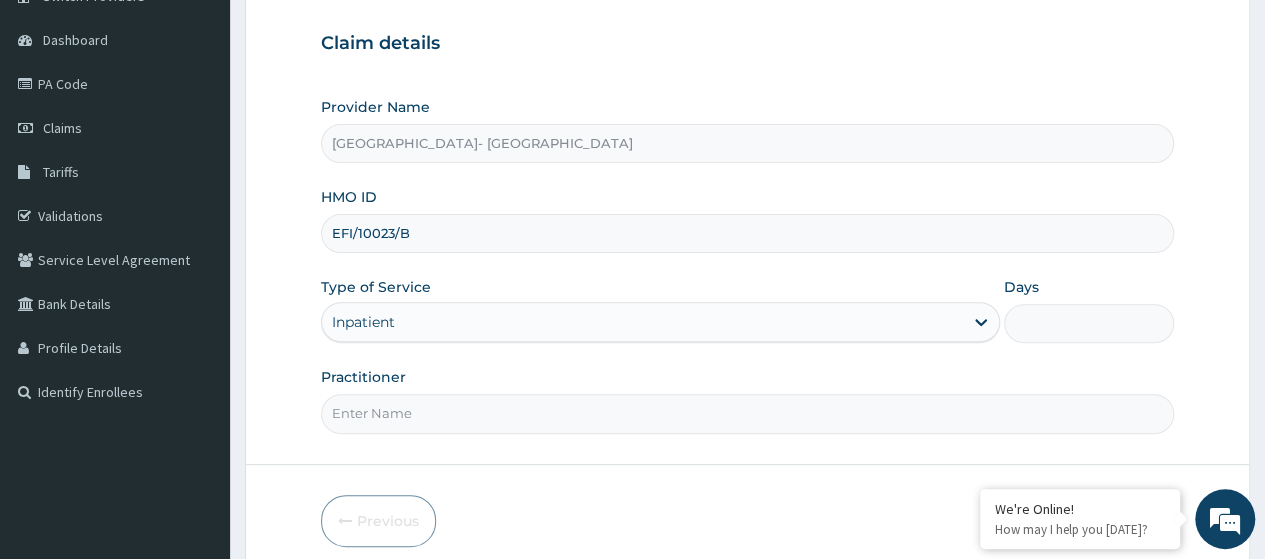 type on "[PERSON_NAME]" 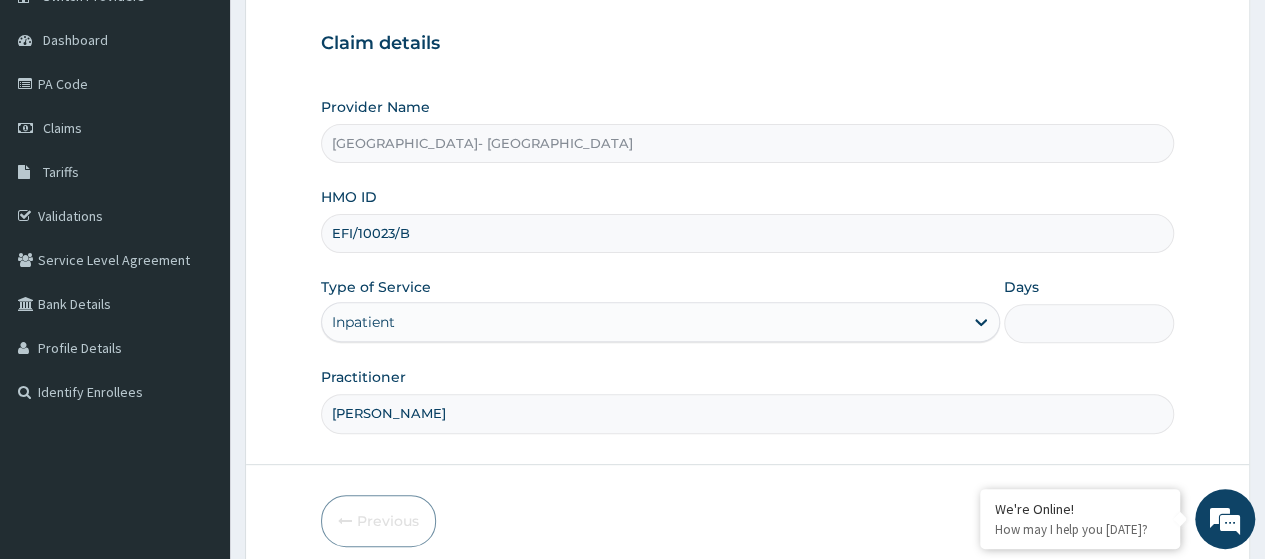 click on "Days" at bounding box center (1089, 323) 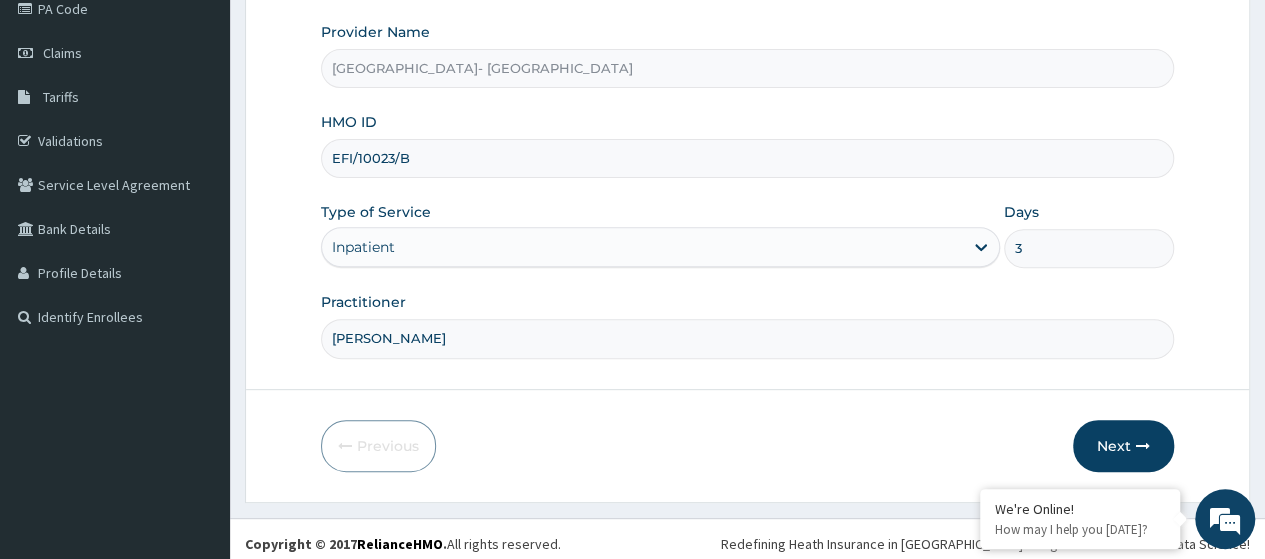 scroll, scrollTop: 258, scrollLeft: 0, axis: vertical 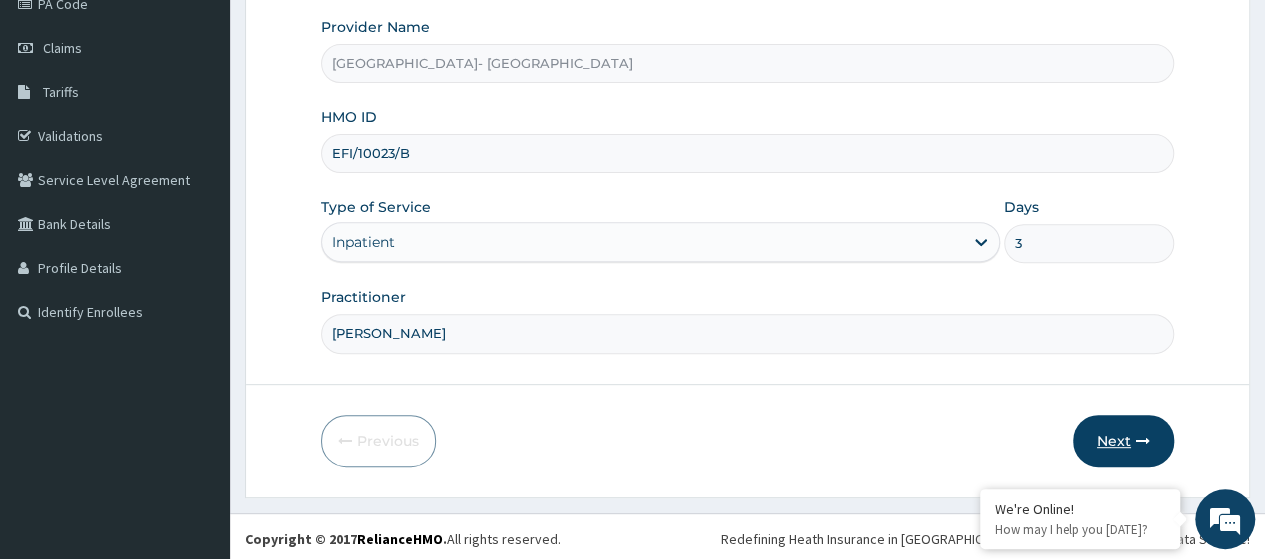 type on "3" 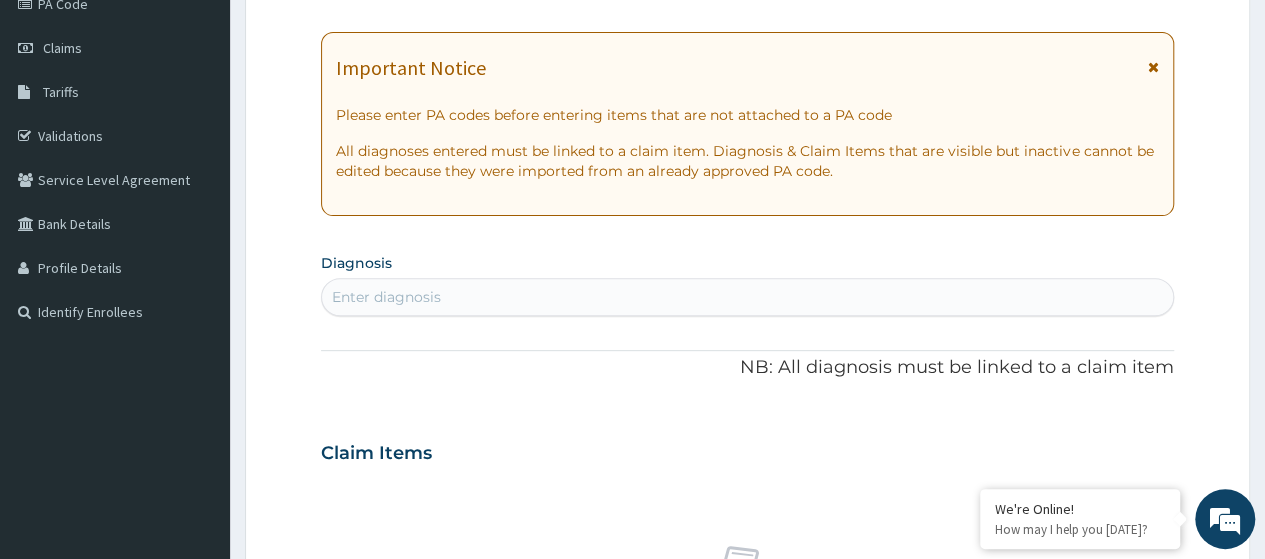 scroll, scrollTop: 0, scrollLeft: 0, axis: both 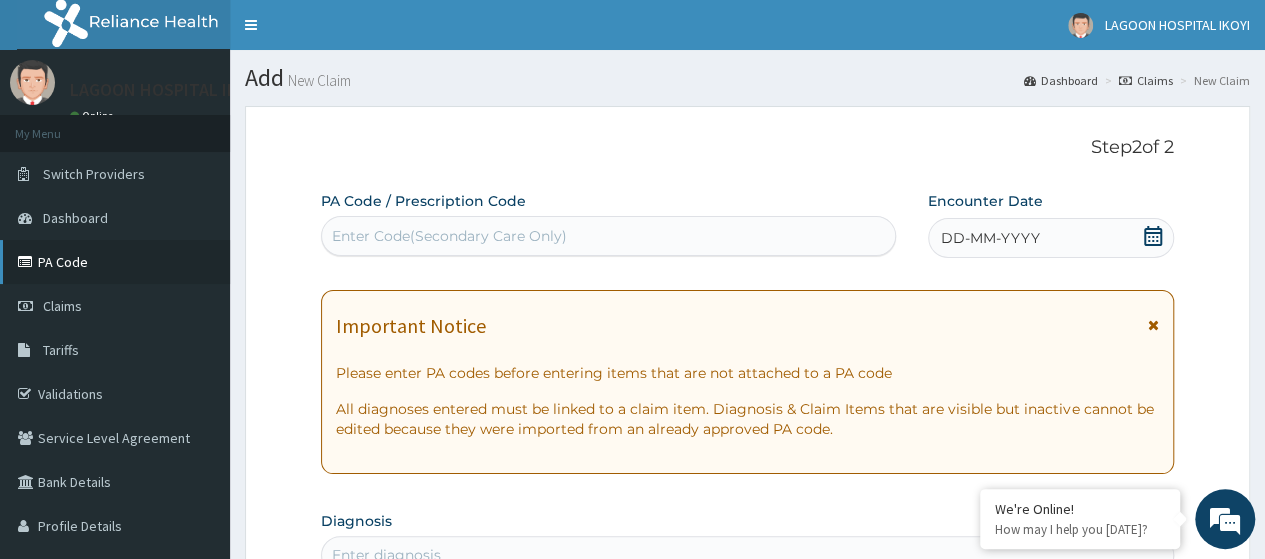 click on "PA Code" at bounding box center [115, 262] 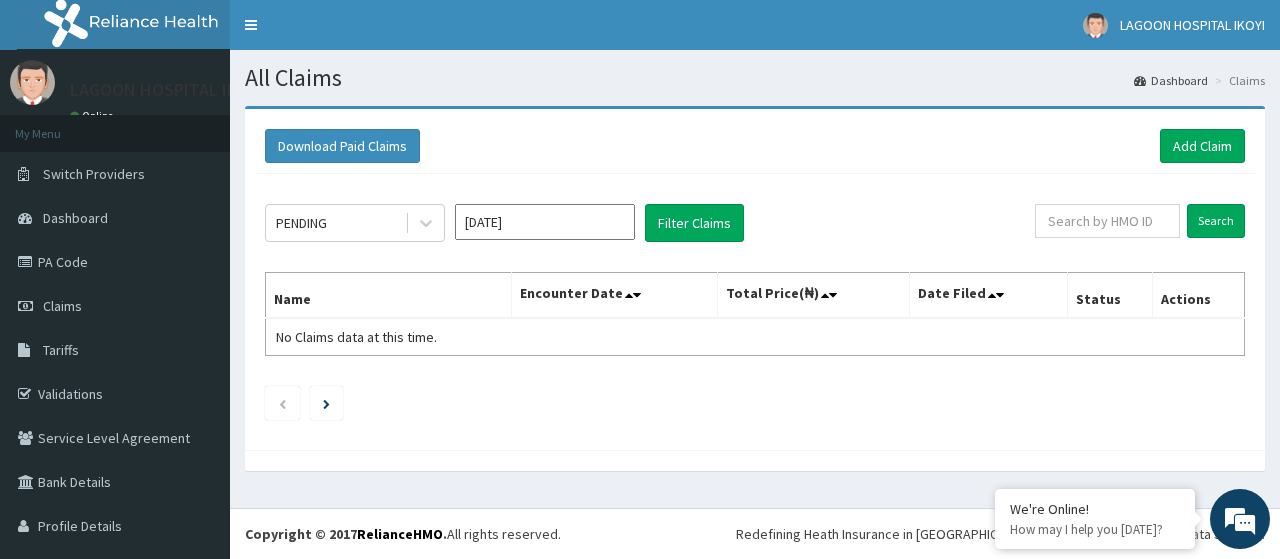 scroll, scrollTop: 0, scrollLeft: 0, axis: both 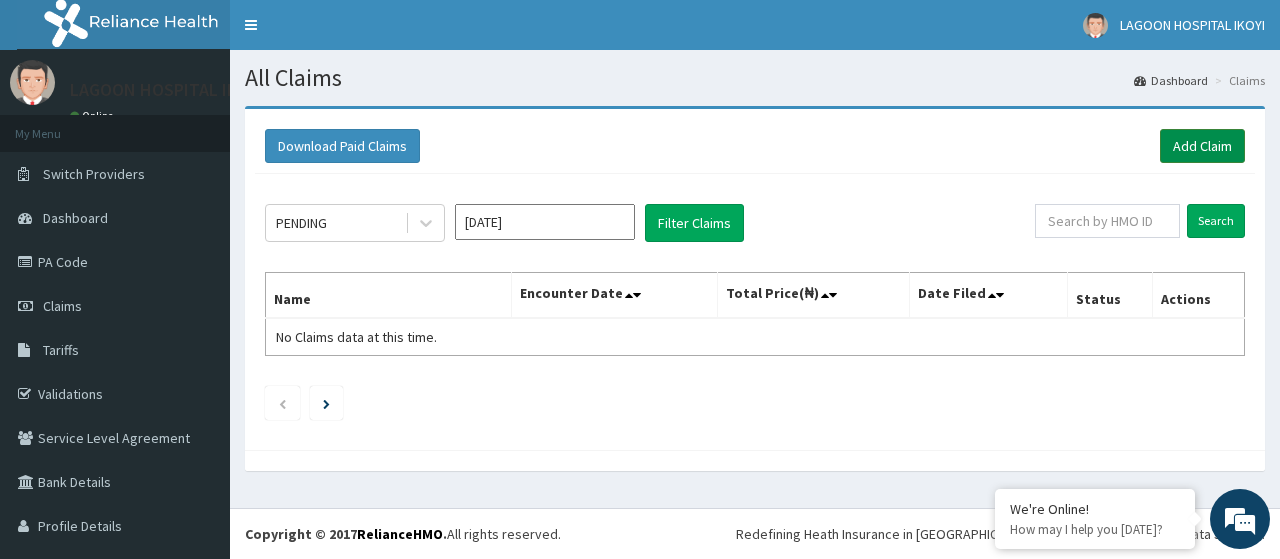 click on "Add Claim" at bounding box center (1202, 146) 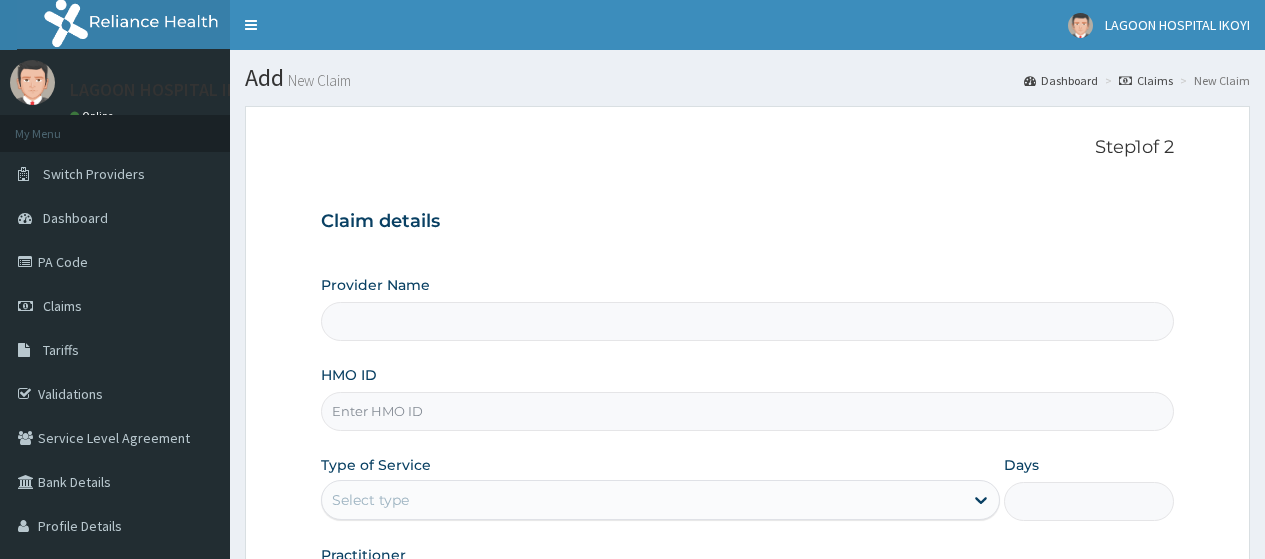 scroll, scrollTop: 0, scrollLeft: 0, axis: both 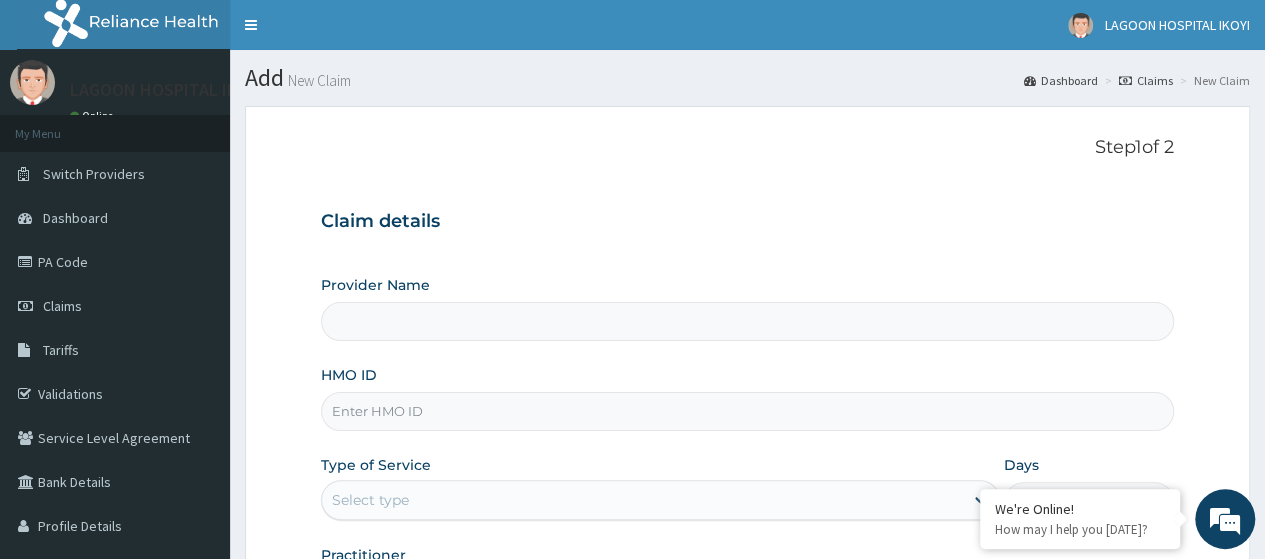 click on "HMO ID" at bounding box center (747, 411) 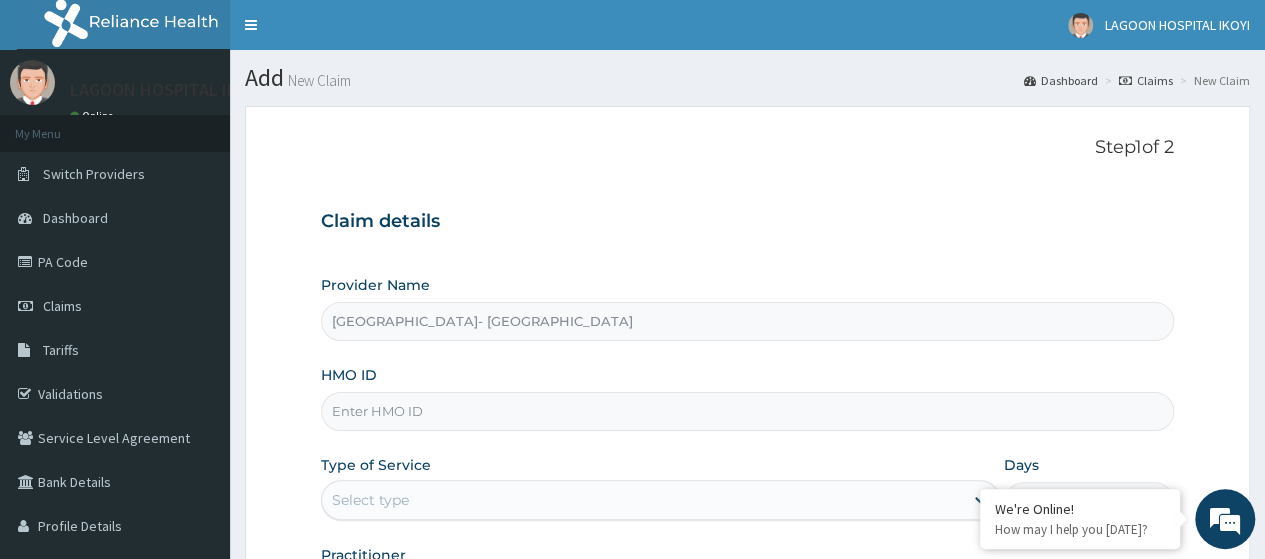 paste on "EFI/10023/B" 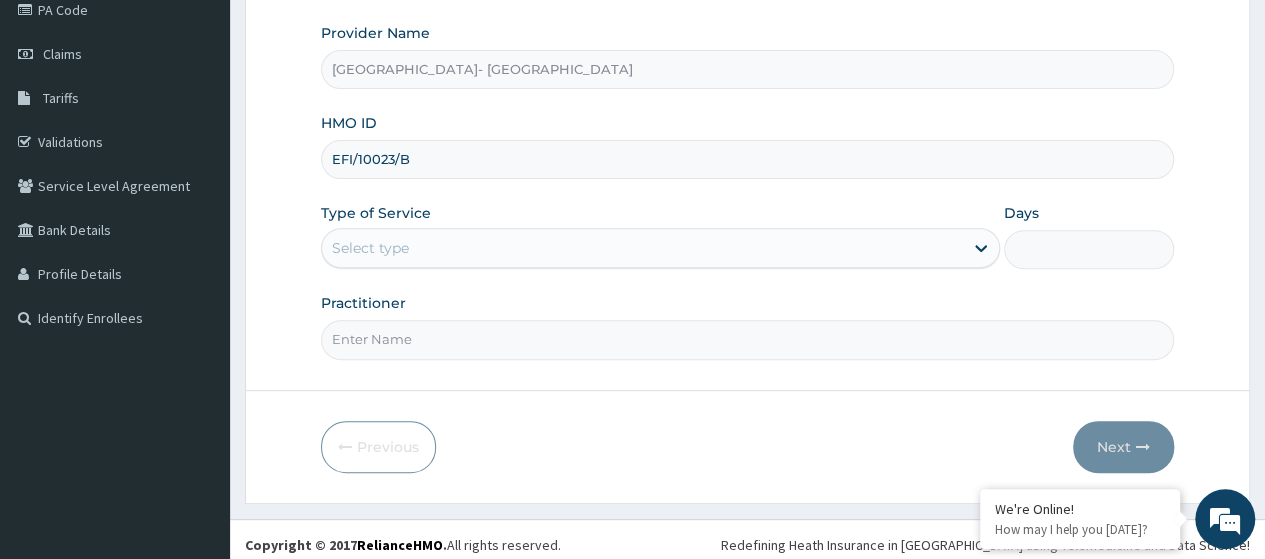 scroll, scrollTop: 258, scrollLeft: 0, axis: vertical 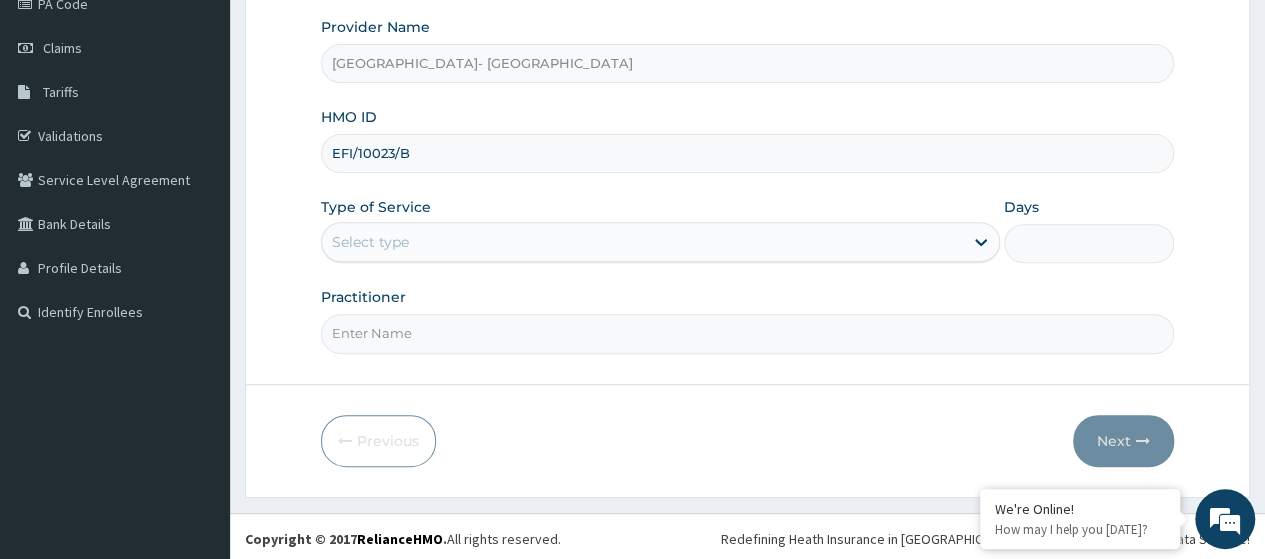 type on "EFI/10023/B" 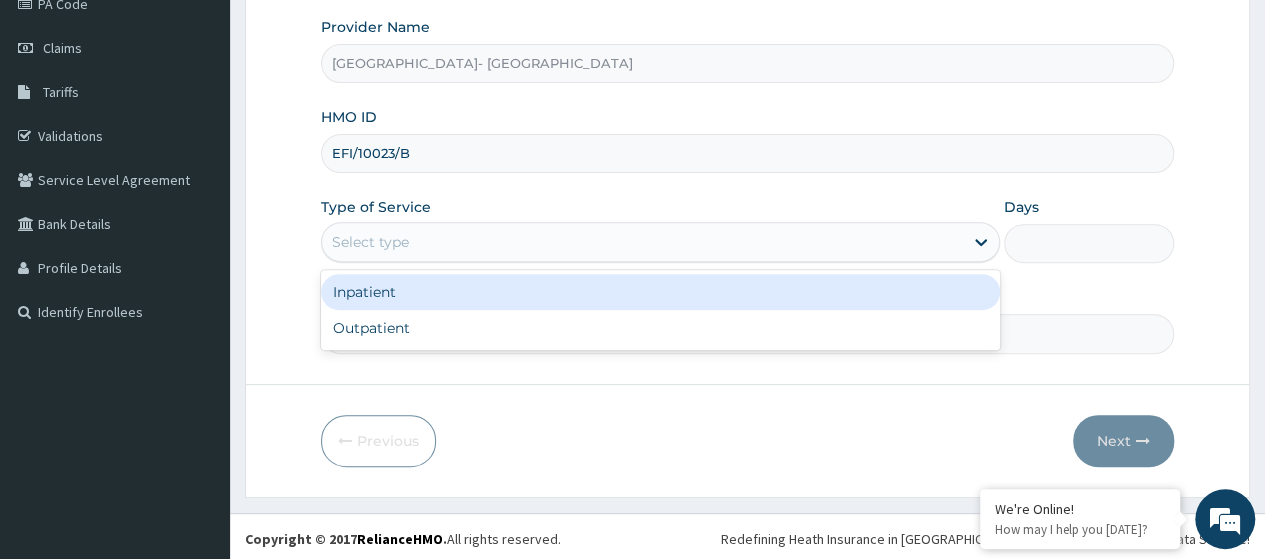 click on "Select type" at bounding box center (370, 242) 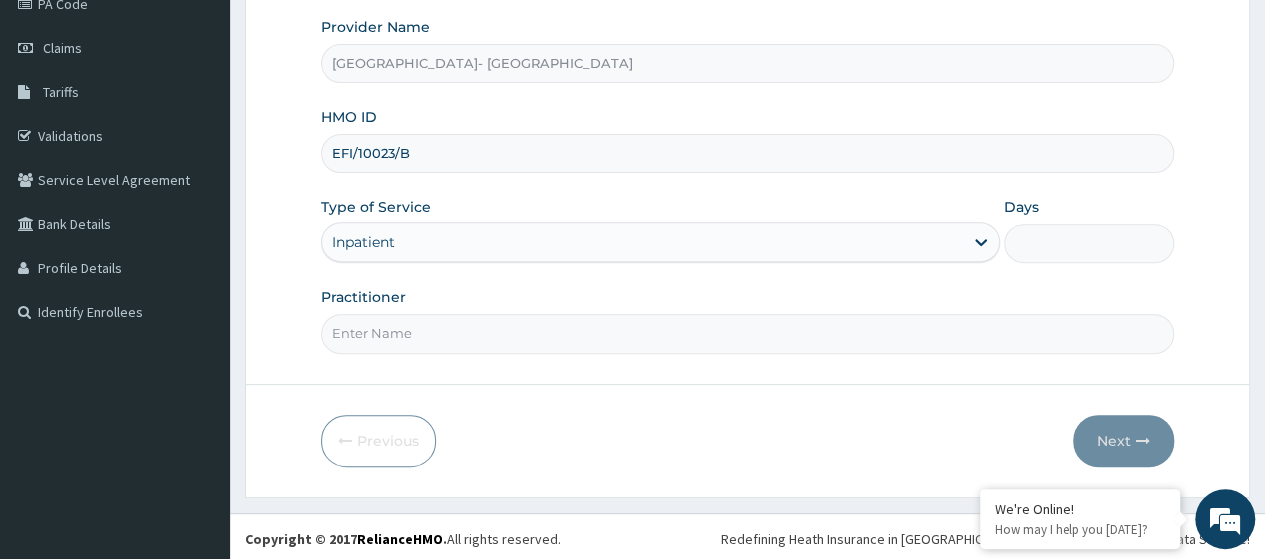 click on "Practitioner" at bounding box center [747, 320] 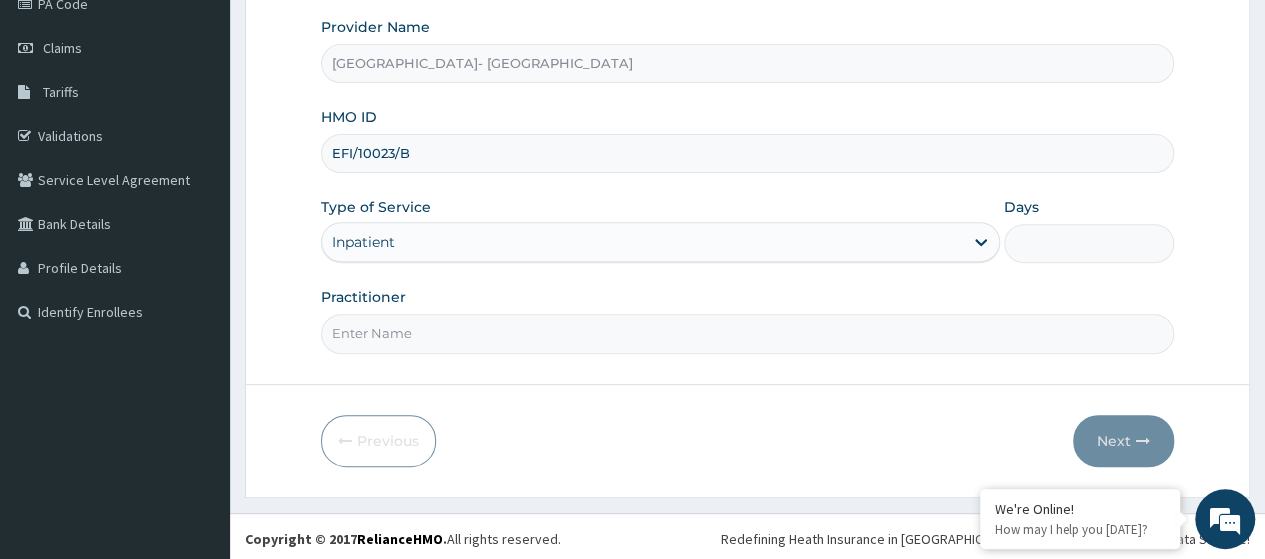 click on "Practitioner" at bounding box center (747, 333) 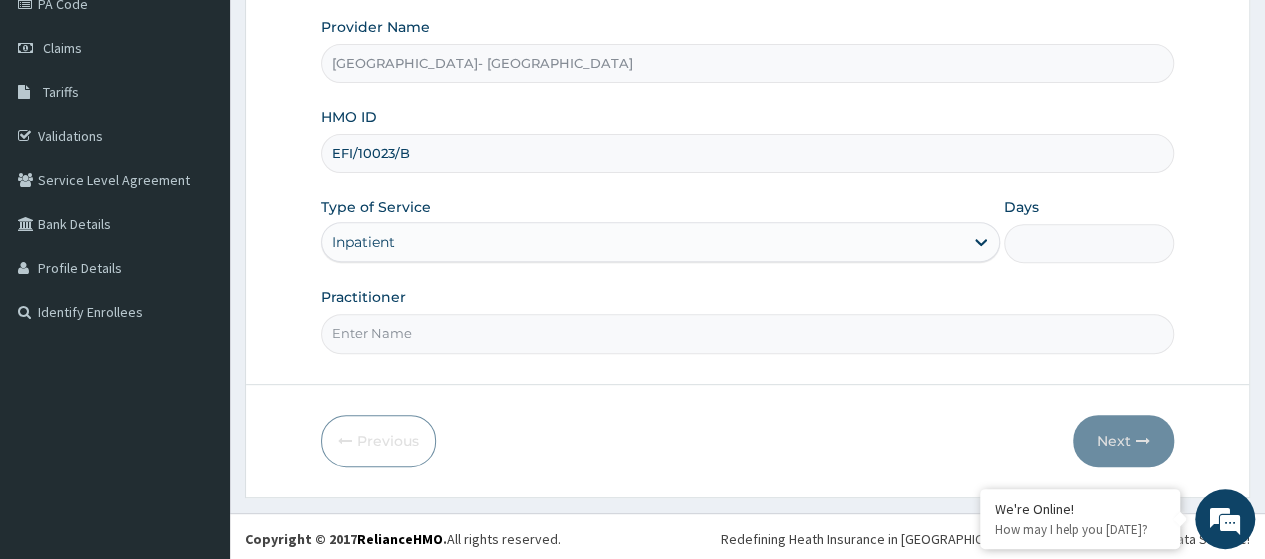 type on "[PERSON_NAME]" 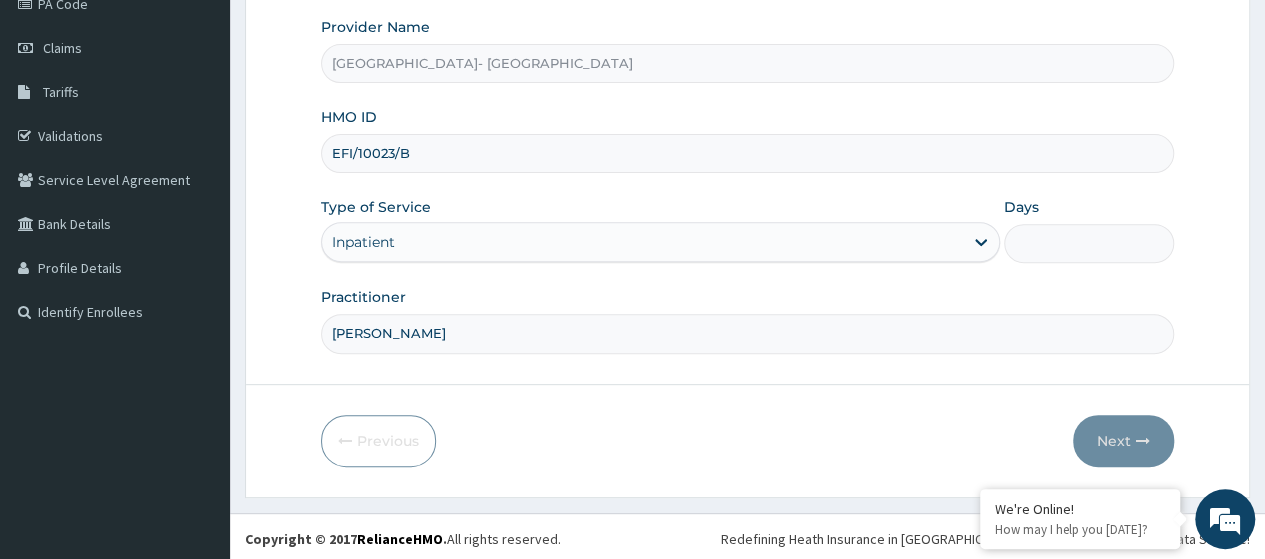 click on "Days" at bounding box center (1089, 243) 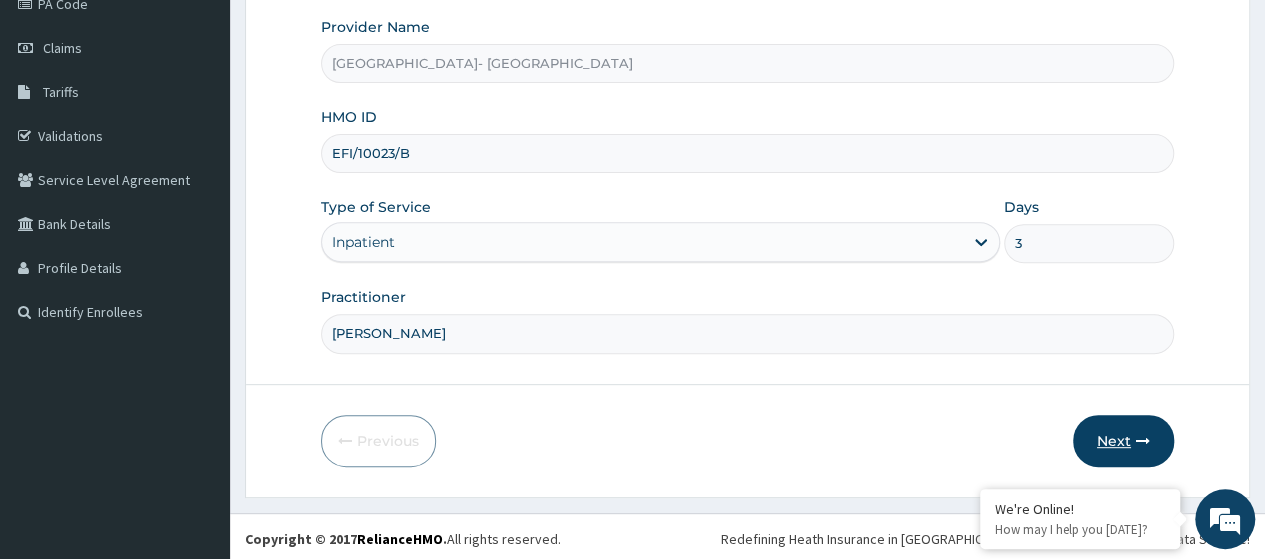 type on "3" 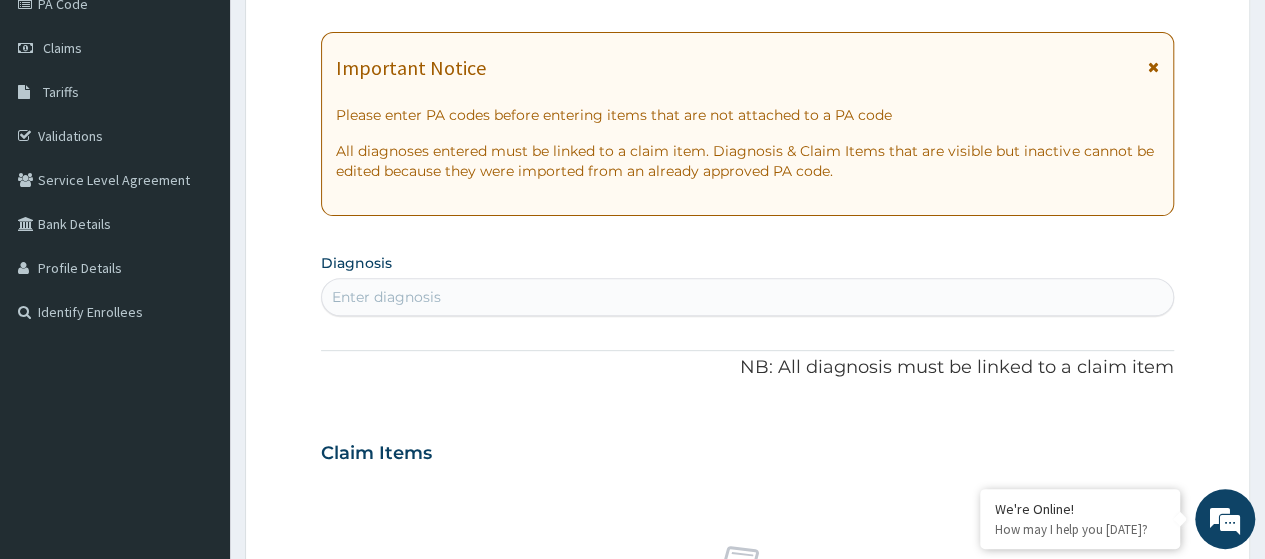 scroll, scrollTop: 0, scrollLeft: 0, axis: both 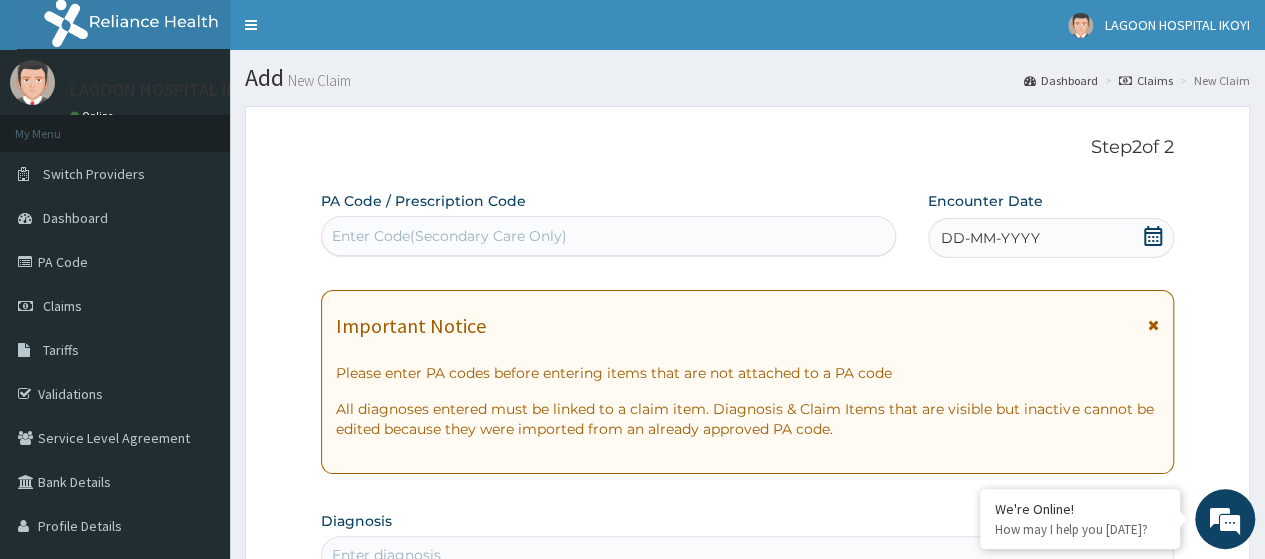 click on "Enter Code(Secondary Care Only)" at bounding box center (449, 236) 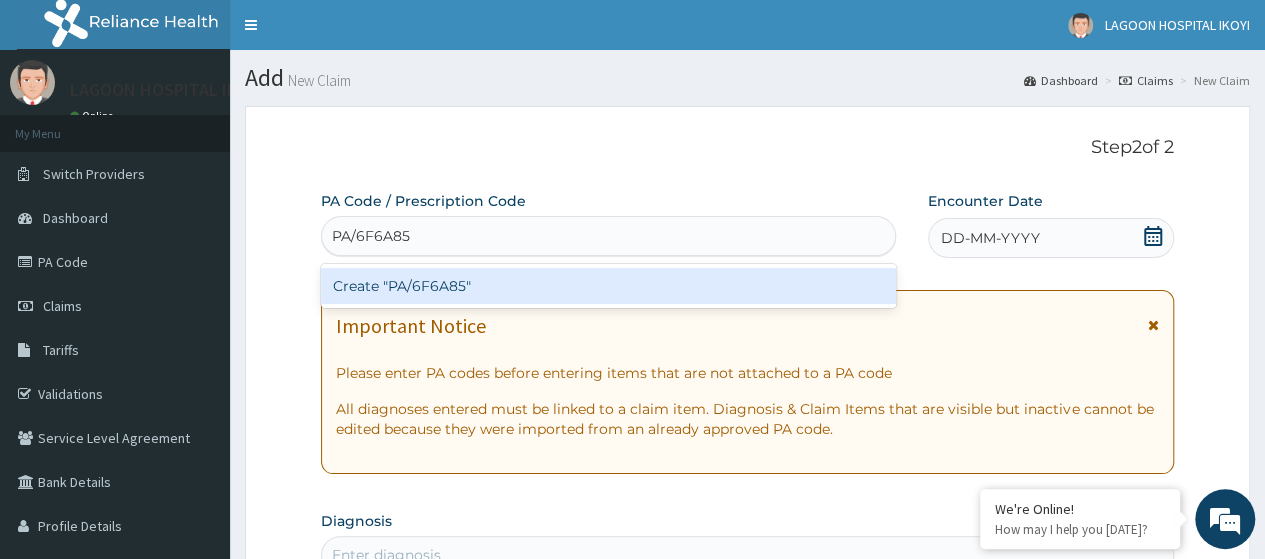 click on "Create "PA/6F6A85"" at bounding box center (608, 286) 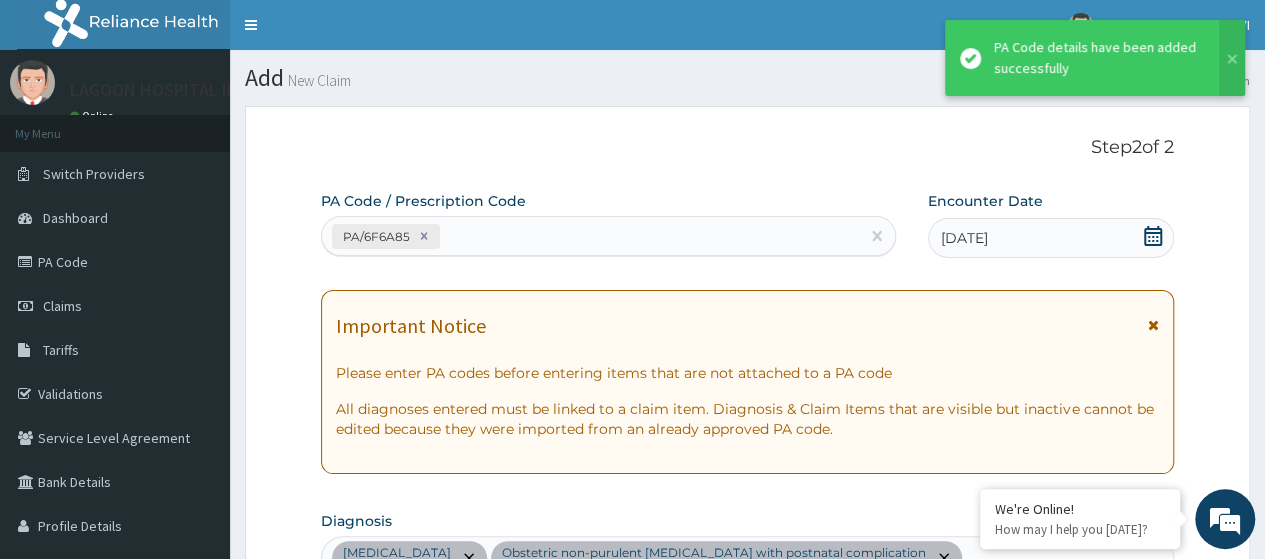 scroll, scrollTop: 690, scrollLeft: 0, axis: vertical 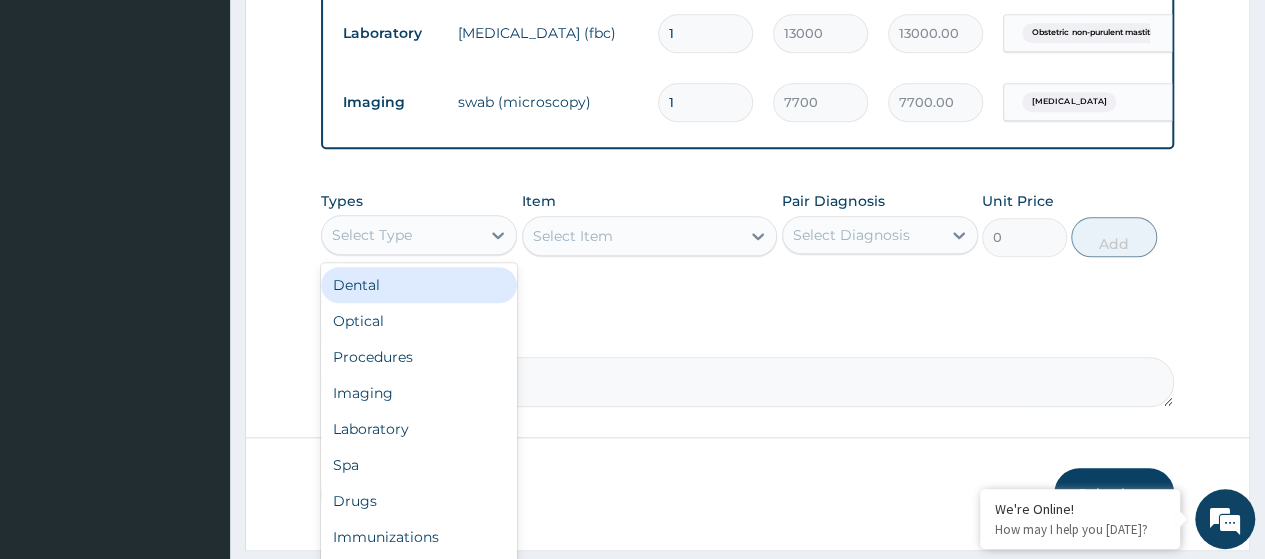 click on "Select Type" at bounding box center [372, 235] 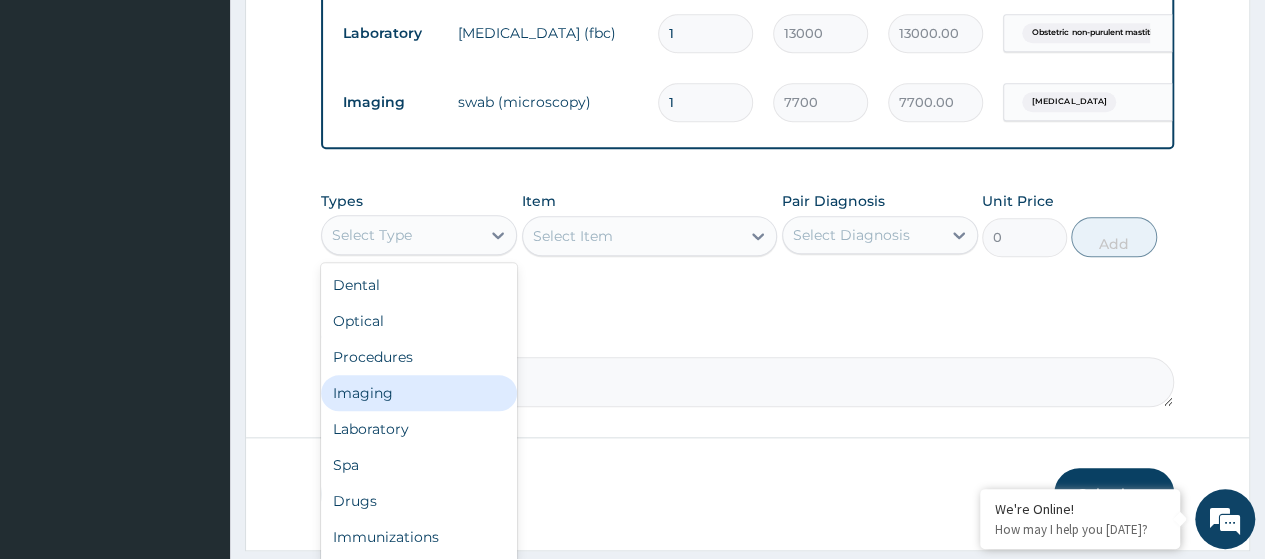 click on "Imaging" at bounding box center [419, 393] 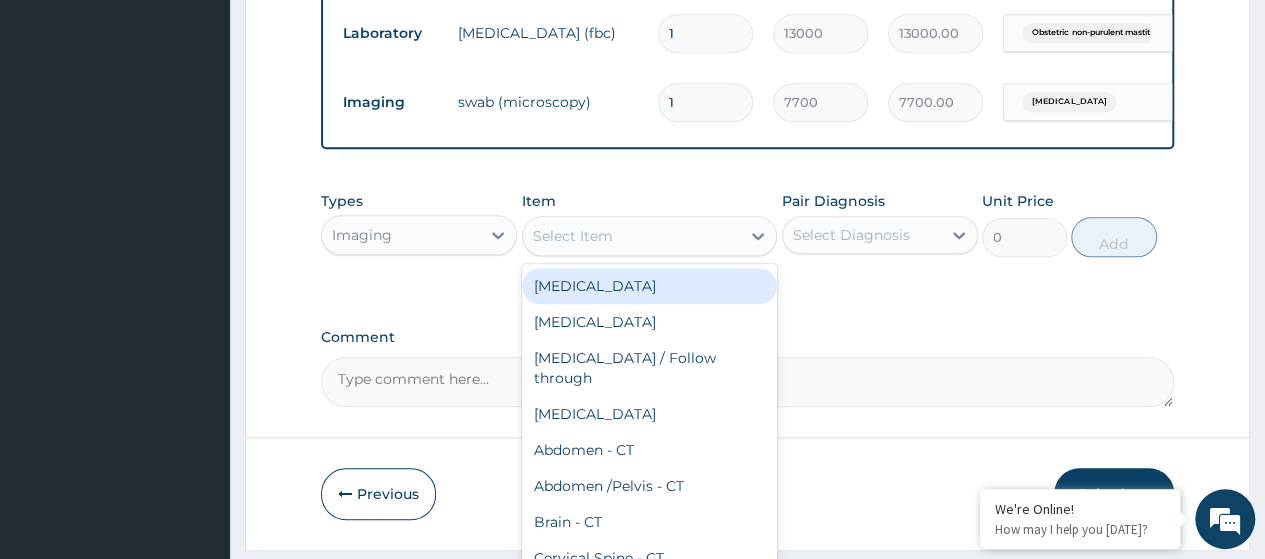 click on "Select Item" at bounding box center [573, 236] 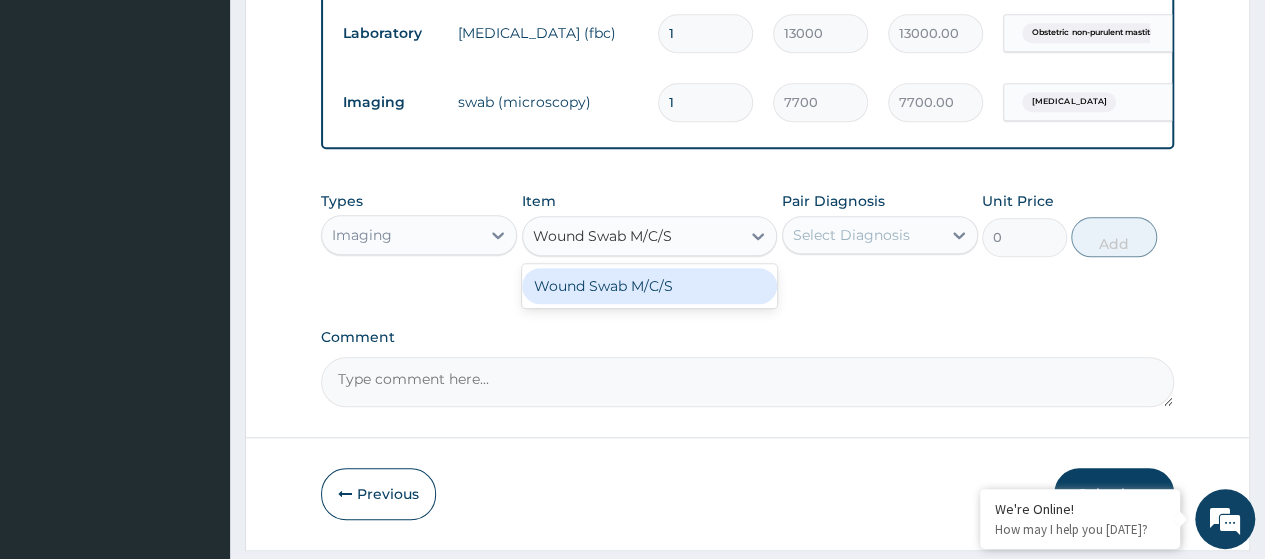 drag, startPoint x: 598, startPoint y: 302, endPoint x: 868, endPoint y: 295, distance: 270.09073 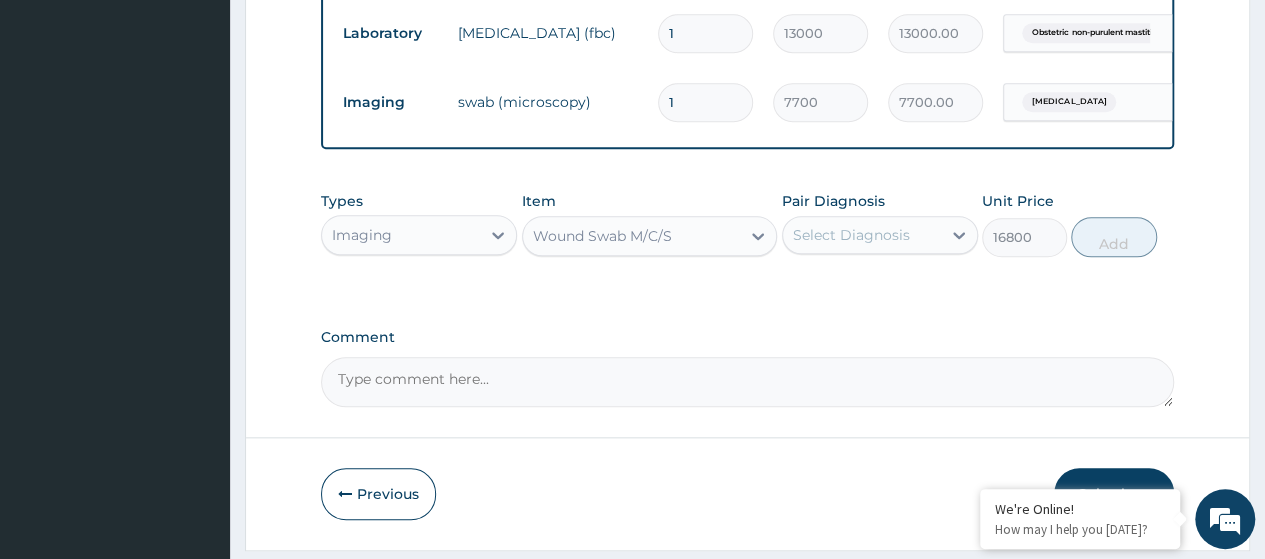 click on "Select Diagnosis" at bounding box center [851, 235] 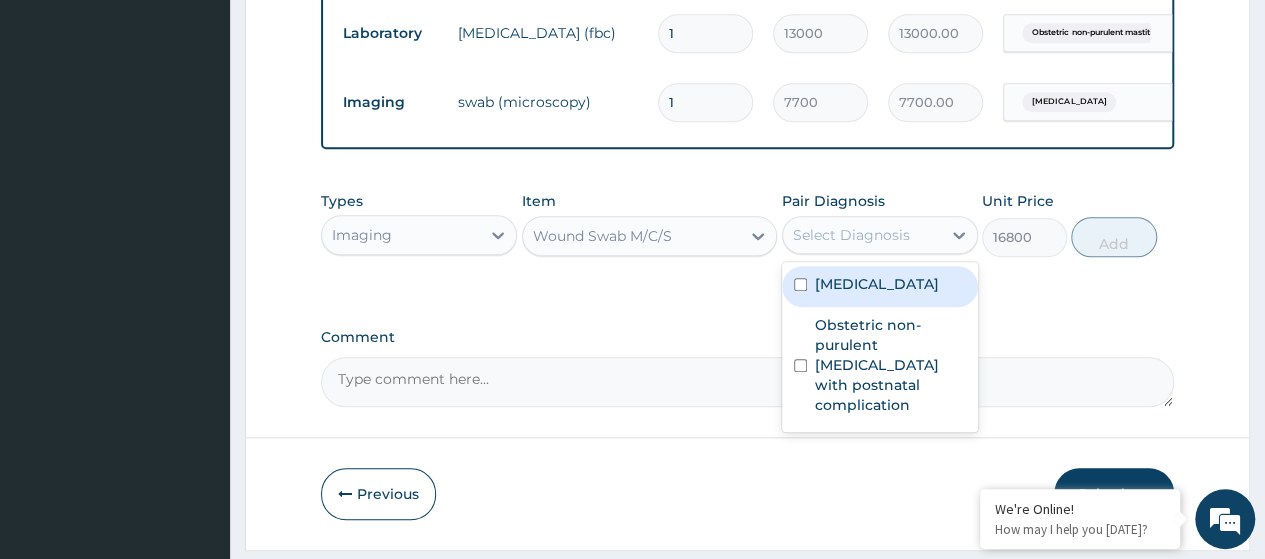 click on "Mammary duct ectasia" at bounding box center (877, 284) 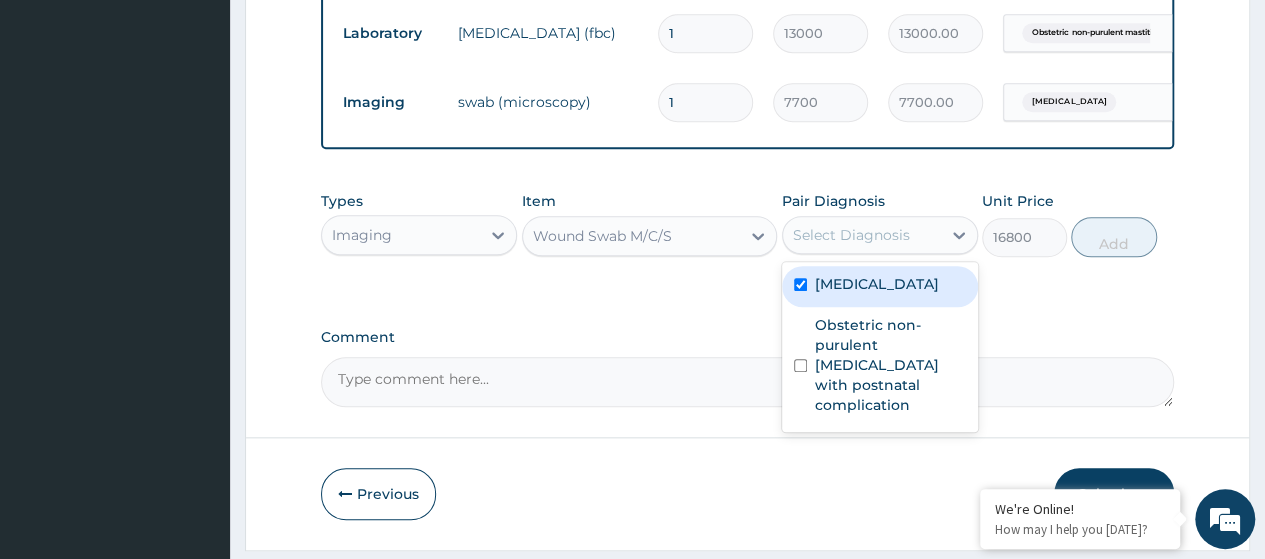checkbox on "true" 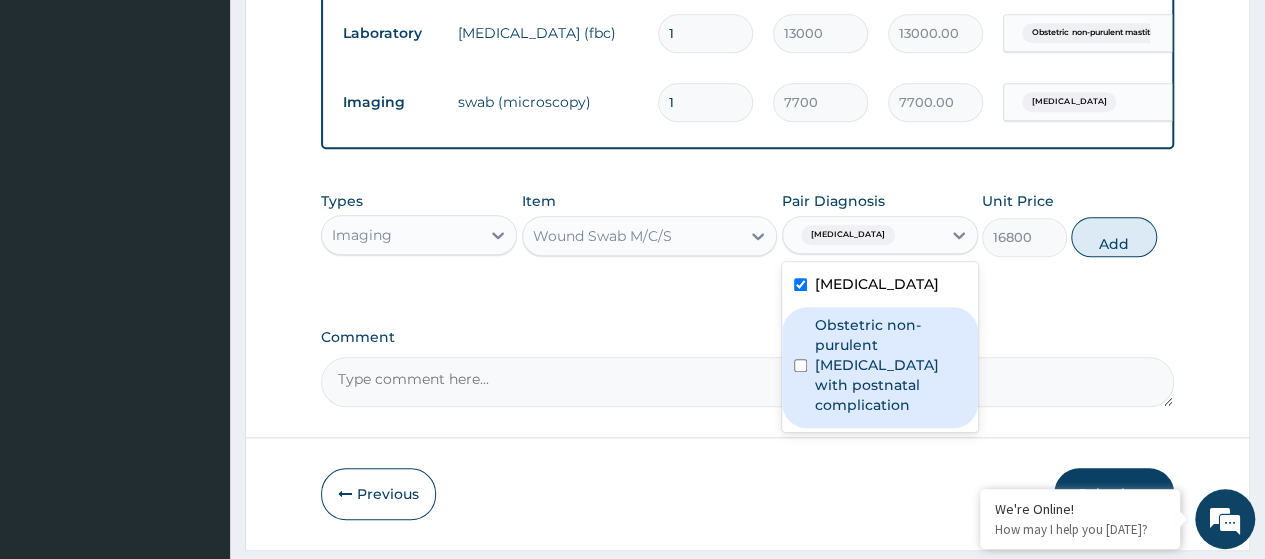 click on "Obstetric non-purulent mastitis with postnatal complication" at bounding box center [890, 365] 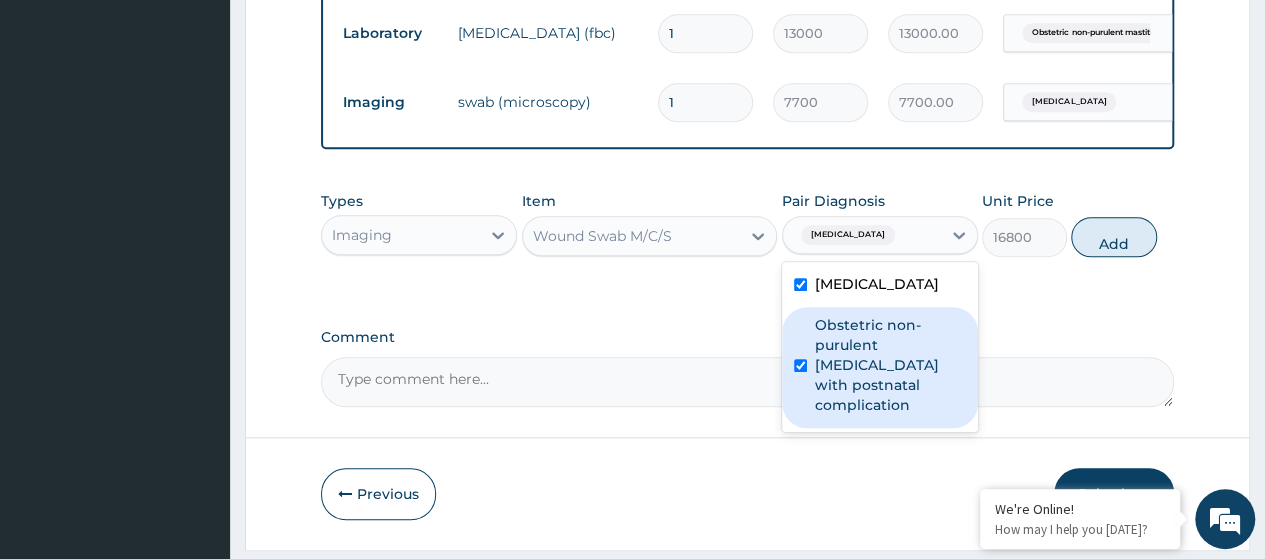 checkbox on "true" 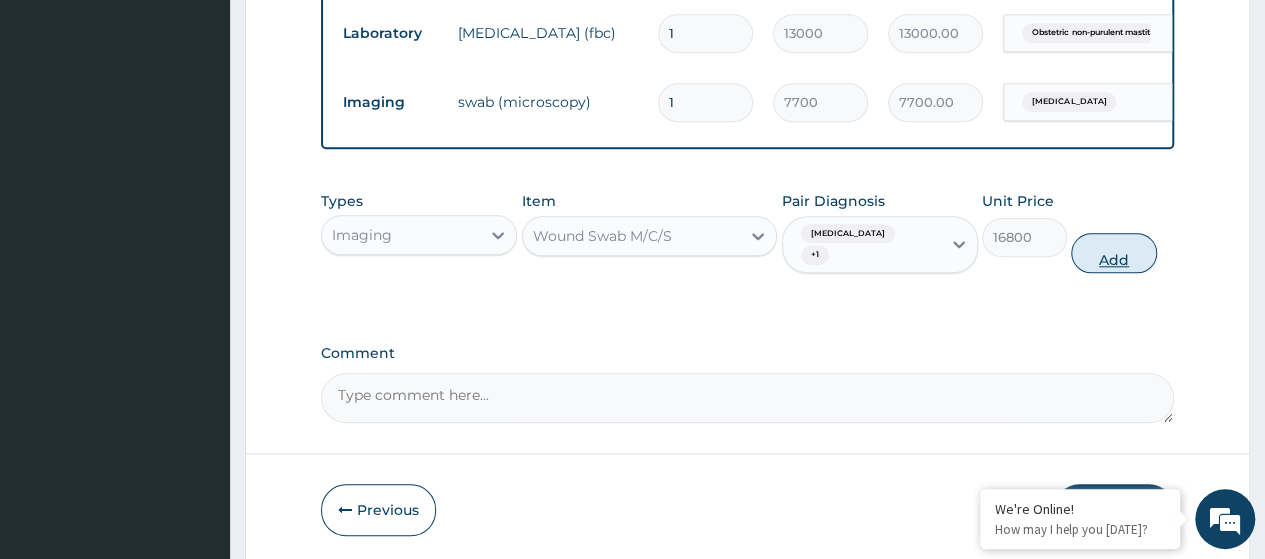 click on "Add" at bounding box center (1113, 253) 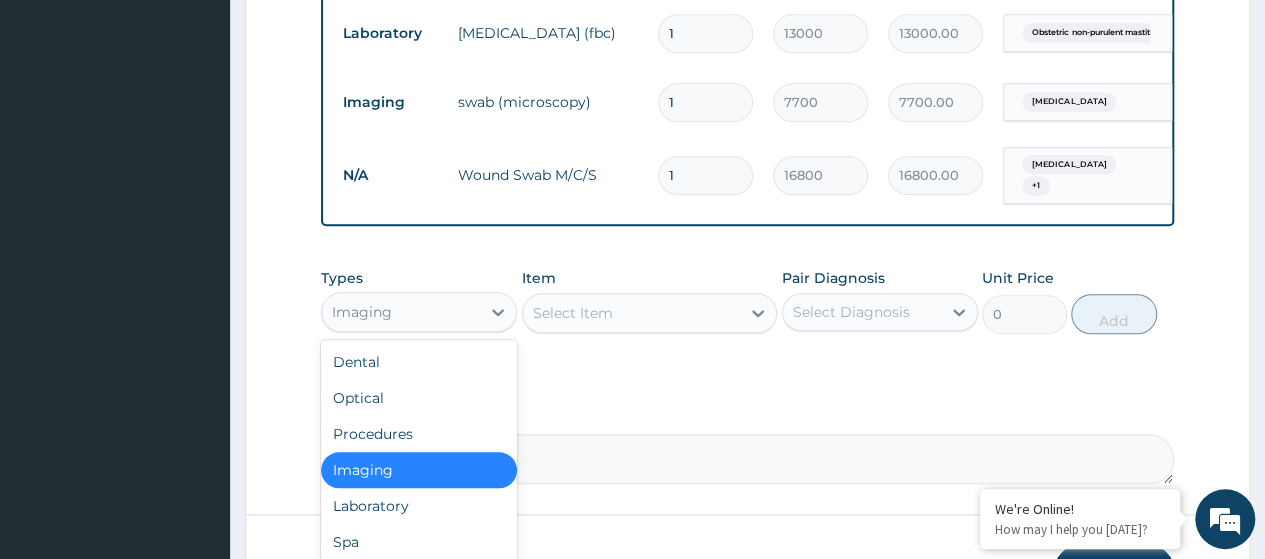 click on "Imaging" at bounding box center (401, 312) 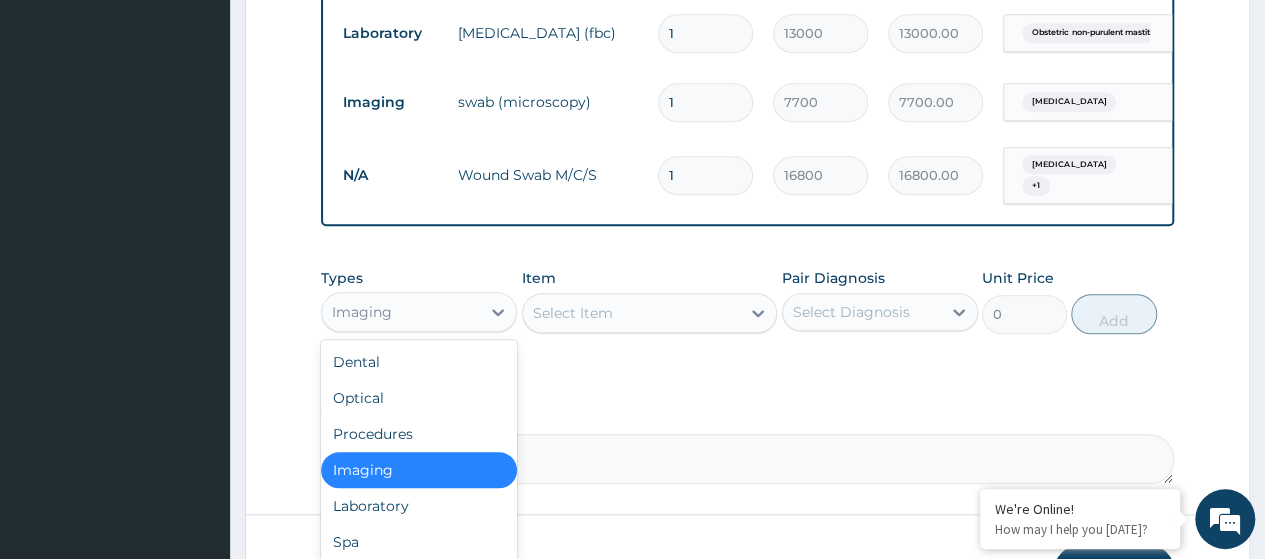 scroll, scrollTop: 68, scrollLeft: 0, axis: vertical 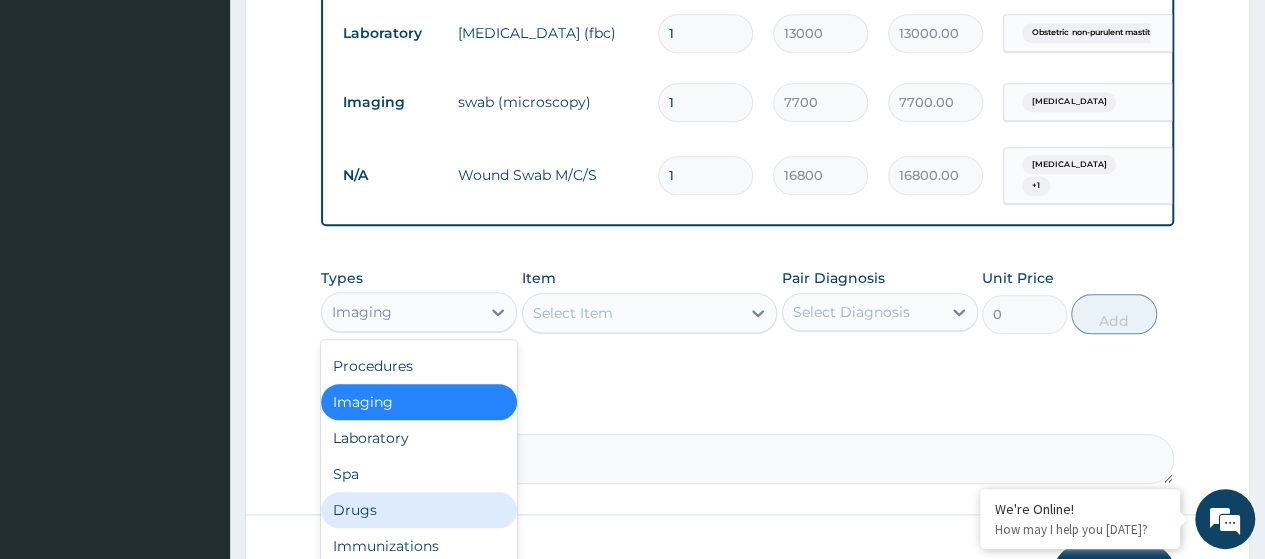 click on "Drugs" at bounding box center (419, 510) 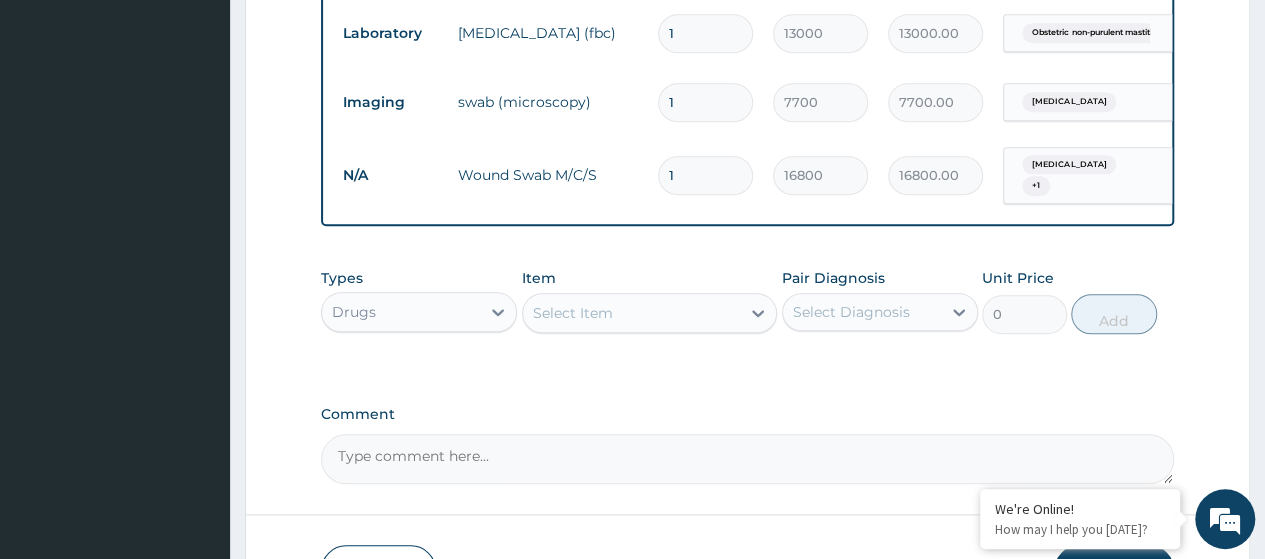 click on "Select Item" at bounding box center (573, 313) 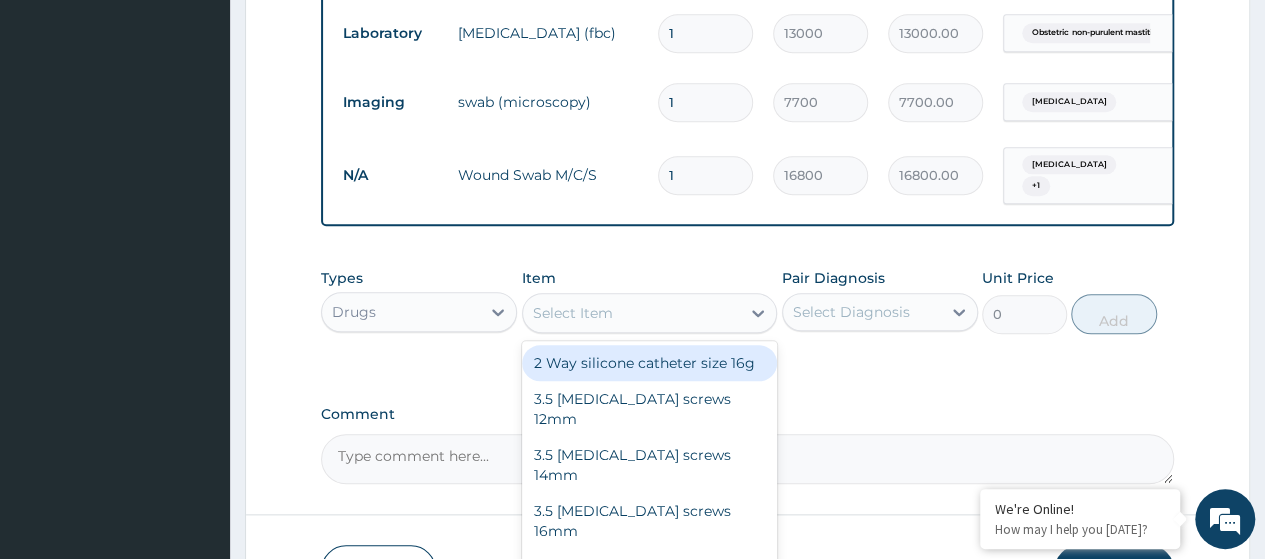 paste on "Paracetamol 500Mgtab (Dr00906)" 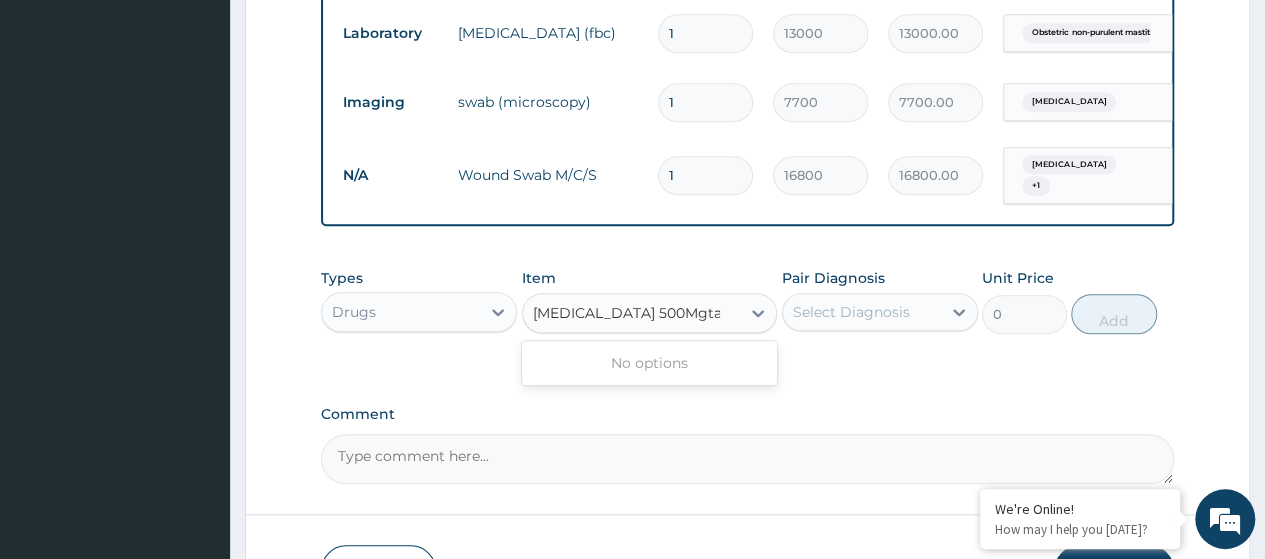 scroll, scrollTop: 0, scrollLeft: 0, axis: both 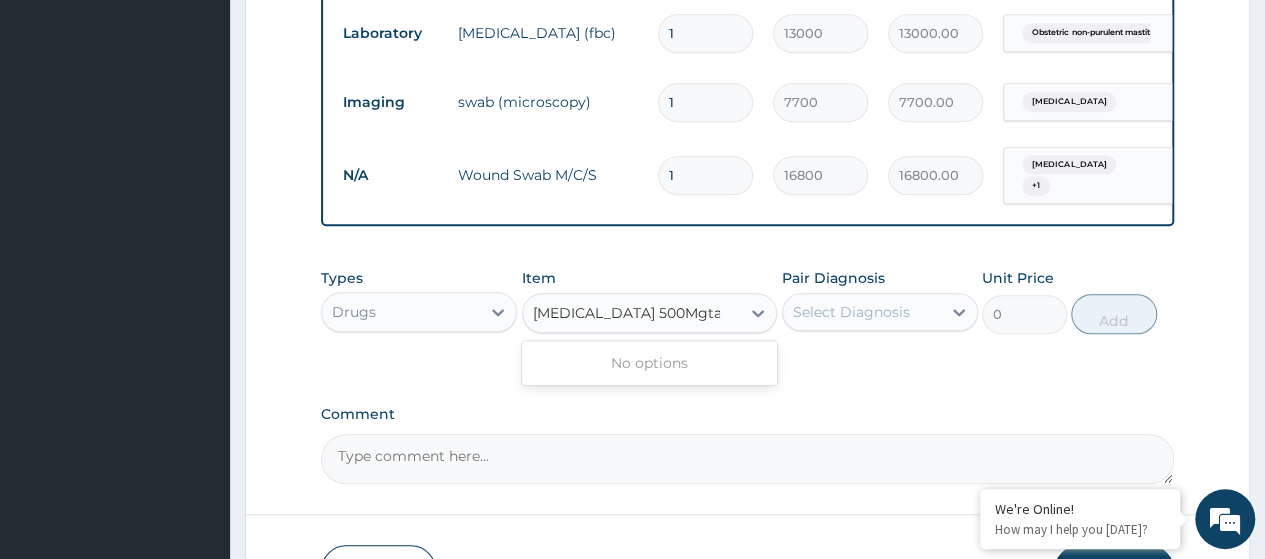 type on "Paracetamol 500Mgta" 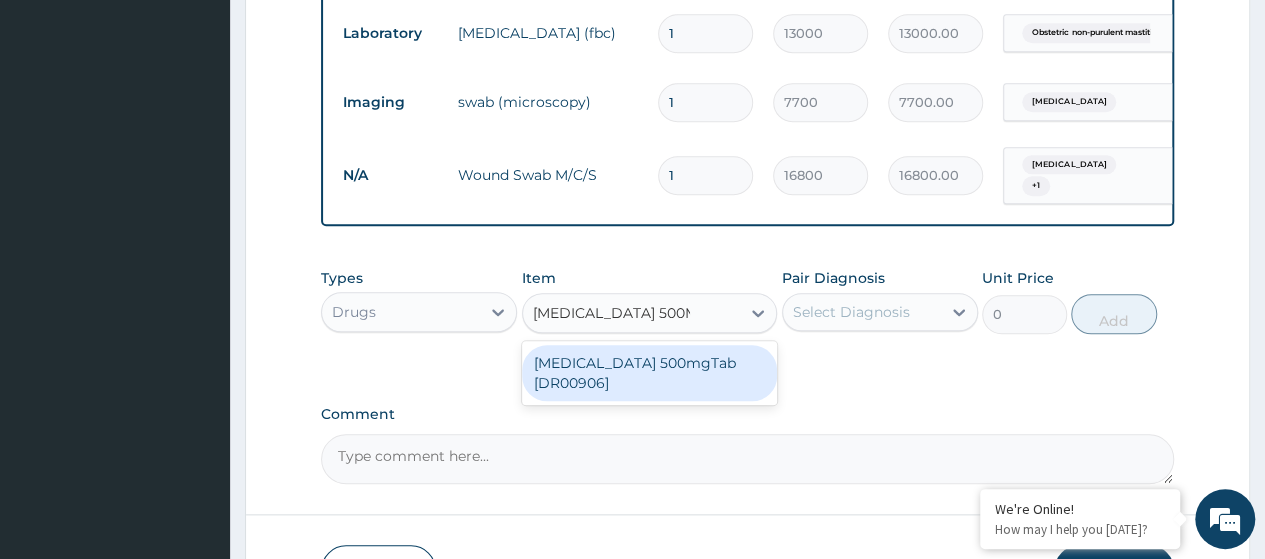 click on "Paracetamol 500mgTab [DR00906]" at bounding box center [650, 373] 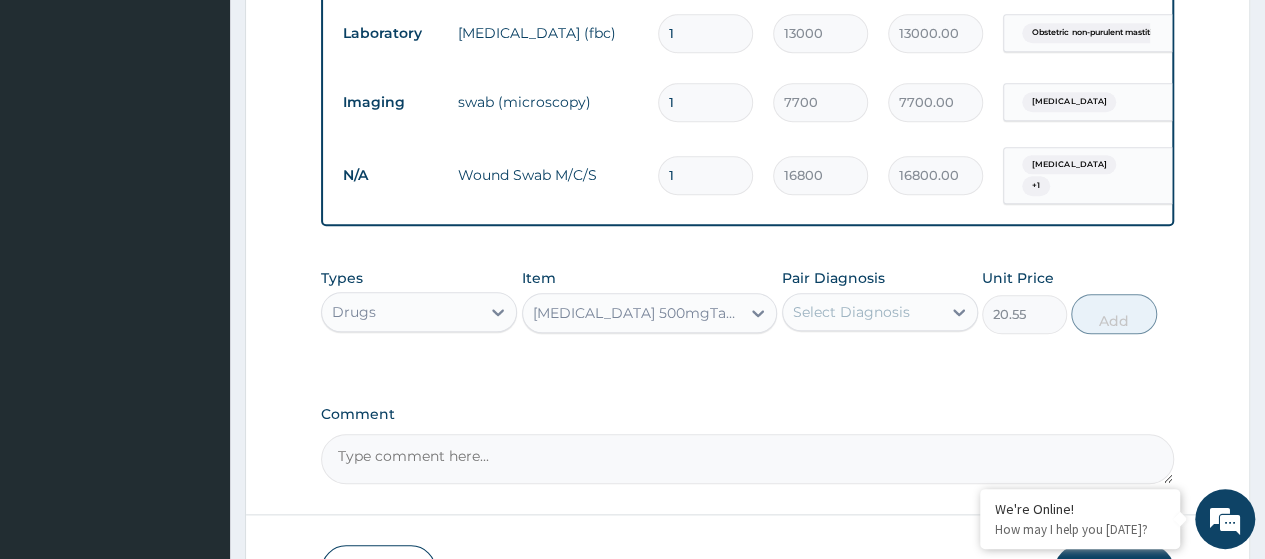 click on "Select Diagnosis" at bounding box center [851, 312] 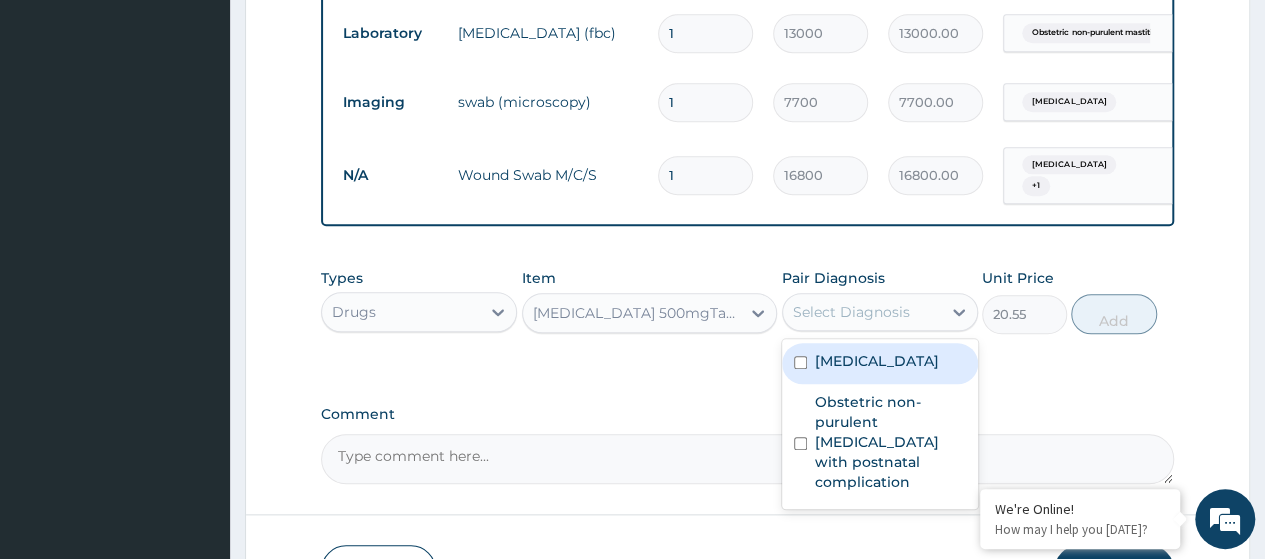 click on "Mammary duct ectasia" at bounding box center (877, 361) 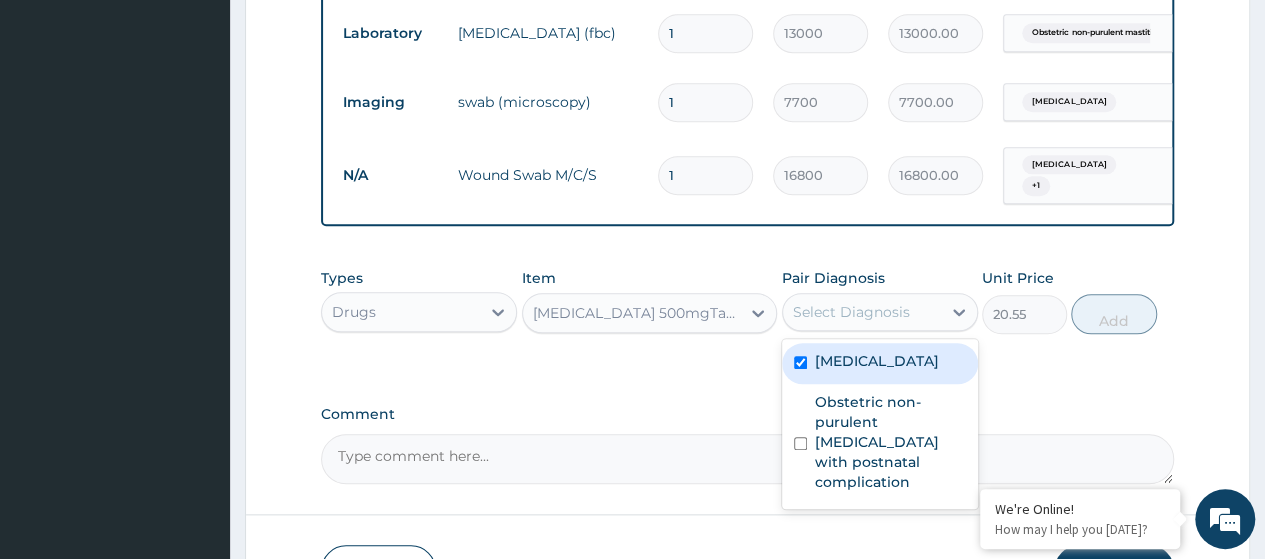 checkbox on "true" 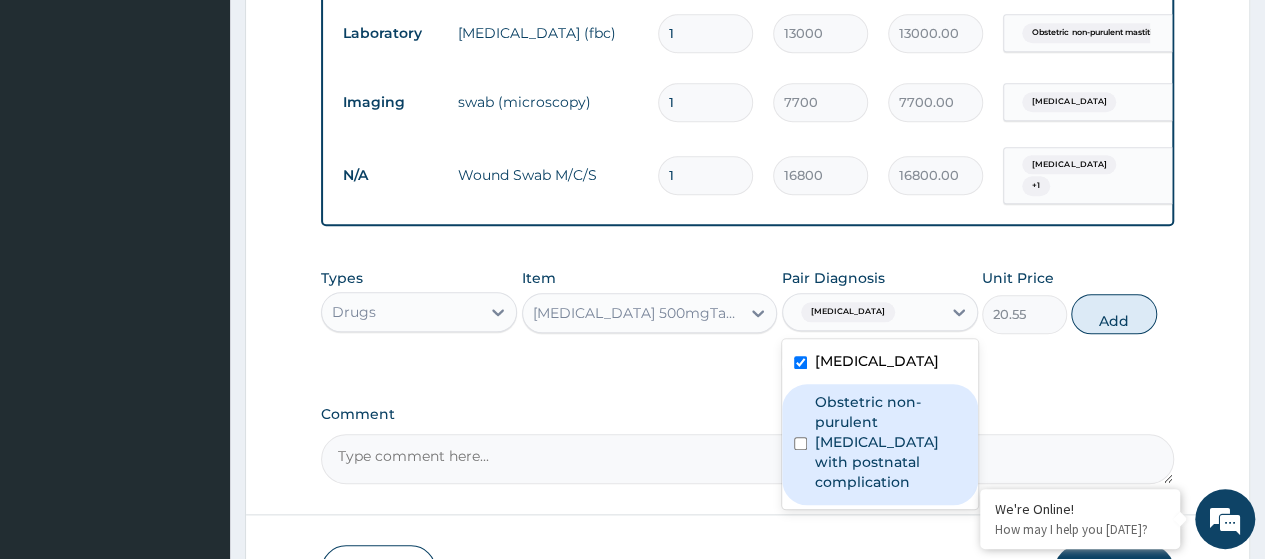 click on "Obstetric non-purulent mastitis with postnatal complication" at bounding box center [890, 442] 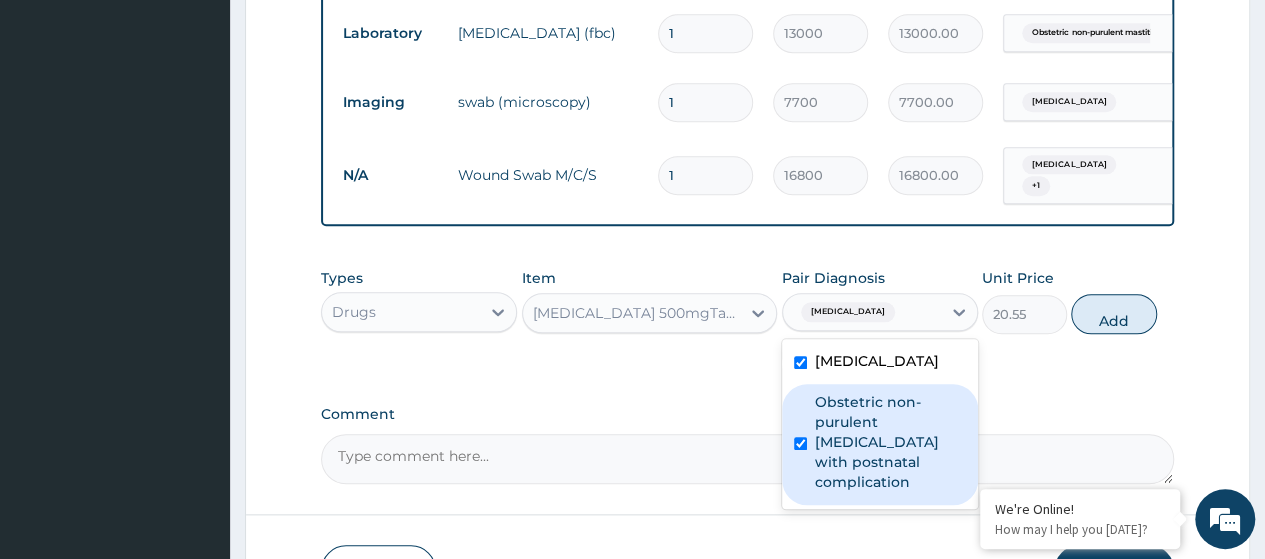 checkbox on "true" 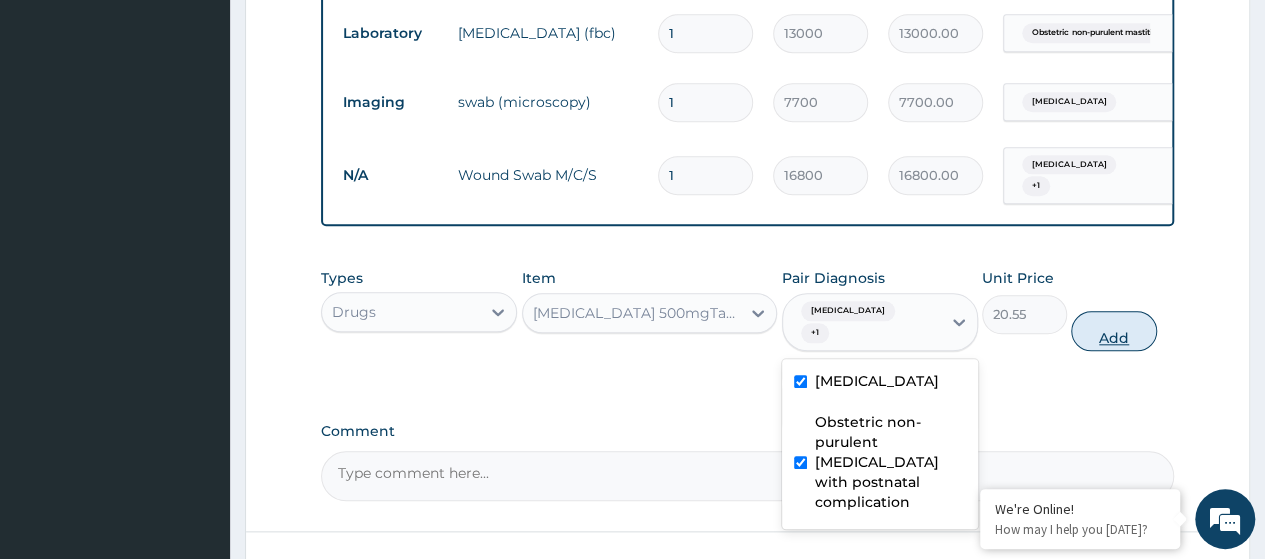 click on "Add" at bounding box center (1113, 331) 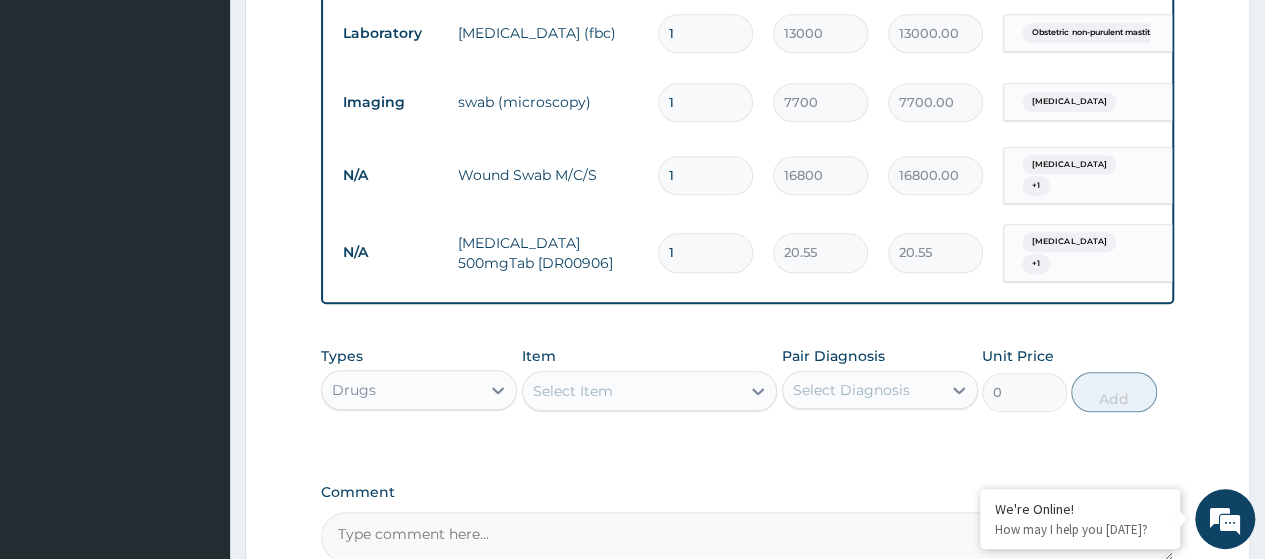 type on "18" 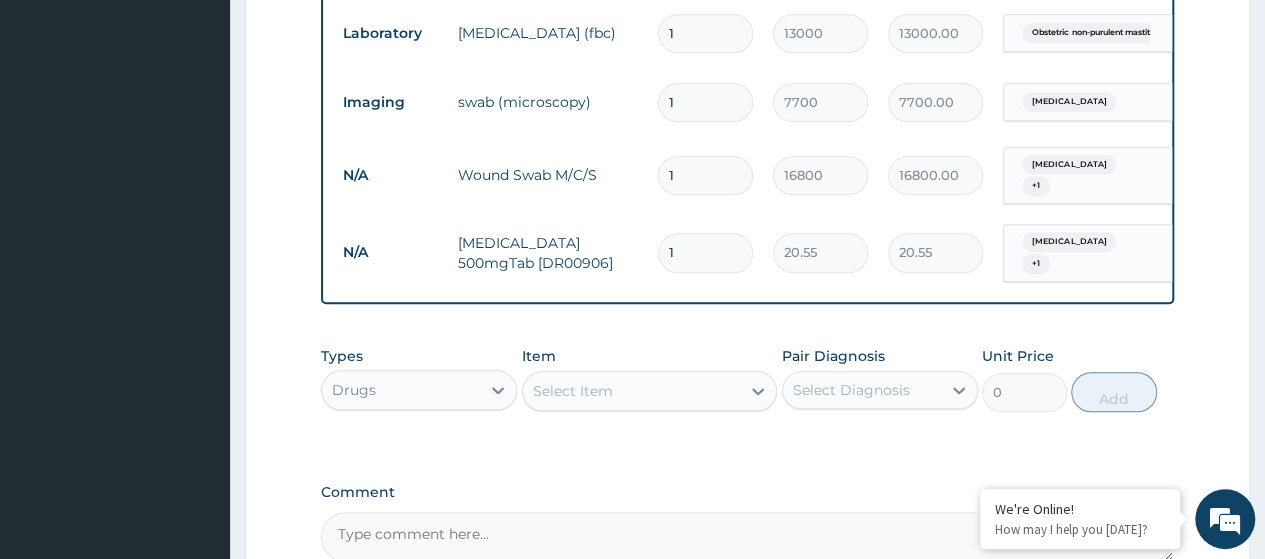 type on "369.90" 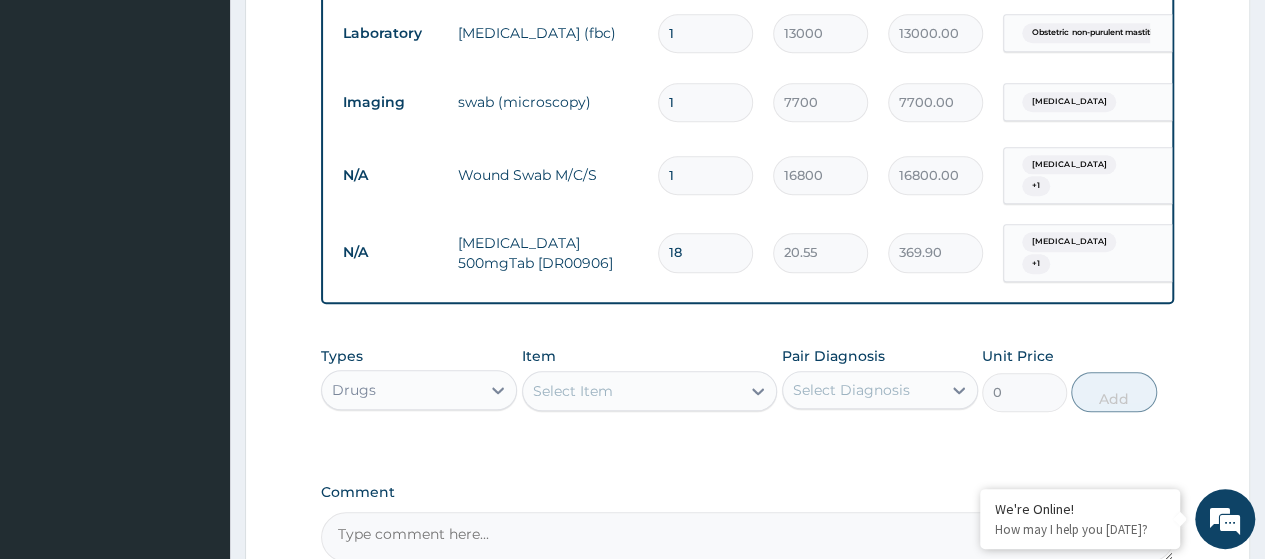 type on "18" 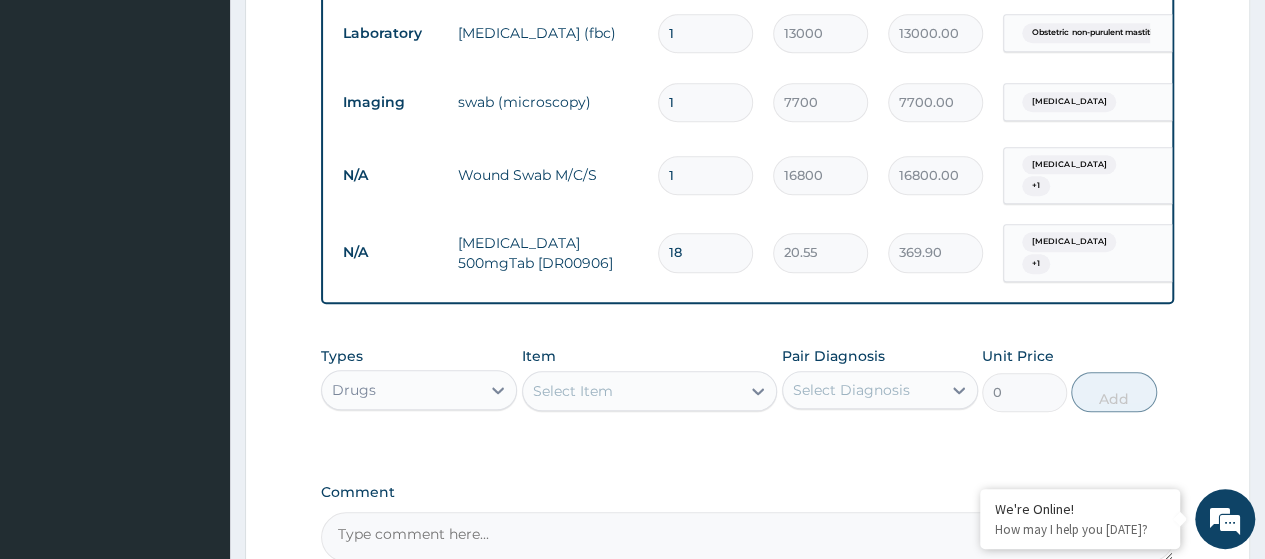 click on "Select Item" at bounding box center (632, 391) 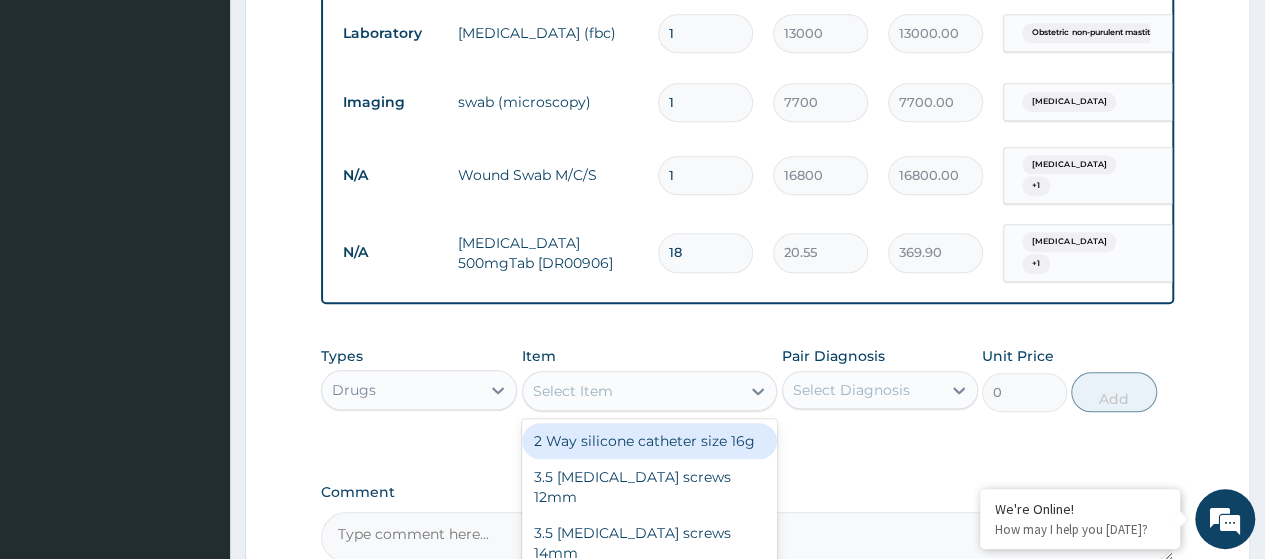 paste on "Salbutamol 100Mcg/Metered Inhalation (Dr01039)" 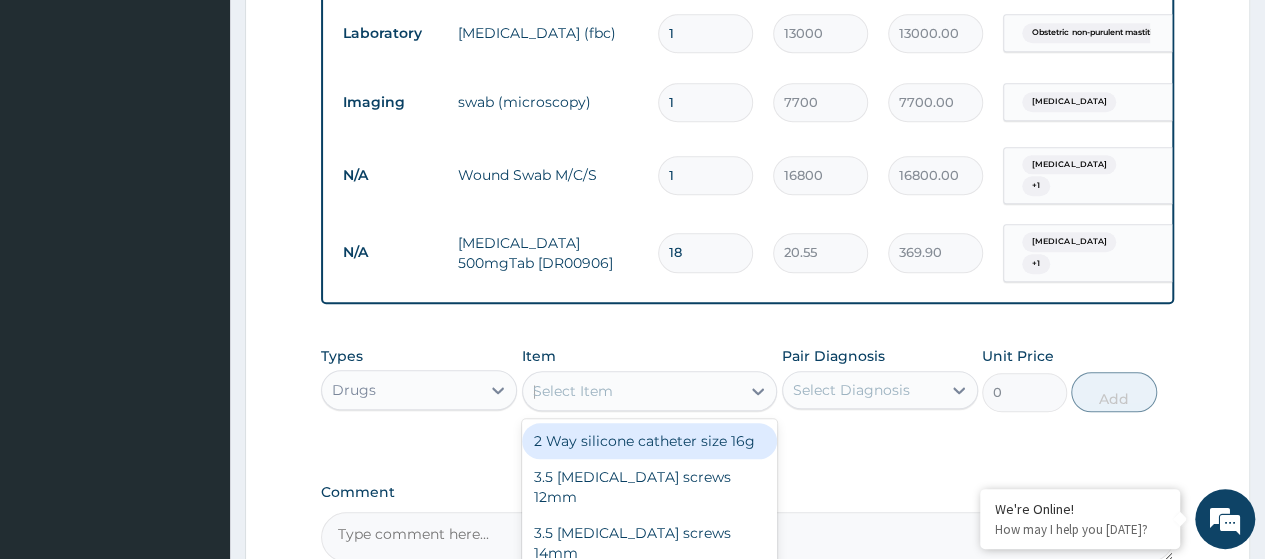 scroll, scrollTop: 0, scrollLeft: 25, axis: horizontal 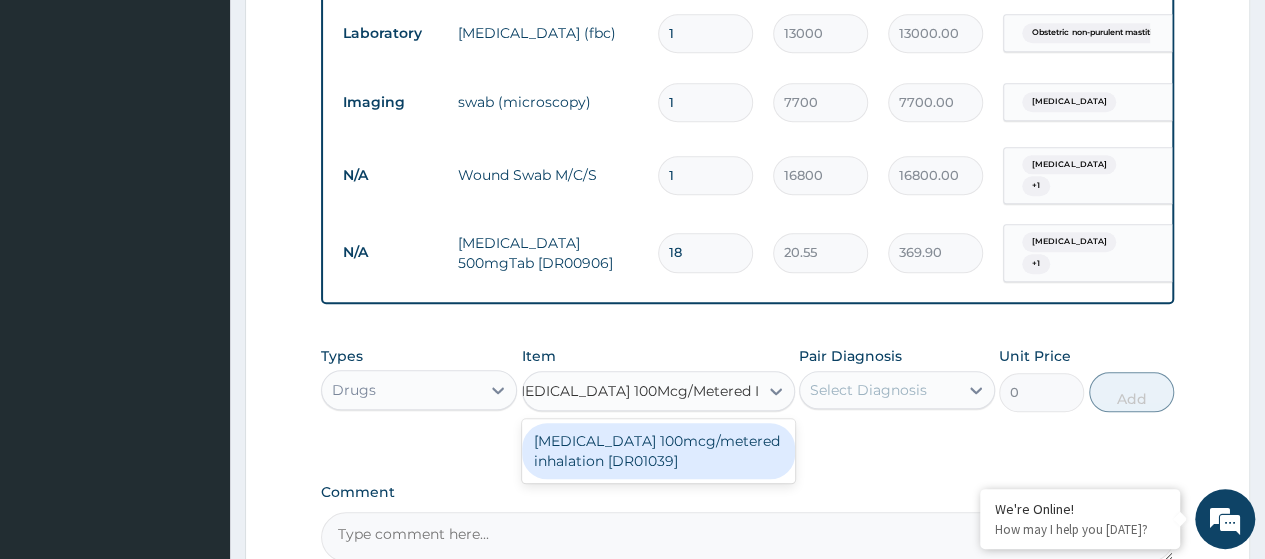 type on "Salbutamol 100Mcg/Metered Inha" 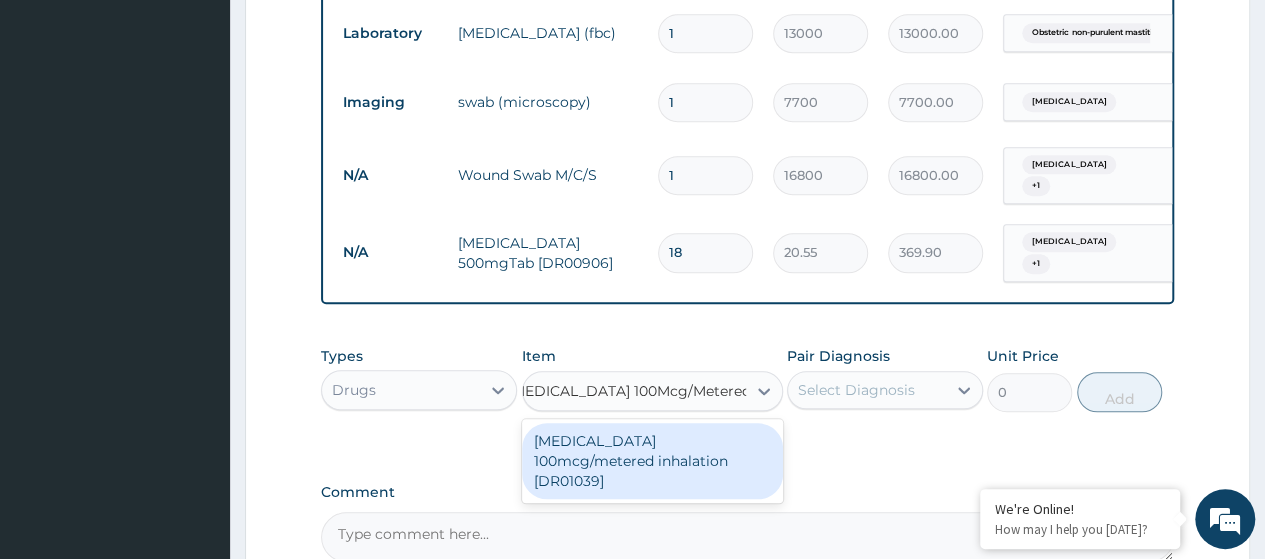 click on "Salbutamol 100mcg/metered inhalation [DR01039]" at bounding box center (652, 461) 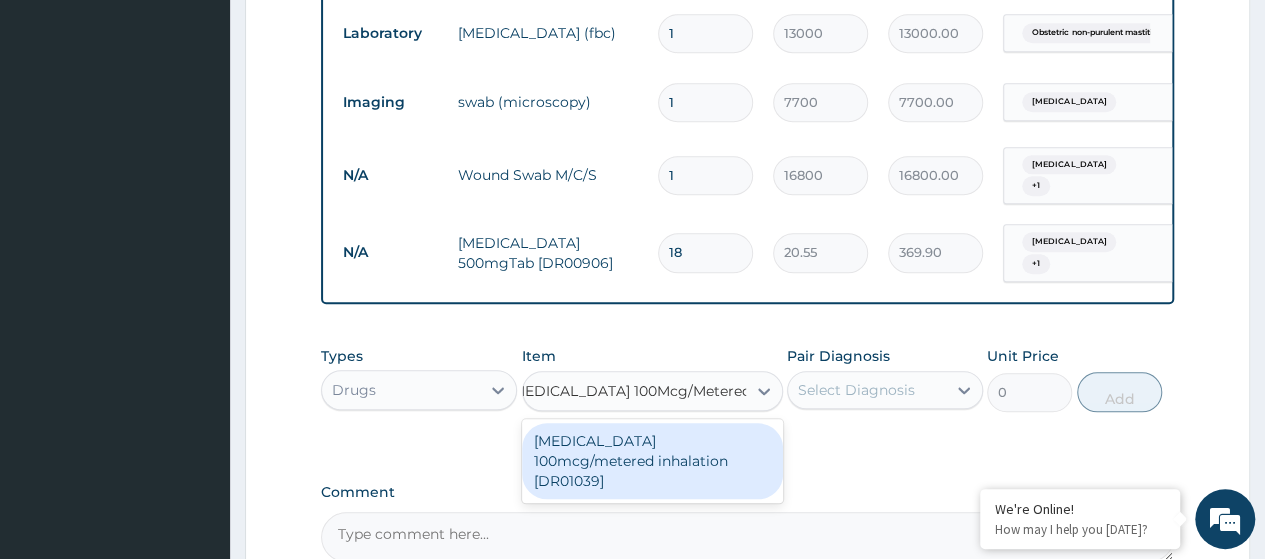 type 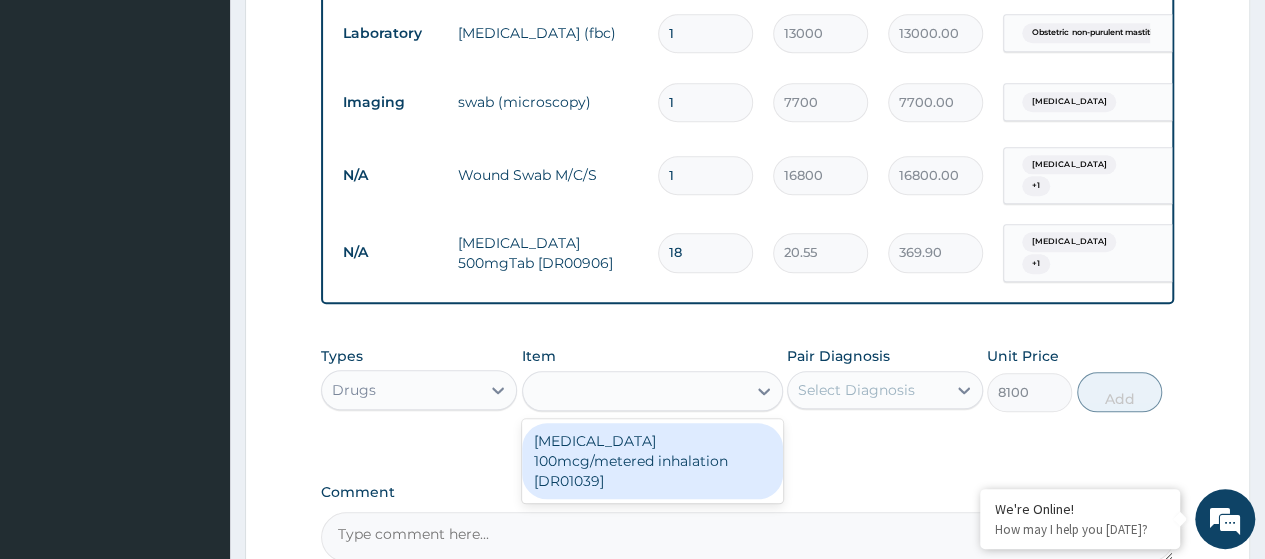 scroll, scrollTop: 0, scrollLeft: 2, axis: horizontal 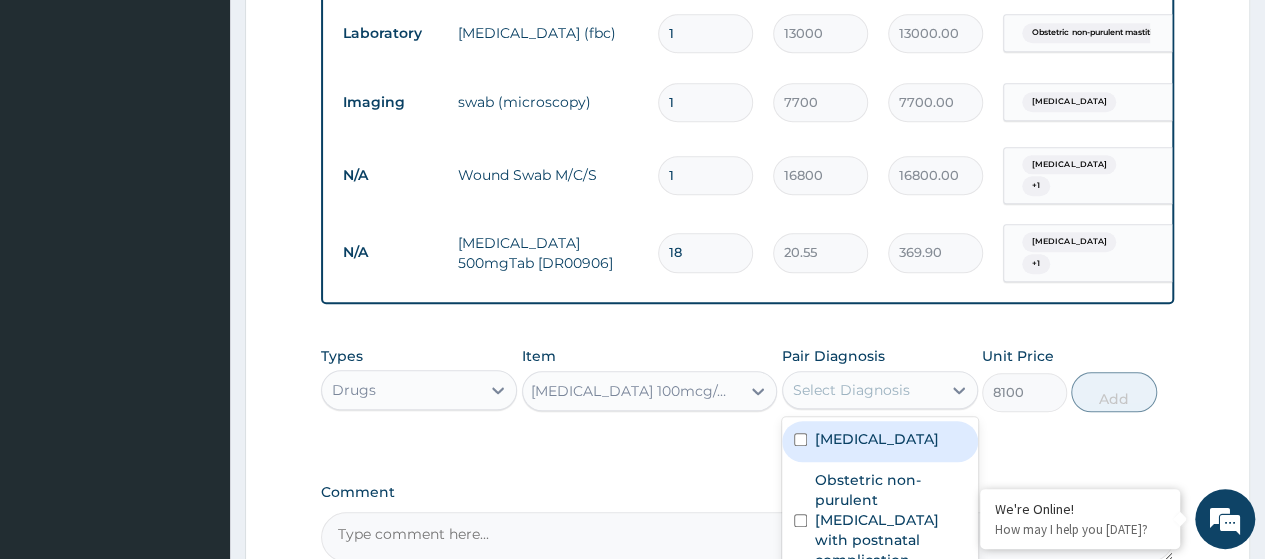 click on "Select Diagnosis" at bounding box center [851, 390] 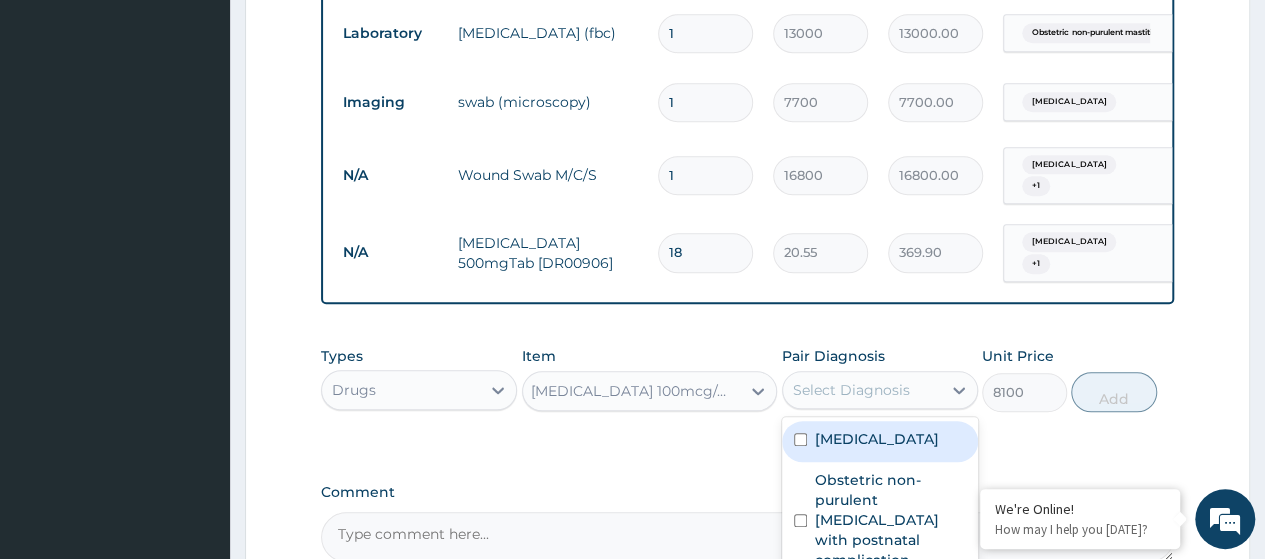 click on "Mammary duct ectasia" at bounding box center [877, 439] 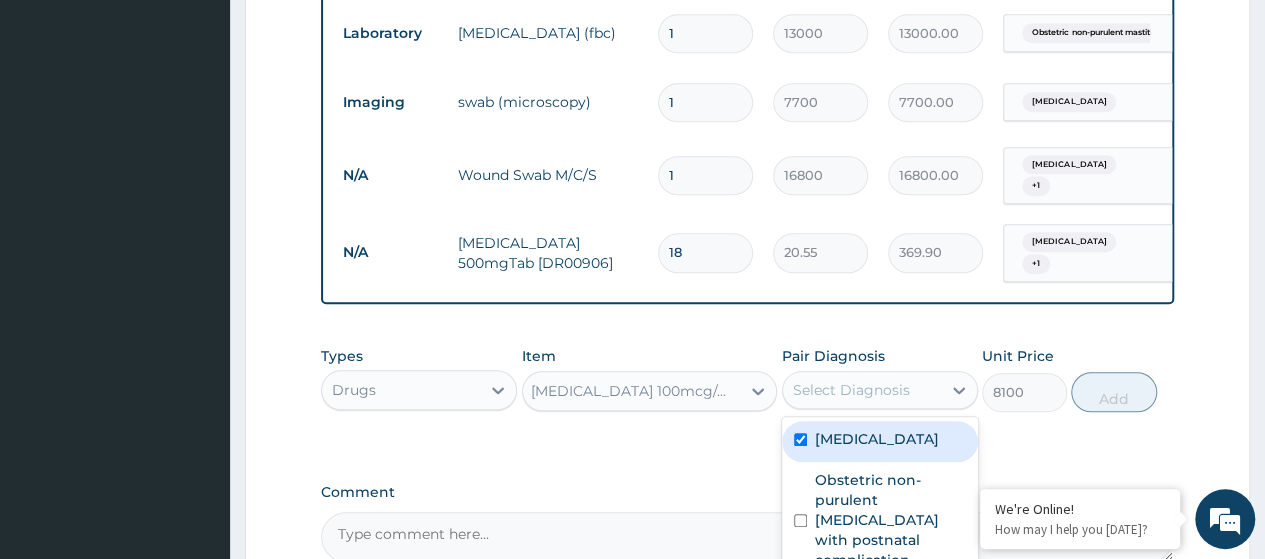 checkbox on "true" 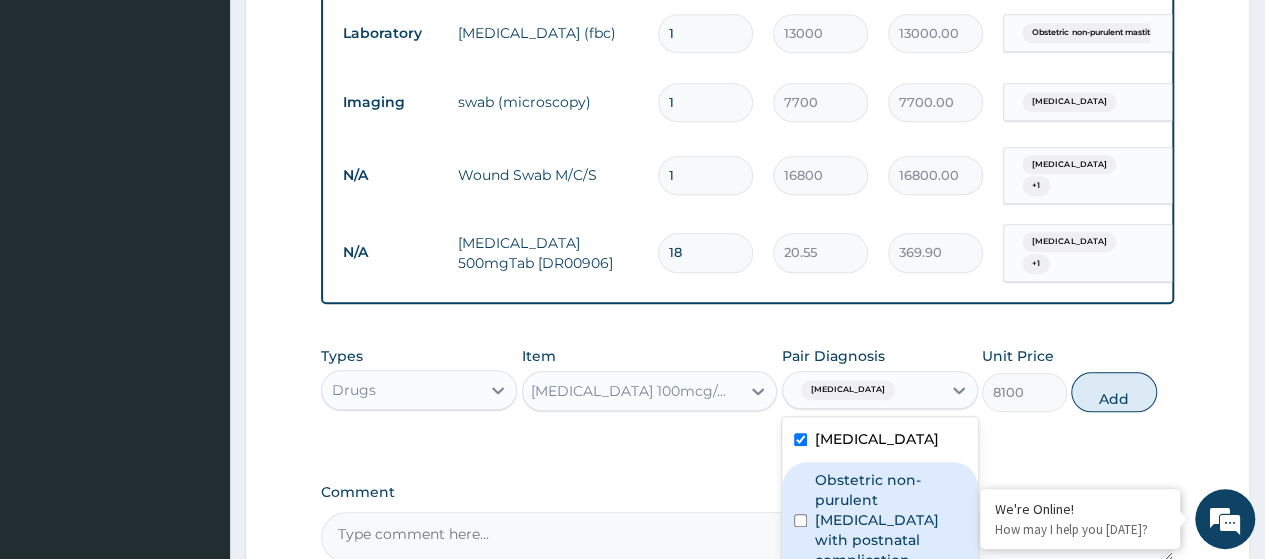 click on "Obstetric non-purulent mastitis with postnatal complication" at bounding box center [890, 520] 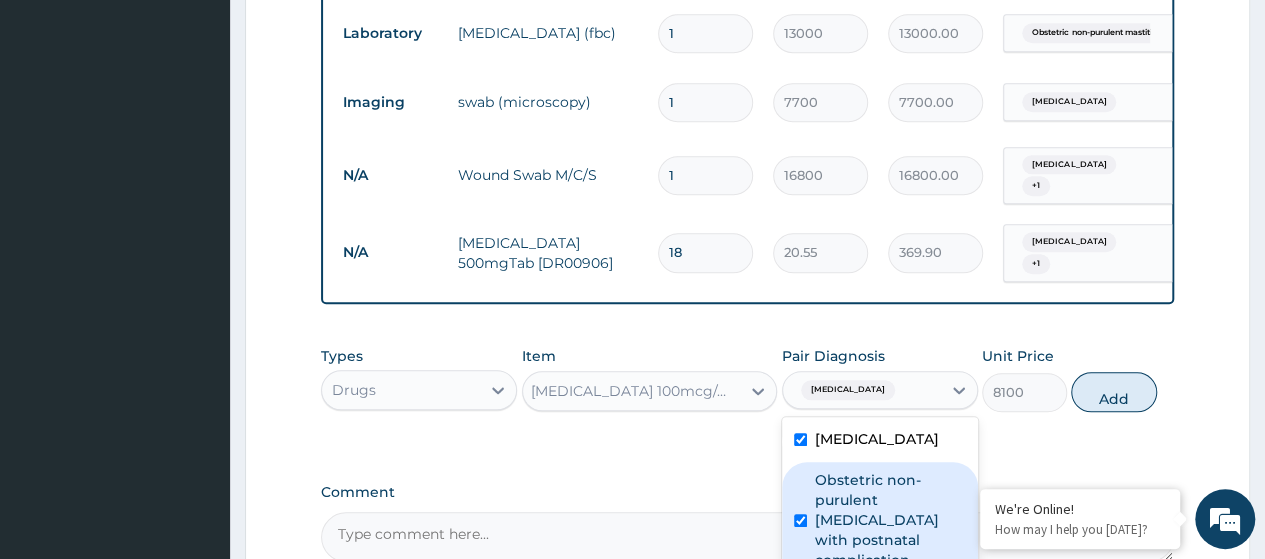 checkbox on "true" 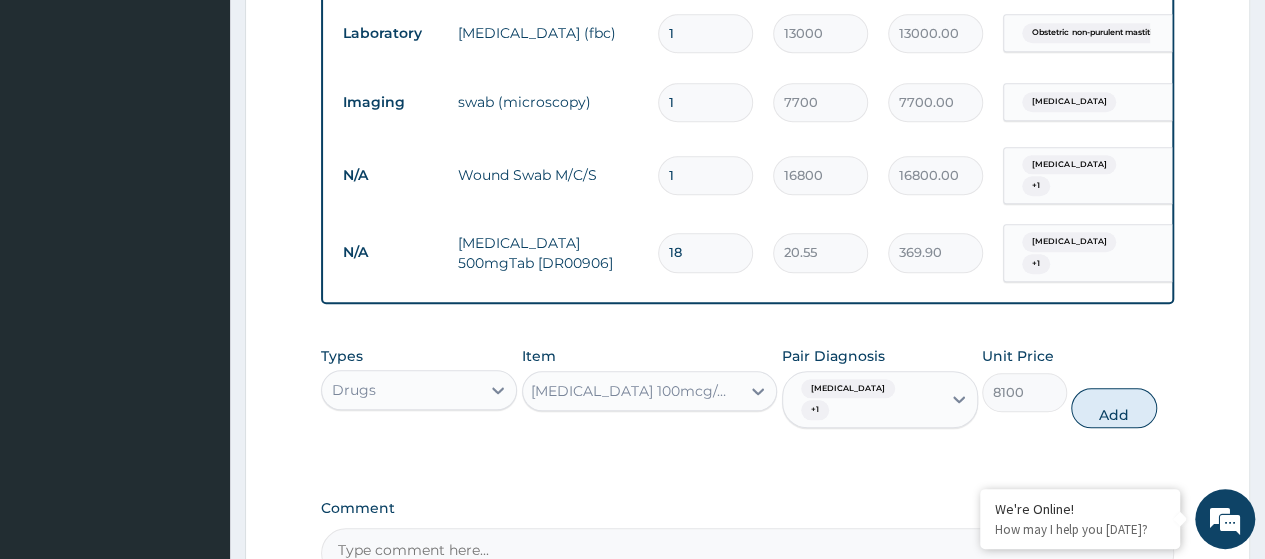 drag, startPoint x: 1100, startPoint y: 429, endPoint x: 936, endPoint y: 556, distance: 207.42468 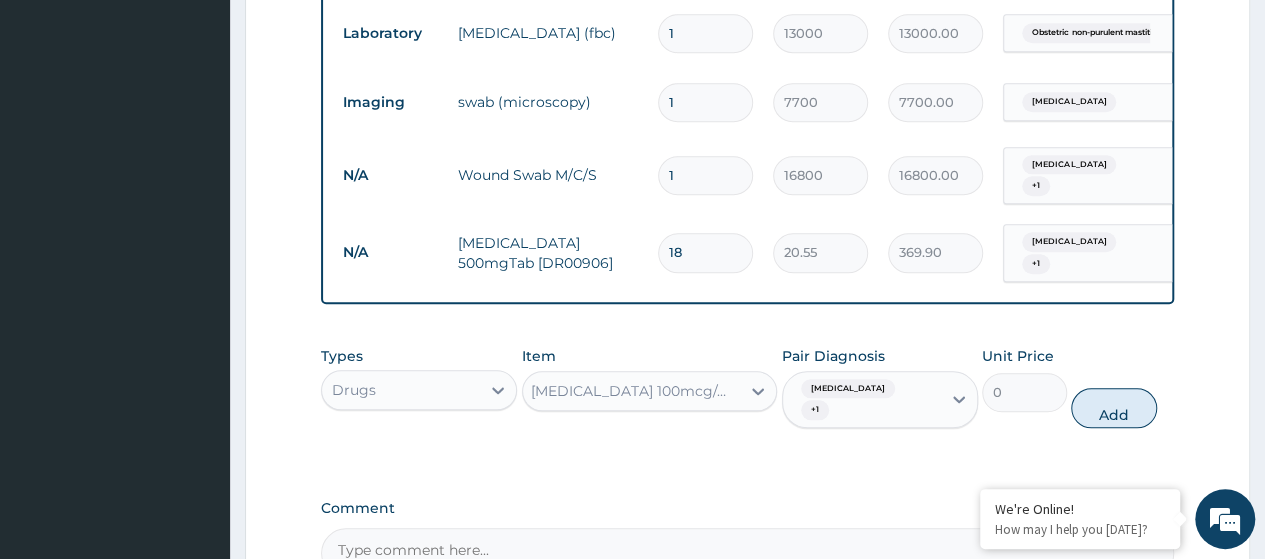 scroll, scrollTop: 0, scrollLeft: 0, axis: both 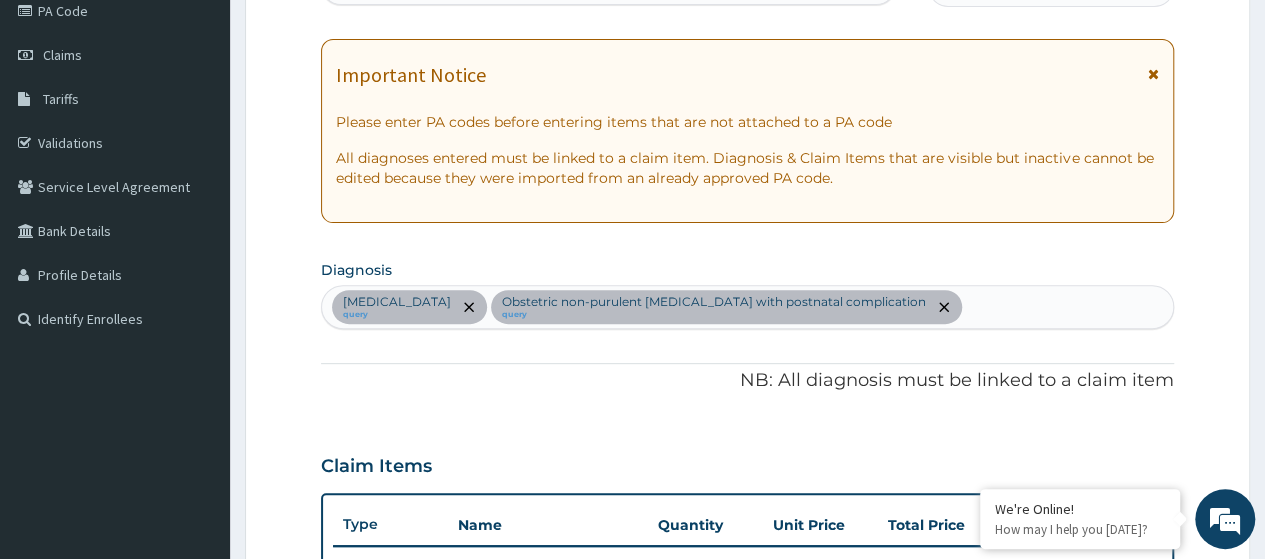 click on "Mammary duct ectasia query Obstetric non-purulent mastitis with postnatal complication query" at bounding box center [747, 307] 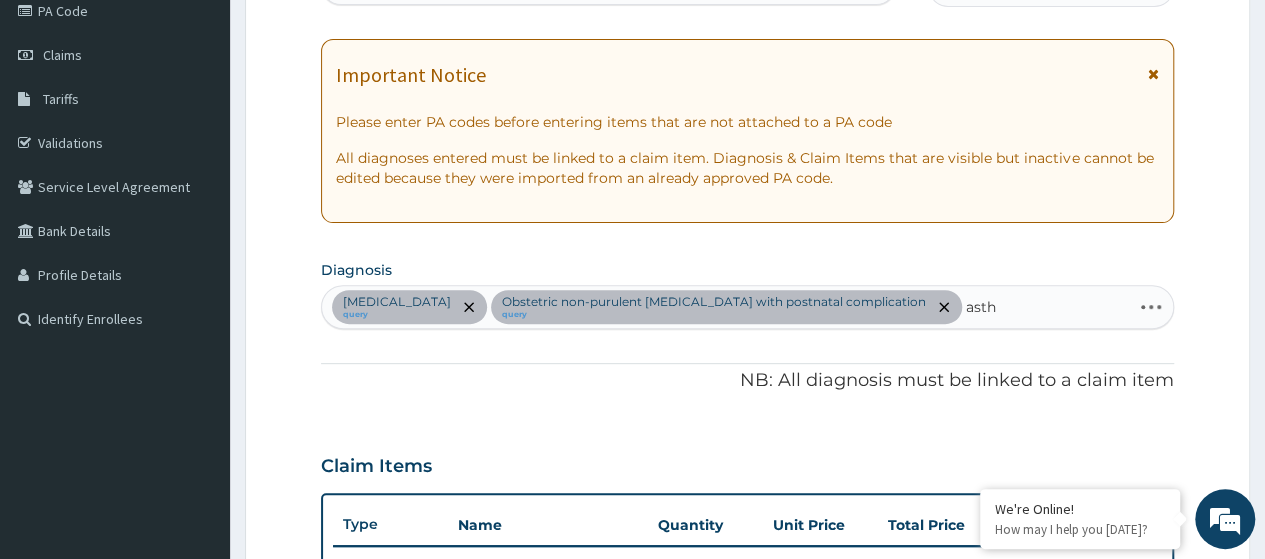 type on "asthm" 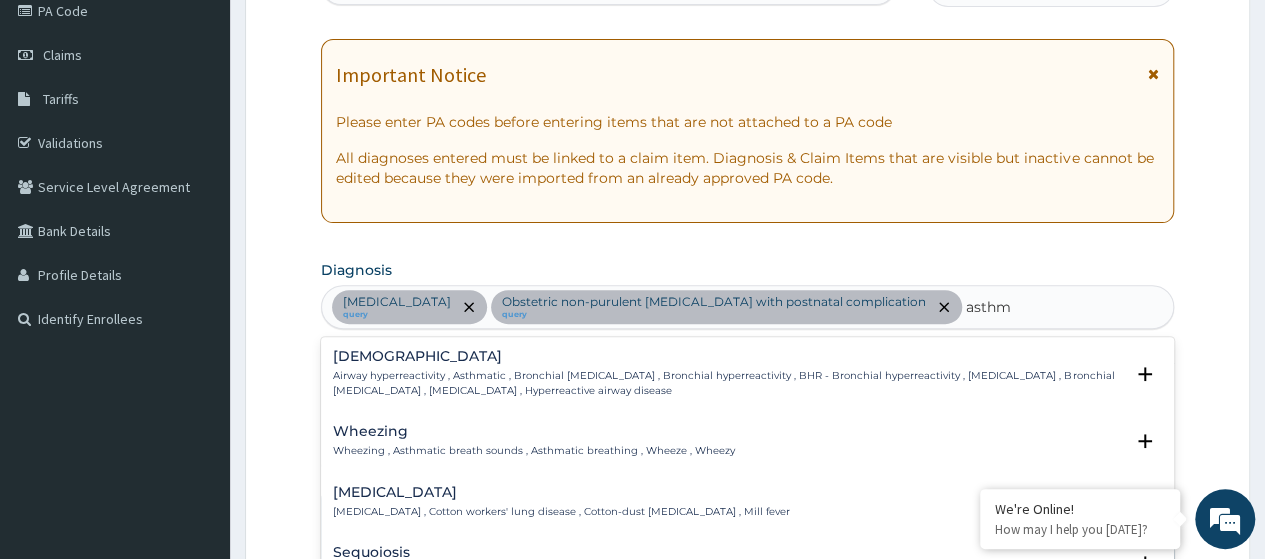 click on "Asthma" at bounding box center (728, 356) 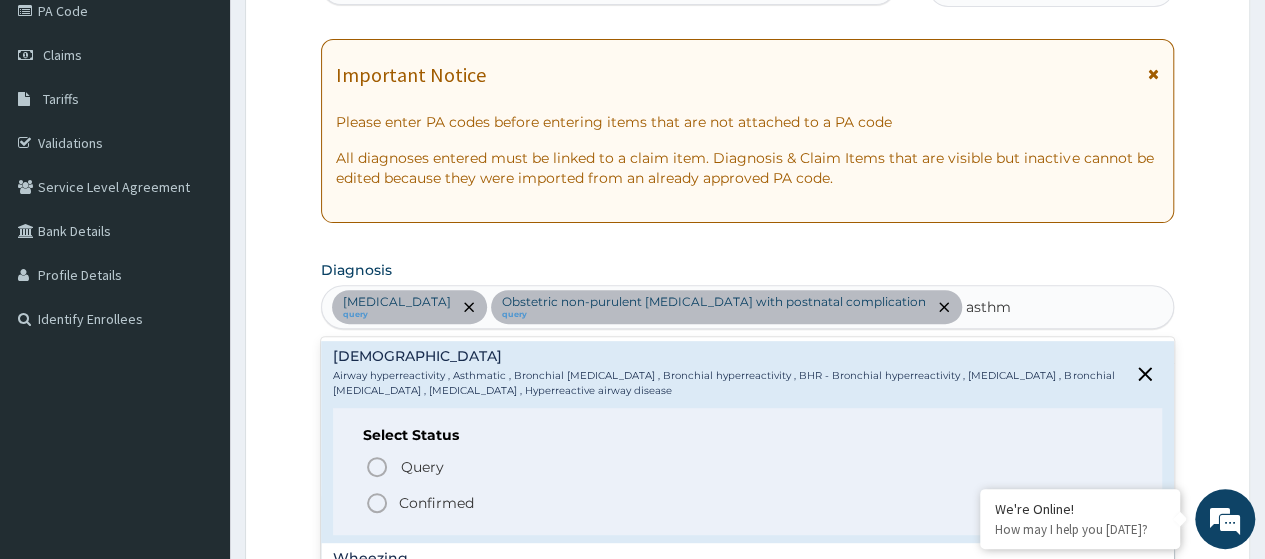 click on "Confirmed" at bounding box center [436, 503] 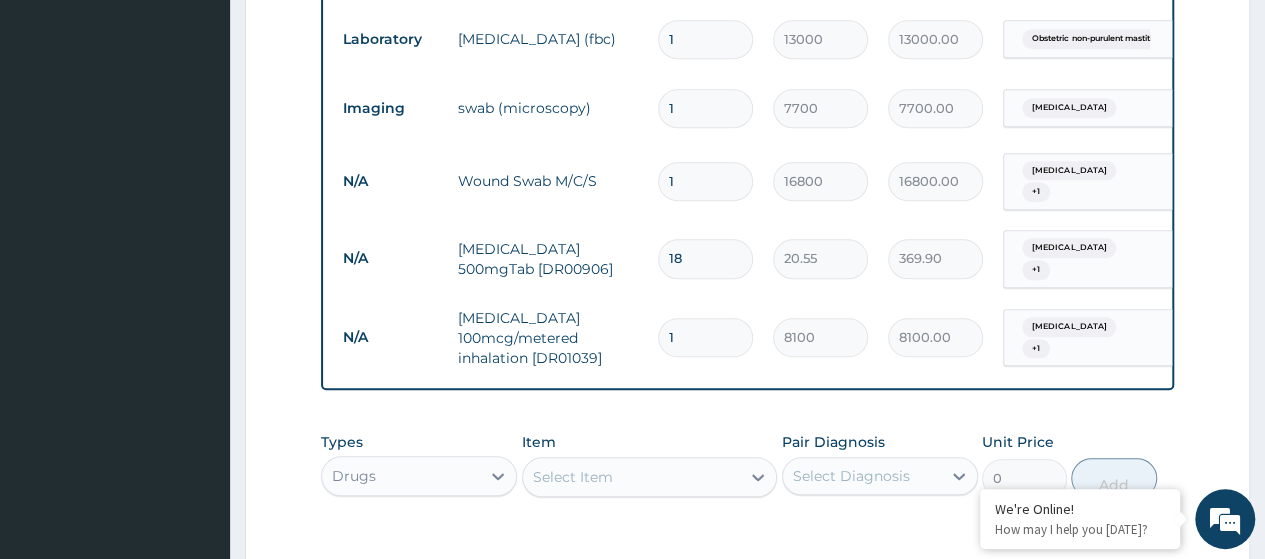 scroll, scrollTop: 897, scrollLeft: 0, axis: vertical 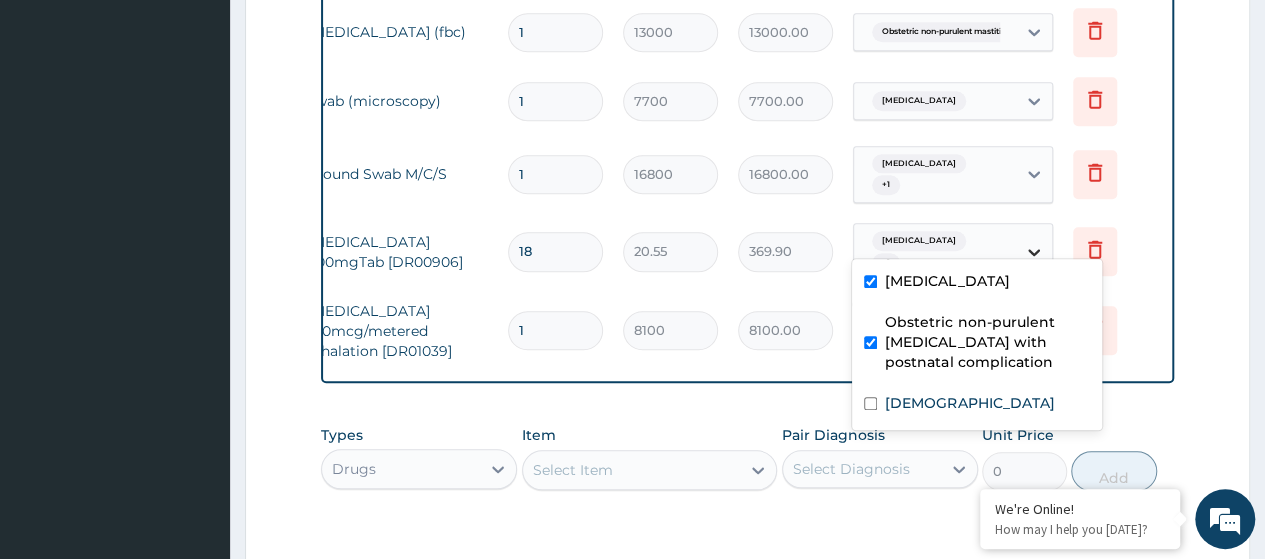 click 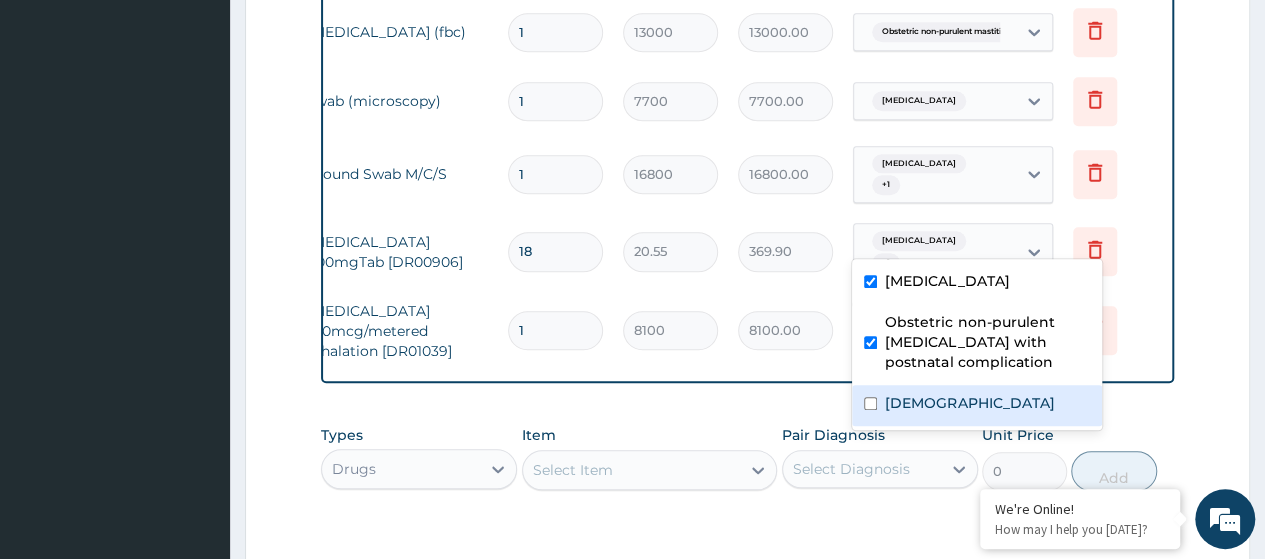 click on "Asthma" at bounding box center (969, 403) 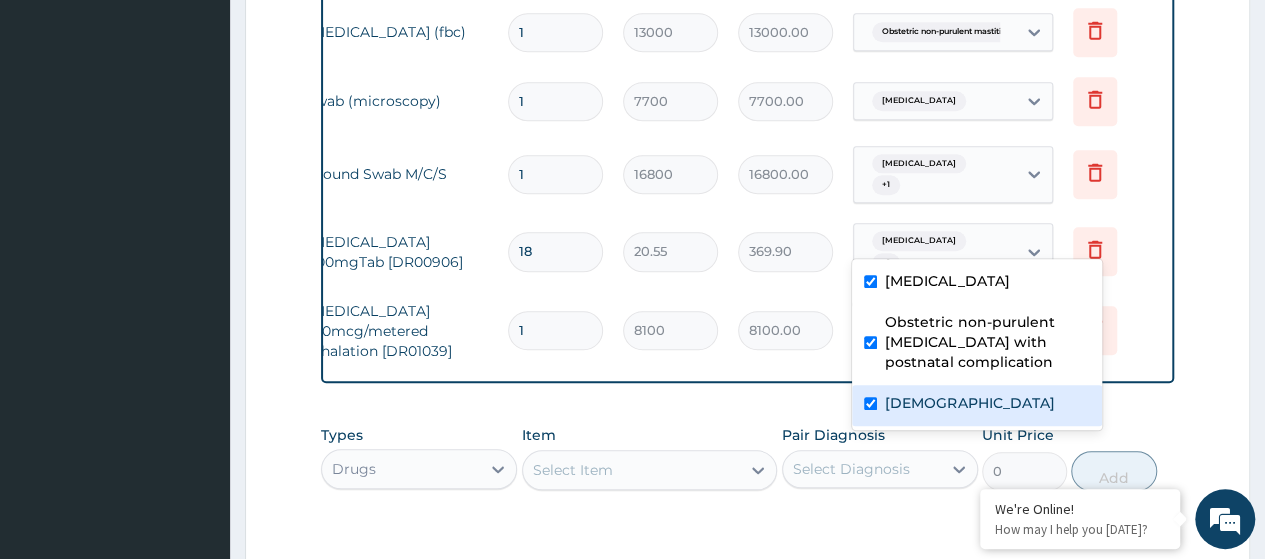 checkbox on "true" 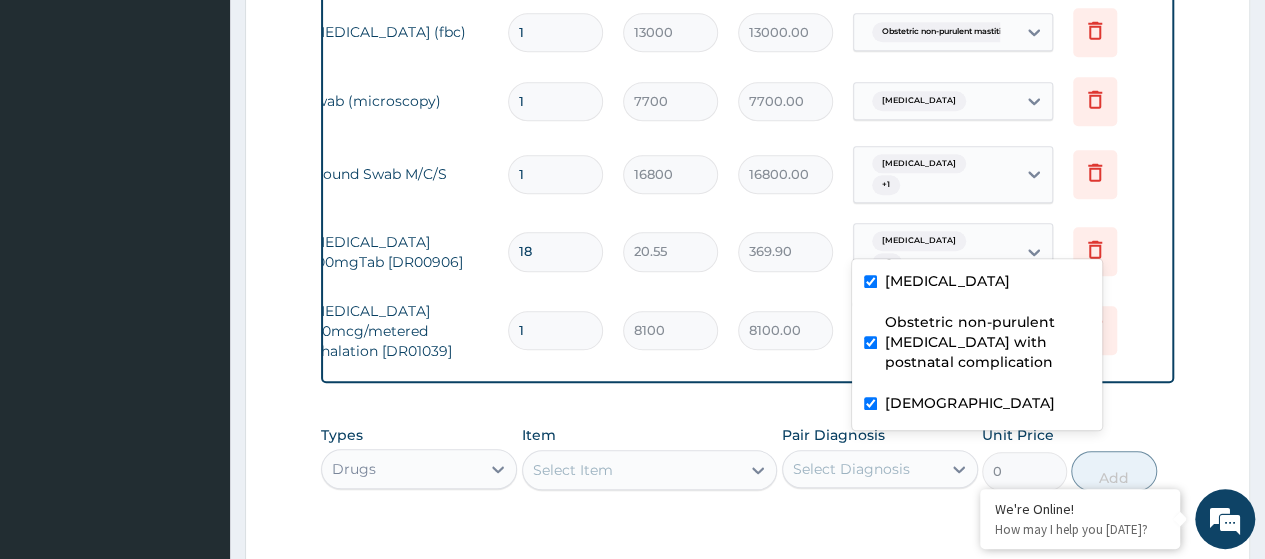 click on "Type Name Quantity Unit Price Total Price Pair Diagnosis Actions Imaging breast scan 1 36200 36200.00 Mammary duct ectasia Delete Laboratory full blood count (fbc) 1 13000 13000.00 Obstetric non-purulent mastiti... Delete Imaging swab (microscopy) 1 7700 7700.00 Mammary duct ectasia Delete N/A Wound Swab M/C/S 1 16800 16800.00 Mammary duct ectasia  + 1 Delete N/A Paracetamol 500mgTab [DR00906] 18 20.55 369.90 option Asthma, selected. option Obstetric non-purulent mastitis with postnatal complication focused, 2 of 3. 3 results available. Use Up and Down to choose options, press Enter to select the currently focused option, press Escape to exit the menu, press Tab to select the option and exit the menu. Mammary duct ectasia  + 2 Delete N/A Salbutamol 100mcg/metered inhalation [DR01039] 1 8100 8100.00 Mammary duct ectasia  + 1 Delete" at bounding box center (747, 129) 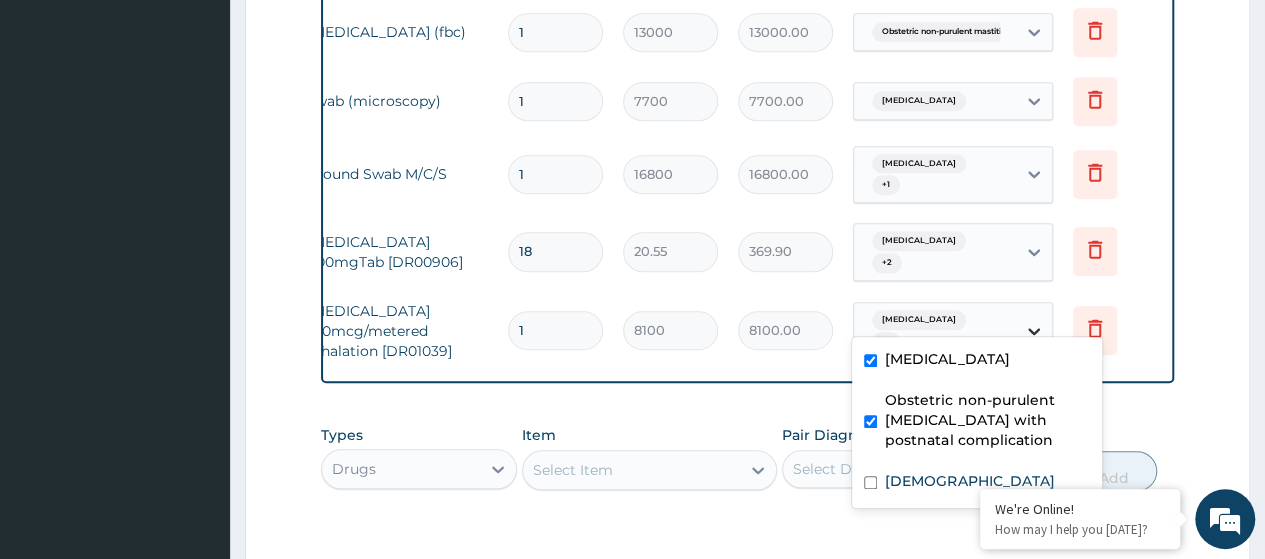 click 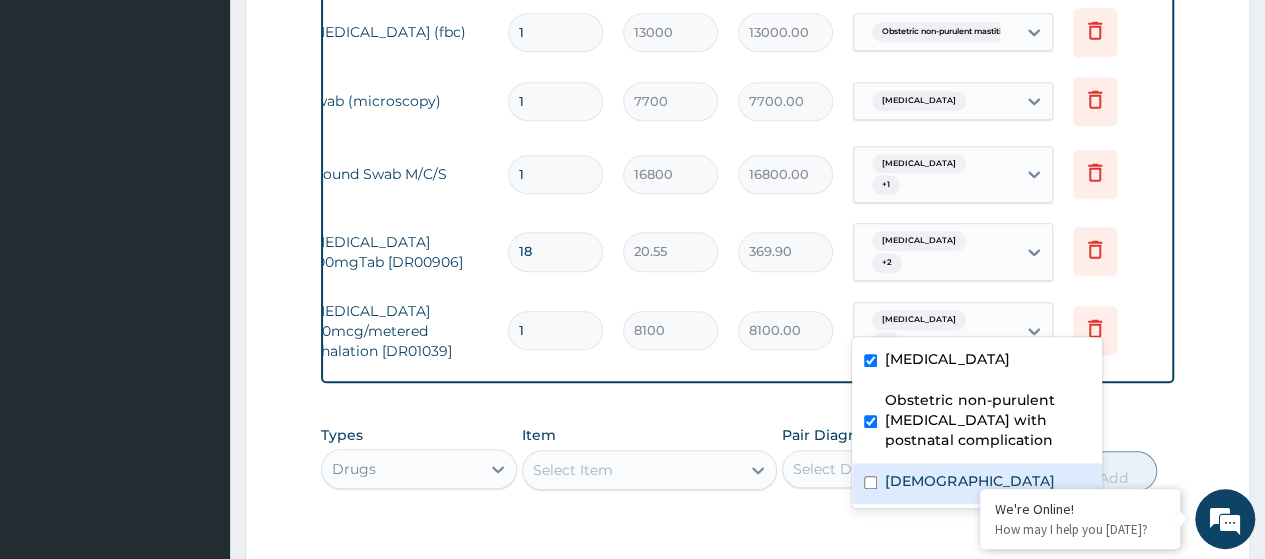click on "Asthma" at bounding box center (969, 481) 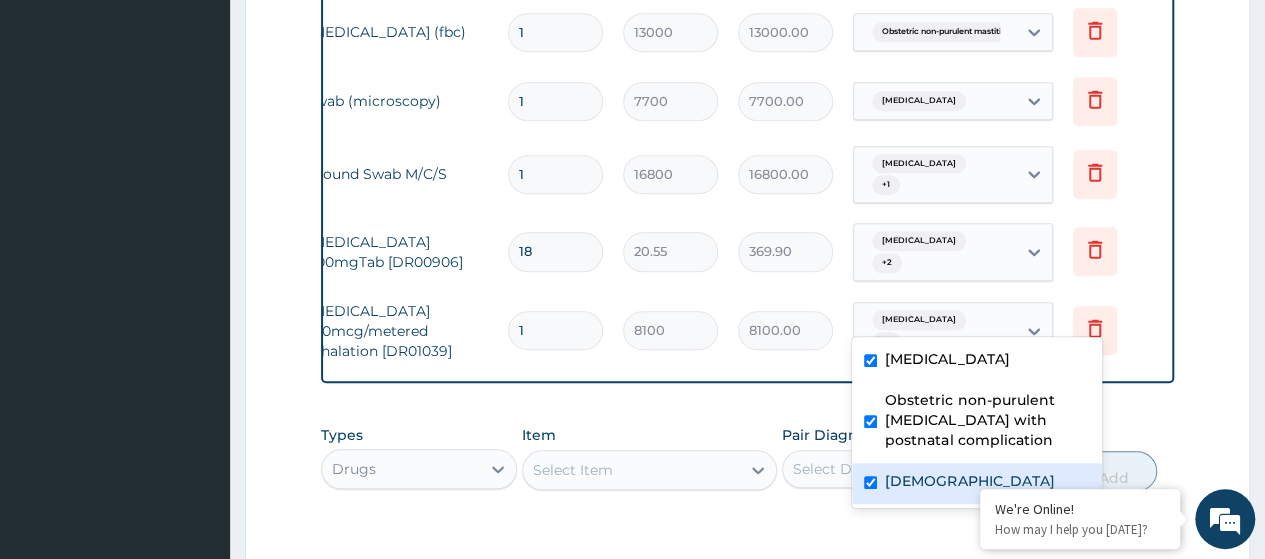 checkbox on "true" 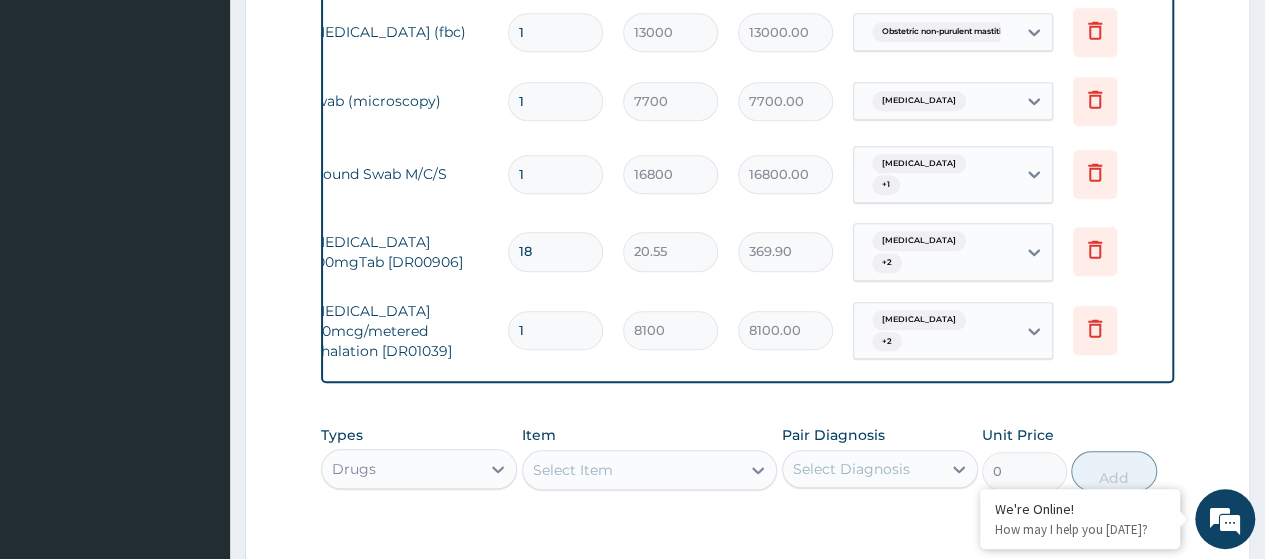 click on "PA Code / Prescription Code PA/6F6A85 Encounter Date 25-06-2025 Important Notice Please enter PA codes before entering items that are not attached to a PA code   All diagnoses entered must be linked to a claim item. Diagnosis & Claim Items that are visible but inactive cannot be edited because they were imported from an already approved PA code. Diagnosis Mammary duct ectasia query Obstetric non-purulent mastitis with postnatal complication query Asthma Confirmed NB: All diagnosis must be linked to a claim item Claim Items Type Name Quantity Unit Price Total Price Pair Diagnosis Actions Imaging breast scan 1 36200 36200.00 Mammary duct ectasia Delete Laboratory full blood count (fbc) 1 13000 13000.00 Obstetric non-purulent mastiti... Delete Imaging swab (microscopy) 1 7700 7700.00 Mammary duct ectasia Delete N/A Wound Swab M/C/S 1 16800 16800.00 Mammary duct ectasia  + 1 Delete N/A Paracetamol 500mgTab [DR00906] 18 20.55 369.90 Mammary duct ectasia  + 2 Delete N/A 1 8100 8100.00 Mammary duct ectasia  + 2 Item" at bounding box center [747, -33] 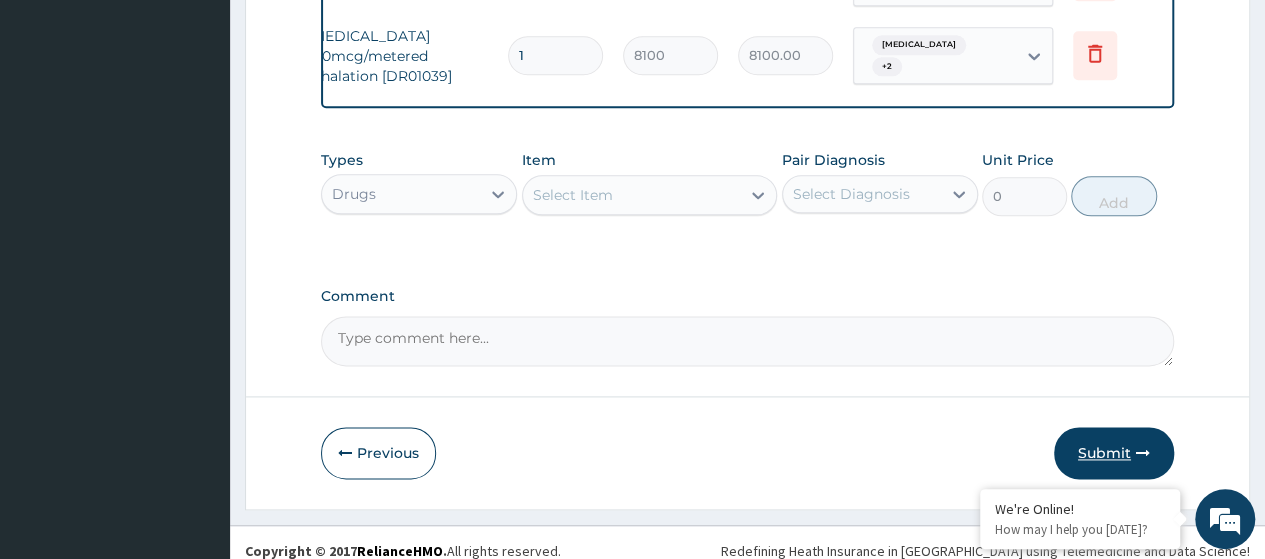 click on "Submit" at bounding box center [1114, 453] 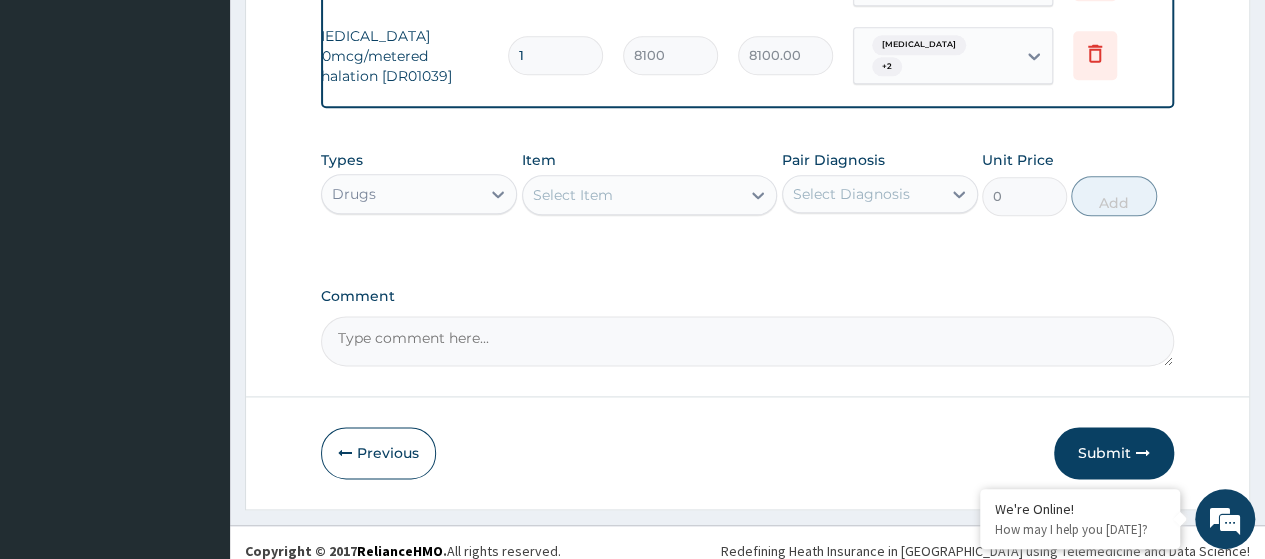 scroll, scrollTop: 88, scrollLeft: 0, axis: vertical 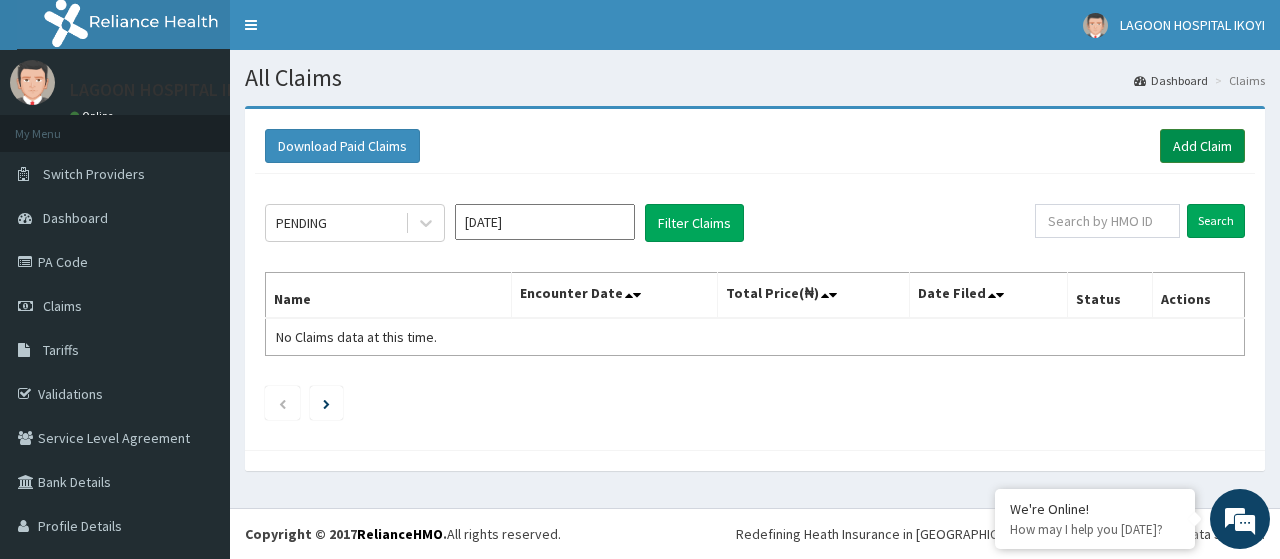 click on "Add Claim" at bounding box center (1202, 146) 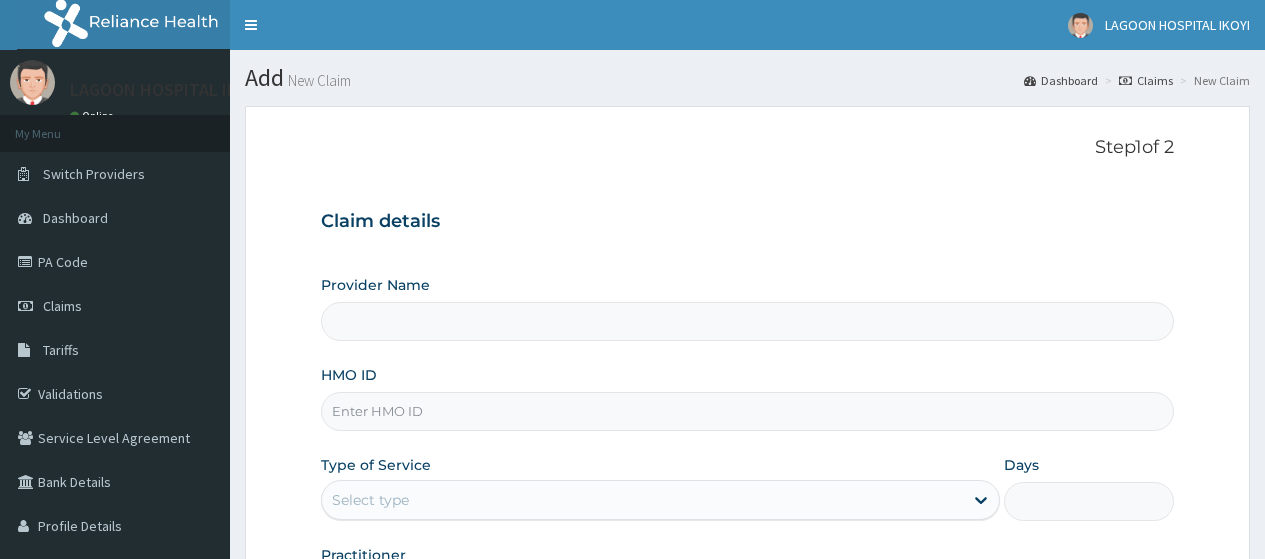 scroll, scrollTop: 0, scrollLeft: 0, axis: both 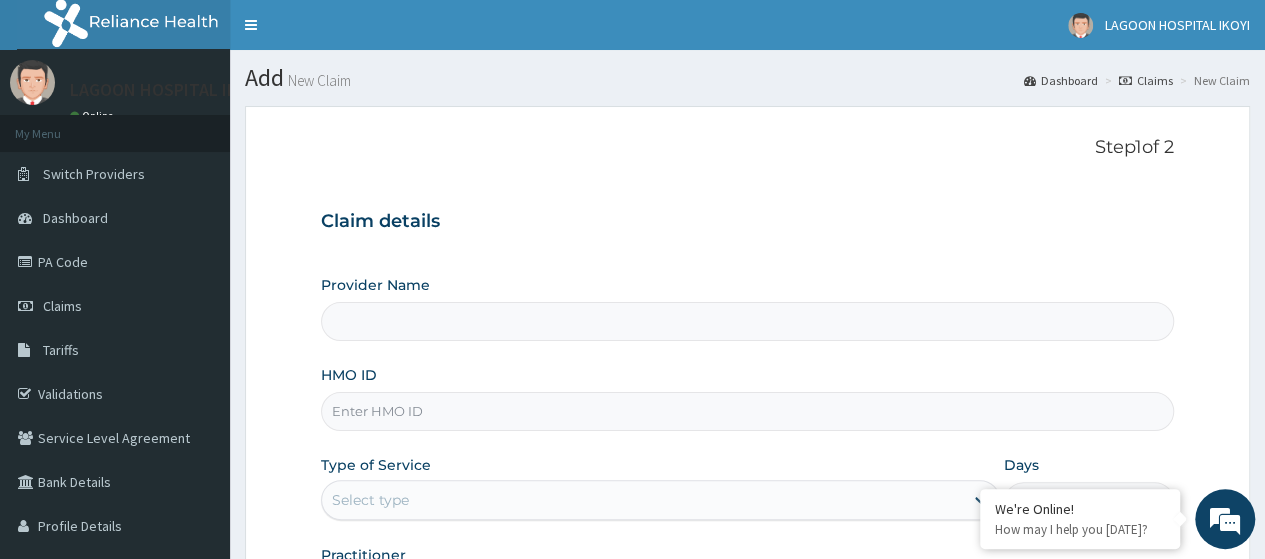 click on "HMO ID" at bounding box center [747, 411] 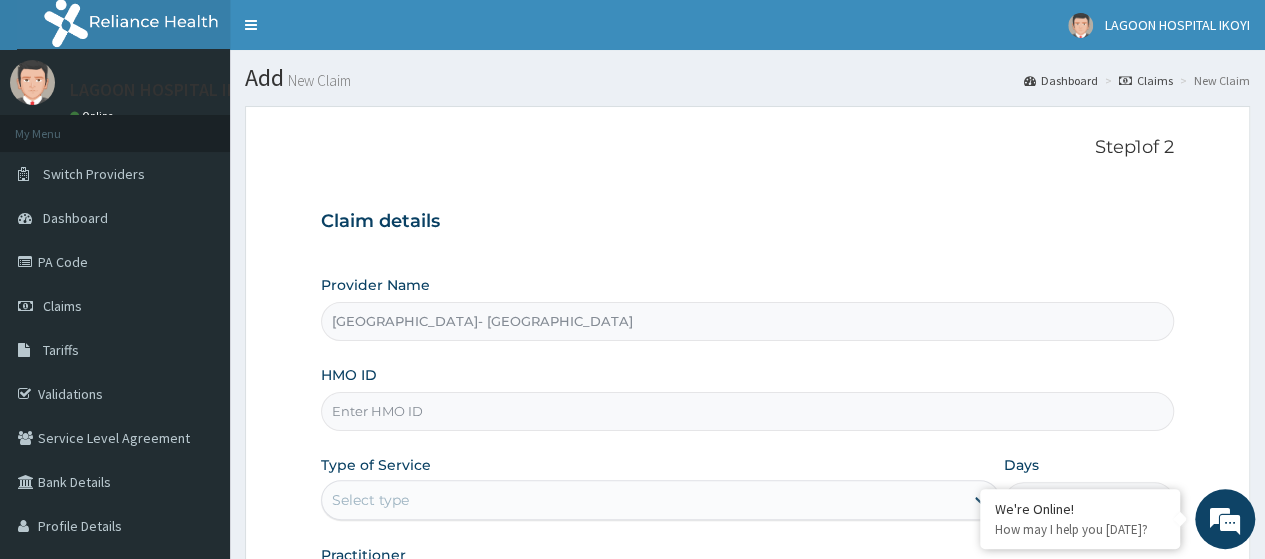 paste on "EFI/10023/B" 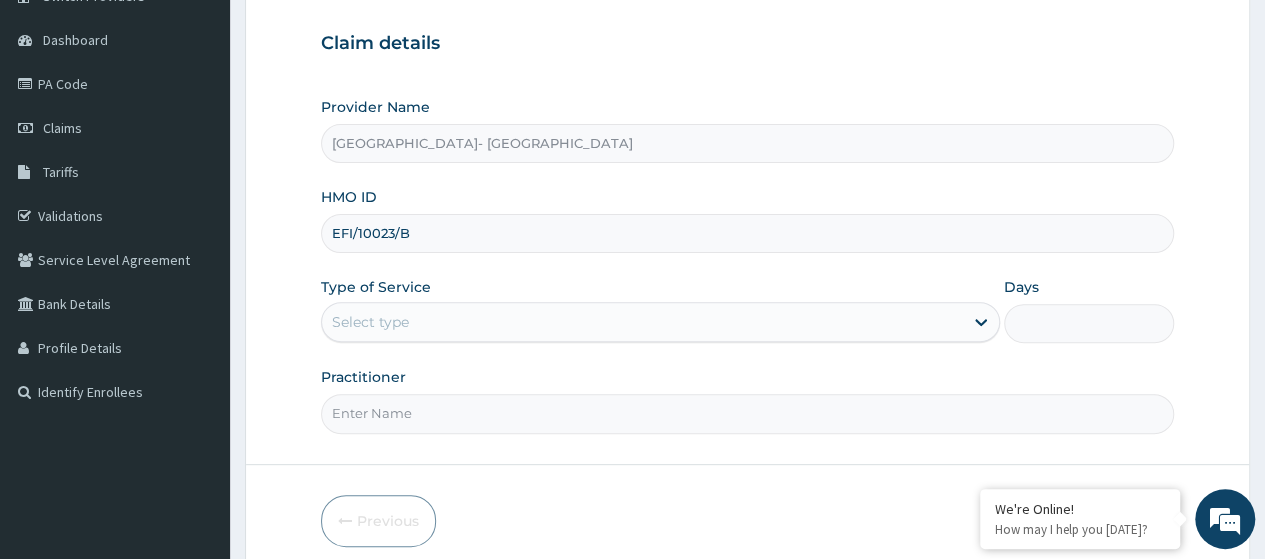 scroll, scrollTop: 180, scrollLeft: 0, axis: vertical 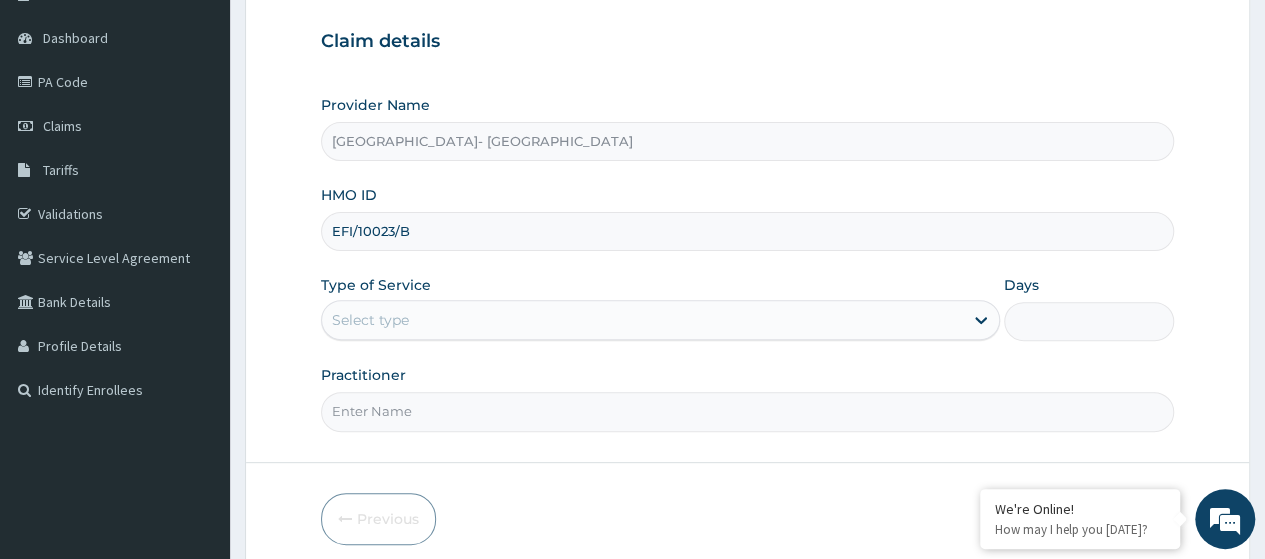 type on "EFI/10023/B" 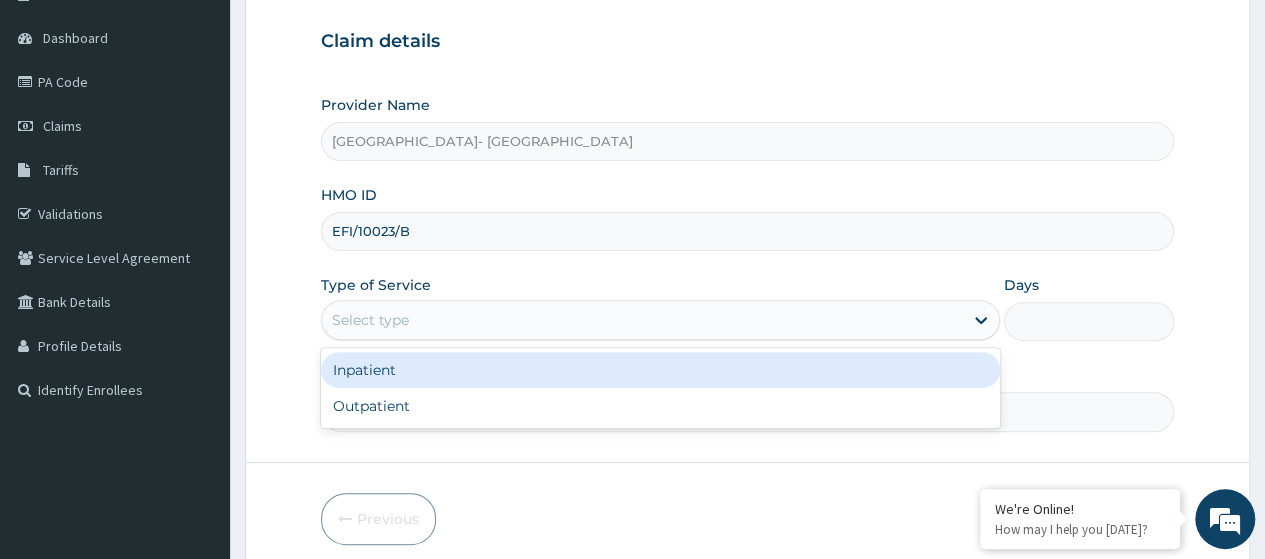 click on "Select type" at bounding box center [370, 320] 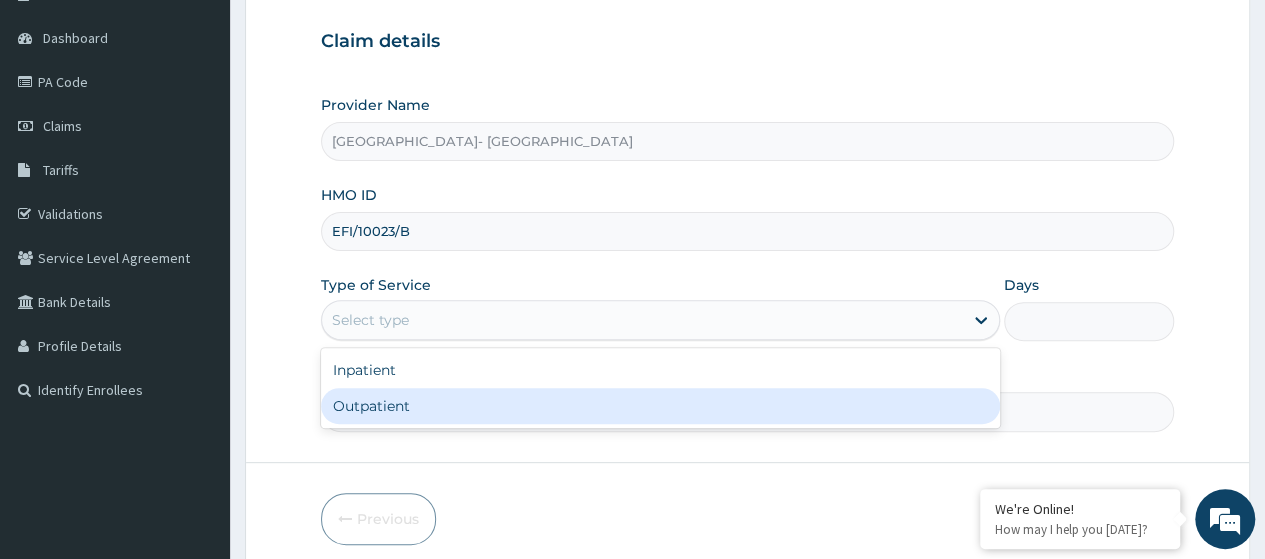 click on "Outpatient" at bounding box center (660, 406) 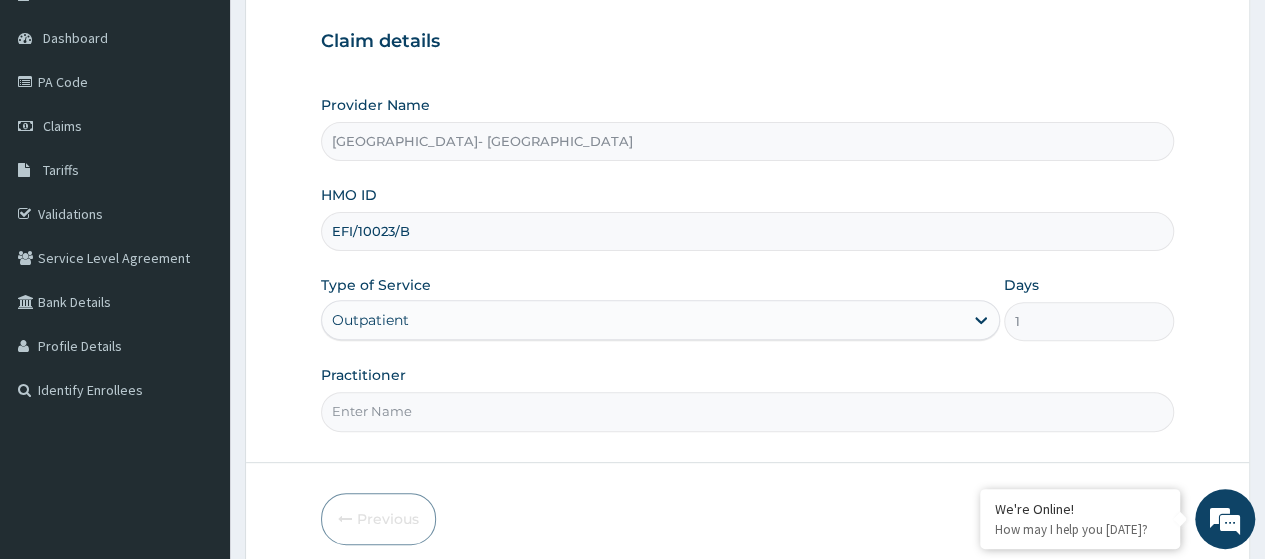 click on "Practitioner" at bounding box center [747, 411] 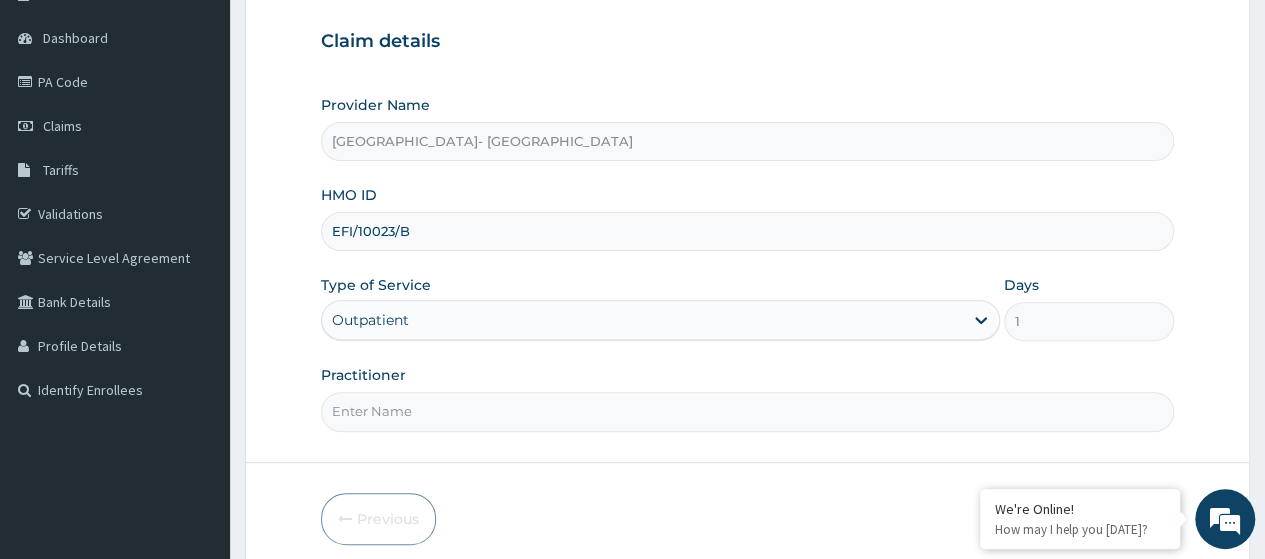 type on "[PERSON_NAME]" 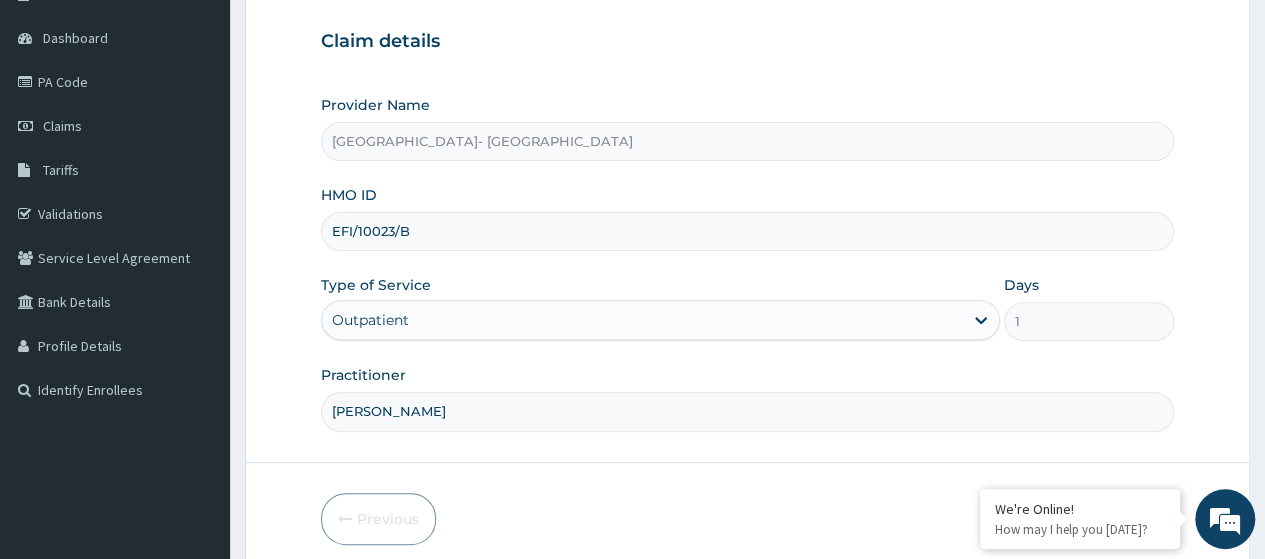 scroll, scrollTop: 258, scrollLeft: 0, axis: vertical 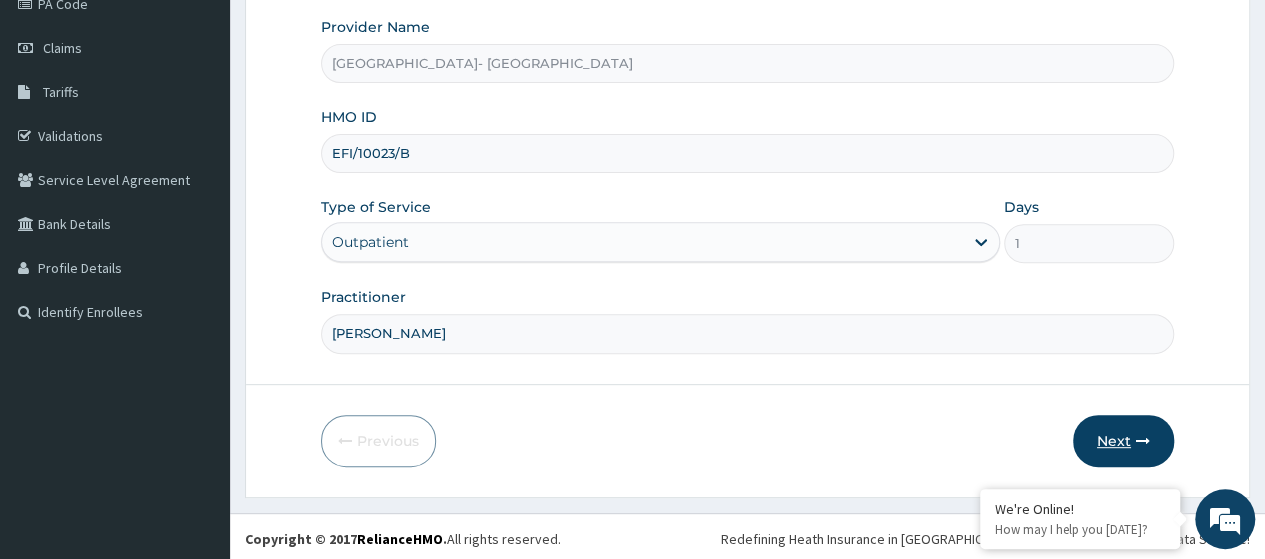 click on "Next" at bounding box center (1123, 441) 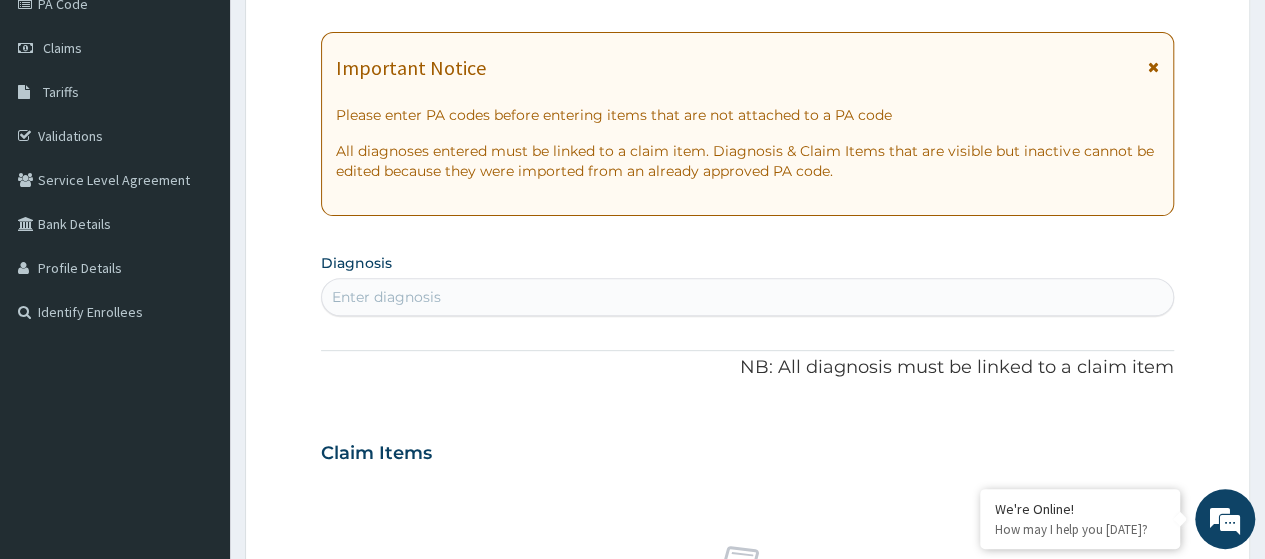 scroll, scrollTop: 0, scrollLeft: 0, axis: both 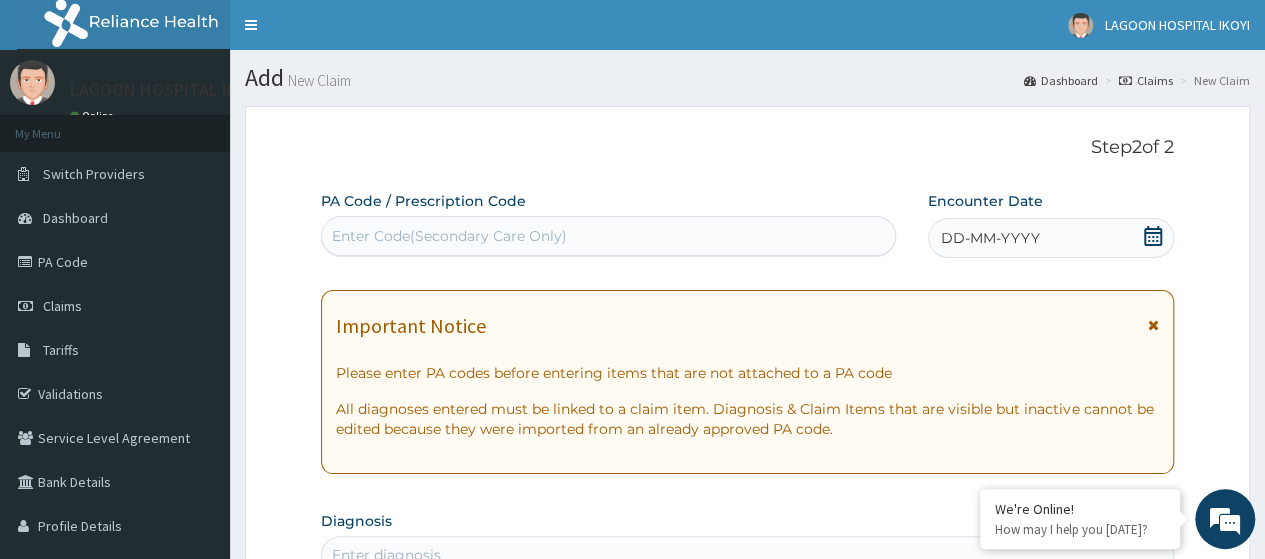 click 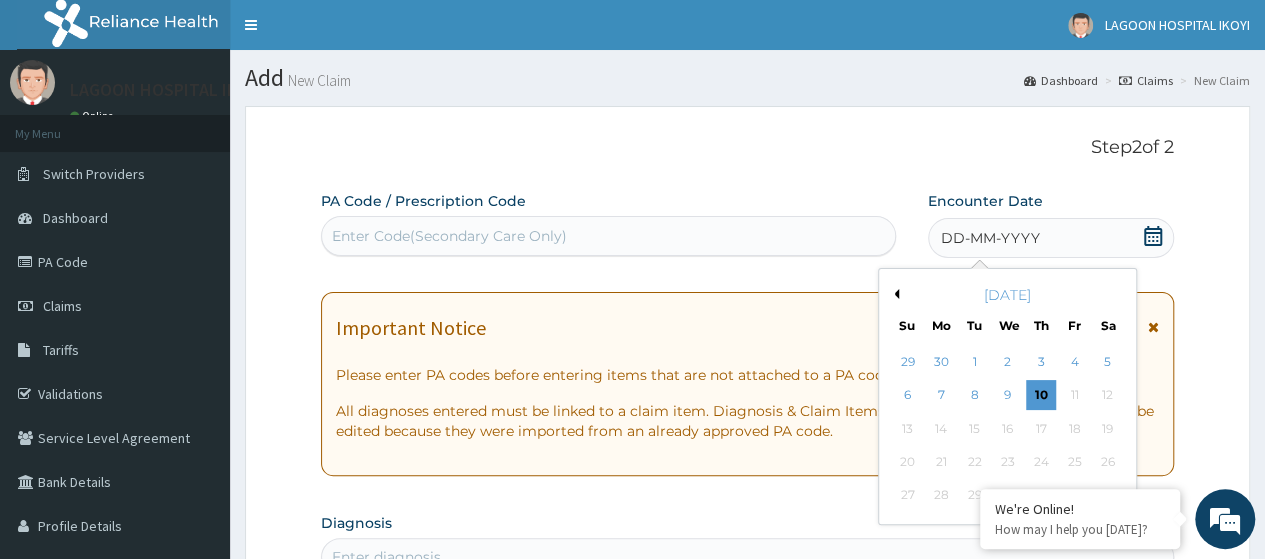 click on "Previous Month" at bounding box center (894, 294) 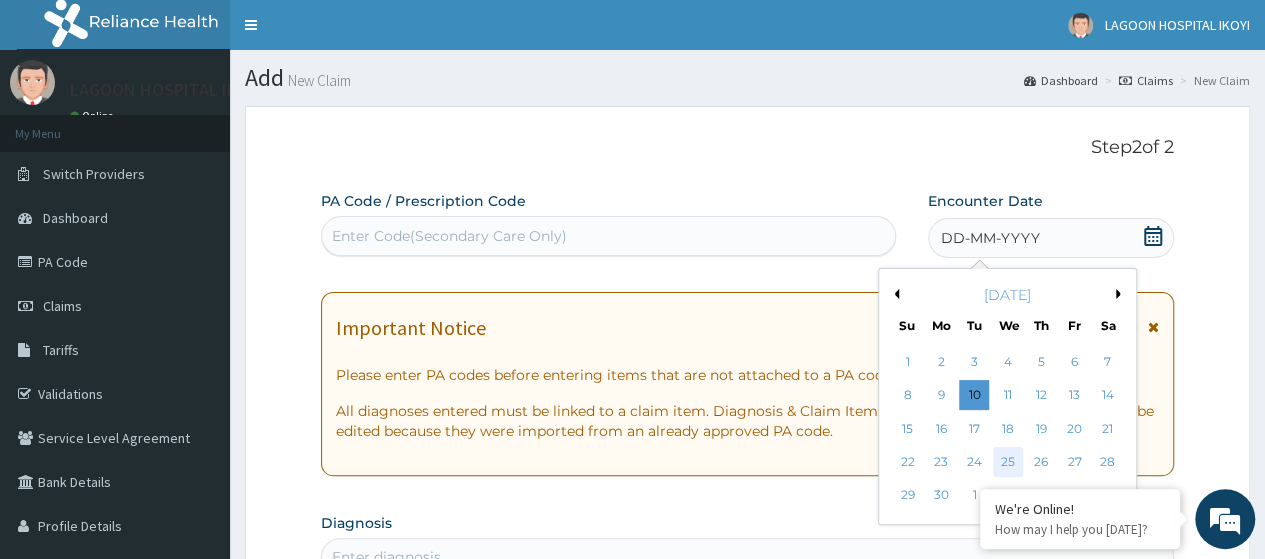 click on "25" at bounding box center (1007, 462) 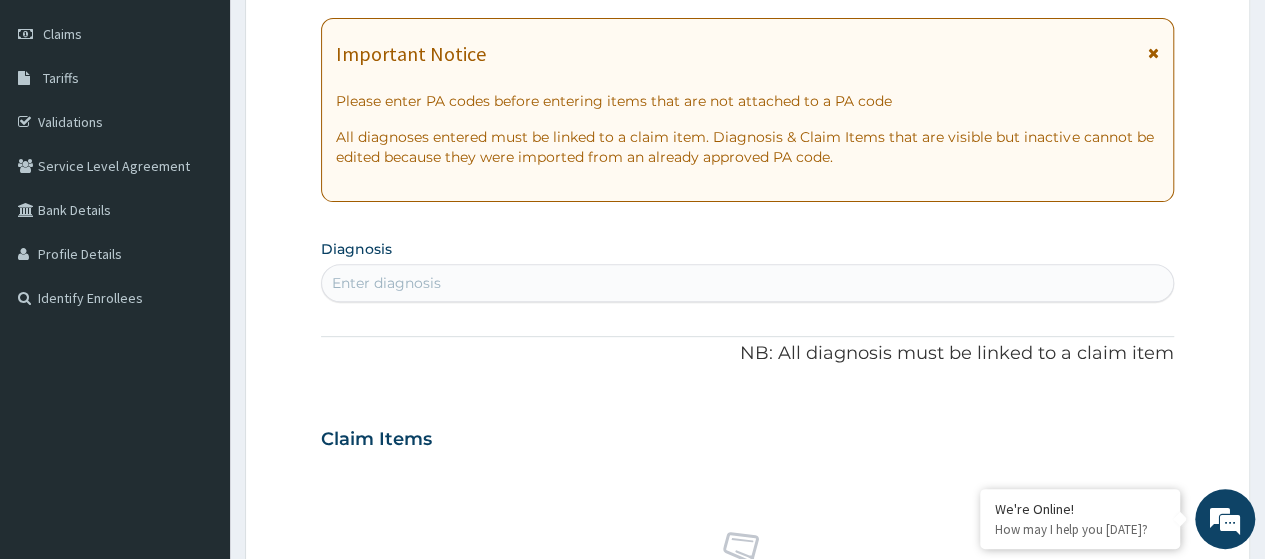 scroll, scrollTop: 274, scrollLeft: 0, axis: vertical 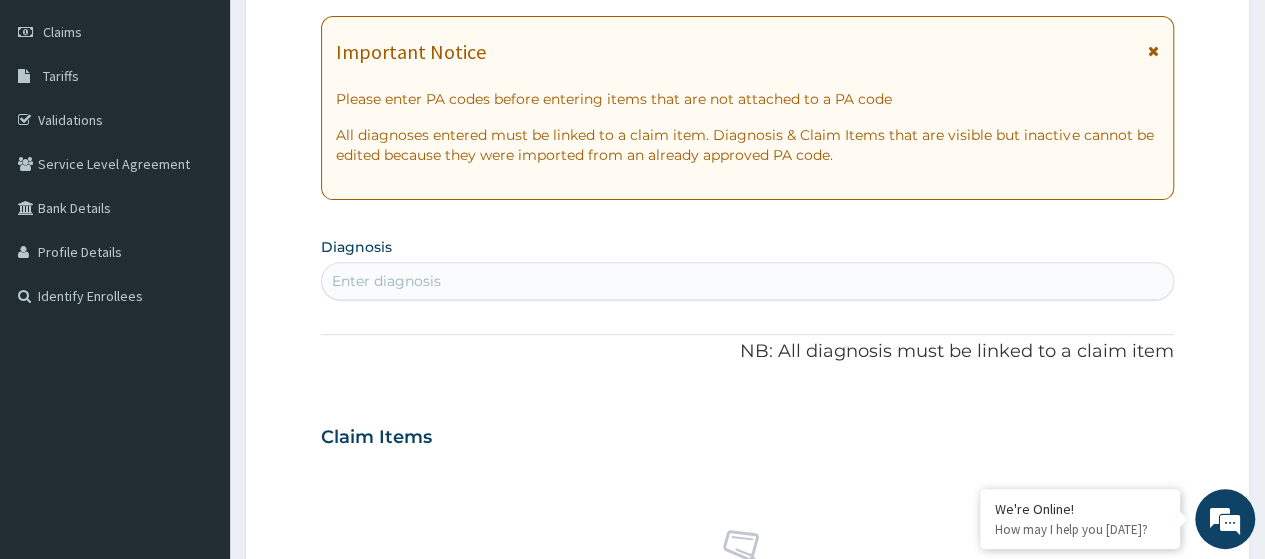 click on "Enter diagnosis" at bounding box center (386, 281) 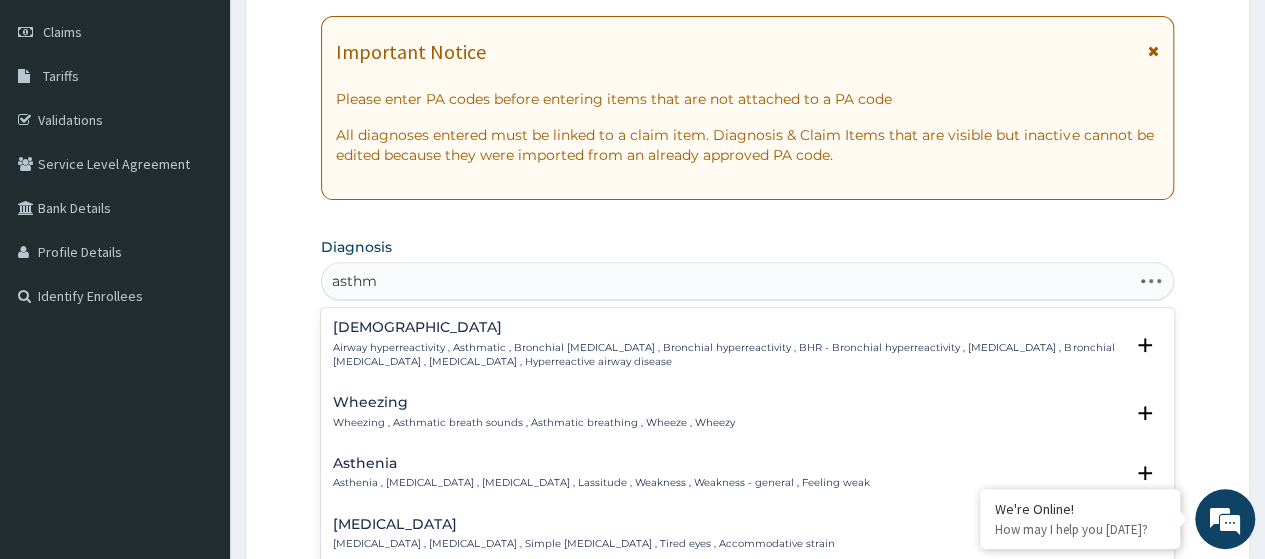 type on "[MEDICAL_DATA]" 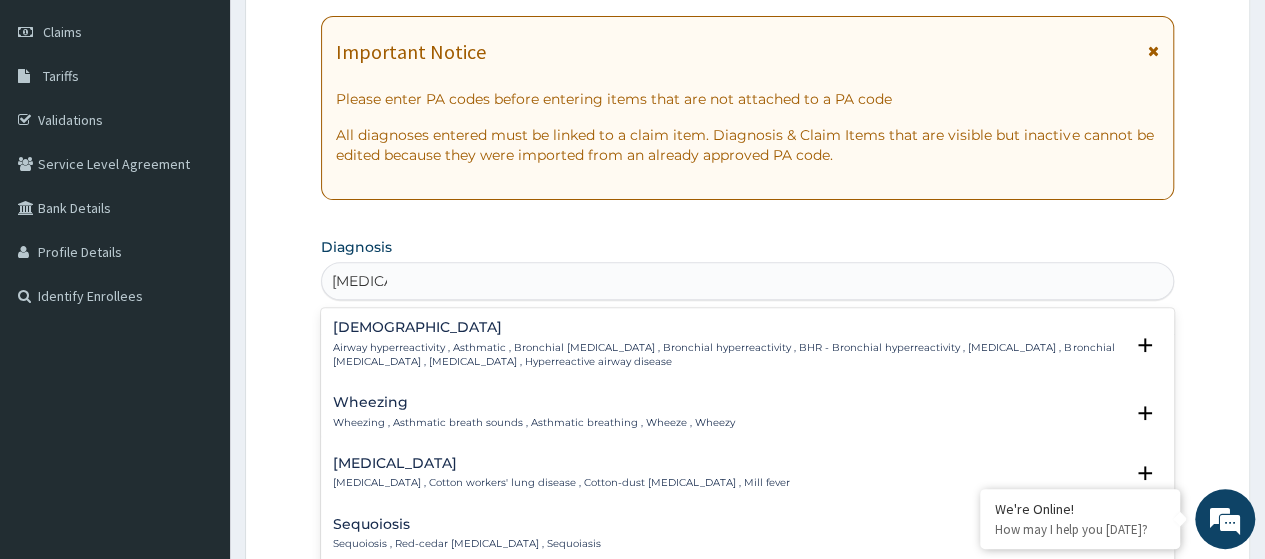 click on "Airway hyperreactivity , Asthmatic , Bronchial [MEDICAL_DATA] , Bronchial hyperreactivity , BHR - Bronchial hyperreactivity , [MEDICAL_DATA] , Bronchial [MEDICAL_DATA] , [MEDICAL_DATA] , Hyperreactive airway disease" at bounding box center (728, 355) 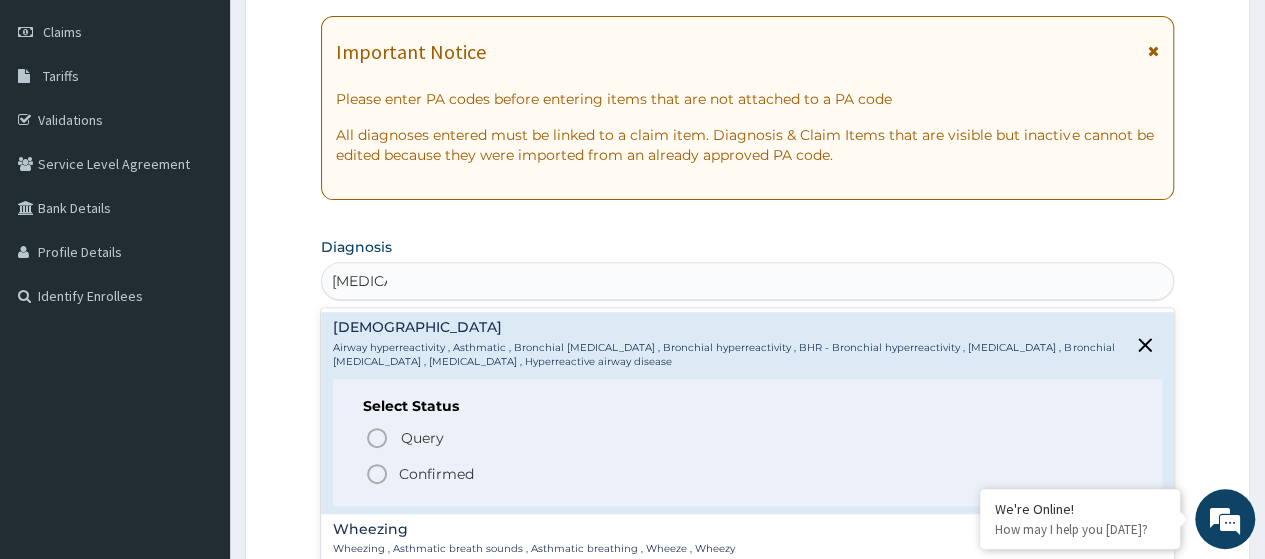 click on "Confirmed" at bounding box center [436, 474] 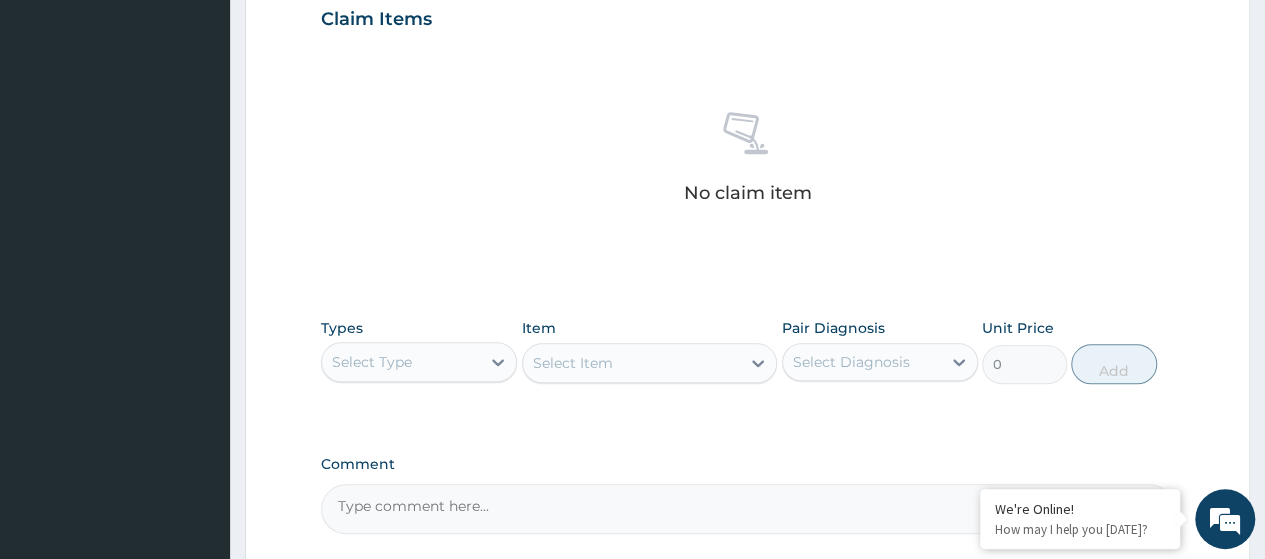 scroll, scrollTop: 700, scrollLeft: 0, axis: vertical 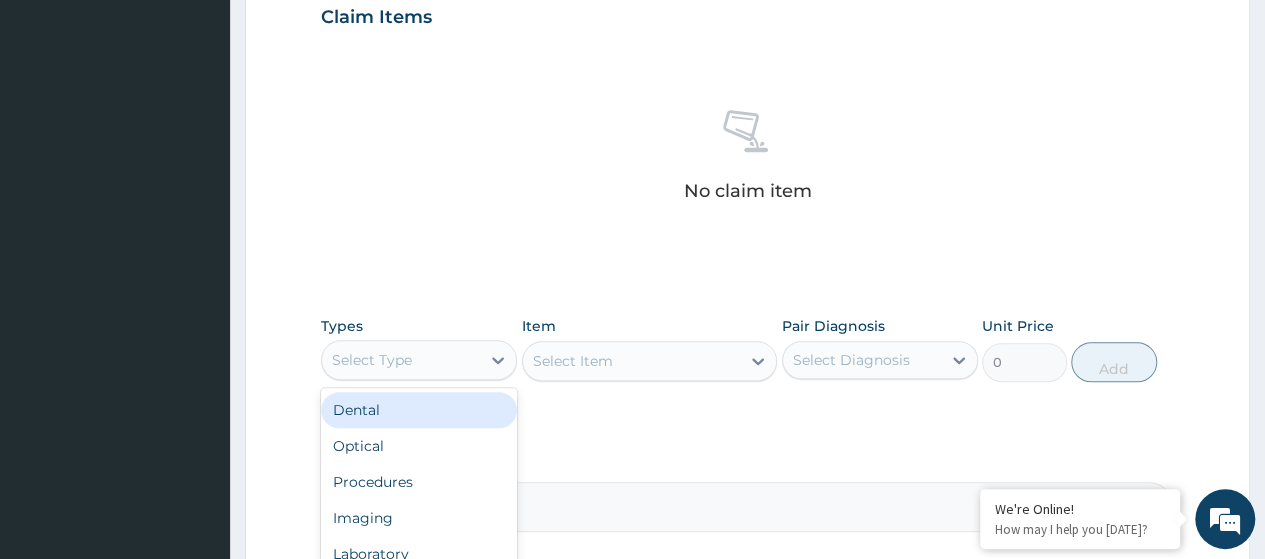 click on "Select Type" at bounding box center [401, 360] 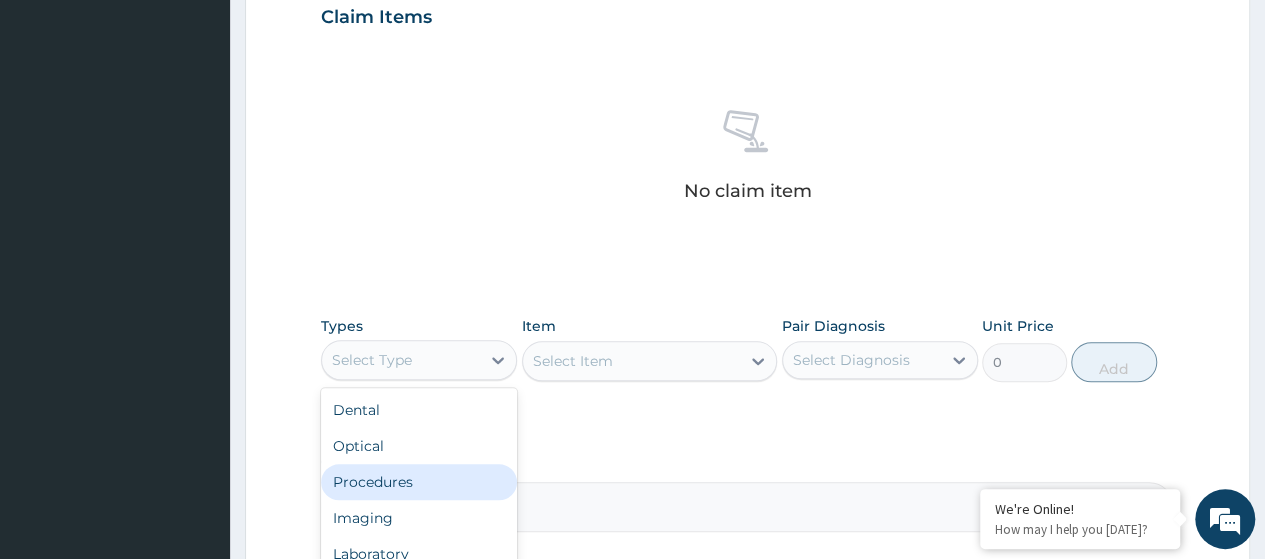 drag, startPoint x: 394, startPoint y: 482, endPoint x: 468, endPoint y: 485, distance: 74.06078 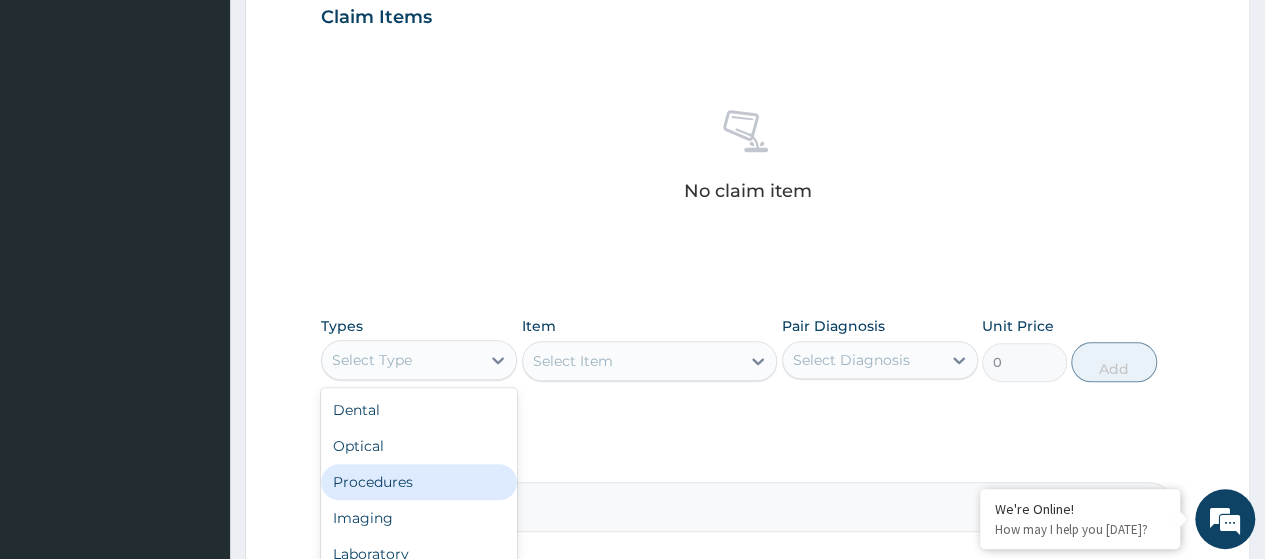 click on "Procedures" at bounding box center (419, 482) 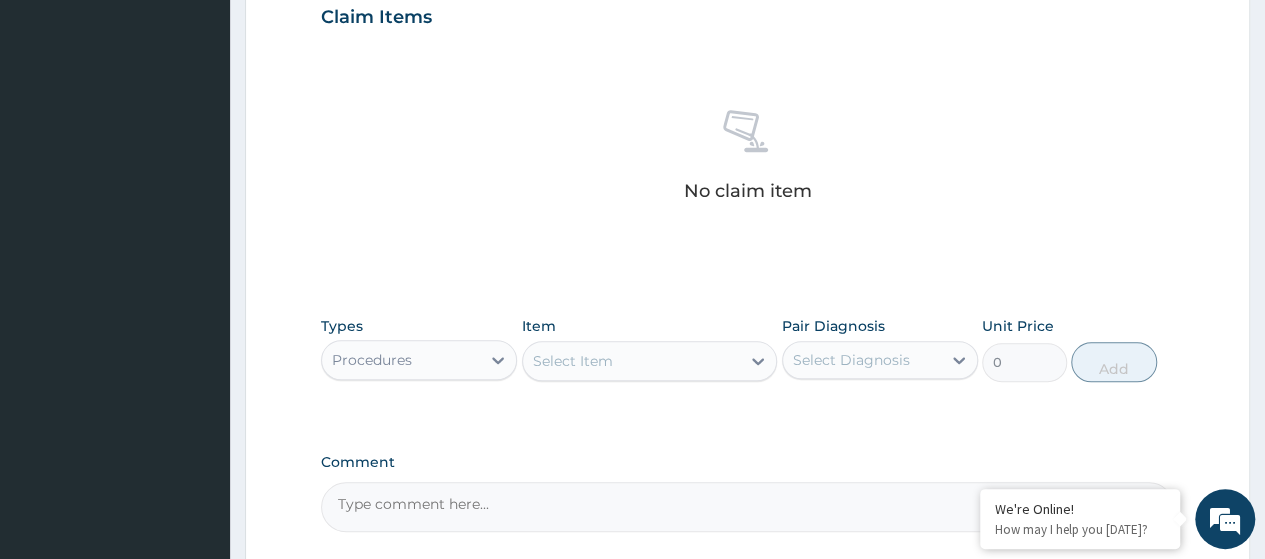 click on "Select Item" at bounding box center [573, 361] 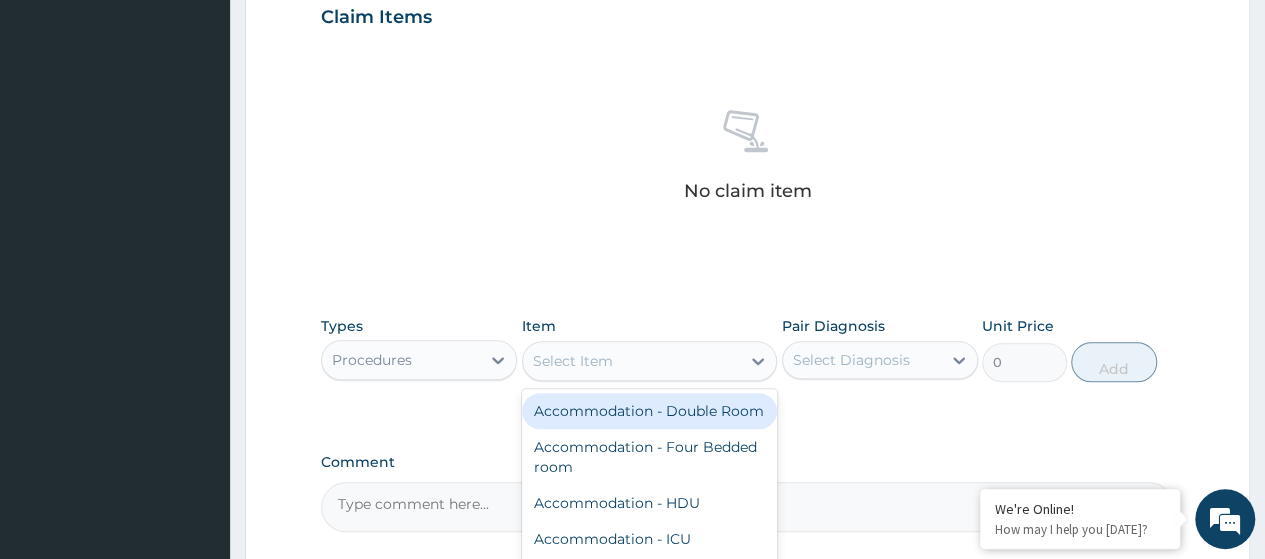 paste on "Consultation GOPD First Visit" 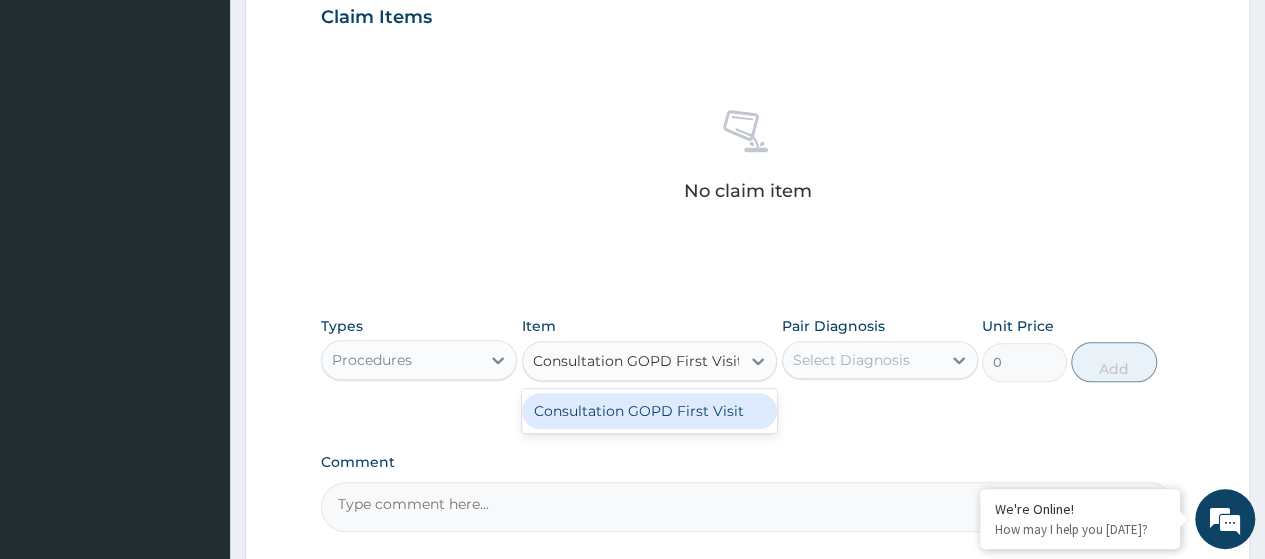 click on "Consultation GOPD First Visit" at bounding box center [650, 411] 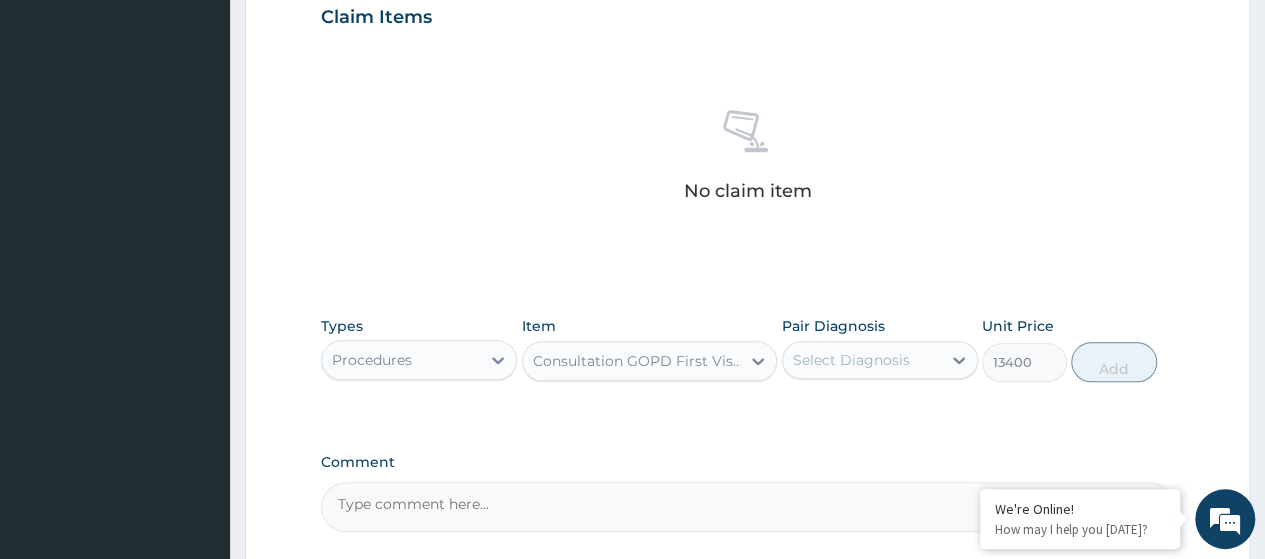 click on "Select Diagnosis" at bounding box center (851, 360) 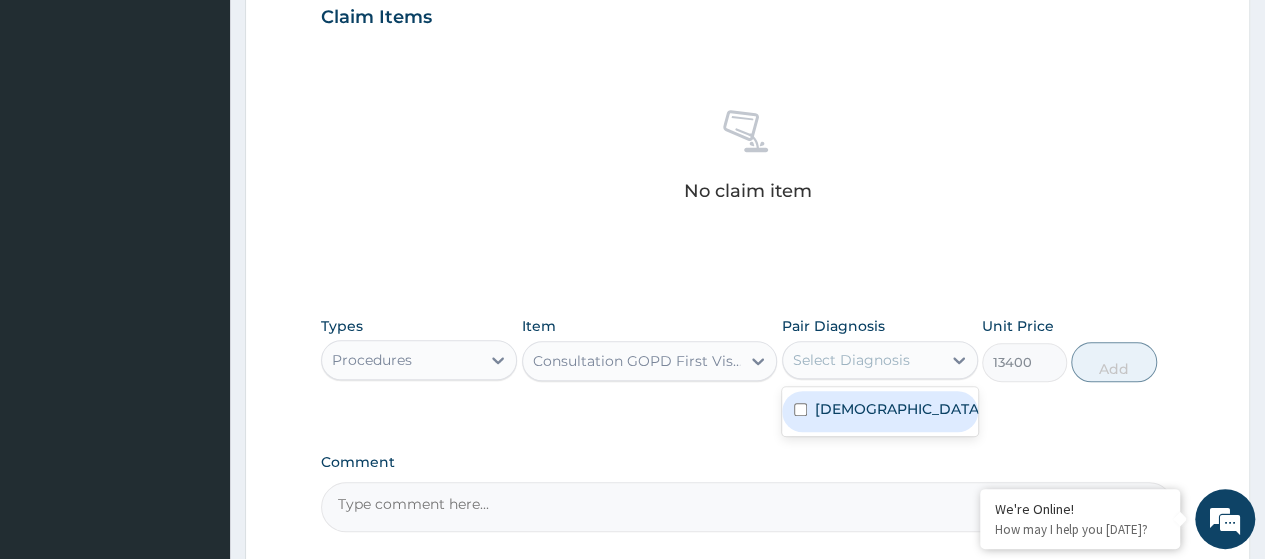 click on "[DEMOGRAPHIC_DATA]" at bounding box center [899, 409] 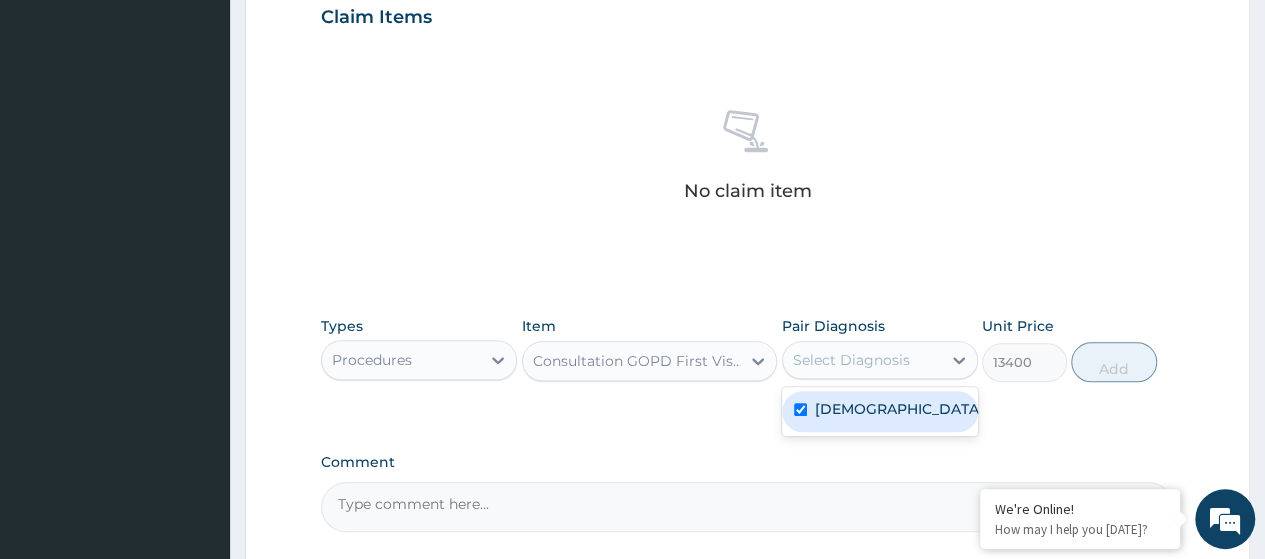 checkbox on "true" 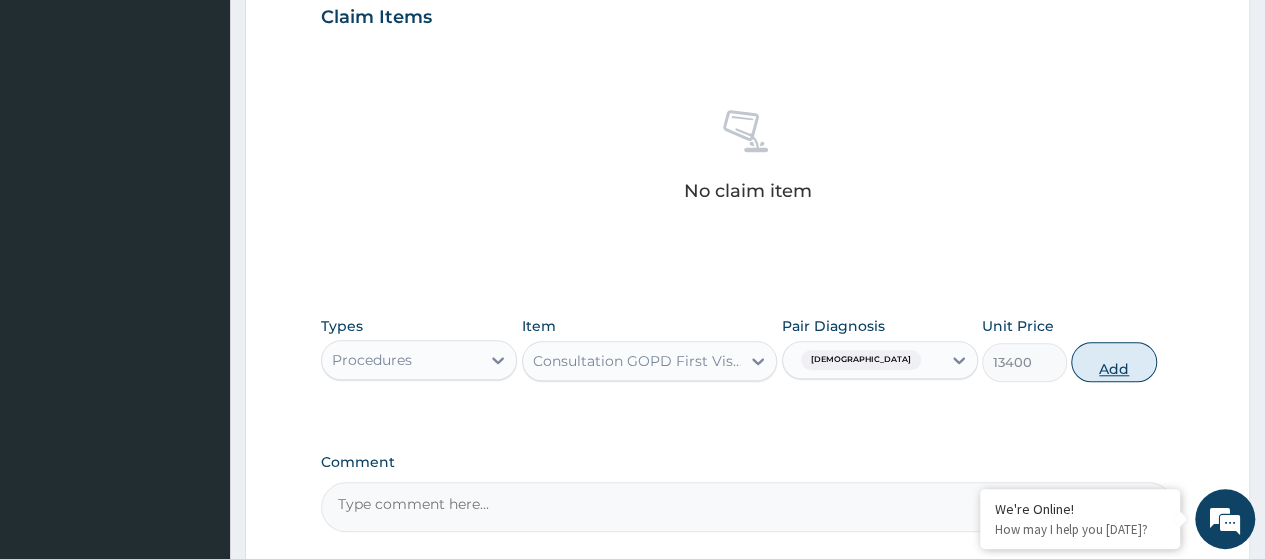 click on "Add" at bounding box center [1113, 362] 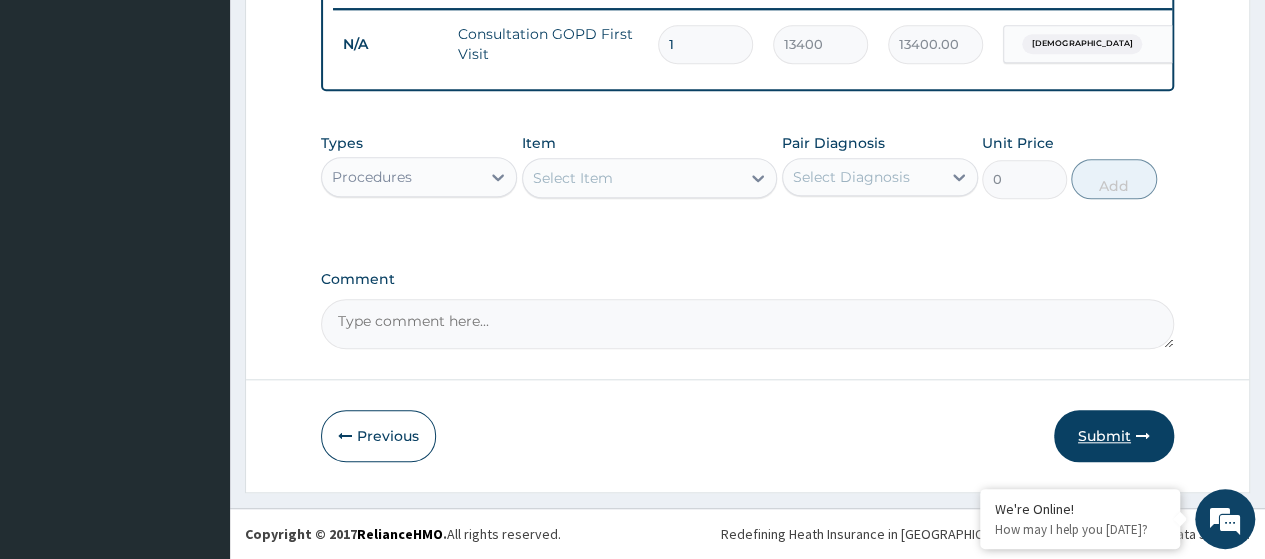 click on "Submit" at bounding box center [1114, 436] 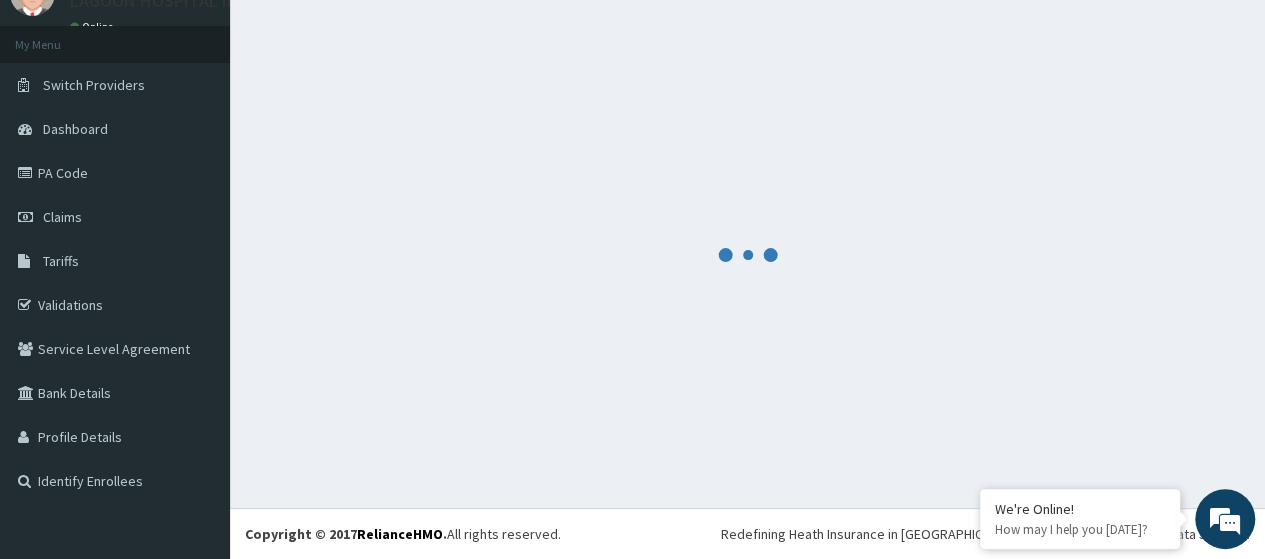 scroll, scrollTop: 88, scrollLeft: 0, axis: vertical 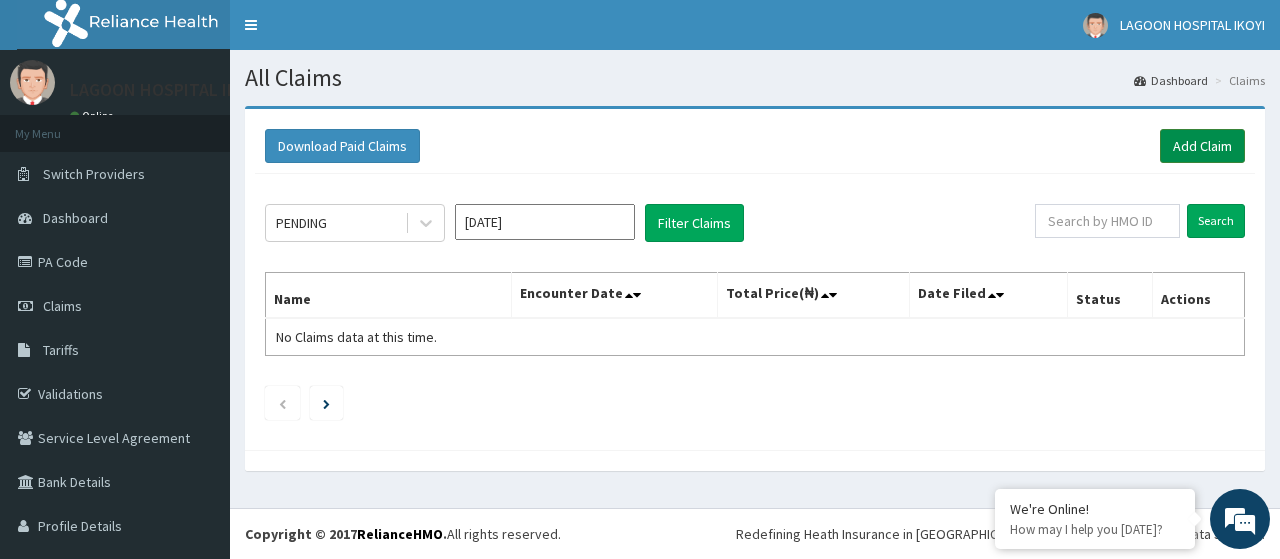 click on "Add Claim" at bounding box center (1202, 146) 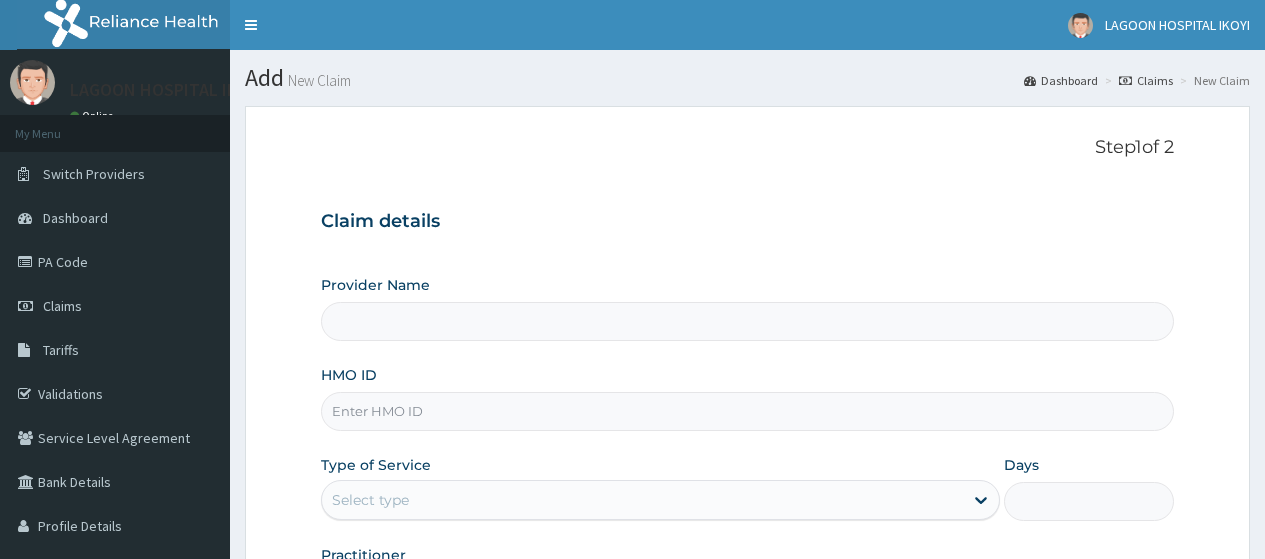 scroll, scrollTop: 0, scrollLeft: 0, axis: both 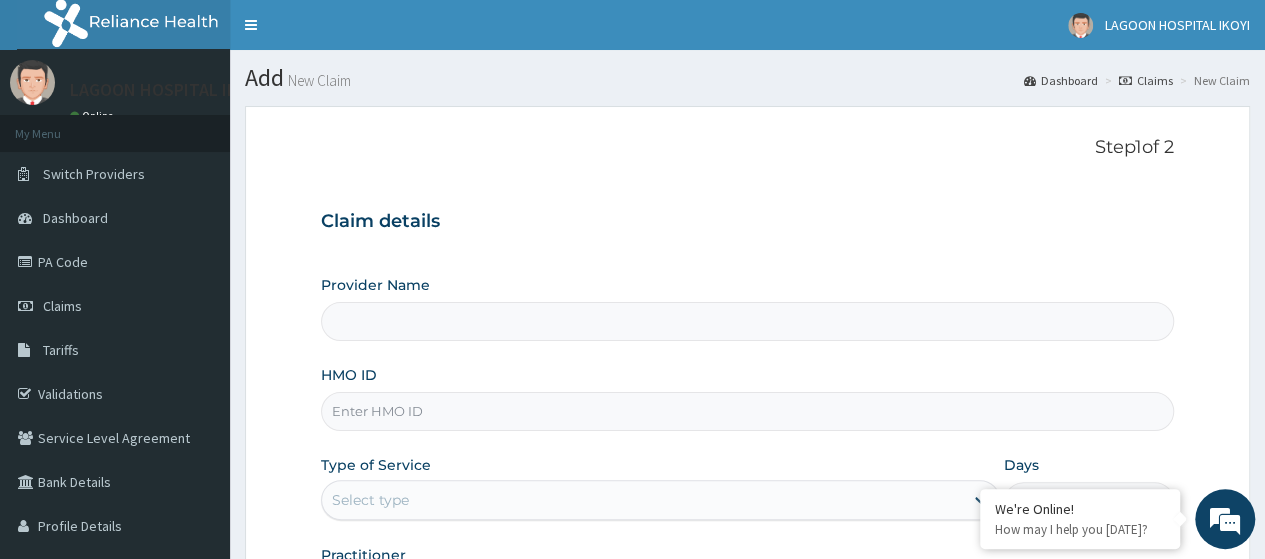 click on "HMO ID" at bounding box center [747, 411] 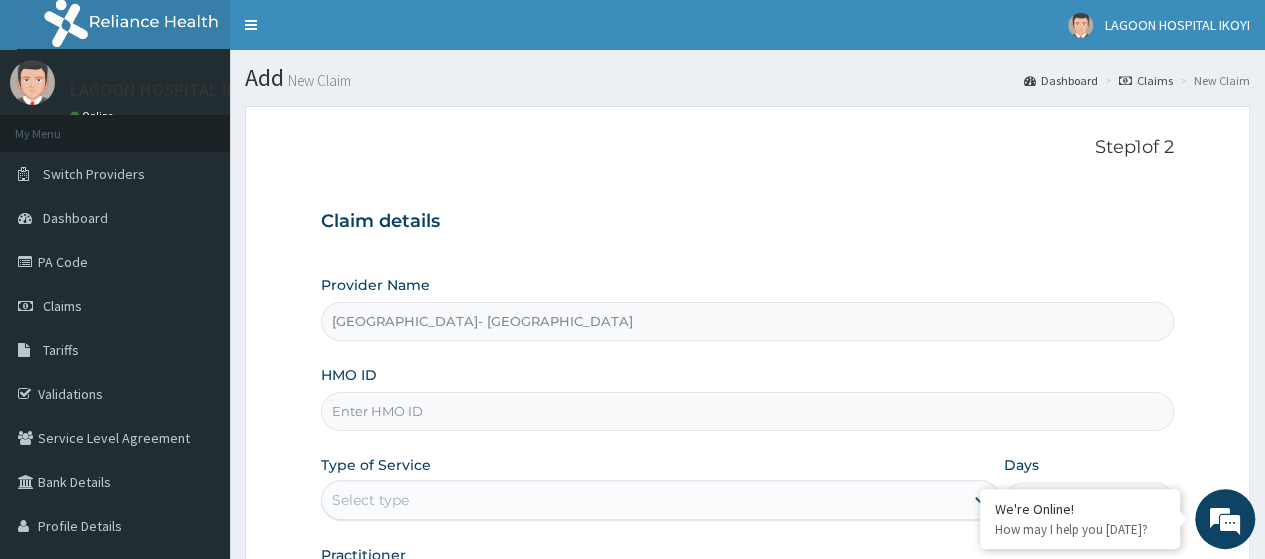 paste on "EFI/10023/B" 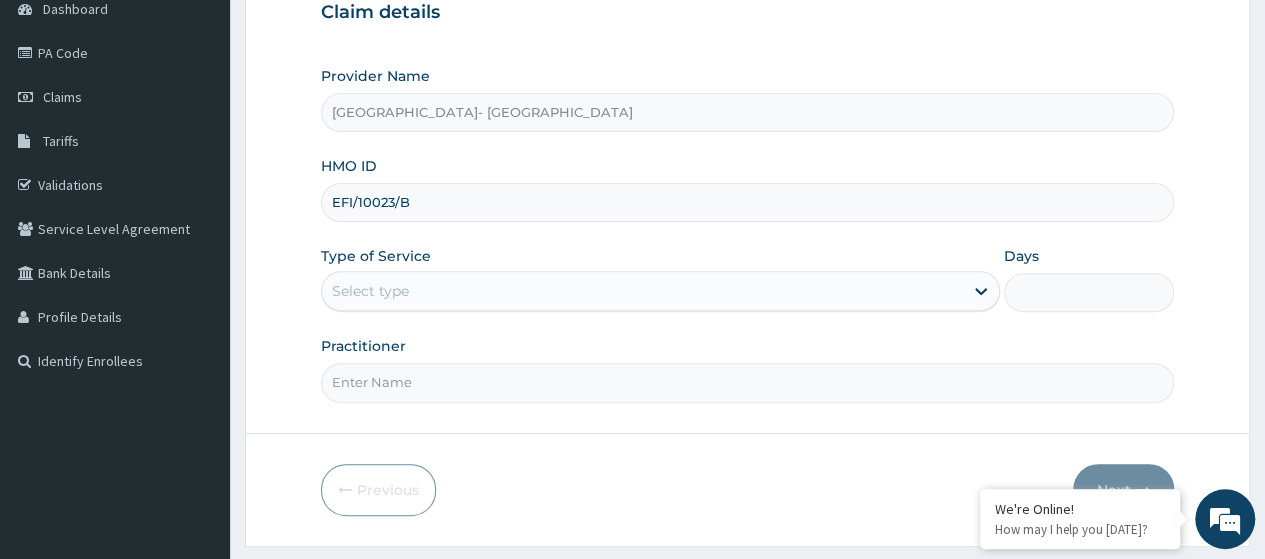 scroll, scrollTop: 210, scrollLeft: 0, axis: vertical 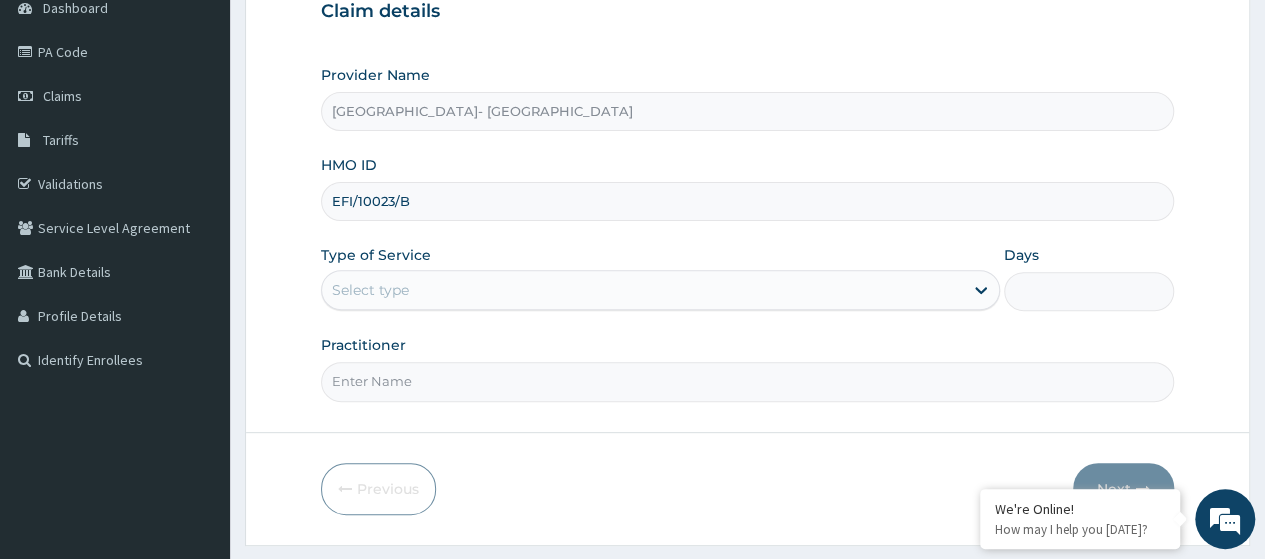 type on "EFI/10023/B" 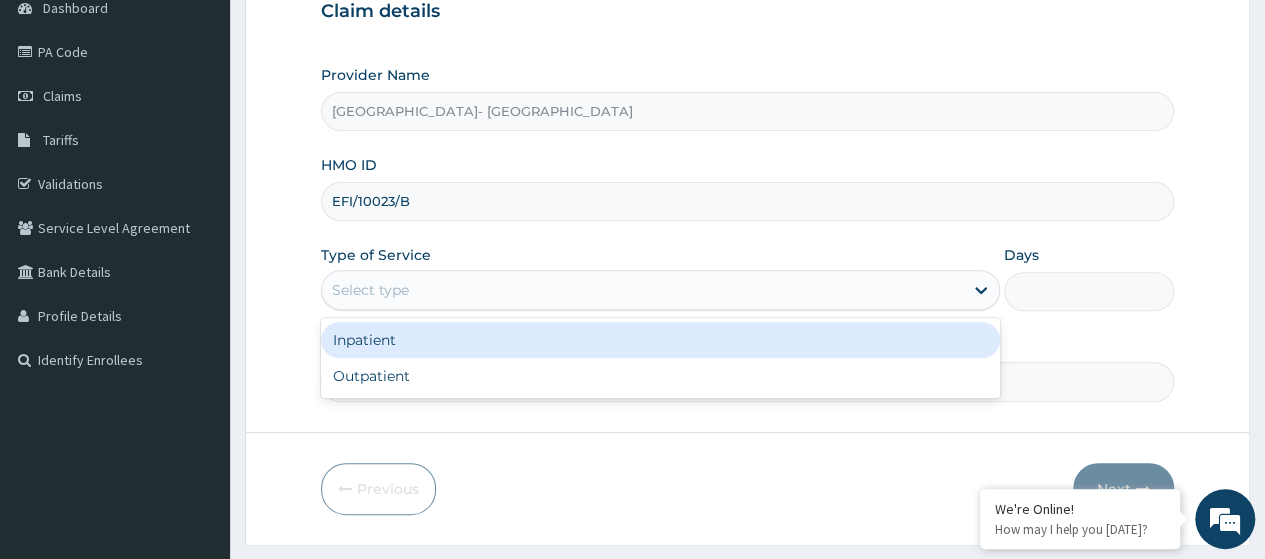click on "Select type" at bounding box center (370, 290) 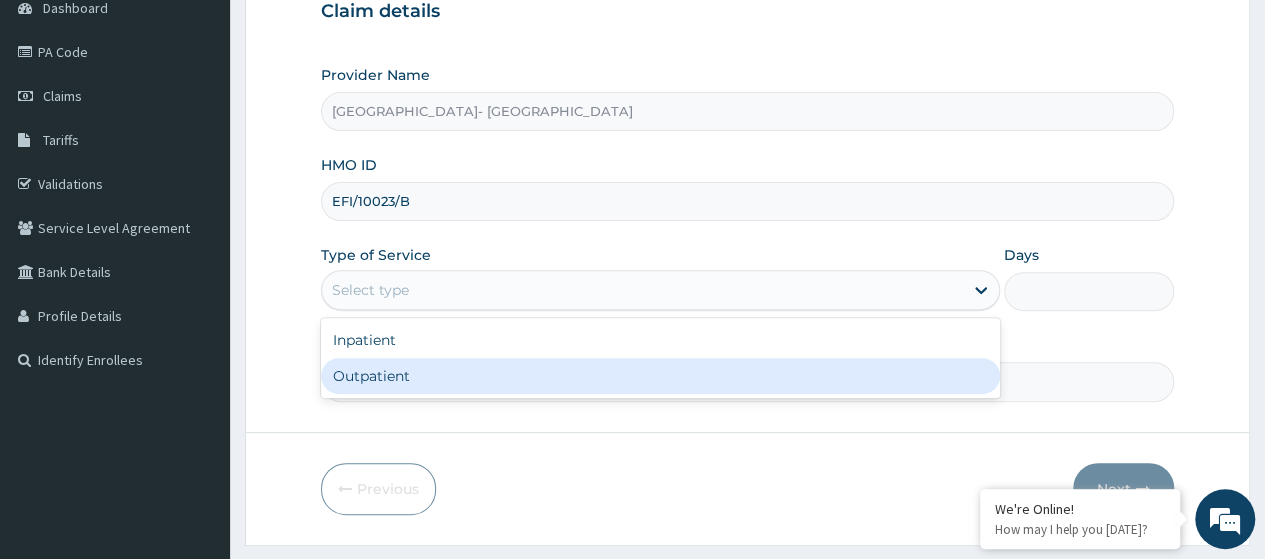click on "Outpatient" at bounding box center [660, 376] 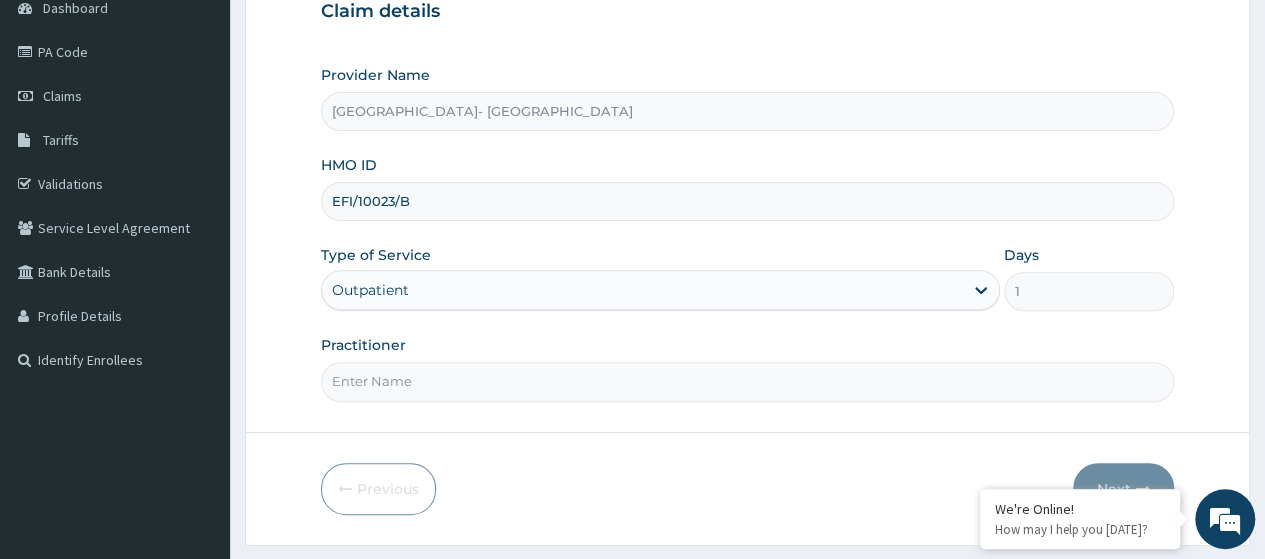 click on "Practitioner" at bounding box center (747, 381) 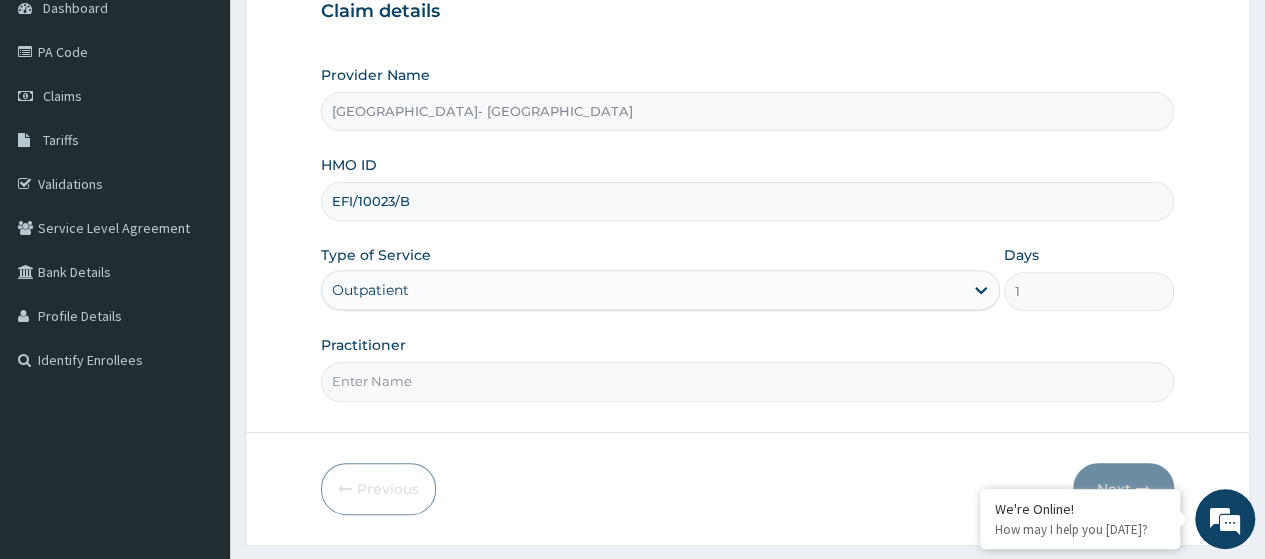 type on "Dr. Oyeniran" 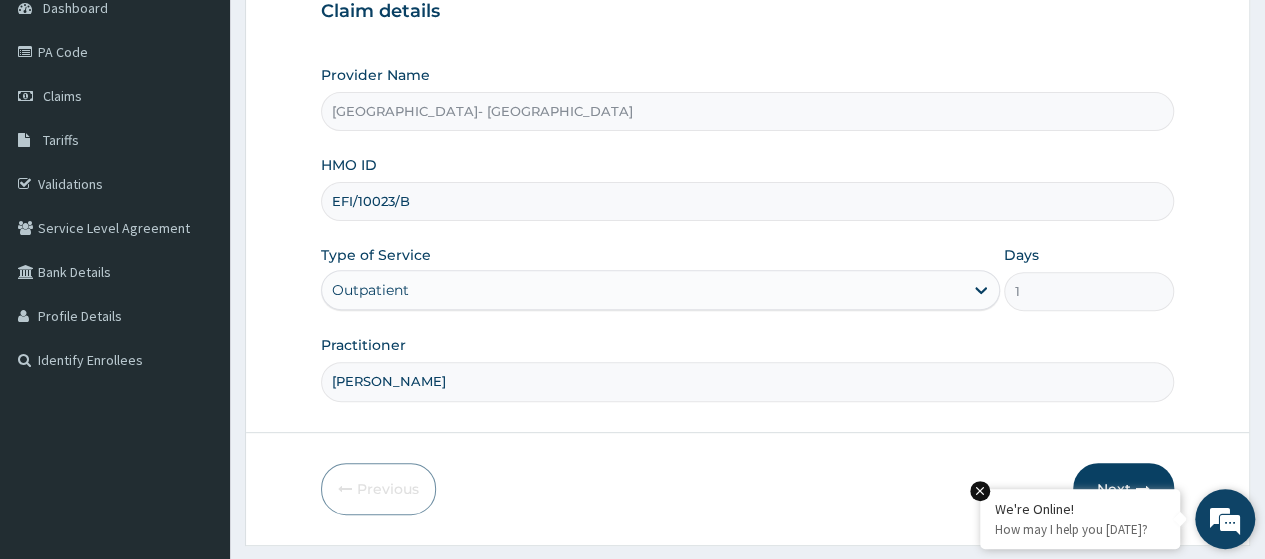 drag, startPoint x: 1111, startPoint y: 475, endPoint x: 1025, endPoint y: 497, distance: 88.76936 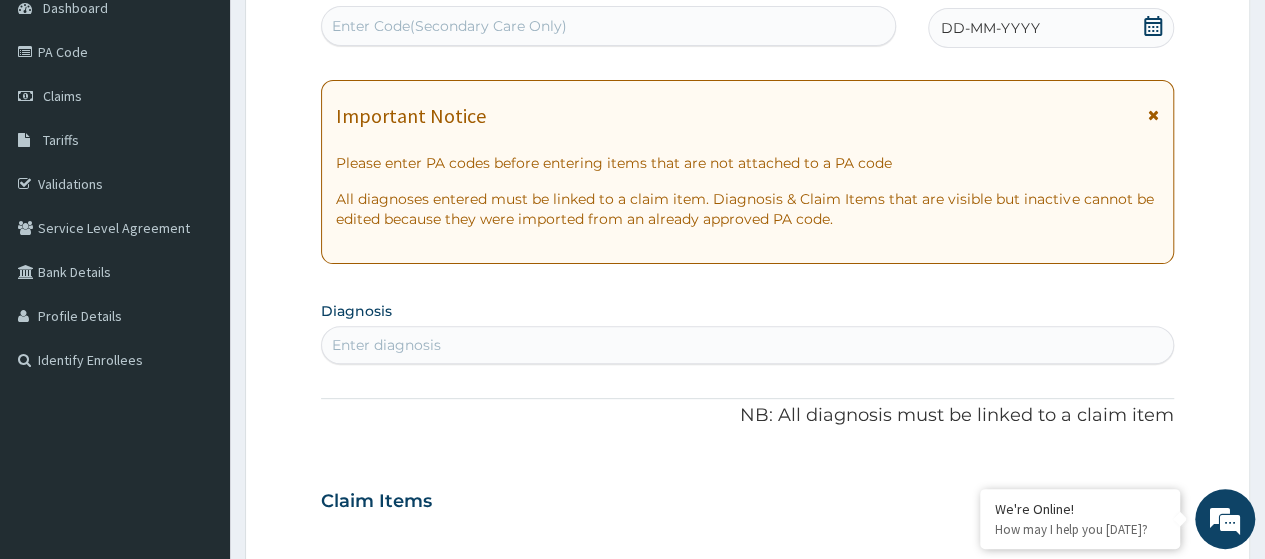 scroll, scrollTop: 0, scrollLeft: 0, axis: both 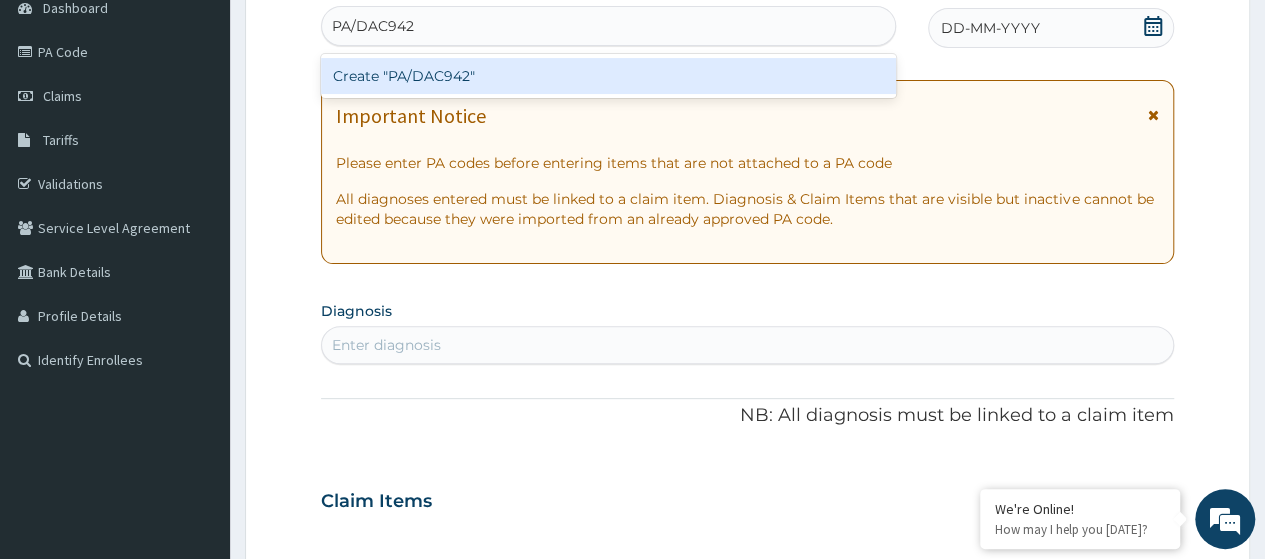 click on "Create "PA/DAC942"" at bounding box center [608, 76] 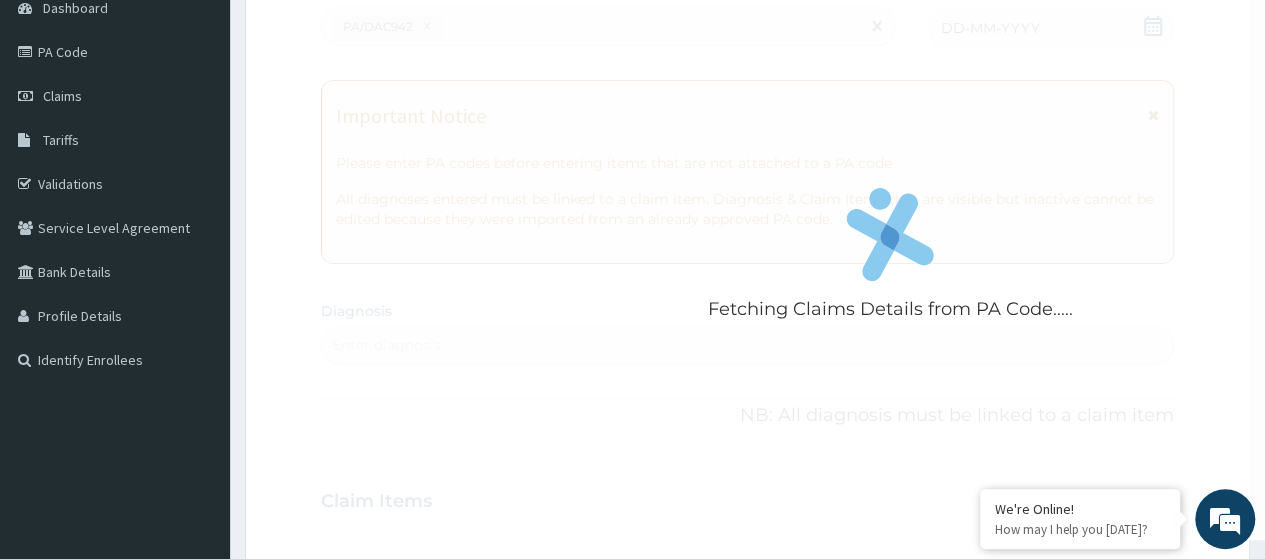 scroll, scrollTop: 551, scrollLeft: 0, axis: vertical 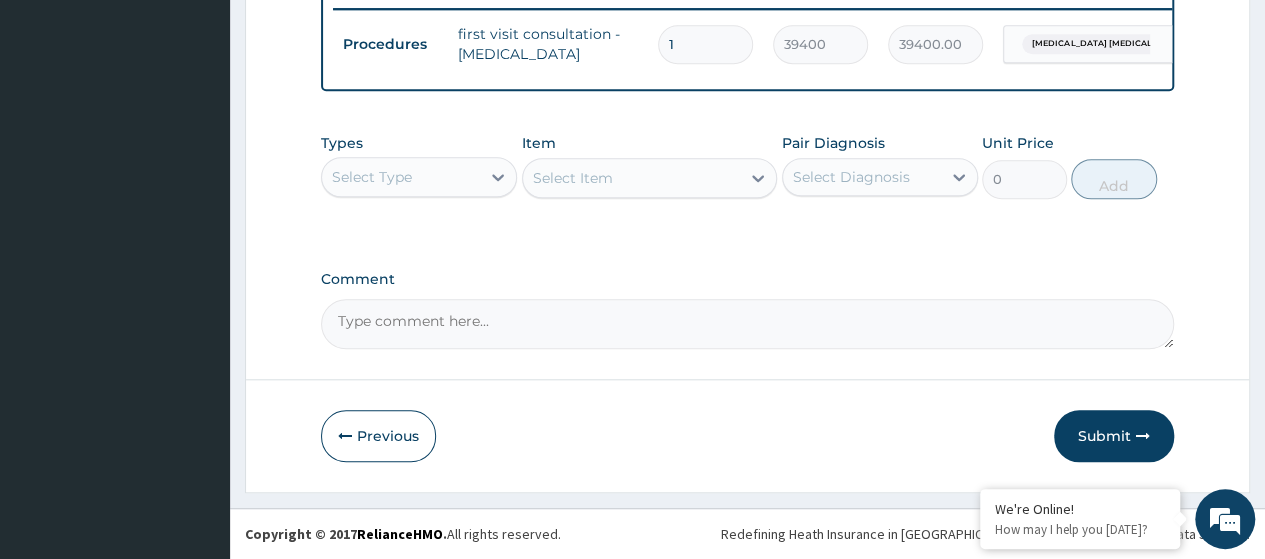 click on "Submit" at bounding box center [1114, 436] 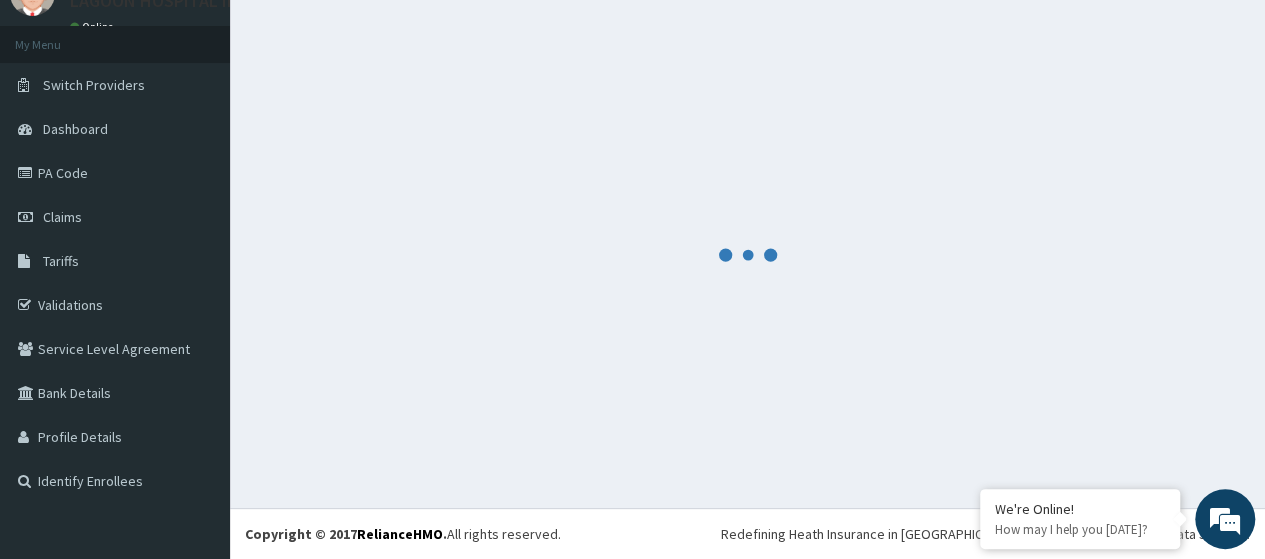 scroll, scrollTop: 88, scrollLeft: 0, axis: vertical 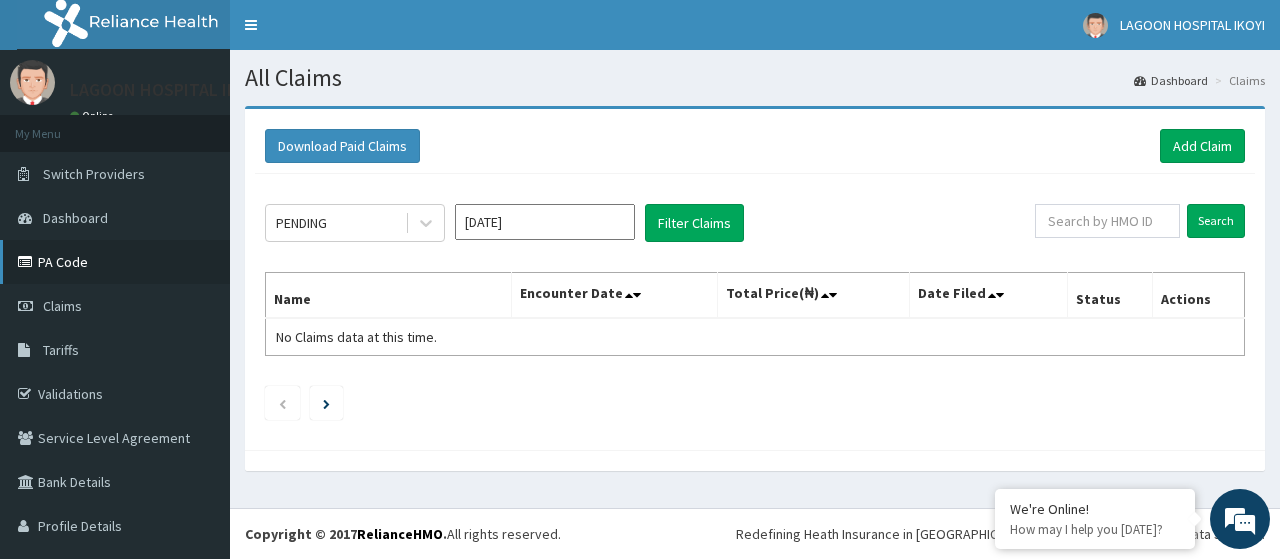 click on "PA Code" at bounding box center [115, 262] 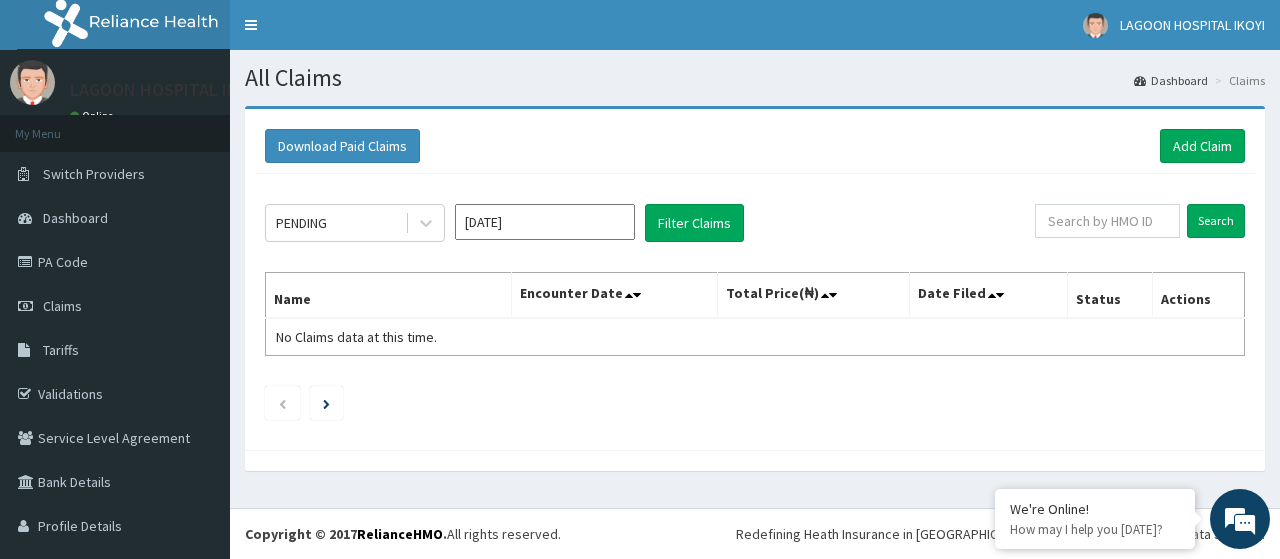 scroll, scrollTop: 0, scrollLeft: 0, axis: both 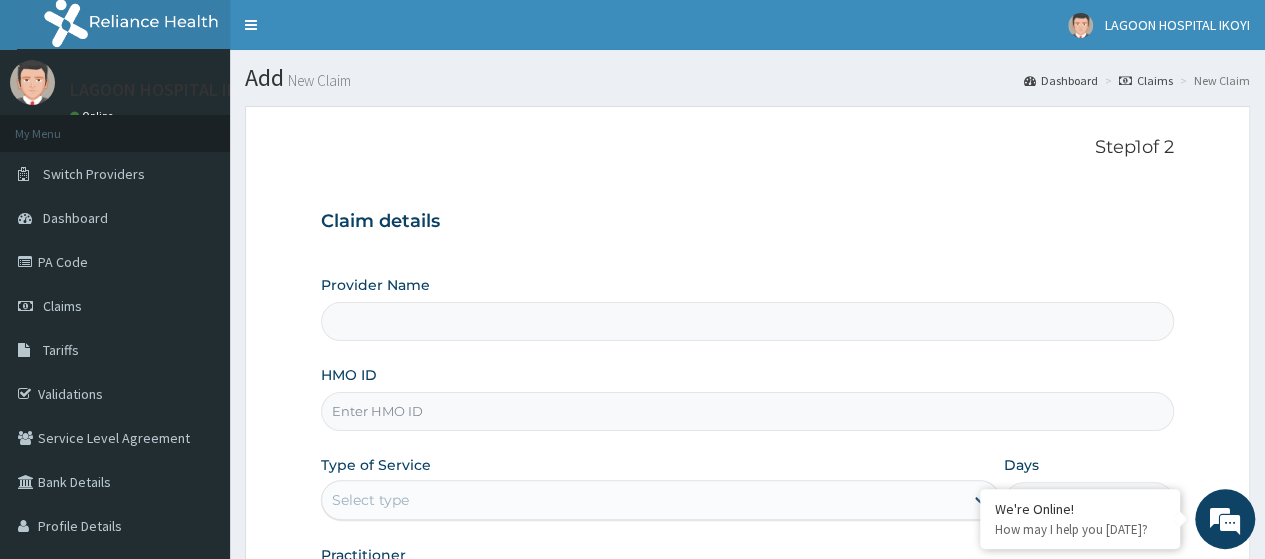 click on "HMO ID" at bounding box center (747, 411) 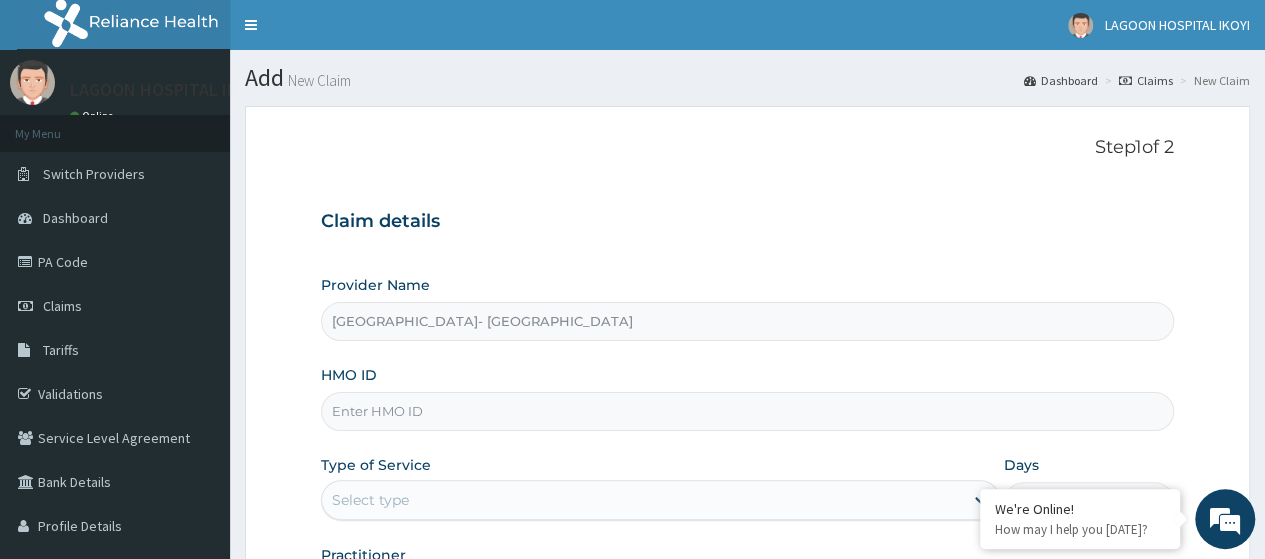 paste on "EFI/10023/B" 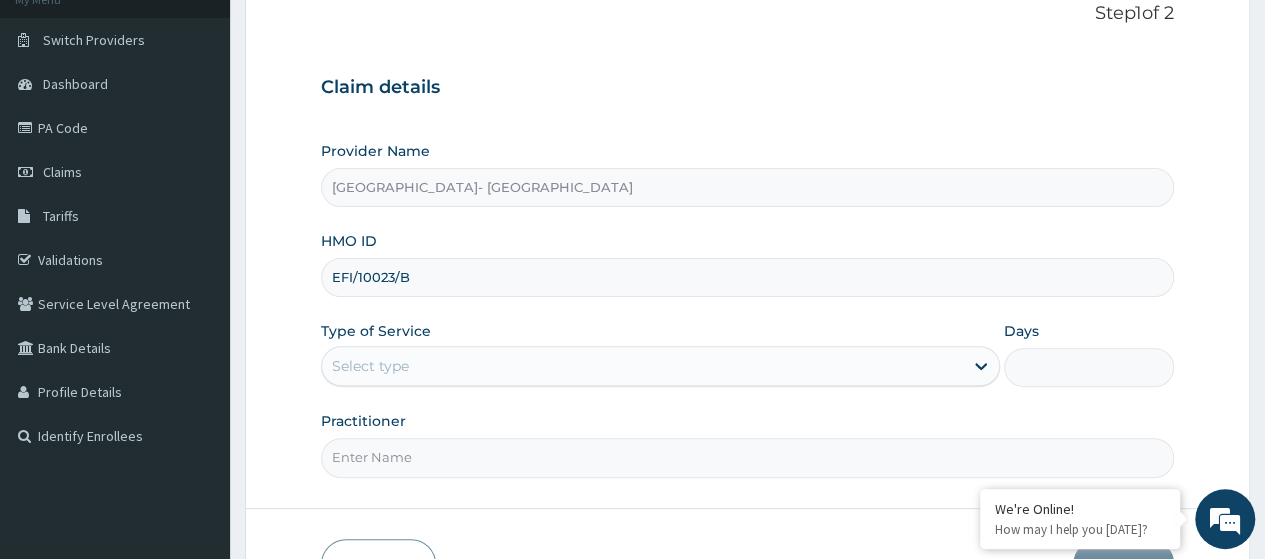 scroll, scrollTop: 232, scrollLeft: 0, axis: vertical 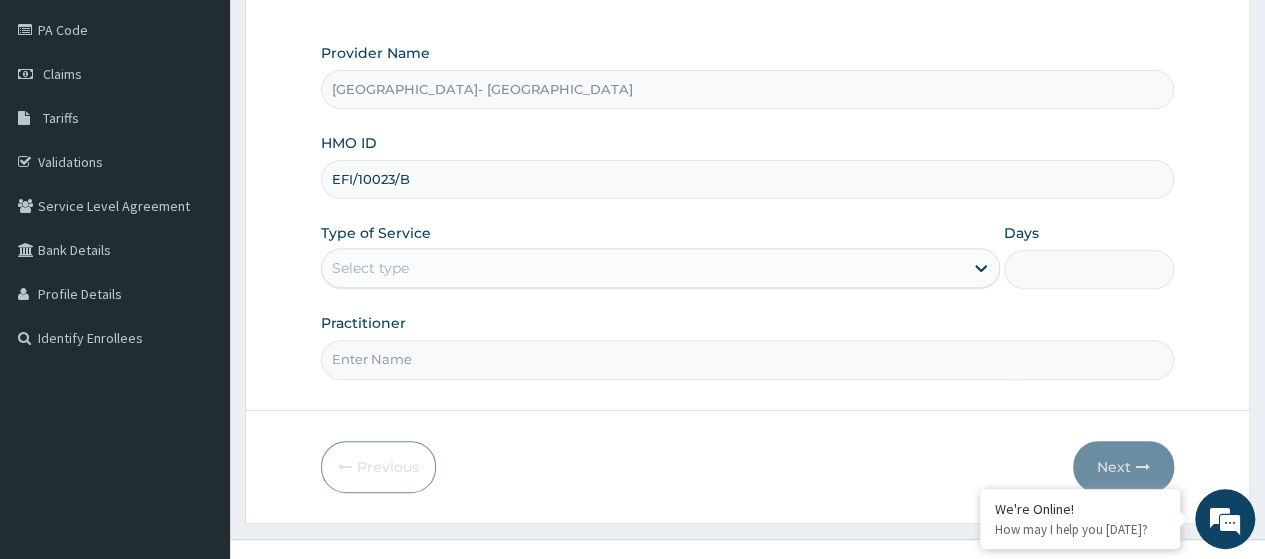 type on "EFI/10023/B" 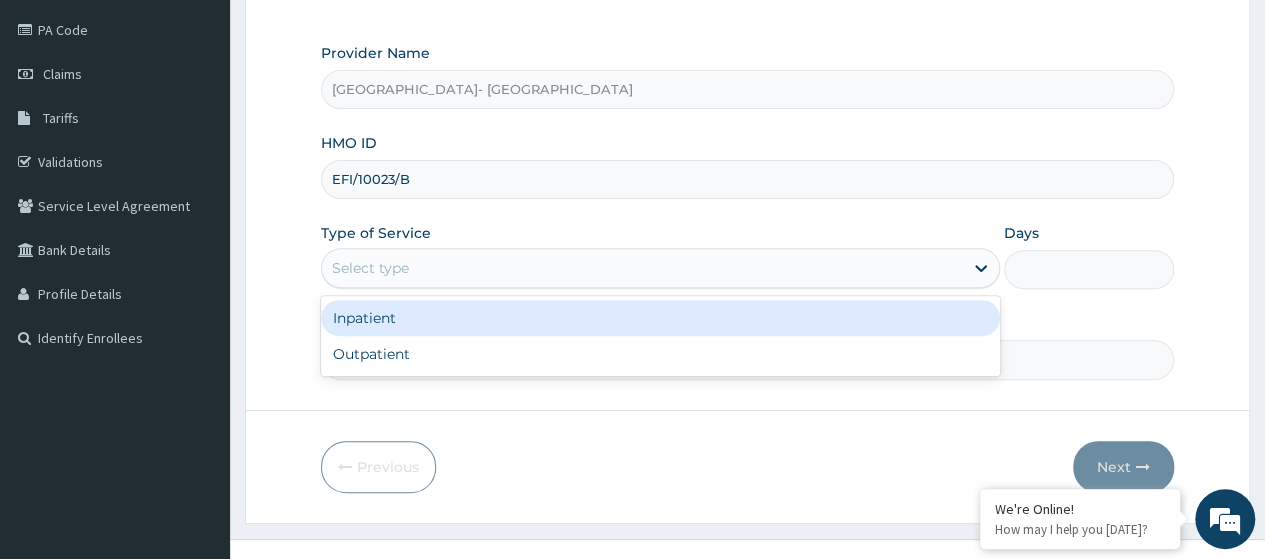 click on "Select type" at bounding box center (642, 268) 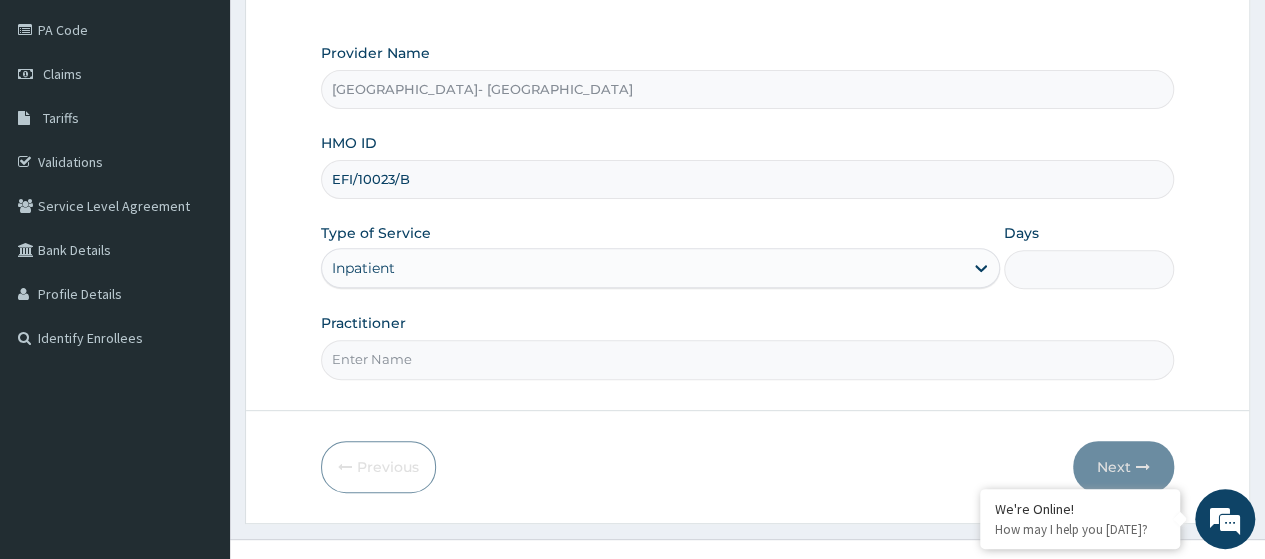 click on "Days" at bounding box center (1089, 269) 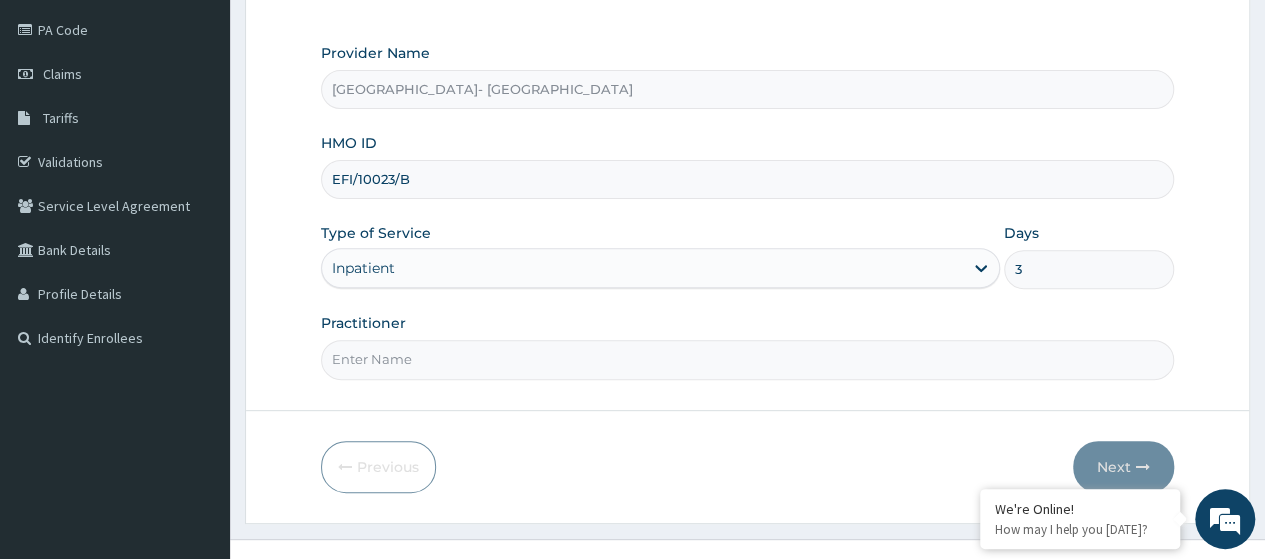 type on "3" 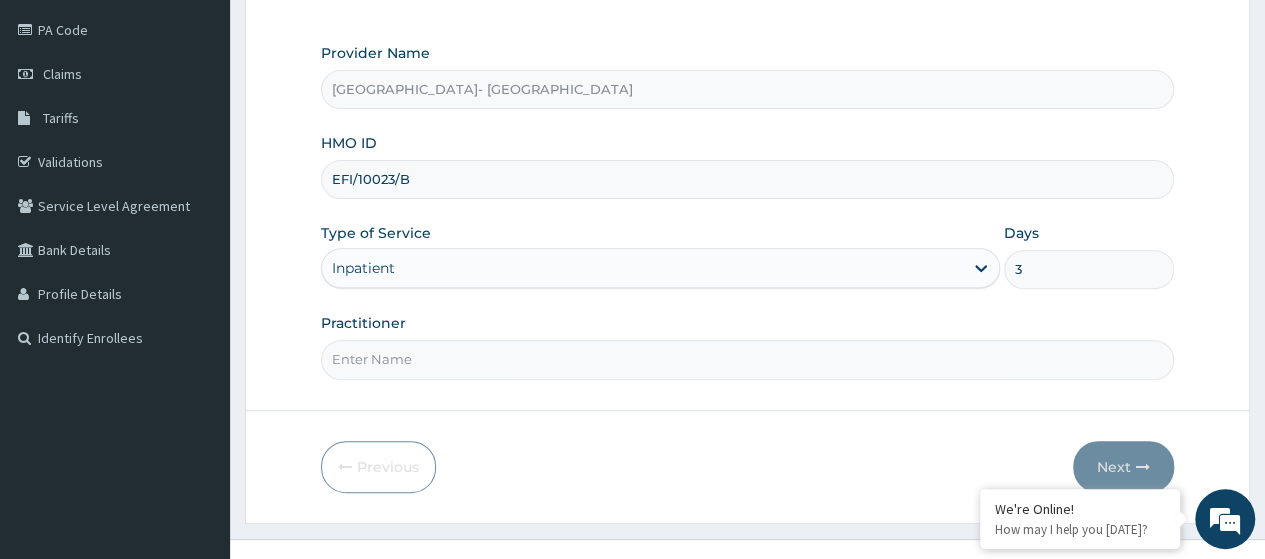 scroll, scrollTop: 0, scrollLeft: 0, axis: both 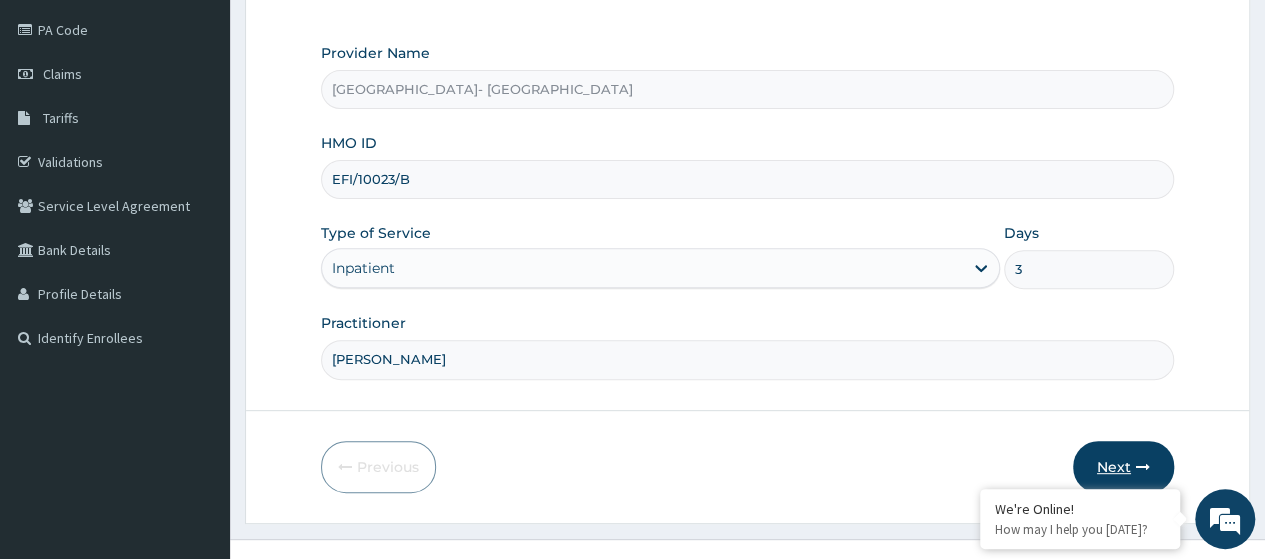 click on "Next" at bounding box center [1123, 467] 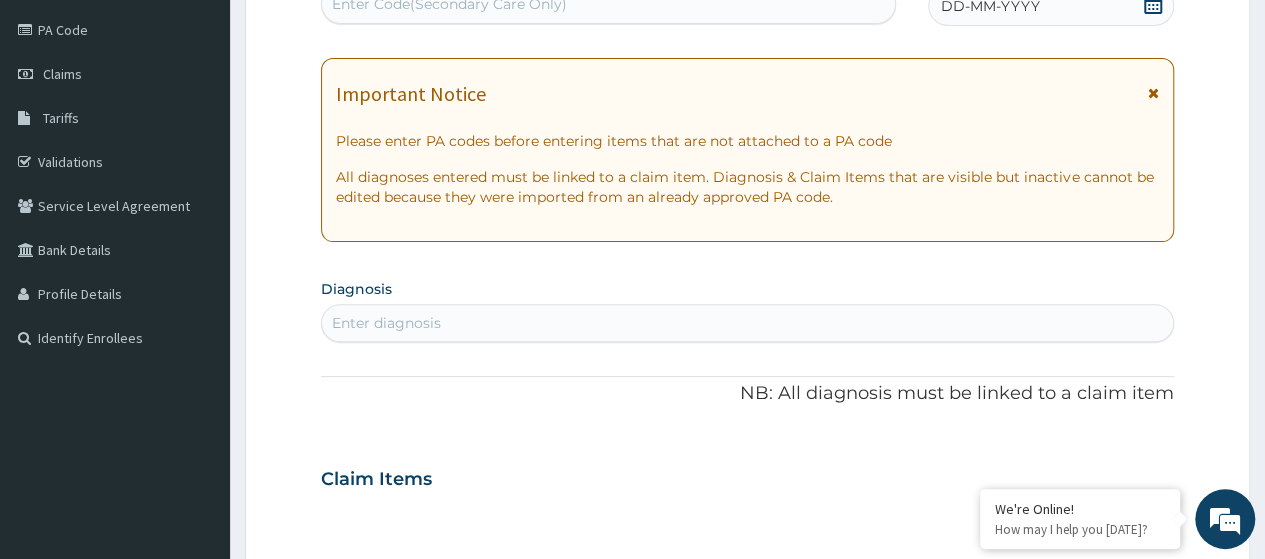 click on "Enter Code(Secondary Care Only)" at bounding box center (449, 4) 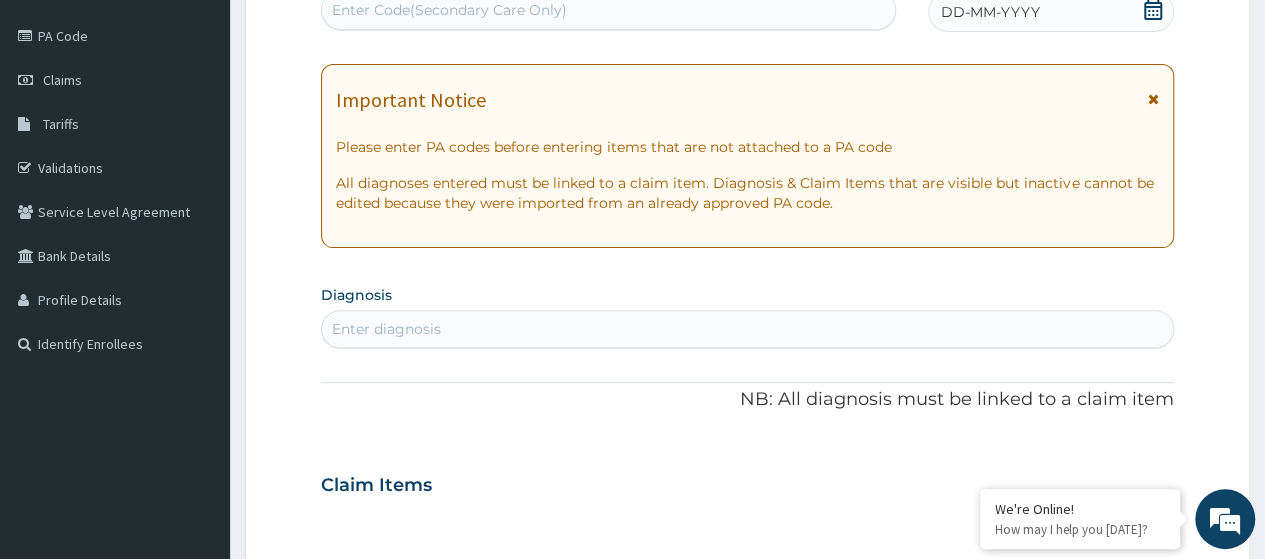 paste on "PA/509F9B" 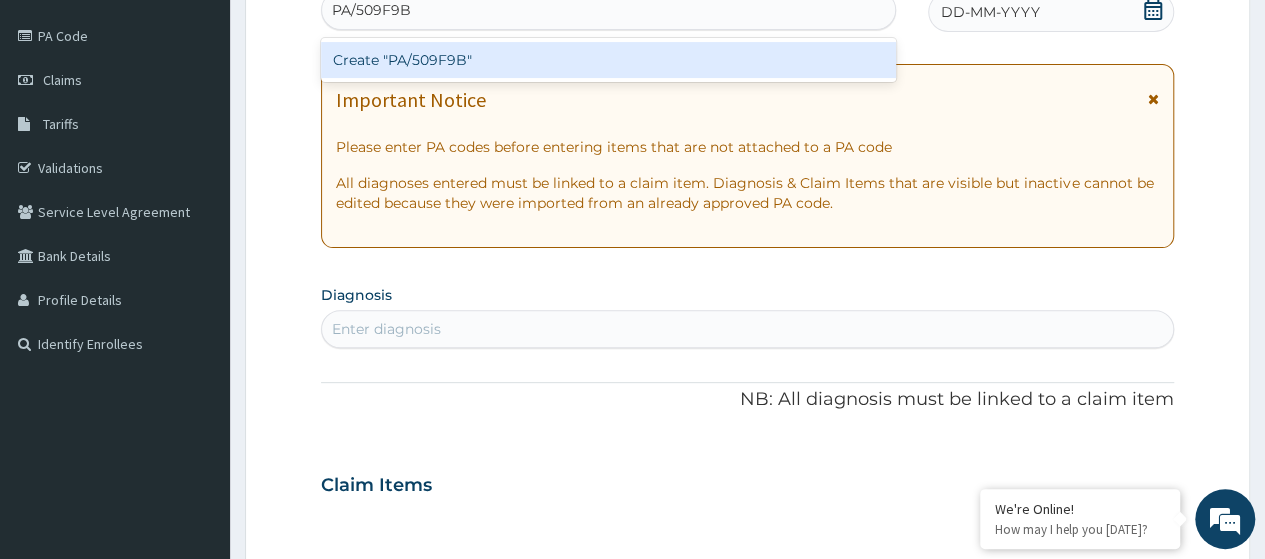 click on "Create "PA/509F9B"" at bounding box center (608, 60) 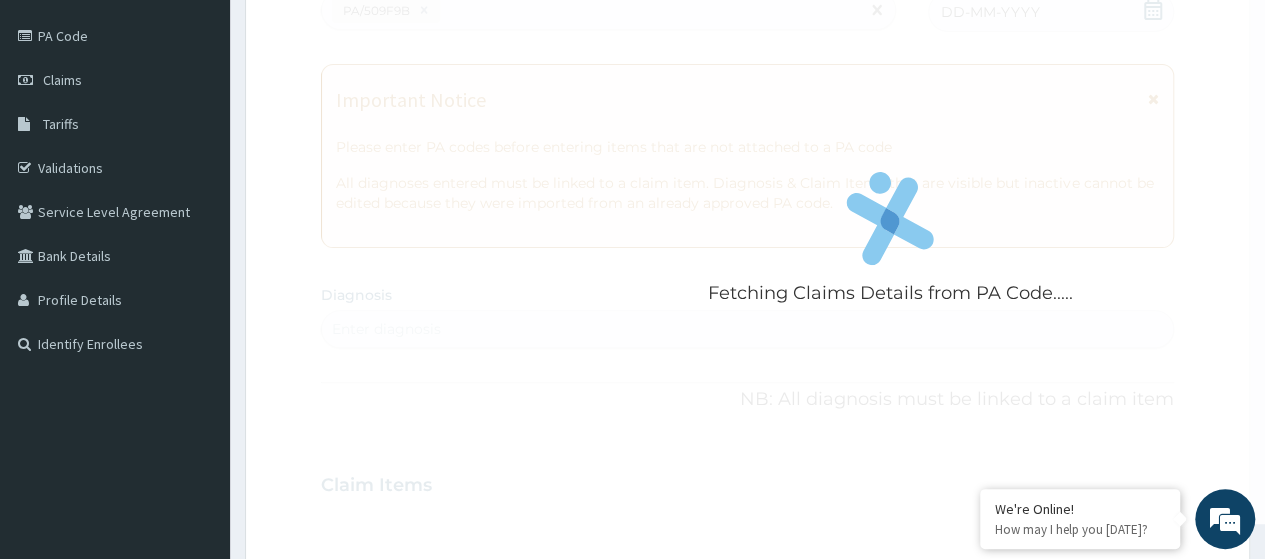 scroll, scrollTop: 690, scrollLeft: 0, axis: vertical 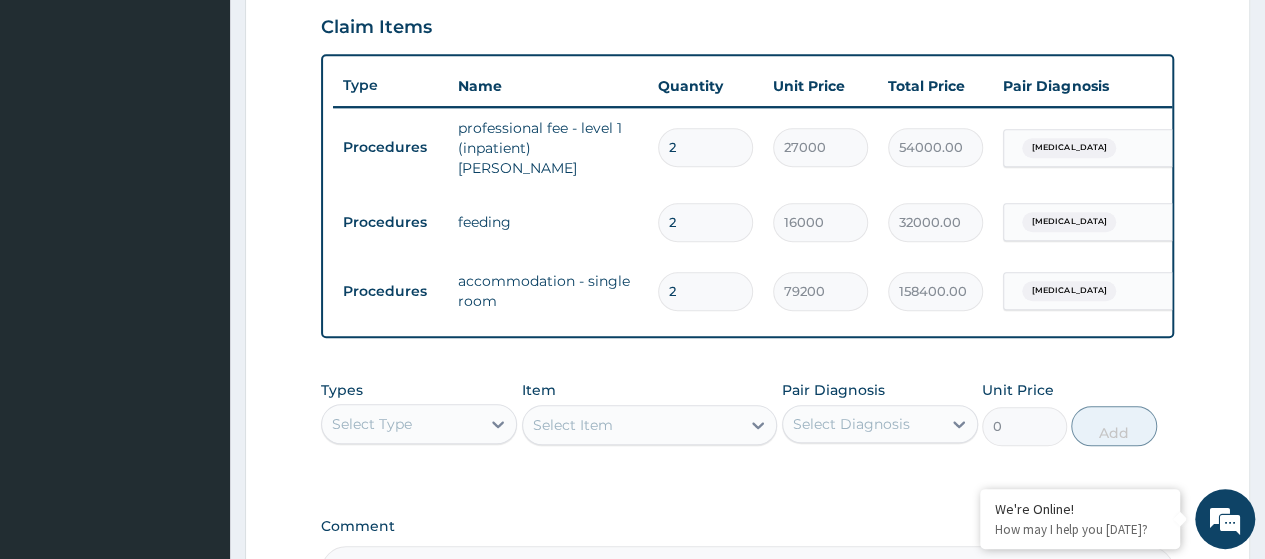 type 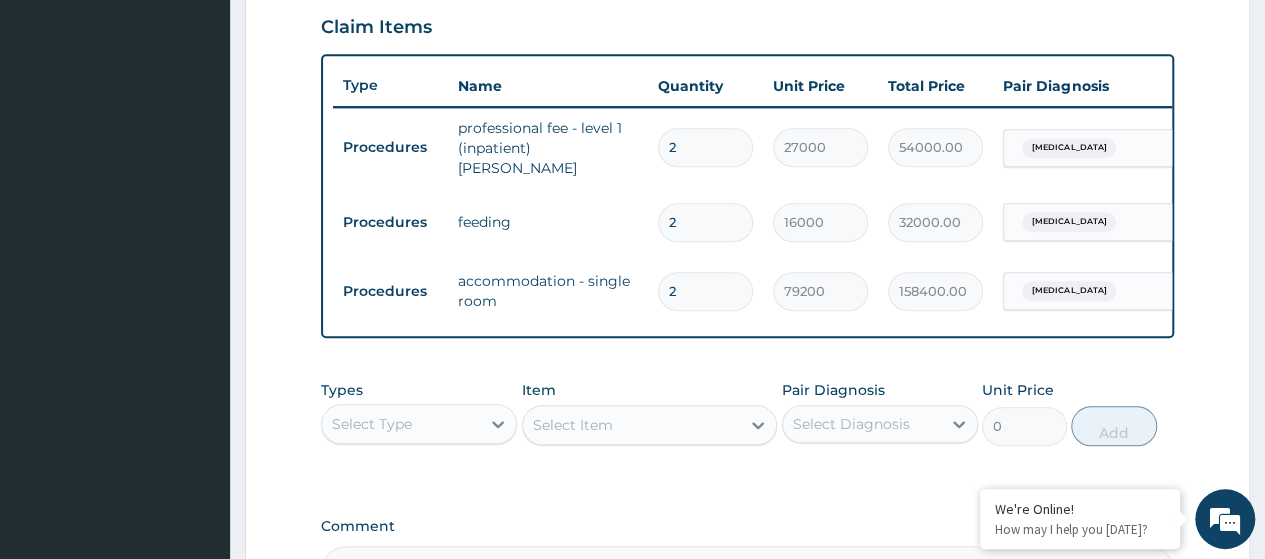 type on "0.00" 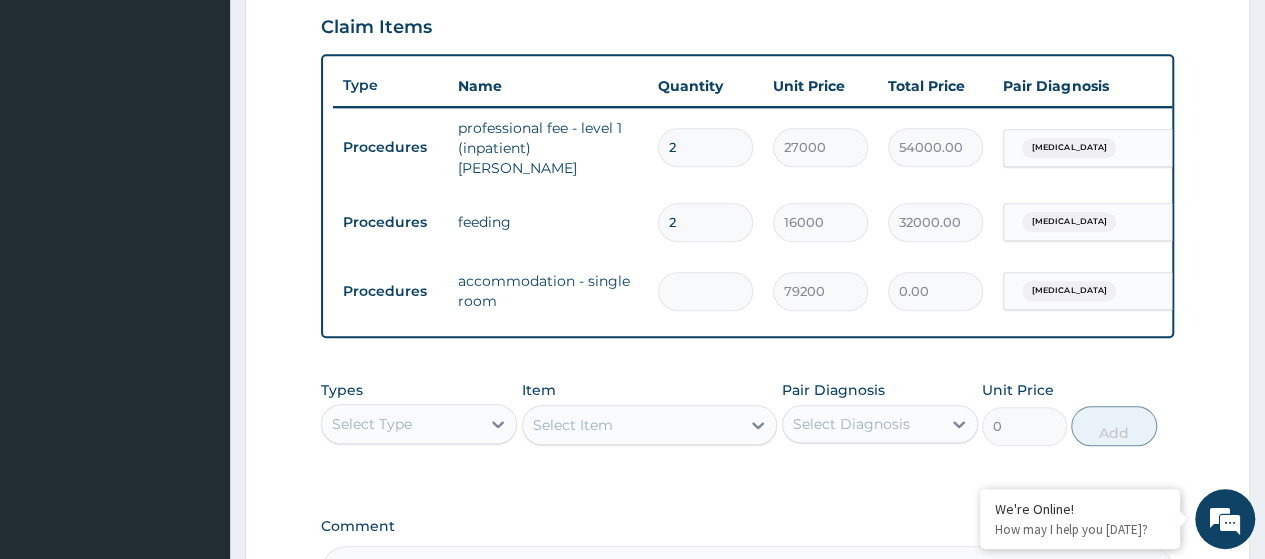 type on "3" 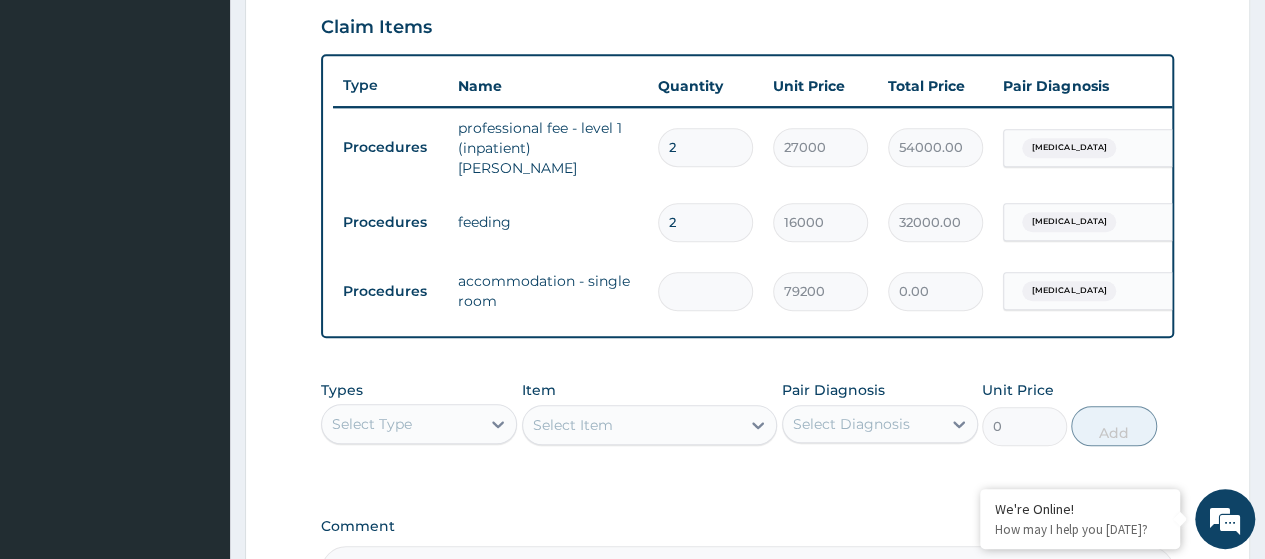 type on "237600.00" 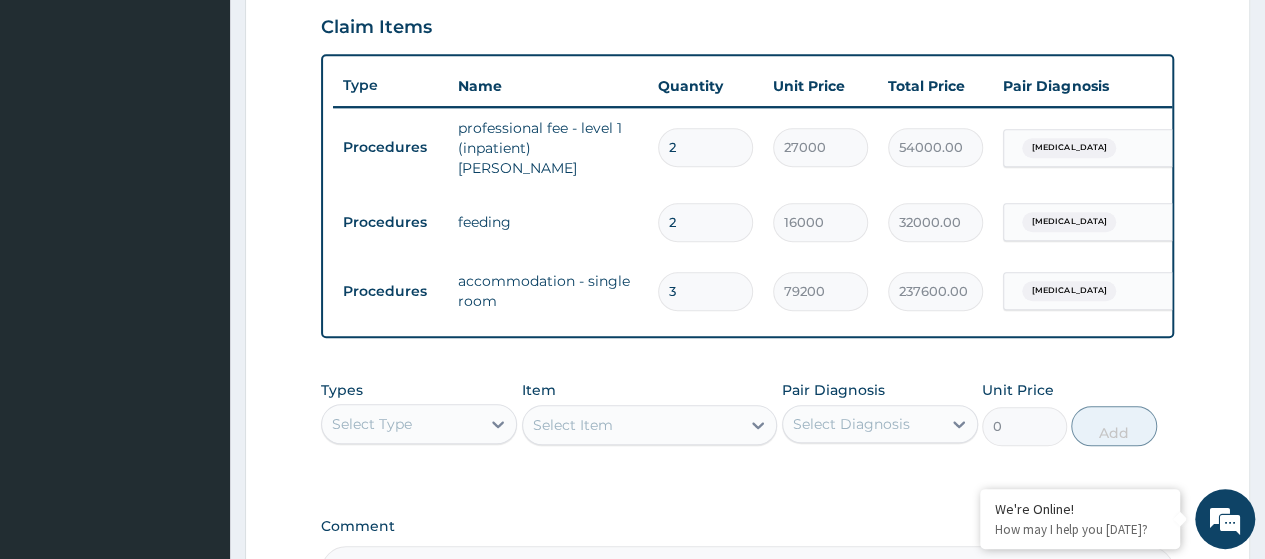 type on "3" 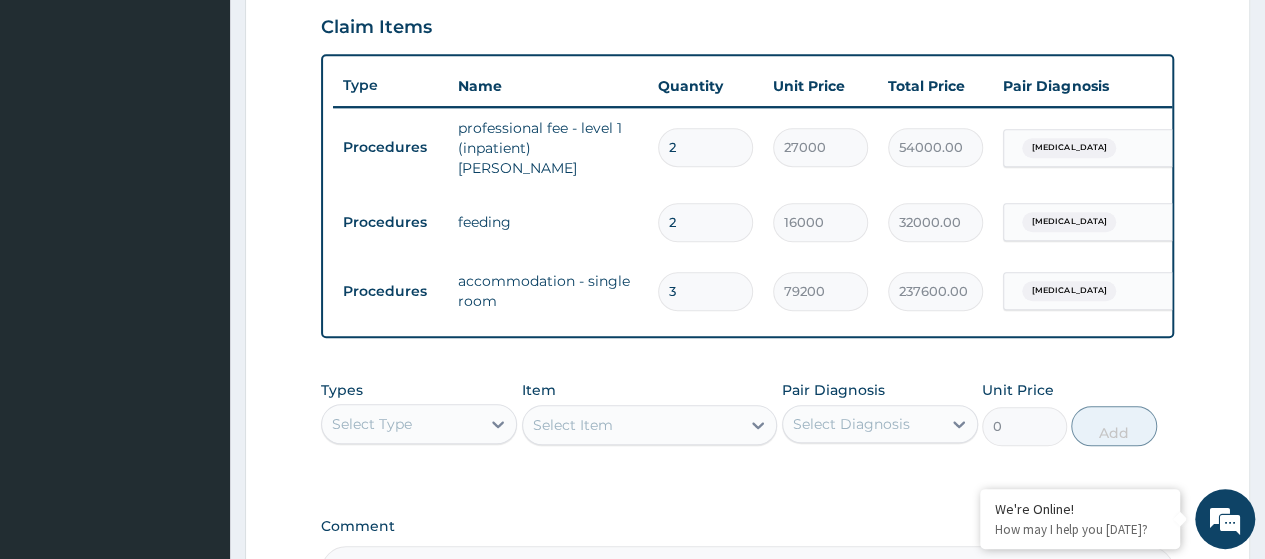 click on "2" at bounding box center [705, 222] 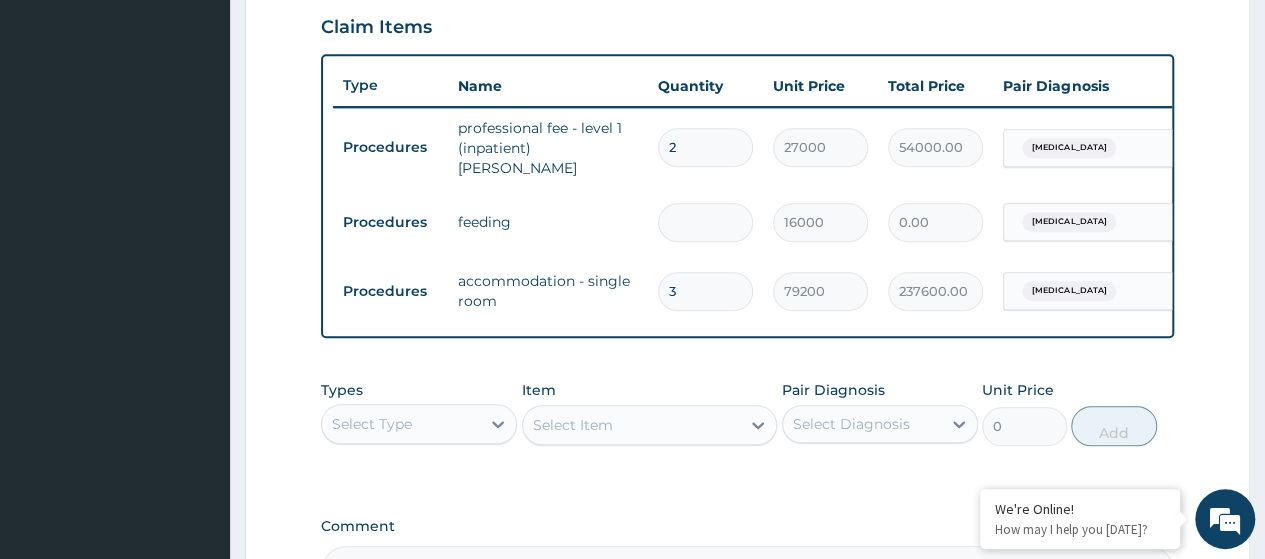 type on "3" 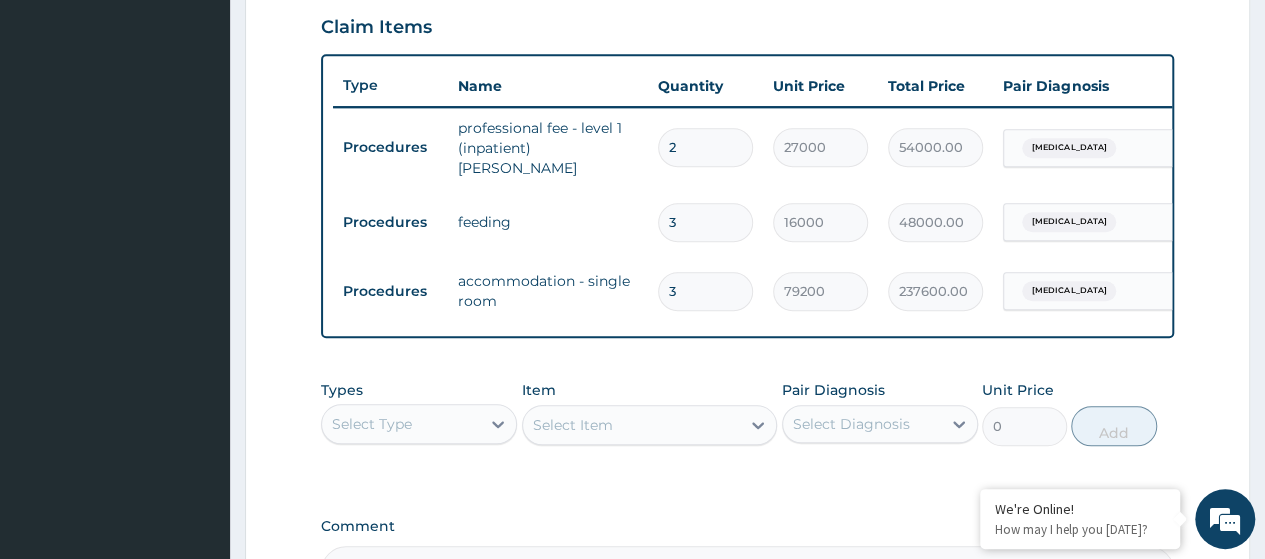 type on "3" 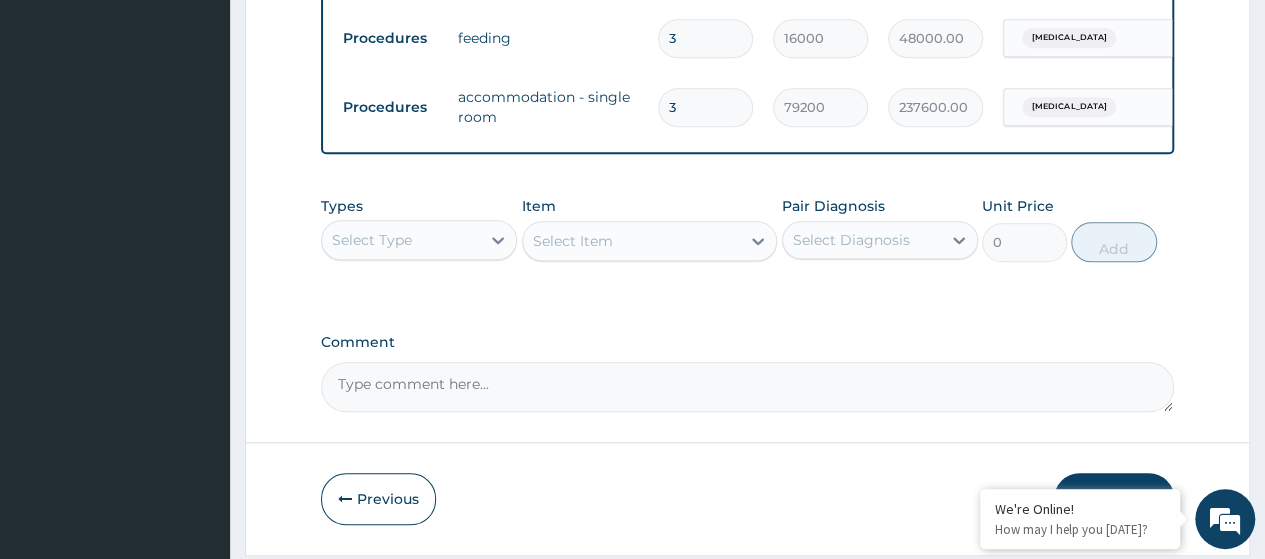scroll, scrollTop: 938, scrollLeft: 0, axis: vertical 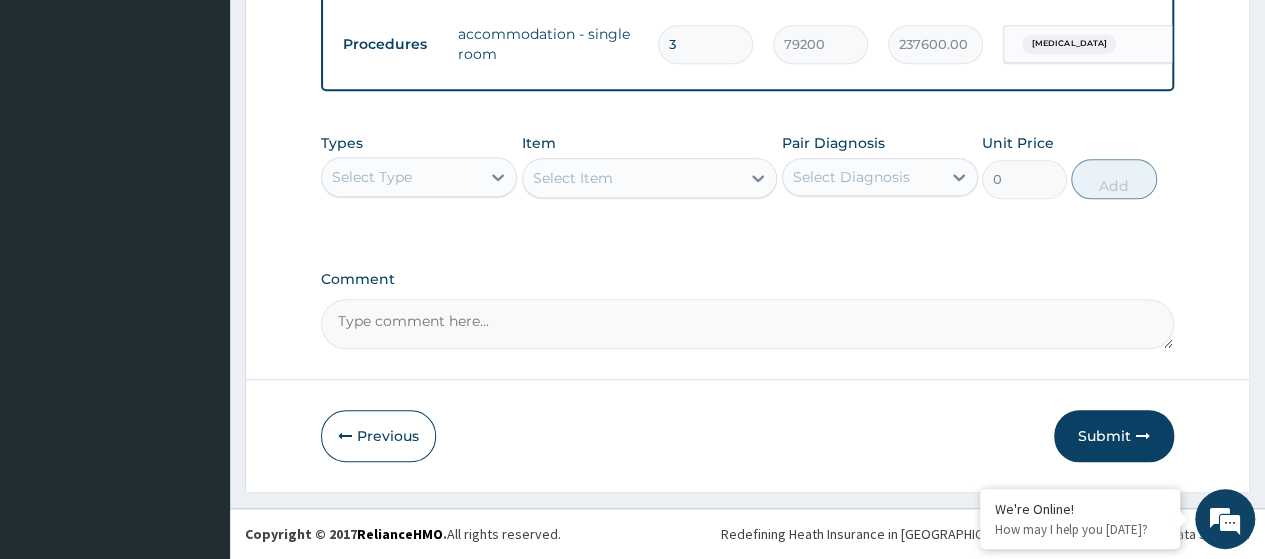 click on "Select Type" at bounding box center (419, 177) 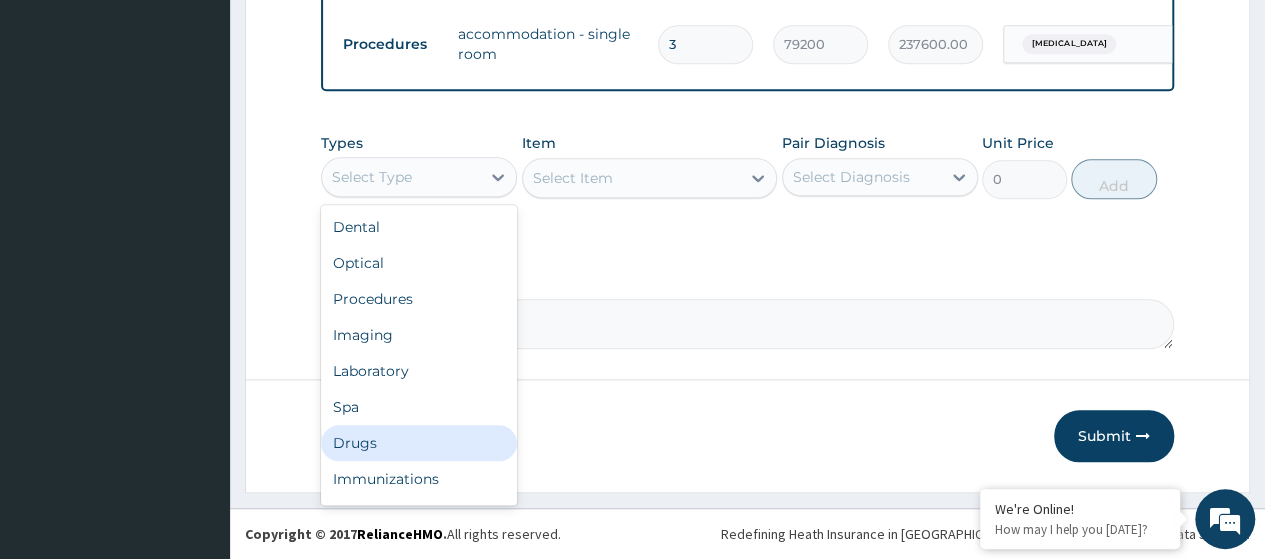 click on "Drugs" at bounding box center [419, 443] 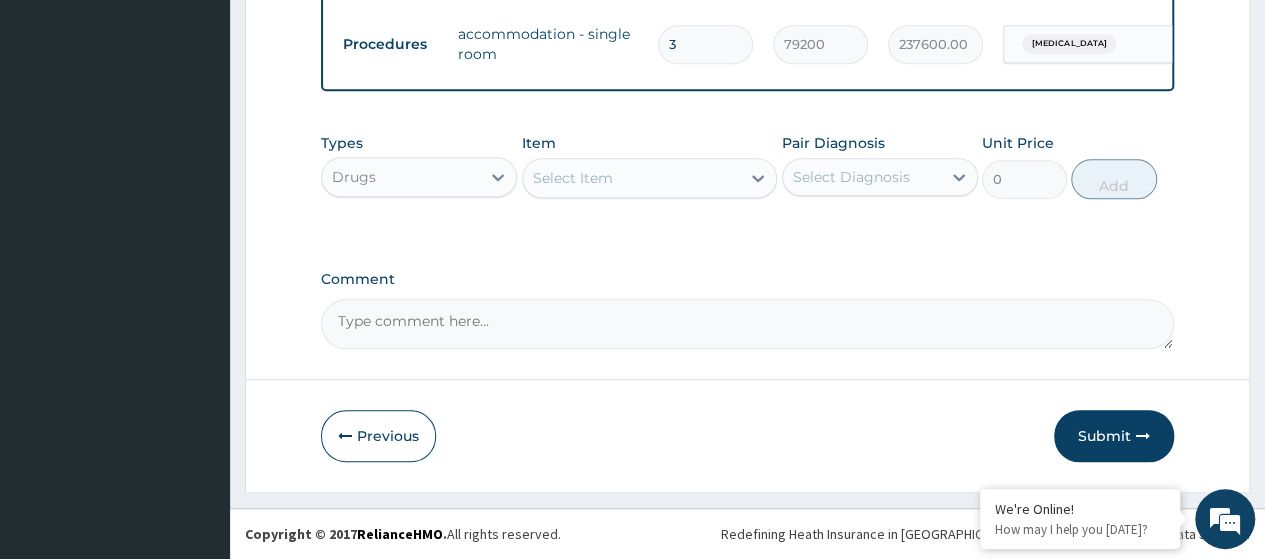 click on "Select Item" at bounding box center (573, 178) 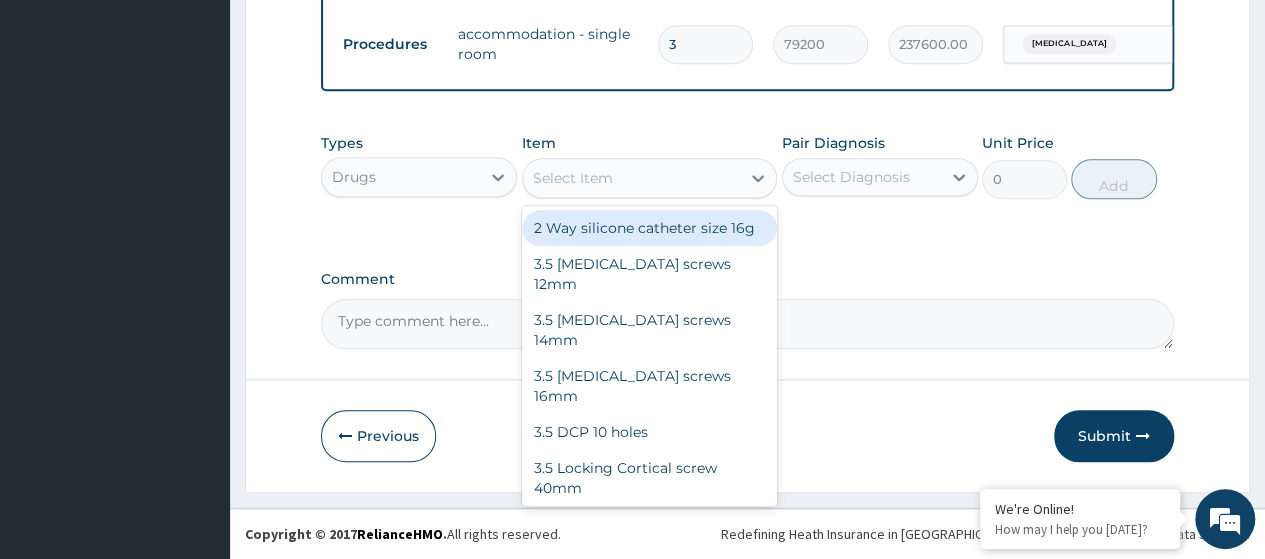 paste on "Adult Cough Syrup" 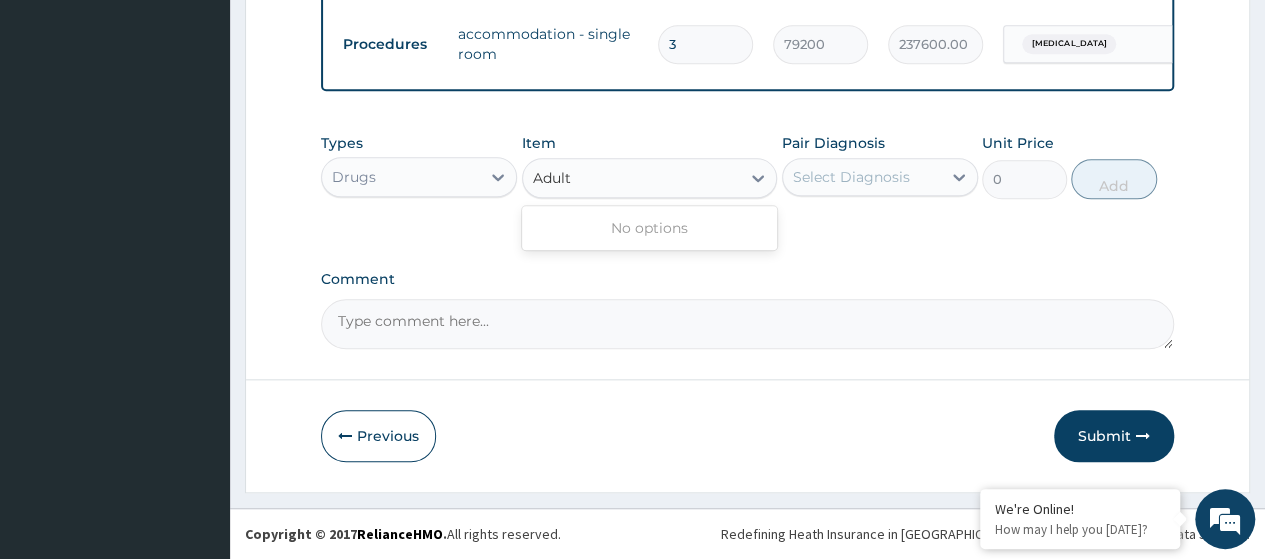 type on "Adult" 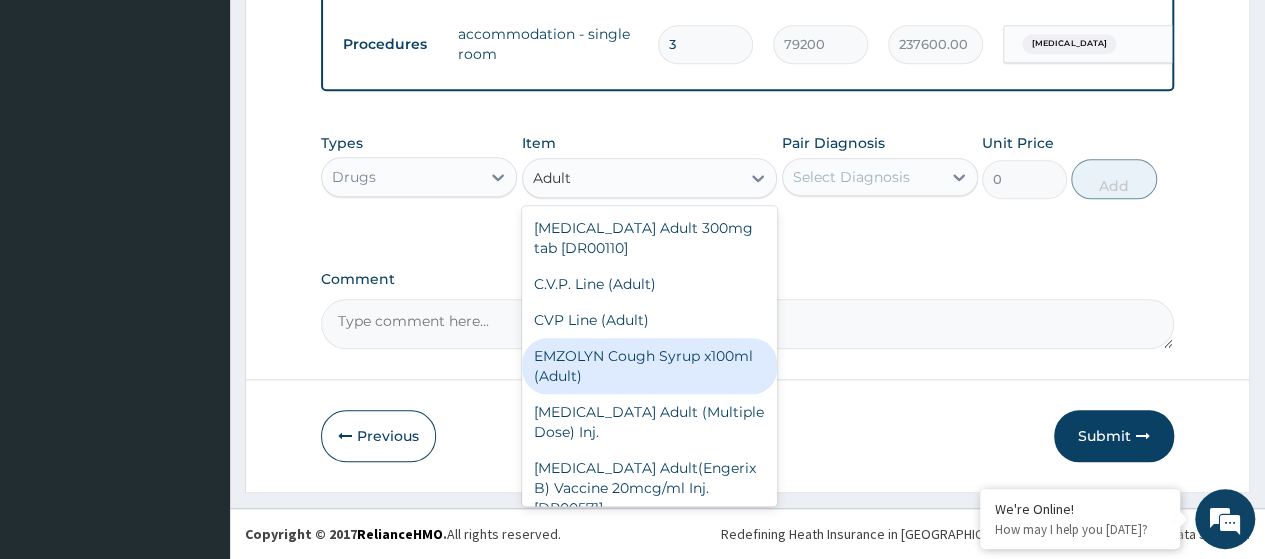 click on "EMZOLYN Cough Syrup x100ml (Adult)" at bounding box center (650, 366) 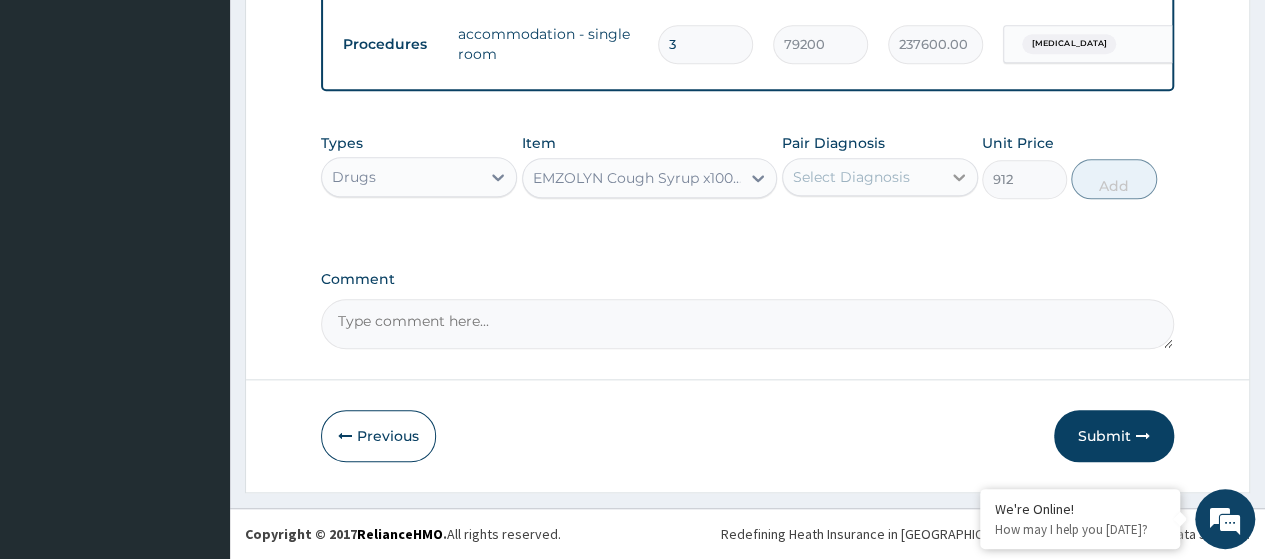 click at bounding box center [959, 177] 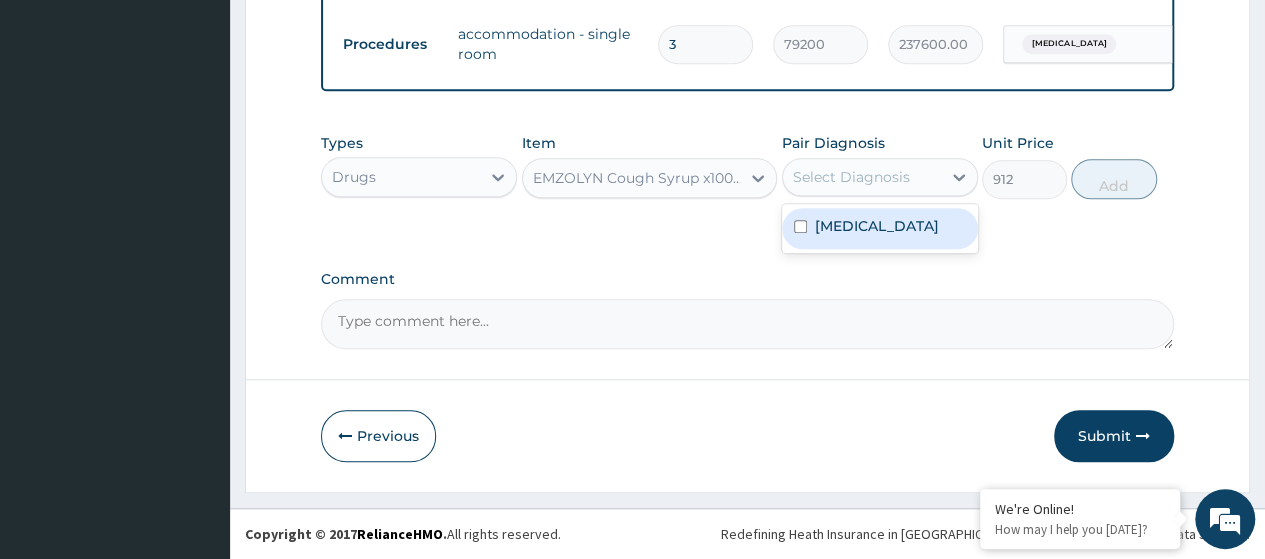 click on "Acute mastitis" at bounding box center (877, 226) 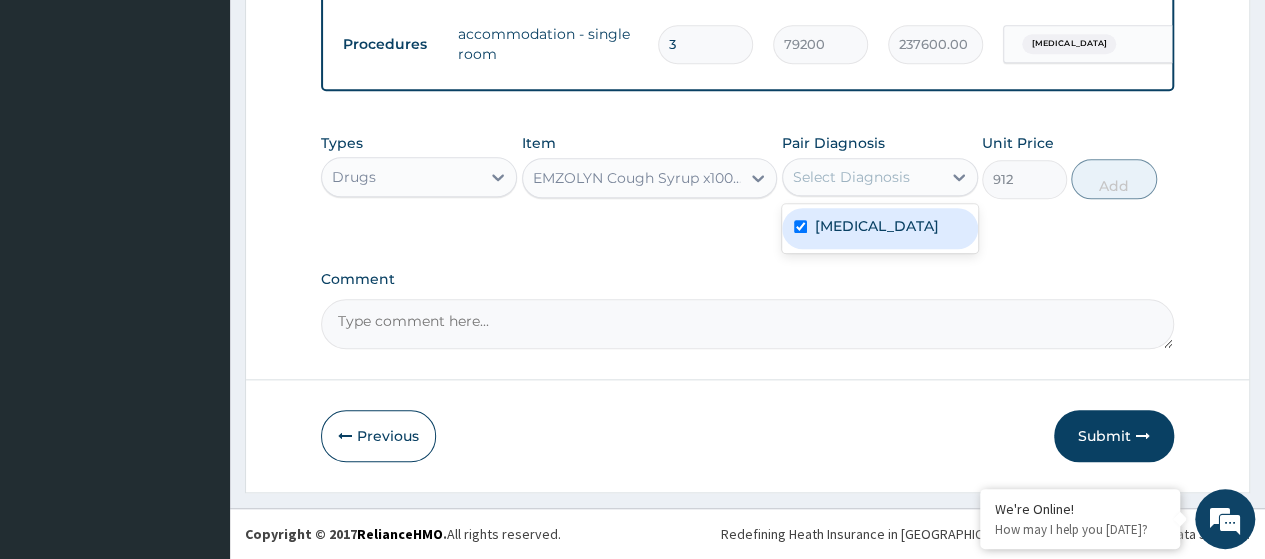 checkbox on "true" 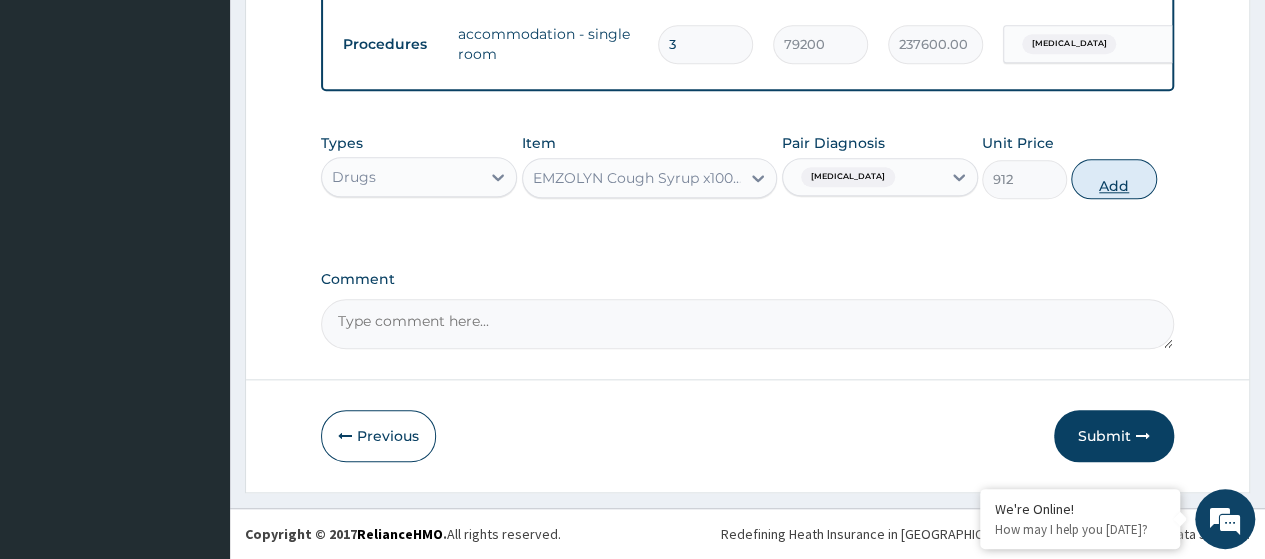 click on "Add" at bounding box center (1113, 179) 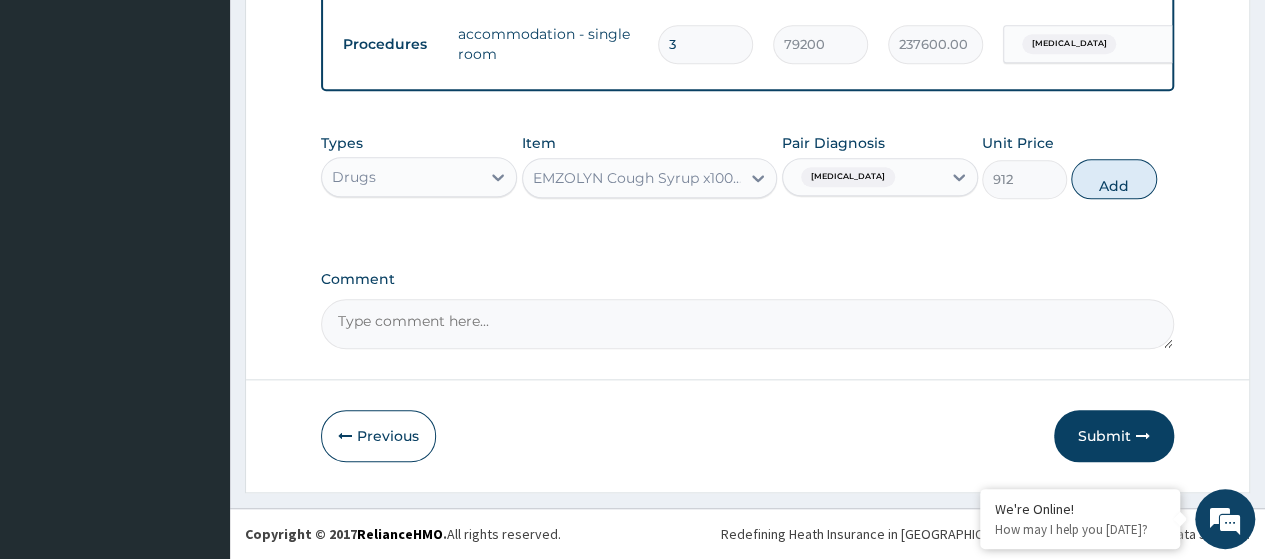 type on "0" 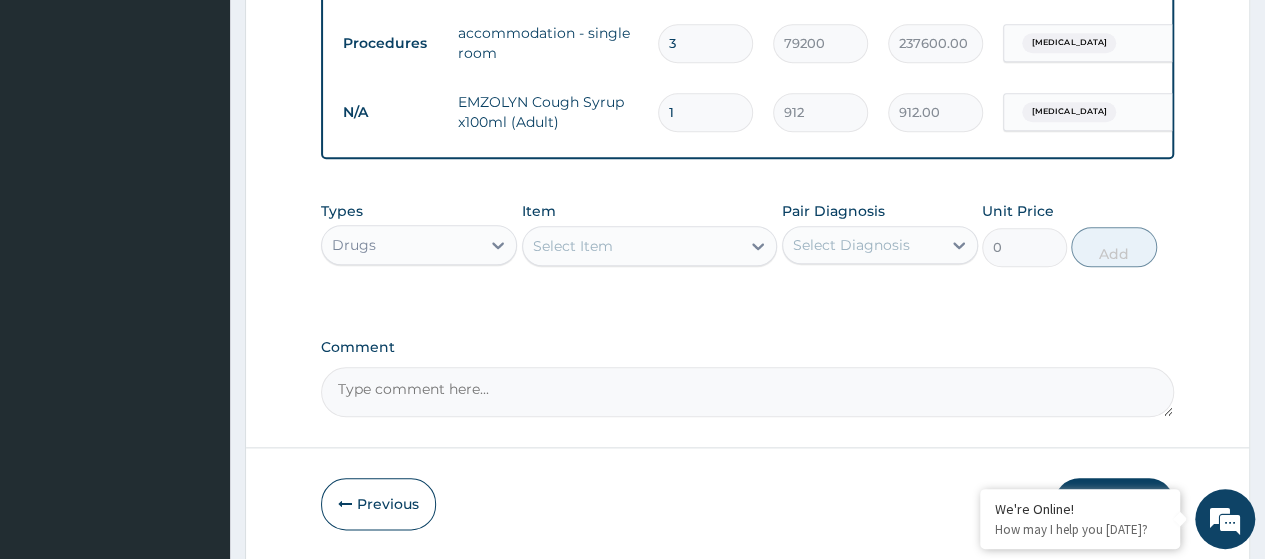 click on "Select Item" at bounding box center [573, 246] 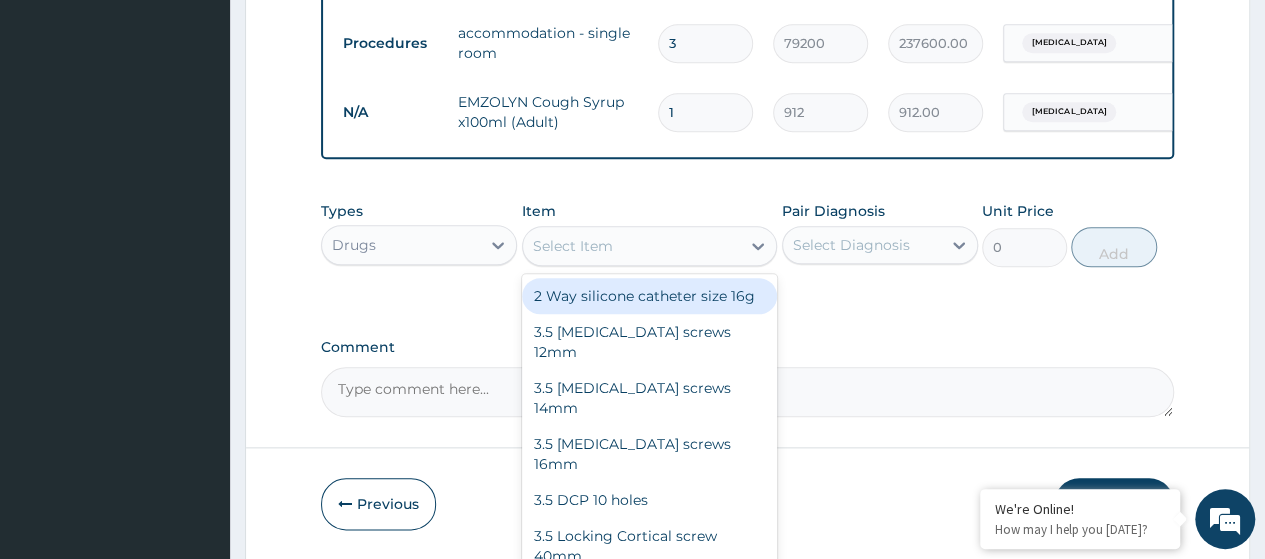 paste on "Amoxicillin/Clavulanic Acid 1.2G Inj (Dr00063)" 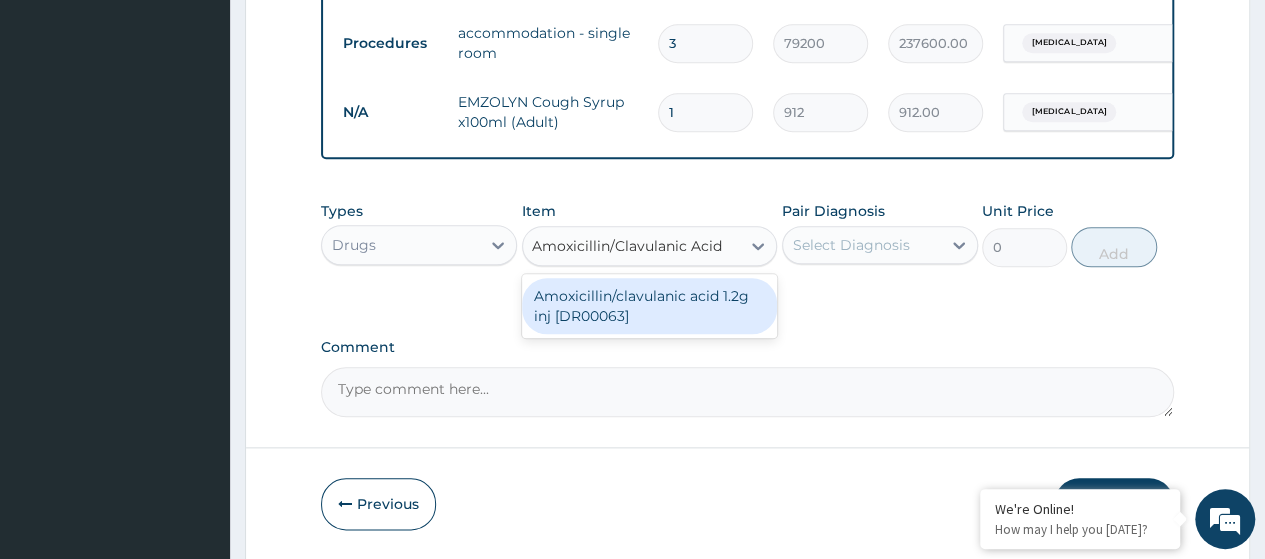 scroll, scrollTop: 0, scrollLeft: 0, axis: both 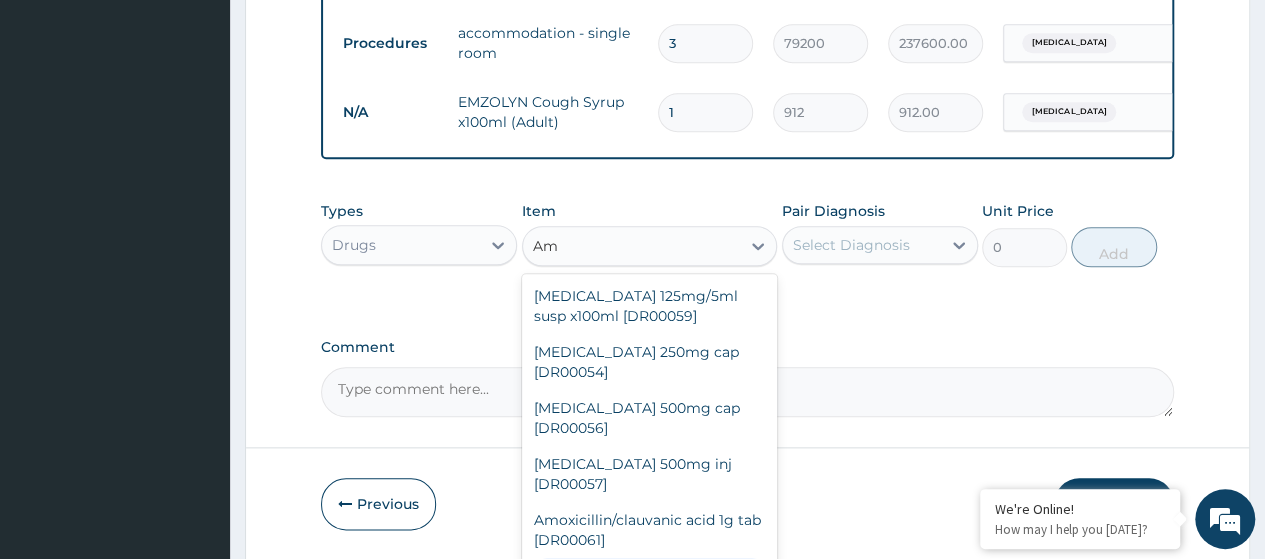 type on "A" 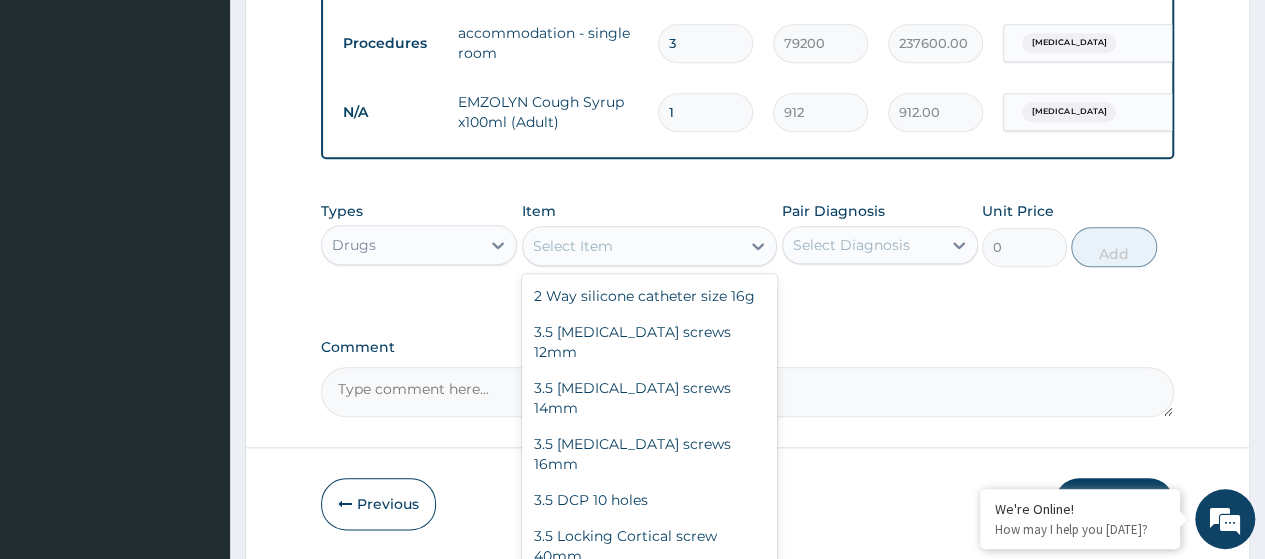 paste on "Amoxicillin/Clavulanic Acid 1.2G Inj (Dr00063)" 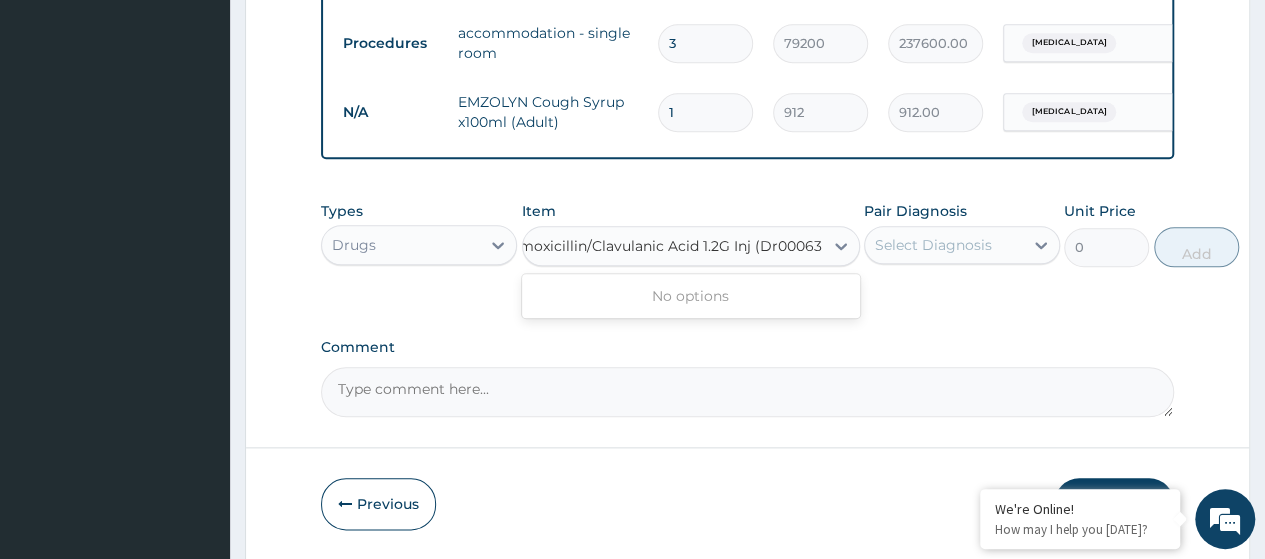 scroll, scrollTop: 0, scrollLeft: 25, axis: horizontal 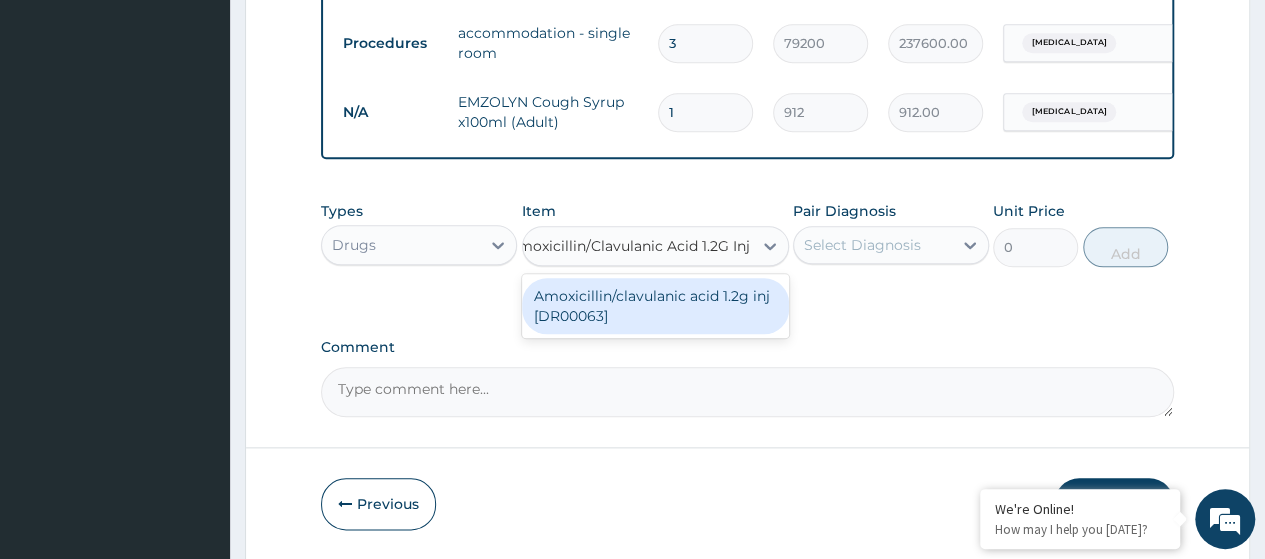 type on "Amoxicillin/Clavulanic Acid 1.2G In" 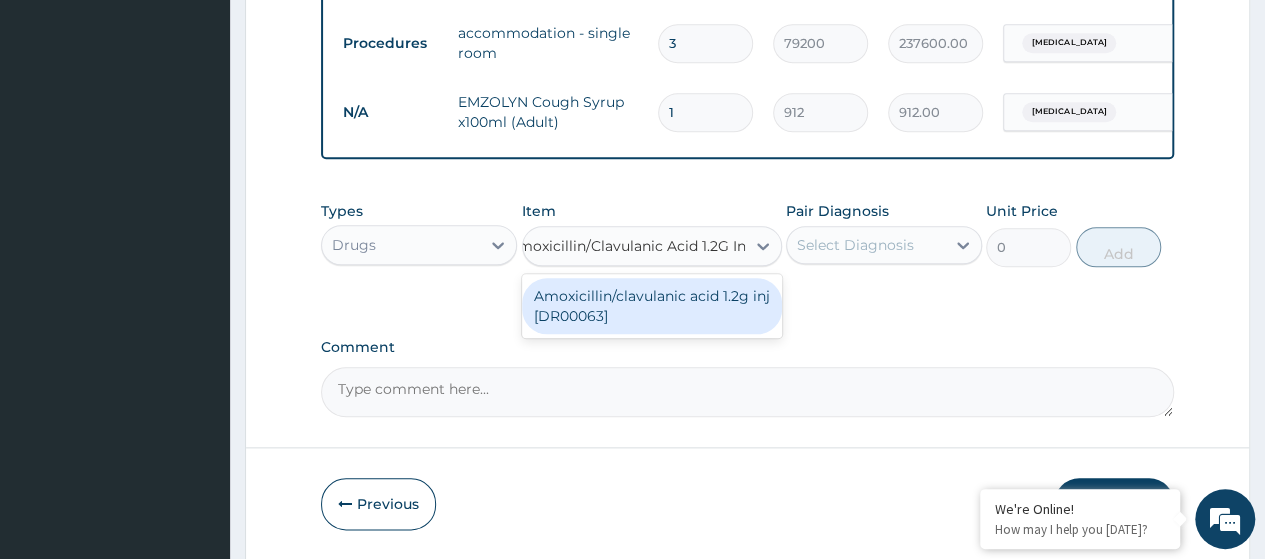 click on "Amoxicillin/clavulanic acid 1.2g inj [DR00063]" at bounding box center (652, 306) 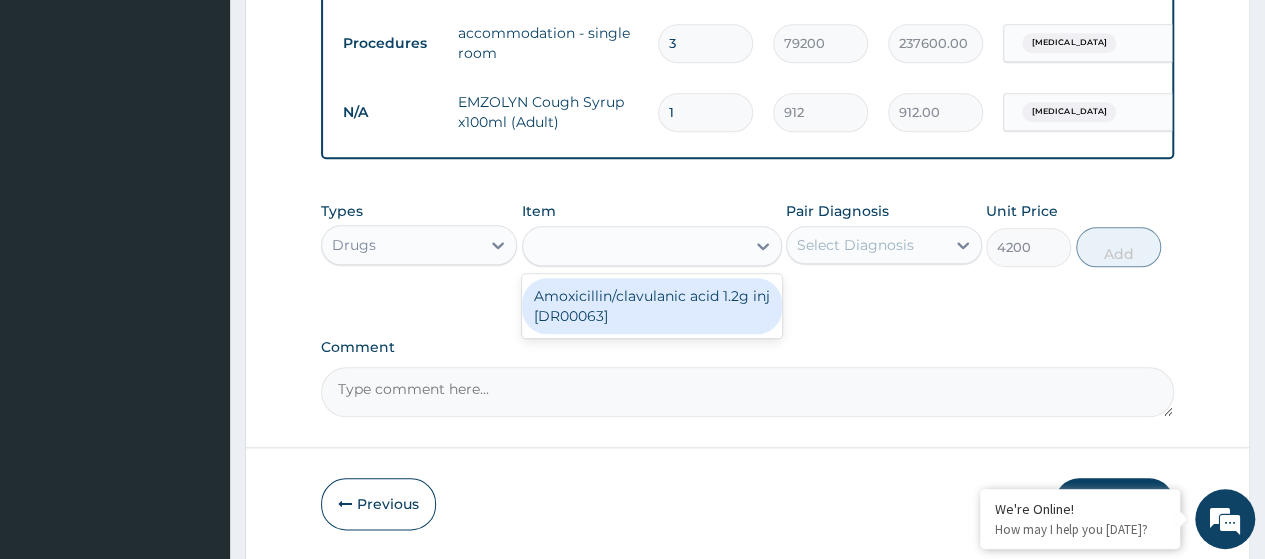 scroll, scrollTop: 0, scrollLeft: 2, axis: horizontal 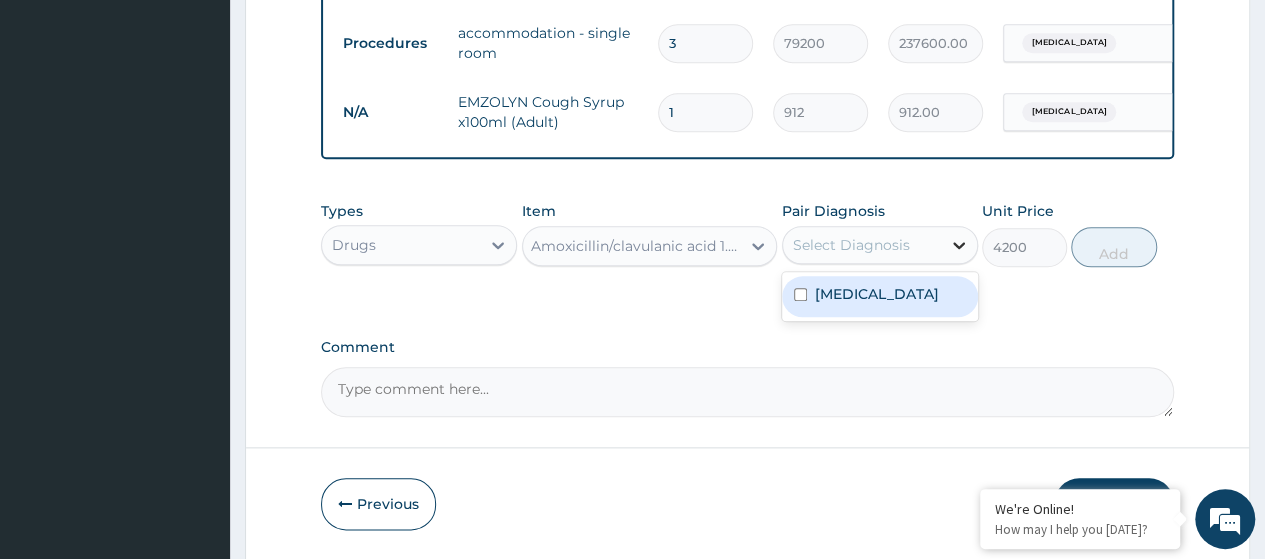 click at bounding box center (959, 245) 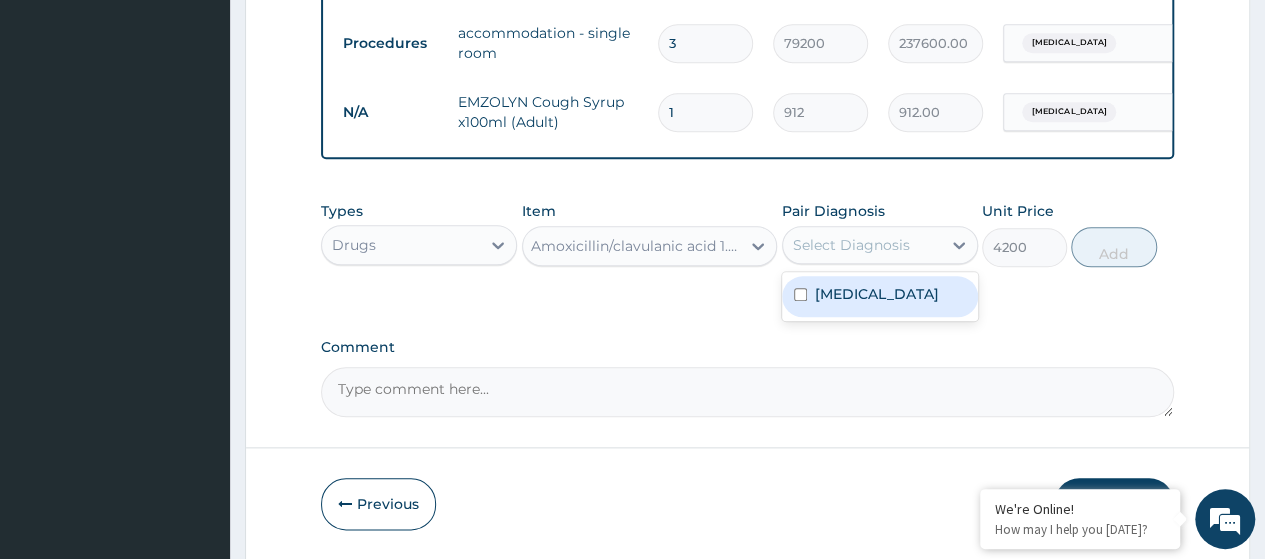 click on "Acute mastitis" at bounding box center [877, 294] 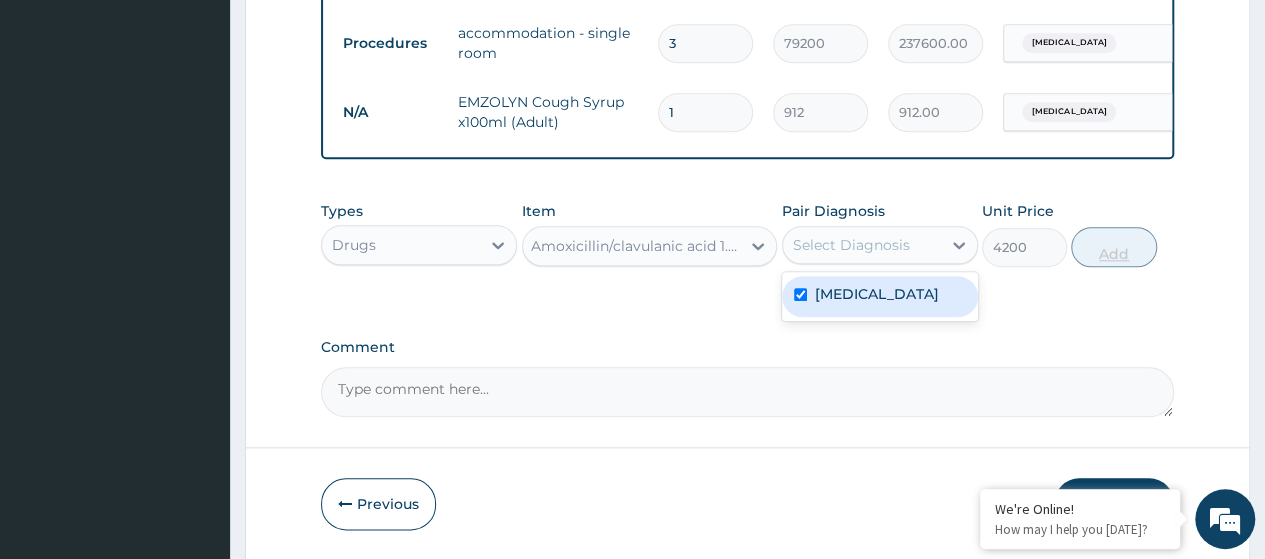 checkbox on "true" 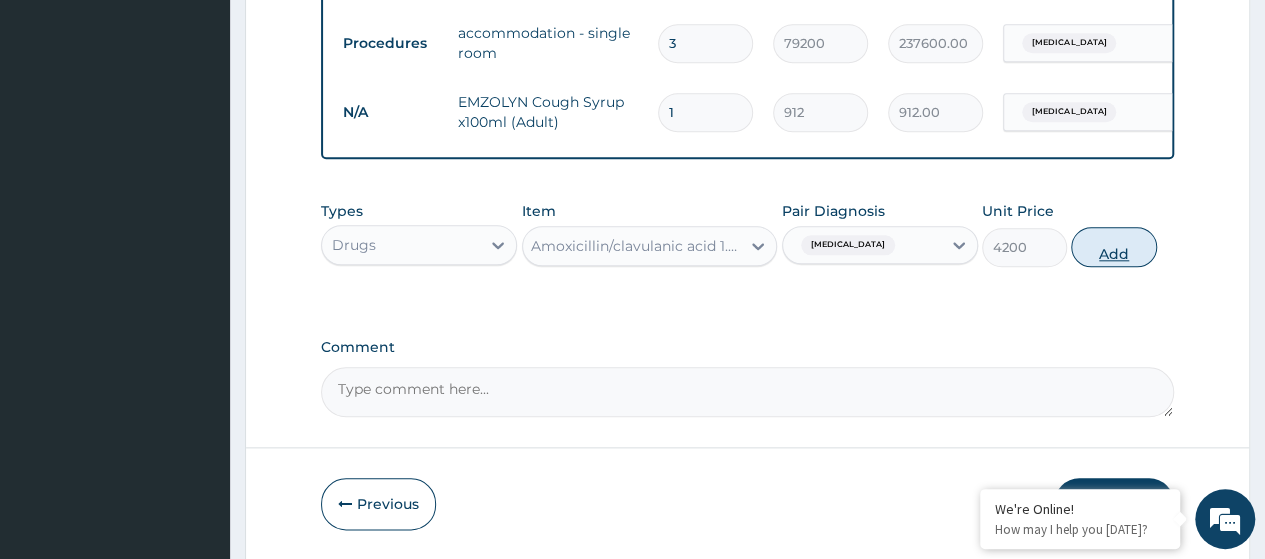 click on "Add" at bounding box center (1113, 247) 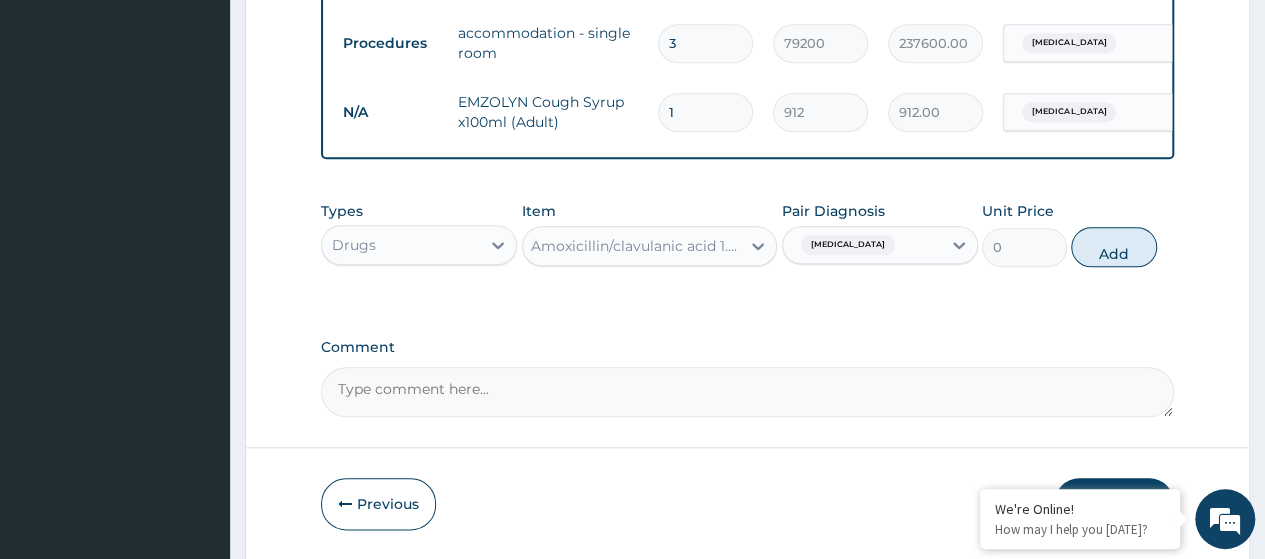 scroll, scrollTop: 0, scrollLeft: 0, axis: both 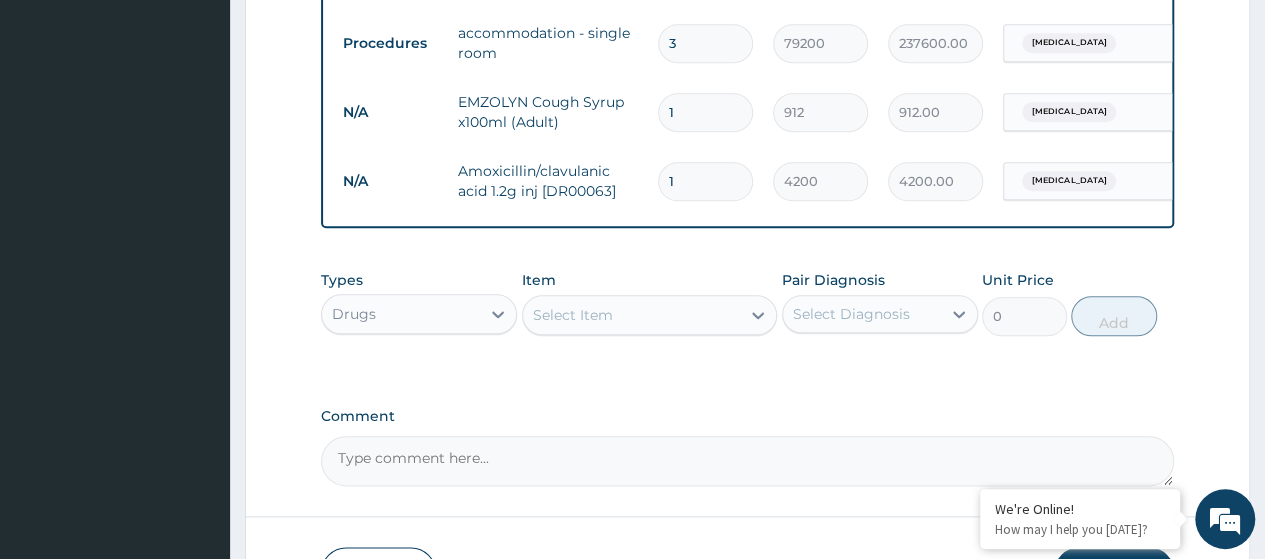 type 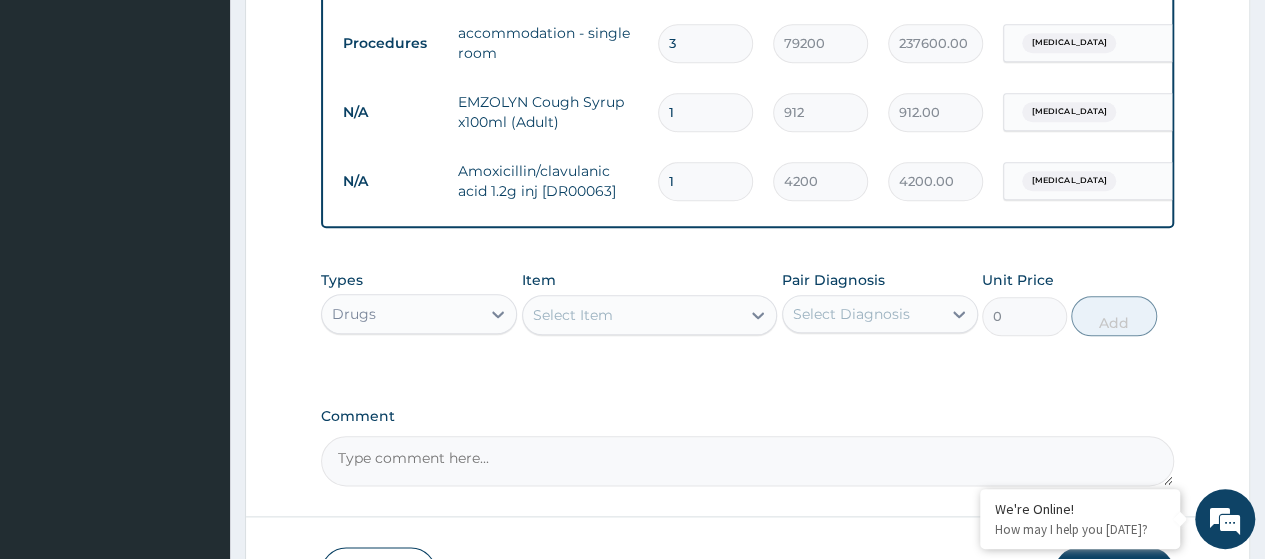 type on "0.00" 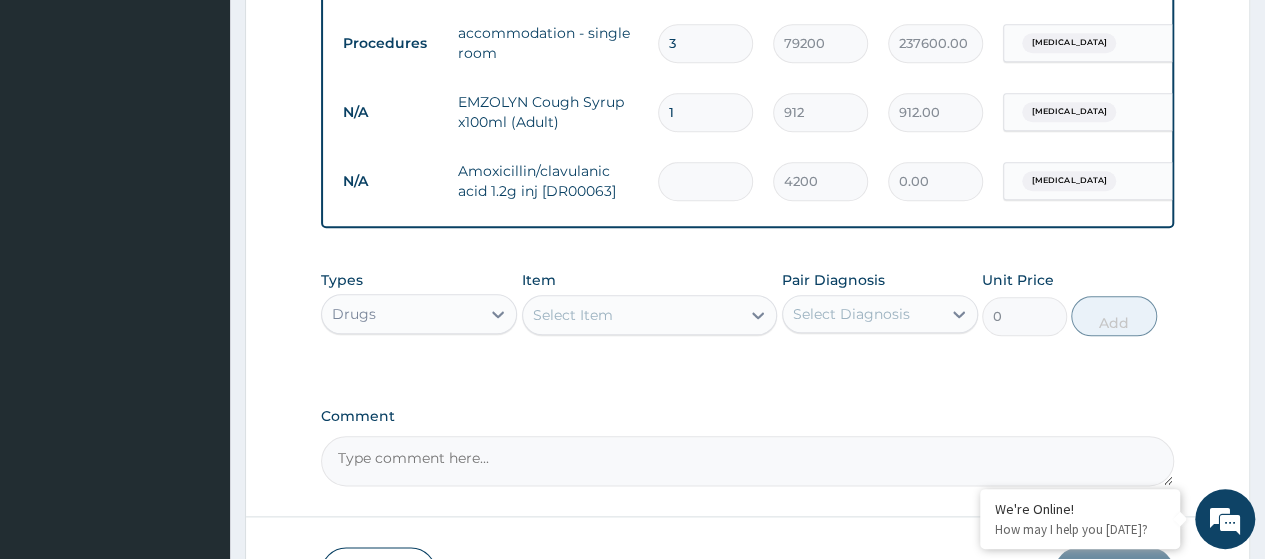 type on "7" 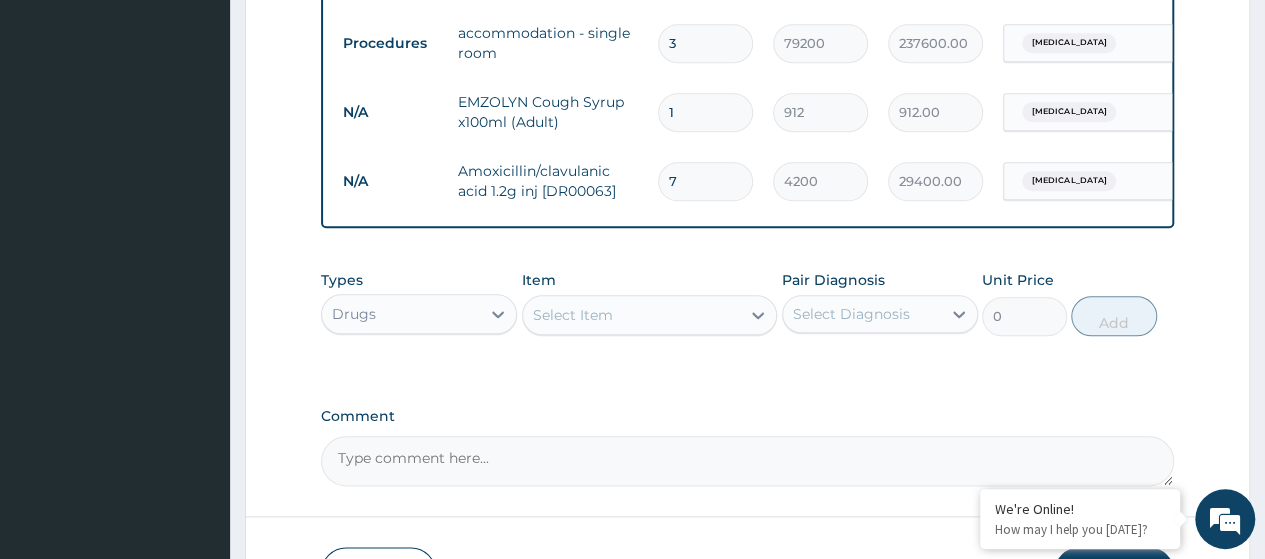 type on "7" 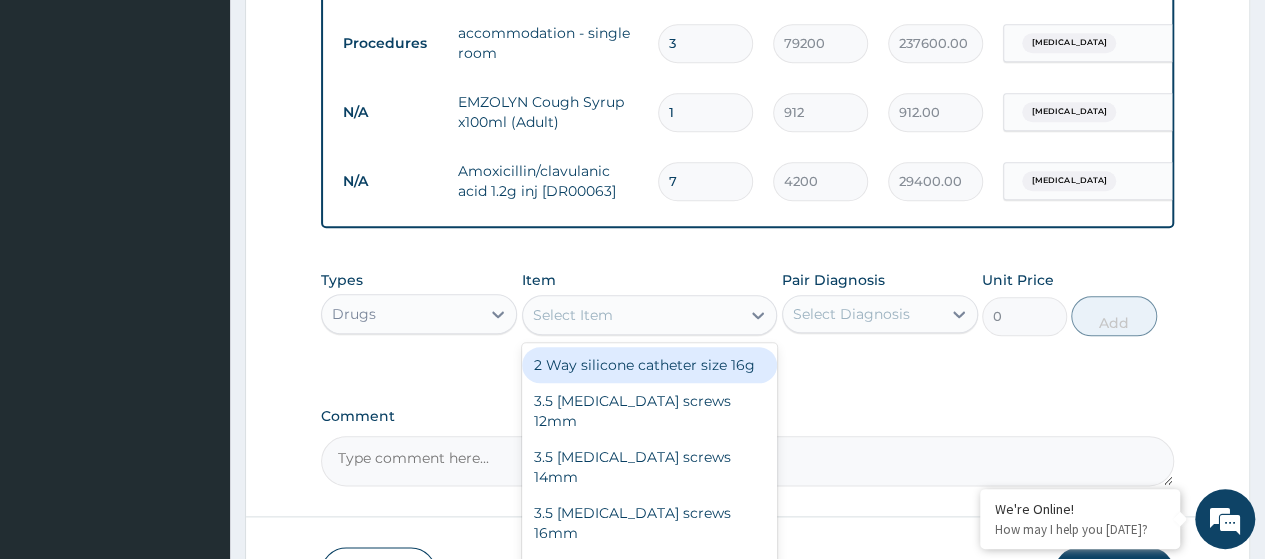 click on "Select Item" at bounding box center (573, 315) 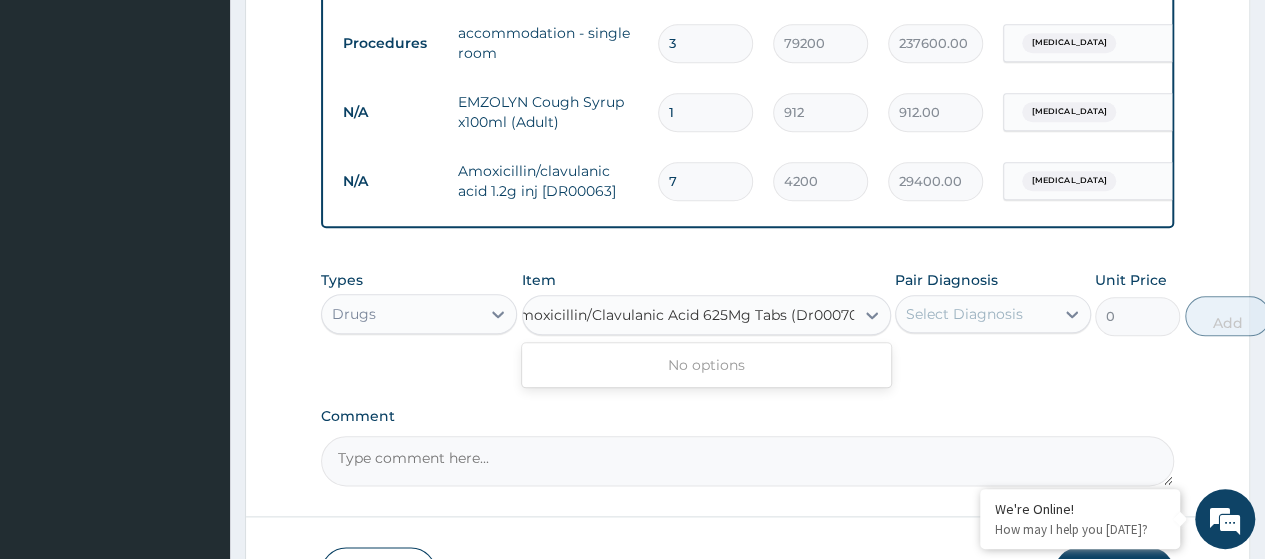 scroll, scrollTop: 0, scrollLeft: 25, axis: horizontal 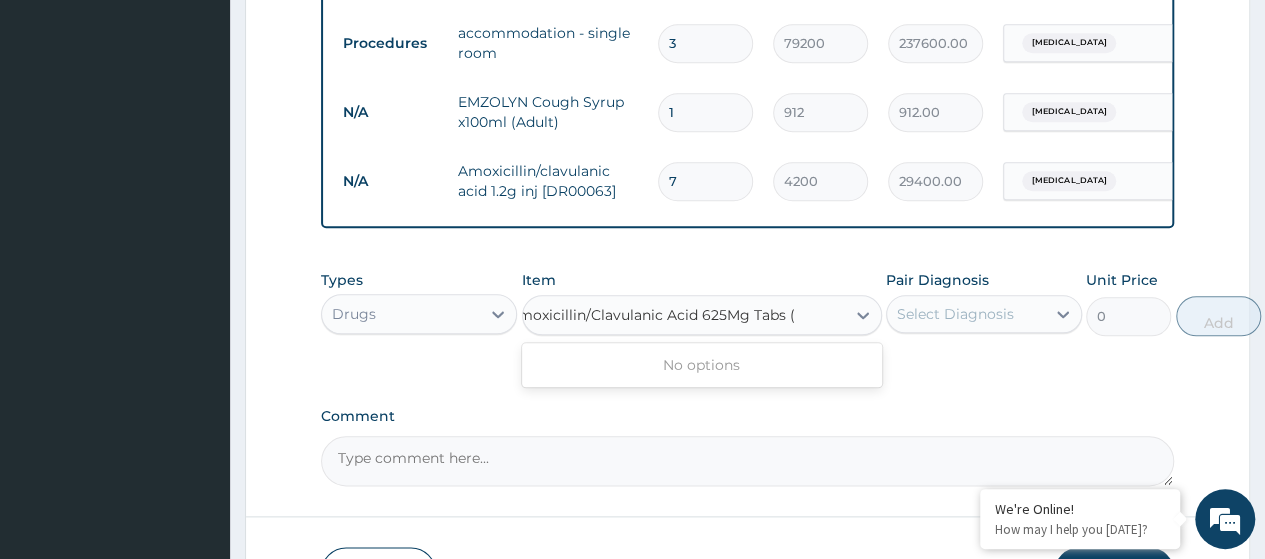 type on "Amoxicillin/Clavulanic Acid 625Mg Tabs" 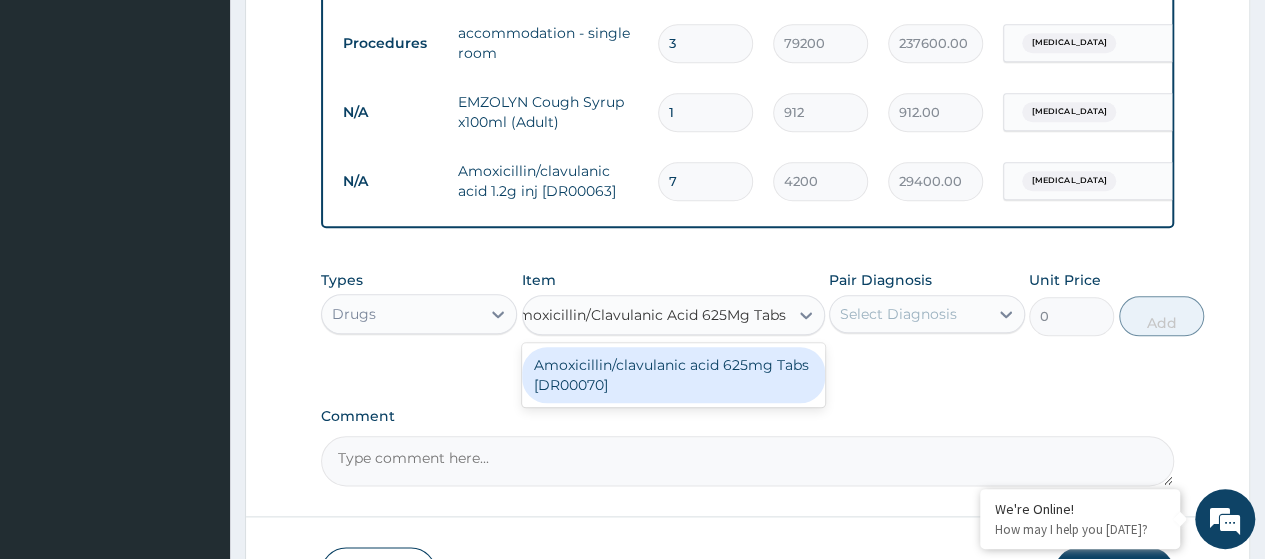 drag, startPoint x: 626, startPoint y: 369, endPoint x: 697, endPoint y: 360, distance: 71.568146 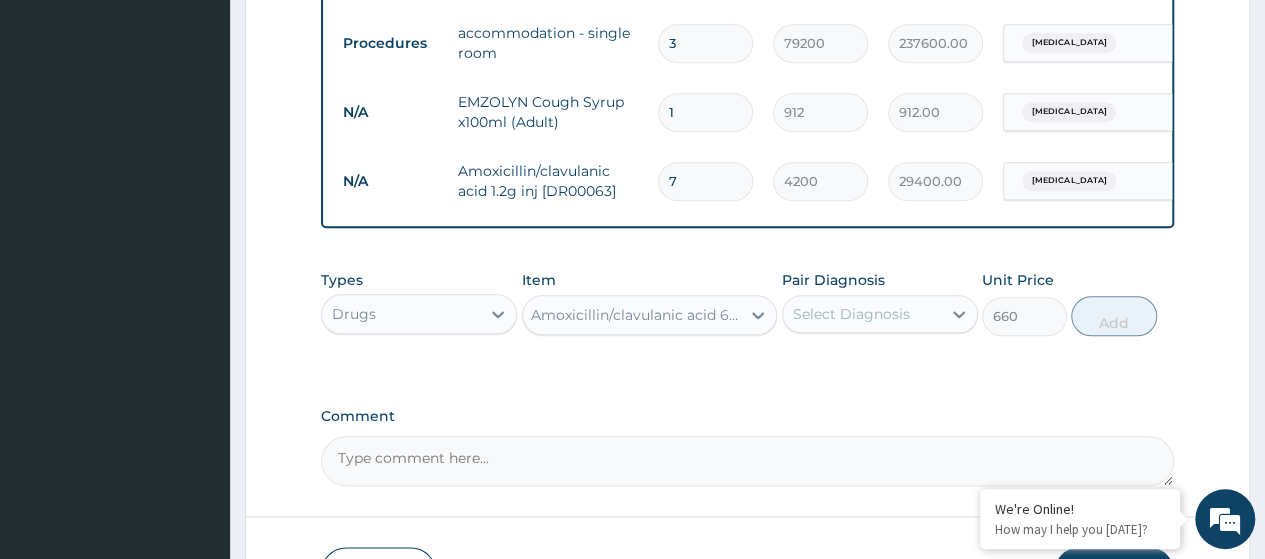 scroll, scrollTop: 0, scrollLeft: 2, axis: horizontal 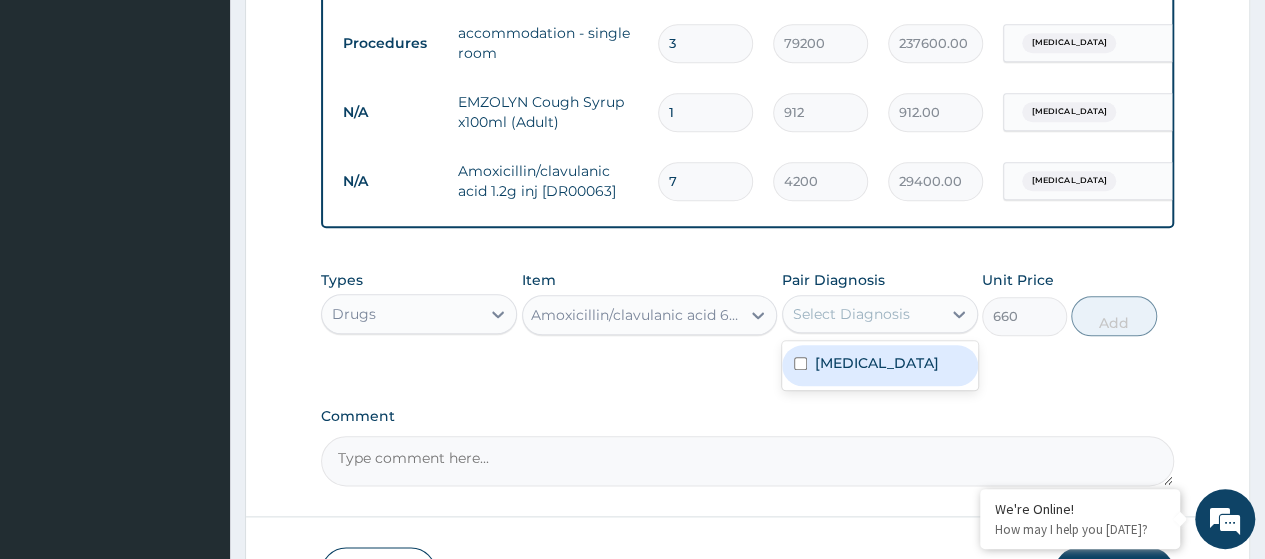 click on "Select Diagnosis" at bounding box center [862, 314] 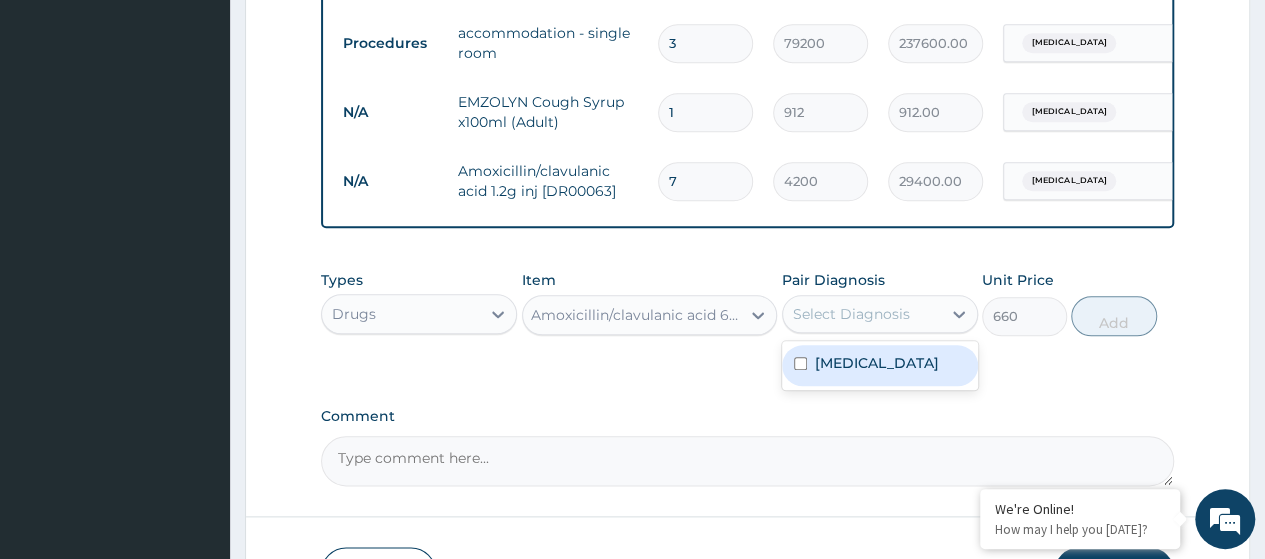 click on "Acute mastitis" at bounding box center (877, 363) 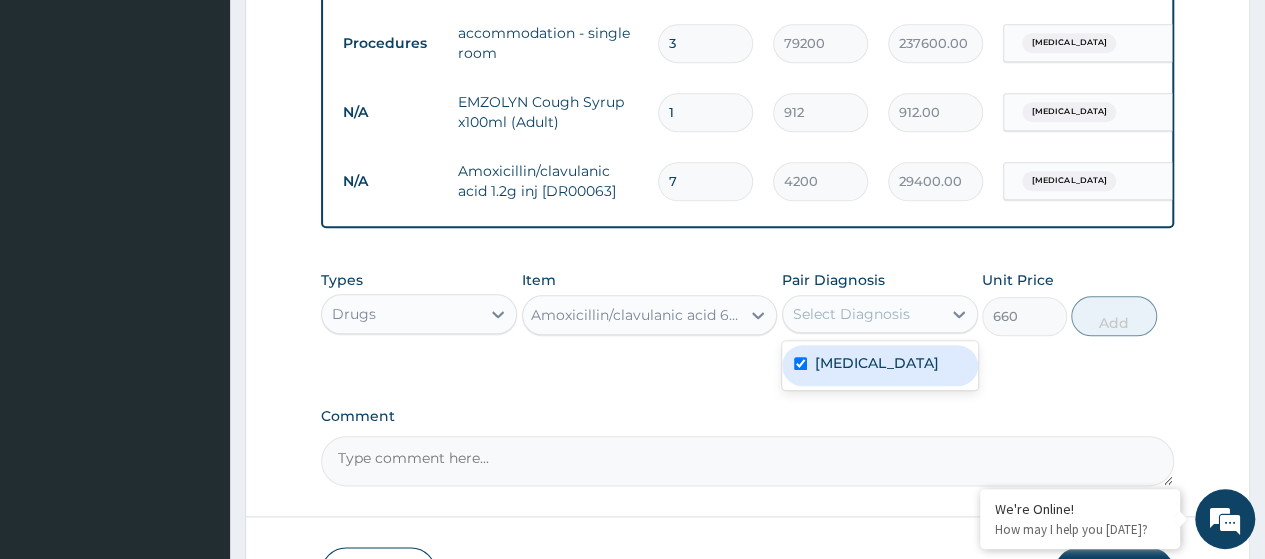 checkbox on "true" 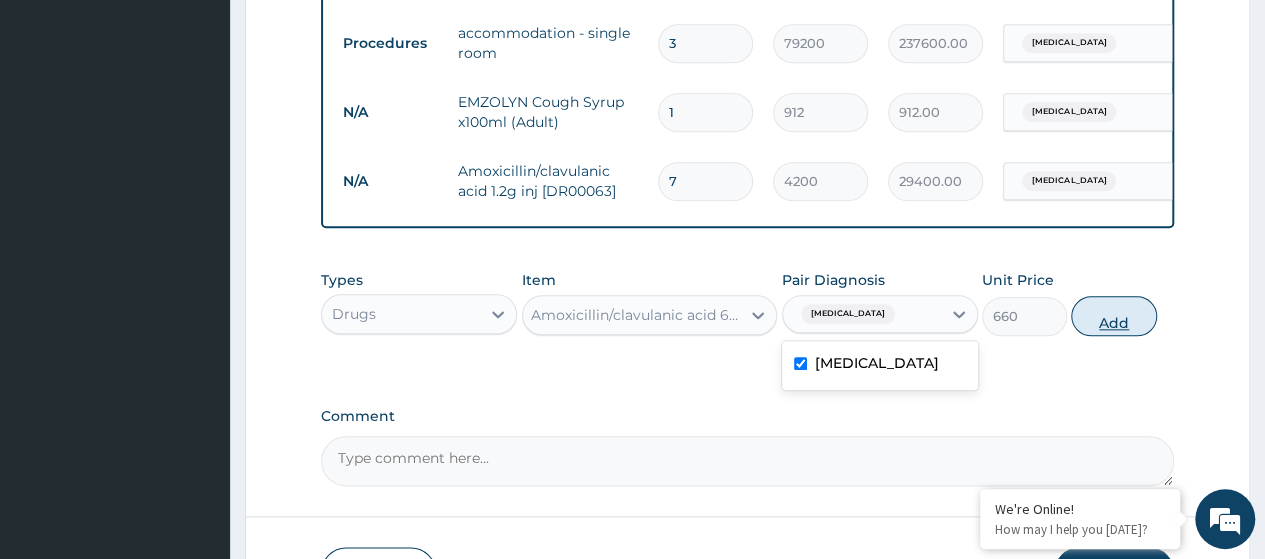 click on "Add" at bounding box center (1113, 316) 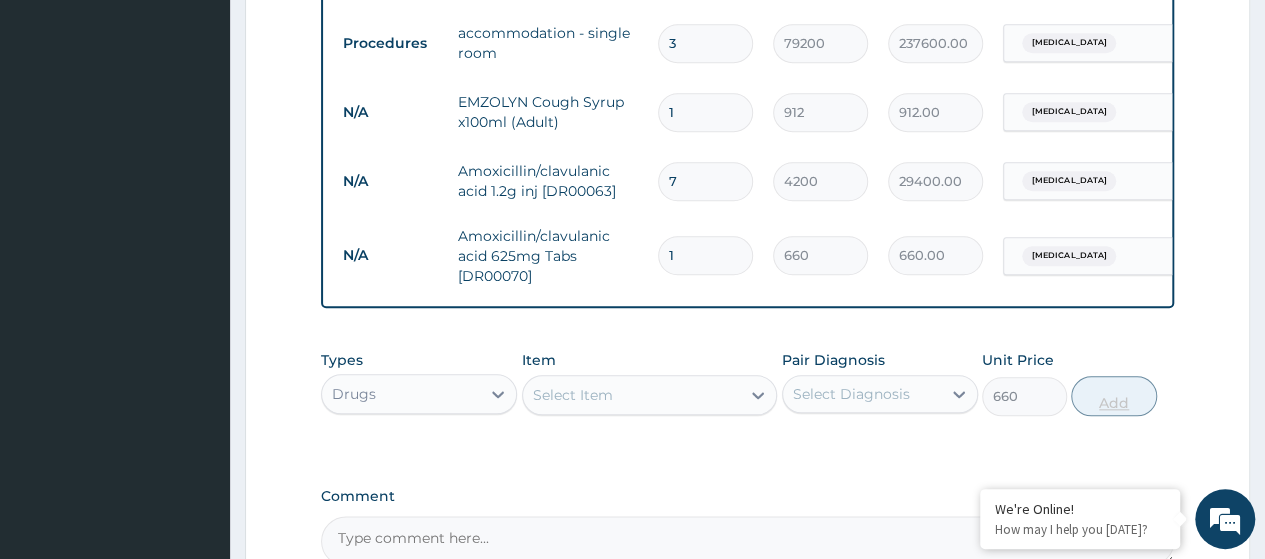 type on "0" 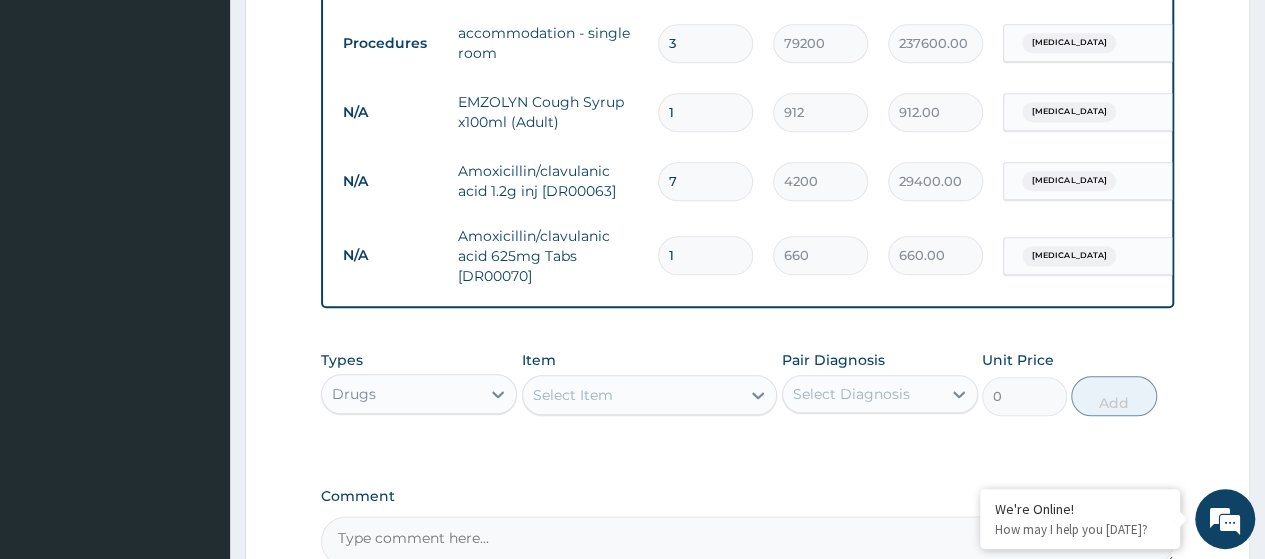 scroll, scrollTop: 0, scrollLeft: 0, axis: both 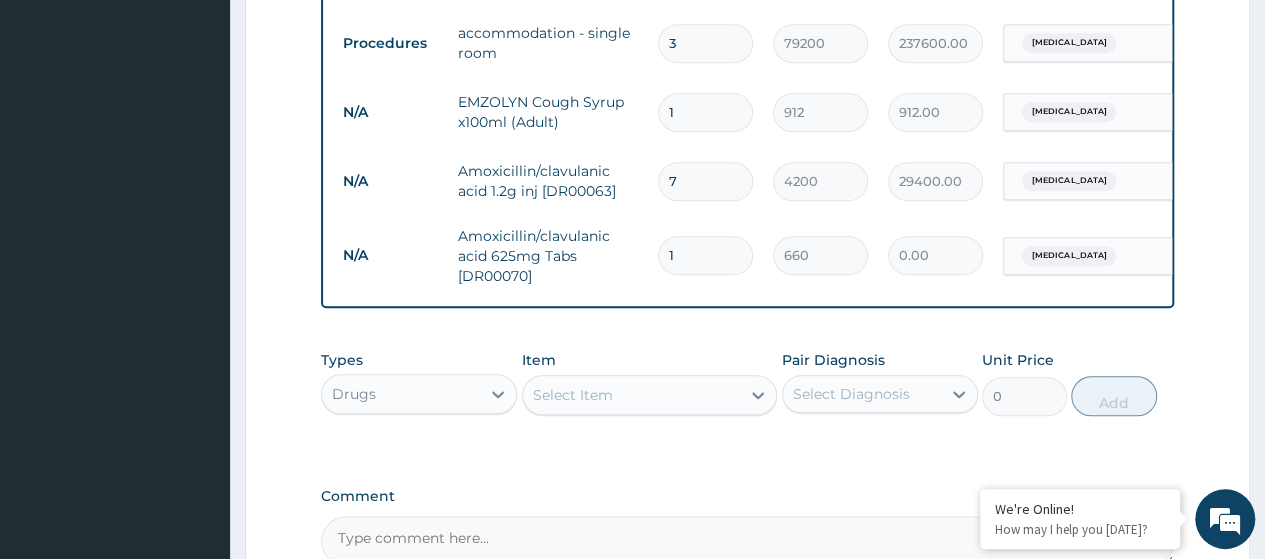 type 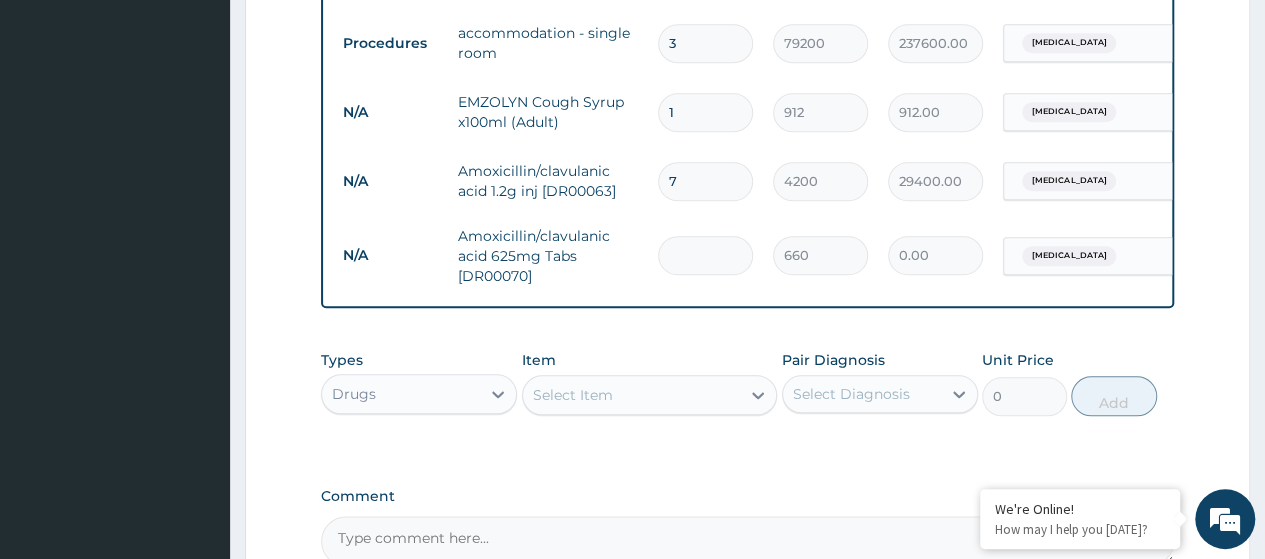 type on "2" 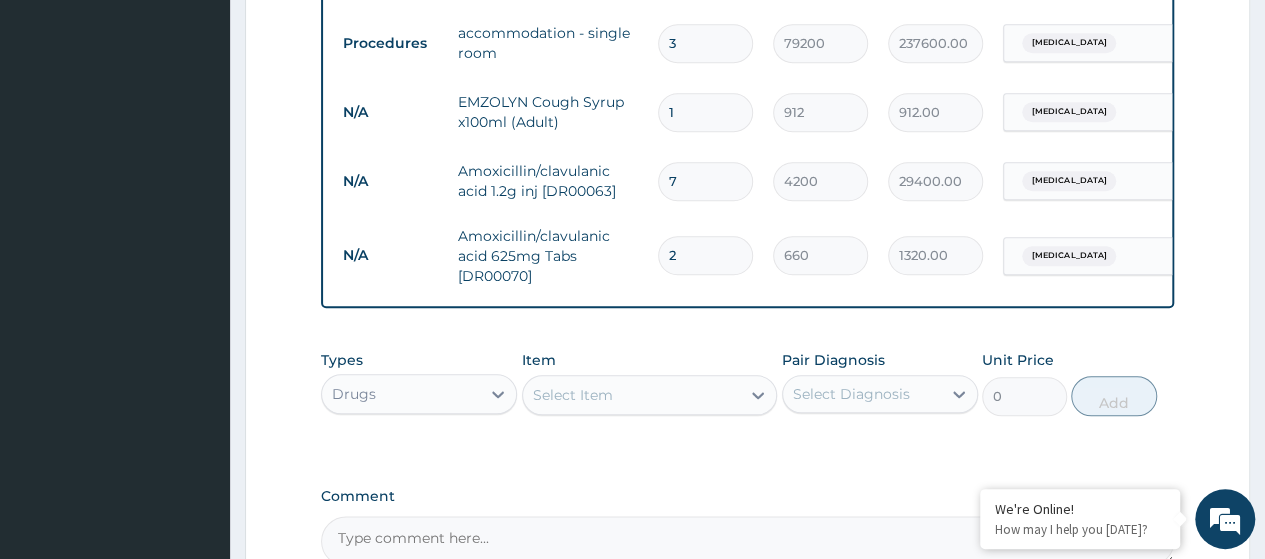 type on "28" 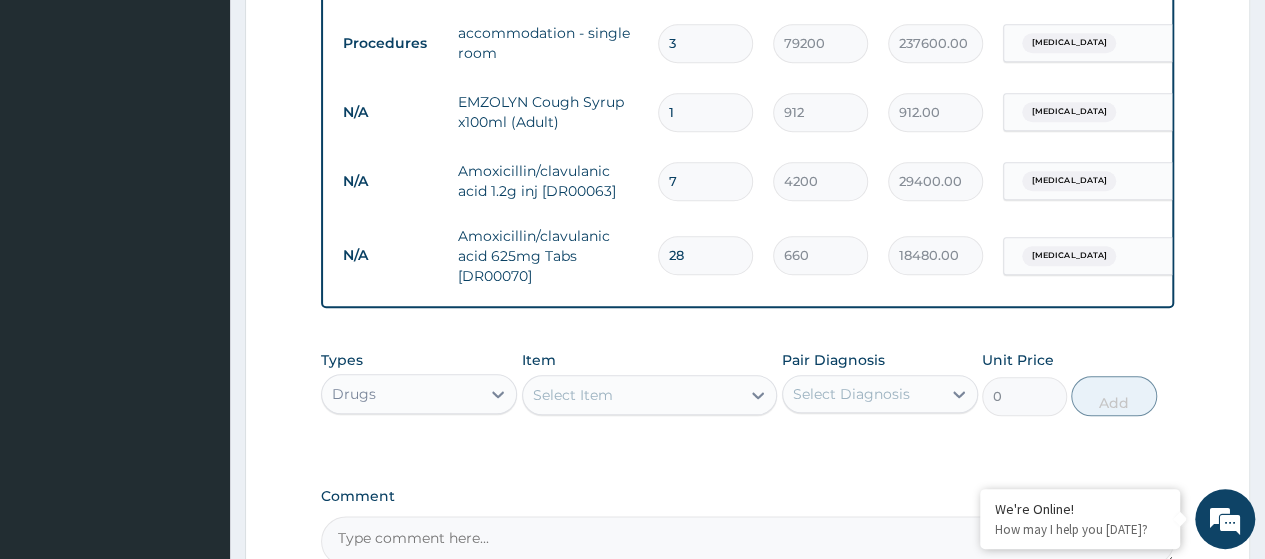 type on "28" 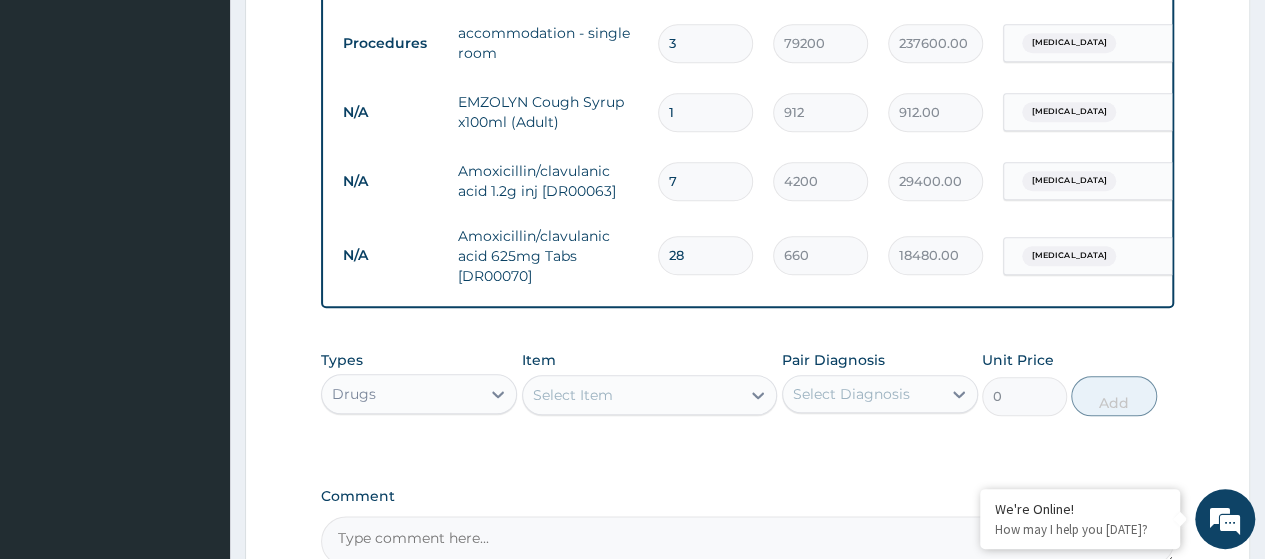 click on "Select Item" at bounding box center (573, 395) 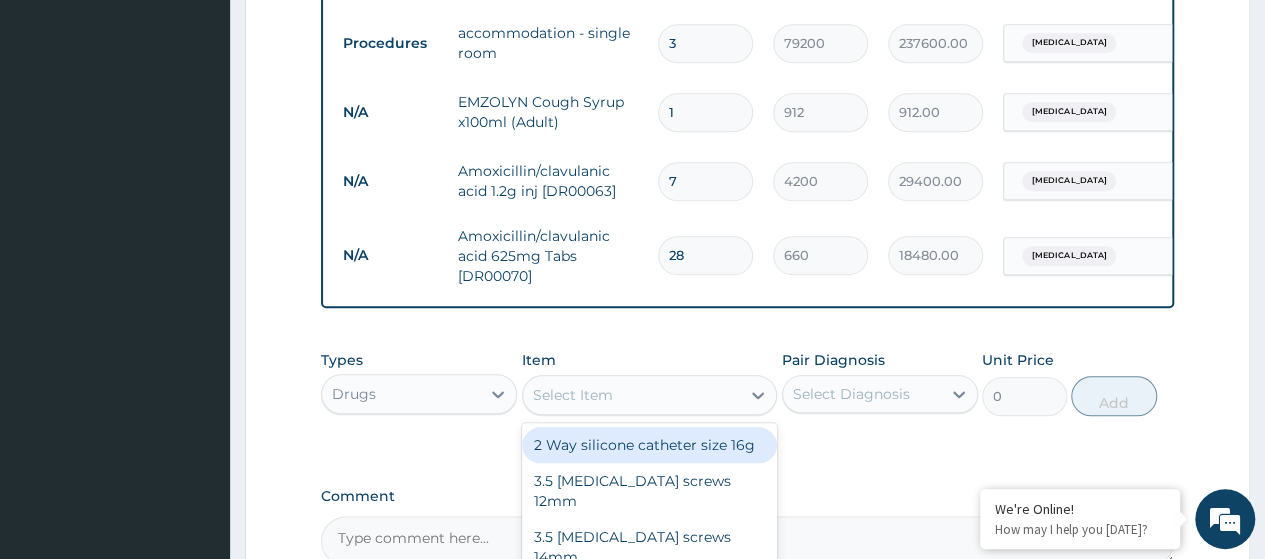 paste on "[MEDICAL_DATA] 30/500Mg Tab" 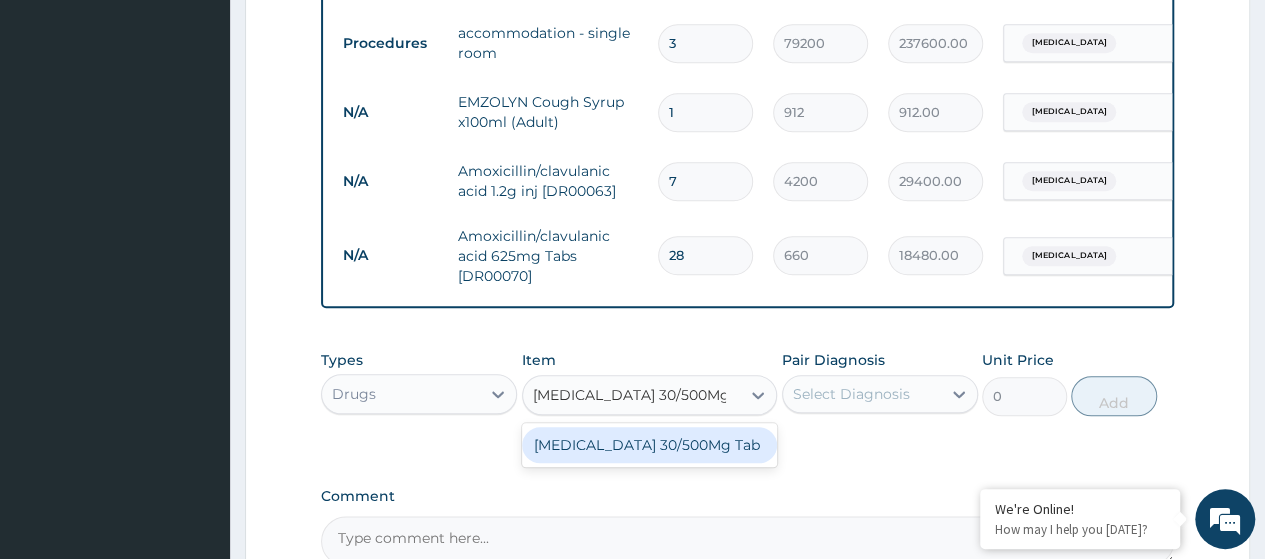 click on "[MEDICAL_DATA] 30/500Mg Tab" at bounding box center (650, 445) 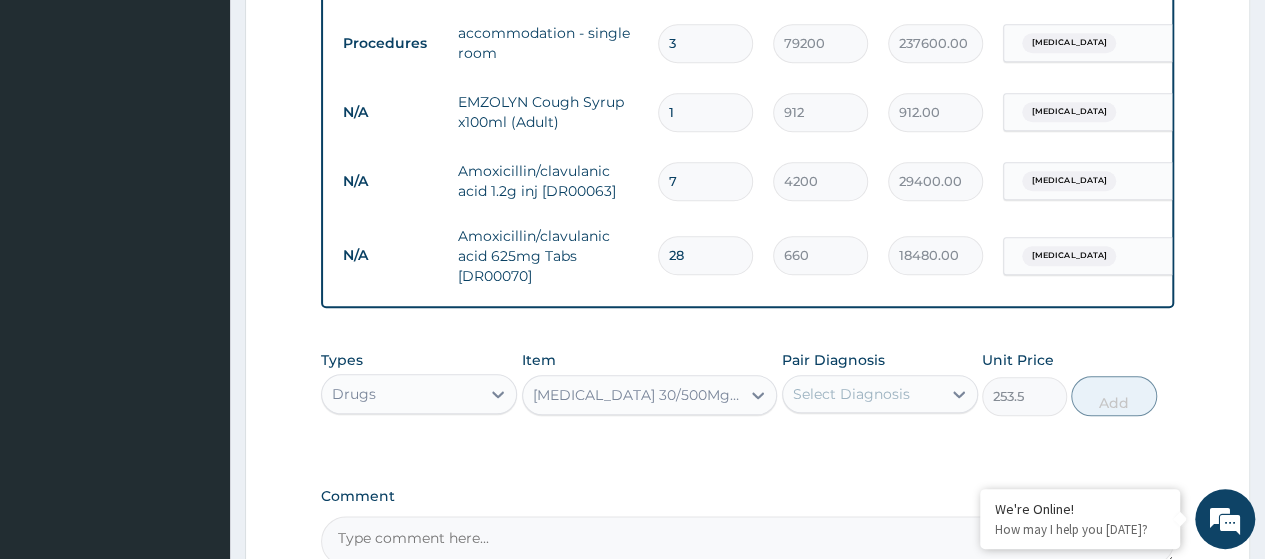 drag, startPoint x: 892, startPoint y: 391, endPoint x: 888, endPoint y: 412, distance: 21.377558 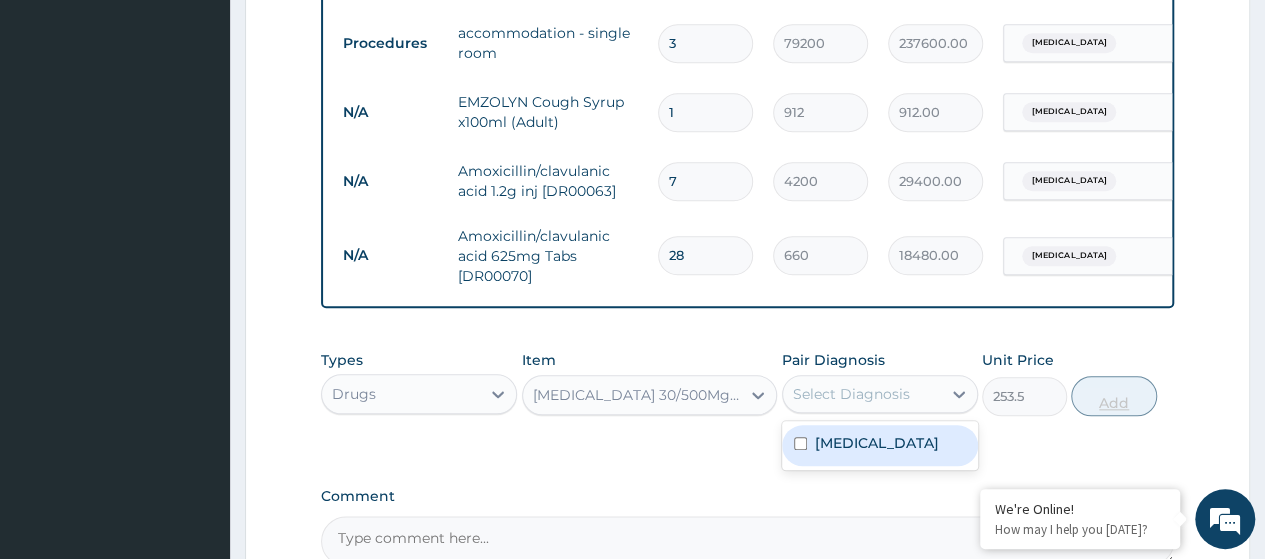 drag, startPoint x: 876, startPoint y: 457, endPoint x: 1106, endPoint y: 410, distance: 234.75307 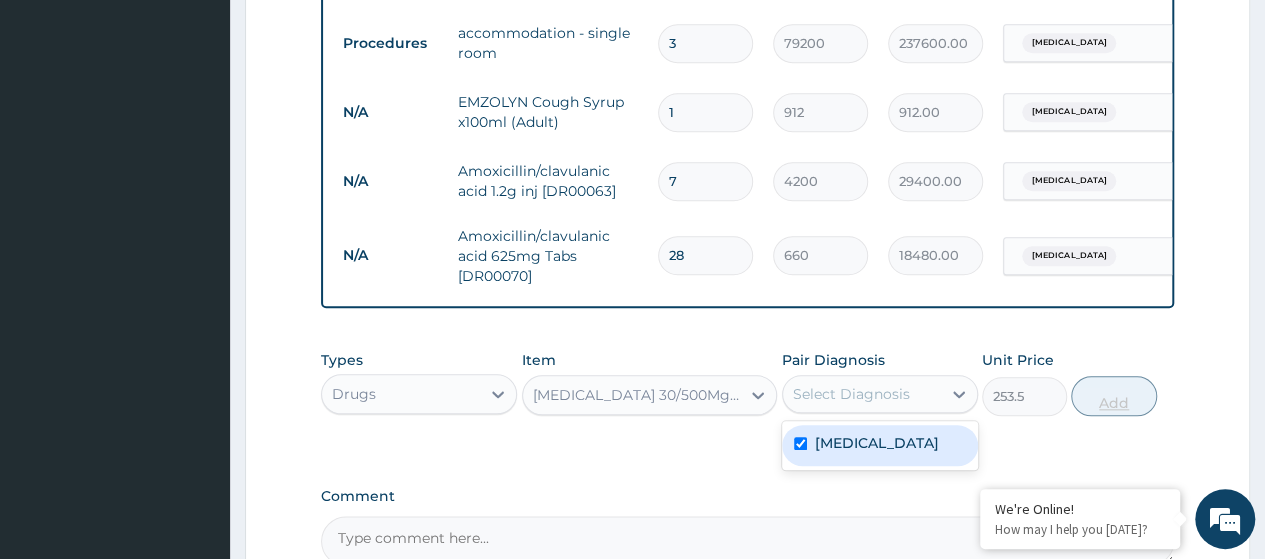 checkbox on "true" 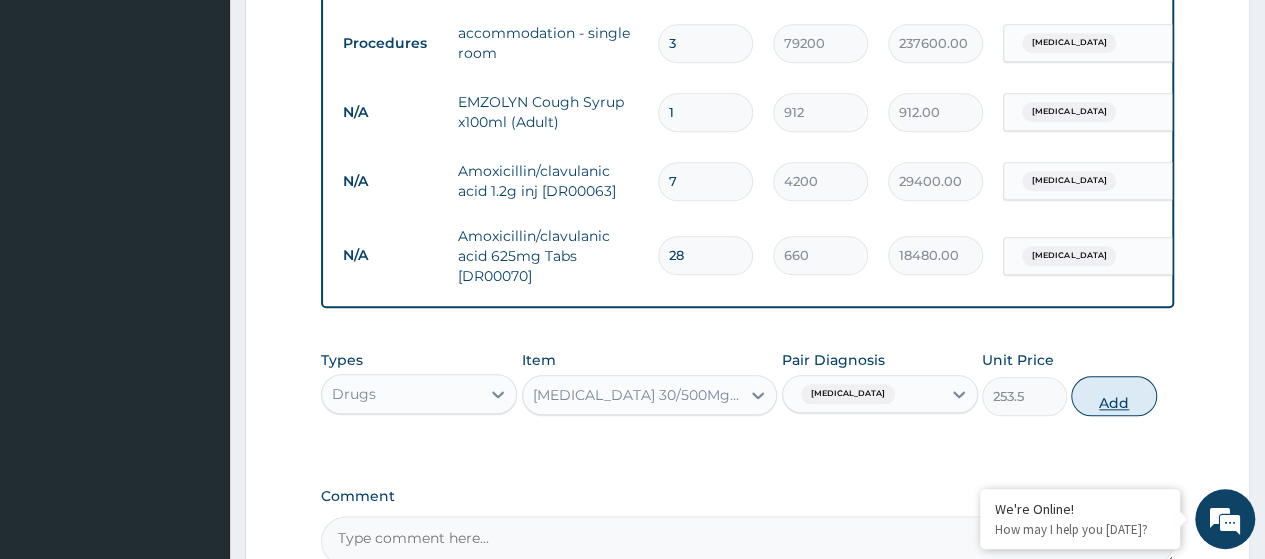 click on "Add" at bounding box center (1113, 396) 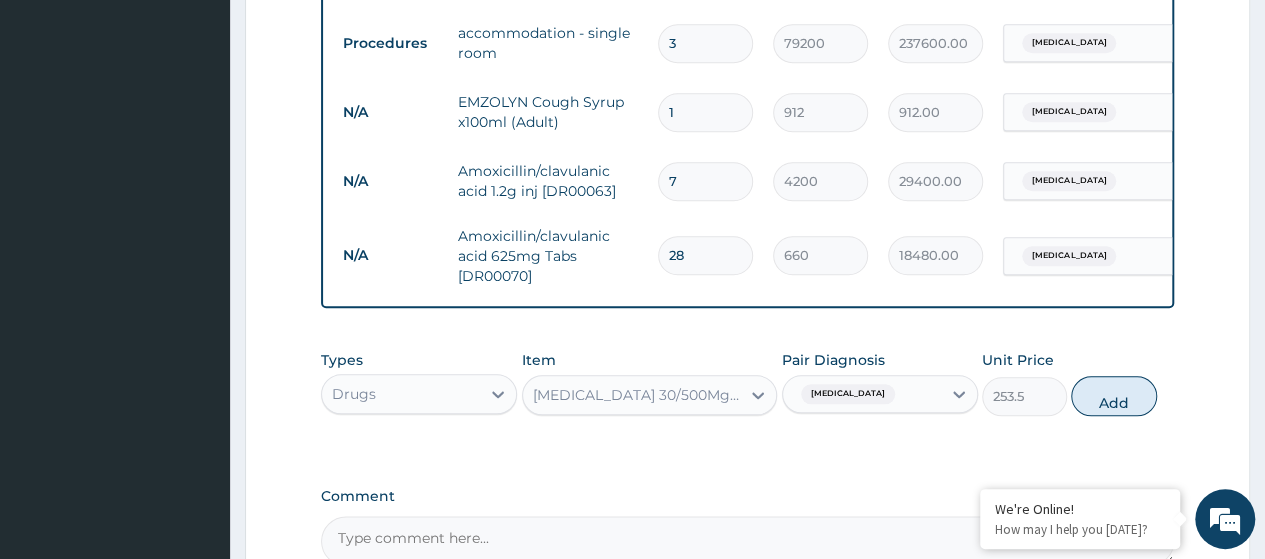 type on "0" 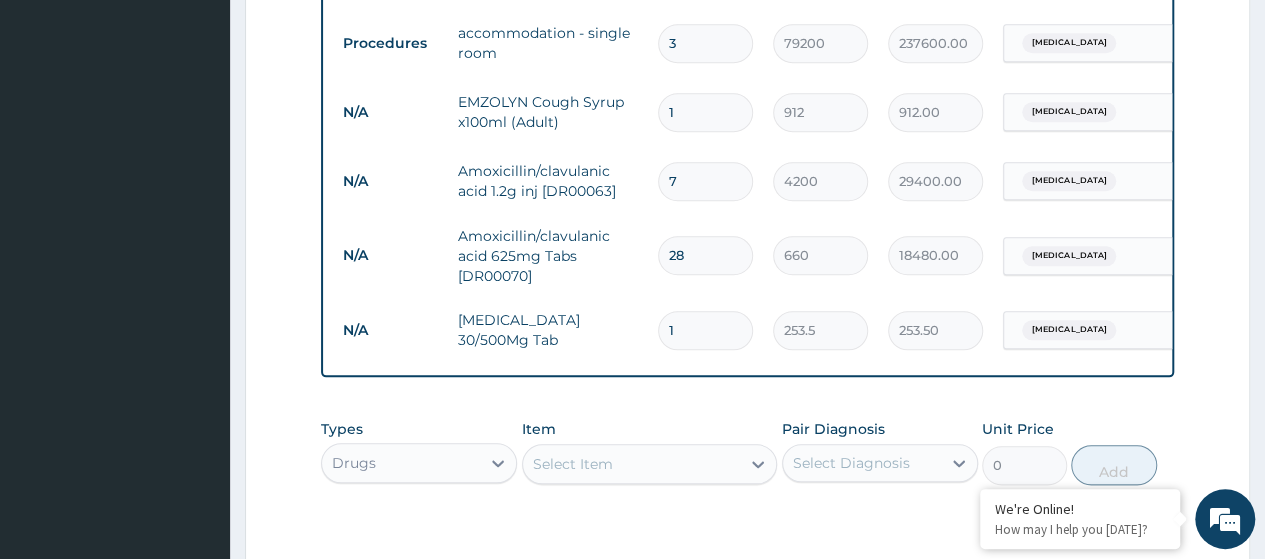 type 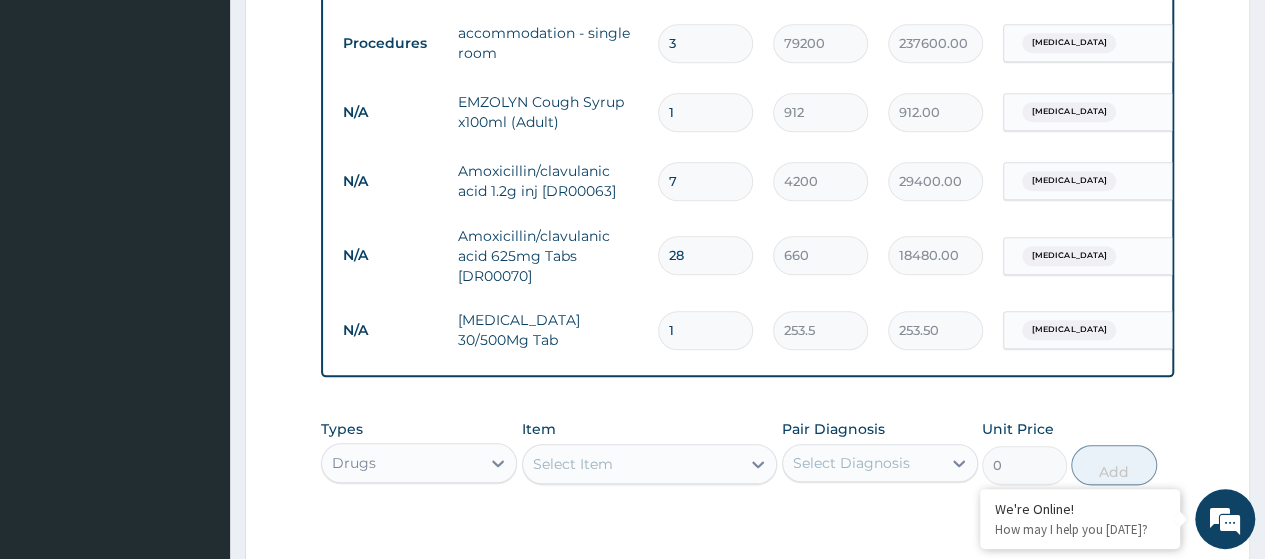 type on "0.00" 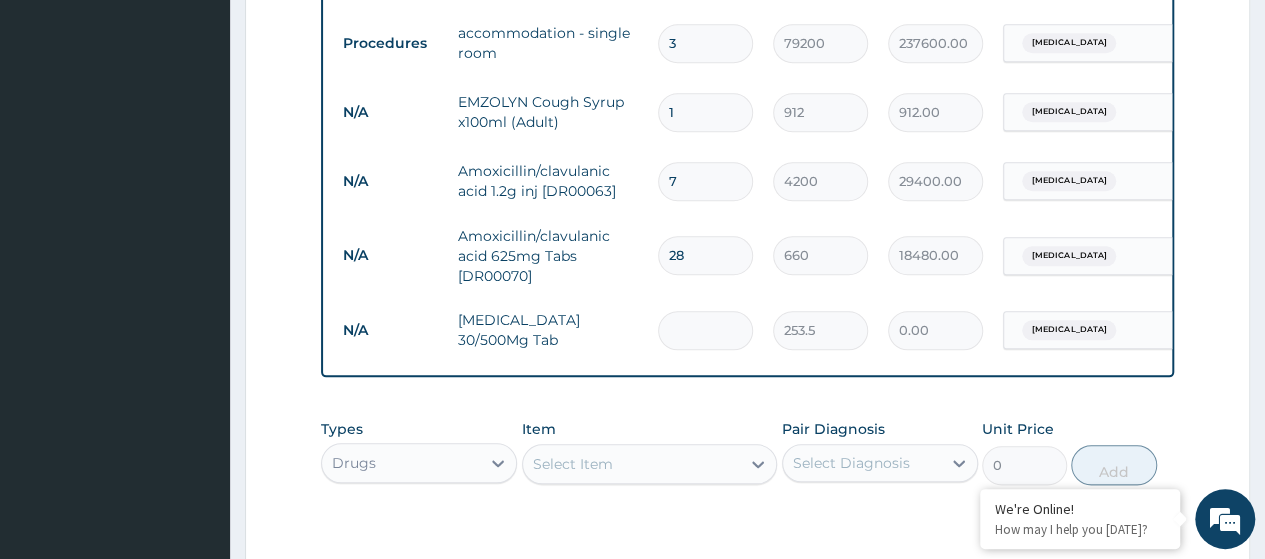 type on "8" 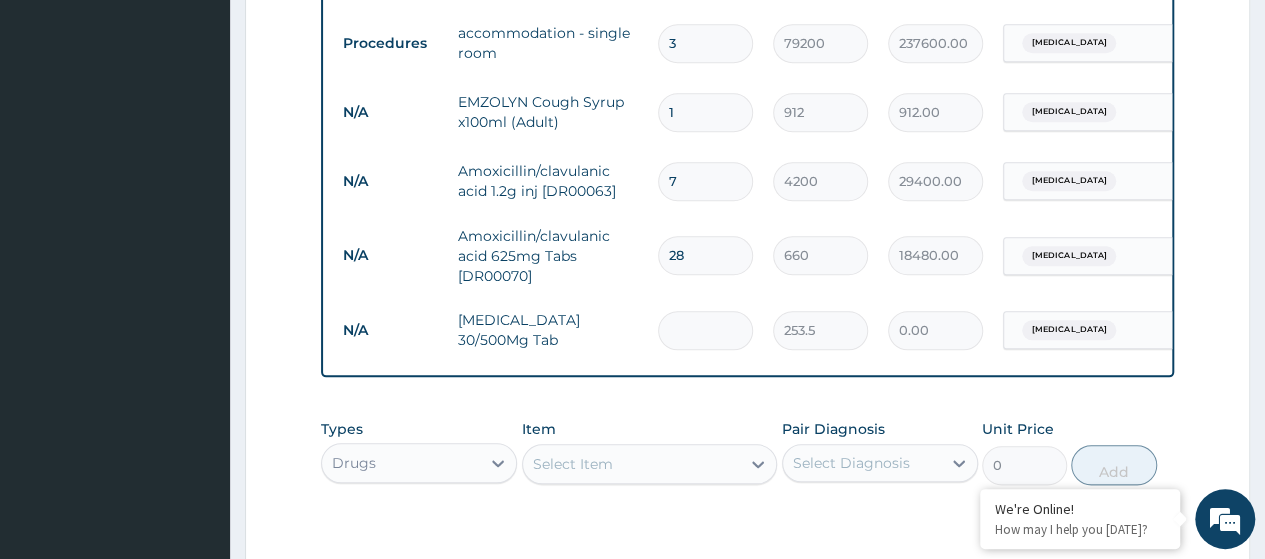 type on "2028.00" 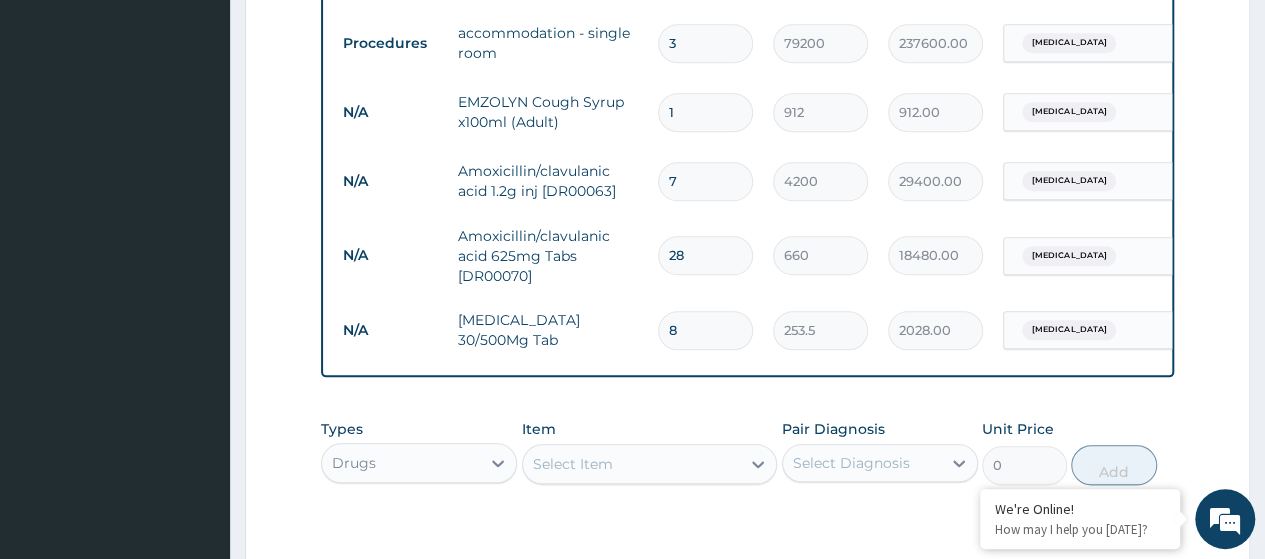 type on "8" 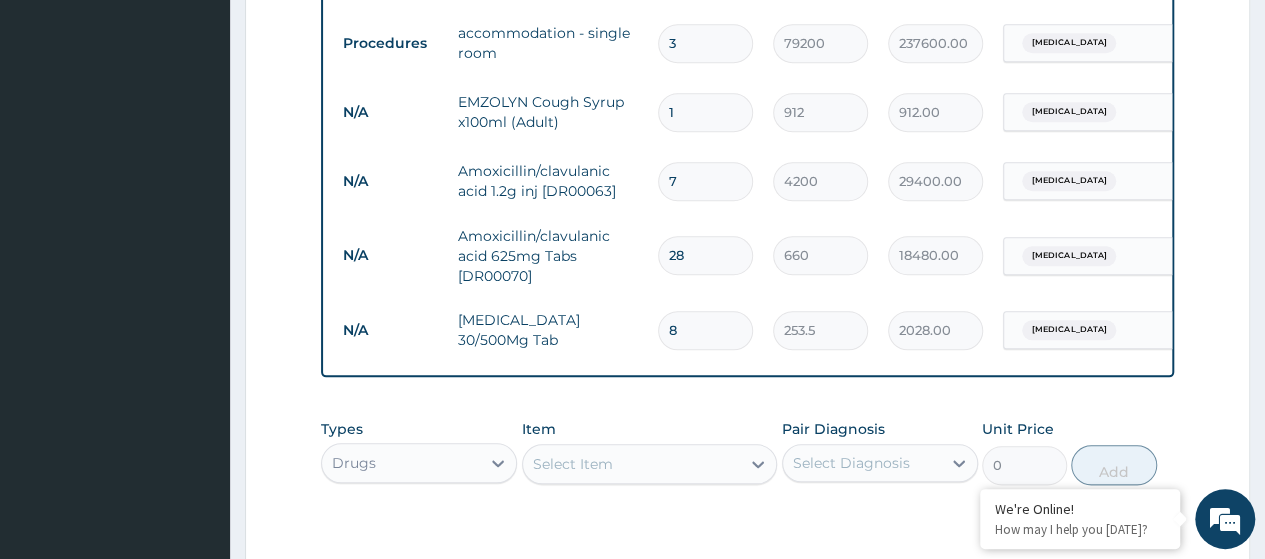 click on "Select Item" at bounding box center [632, 464] 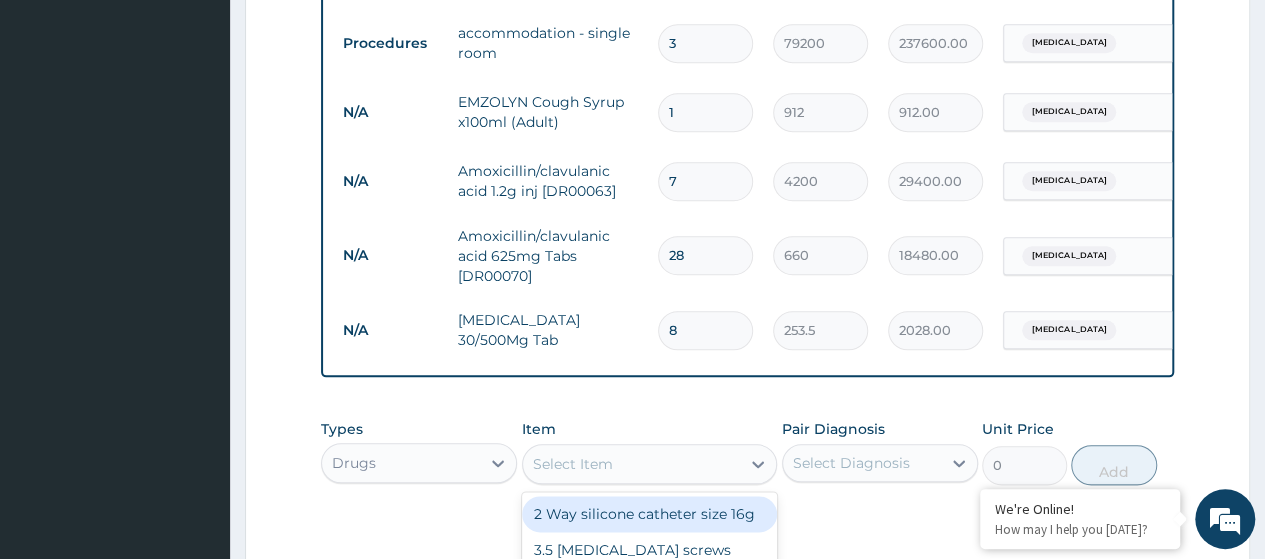 paste on "[MEDICAL_DATA] Saline 5%X500Ml Inf. (Dr00375)" 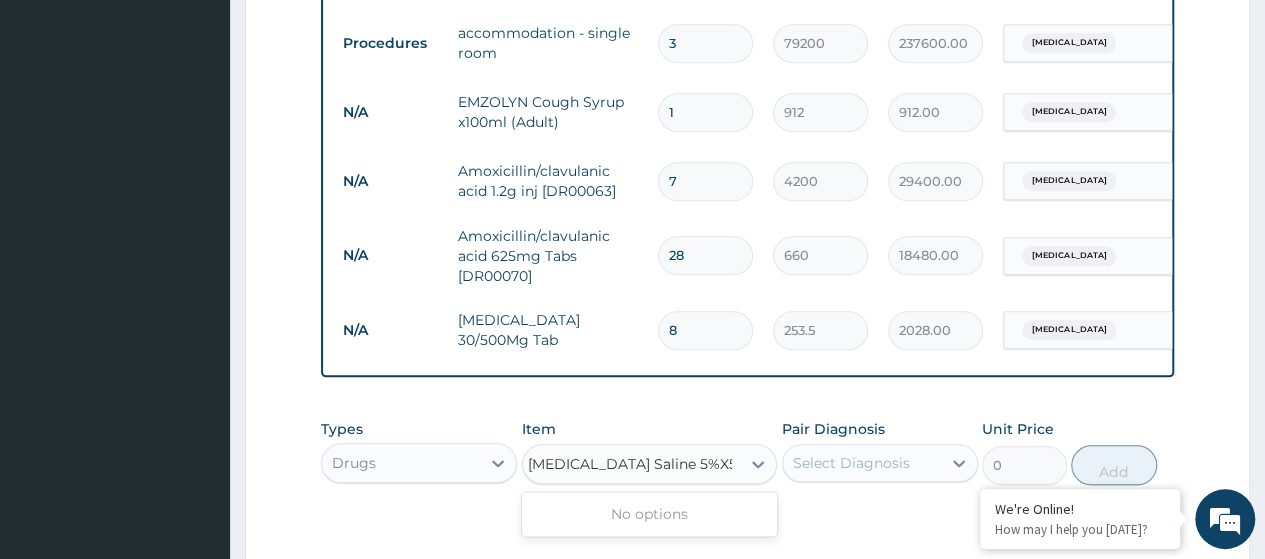 scroll, scrollTop: 0, scrollLeft: 0, axis: both 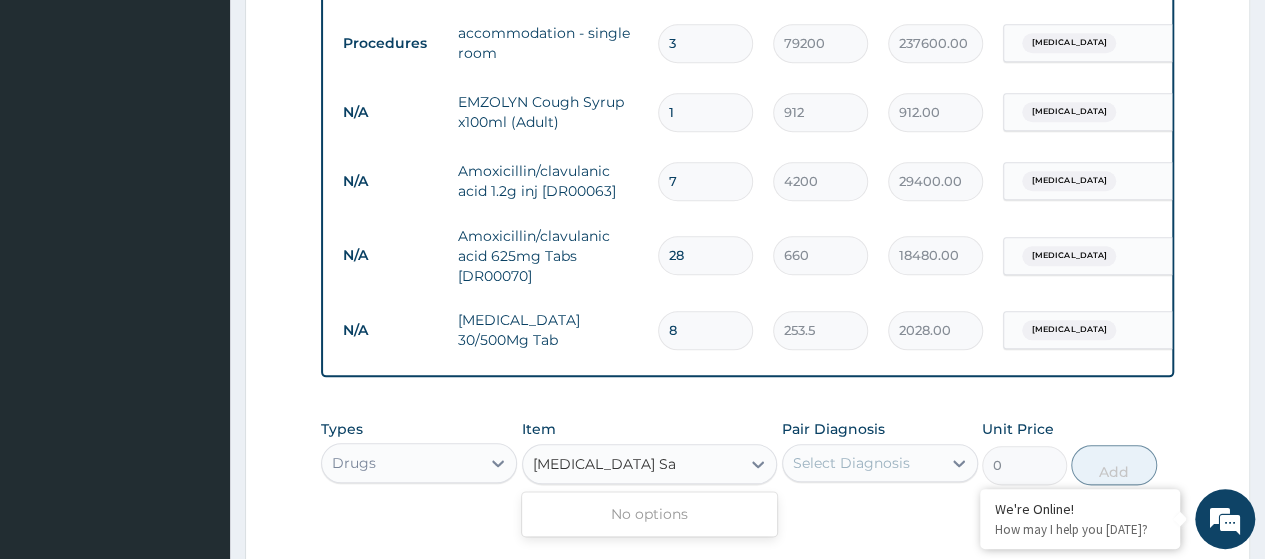 type on "[MEDICAL_DATA] Saline 5%" 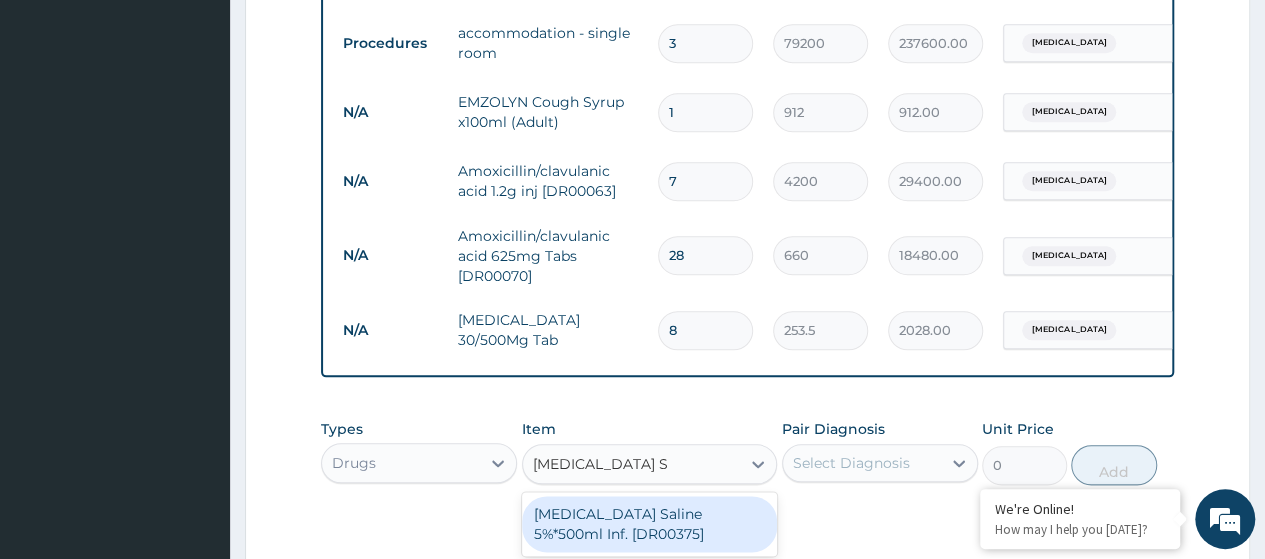 click on "[MEDICAL_DATA] Saline 5%*500ml Inf. [DR00375]" at bounding box center [650, 524] 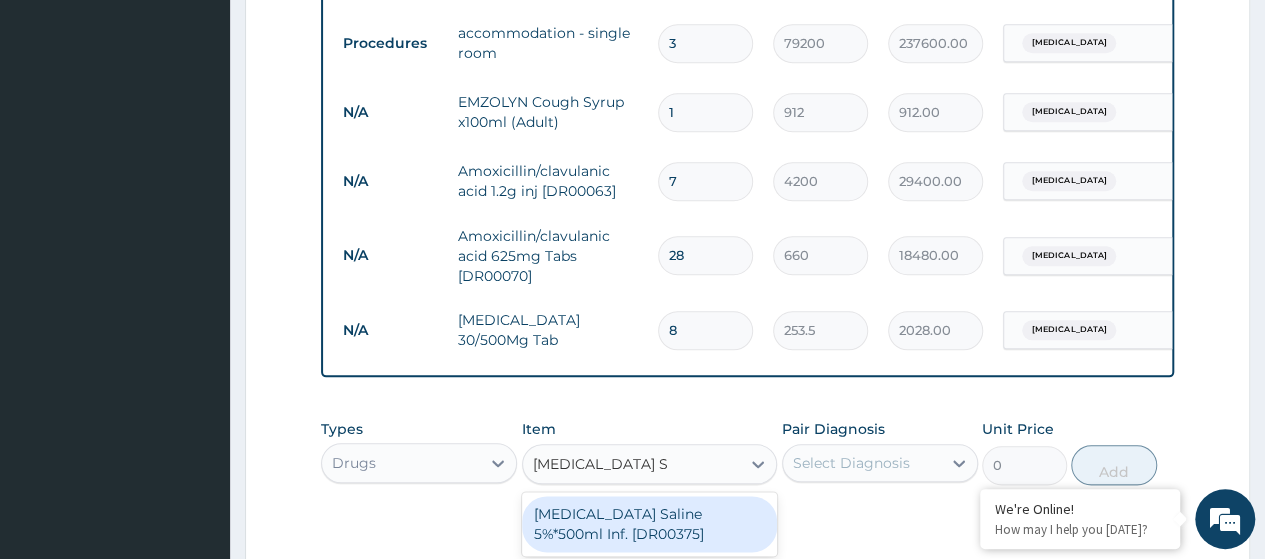 type 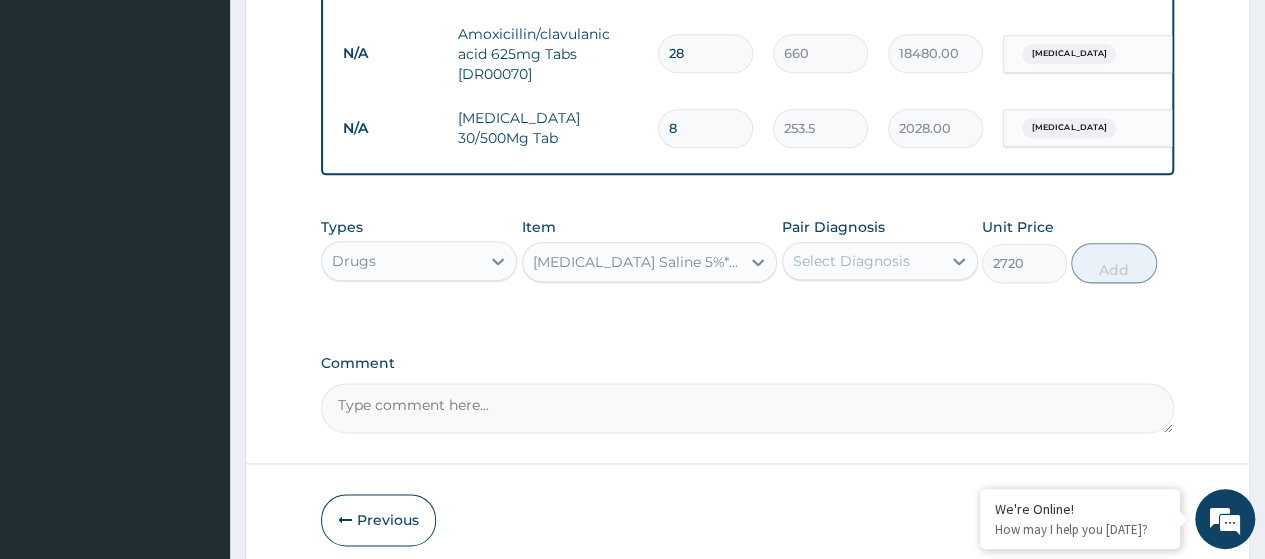 scroll, scrollTop: 1208, scrollLeft: 0, axis: vertical 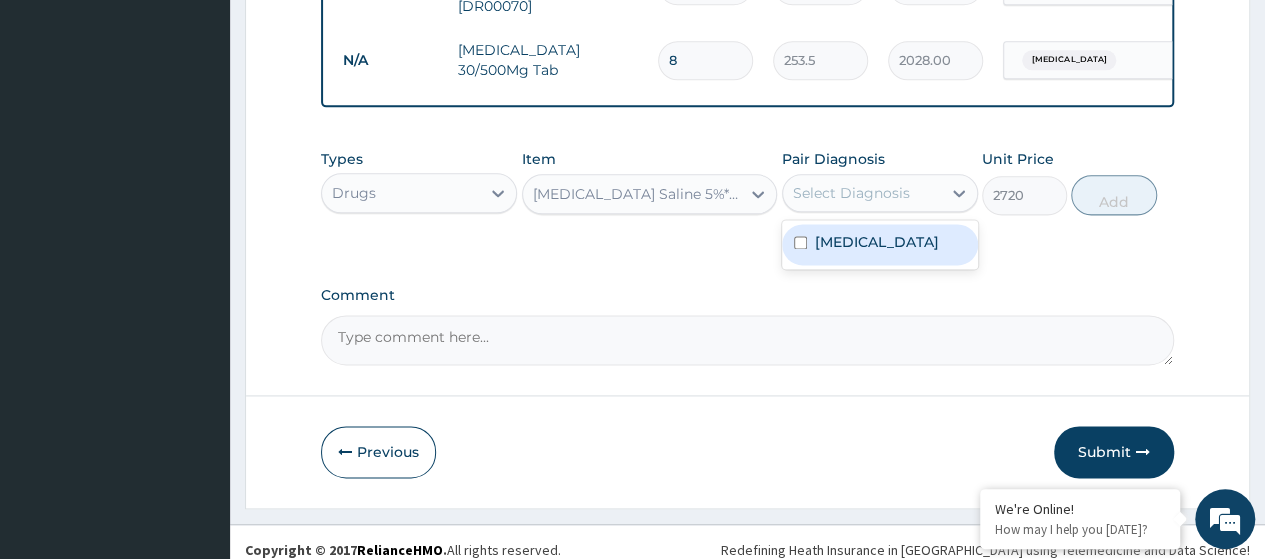 click on "Select Diagnosis" at bounding box center (862, 193) 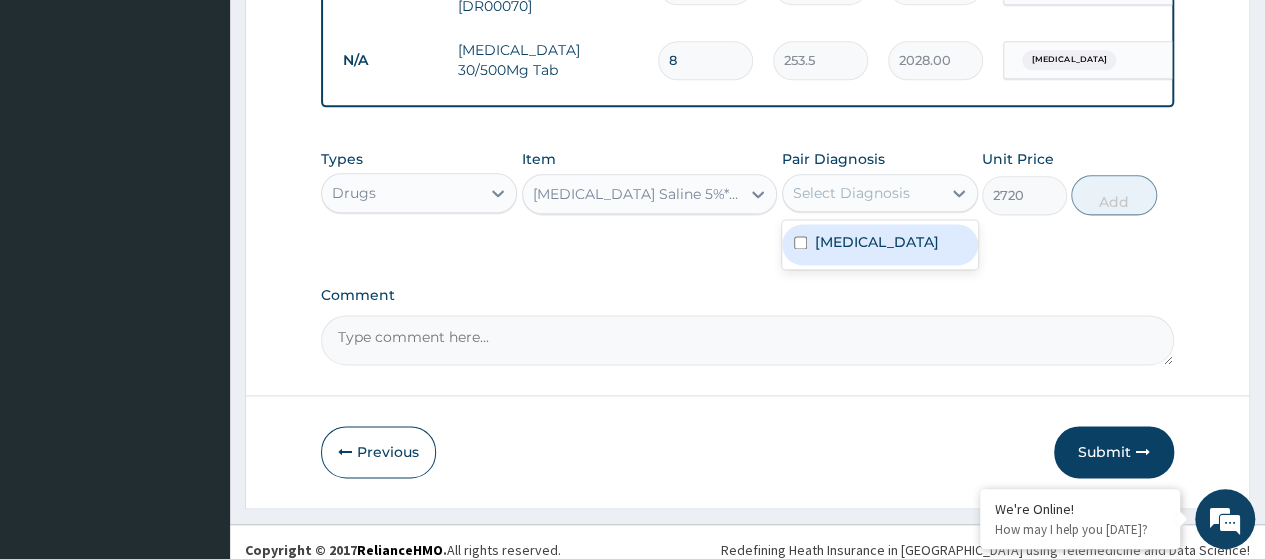 click on "Acute mastitis" at bounding box center [877, 242] 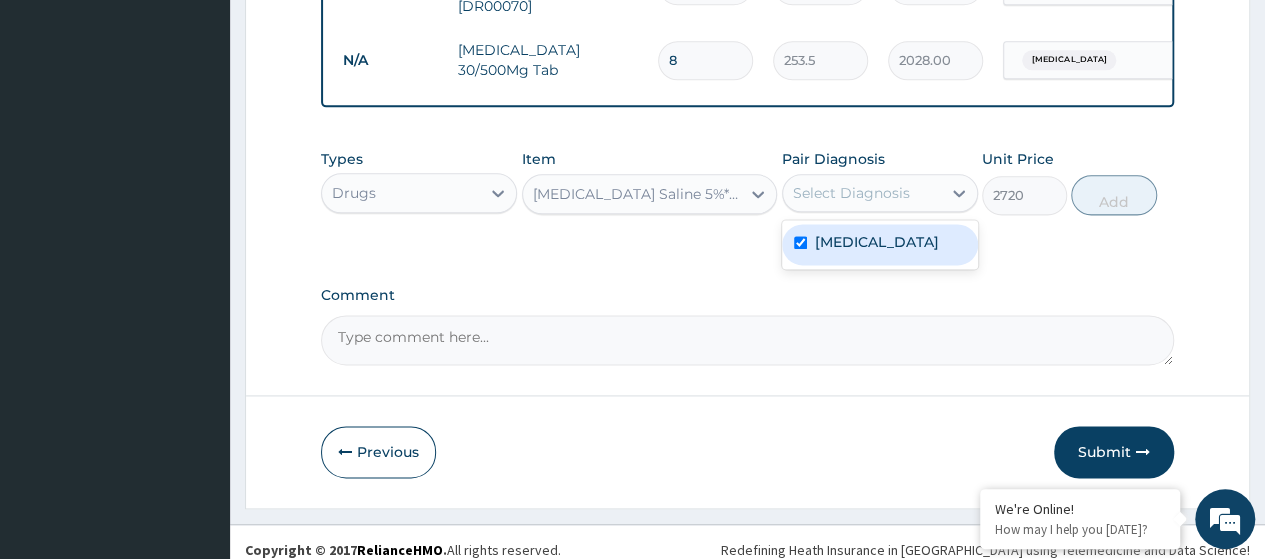 checkbox on "true" 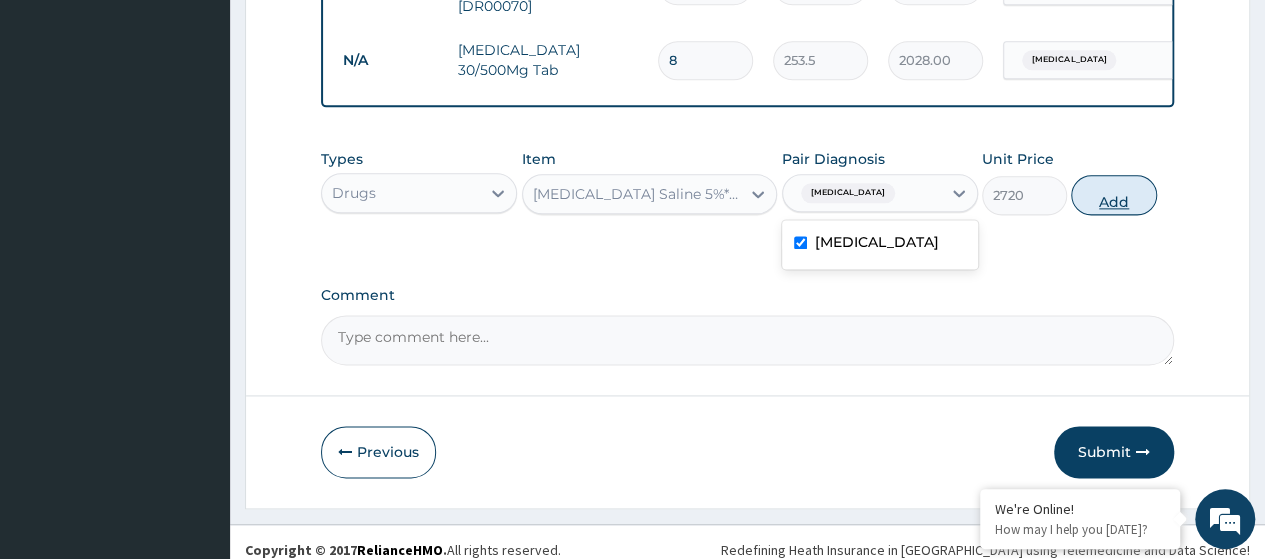 click on "Add" at bounding box center (1113, 195) 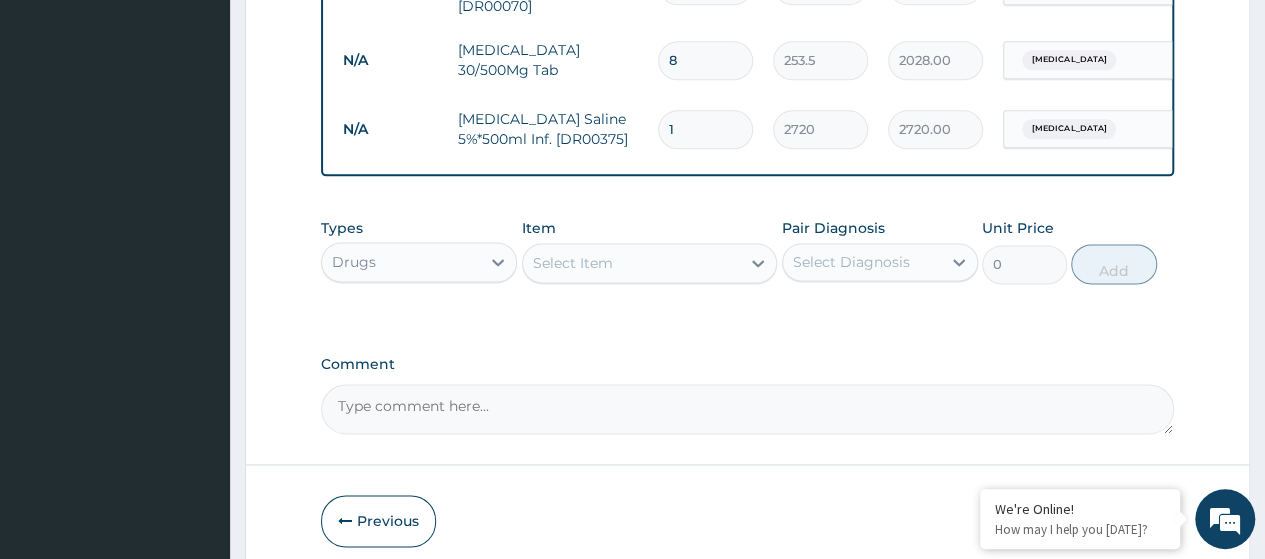 click on "Select Item" at bounding box center [573, 263] 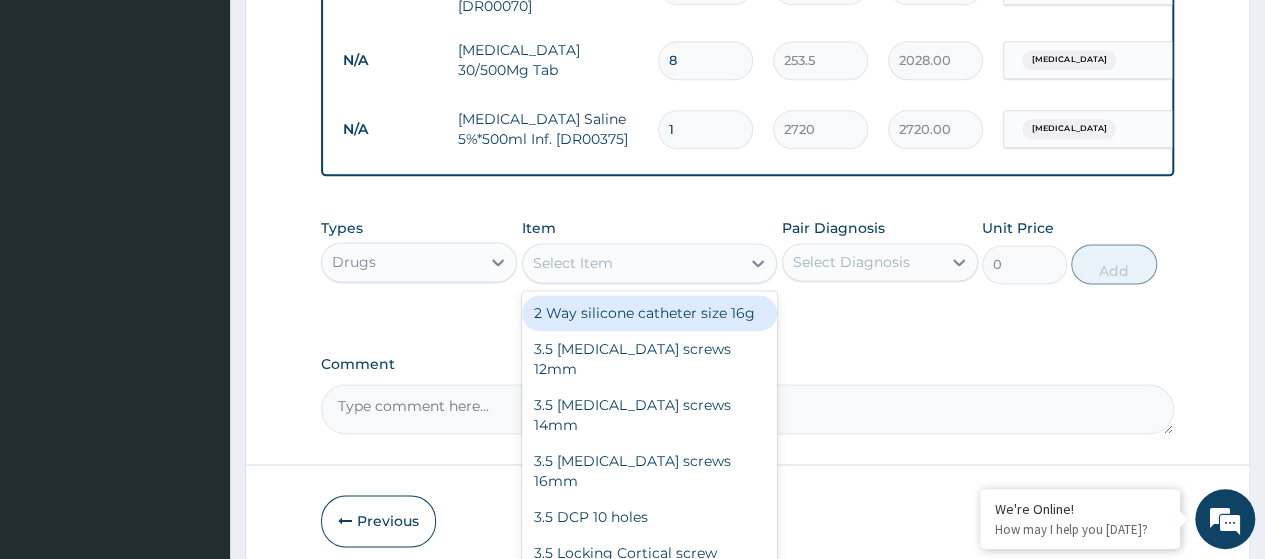 paste on "Diclofenac Sodium 50Mg Tab (Dr00391)" 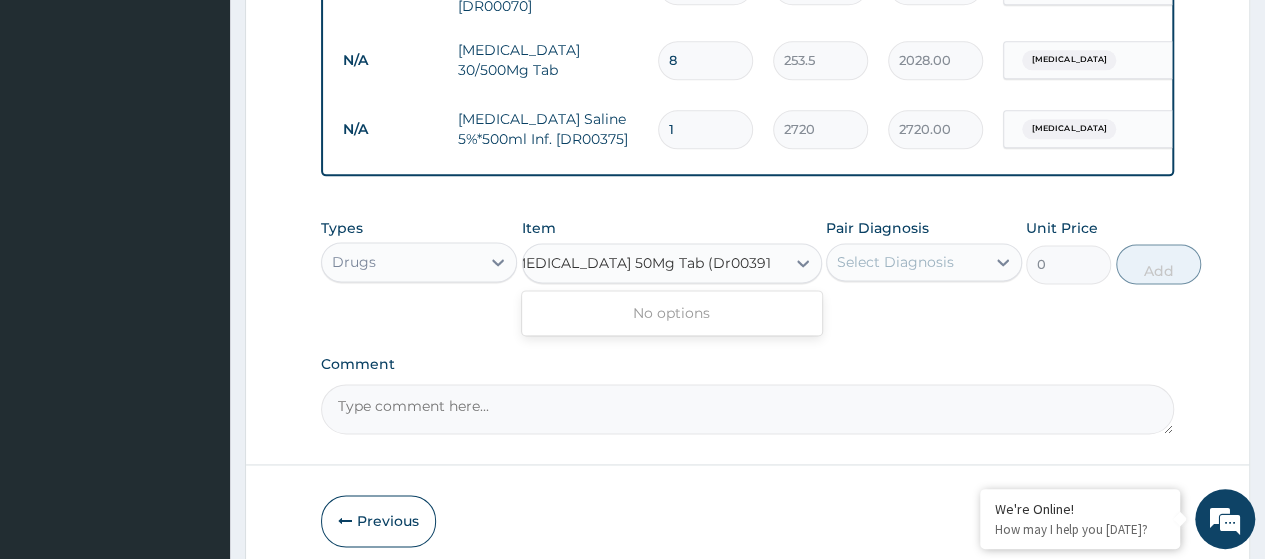 scroll, scrollTop: 0, scrollLeft: 25, axis: horizontal 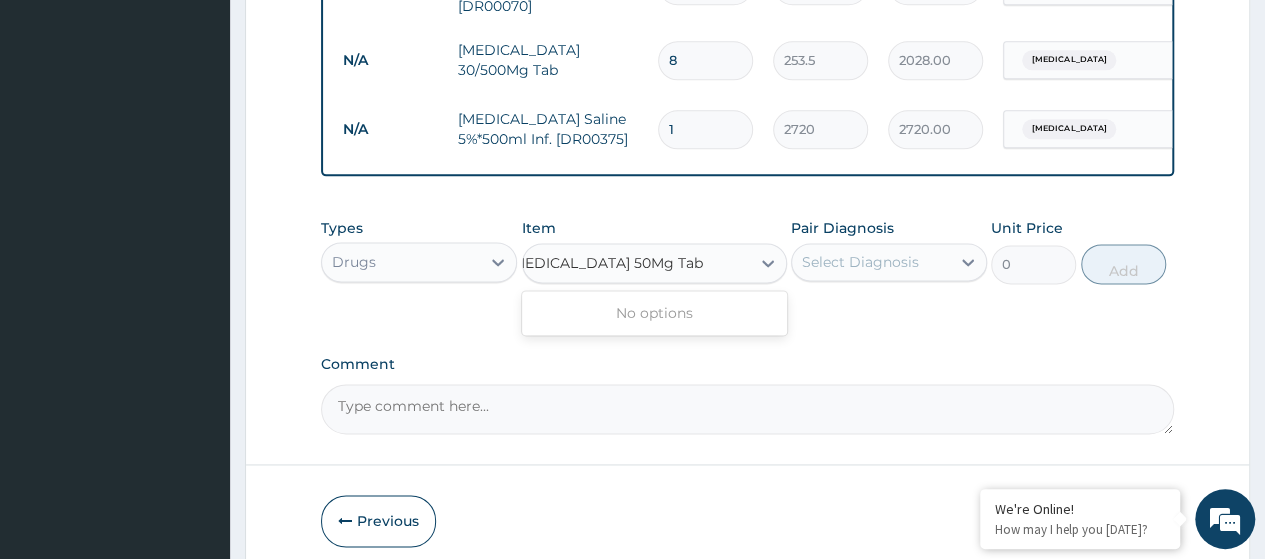 type on "Diclofenac Sodium 50Mg Ta" 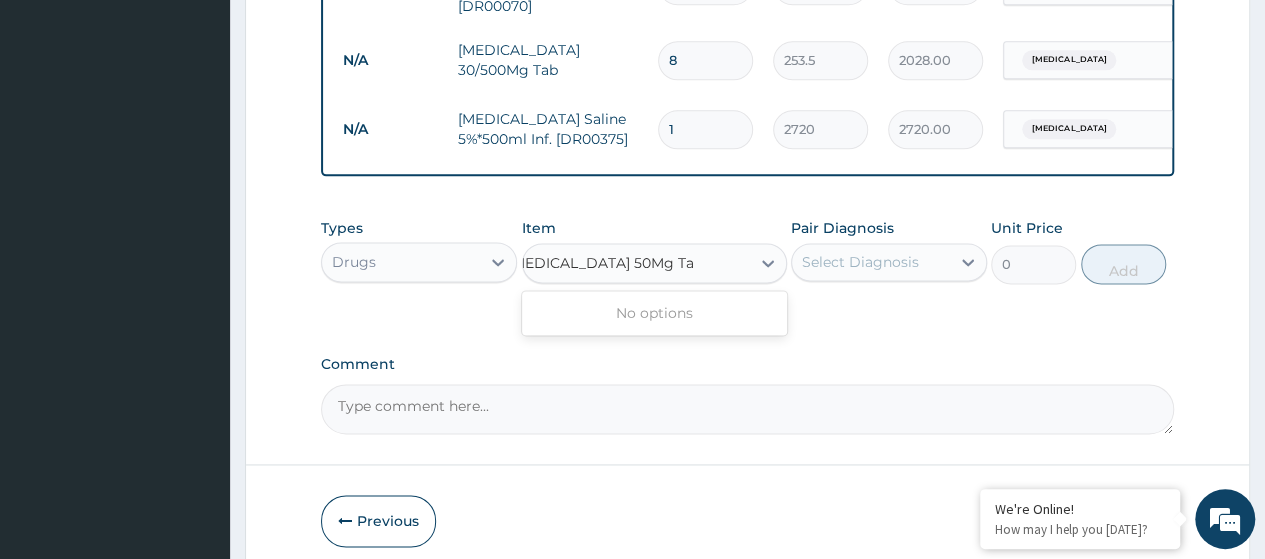 scroll, scrollTop: 0, scrollLeft: 0, axis: both 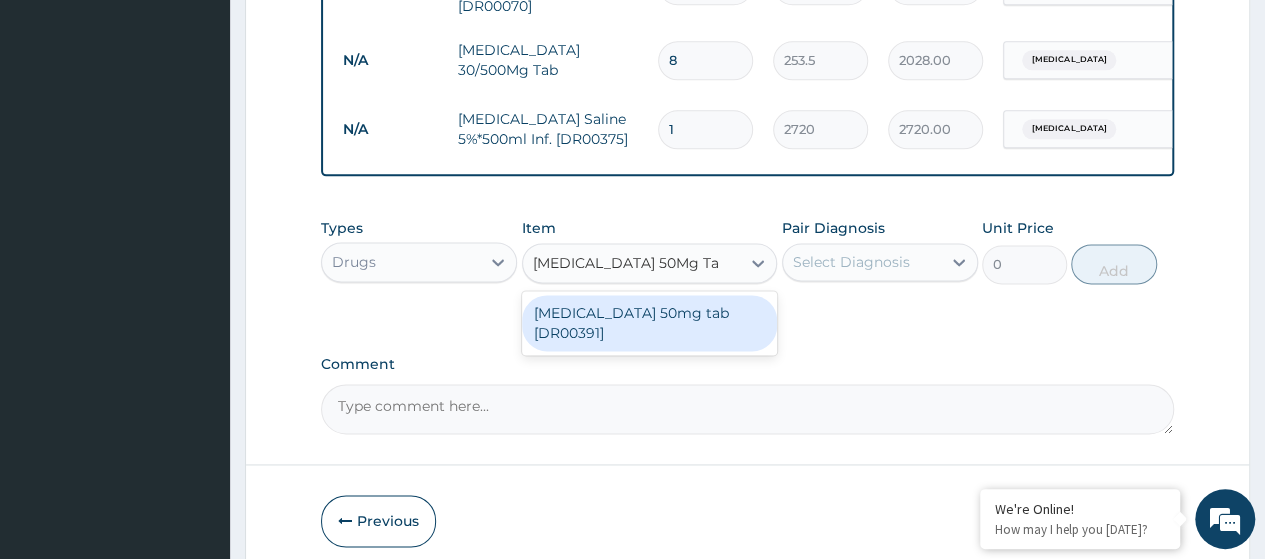 drag, startPoint x: 590, startPoint y: 318, endPoint x: 610, endPoint y: 317, distance: 20.024984 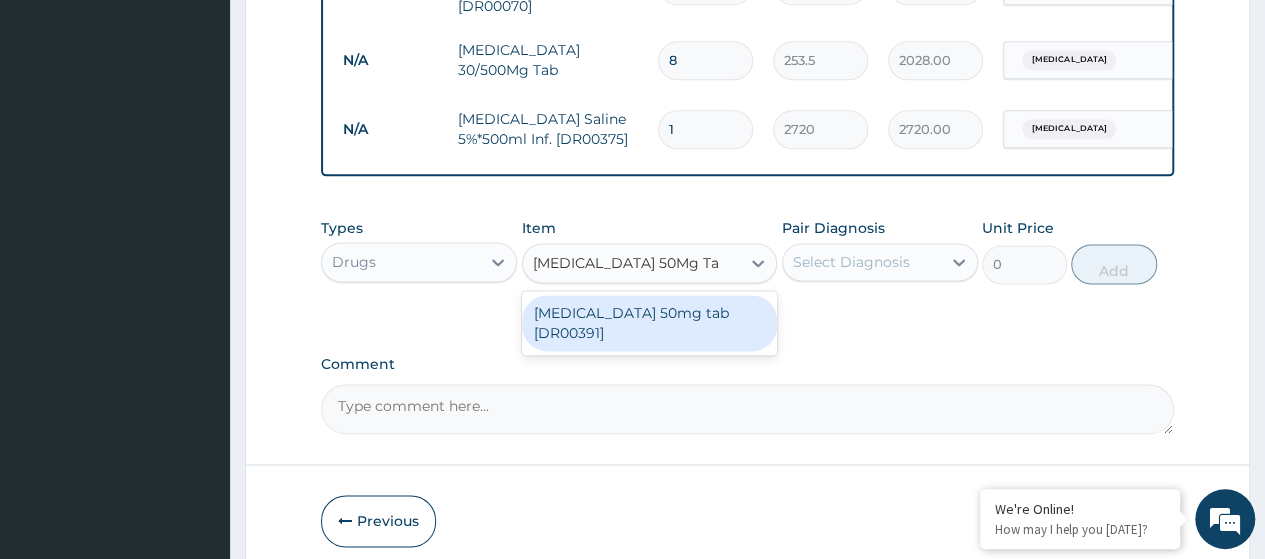 click on "[MEDICAL_DATA] 50mg tab [DR00391]" at bounding box center (650, 323) 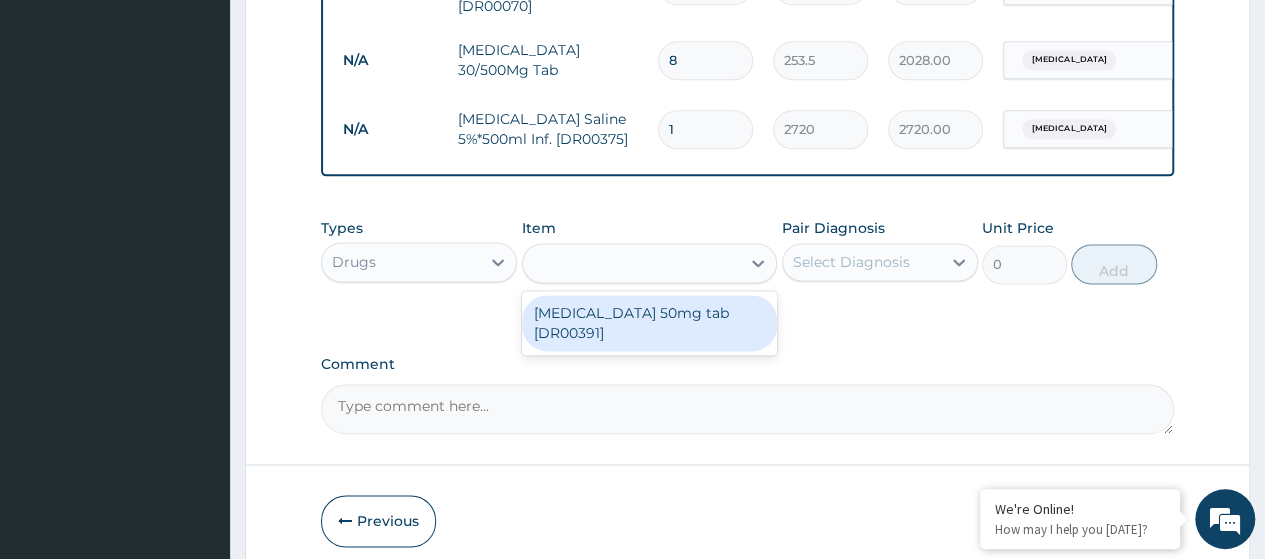 type on "101" 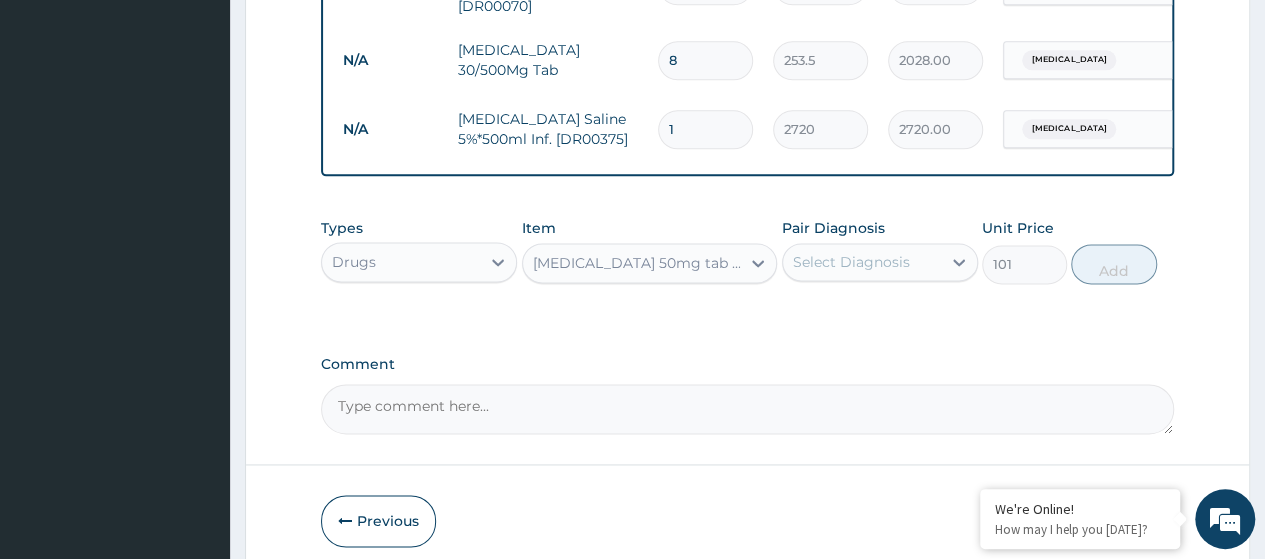 click on "Select Diagnosis" at bounding box center (851, 262) 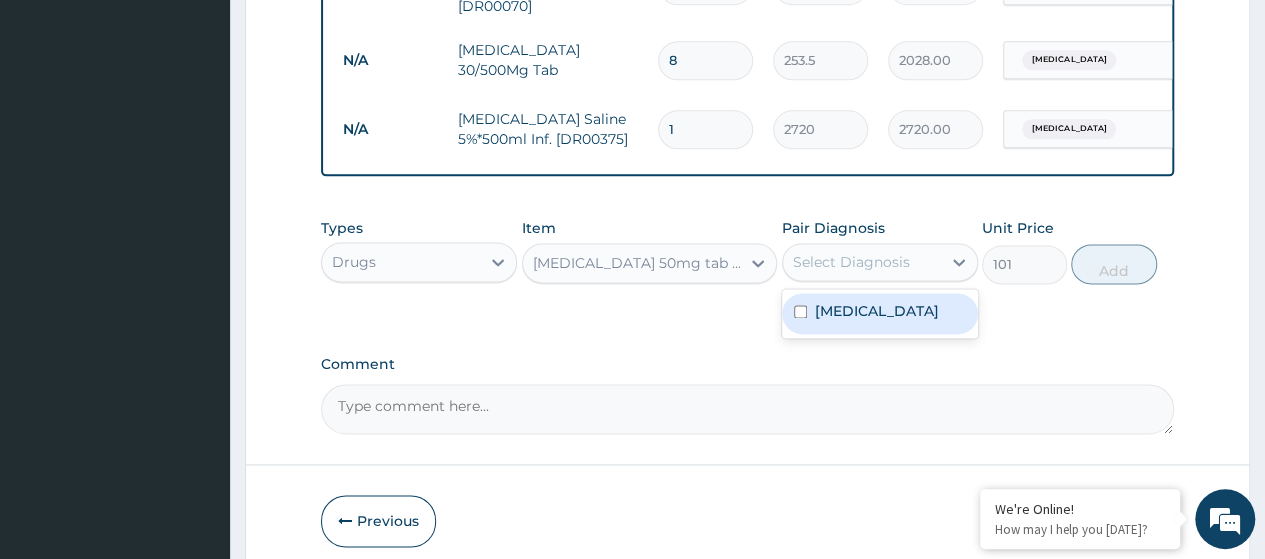 click on "Acute mastitis" at bounding box center (877, 311) 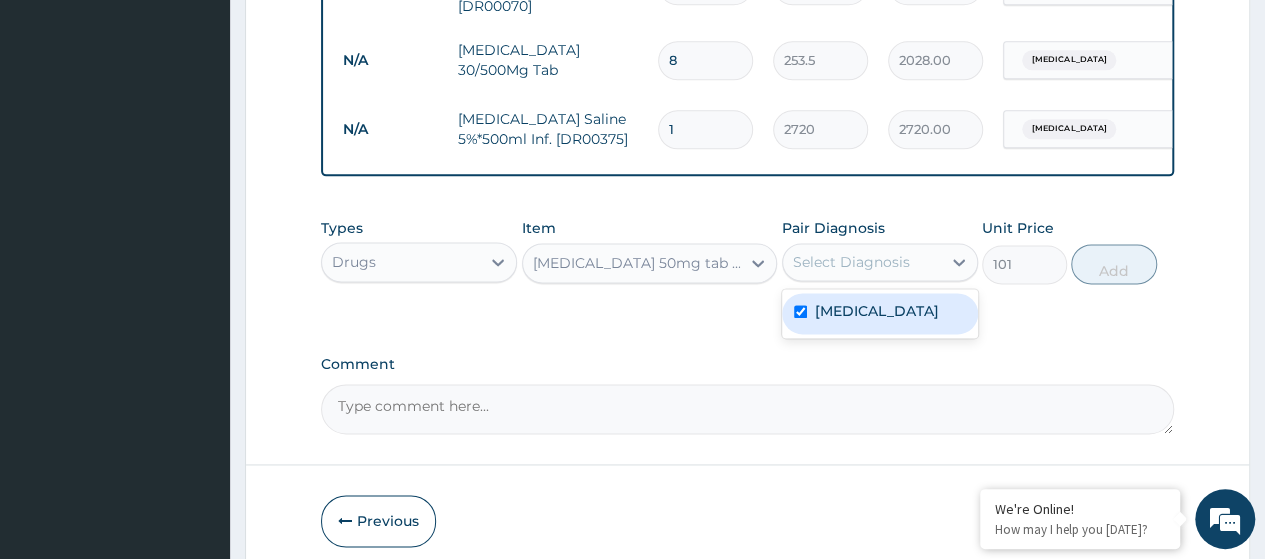 checkbox on "true" 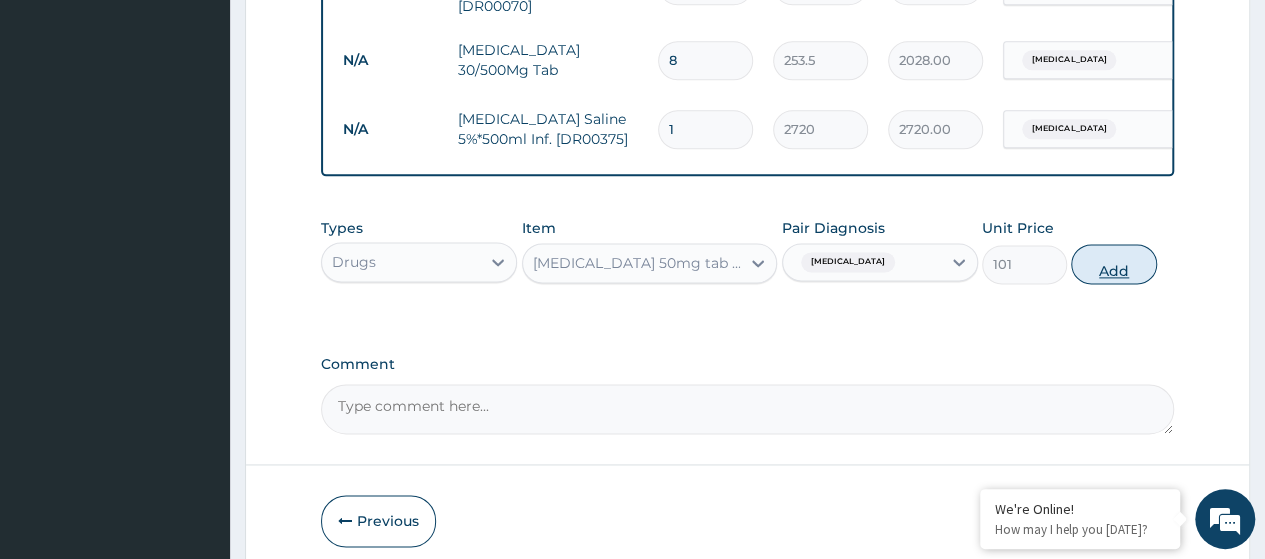 click on "Add" at bounding box center [1113, 264] 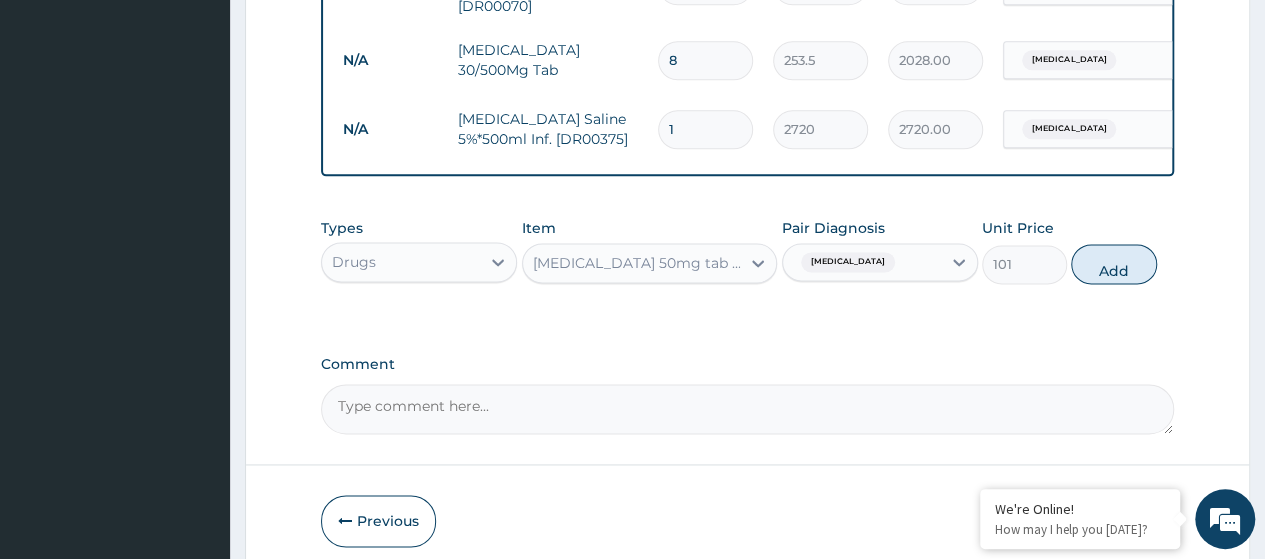 type on "0" 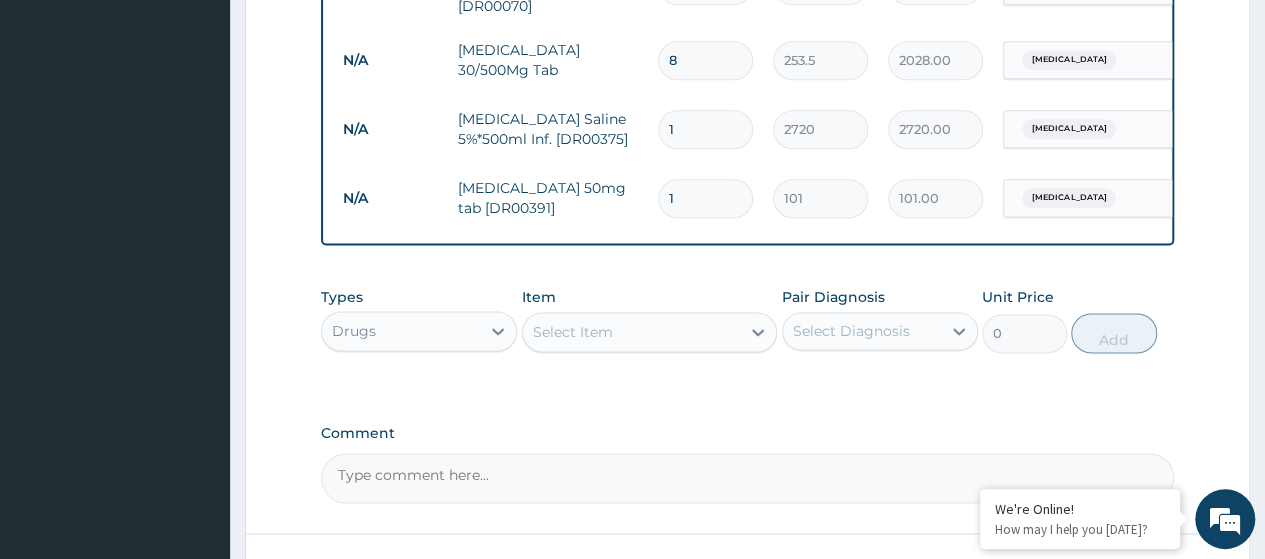 type on "14" 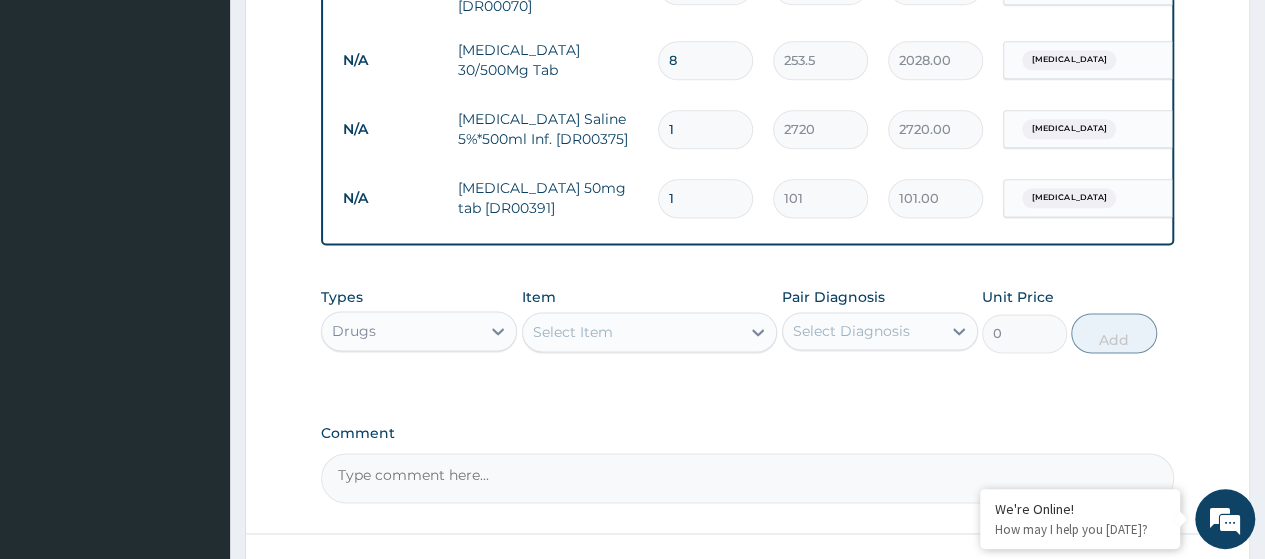type on "1414.00" 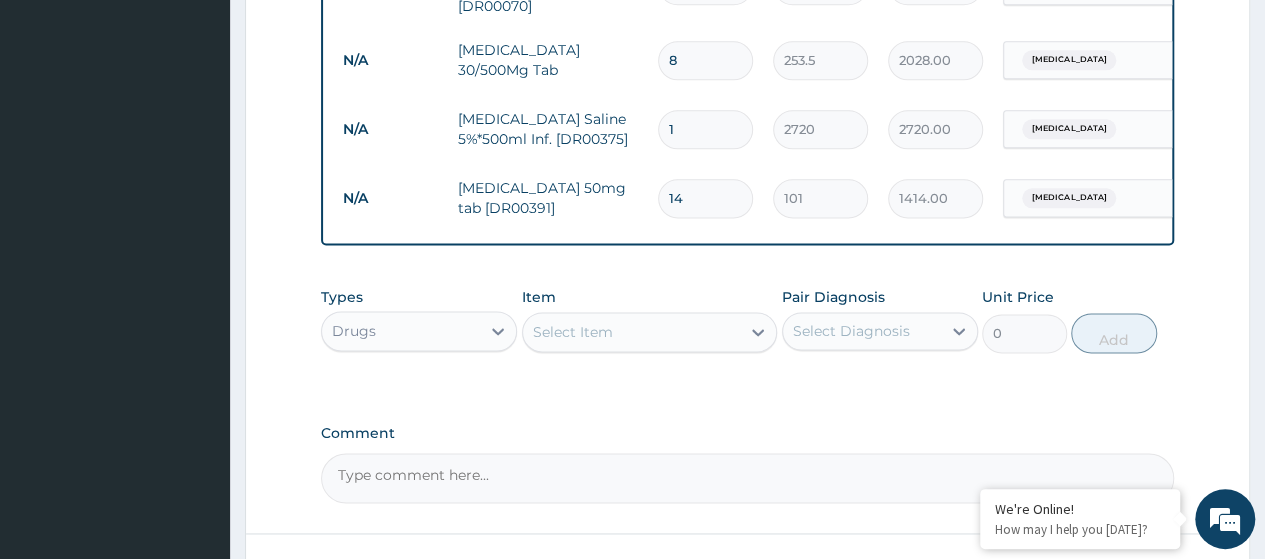 type on "14" 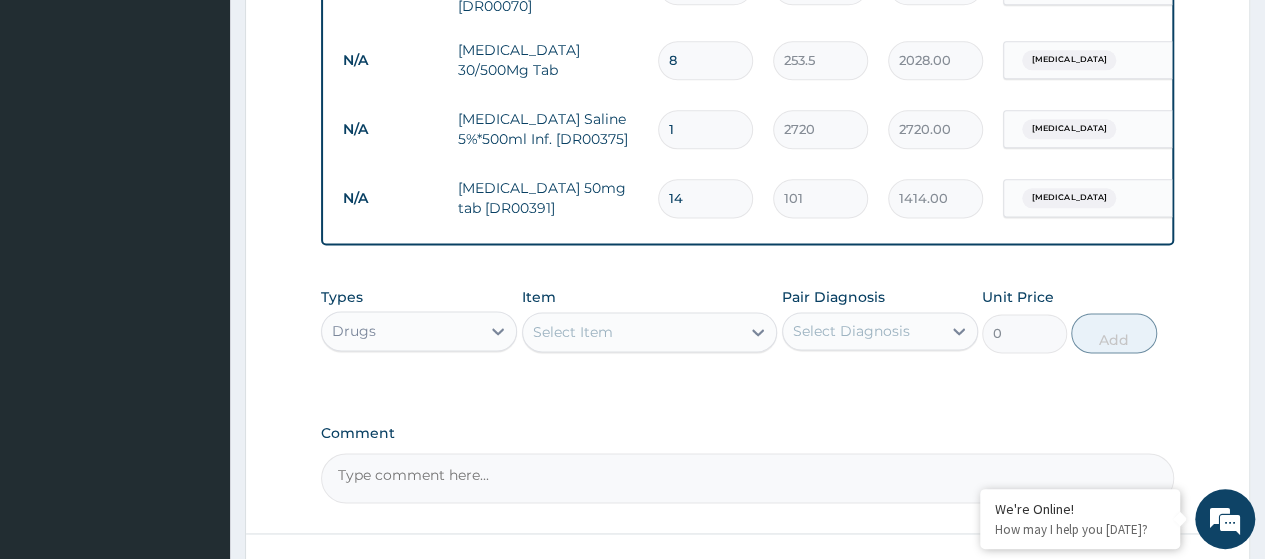 click on "Item Select Item" at bounding box center [650, 320] 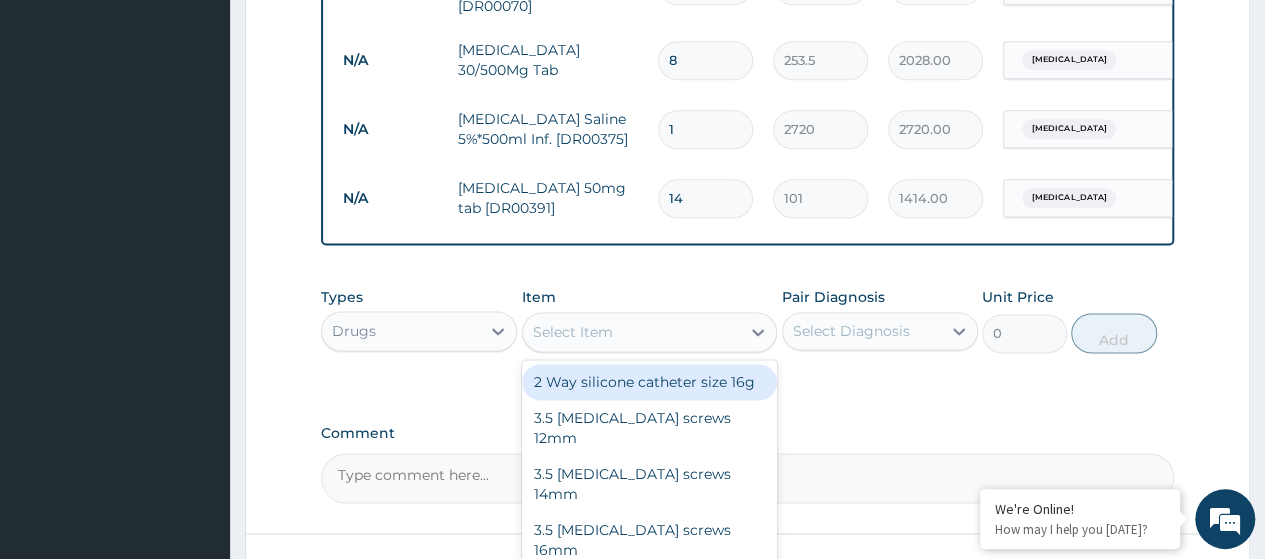 paste on "Diclofenac Sodium 75Mg/3Ml Inj (Dr00394)" 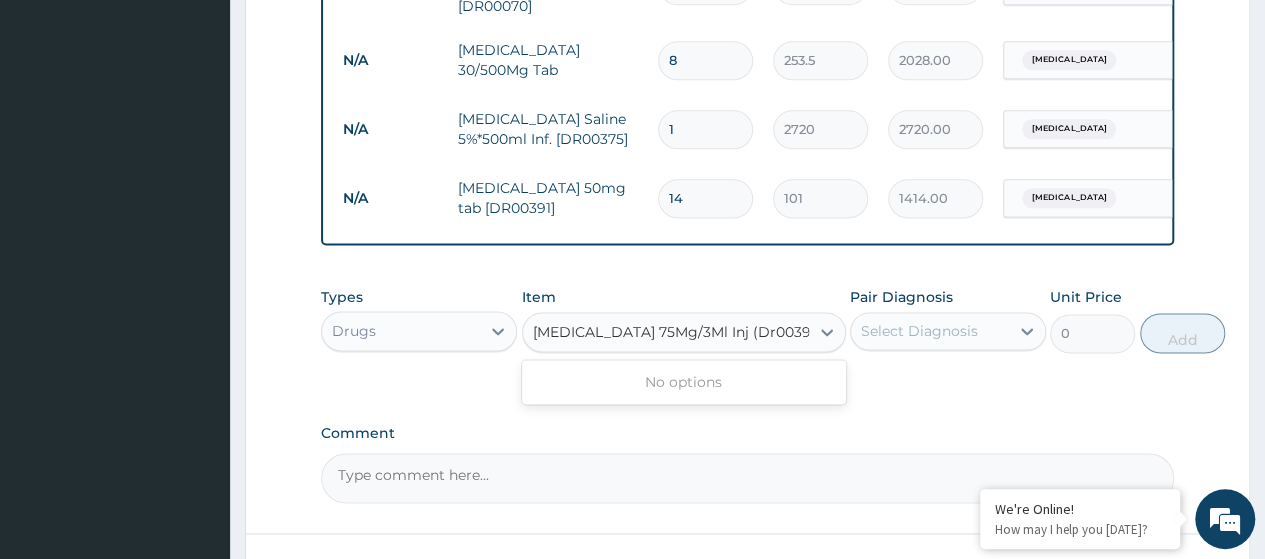scroll, scrollTop: 0, scrollLeft: 25, axis: horizontal 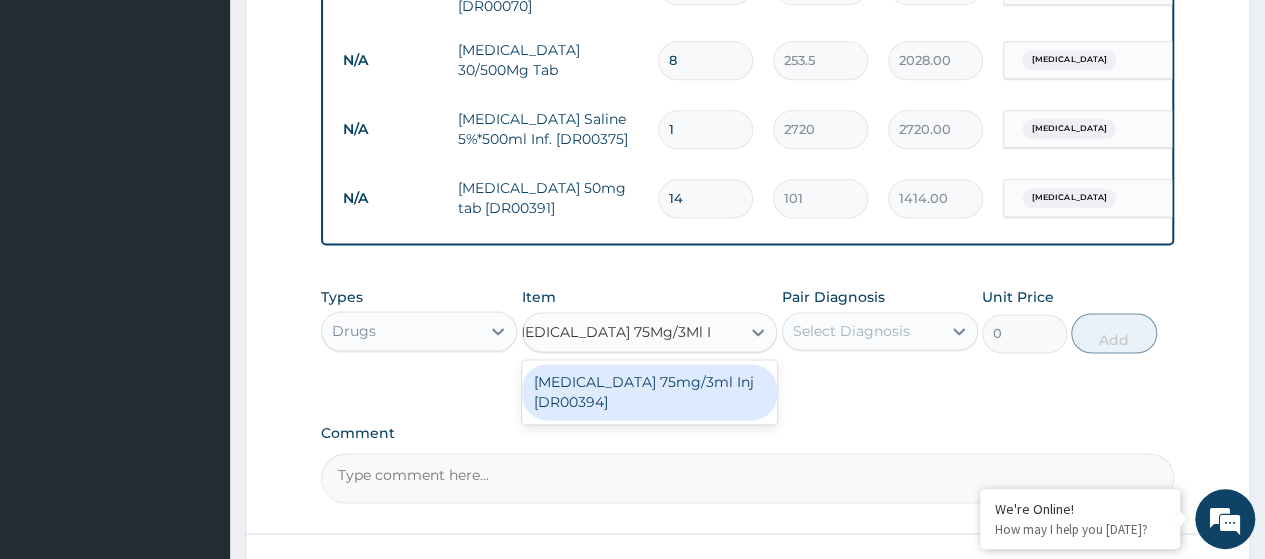 type on "Diclofenac Sodium 75Mg/3Ml" 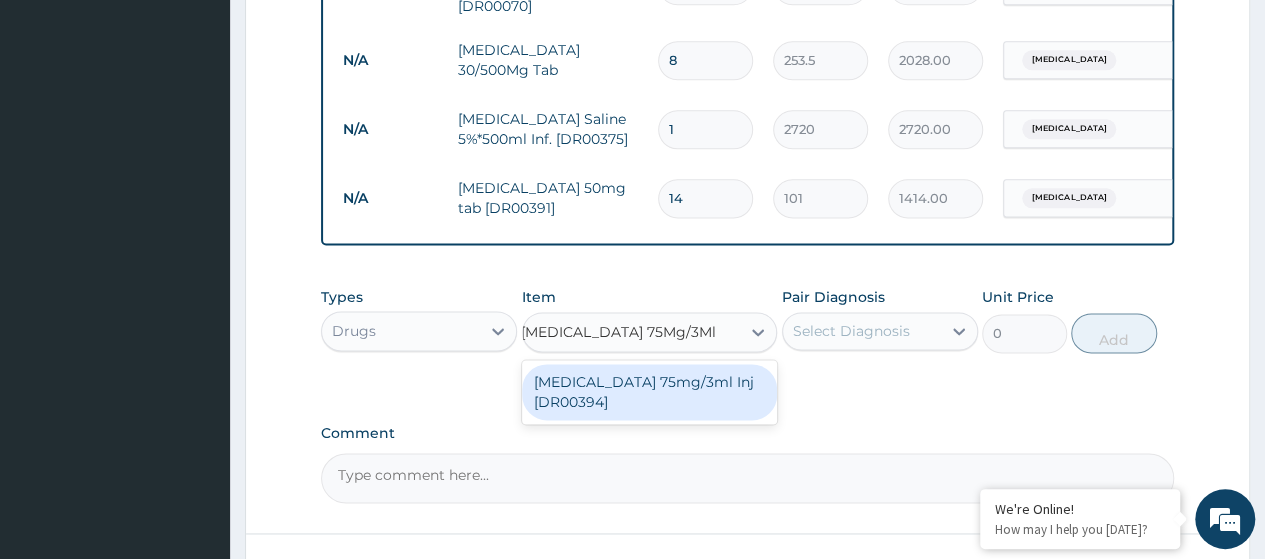 click on "[MEDICAL_DATA] 75mg/3ml Inj [DR00394]" at bounding box center [650, 392] 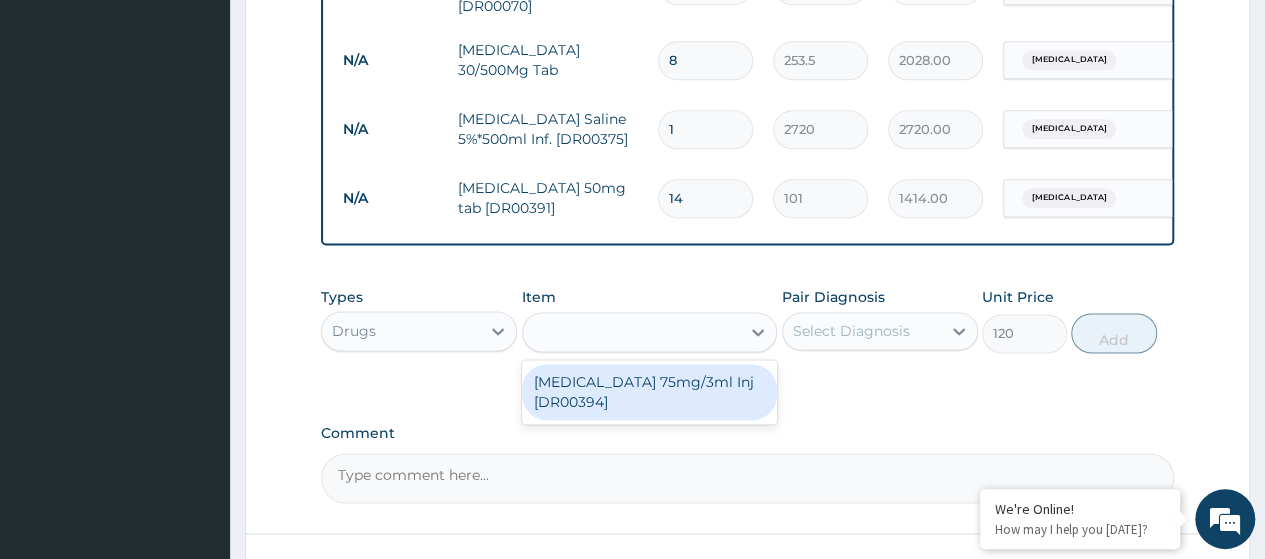 scroll, scrollTop: 0, scrollLeft: 2, axis: horizontal 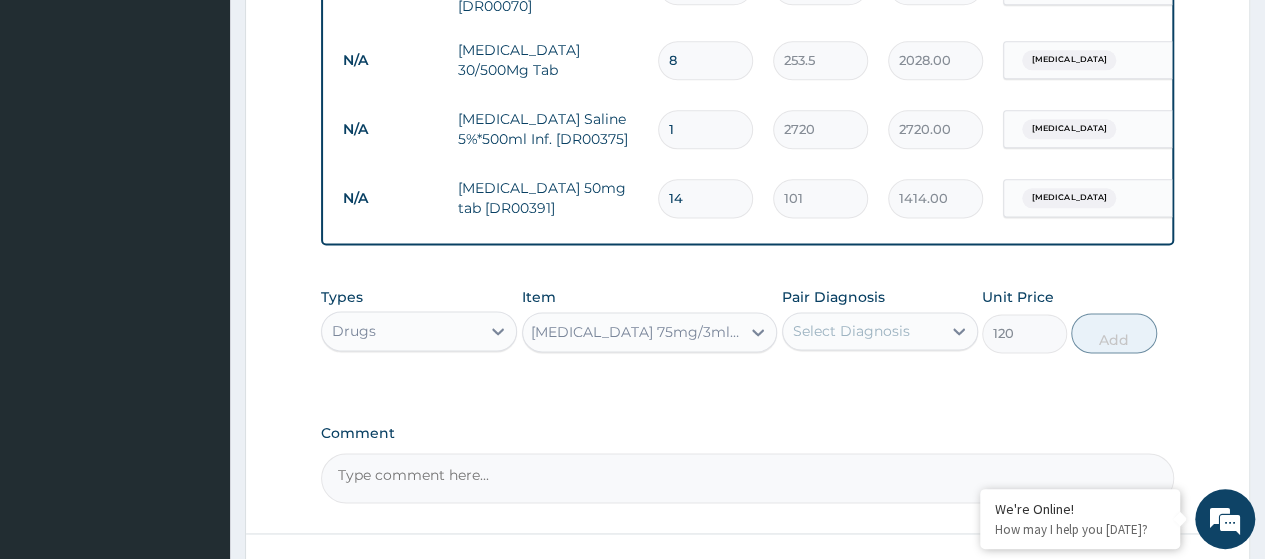 click on "Select Diagnosis" at bounding box center [851, 331] 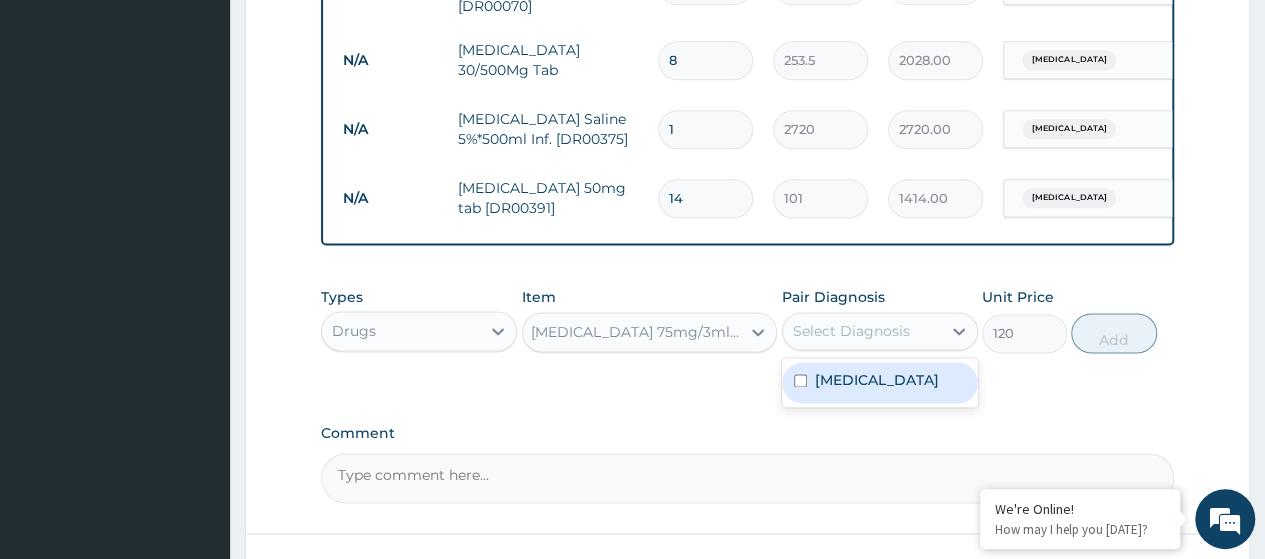 click on "Acute mastitis" at bounding box center [877, 380] 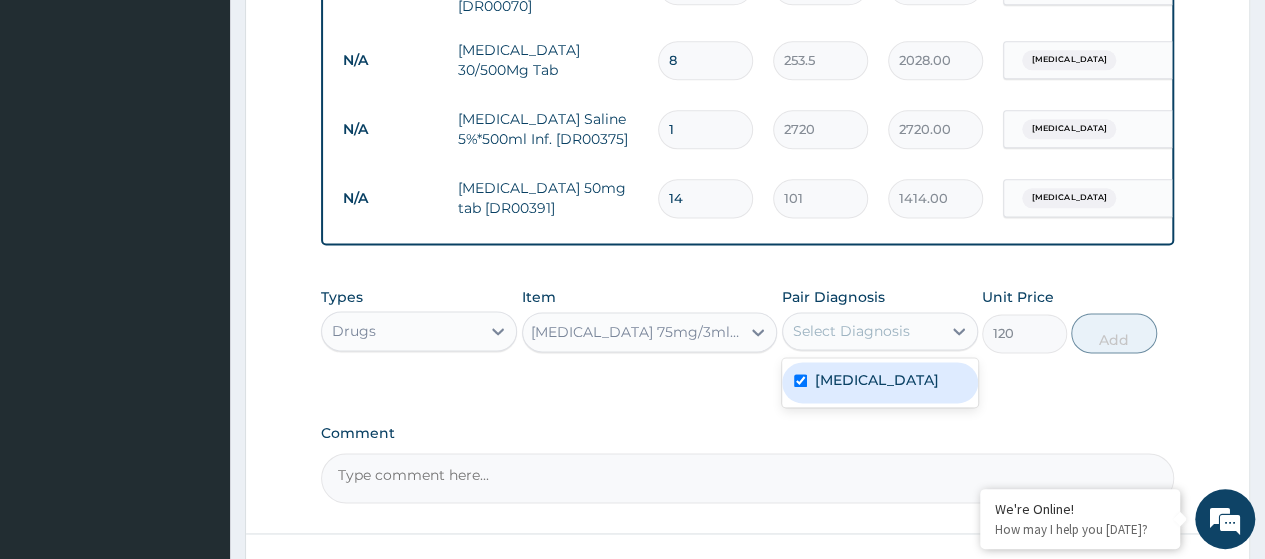 checkbox on "true" 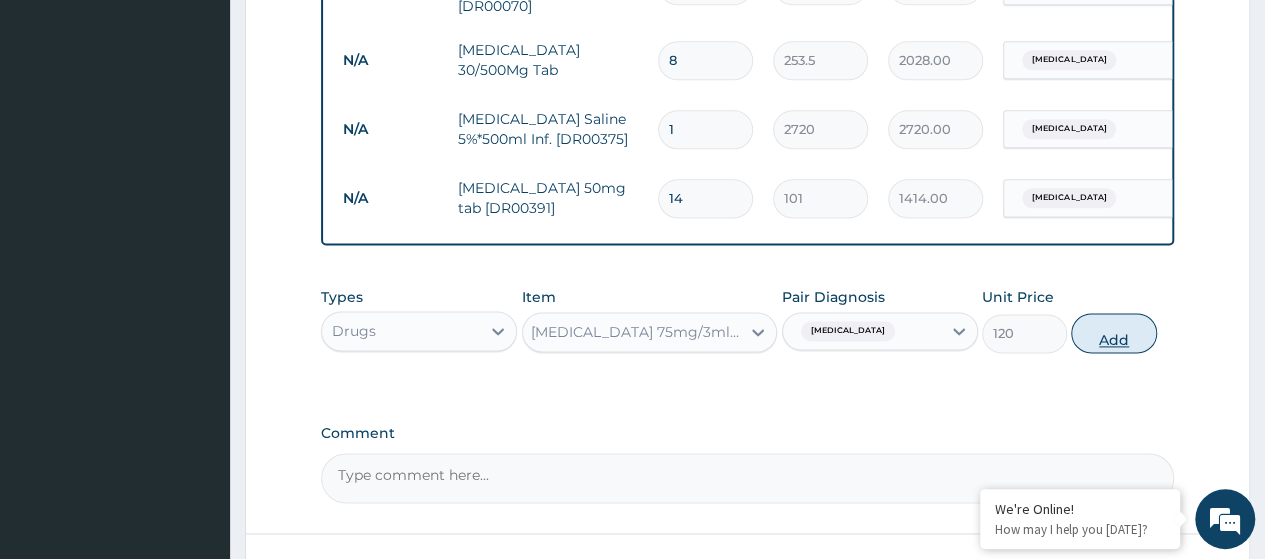 click on "Add" at bounding box center (1113, 333) 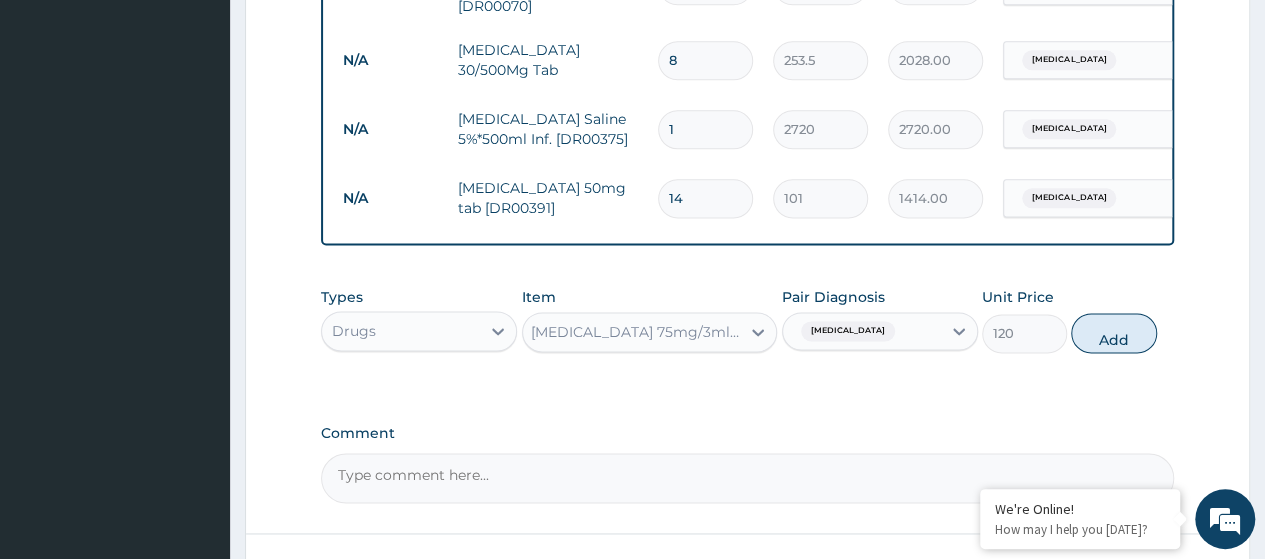 type on "0" 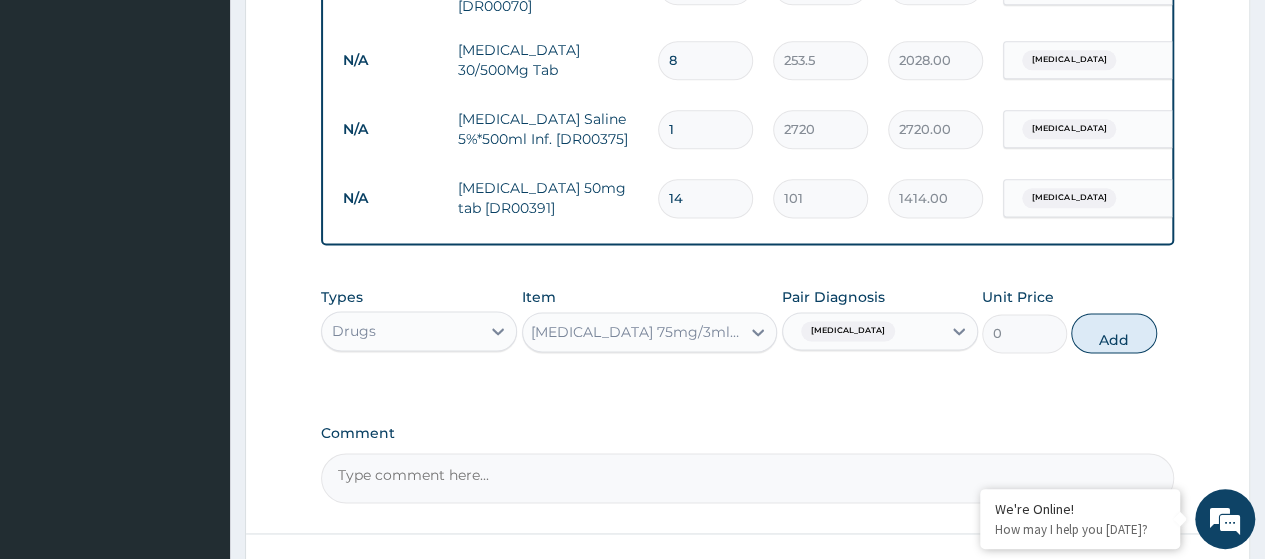 scroll, scrollTop: 0, scrollLeft: 0, axis: both 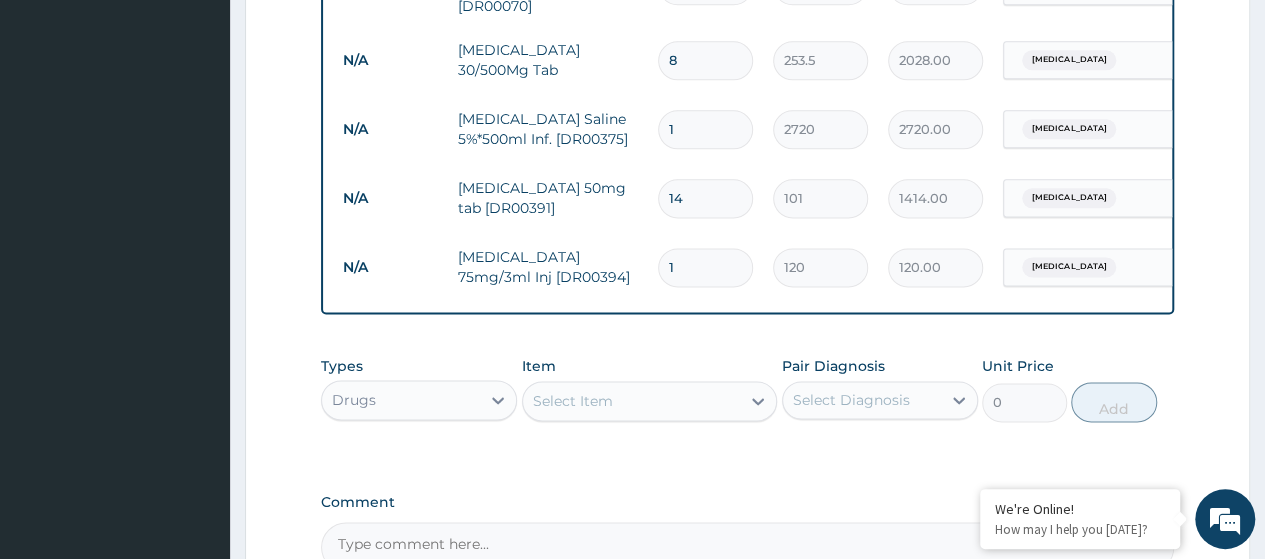 type 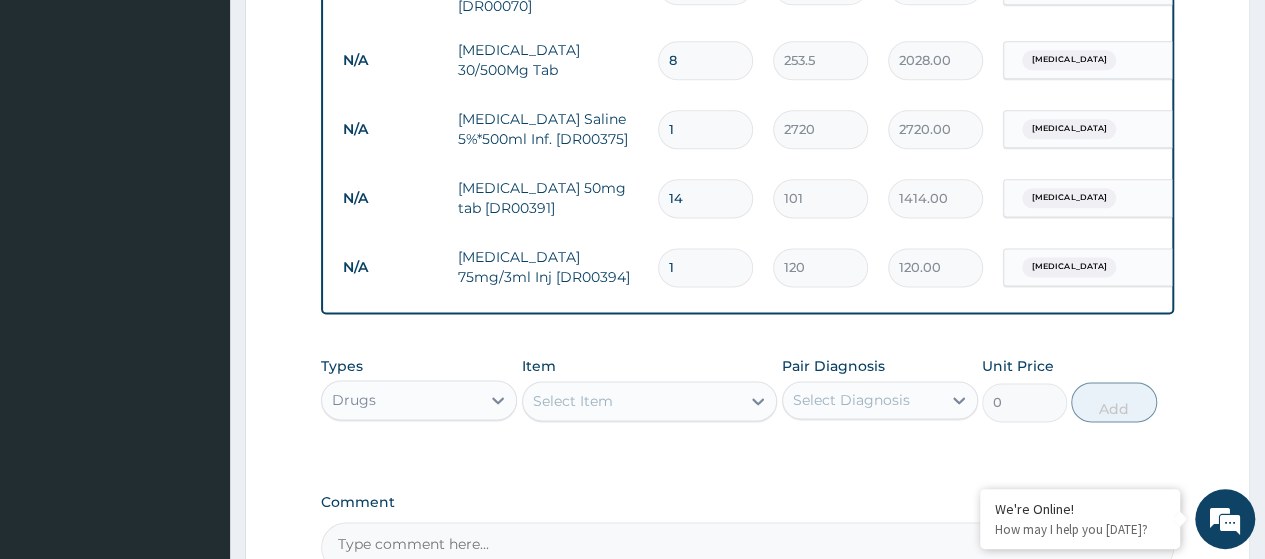 type on "0.00" 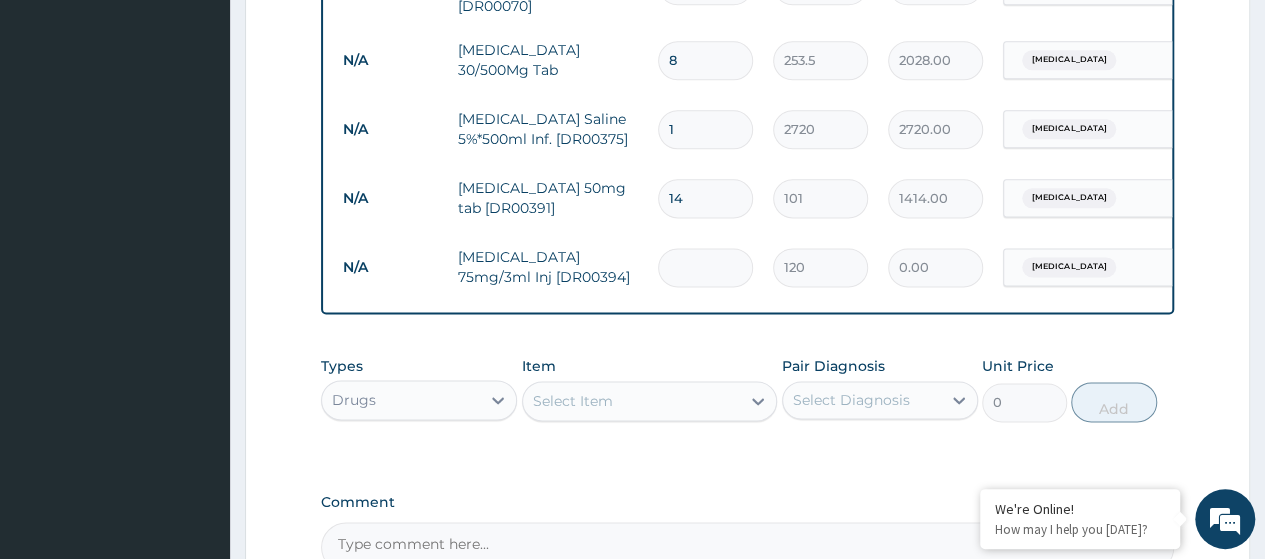 type on "6" 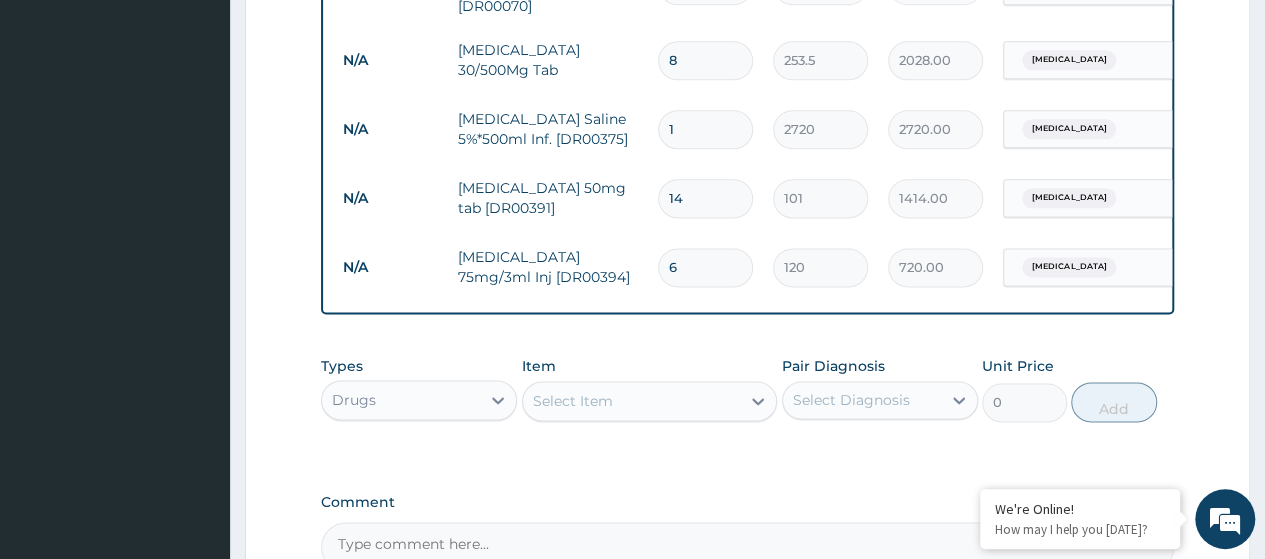 type on "6" 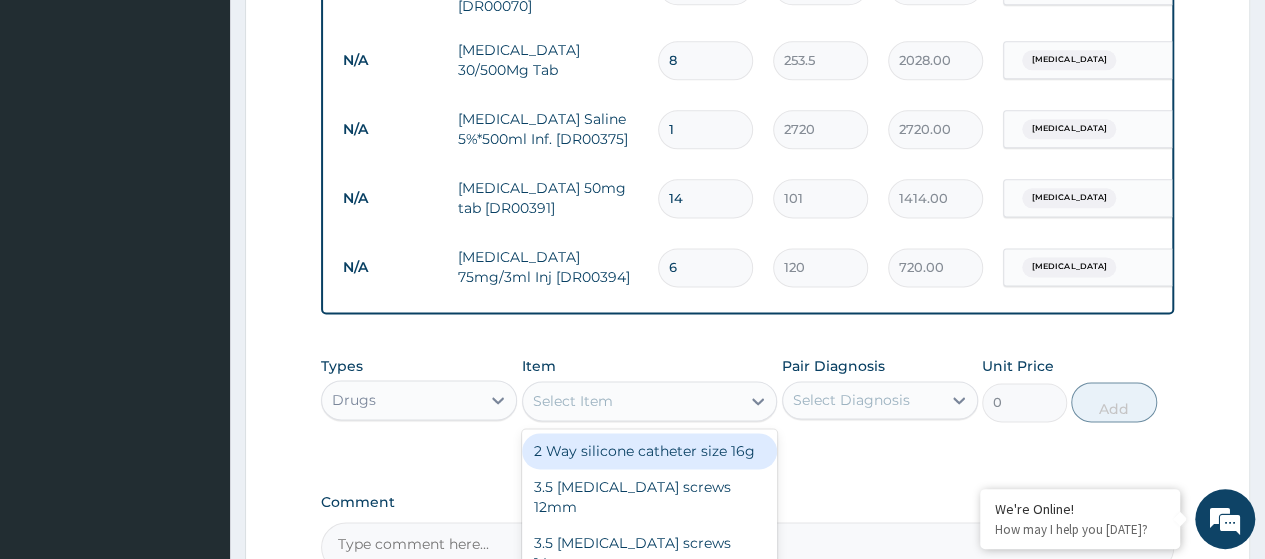 paste on "Disposable Needle 23G (Blue)" 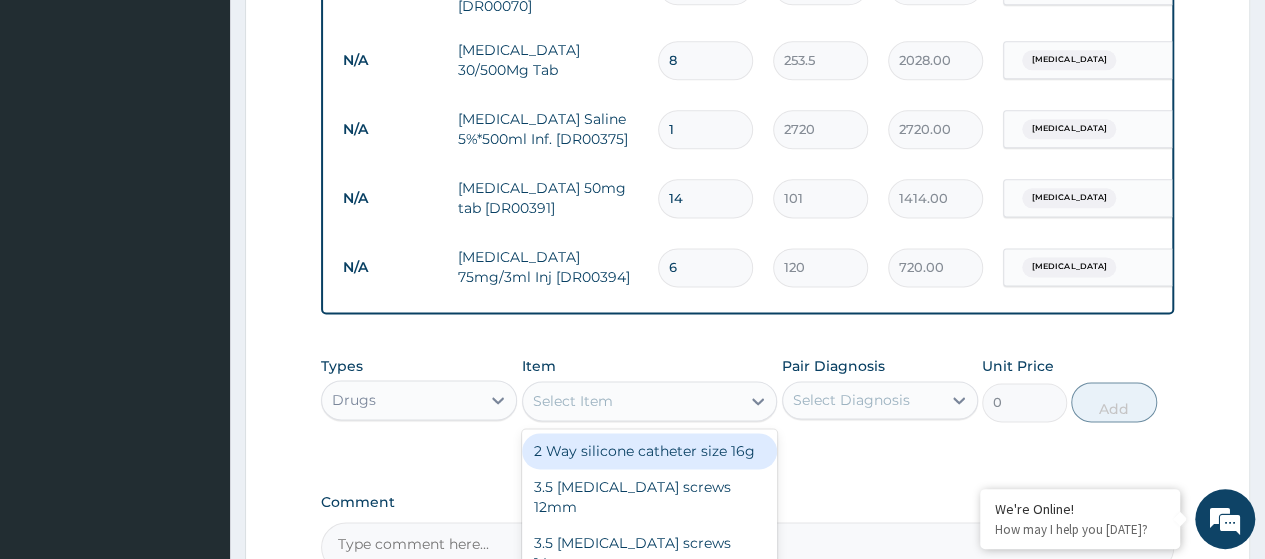type on "Disposable Needle 23G (Blue)" 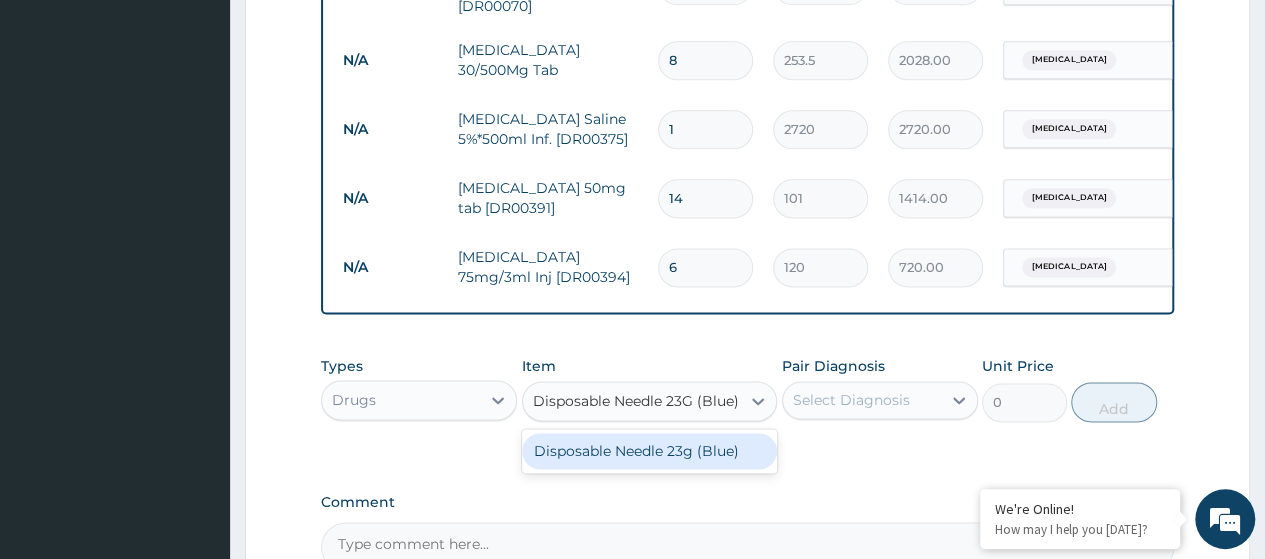 click on "Disposable Needle 23g (Blue)" at bounding box center (650, 451) 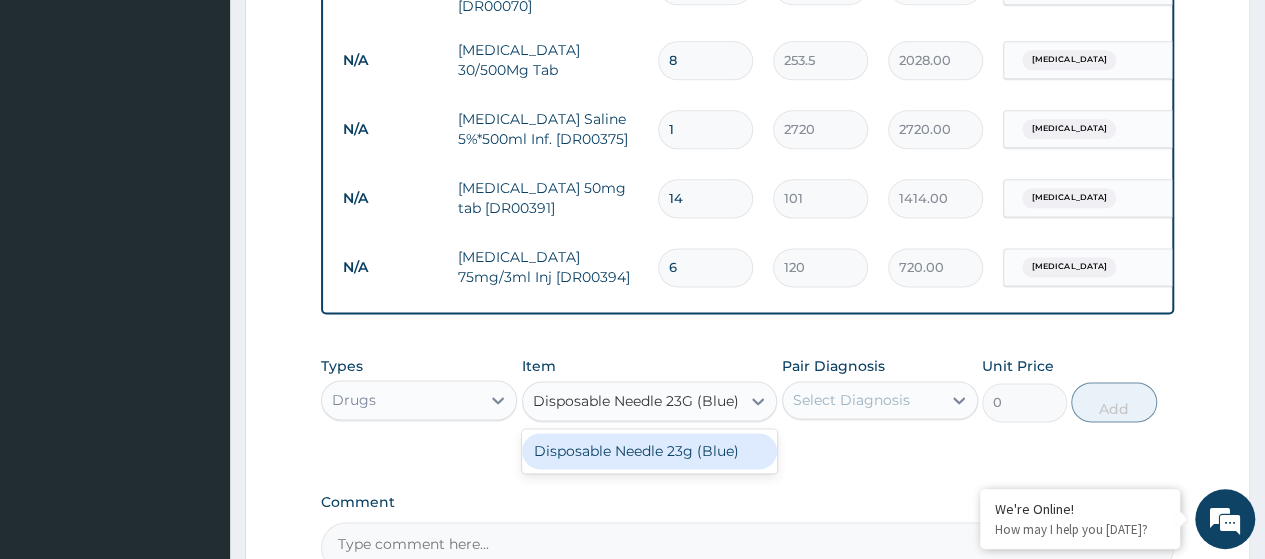 type 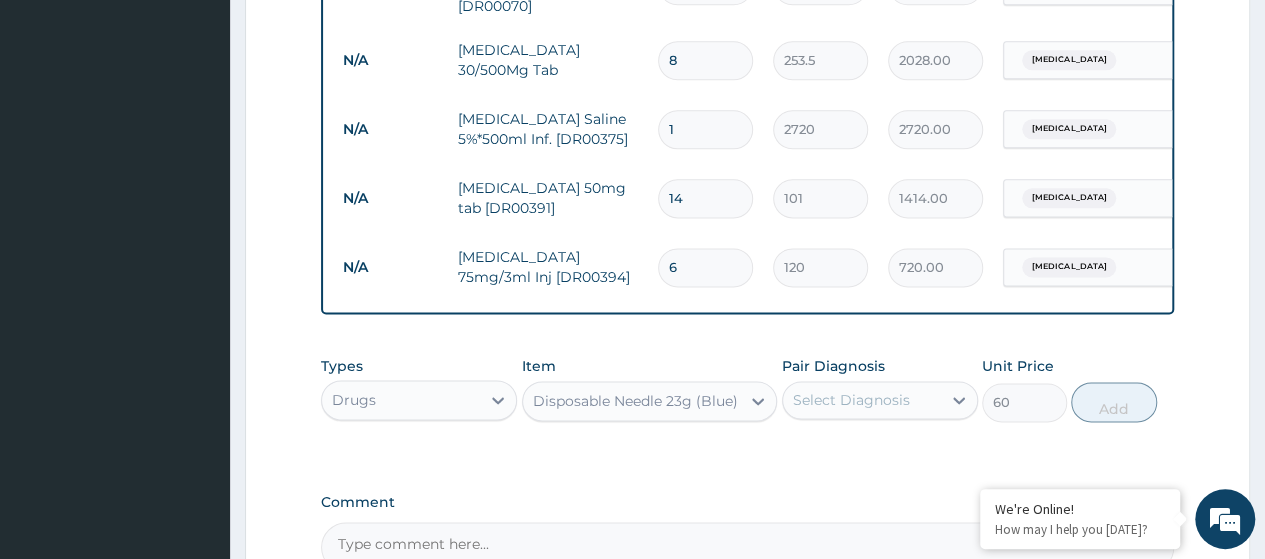 click on "Select Diagnosis" at bounding box center [880, 400] 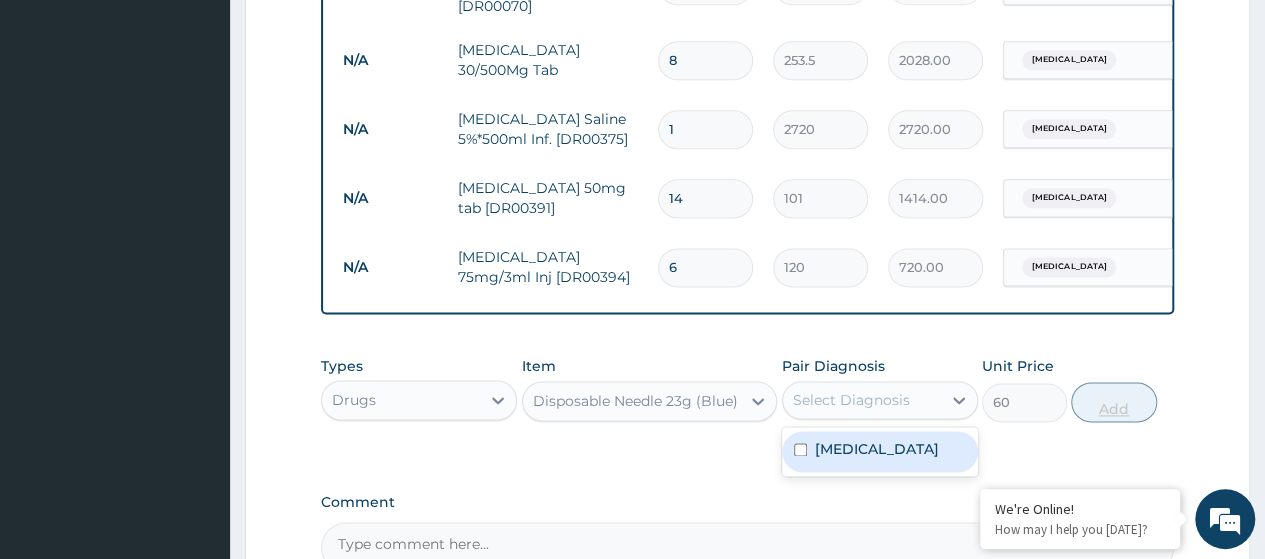 drag, startPoint x: 846, startPoint y: 447, endPoint x: 1107, endPoint y: 421, distance: 262.2918 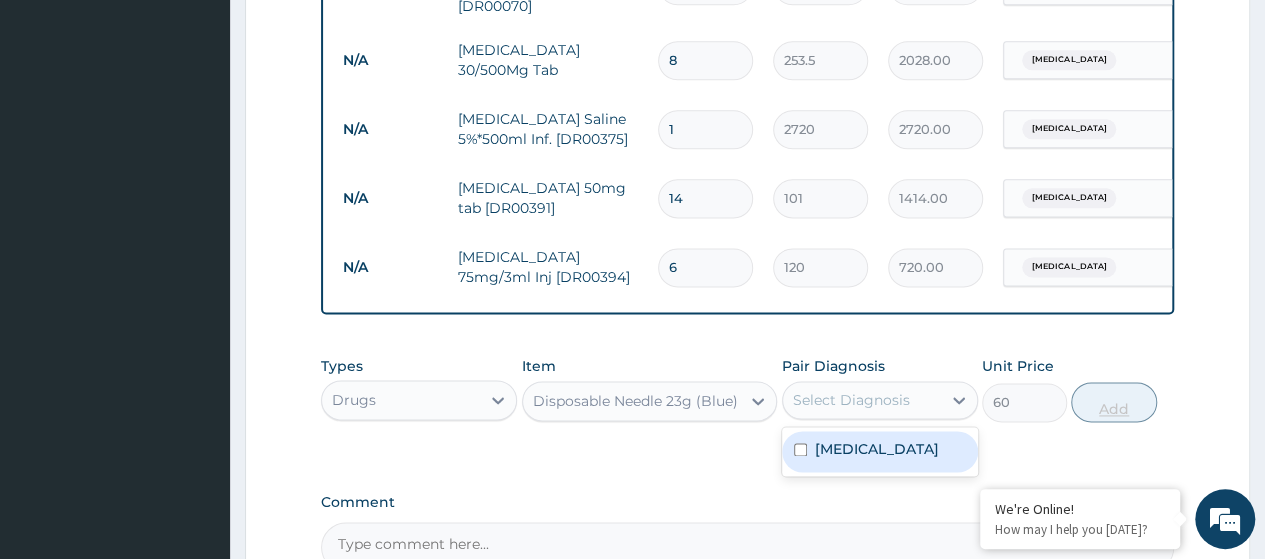click on "Acute mastitis" at bounding box center [877, 449] 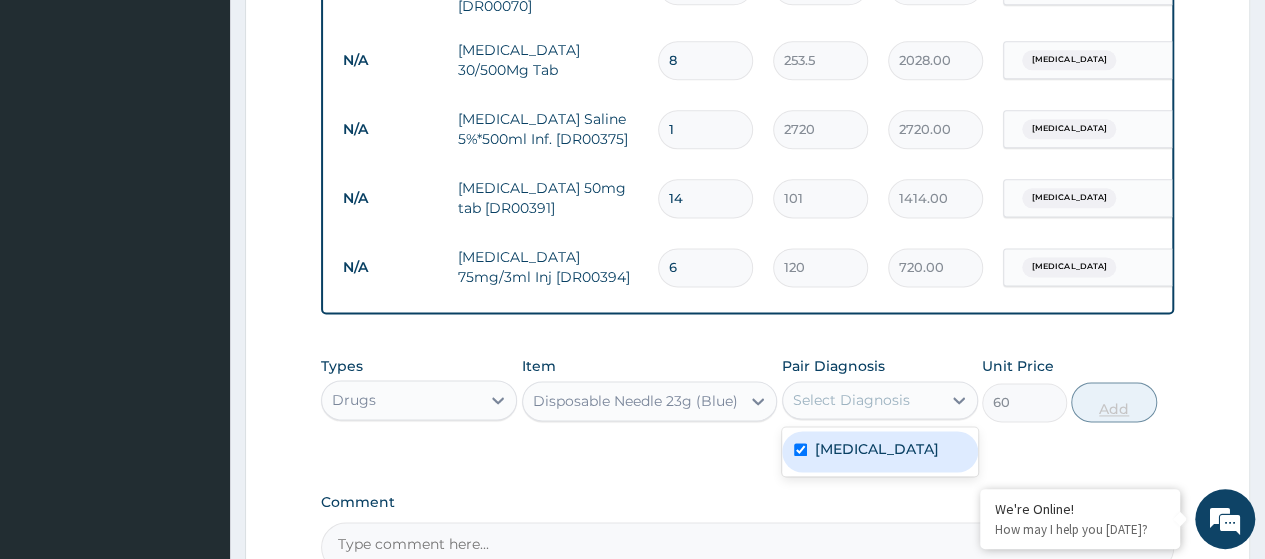 checkbox on "true" 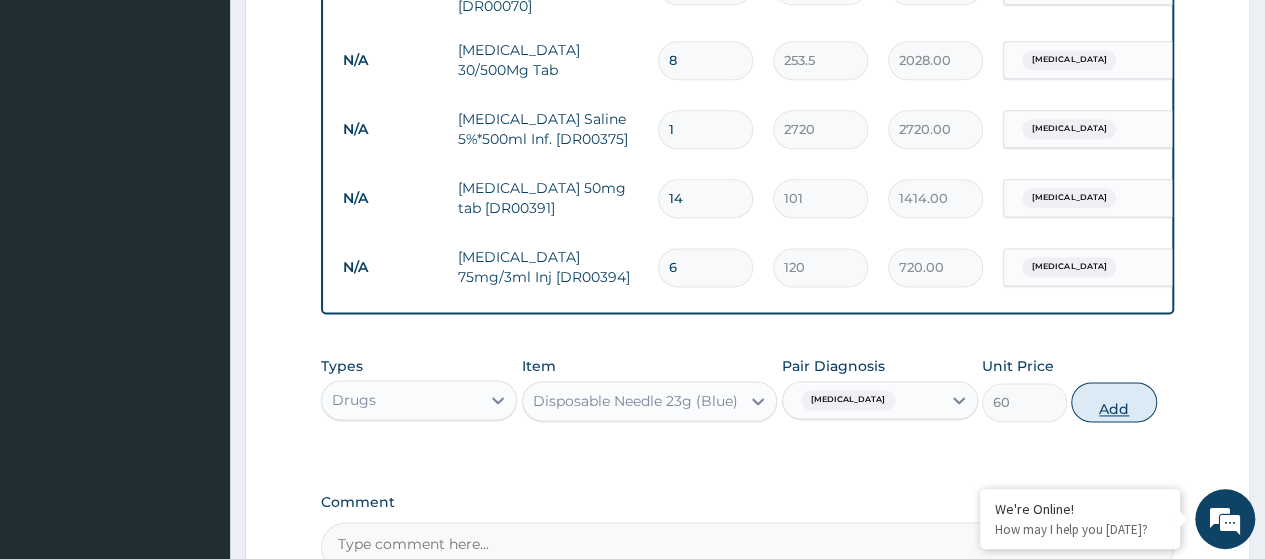 click on "Add" at bounding box center (1113, 402) 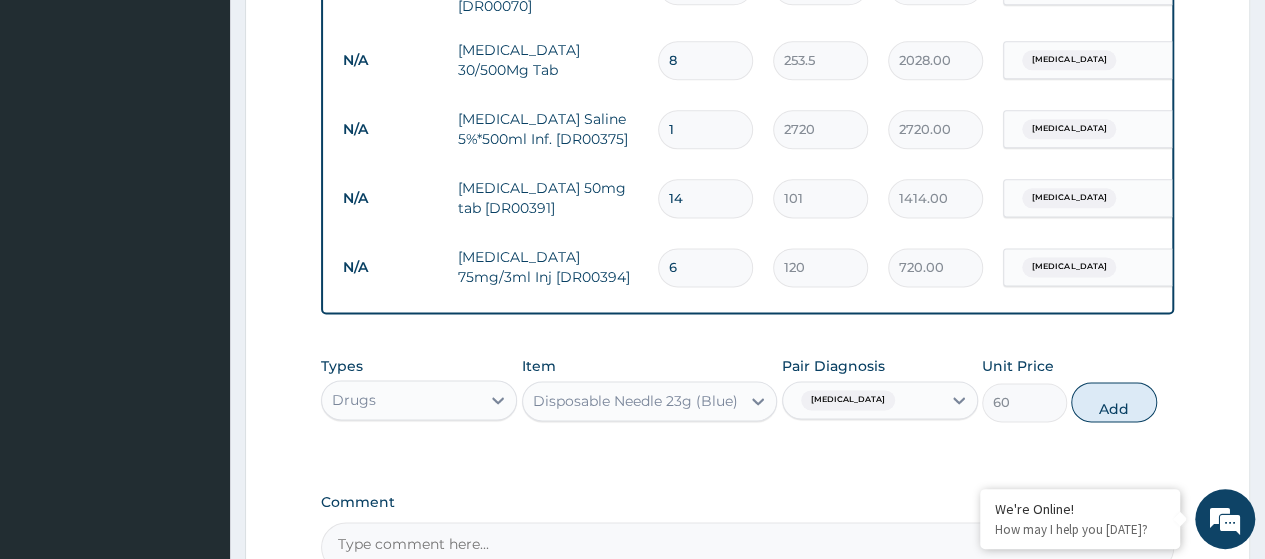 type on "0" 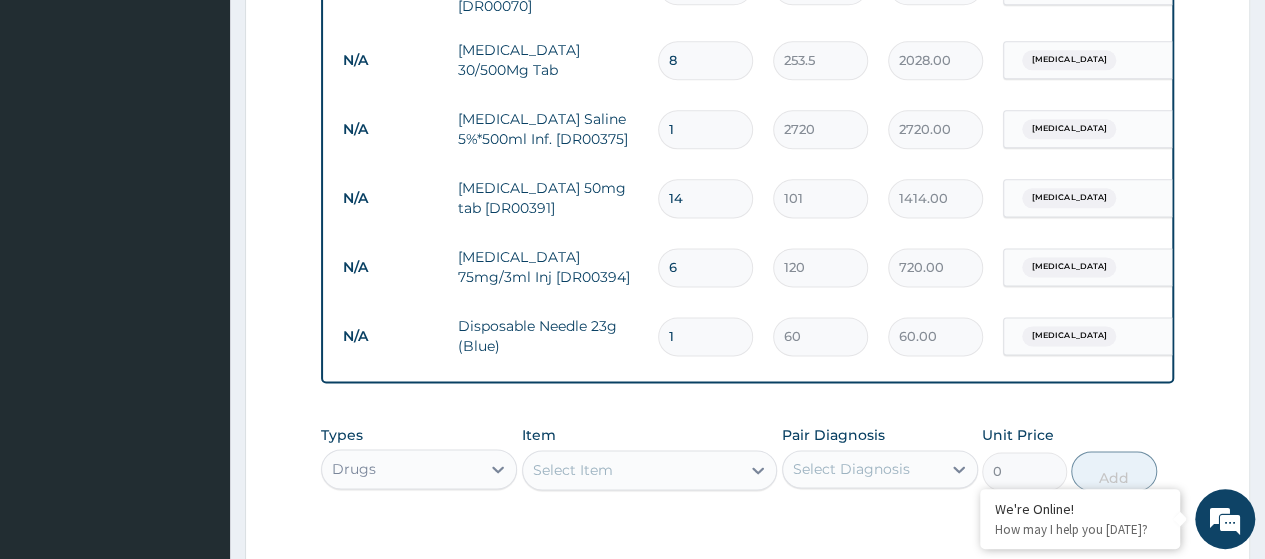 click on "Select Item" at bounding box center [573, 470] 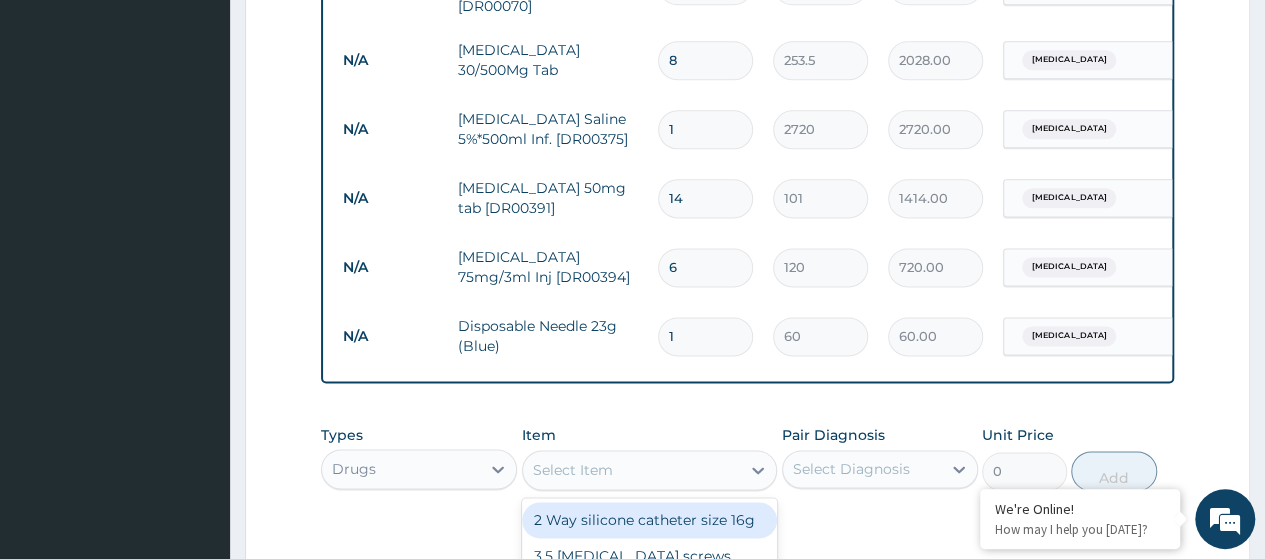 paste on "Dulcolax 5Mg Tab (Dr00424)" 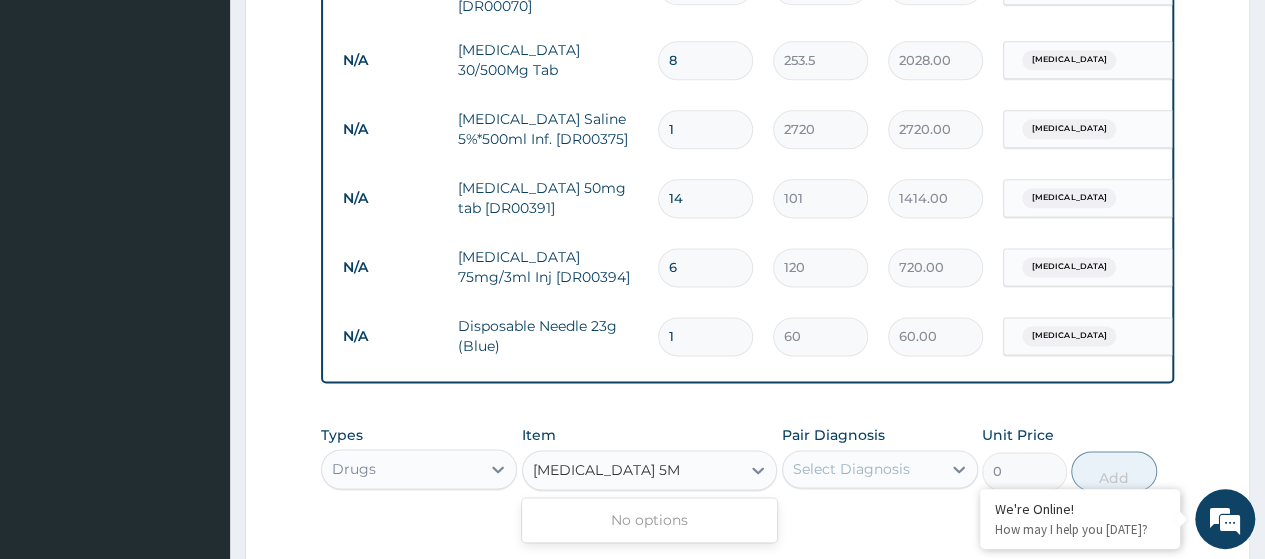 type on "Dulcolax 5Mg Tab" 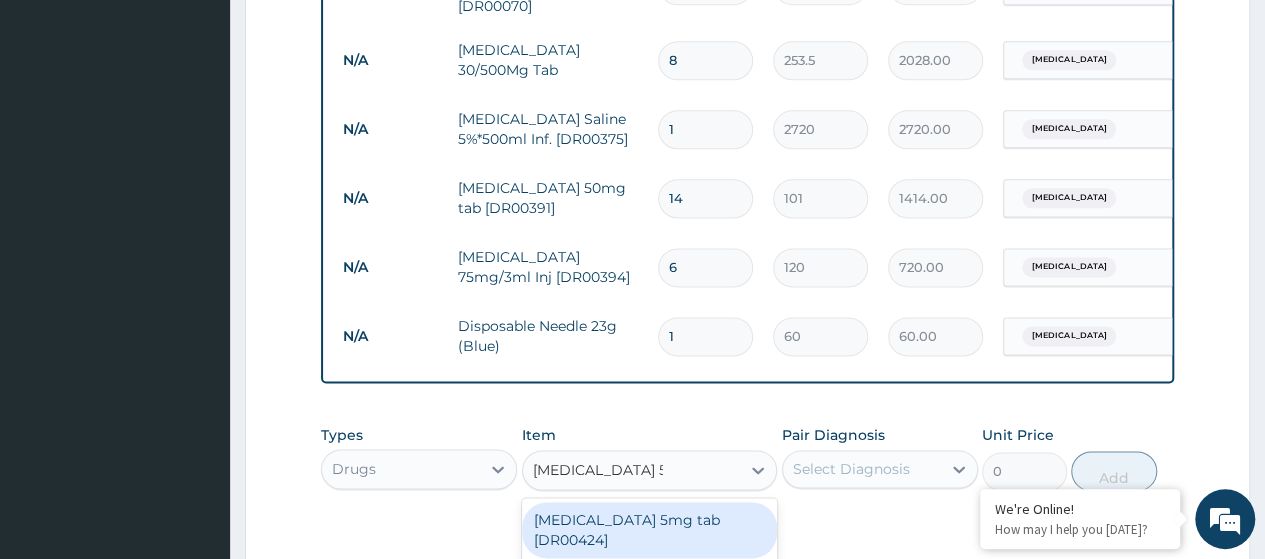 click on "[MEDICAL_DATA] 5mg tab [DR00424]" at bounding box center (650, 530) 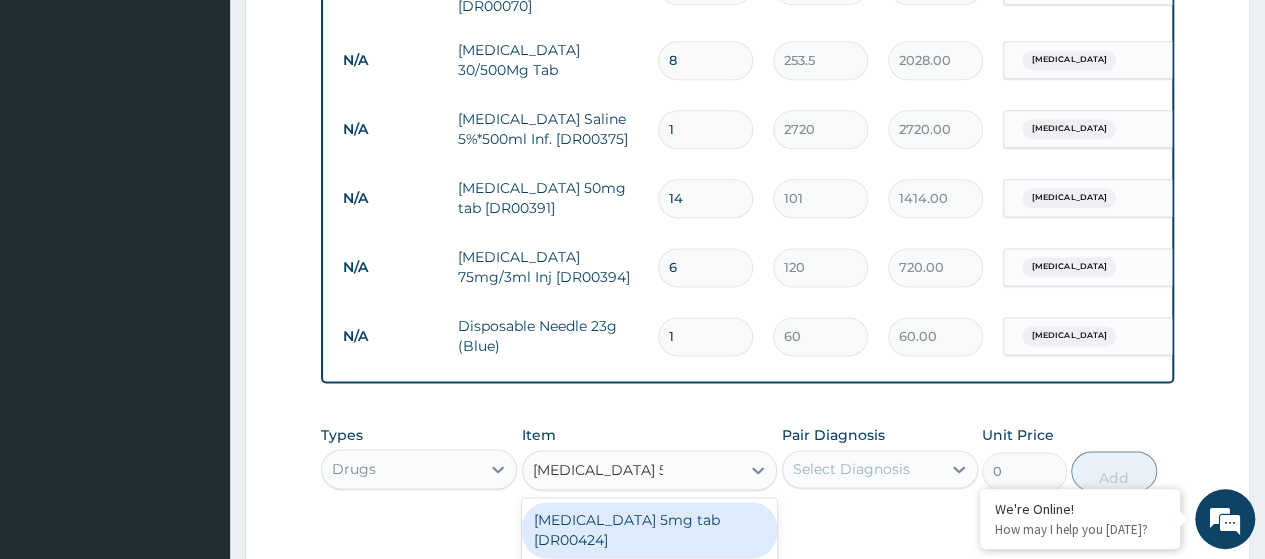 type 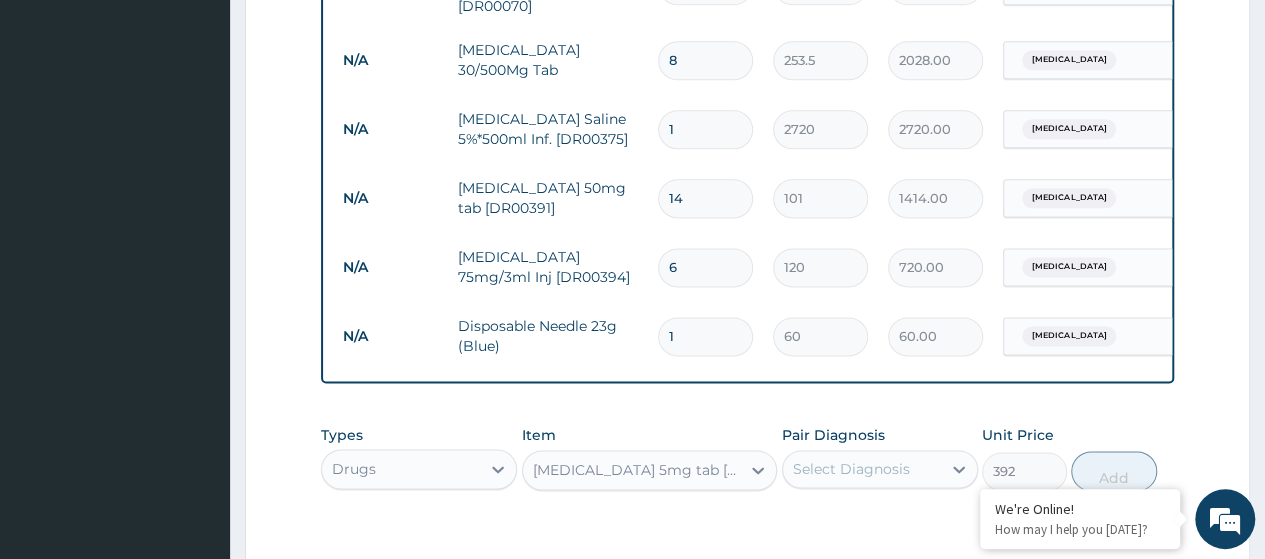 scroll, scrollTop: 1504, scrollLeft: 0, axis: vertical 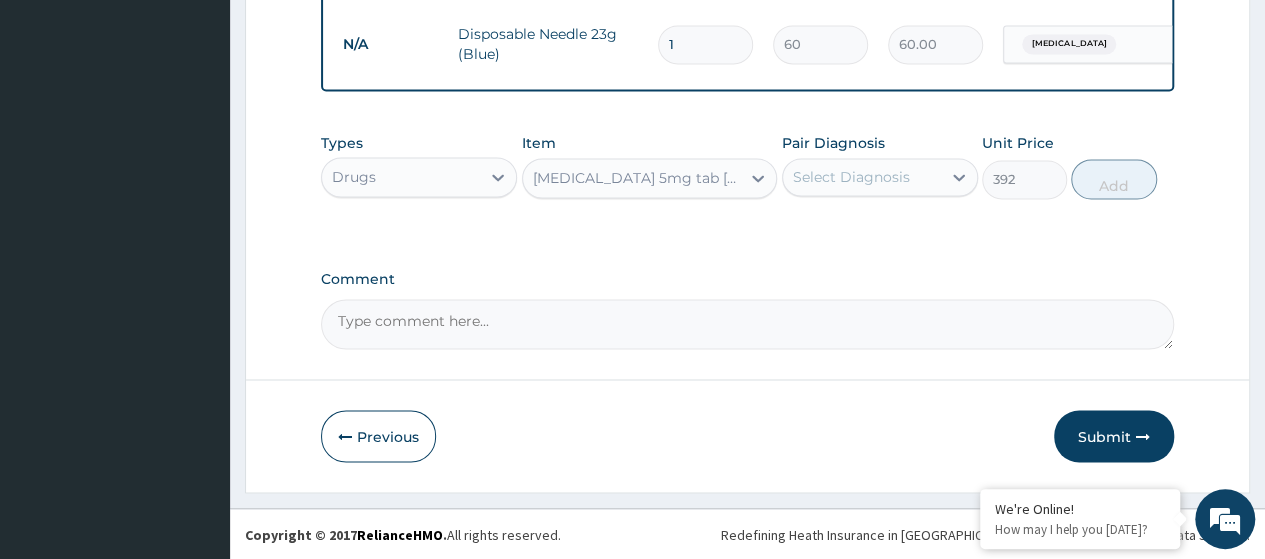 click on "Select Diagnosis" at bounding box center (862, 177) 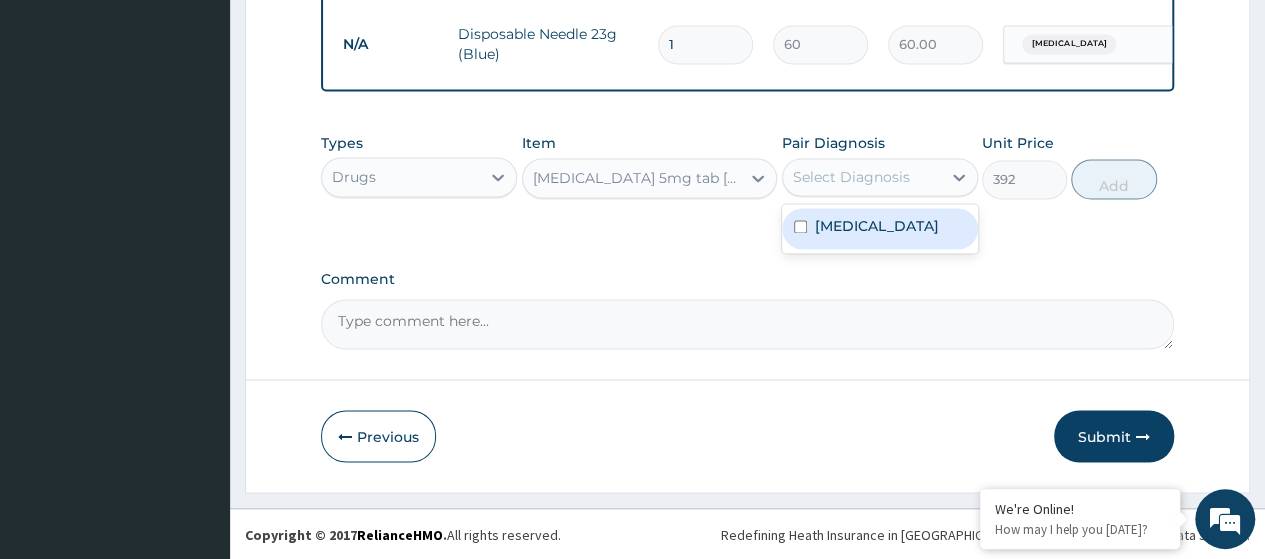 click on "Acute mastitis" at bounding box center (880, 228) 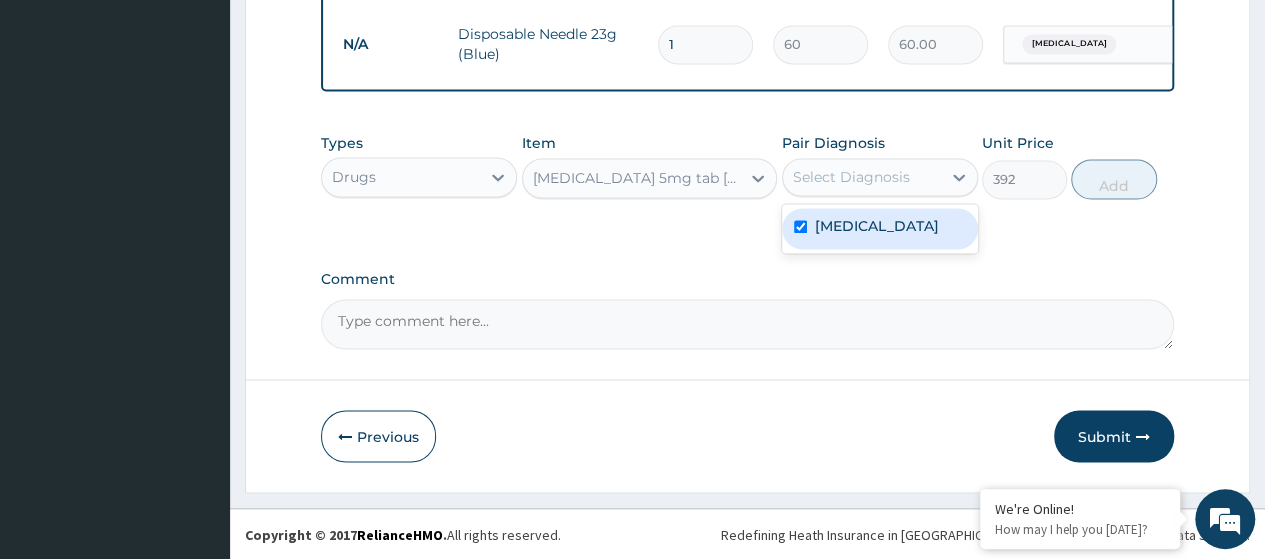 checkbox on "true" 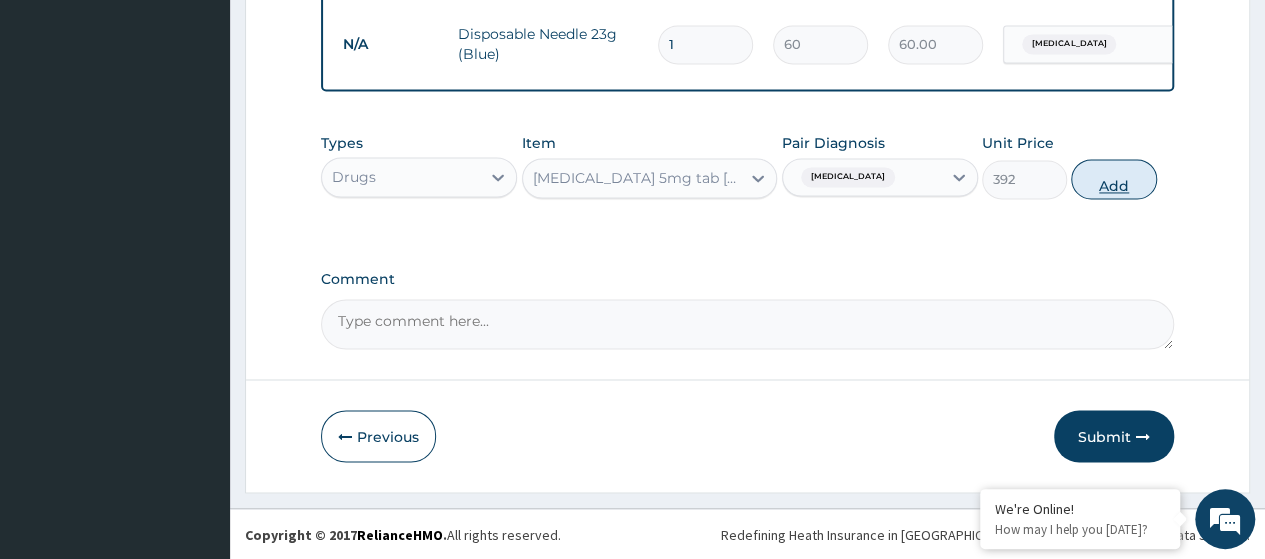 click on "Add" at bounding box center [1113, 179] 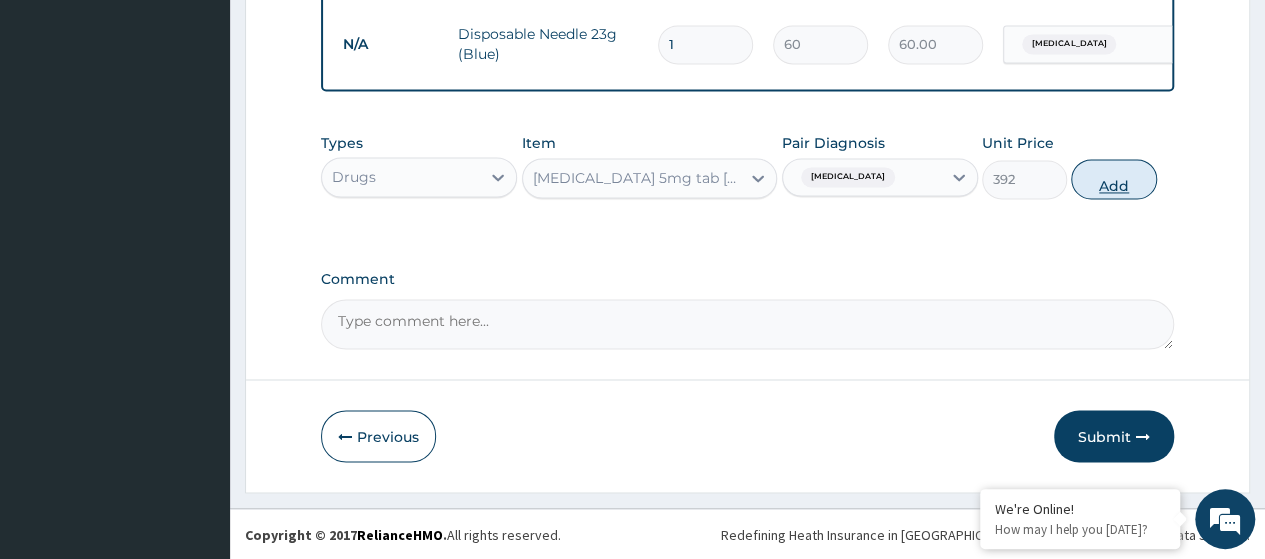 type on "0" 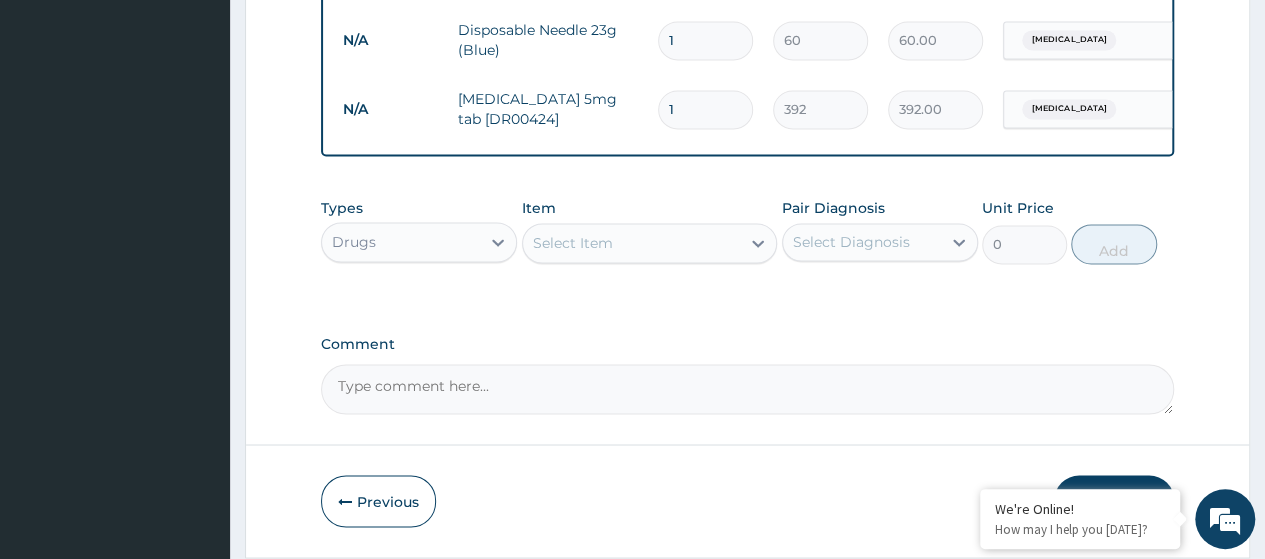 type 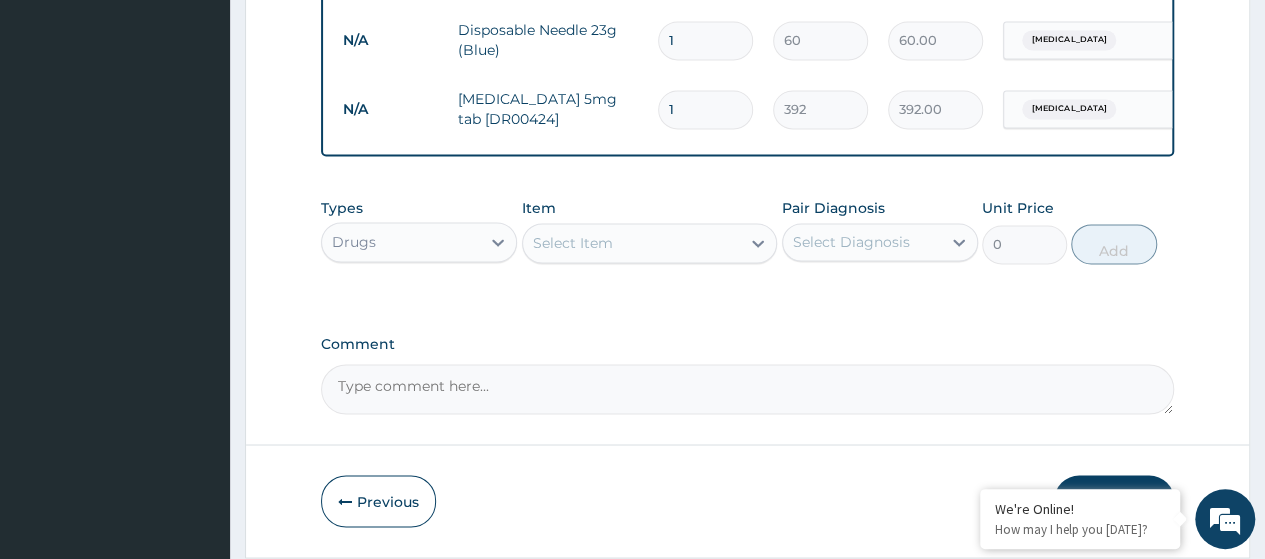 type on "0.00" 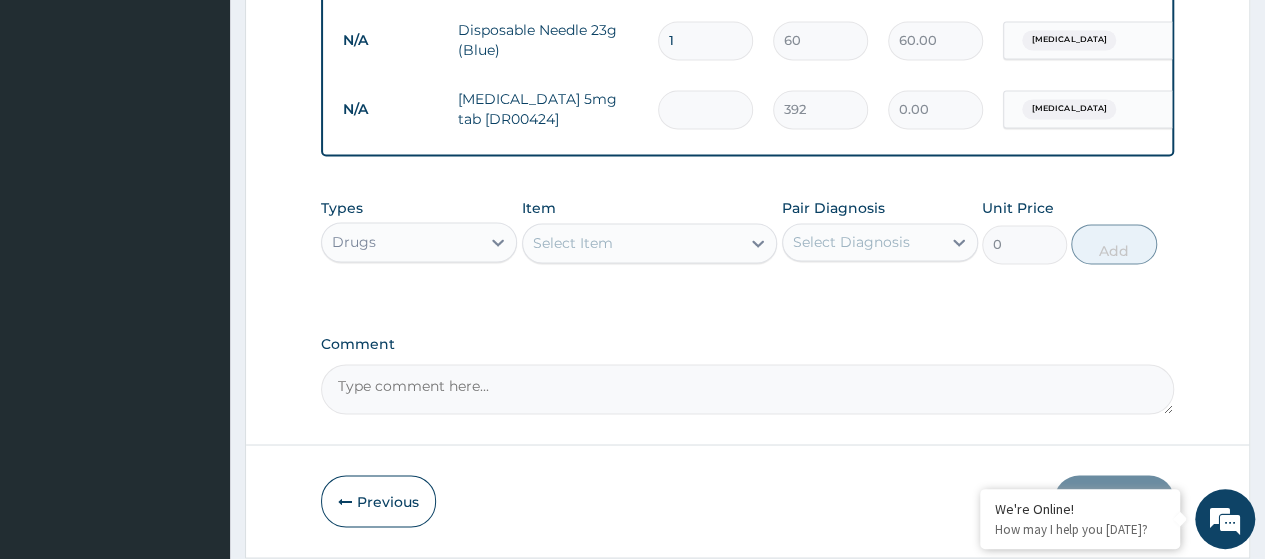 type on "3" 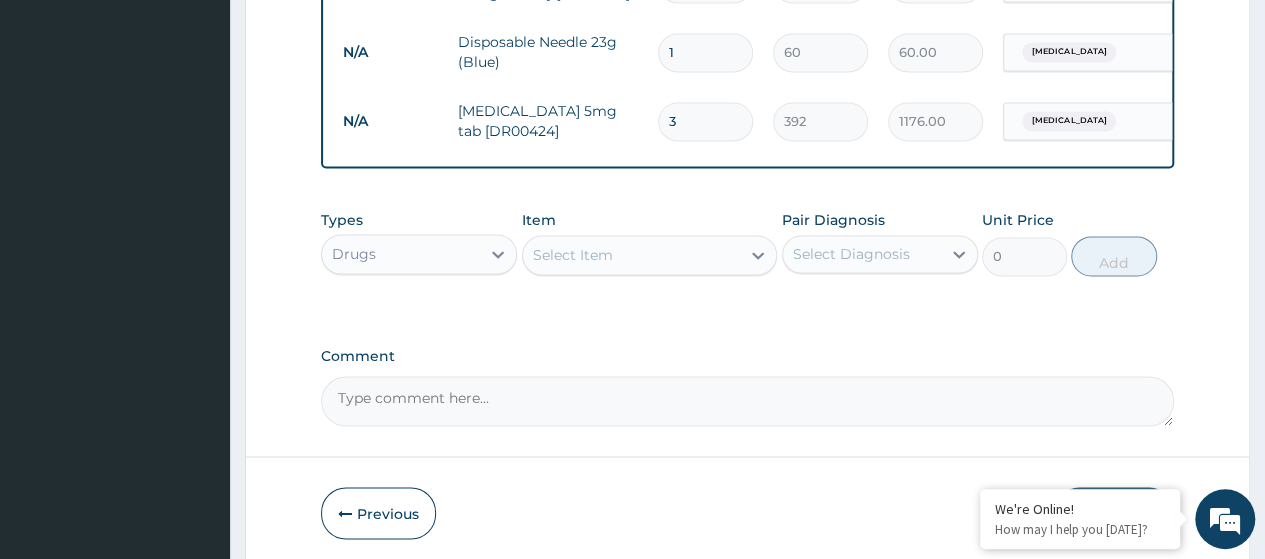 scroll, scrollTop: 1513, scrollLeft: 0, axis: vertical 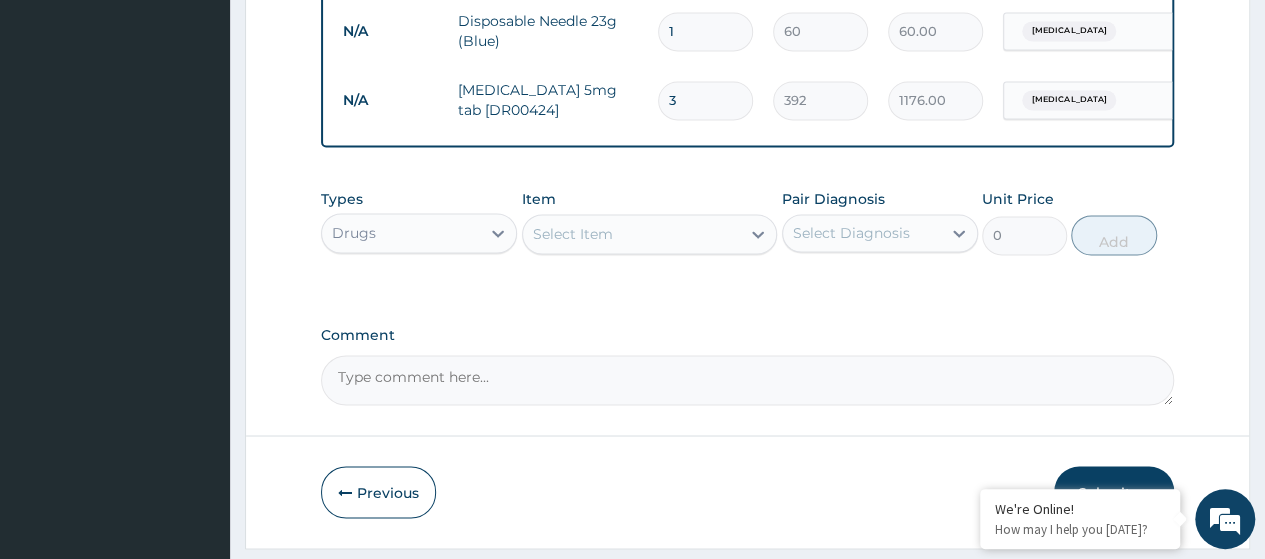 type on "3" 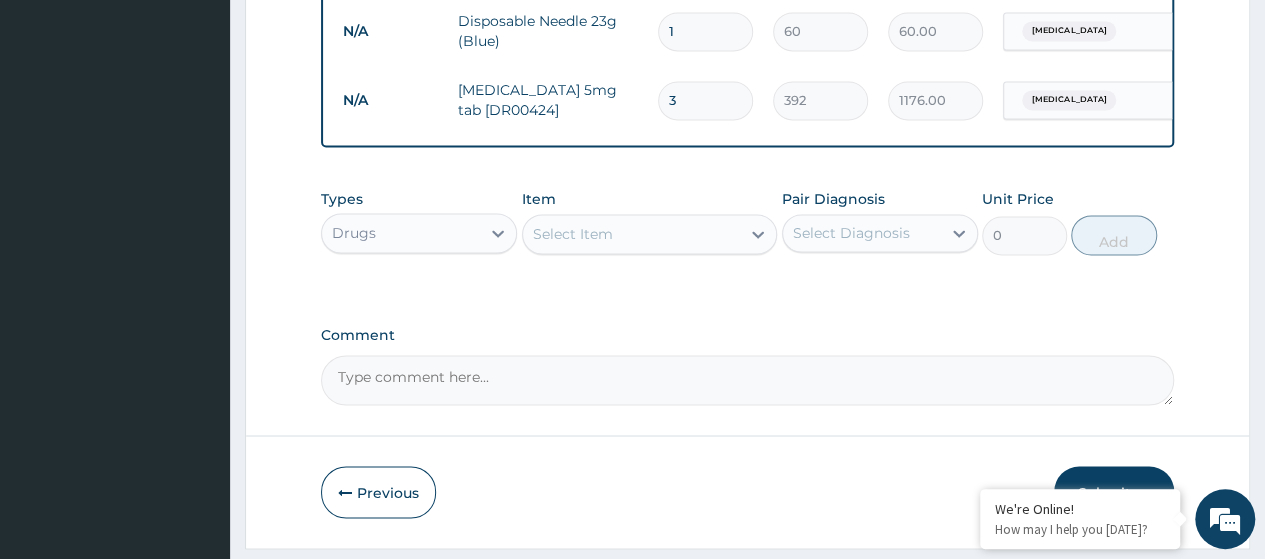 click on "Select Item" at bounding box center (573, 234) 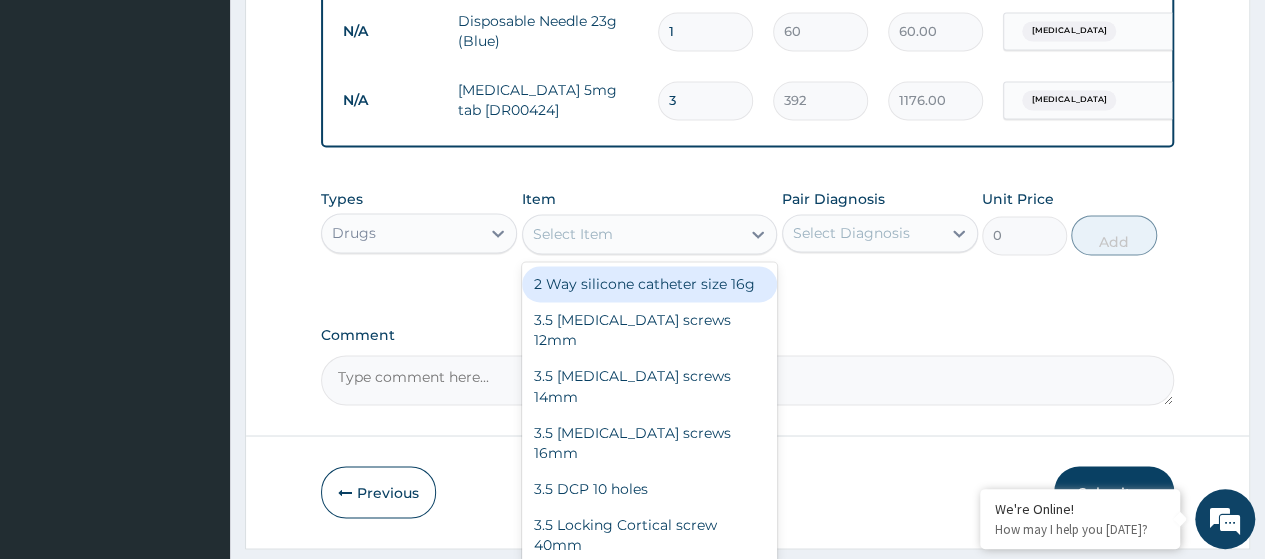 paste on "Hydrocortisone 1% 15G Cream (Dr00603)" 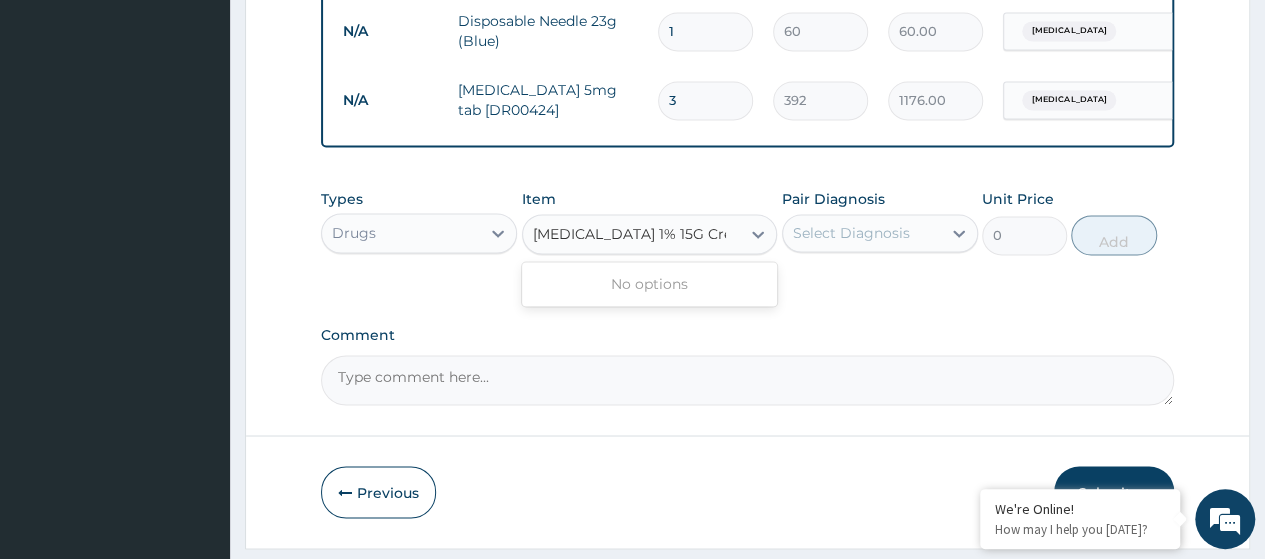 scroll, scrollTop: 0, scrollLeft: 0, axis: both 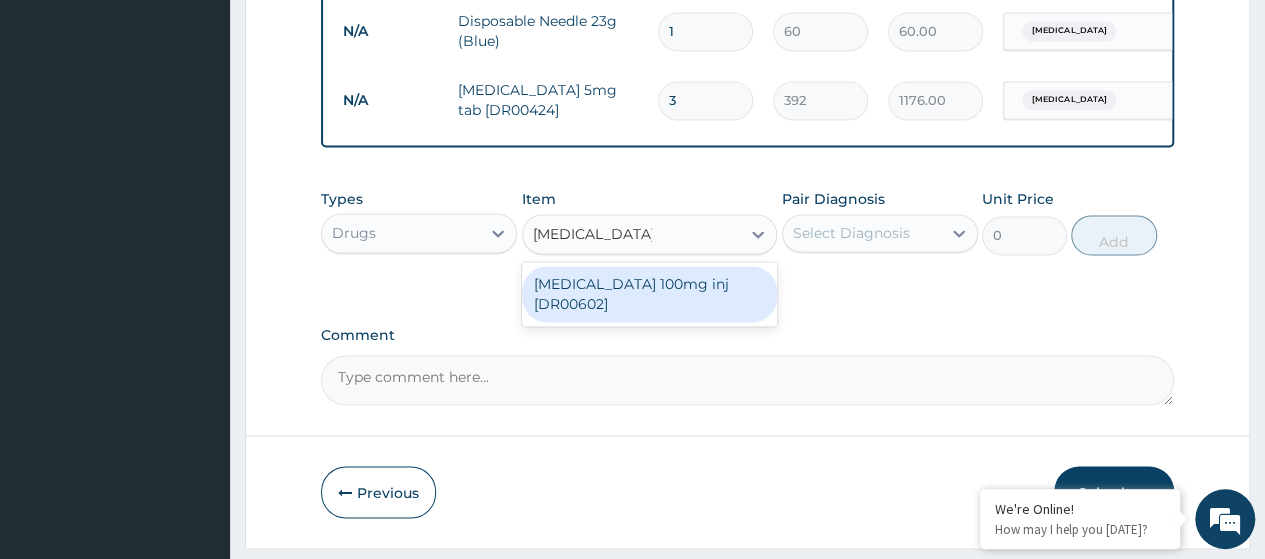 type on "Hydrocortisone" 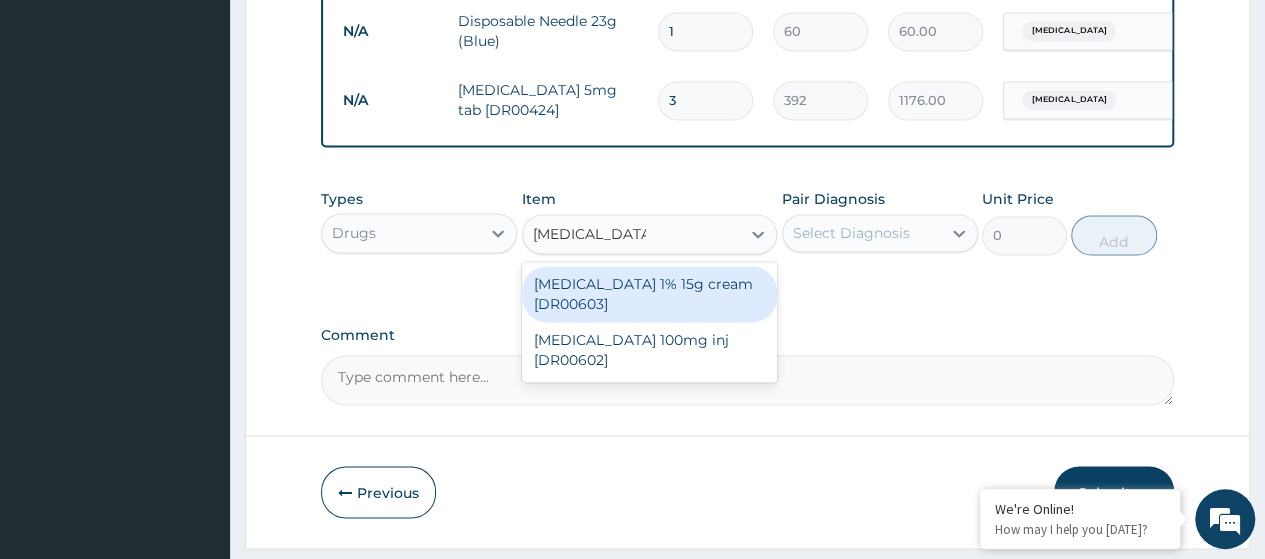 click on "[MEDICAL_DATA]  1% 15g cream [DR00603]" at bounding box center (650, 294) 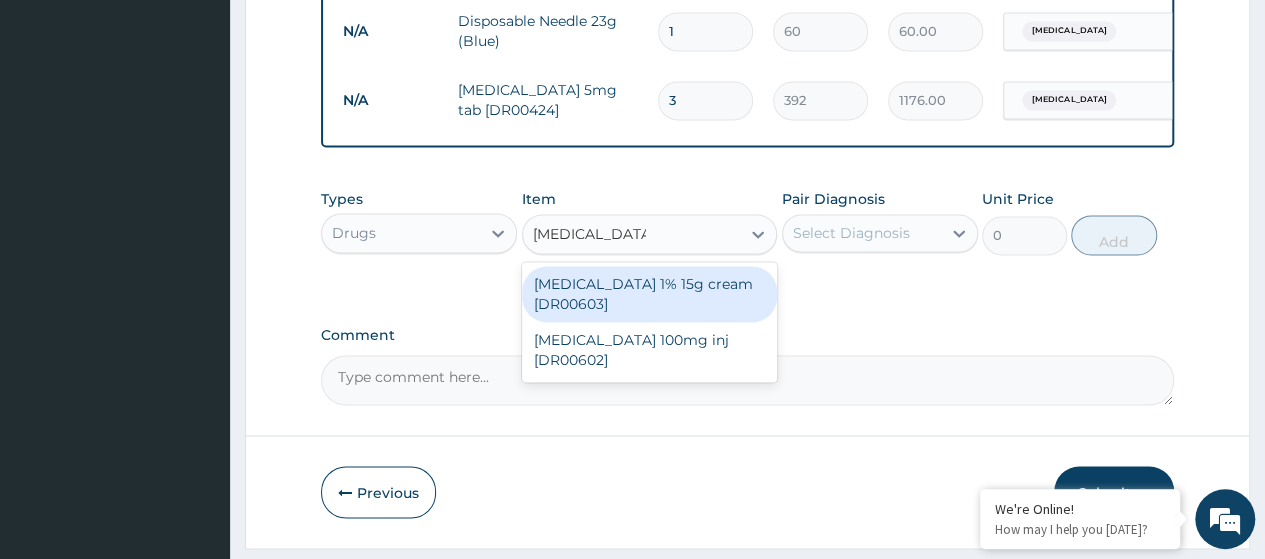 type 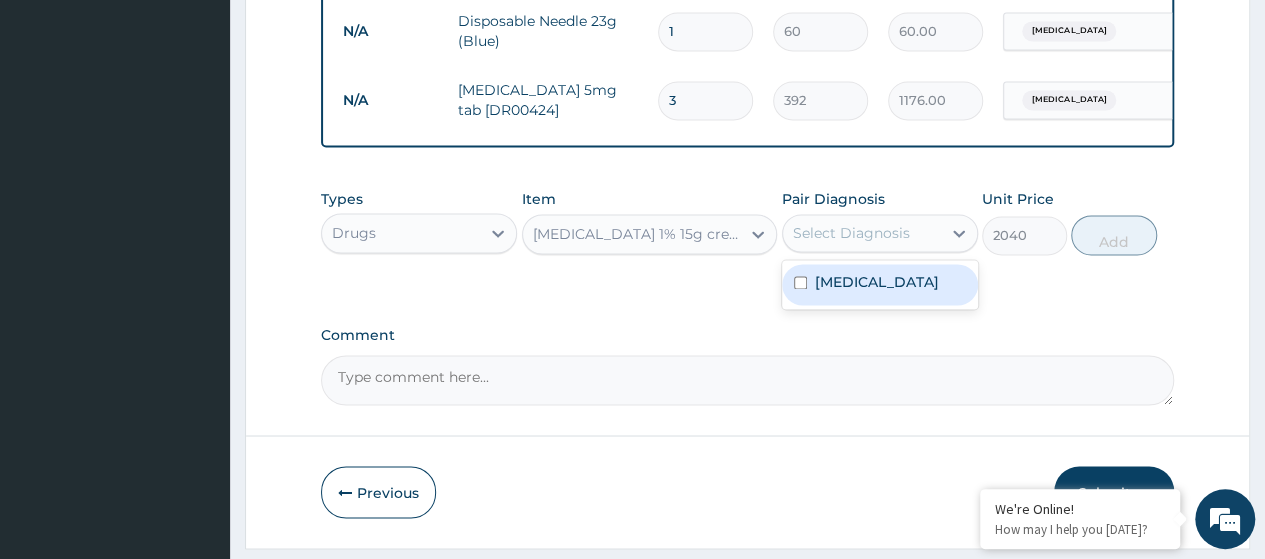 drag, startPoint x: 908, startPoint y: 240, endPoint x: 887, endPoint y: 284, distance: 48.754486 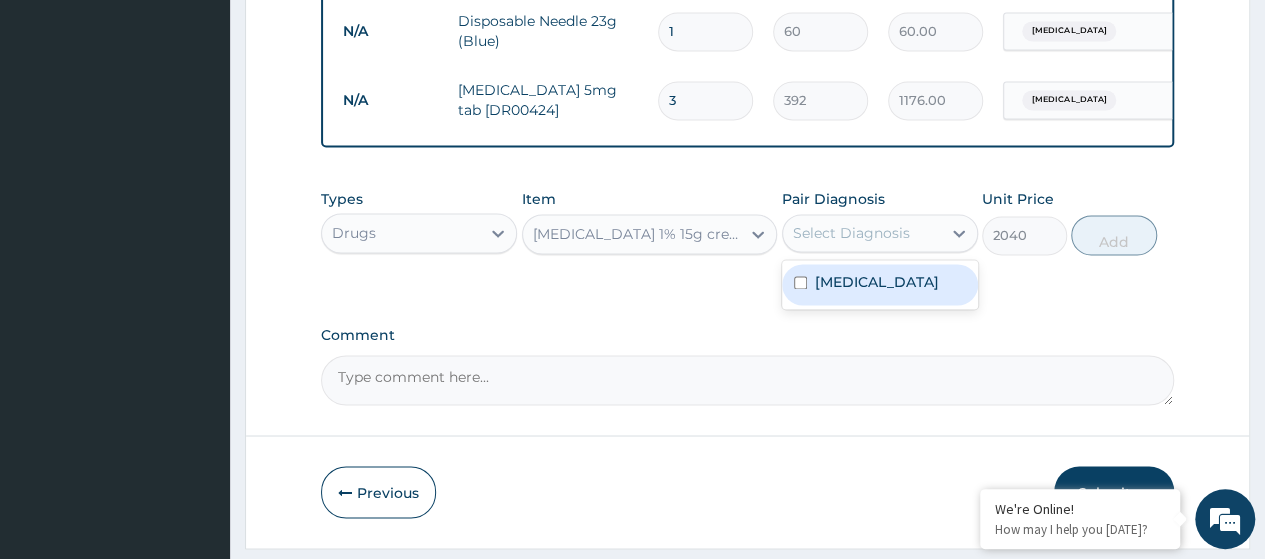click on "Select Diagnosis" at bounding box center [862, 233] 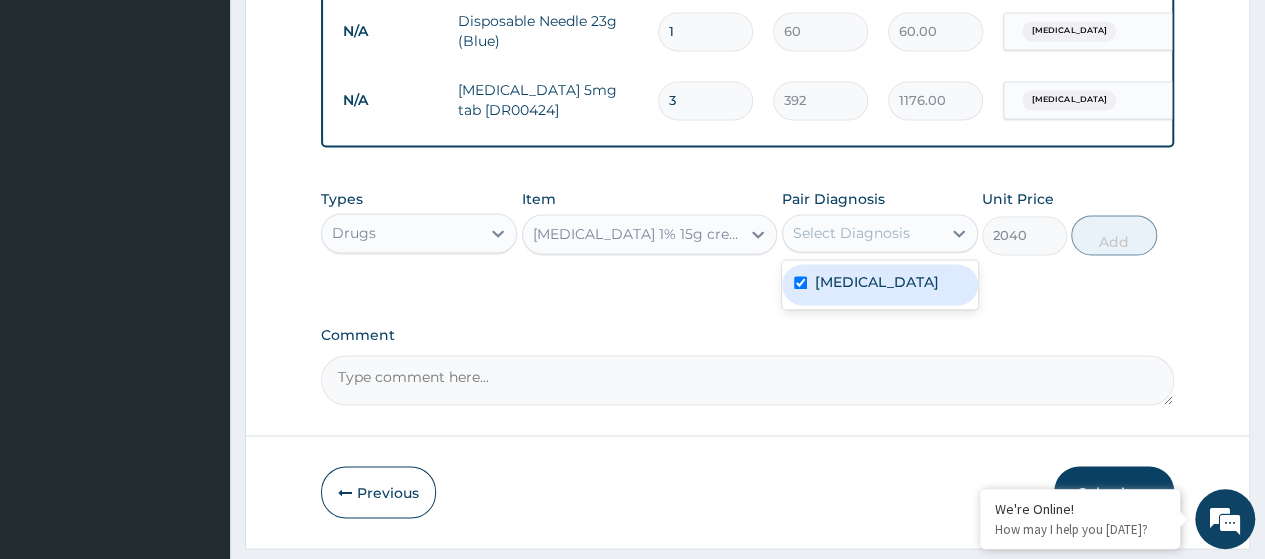 checkbox on "true" 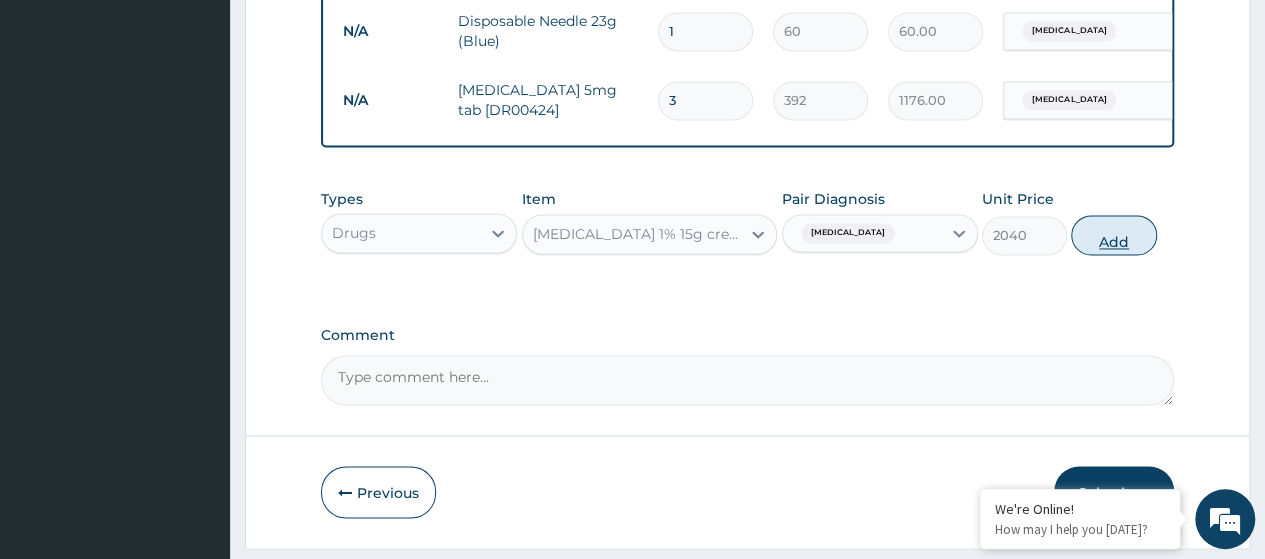 click on "Add" at bounding box center [1113, 235] 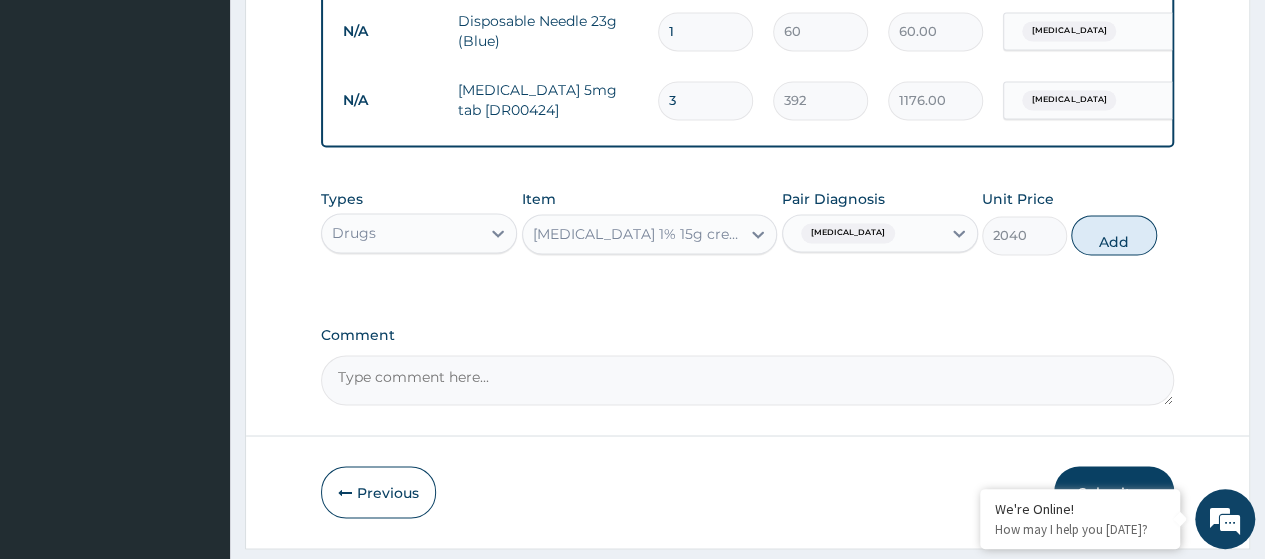 type on "0" 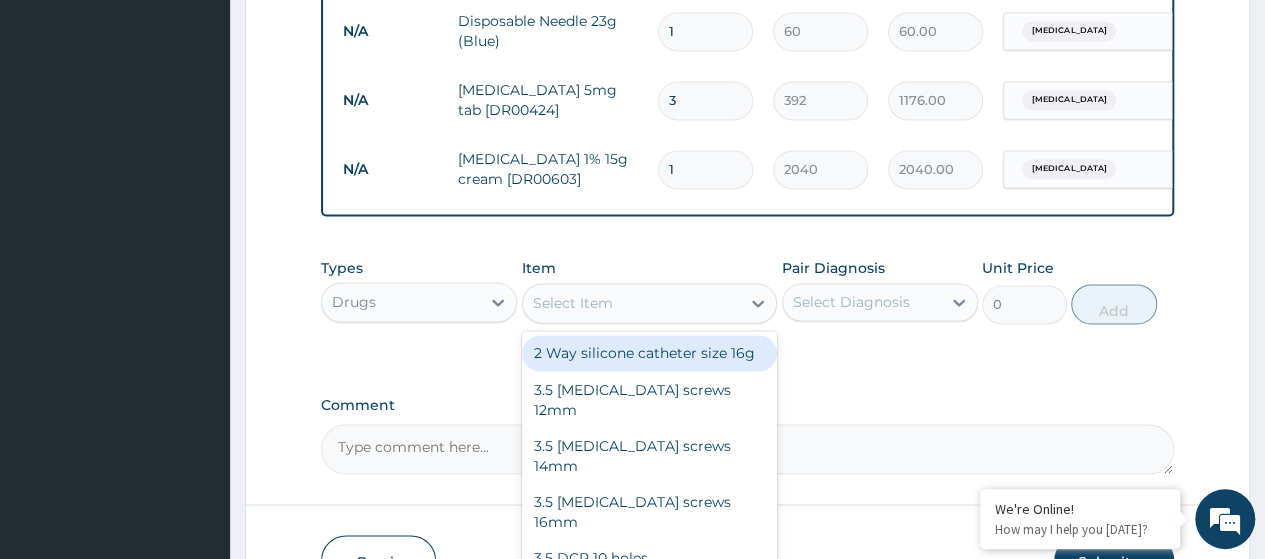 click on "Select Item" at bounding box center [573, 303] 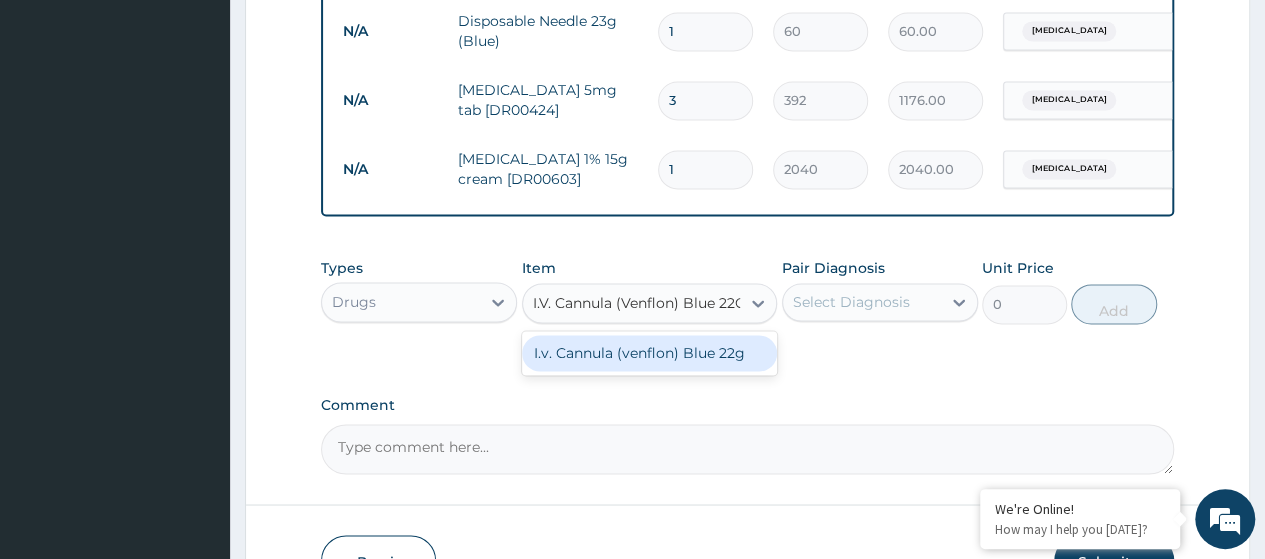 scroll, scrollTop: 0, scrollLeft: 6, axis: horizontal 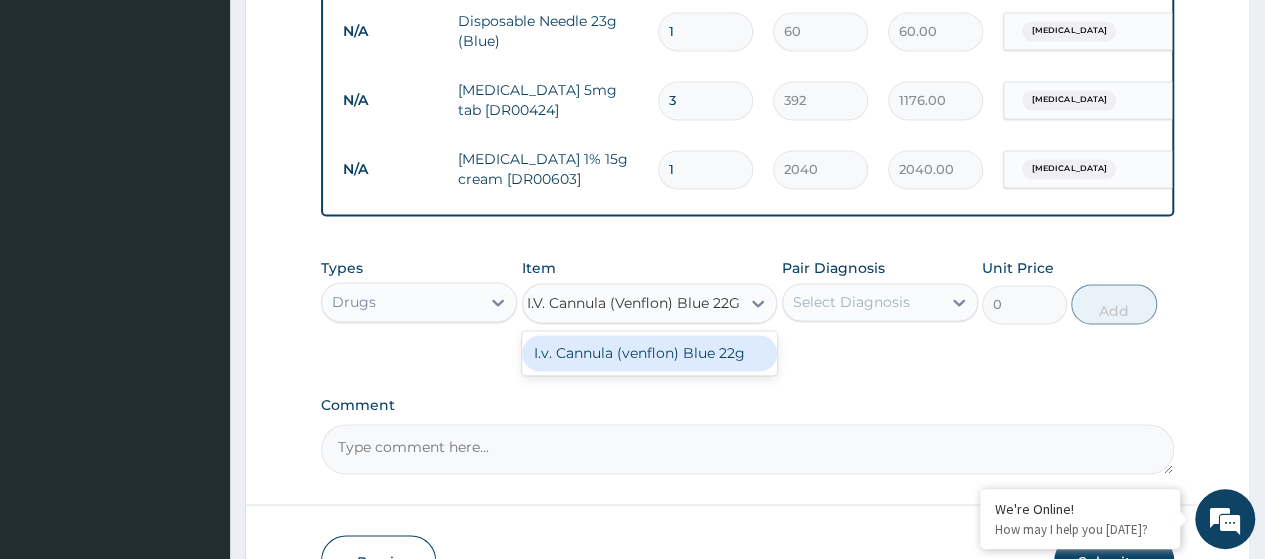 click on "I.v. Cannula (venflon) Blue 22g" at bounding box center [650, 353] 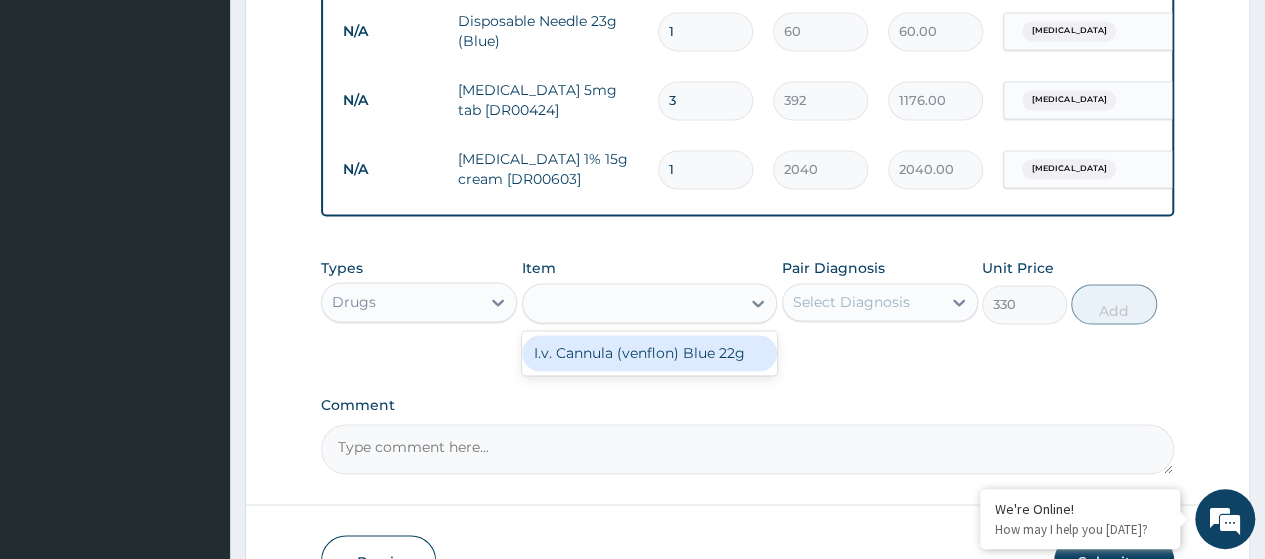 scroll, scrollTop: 0, scrollLeft: 0, axis: both 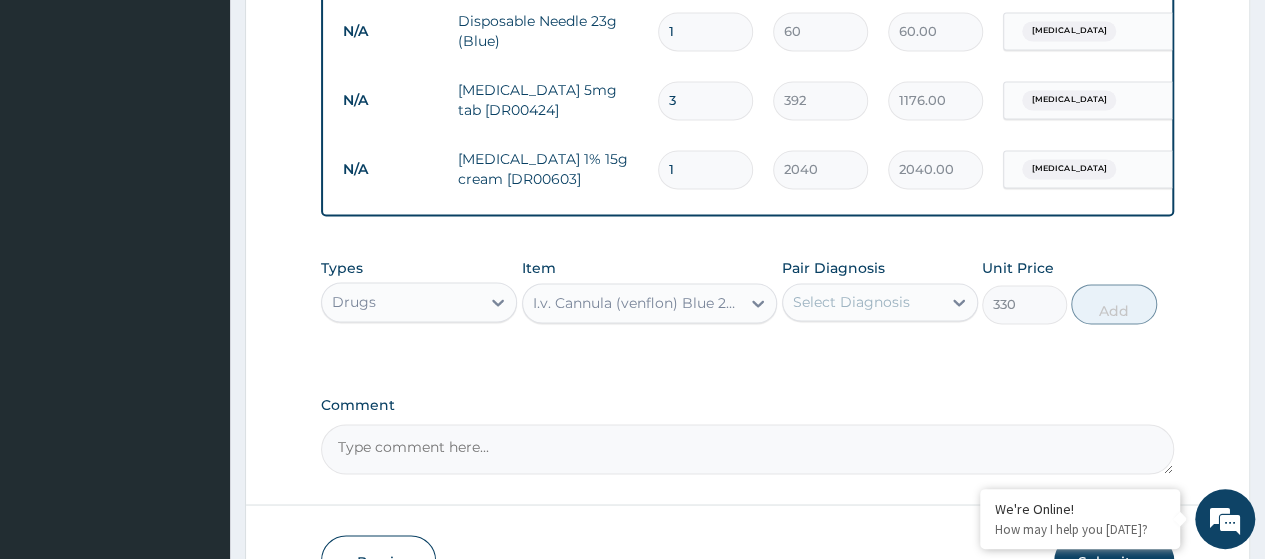 click on "Select Diagnosis" at bounding box center [862, 302] 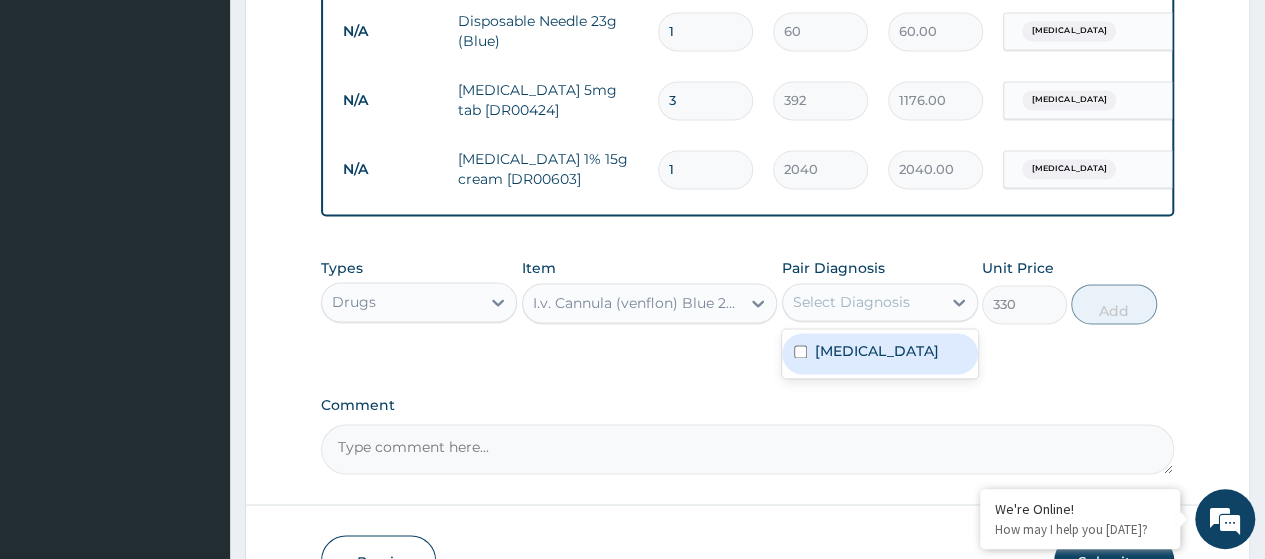 click on "Acute mastitis" at bounding box center (877, 351) 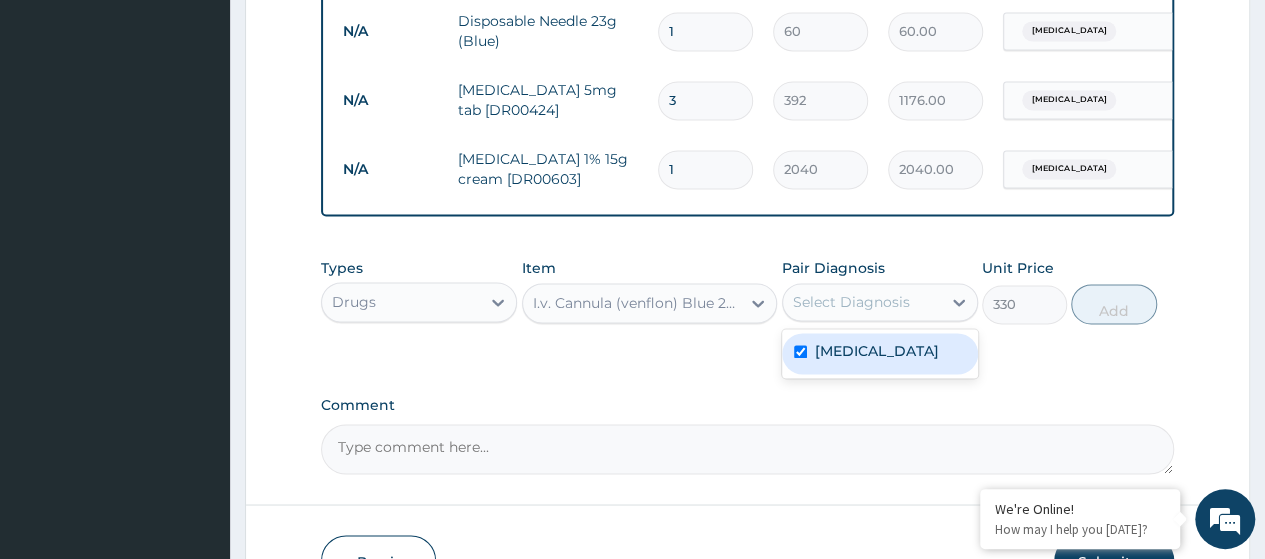 checkbox on "true" 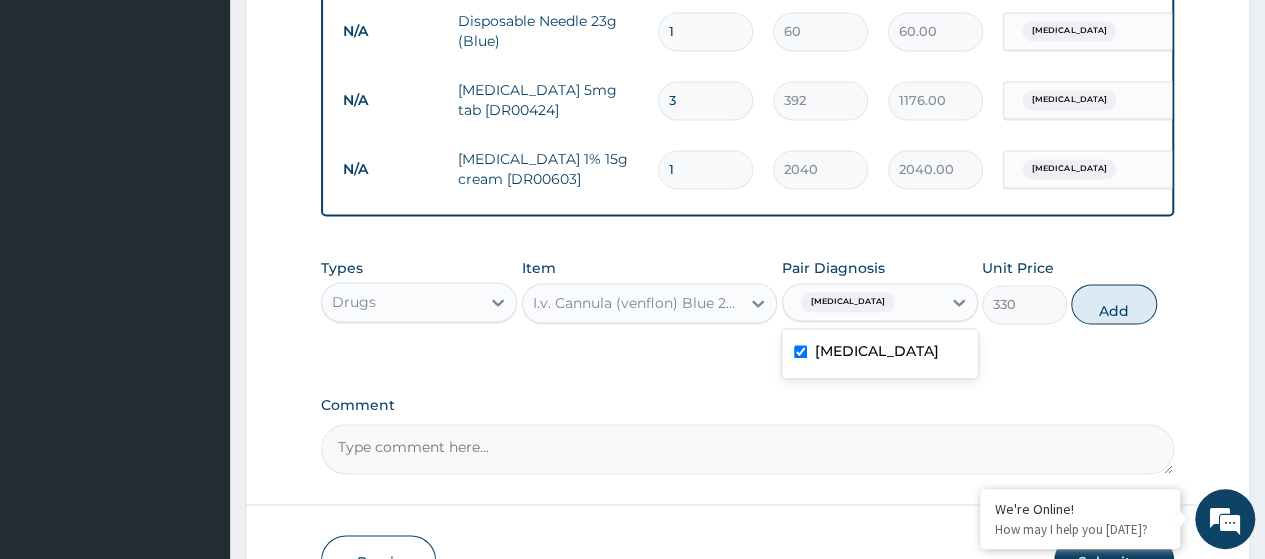click on "Add" at bounding box center (1113, 304) 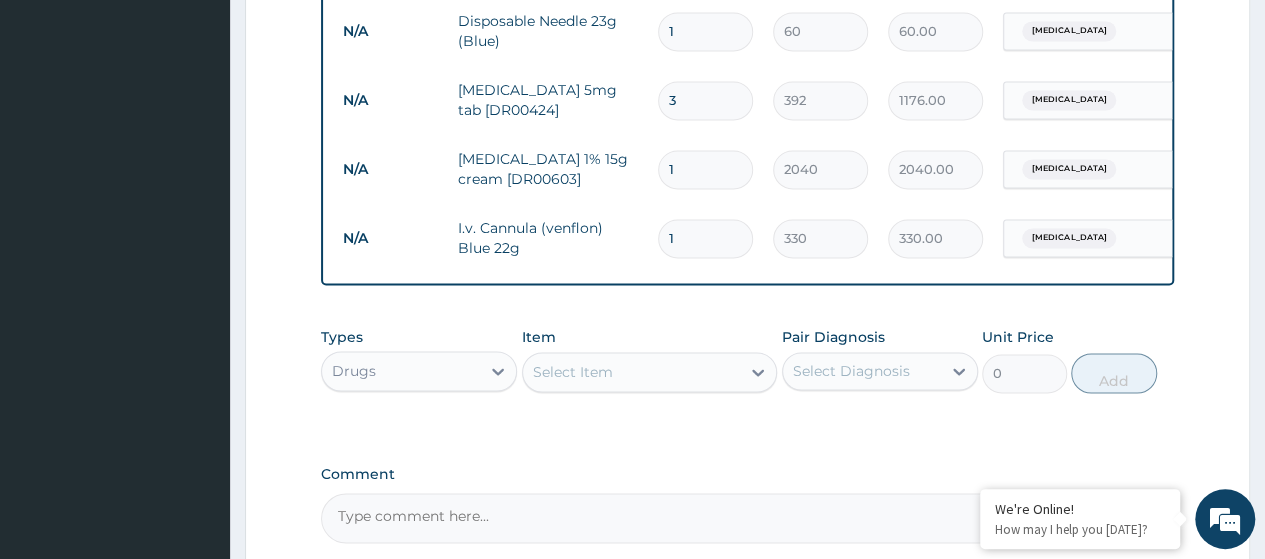 type 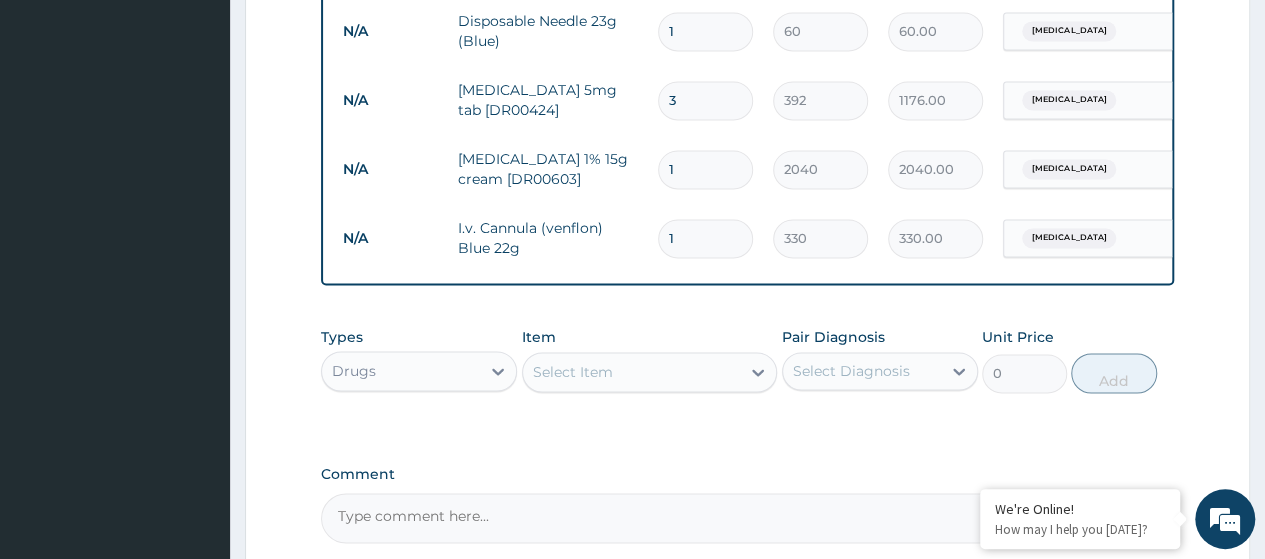 type on "0.00" 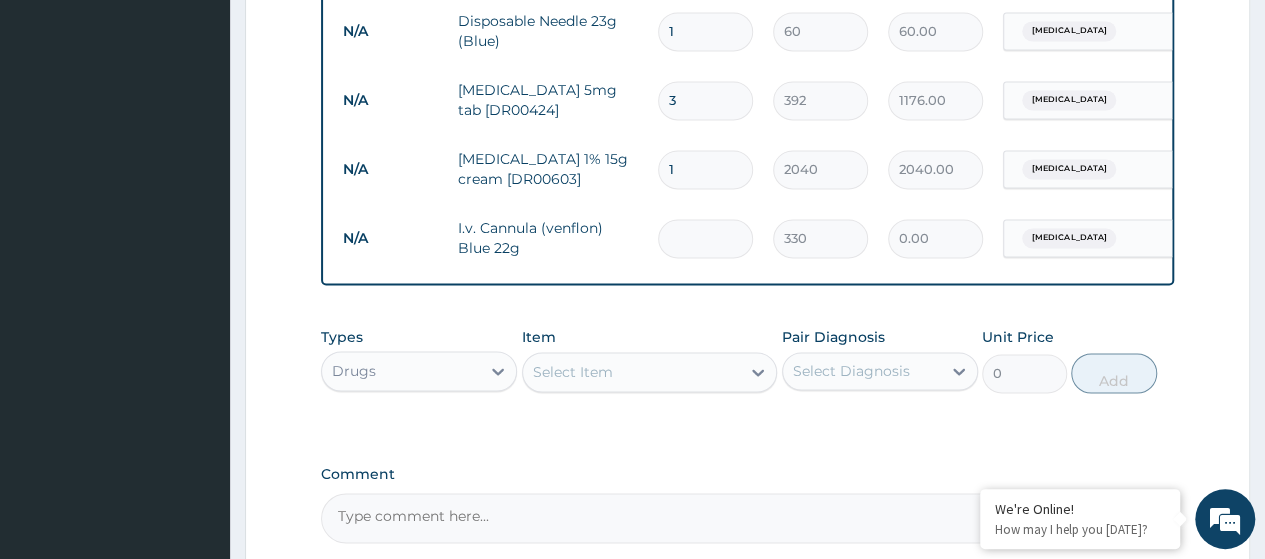 type on "5" 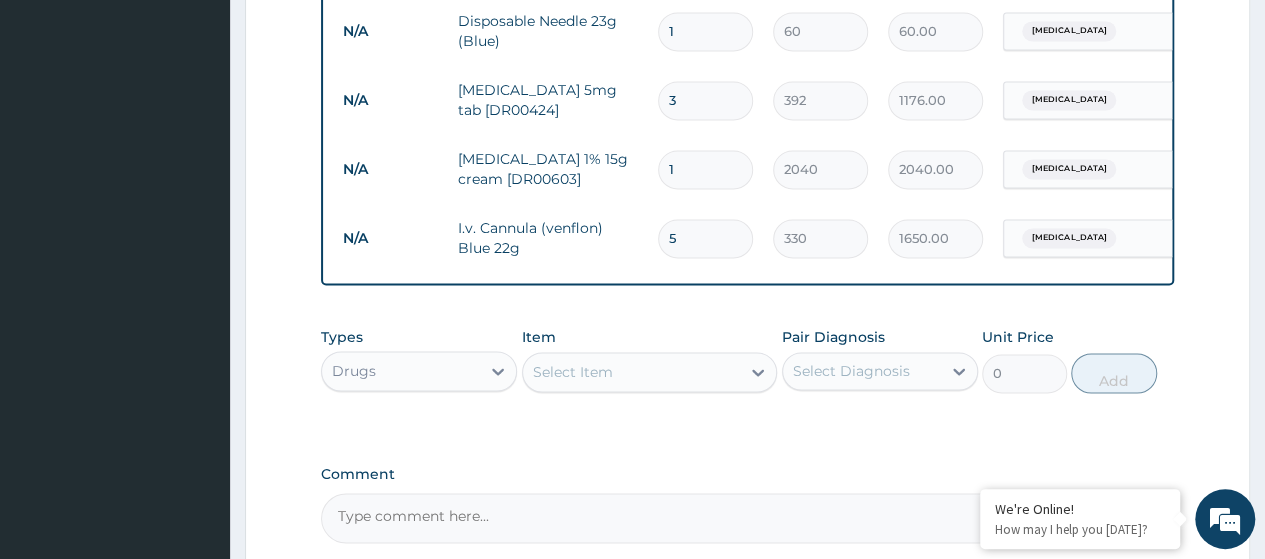 type on "5" 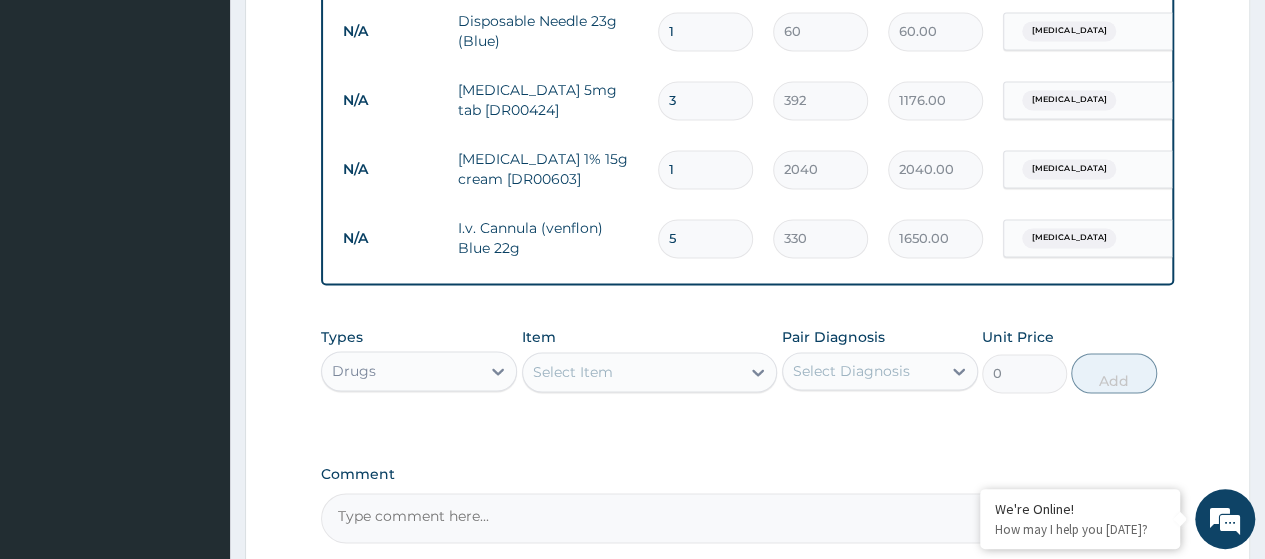 click on "Select Item" at bounding box center (632, 372) 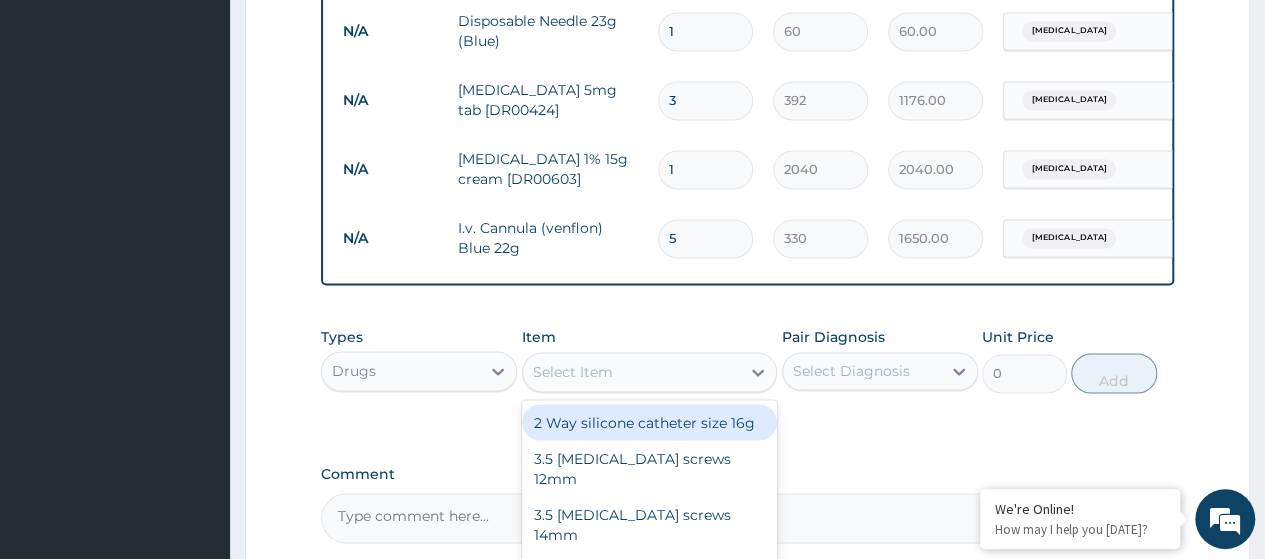 paste on "I.V. Cannula (Venflon) Pink 20G" 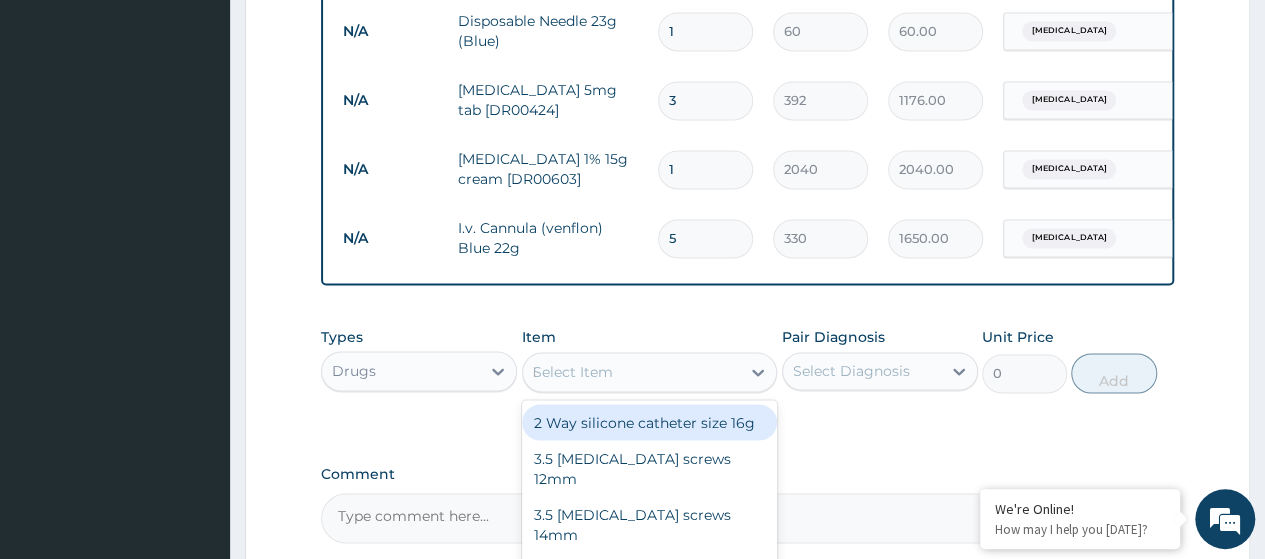 scroll, scrollTop: 0, scrollLeft: 6, axis: horizontal 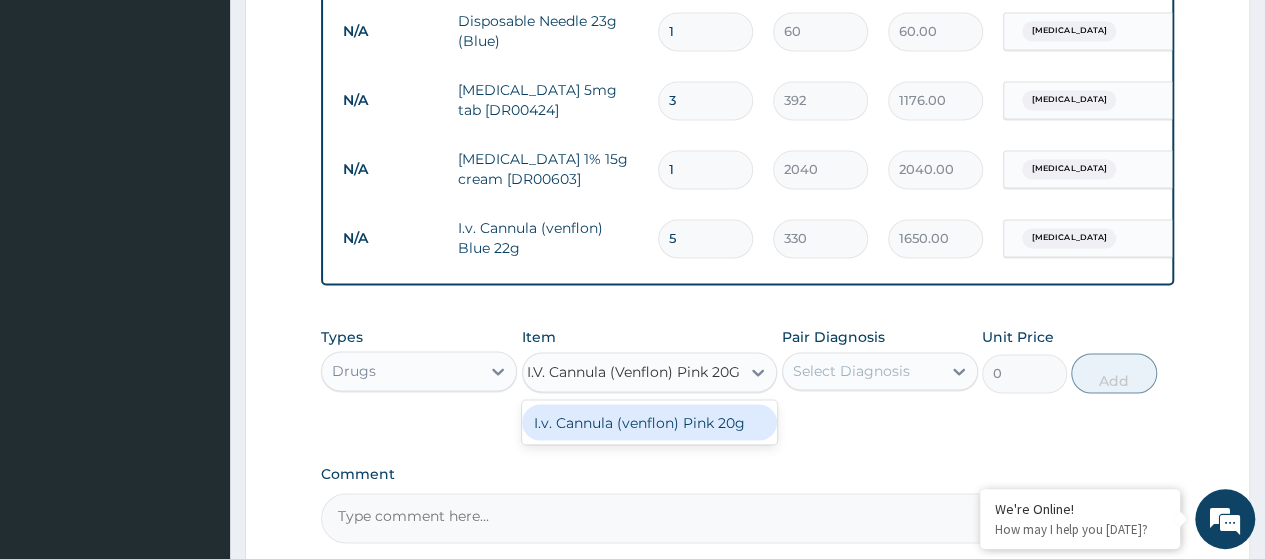 click on "I.v. Cannula (venflon) Pink 20g" at bounding box center (650, 422) 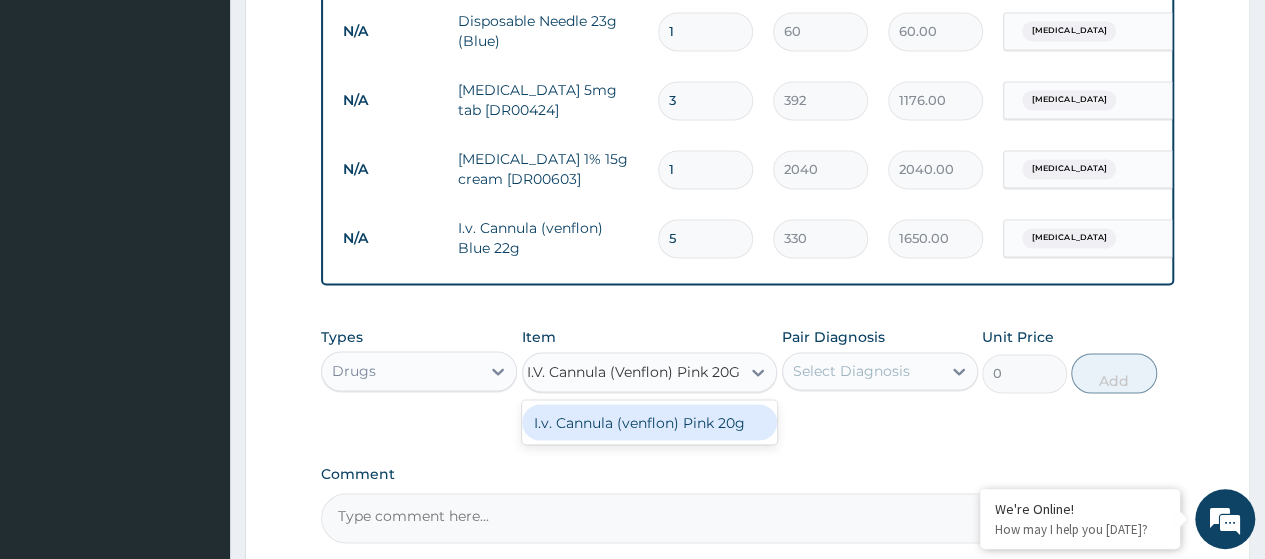 type 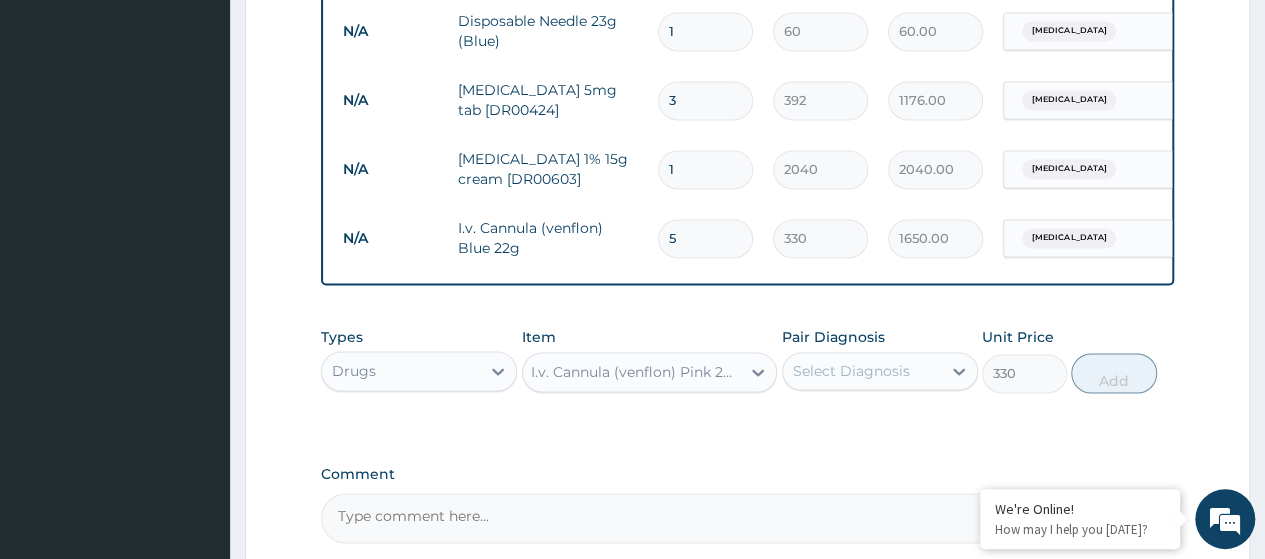 scroll, scrollTop: 0, scrollLeft: 0, axis: both 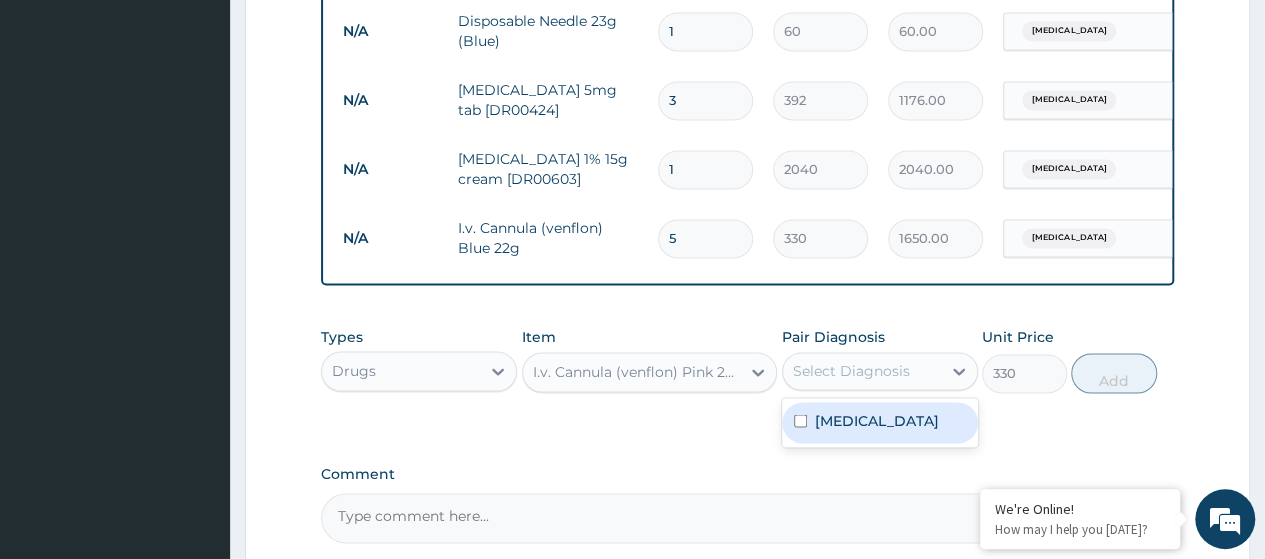 click on "Select Diagnosis" at bounding box center [851, 371] 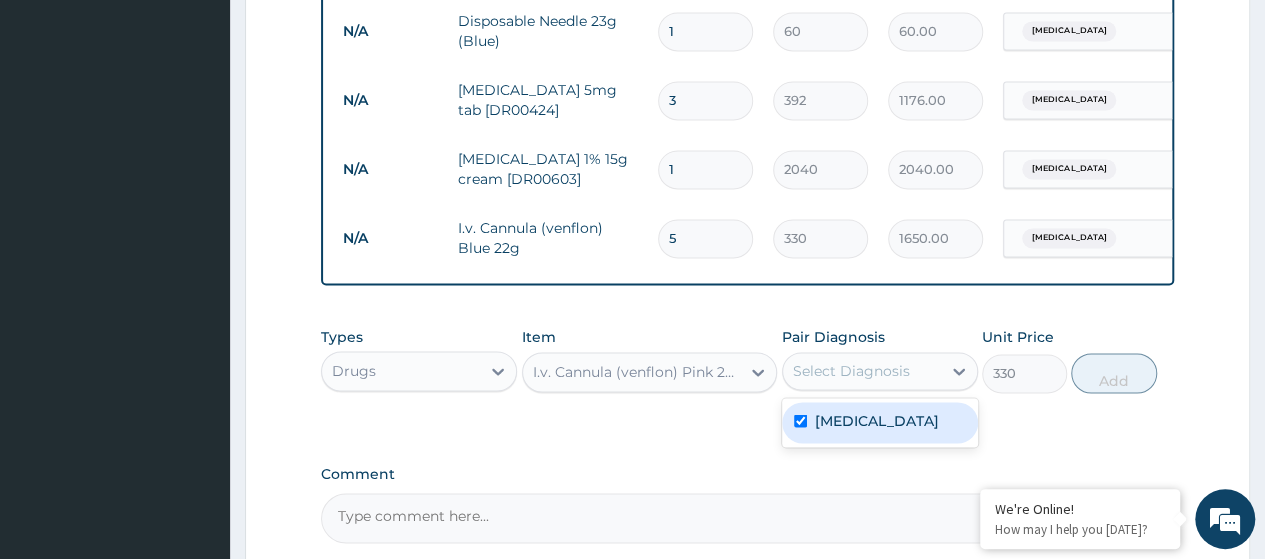 checkbox on "true" 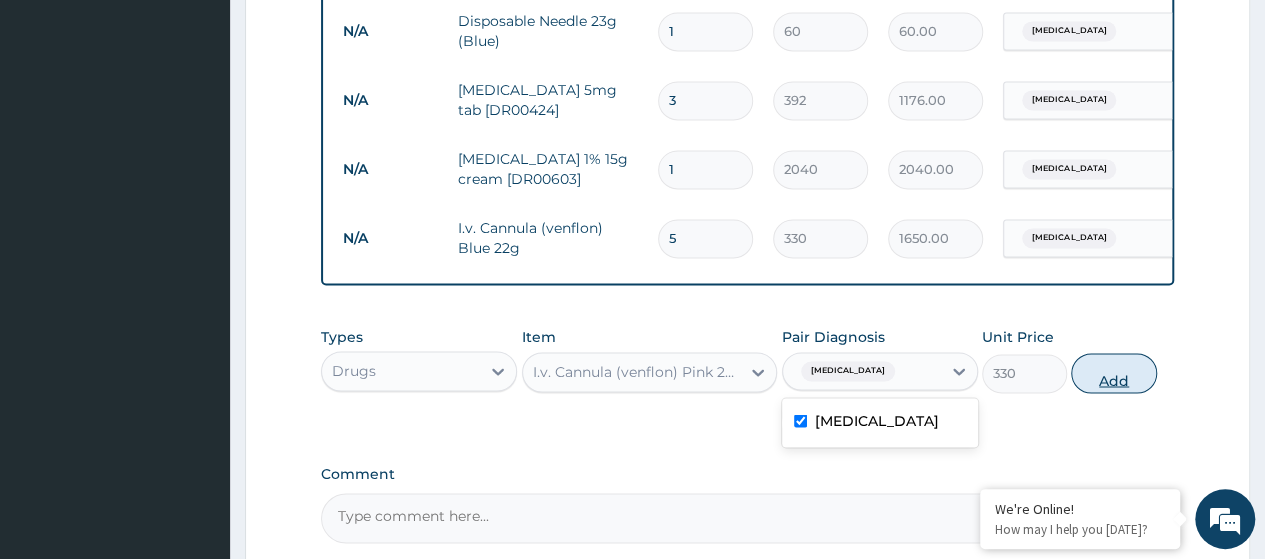 click on "Add" at bounding box center (1113, 373) 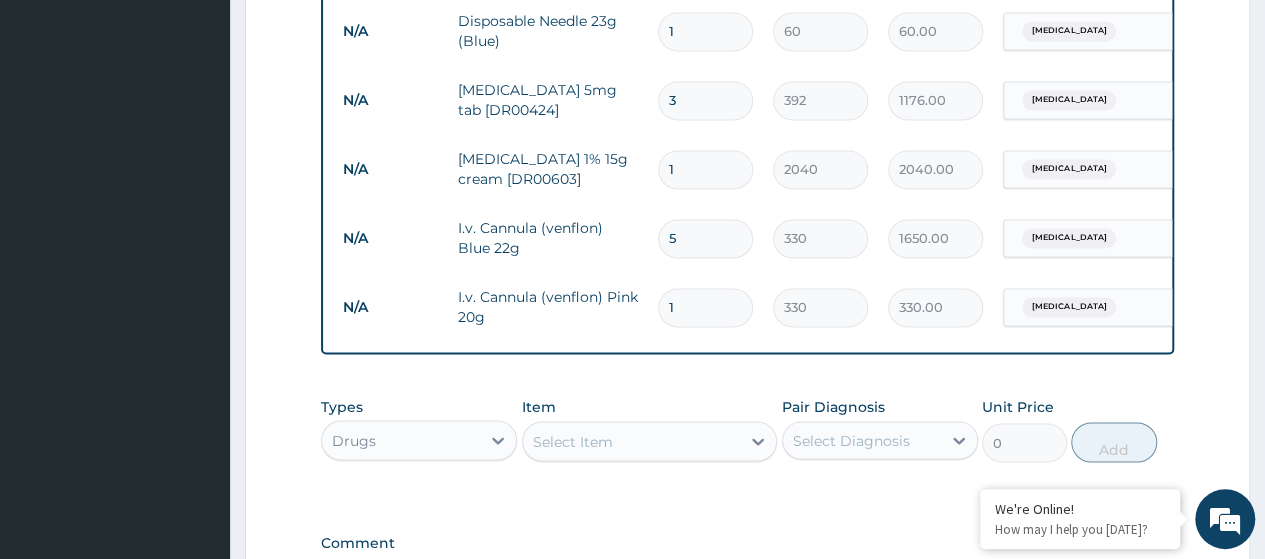 scroll, scrollTop: 0, scrollLeft: 0, axis: both 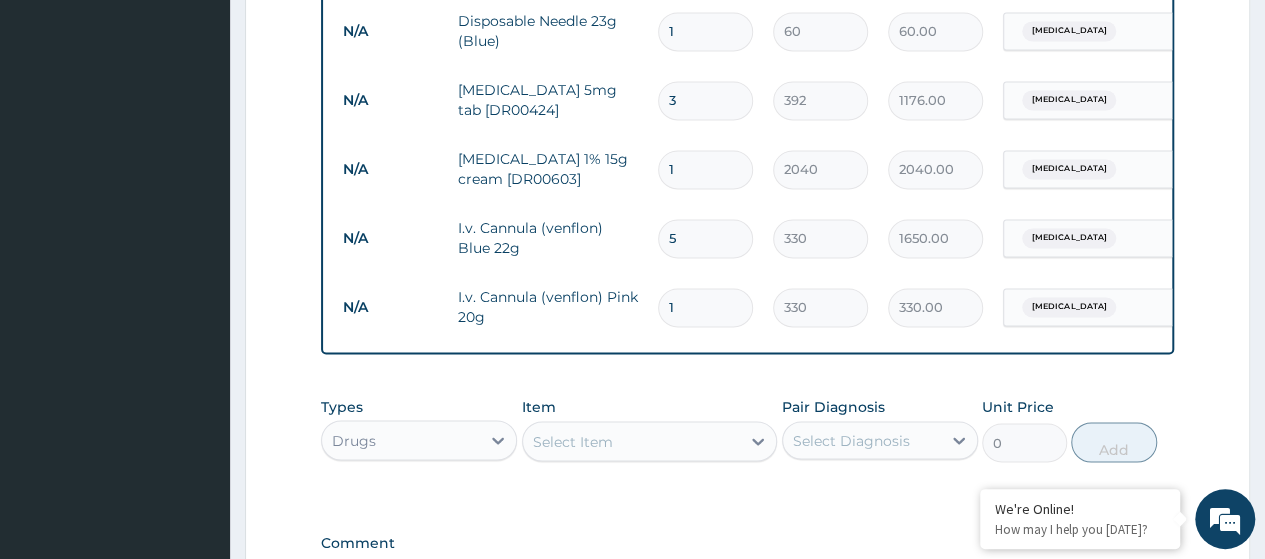 type 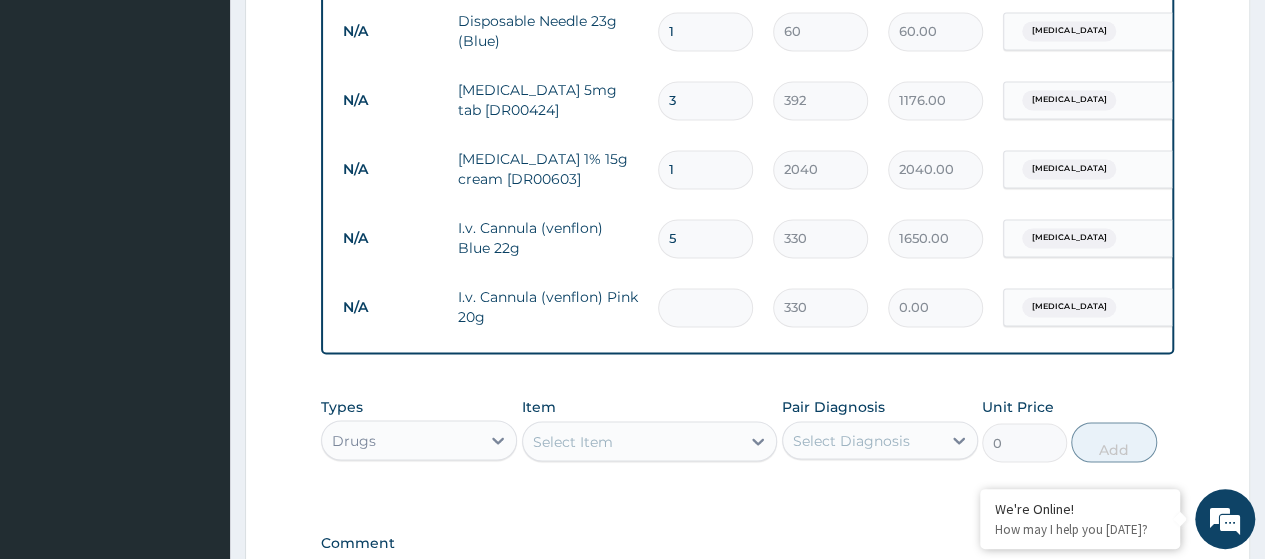 type on "2" 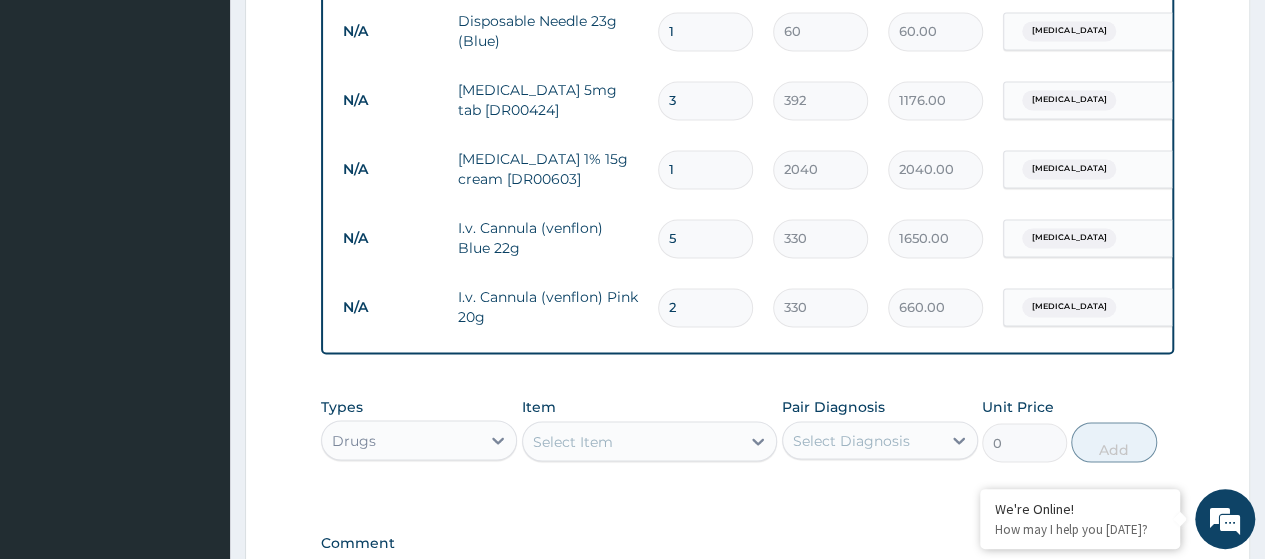 type on "2" 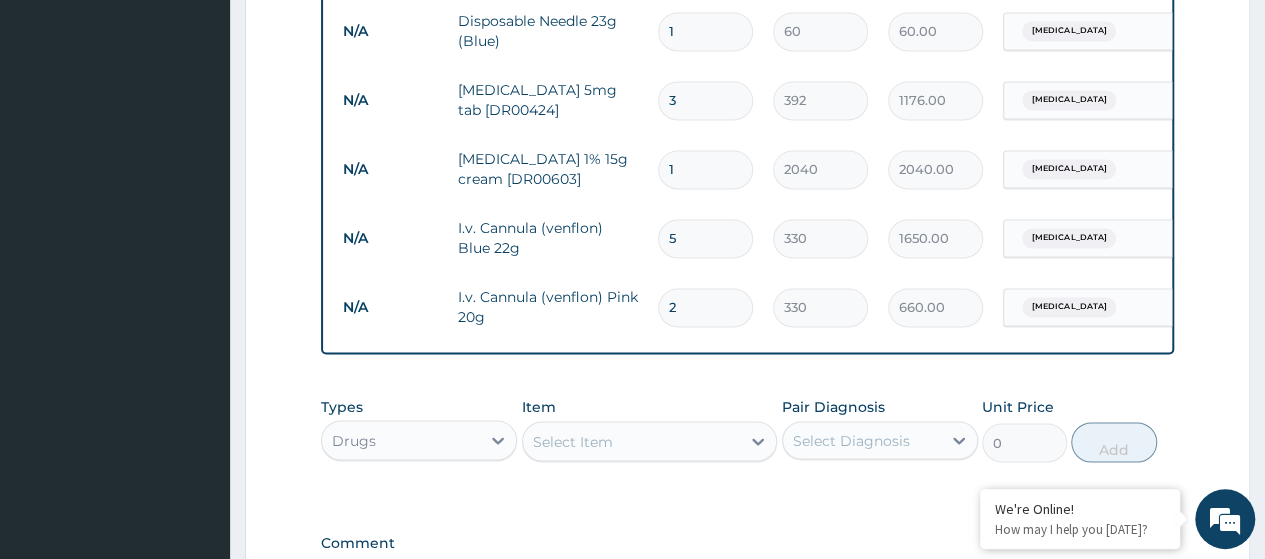 click on "Select Item" at bounding box center (573, 441) 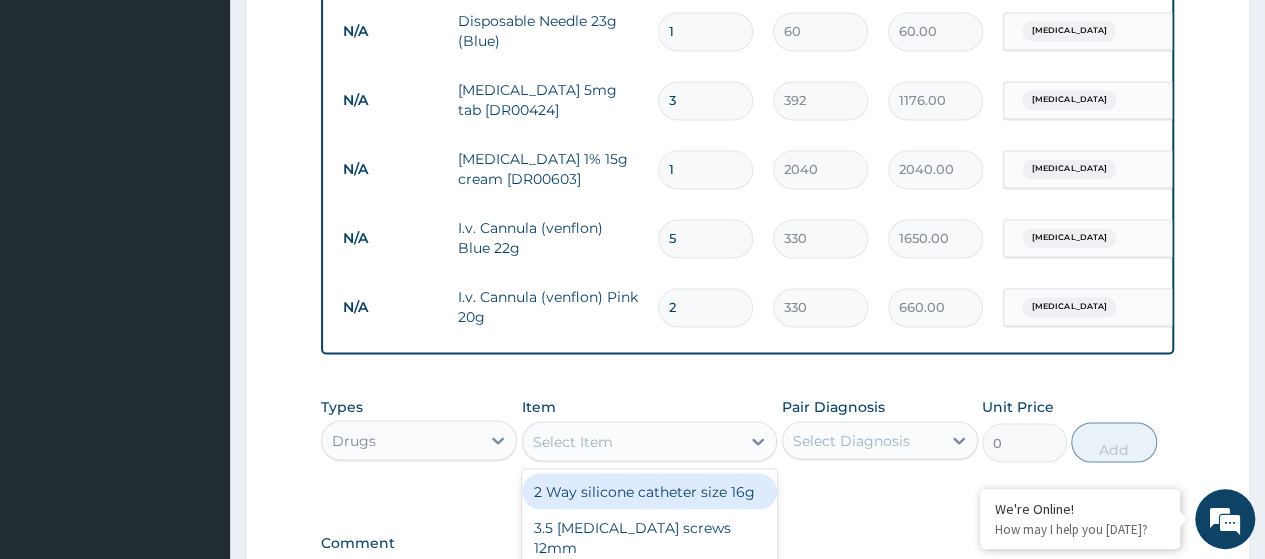 paste on "Infusion Giving Set" 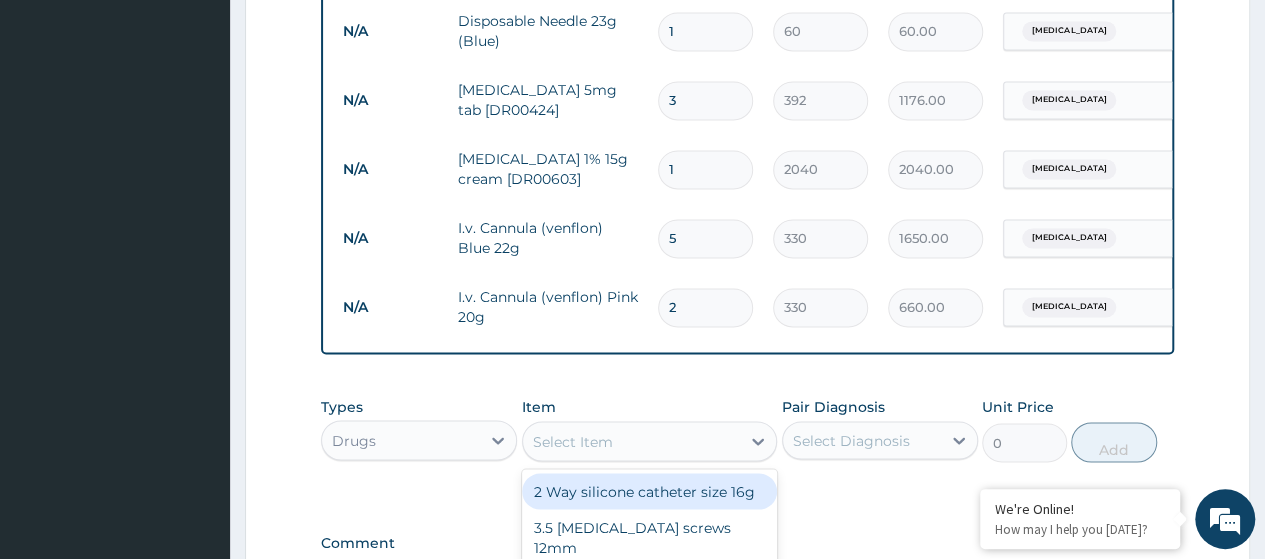 type on "Infusion Giving Set" 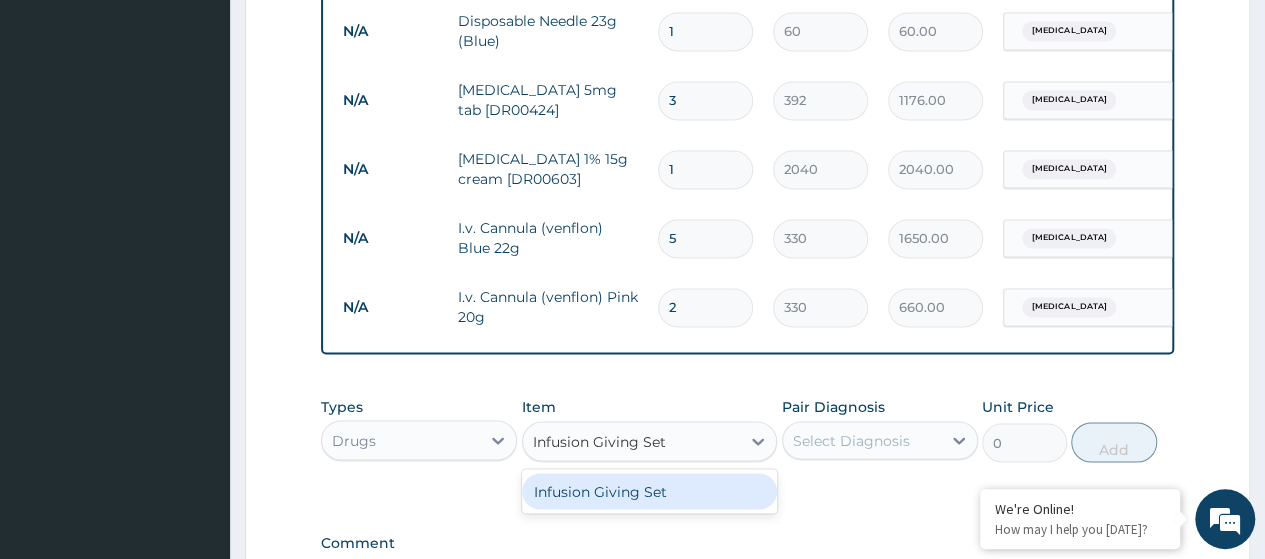 click on "Infusion Giving Set" at bounding box center [650, 491] 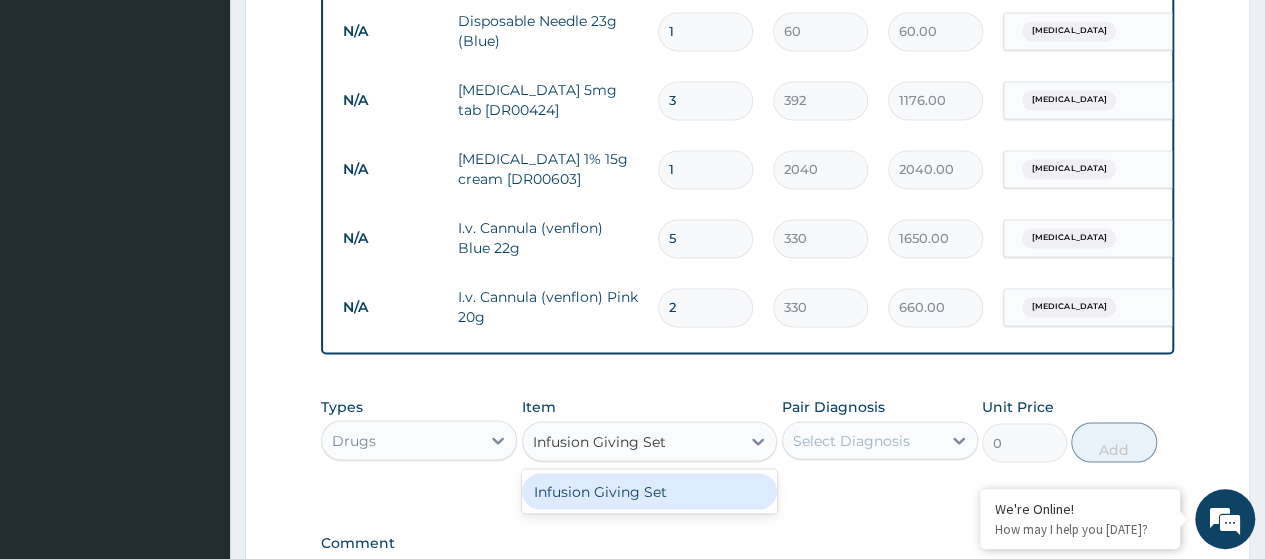 type 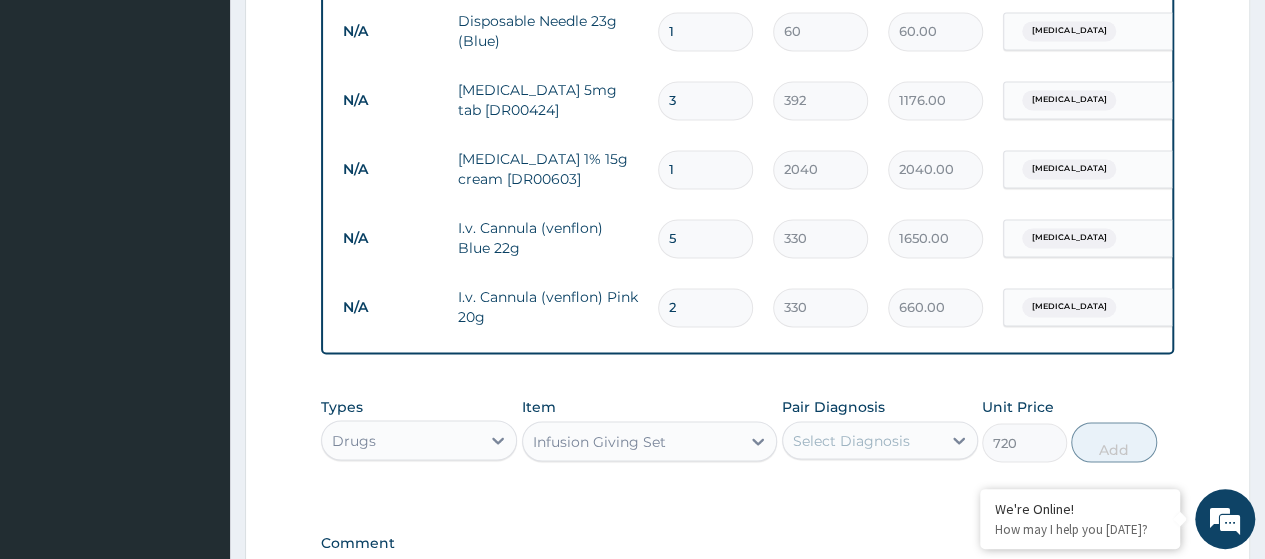 click on "Select Diagnosis" at bounding box center (862, 440) 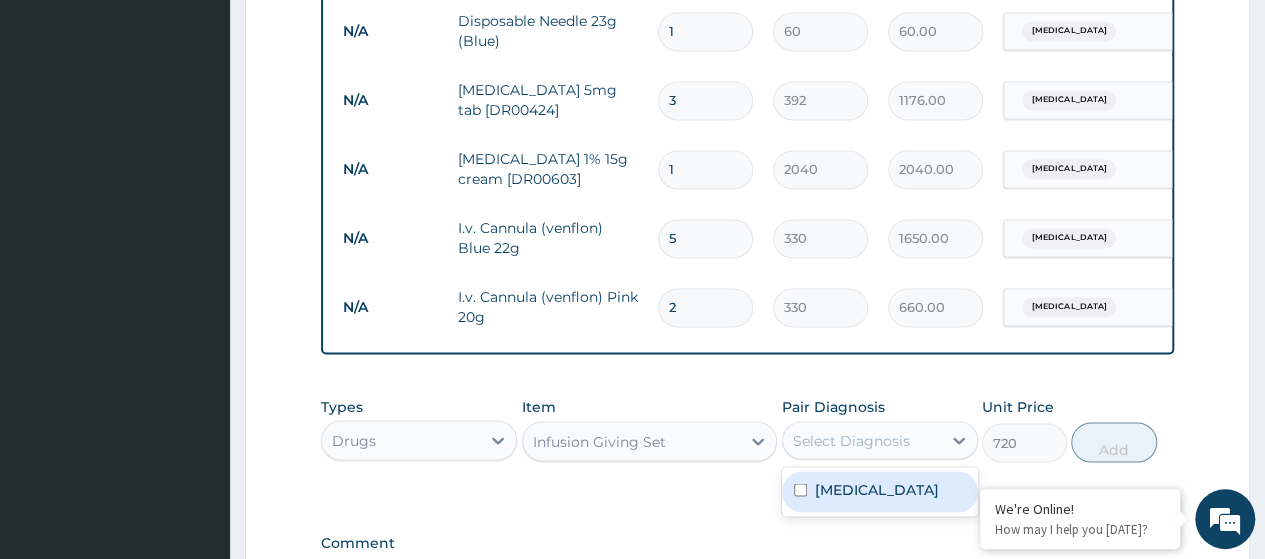 drag, startPoint x: 868, startPoint y: 509, endPoint x: 1102, endPoint y: 487, distance: 235.0319 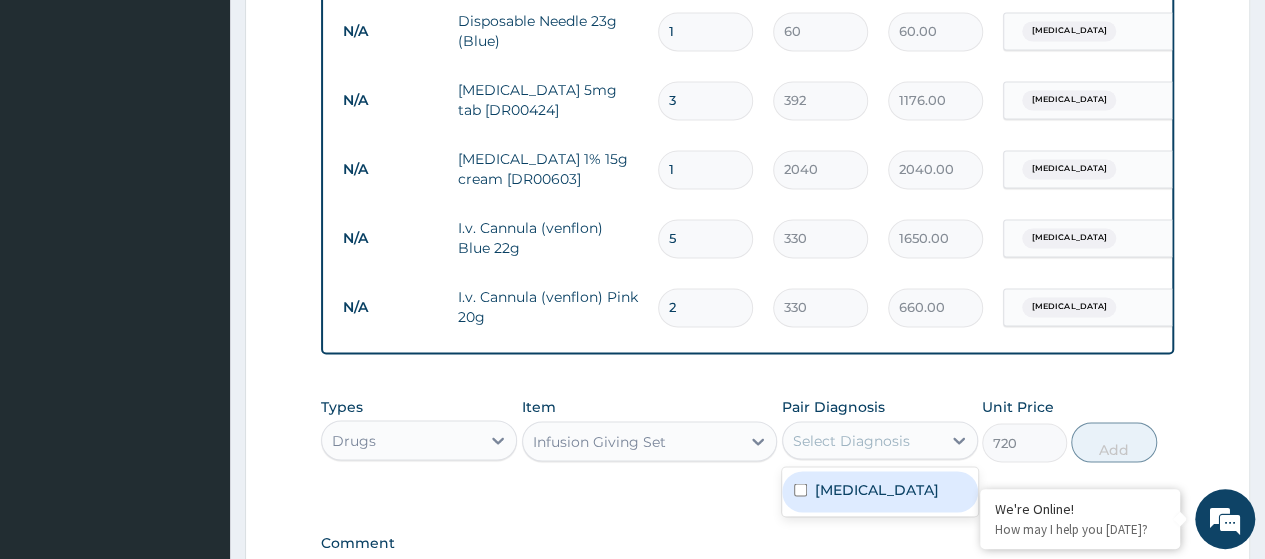 click on "Acute mastitis" at bounding box center (880, 491) 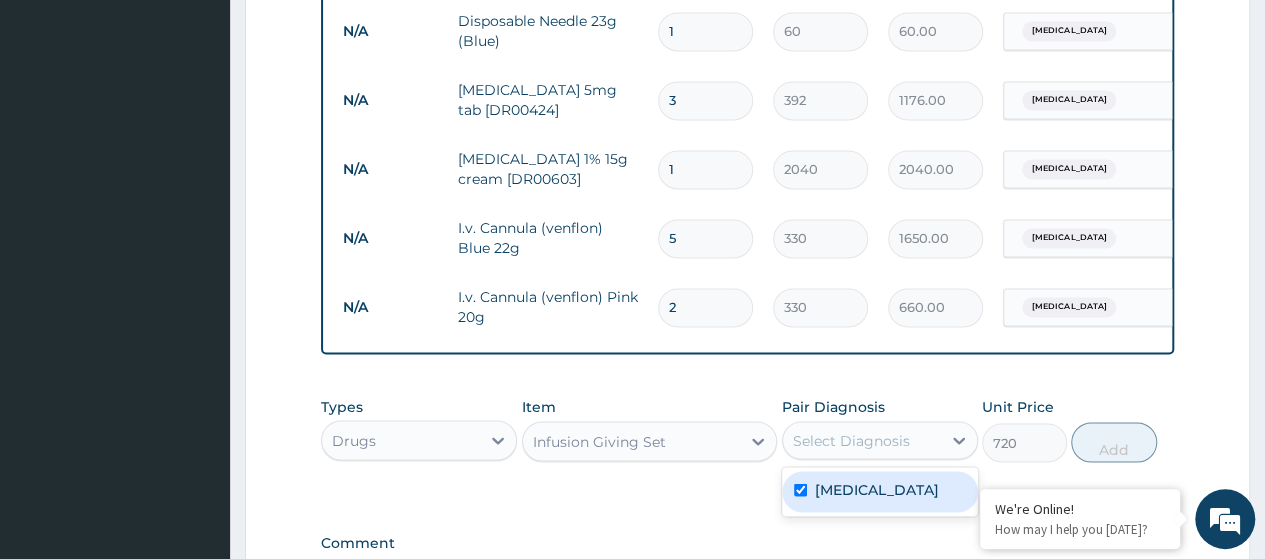 checkbox on "true" 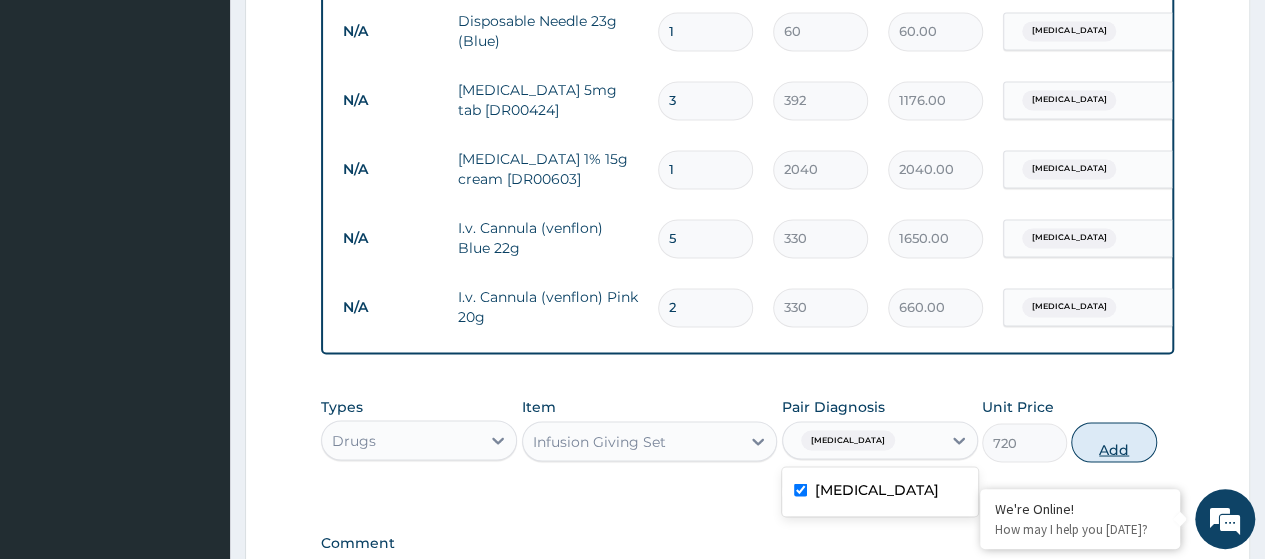 click on "Add" at bounding box center [1113, 442] 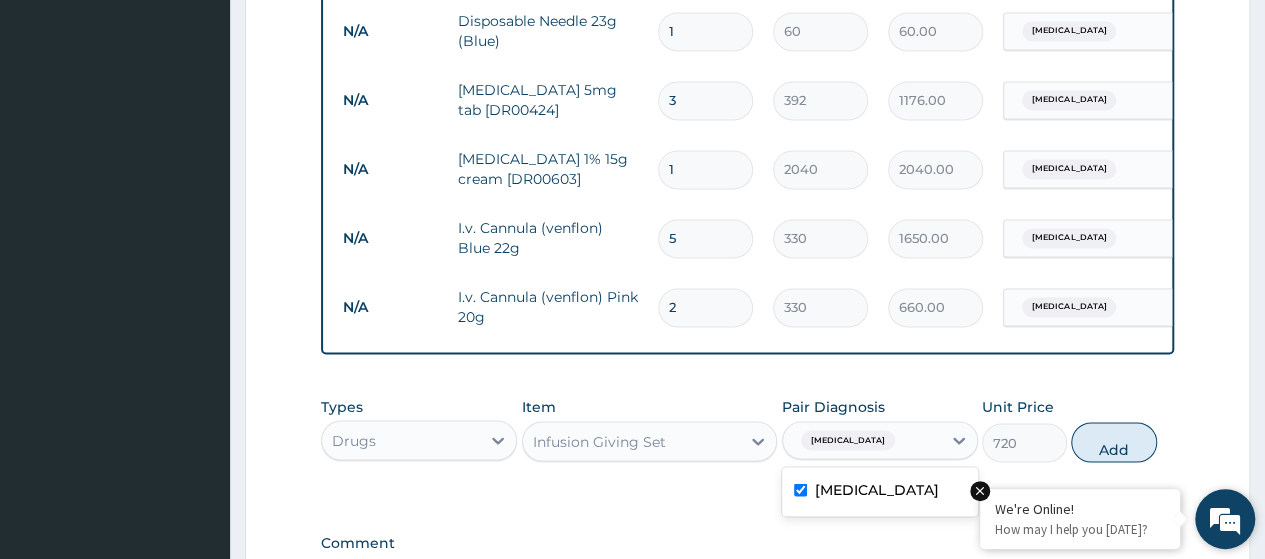 type on "0" 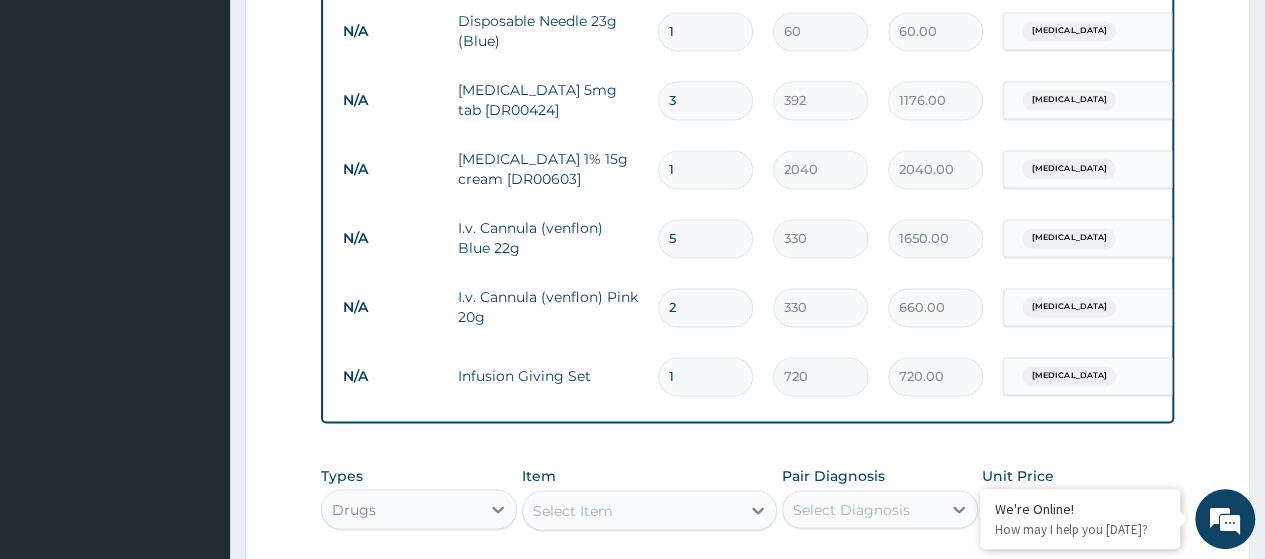 click on "Select Item" at bounding box center [573, 510] 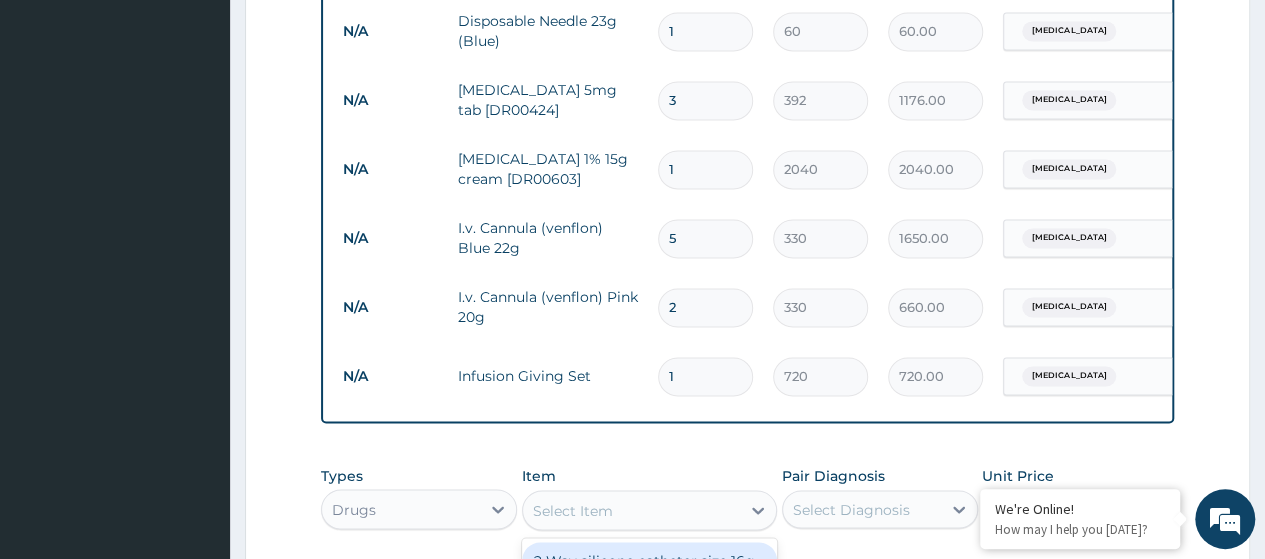 paste on "Normal Saline 0.9% Inf X500Ml (Dr00845)" 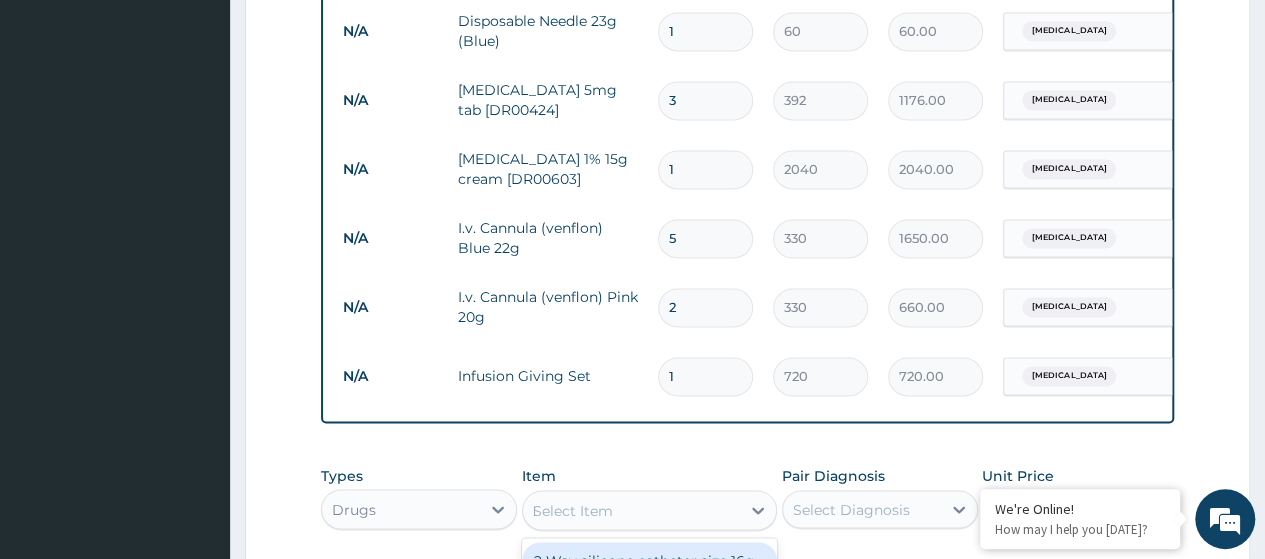 scroll, scrollTop: 0, scrollLeft: 24, axis: horizontal 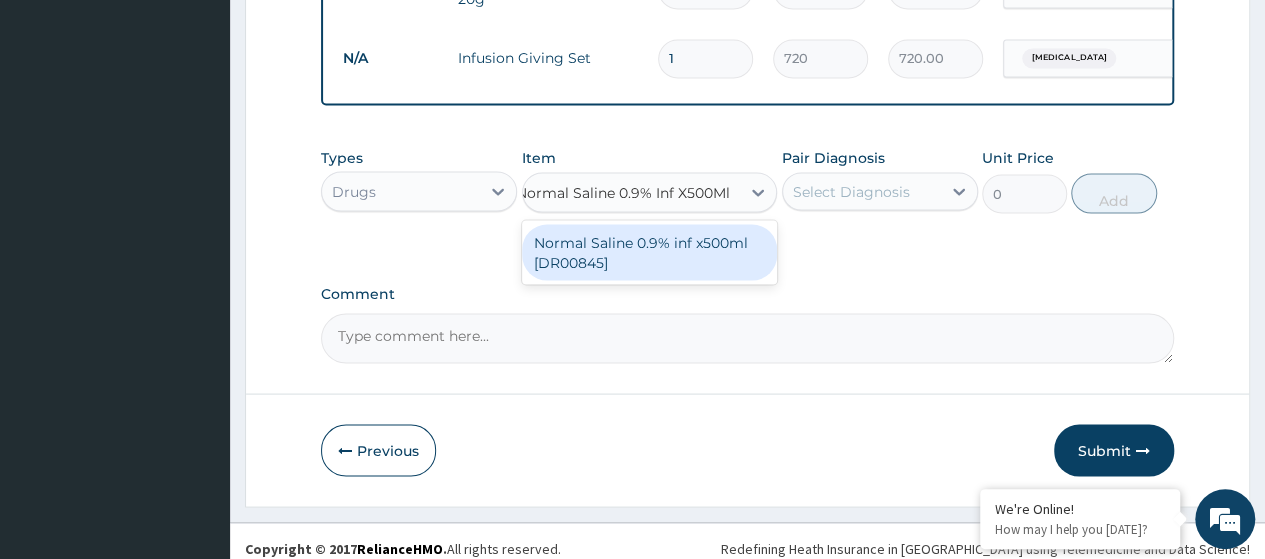 type on "Normal Saline 0.9% Inf X500M" 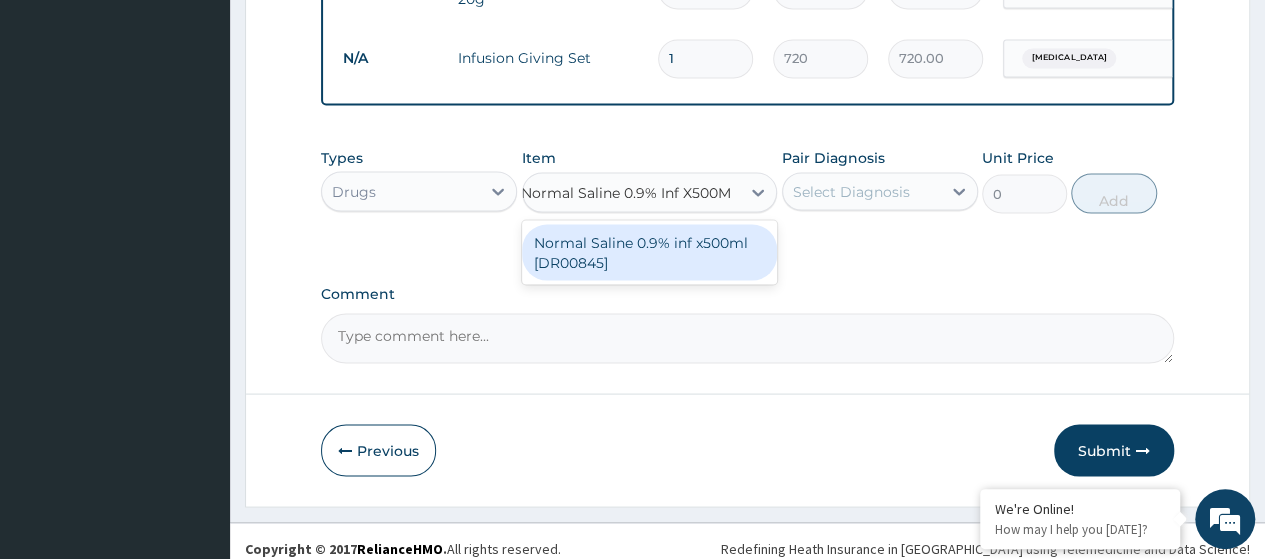 click on "Normal Saline 0.9% inf x500ml [DR00845]" at bounding box center [650, 252] 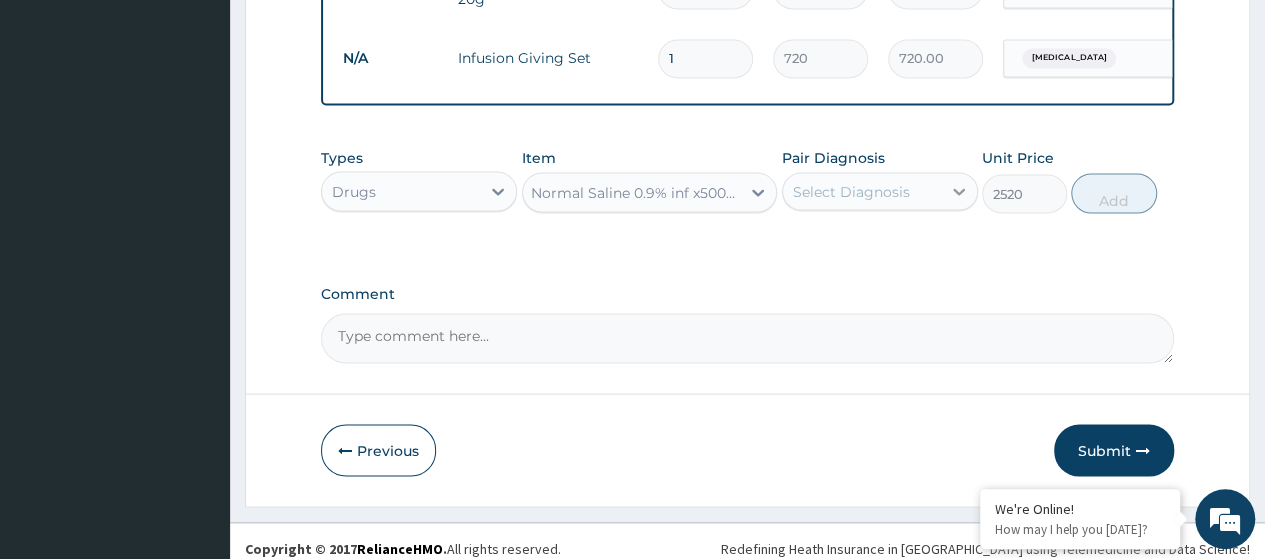 scroll, scrollTop: 0, scrollLeft: 2, axis: horizontal 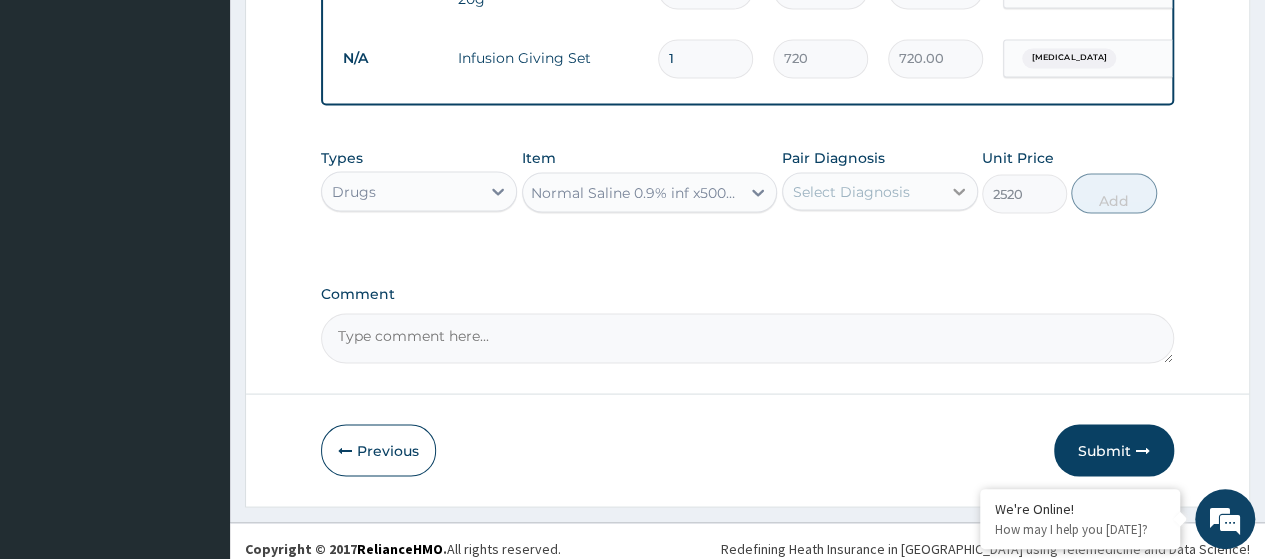 click 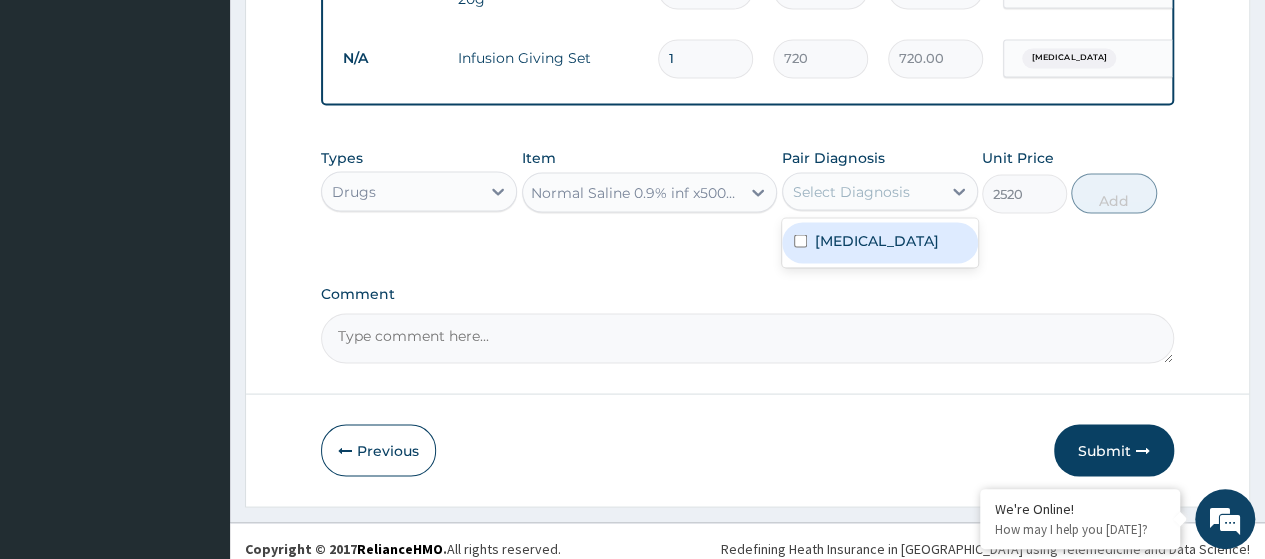 click on "Acute mastitis" at bounding box center [877, 240] 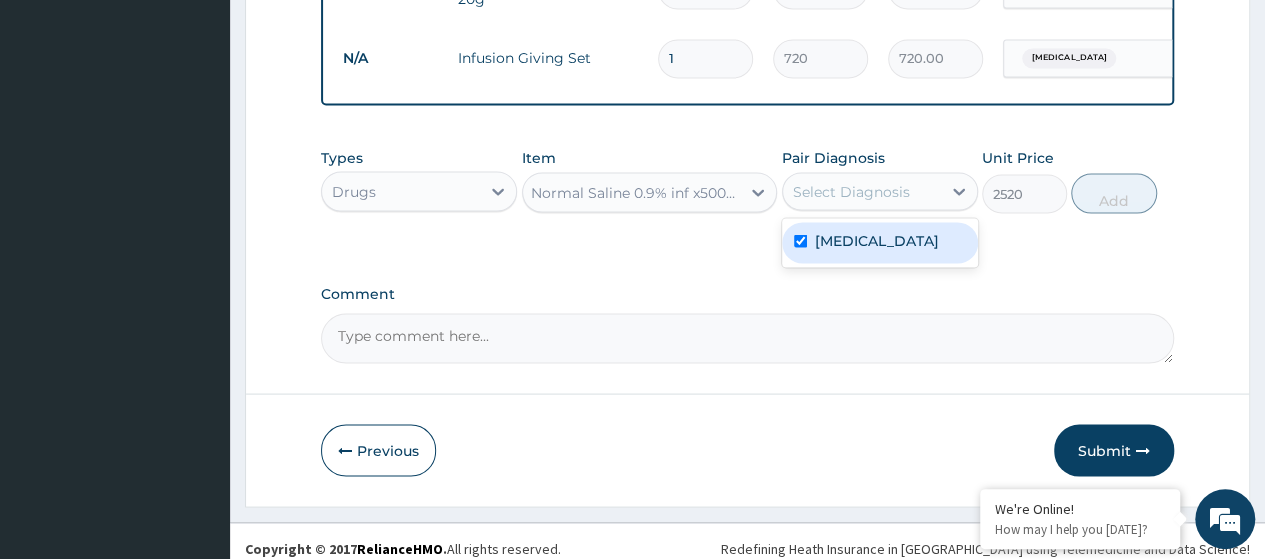 checkbox on "true" 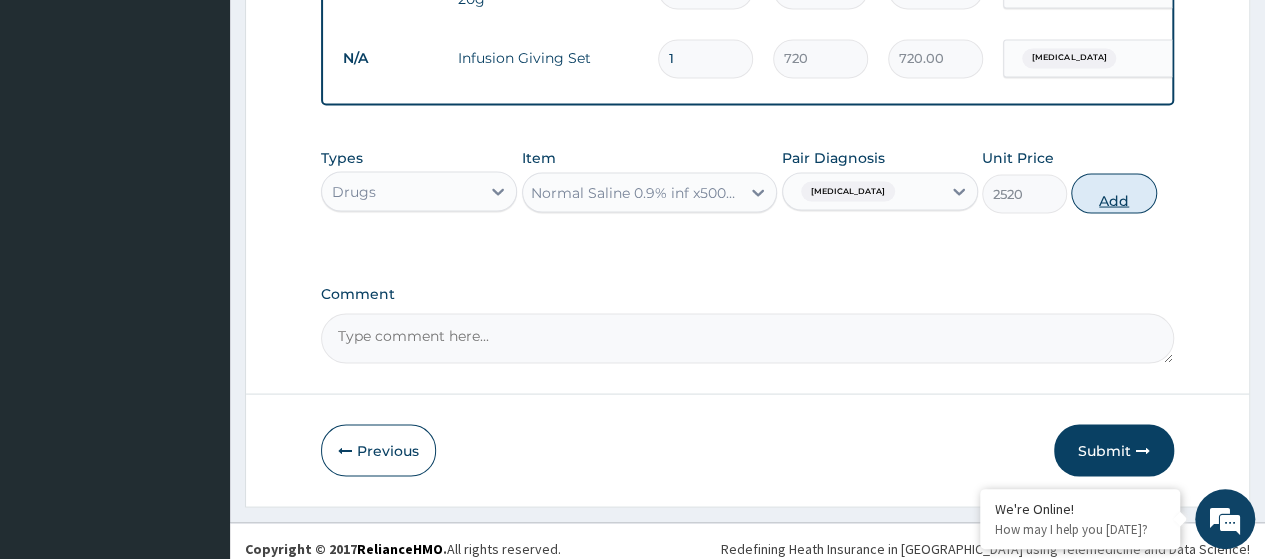 click on "Add" at bounding box center [1113, 193] 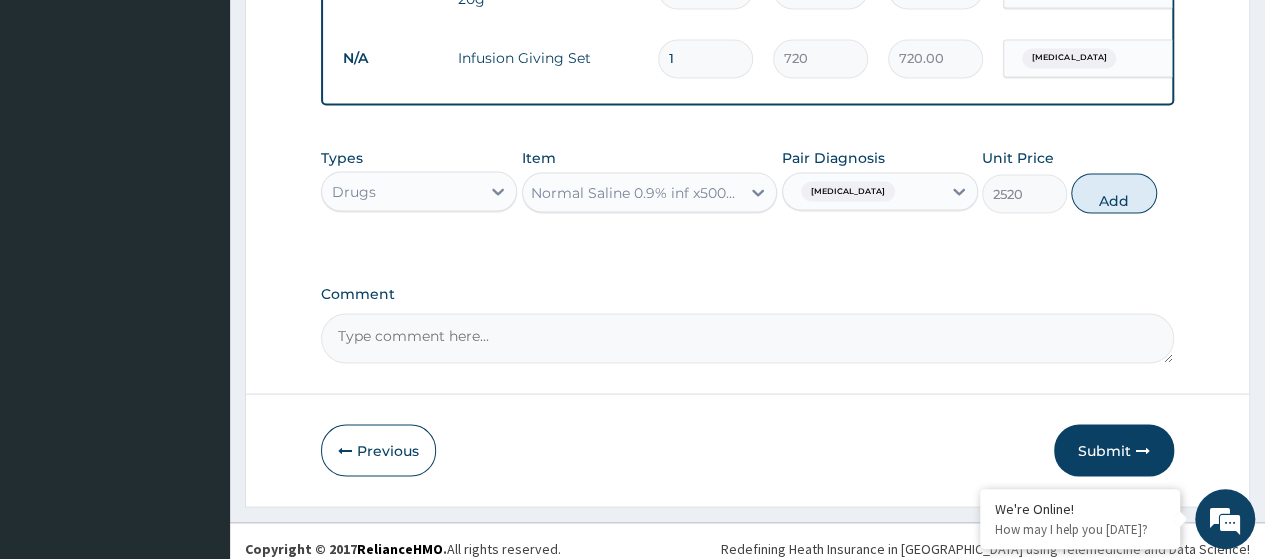 type on "0" 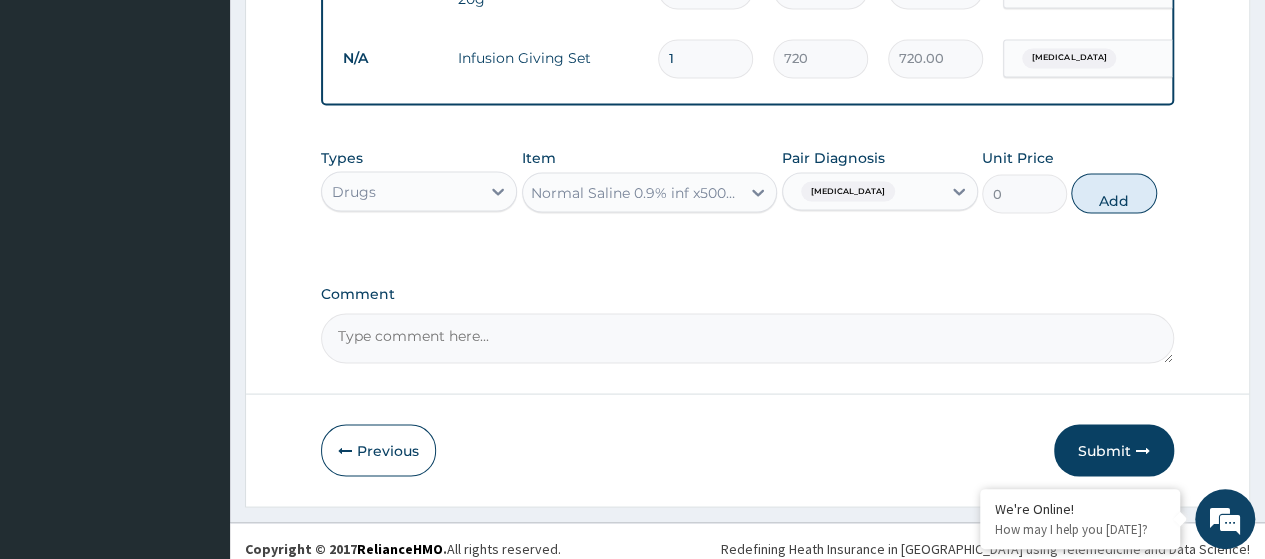 scroll, scrollTop: 0, scrollLeft: 0, axis: both 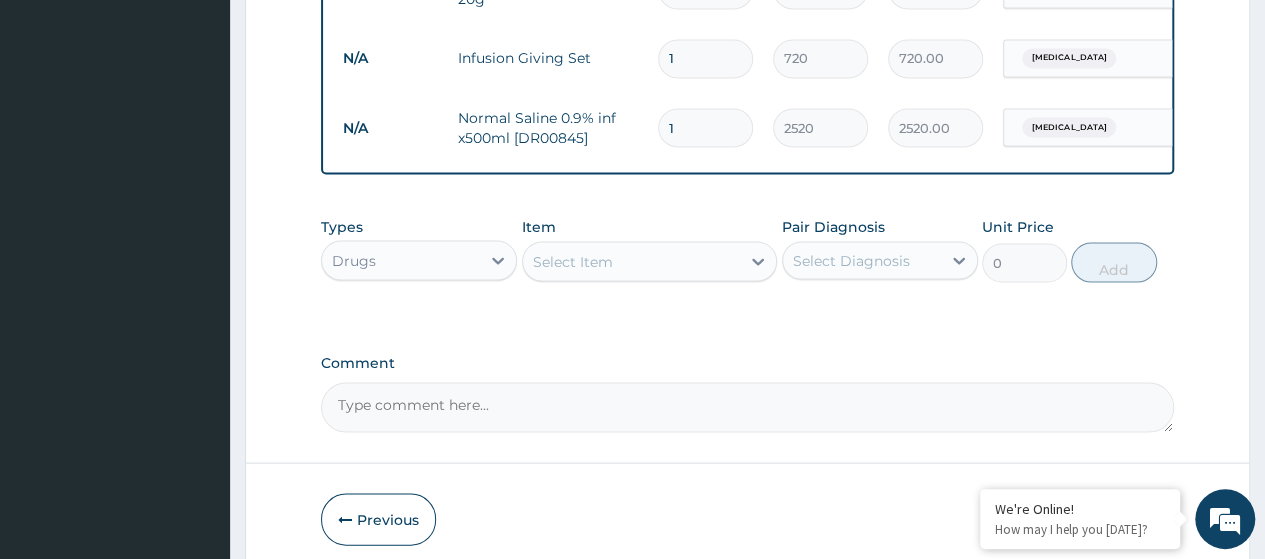 click on "Select Item" at bounding box center [573, 261] 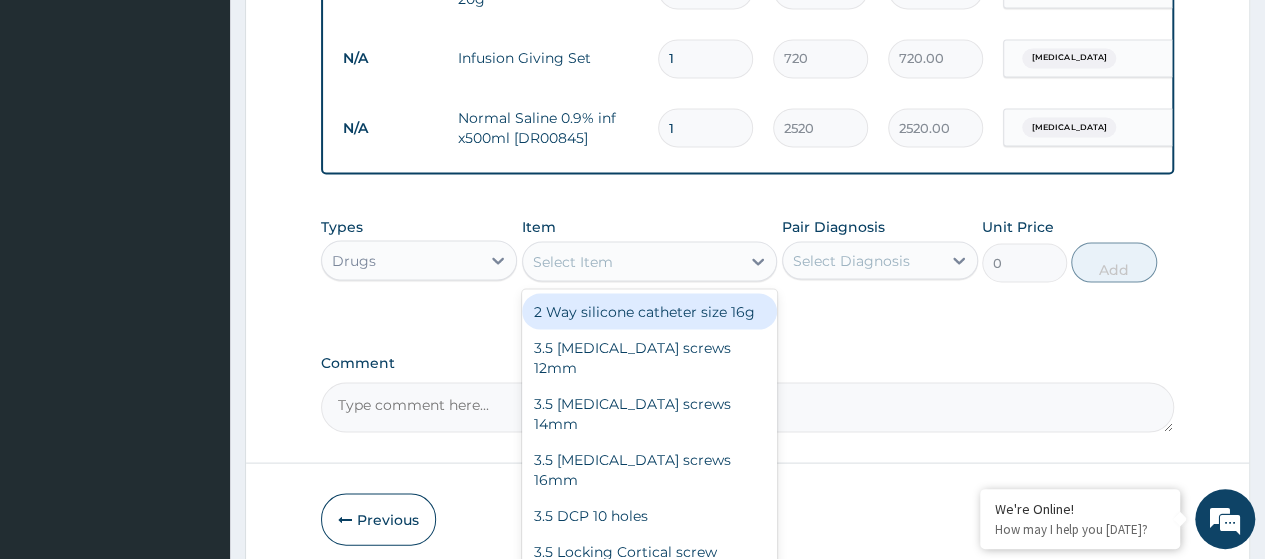 paste on "Paracetamol 500Mgtab (Dr00906)" 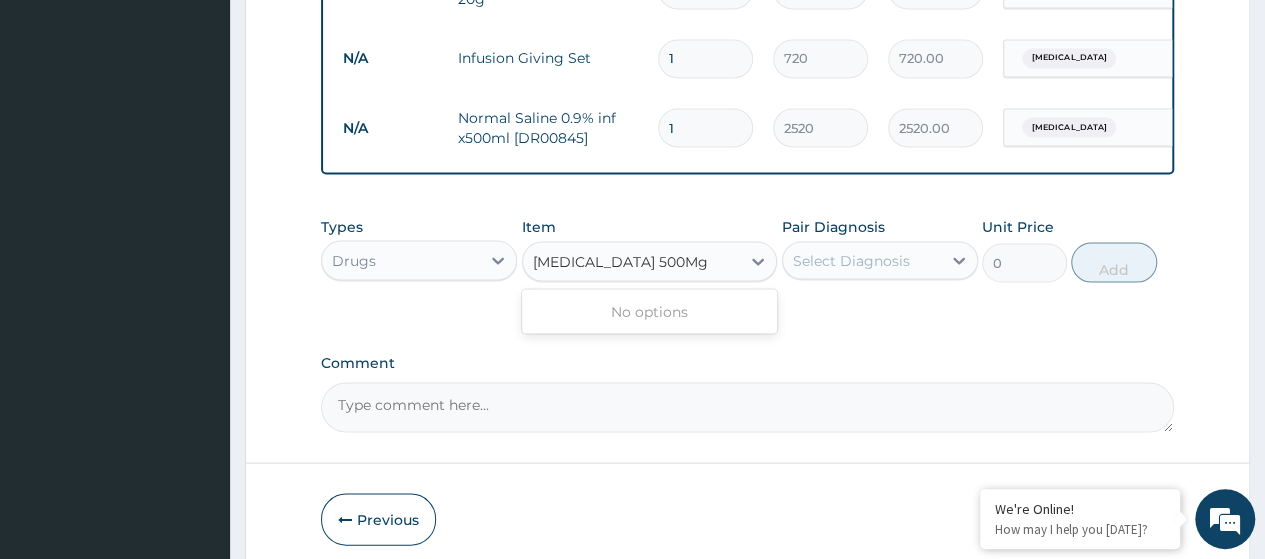 scroll, scrollTop: 0, scrollLeft: 0, axis: both 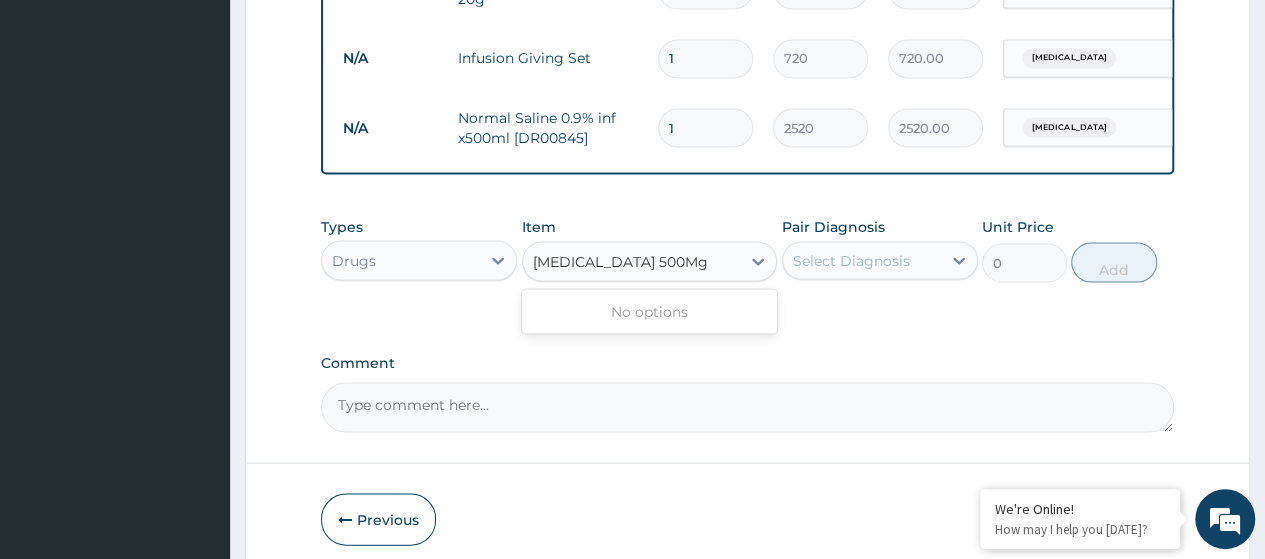 type on "Paracetamol 500Mgta" 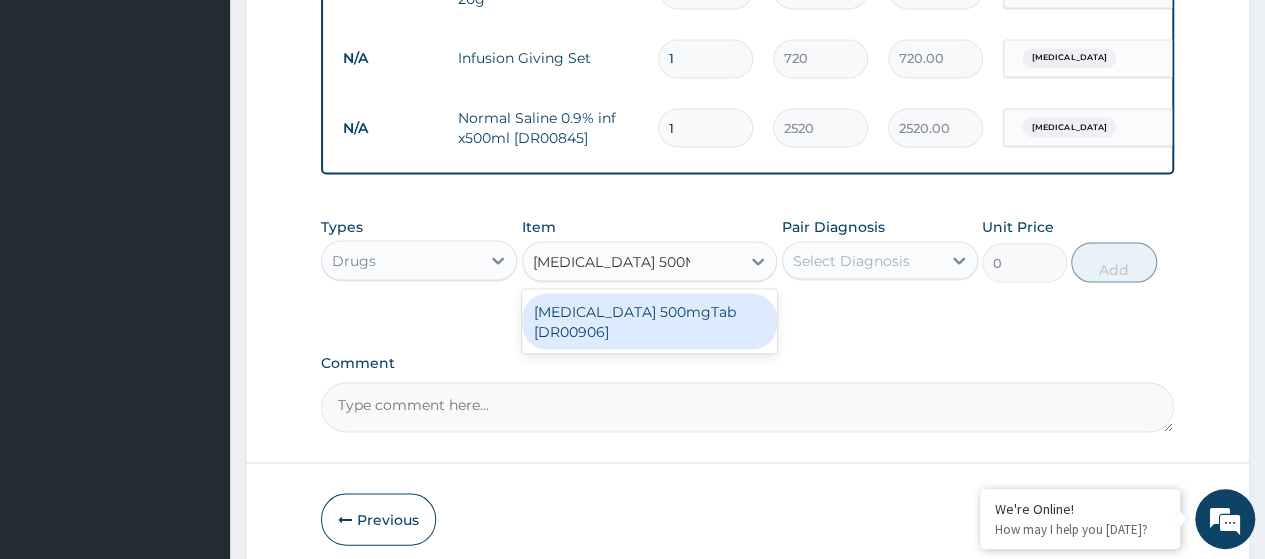 drag, startPoint x: 604, startPoint y: 320, endPoint x: 660, endPoint y: 315, distance: 56.22277 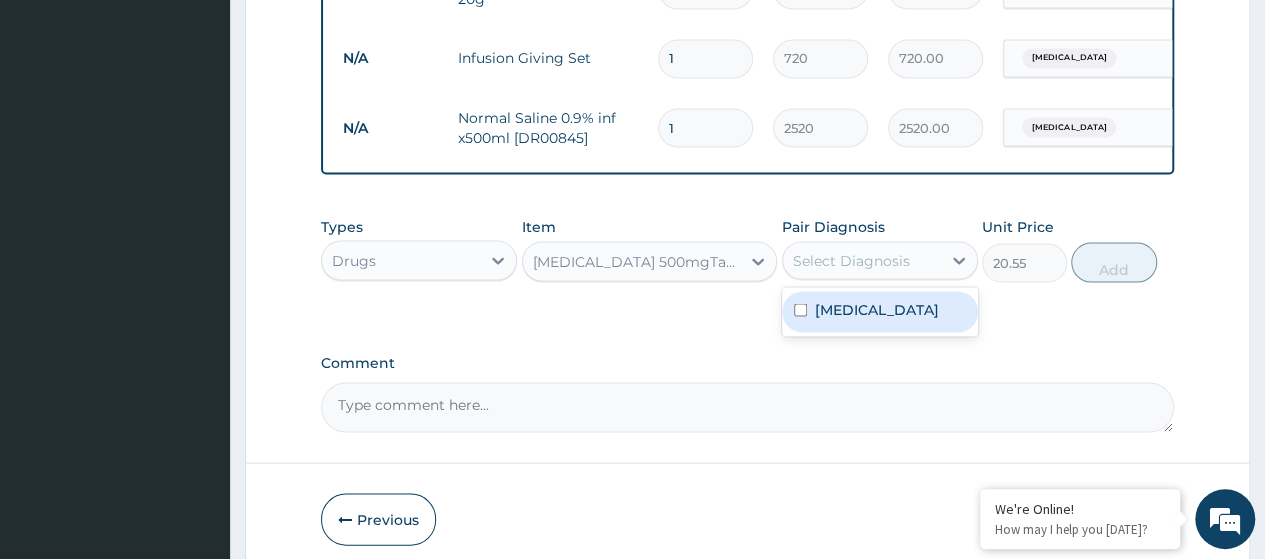 click on "Select Diagnosis" at bounding box center (862, 260) 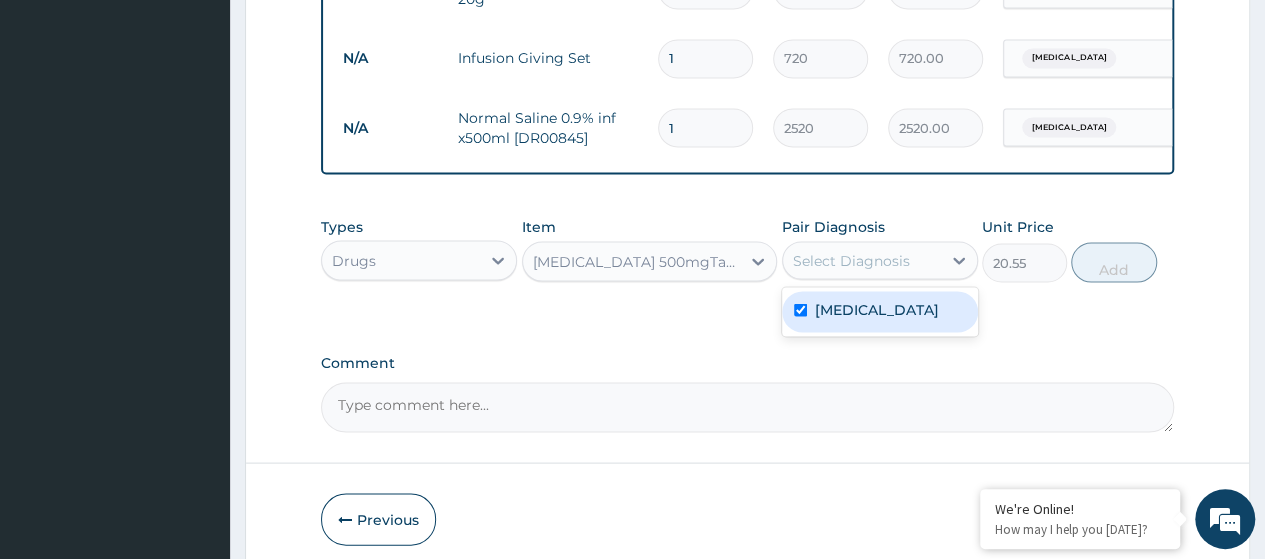 checkbox on "true" 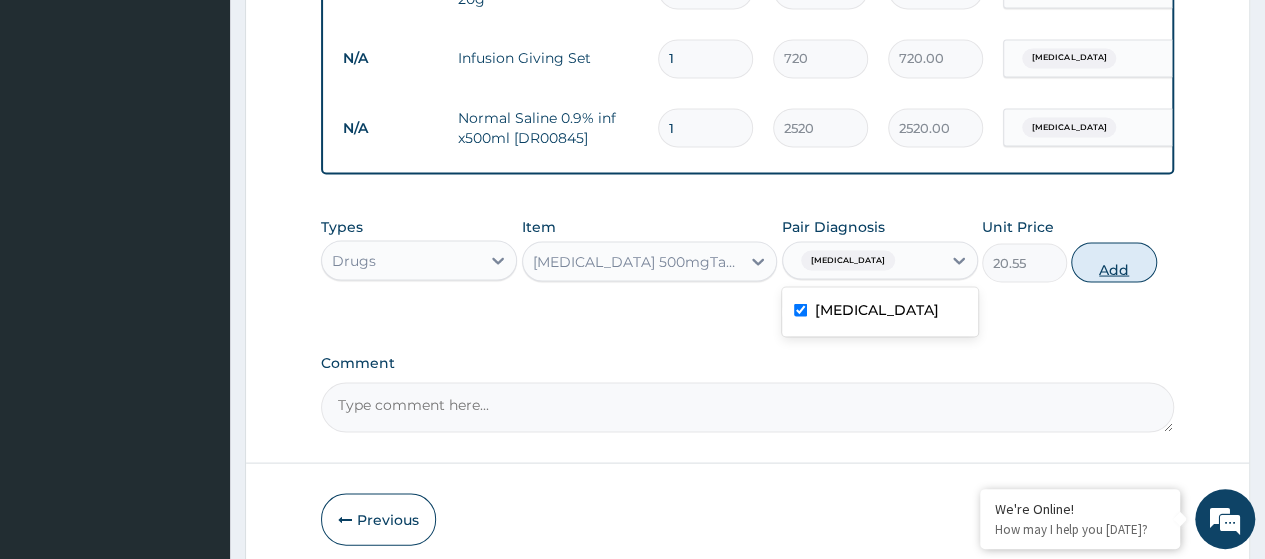click on "Add" at bounding box center (1113, 262) 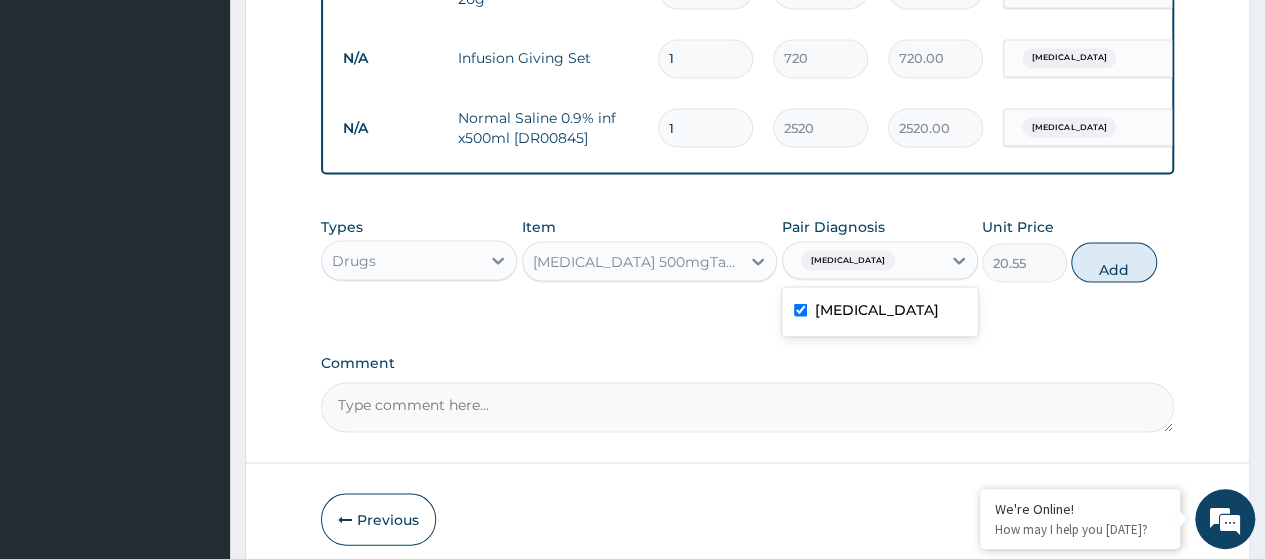 type on "0" 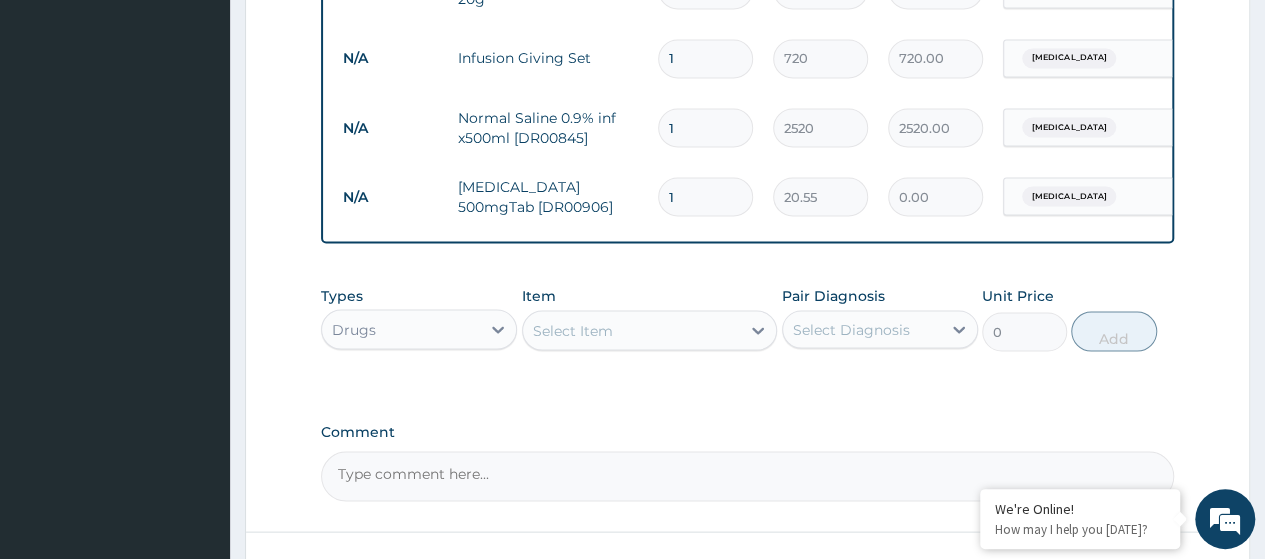 type 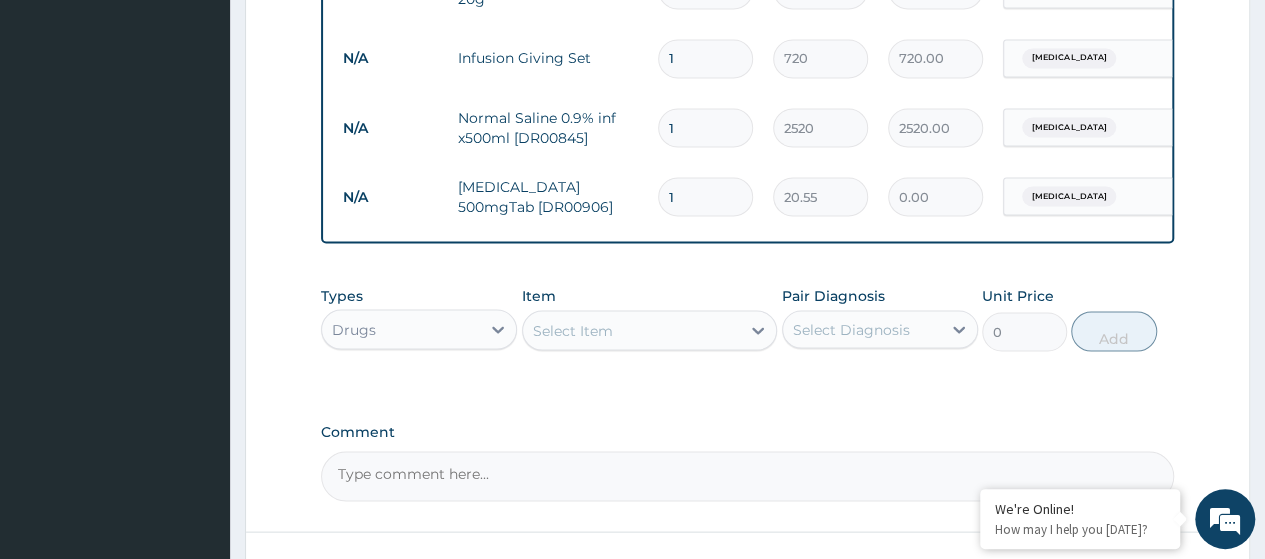 type on "0.00" 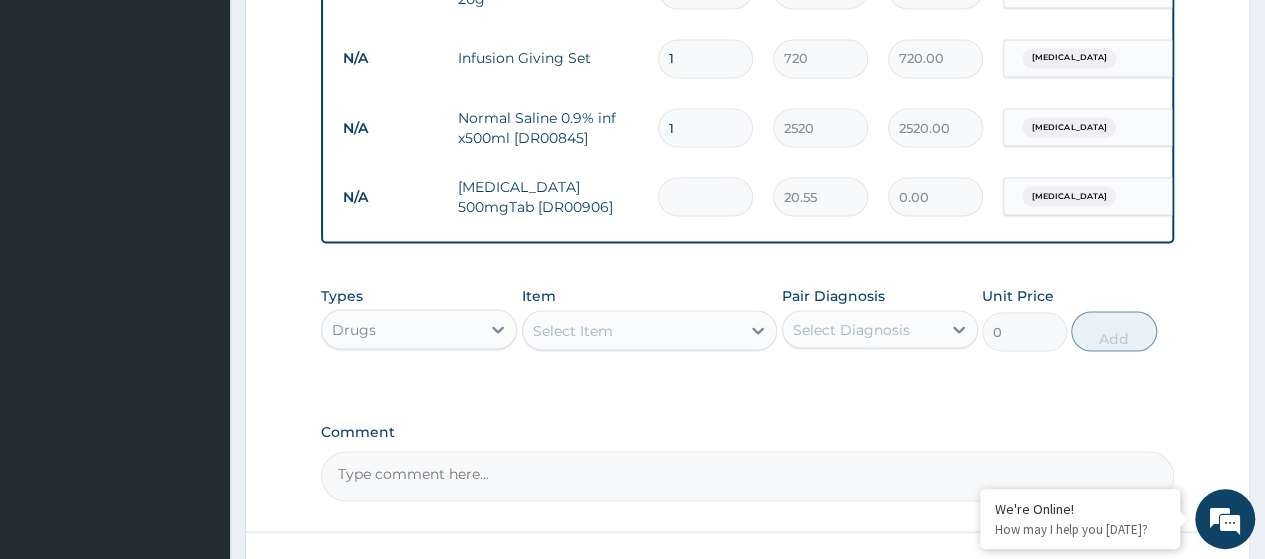 type on "3" 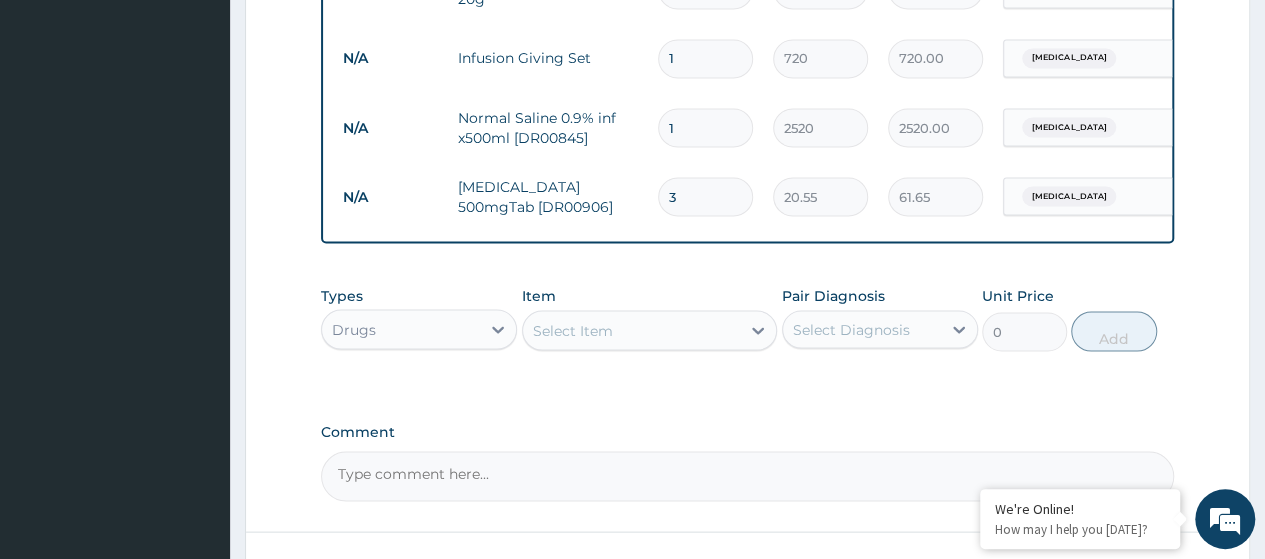 type on "30" 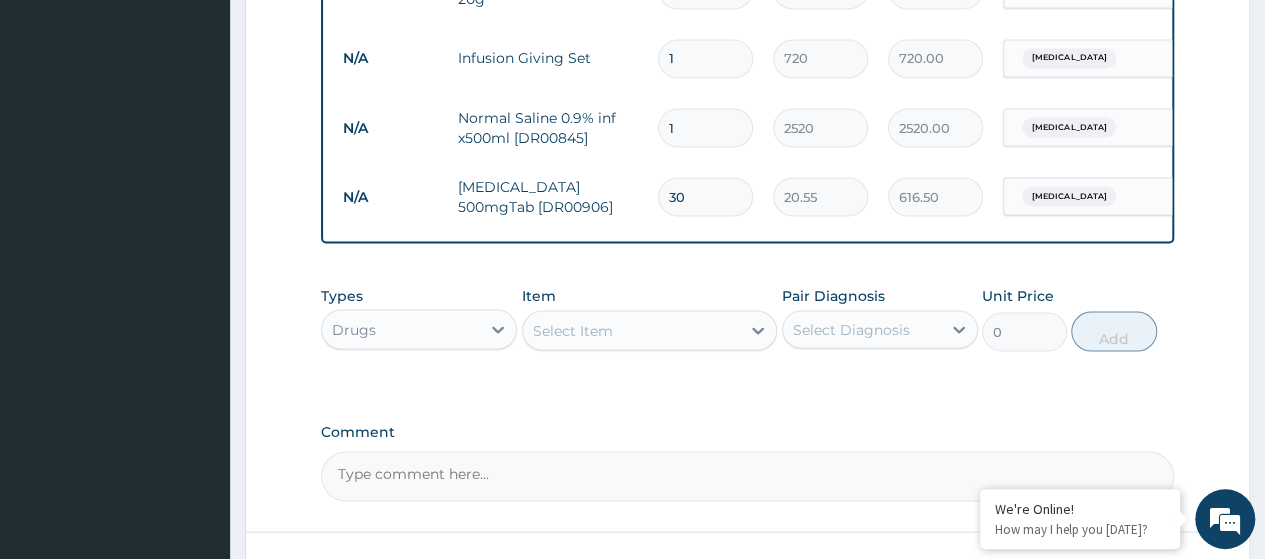 type on "30" 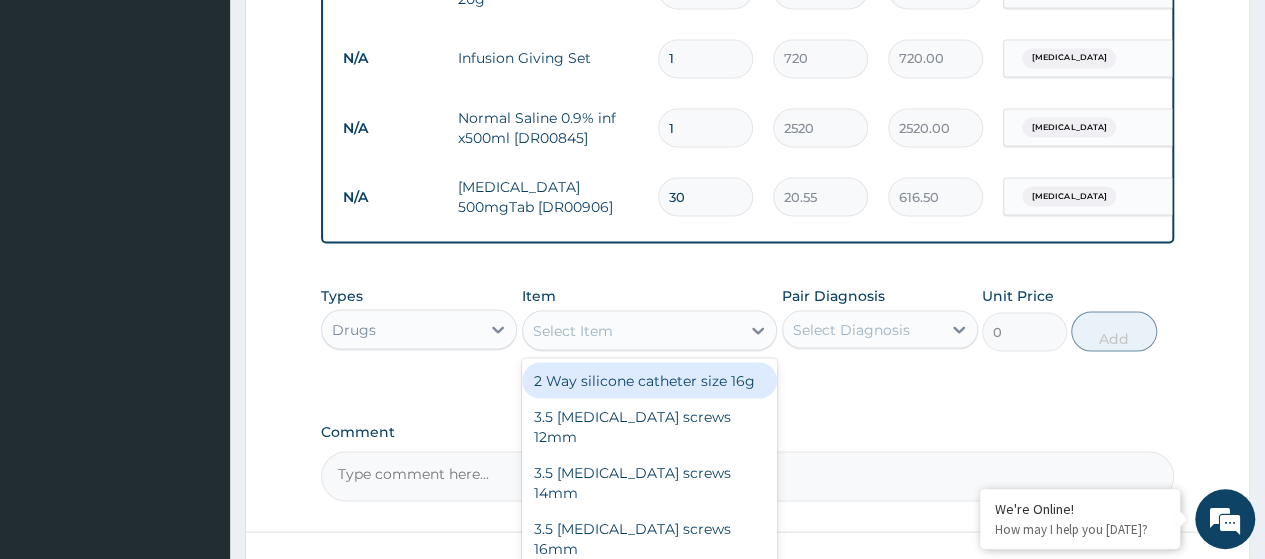 paste on "Syringe 10Ml" 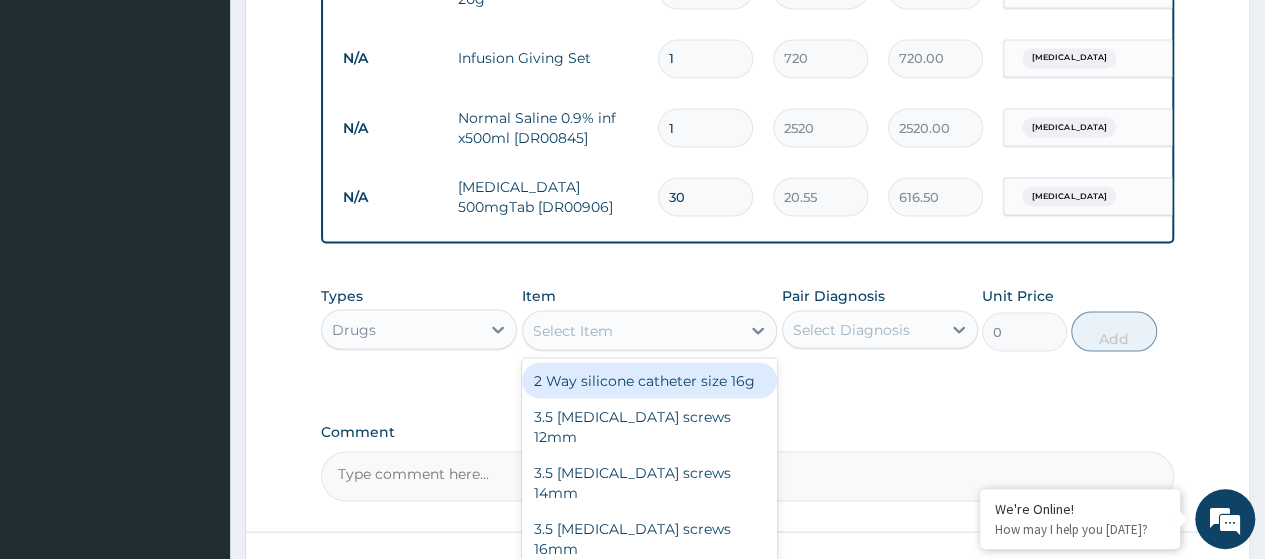 type on "Syringe 10Ml" 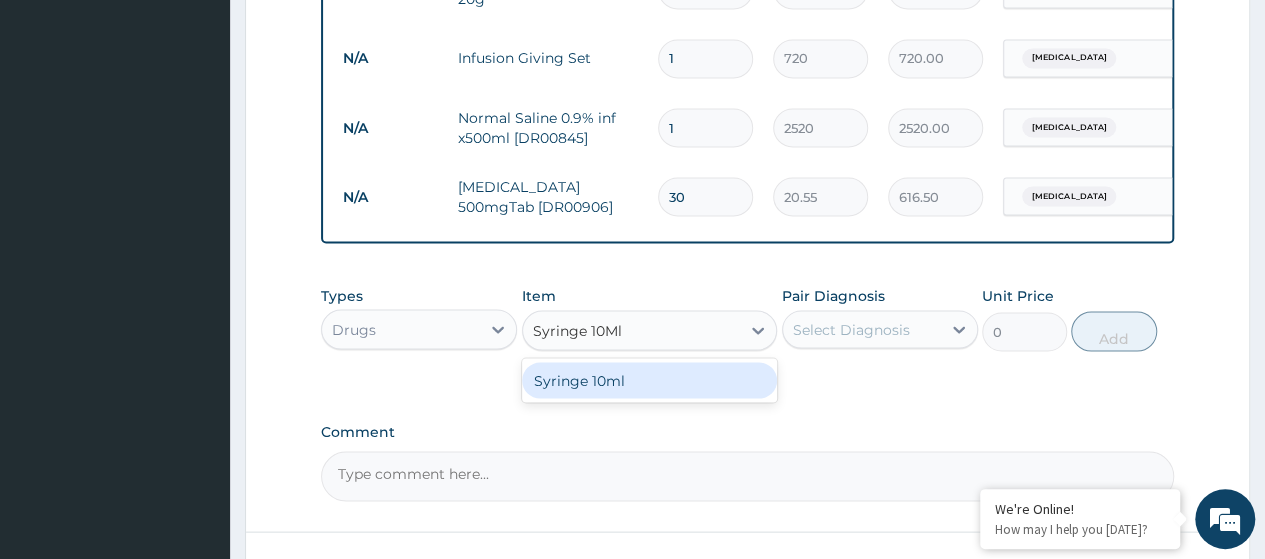 drag, startPoint x: 606, startPoint y: 390, endPoint x: 616, endPoint y: 388, distance: 10.198039 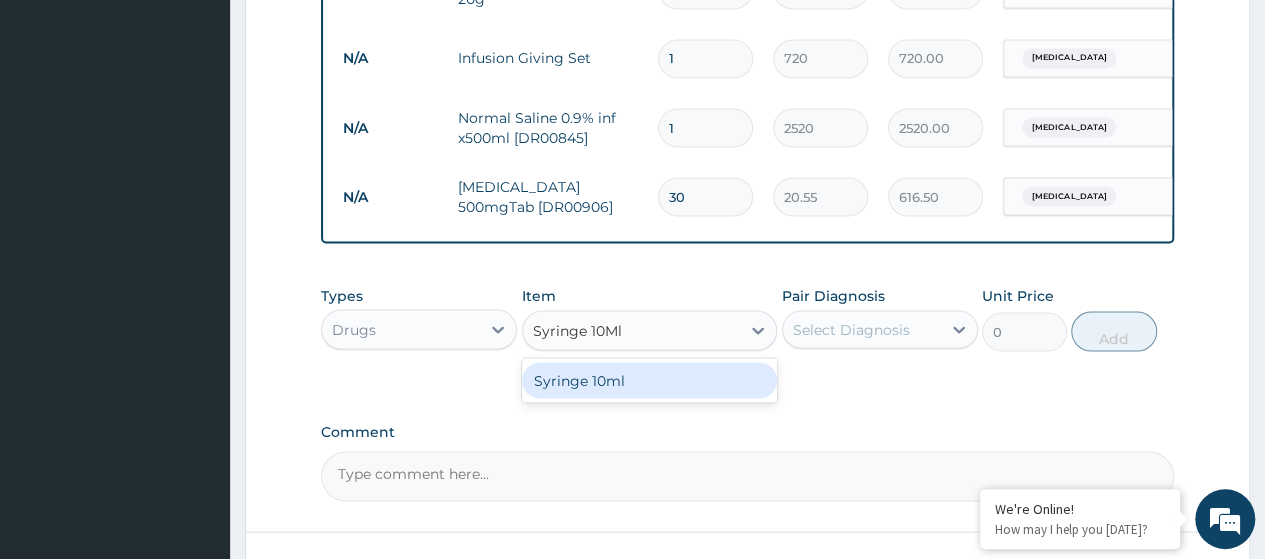 click on "Syringe 10ml" at bounding box center [650, 380] 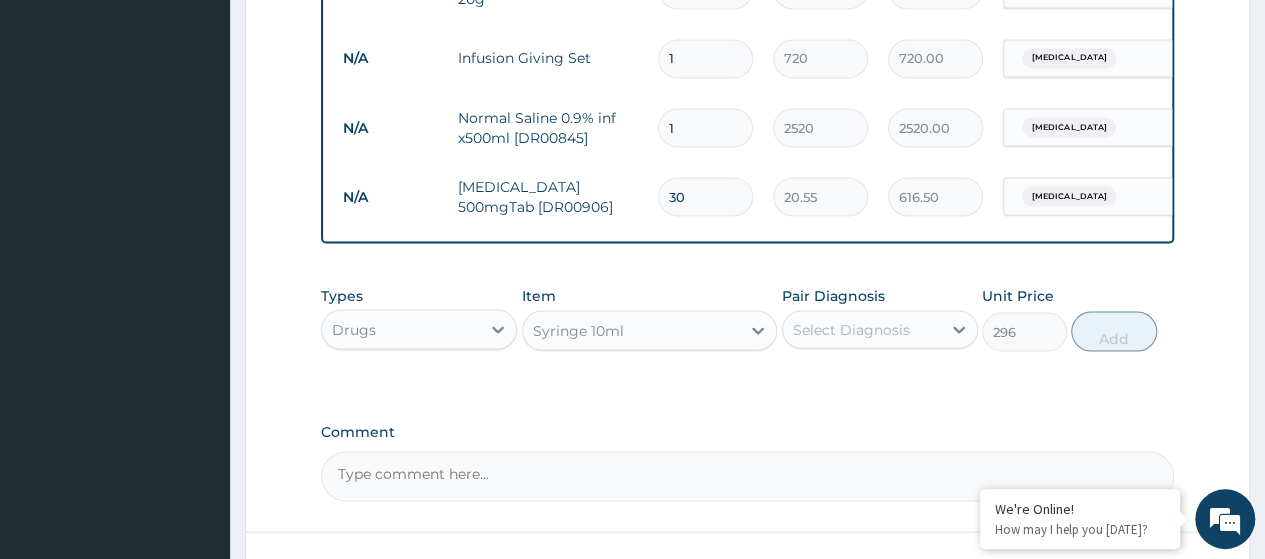 click on "Select Diagnosis" at bounding box center (851, 329) 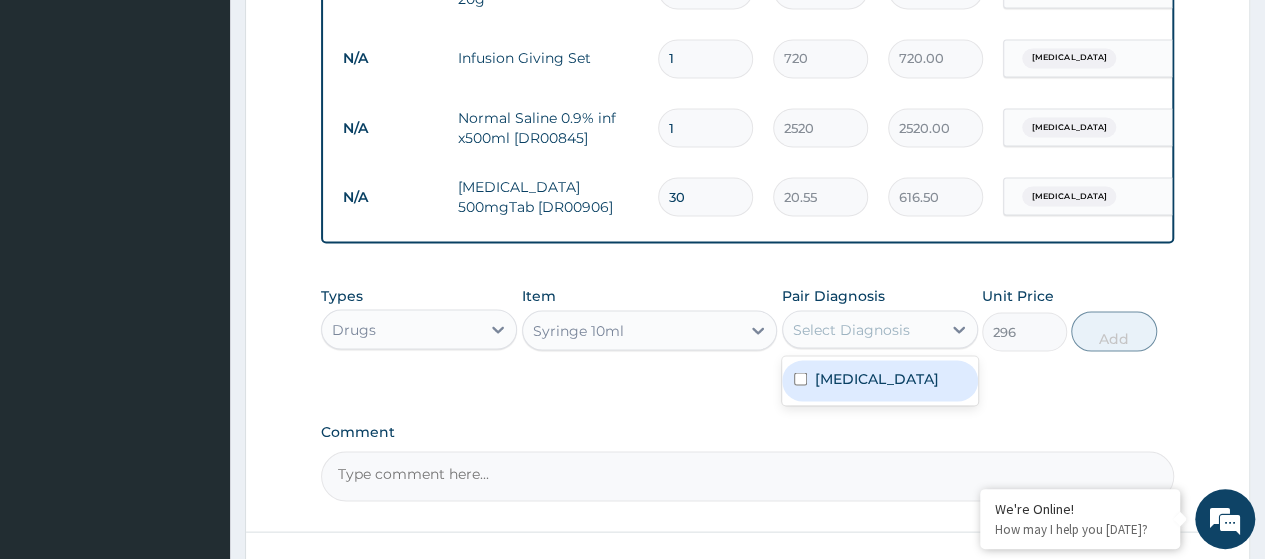 click on "Acute mastitis" at bounding box center [877, 378] 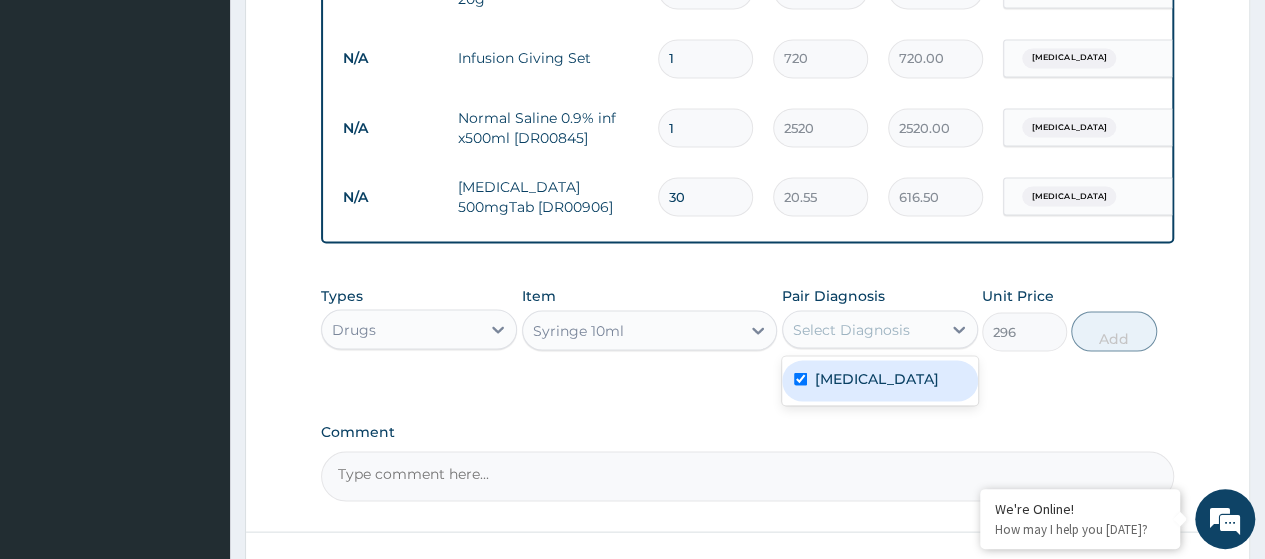 checkbox on "true" 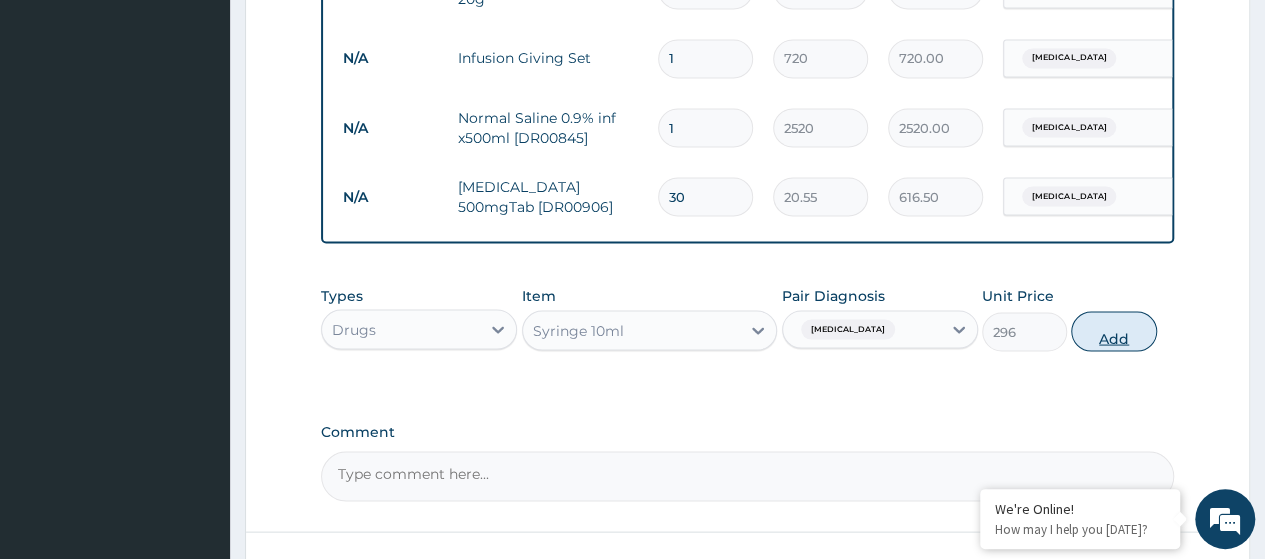 click on "Add" at bounding box center (1113, 331) 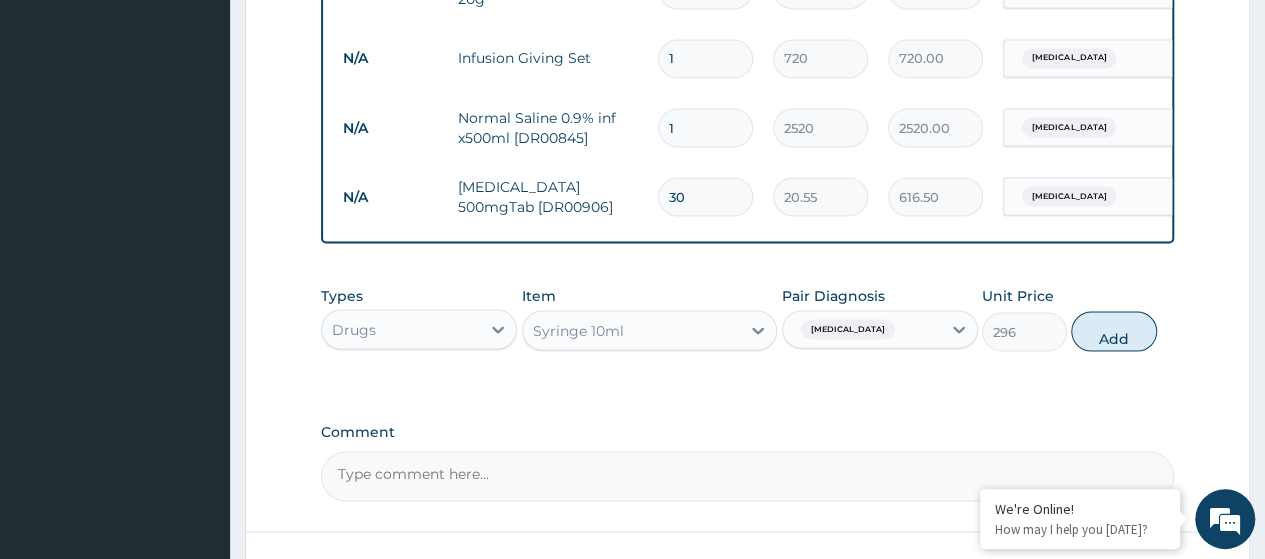 type on "0" 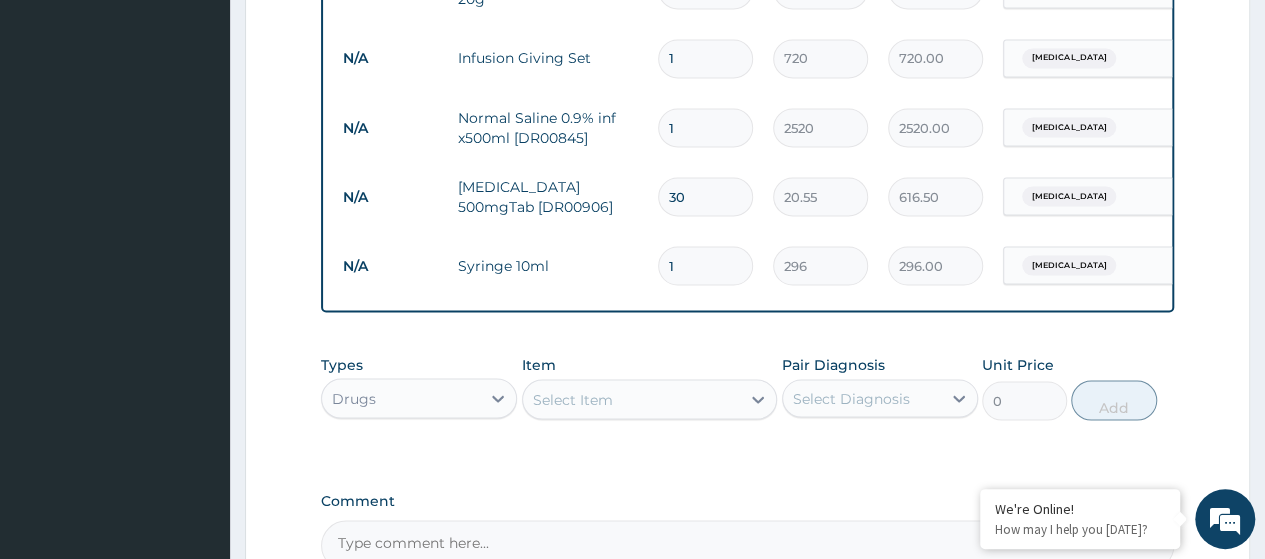 type on "10" 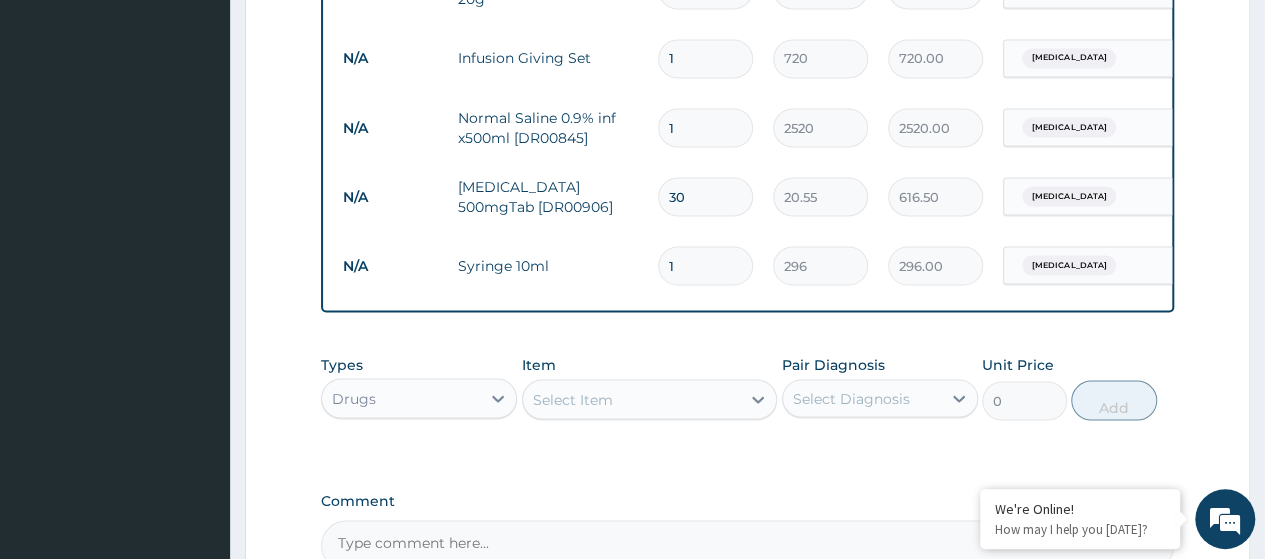 type on "2960.00" 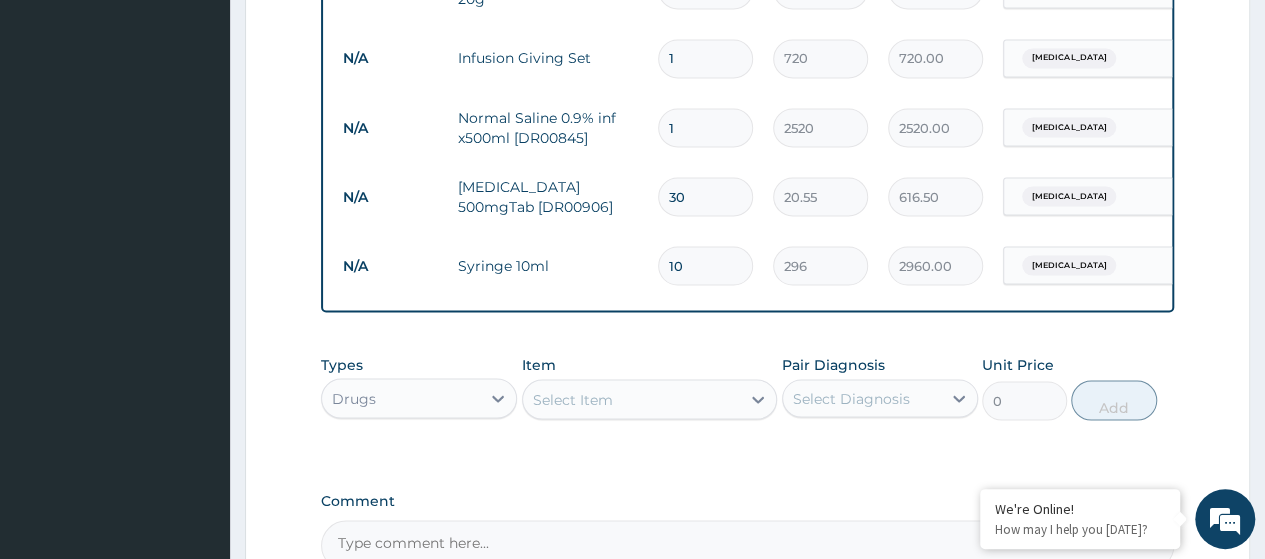 type on "10" 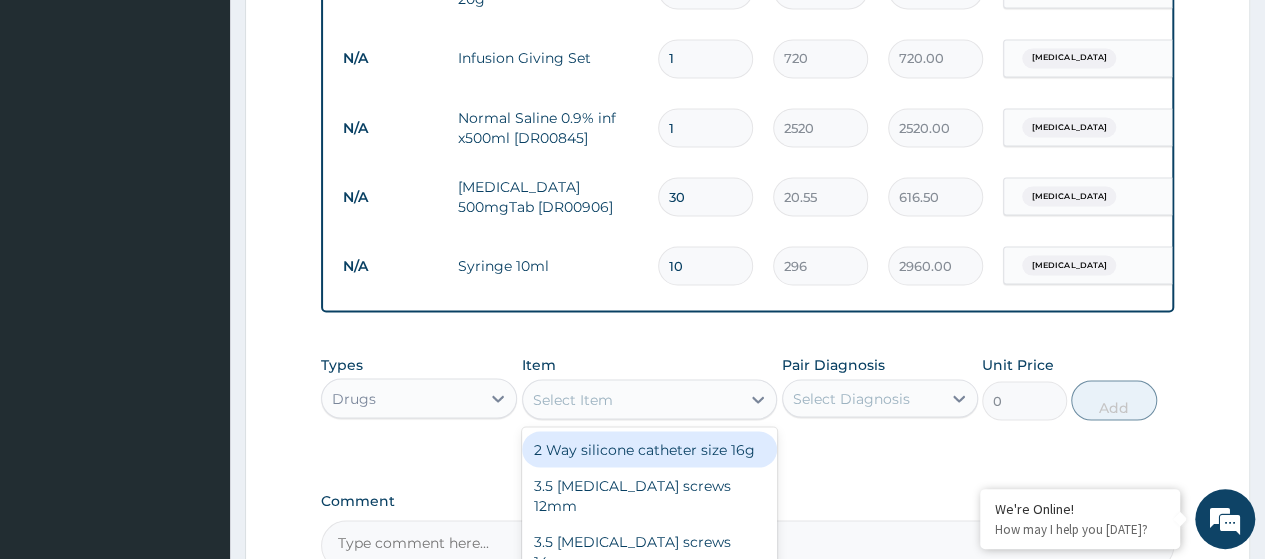 click on "Select Item" at bounding box center (573, 399) 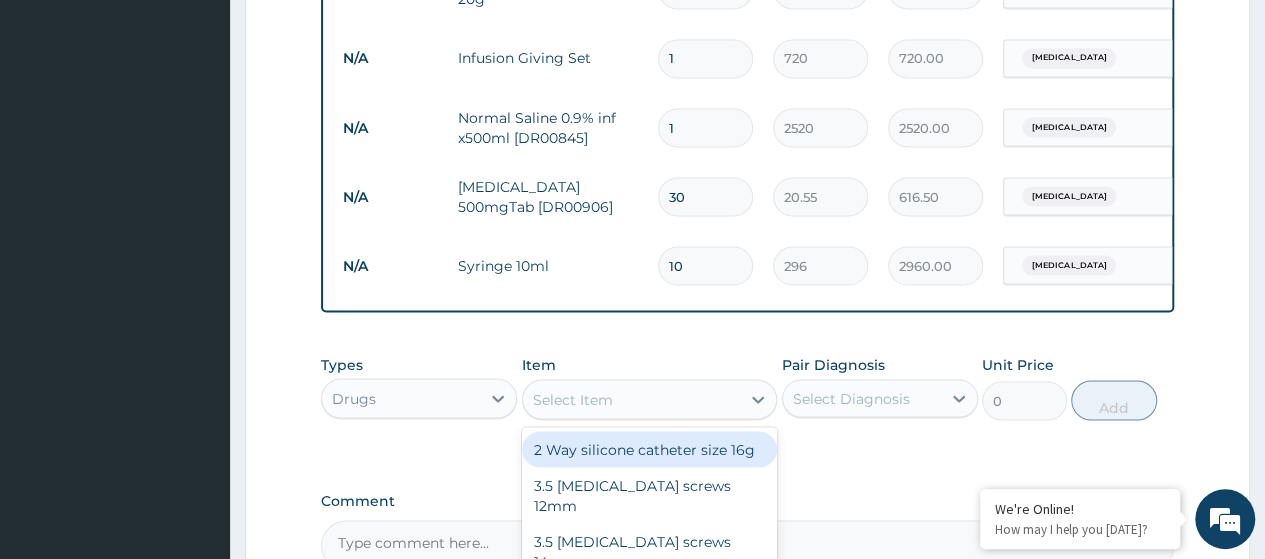 paste on "Syringe 2Ml" 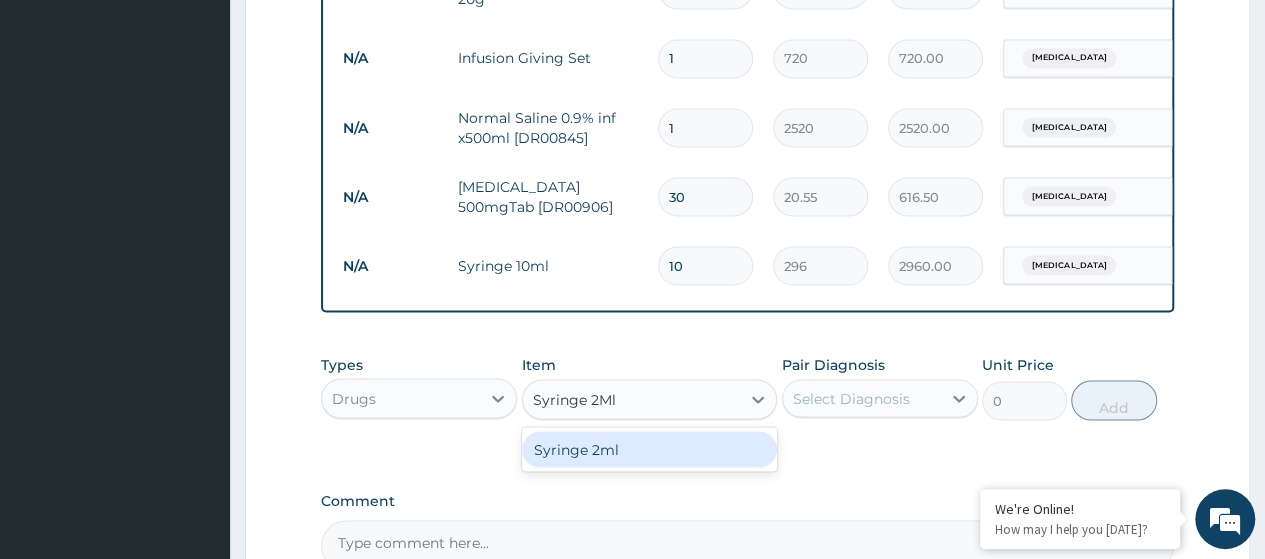 click on "Syringe 2ml" at bounding box center [650, 449] 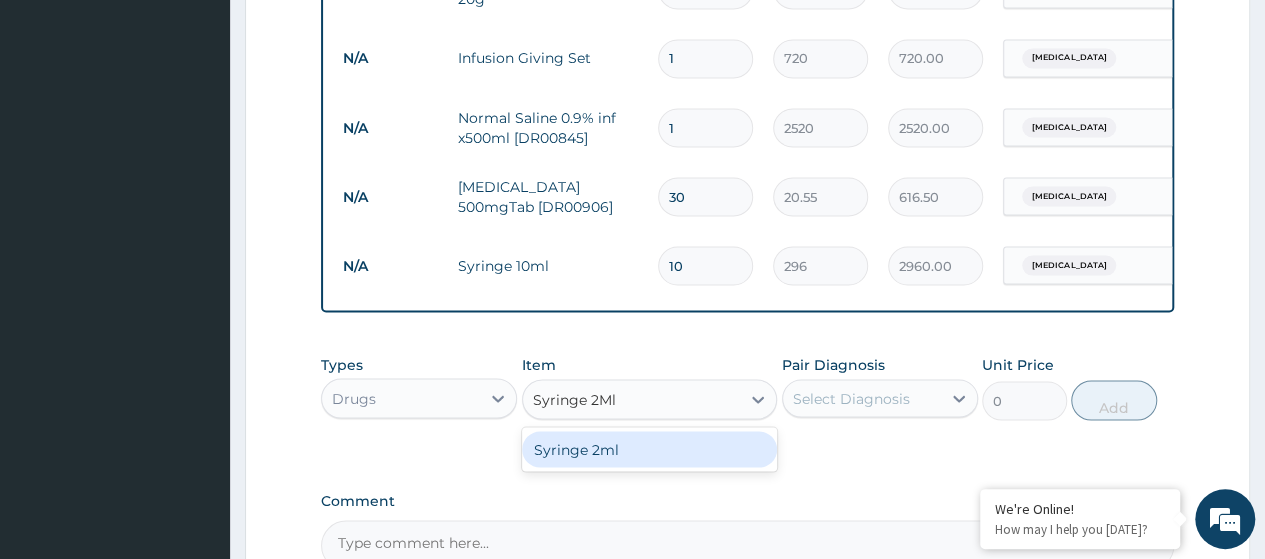 type 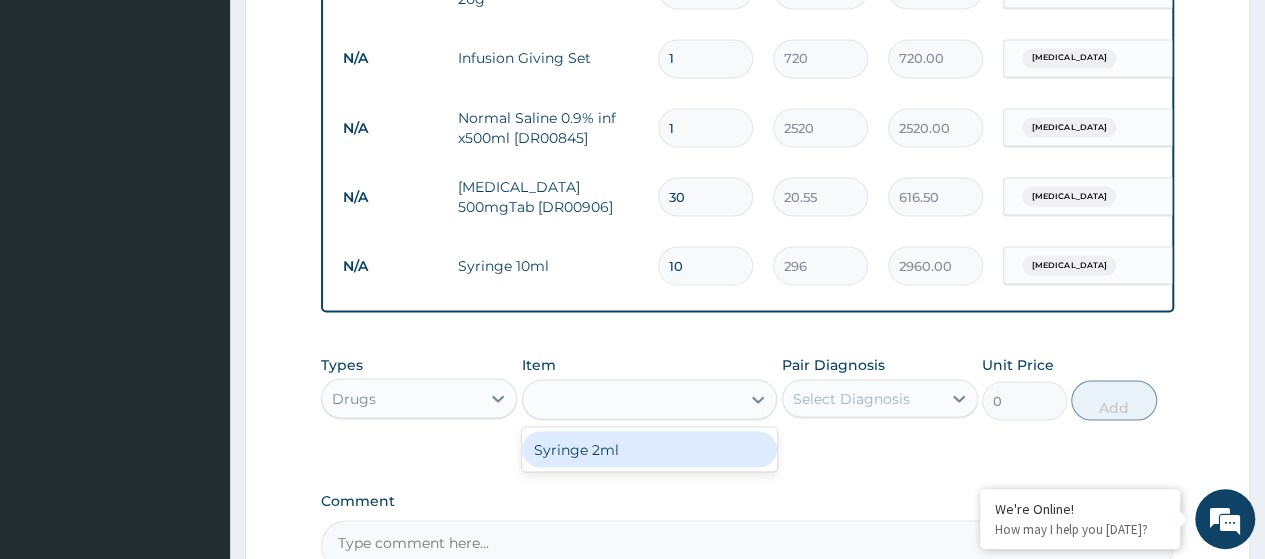 type on "200" 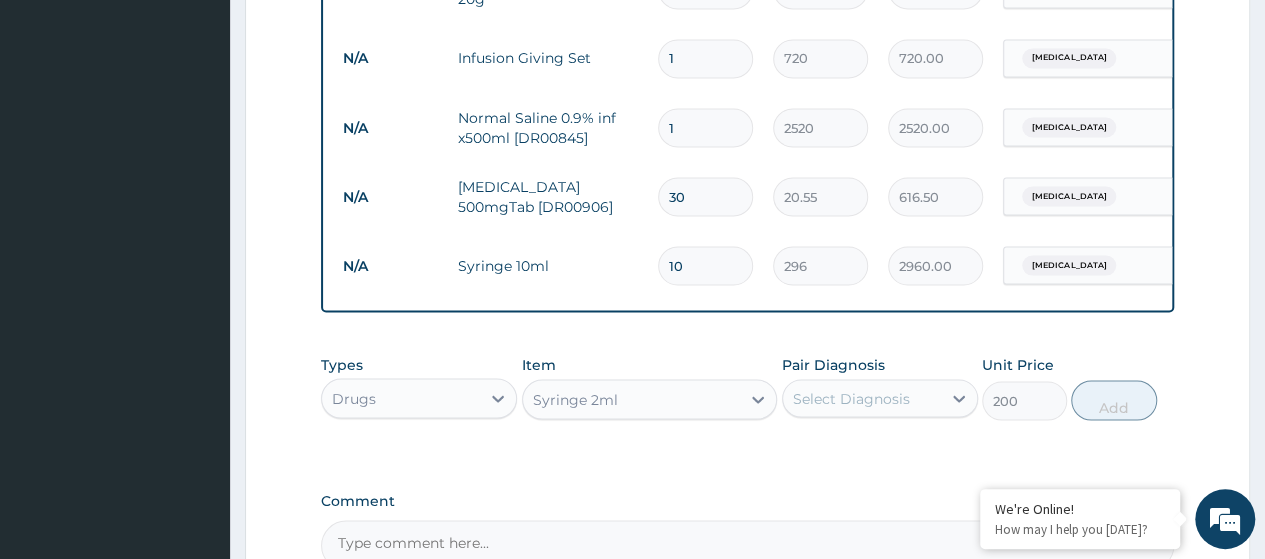click on "Select Diagnosis" at bounding box center [851, 398] 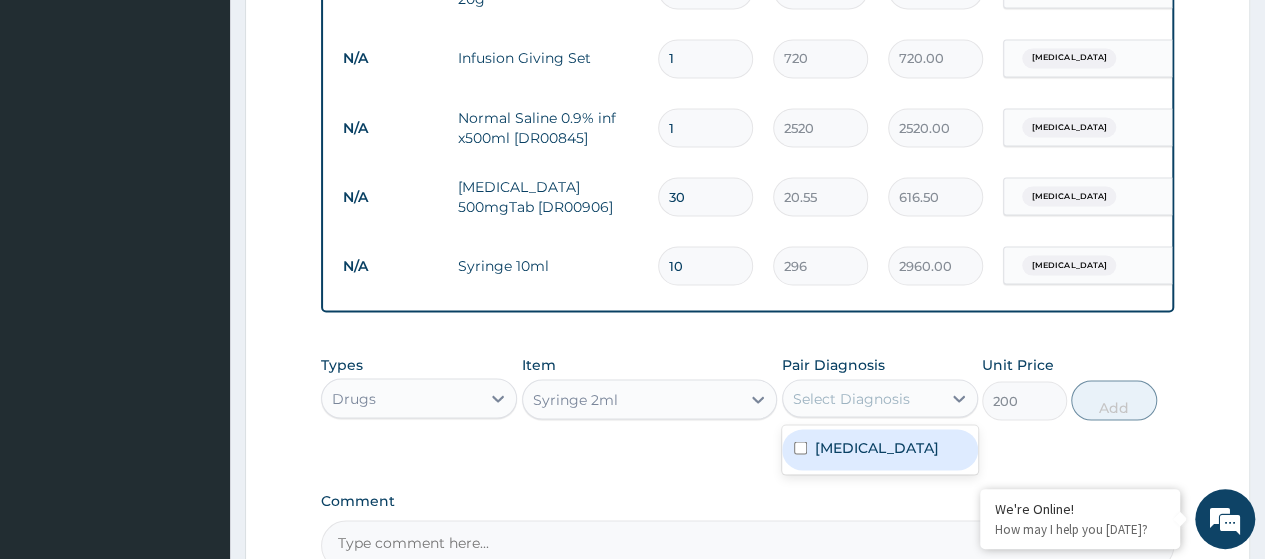 click on "Acute mastitis" at bounding box center (877, 447) 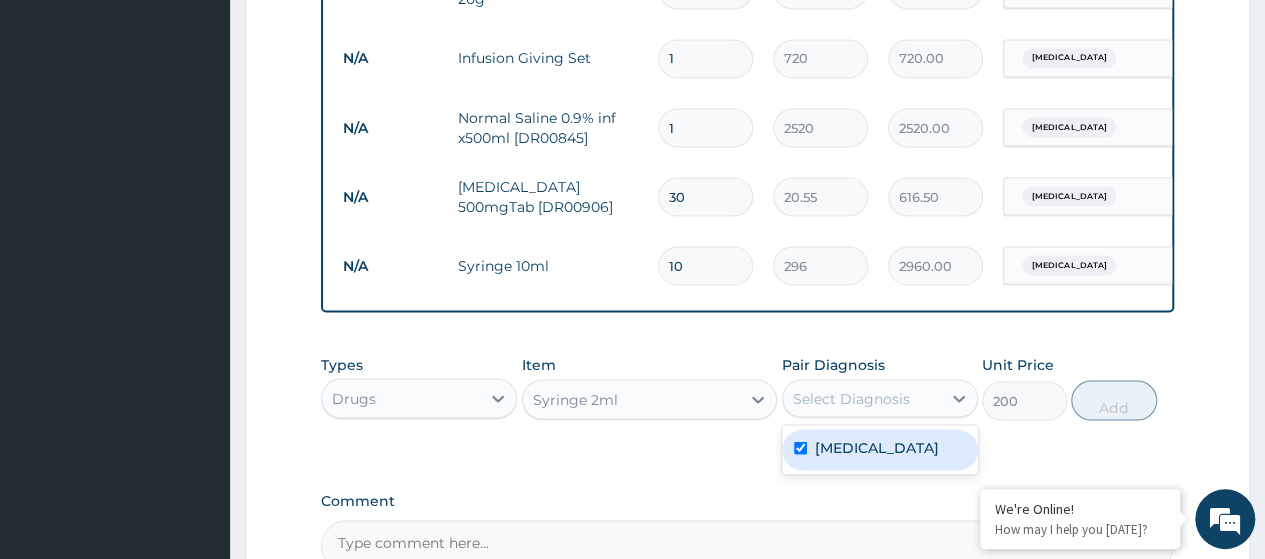 checkbox on "true" 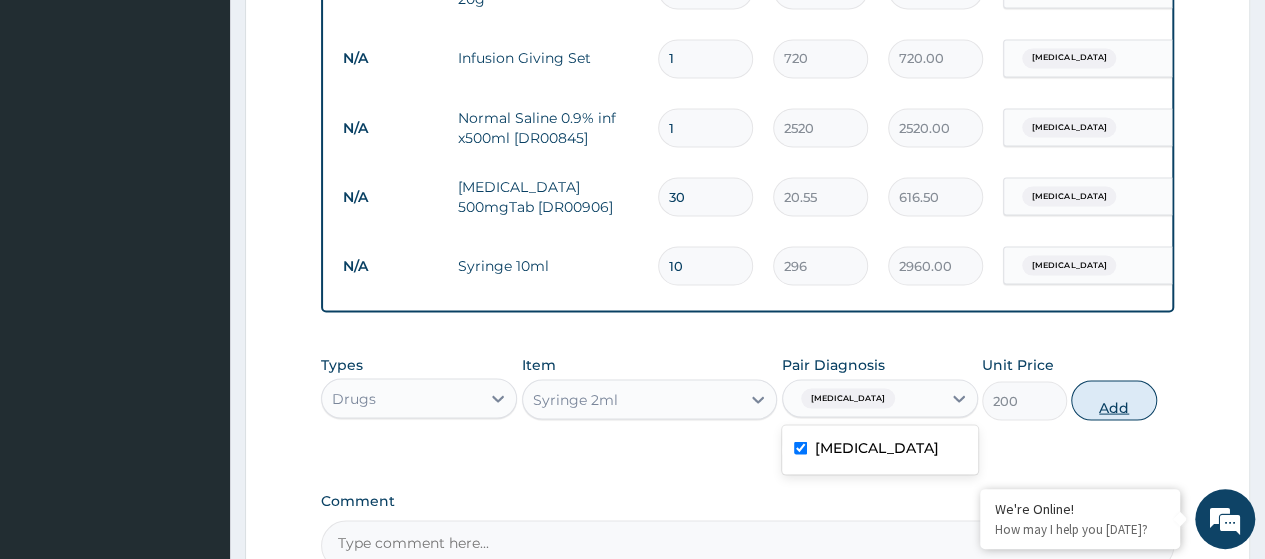click on "Add" at bounding box center [1113, 400] 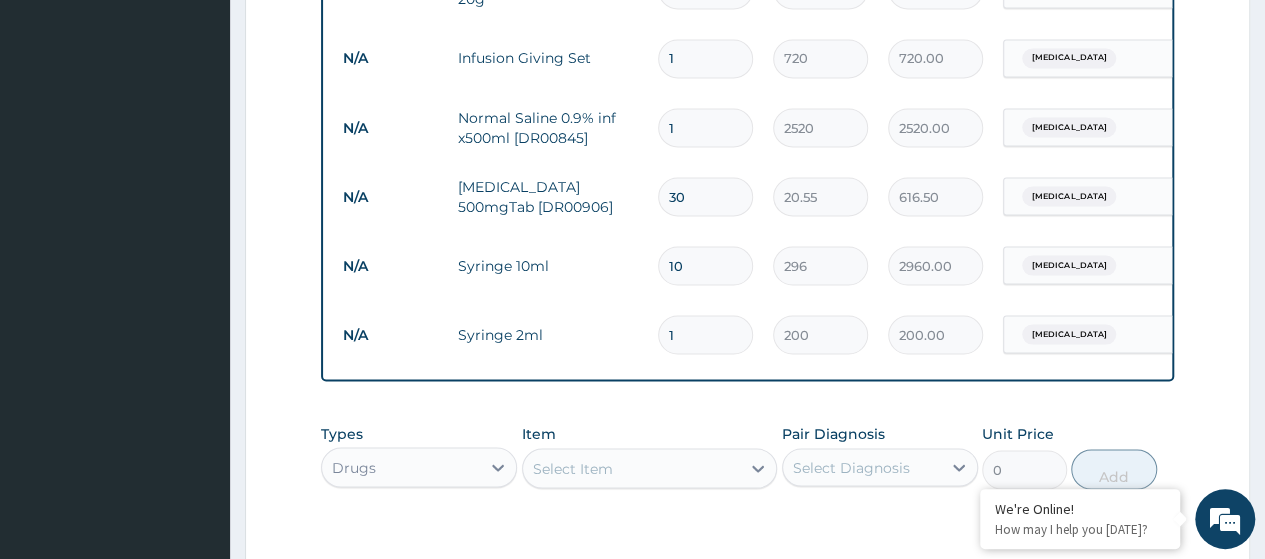 type on "13" 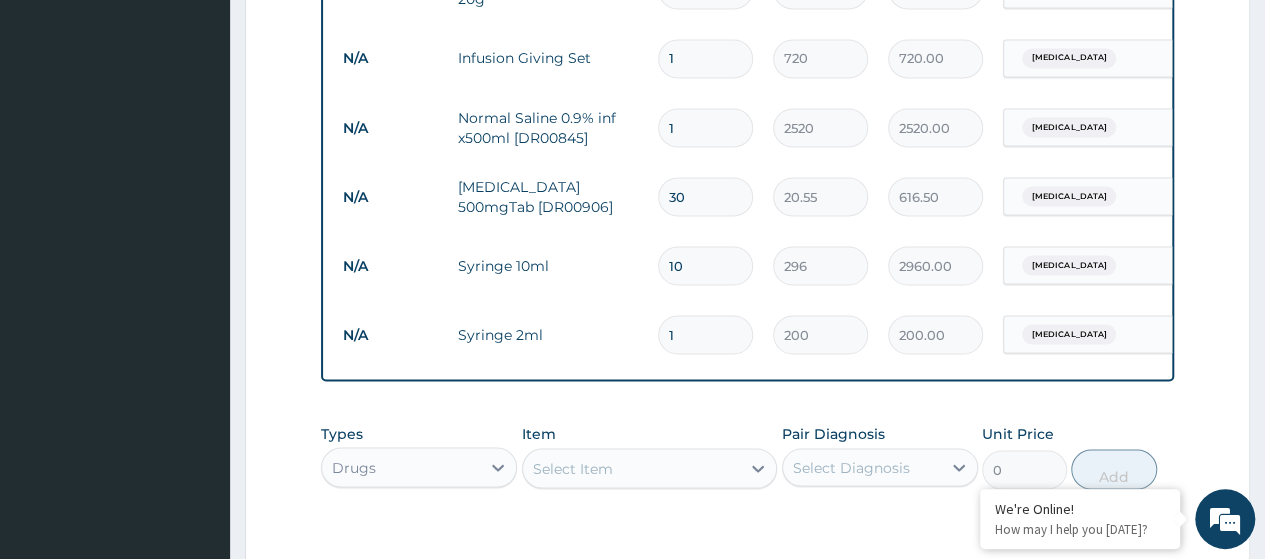 type on "2600.00" 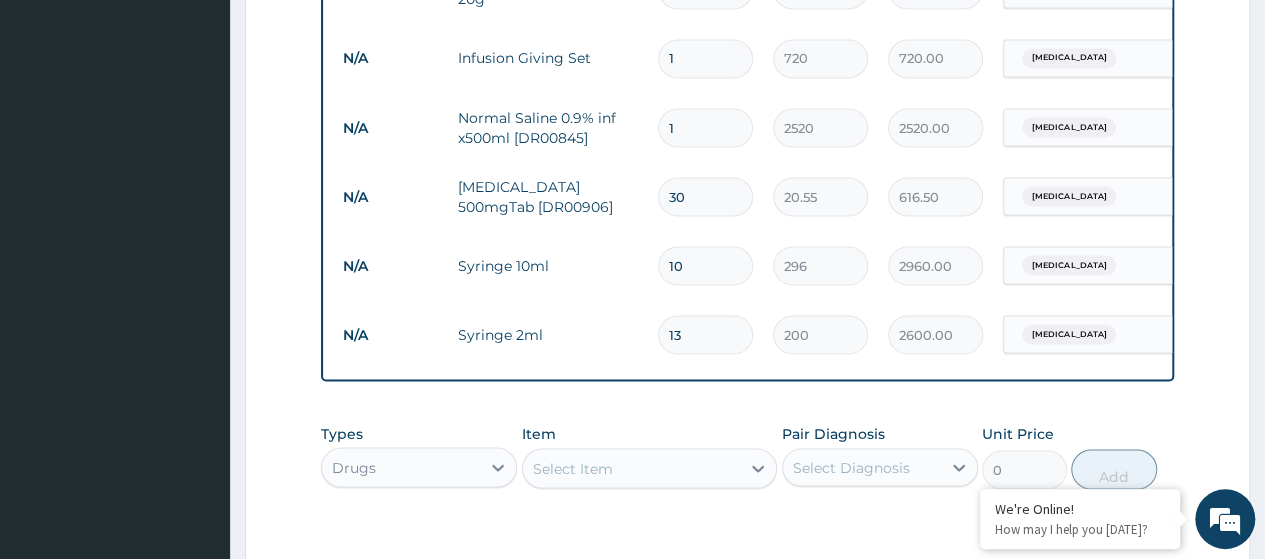 type on "13" 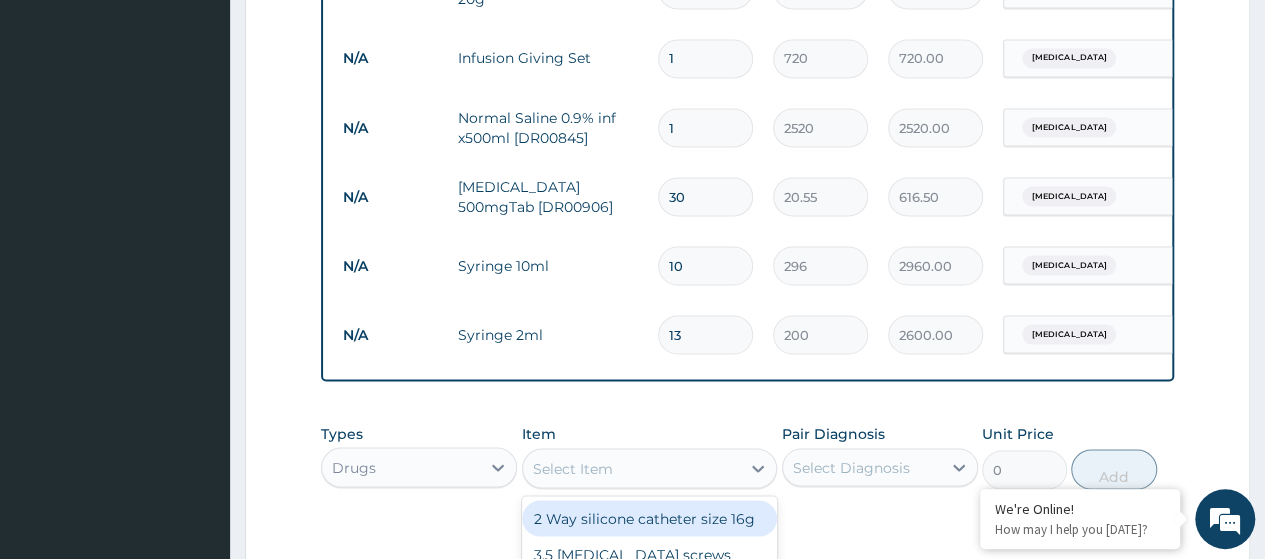 paste on "Syringe 5Ml" 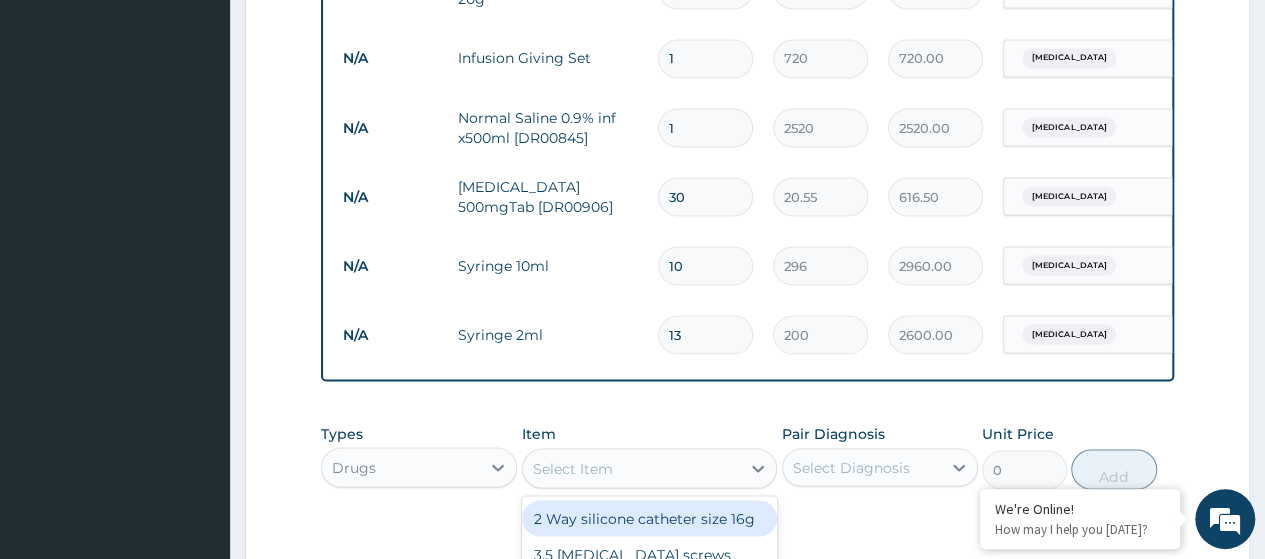 type on "Syringe 5Ml" 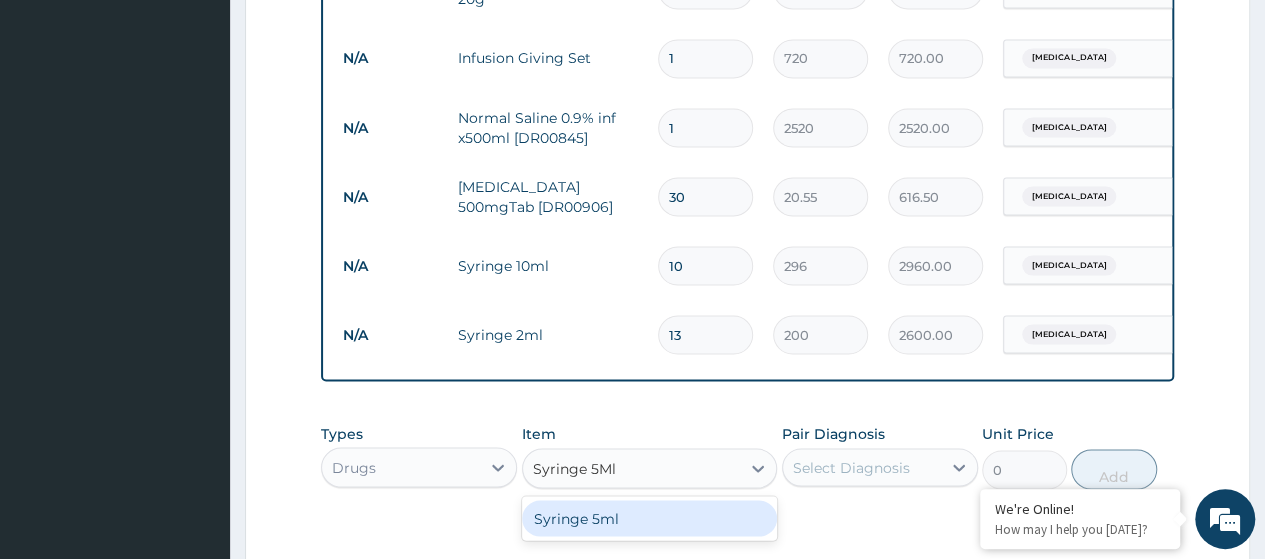 click on "Syringe 5ml" at bounding box center [650, 518] 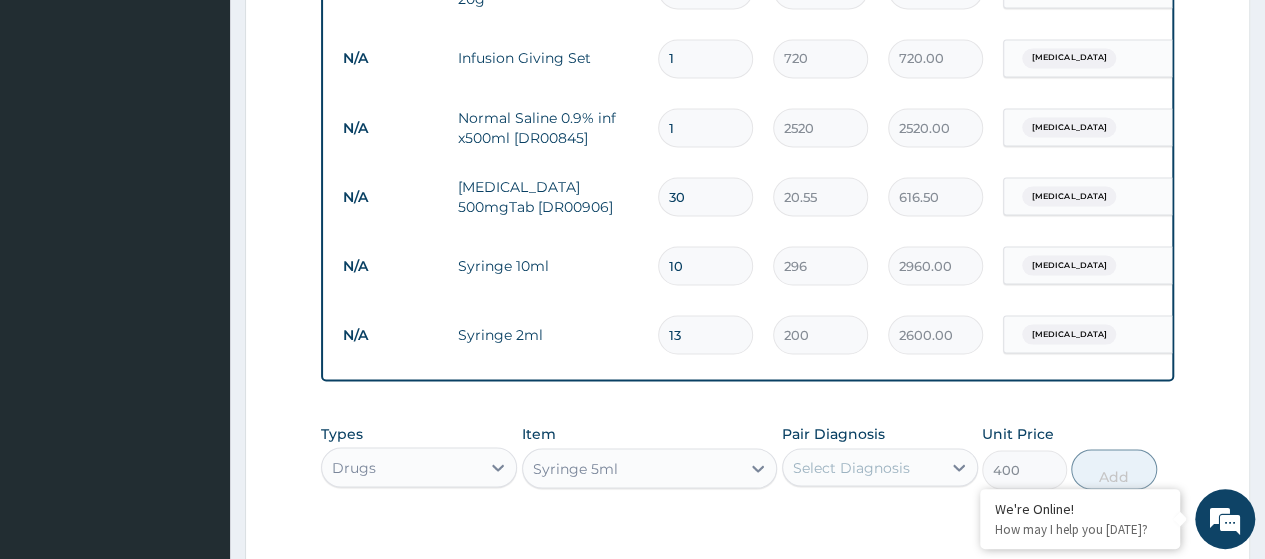 scroll, scrollTop: 2128, scrollLeft: 0, axis: vertical 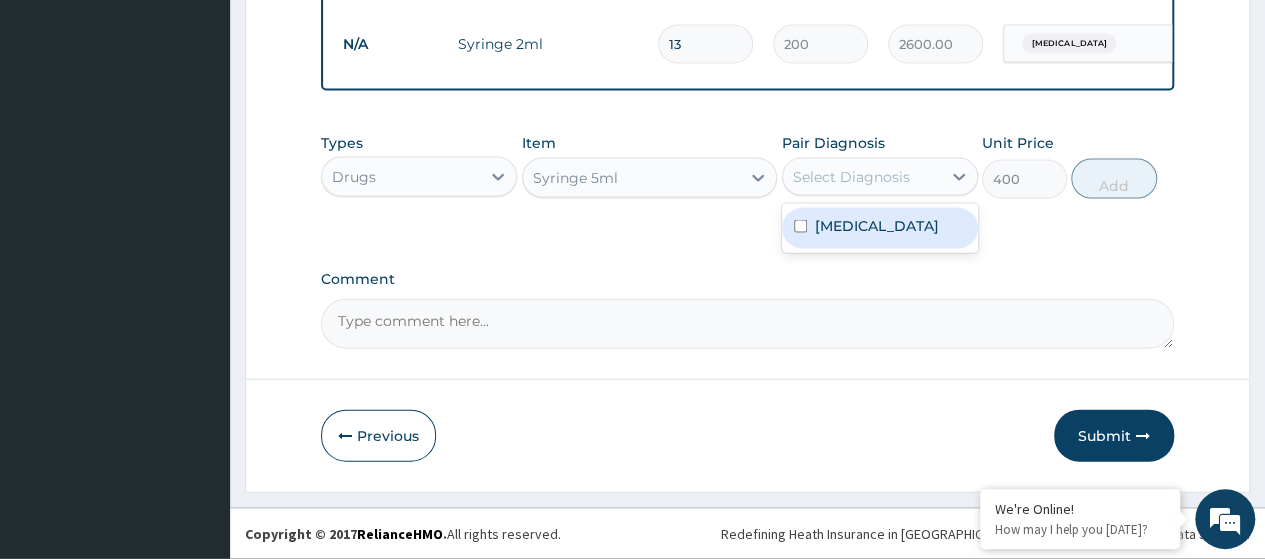 click on "Select Diagnosis" at bounding box center (862, 177) 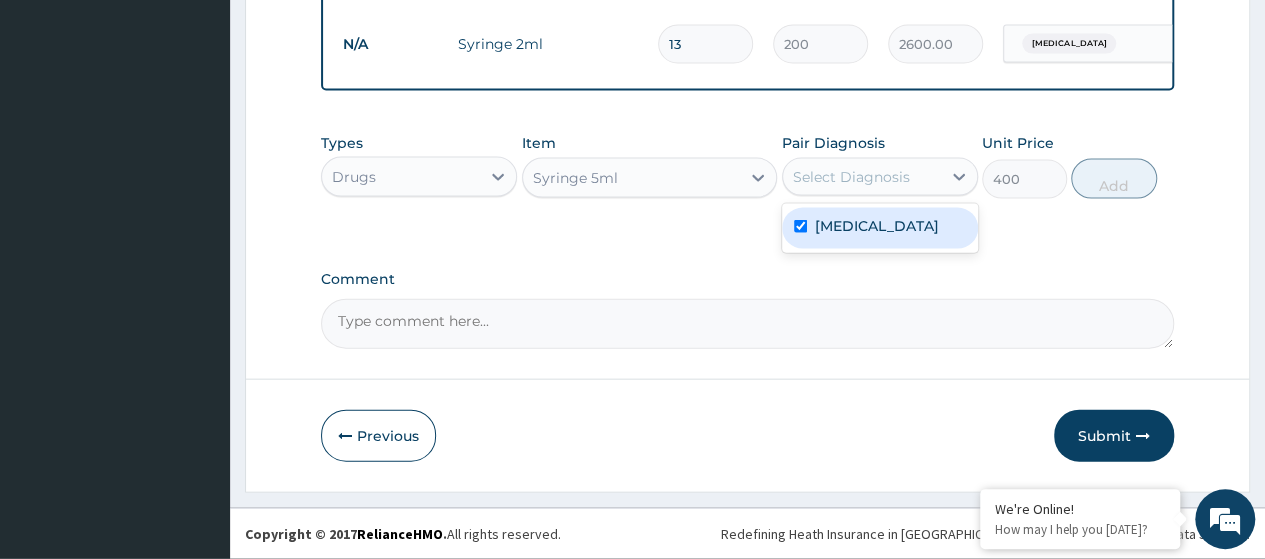 checkbox on "true" 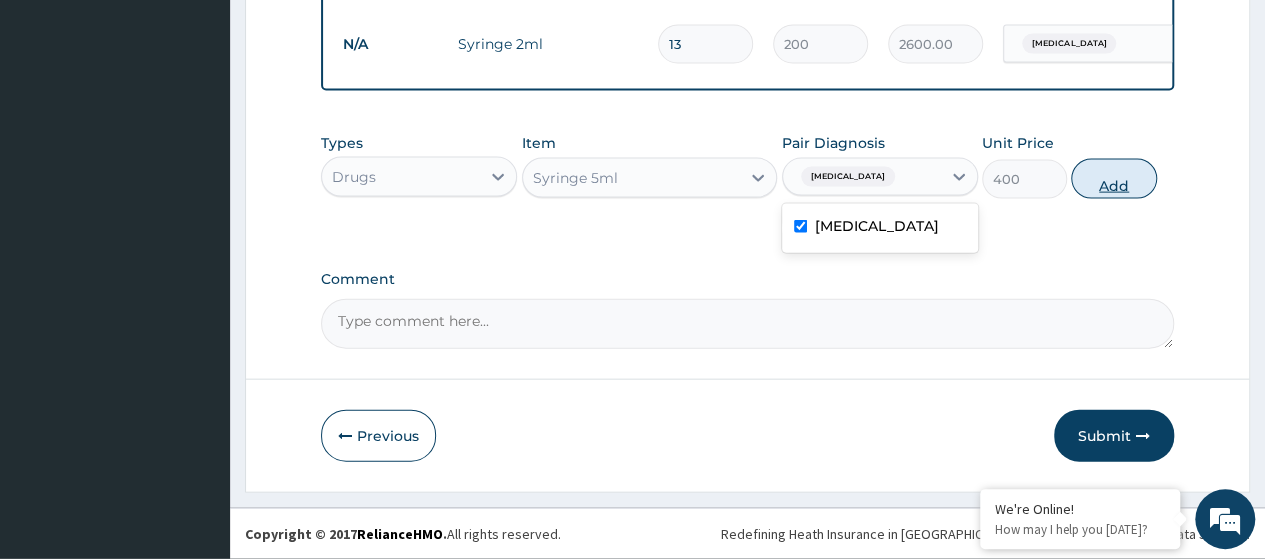 click on "Add" at bounding box center (1113, 179) 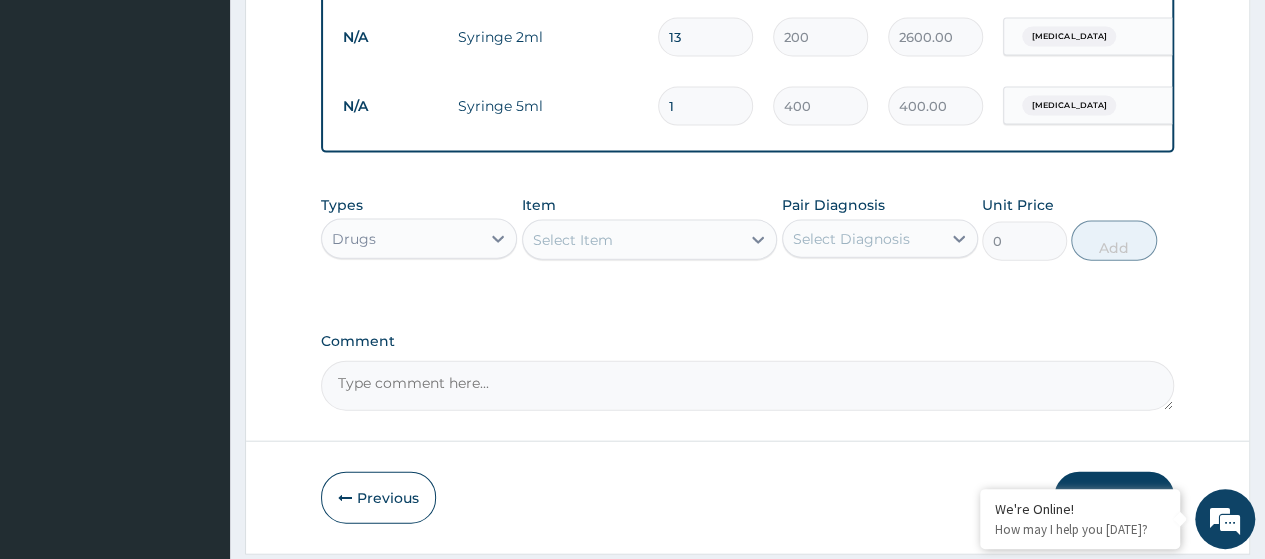 type on "11" 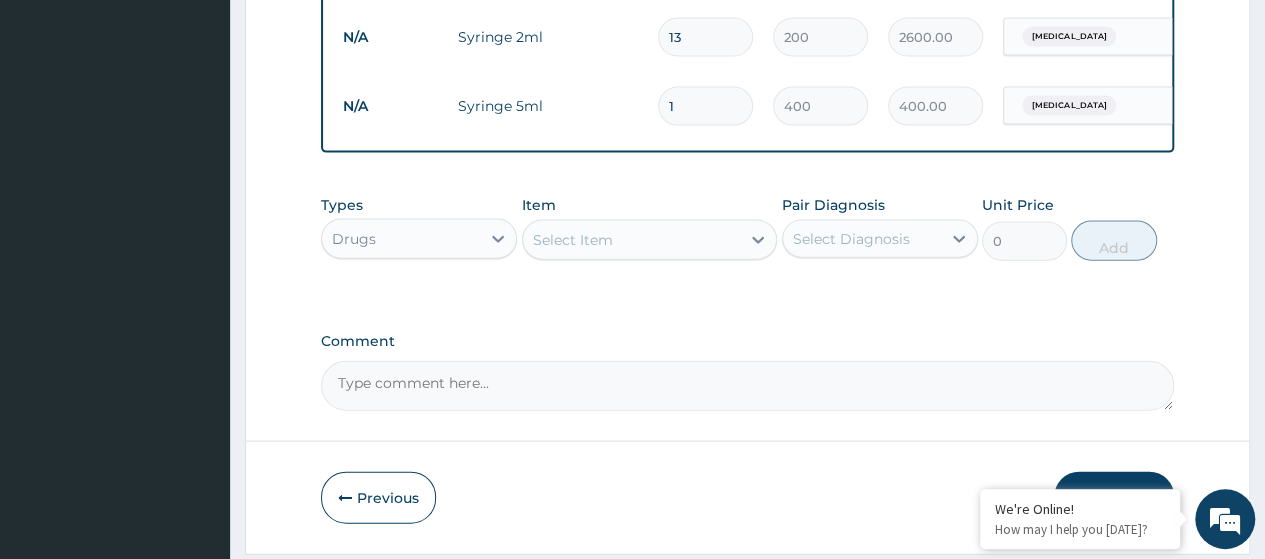 type on "4400.00" 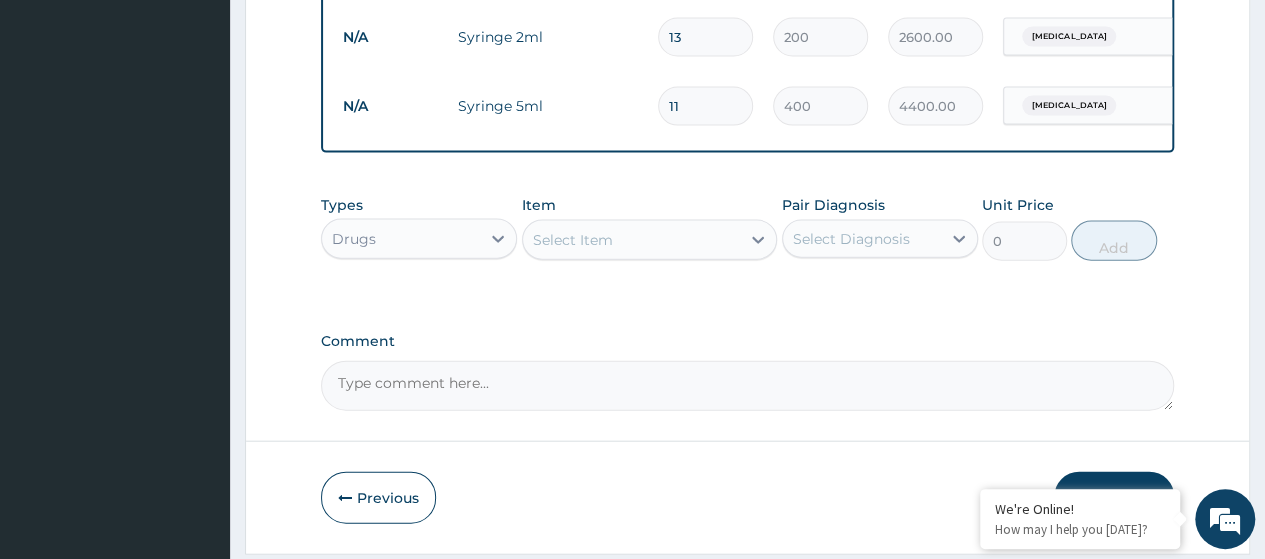 type on "11" 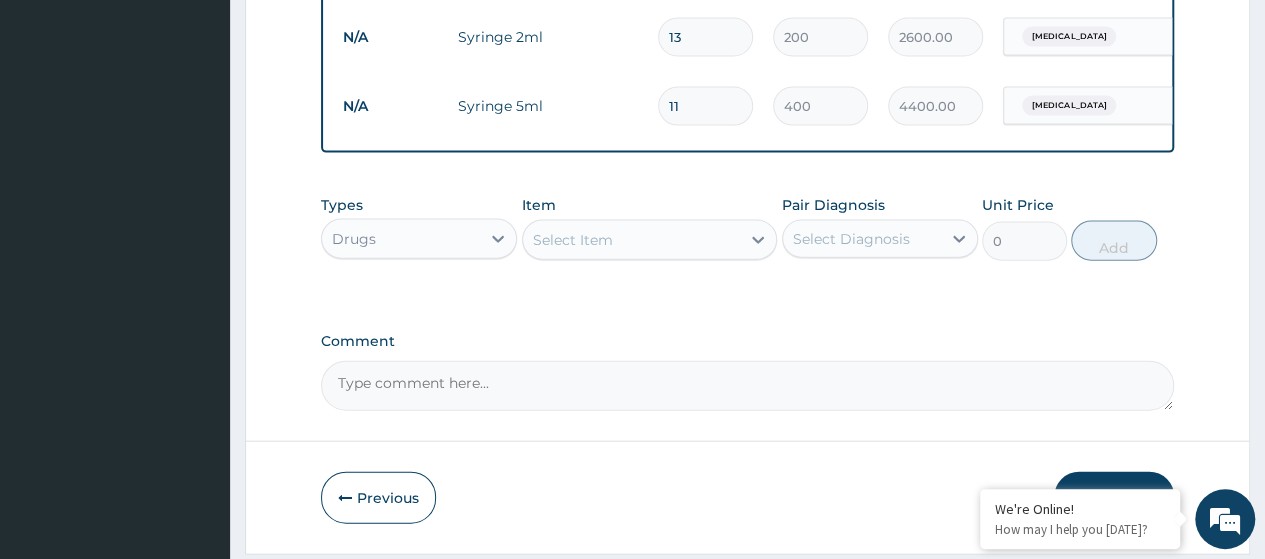 click on "Select Item" at bounding box center (573, 240) 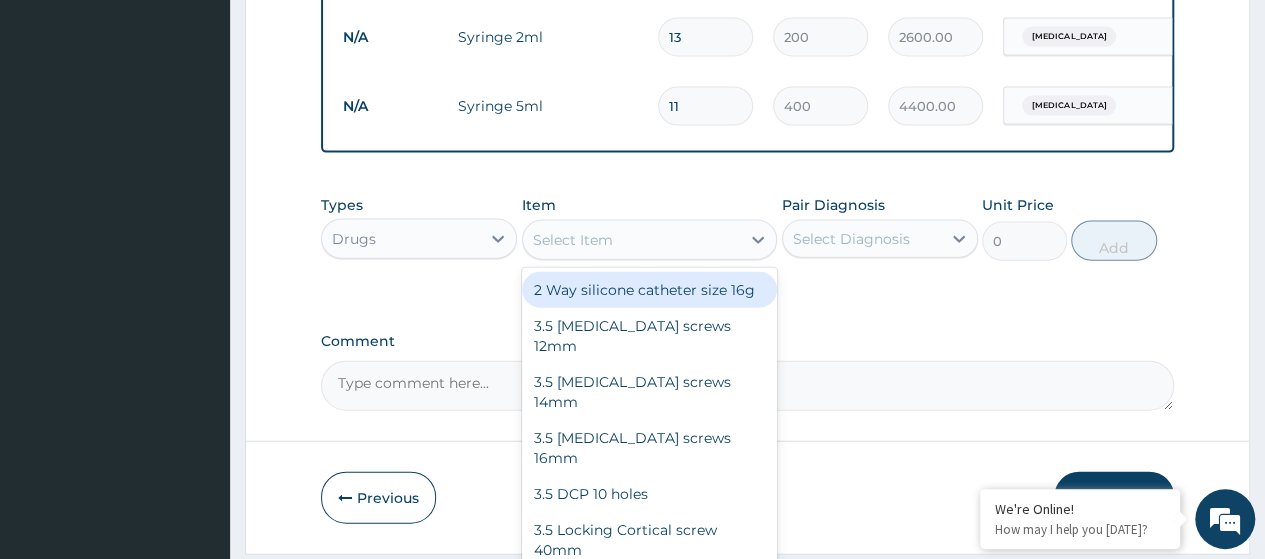 paste on "Water For Injection 10Ml (Dr01223)" 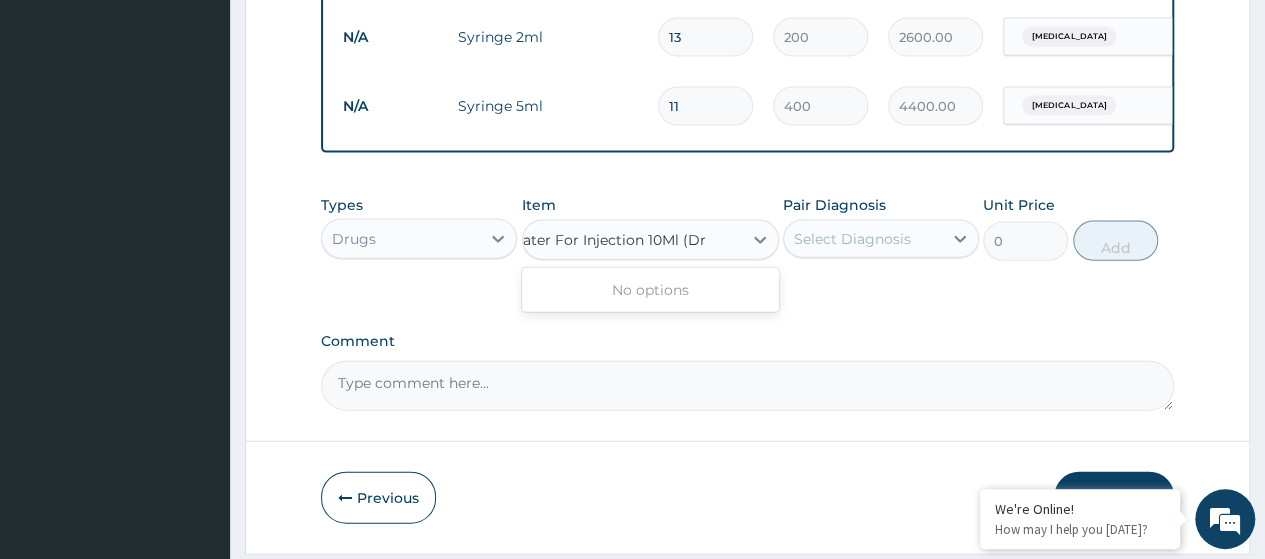 scroll, scrollTop: 0, scrollLeft: 0, axis: both 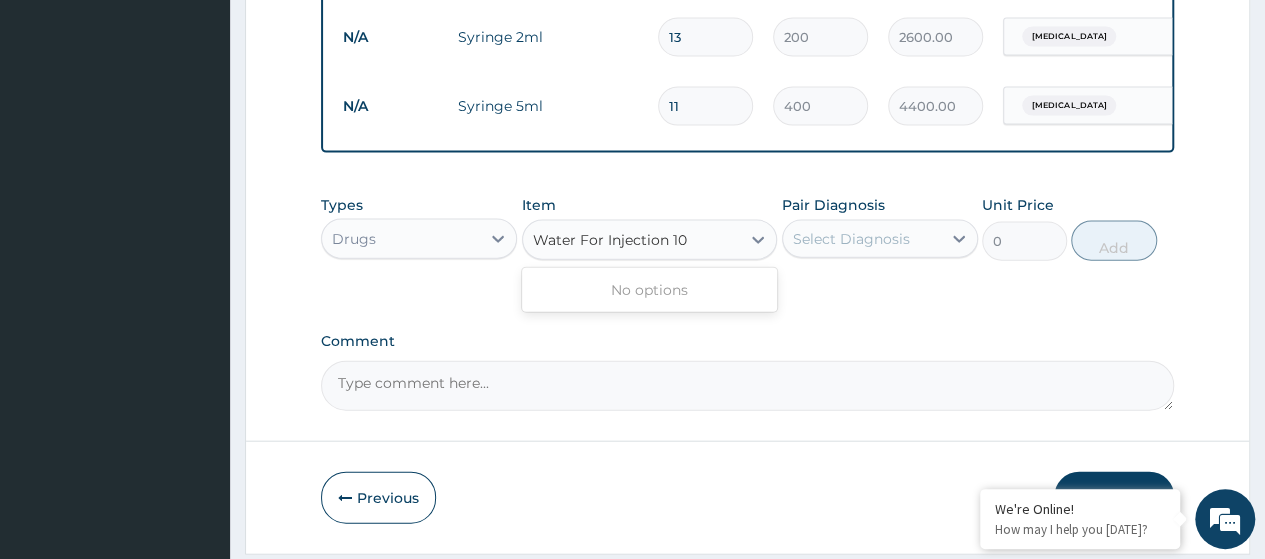 type on "Water For Injection 1" 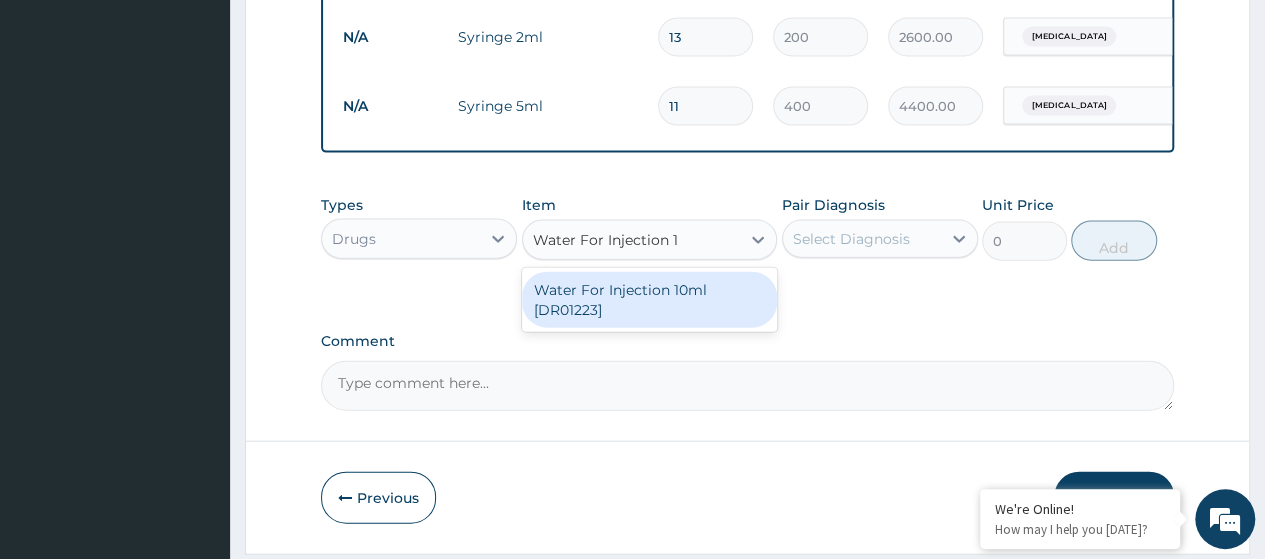 click on "Water For Injection 10ml [DR01223]" at bounding box center [650, 300] 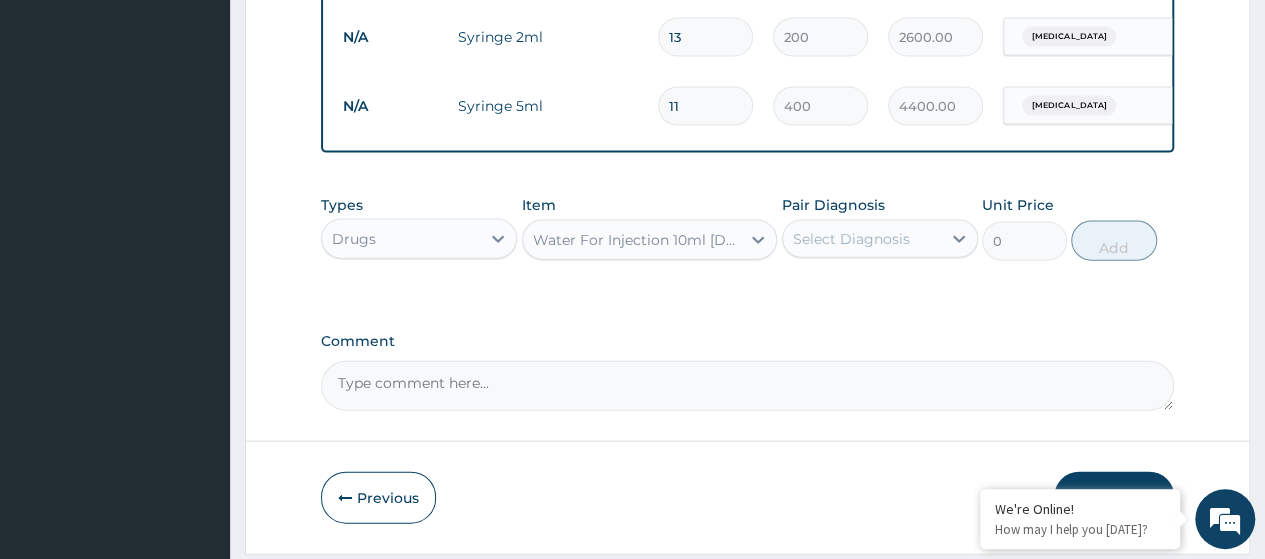 type 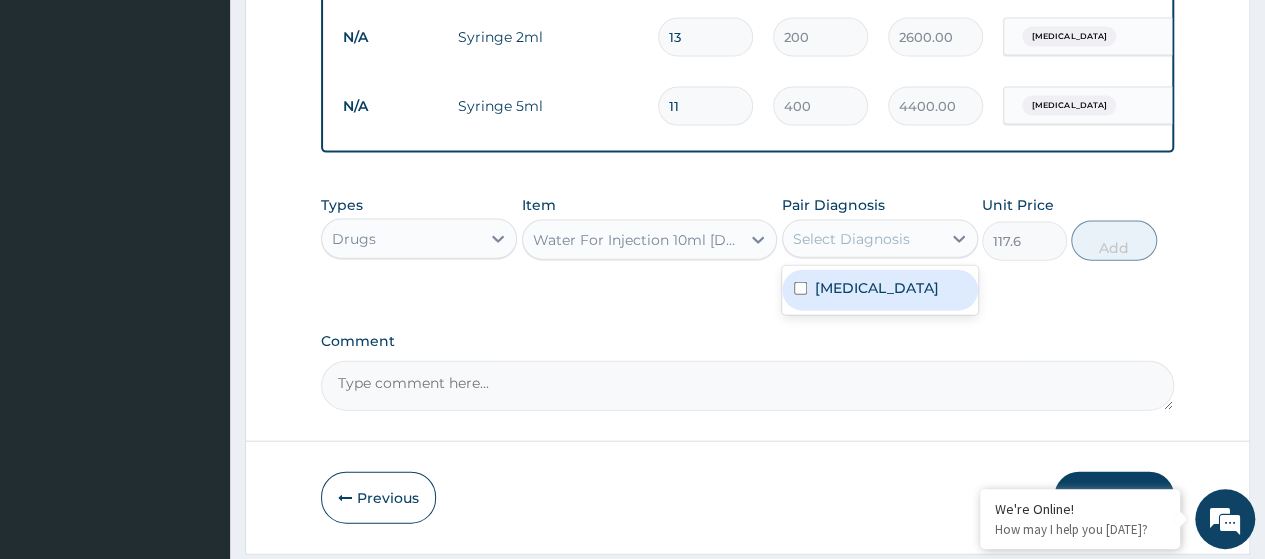 click on "Select Diagnosis" at bounding box center (862, 239) 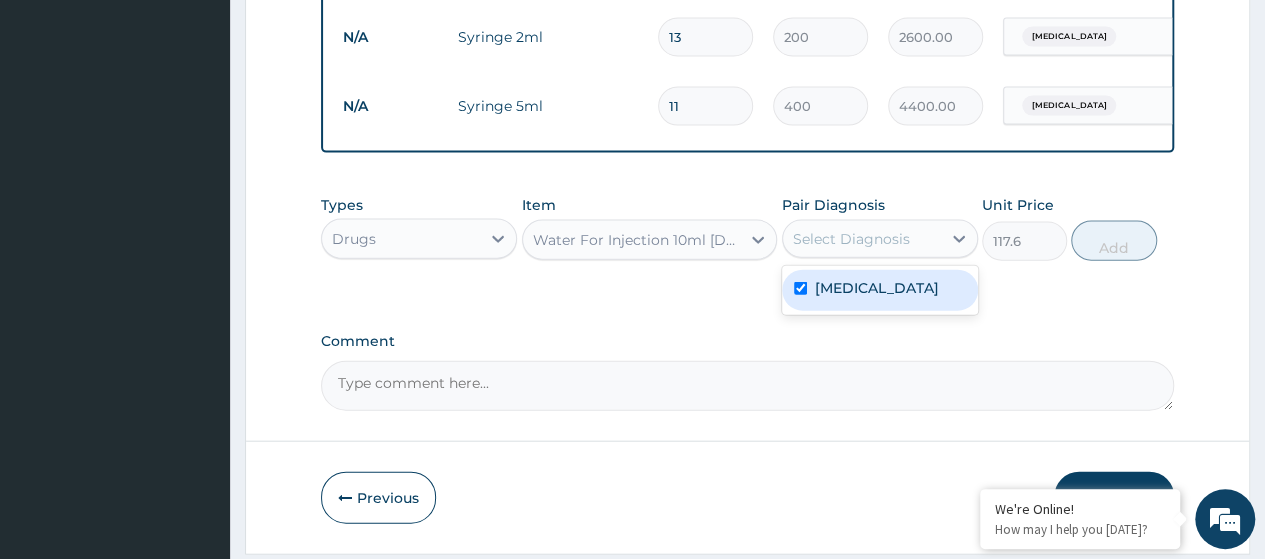 checkbox on "true" 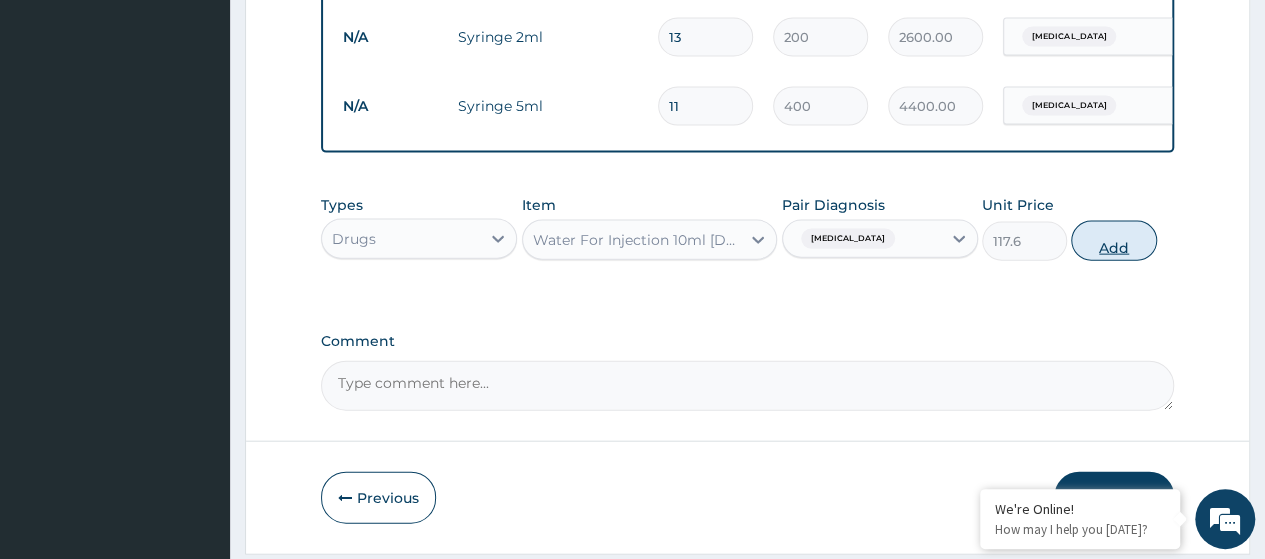 click on "Add" at bounding box center (1113, 241) 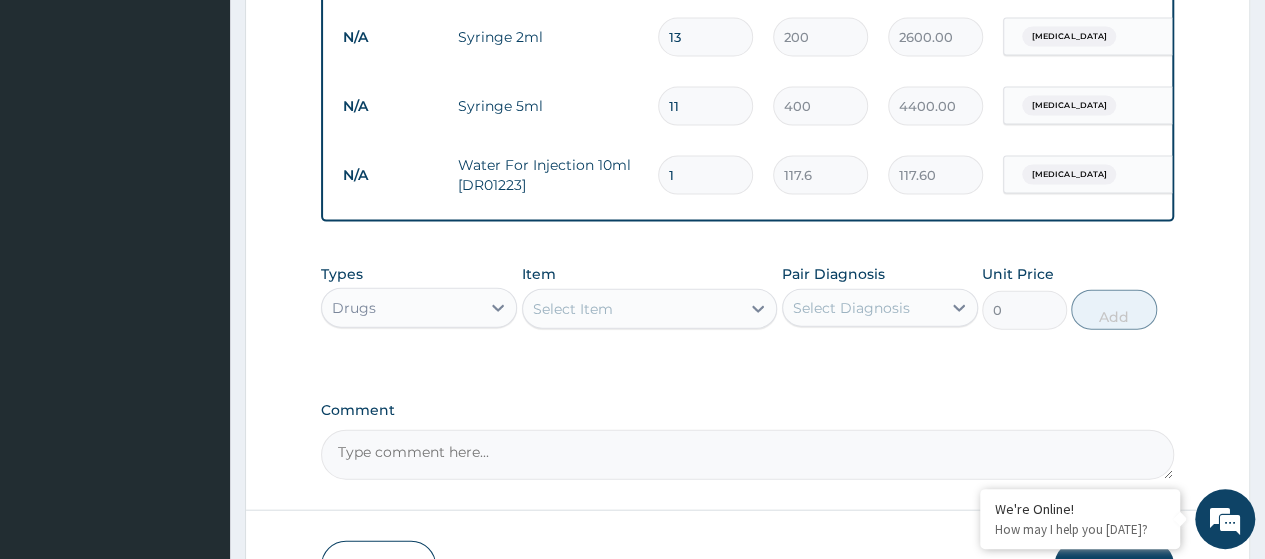 type 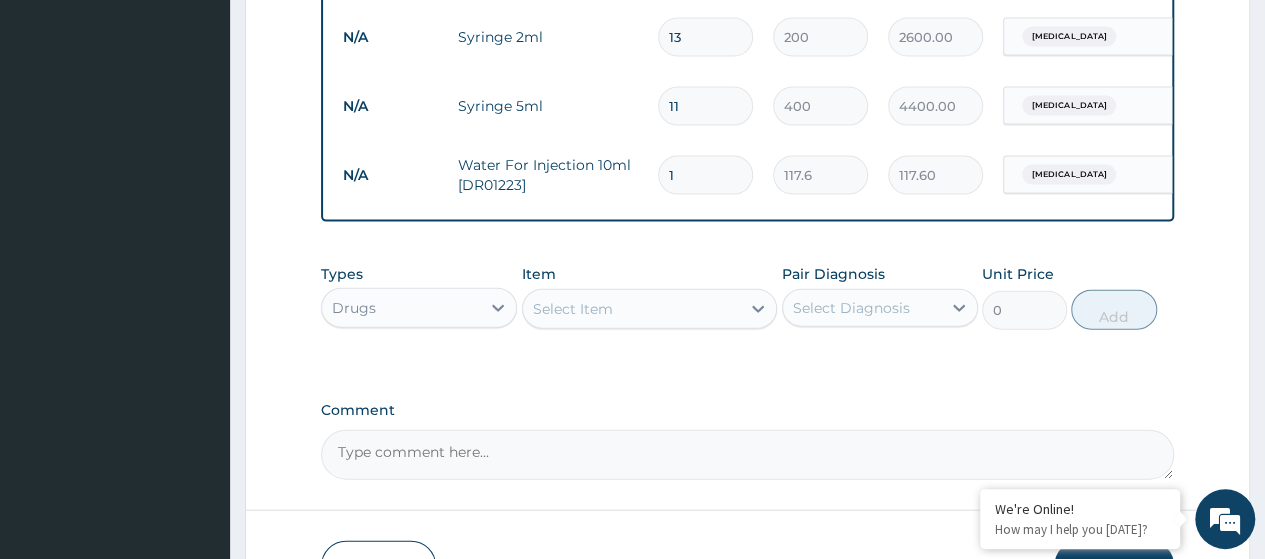 type on "0.00" 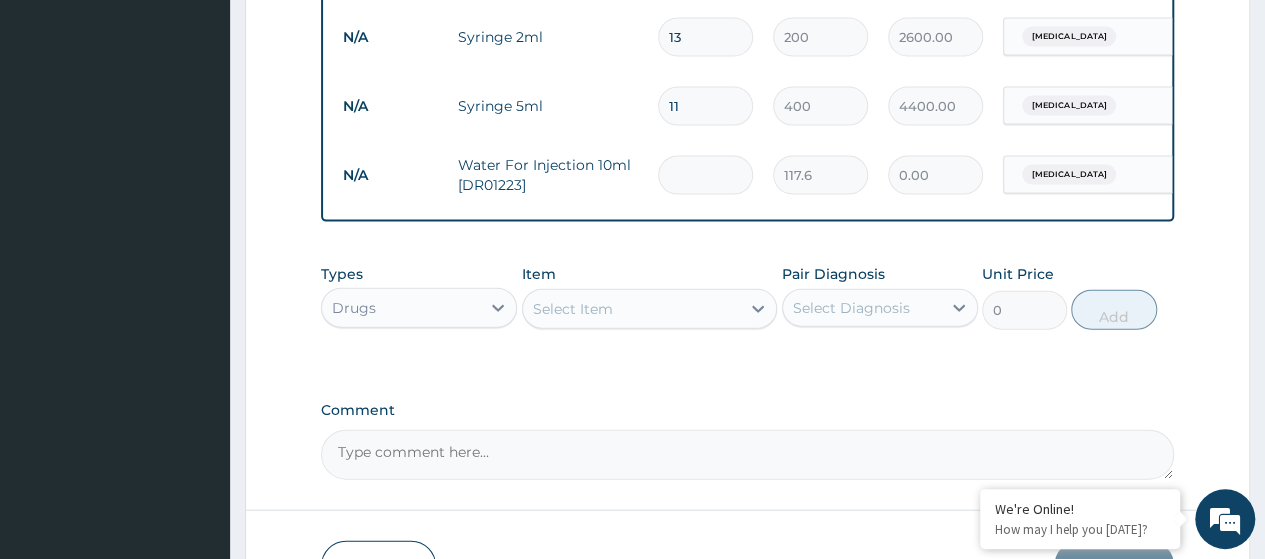 type on "2" 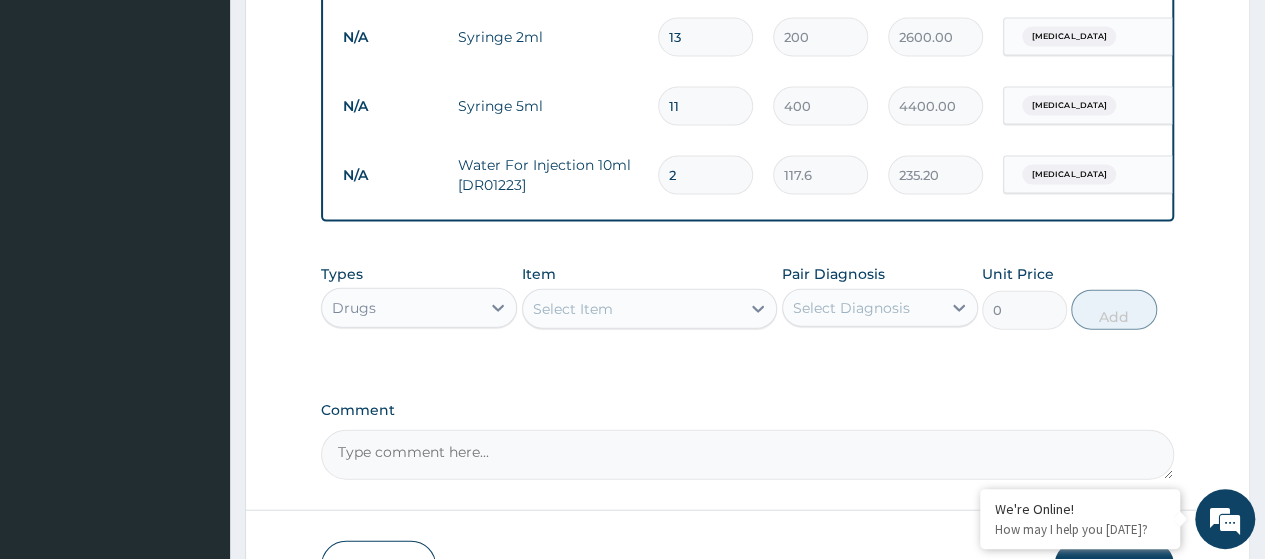type on "21" 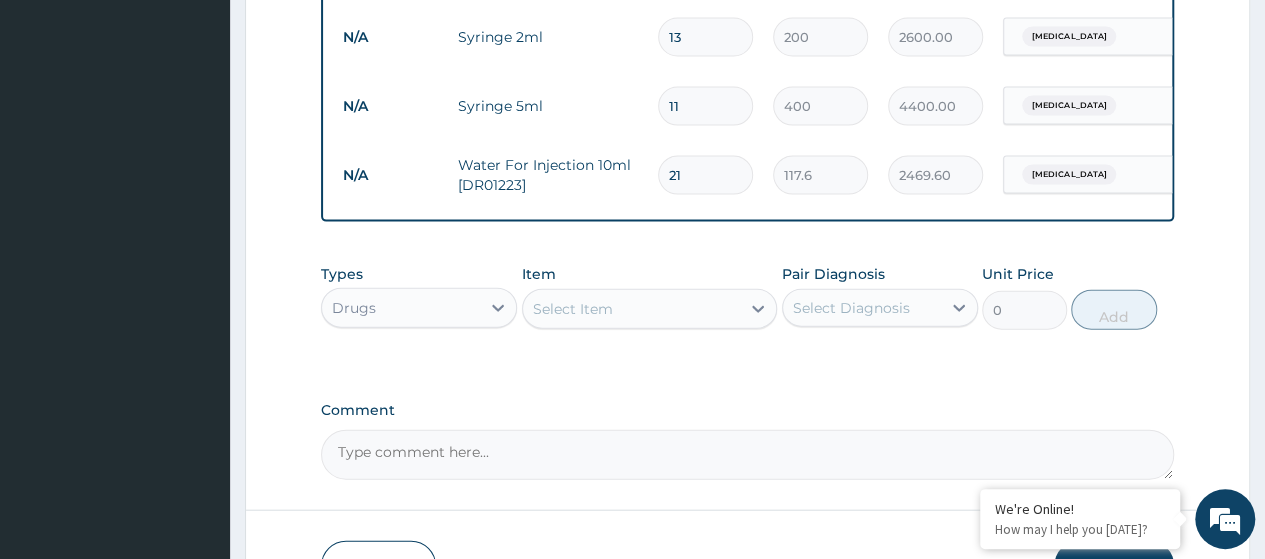 type on "21" 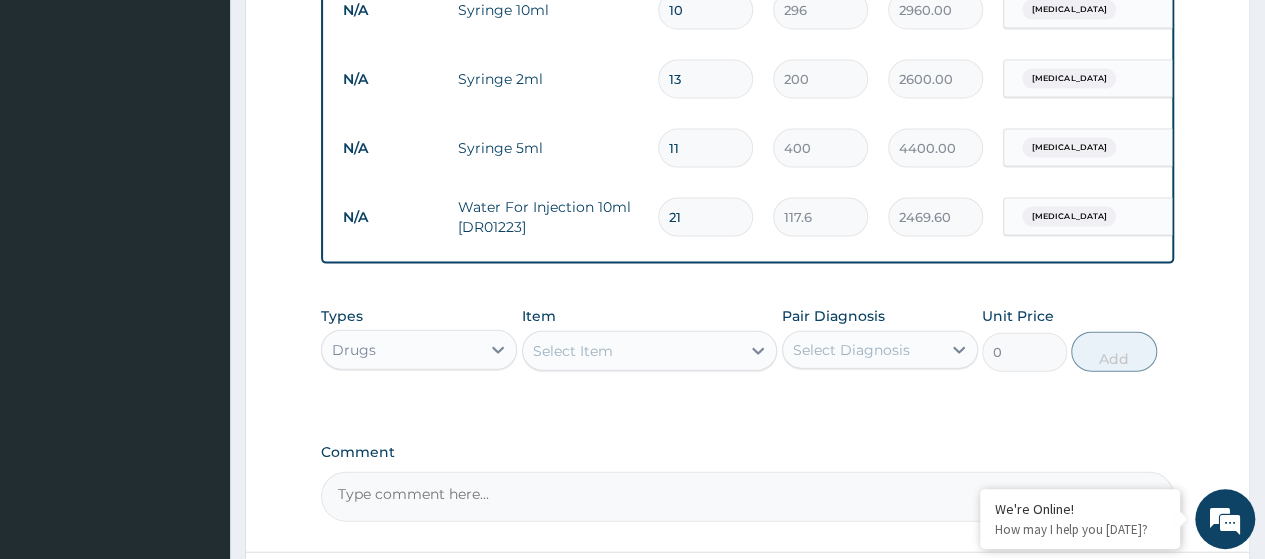 scroll, scrollTop: 2122, scrollLeft: 0, axis: vertical 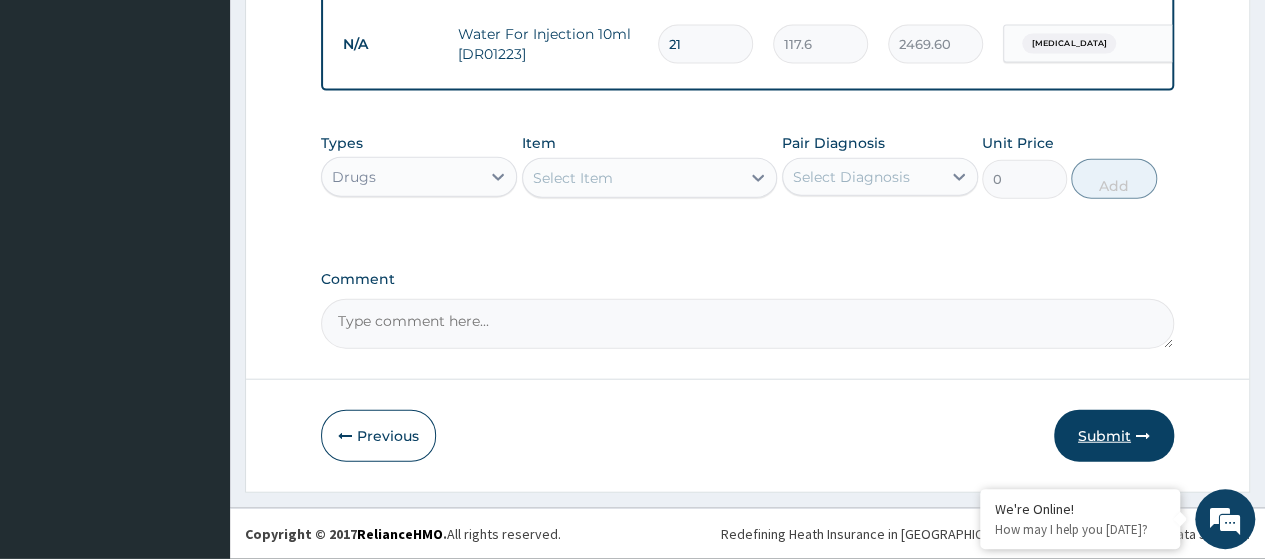 click on "Submit" at bounding box center (1114, 436) 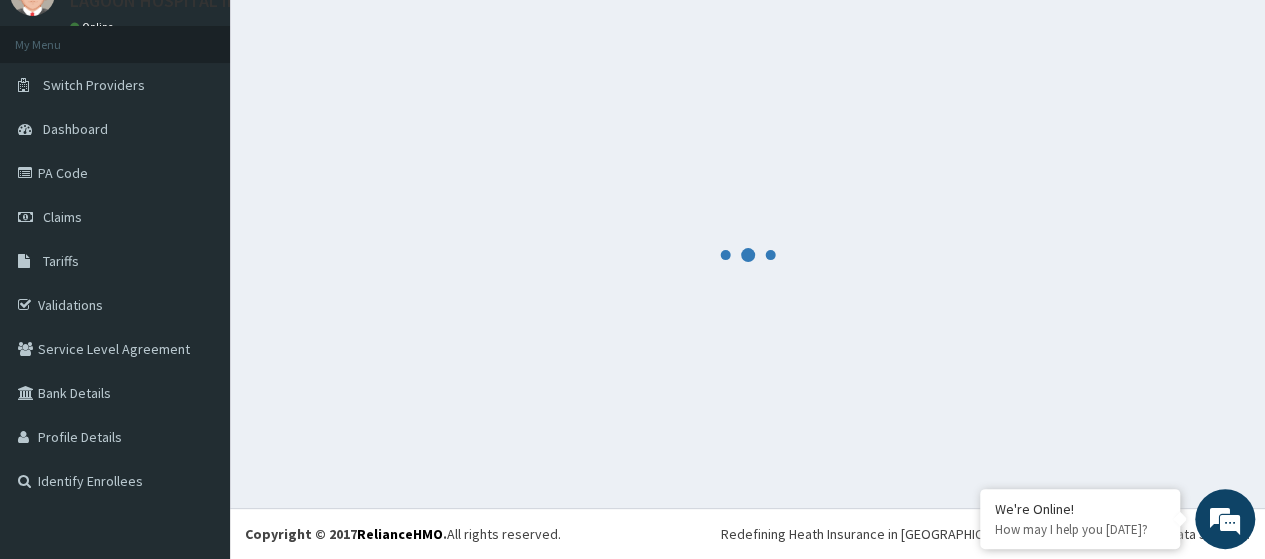 scroll, scrollTop: 88, scrollLeft: 0, axis: vertical 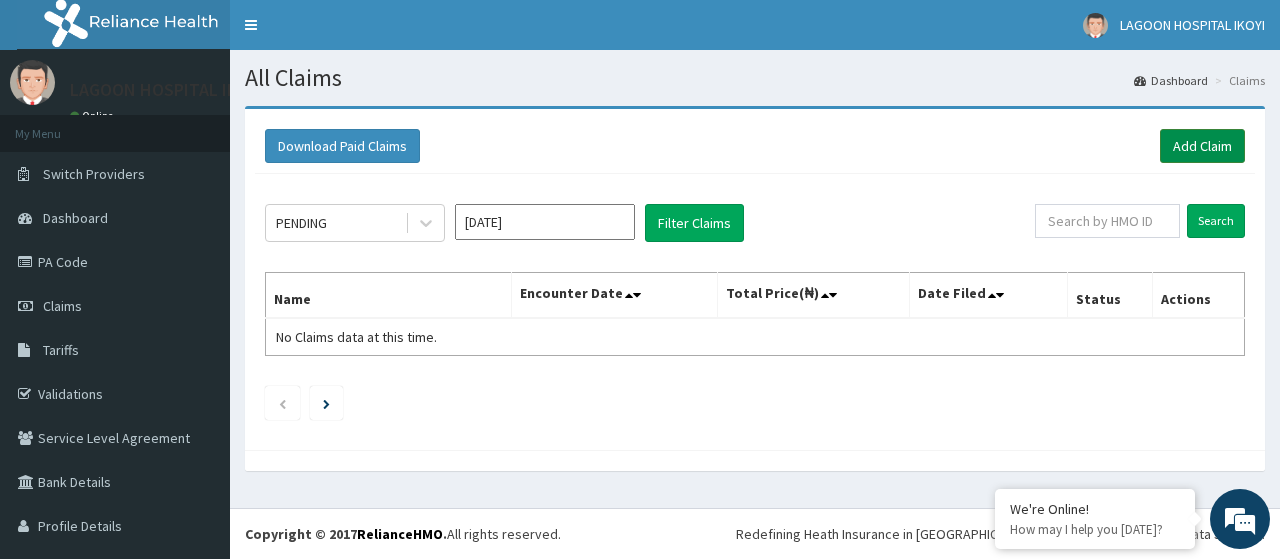 click on "Add Claim" at bounding box center (1202, 146) 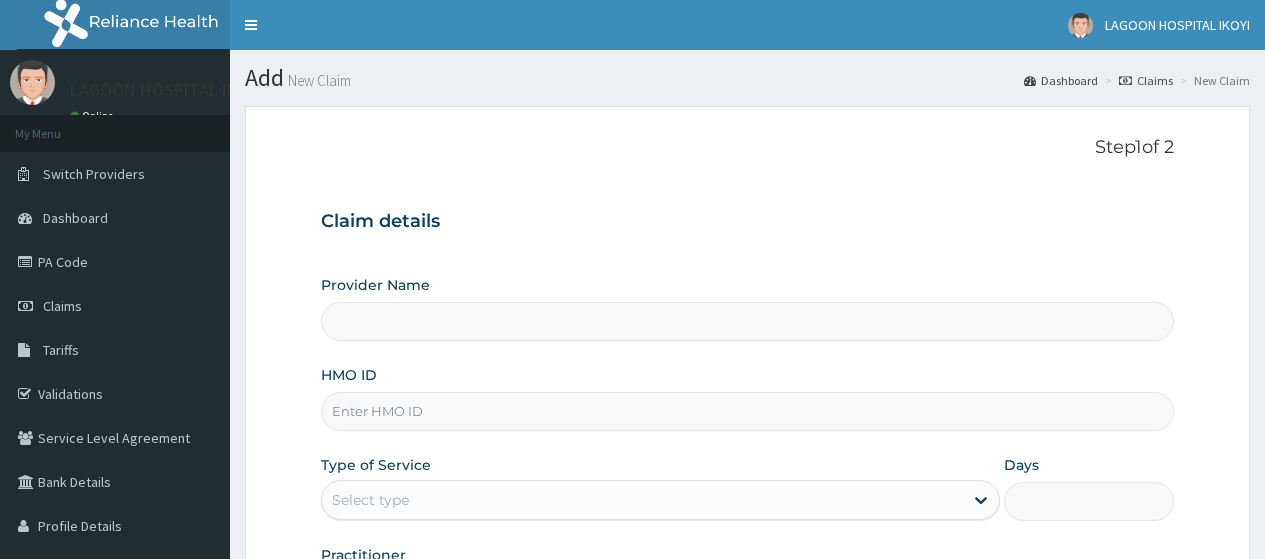 scroll, scrollTop: 0, scrollLeft: 0, axis: both 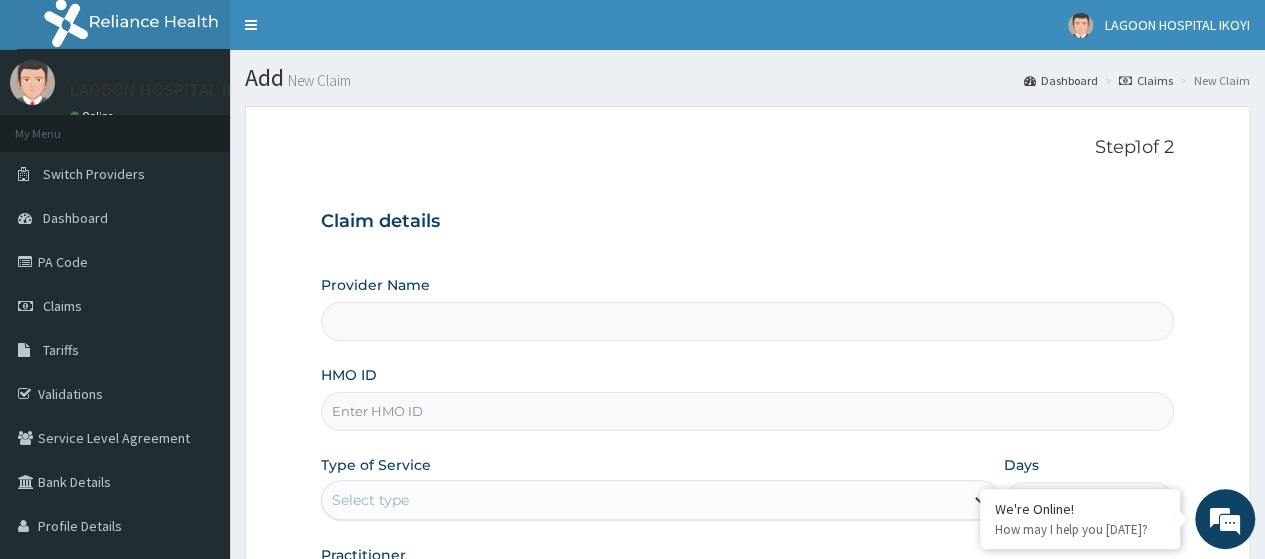click on "HMO ID" at bounding box center (747, 411) 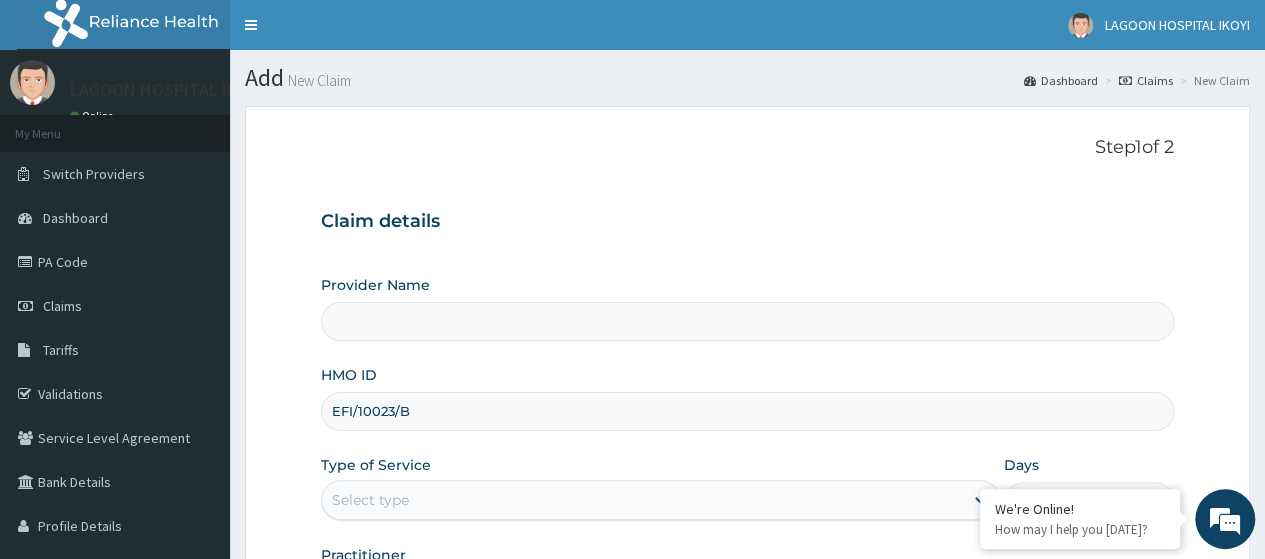 type on "[GEOGRAPHIC_DATA]- [GEOGRAPHIC_DATA]" 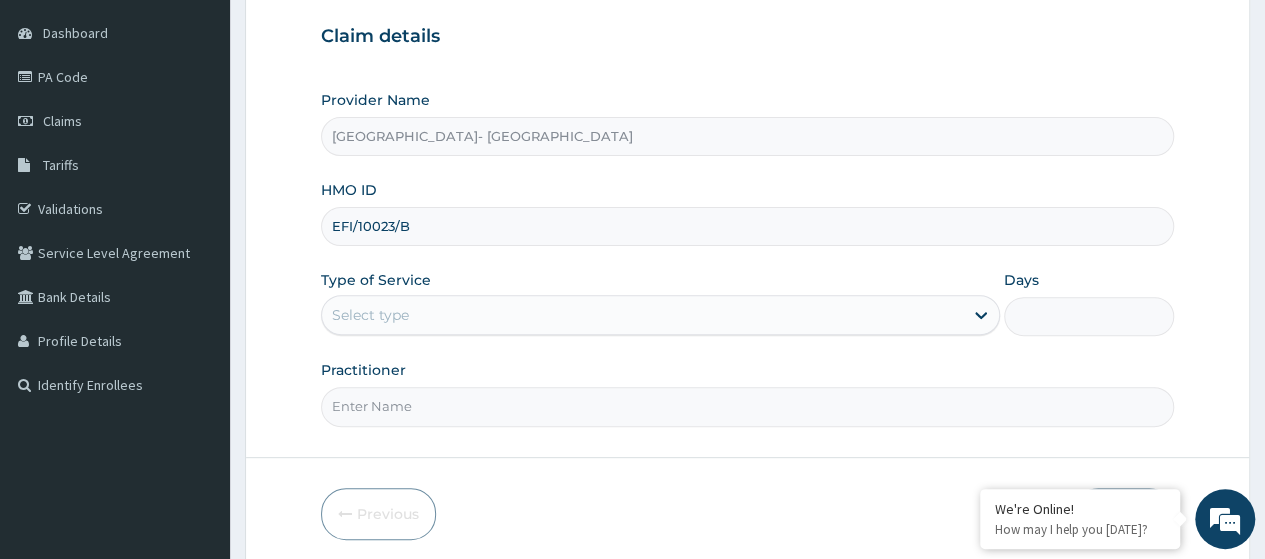 scroll, scrollTop: 188, scrollLeft: 0, axis: vertical 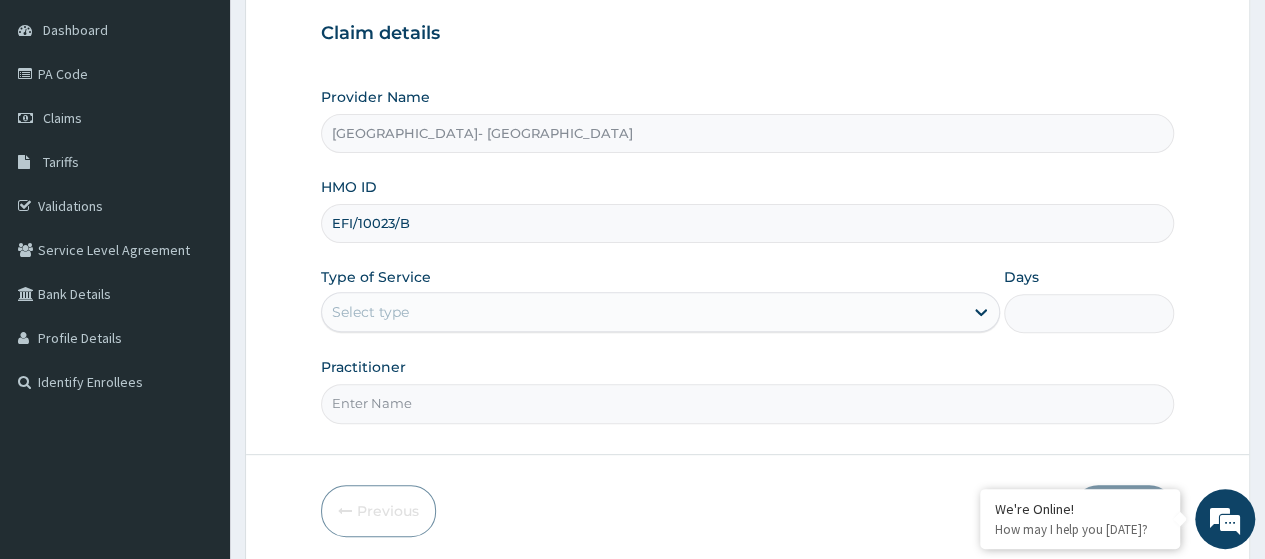 type on "EFI/10023/B" 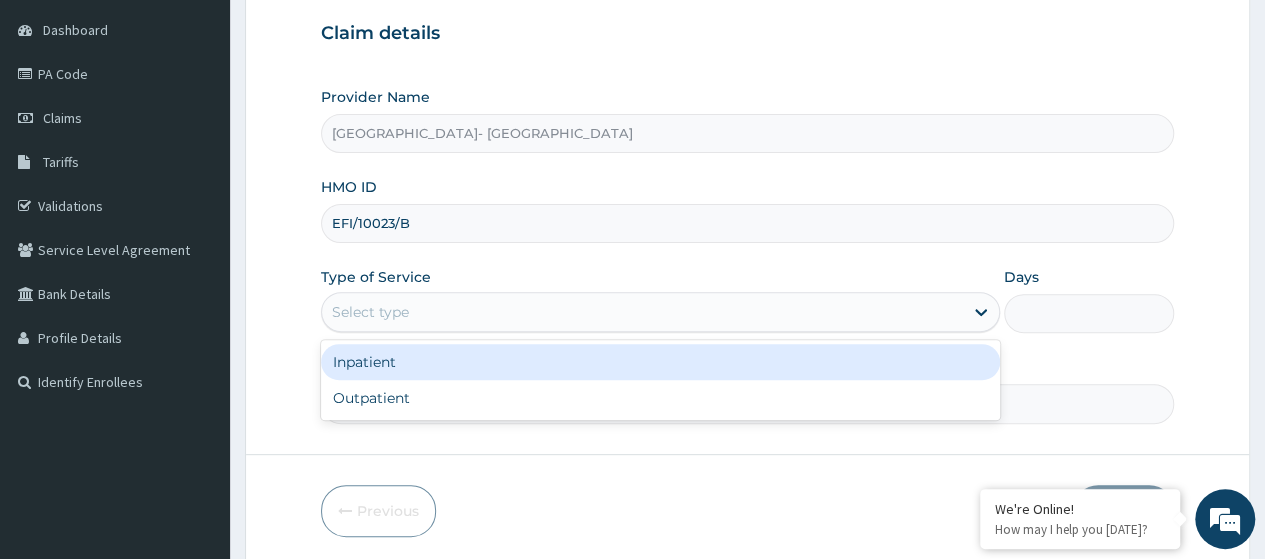 click on "Inpatient" at bounding box center (660, 362) 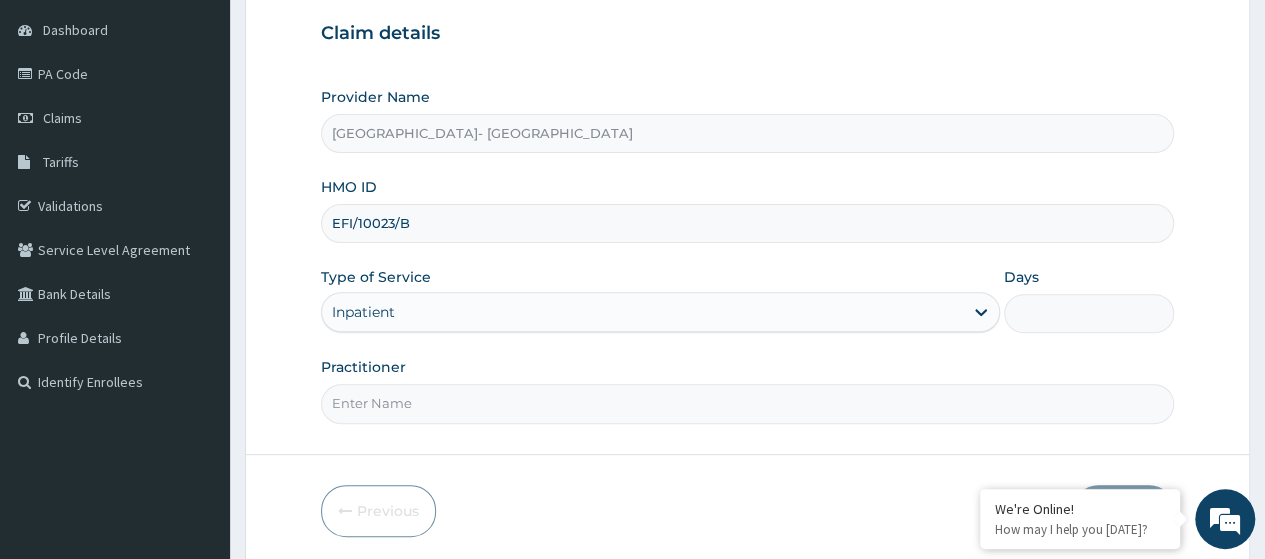 click on "Practitioner" at bounding box center (747, 390) 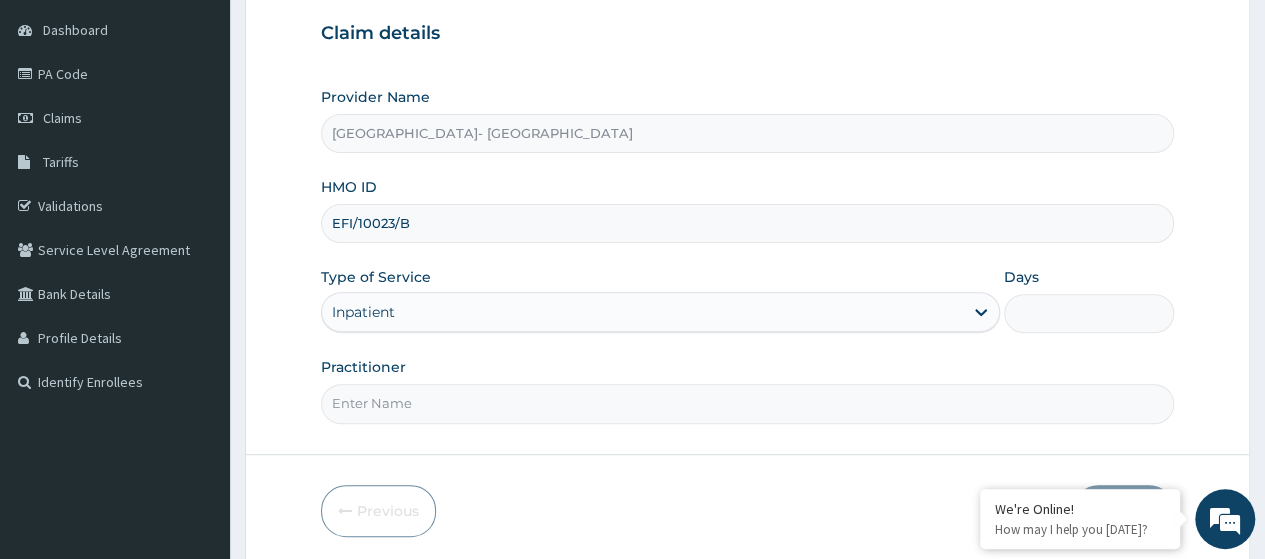 type on "[PERSON_NAME]" 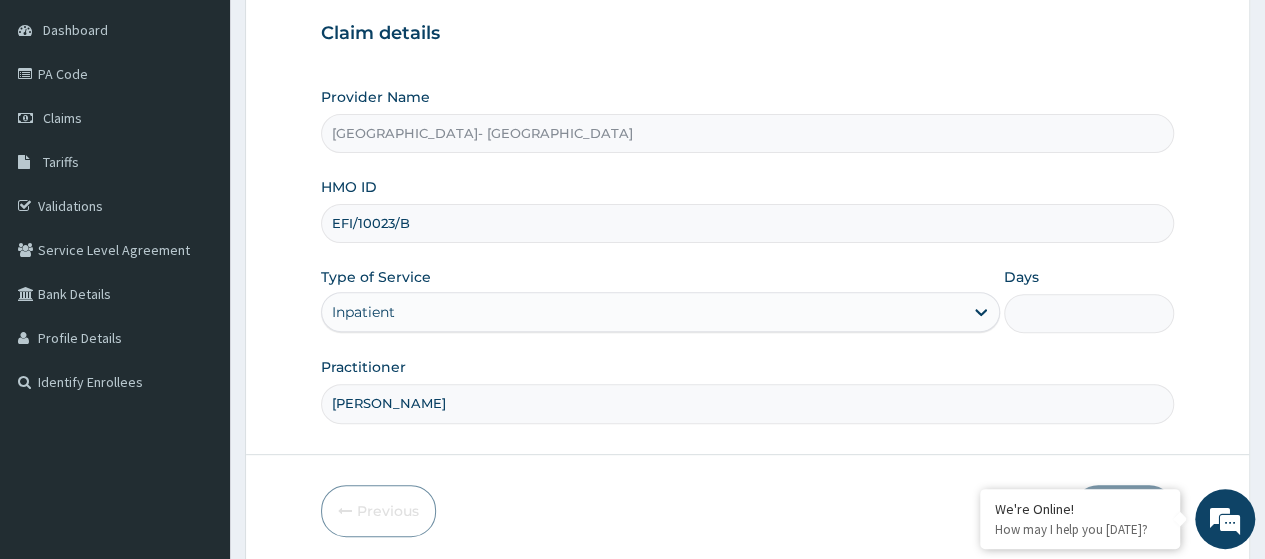 click on "Days" at bounding box center (1089, 313) 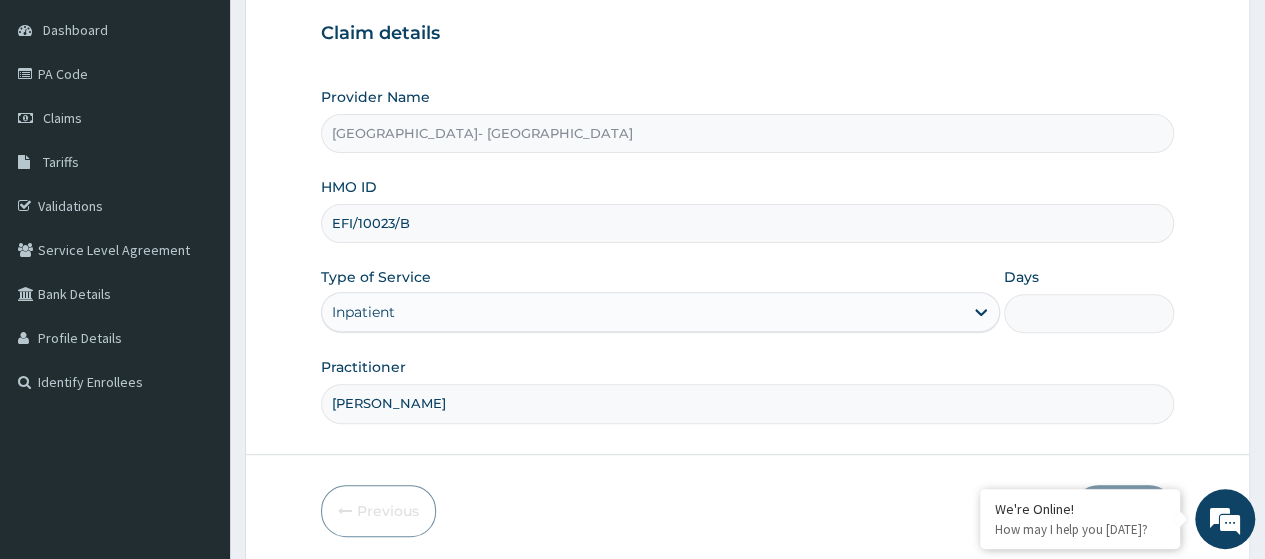 type on "1" 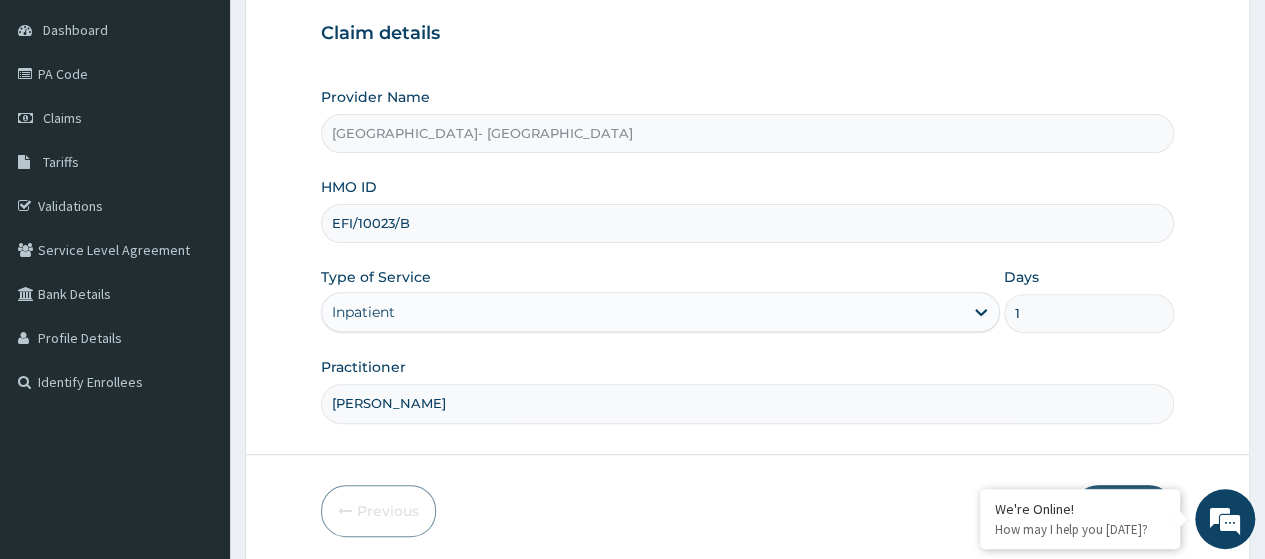 scroll, scrollTop: 0, scrollLeft: 0, axis: both 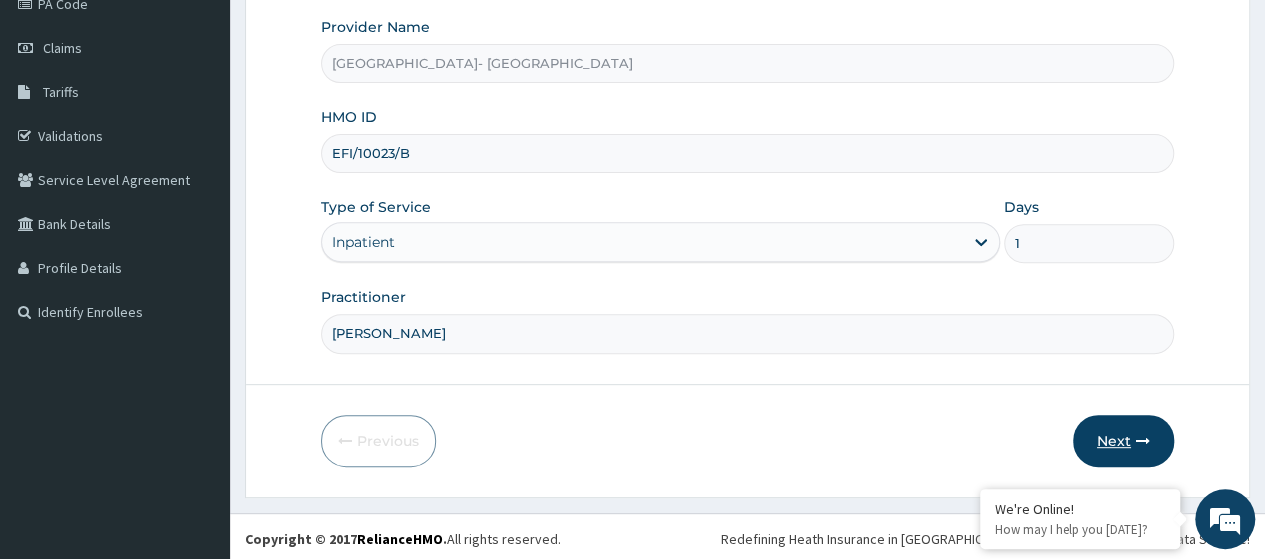 click on "Next" at bounding box center (1123, 441) 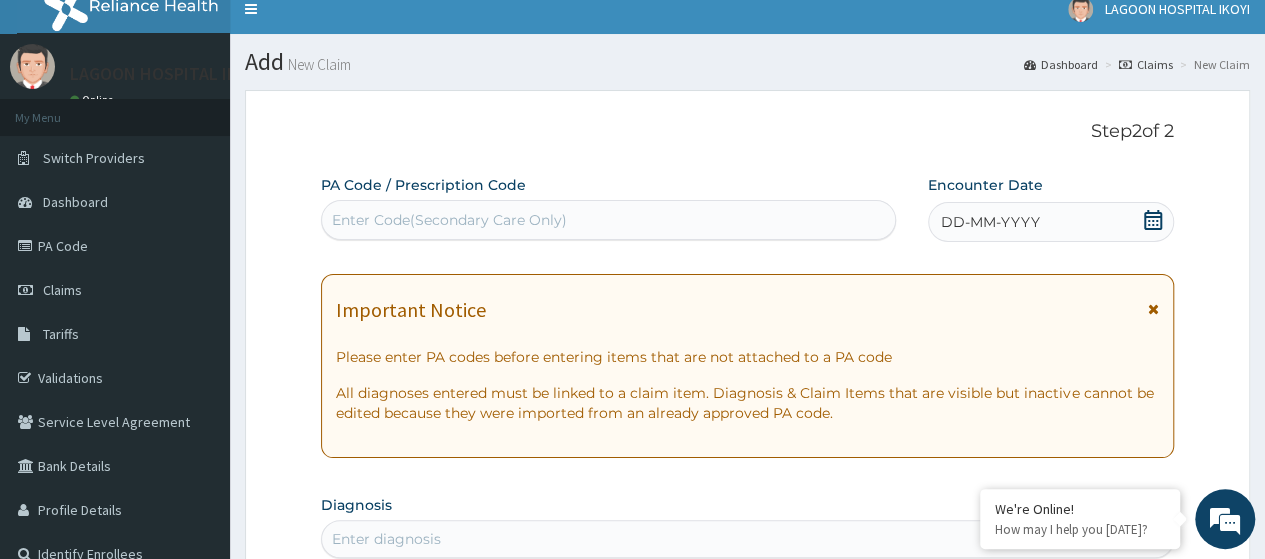 scroll, scrollTop: 13, scrollLeft: 0, axis: vertical 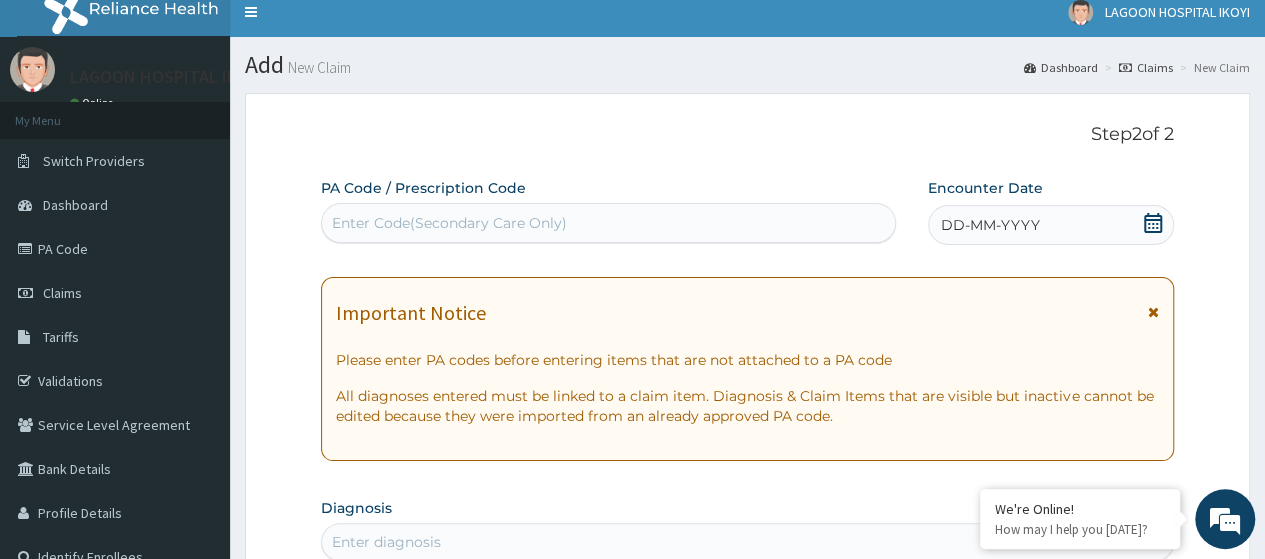 click on "Enter Code(Secondary Care Only)" at bounding box center [449, 223] 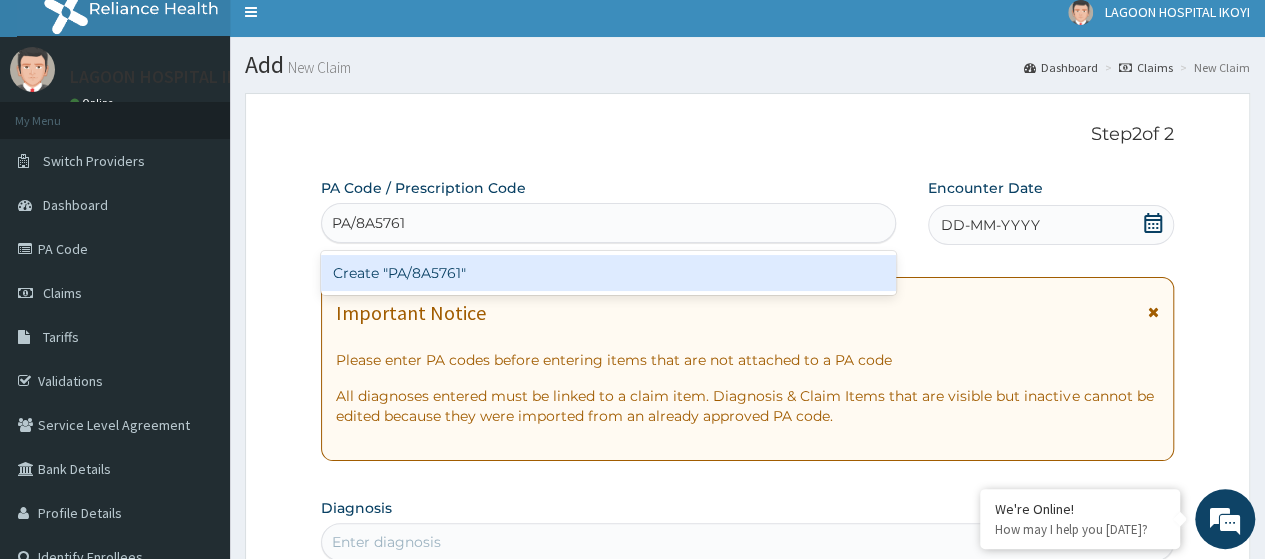 click on "Create "PA/8A5761"" at bounding box center [608, 273] 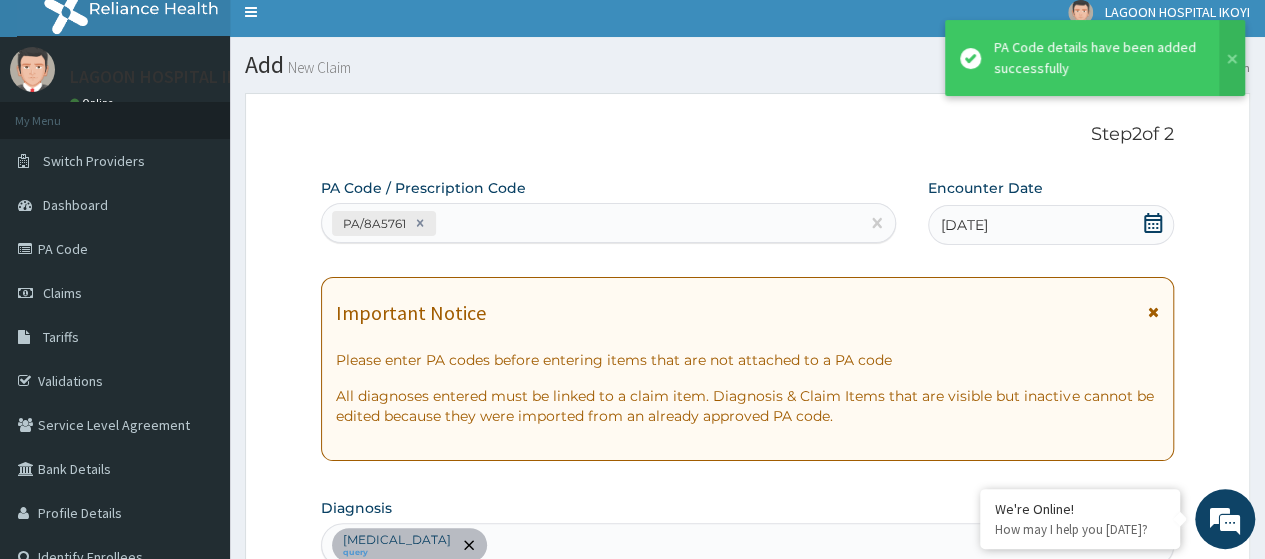 scroll, scrollTop: 551, scrollLeft: 0, axis: vertical 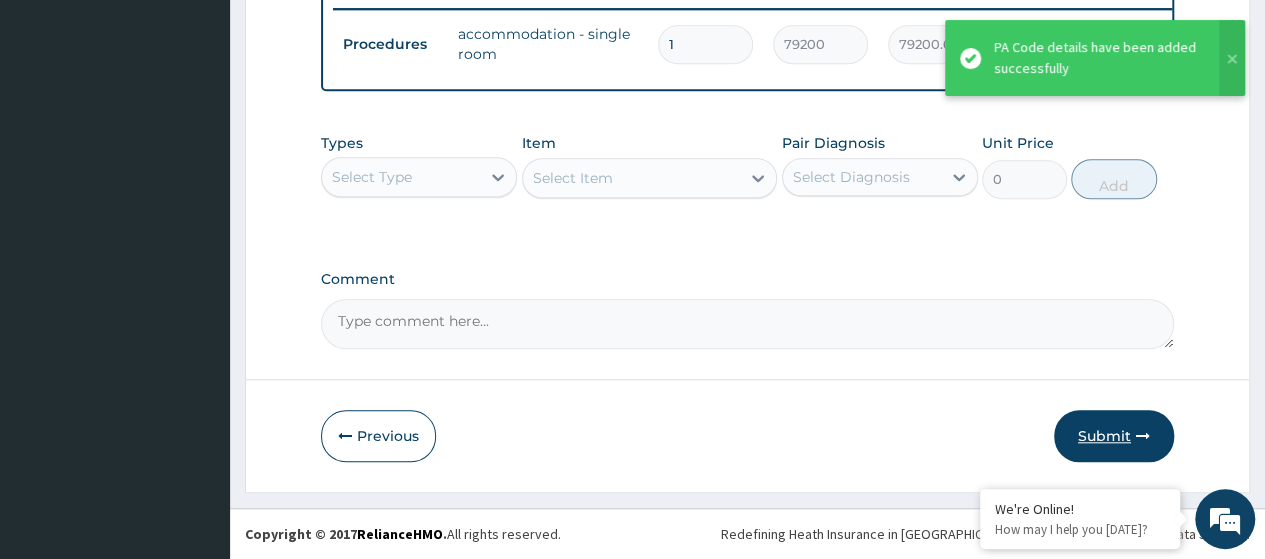 click on "Submit" at bounding box center [1114, 436] 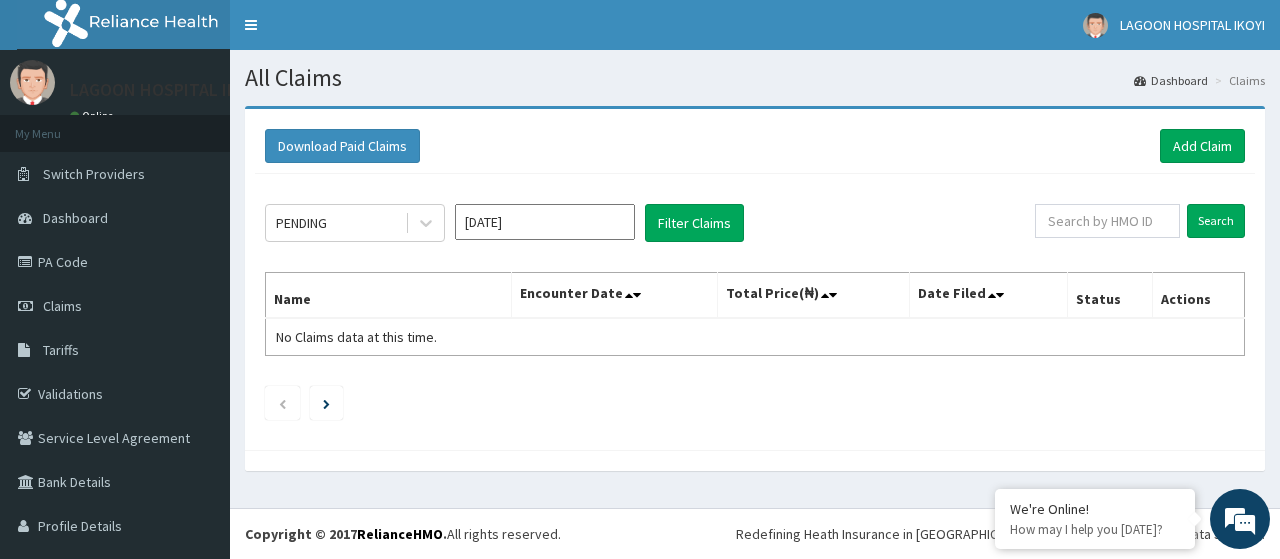 scroll, scrollTop: 0, scrollLeft: 0, axis: both 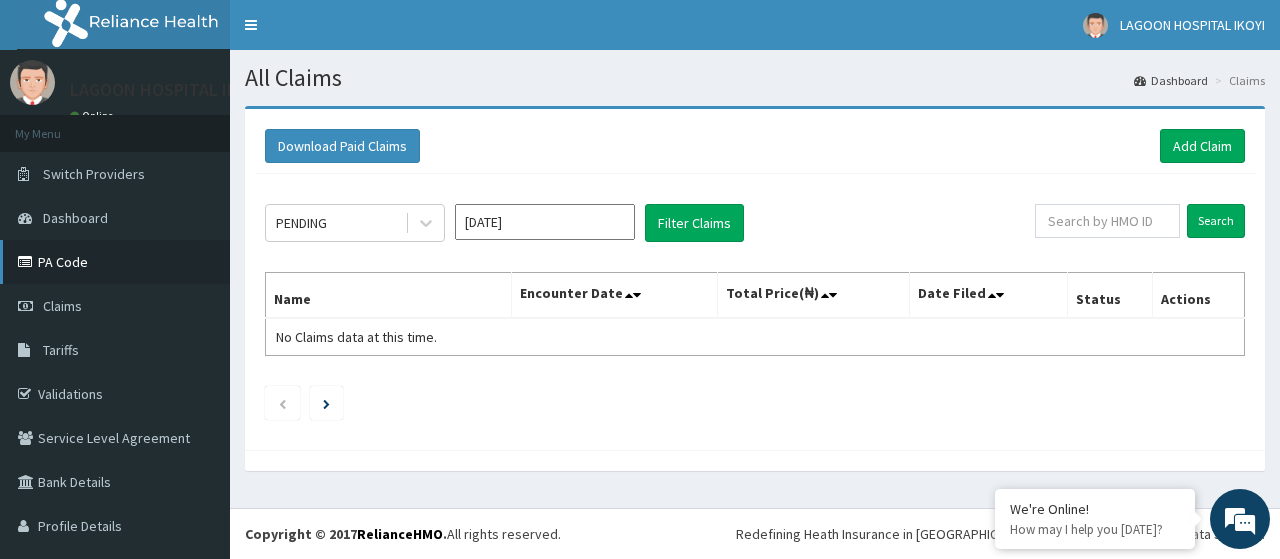 click on "PA Code" at bounding box center [115, 262] 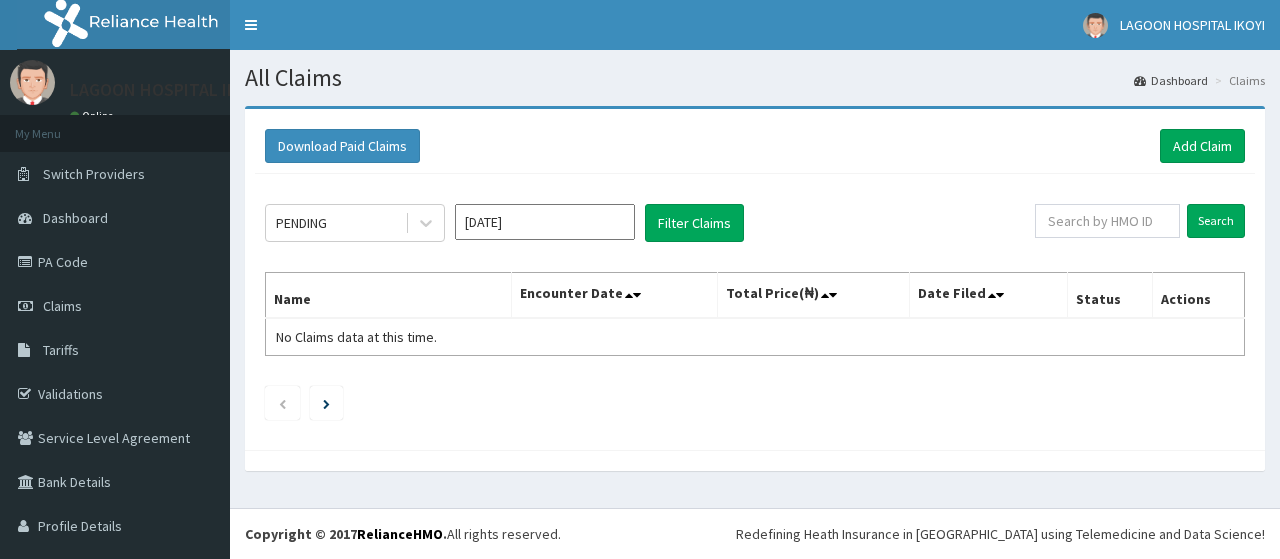 scroll, scrollTop: 0, scrollLeft: 0, axis: both 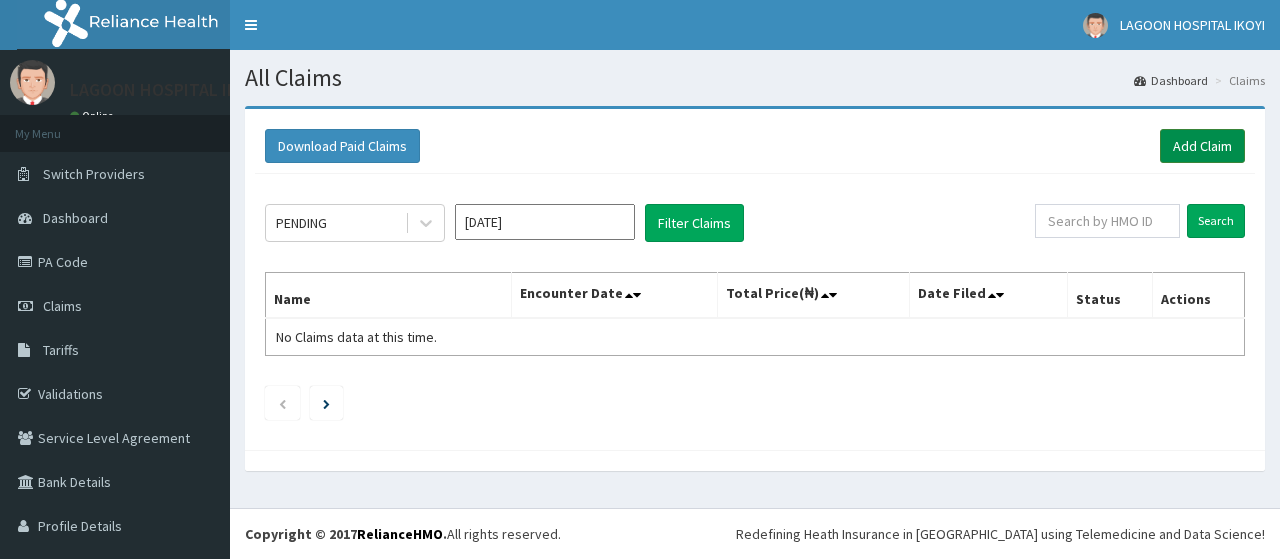 click on "Add Claim" at bounding box center (1202, 146) 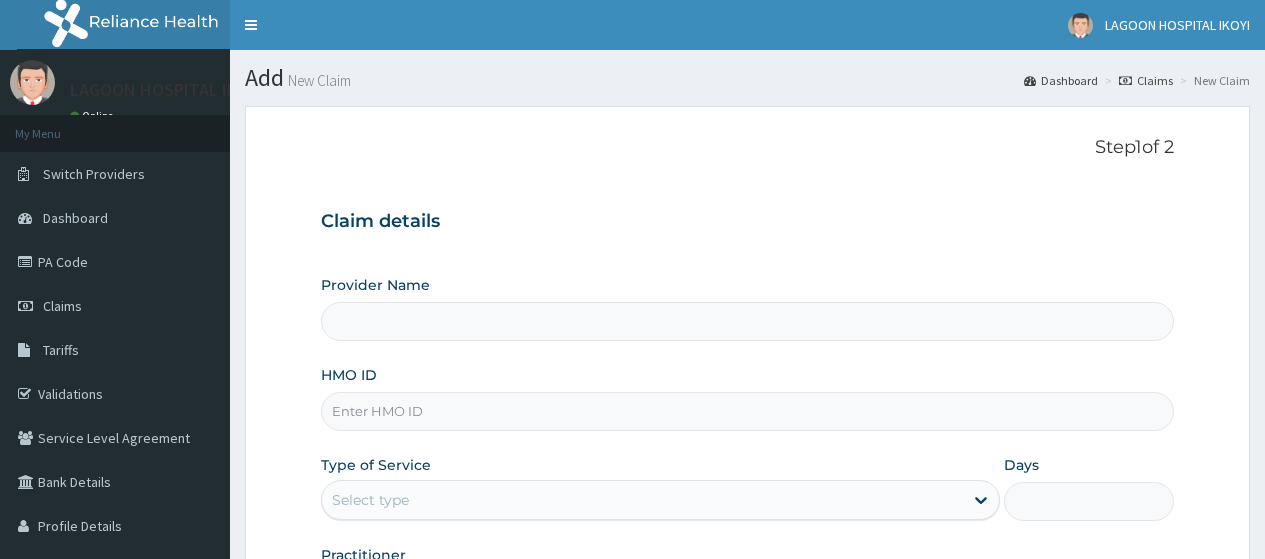 scroll, scrollTop: 0, scrollLeft: 0, axis: both 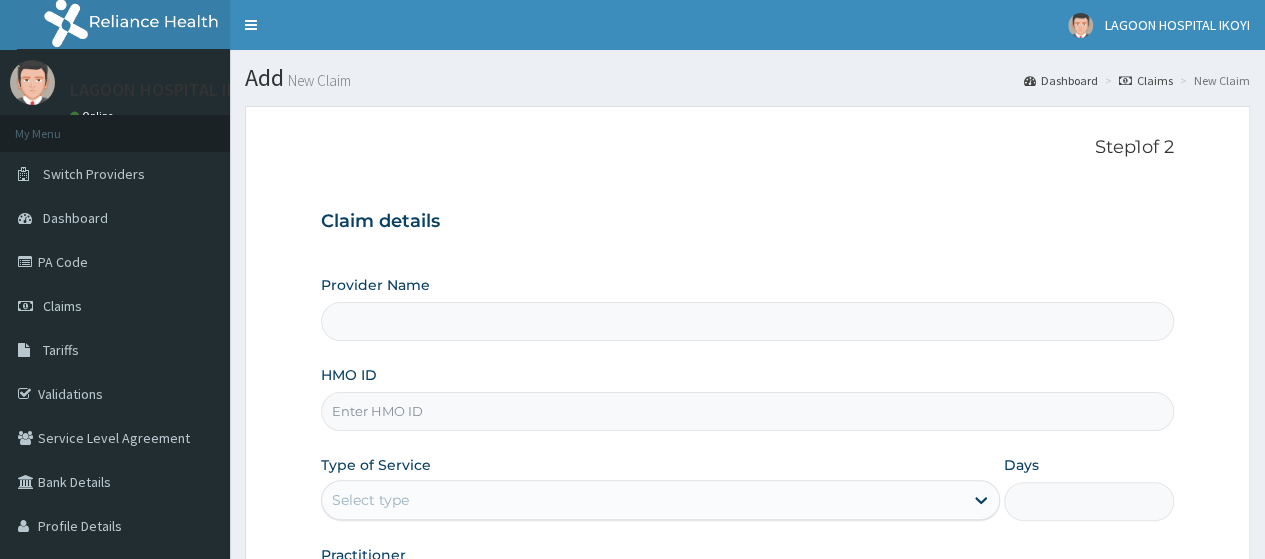 click on "HMO ID" at bounding box center (747, 411) 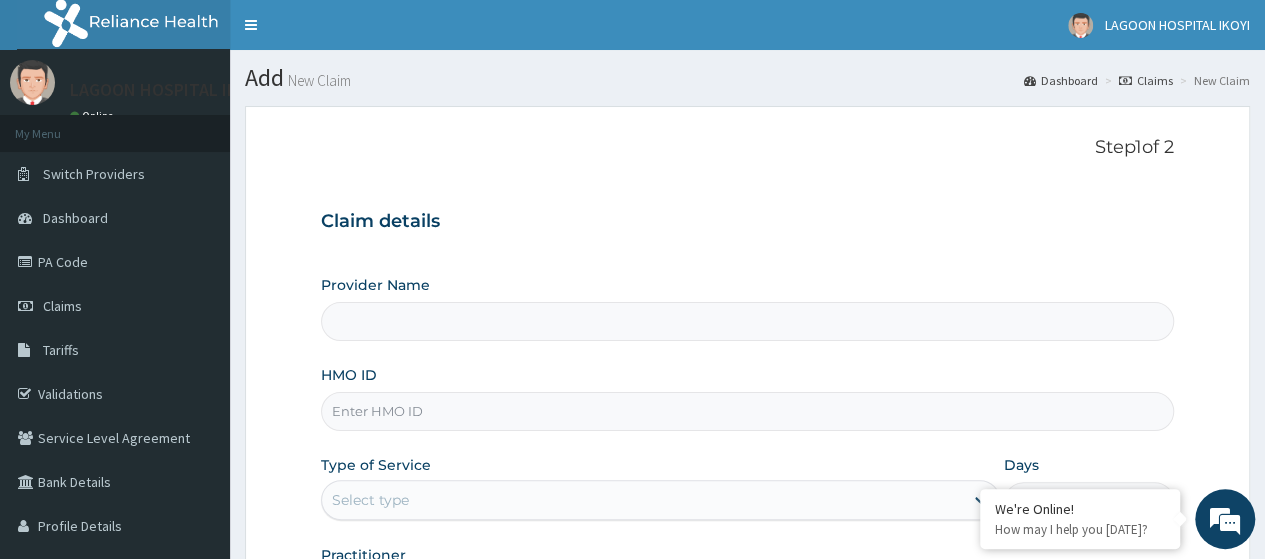 paste on "SPQ/10001/C" 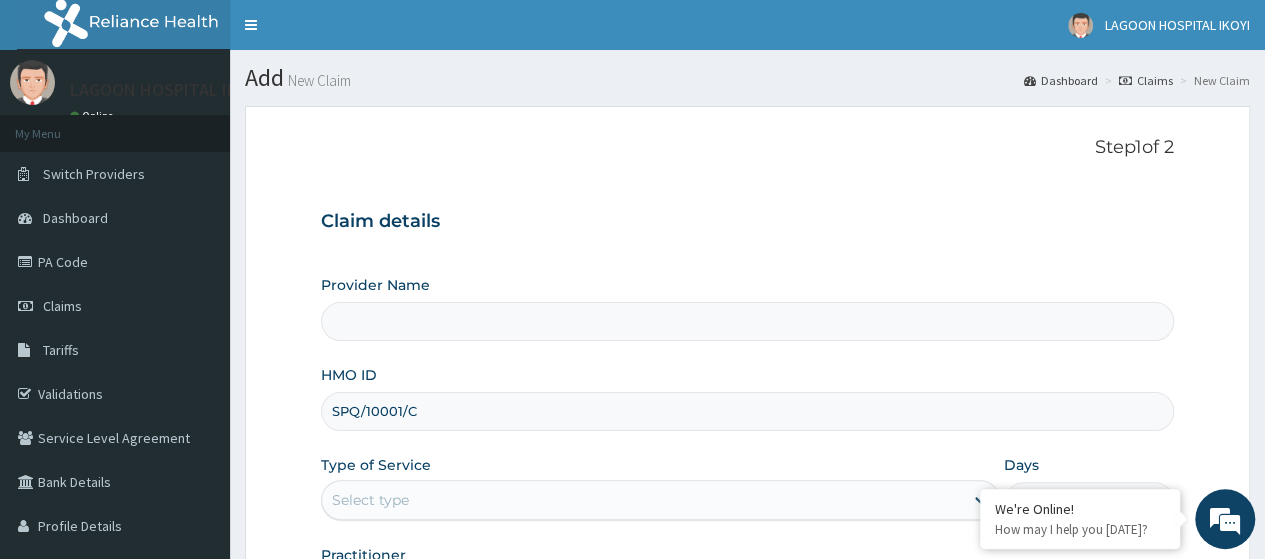 type on "[GEOGRAPHIC_DATA]- [GEOGRAPHIC_DATA]" 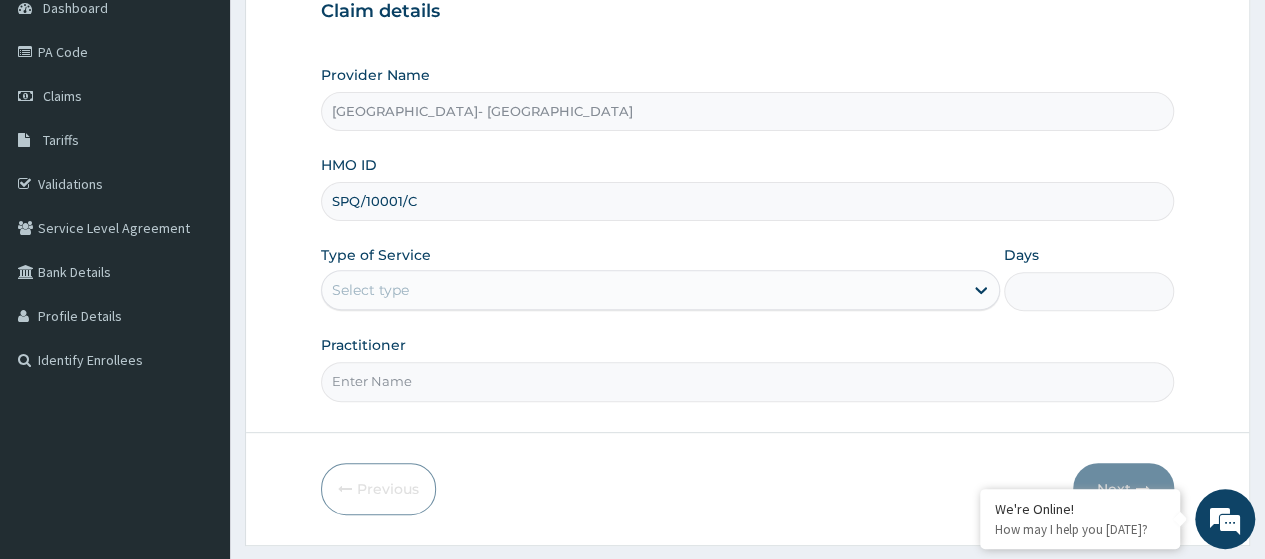 scroll, scrollTop: 212, scrollLeft: 0, axis: vertical 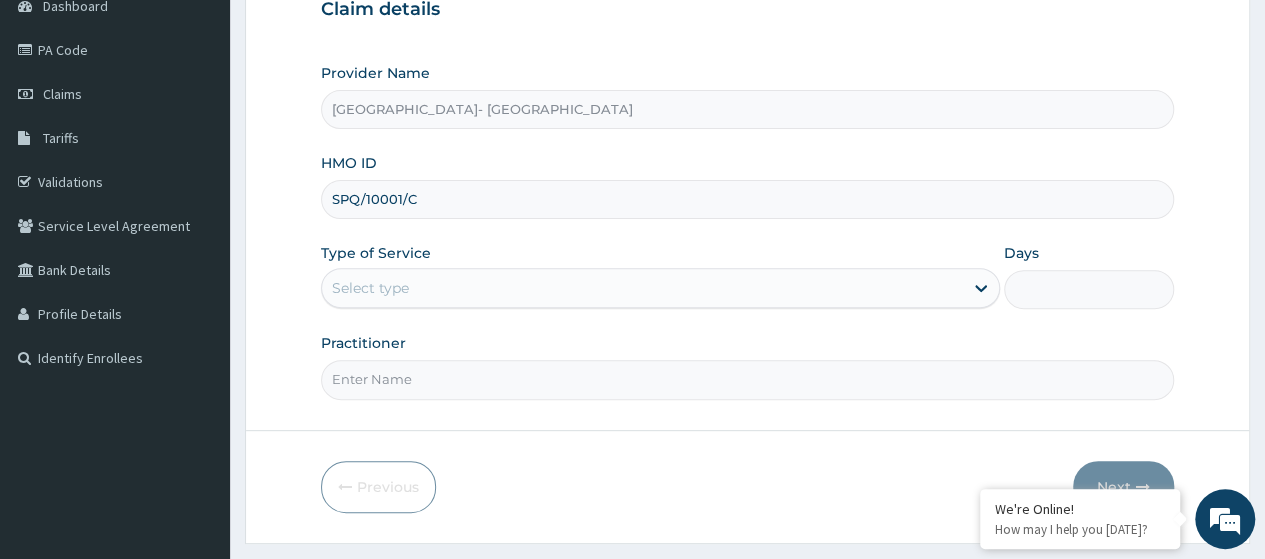 type on "SPQ/10001/C" 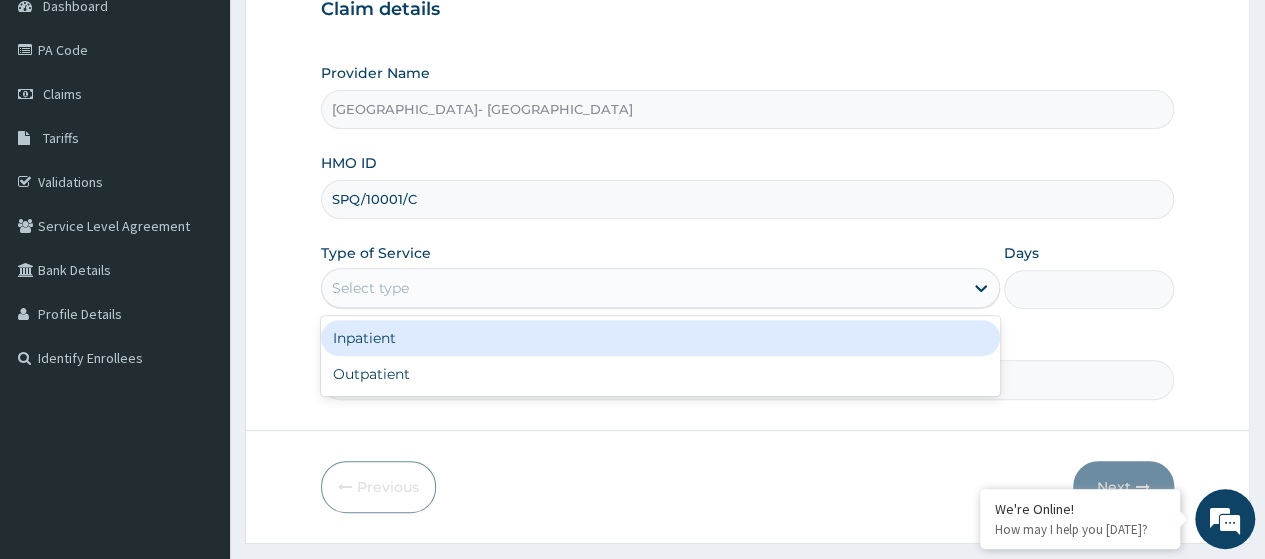 click on "Inpatient" at bounding box center (660, 338) 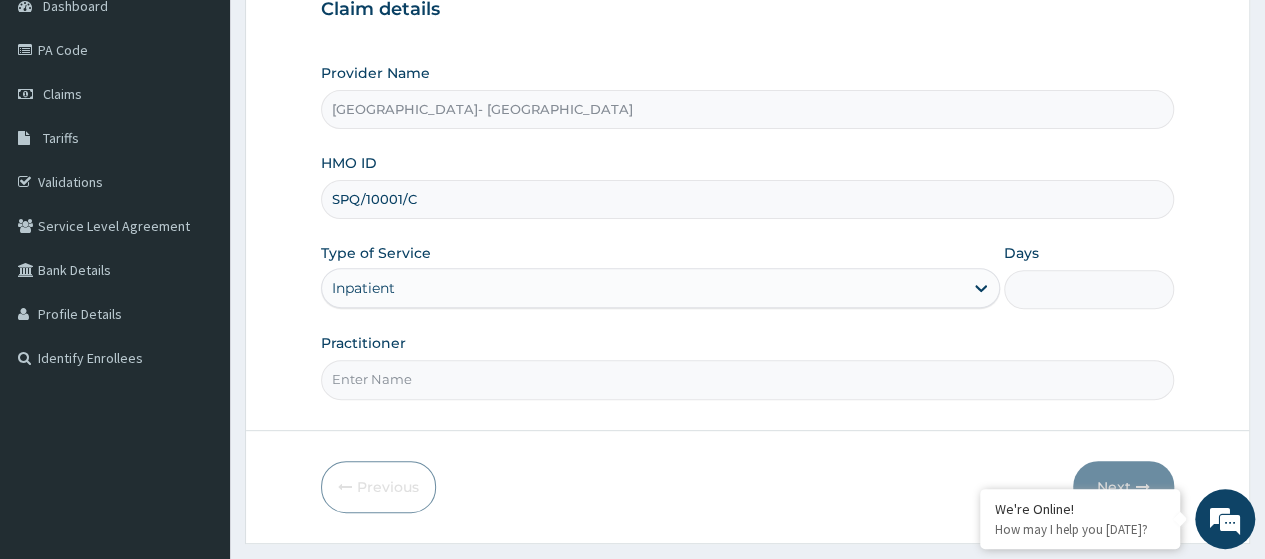 click on "Days" at bounding box center [1089, 289] 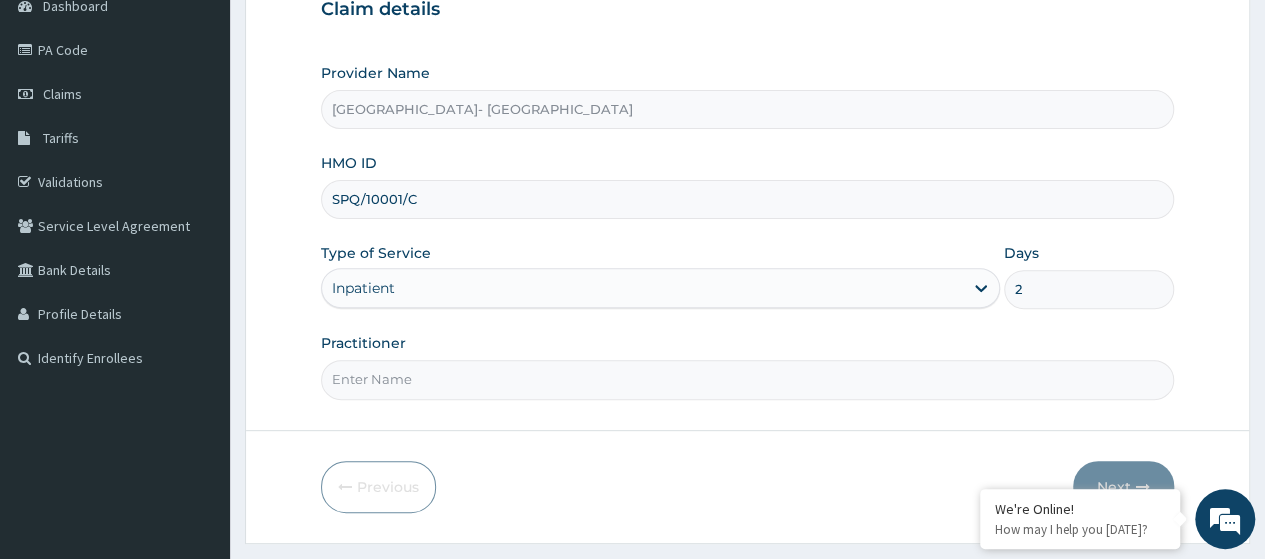 type on "2" 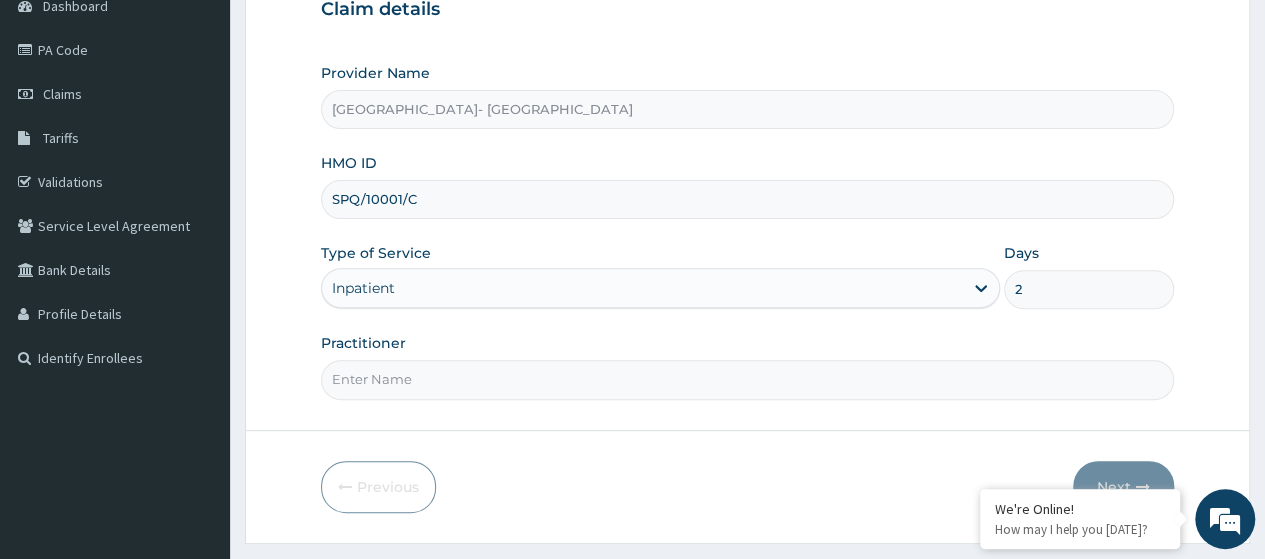 scroll, scrollTop: 0, scrollLeft: 0, axis: both 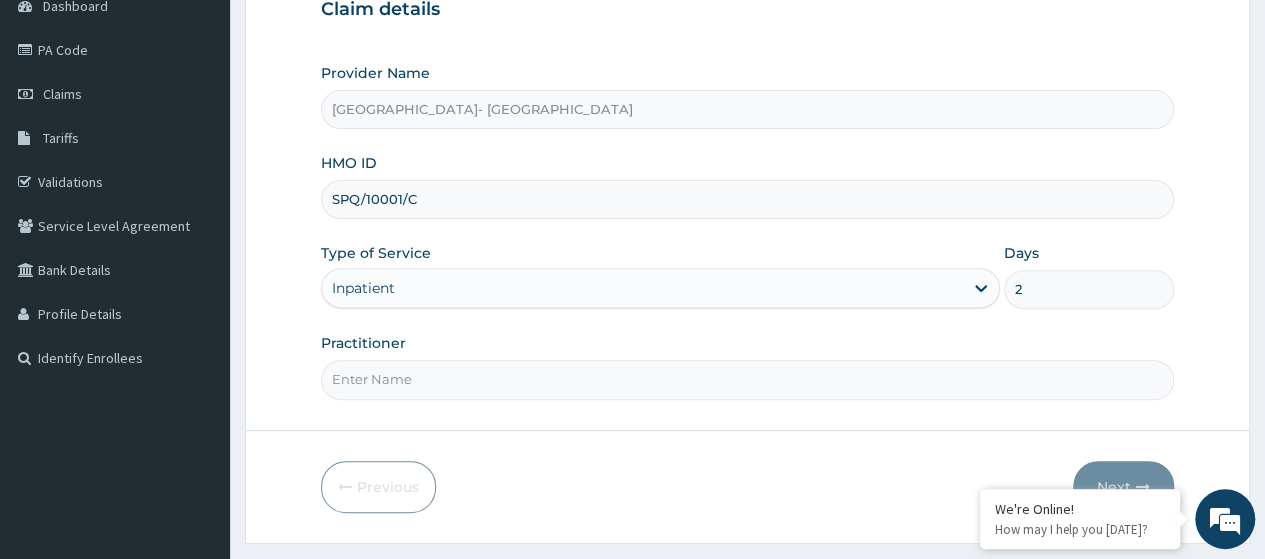 type on "[PERSON_NAME]" 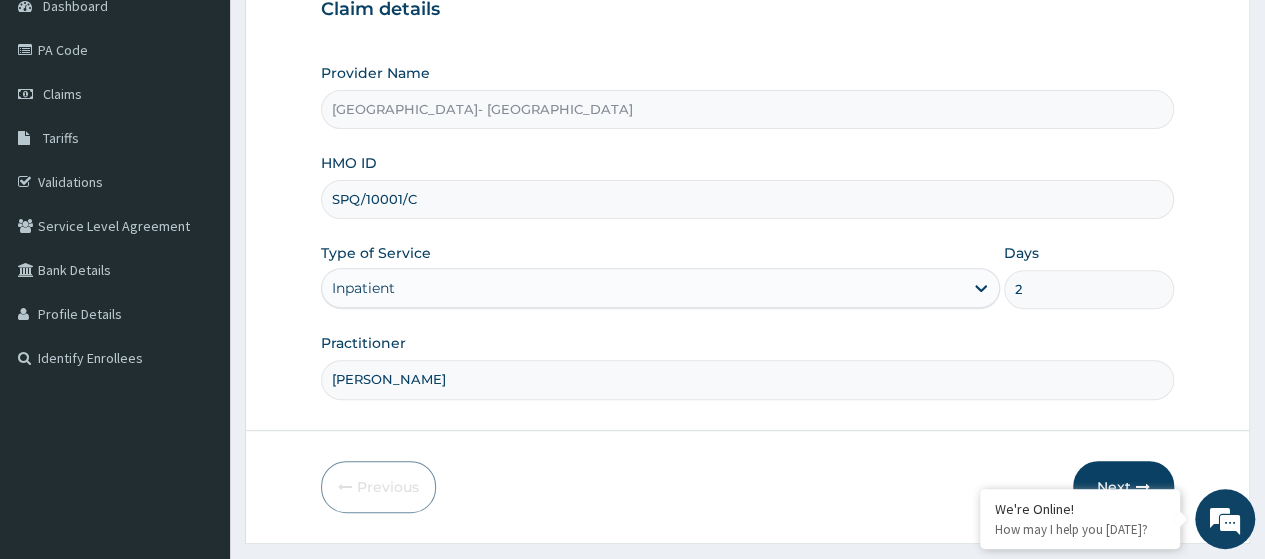 click on "Next" at bounding box center [1123, 487] 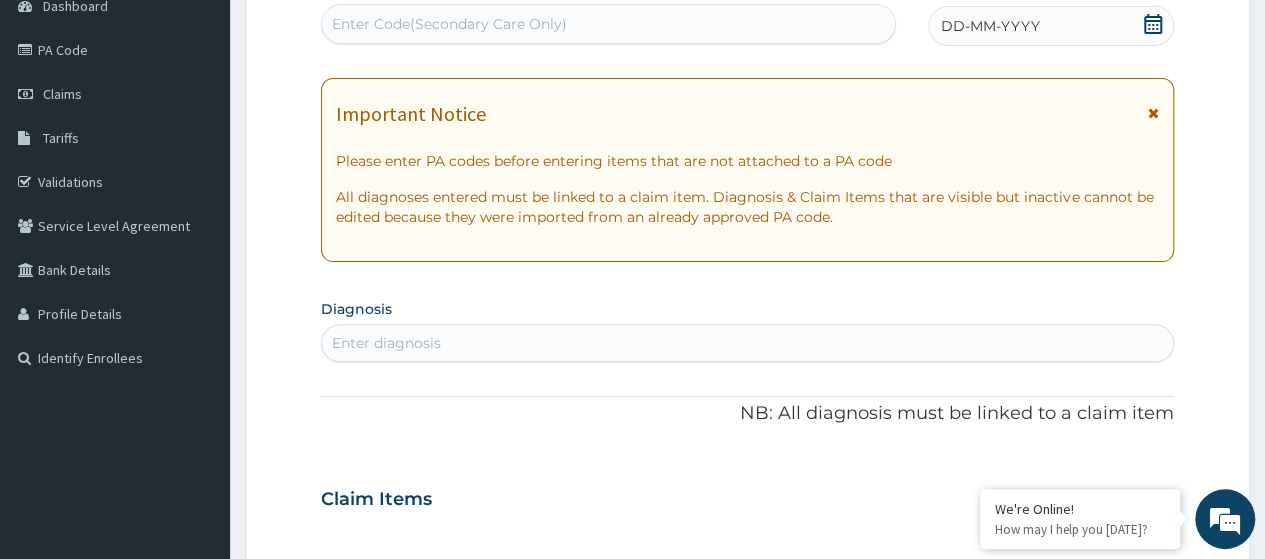 scroll, scrollTop: 0, scrollLeft: 0, axis: both 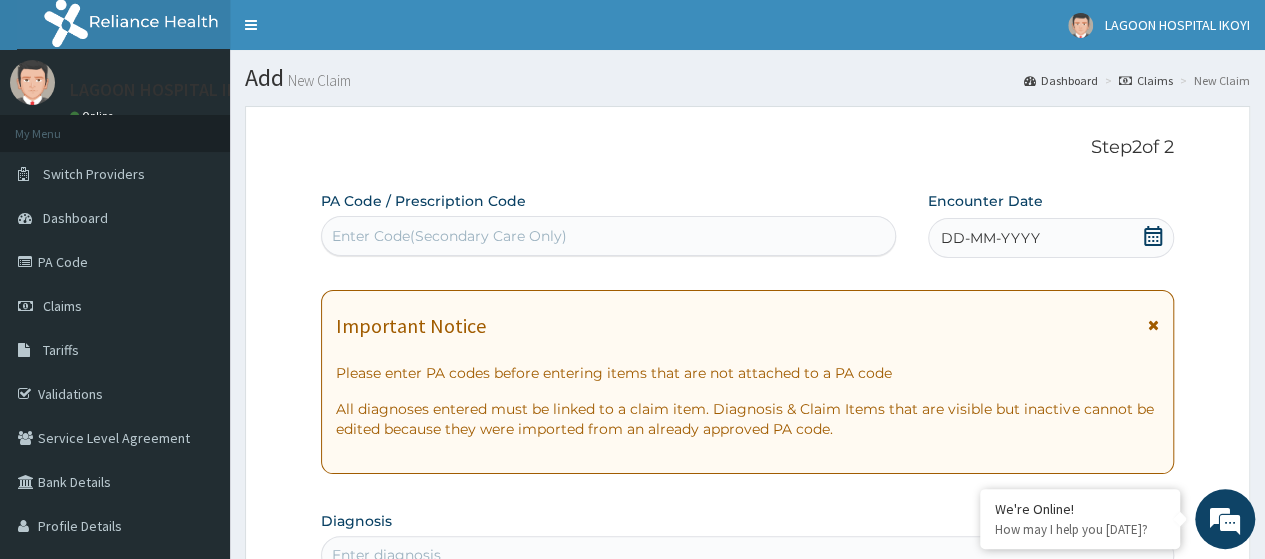 click on "Enter Code(Secondary Care Only)" at bounding box center (449, 236) 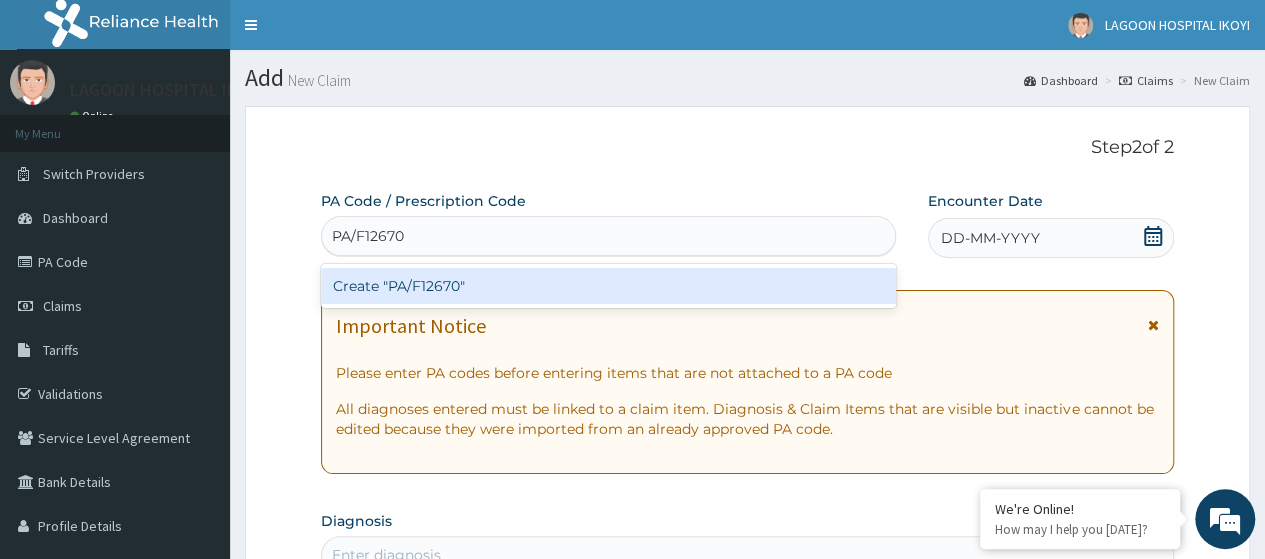 click on "Create "PA/F12670"" at bounding box center (608, 286) 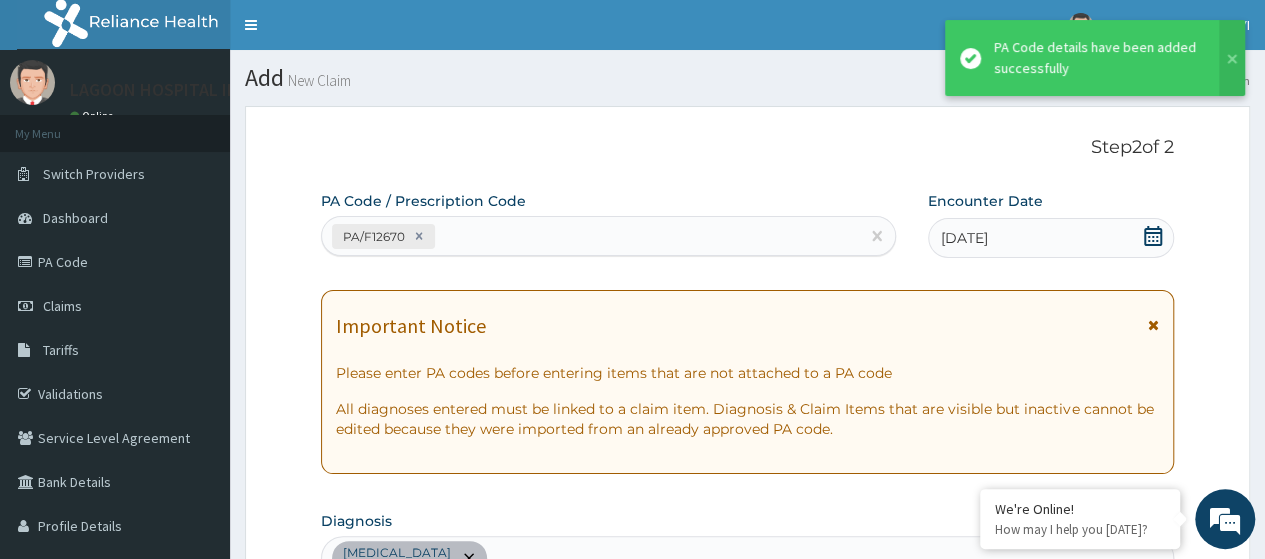 scroll, scrollTop: 551, scrollLeft: 0, axis: vertical 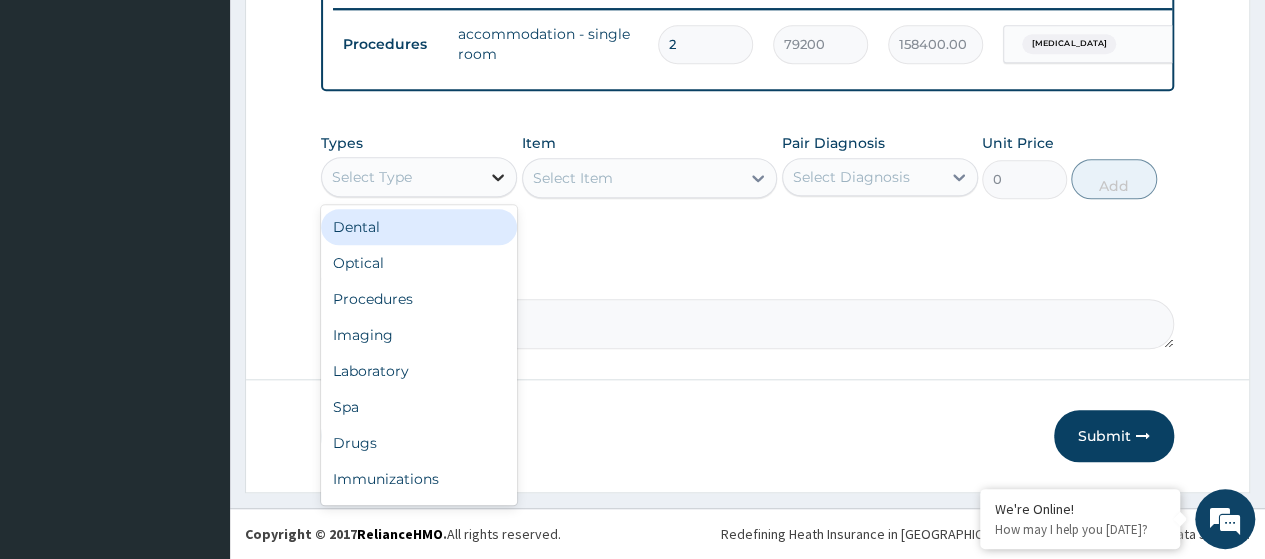 click 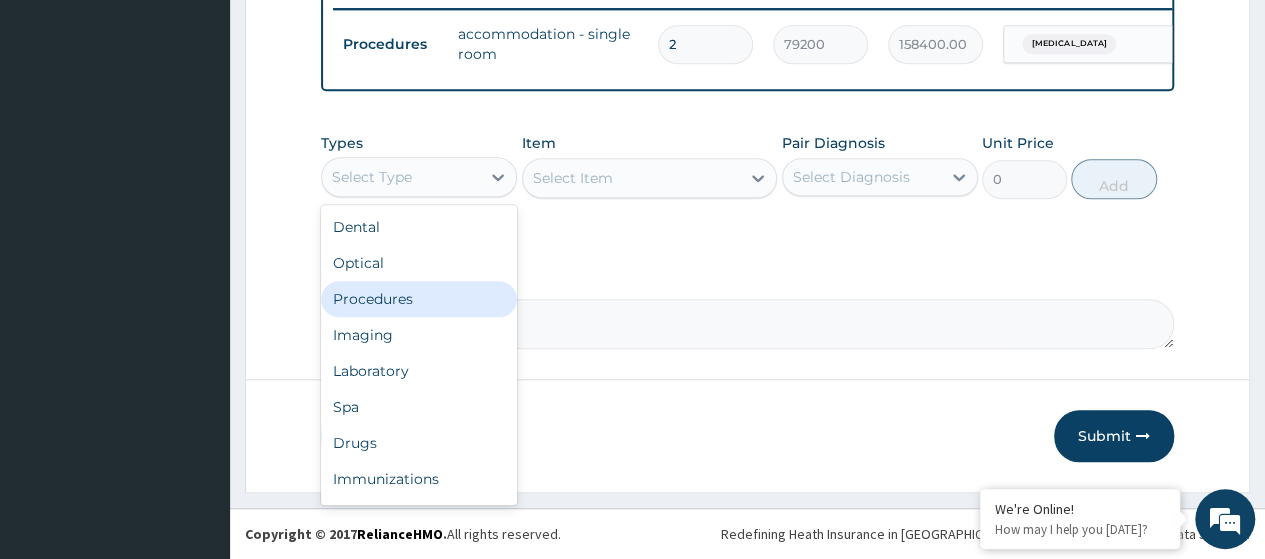 click on "Procedures" at bounding box center [419, 299] 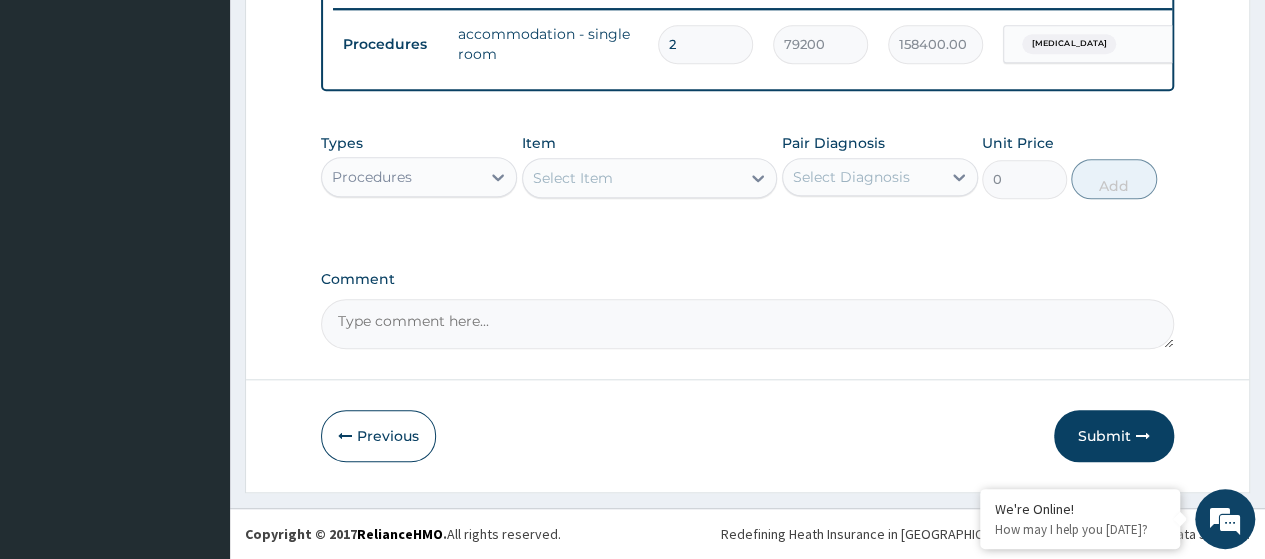 click on "Select Item" at bounding box center (573, 178) 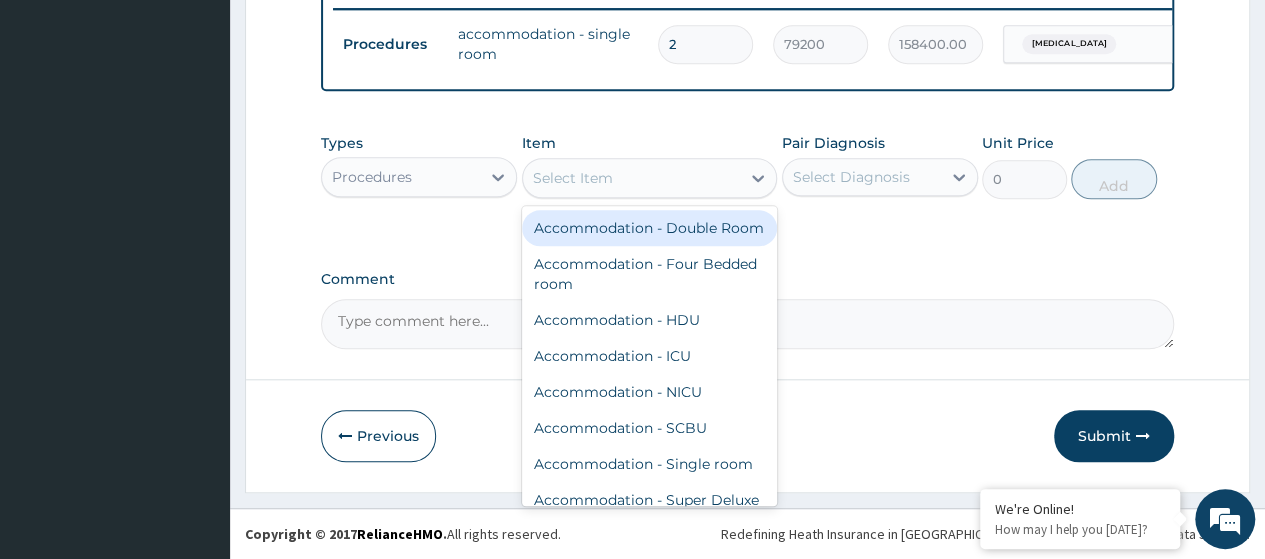 paste on "Professional fee - level 1 (inpatient) [PERSON_NAME]" 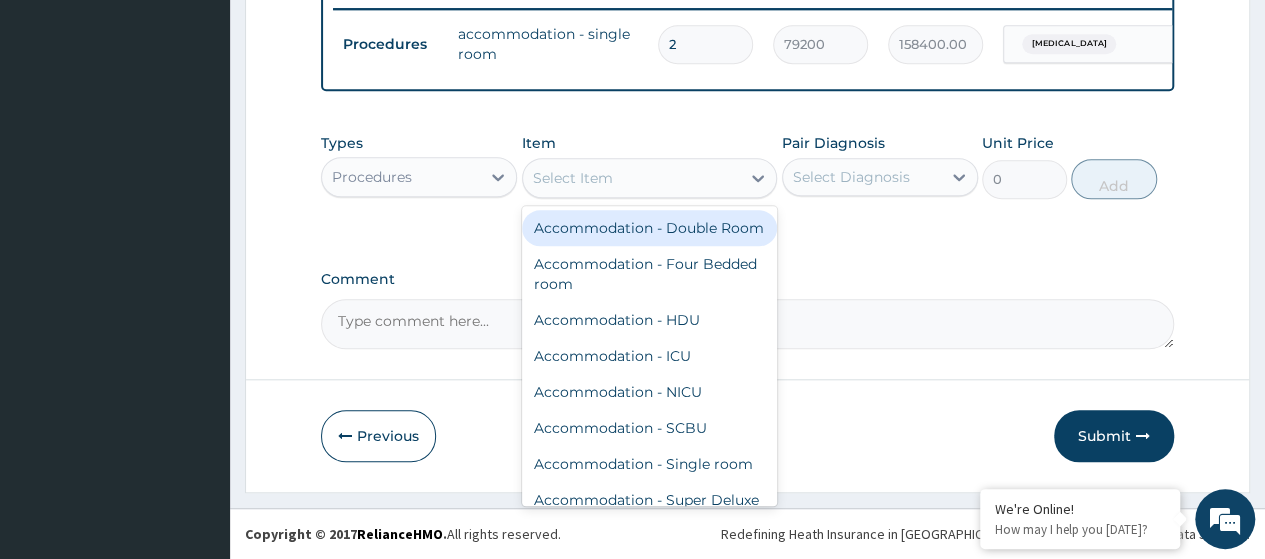 type on "Professional fee - level 1 (inpatient) [PERSON_NAME]" 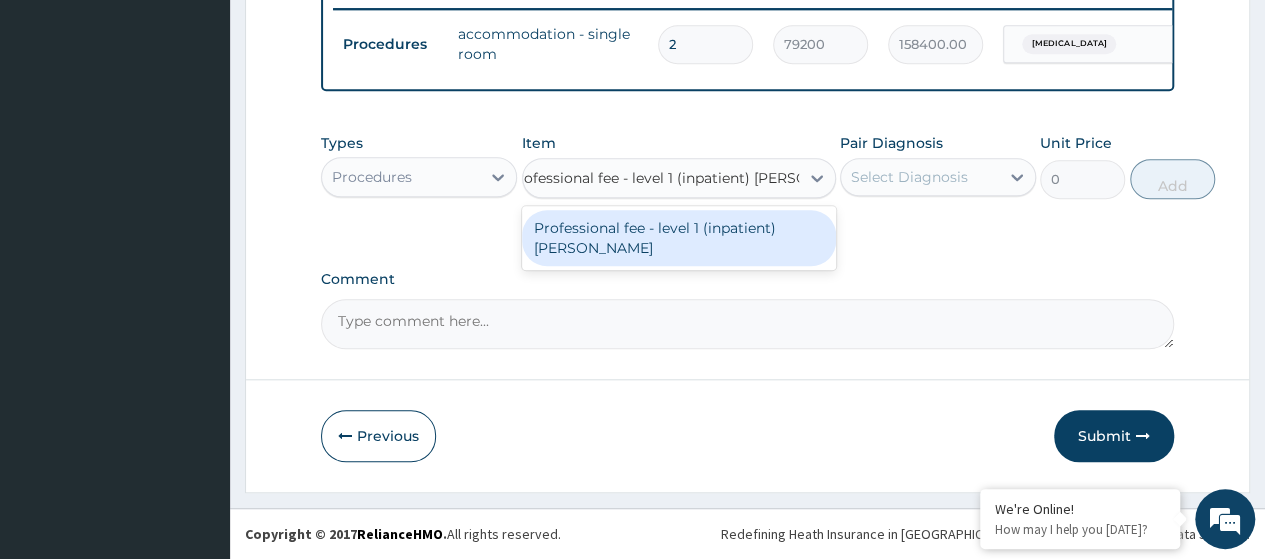 click on "Professional fee - level 1 (inpatient) [PERSON_NAME]" at bounding box center (679, 238) 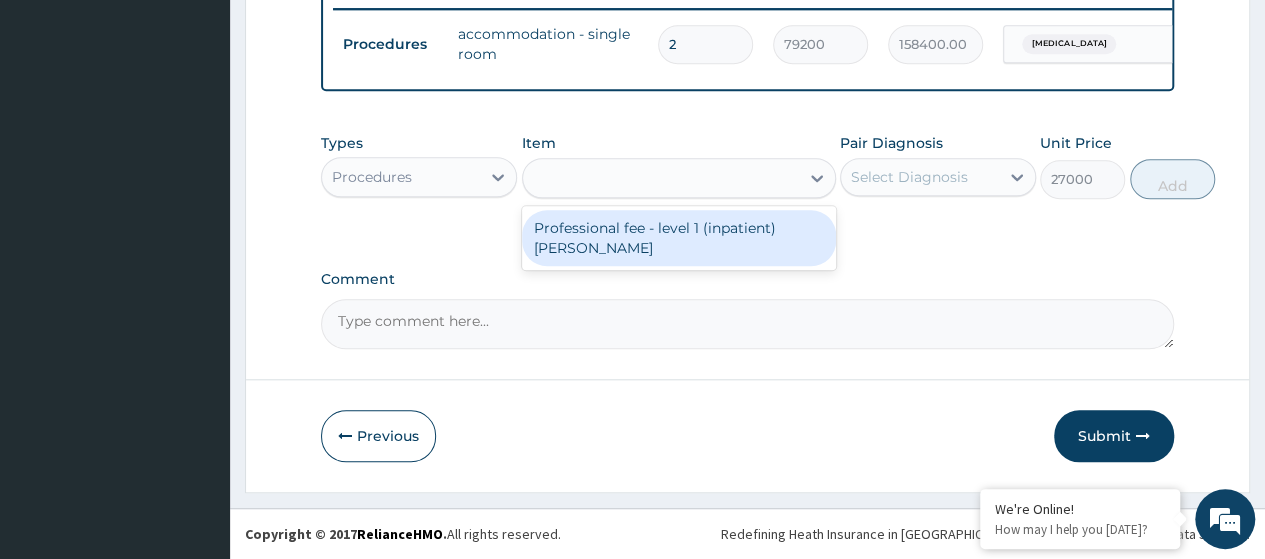 scroll, scrollTop: 0, scrollLeft: 2, axis: horizontal 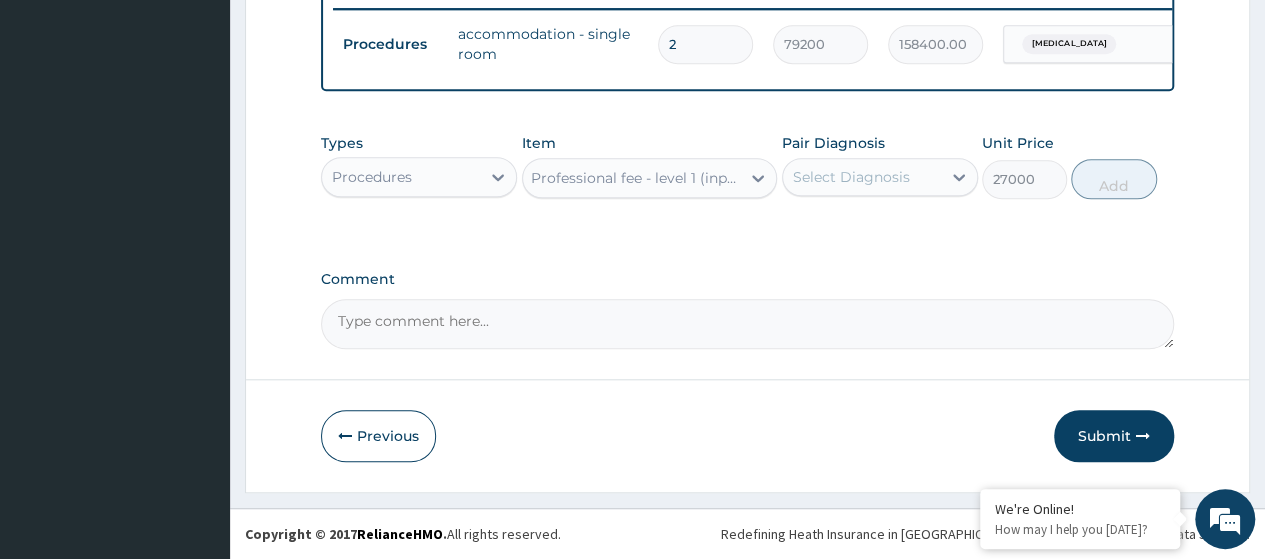 click on "Select Diagnosis" at bounding box center [862, 177] 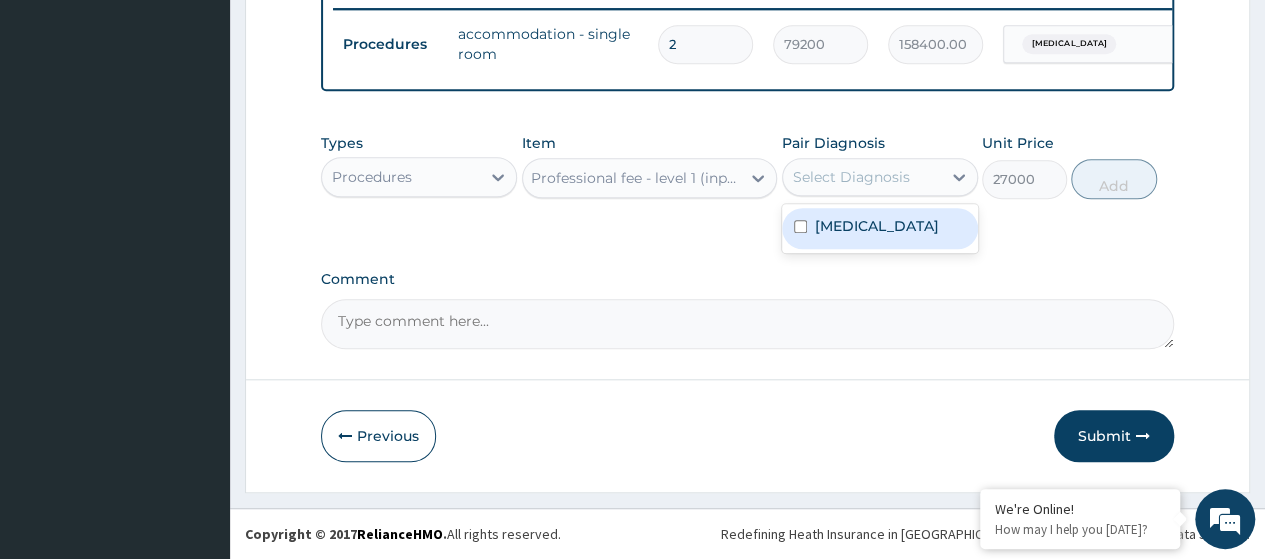 click on "[MEDICAL_DATA]" at bounding box center [877, 226] 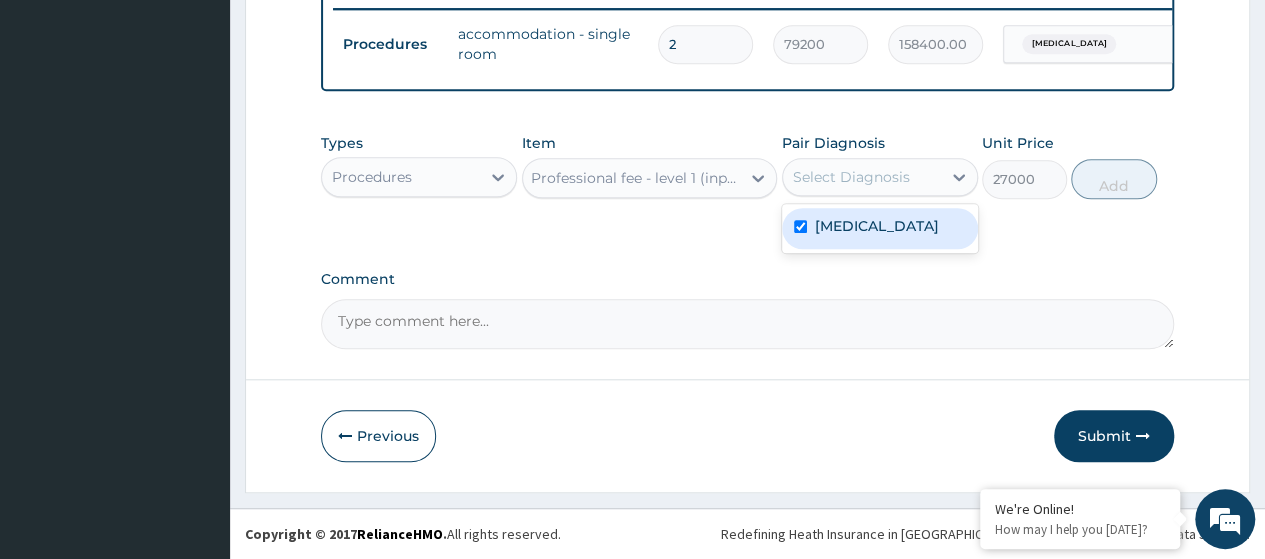 checkbox on "true" 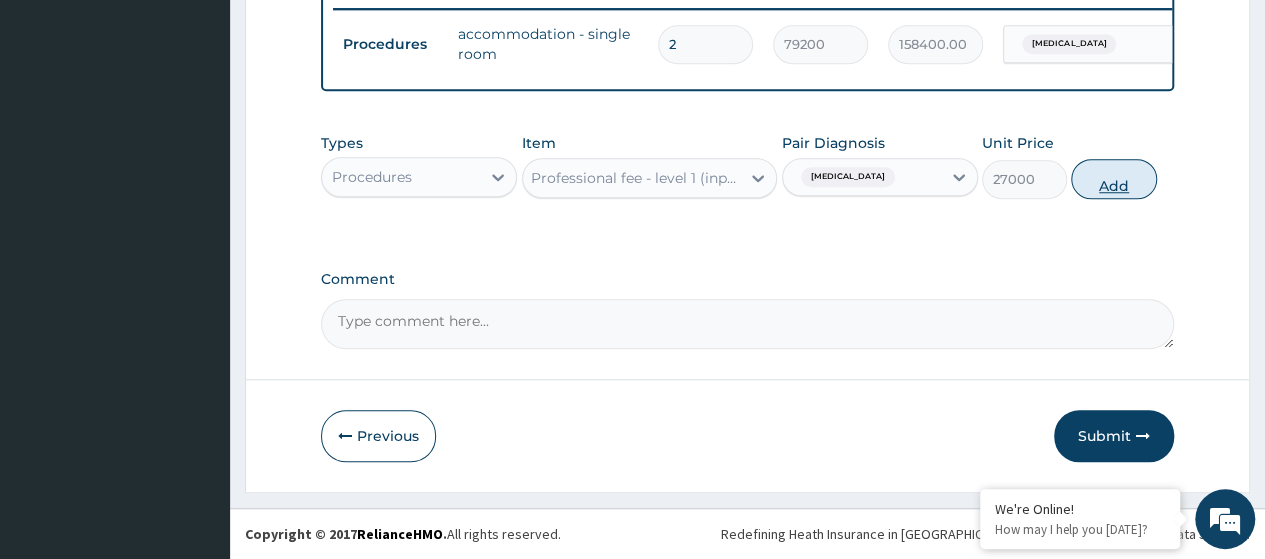 click on "Add" at bounding box center [1113, 179] 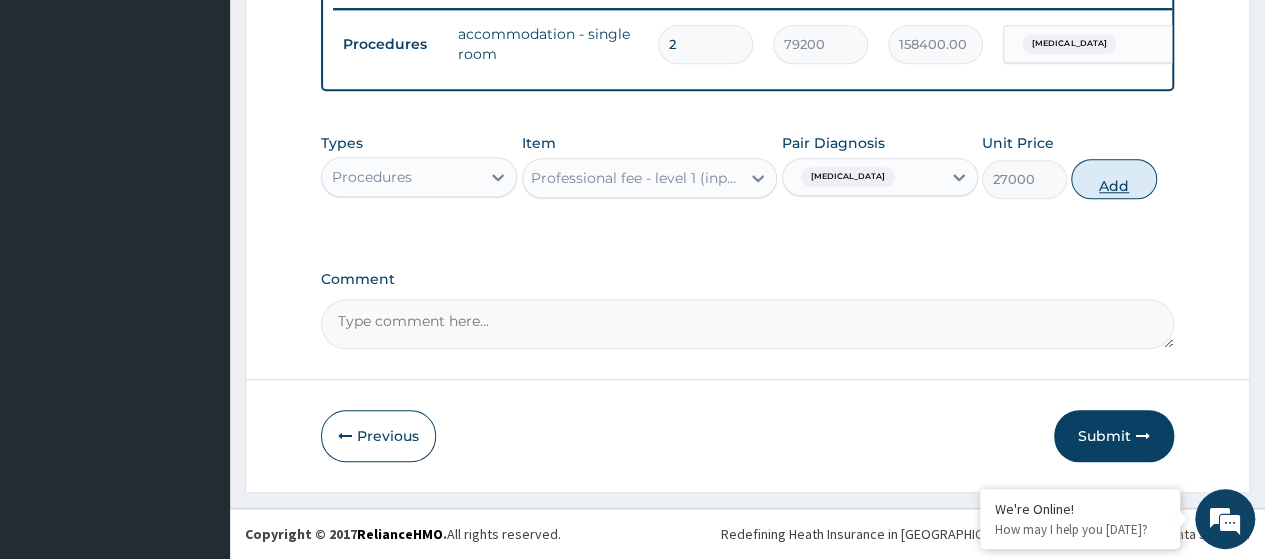 type on "0" 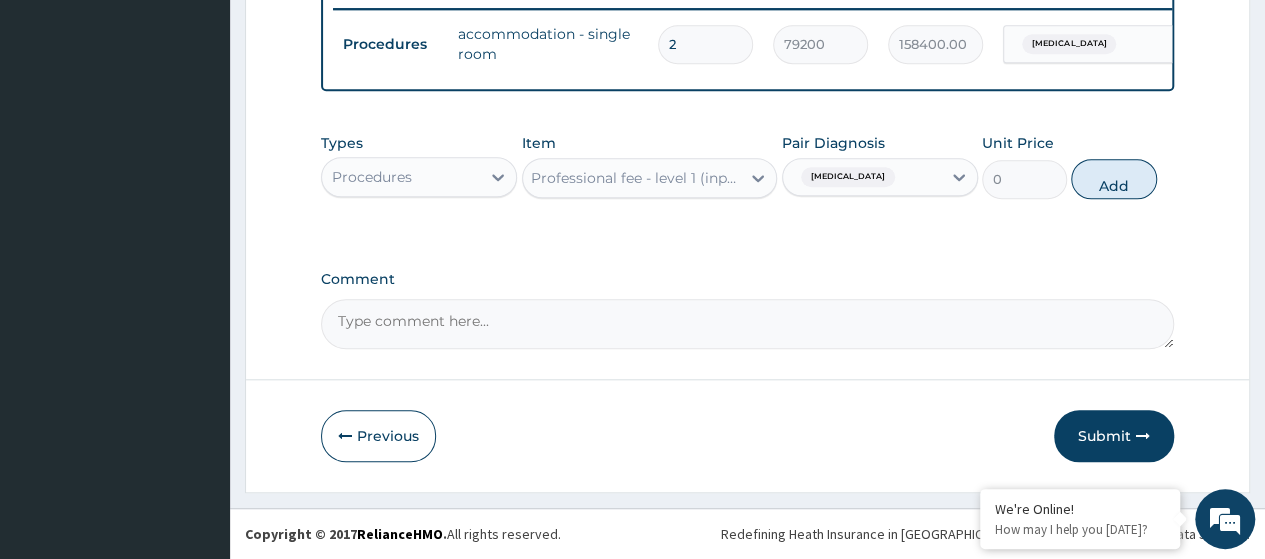 scroll, scrollTop: 0, scrollLeft: 0, axis: both 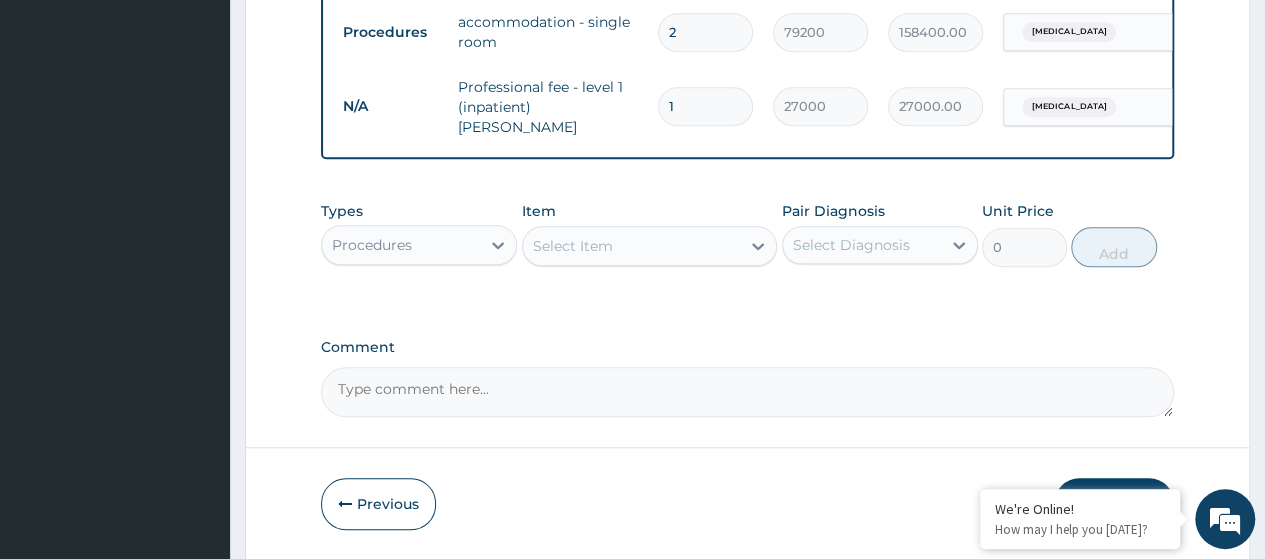type 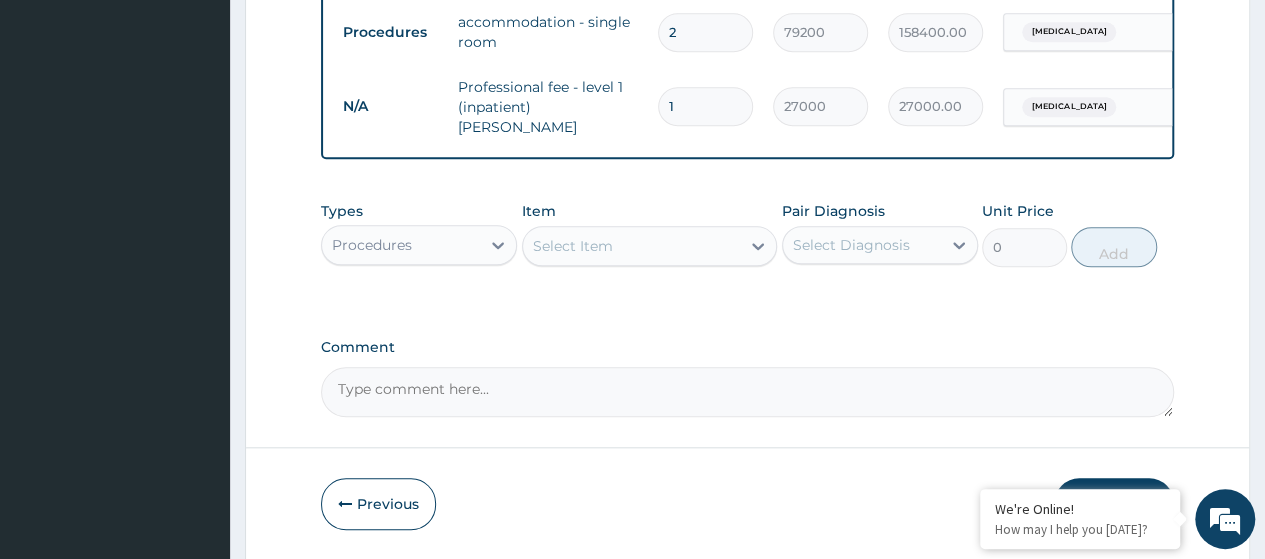 type on "0.00" 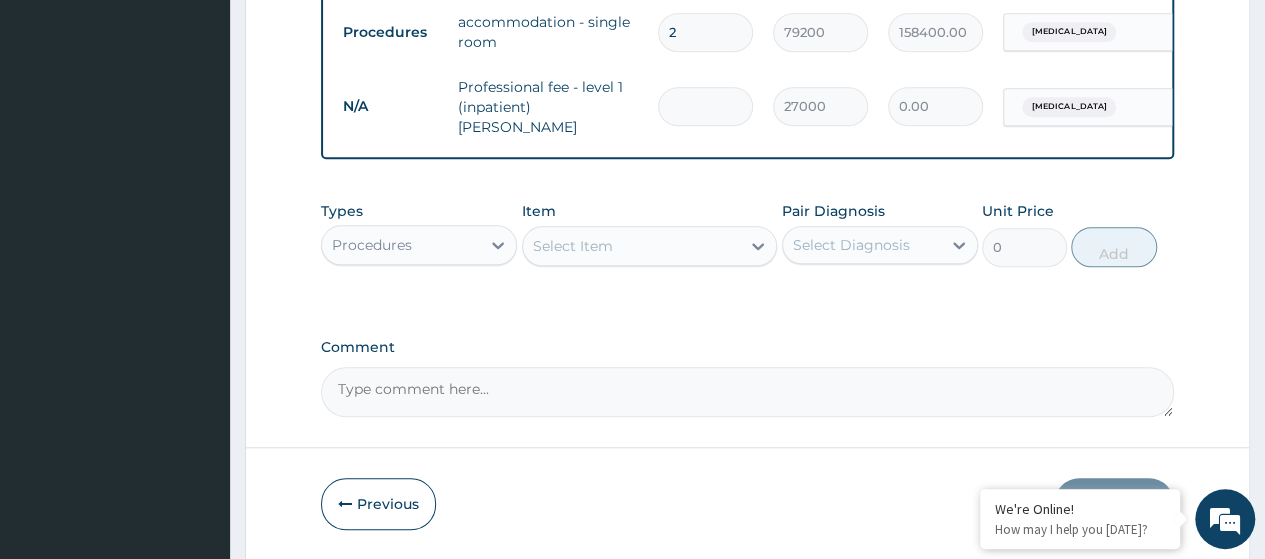 type on "2" 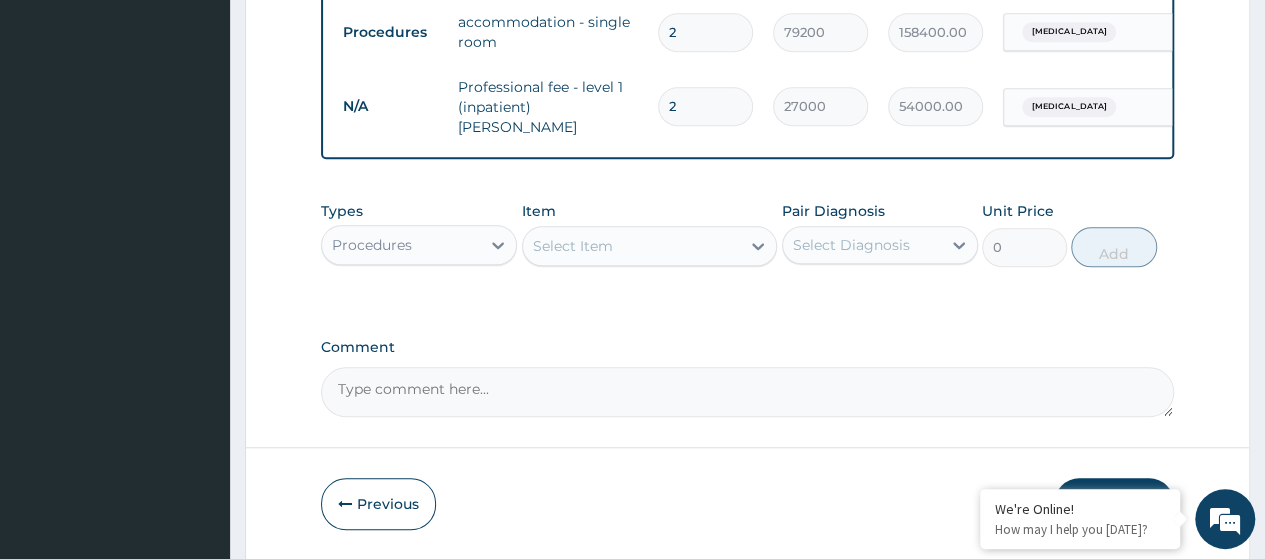 type on "2" 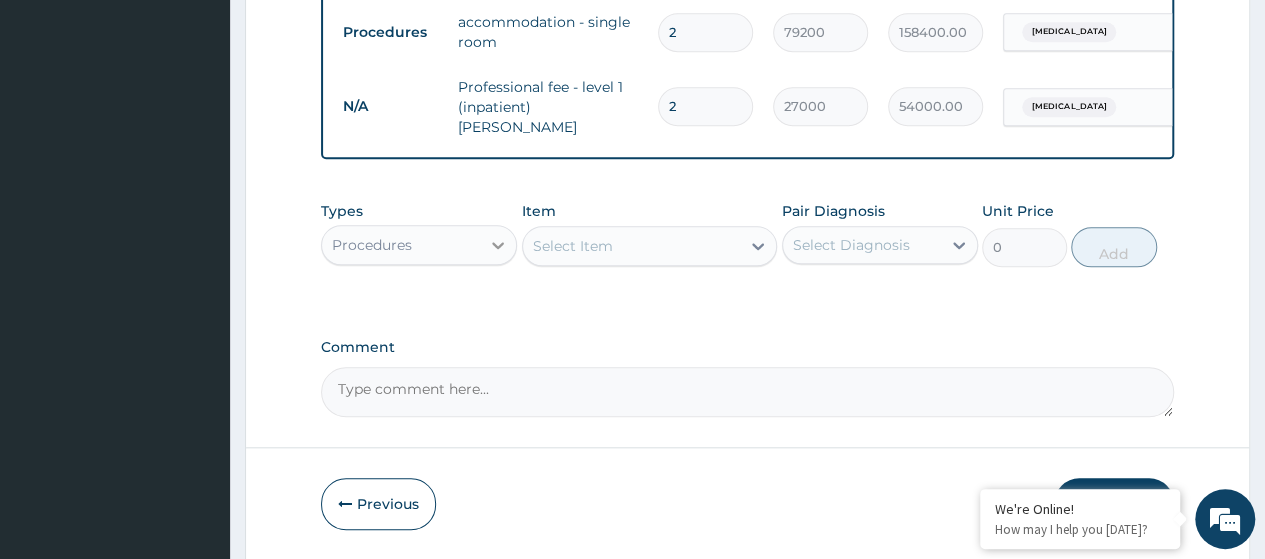 click at bounding box center (498, 245) 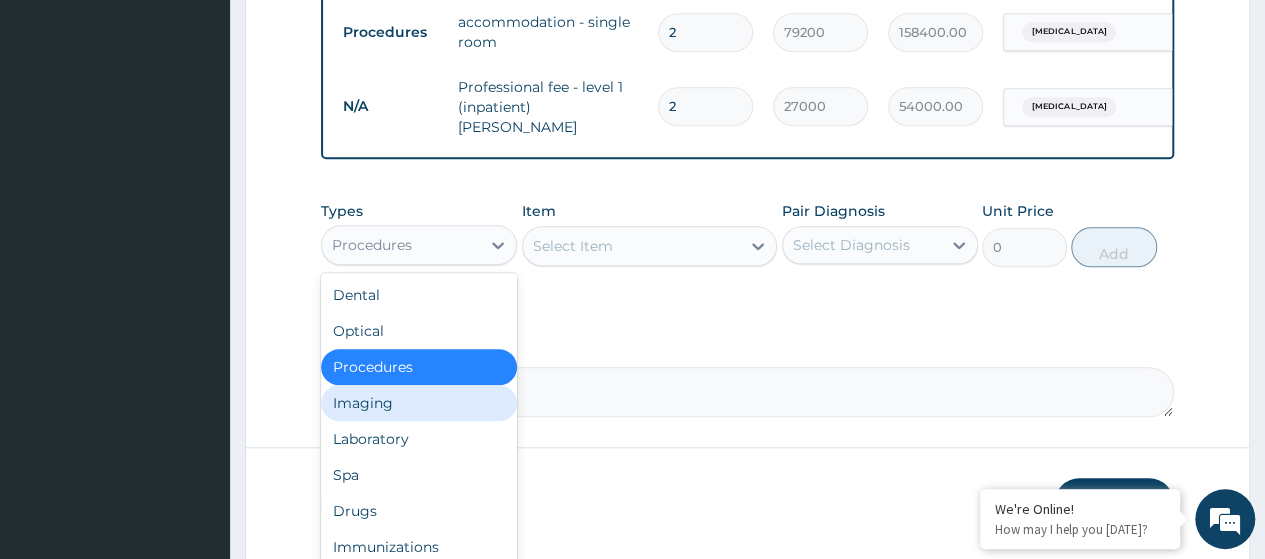click on "Imaging" at bounding box center [419, 403] 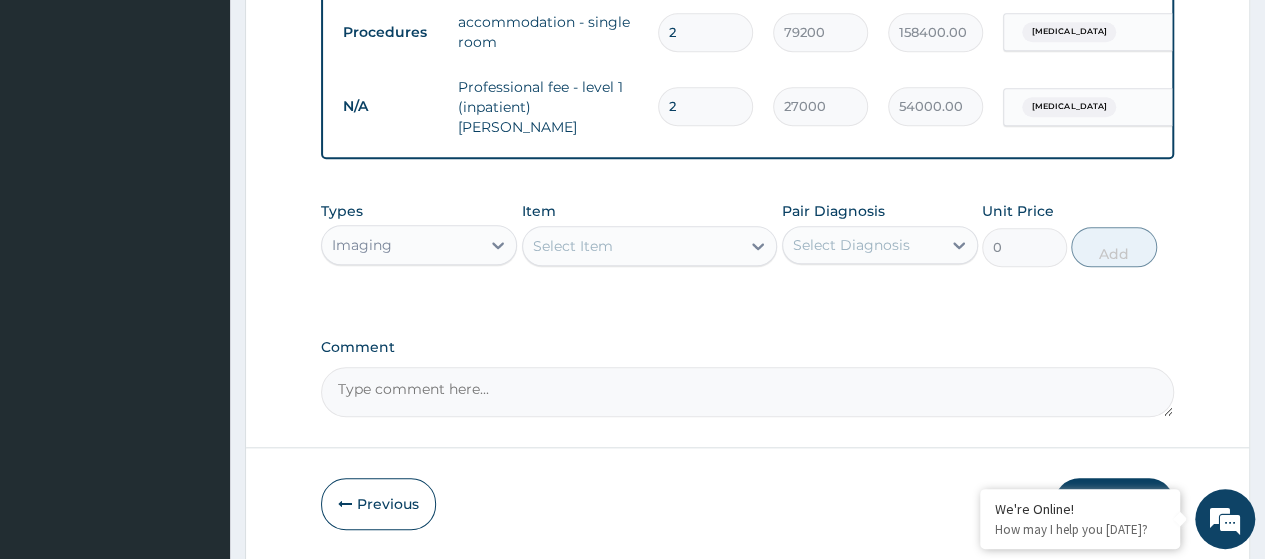 click on "Select Item" at bounding box center [573, 246] 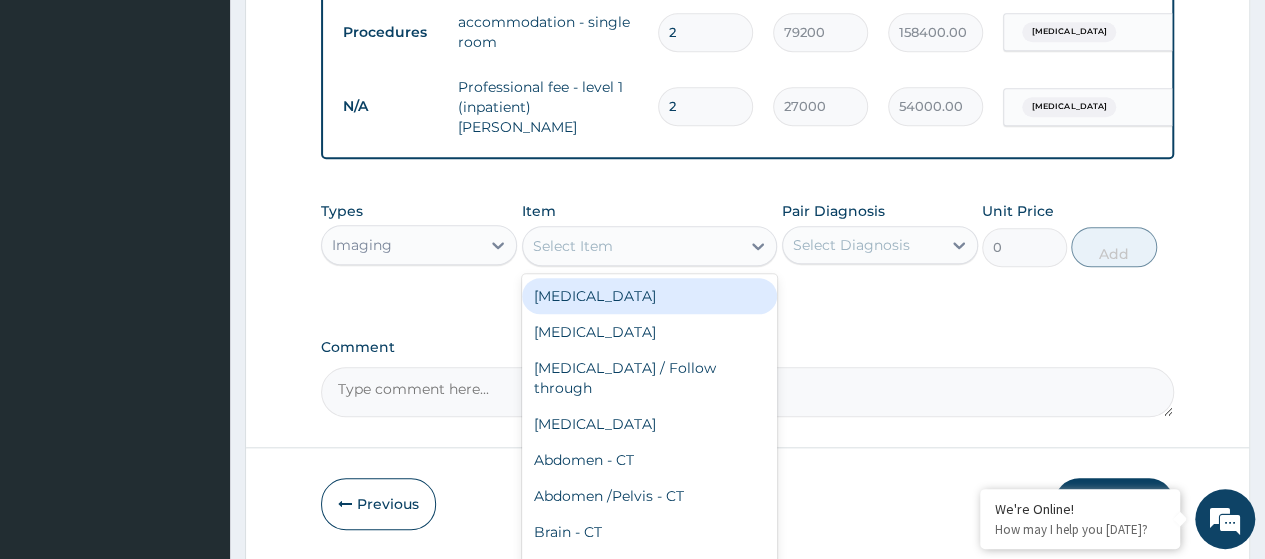 paste on "Ear Swab M/C/S" 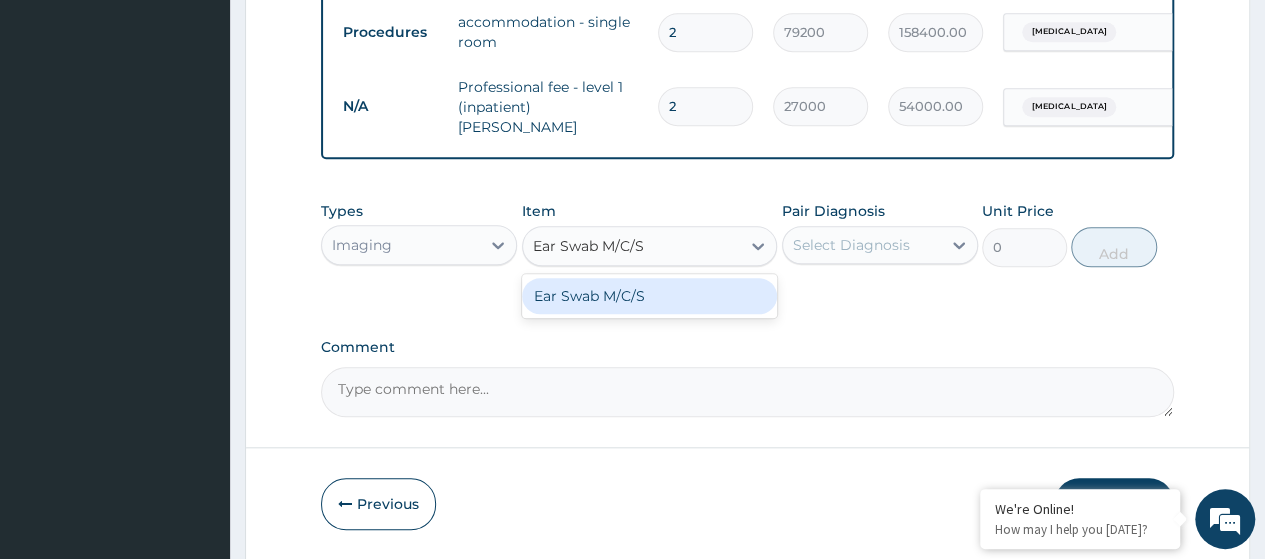 click on "Ear Swab M/C/S" at bounding box center [650, 296] 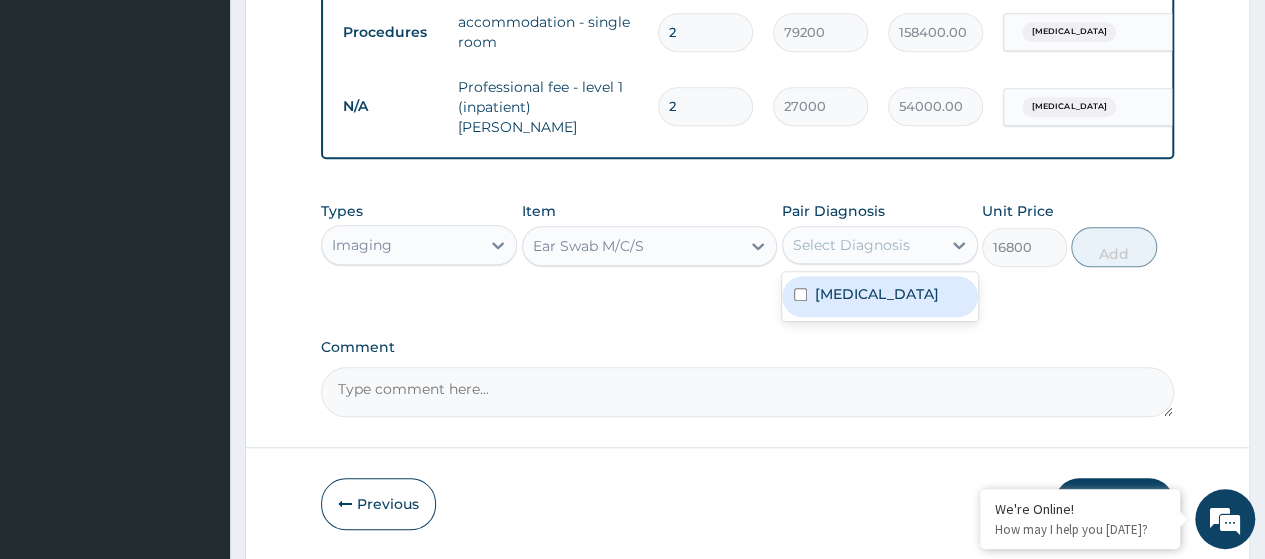 click on "Select Diagnosis" at bounding box center [862, 245] 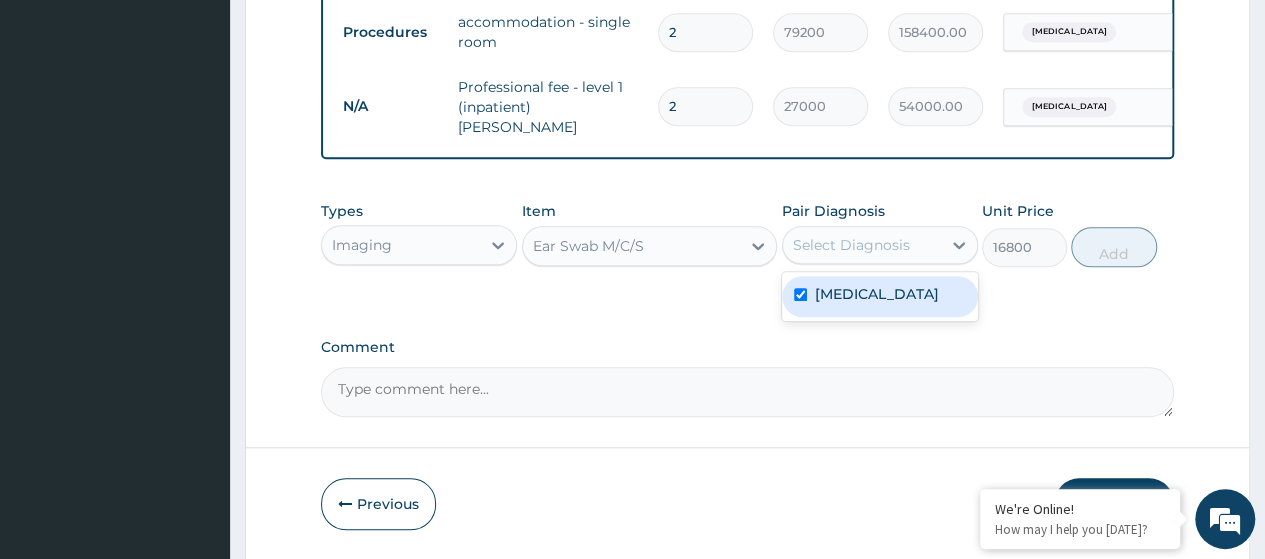 checkbox on "true" 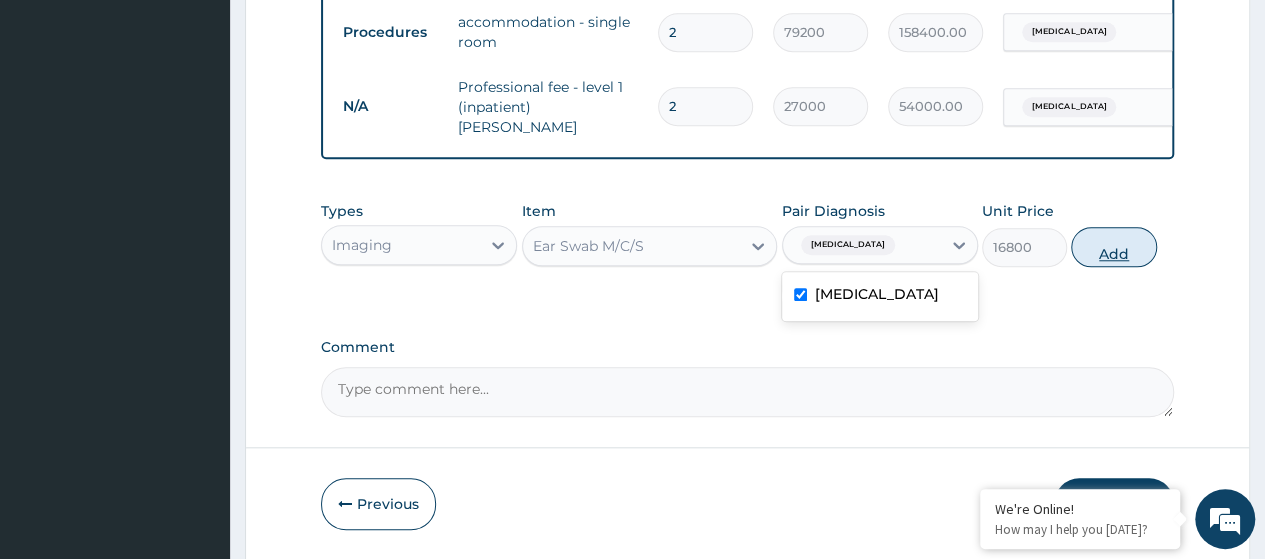 click on "Add" at bounding box center (1113, 247) 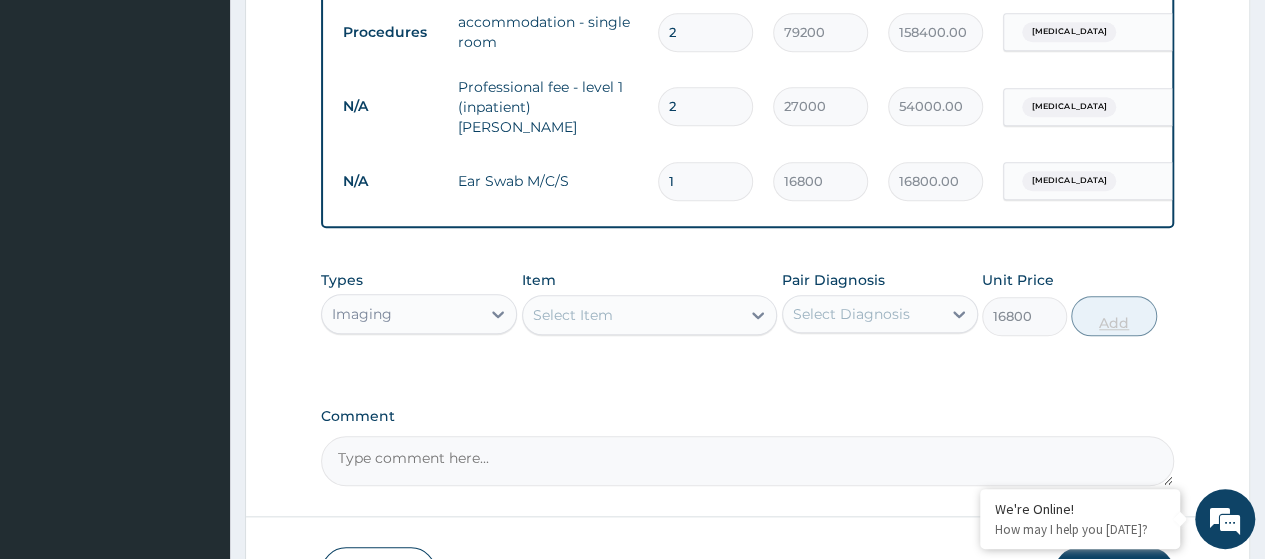 type on "0" 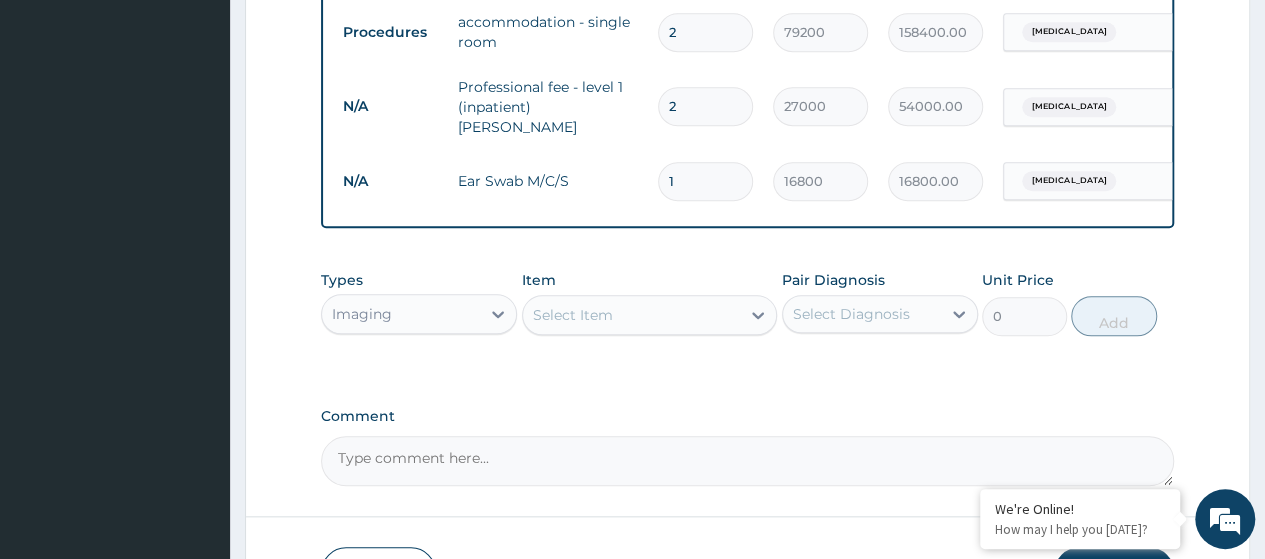 click on "Select Item" at bounding box center (573, 315) 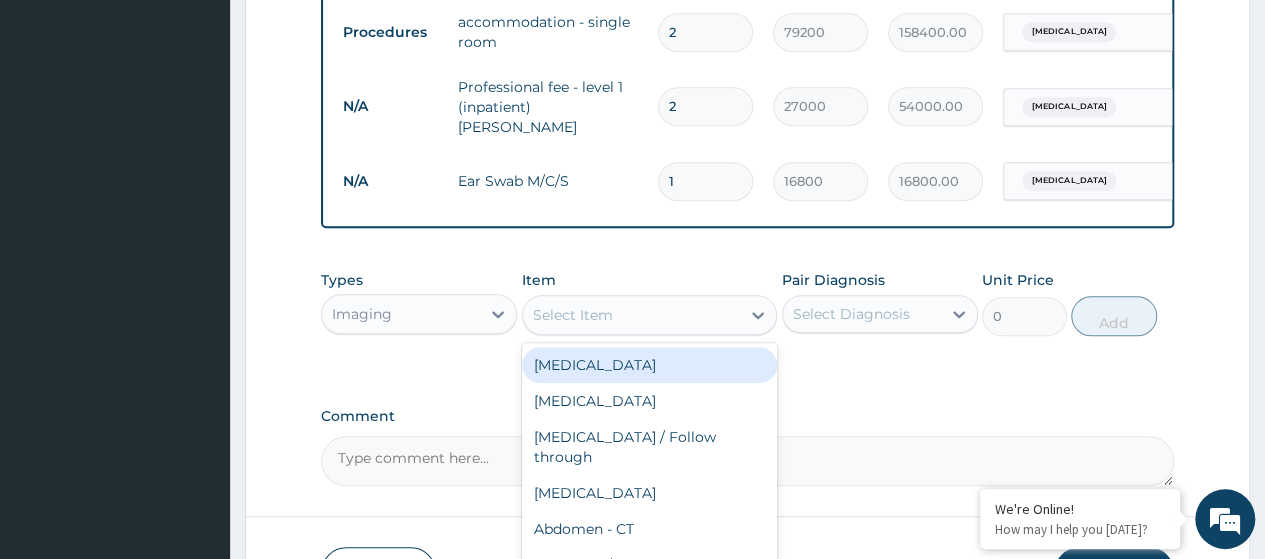 paste on "Stool Microscopy, Culture and Sensitivity" 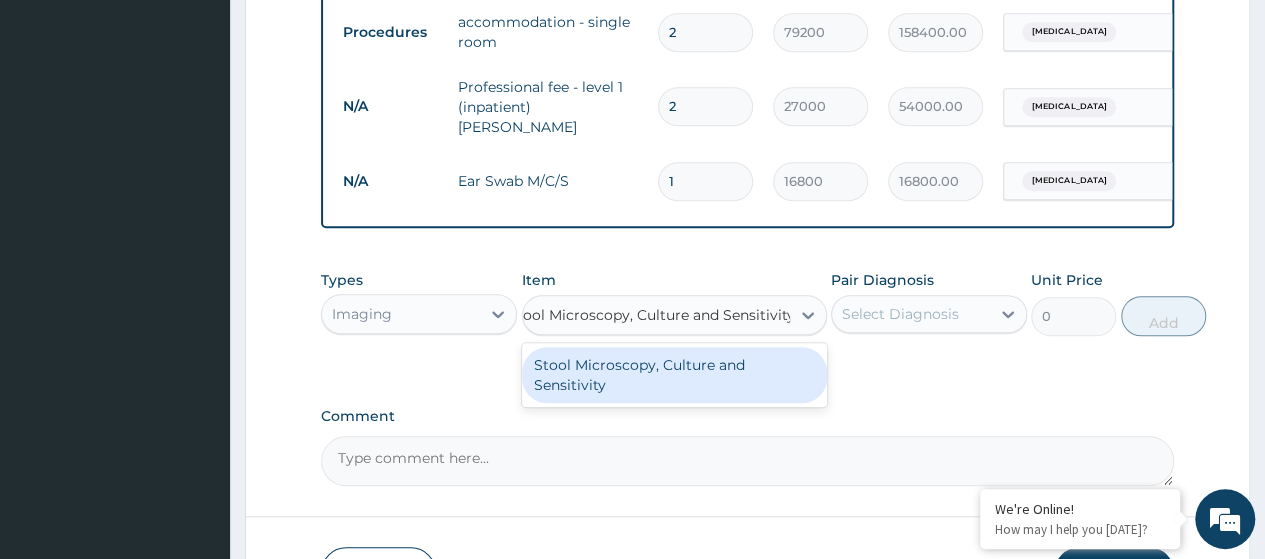 click on "Stool Microscopy, Culture and Sensitivity" at bounding box center [674, 375] 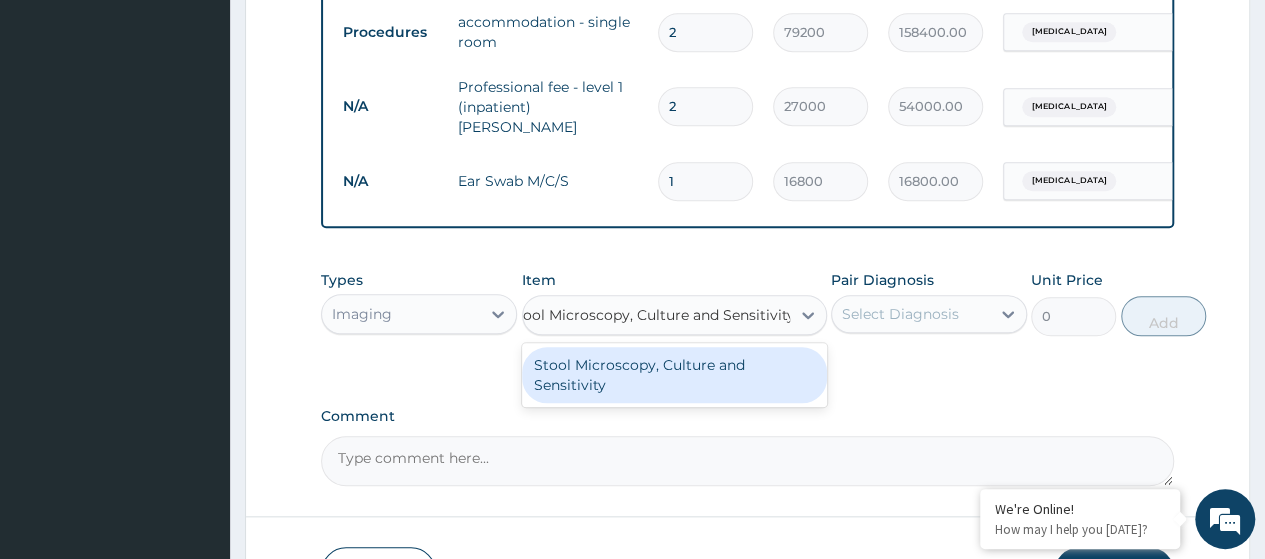 type 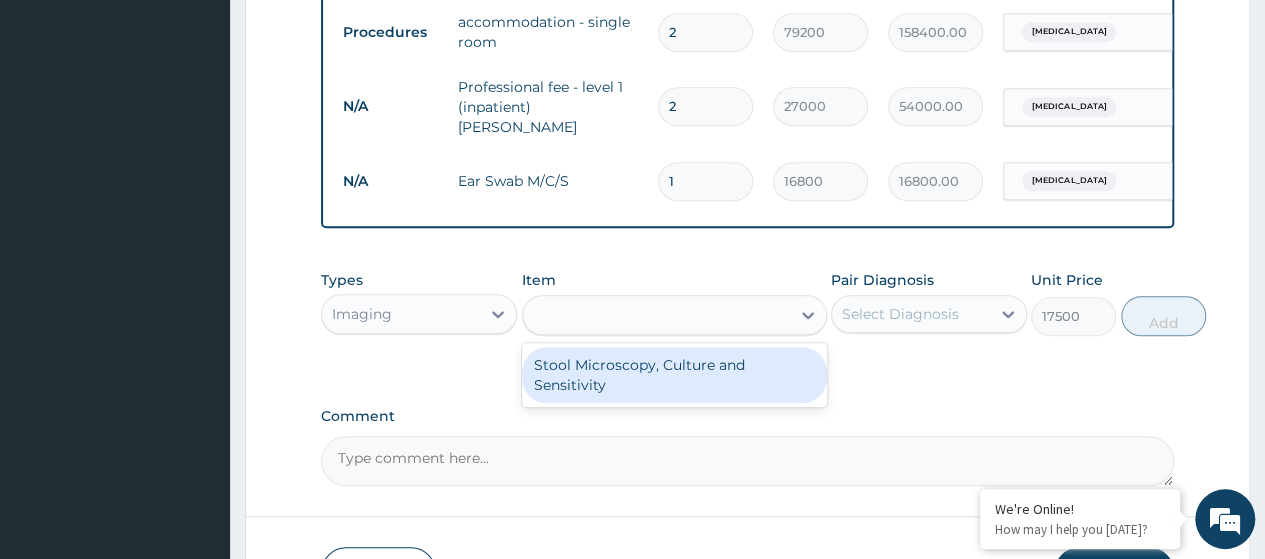 scroll, scrollTop: 0, scrollLeft: 2, axis: horizontal 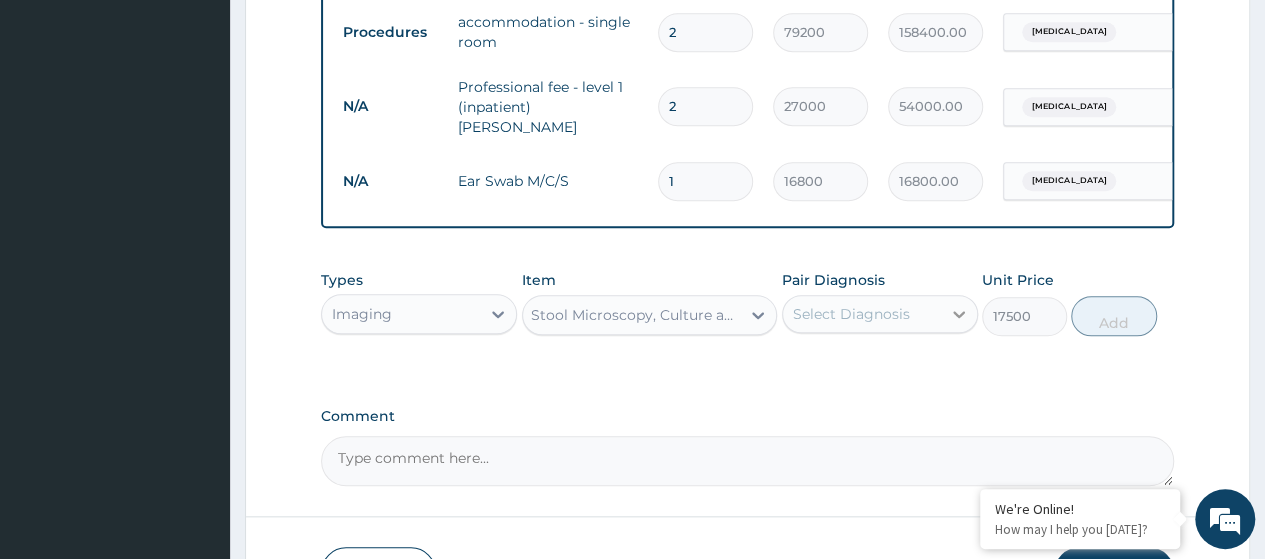 click 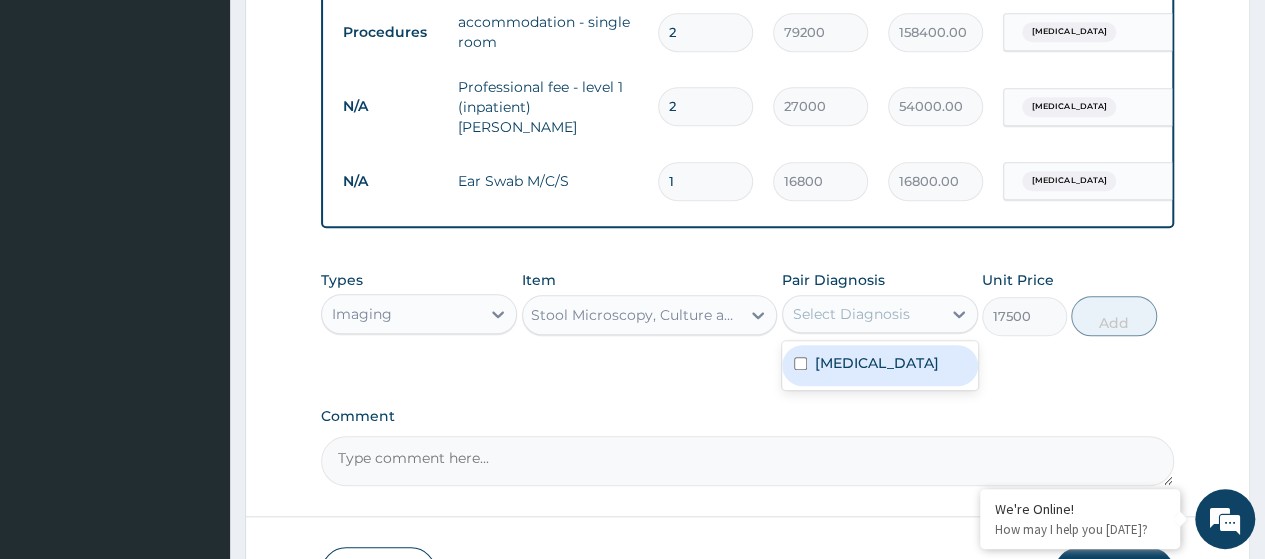 click on "[MEDICAL_DATA]" at bounding box center [877, 363] 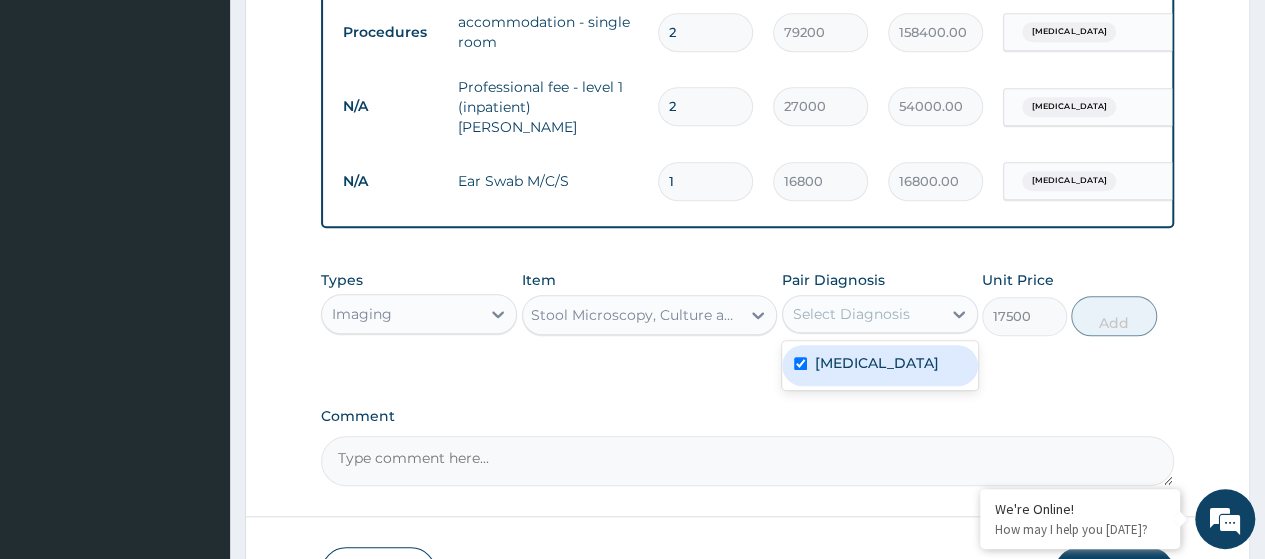 checkbox on "true" 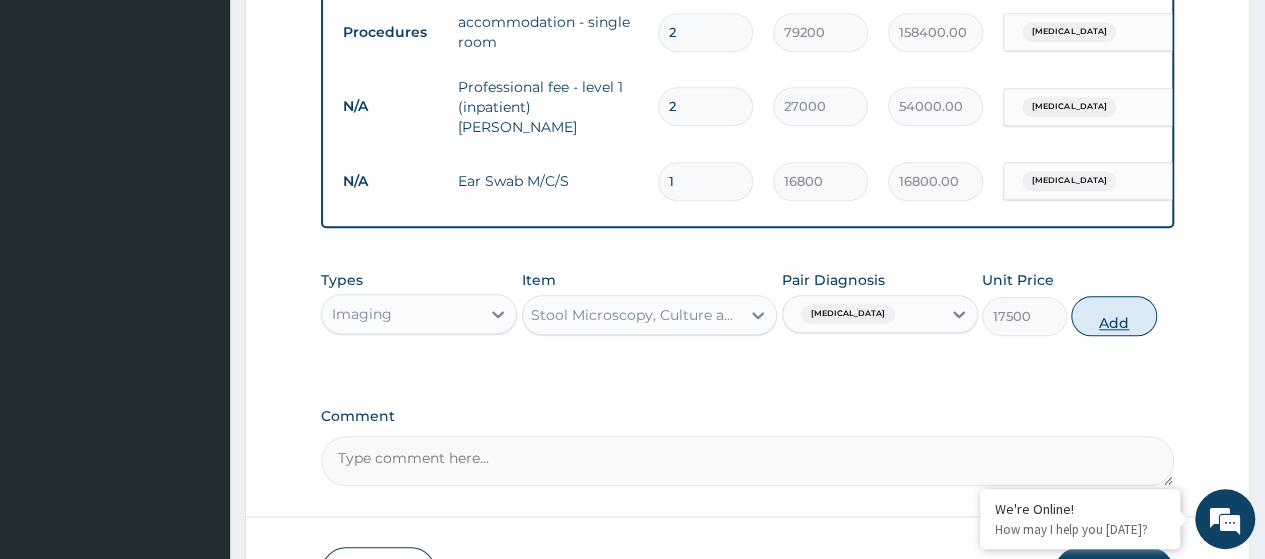 click on "Add" at bounding box center (1113, 316) 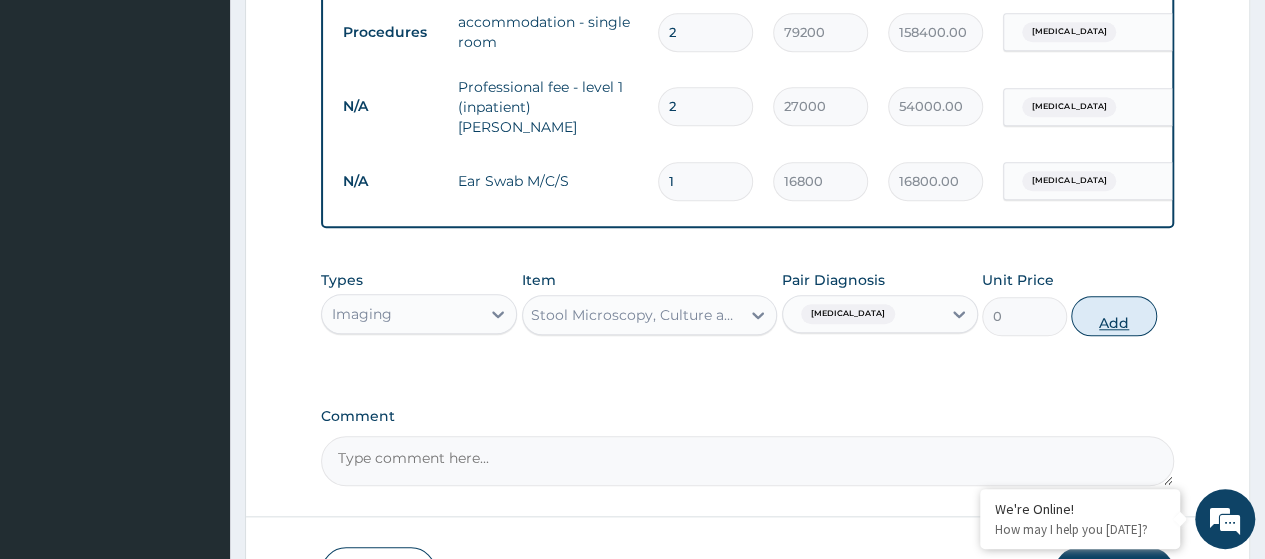 scroll, scrollTop: 0, scrollLeft: 0, axis: both 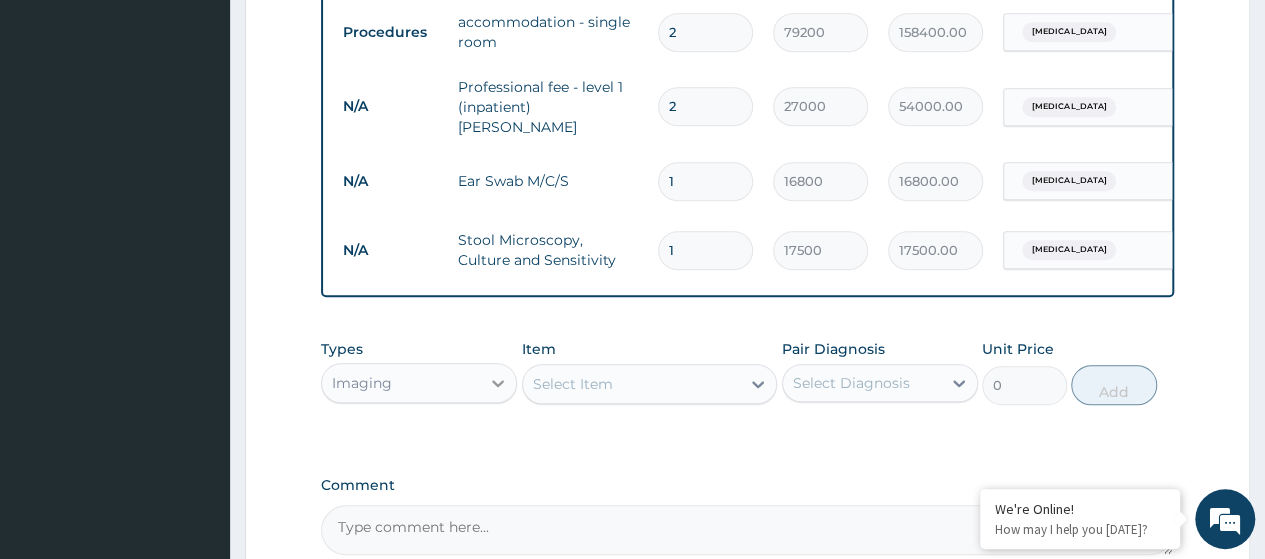 click 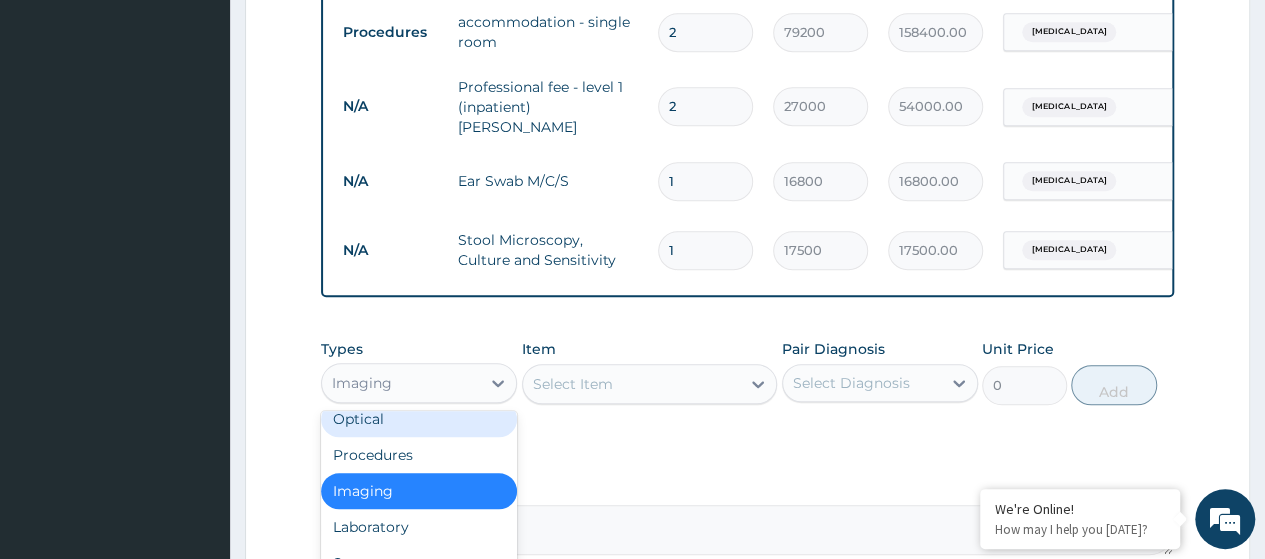 scroll, scrollTop: 68, scrollLeft: 0, axis: vertical 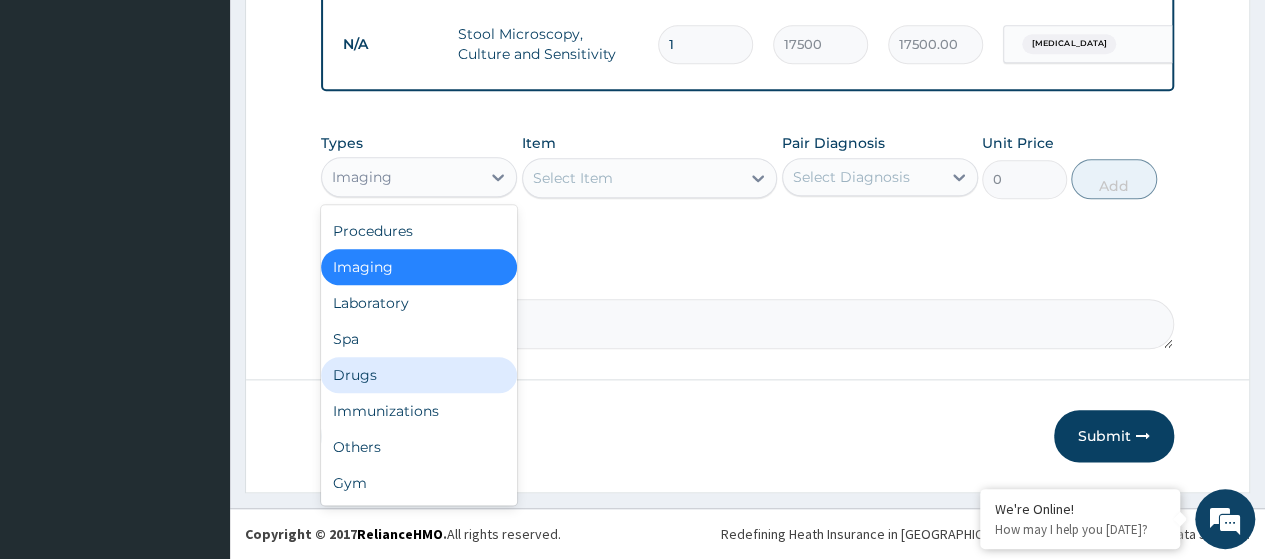 click on "Drugs" at bounding box center (419, 375) 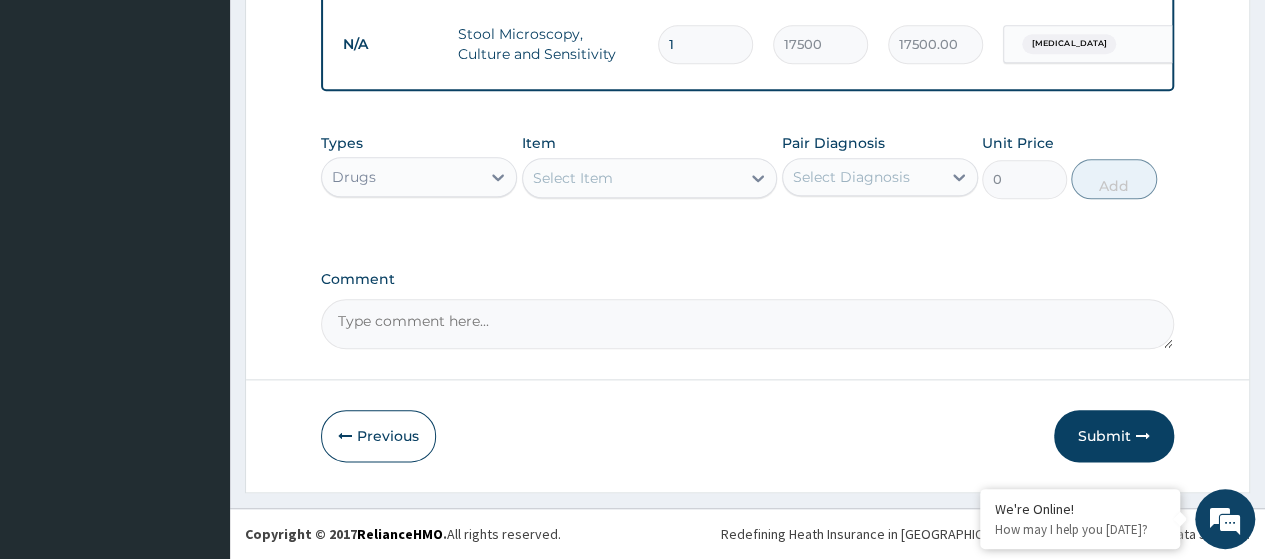 click on "Select Item" at bounding box center [573, 178] 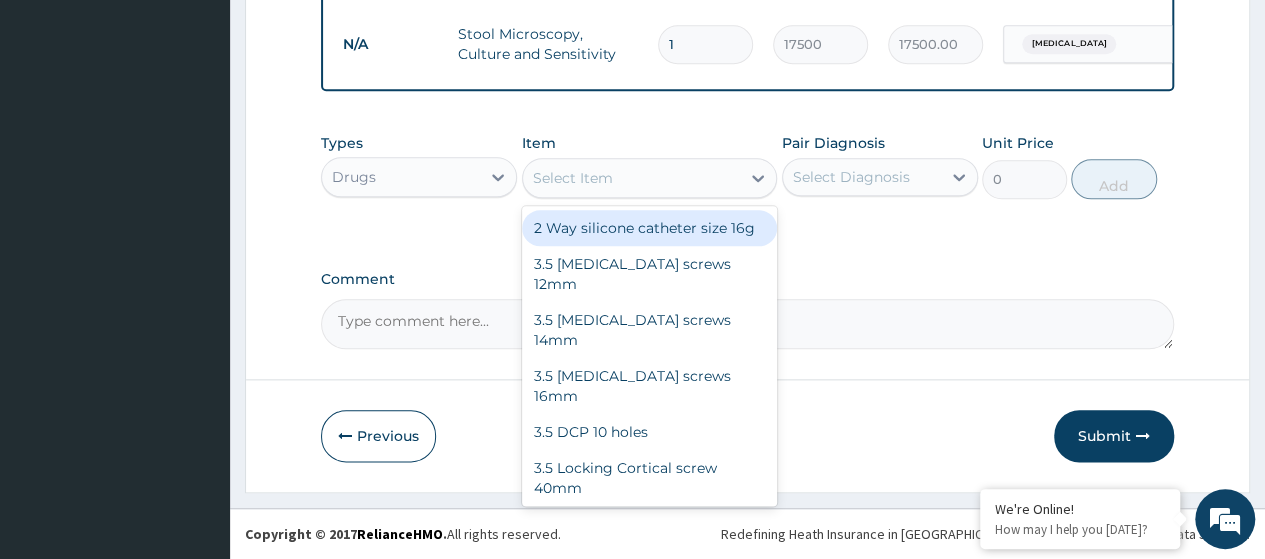 paste on "Zinc Tablet 20Mg" 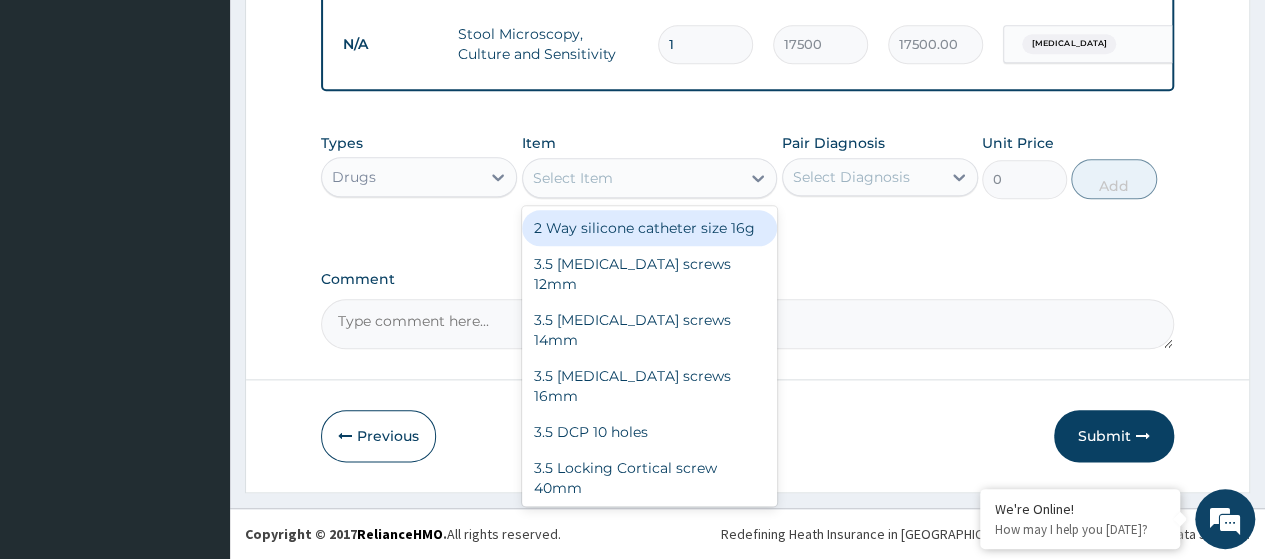 type on "Zinc Tablet 20Mg" 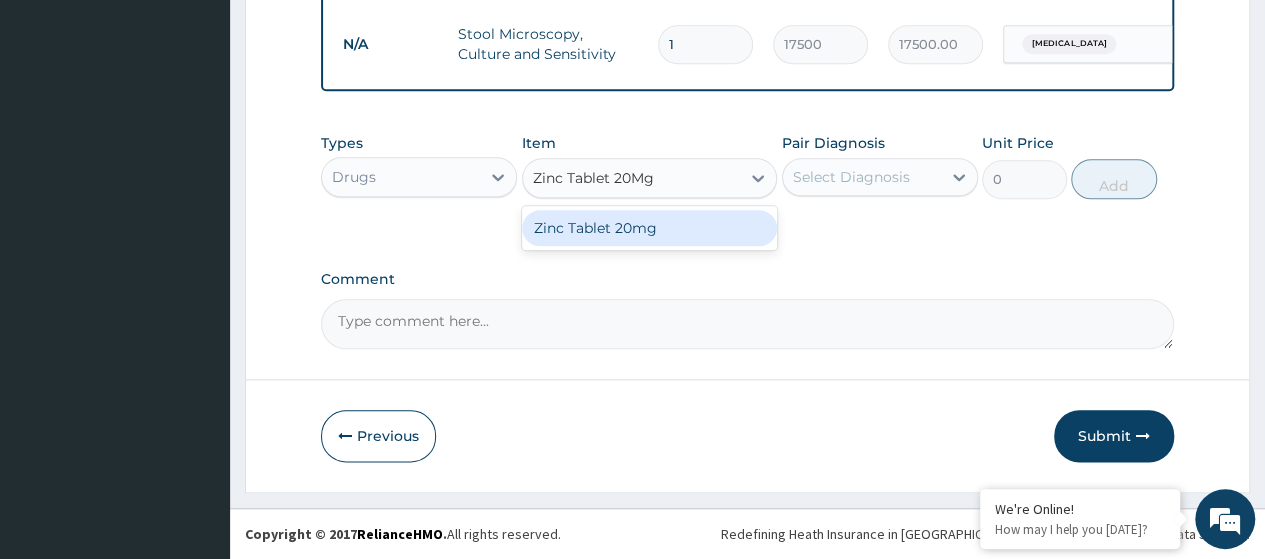drag, startPoint x: 612, startPoint y: 241, endPoint x: 884, endPoint y: 201, distance: 274.92545 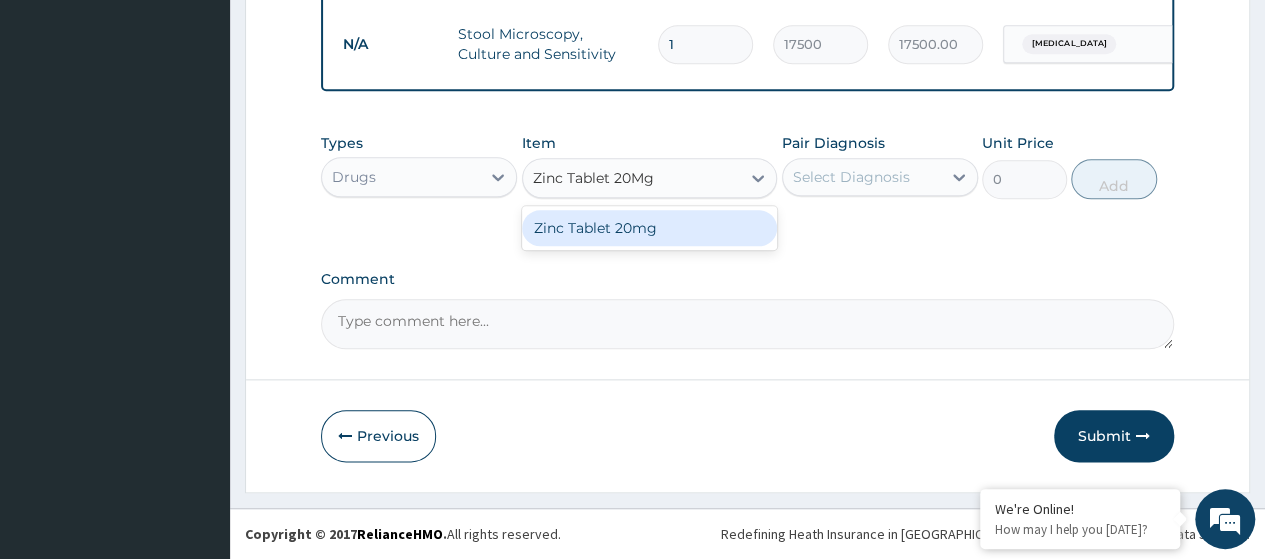 click on "Zinc Tablet 20mg" at bounding box center (650, 228) 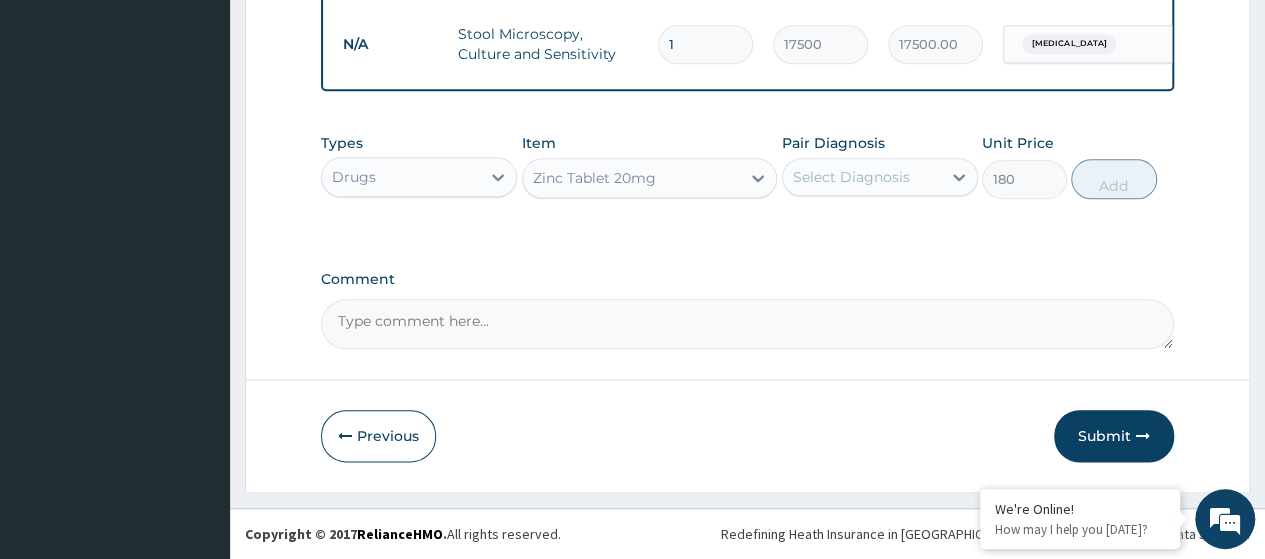 click on "Select Diagnosis" at bounding box center (862, 177) 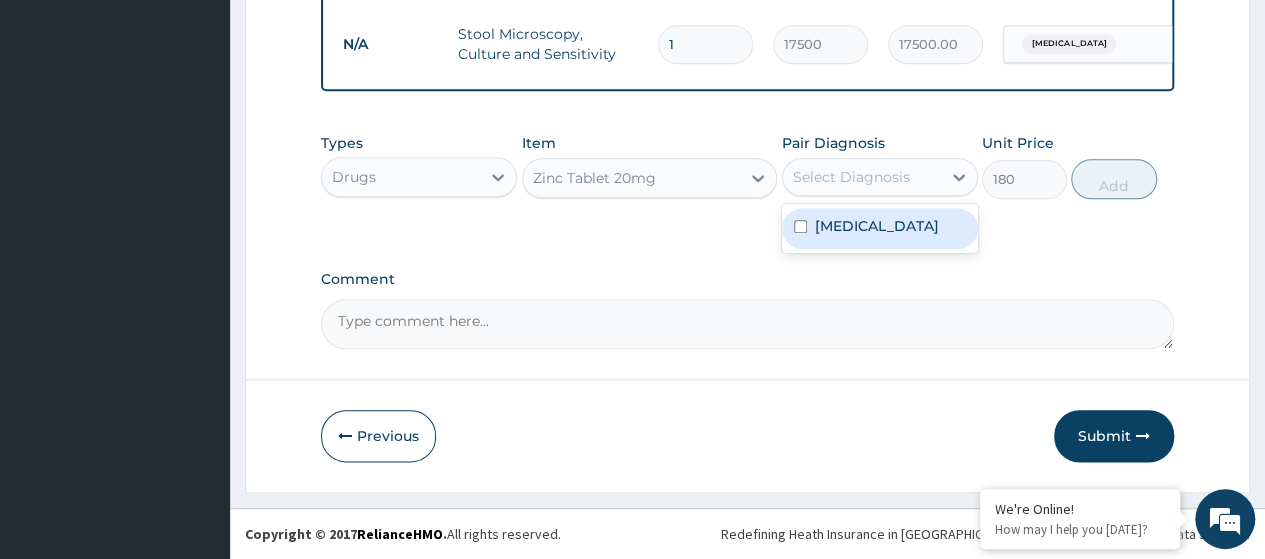 drag, startPoint x: 888, startPoint y: 226, endPoint x: 1199, endPoint y: 200, distance: 312.08493 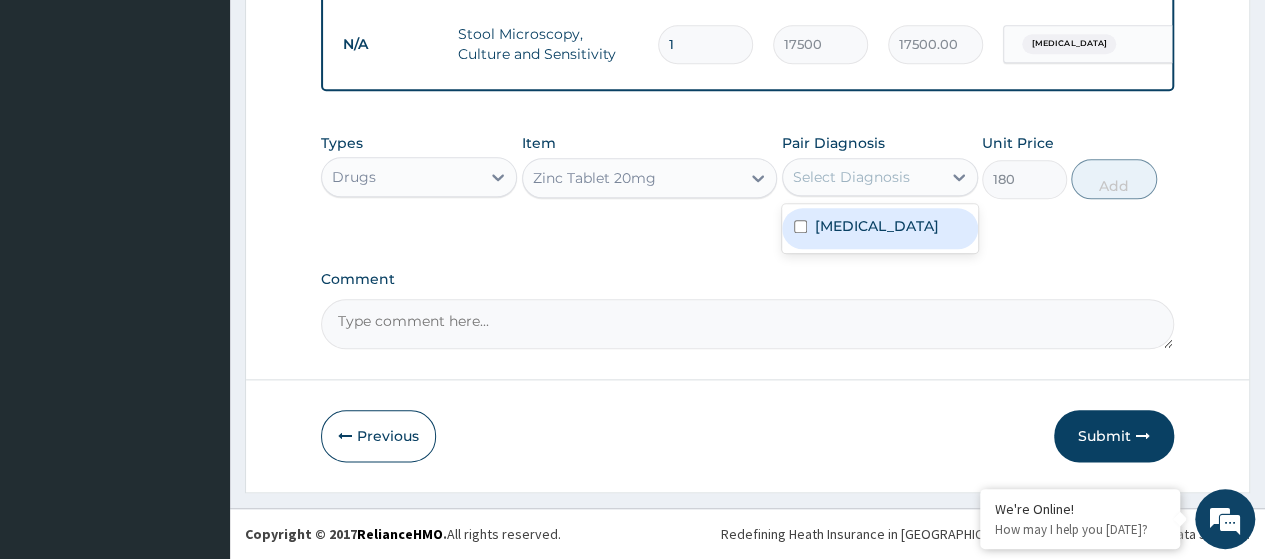 click on "[MEDICAL_DATA]" at bounding box center [877, 226] 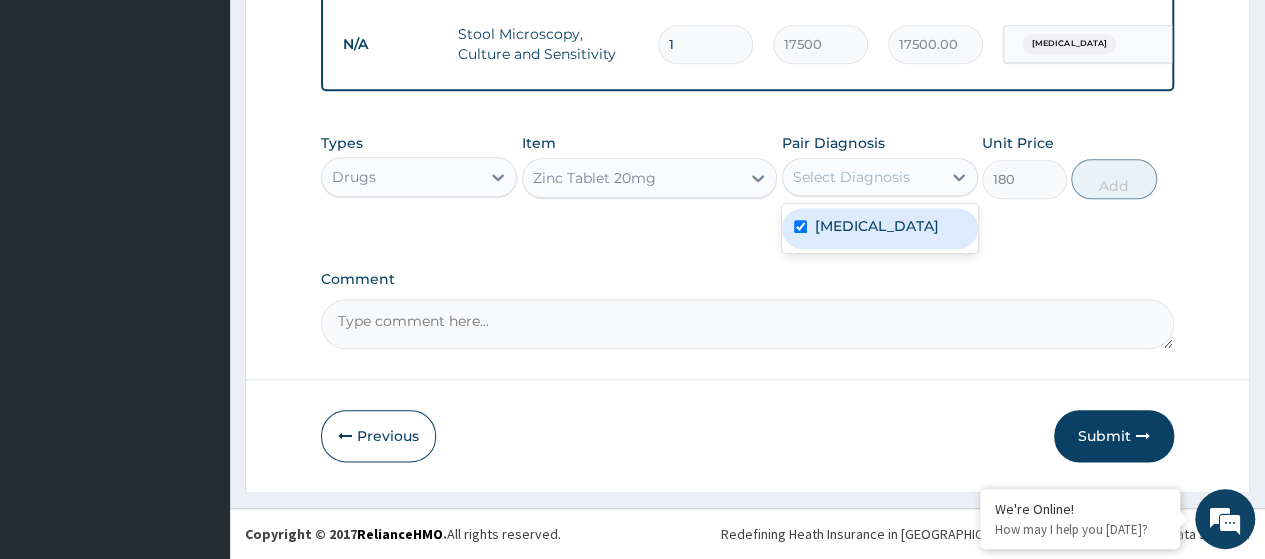 checkbox on "true" 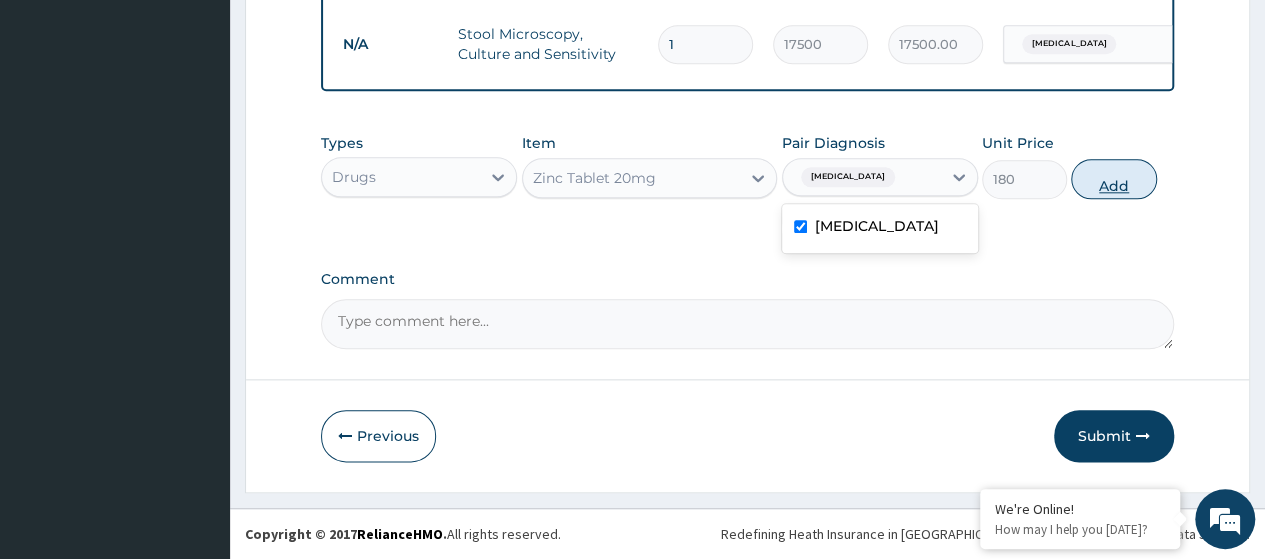 click on "Add" at bounding box center [1113, 179] 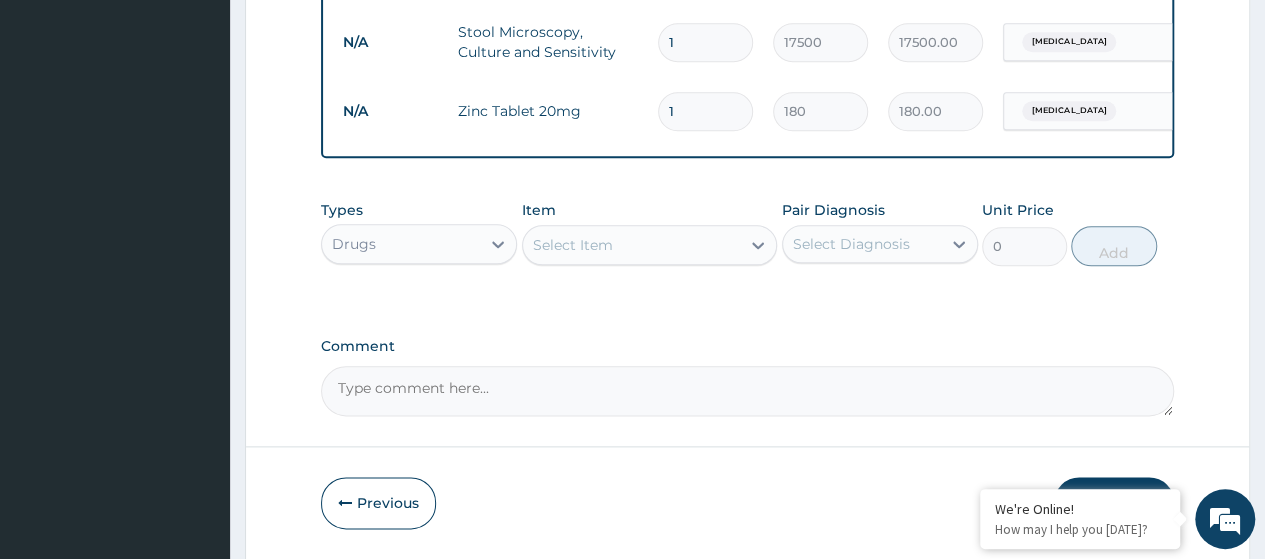 type 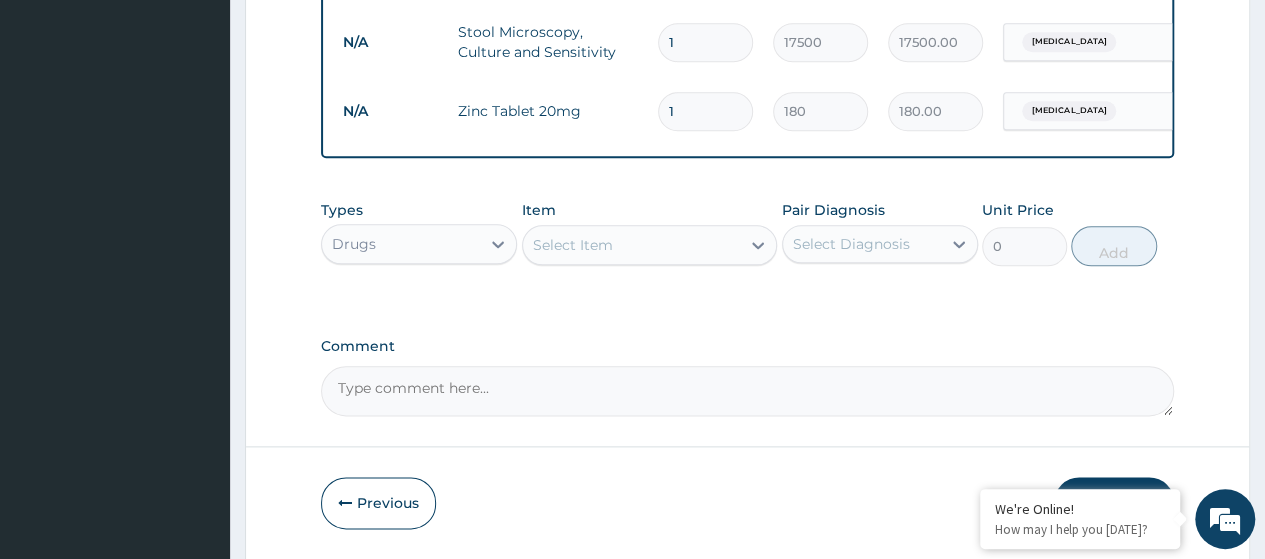 type on "0.00" 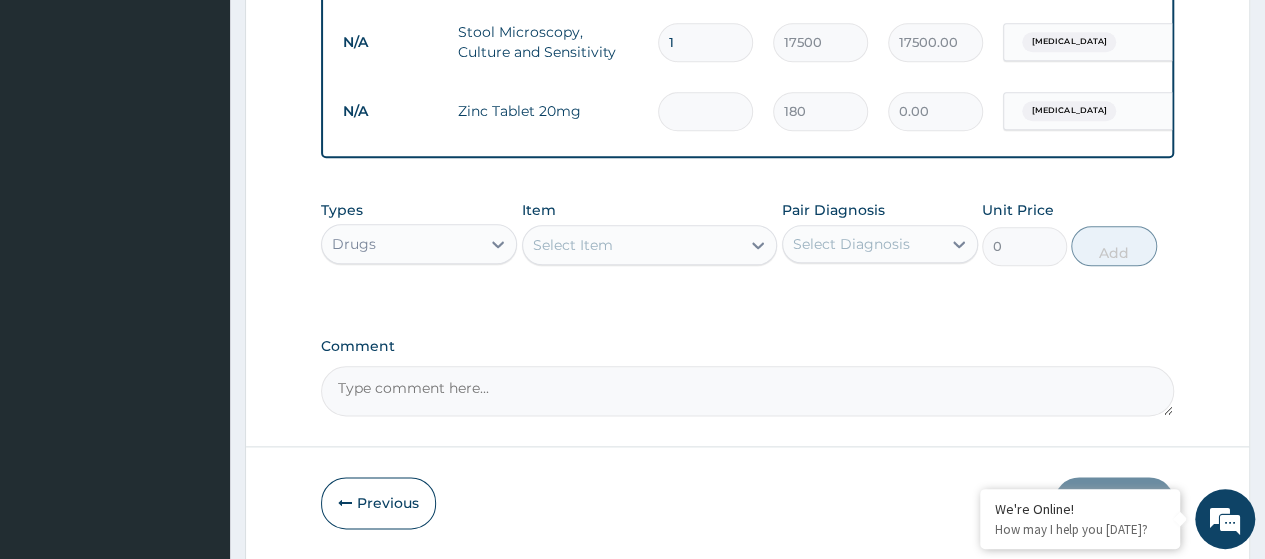 type on "2" 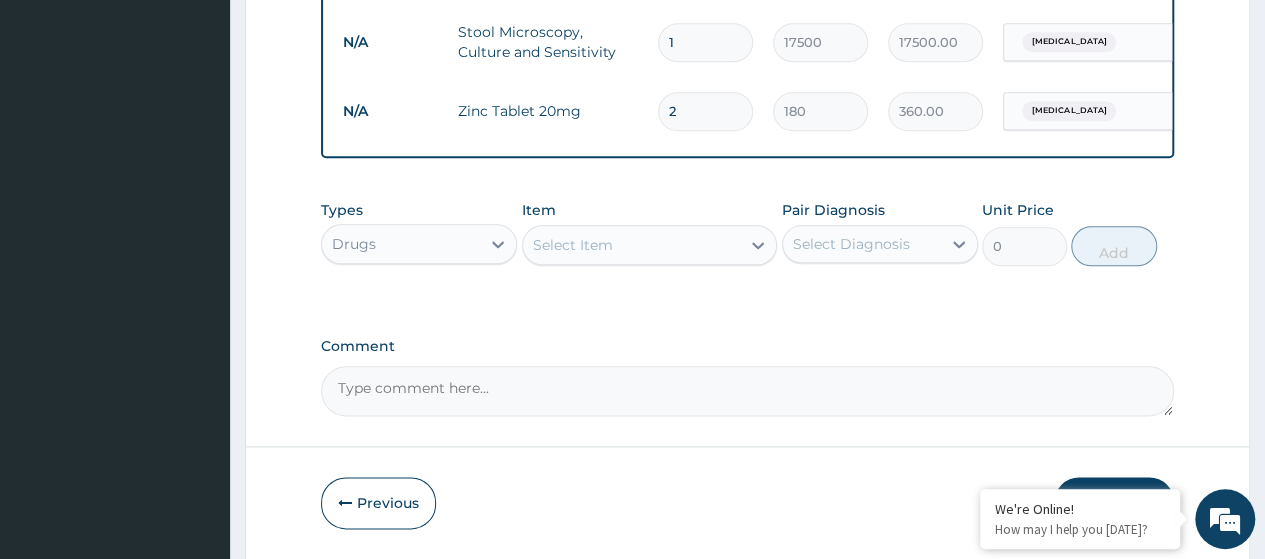 type on "2" 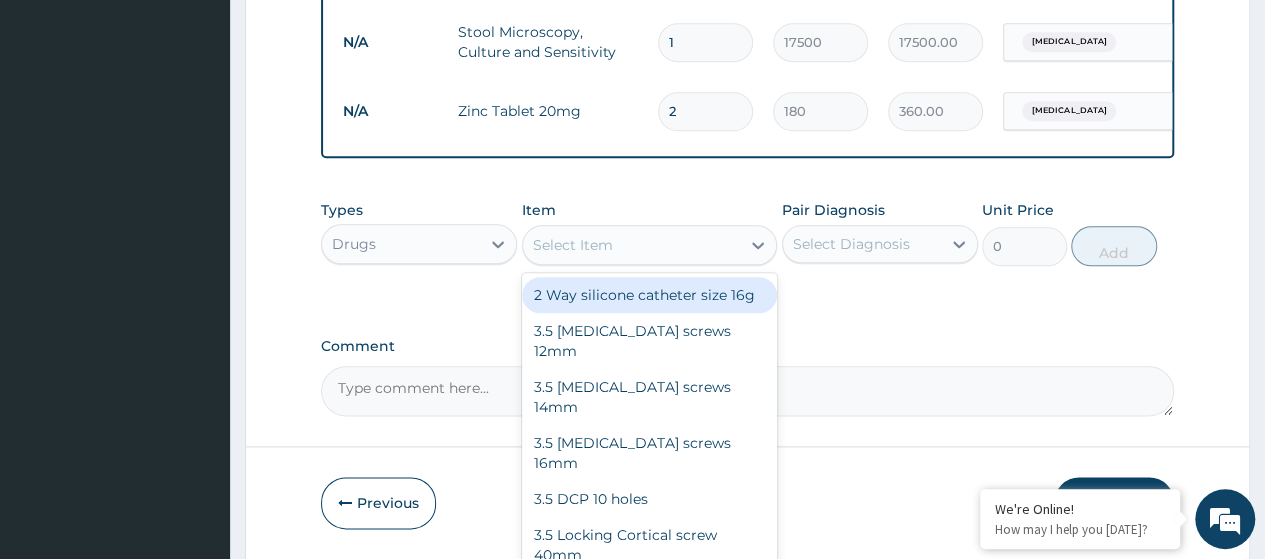 click on "Select Item" at bounding box center (632, 245) 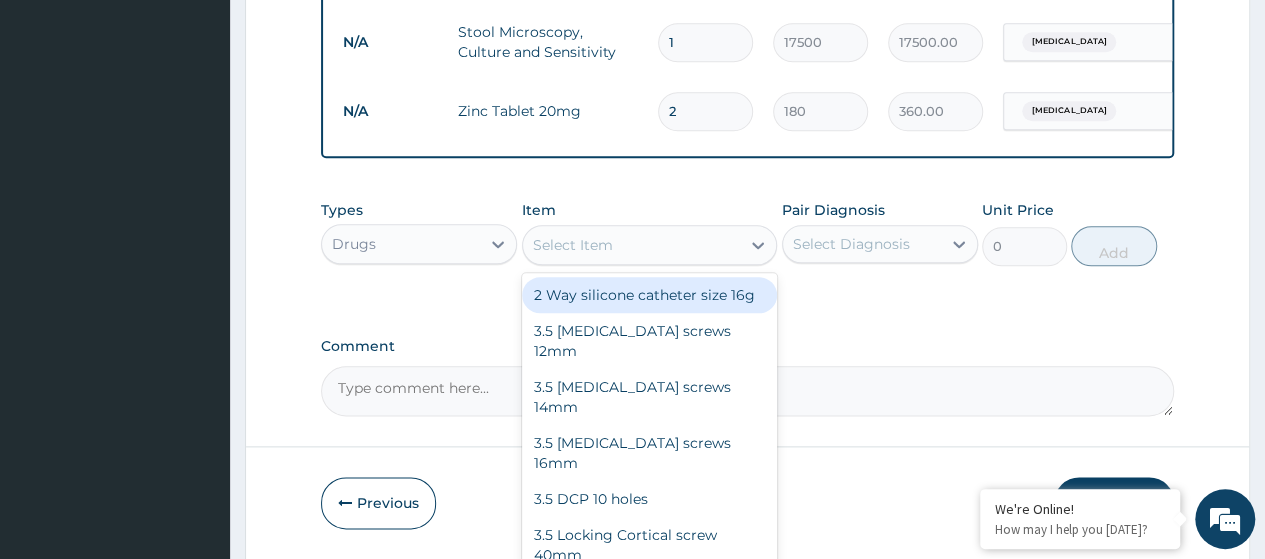 paste on "Water For Injection 10Ml (Dr01223)" 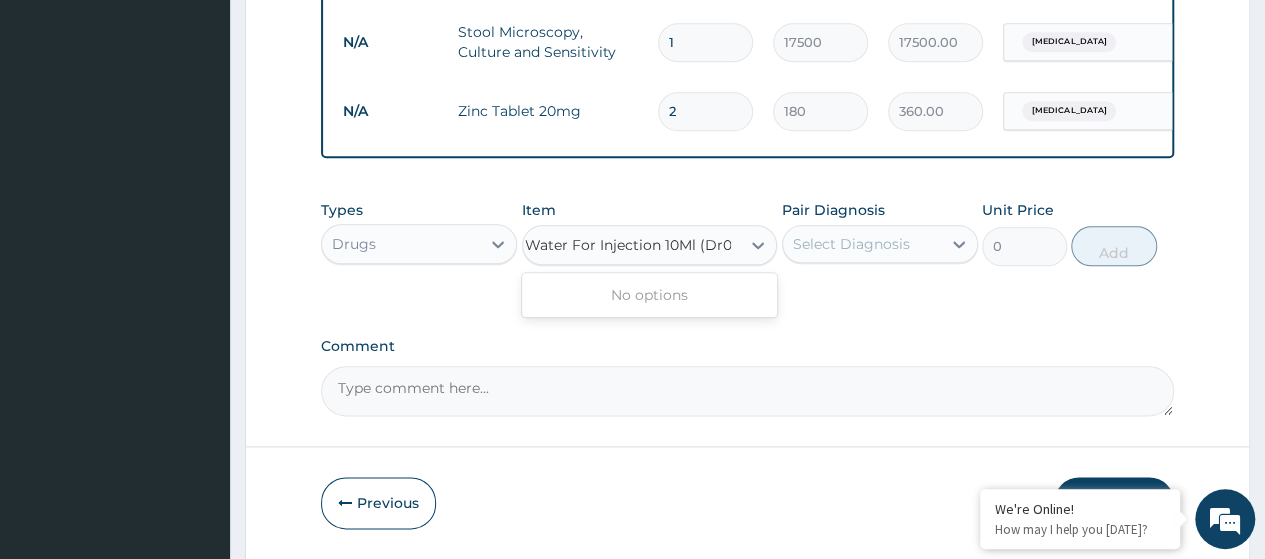 scroll, scrollTop: 0, scrollLeft: 0, axis: both 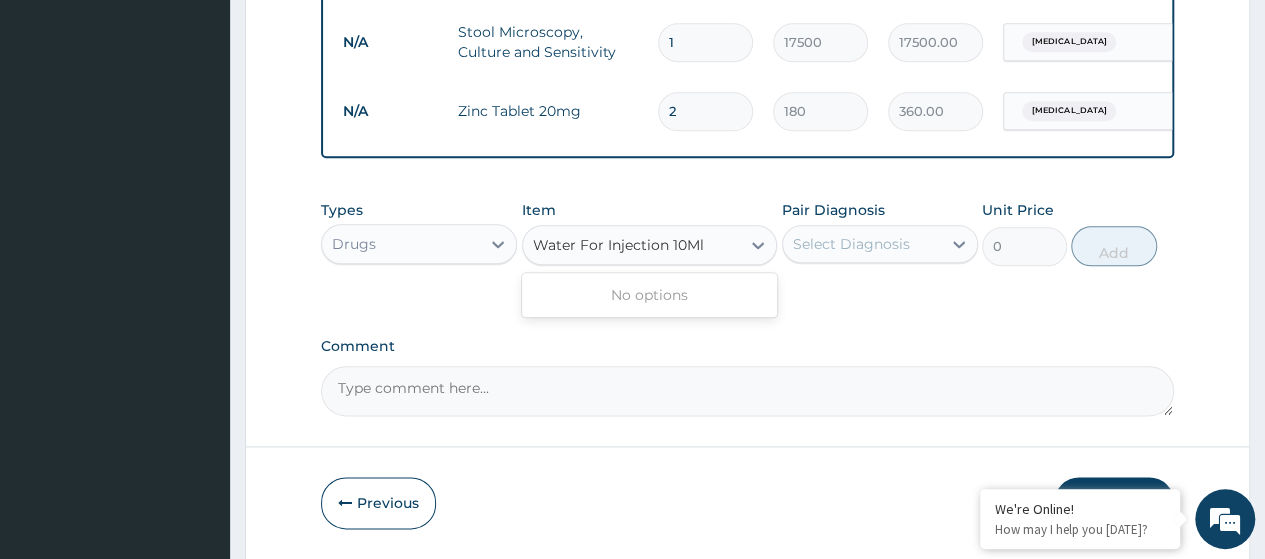 type on "Water For Injection 10M" 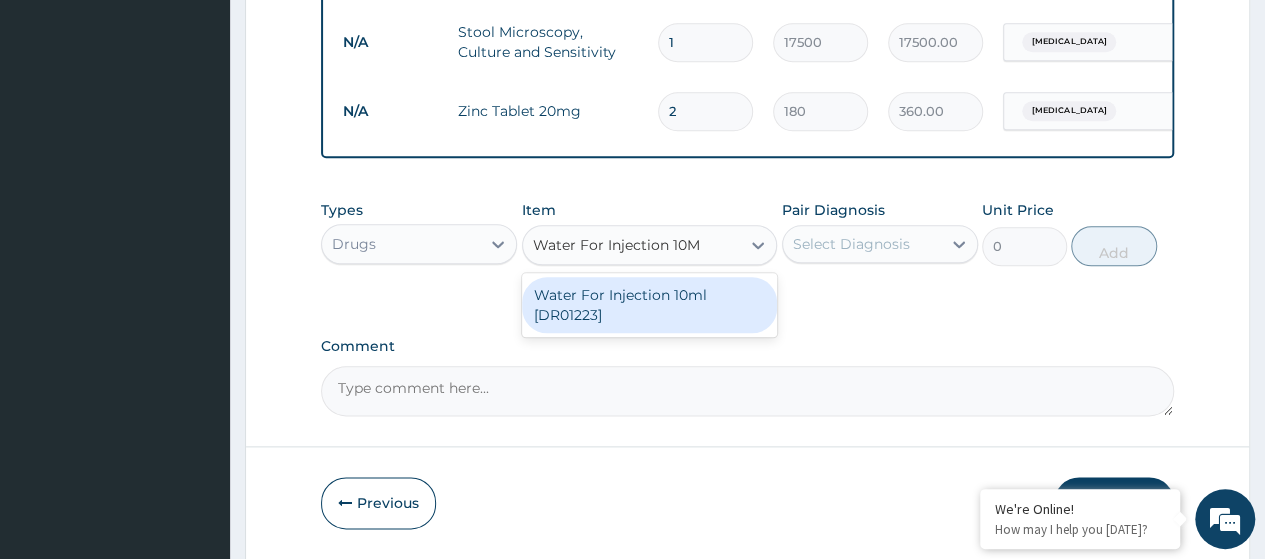 drag, startPoint x: 636, startPoint y: 295, endPoint x: 844, endPoint y: 283, distance: 208.34587 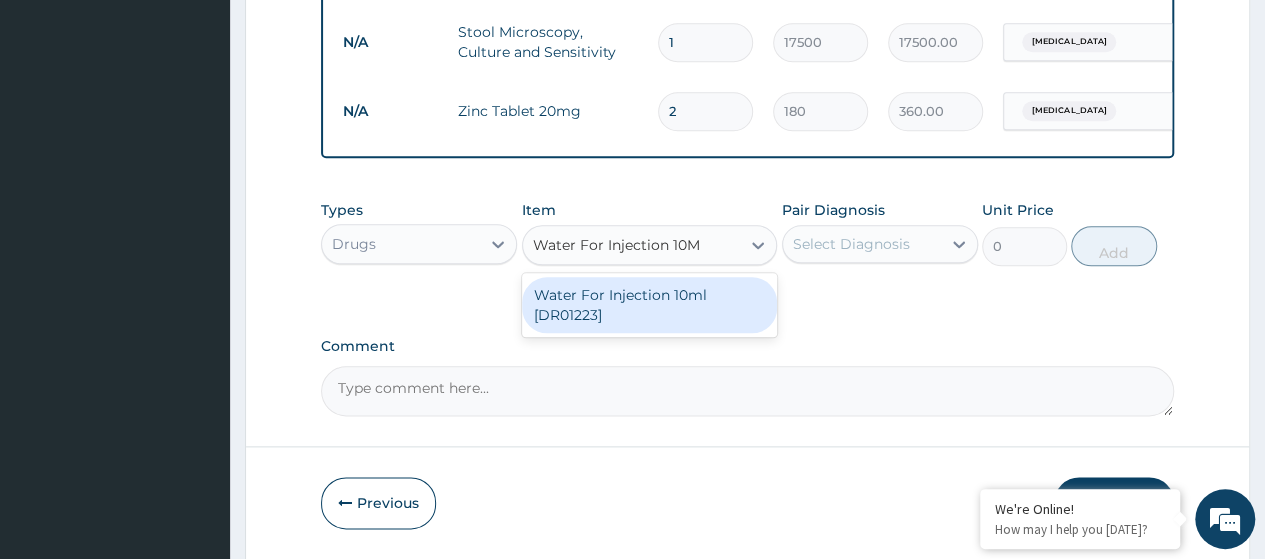 click on "Water For Injection 10ml [DR01223]" at bounding box center [650, 305] 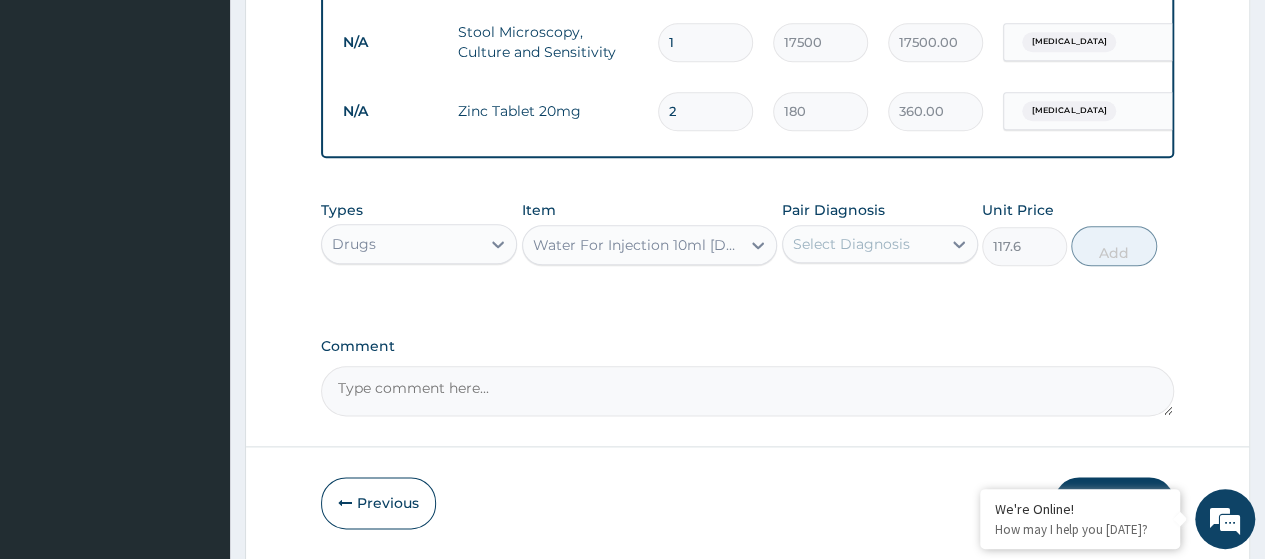 click on "Select Diagnosis" at bounding box center [862, 244] 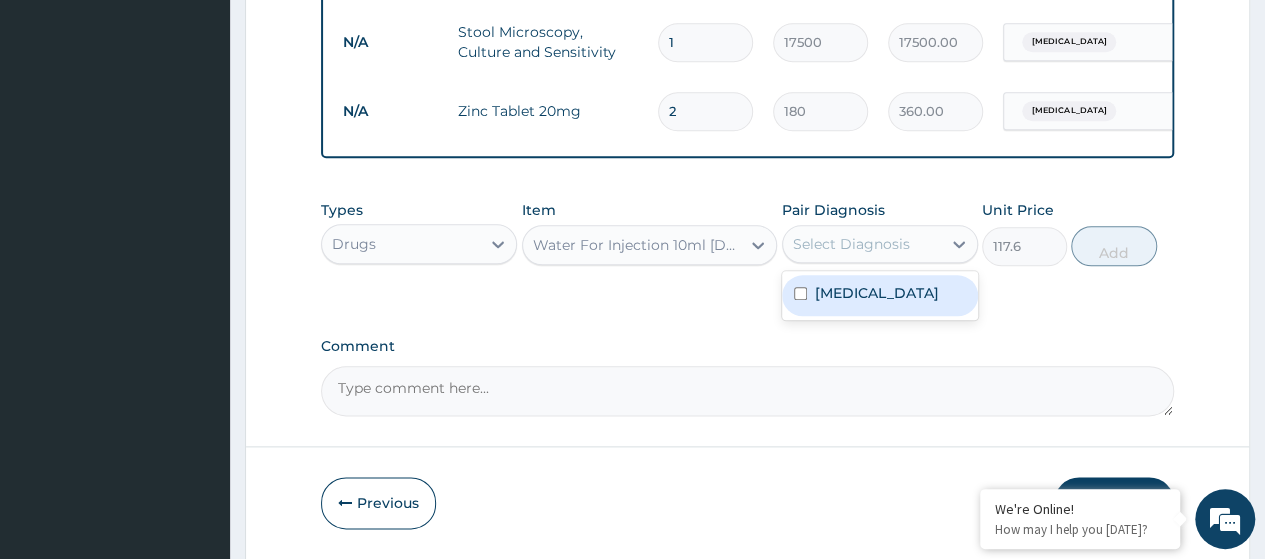 drag, startPoint x: 882, startPoint y: 295, endPoint x: 1168, endPoint y: 277, distance: 286.5659 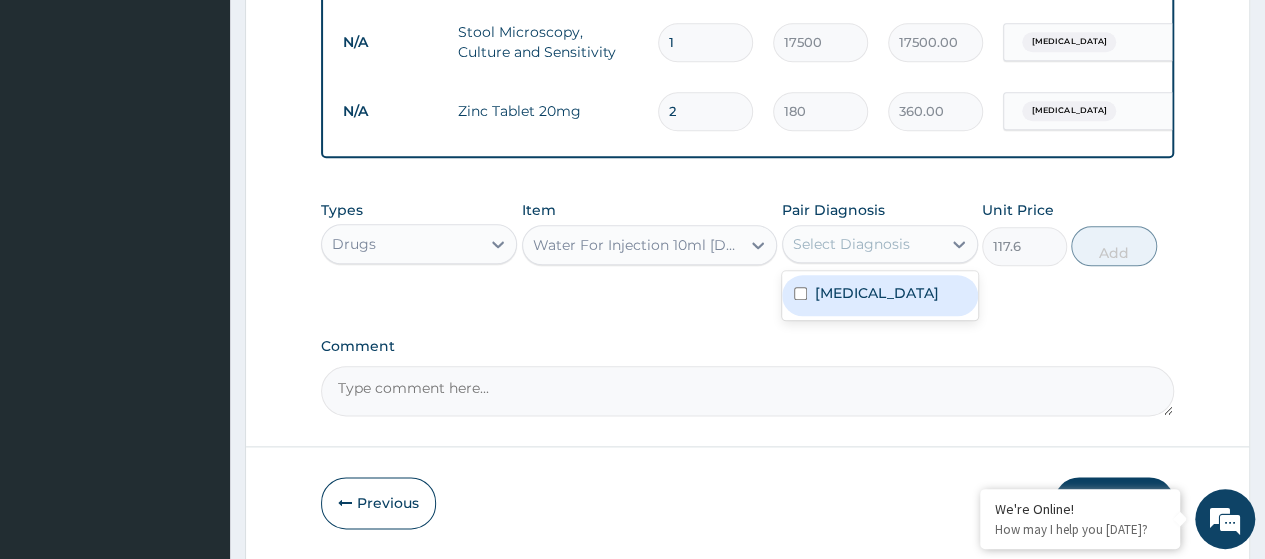 click on "[MEDICAL_DATA]" at bounding box center [877, 293] 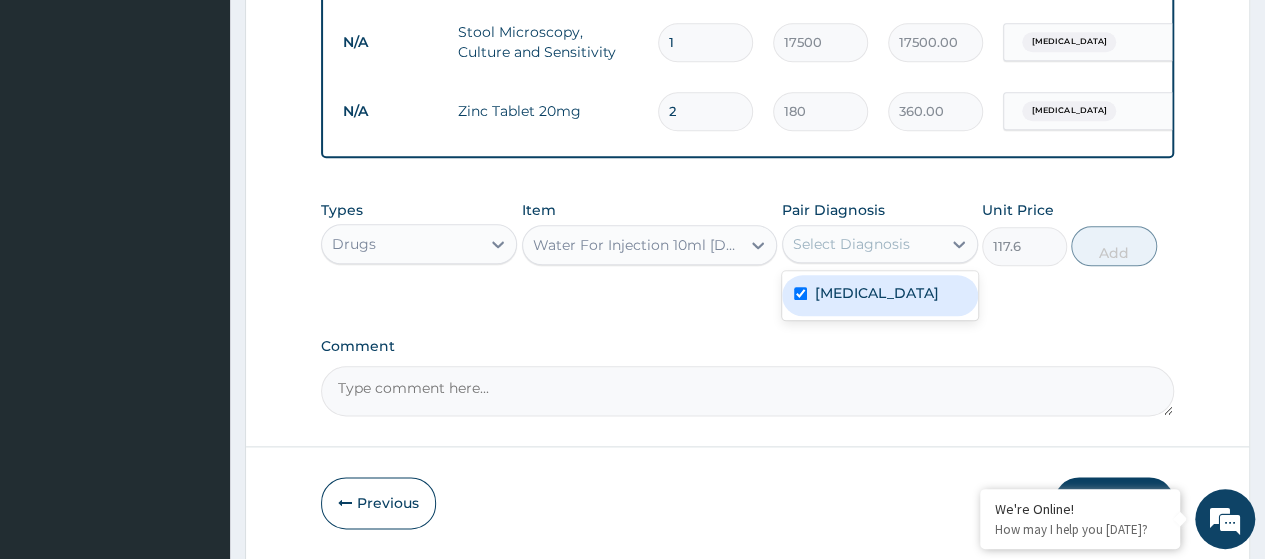 checkbox on "true" 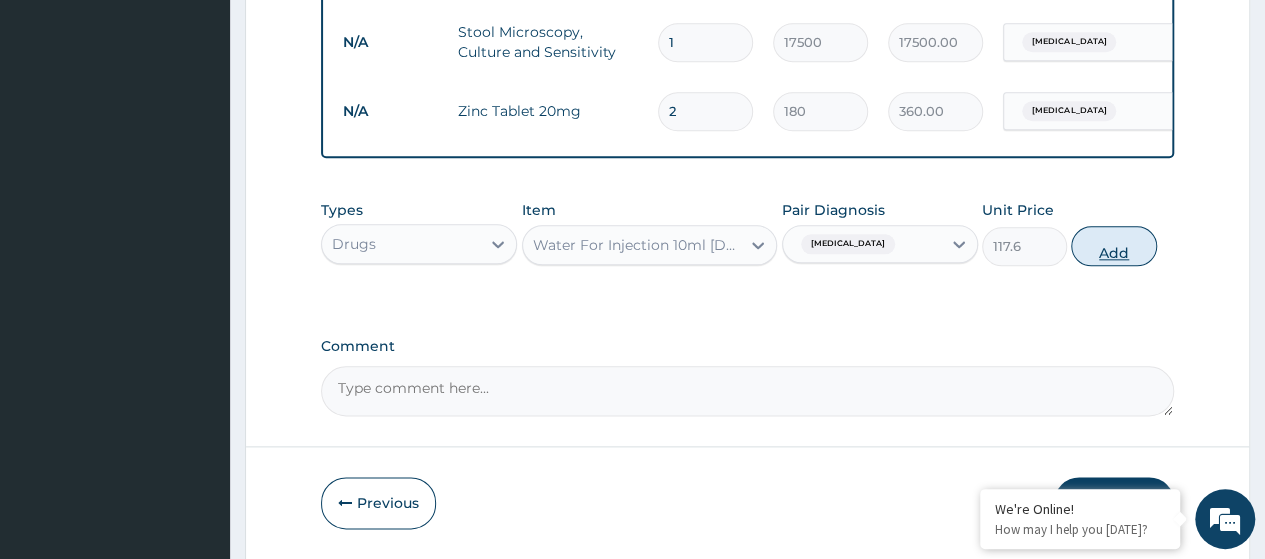click on "Add" at bounding box center [1113, 246] 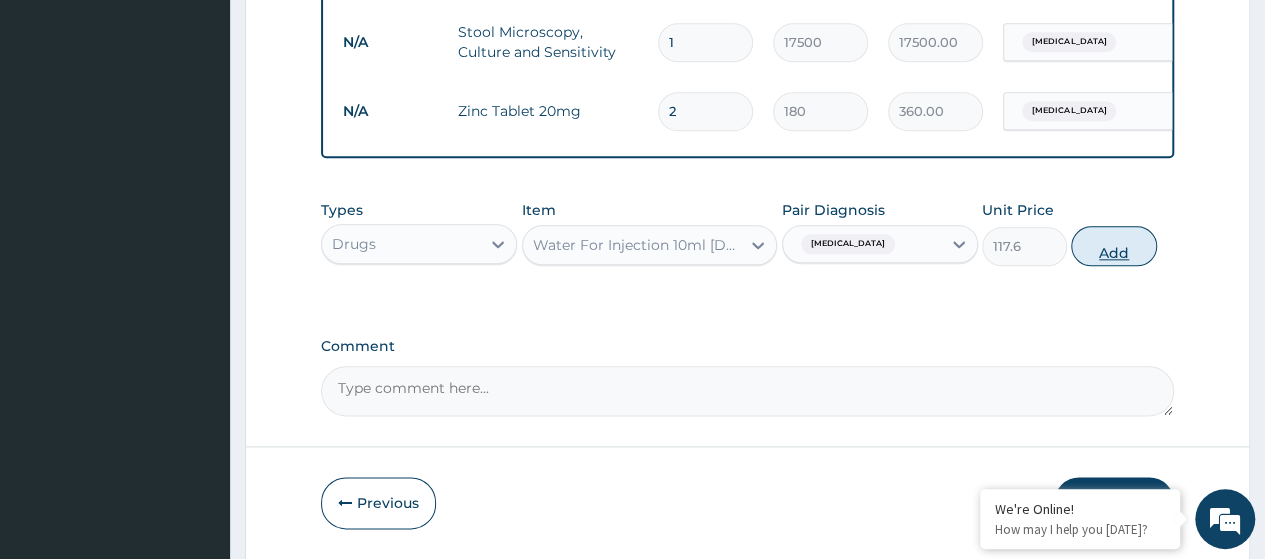 type on "0" 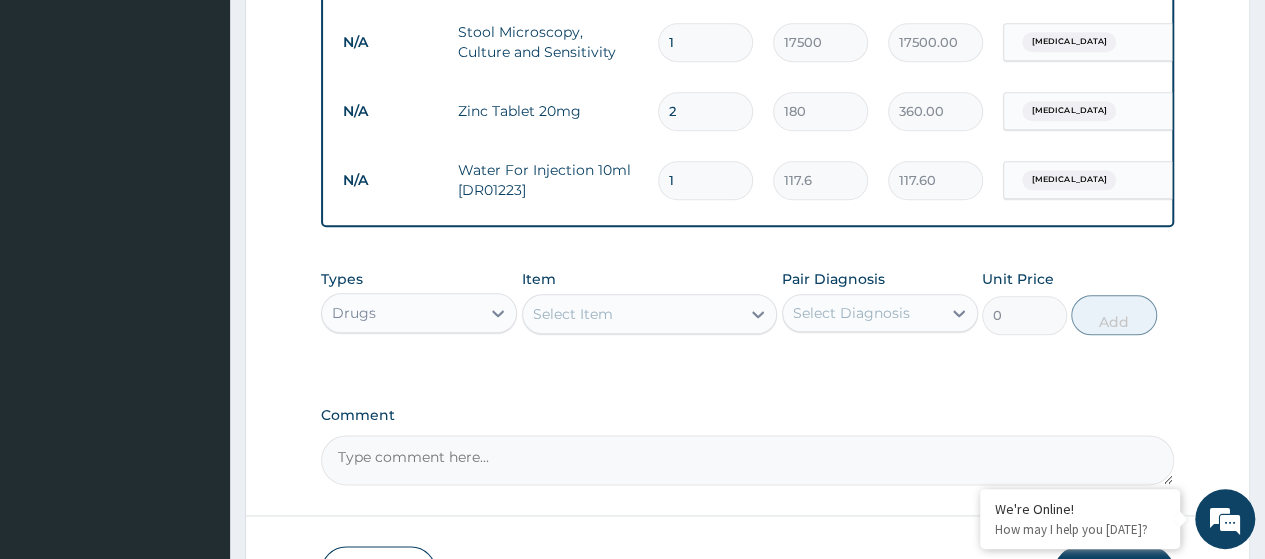click on "1" at bounding box center [705, 180] 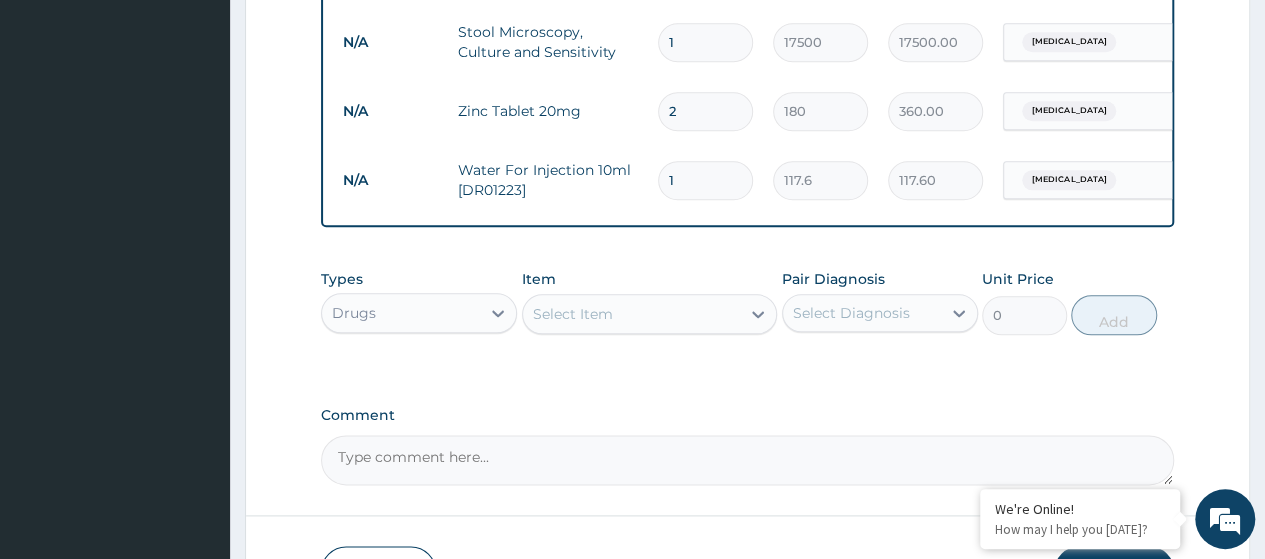 type on "0.00" 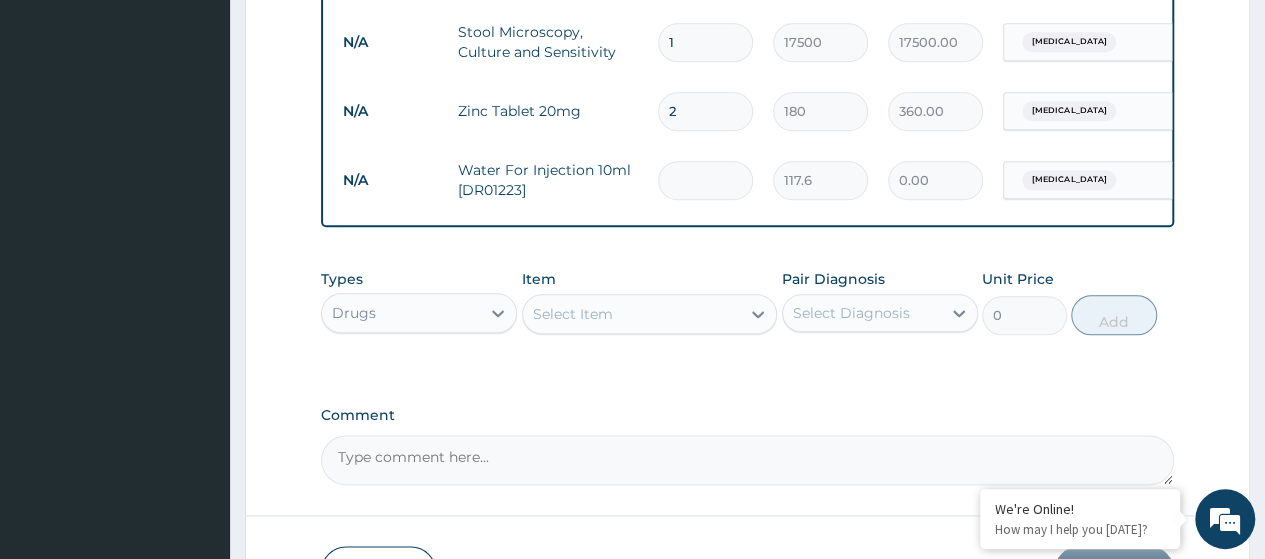 type on "2" 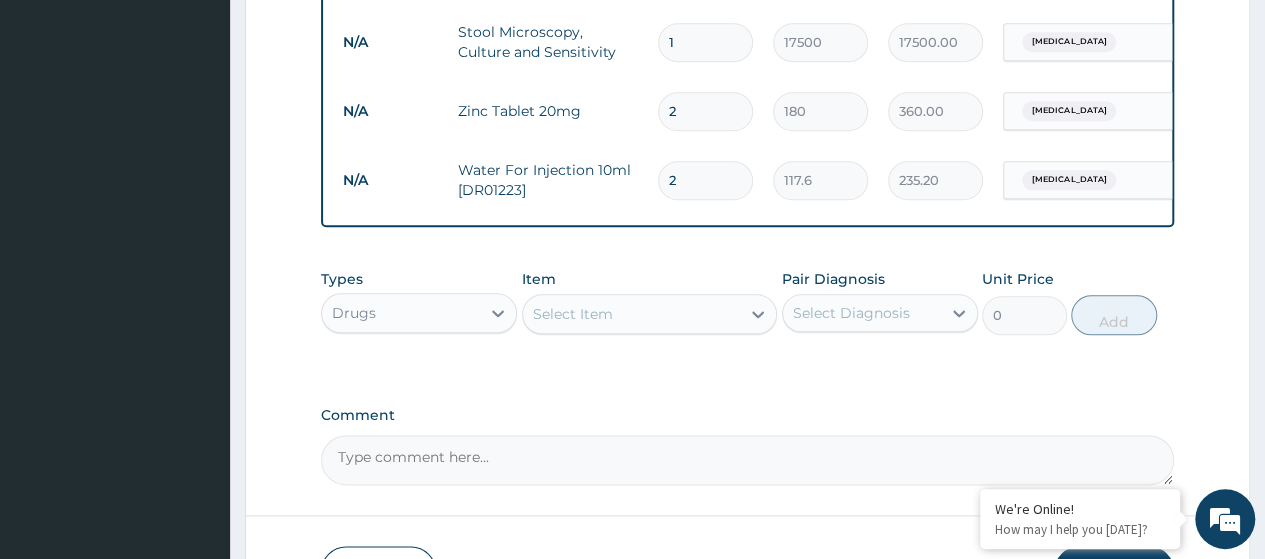 type on "2" 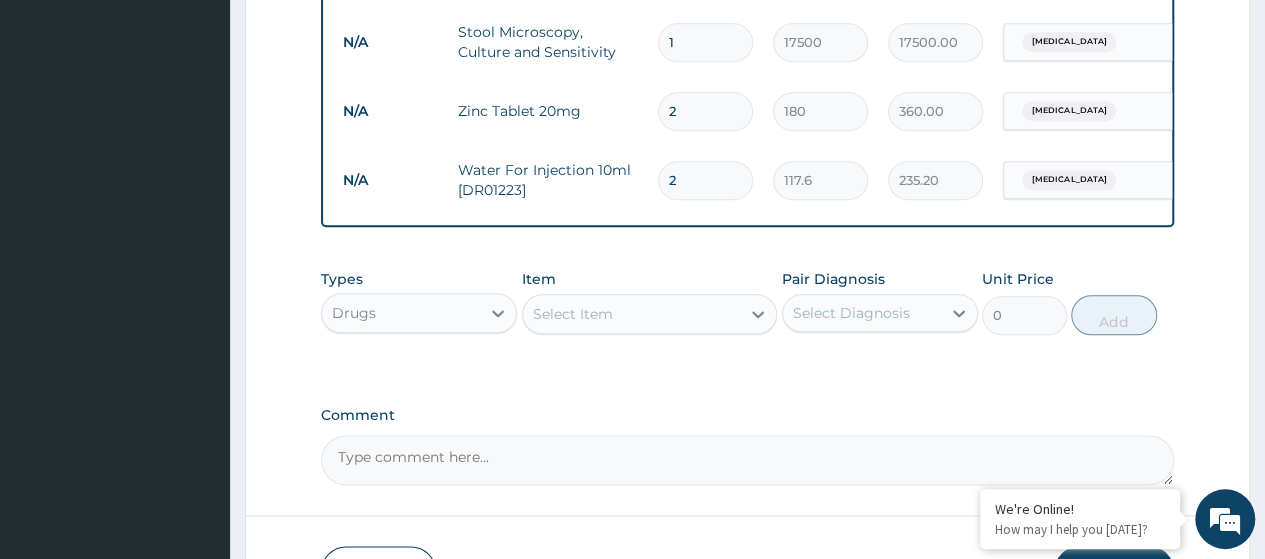 click on "Select Item" at bounding box center [573, 314] 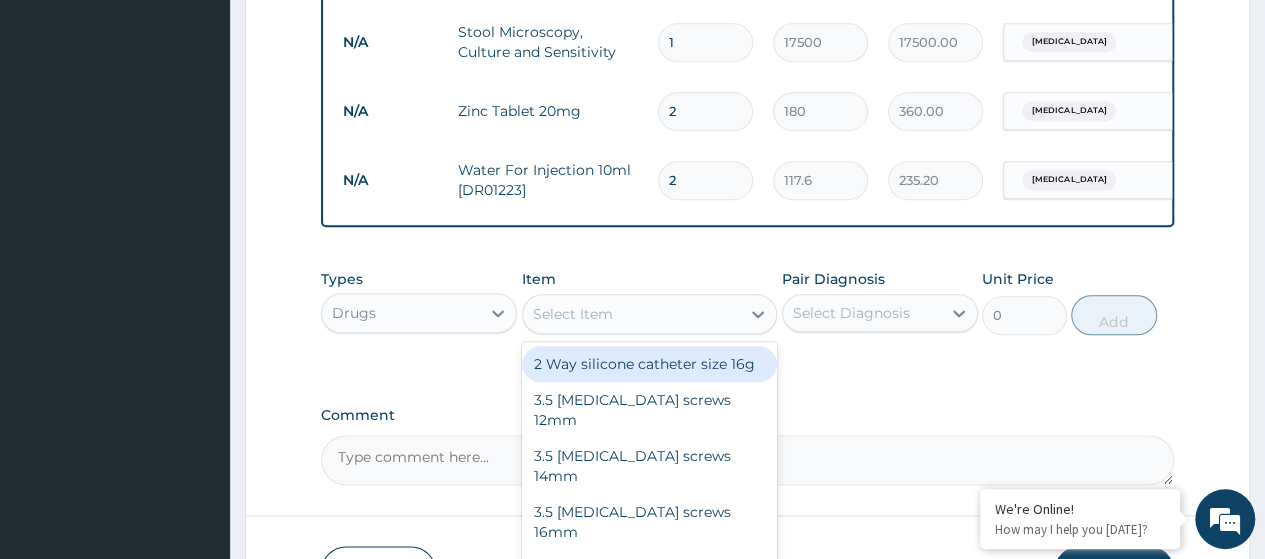 paste on "Syringe 5Ml" 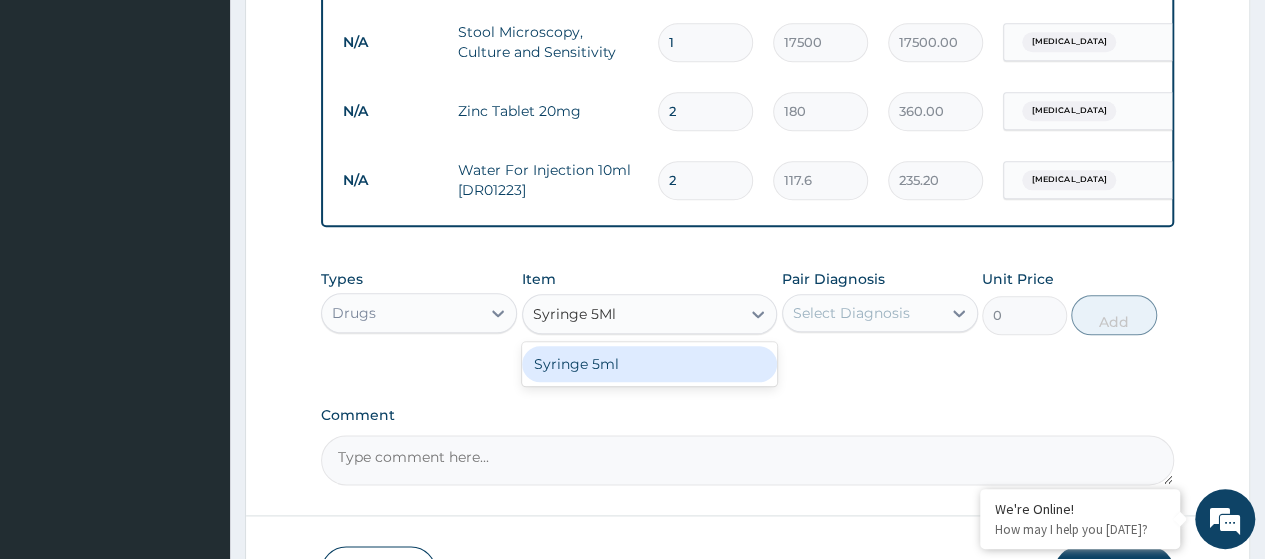 drag, startPoint x: 640, startPoint y: 373, endPoint x: 749, endPoint y: 352, distance: 111.0045 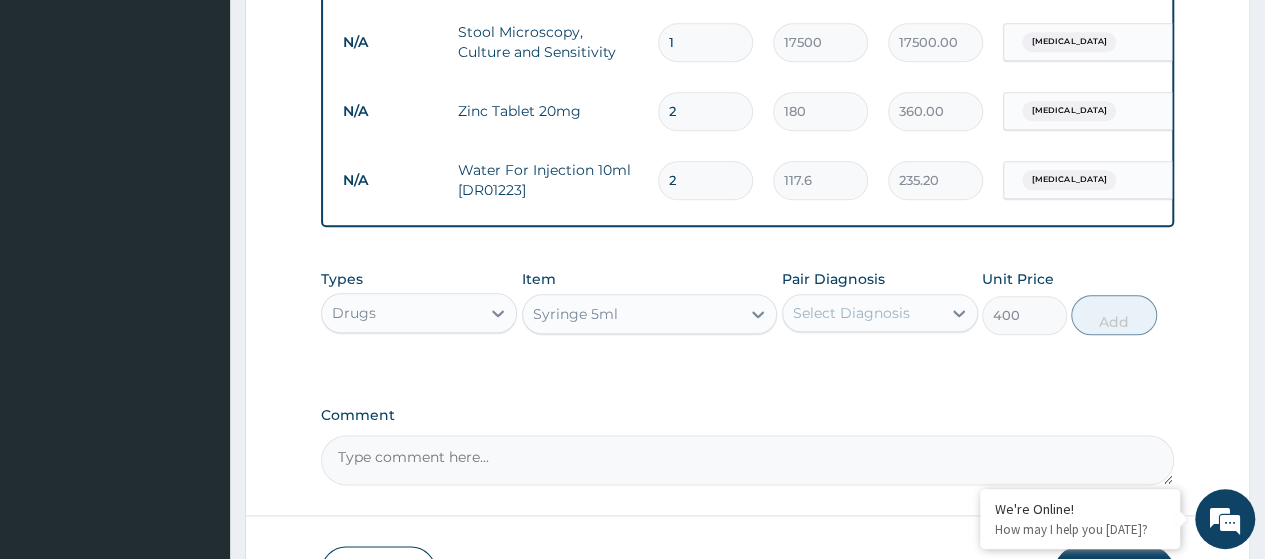 click on "Select Diagnosis" at bounding box center [851, 313] 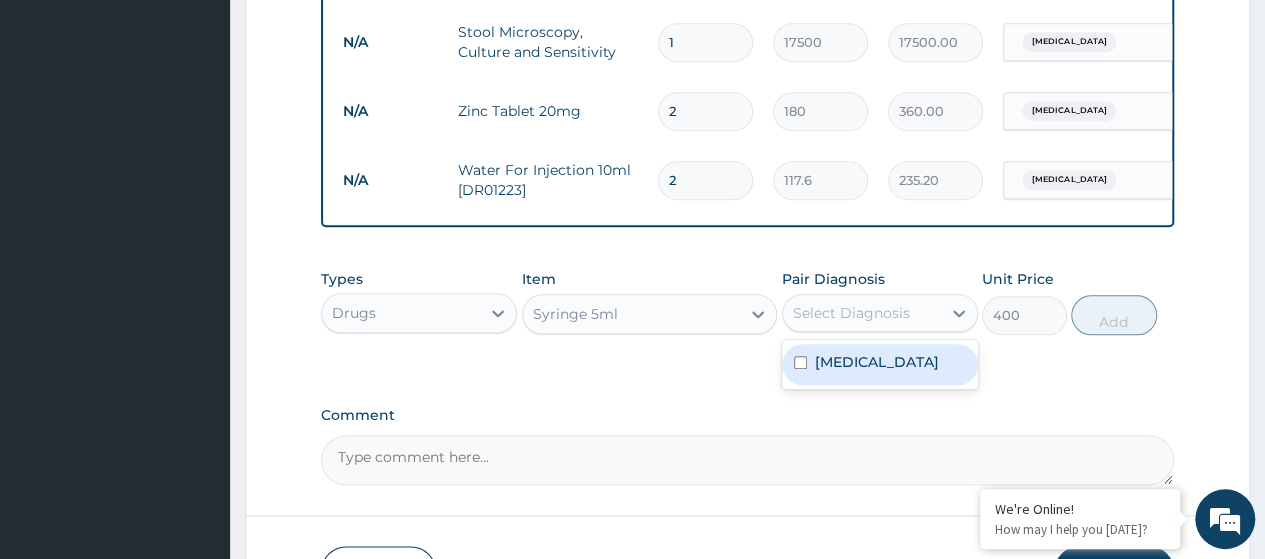 click on "[MEDICAL_DATA]" at bounding box center (880, 364) 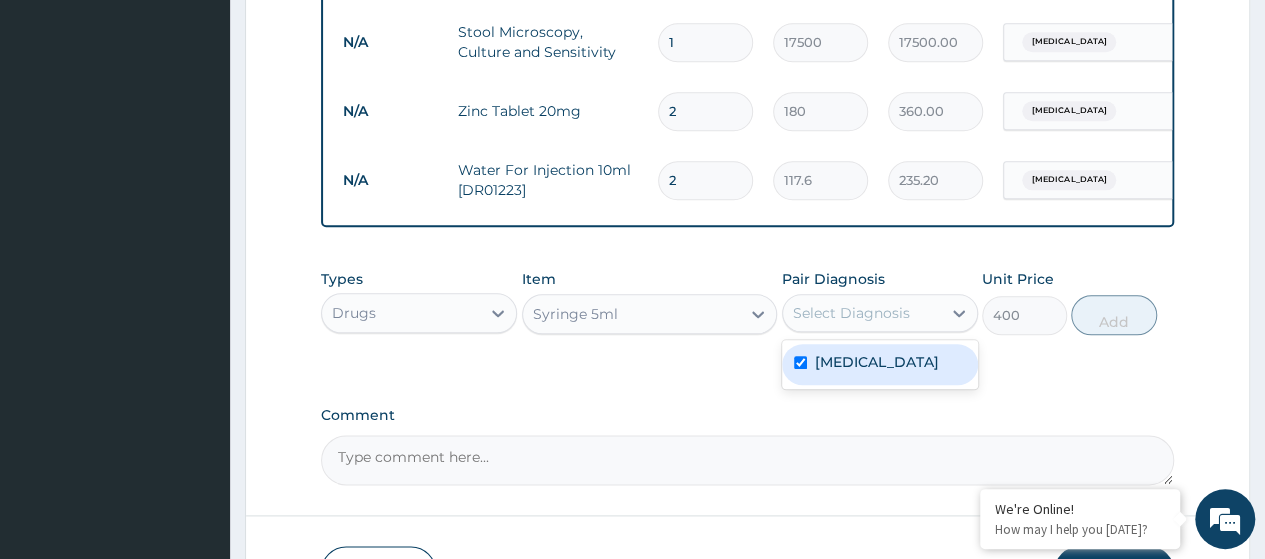 checkbox on "true" 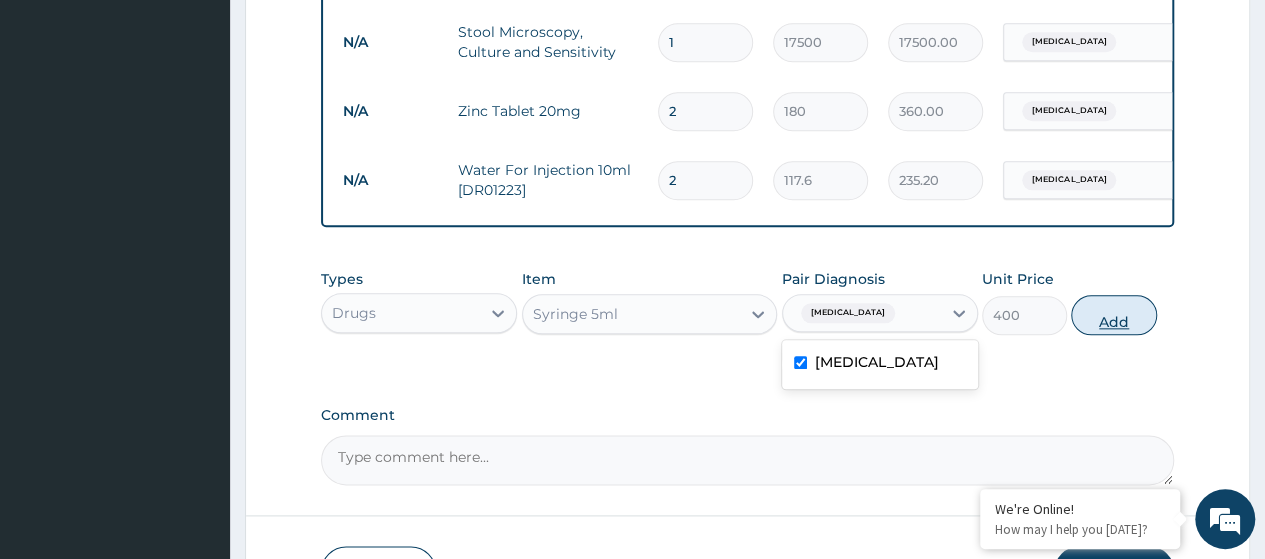 click on "Add" at bounding box center (1113, 315) 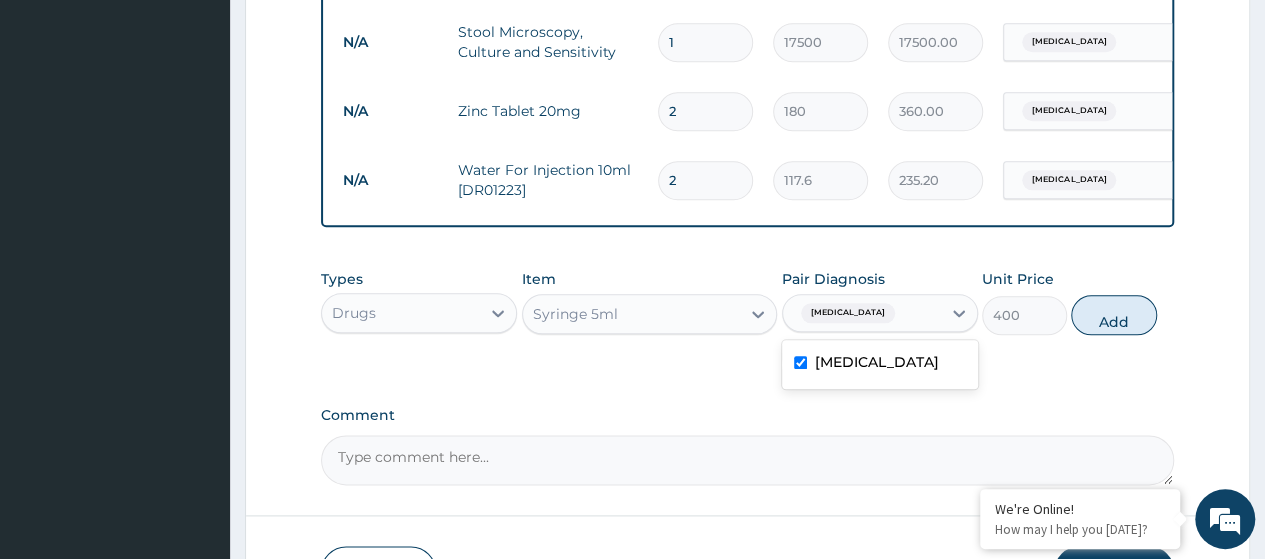 type on "0" 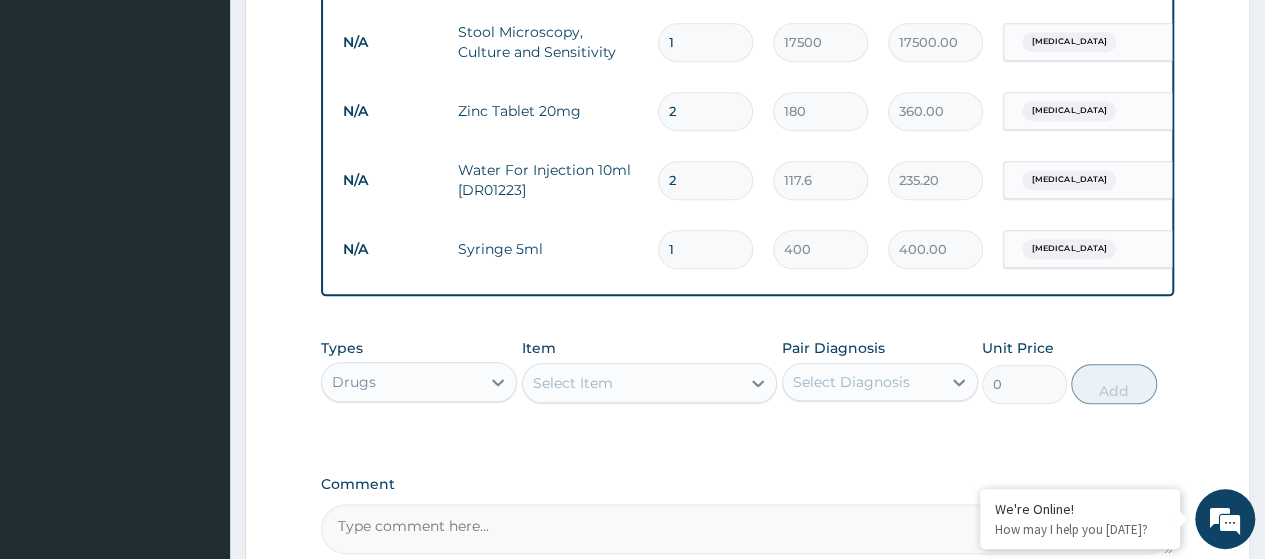 type 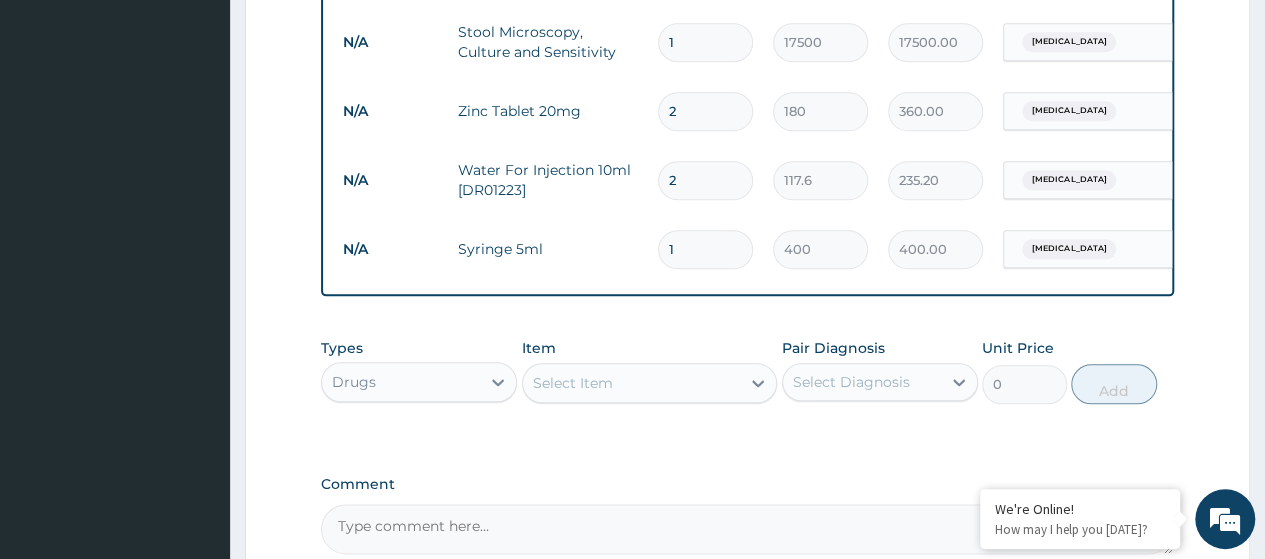 type on "0.00" 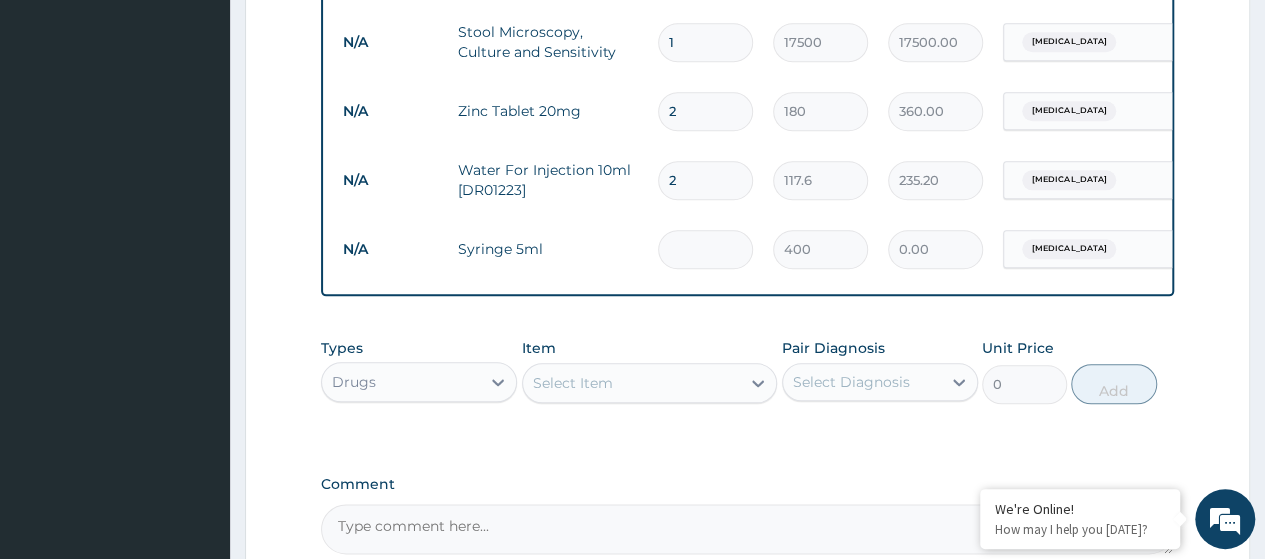 type on "2" 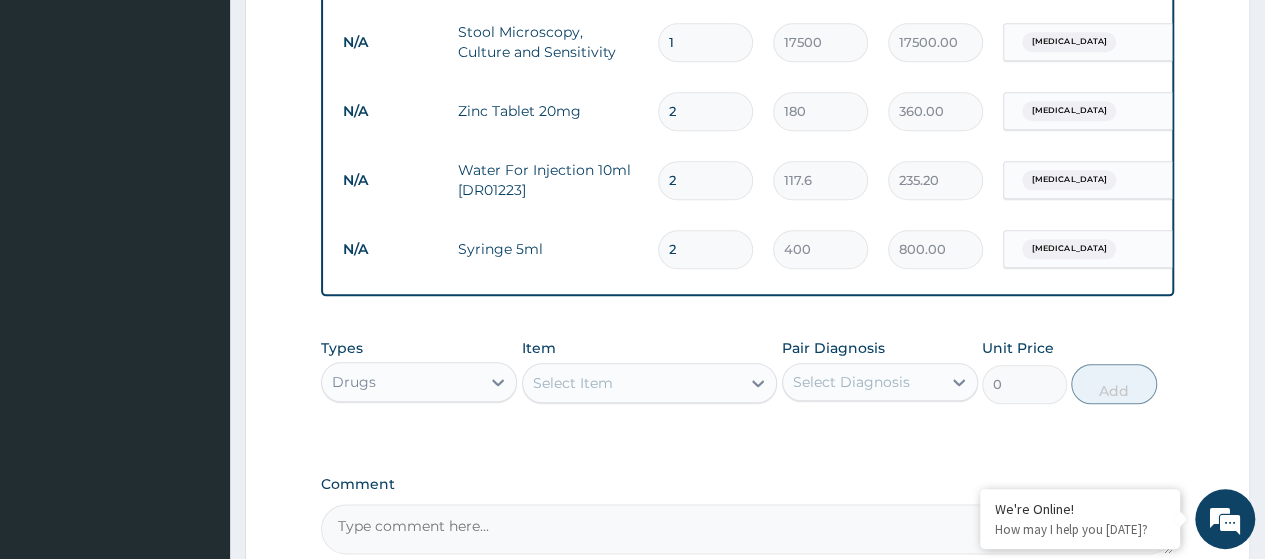 type on "2" 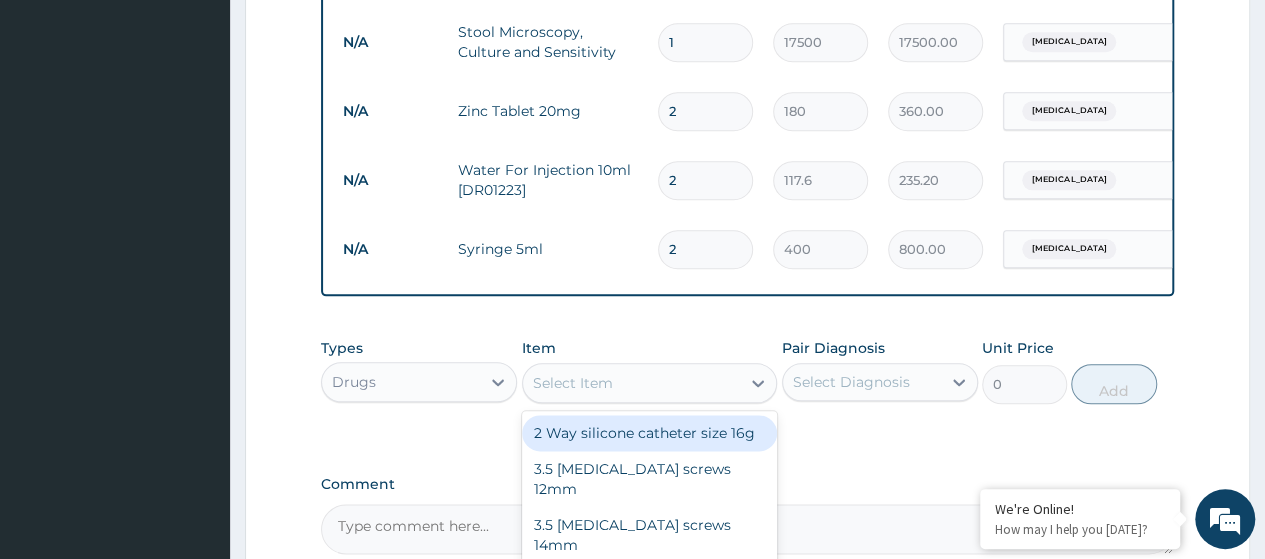 paste on "Syringe 2Ml" 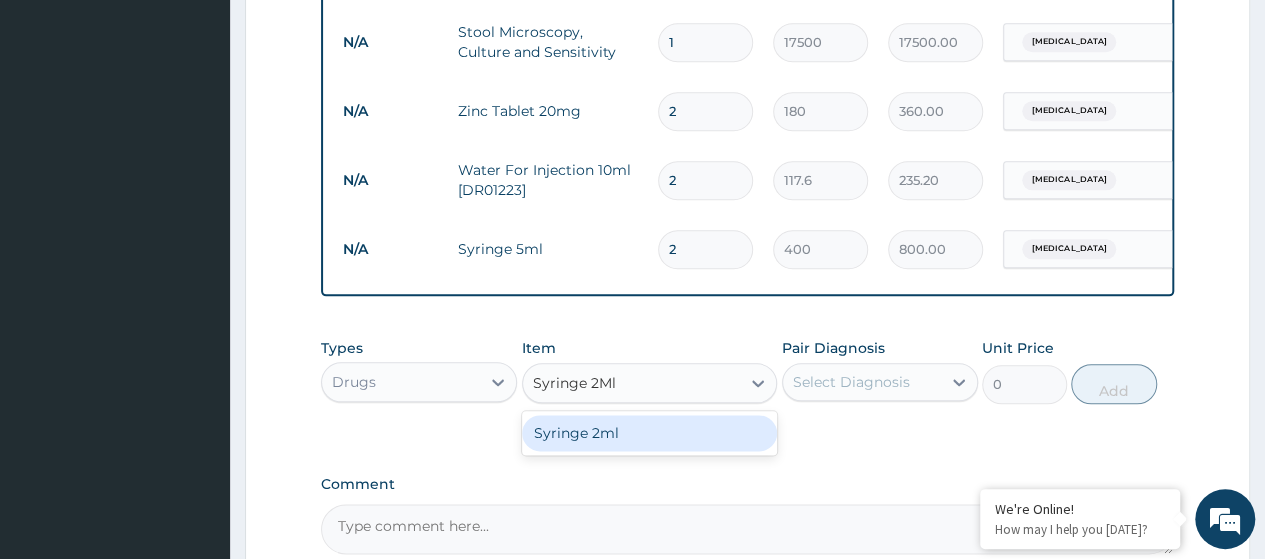 drag, startPoint x: 644, startPoint y: 451, endPoint x: 873, endPoint y: 416, distance: 231.65923 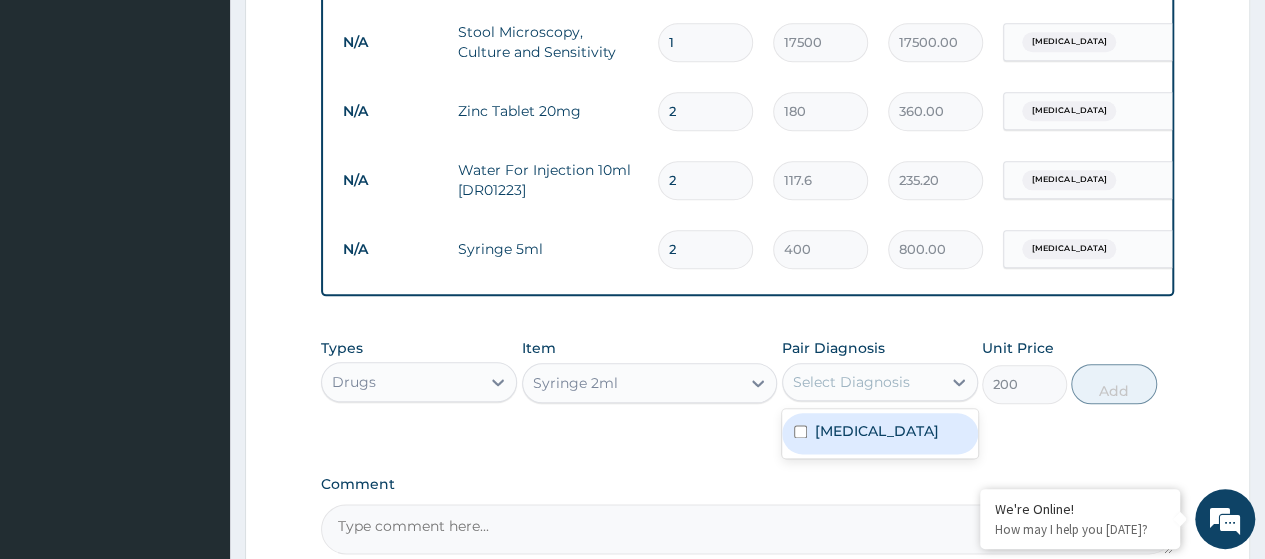 click on "Select Diagnosis" at bounding box center [851, 382] 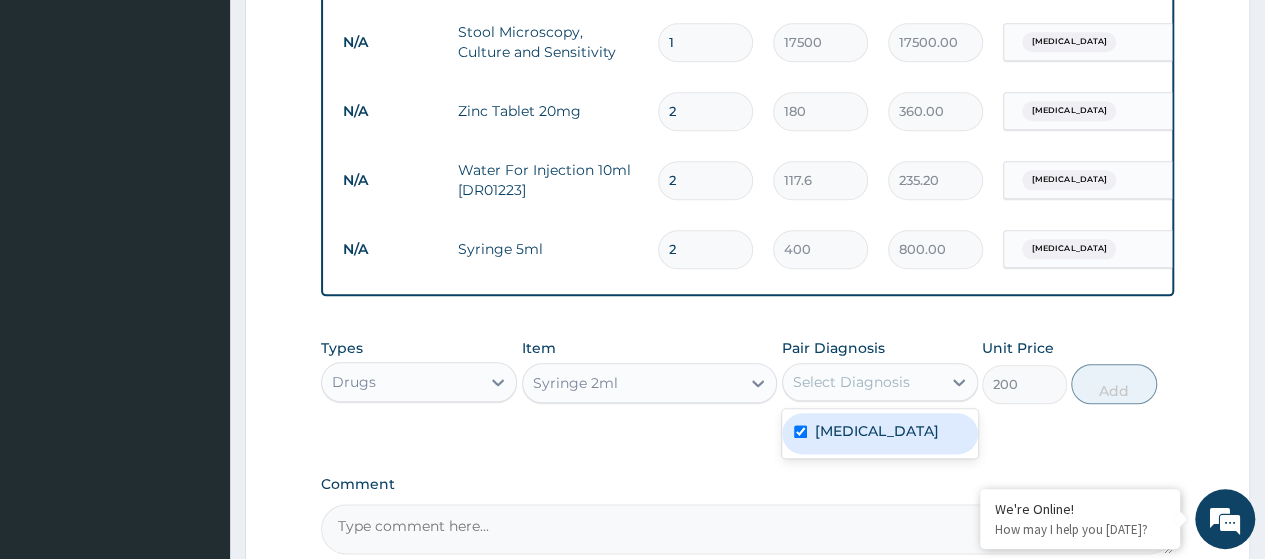 checkbox on "true" 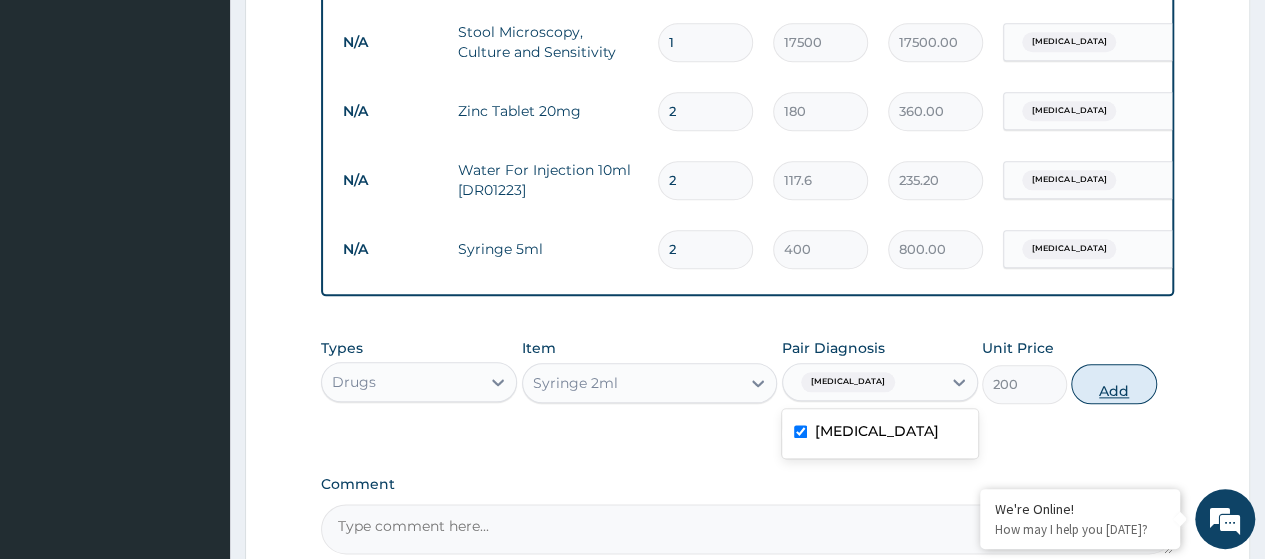 click on "Add" at bounding box center (1113, 384) 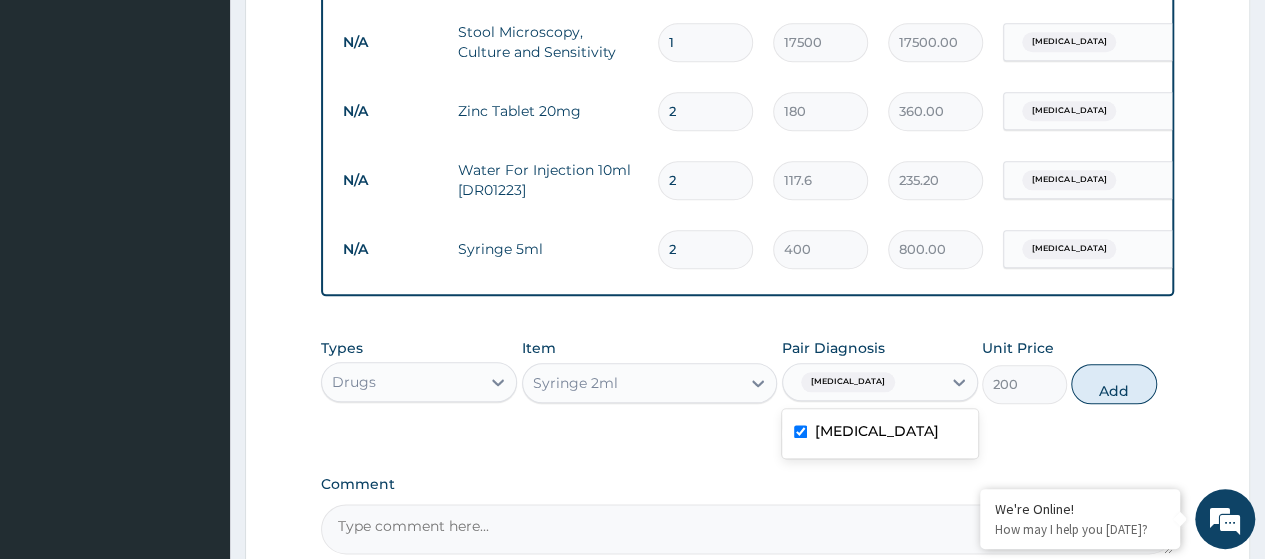 type on "0" 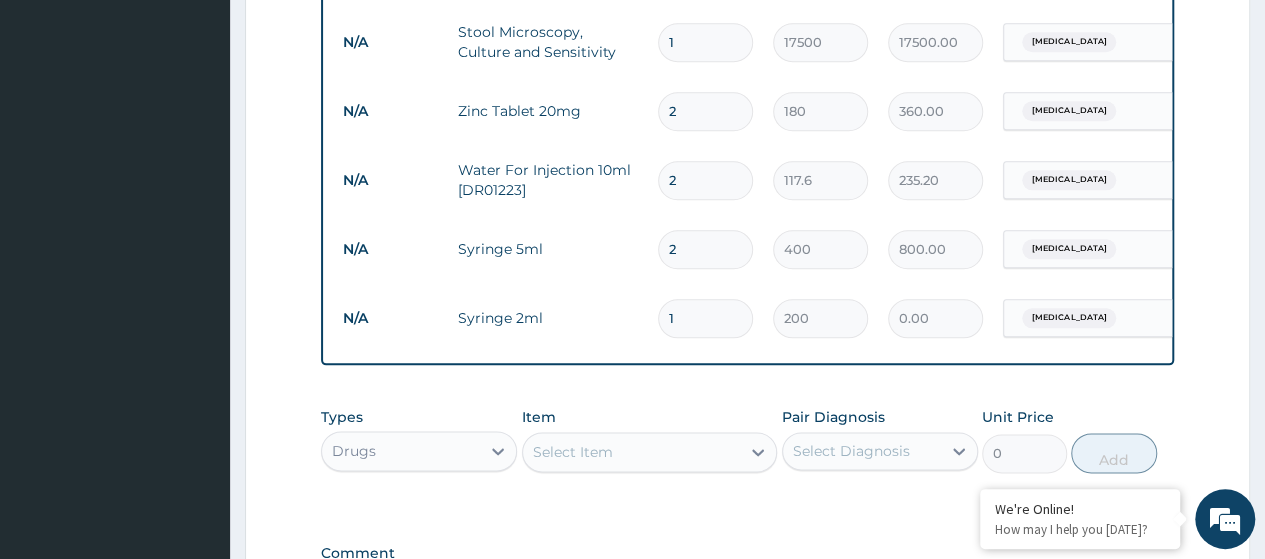 type 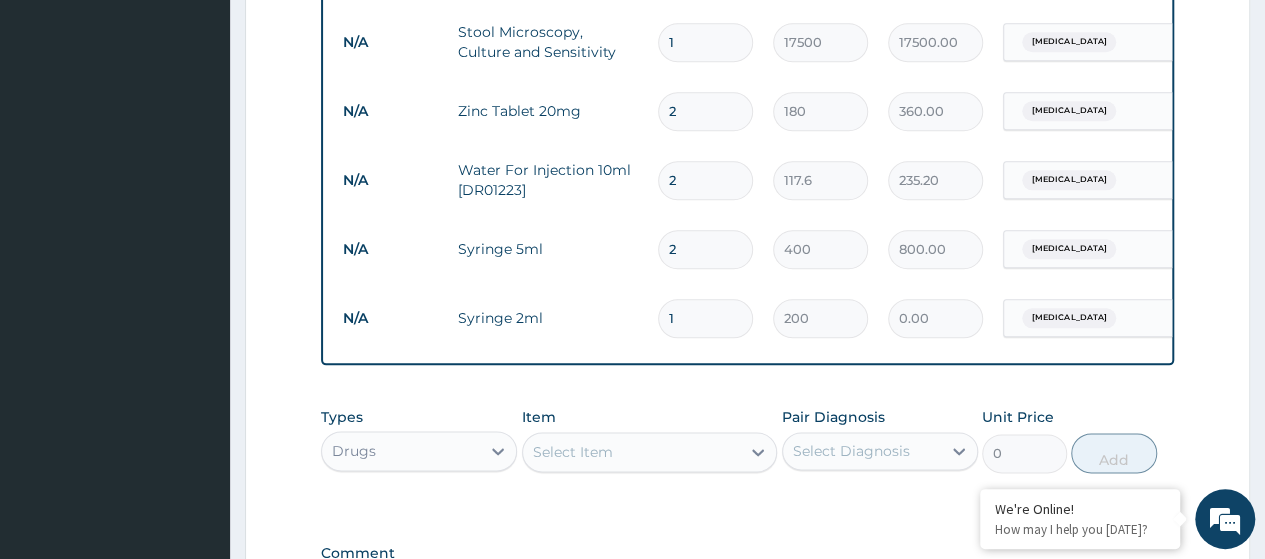 type on "0.00" 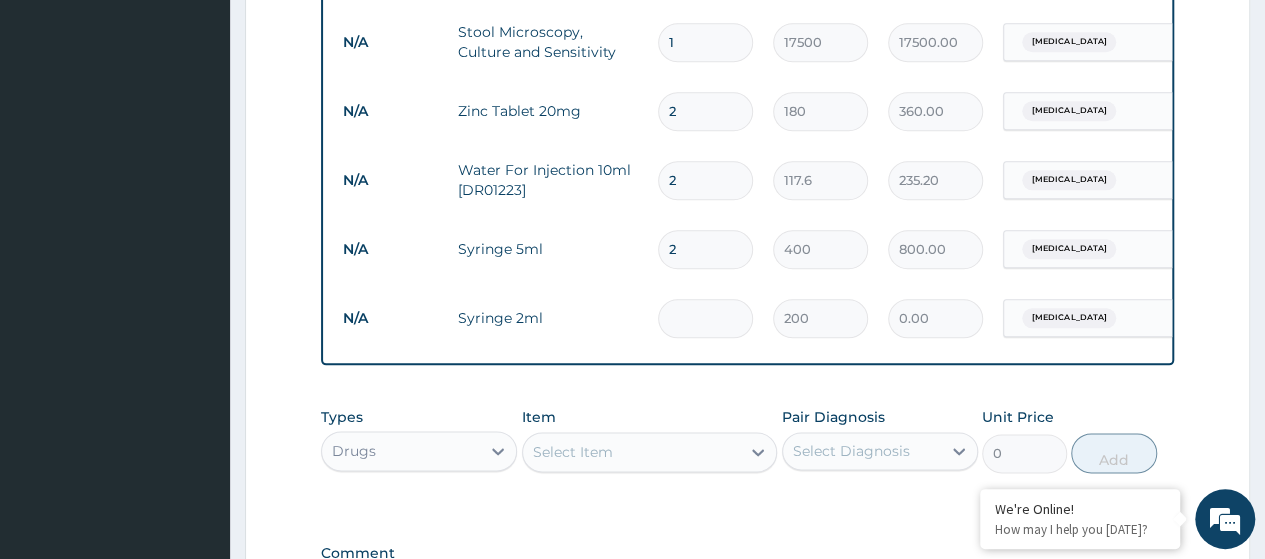 type on "3" 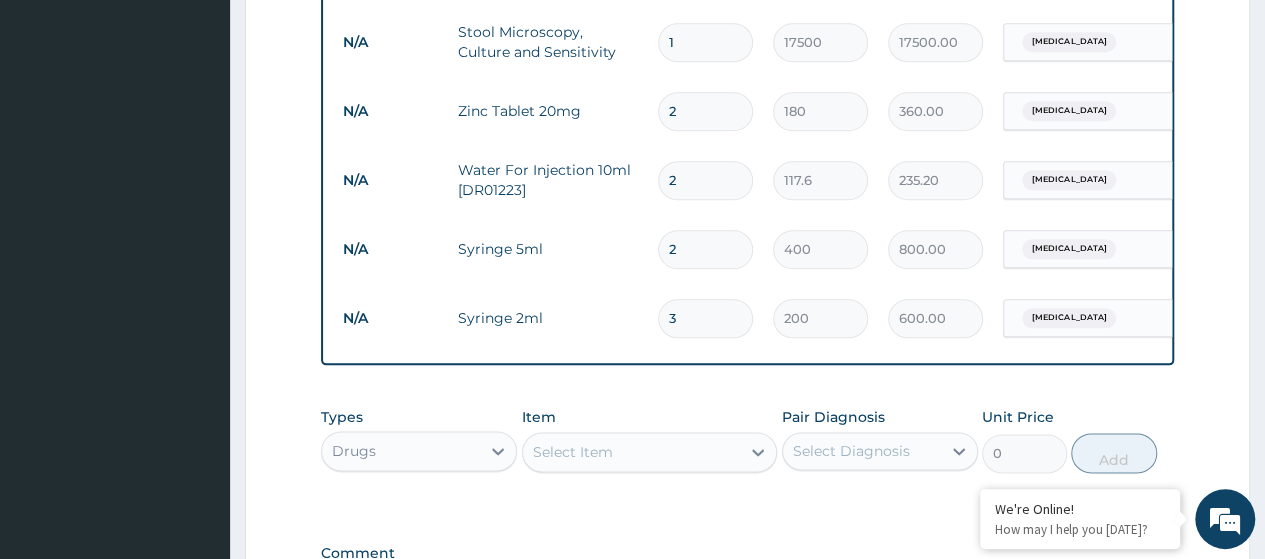 type on "33" 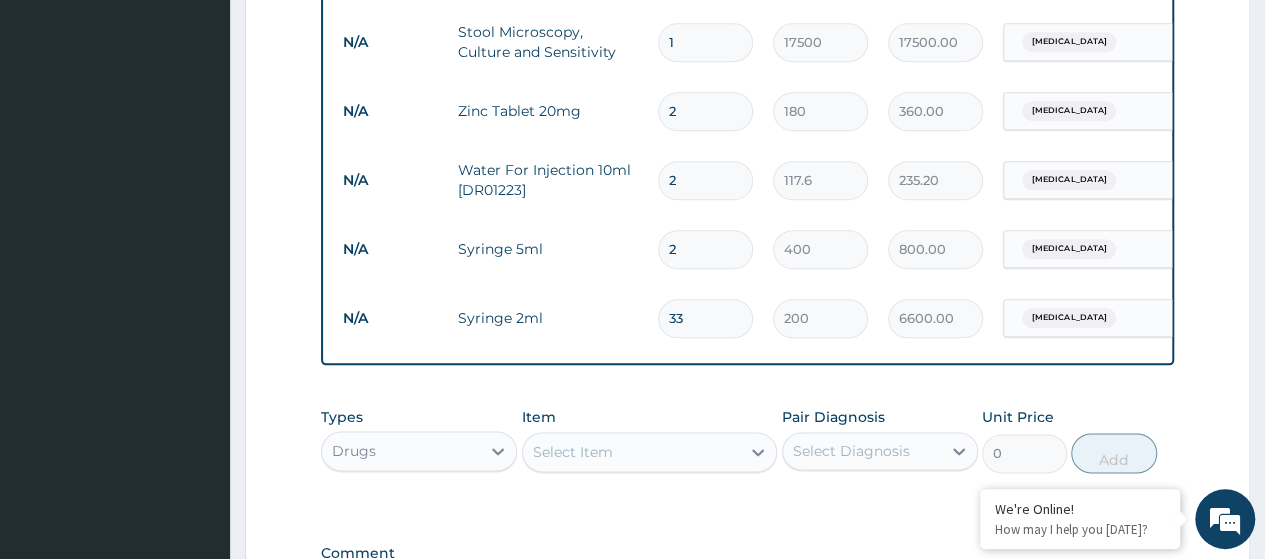type on "33" 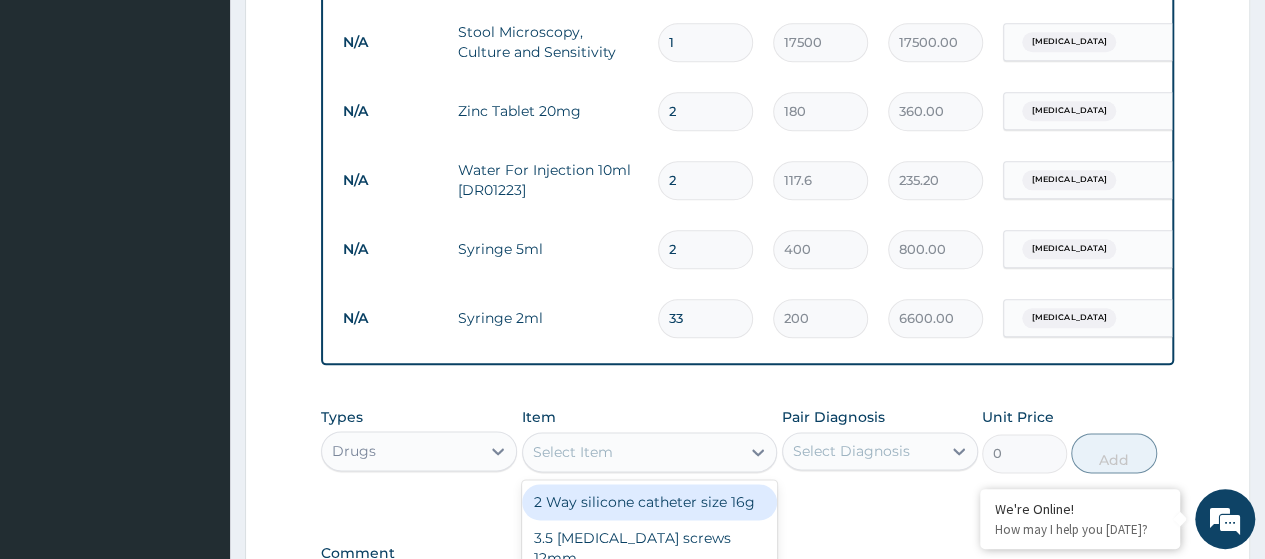 click on "Select Item" at bounding box center (632, 452) 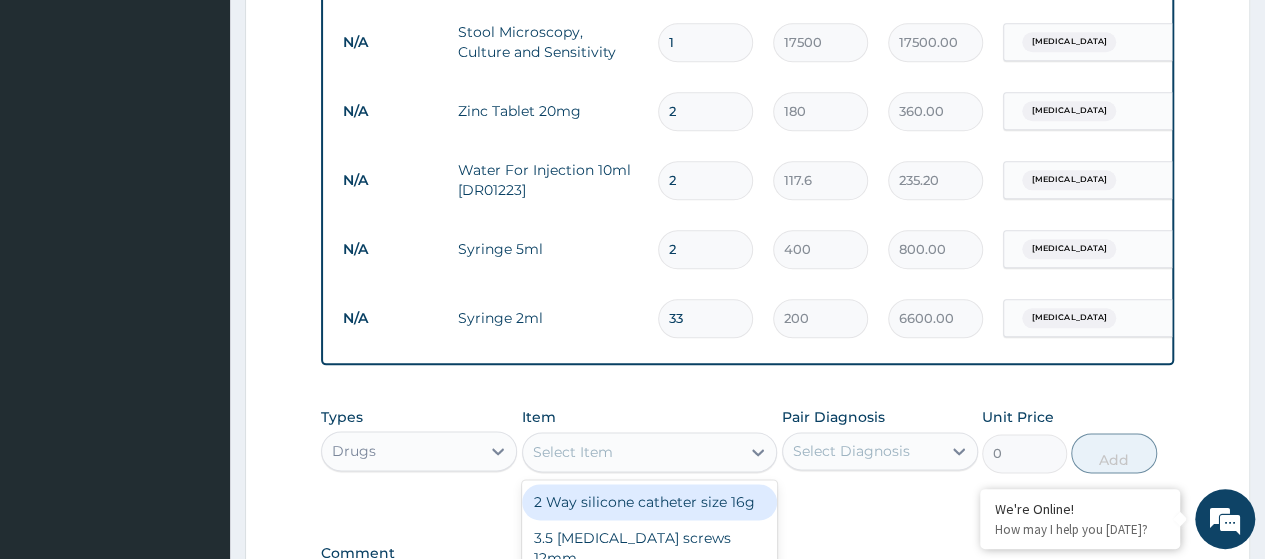 paste on "Syringe 10Ml" 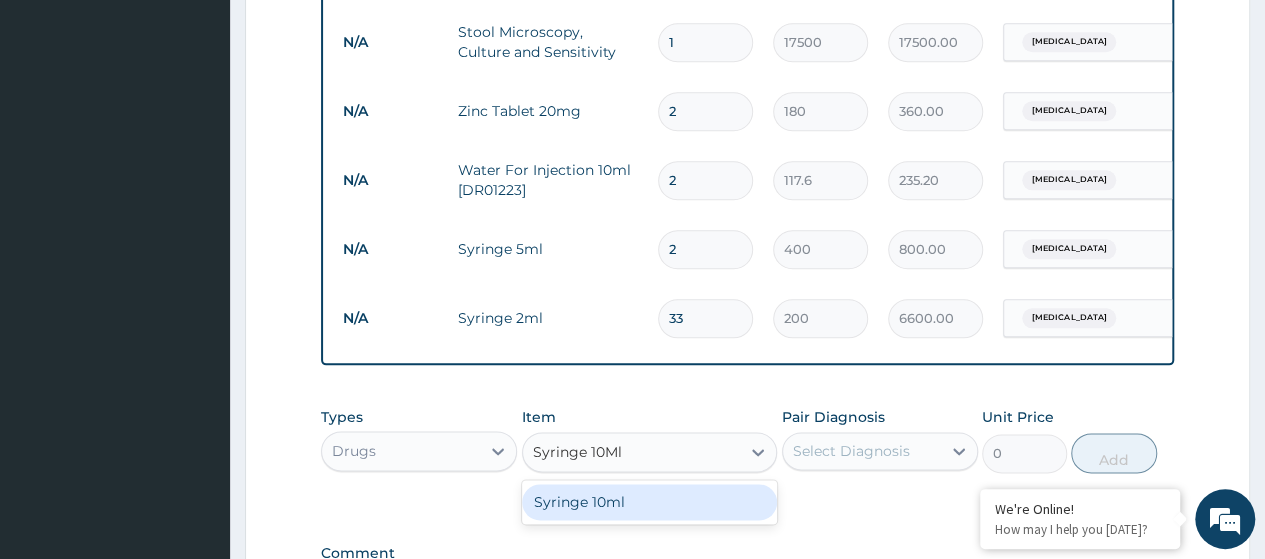 click on "Syringe 10ml" at bounding box center (650, 502) 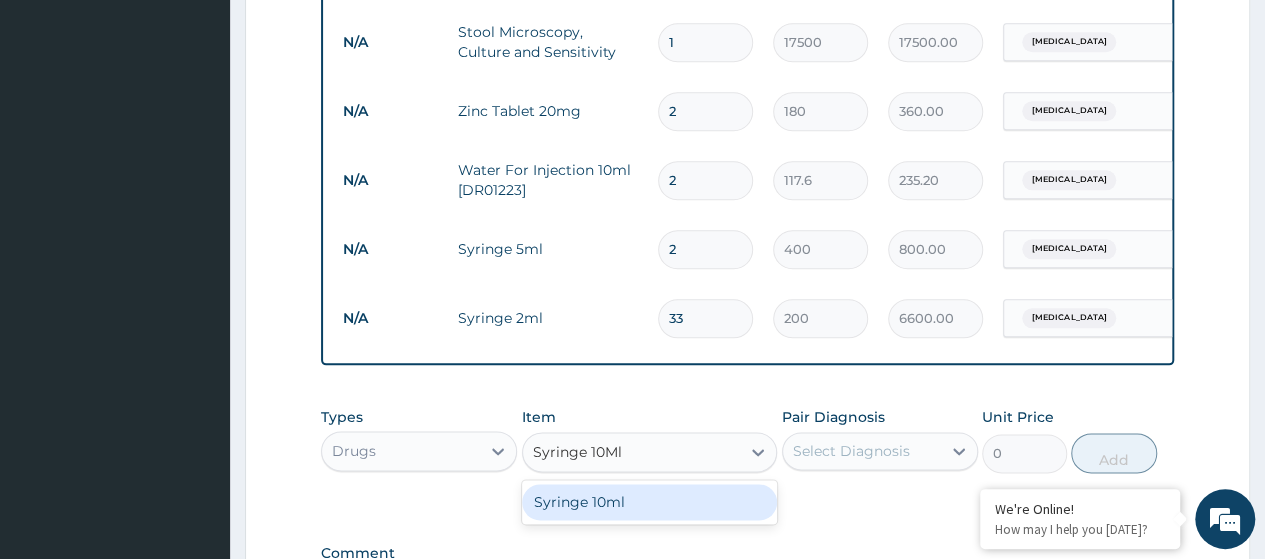 type 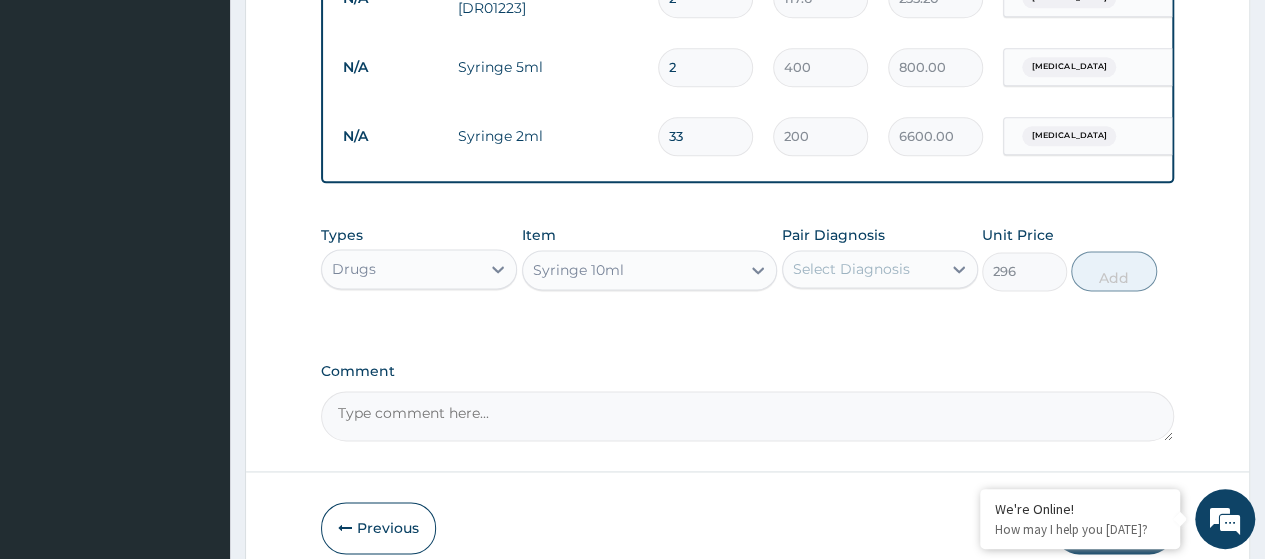scroll, scrollTop: 1208, scrollLeft: 0, axis: vertical 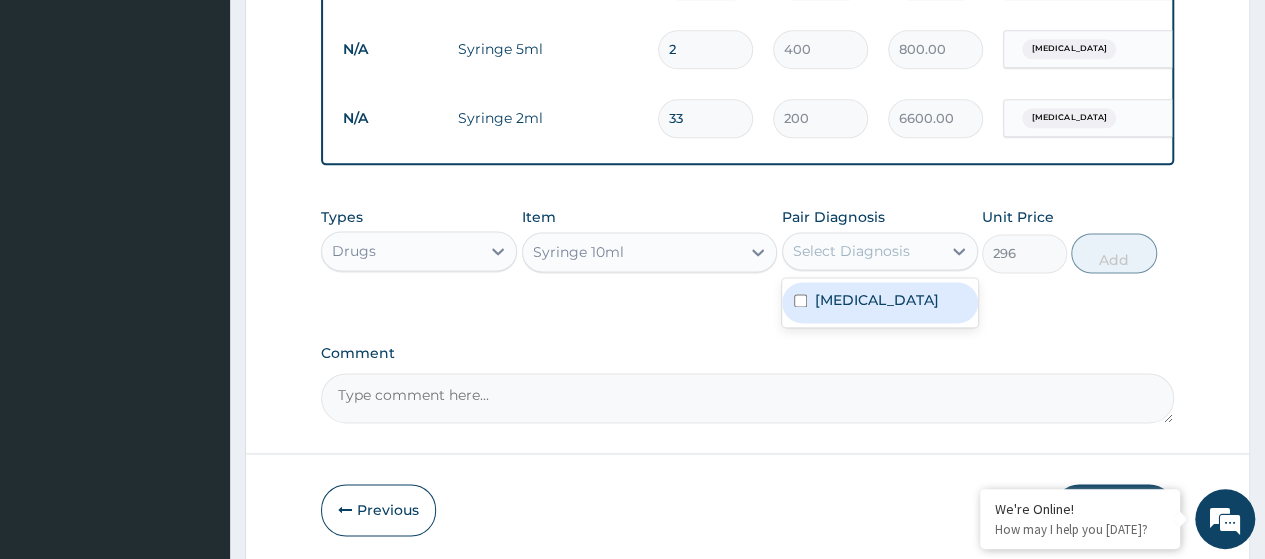 click on "Select Diagnosis" at bounding box center (862, 251) 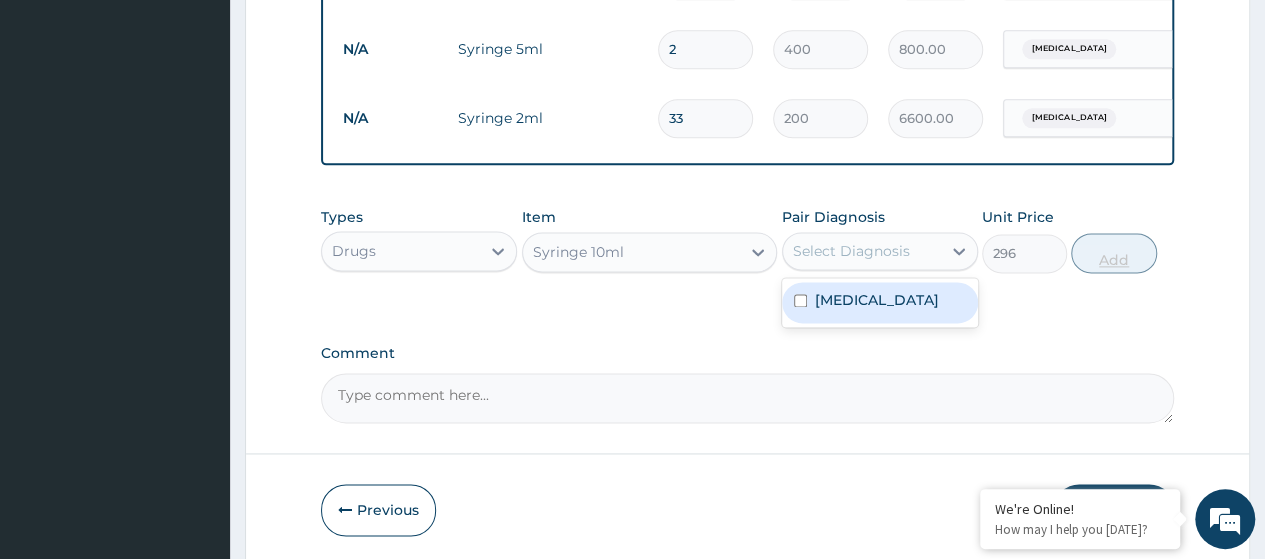 drag, startPoint x: 866, startPoint y: 312, endPoint x: 1133, endPoint y: 275, distance: 269.55148 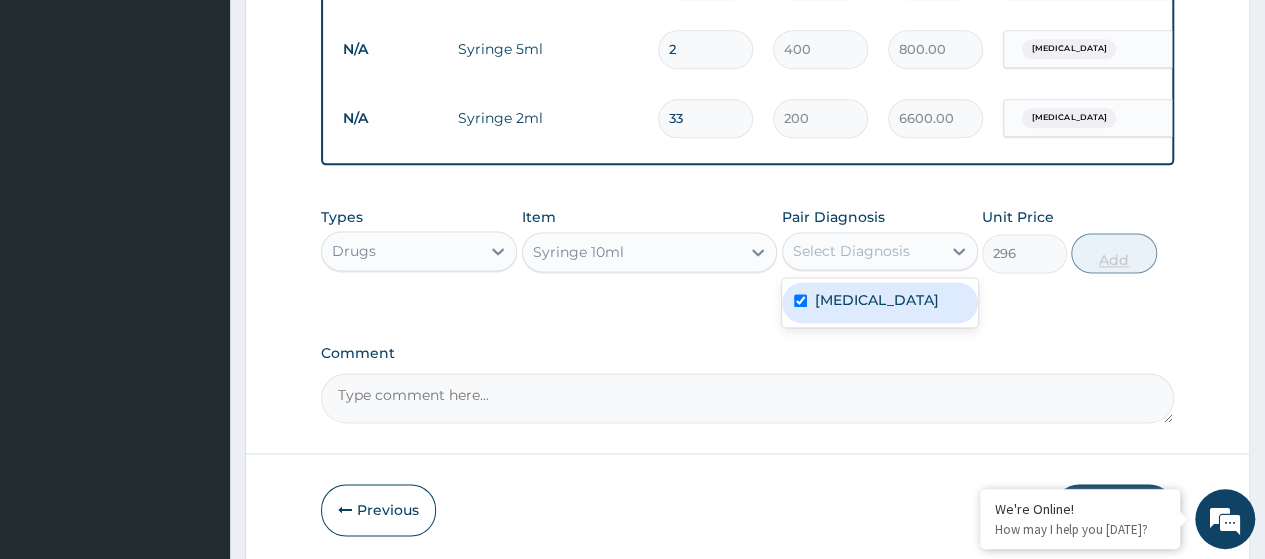 checkbox on "true" 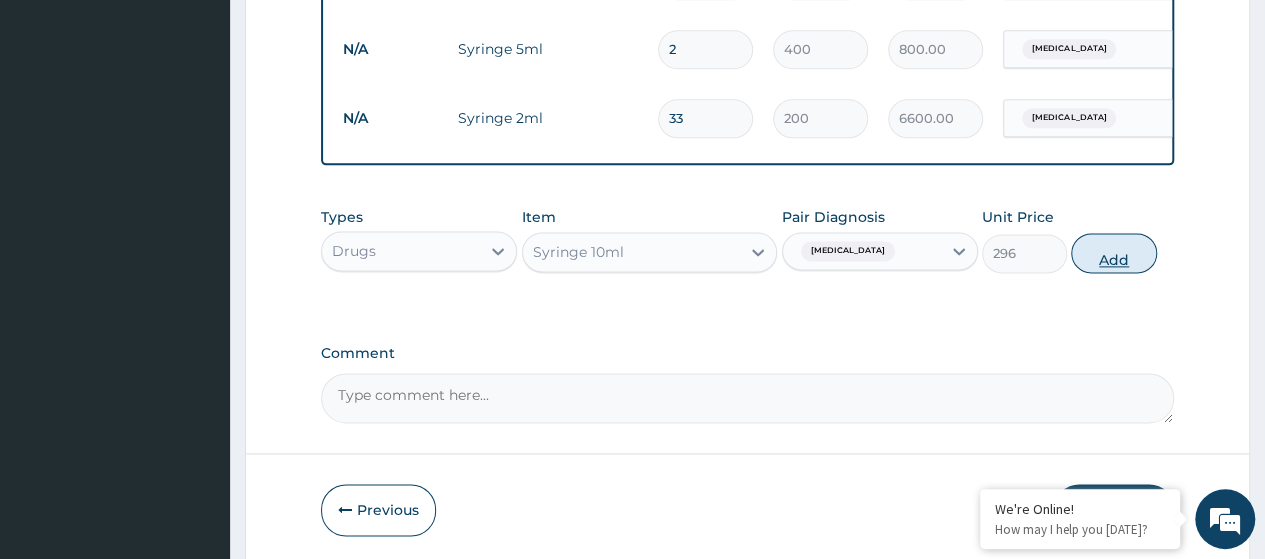 click on "Add" at bounding box center [1113, 253] 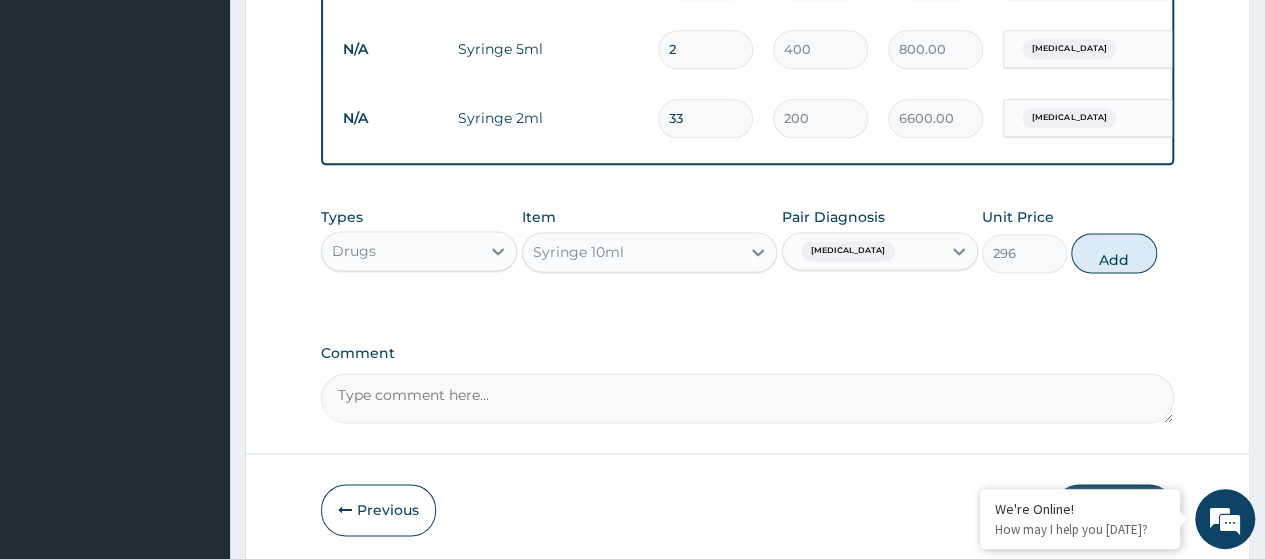 type on "0" 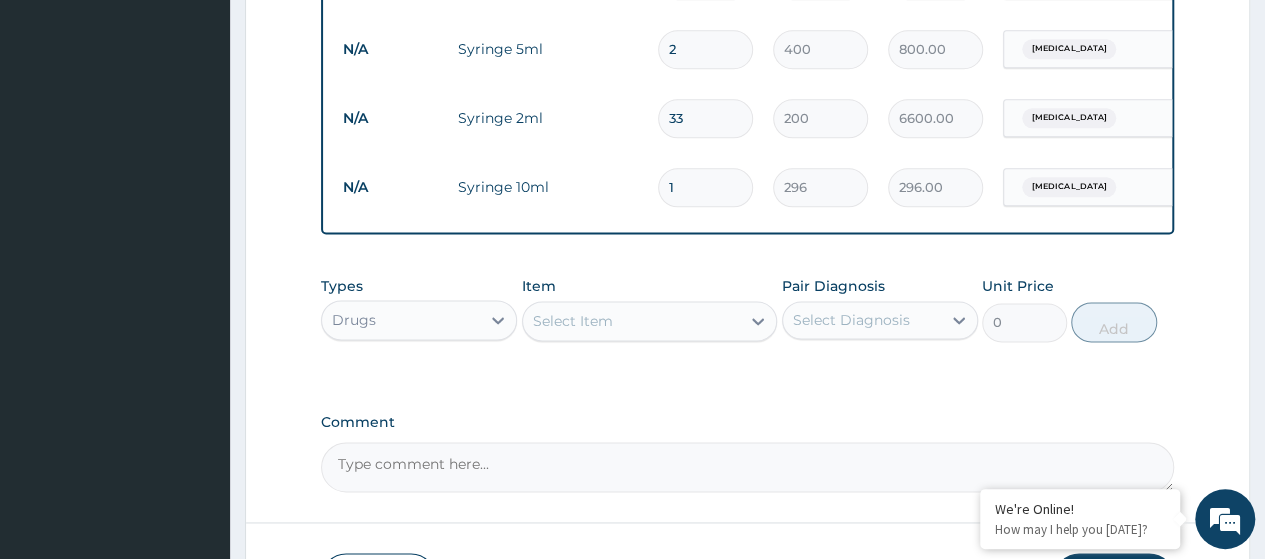type 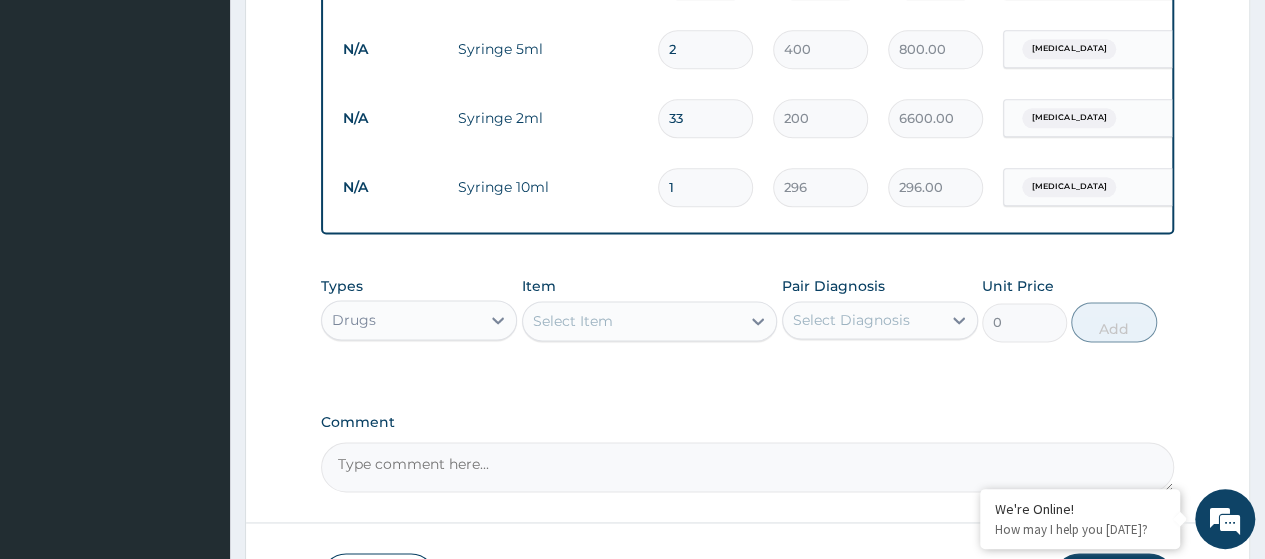 type on "0.00" 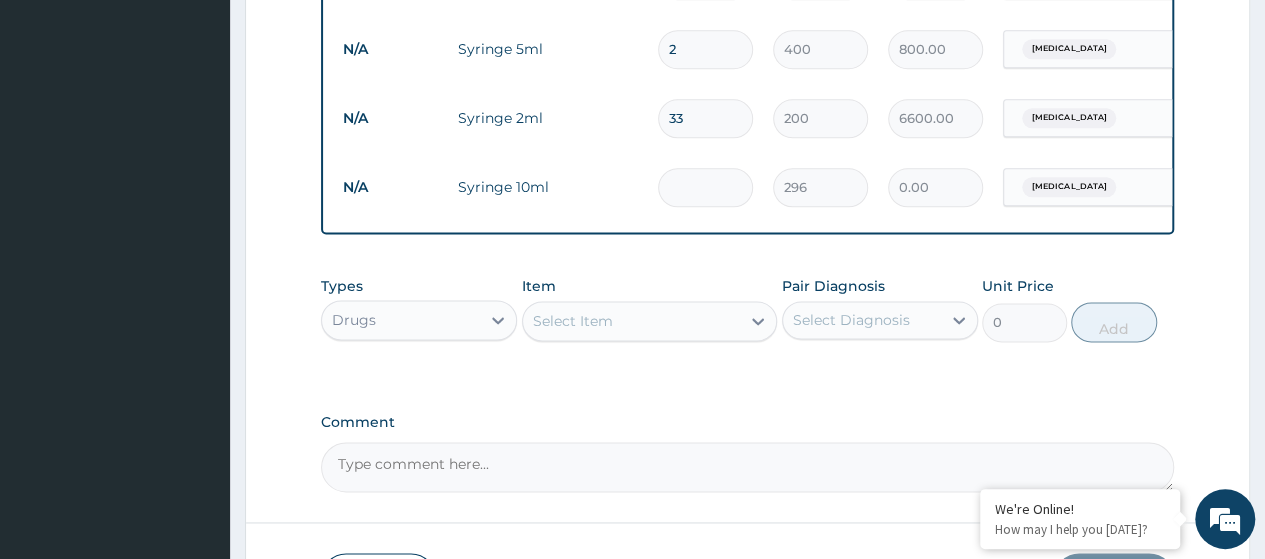 type on "8" 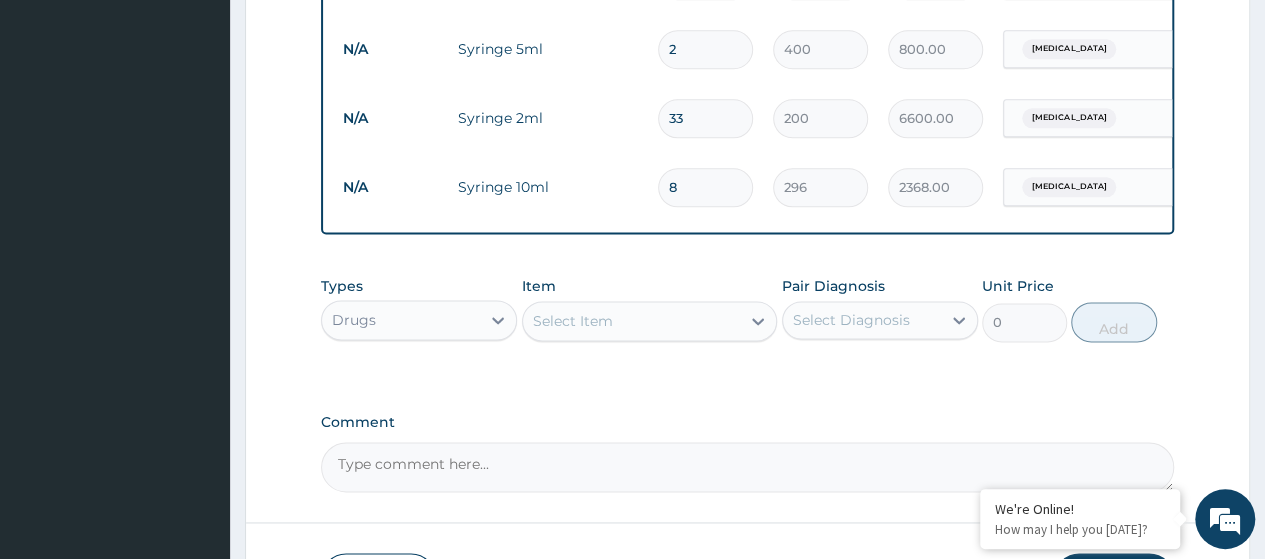 type on "8" 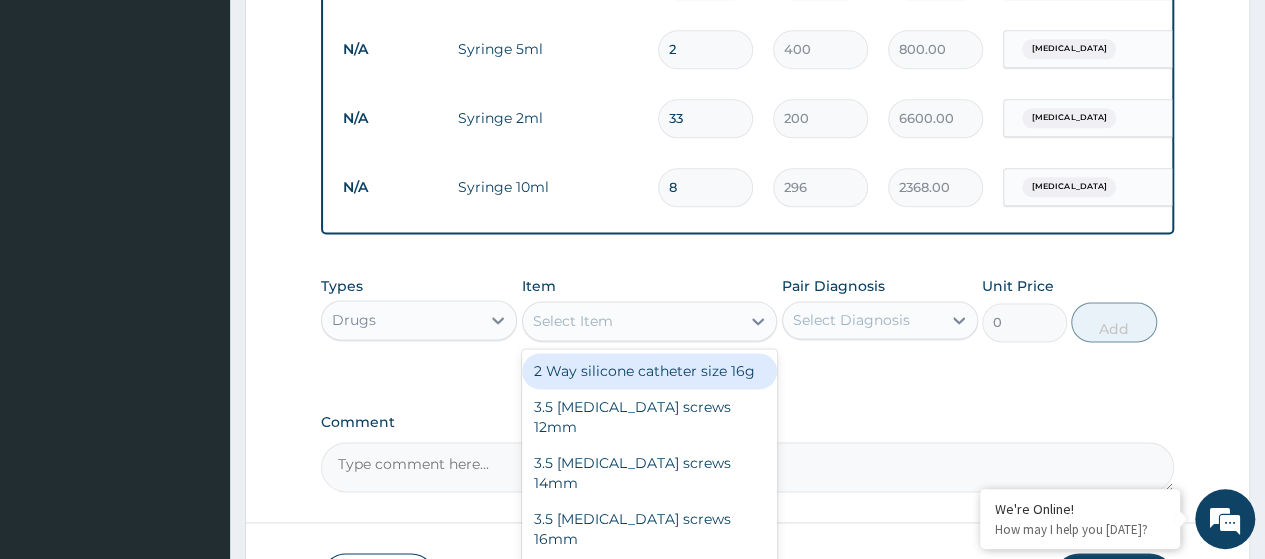 click on "Select Item" at bounding box center (632, 321) 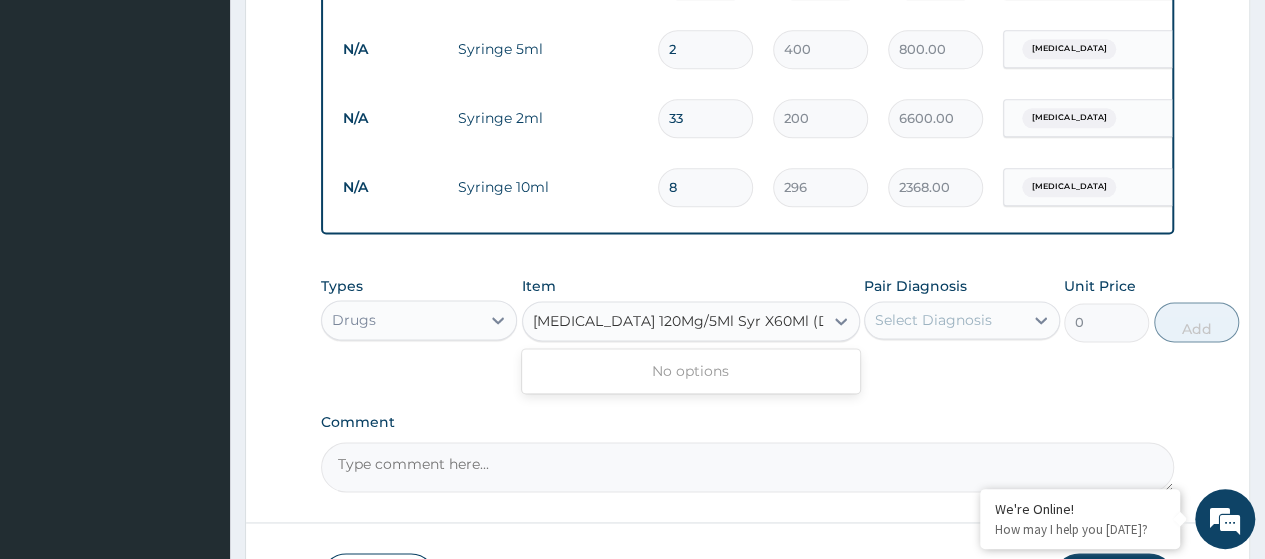 scroll, scrollTop: 0, scrollLeft: 25, axis: horizontal 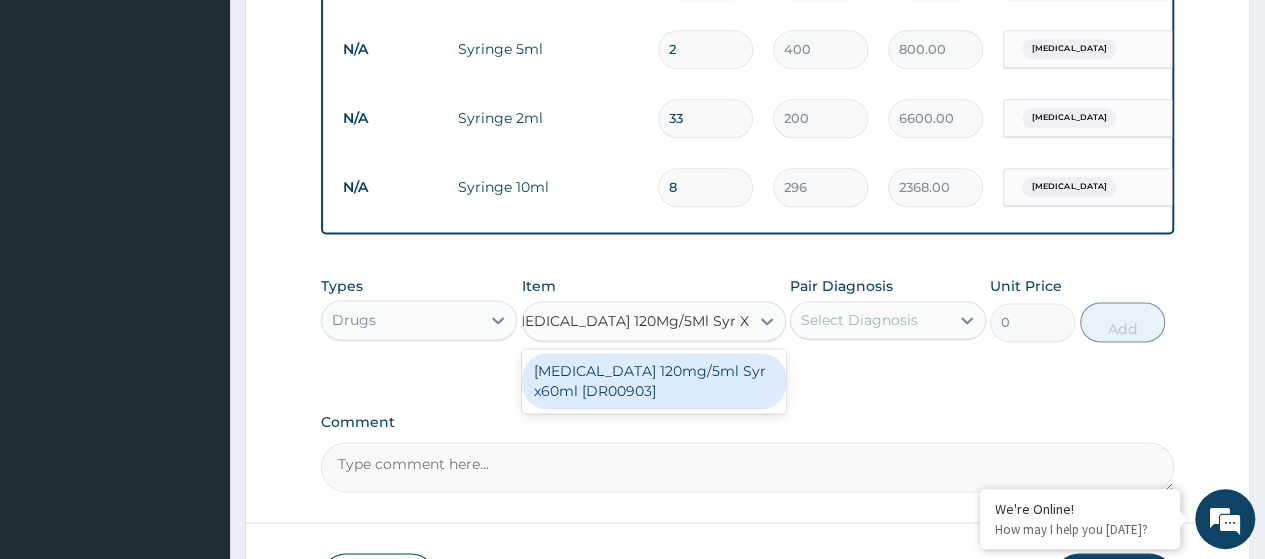 type on "[MEDICAL_DATA] 120Mg/5Ml Syr X60" 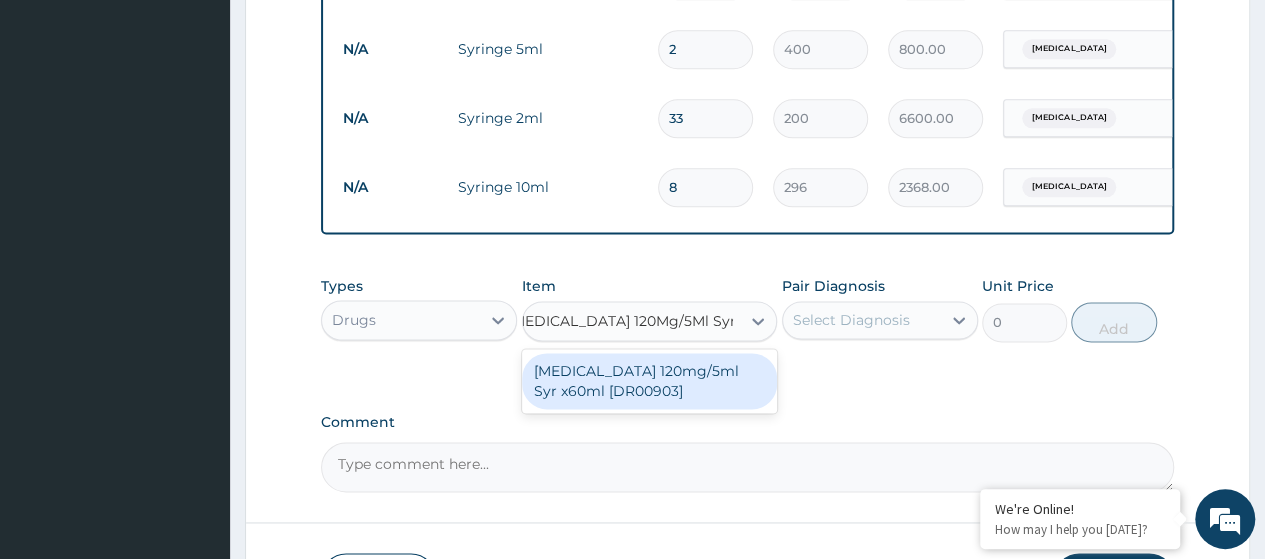 click on "[MEDICAL_DATA] 120mg/5ml Syr x60ml [DR00903]" at bounding box center [650, 381] 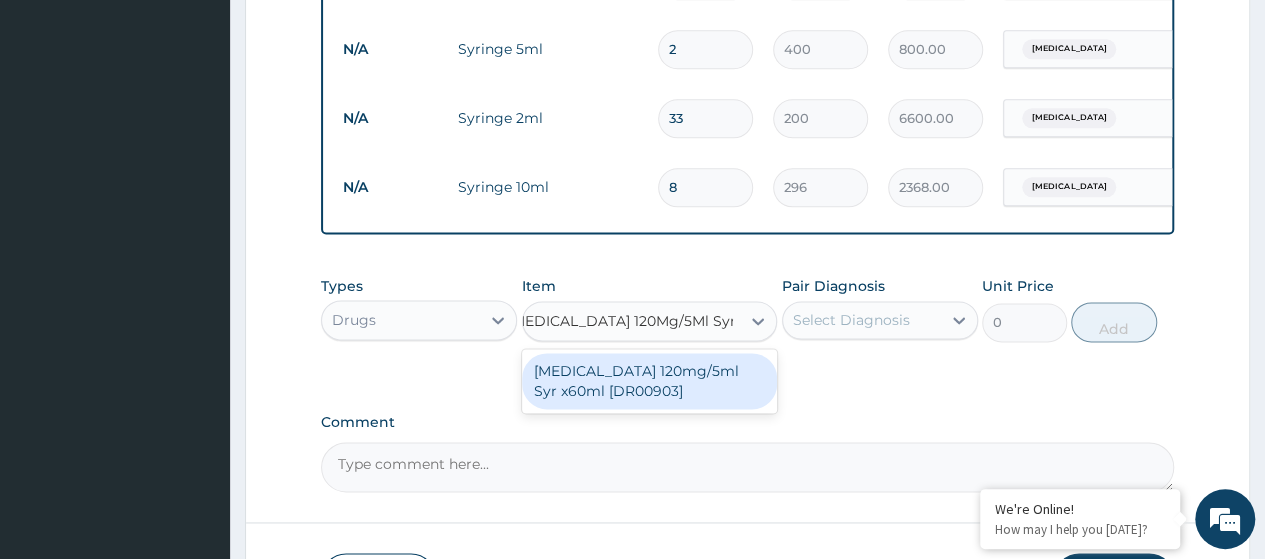 type 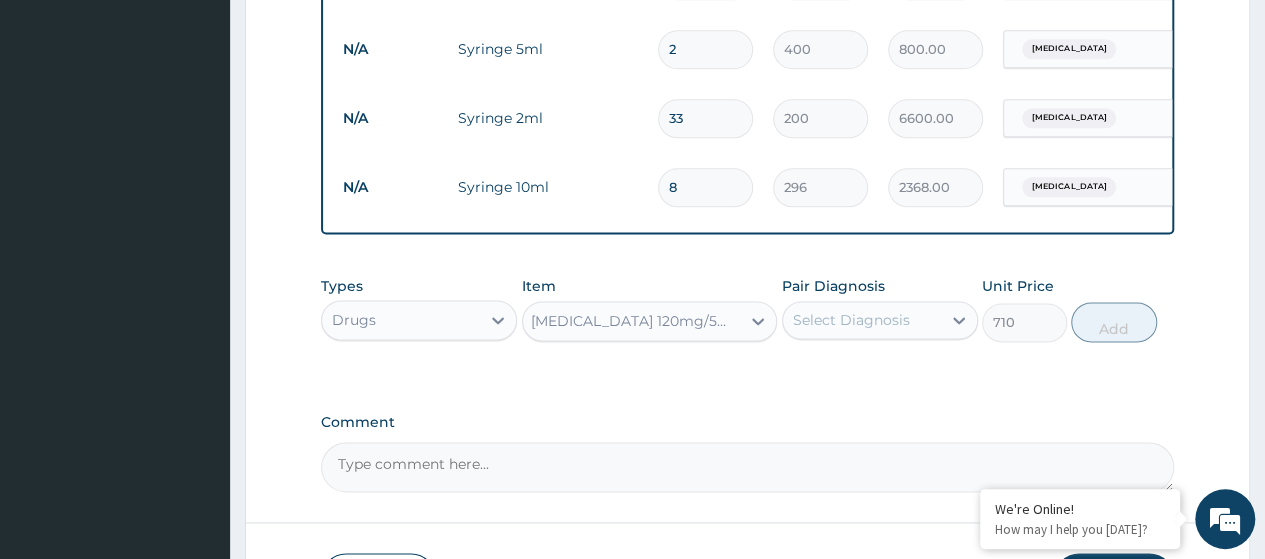scroll, scrollTop: 0, scrollLeft: 2, axis: horizontal 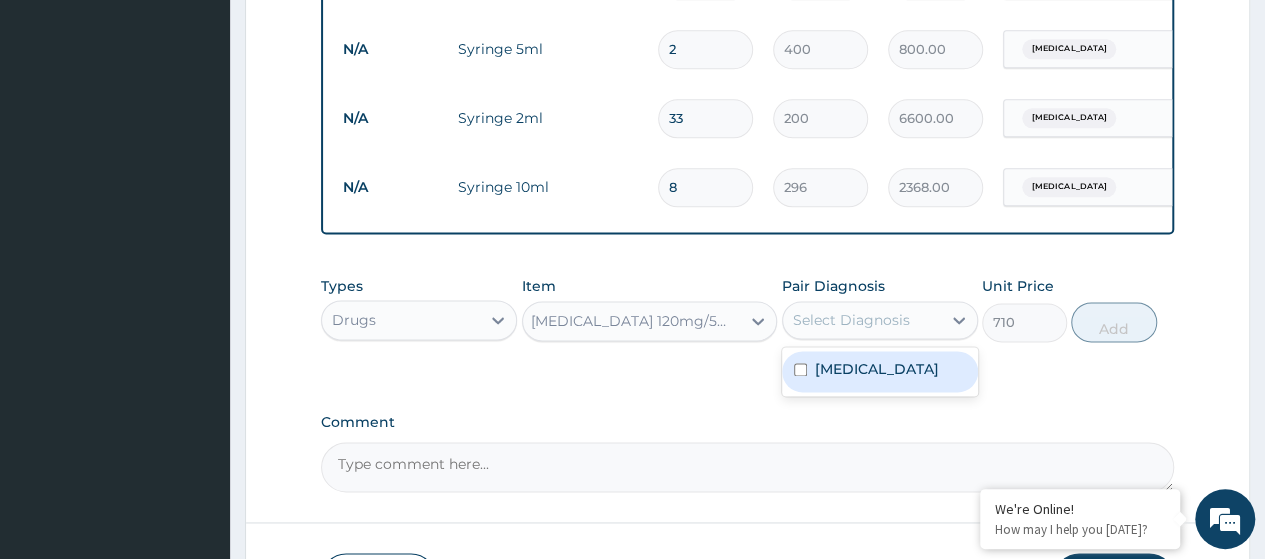 click on "Select Diagnosis" at bounding box center [851, 320] 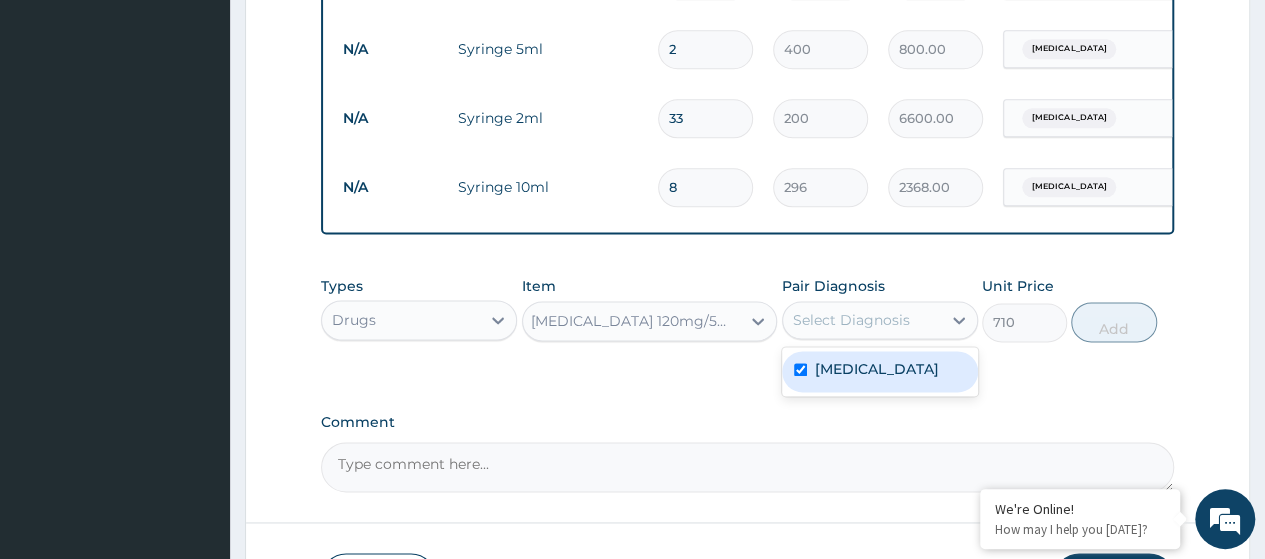 checkbox on "true" 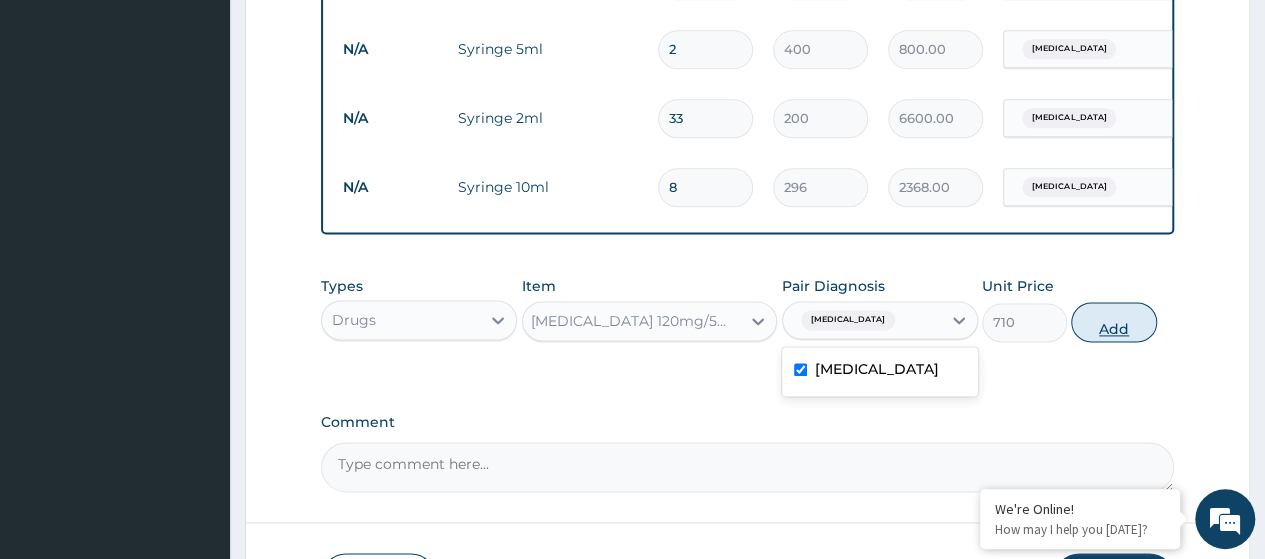 click on "Add" at bounding box center [1113, 322] 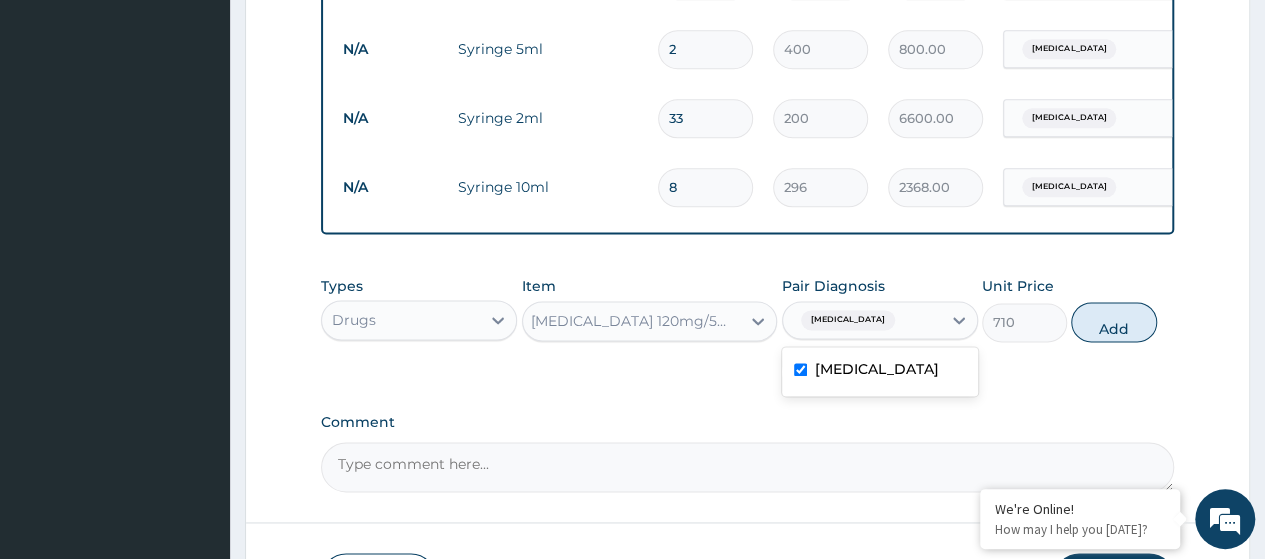 type on "0" 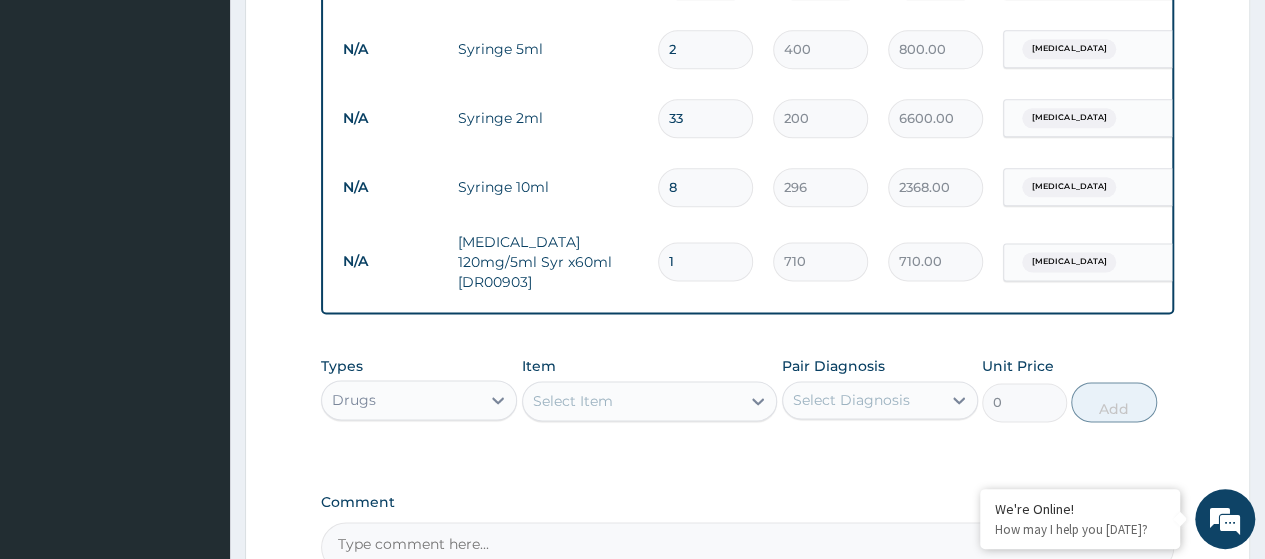 scroll, scrollTop: 0, scrollLeft: 0, axis: both 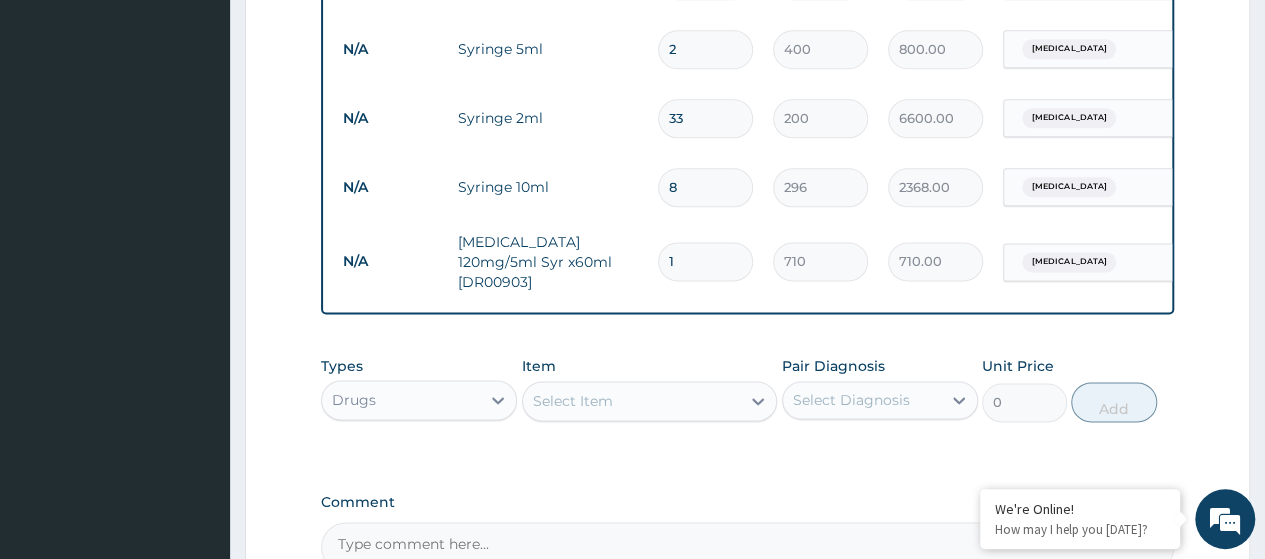 click on "Select Item" at bounding box center [650, 401] 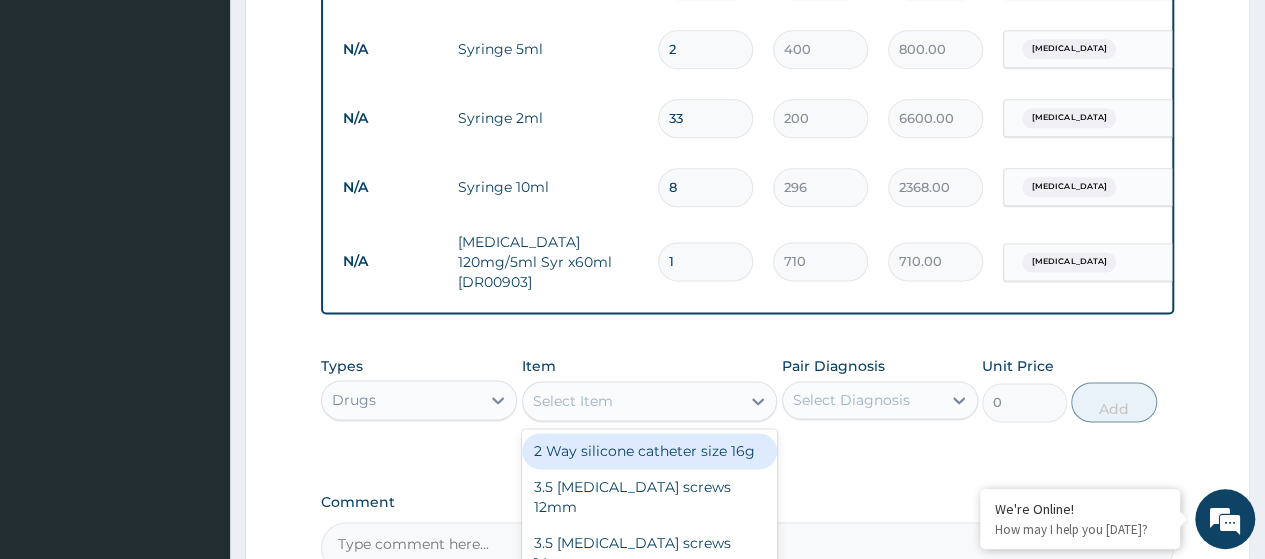 paste on "[MEDICAL_DATA] Salt (Dr00878)" 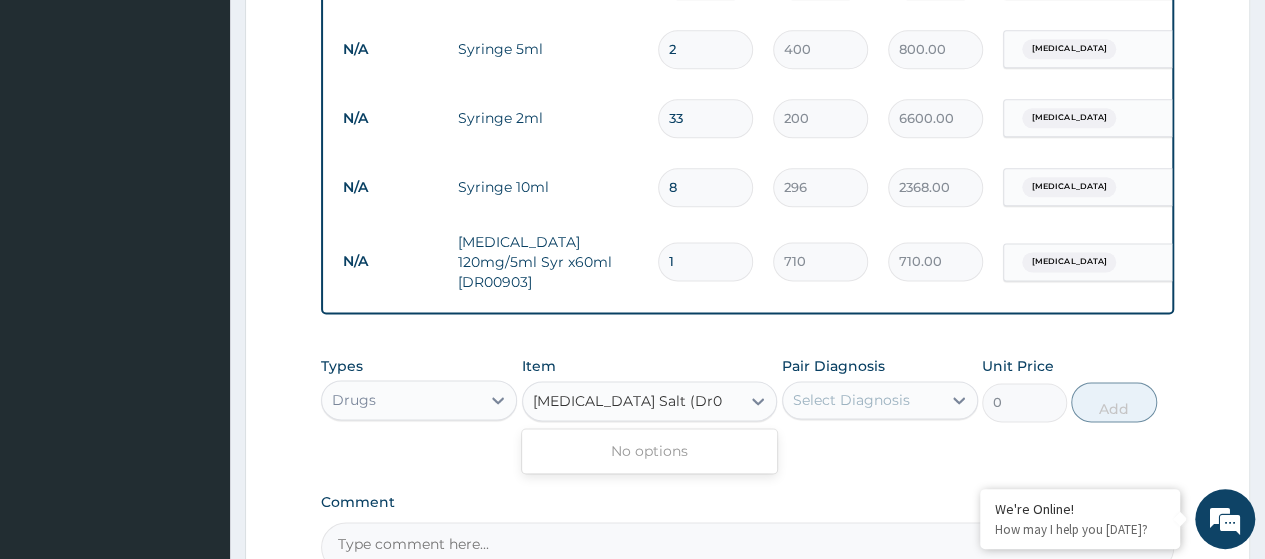 scroll, scrollTop: 0, scrollLeft: 0, axis: both 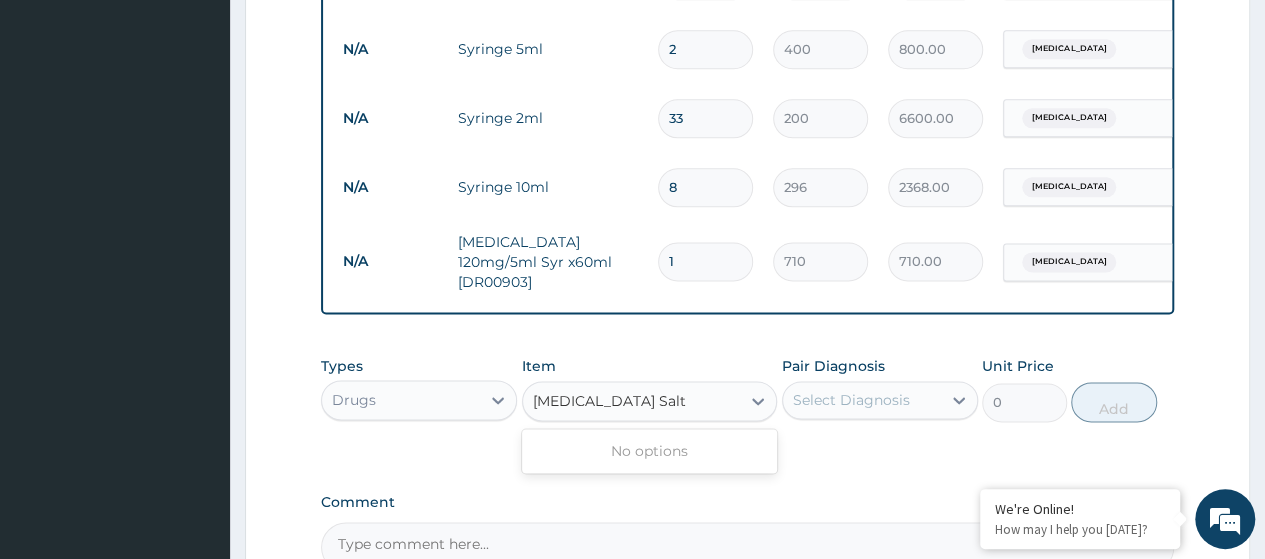type on "[MEDICAL_DATA] Salt" 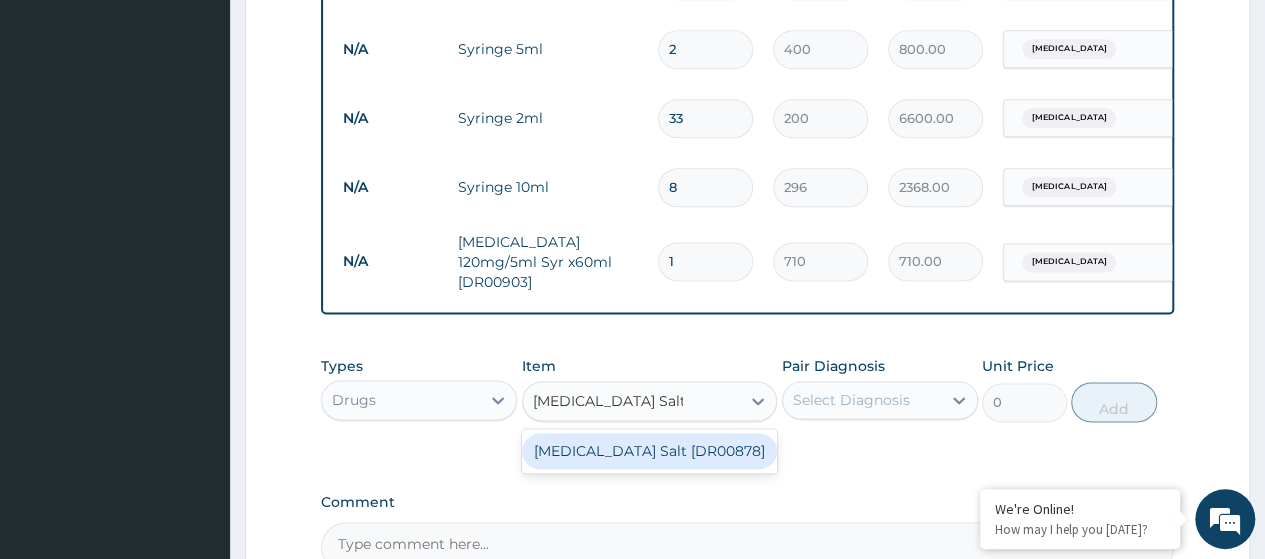 click on "[MEDICAL_DATA] Salt [DR00878]" at bounding box center (650, 451) 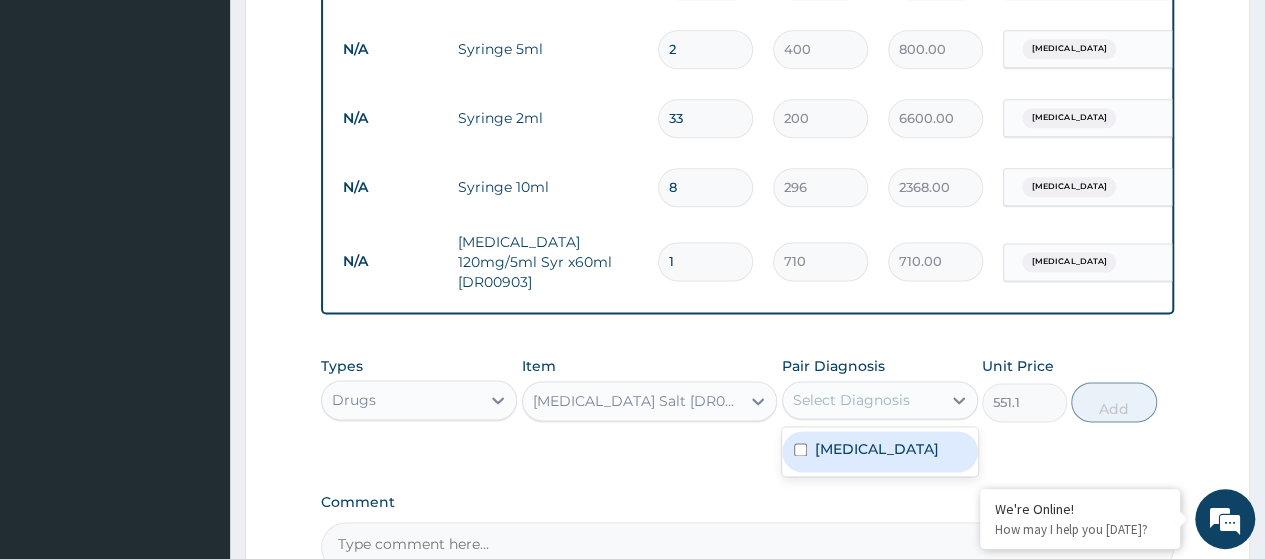 click on "Select Diagnosis" at bounding box center [851, 400] 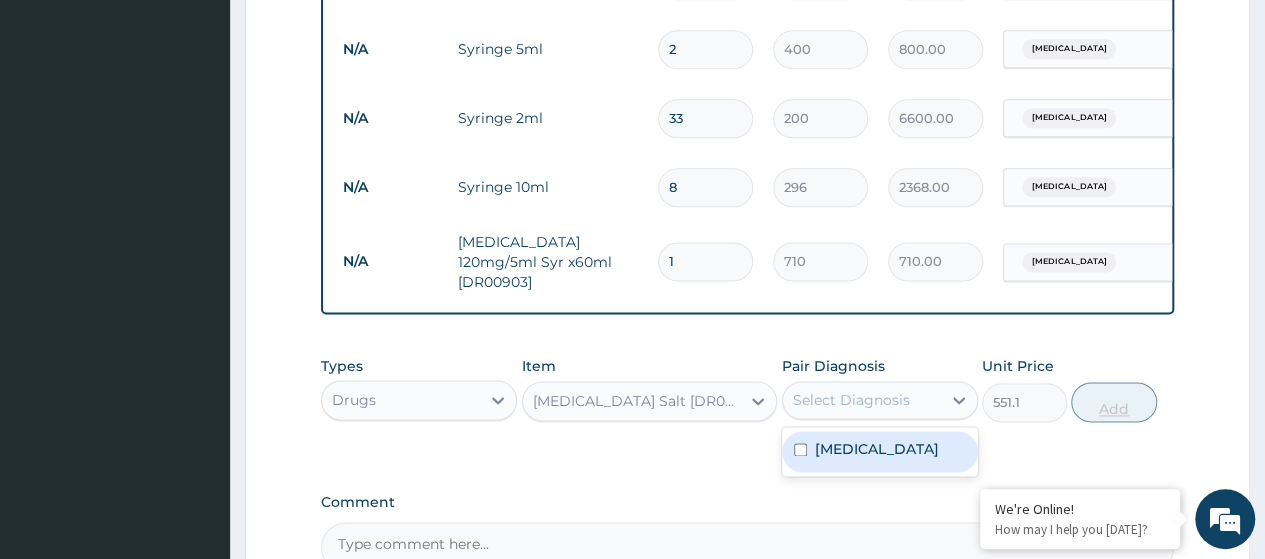 drag, startPoint x: 852, startPoint y: 445, endPoint x: 1105, endPoint y: 413, distance: 255.01569 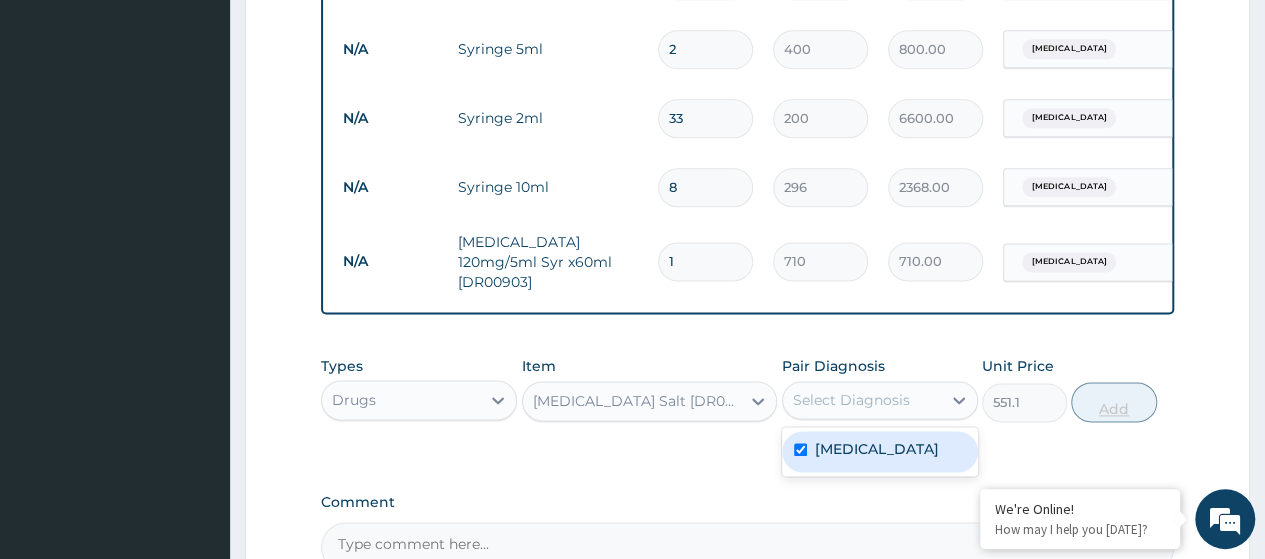 checkbox on "true" 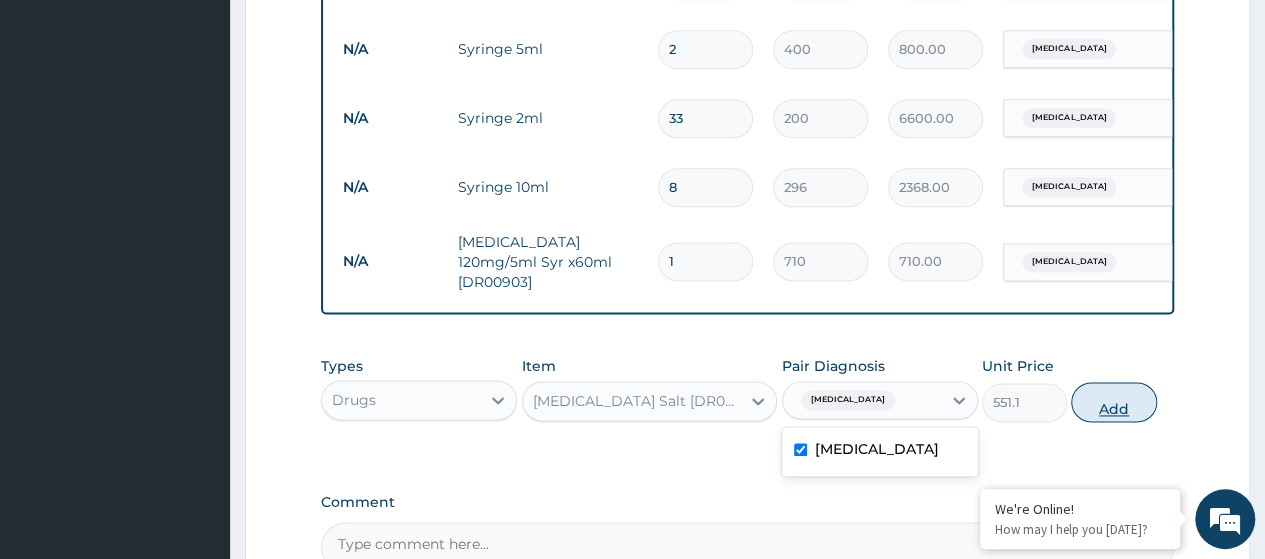 click on "Add" at bounding box center (1113, 402) 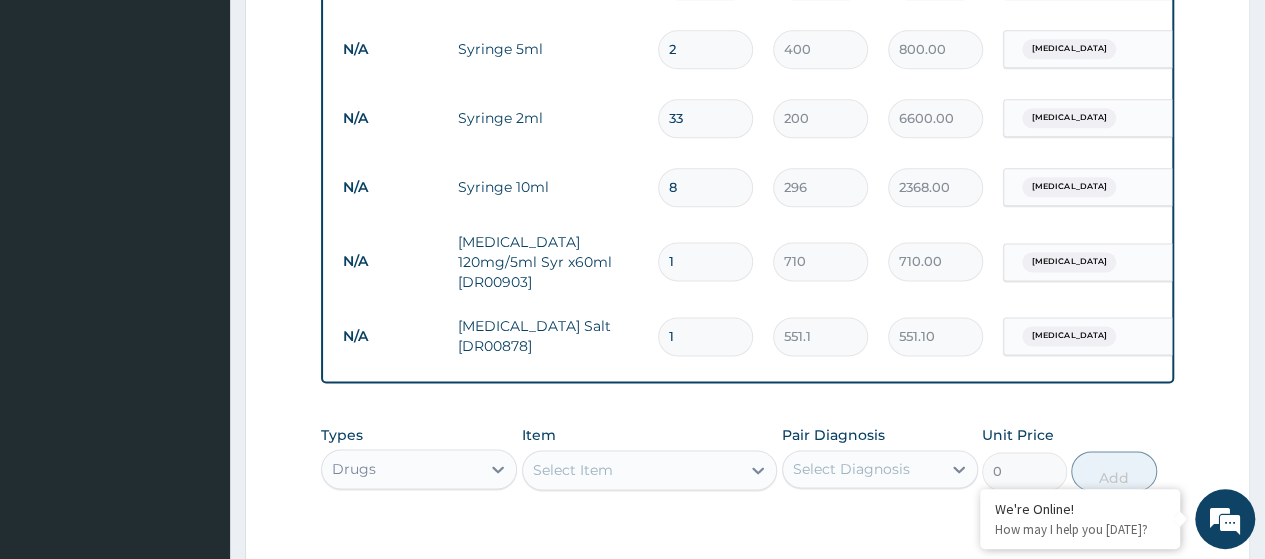 type 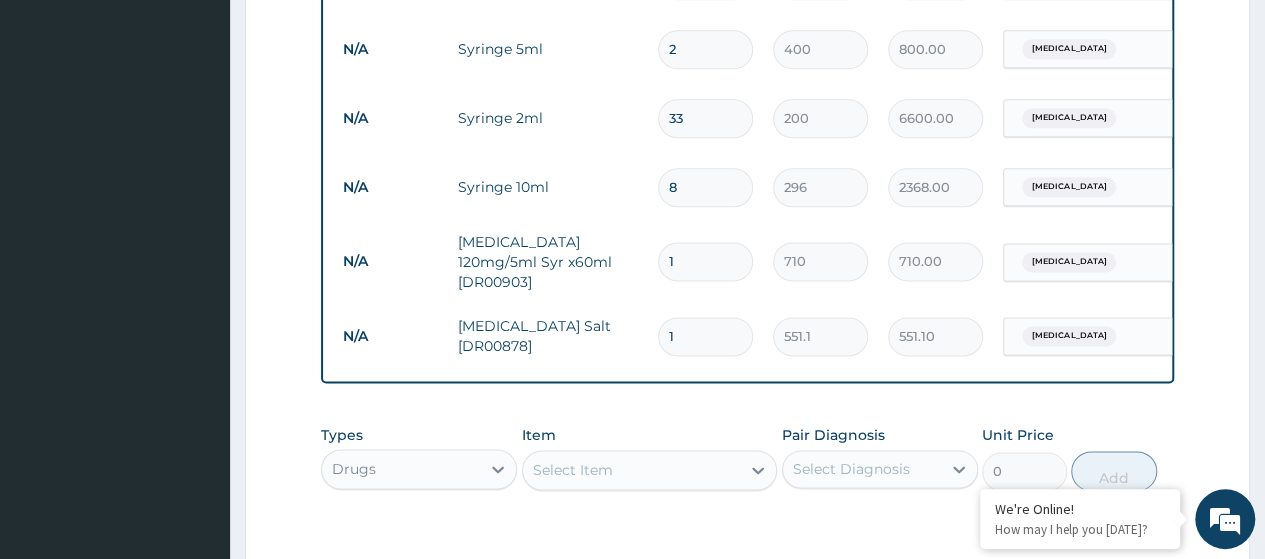 type on "0.00" 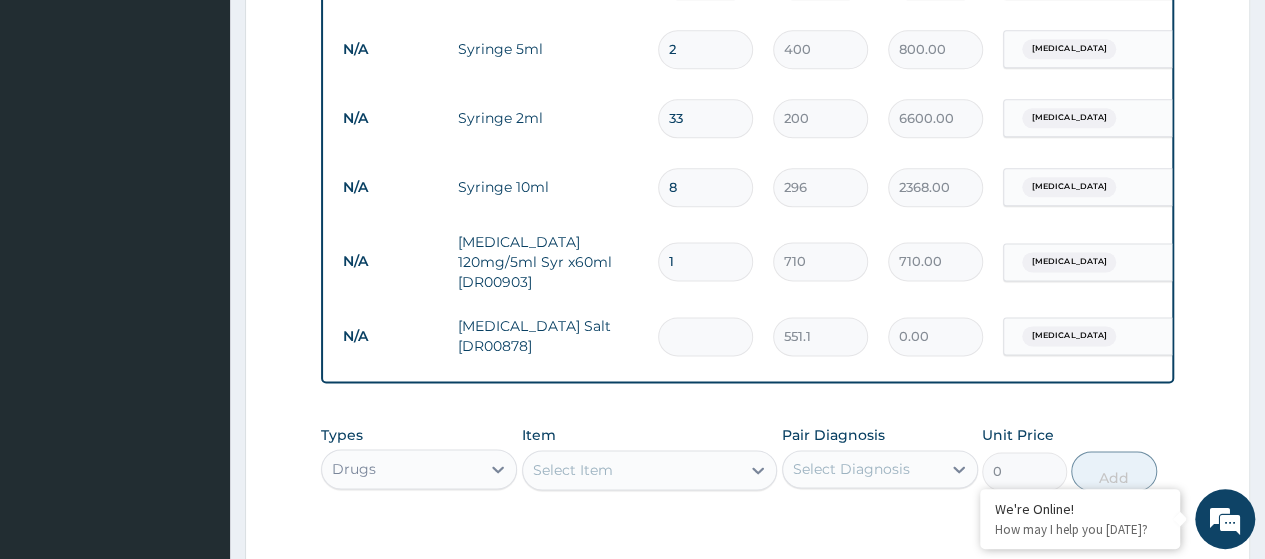 type on "2" 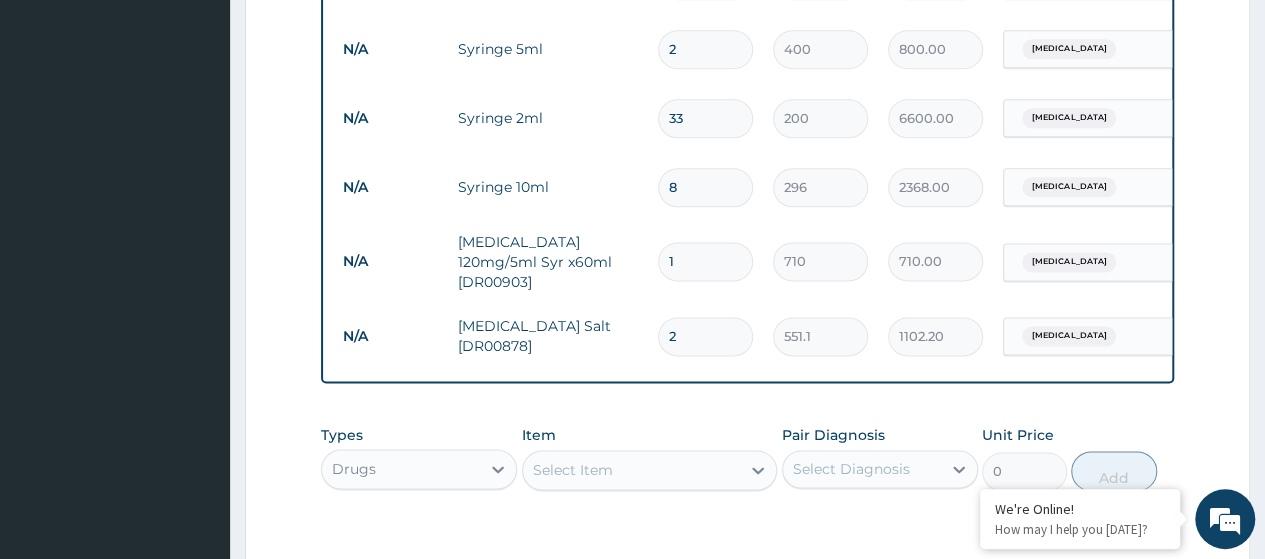 type on "2" 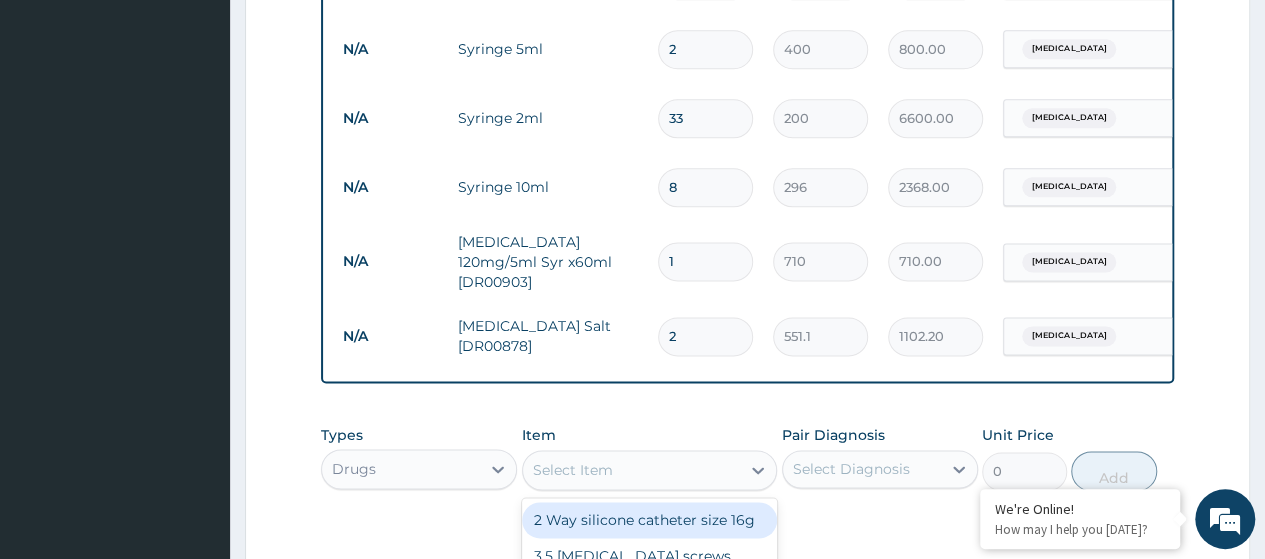 paste on "Normal Saline 0.9% Inf X500Ml (Dr00845)" 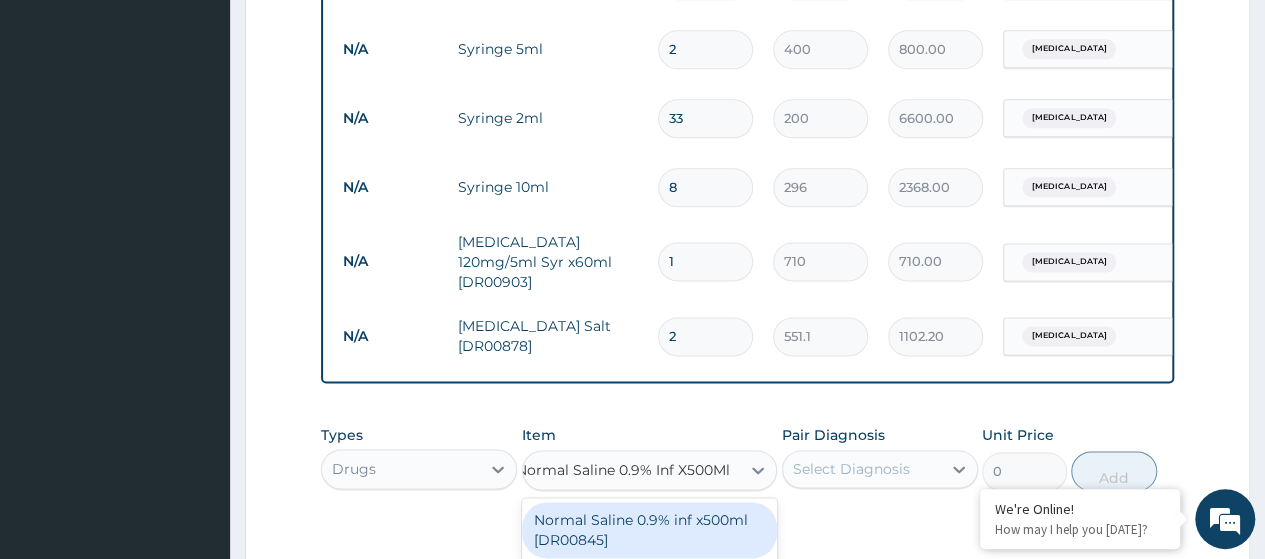 scroll, scrollTop: 0, scrollLeft: 0, axis: both 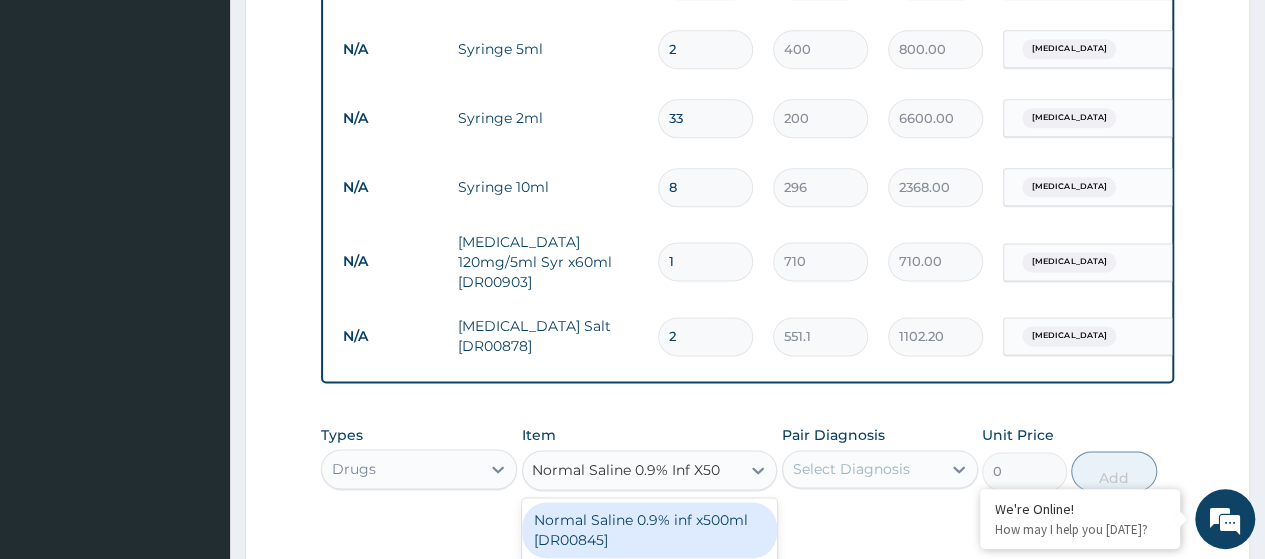 type on "Normal Saline 0.9% Inf X5" 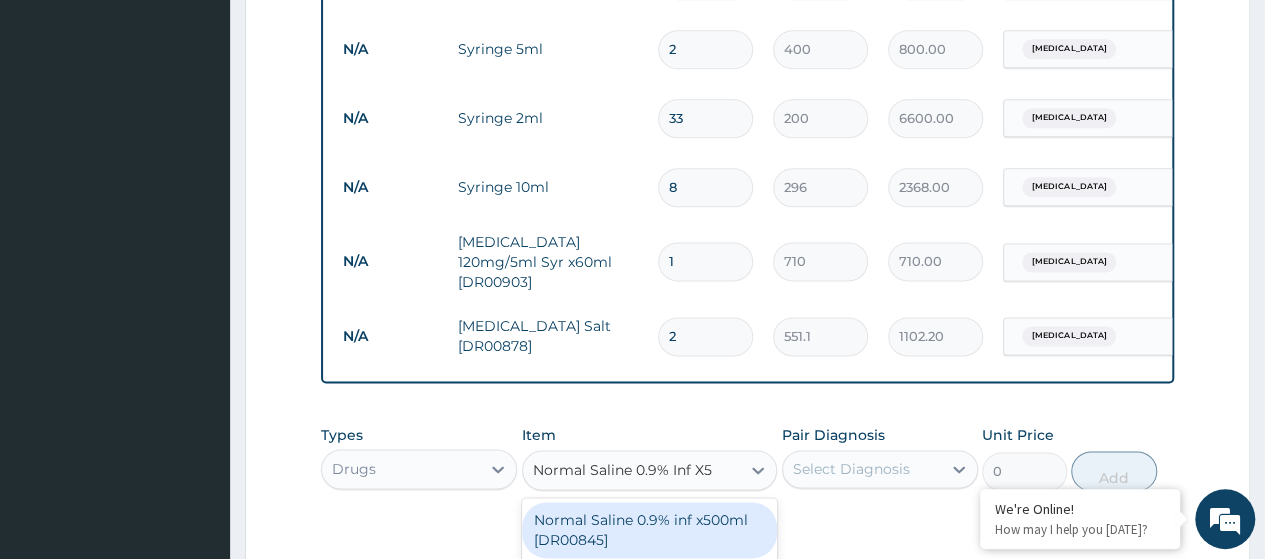 click on "Normal Saline 0.9% inf x500ml [DR00845]" at bounding box center [650, 530] 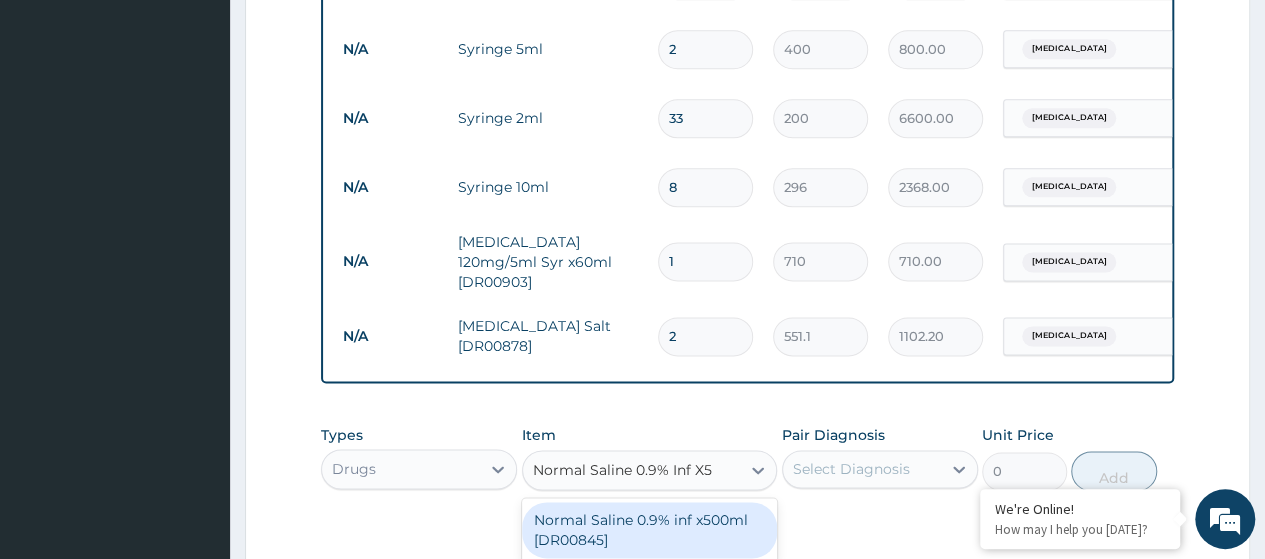 type 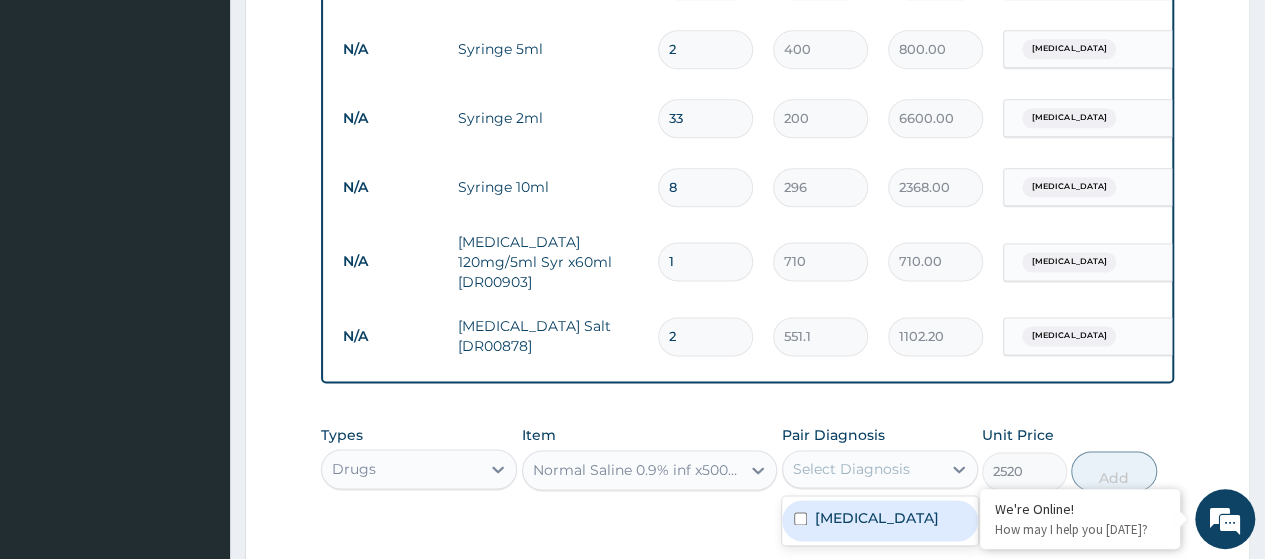 click on "Select Diagnosis" at bounding box center (880, 469) 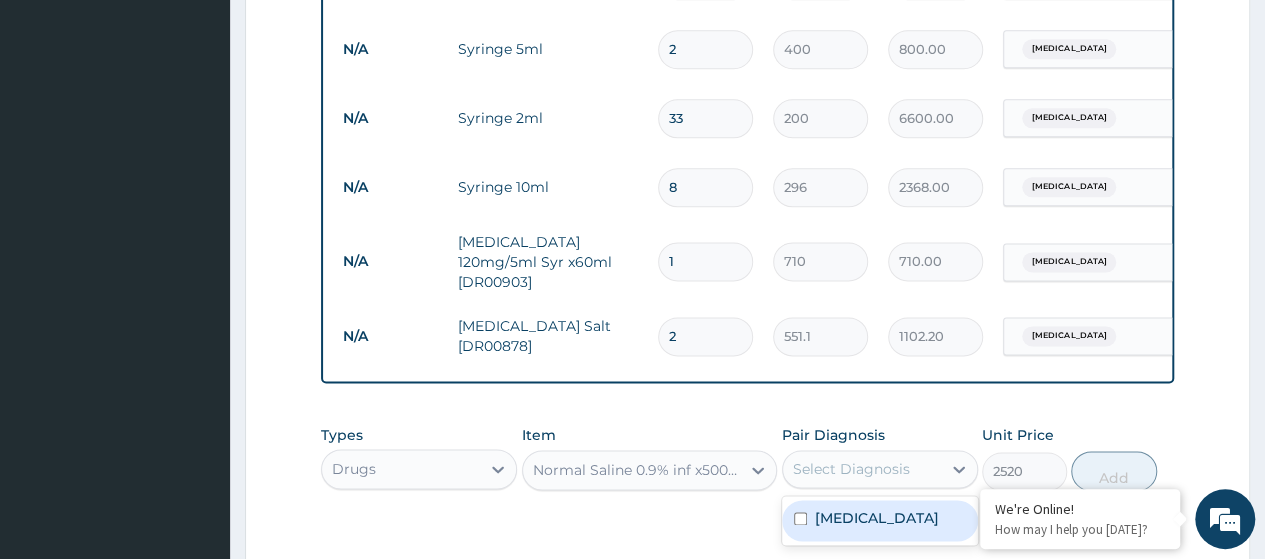 click on "[MEDICAL_DATA]" at bounding box center (877, 518) 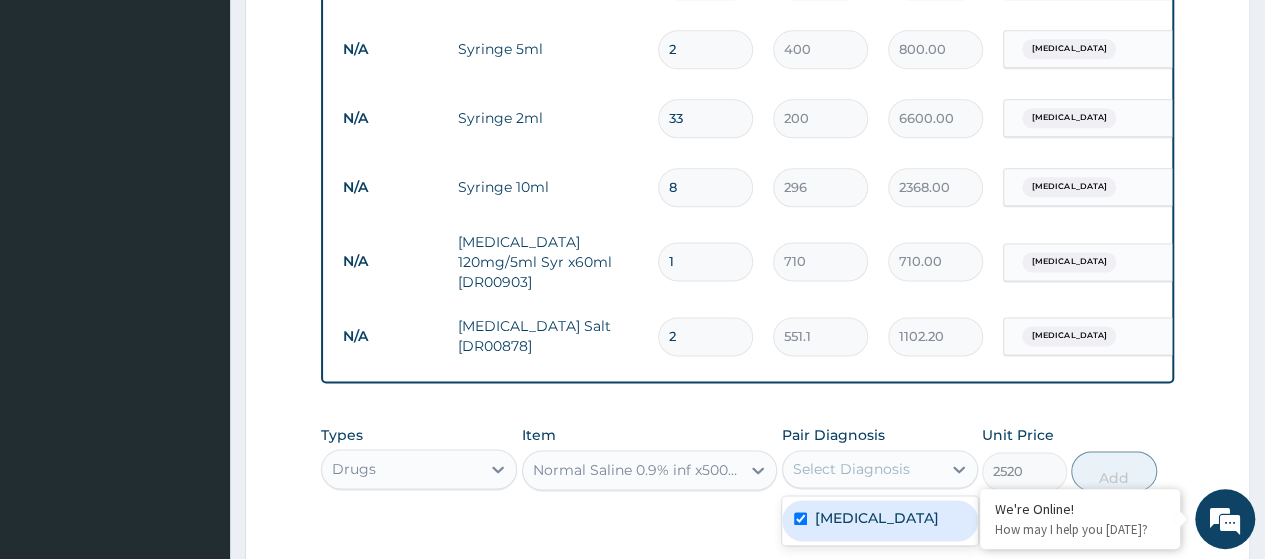 checkbox on "true" 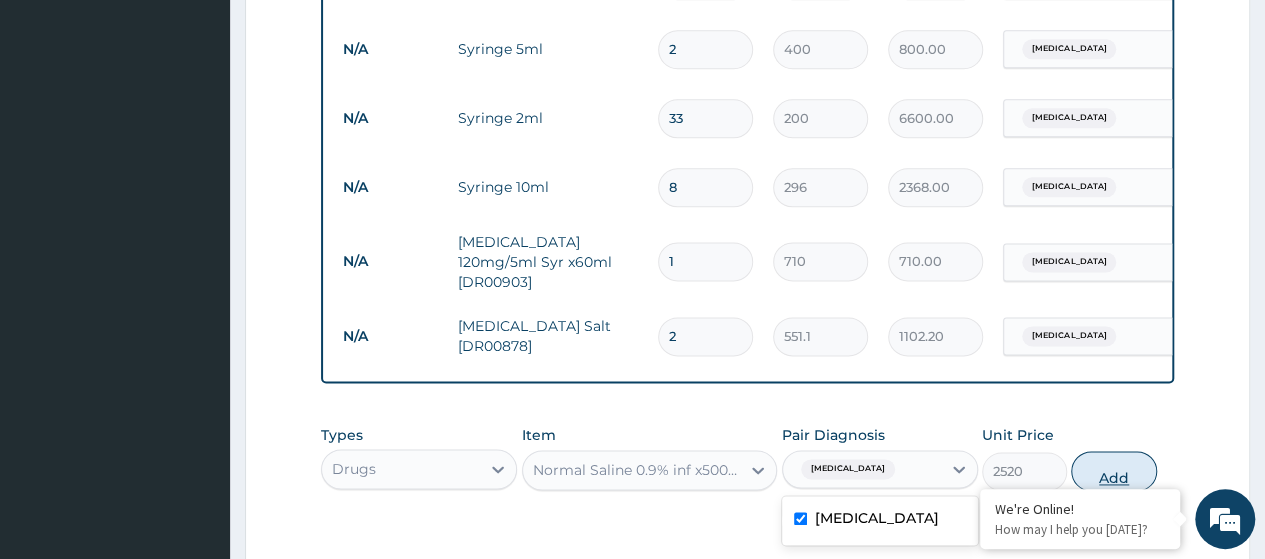 click on "Add" at bounding box center (1113, 471) 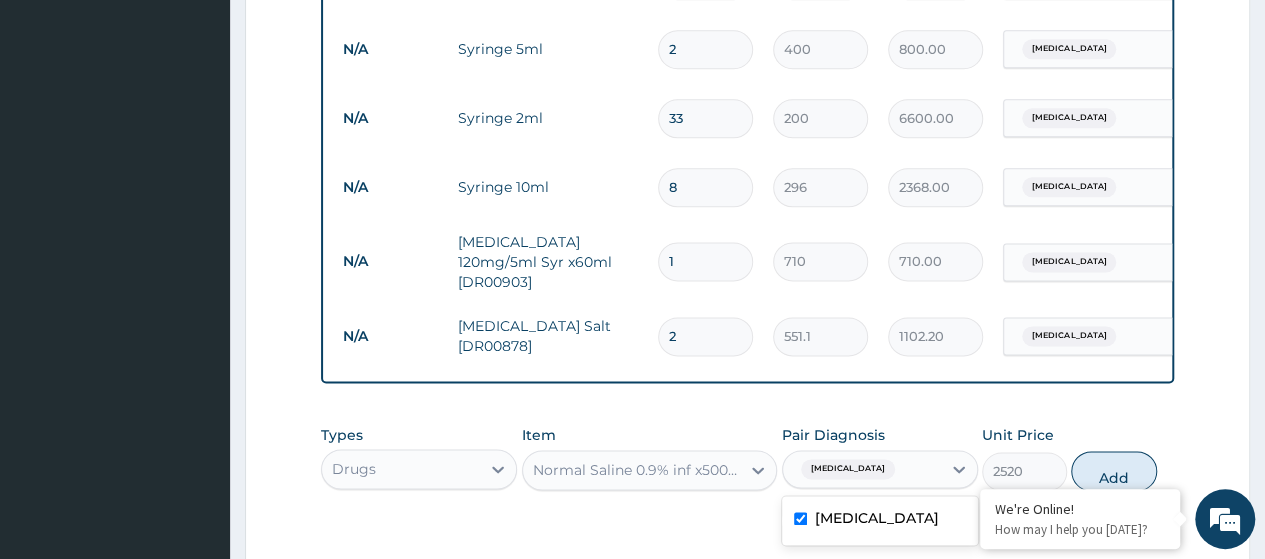 type on "0" 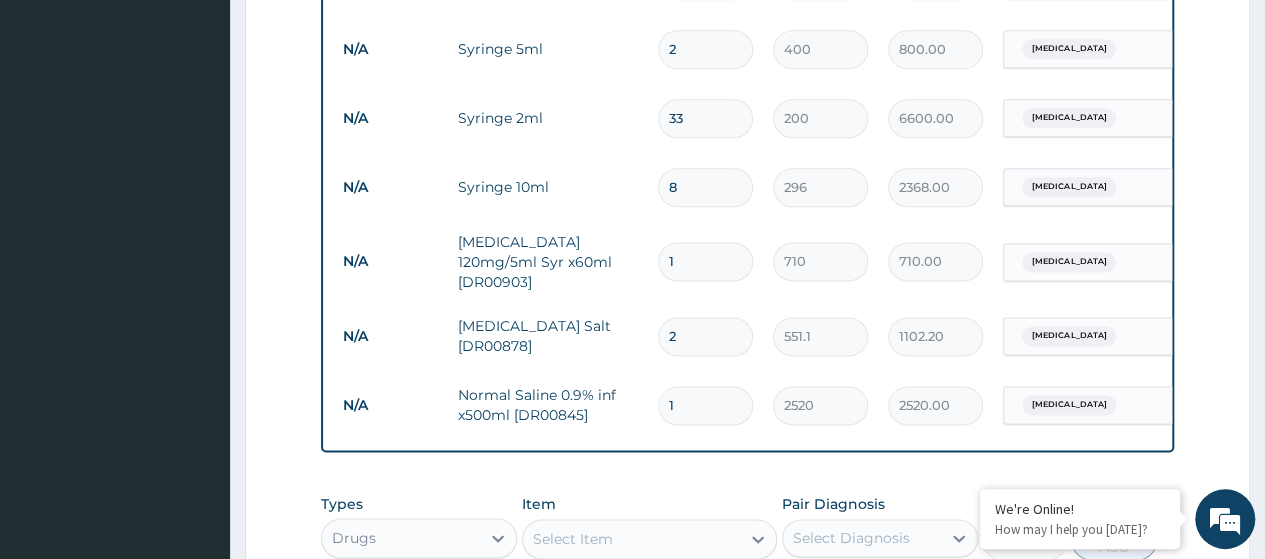 type 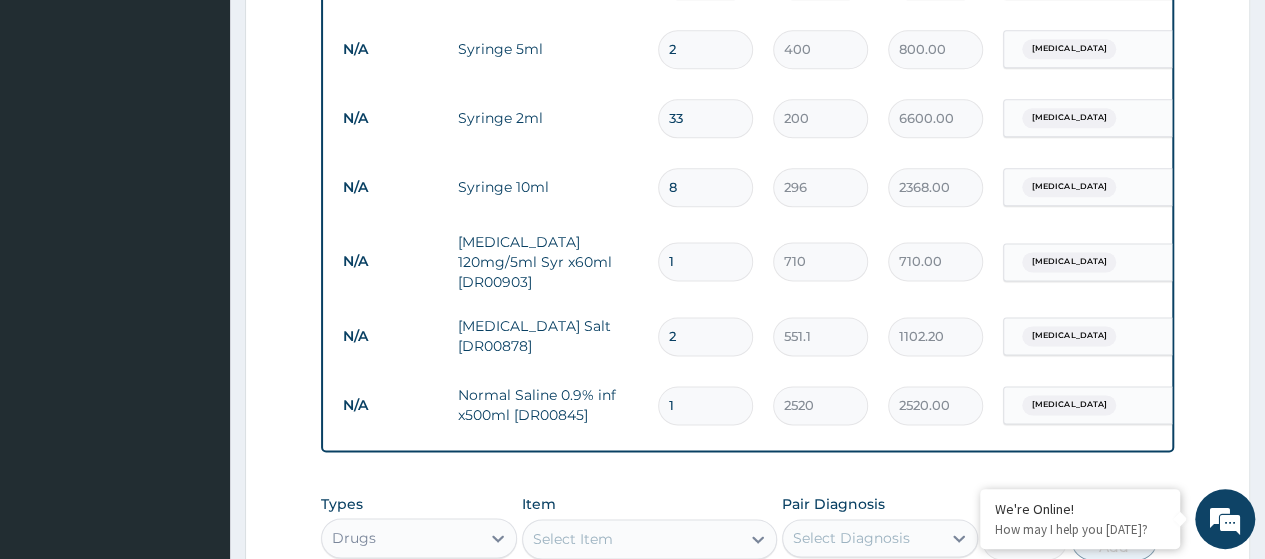 type on "0.00" 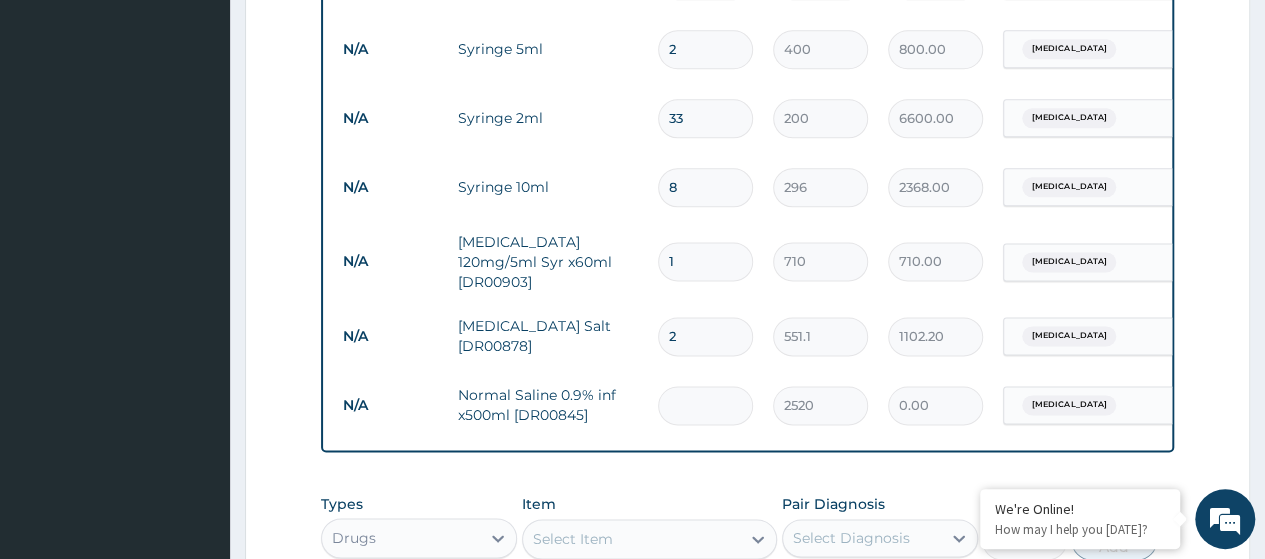 type on "3" 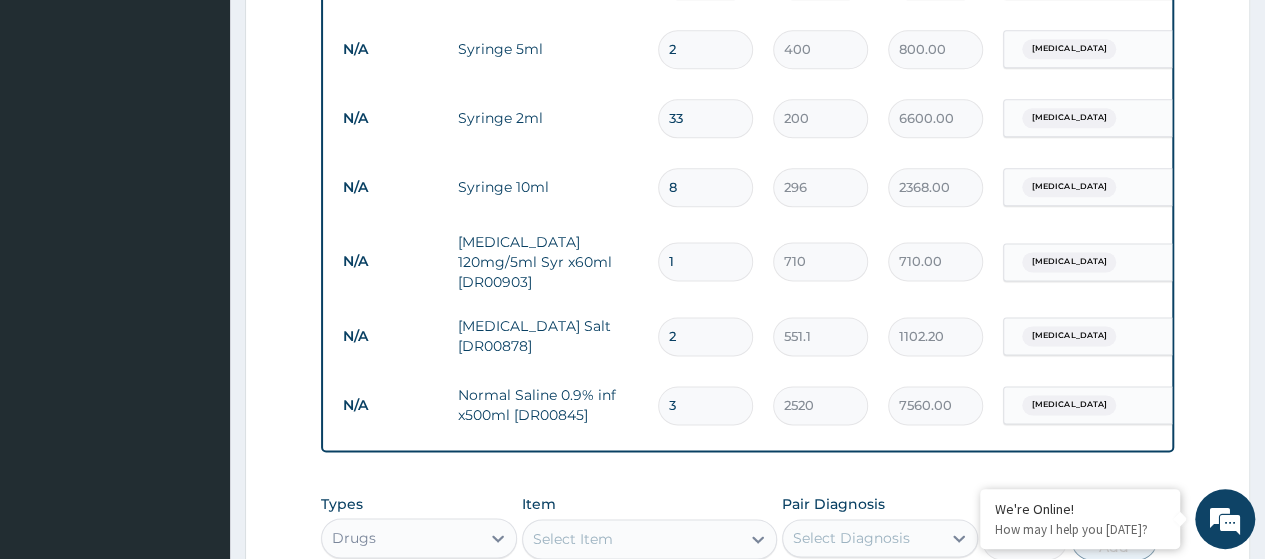 type on "3" 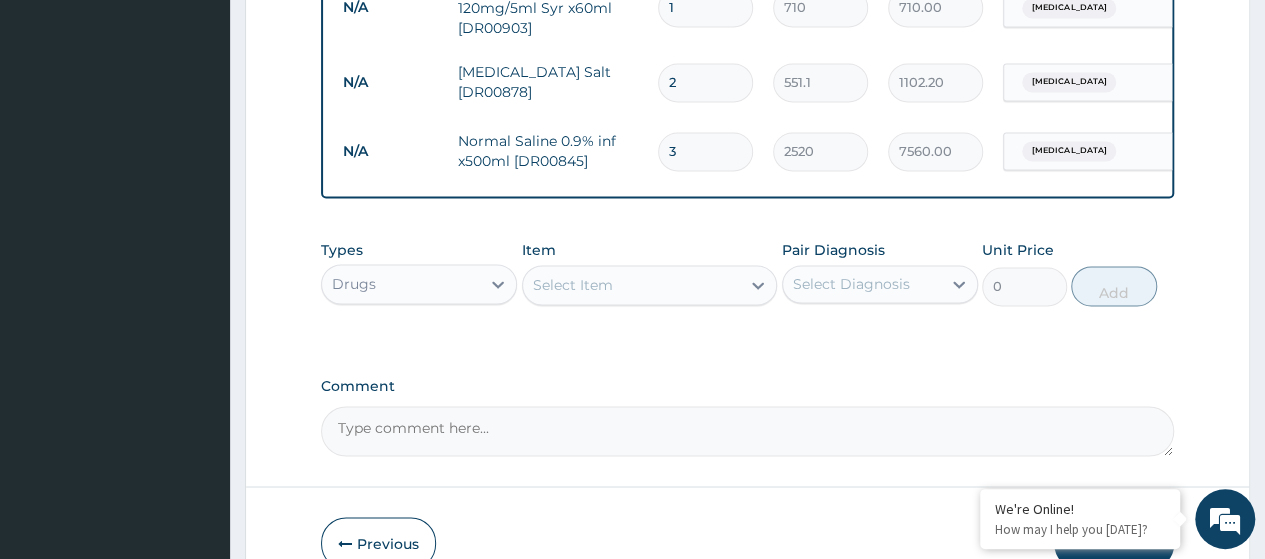scroll, scrollTop: 1448, scrollLeft: 0, axis: vertical 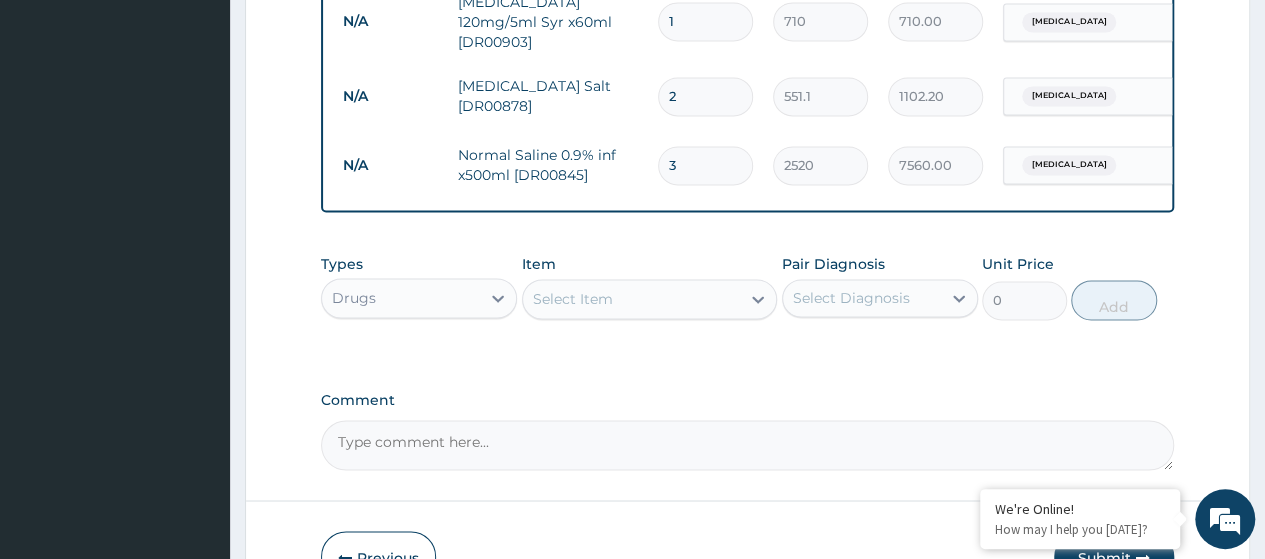 click on "Select Item" at bounding box center (632, 299) 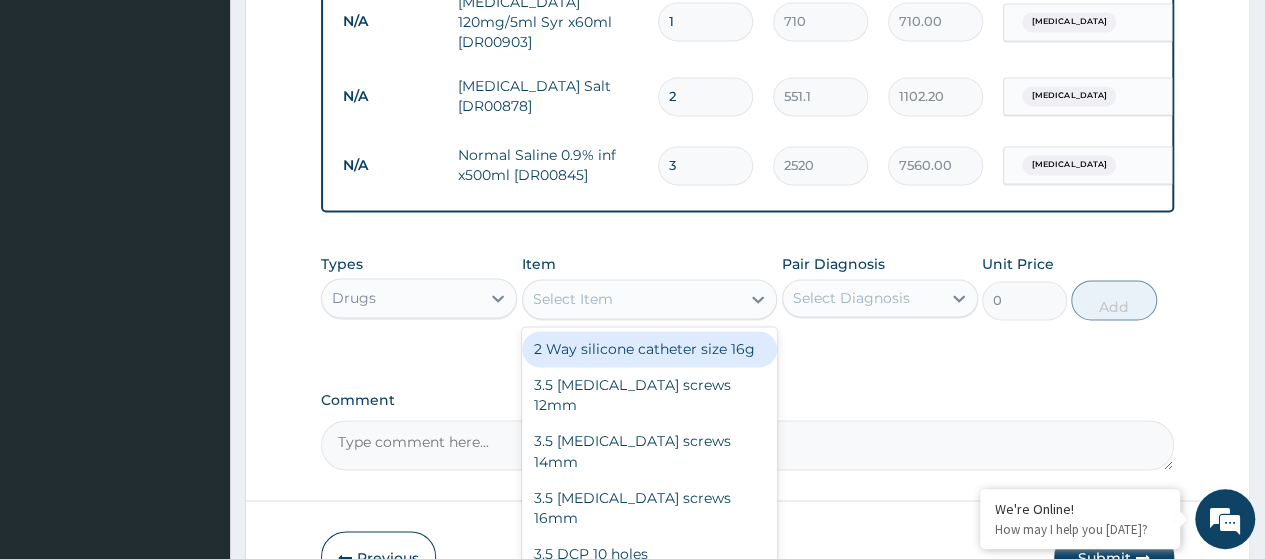 paste on "Infusion Giving Set" 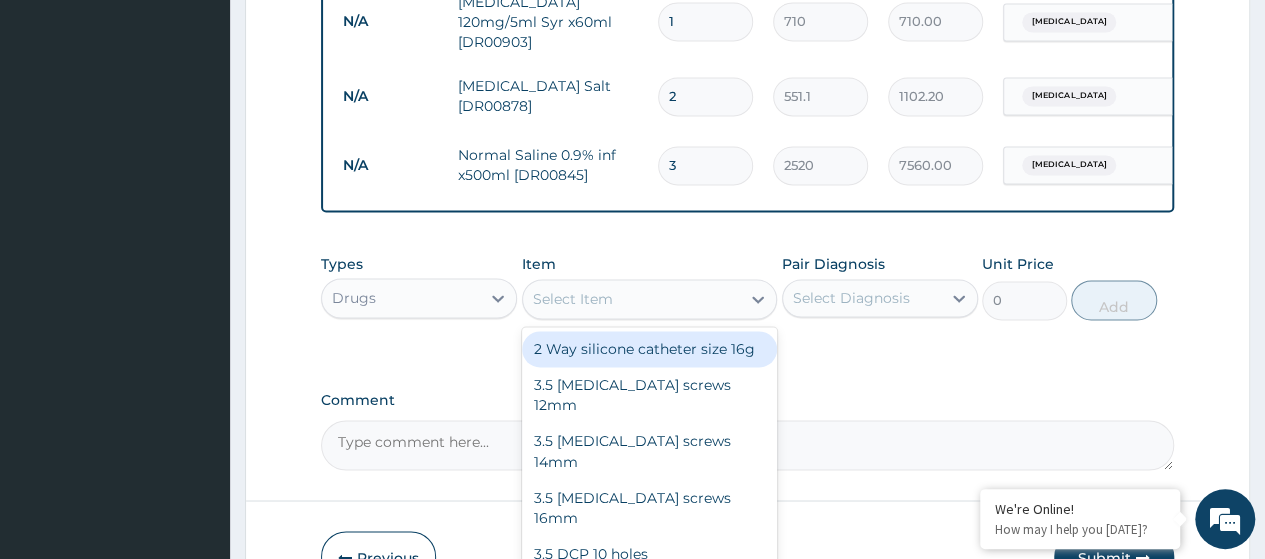 type on "Infusion Giving Set" 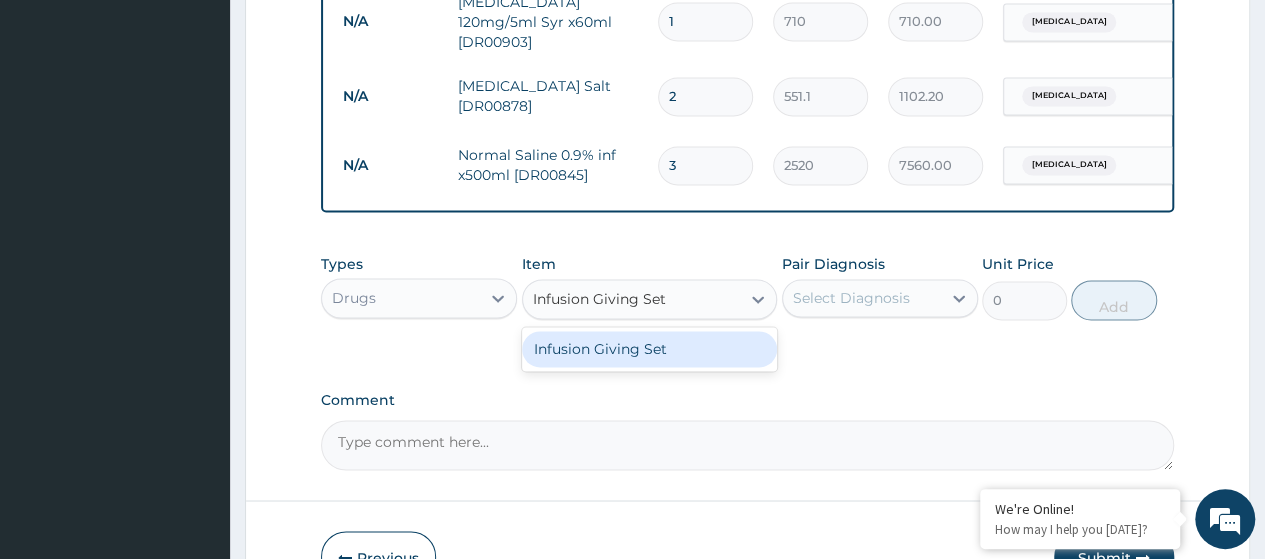 drag, startPoint x: 646, startPoint y: 357, endPoint x: 698, endPoint y: 352, distance: 52.23983 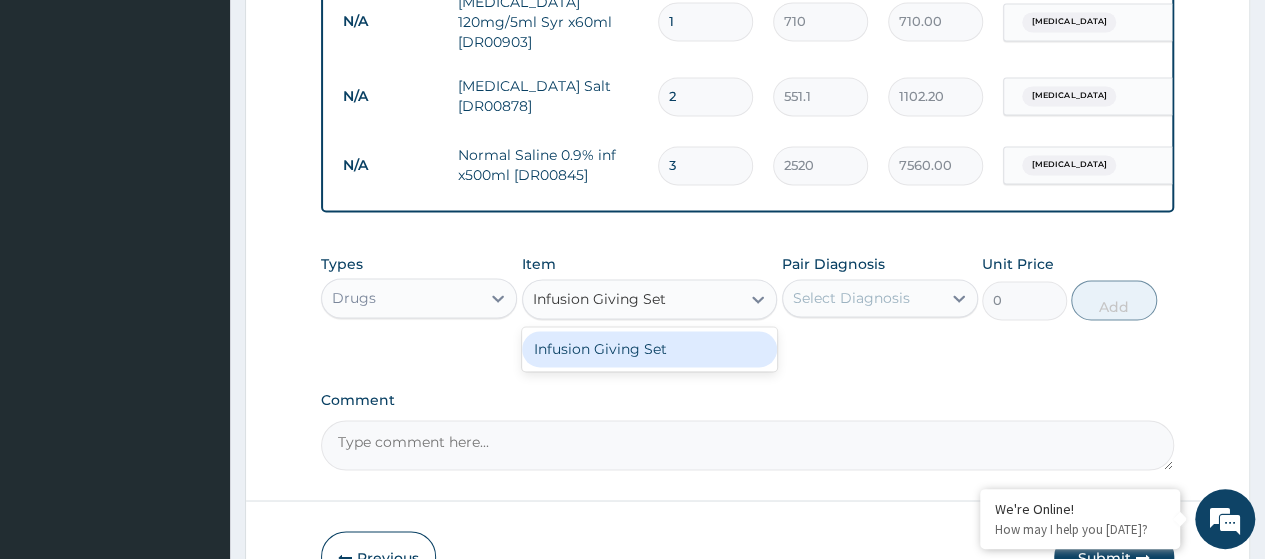 click on "Infusion Giving Set" at bounding box center [650, 349] 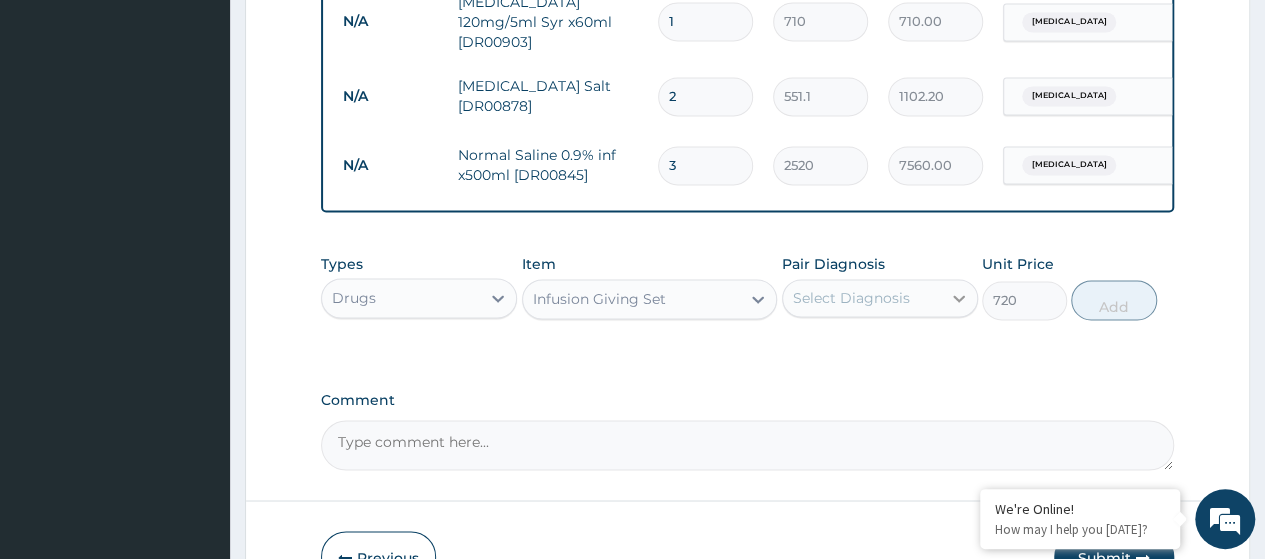 click at bounding box center [959, 298] 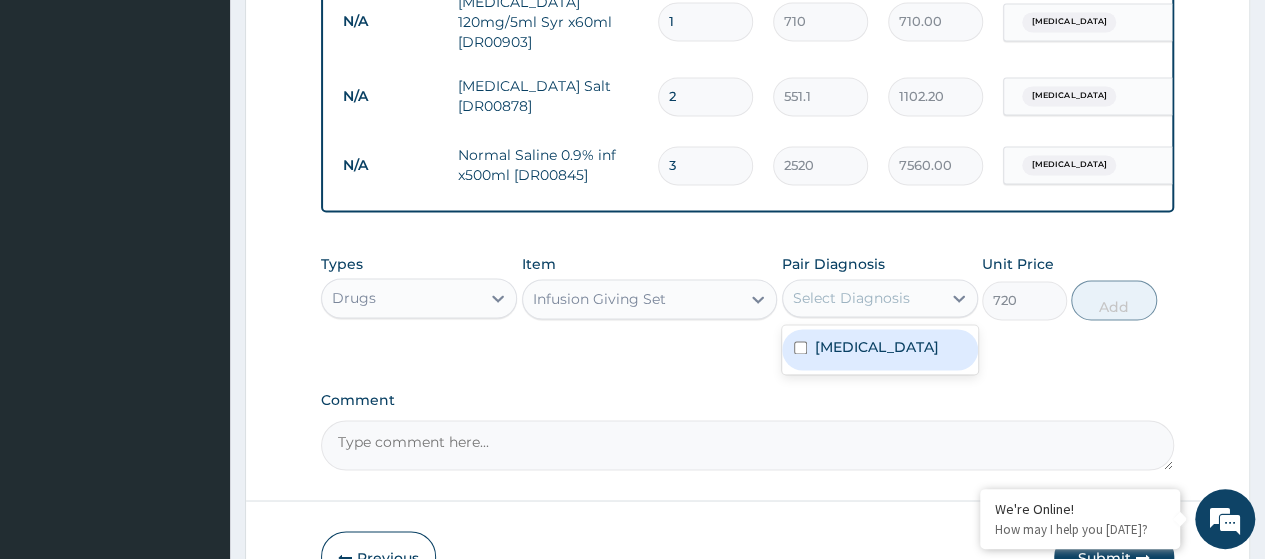 drag, startPoint x: 902, startPoint y: 329, endPoint x: 1010, endPoint y: 336, distance: 108.226616 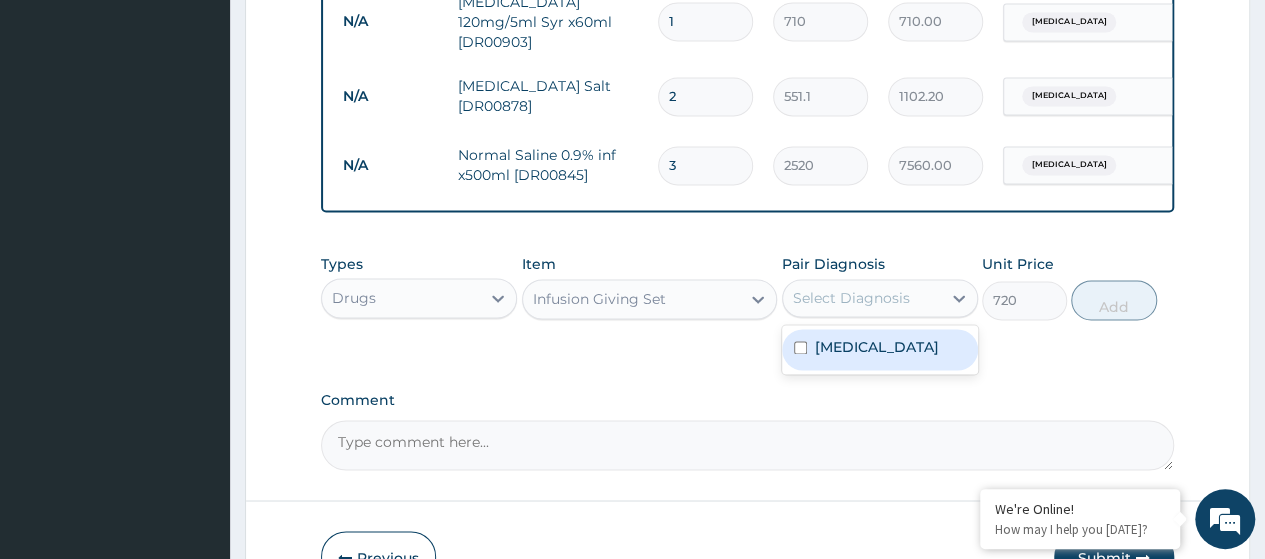click on "[MEDICAL_DATA]" at bounding box center [880, 349] 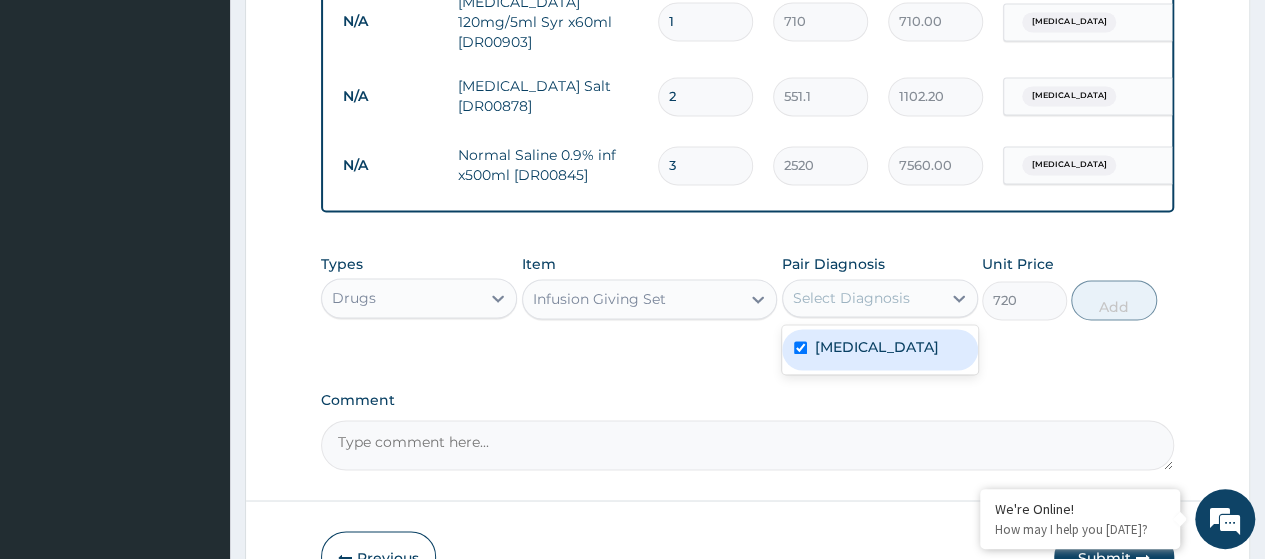 checkbox on "true" 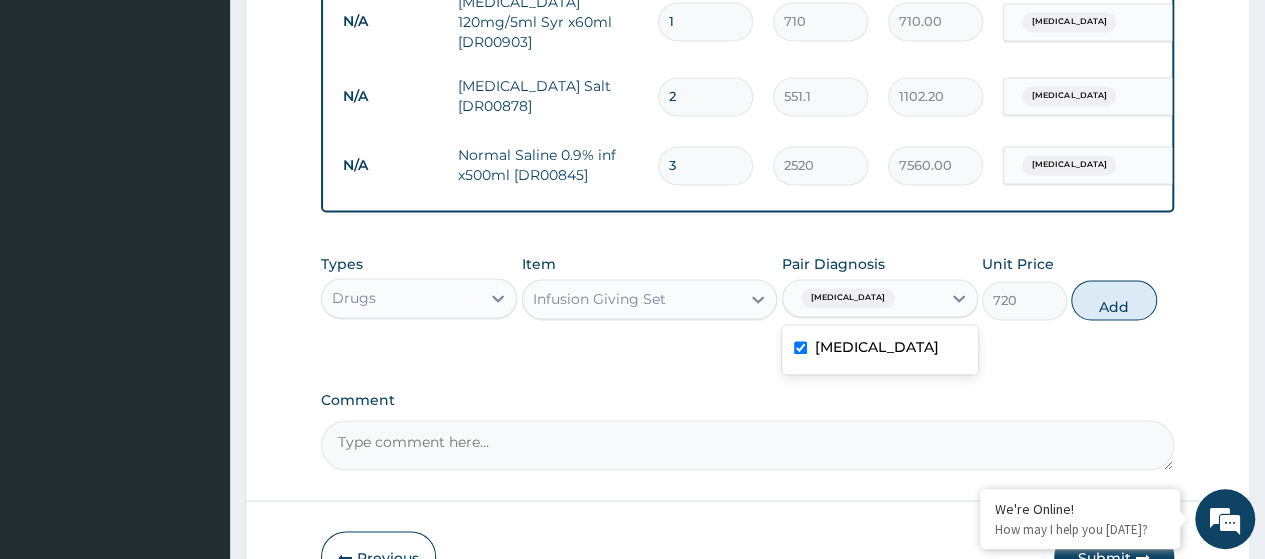 drag, startPoint x: 1104, startPoint y: 298, endPoint x: 954, endPoint y: 447, distance: 211.42612 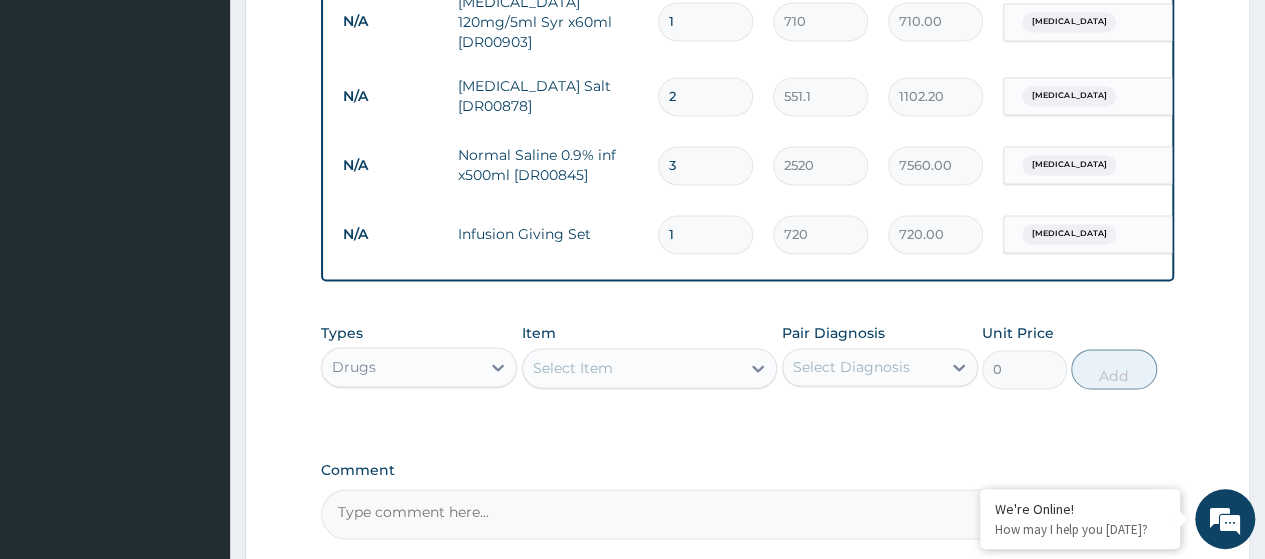 click on "Select Item" at bounding box center (573, 368) 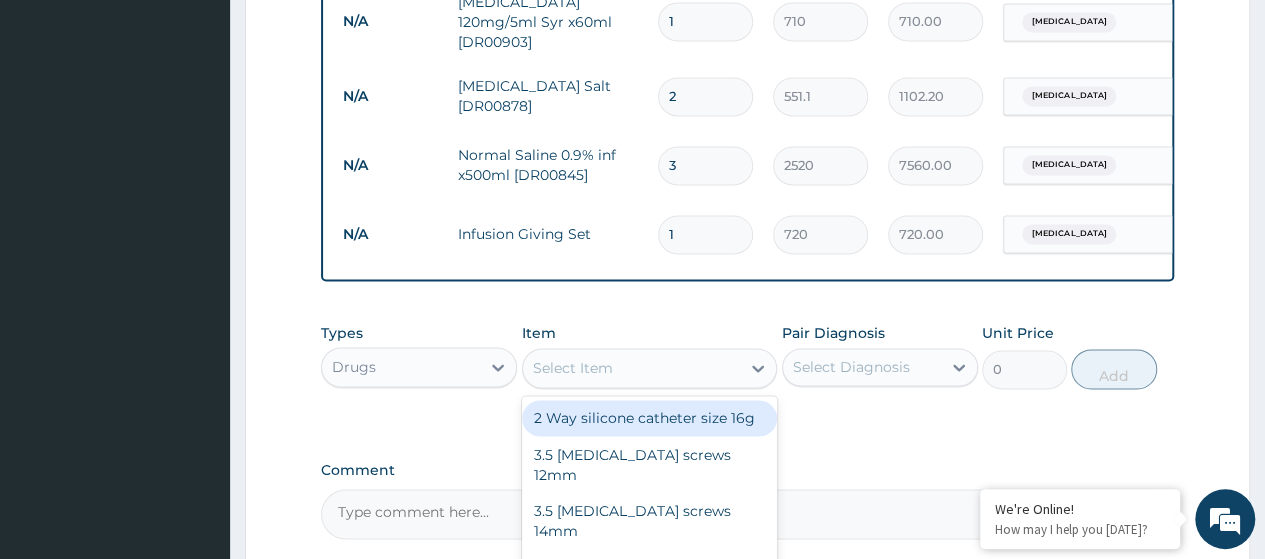 paste on "I.V. Cannula (Venflon) Yellow 24G" 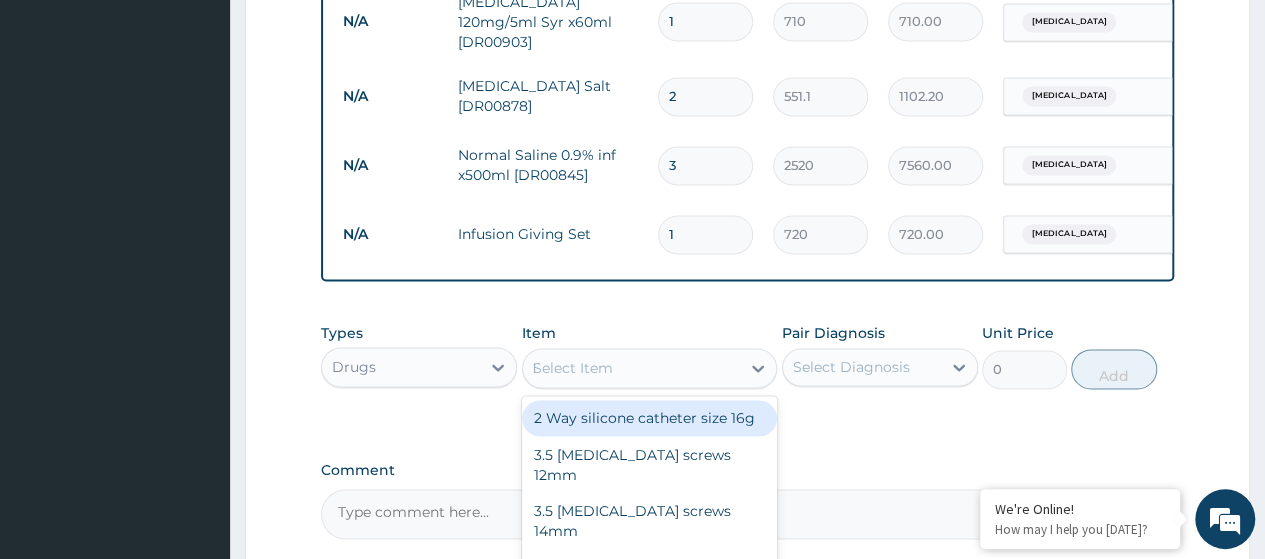 scroll, scrollTop: 0, scrollLeft: 20, axis: horizontal 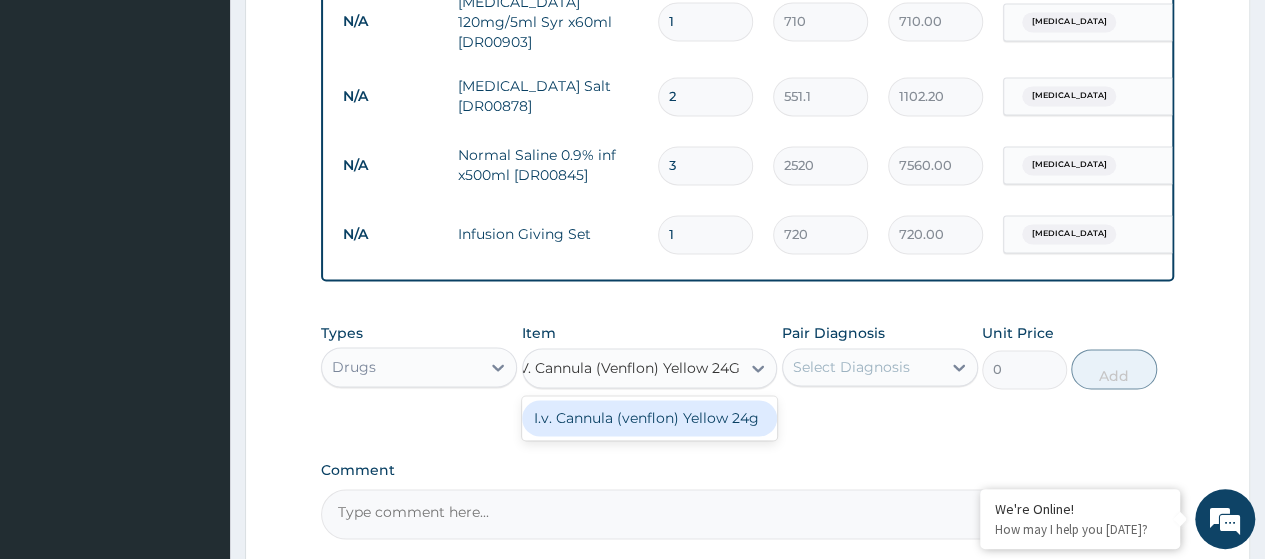 drag, startPoint x: 632, startPoint y: 421, endPoint x: 854, endPoint y: 381, distance: 225.57481 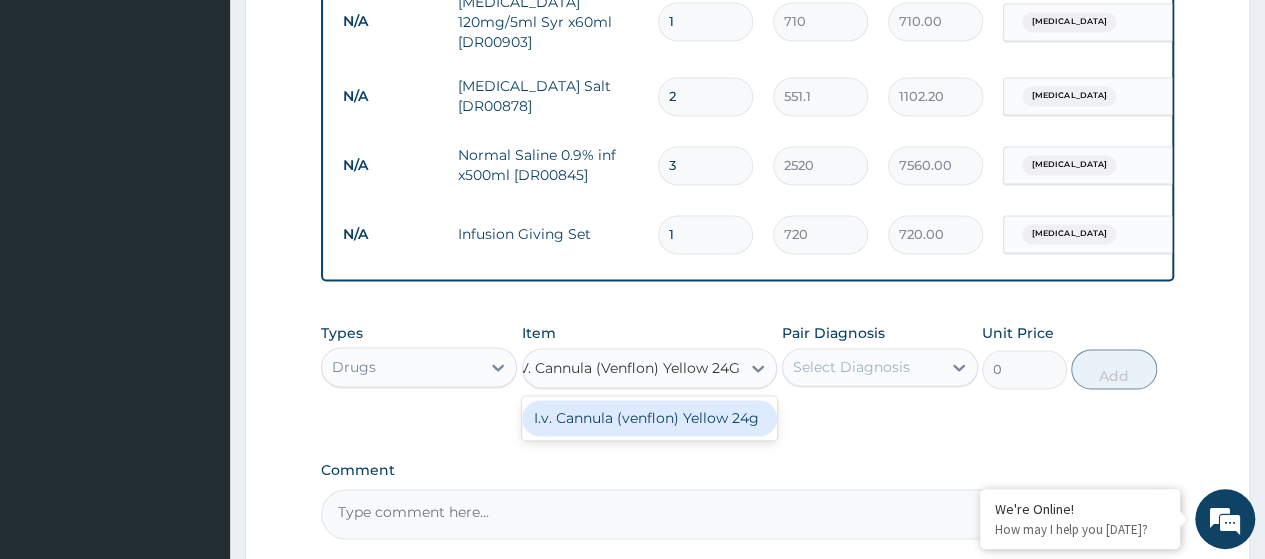 click on "I.v. Cannula (venflon) Yellow 24g" at bounding box center (650, 418) 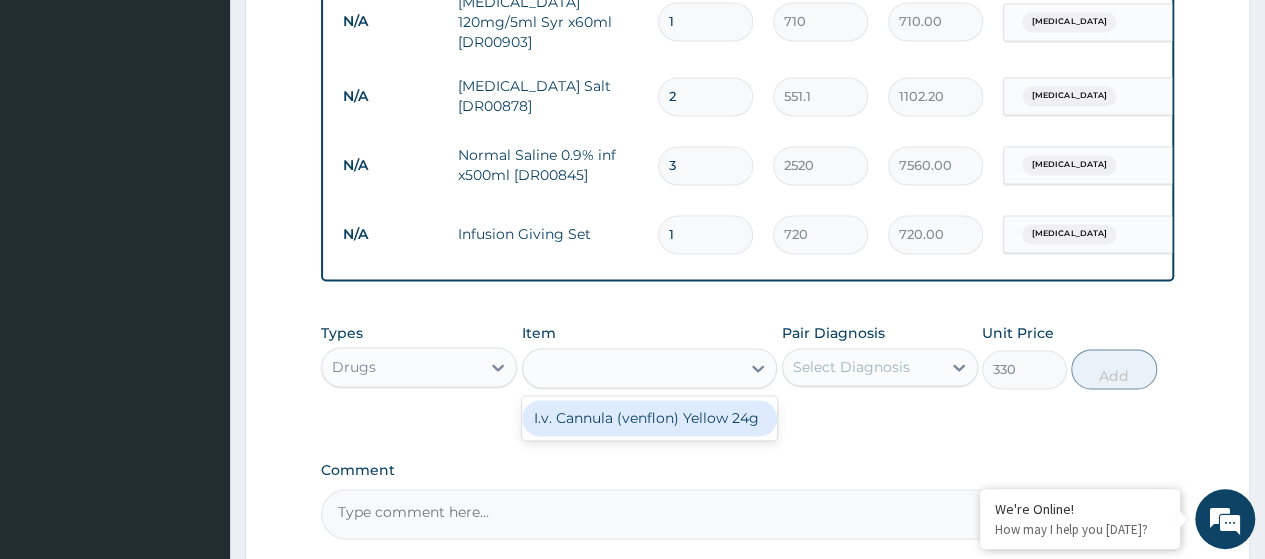 scroll, scrollTop: 0, scrollLeft: 2, axis: horizontal 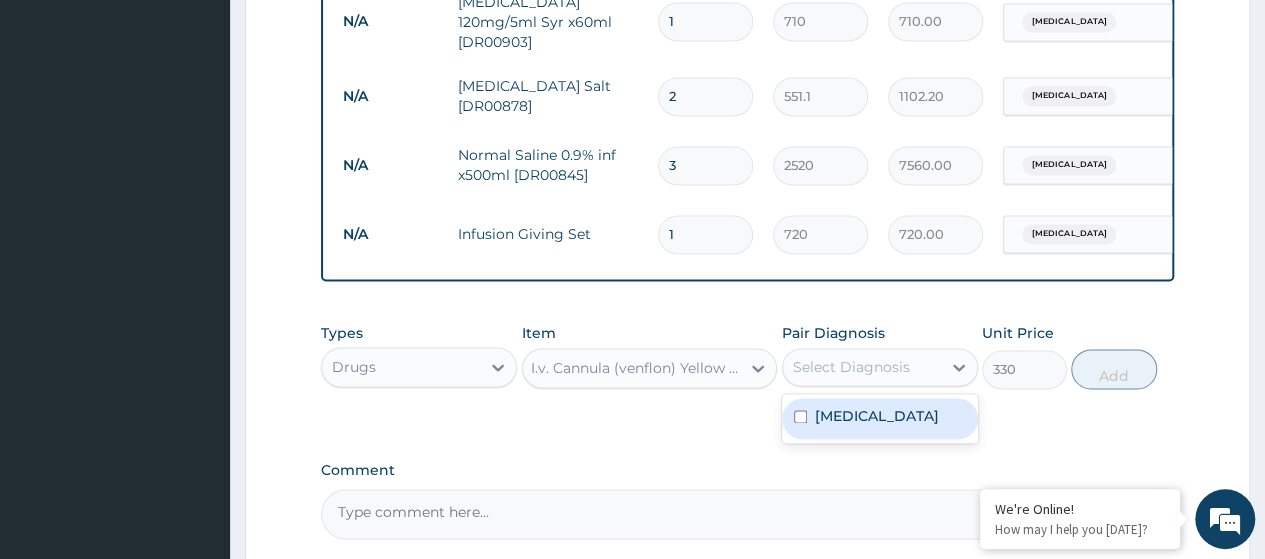 click on "Select Diagnosis" at bounding box center [851, 367] 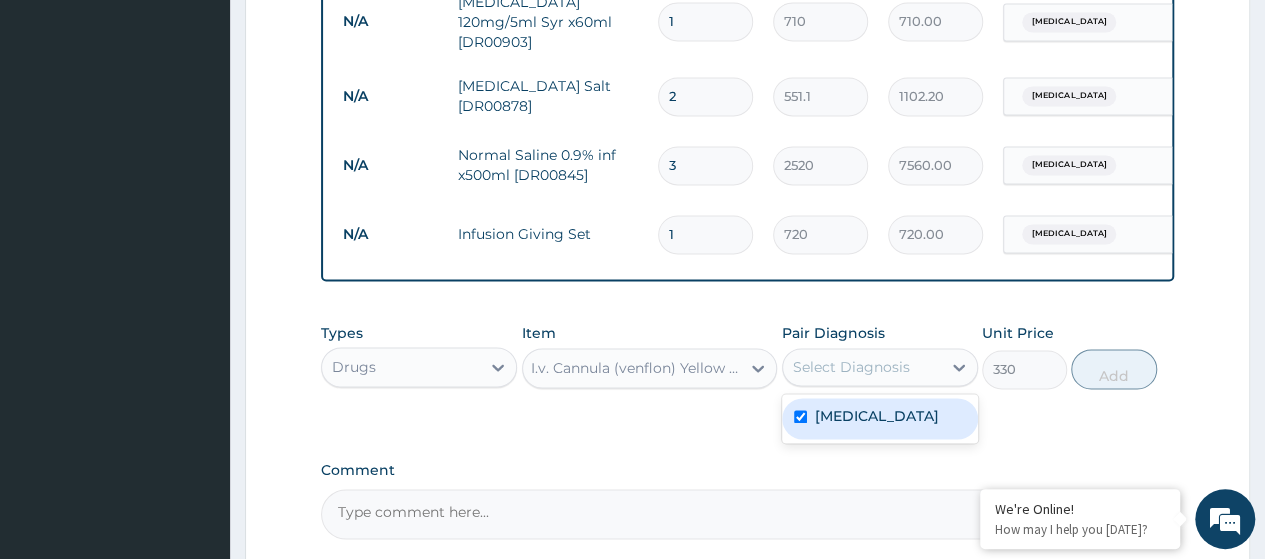 checkbox on "true" 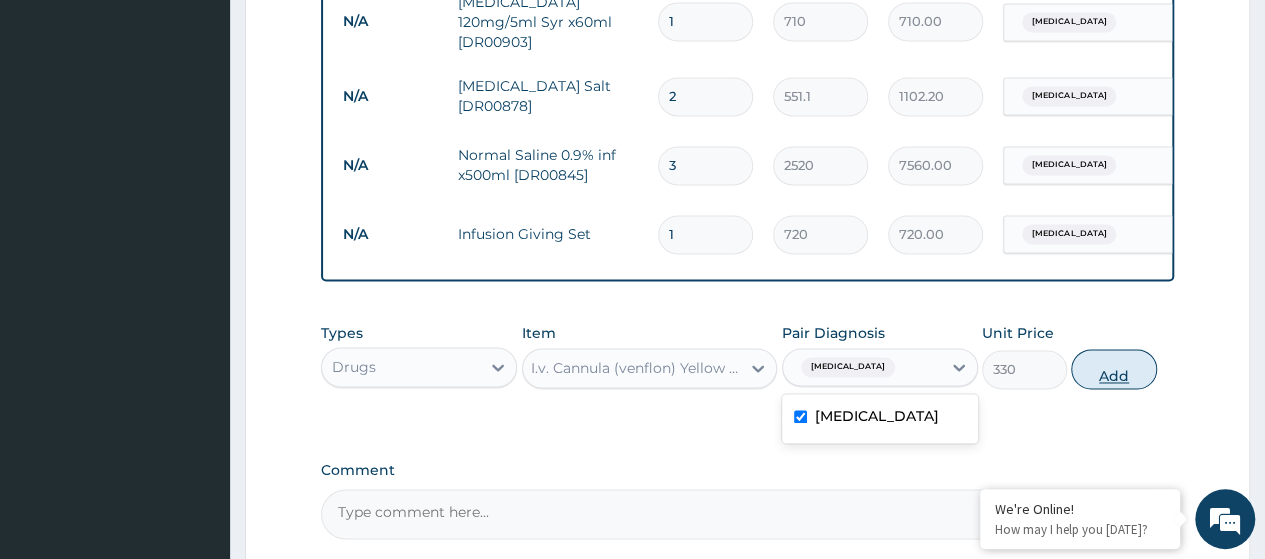 click on "Add" at bounding box center [1113, 369] 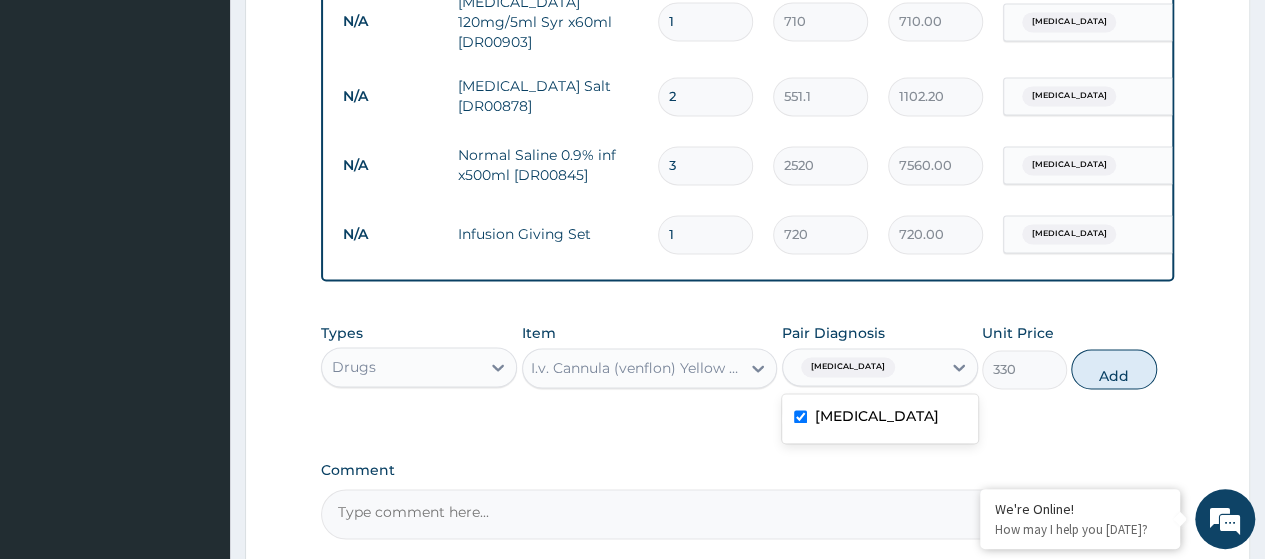 type on "0" 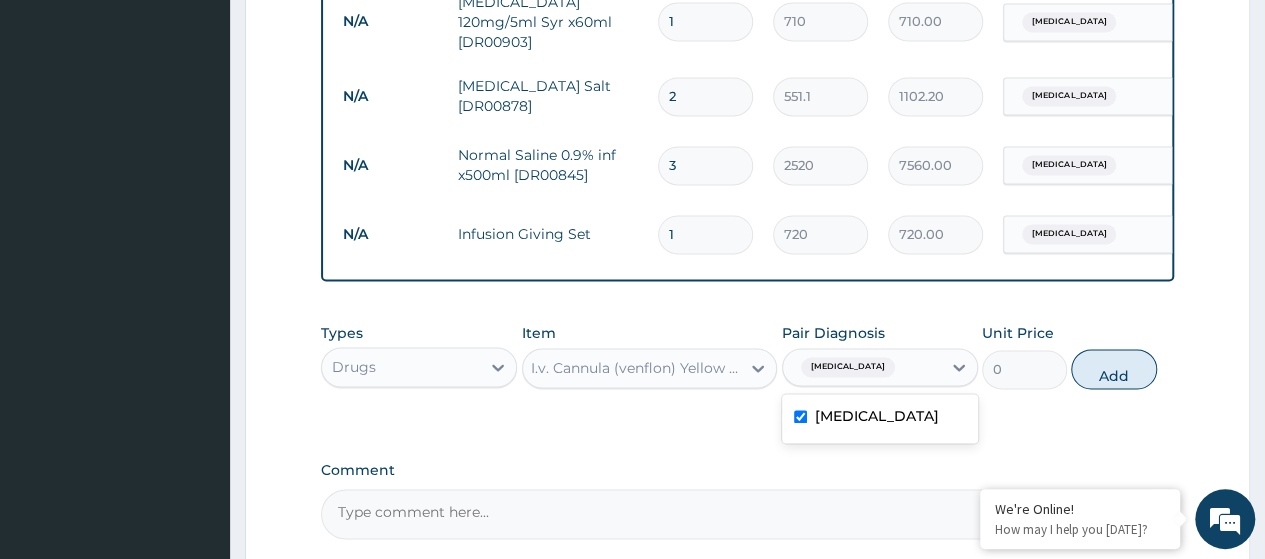 scroll, scrollTop: 0, scrollLeft: 0, axis: both 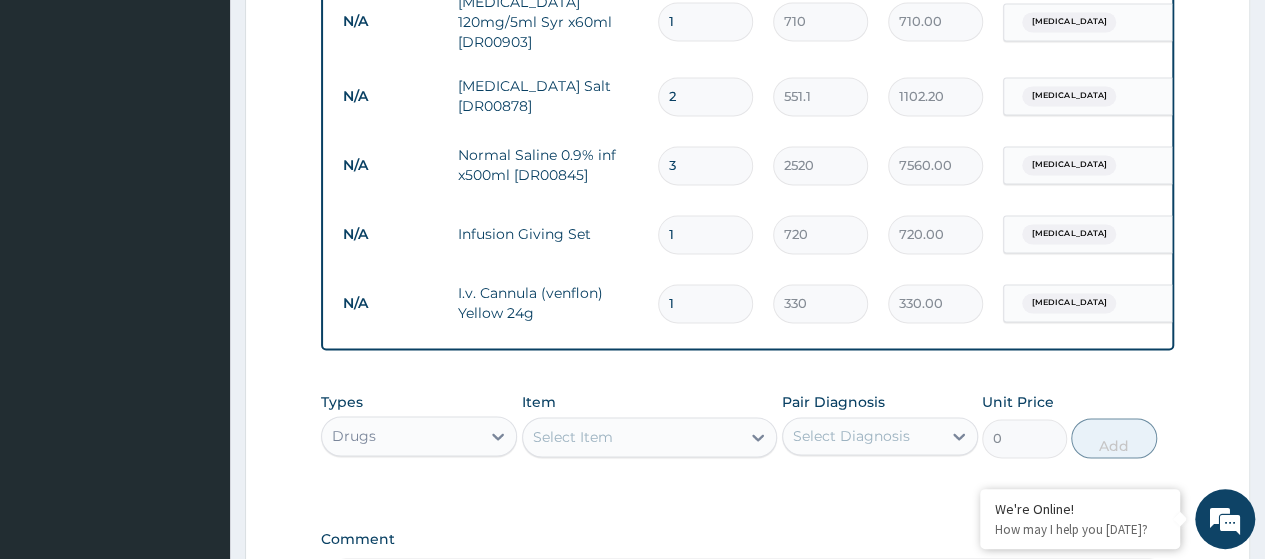 type 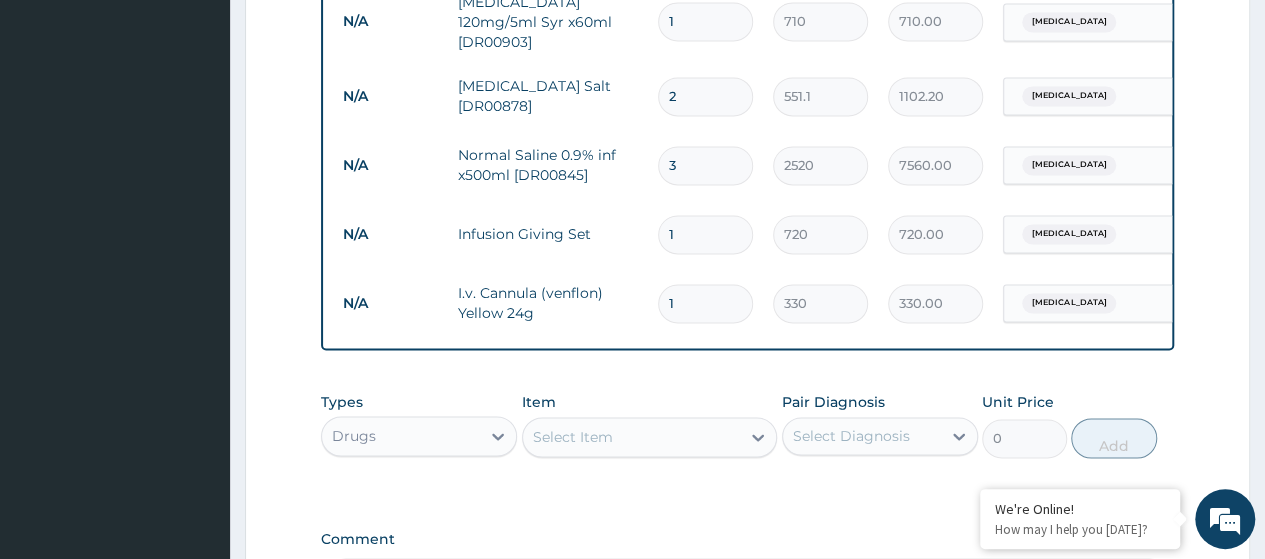 type on "0.00" 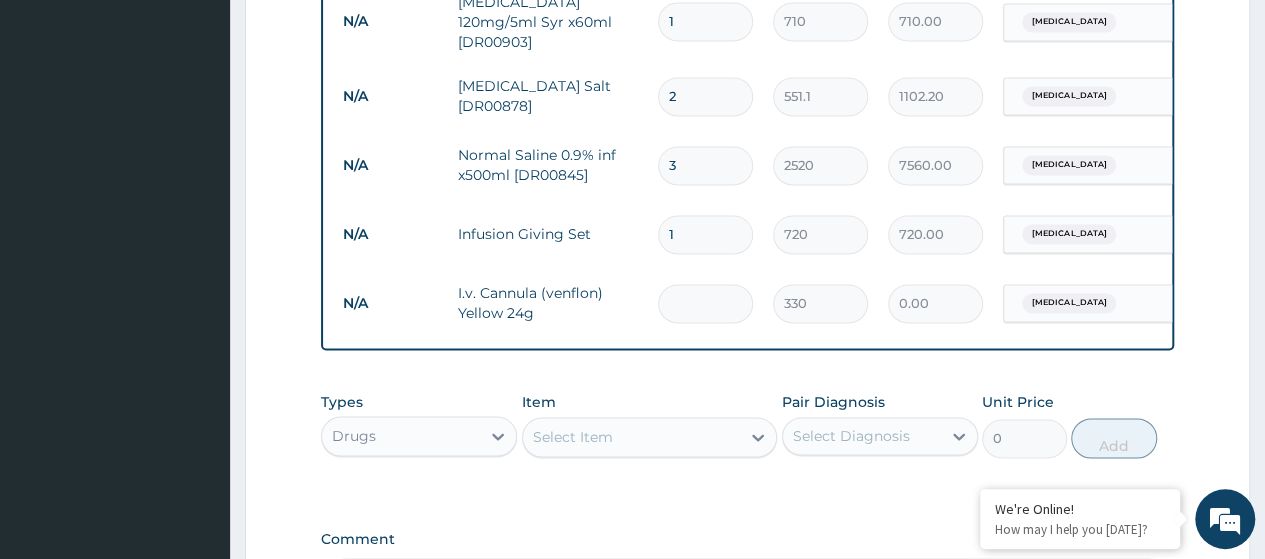type on "3" 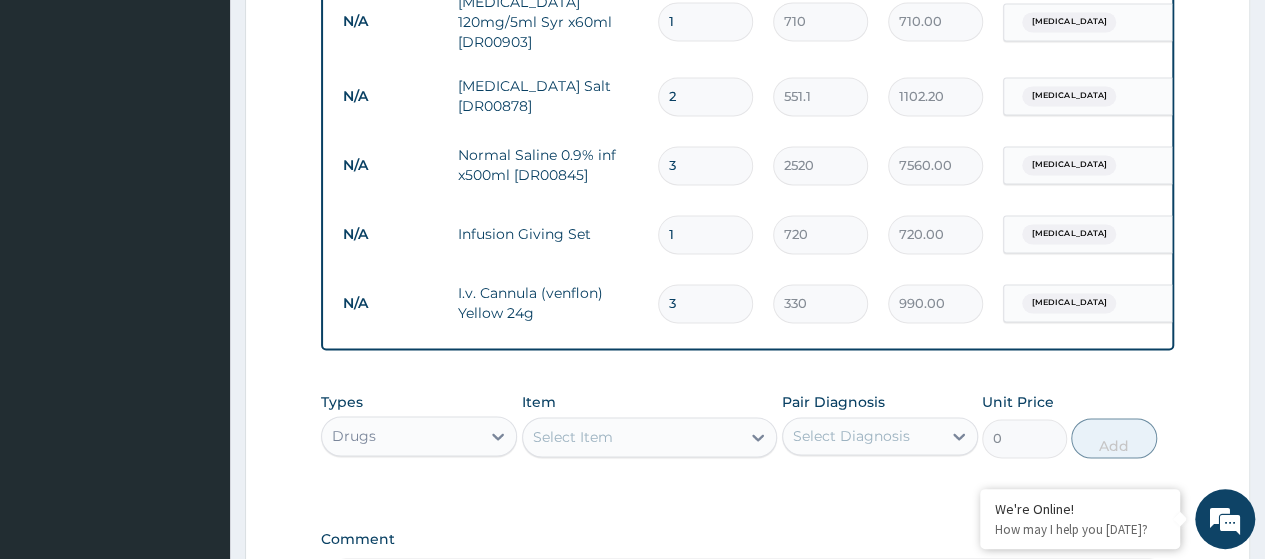 type on "3" 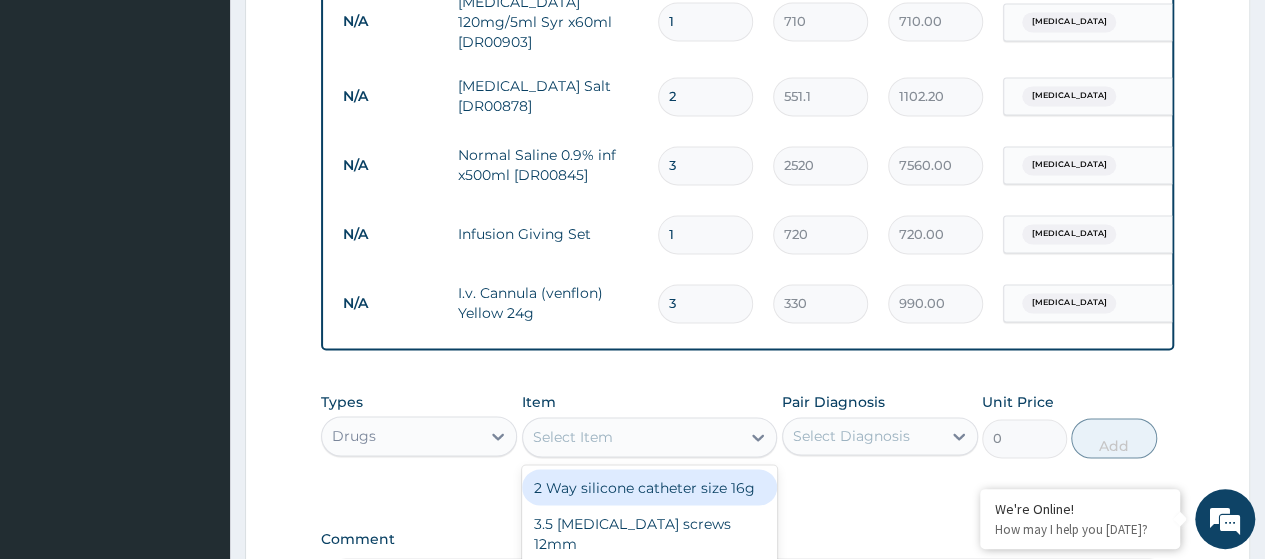 paste on "[MEDICAL_DATA] Tab 5Mg (Dr00507)" 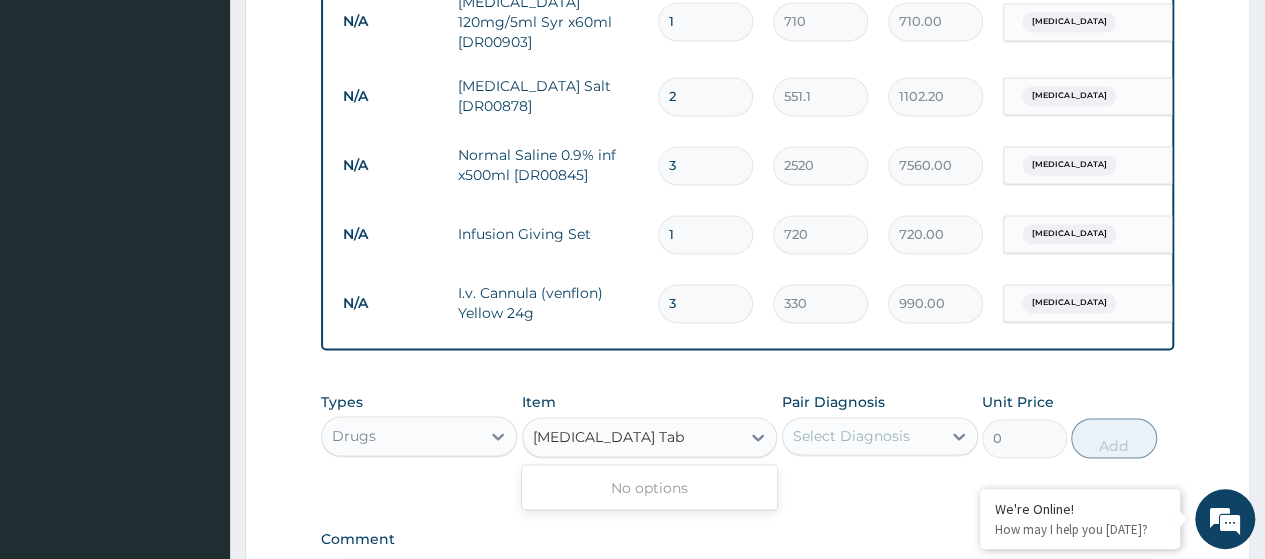 type on "[MEDICAL_DATA] Tab 5Mg" 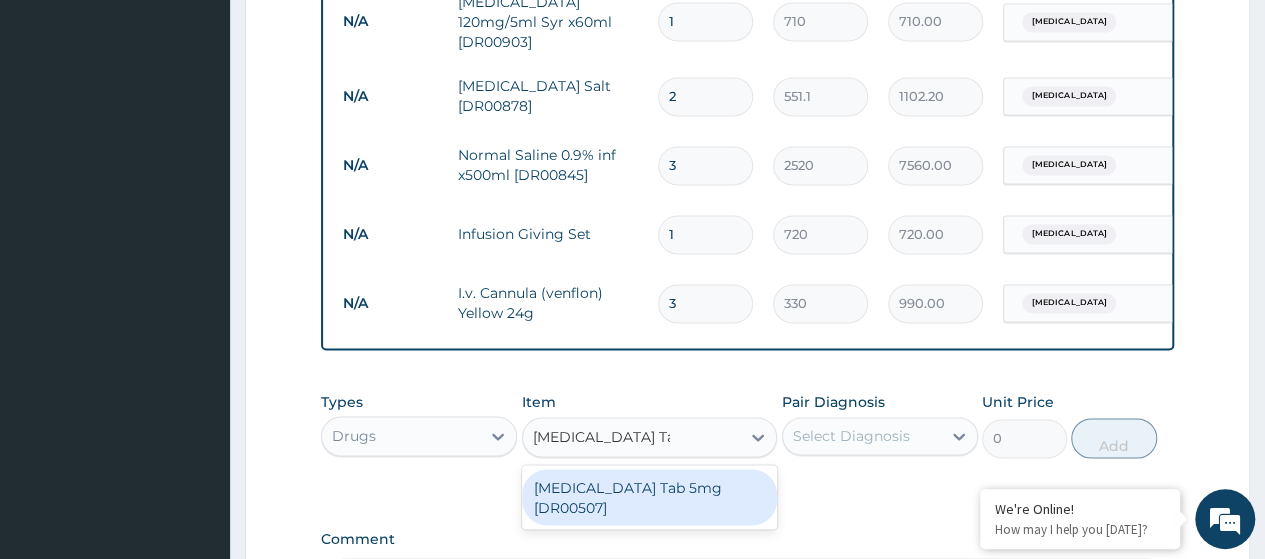 drag, startPoint x: 641, startPoint y: 481, endPoint x: 654, endPoint y: 479, distance: 13.152946 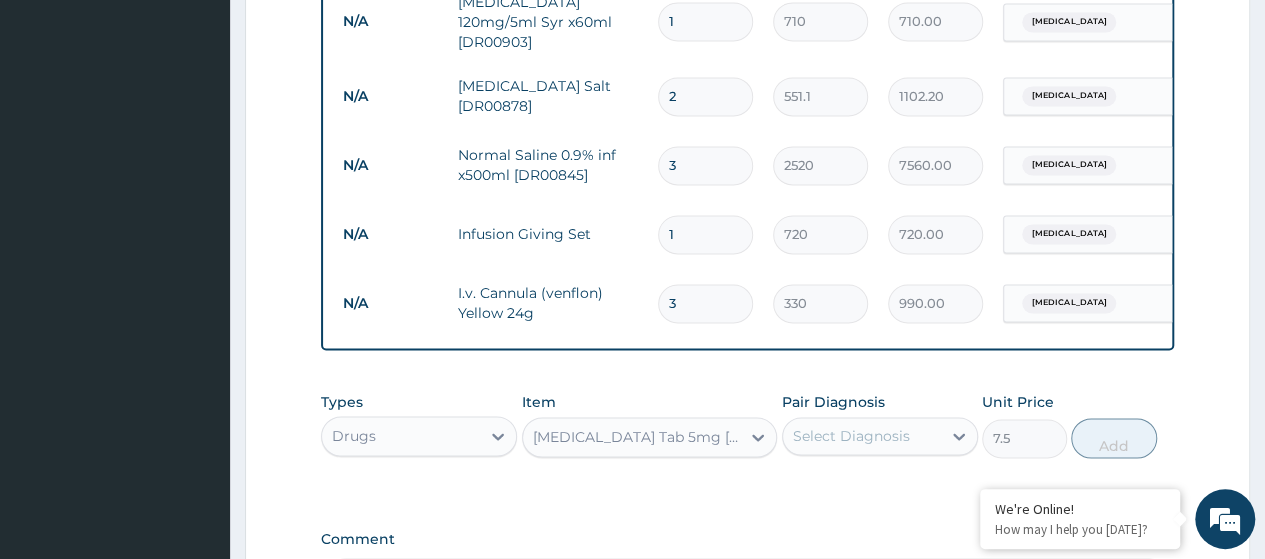 click on "Select Diagnosis" at bounding box center (851, 436) 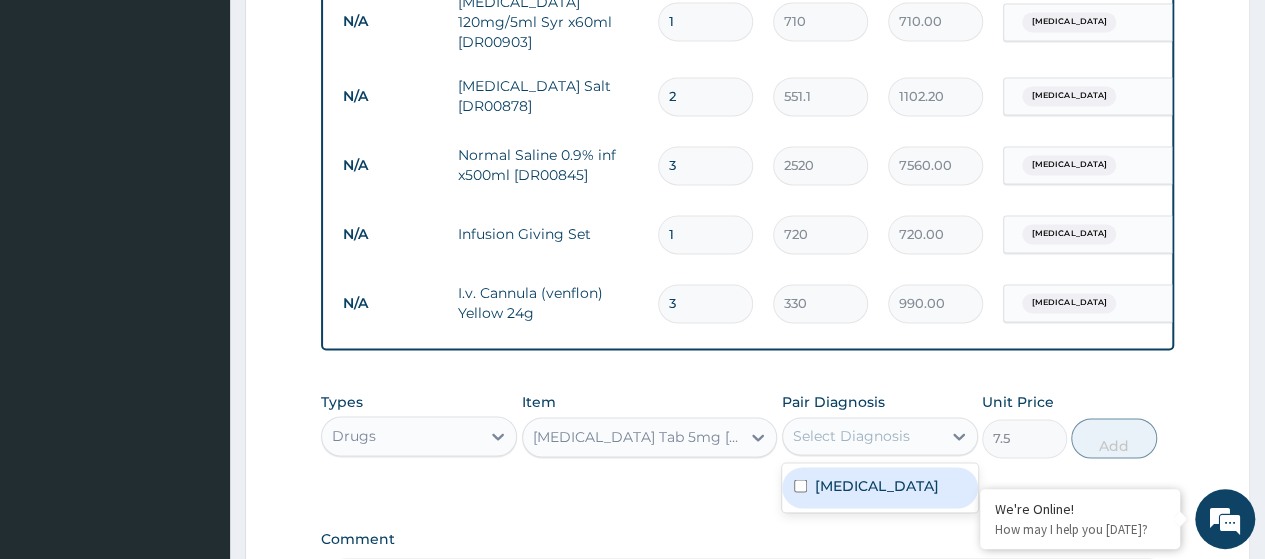 click on "[MEDICAL_DATA]" at bounding box center [877, 485] 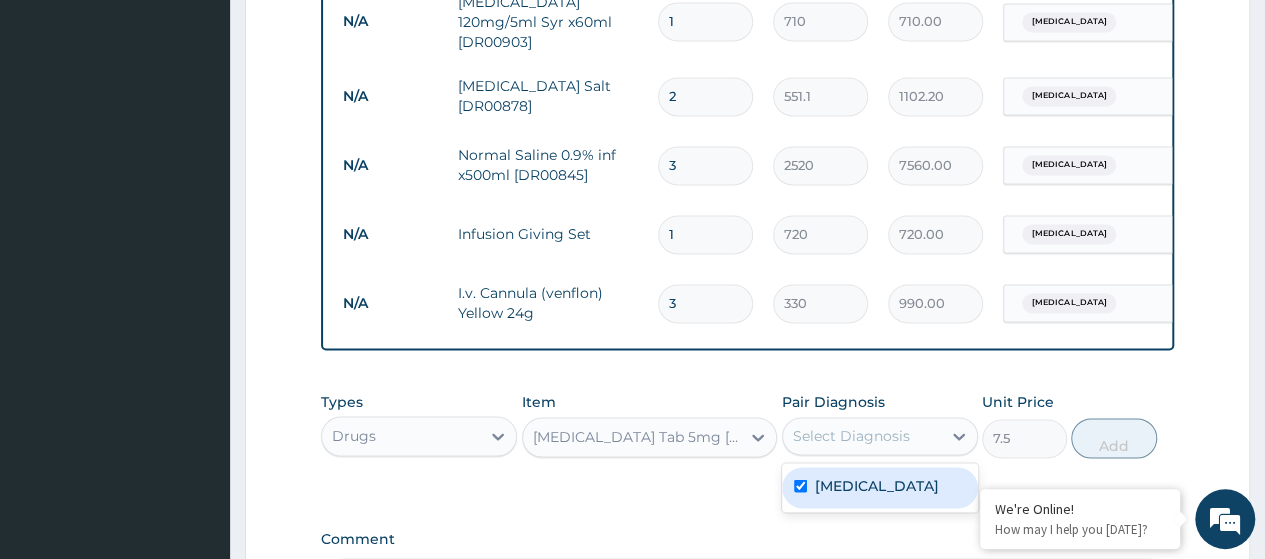 checkbox on "true" 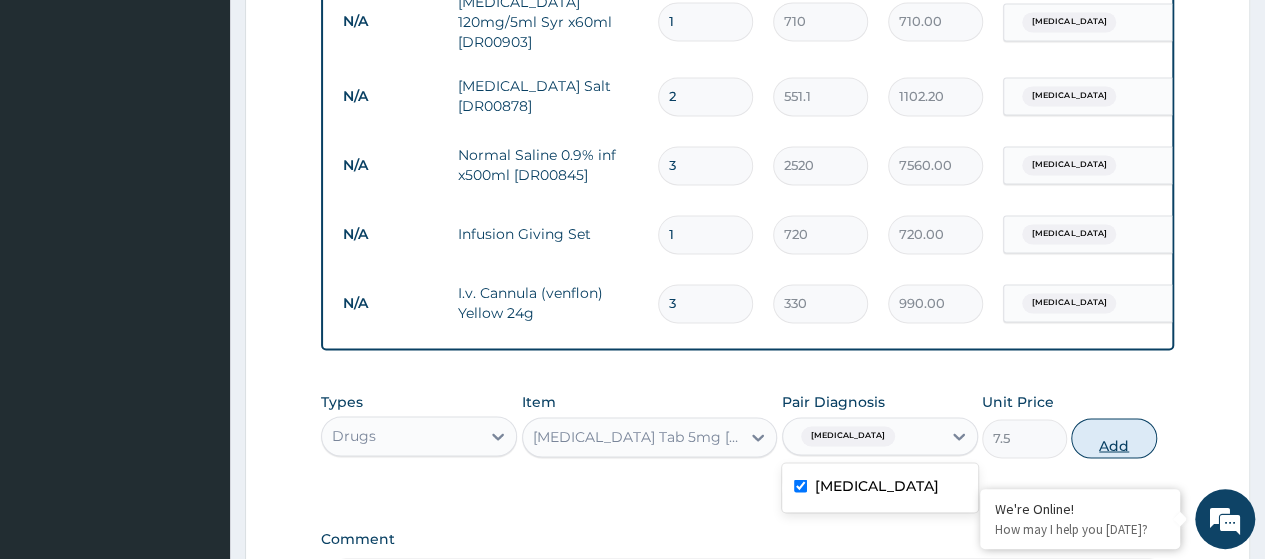 click on "Add" at bounding box center (1113, 438) 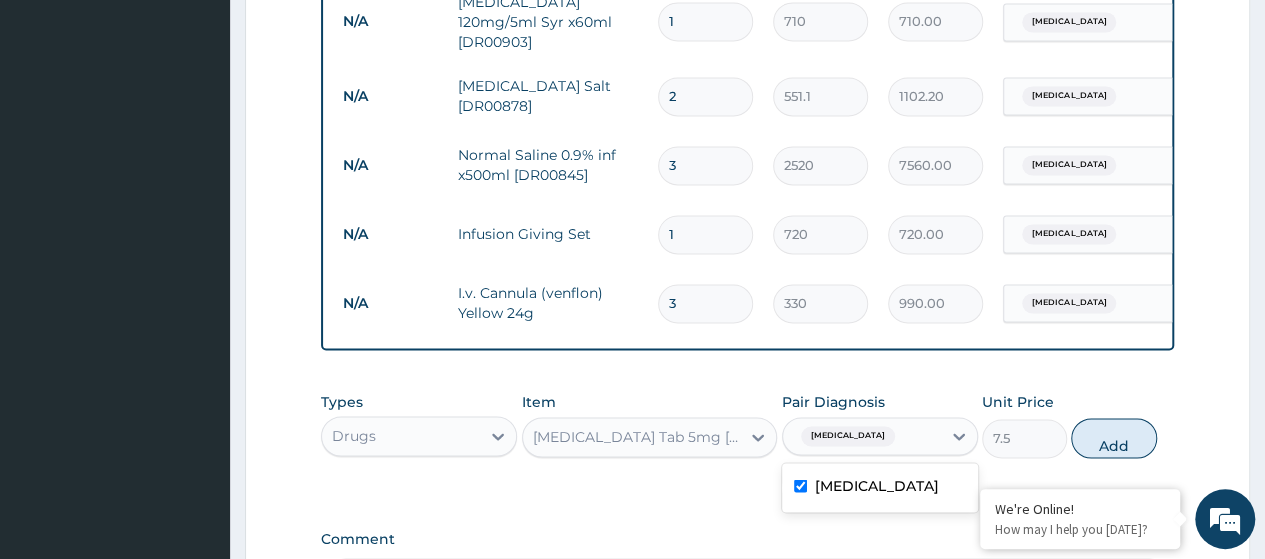type on "0" 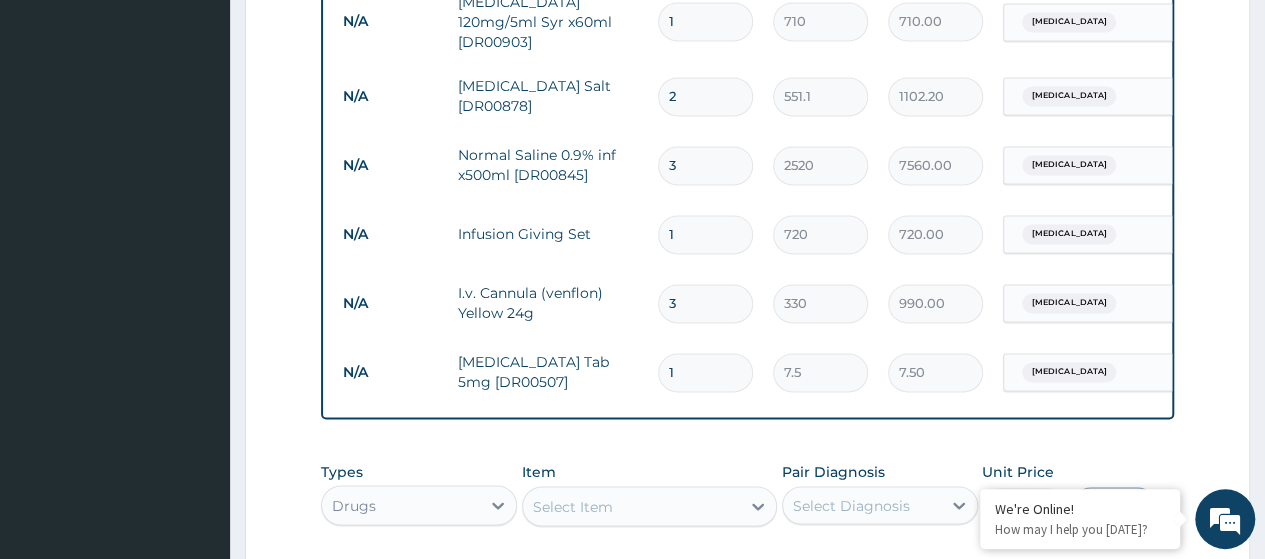 type 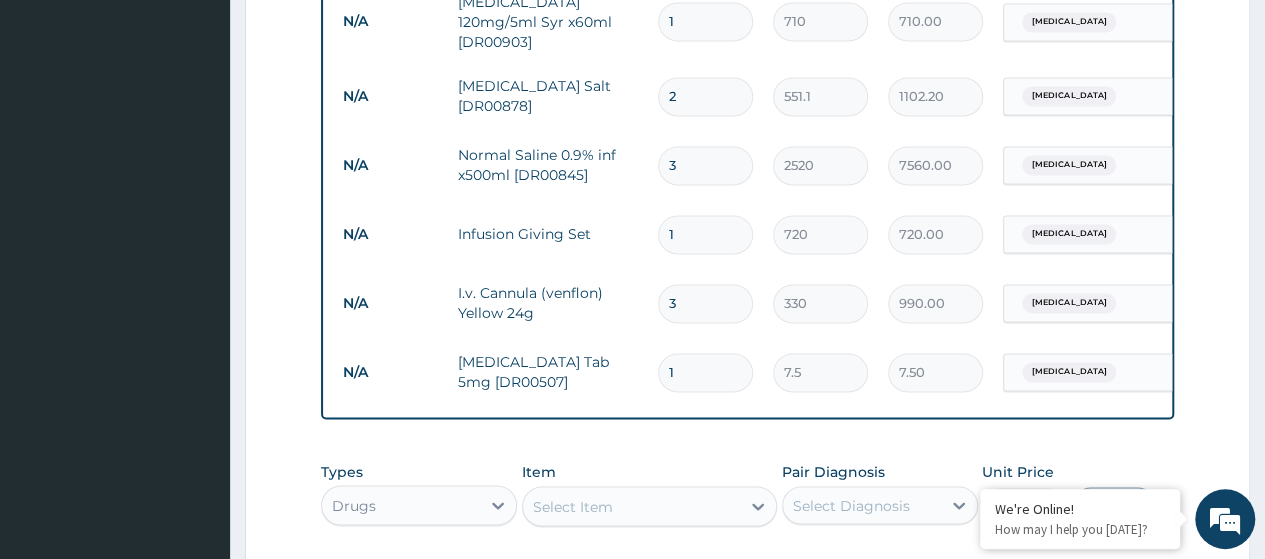 type on "0.00" 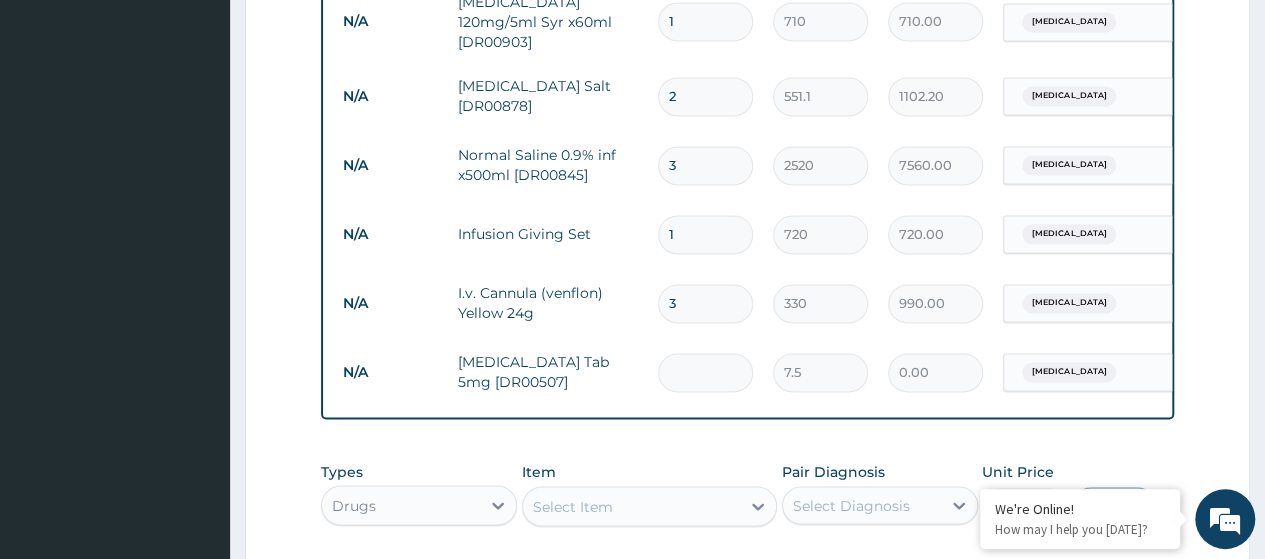 type on "8" 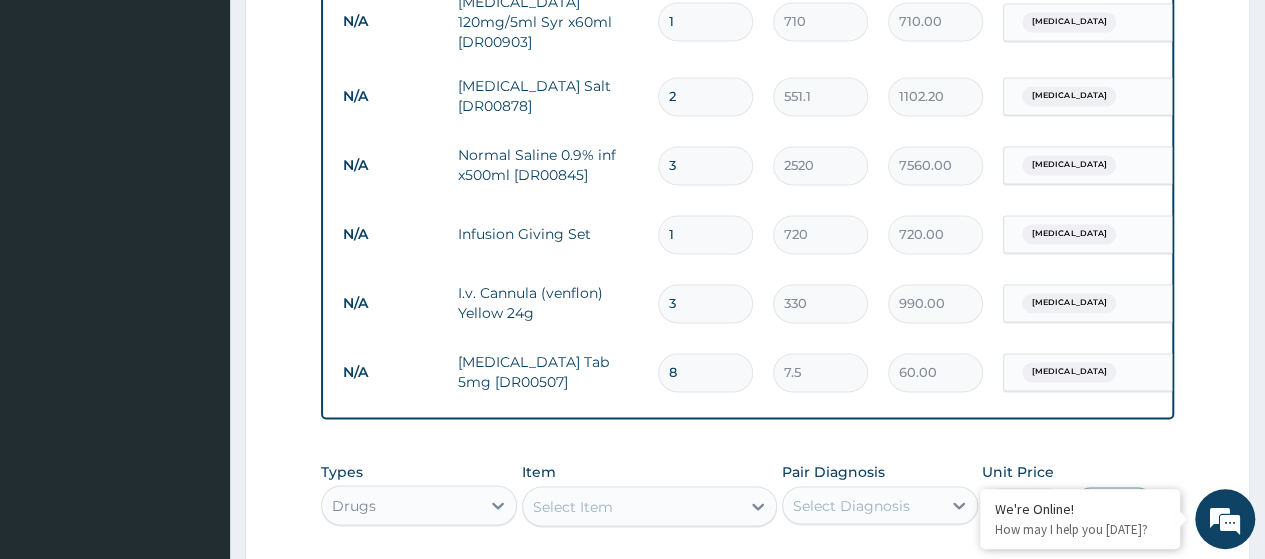 type on "8" 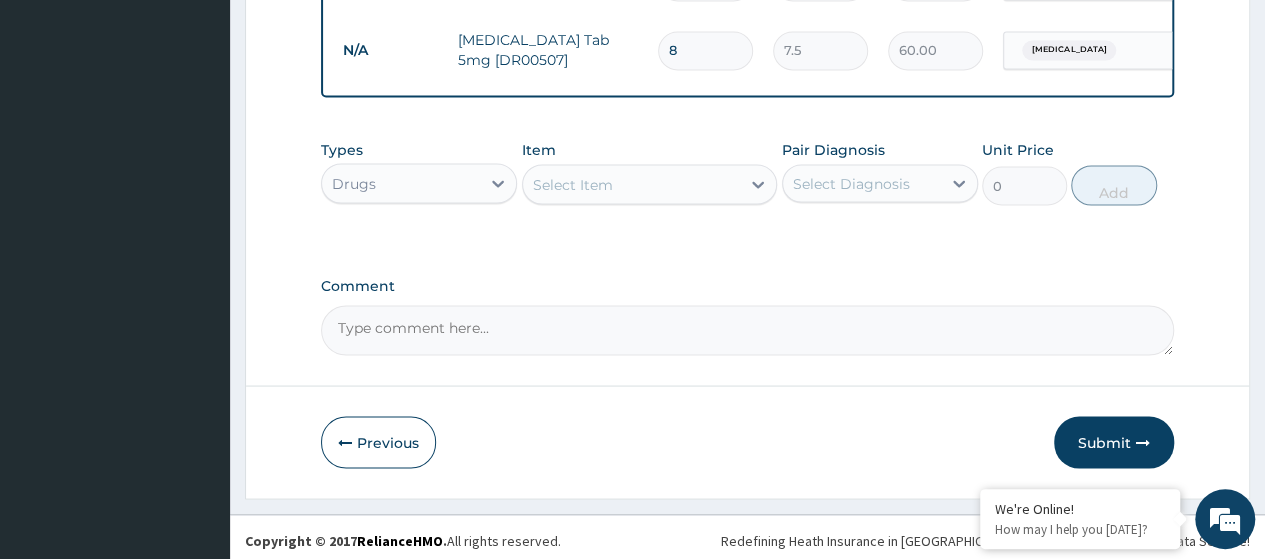 click on "Select Item" at bounding box center (632, 184) 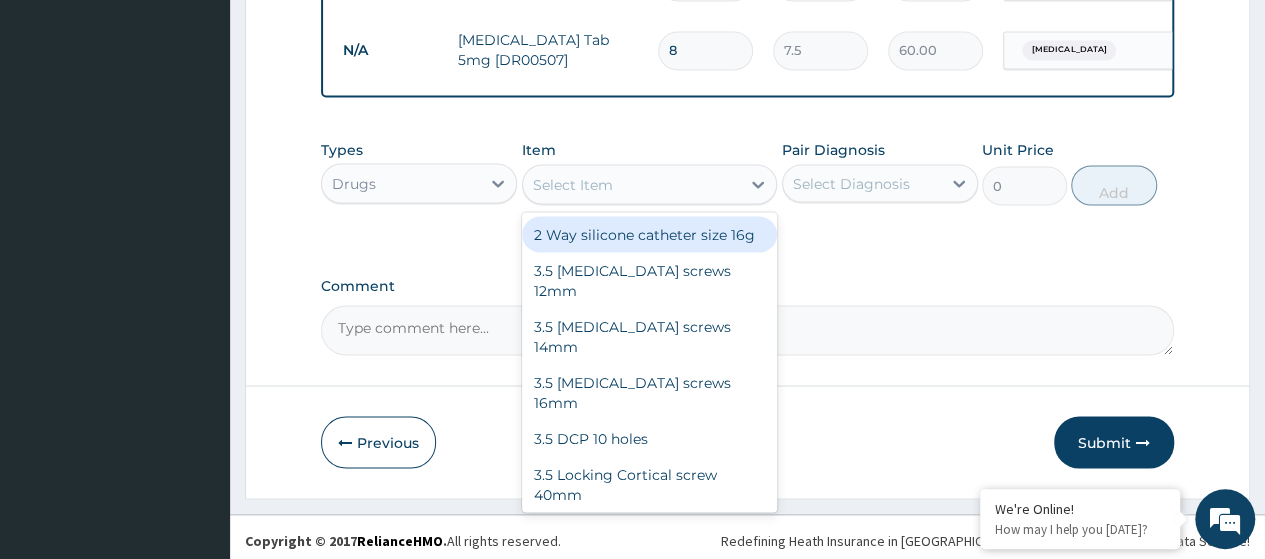 paste on "[MEDICAL_DATA] Saline 5%X500Ml Inf. (Dr00375)" 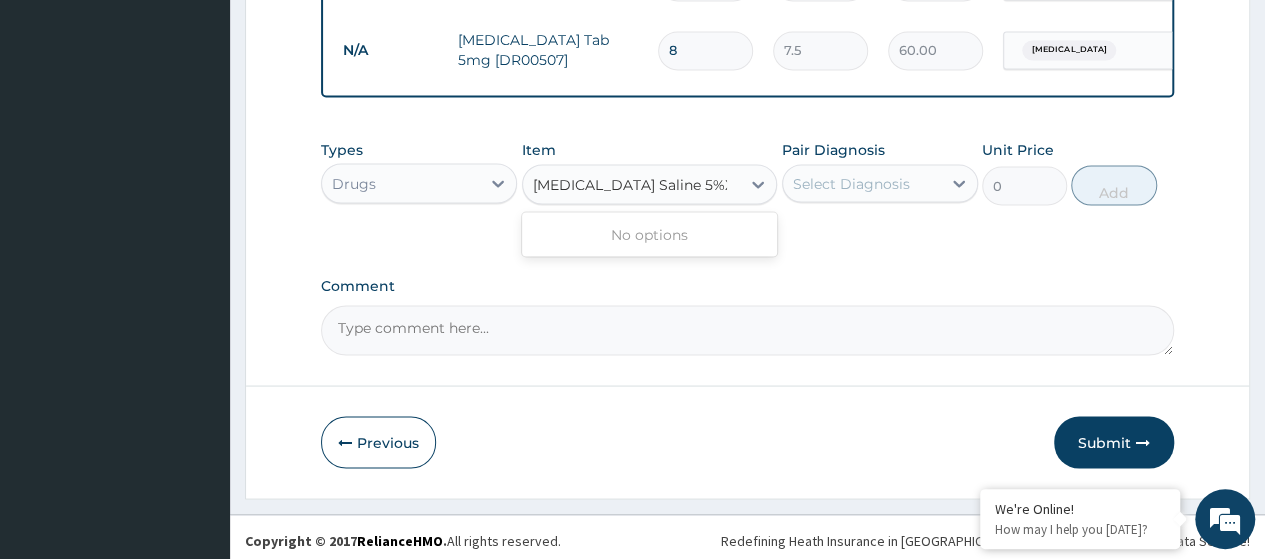 scroll, scrollTop: 0, scrollLeft: 0, axis: both 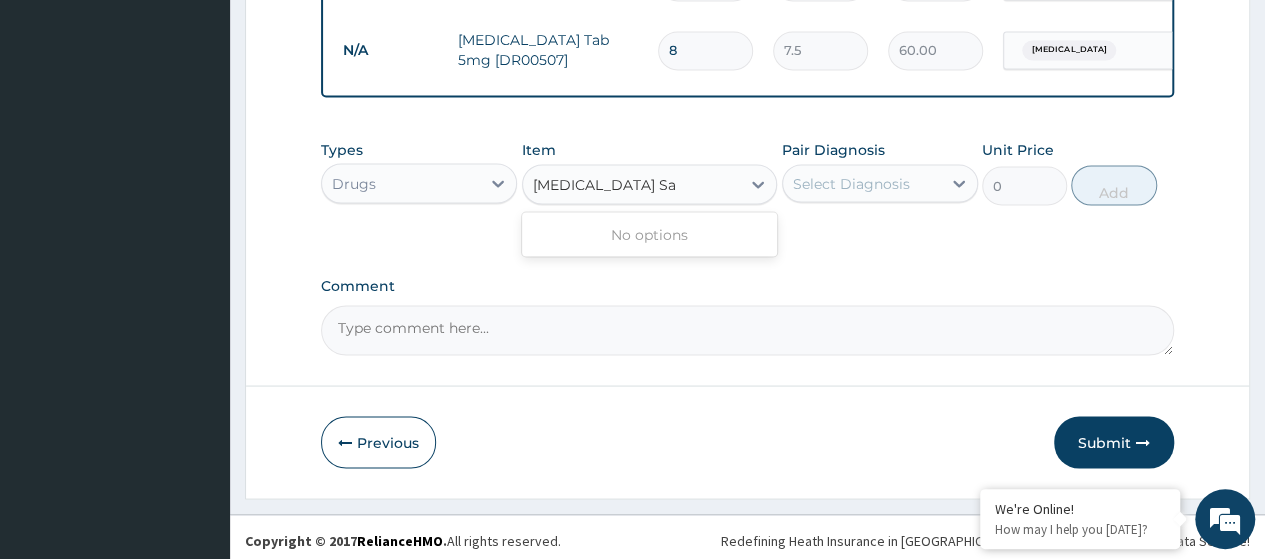 type on "[MEDICAL_DATA] Saline 5" 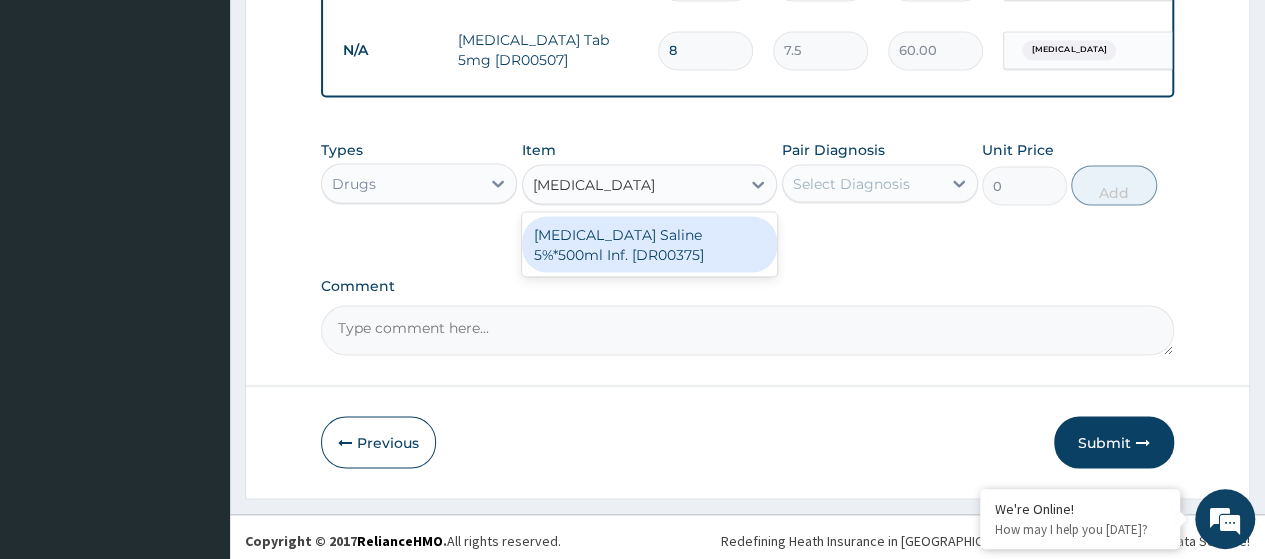click on "[MEDICAL_DATA] Saline 5%*500ml Inf. [DR00375]" at bounding box center (650, 244) 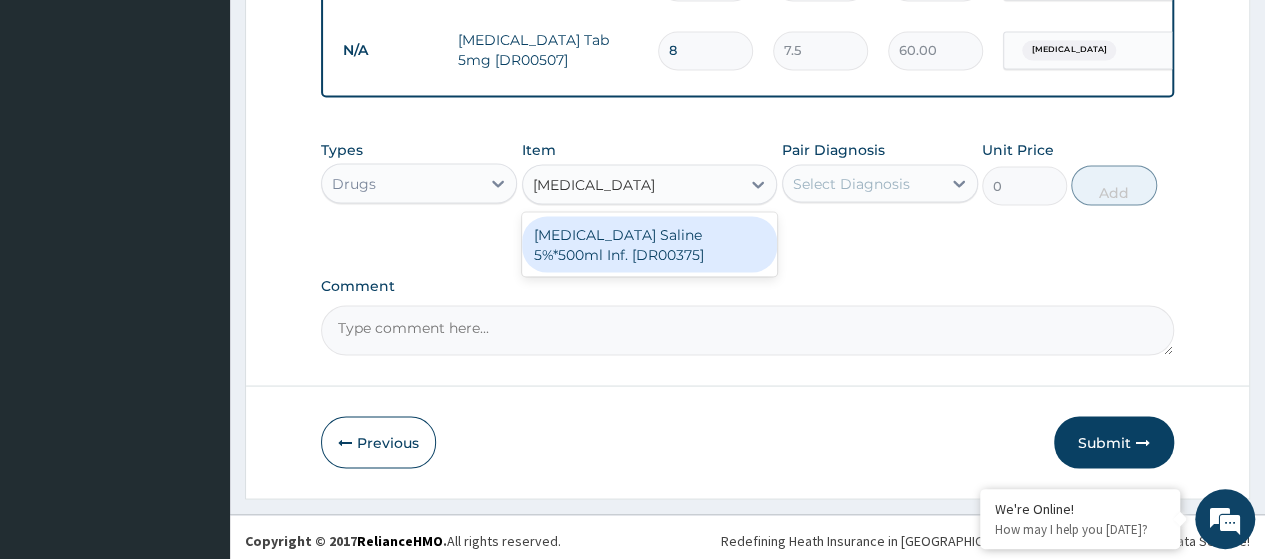 type 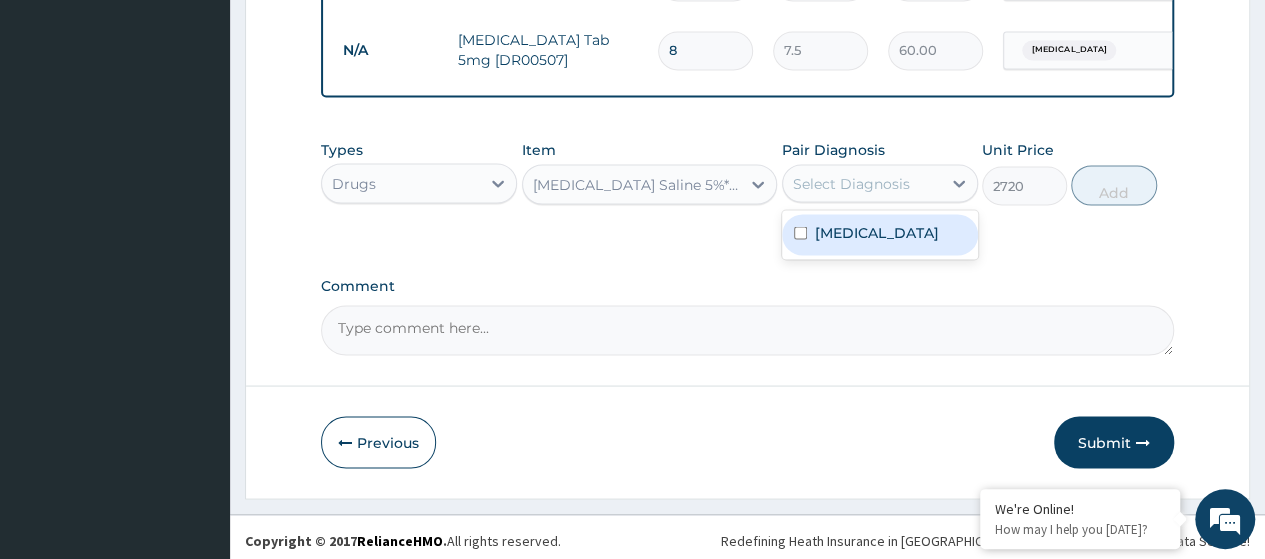 click on "Select Diagnosis" at bounding box center (851, 183) 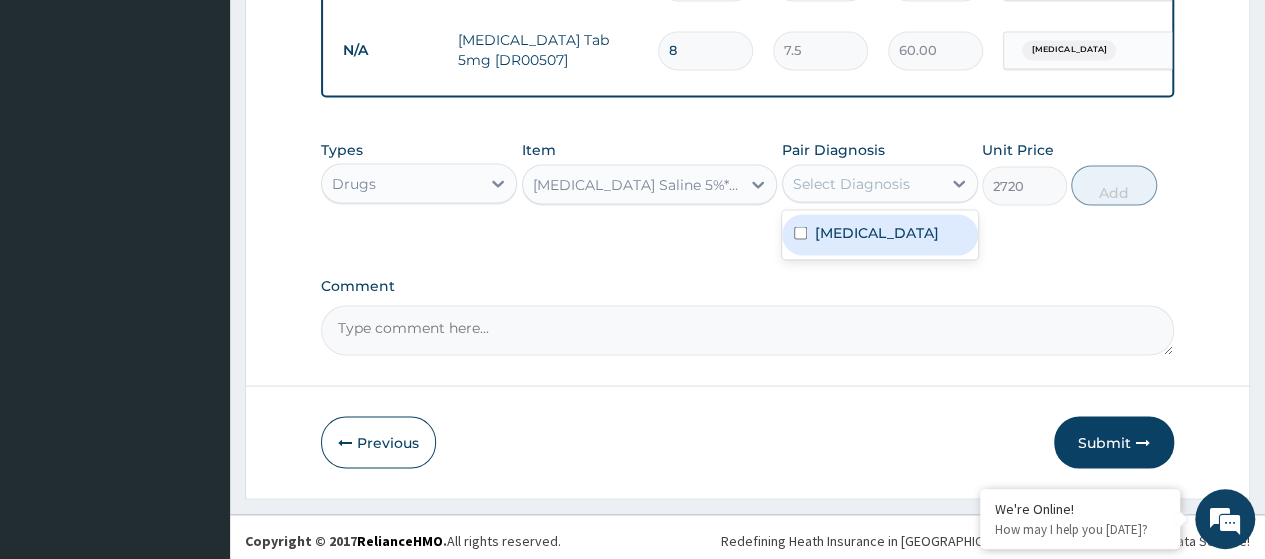 click on "[MEDICAL_DATA]" at bounding box center (877, 232) 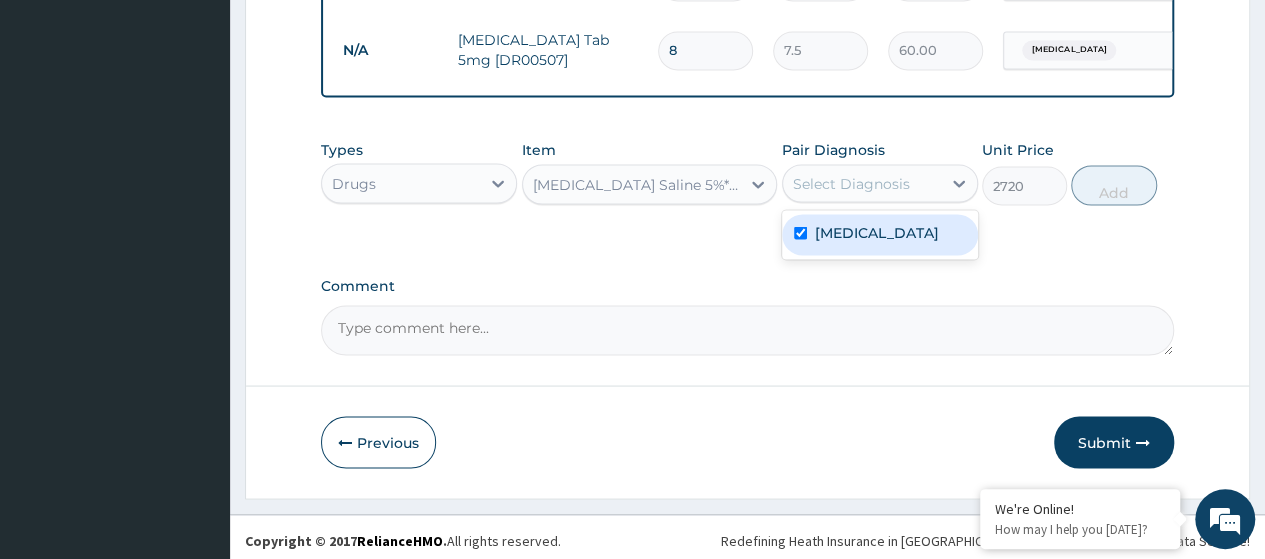 checkbox on "true" 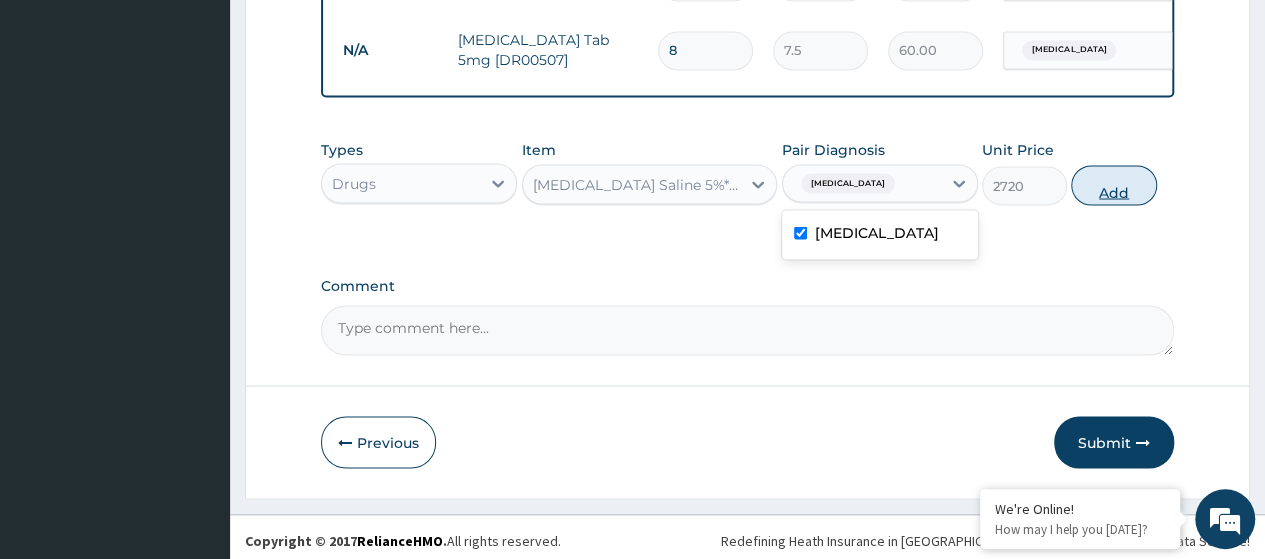 click on "Add" at bounding box center (1113, 185) 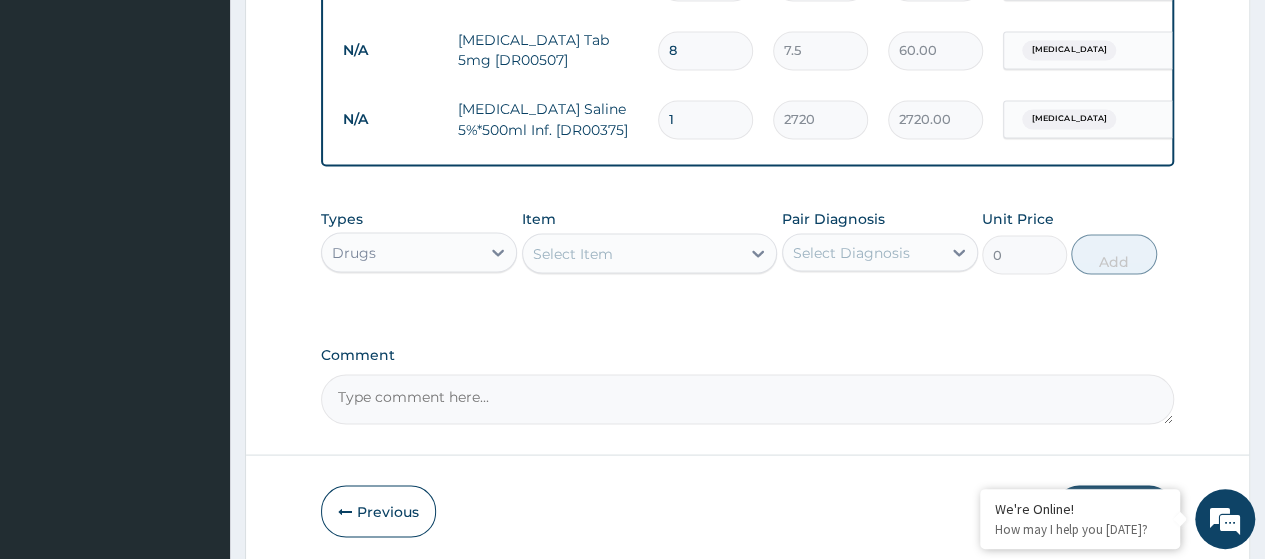 type 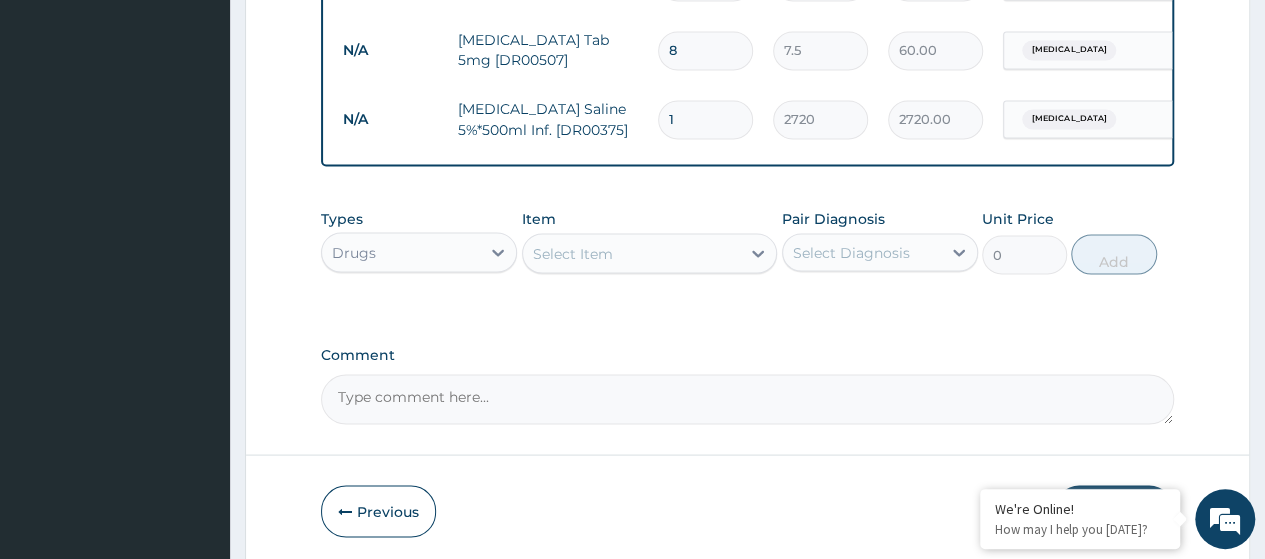type on "0.00" 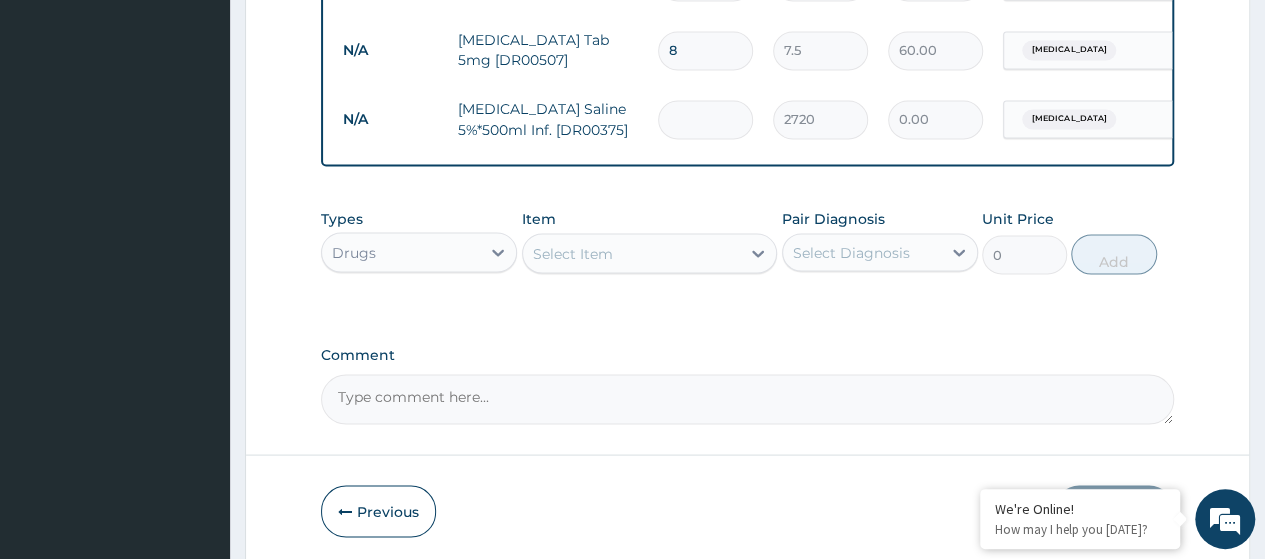 type on "3" 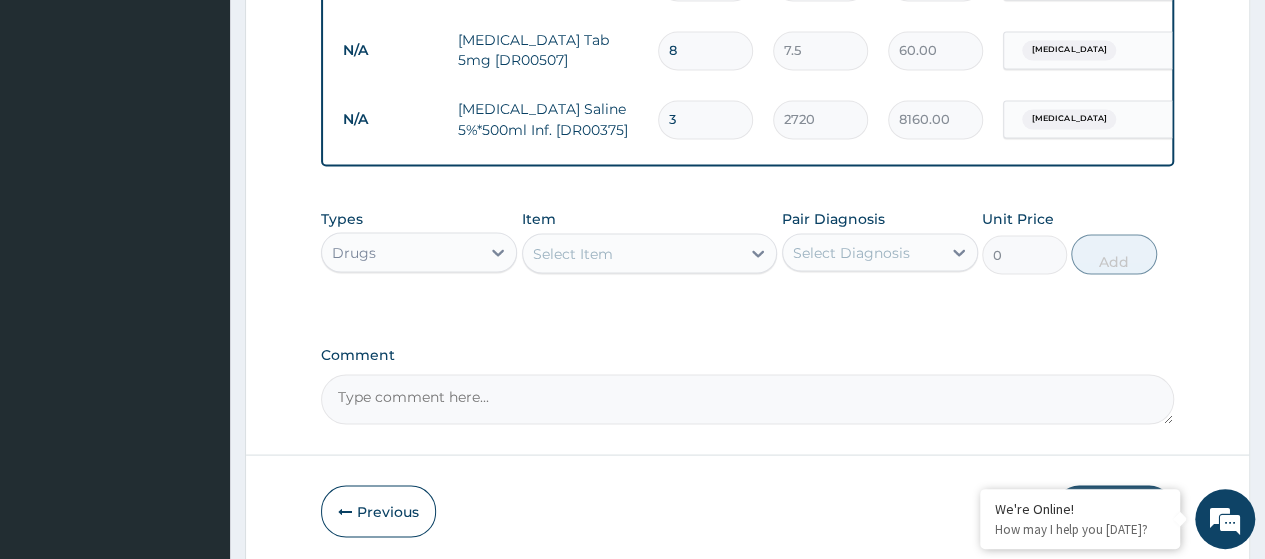 type on "3" 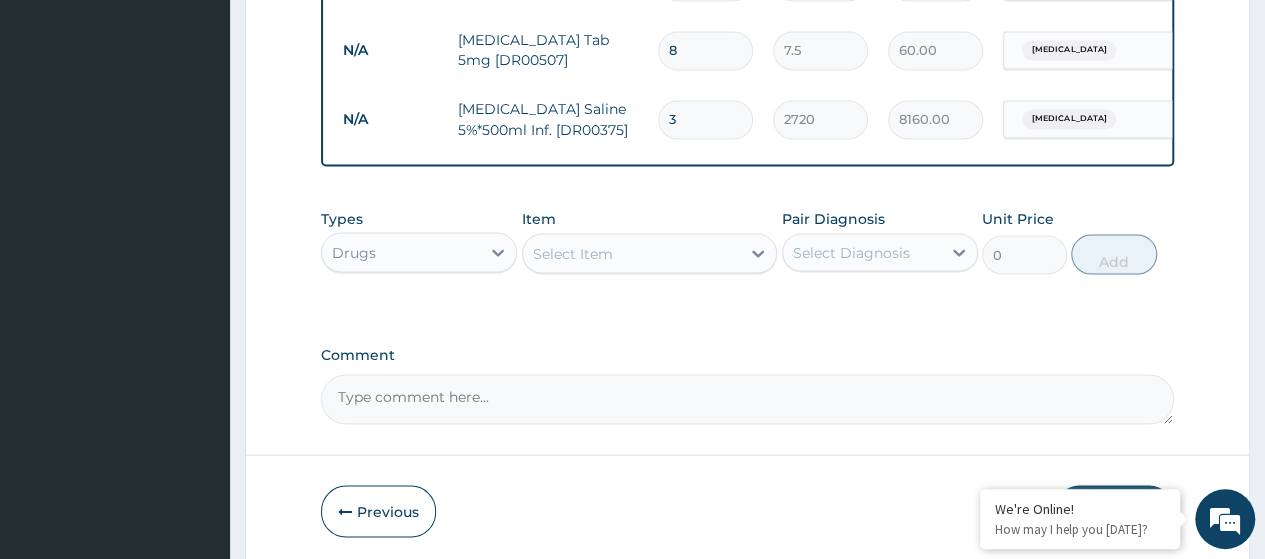 click on "Select Item" at bounding box center [573, 253] 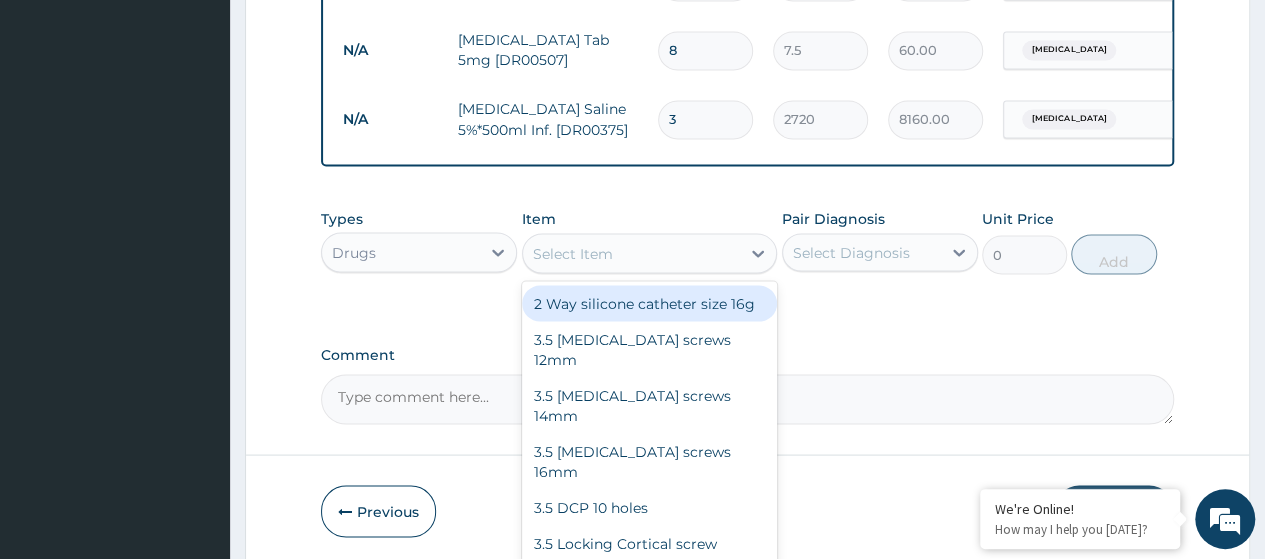paste on "Cetrizine Hydrochloride 5Mg/5Ml Syrup X 60Ml (Dr01358)" 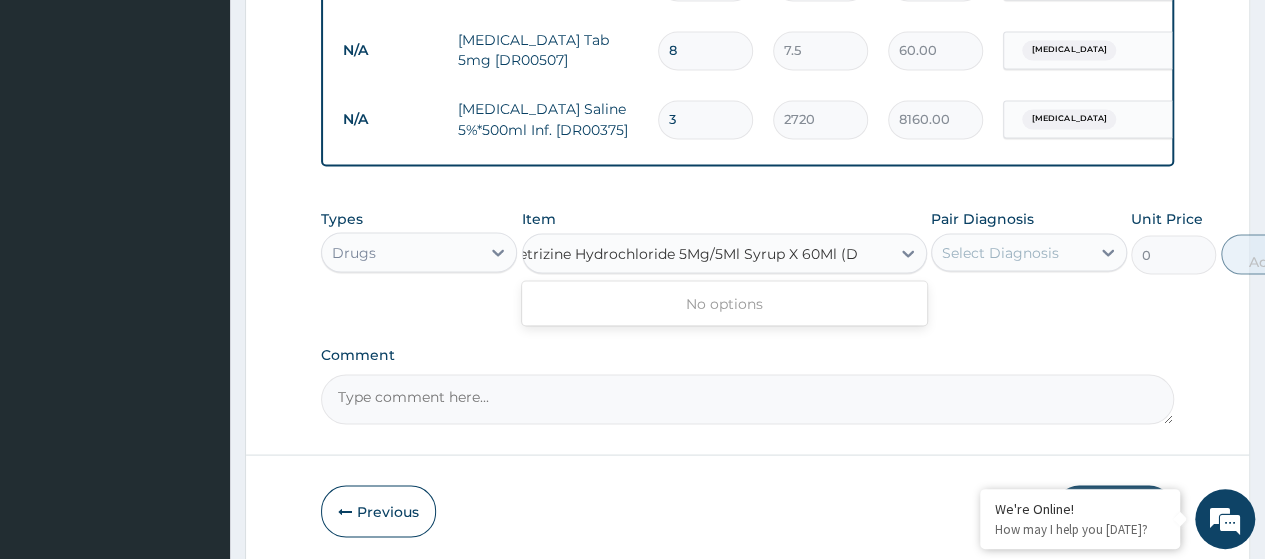scroll, scrollTop: 0, scrollLeft: 25, axis: horizontal 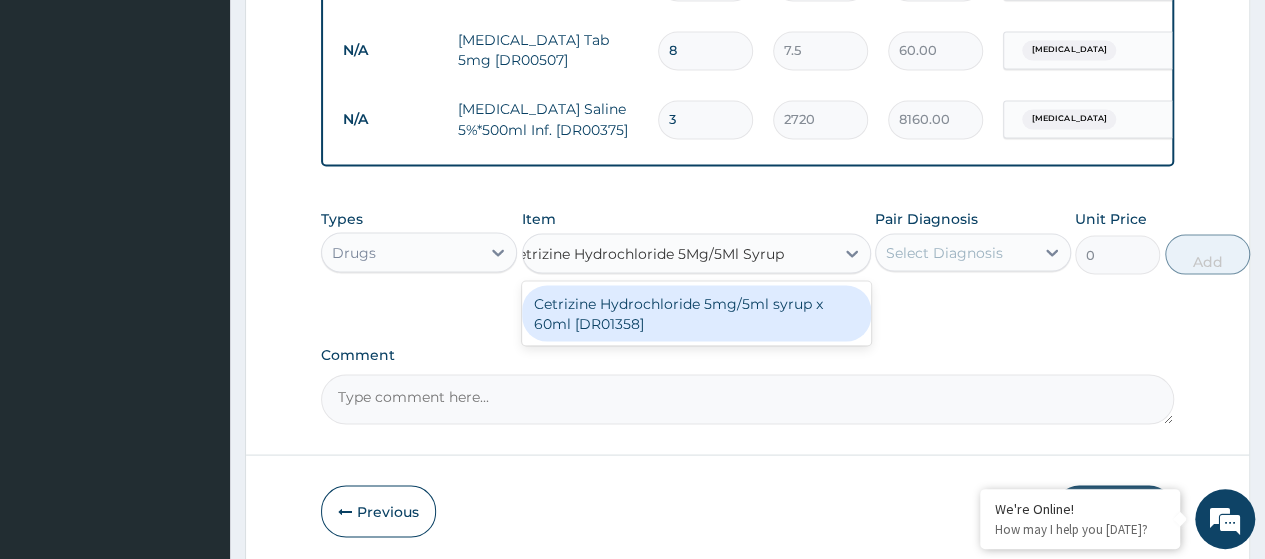 type on "Cetrizine Hydrochloride 5Mg/5Ml Syru" 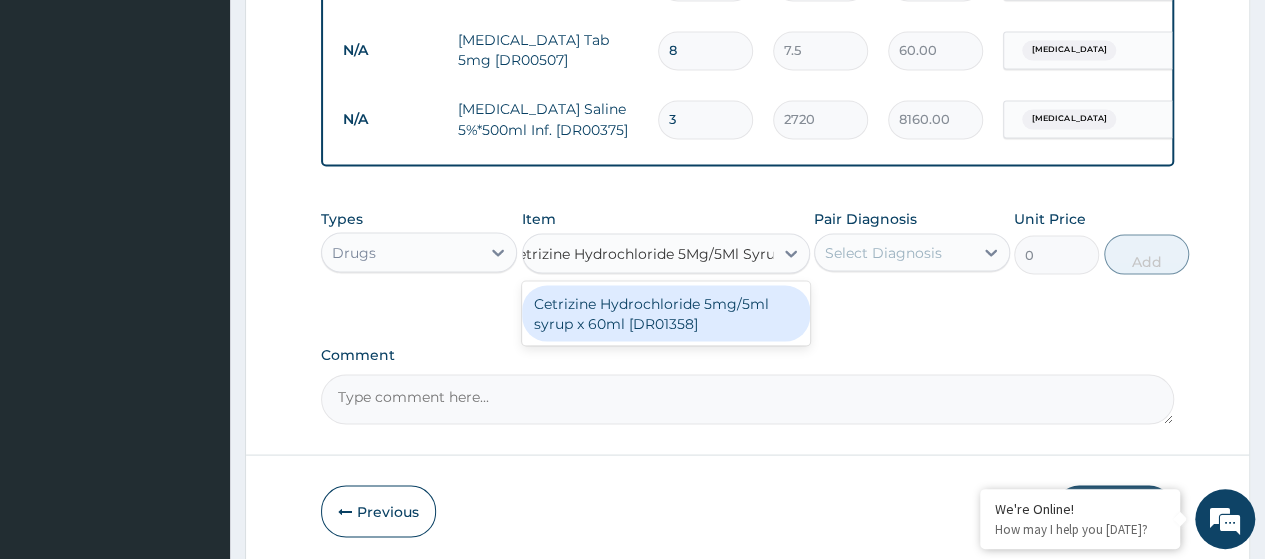 click on "Cetrizine Hydrochloride 5mg/5ml syrup x 60ml [DR01358]" at bounding box center [666, 313] 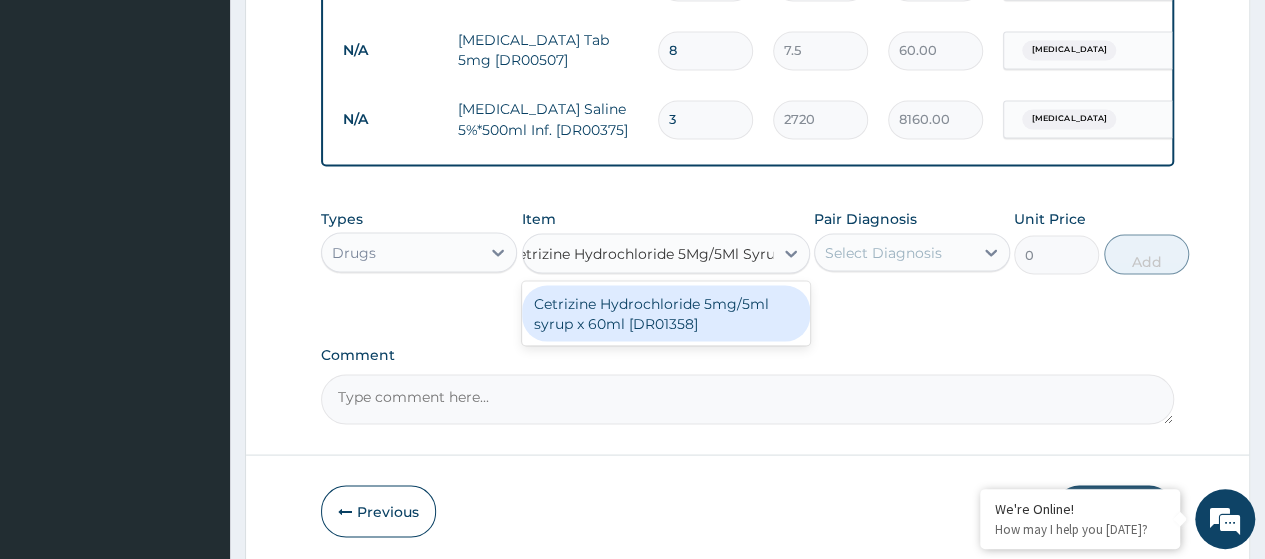 type 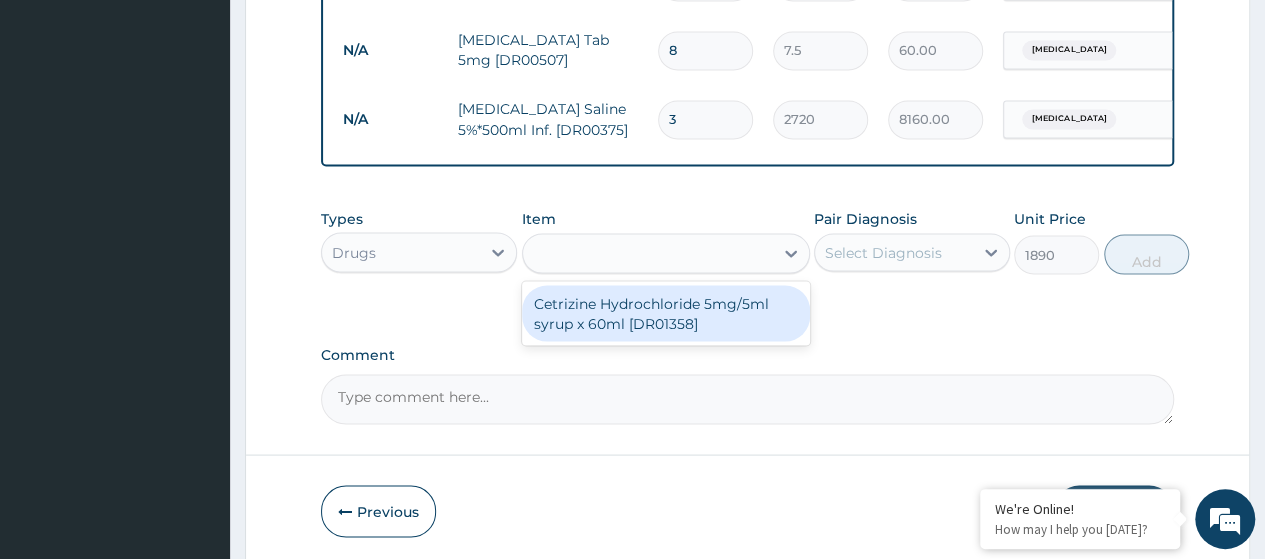 scroll, scrollTop: 0, scrollLeft: 2, axis: horizontal 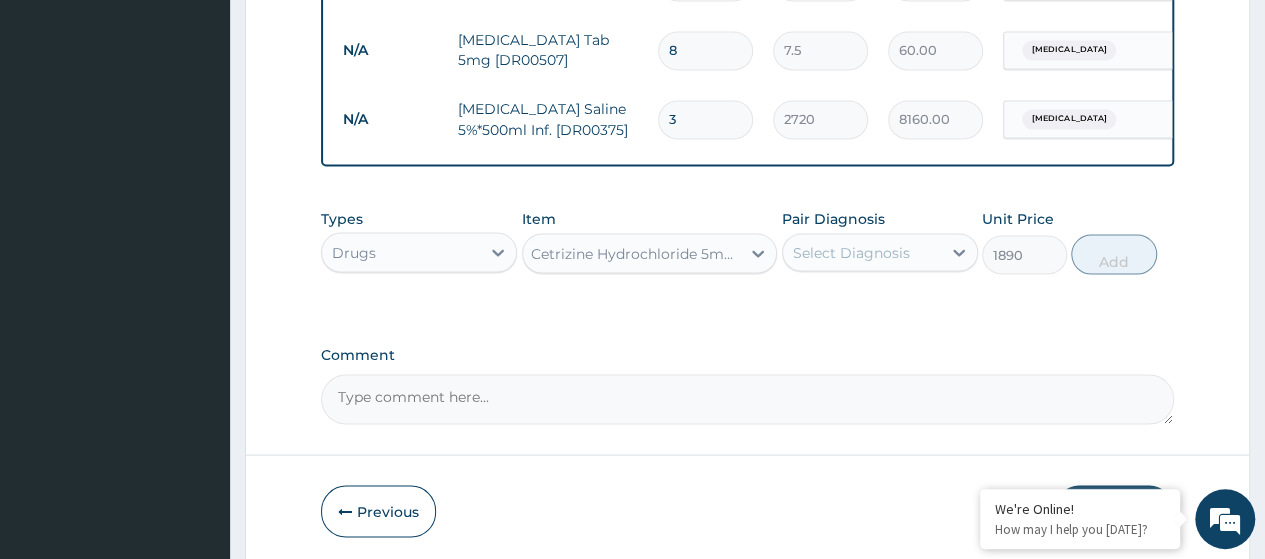 click on "Select Diagnosis" at bounding box center (851, 252) 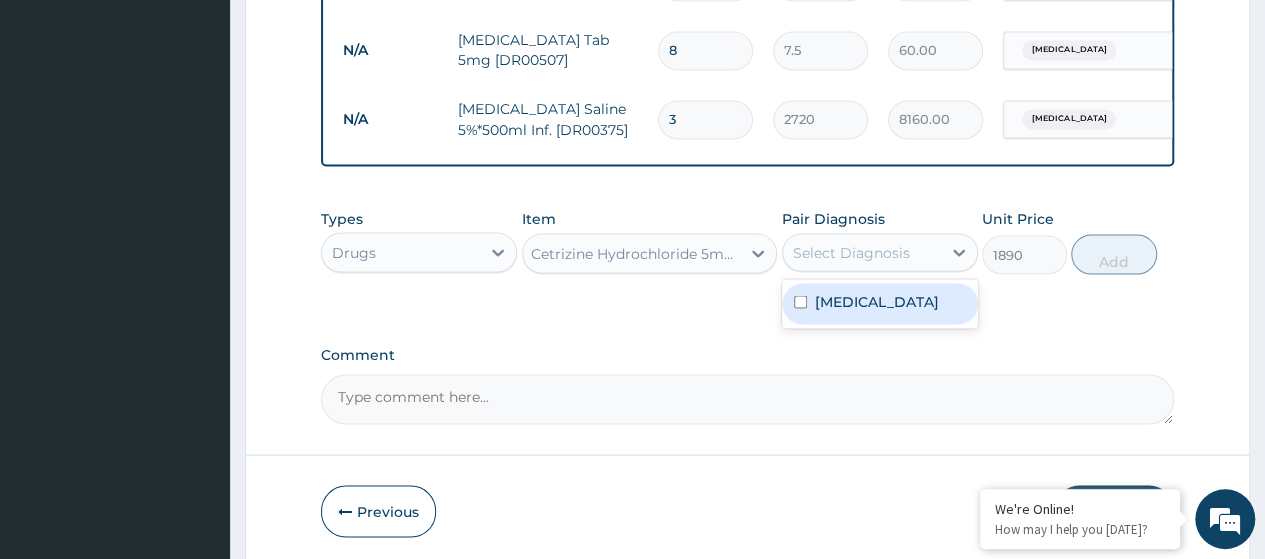 click on "[MEDICAL_DATA]" at bounding box center (877, 301) 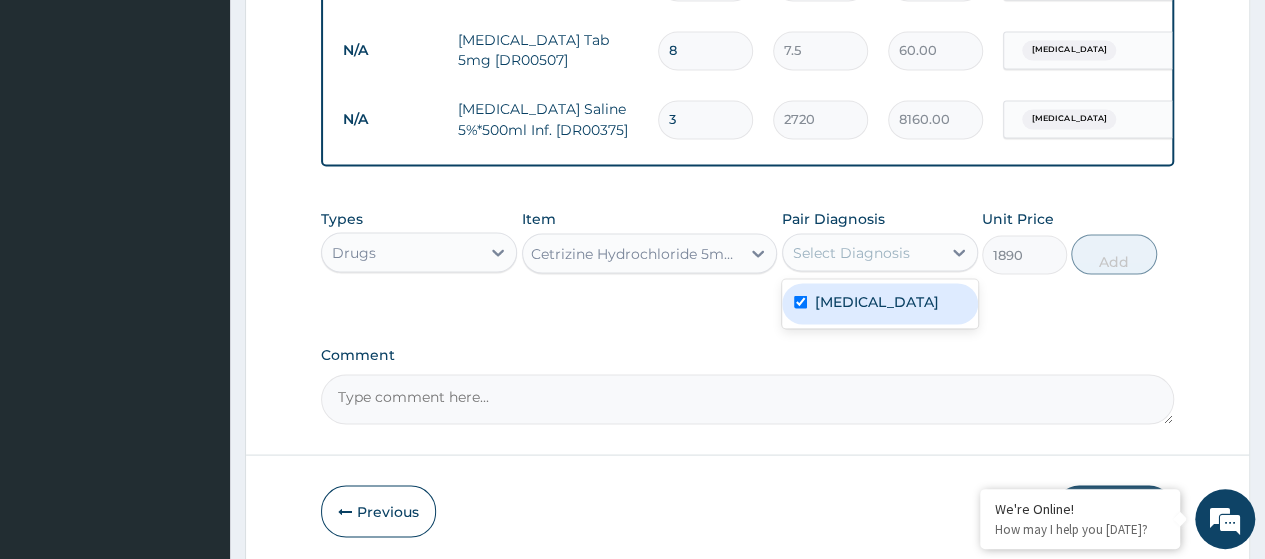 checkbox on "true" 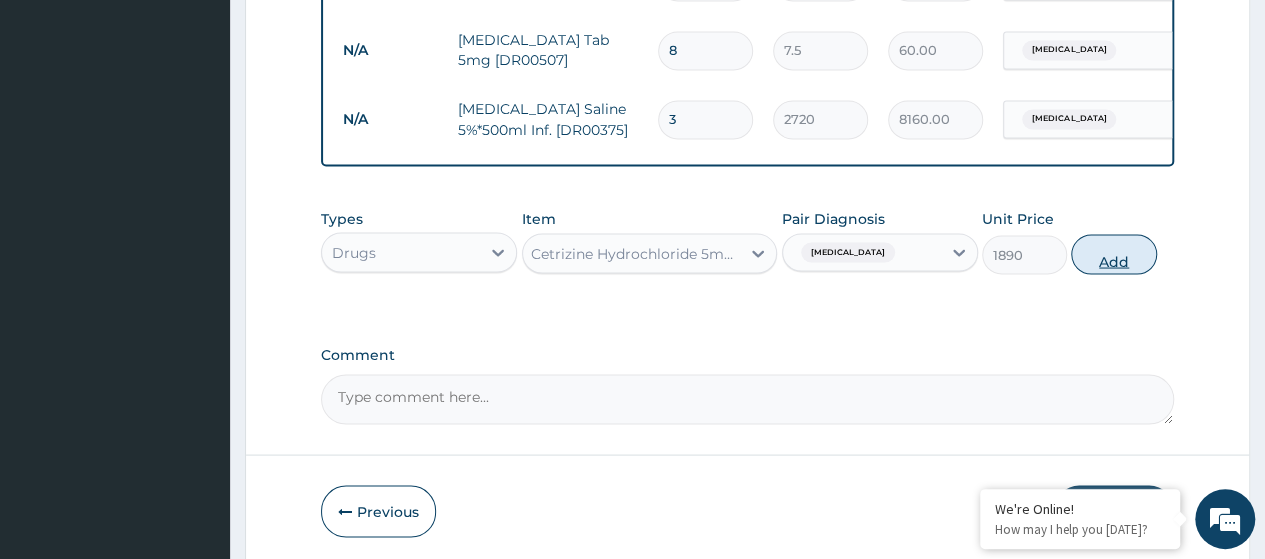 click on "Add" at bounding box center [1113, 254] 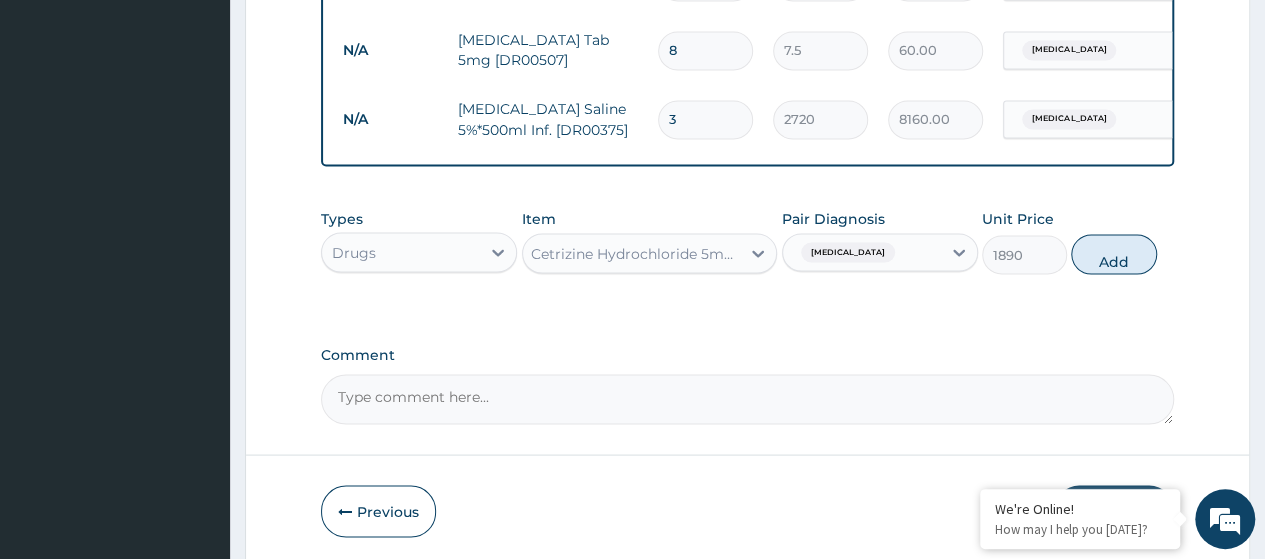 type on "0" 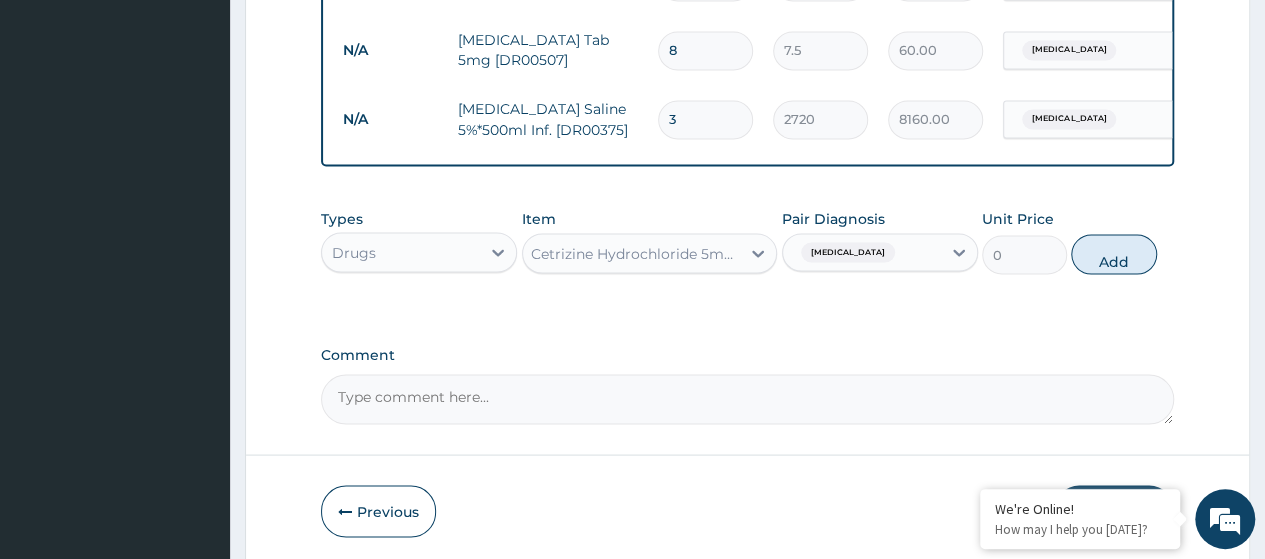 scroll, scrollTop: 0, scrollLeft: 0, axis: both 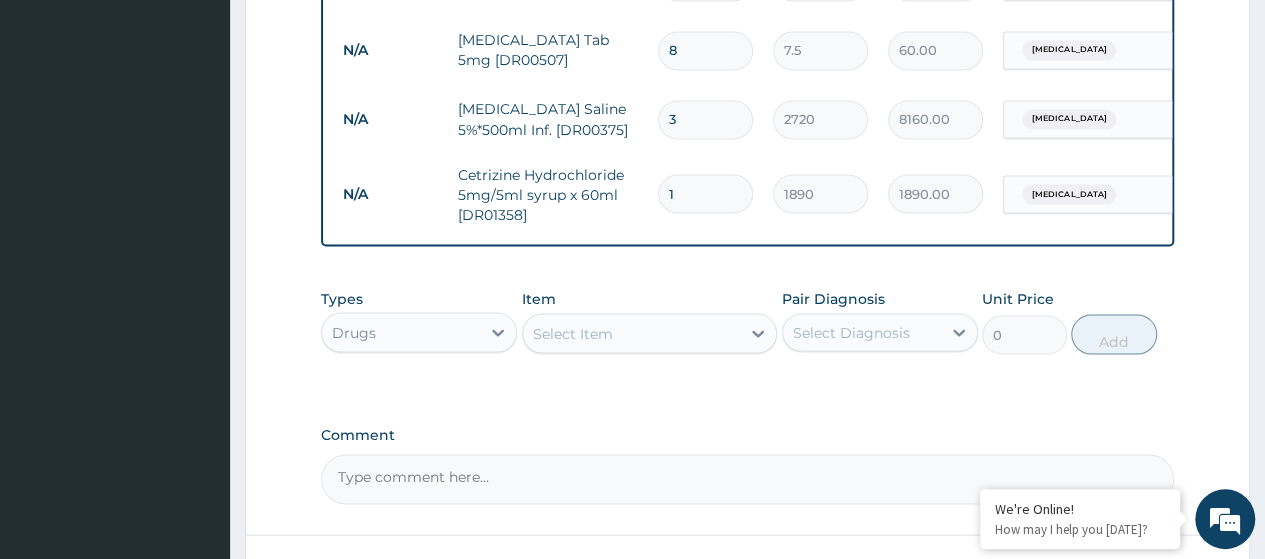 type 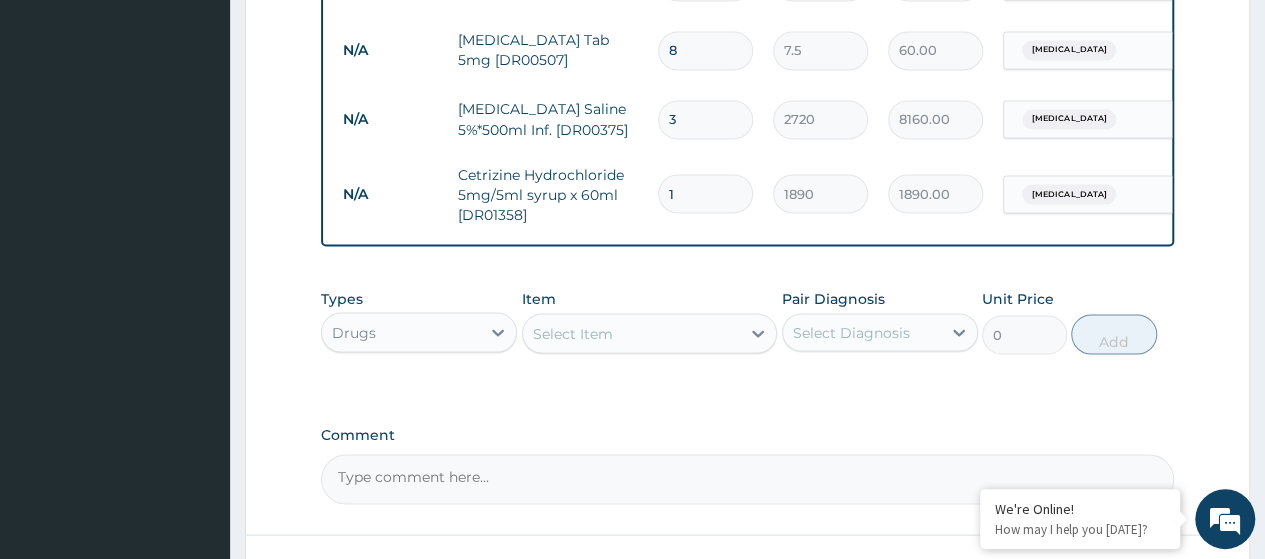 type on "0.00" 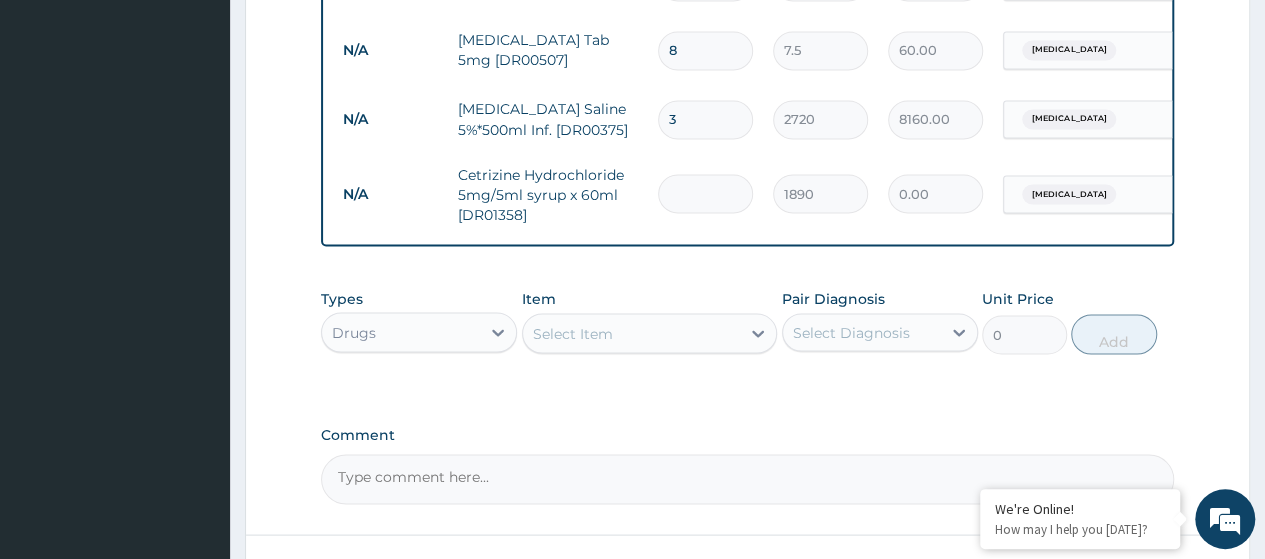 type on "3" 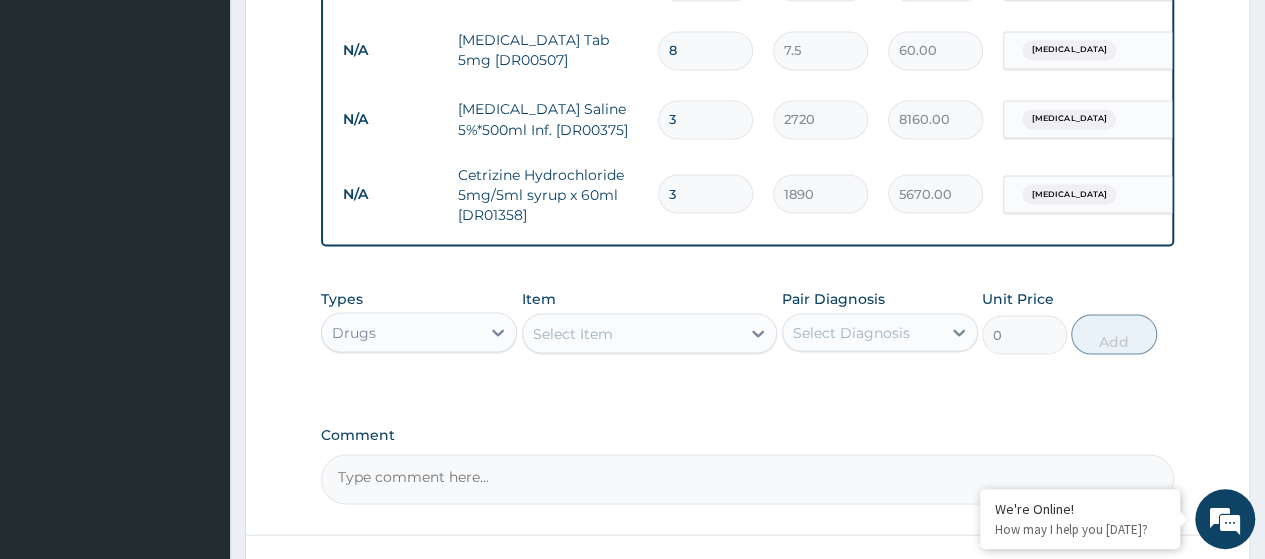 type on "3" 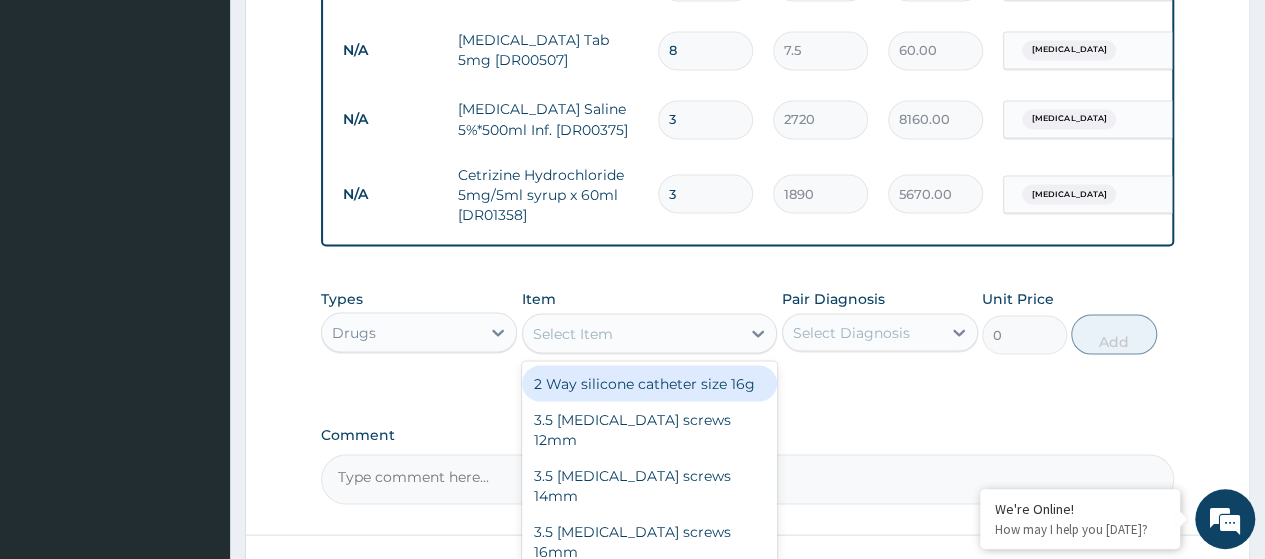 click on "Select Item" at bounding box center [650, 333] 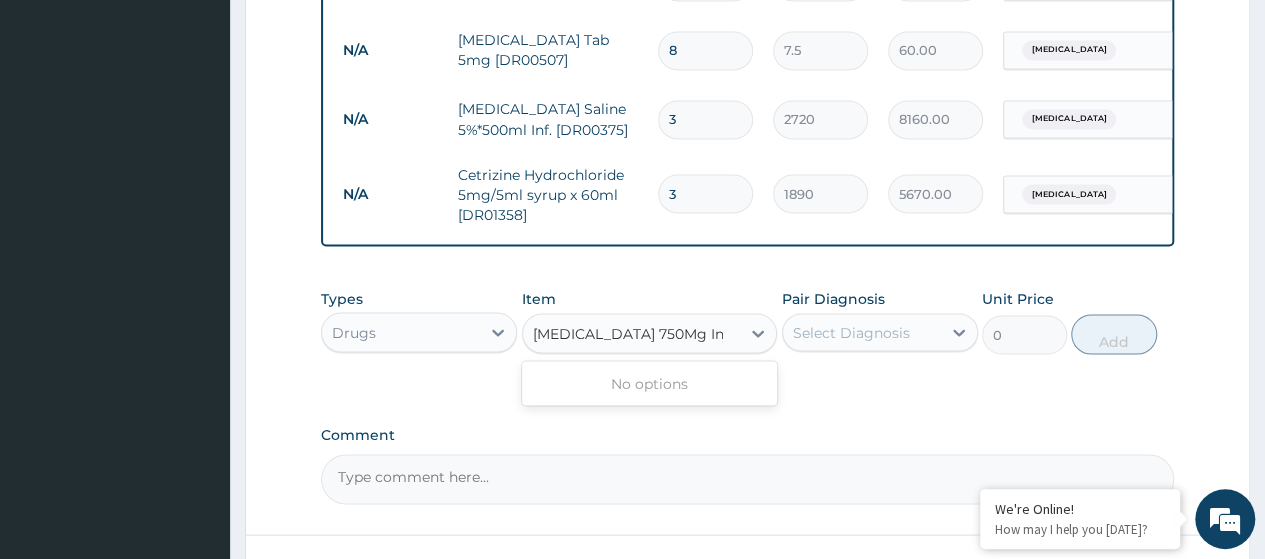 scroll, scrollTop: 0, scrollLeft: 0, axis: both 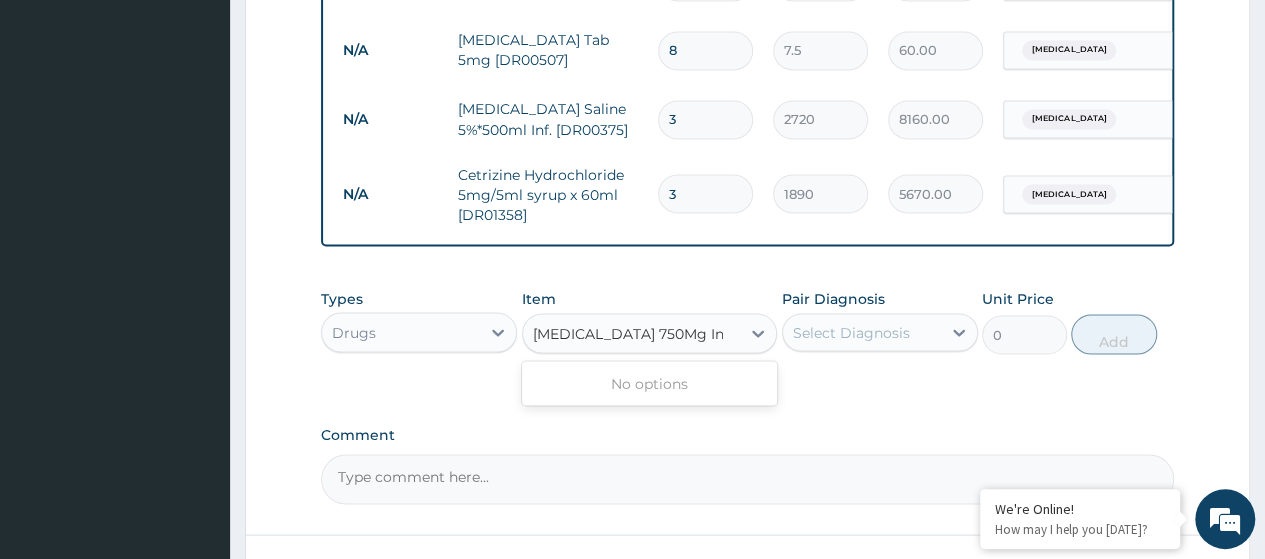 type on "[MEDICAL_DATA] 750Mg I" 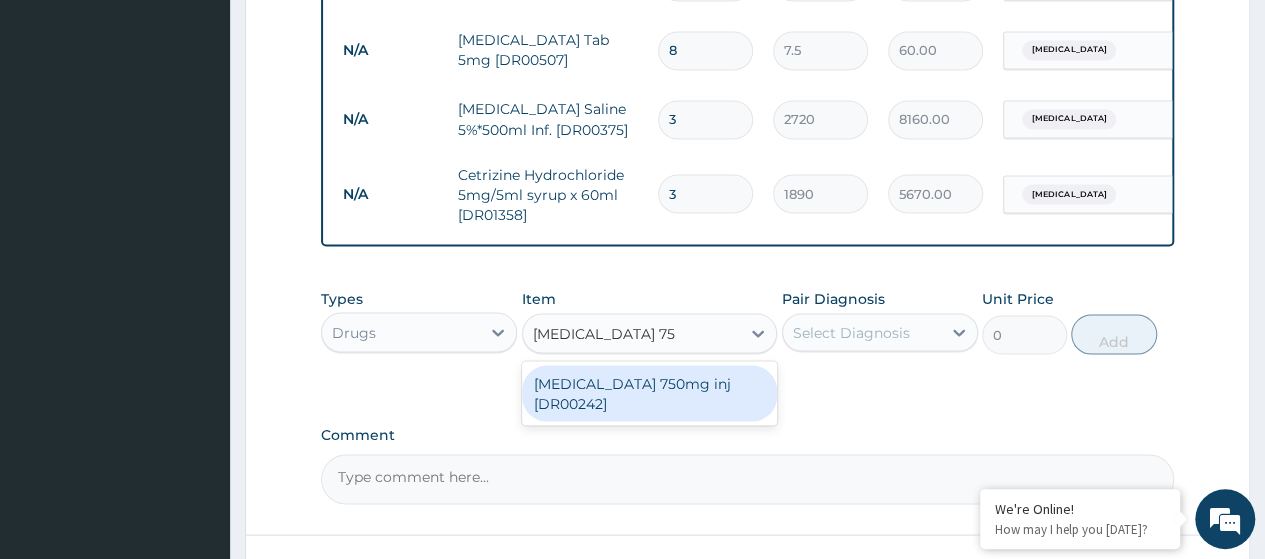 drag, startPoint x: 617, startPoint y: 384, endPoint x: 760, endPoint y: 364, distance: 144.39183 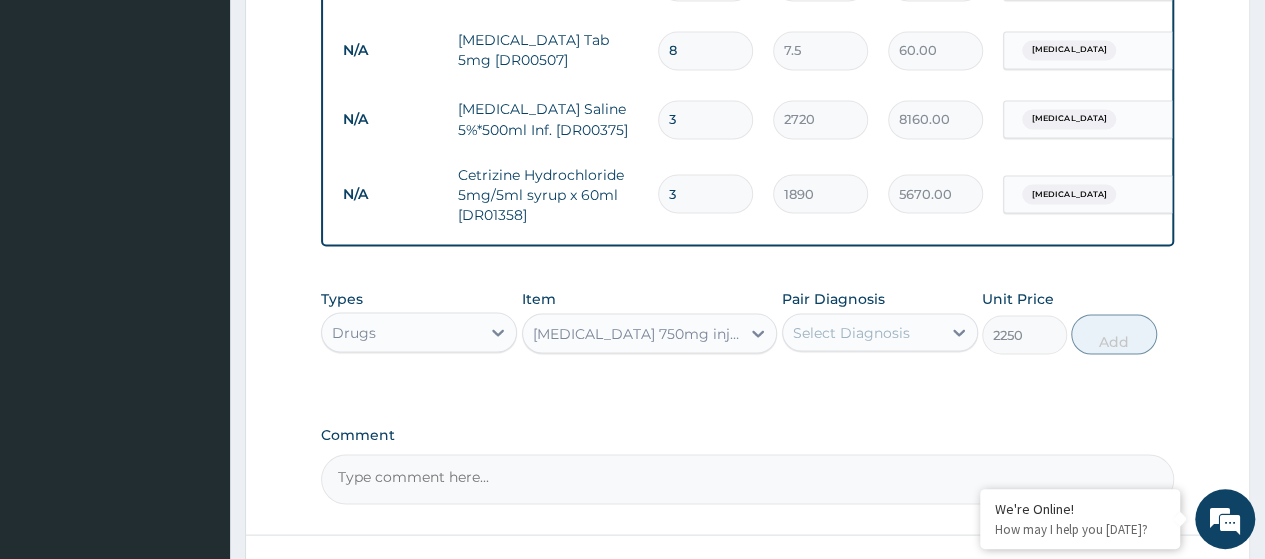 click on "Select Diagnosis" at bounding box center (862, 332) 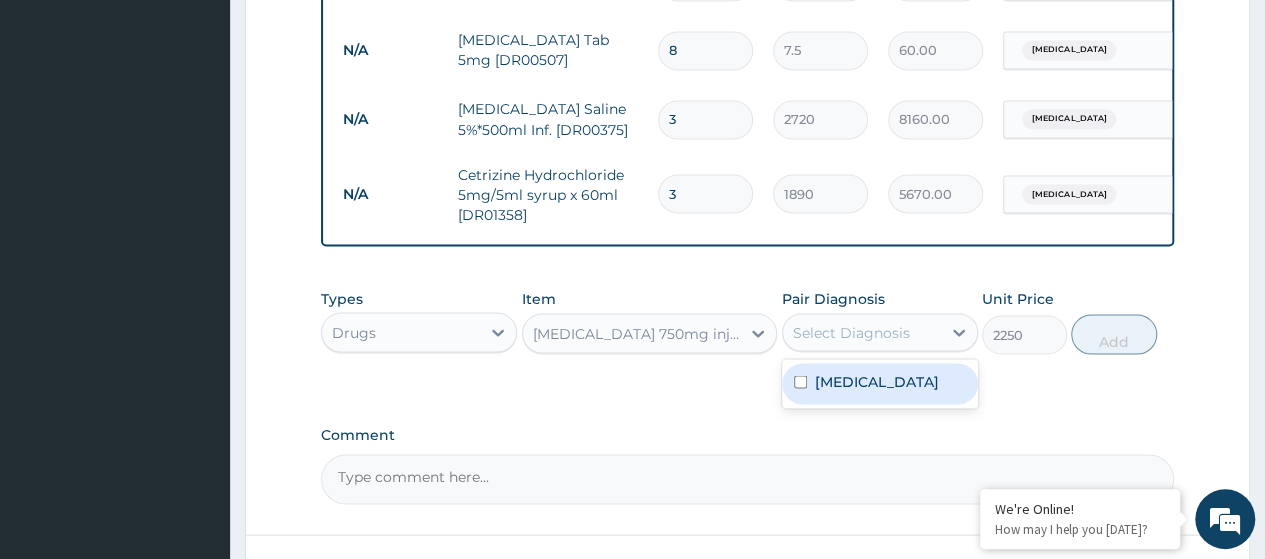 click on "[MEDICAL_DATA]" at bounding box center [880, 383] 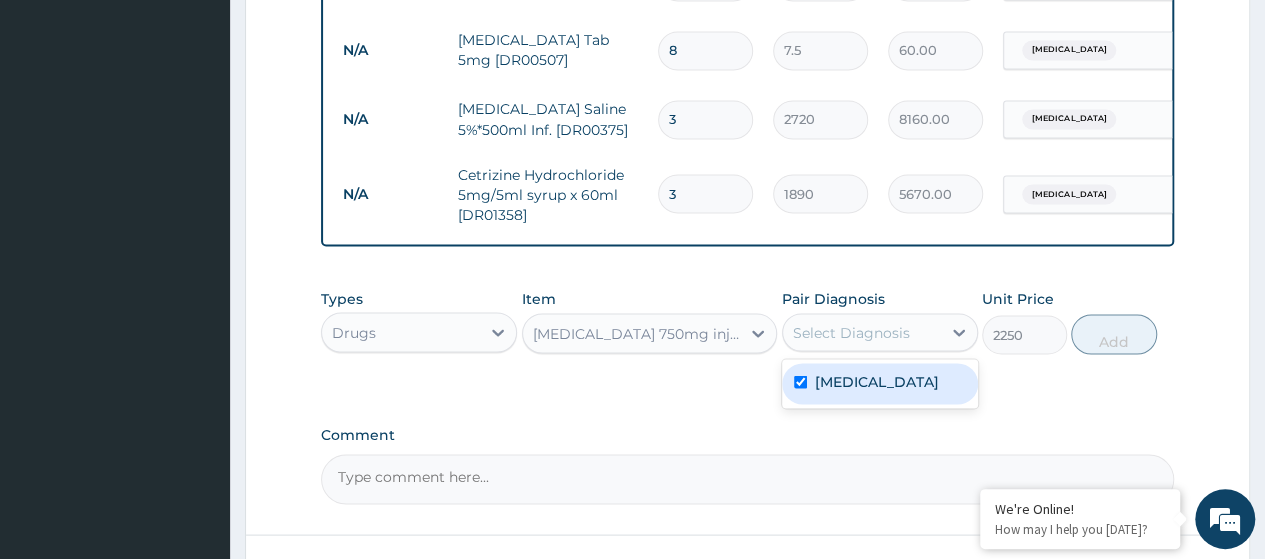checkbox on "true" 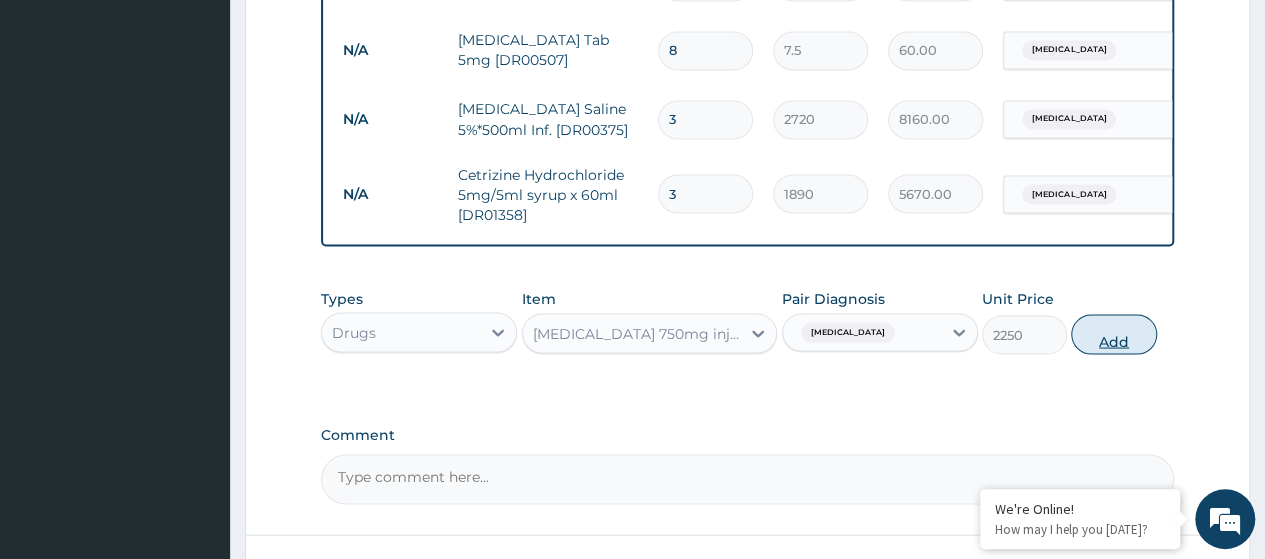 drag, startPoint x: 1108, startPoint y: 339, endPoint x: 844, endPoint y: 304, distance: 266.30997 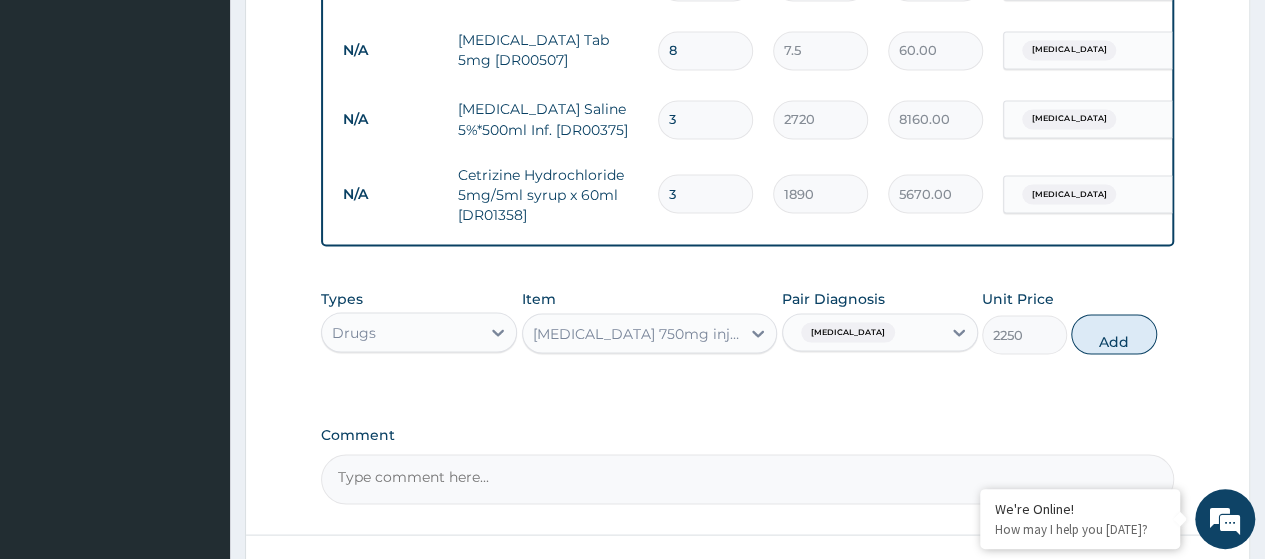 click on "Add" at bounding box center [1113, 334] 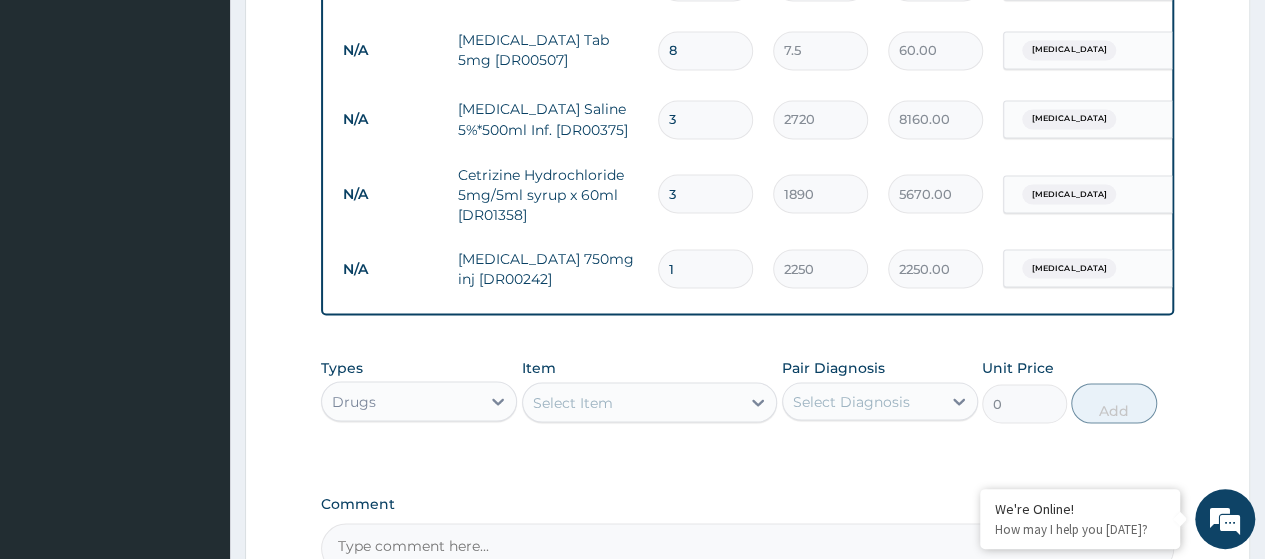 type 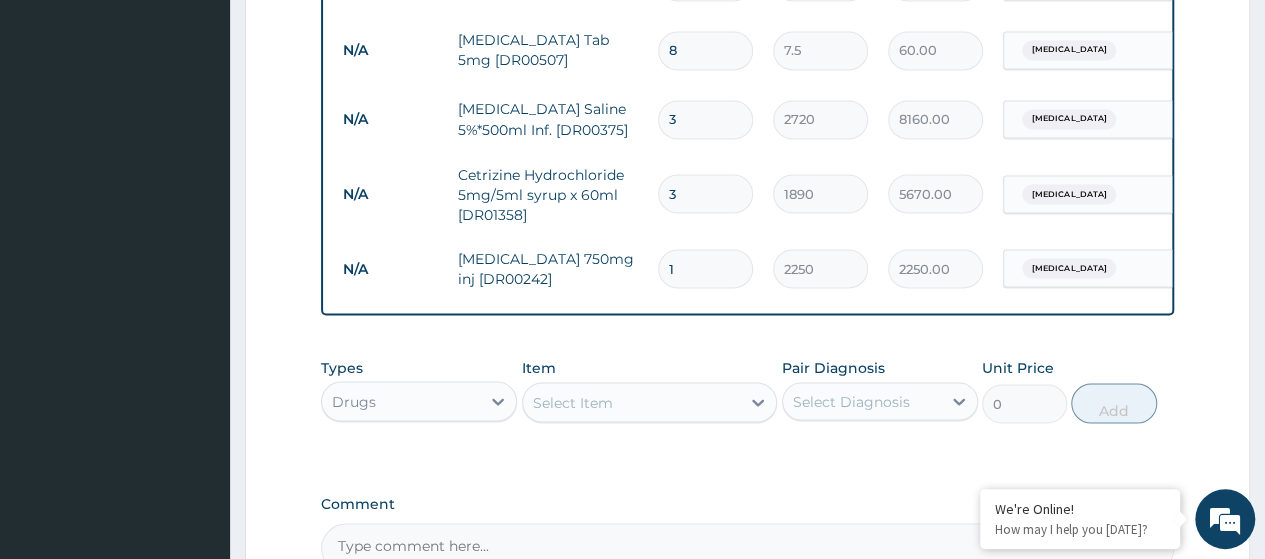 type on "0.00" 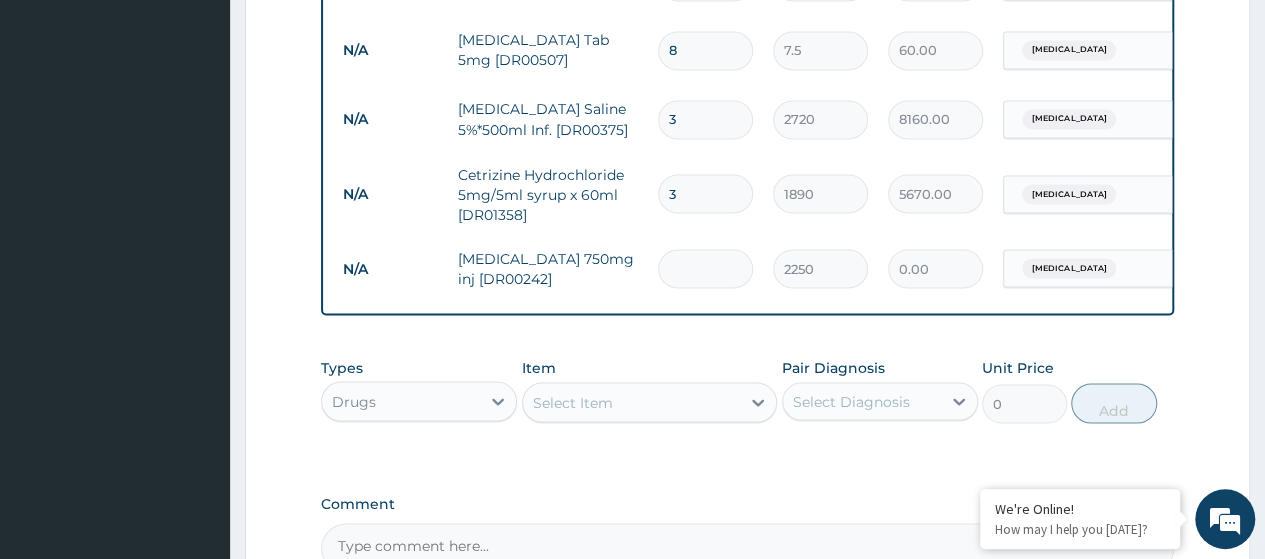 type on "3" 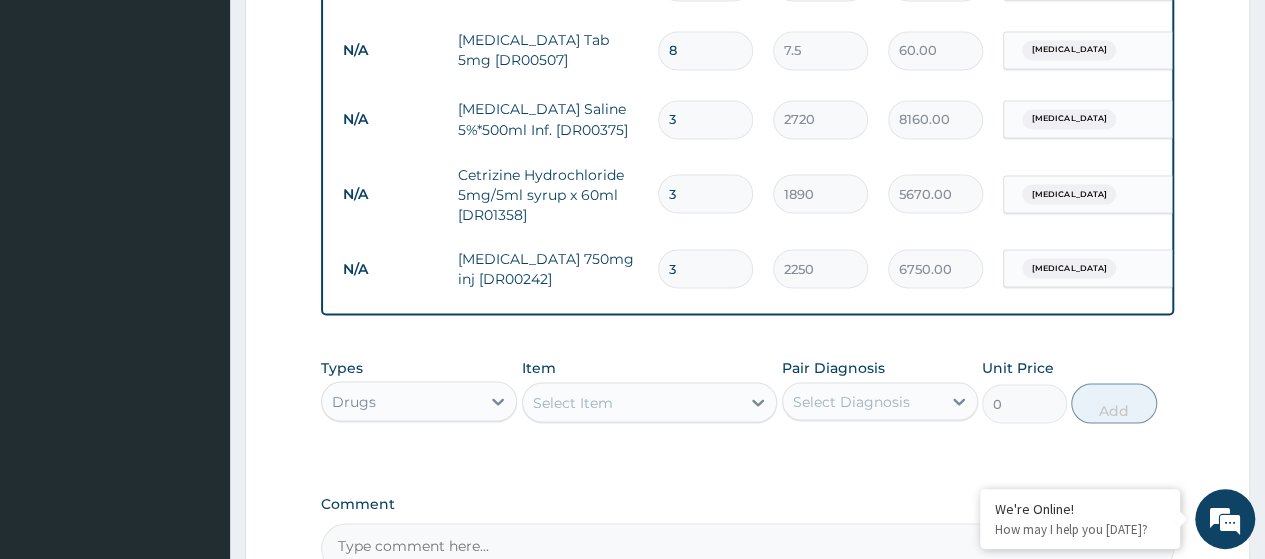 type on "3" 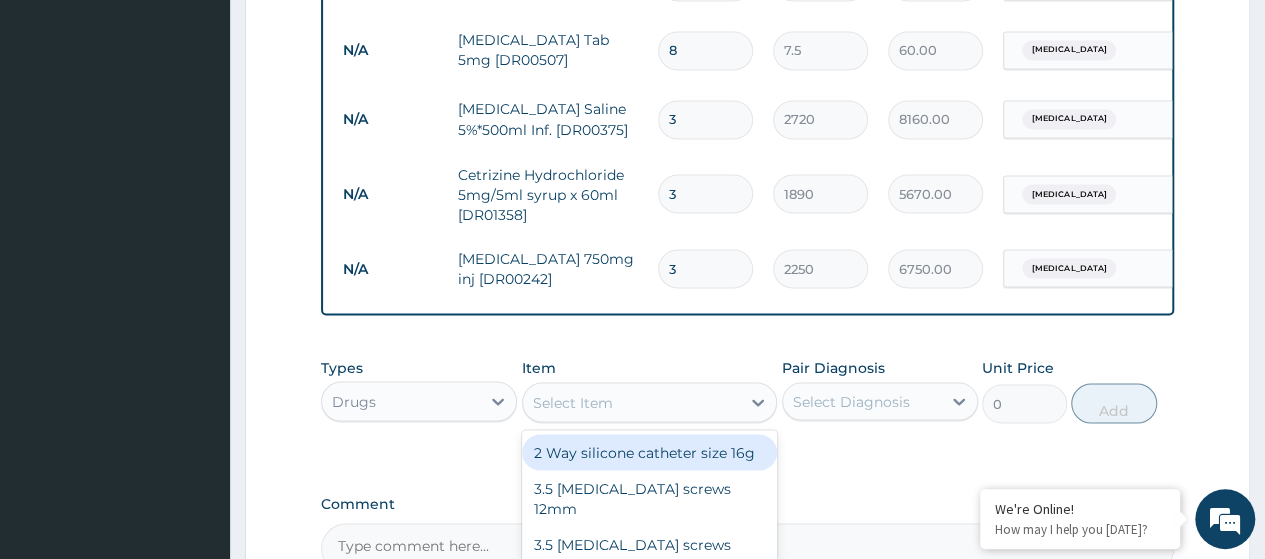 click on "Select Item" at bounding box center [573, 402] 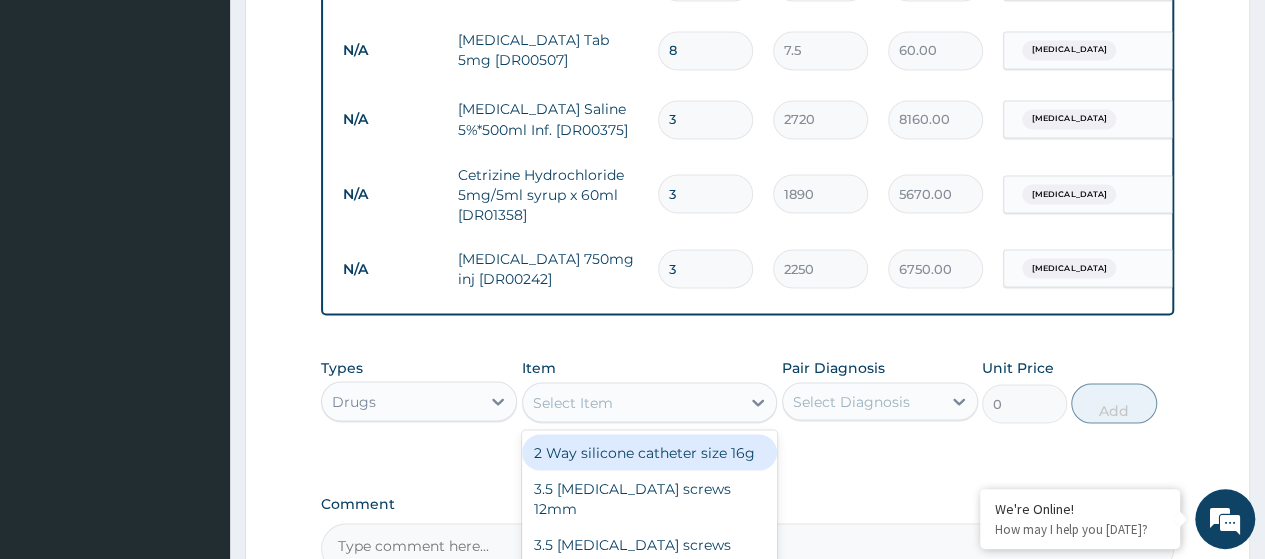 paste on "[MEDICAL_DATA] (Zinnat) 125Mg/5Ml Syr (Dr00243)" 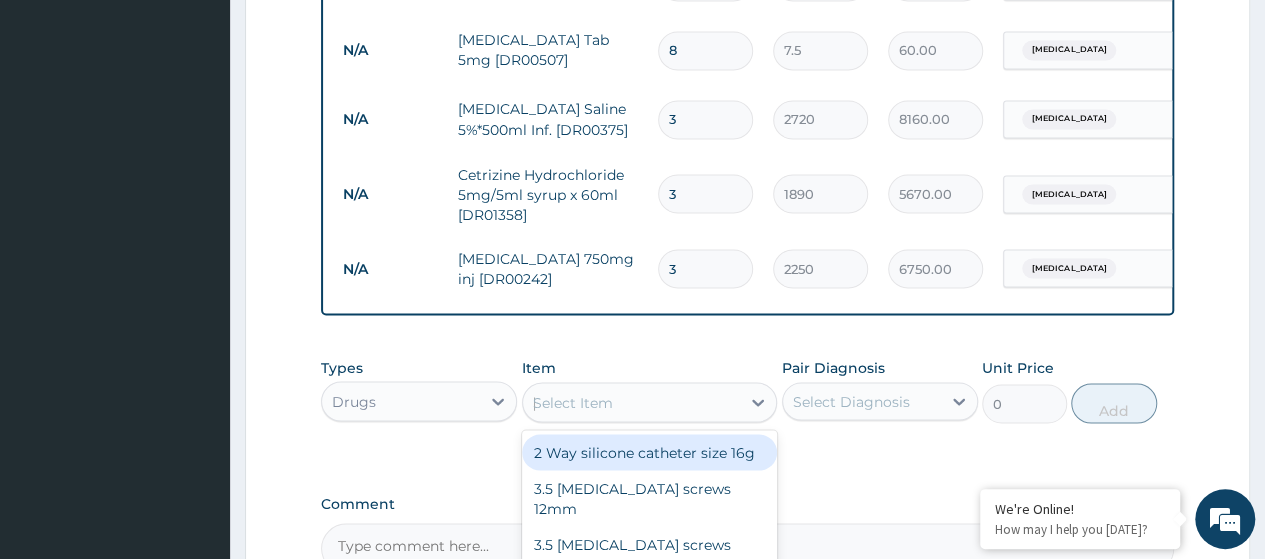 scroll, scrollTop: 0, scrollLeft: 25, axis: horizontal 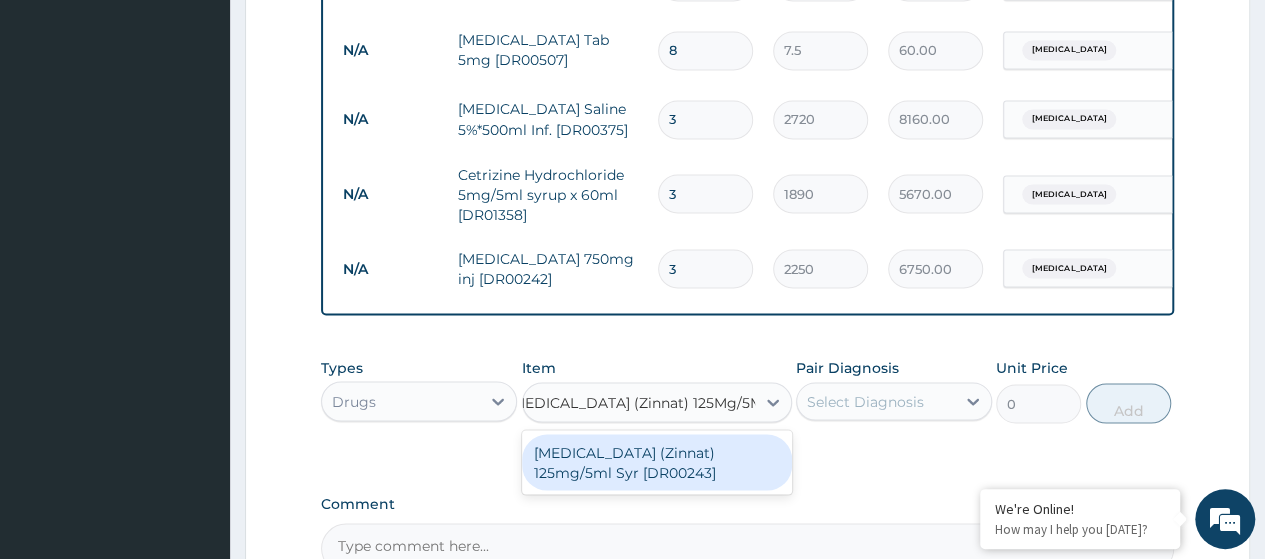 type on "[MEDICAL_DATA] (Zinnat) 125Mg/5Ml" 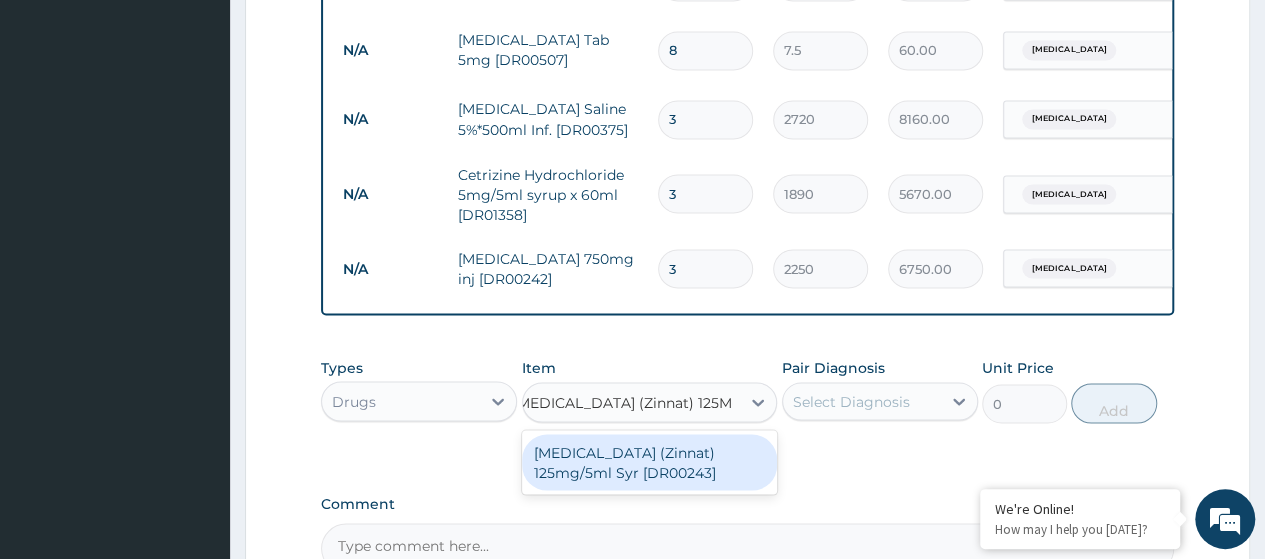 drag, startPoint x: 620, startPoint y: 454, endPoint x: 882, endPoint y: 420, distance: 264.1969 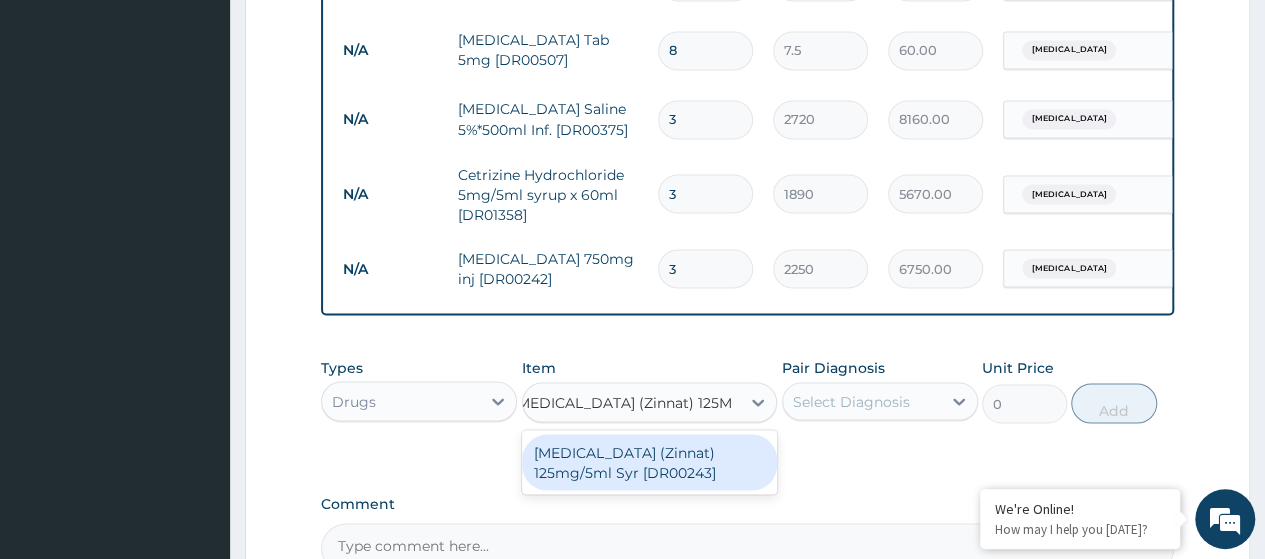 click on "[MEDICAL_DATA] (Zinnat) 125mg/5ml Syr [DR00243]" at bounding box center [650, 462] 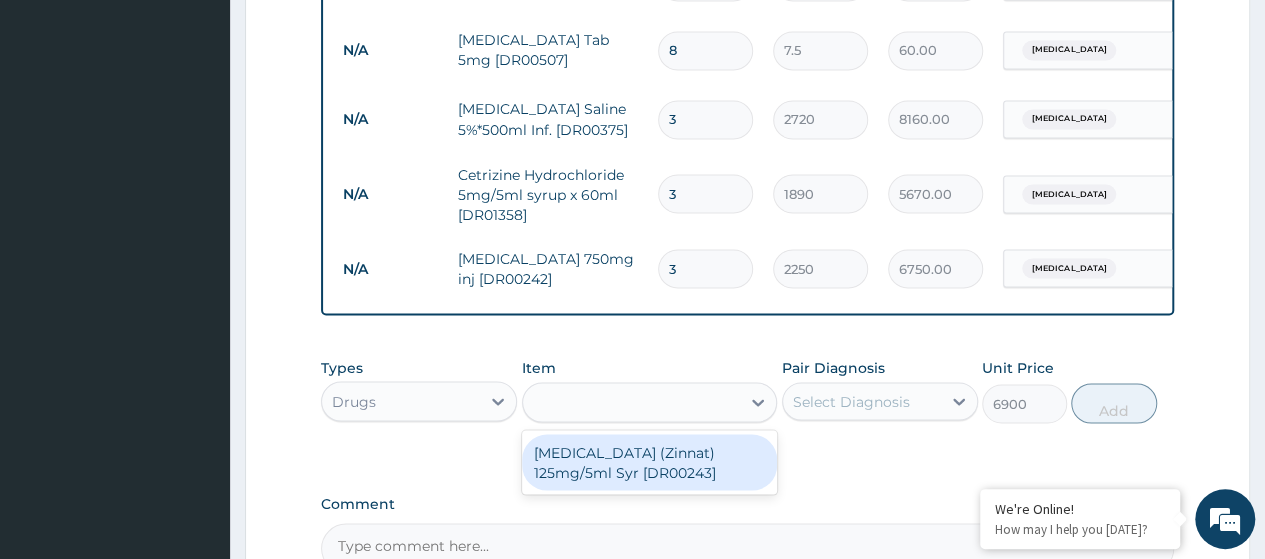 scroll, scrollTop: 0, scrollLeft: 2, axis: horizontal 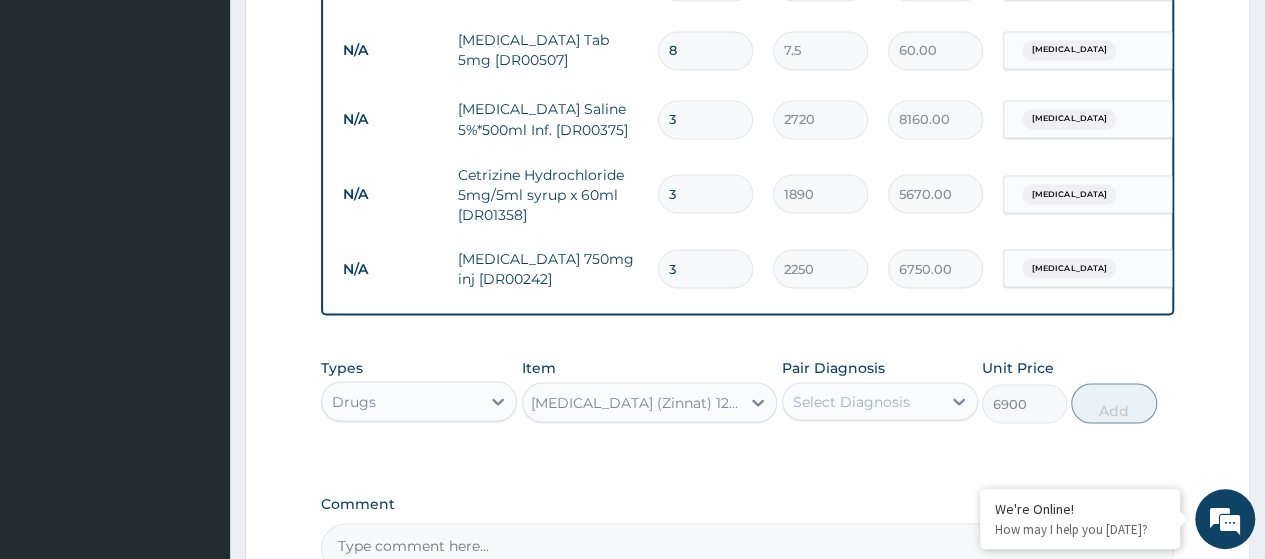 click on "Select Diagnosis" at bounding box center [862, 401] 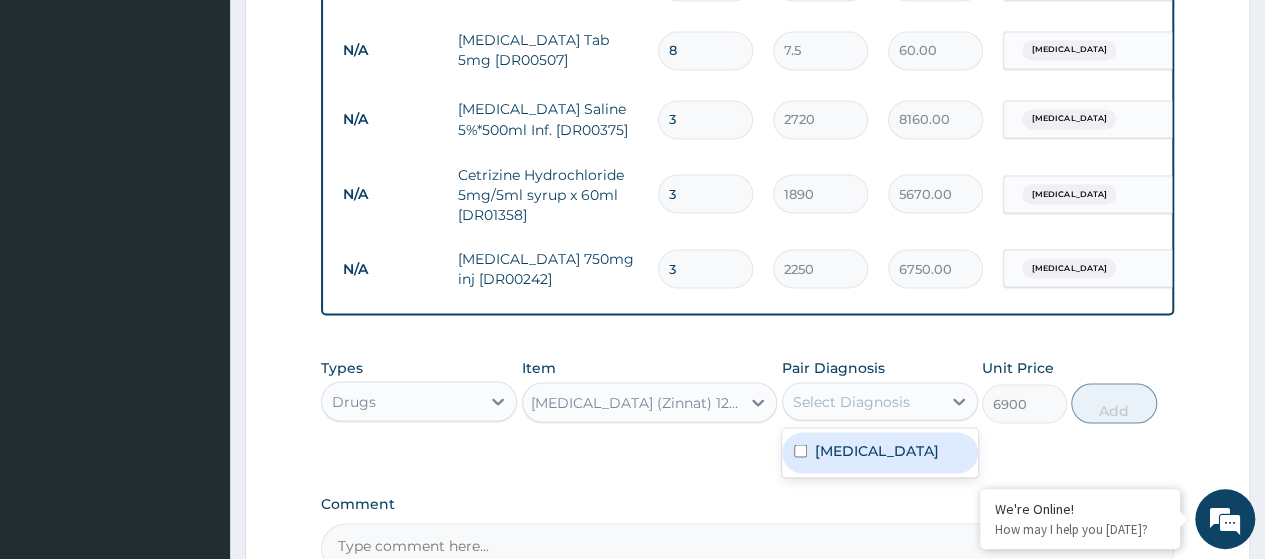 click on "[MEDICAL_DATA]" at bounding box center (877, 450) 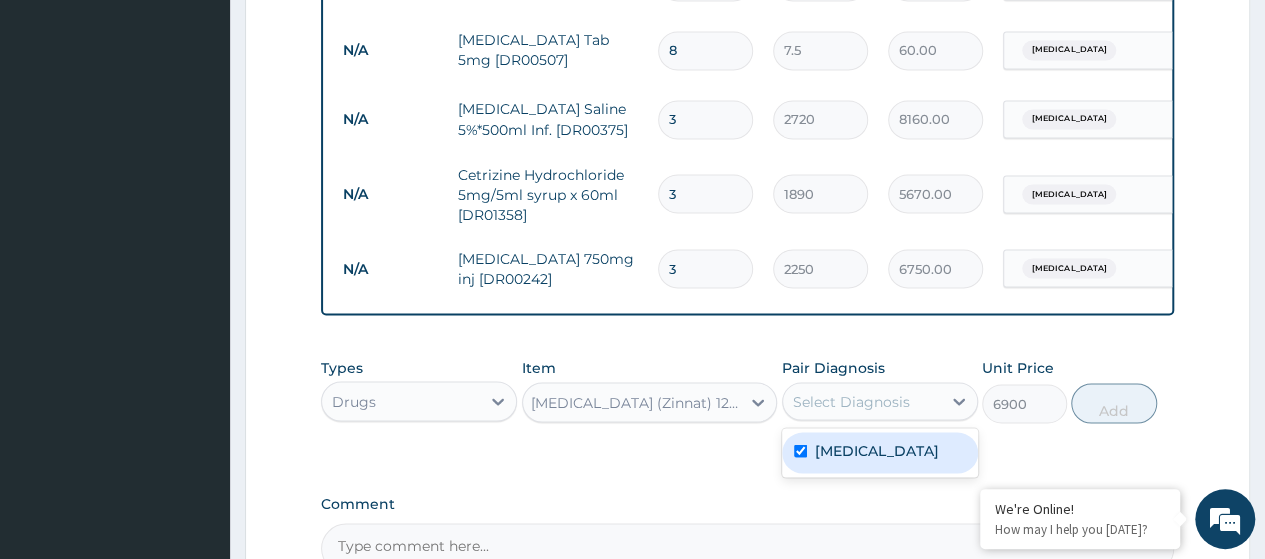 checkbox on "true" 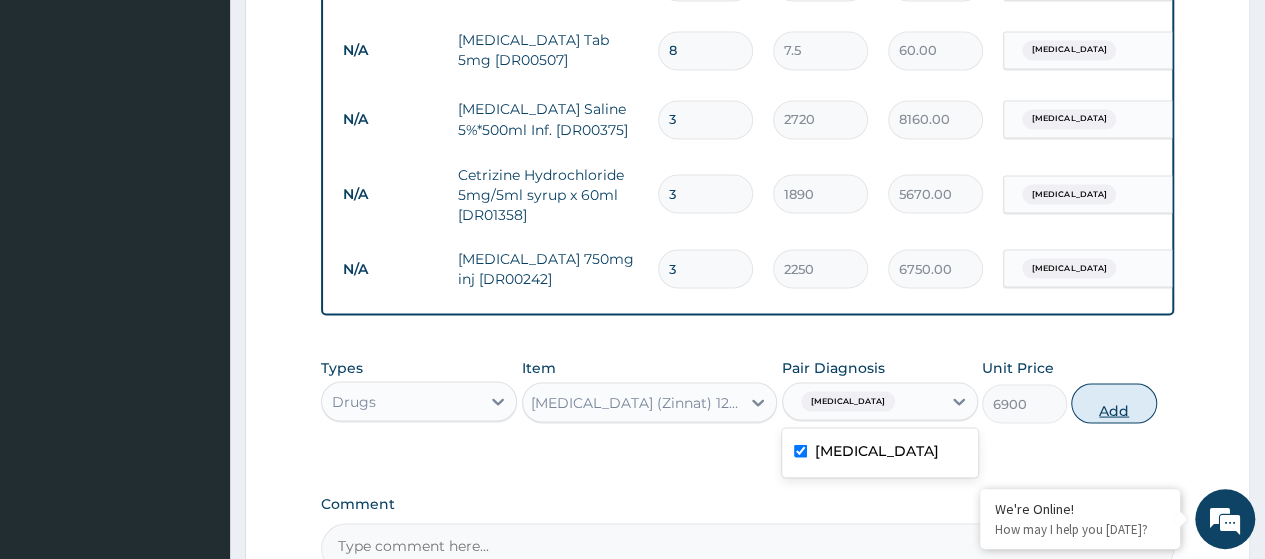 click on "Add" at bounding box center (1113, 403) 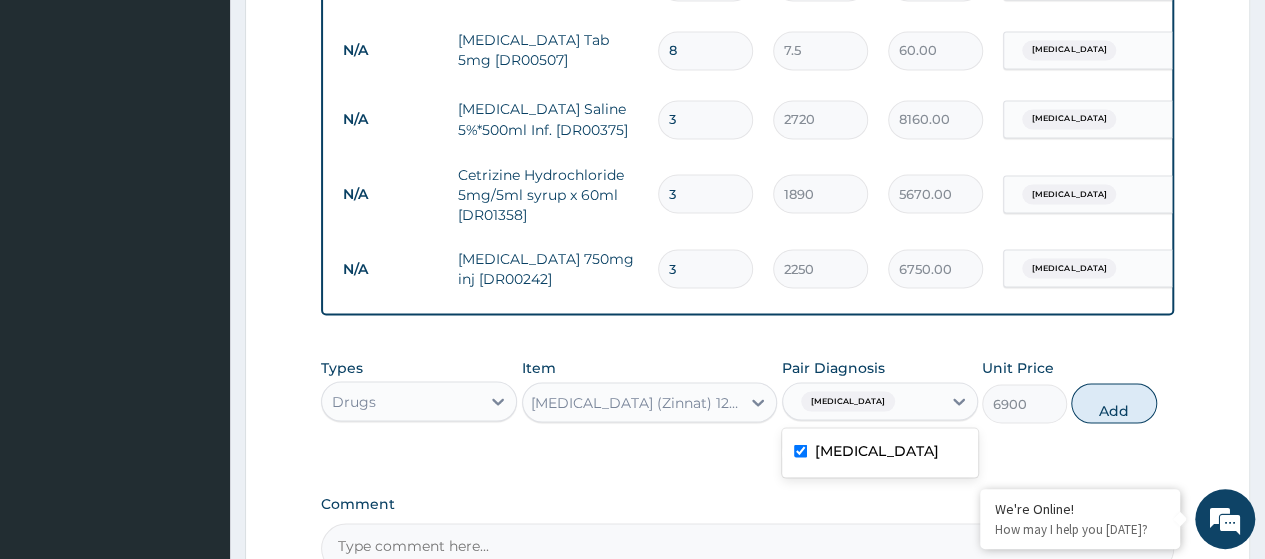 type on "0" 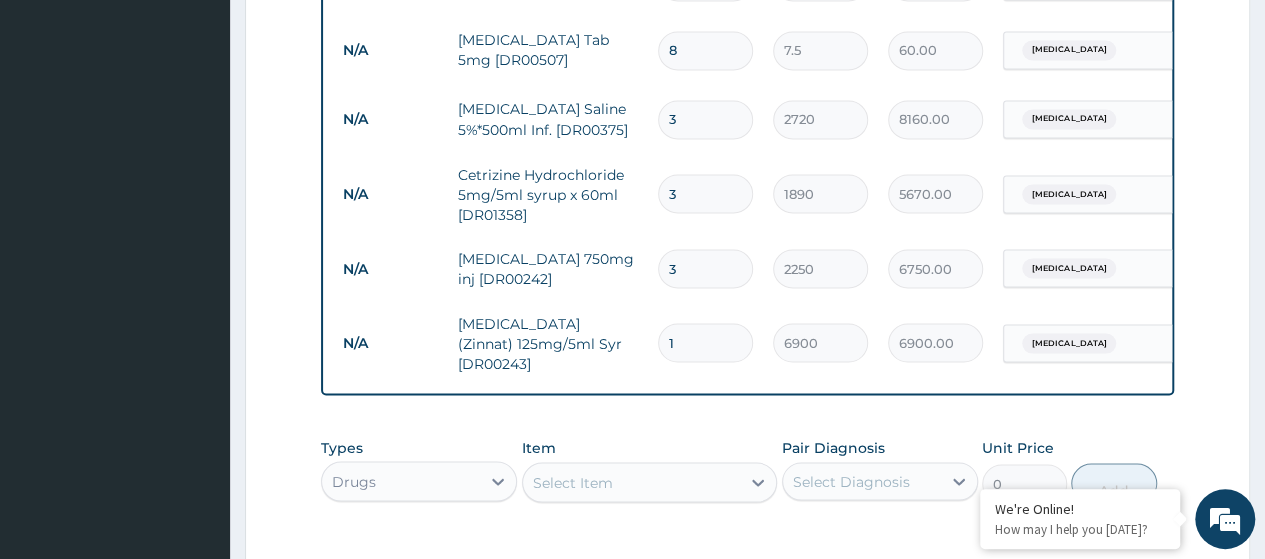 scroll, scrollTop: 0, scrollLeft: 0, axis: both 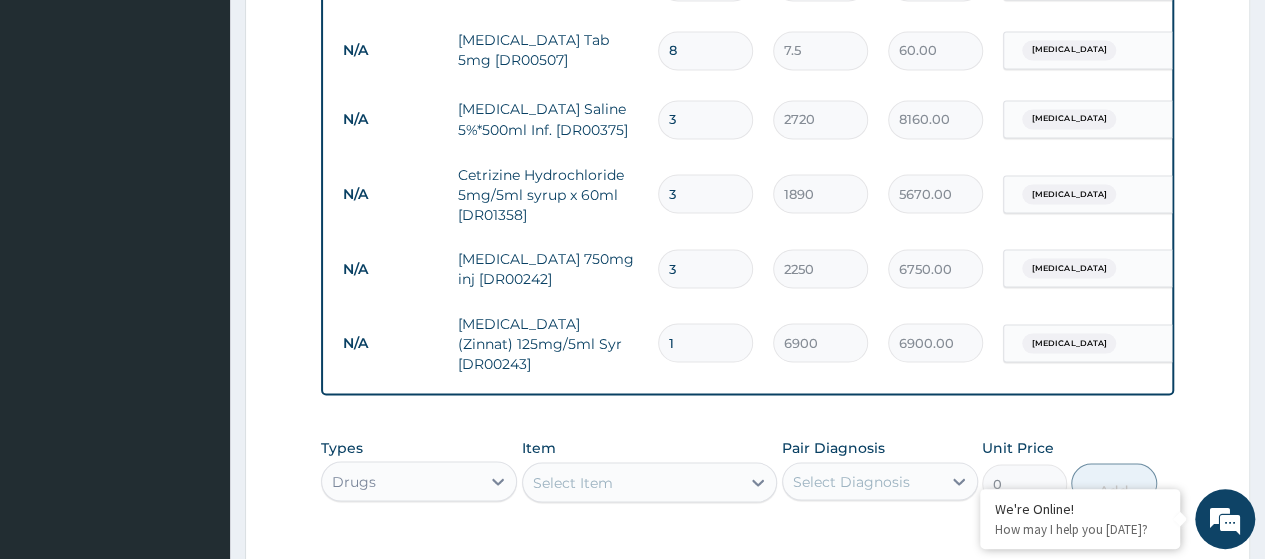 type 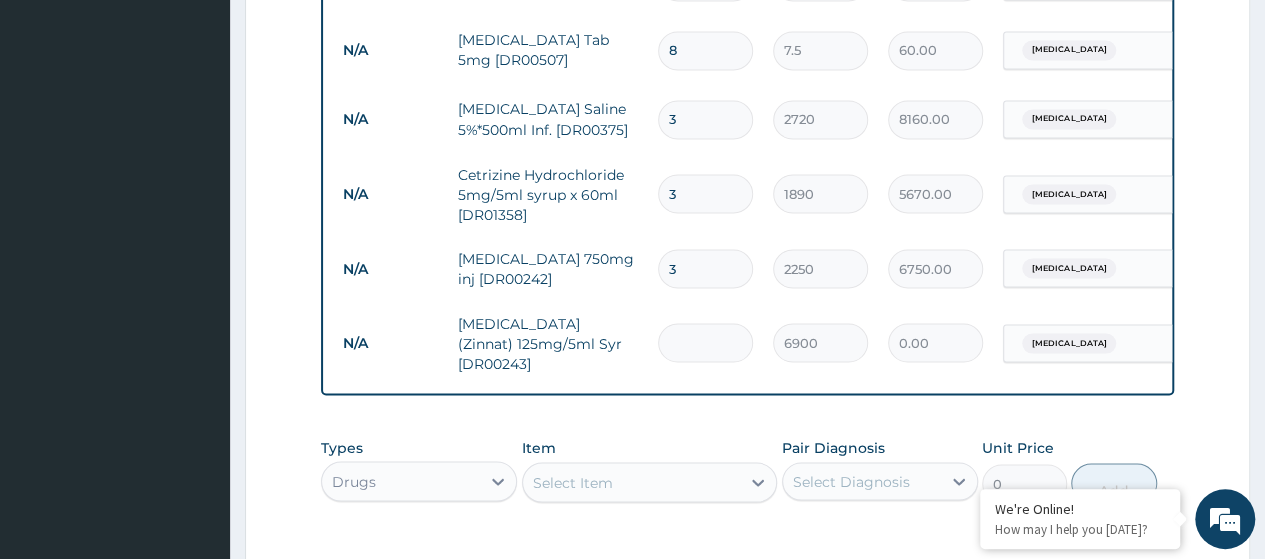 type on "3" 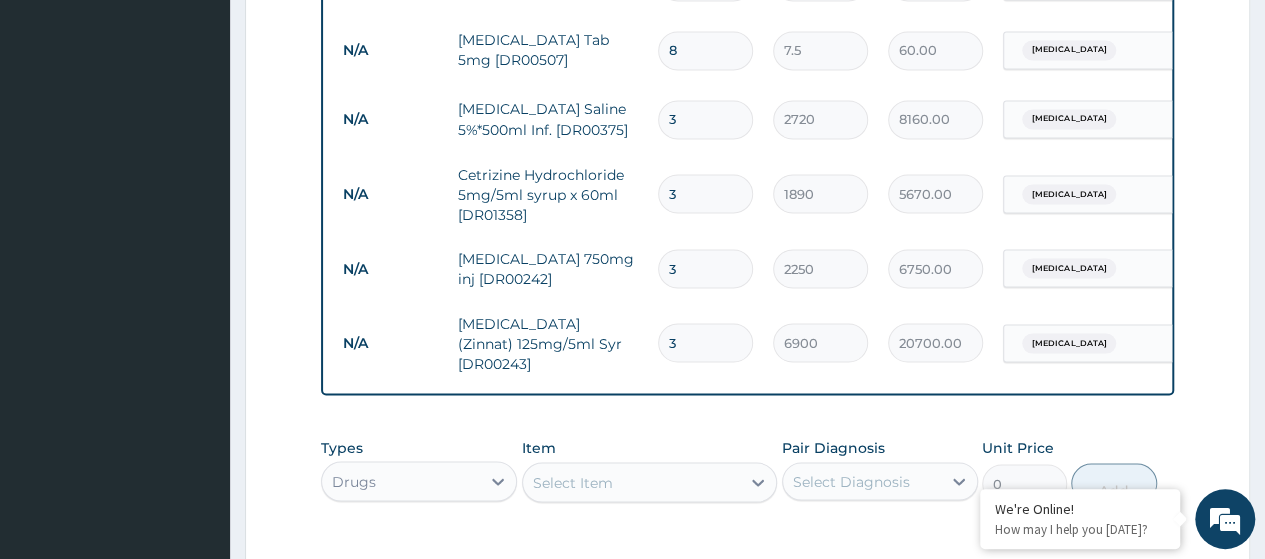 type on "3" 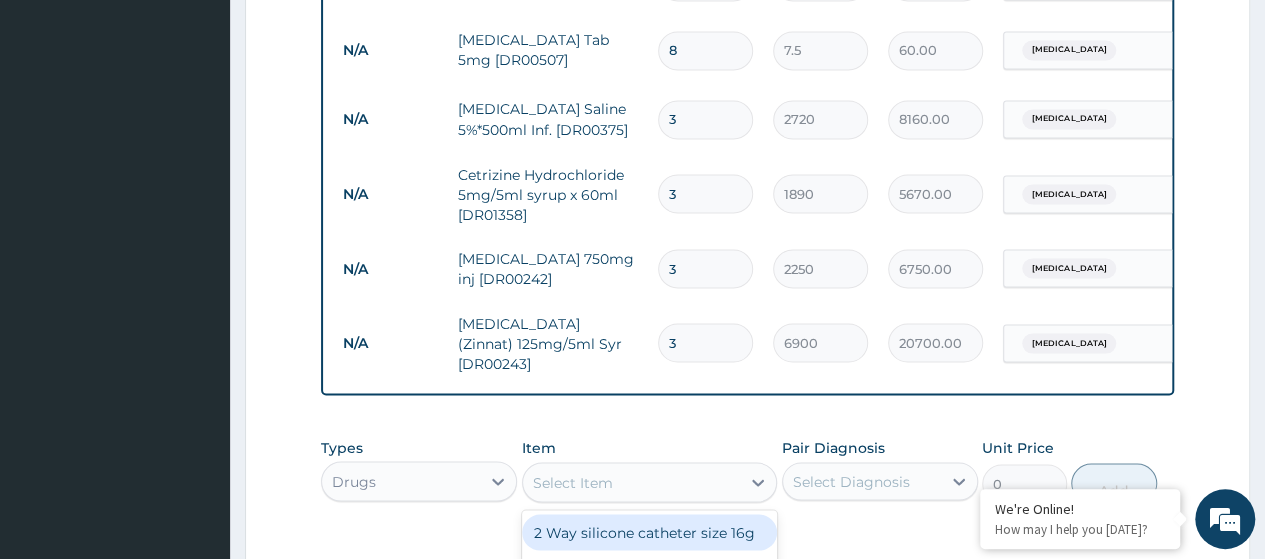 paste on "Biocuten 20G Cream (Dr00172)" 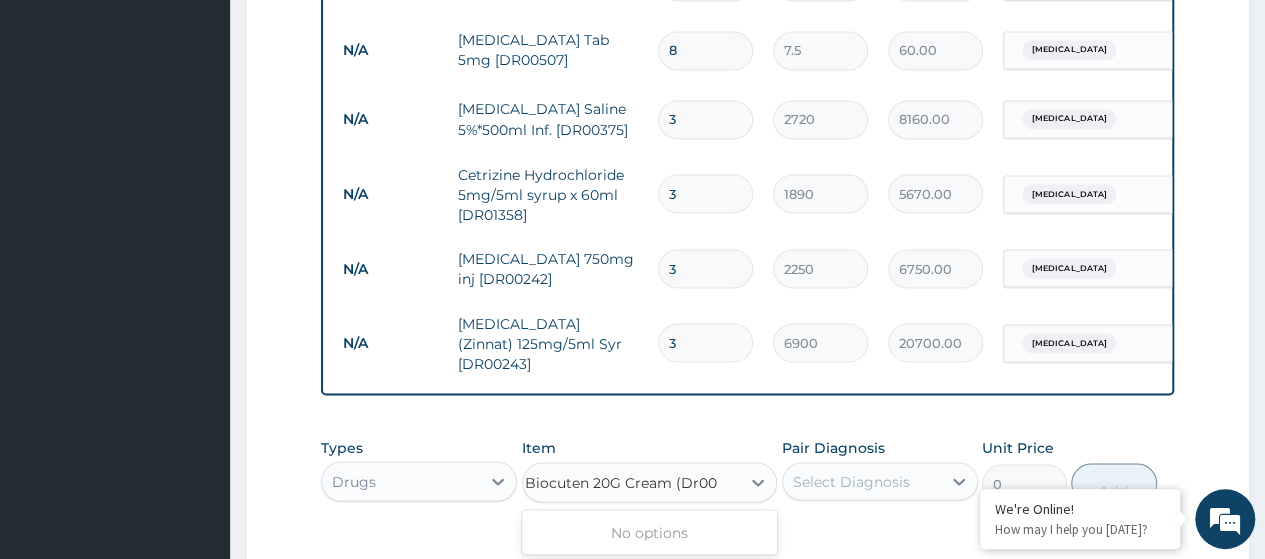 scroll, scrollTop: 0, scrollLeft: 0, axis: both 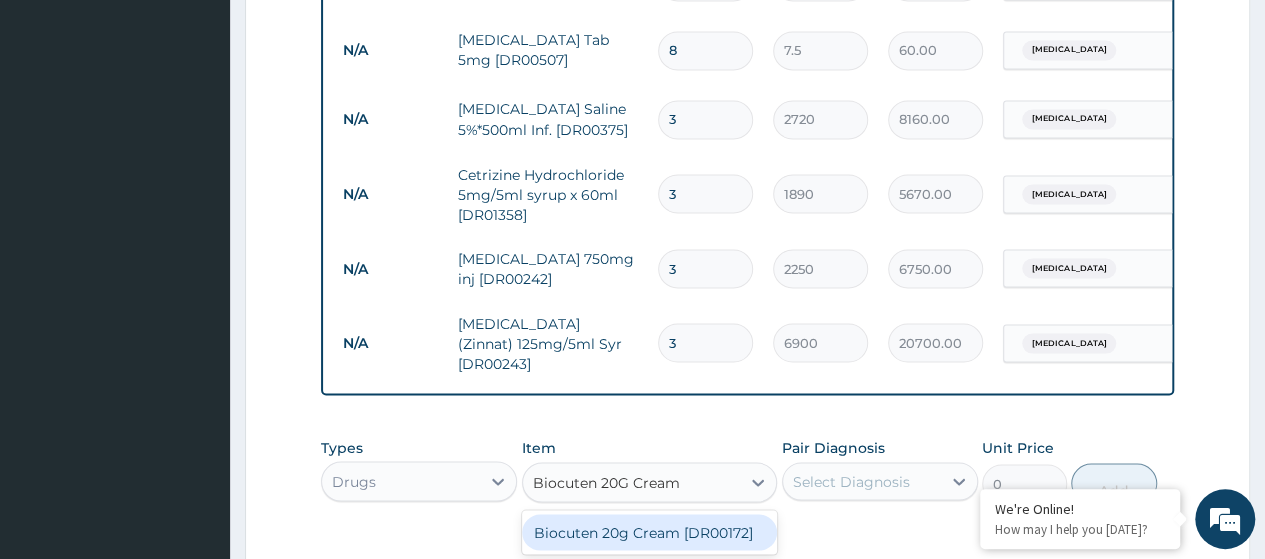 type on "Biocuten 20G Cream" 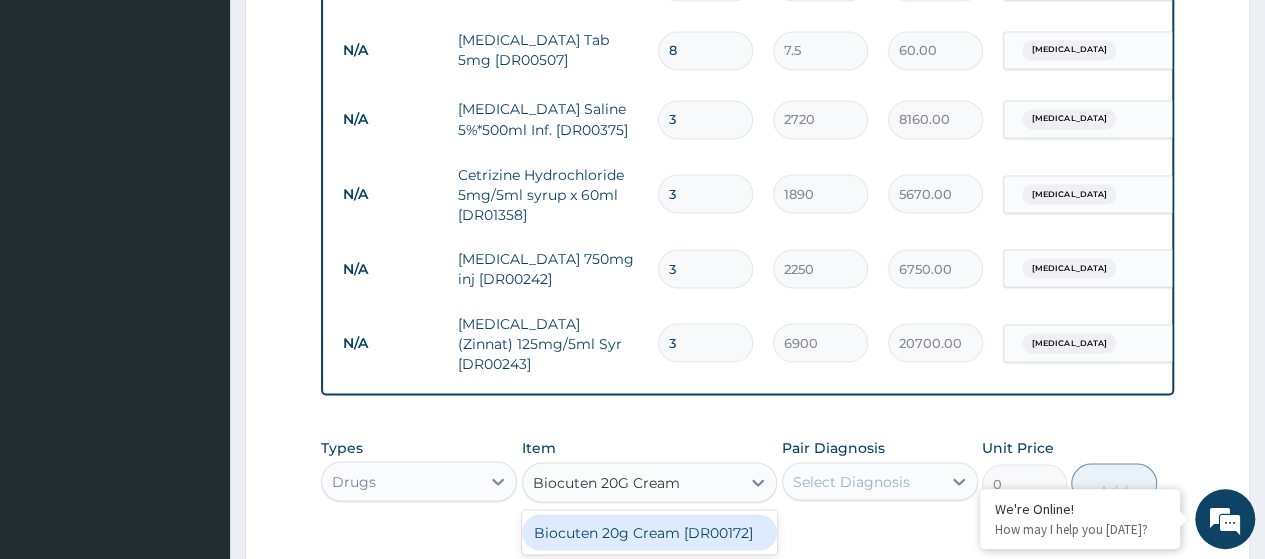 click on "Biocuten 20g Cream [DR00172]" at bounding box center [650, 532] 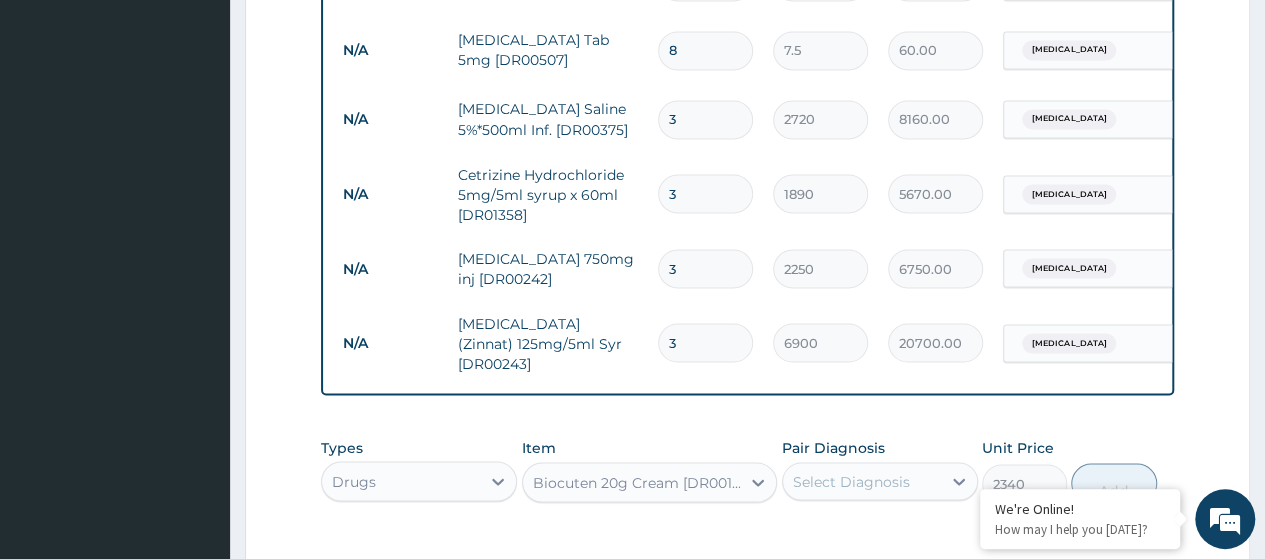 scroll, scrollTop: 2058, scrollLeft: 0, axis: vertical 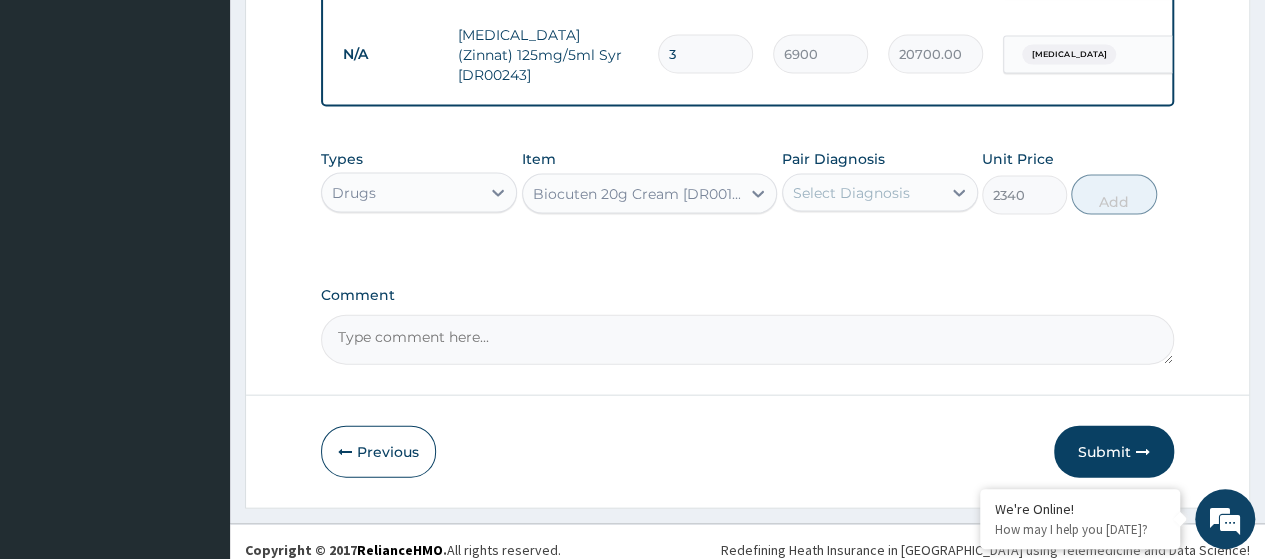 click on "Select Diagnosis" at bounding box center [862, 193] 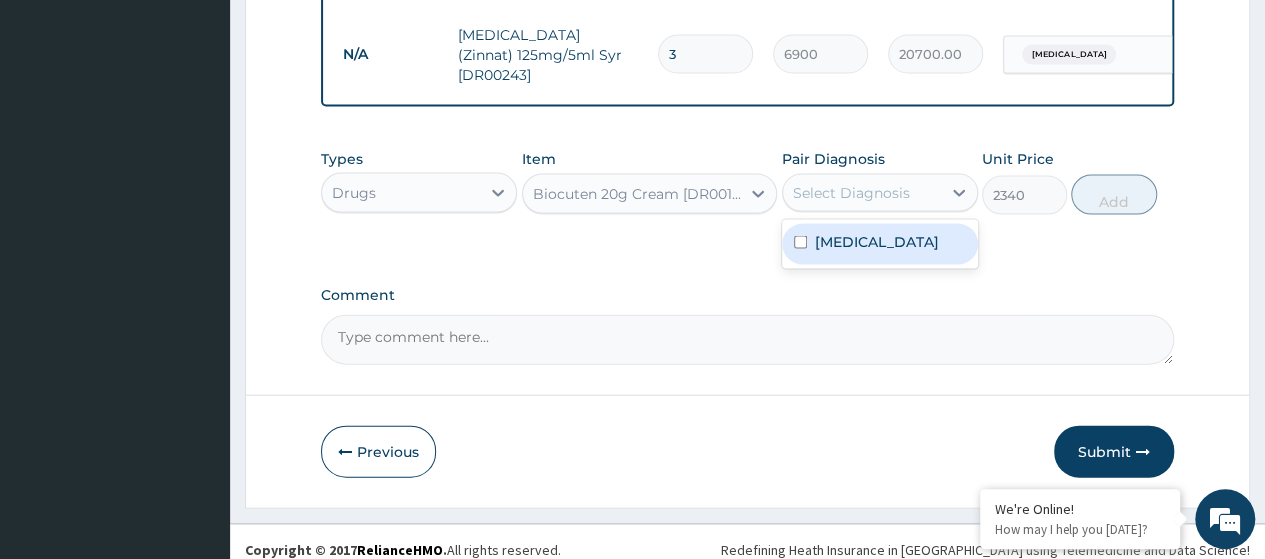 click on "[MEDICAL_DATA]" at bounding box center (877, 242) 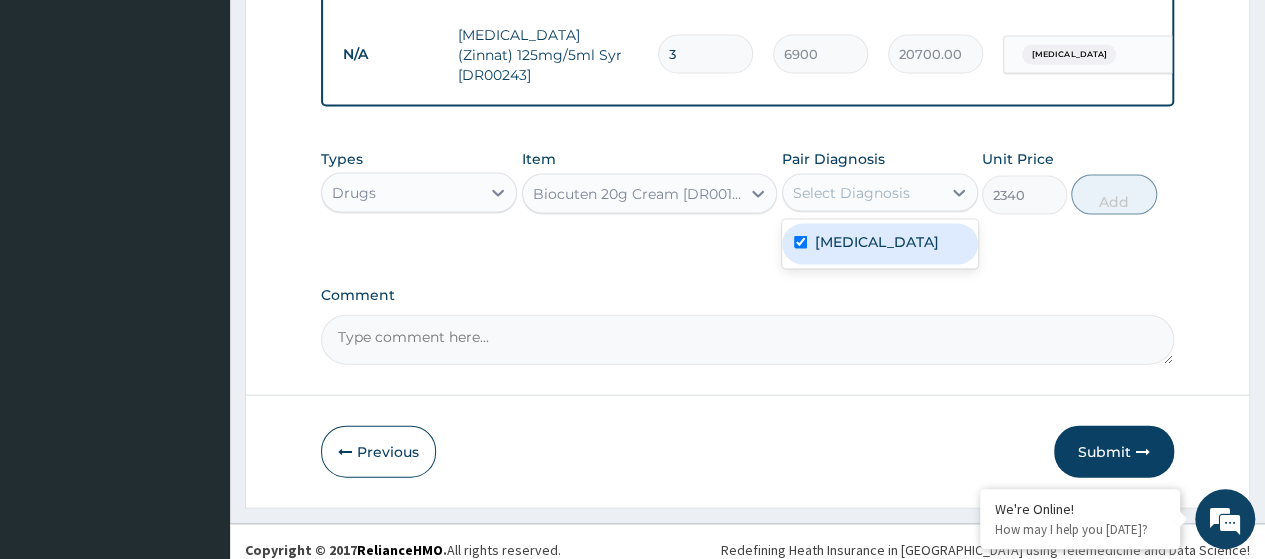 checkbox on "true" 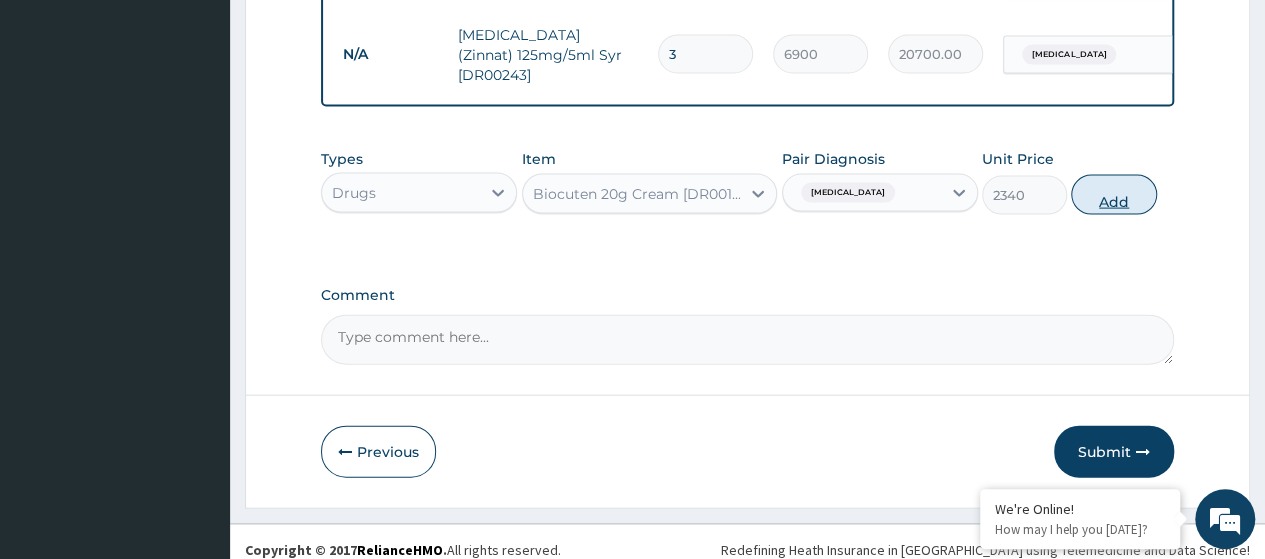 click on "Add" at bounding box center (1113, 195) 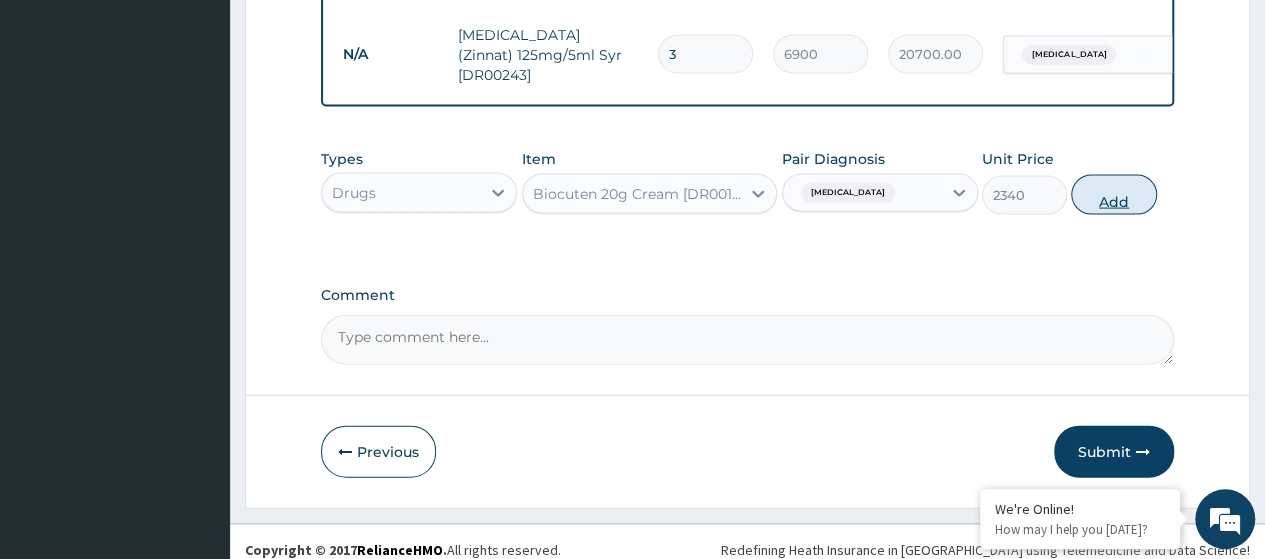 type on "0" 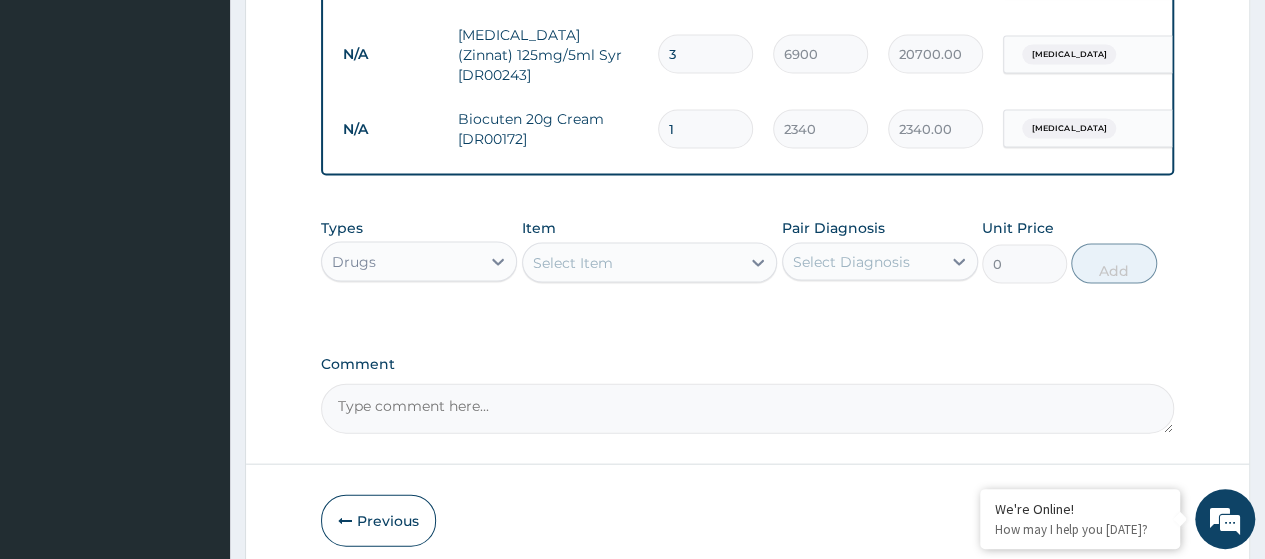 type 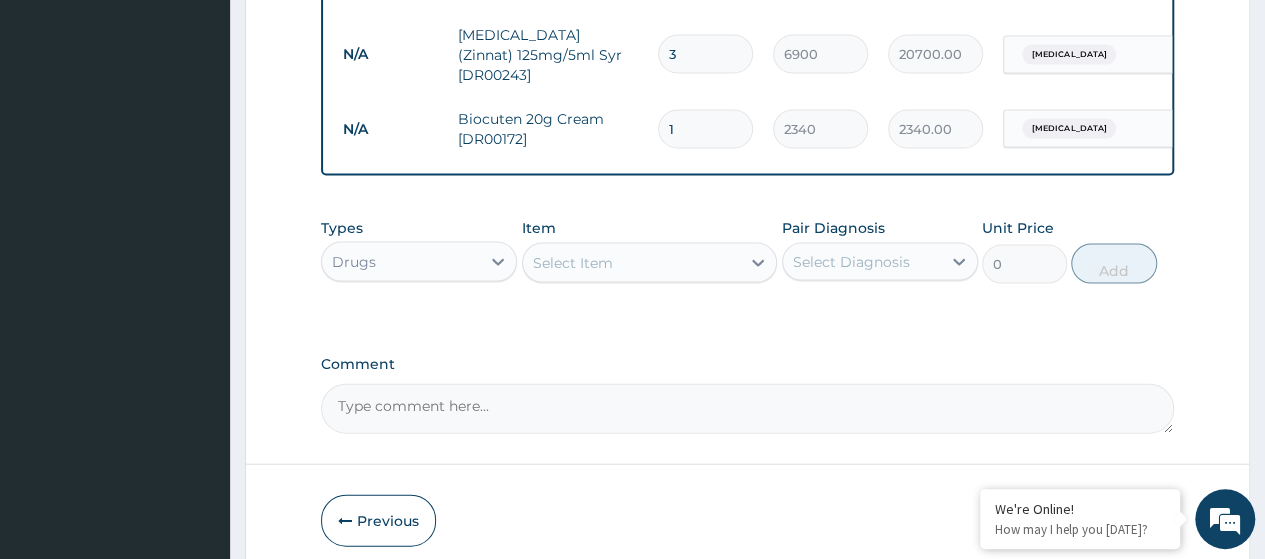 type on "0.00" 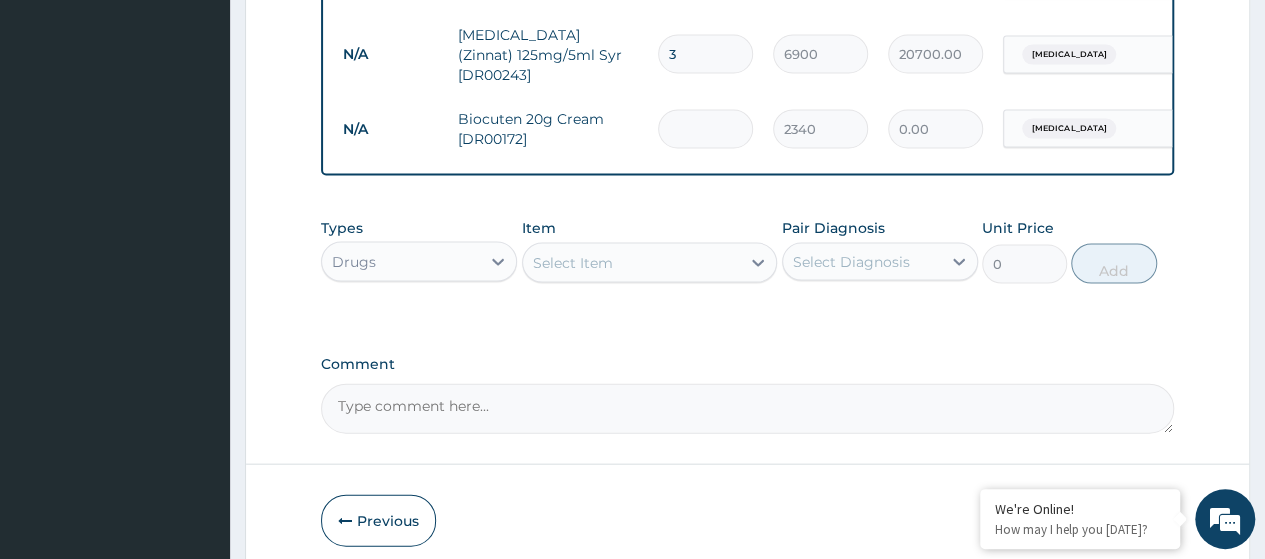 type on "2" 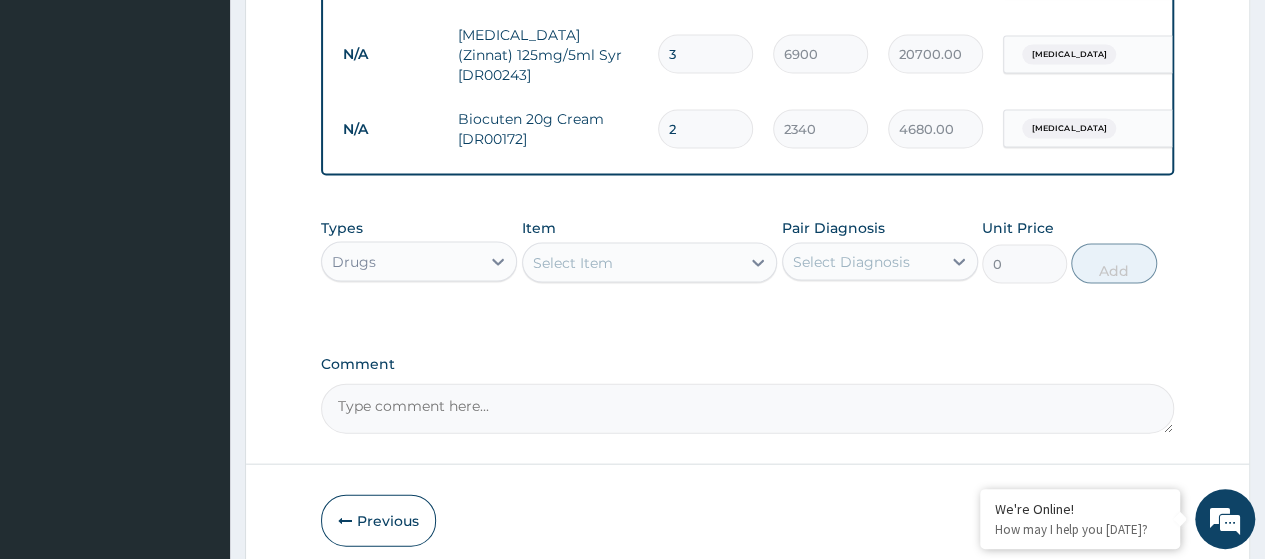 type on "2" 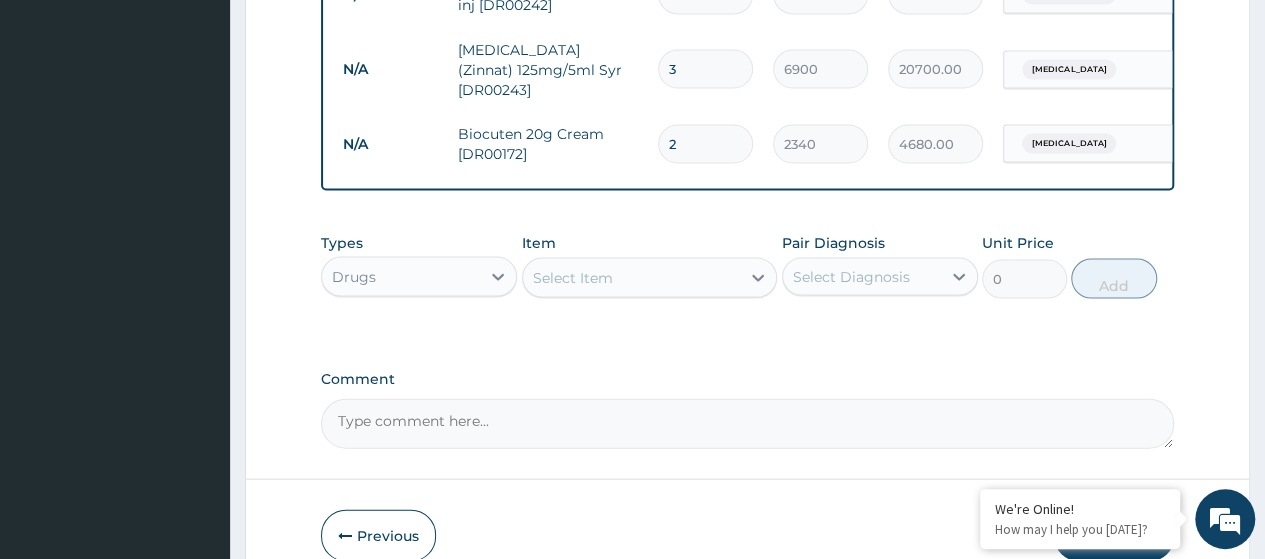 scroll, scrollTop: 2128, scrollLeft: 0, axis: vertical 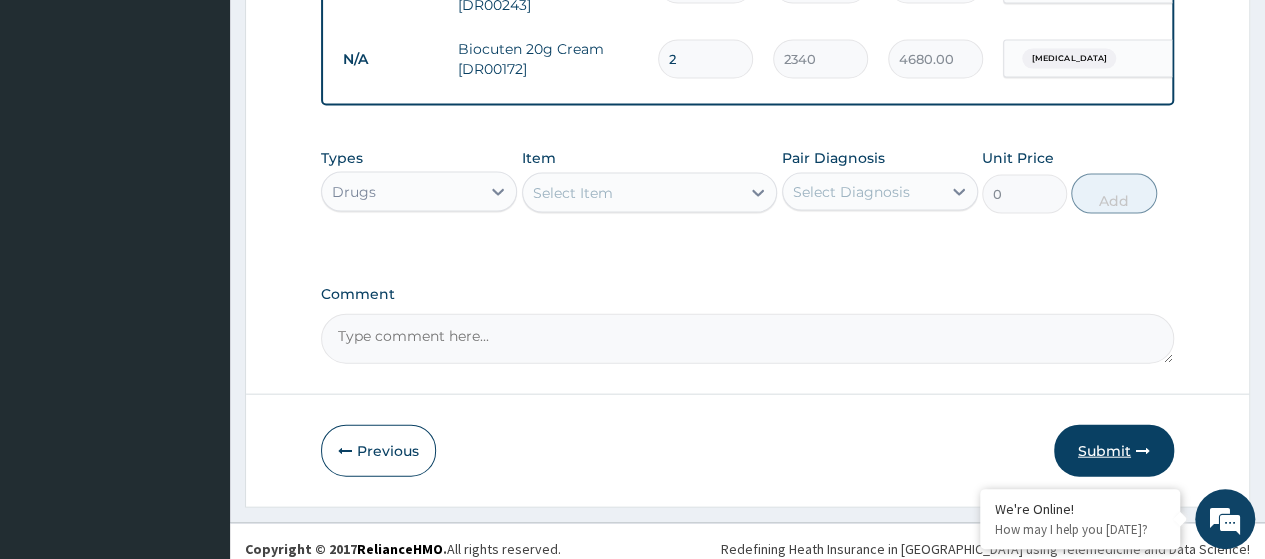 click on "Submit" at bounding box center (1114, 451) 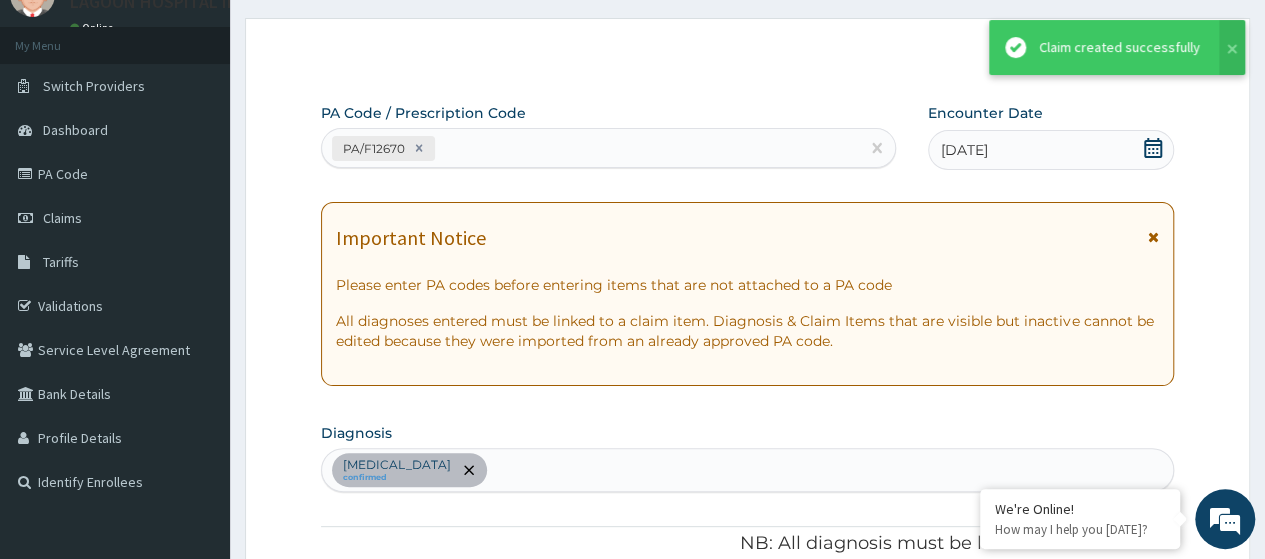 scroll, scrollTop: 2128, scrollLeft: 0, axis: vertical 